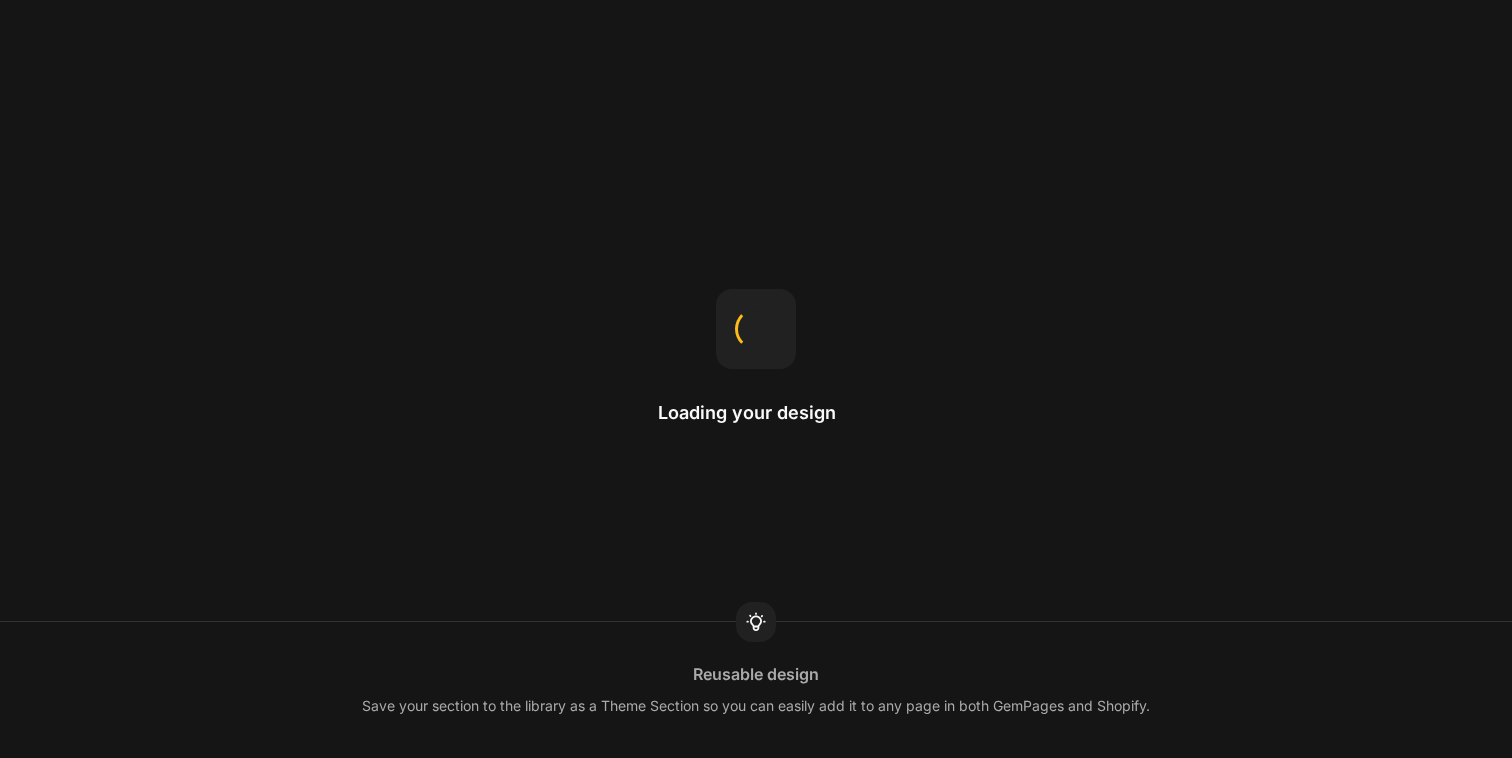 scroll, scrollTop: 0, scrollLeft: 0, axis: both 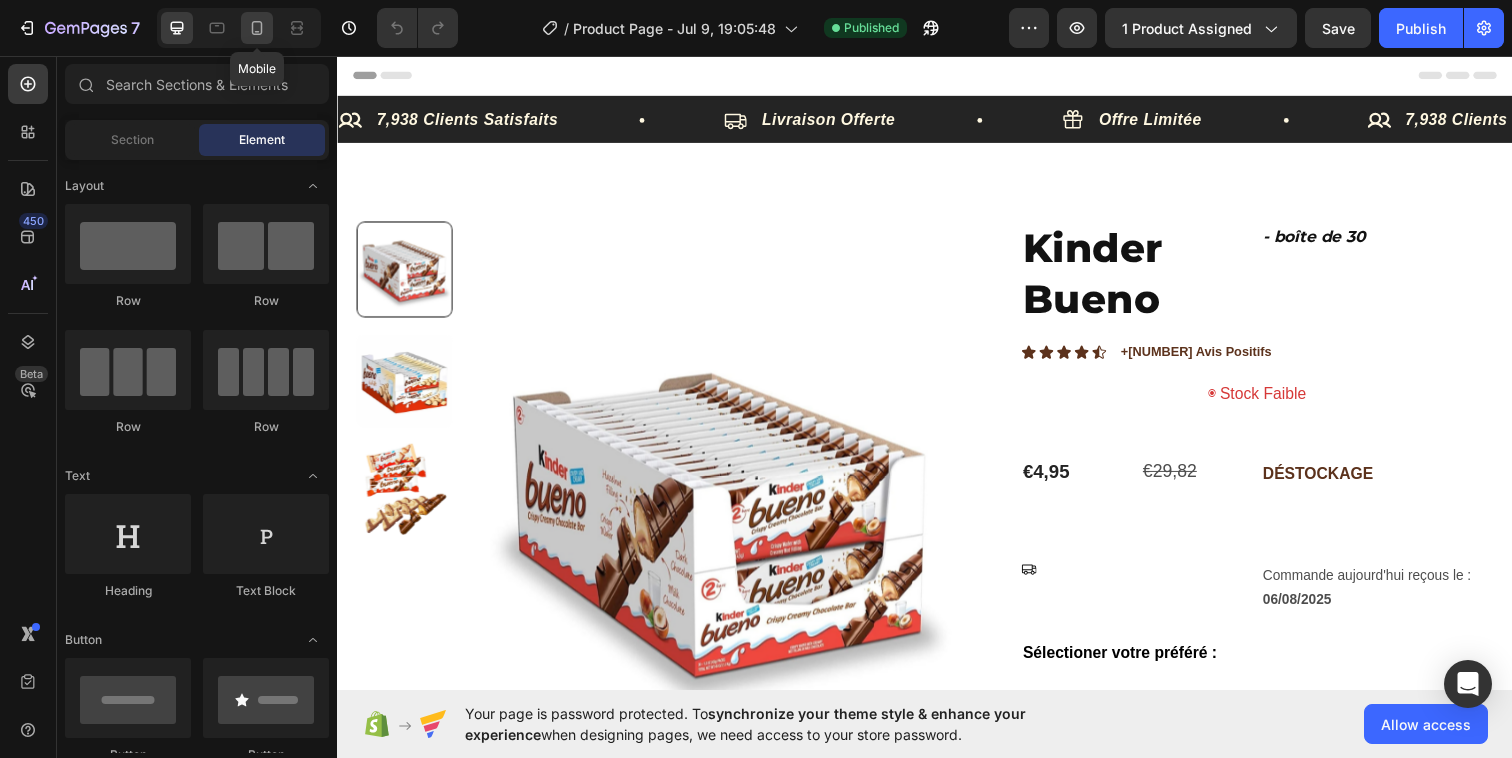 click 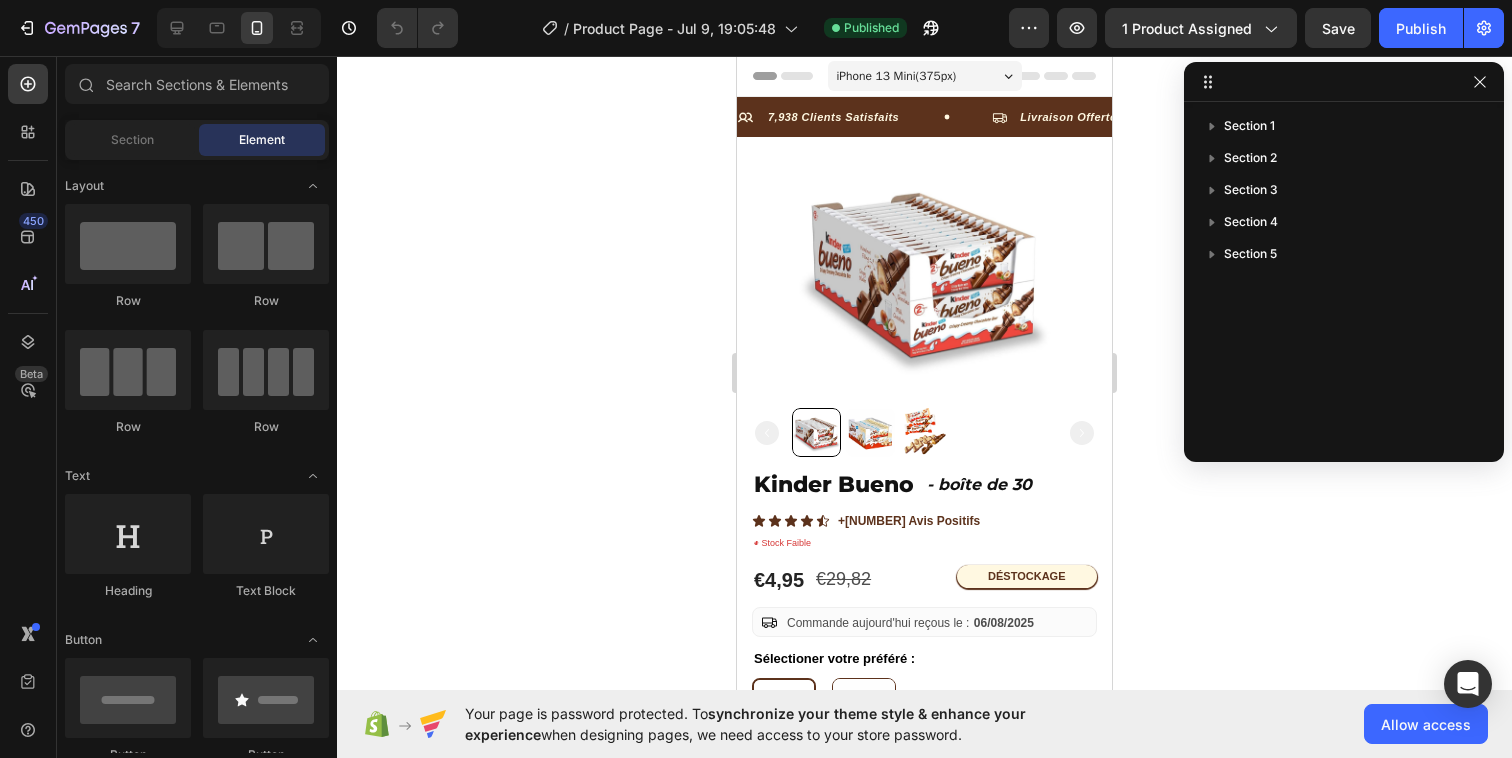 click 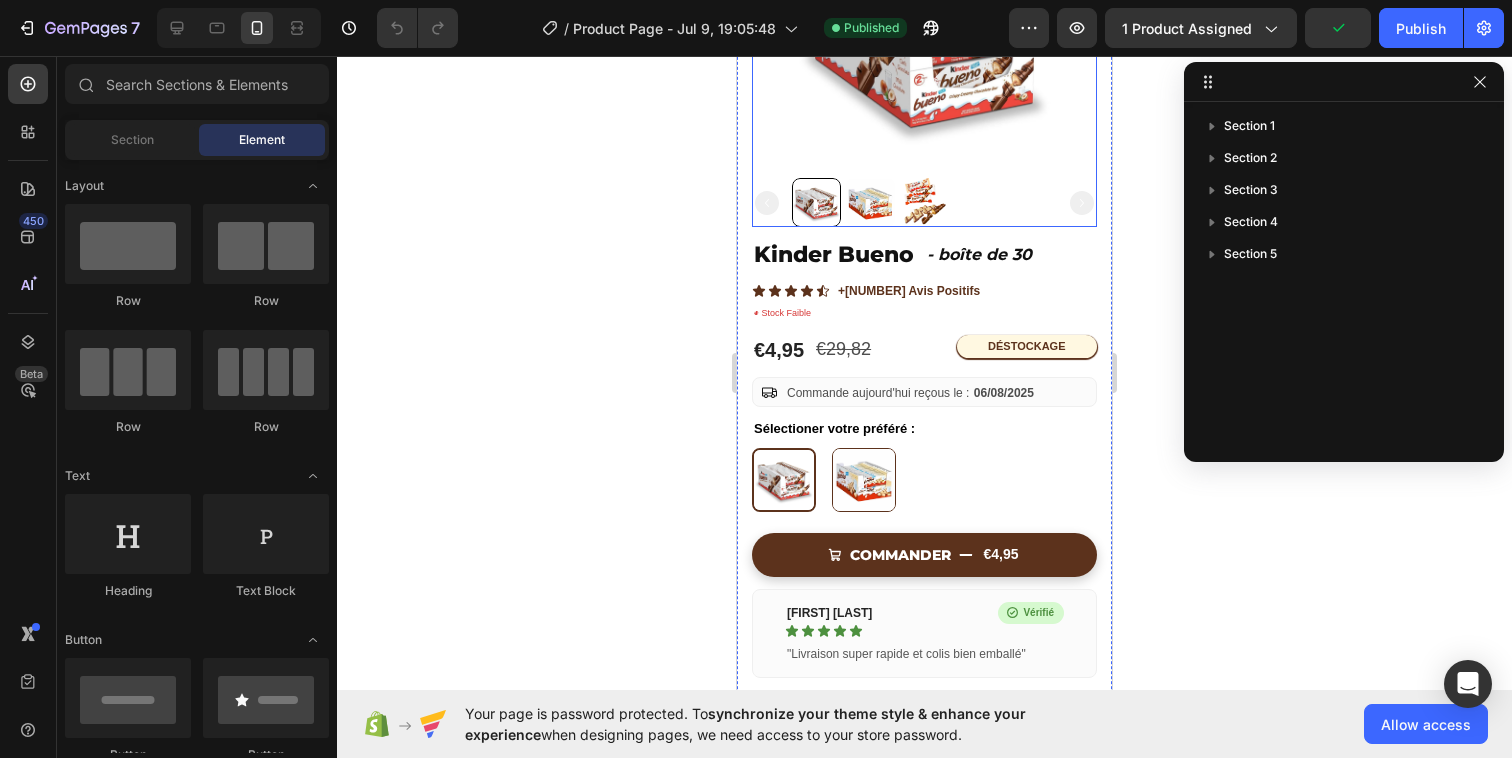 scroll, scrollTop: 243, scrollLeft: 0, axis: vertical 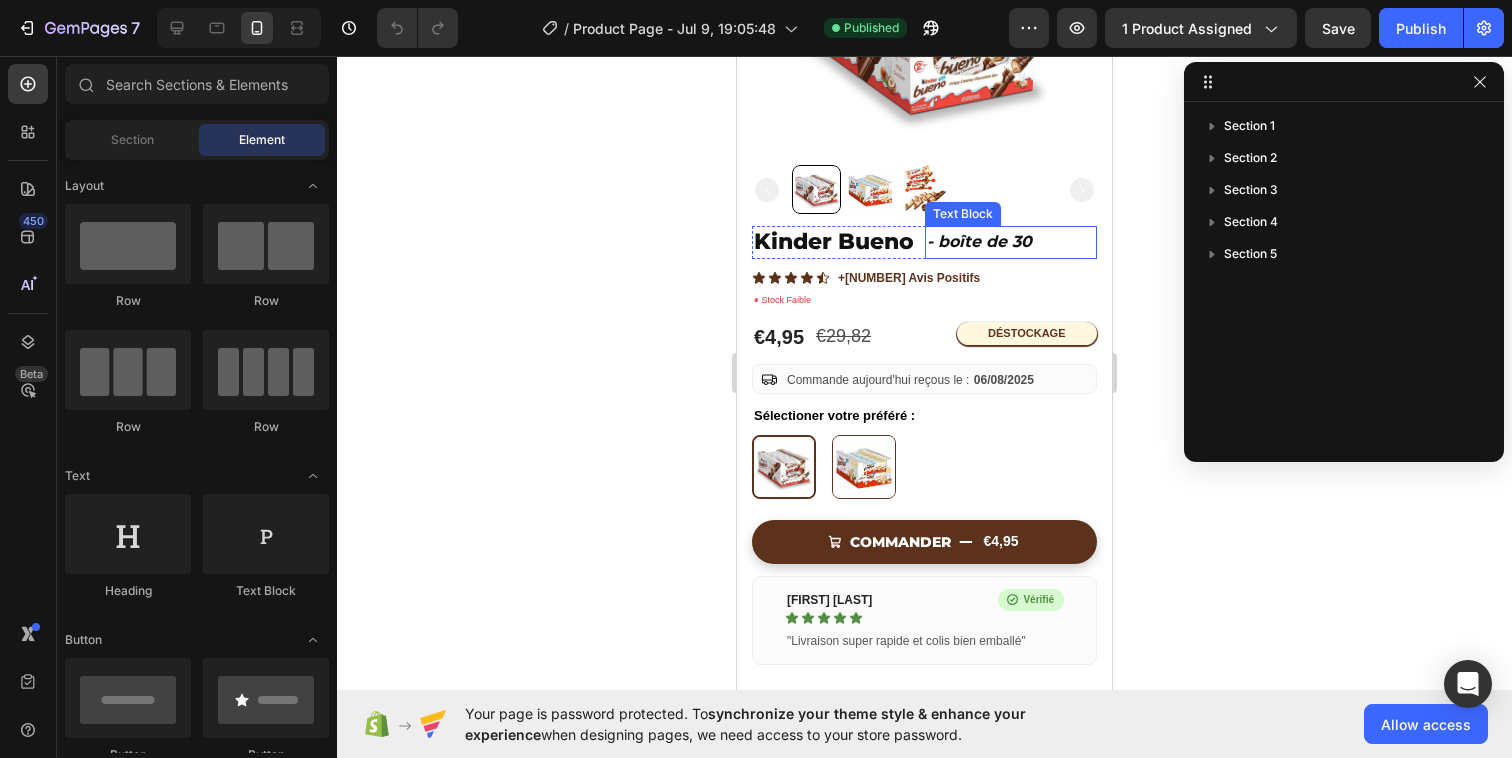 click on "- boîte de 30" at bounding box center [1011, 242] 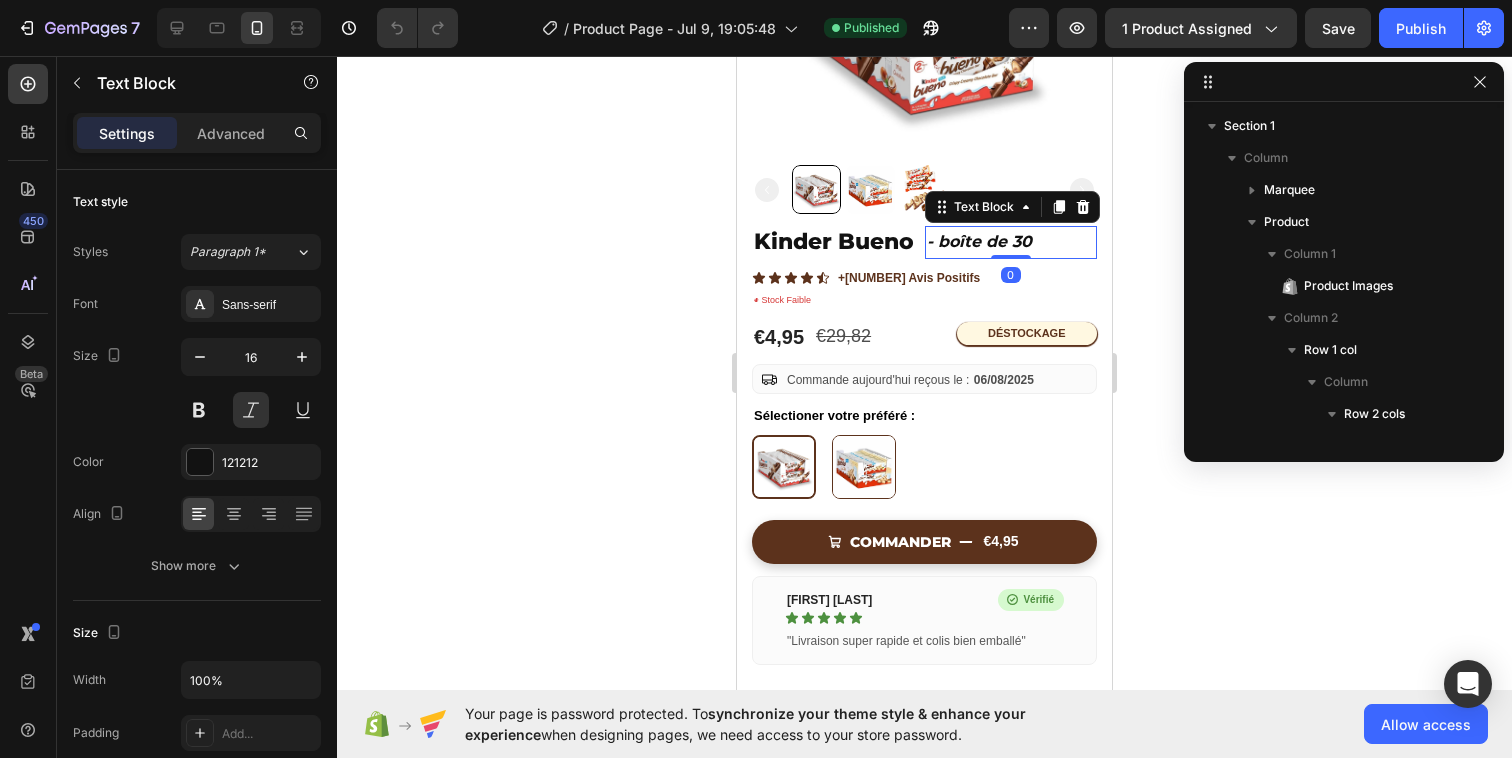scroll, scrollTop: 282, scrollLeft: 0, axis: vertical 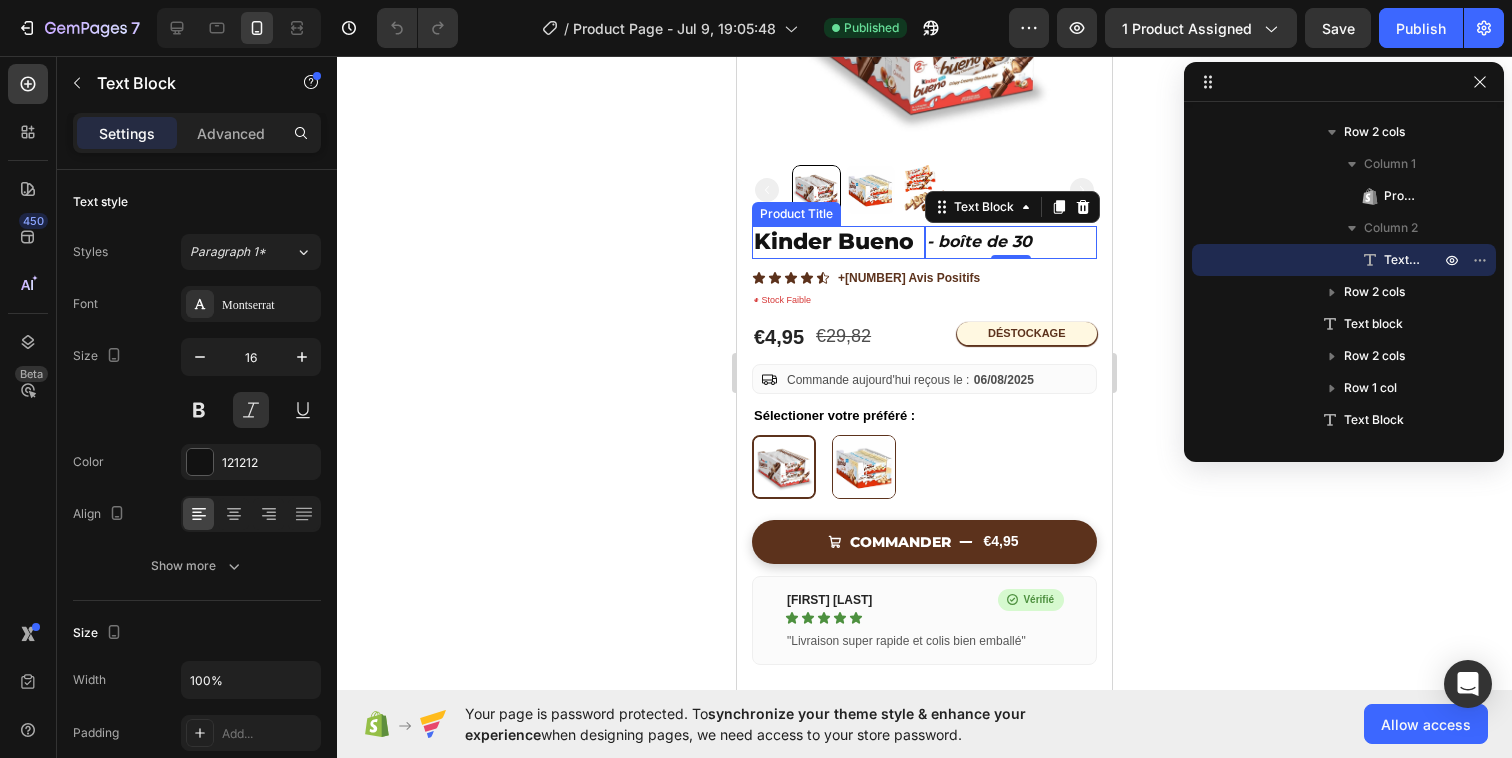click on "Kinder Bueno" at bounding box center [838, 242] 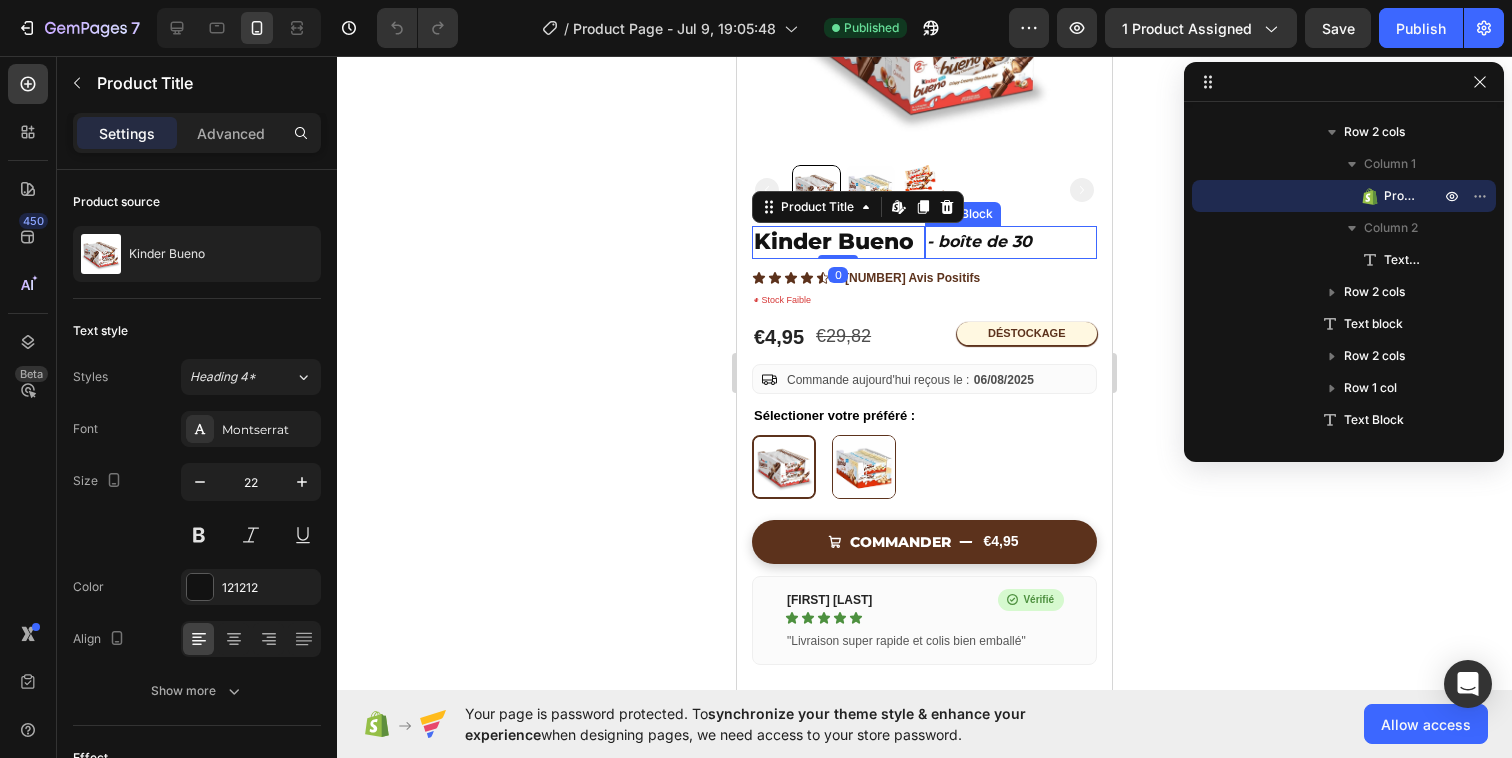click on "- boîte de 30" at bounding box center (1011, 242) 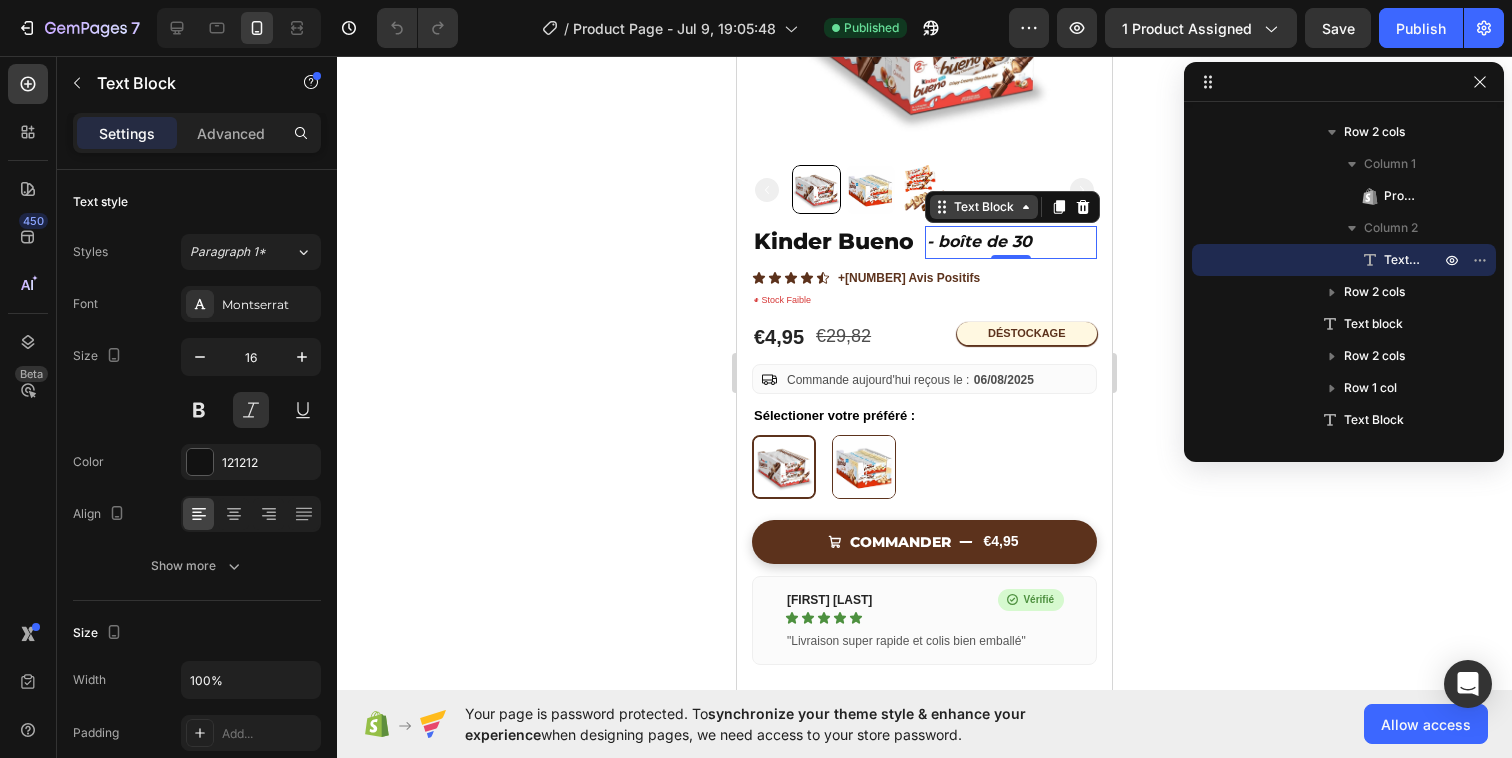 click on "Text Block" at bounding box center (984, 207) 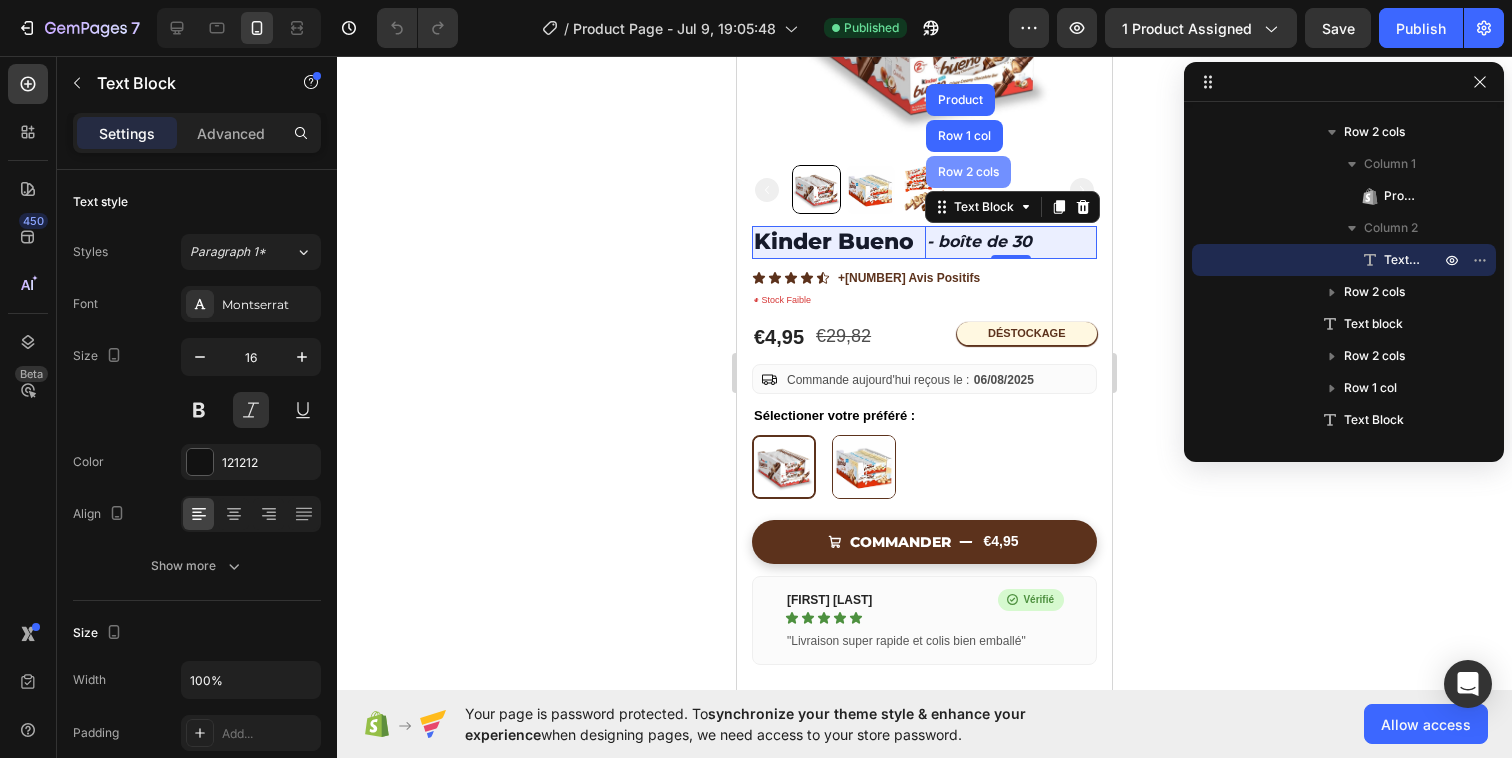 click on "Row 2 cols" at bounding box center (968, 172) 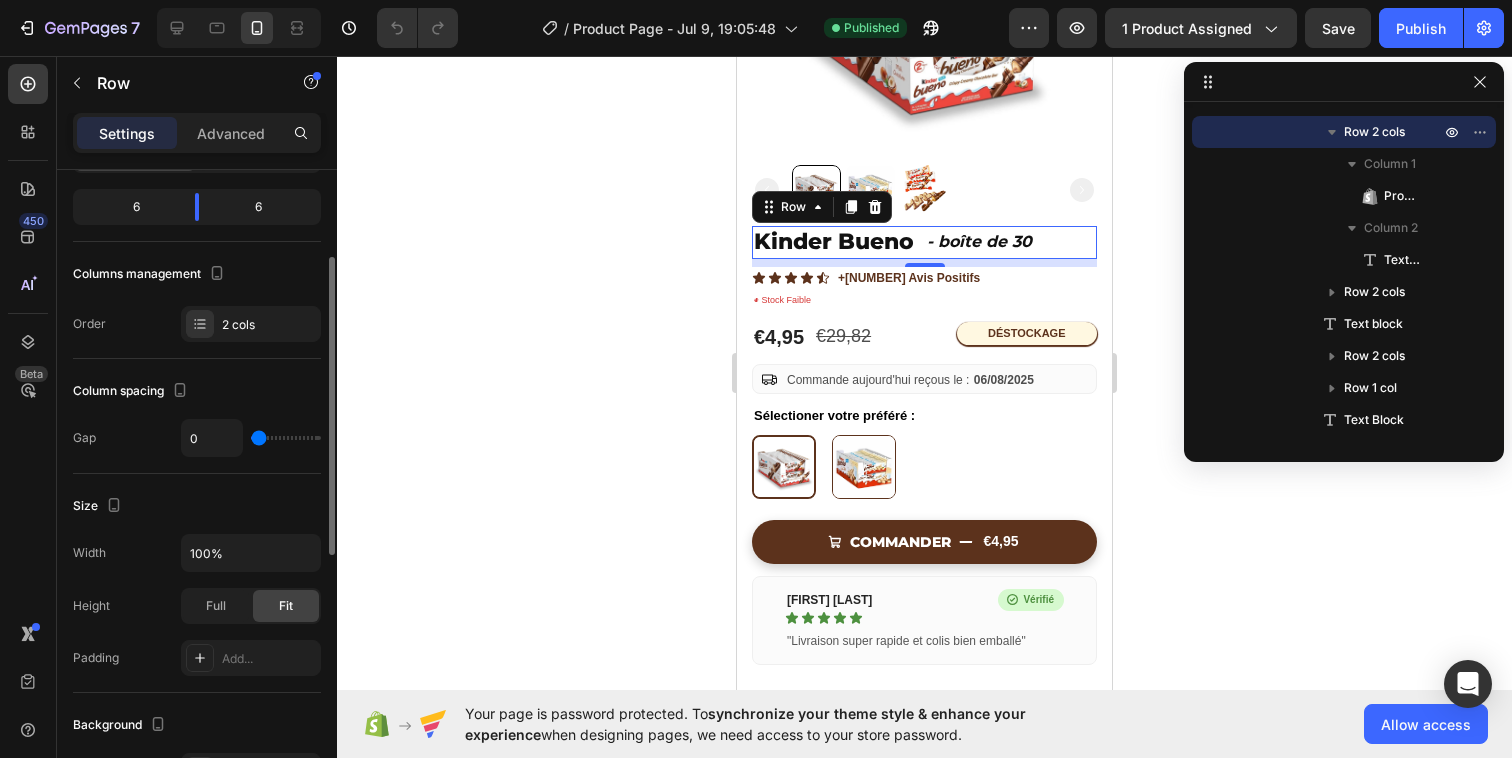 scroll, scrollTop: 0, scrollLeft: 0, axis: both 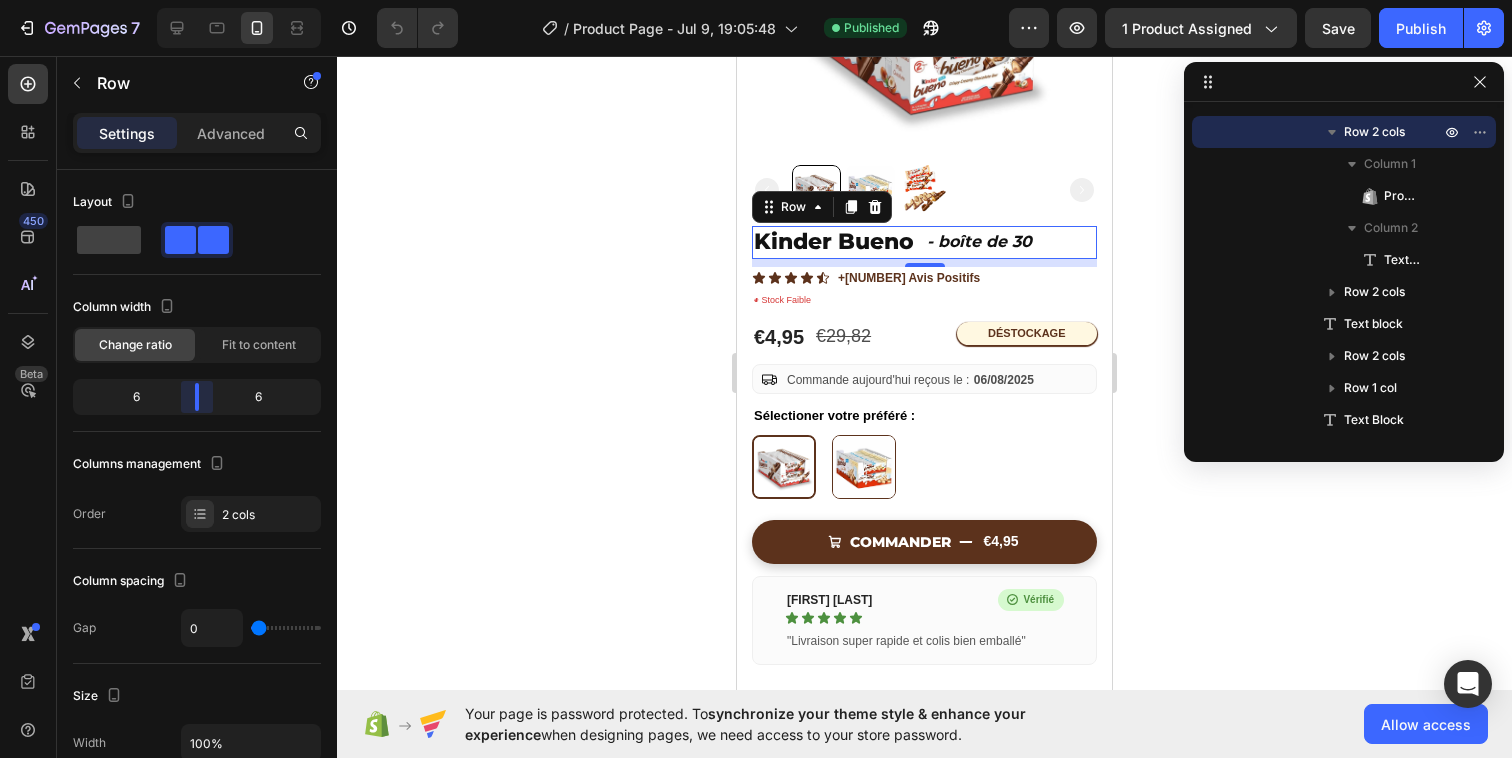 click on "7   /  Product Page - Jul 9, 19:05:48 Published Preview 1 product assigned  Save   Publish  450 Beta Sections(18) Elements(84) Section Element Hero Section Product Detail Brands Trusted Badges Guarantee Product Breakdown How to use Testimonials Compare Bundle FAQs Social Proof Brand Story Product List Collection Blog List Contact Sticky Add to Cart Custom Footer Browse Library 450 Layout
Row
Row
Row
Row Text
Heading
Text Block Button
Button
Button Media
Image
Image
Video" at bounding box center (756, 0) 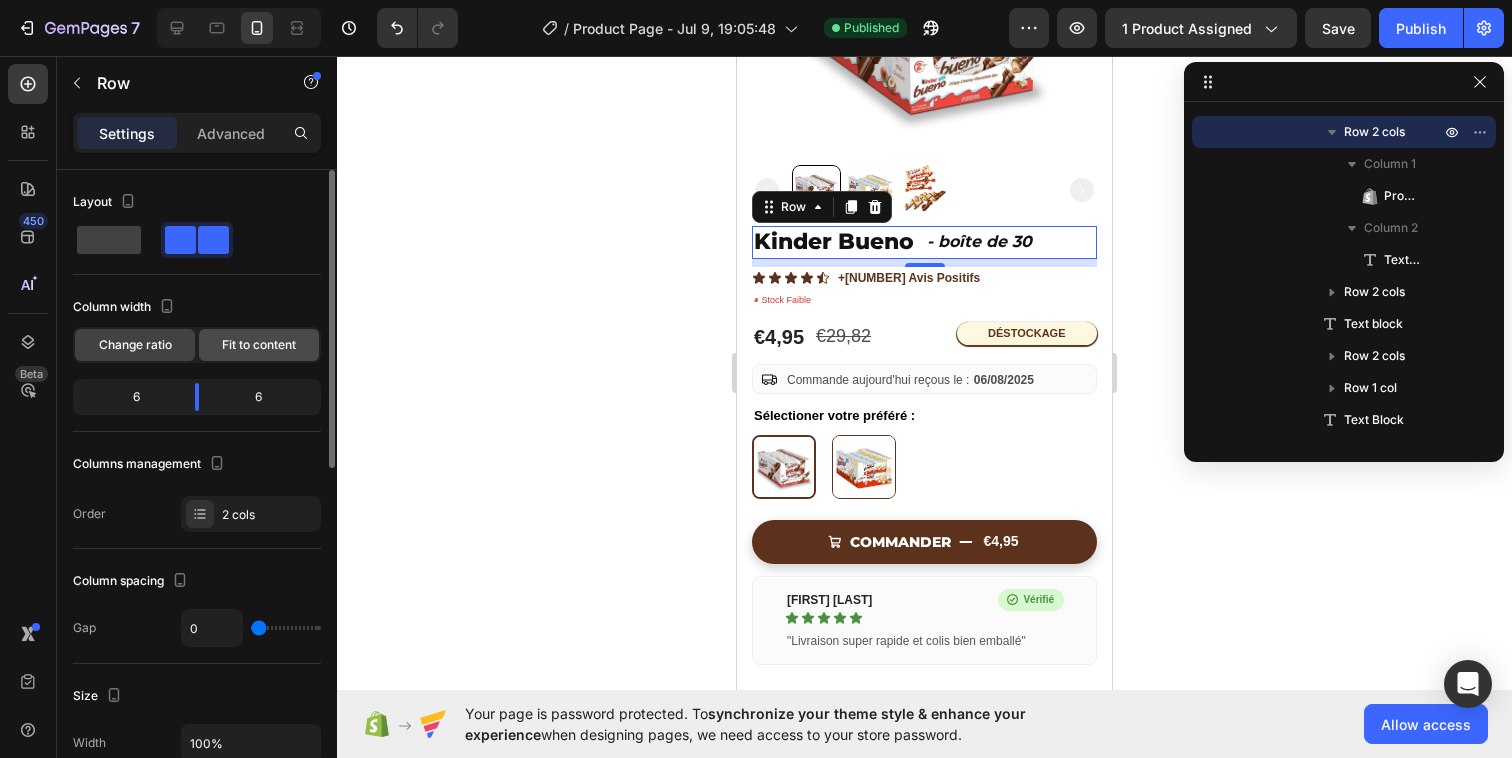 click on "Fit to content" 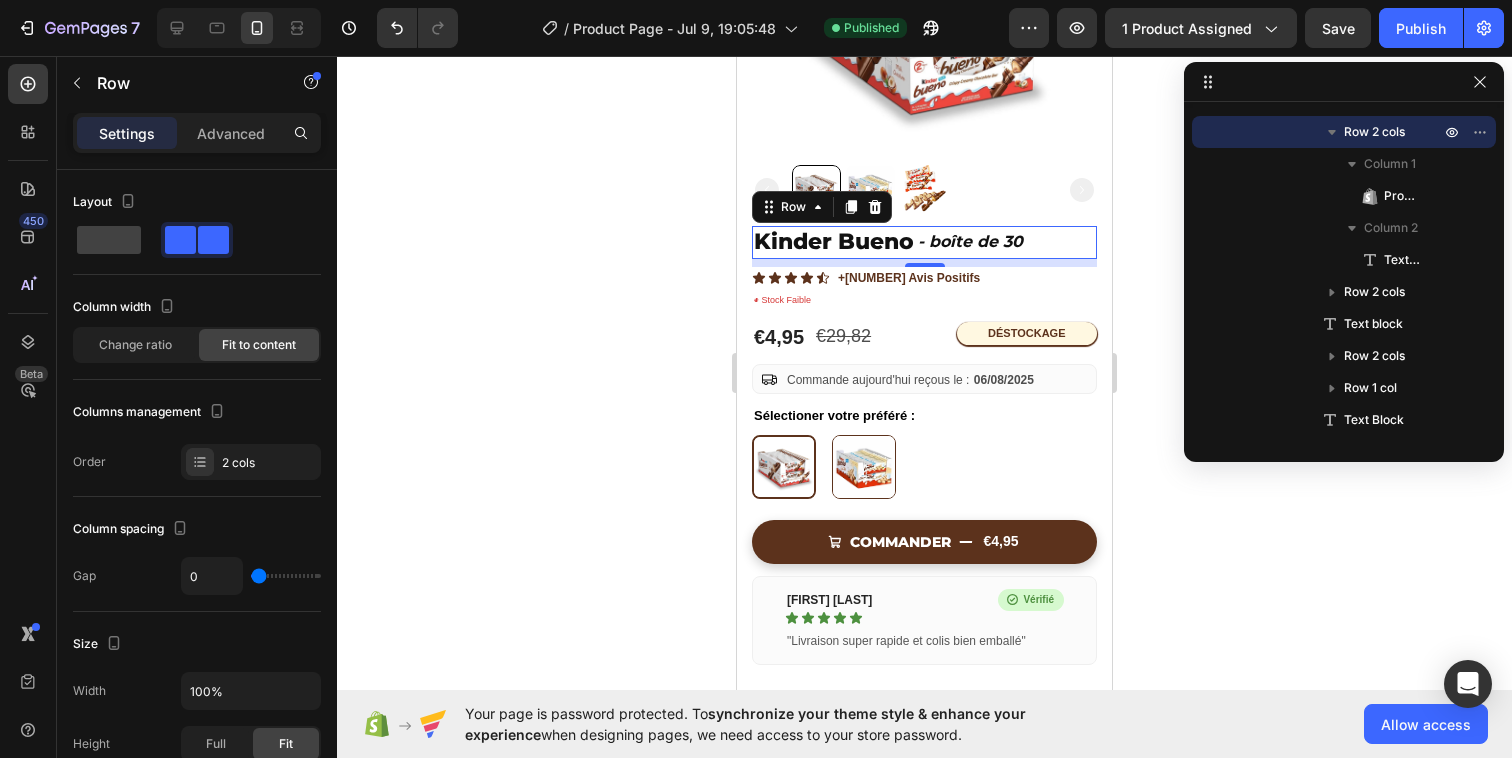 click 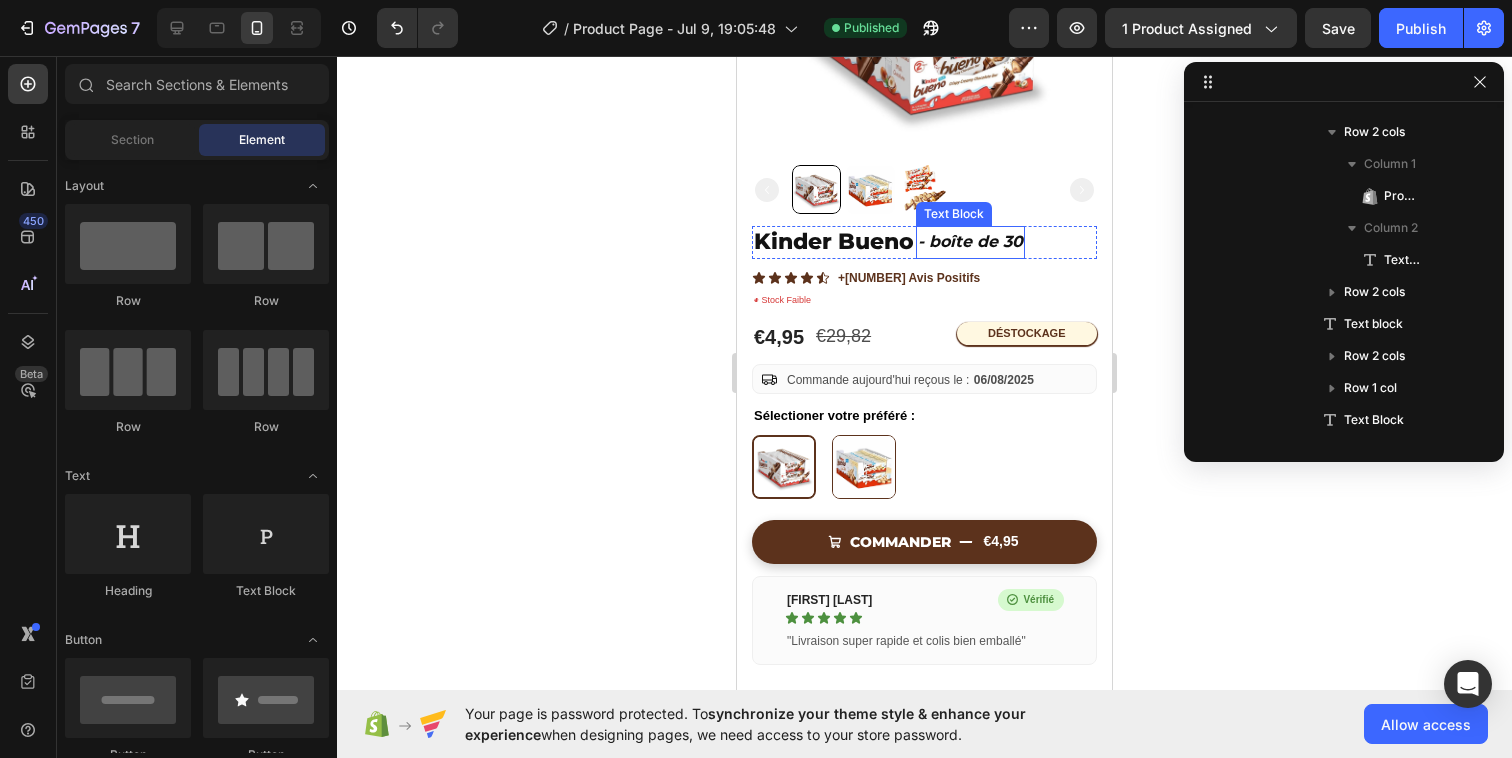click on "- boîte de 30" at bounding box center [970, 242] 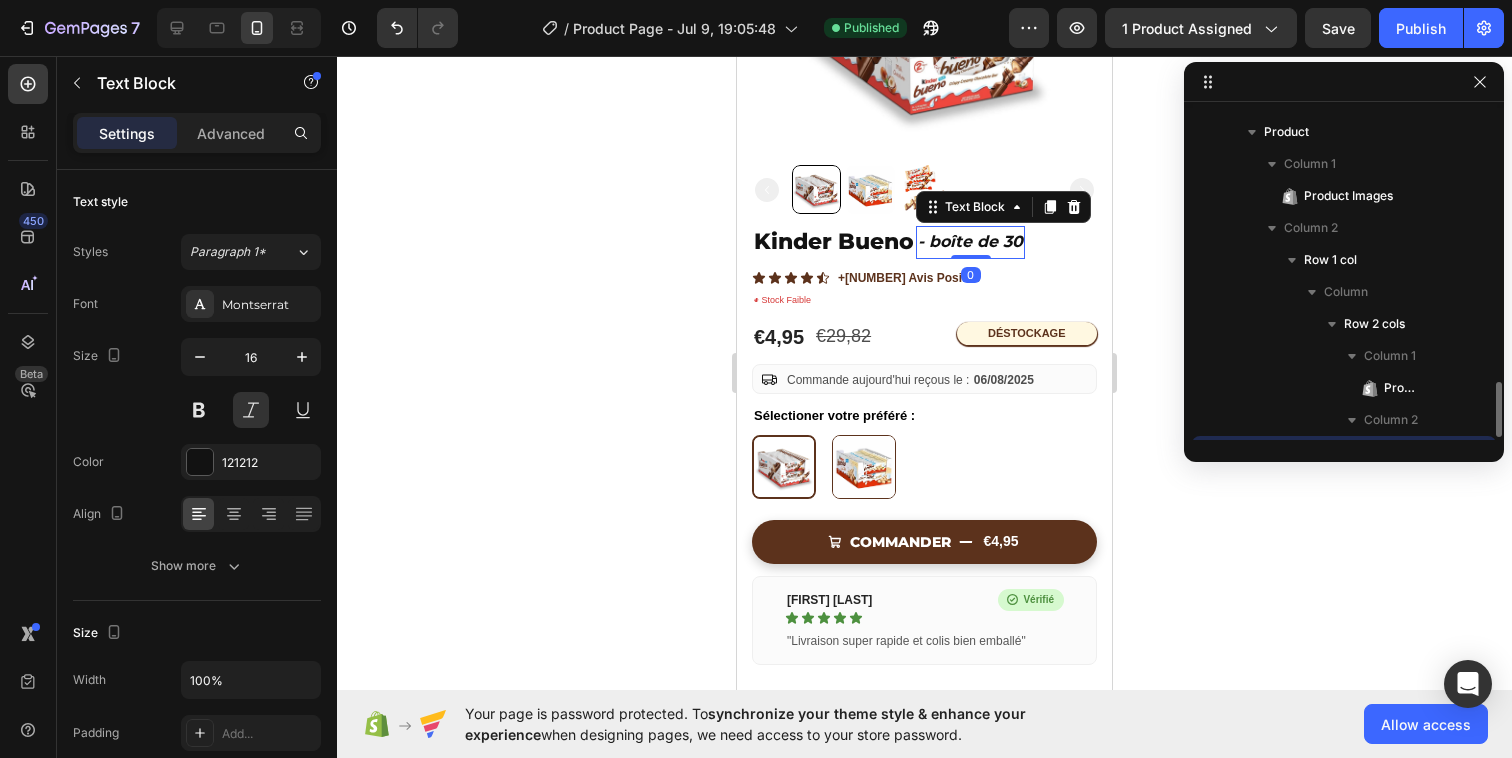 scroll, scrollTop: 474, scrollLeft: 0, axis: vertical 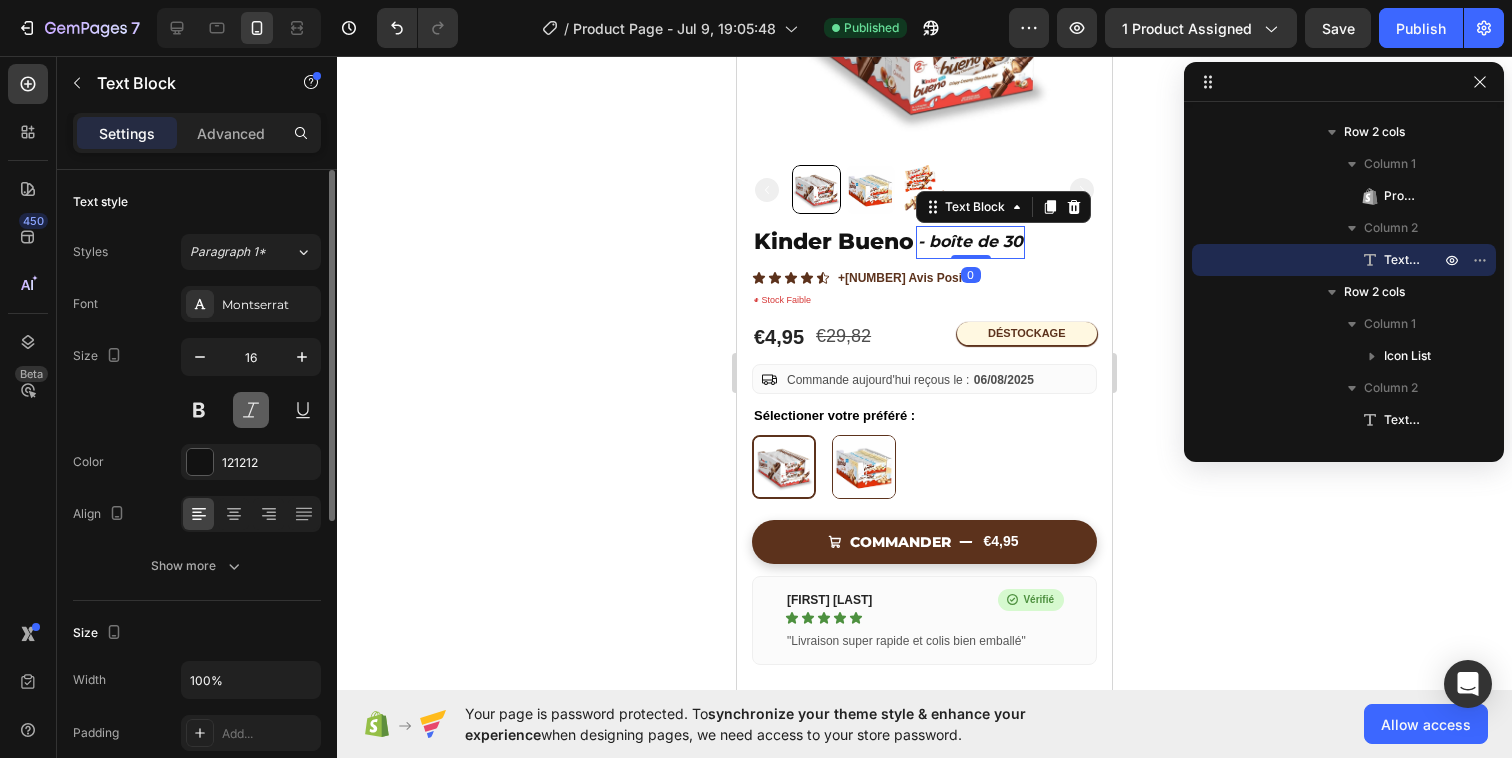 click at bounding box center (251, 410) 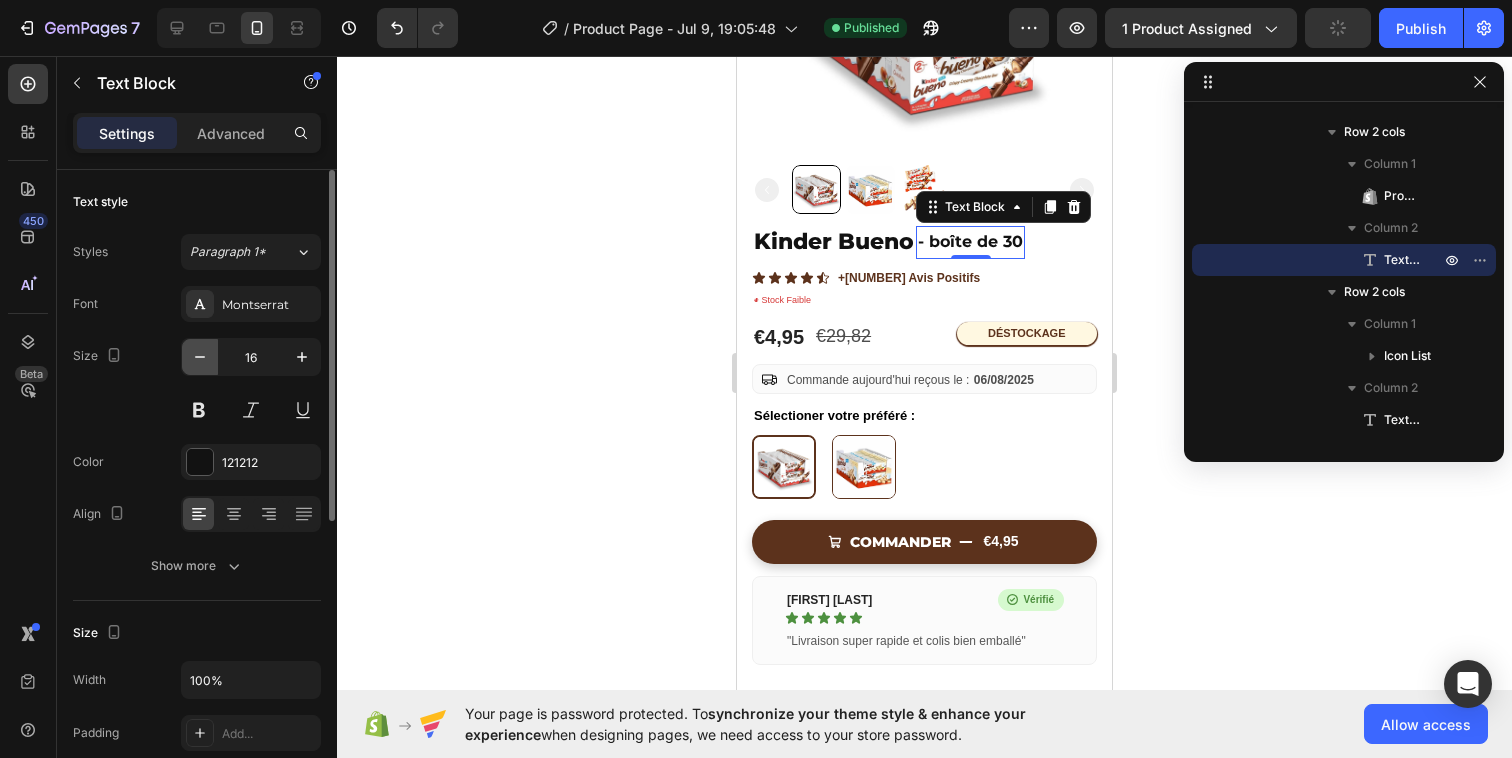 click 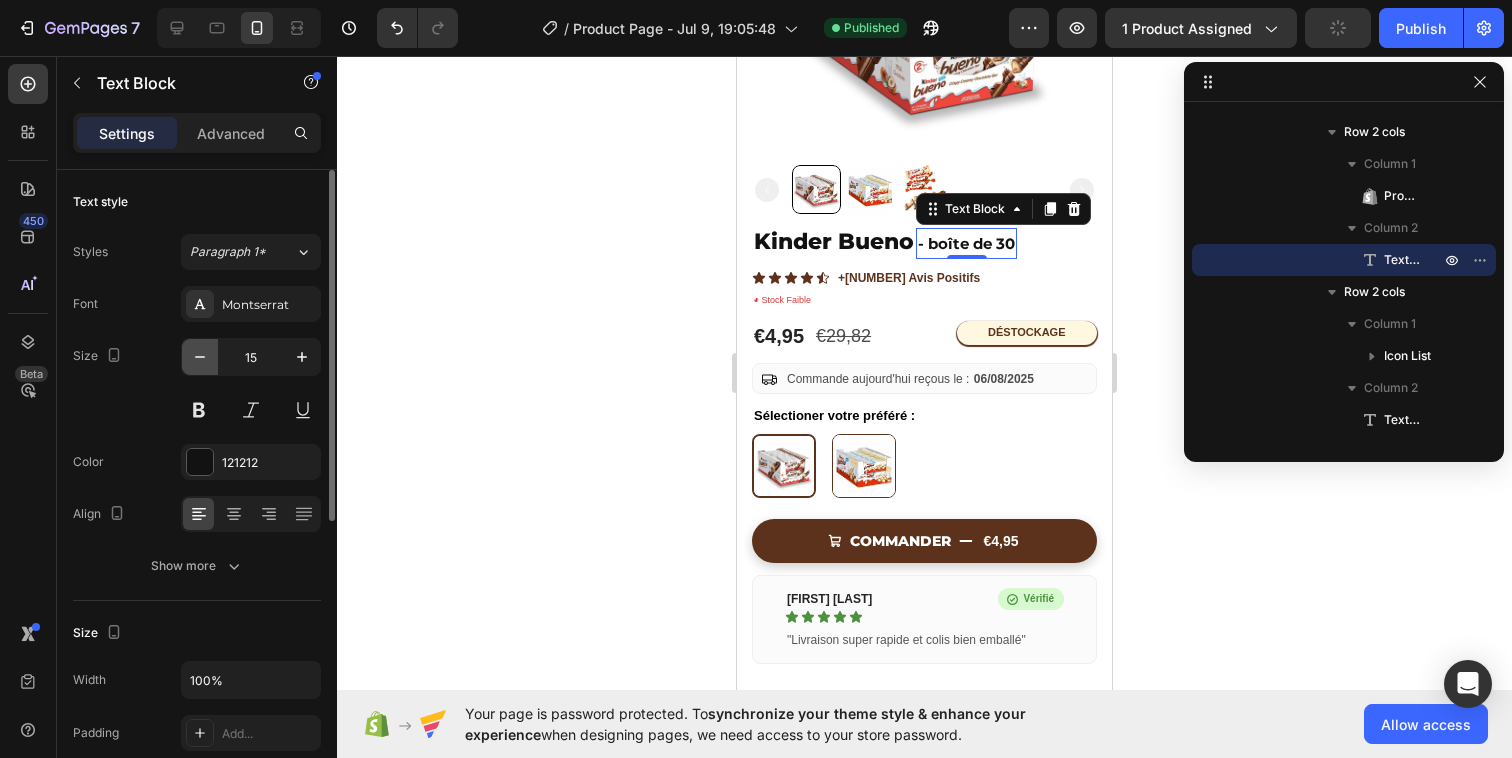 click 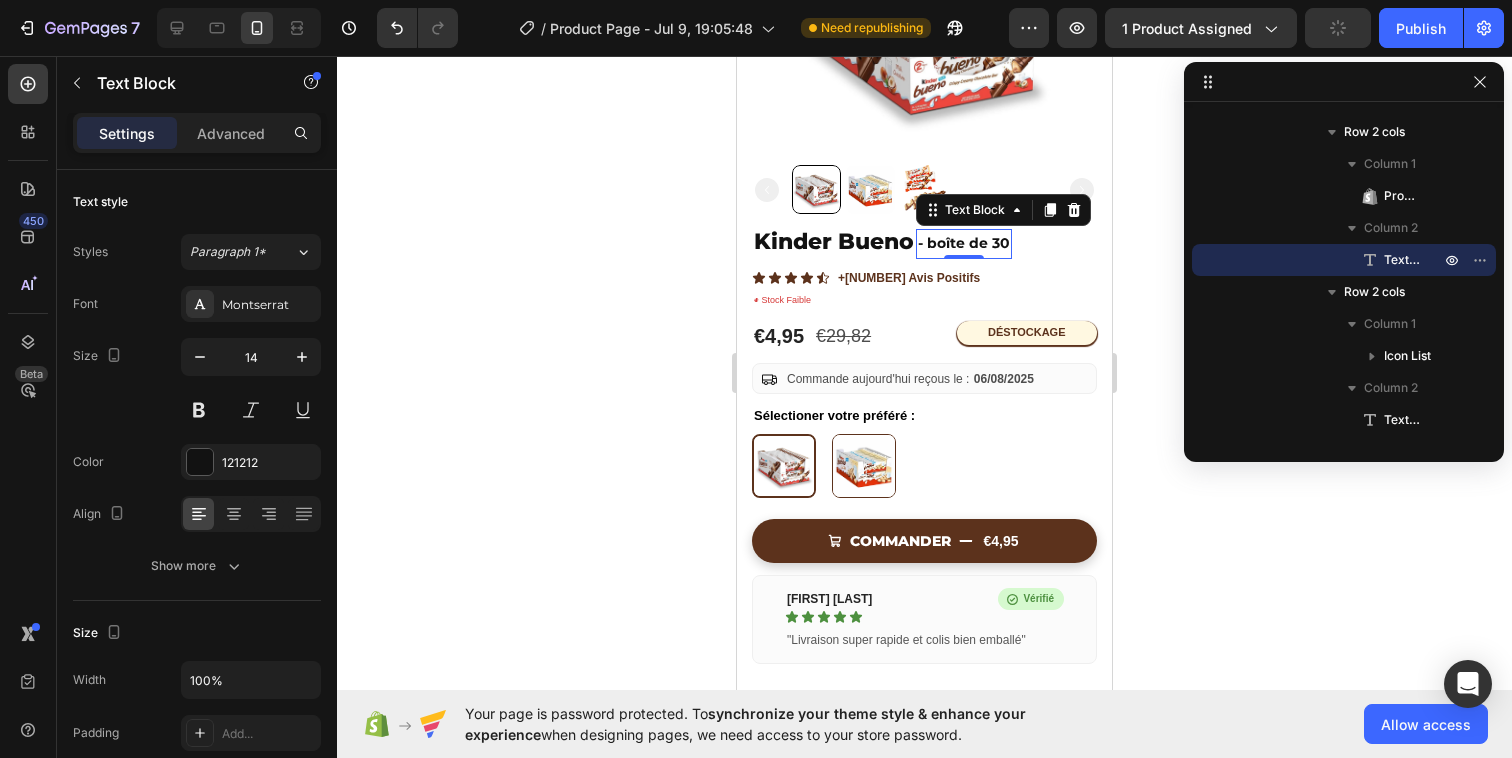 click 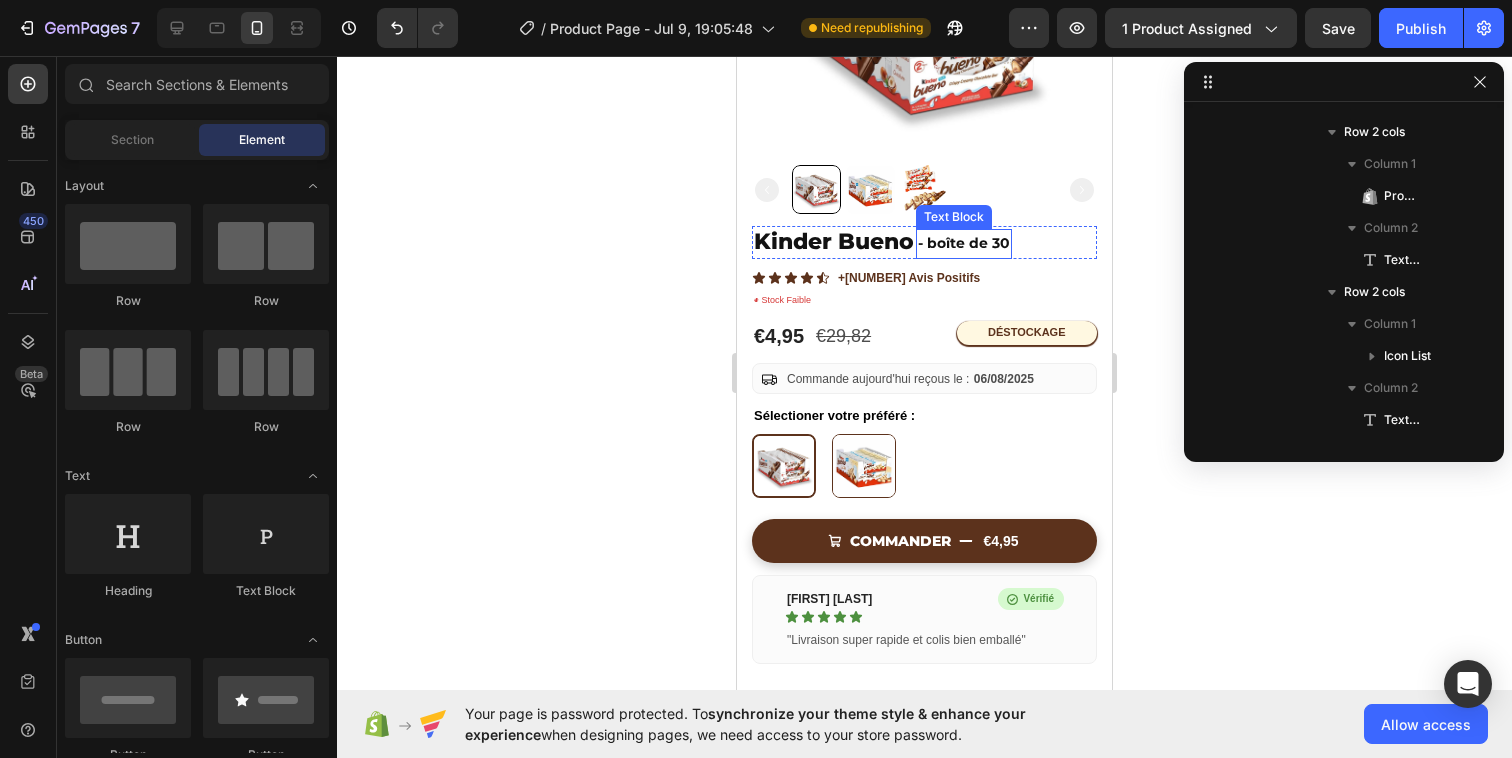 click on "- boîte de 30" at bounding box center (964, 243) 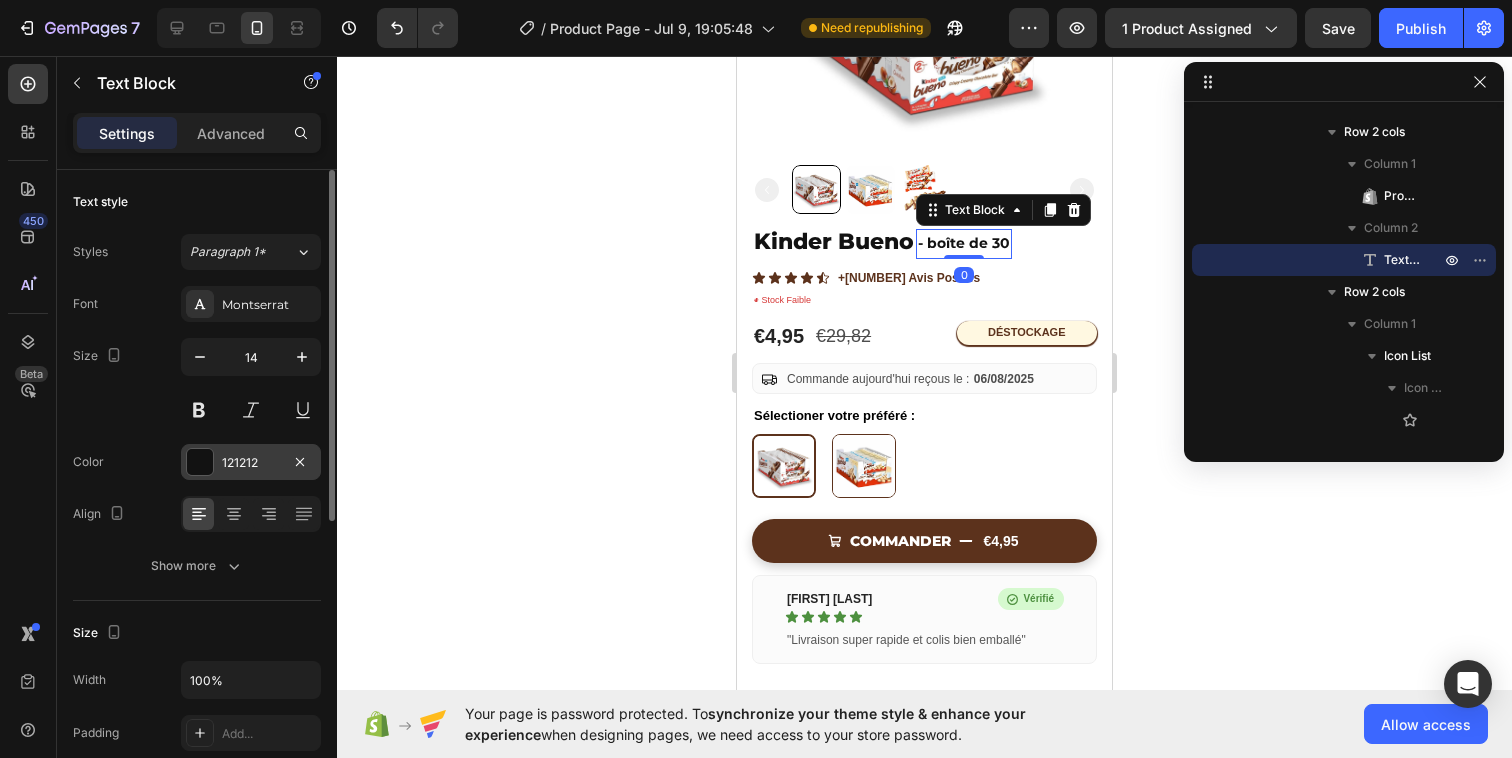 click at bounding box center [200, 462] 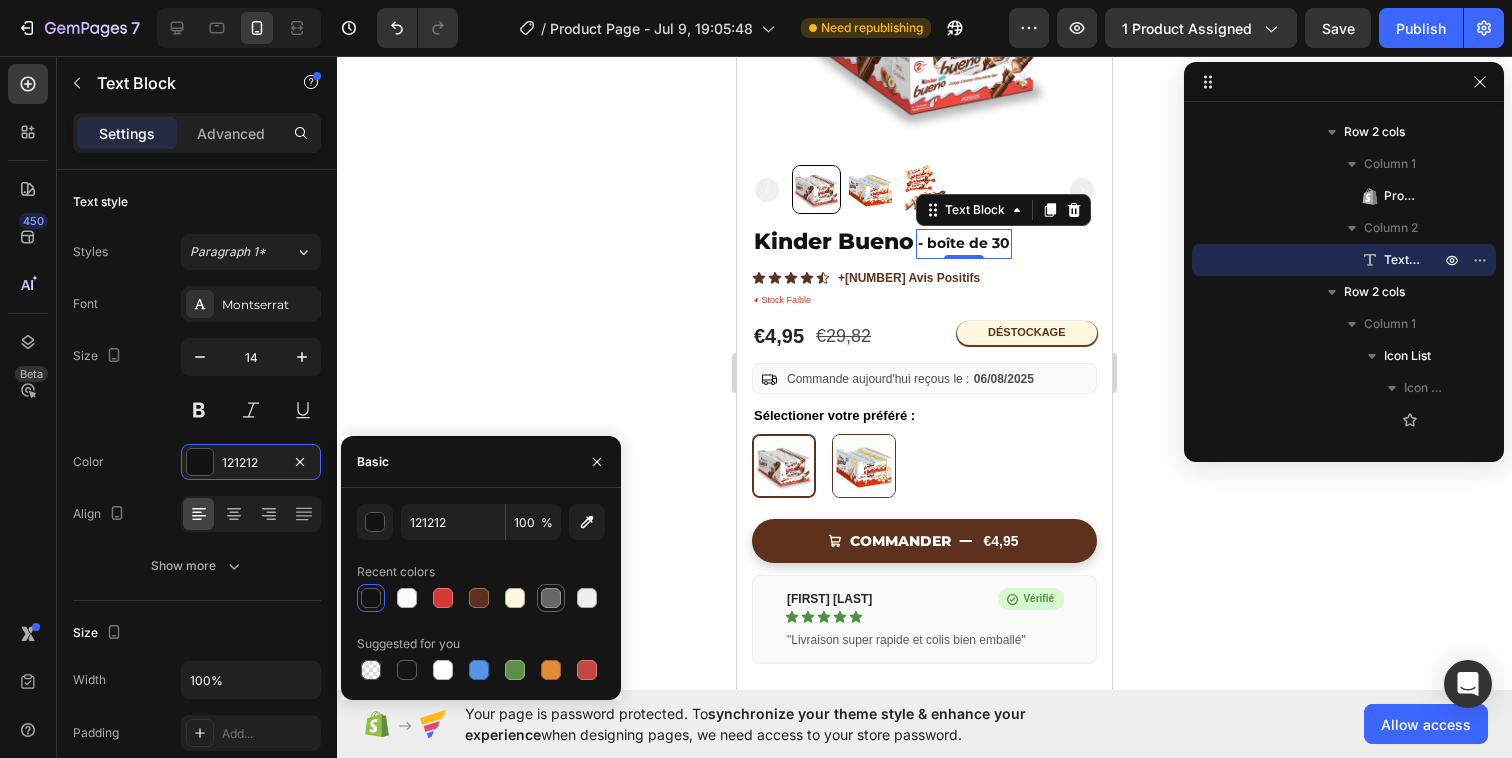 click at bounding box center (551, 598) 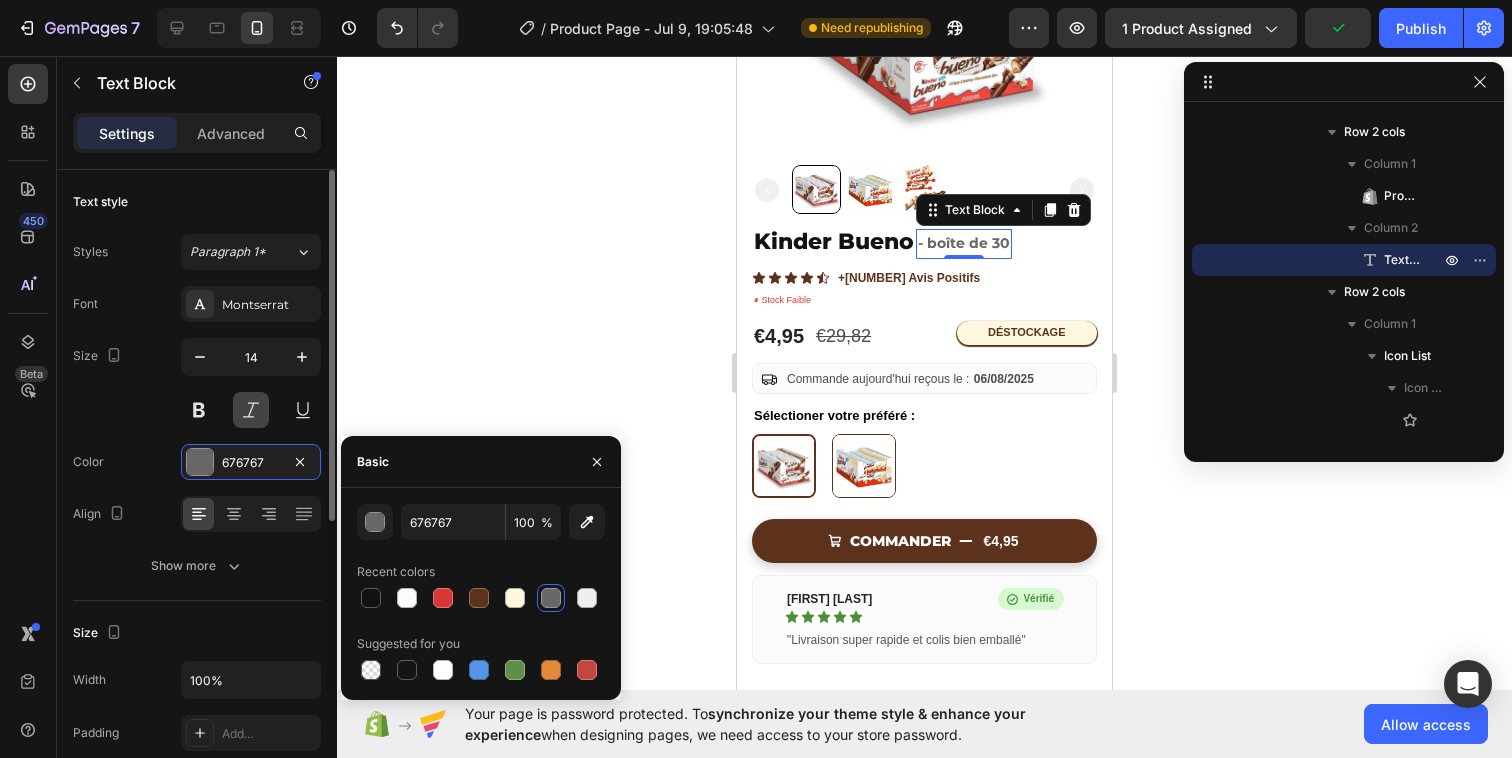 click at bounding box center (251, 410) 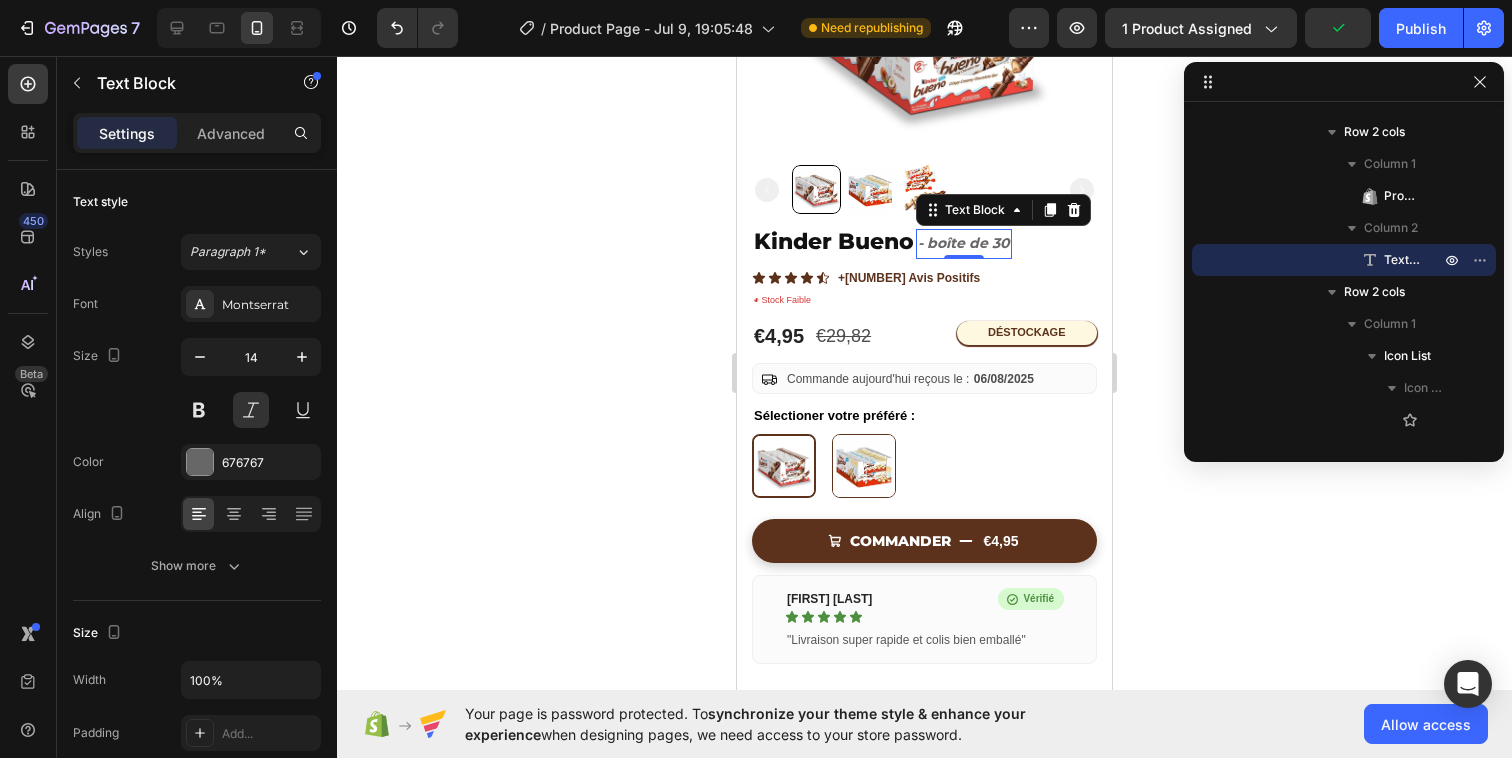 click 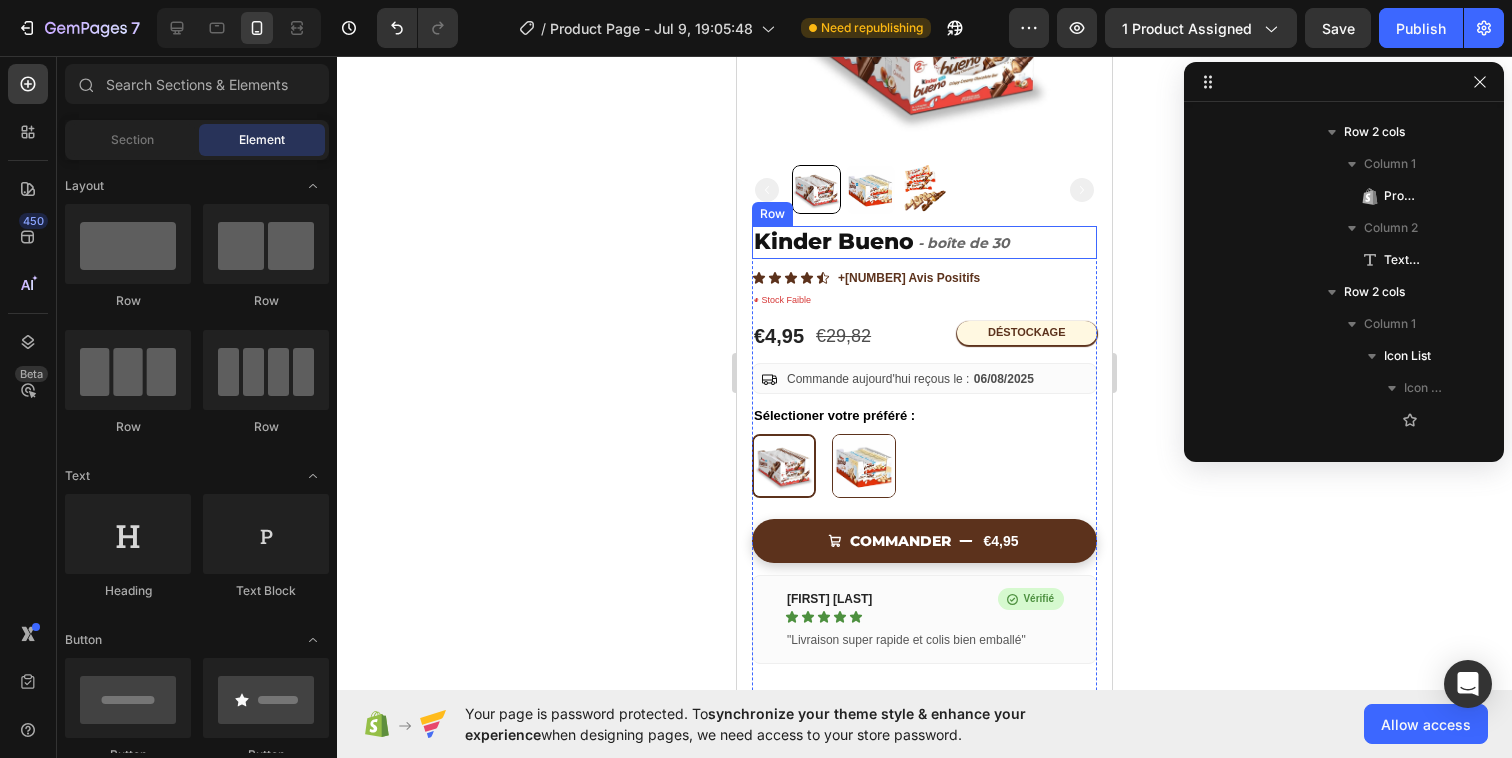 click on "Kinder Bueno Product Title - boîte de 30 Text Block Row" at bounding box center [924, 242] 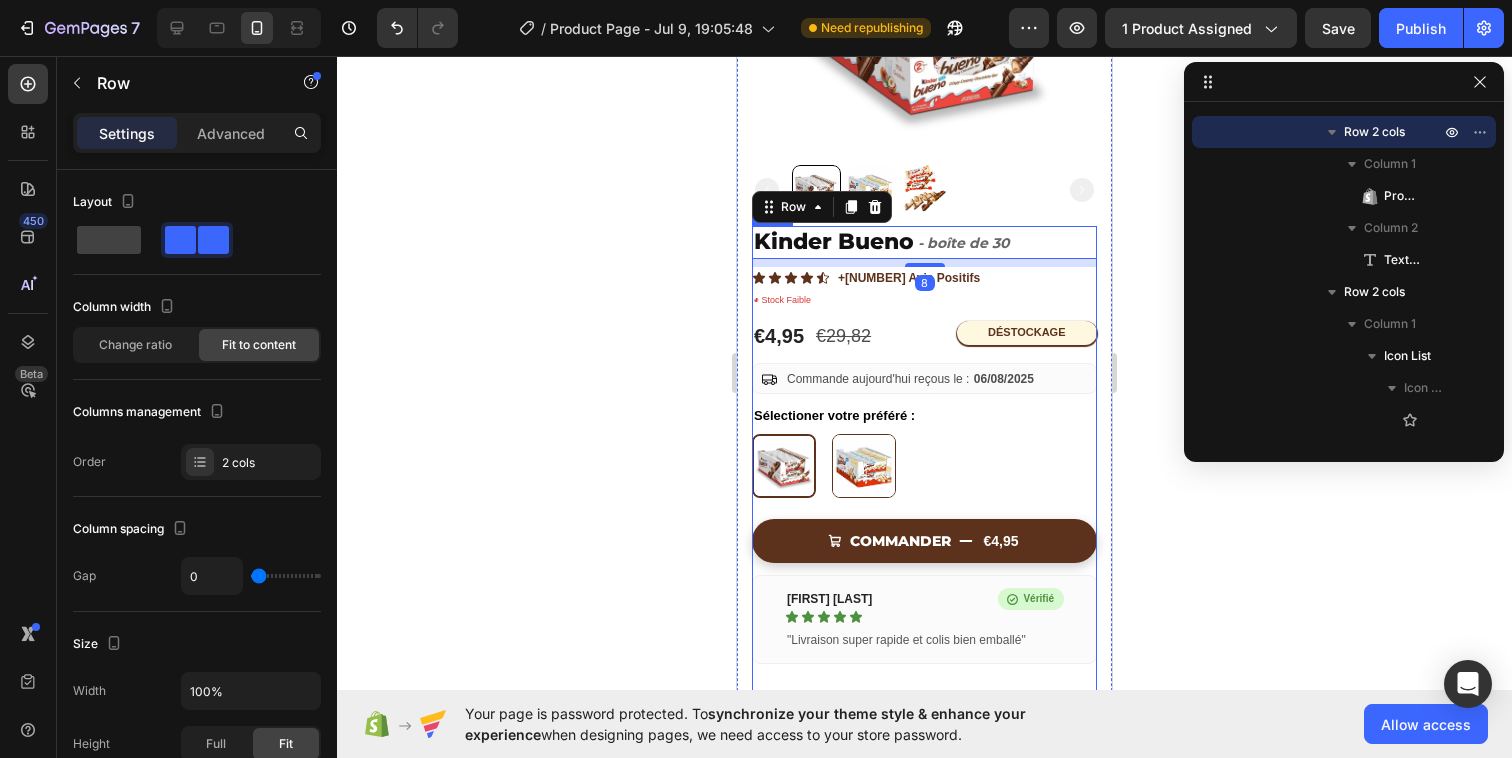click 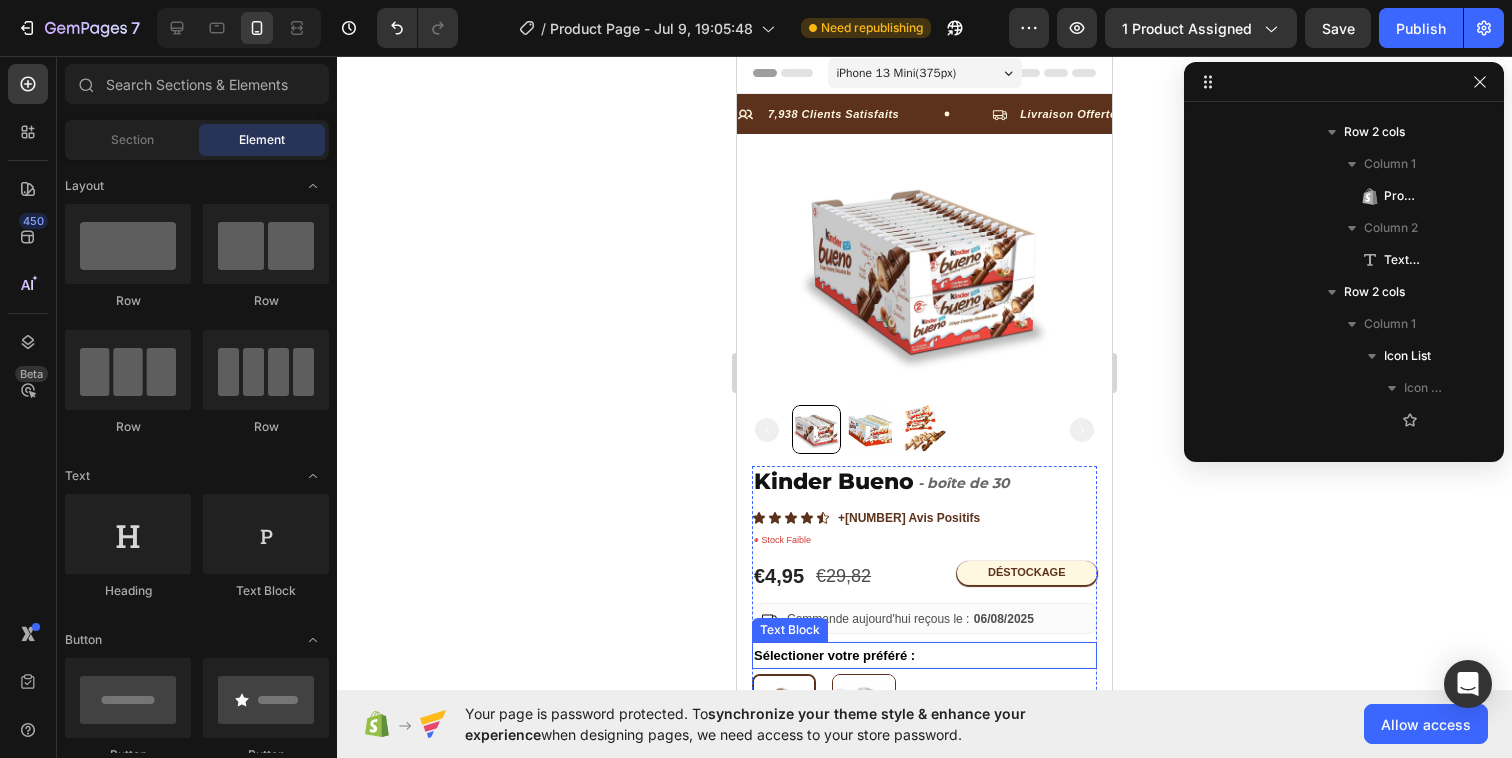 scroll, scrollTop: 0, scrollLeft: 0, axis: both 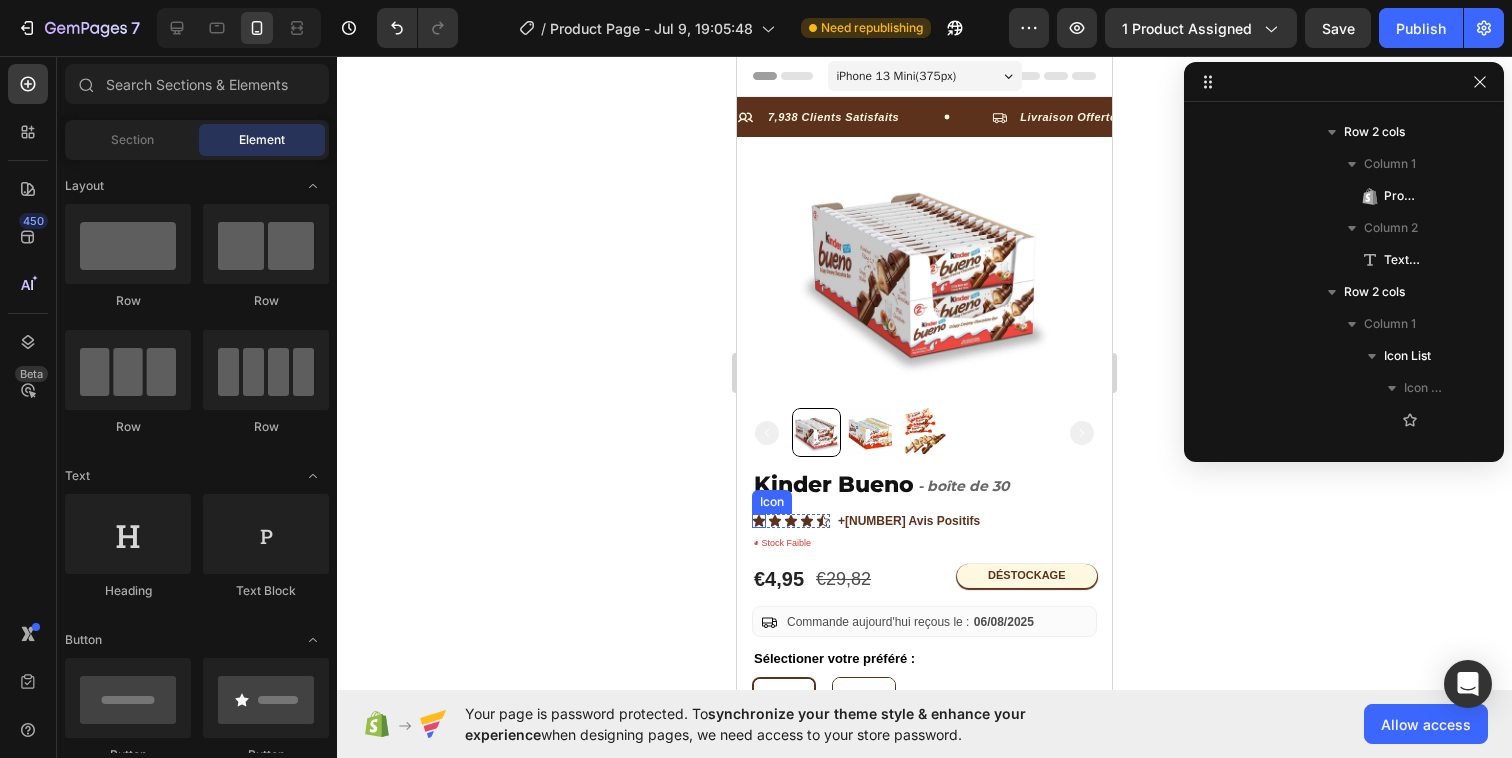 click 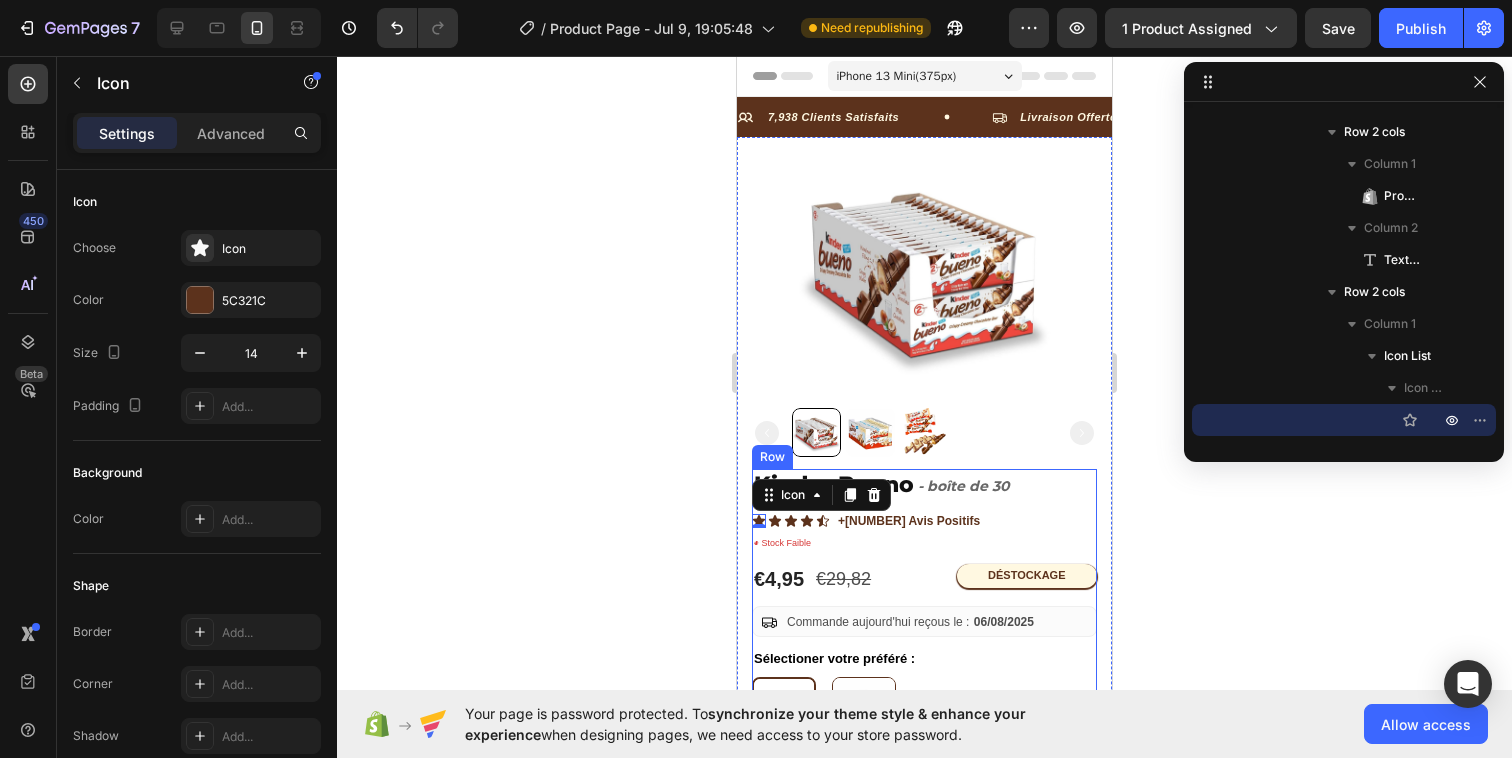 click 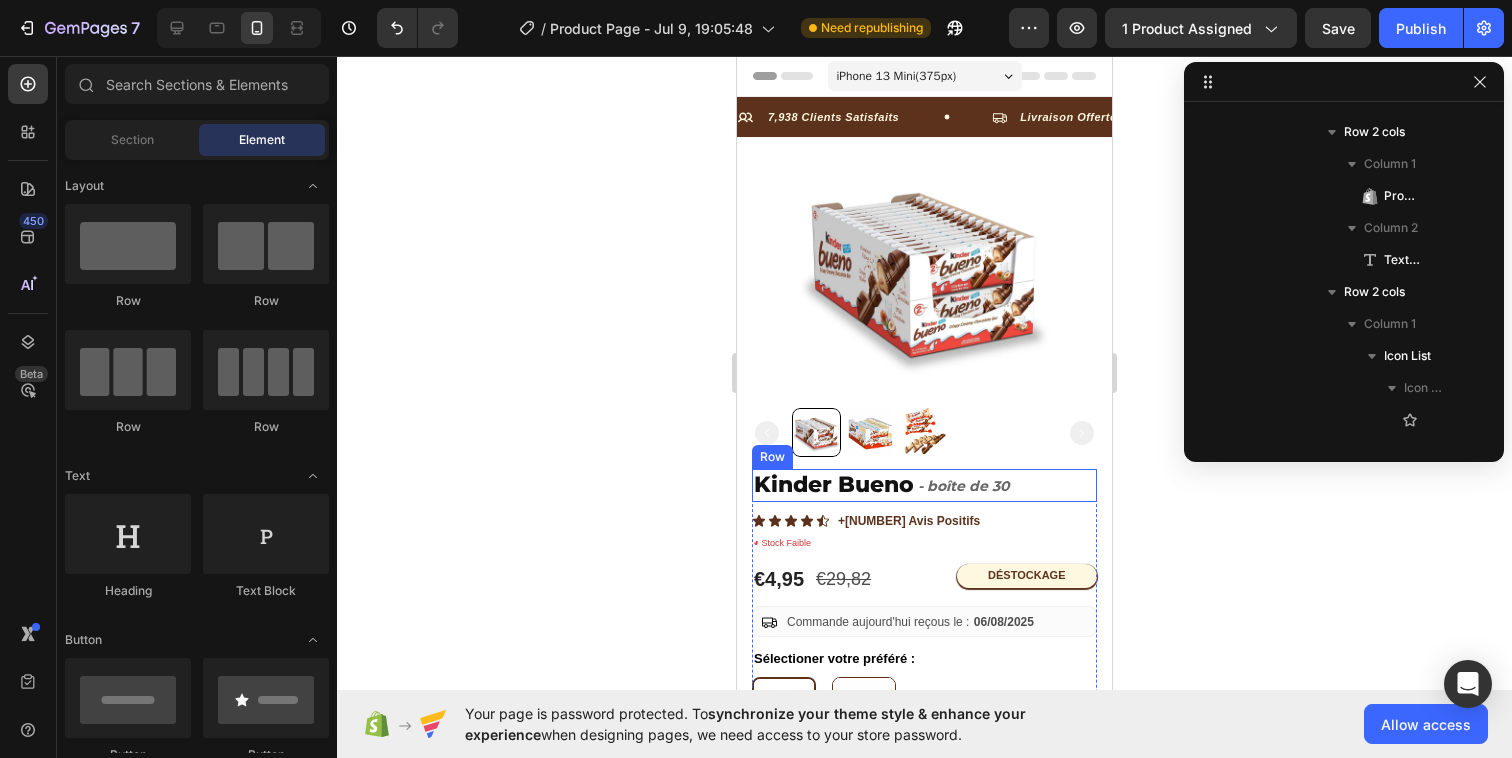 click on "Kinder Bueno Product Title - boîte de 30 Text Block Row" at bounding box center [924, 485] 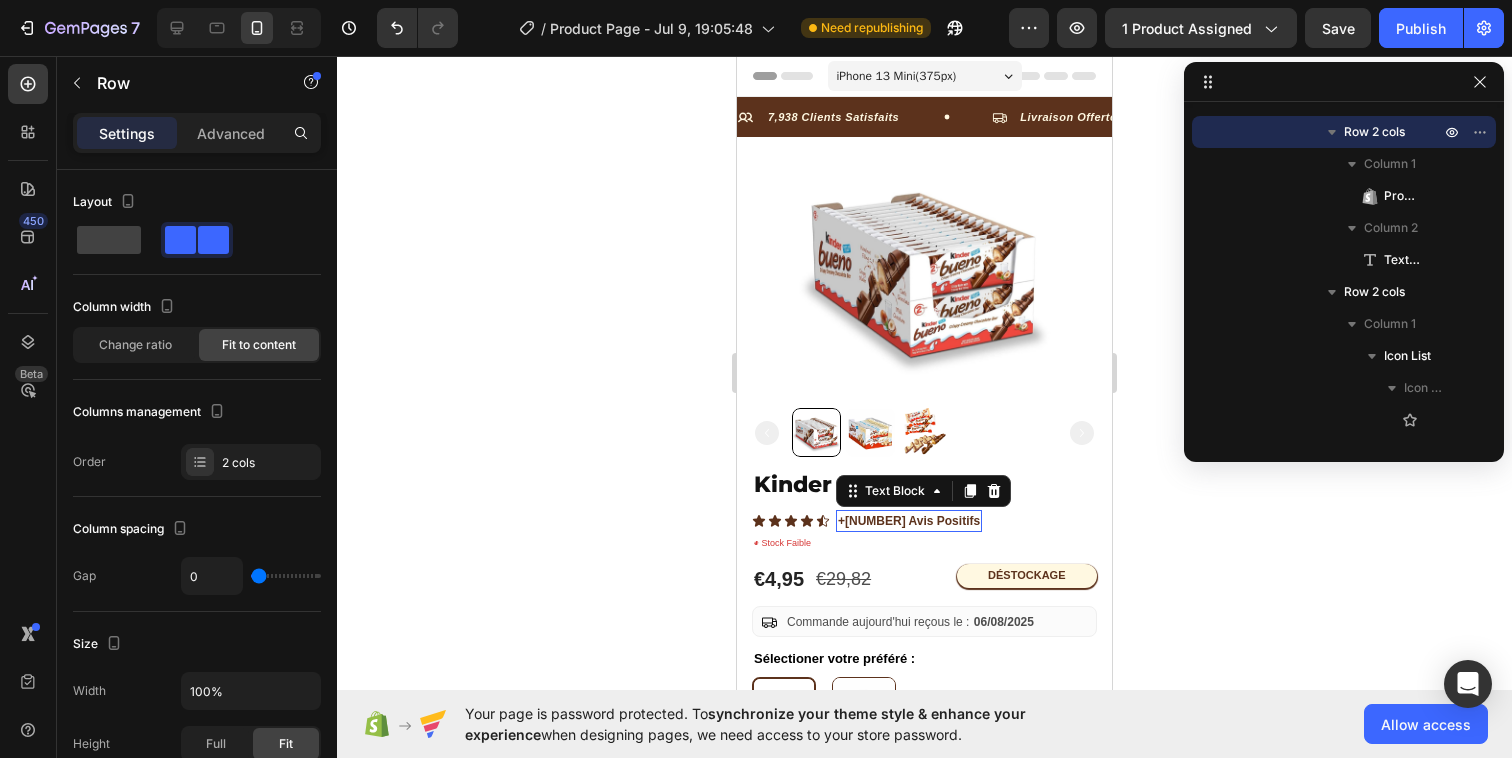 scroll, scrollTop: 954, scrollLeft: 0, axis: vertical 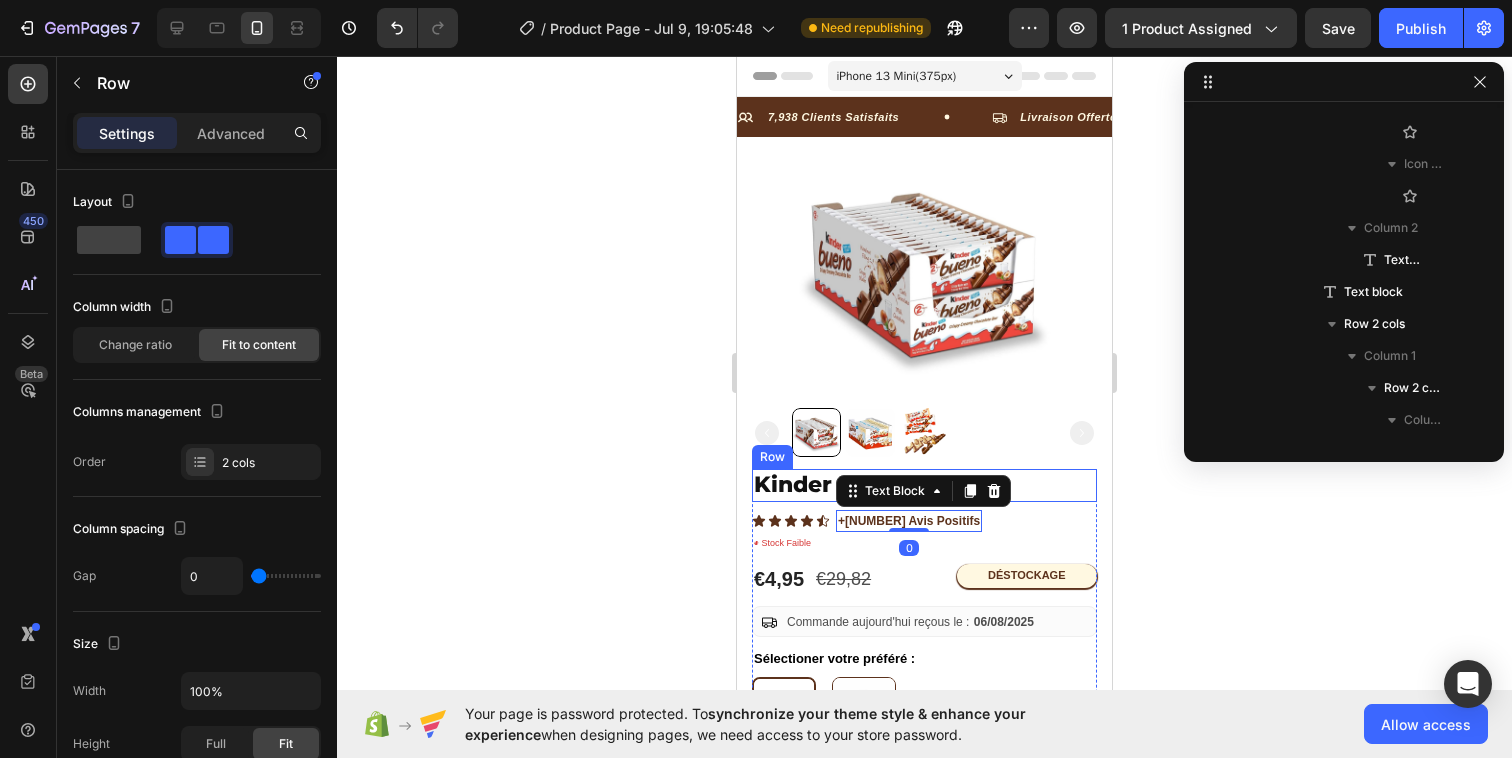 click on "Kinder Bueno Product Title - boîte de 30 Text Block Row" at bounding box center [924, 485] 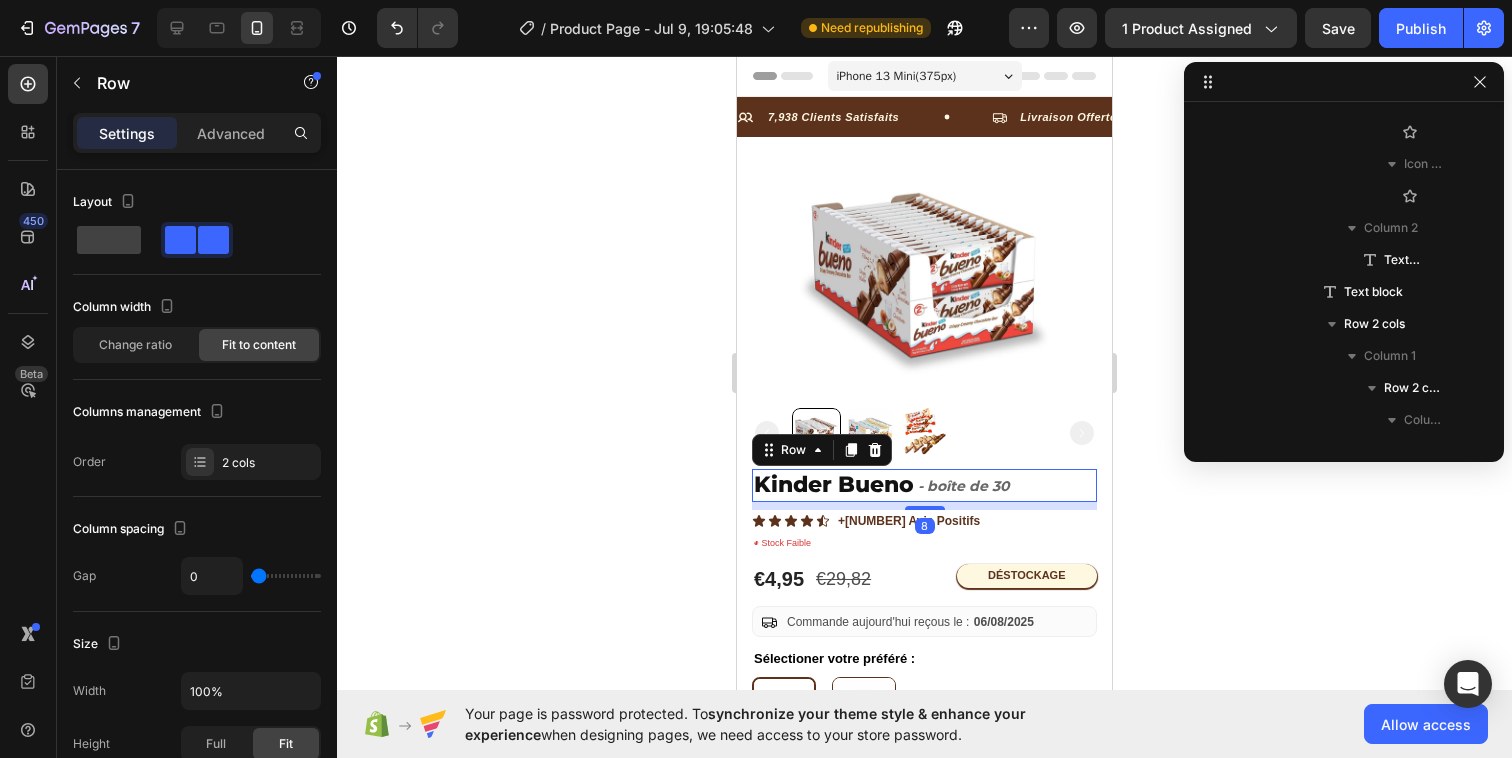scroll, scrollTop: 346, scrollLeft: 0, axis: vertical 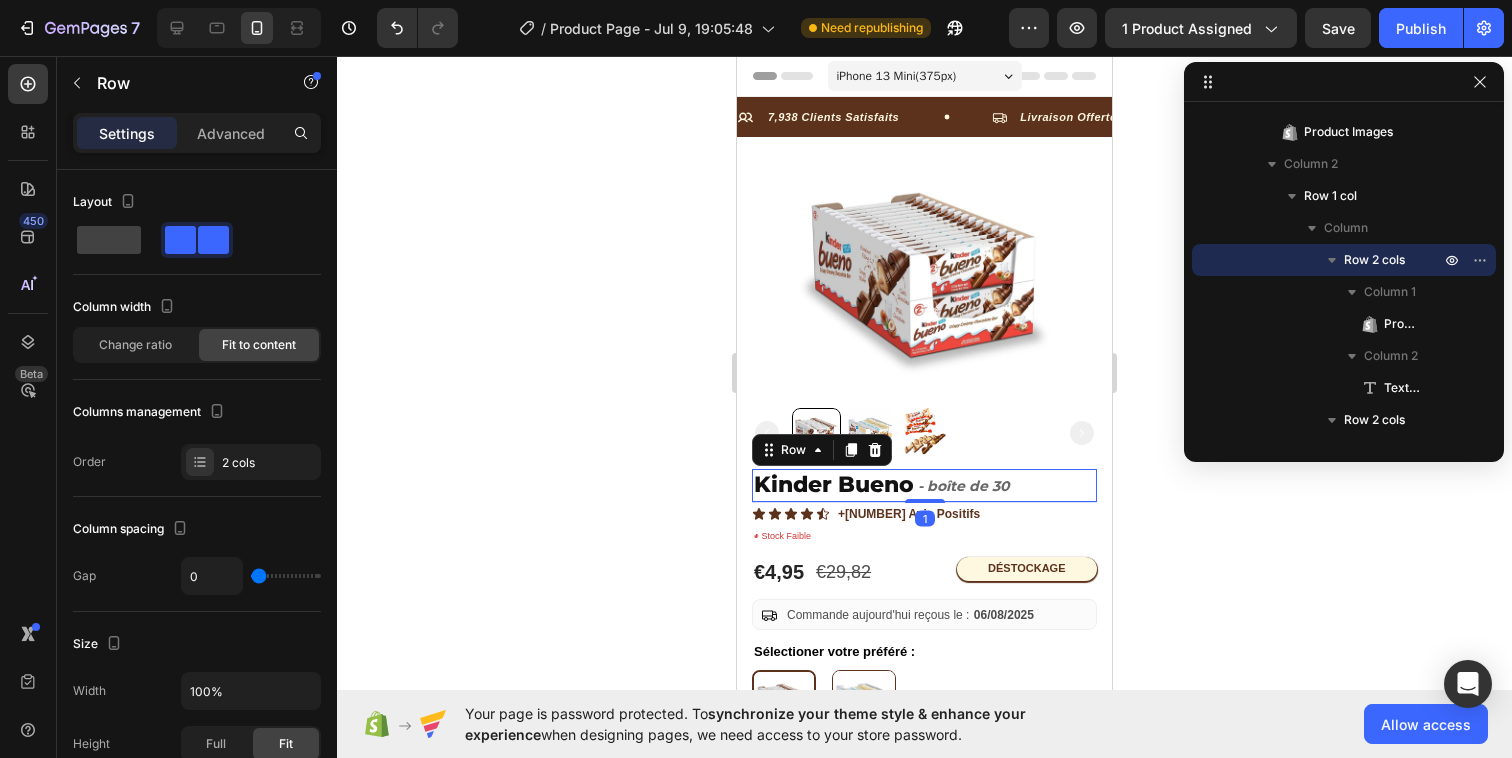 drag, startPoint x: 920, startPoint y: 507, endPoint x: 922, endPoint y: 489, distance: 18.110771 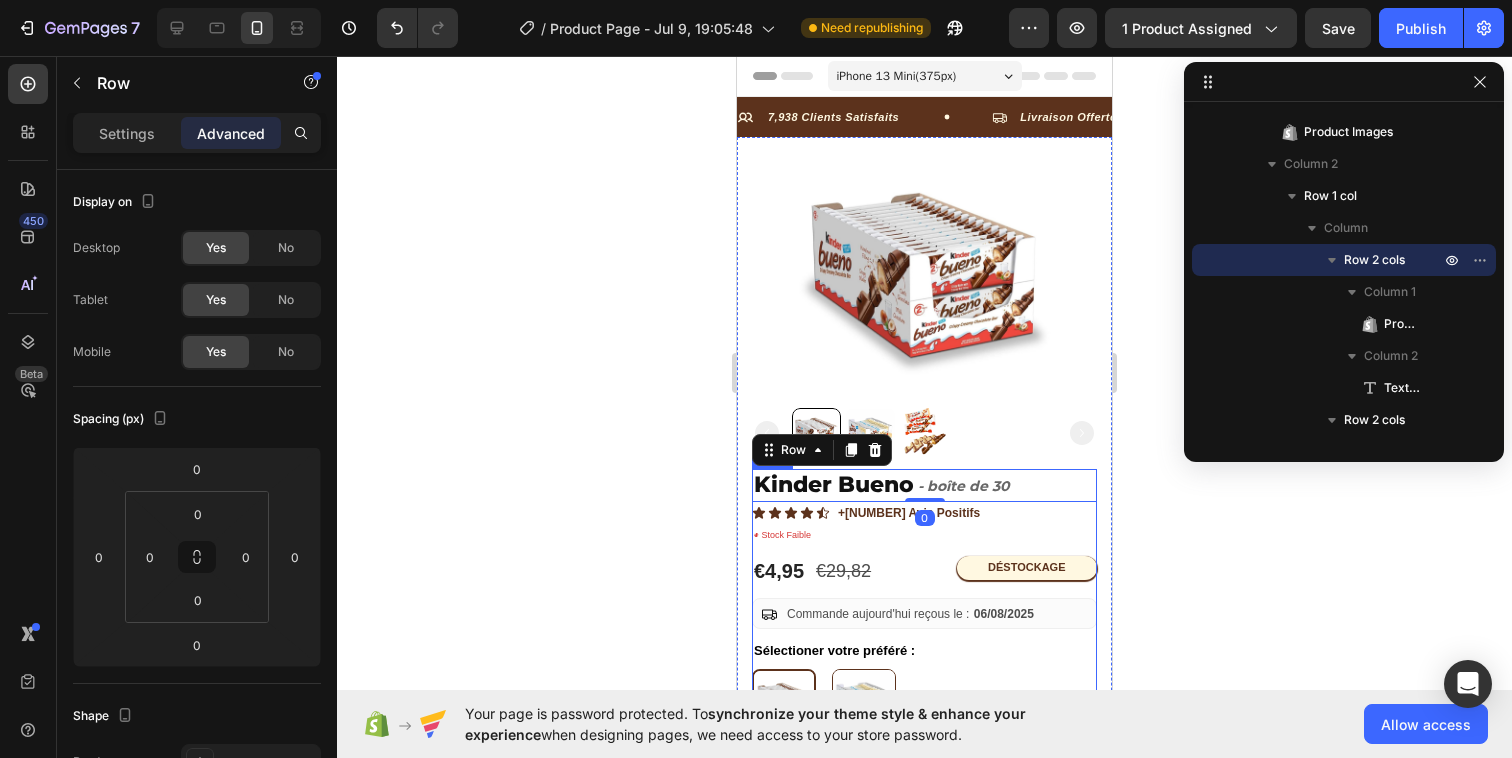 click 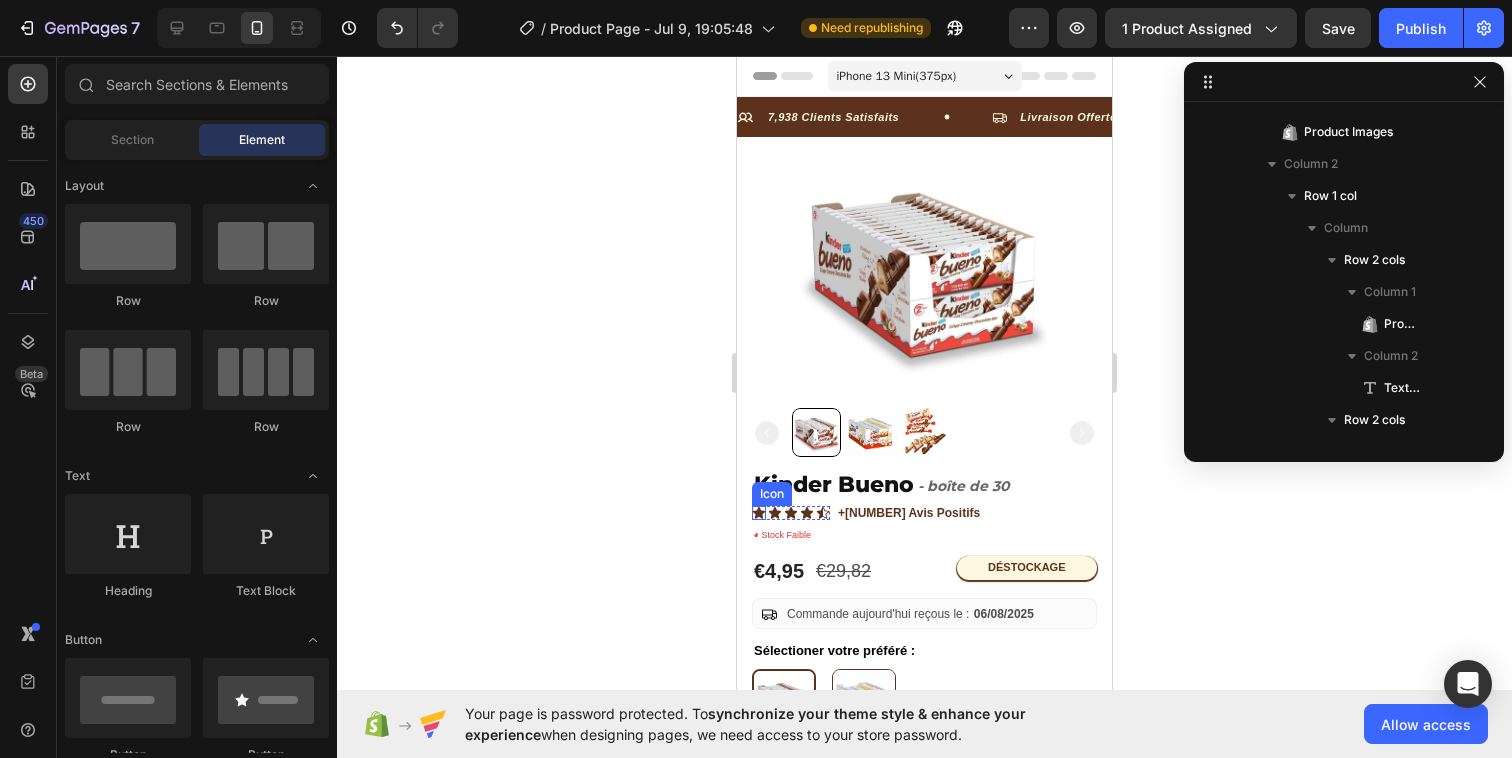 click 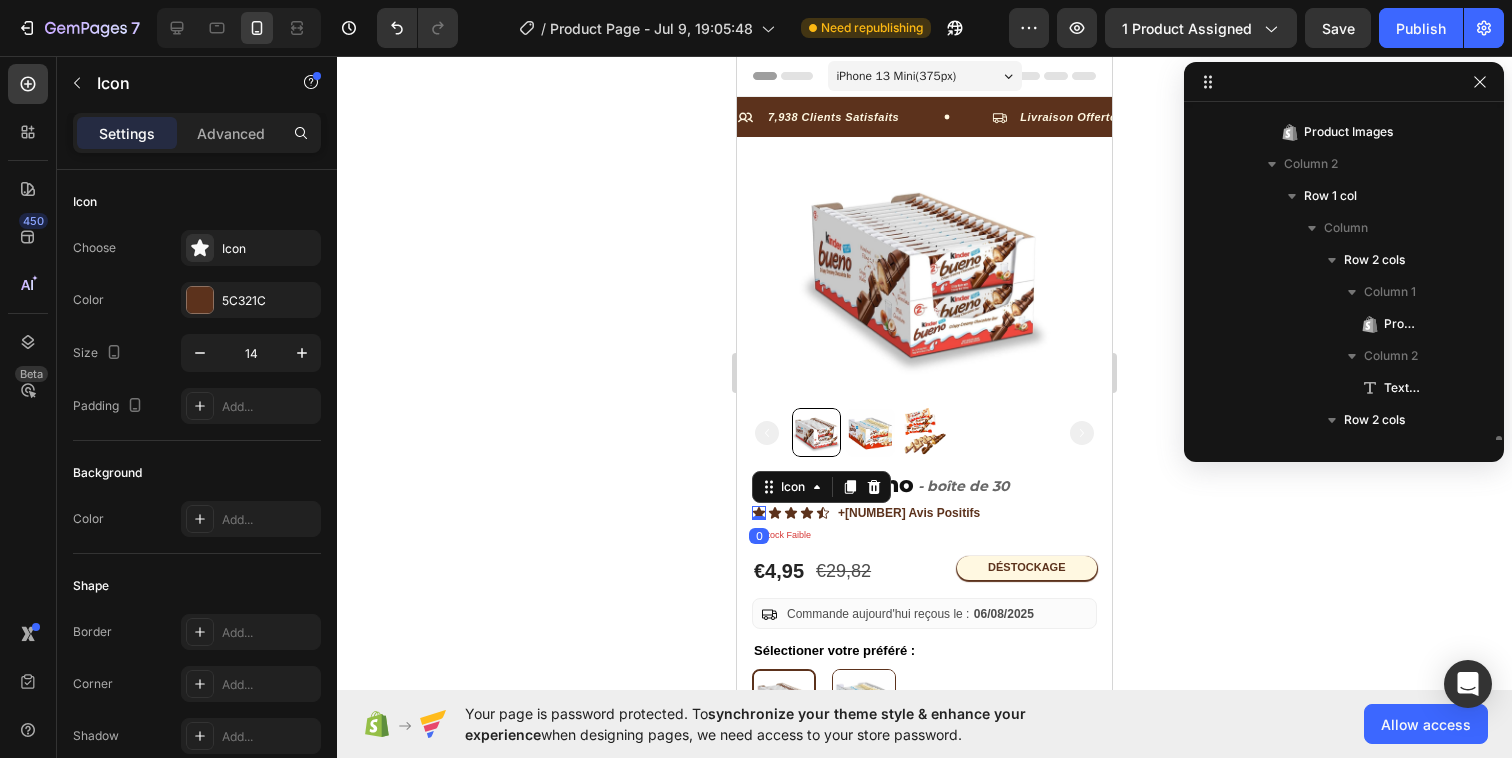 scroll, scrollTop: 634, scrollLeft: 0, axis: vertical 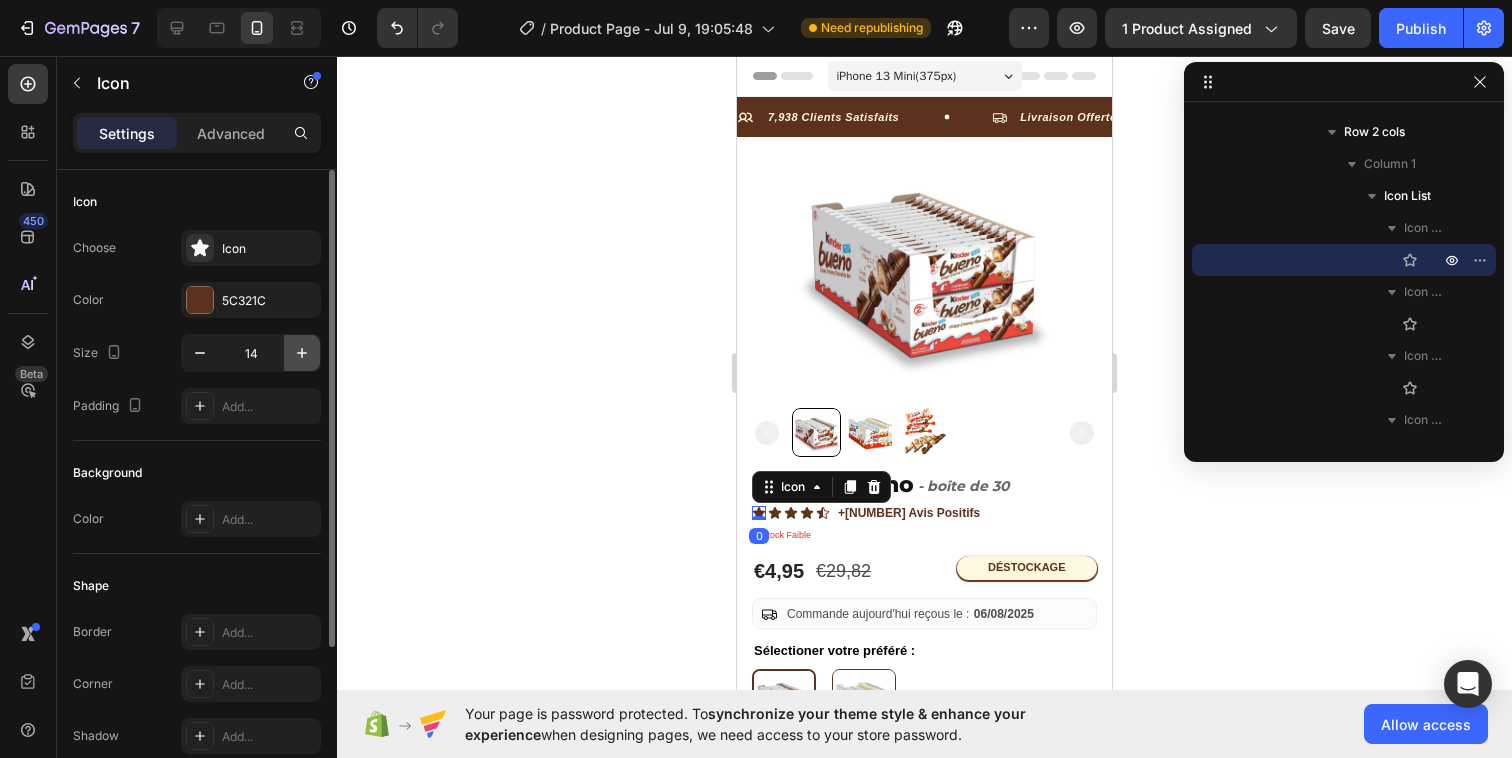 click 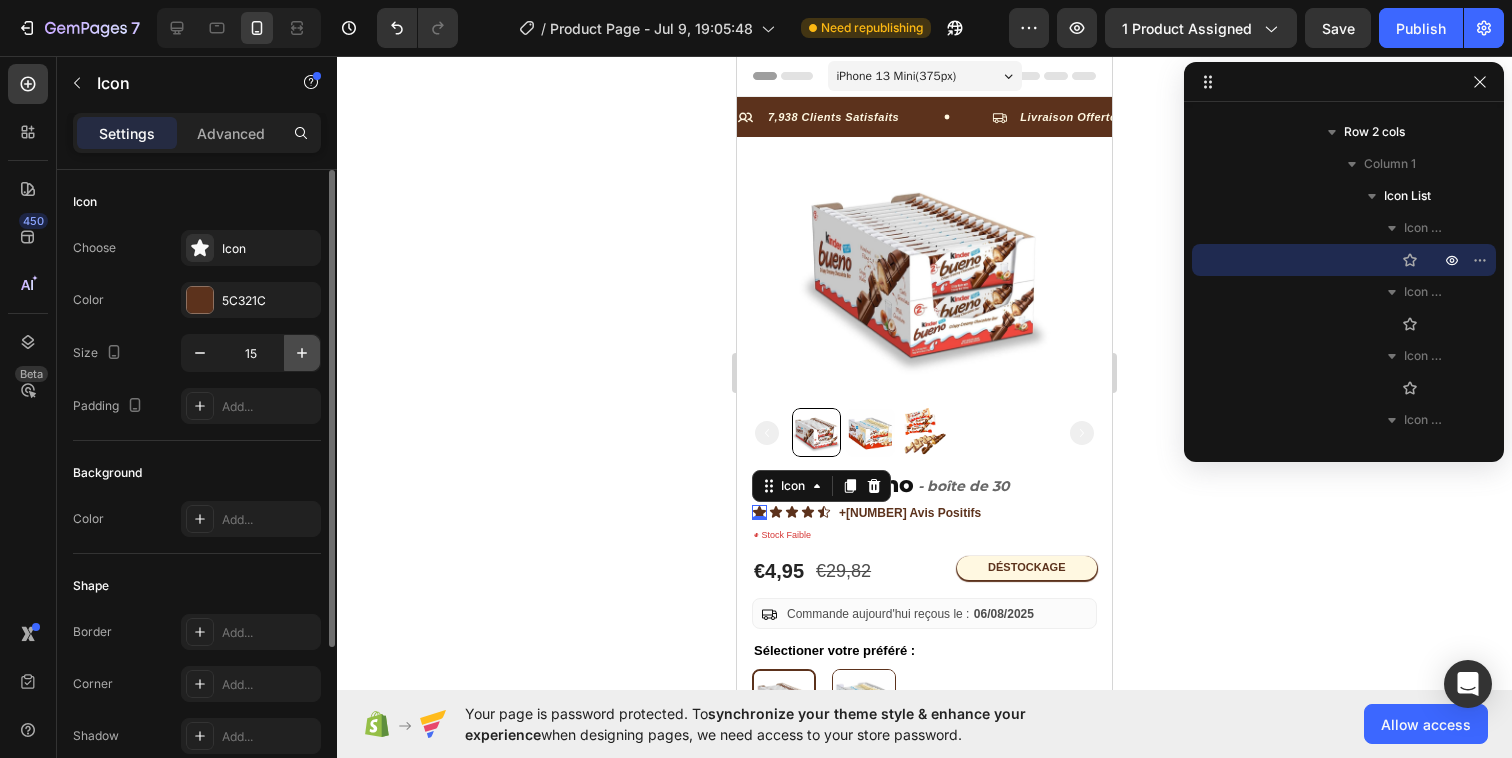click 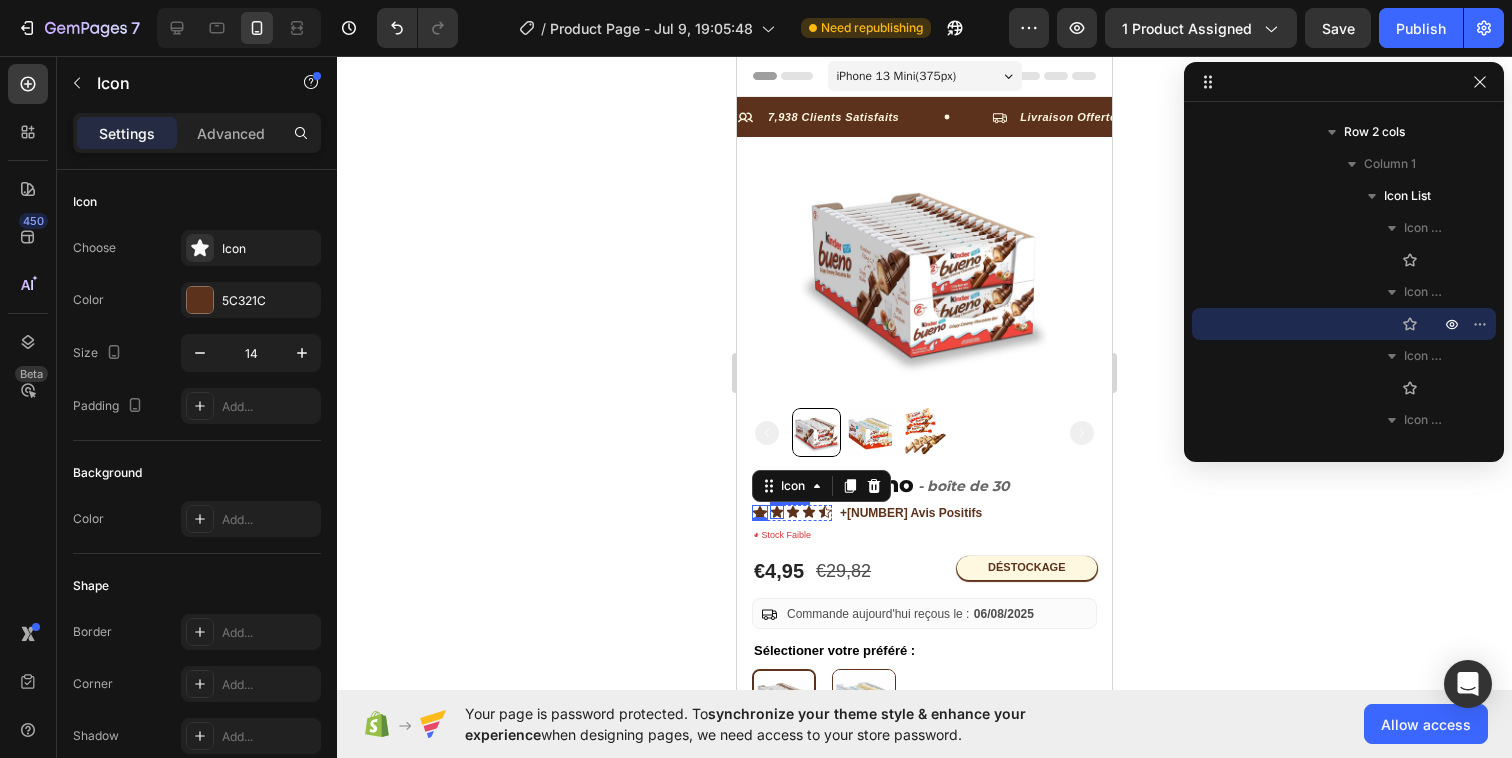 click 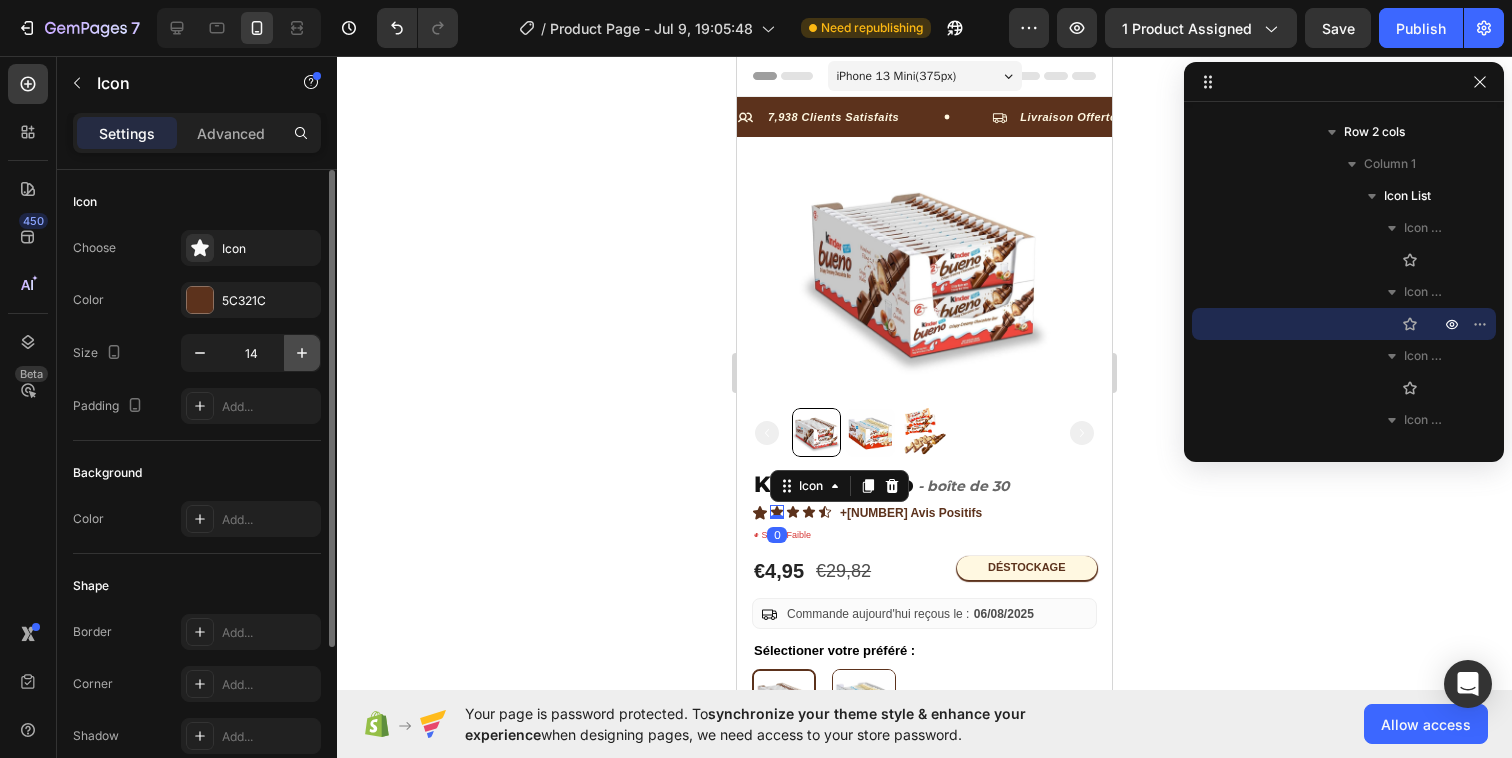 click 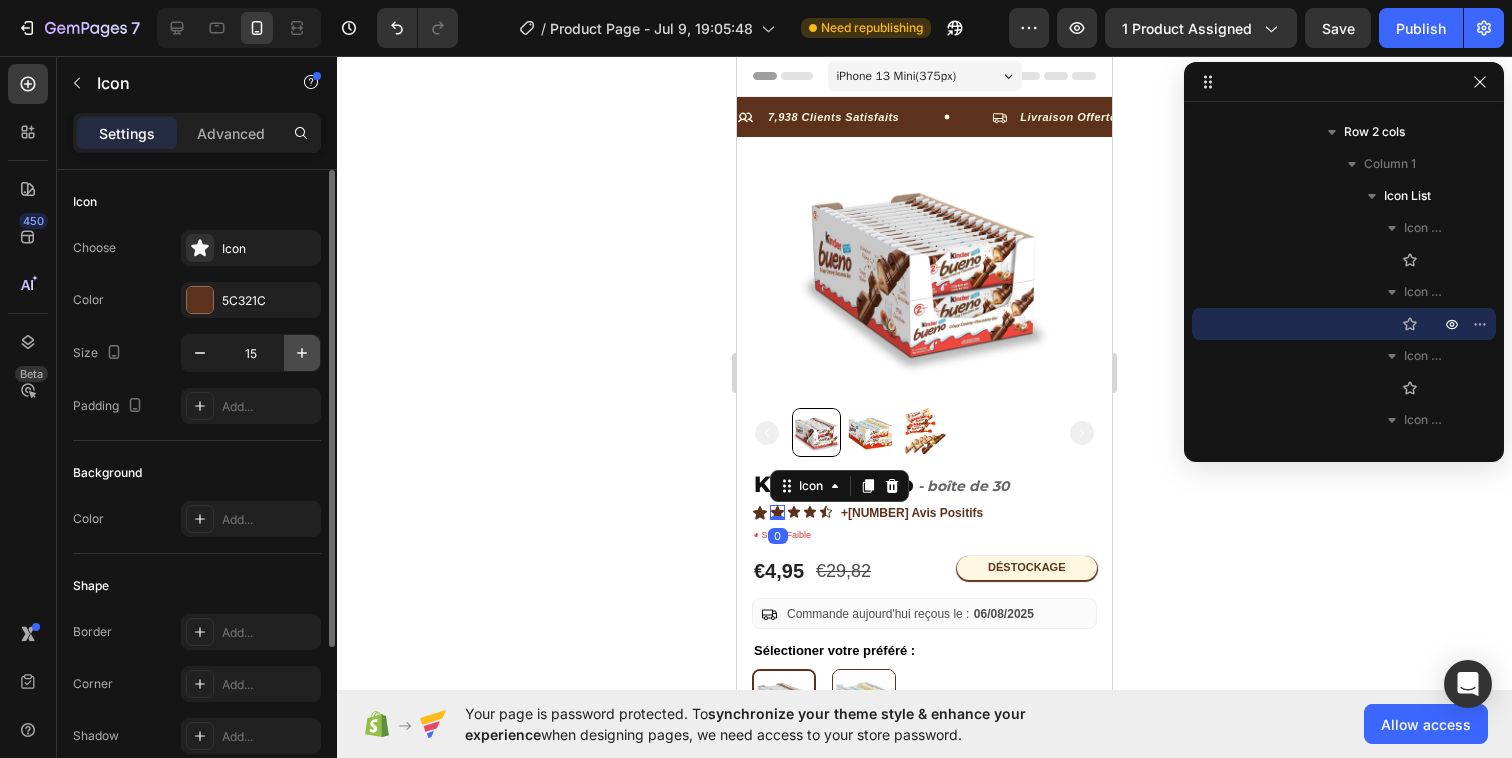 click 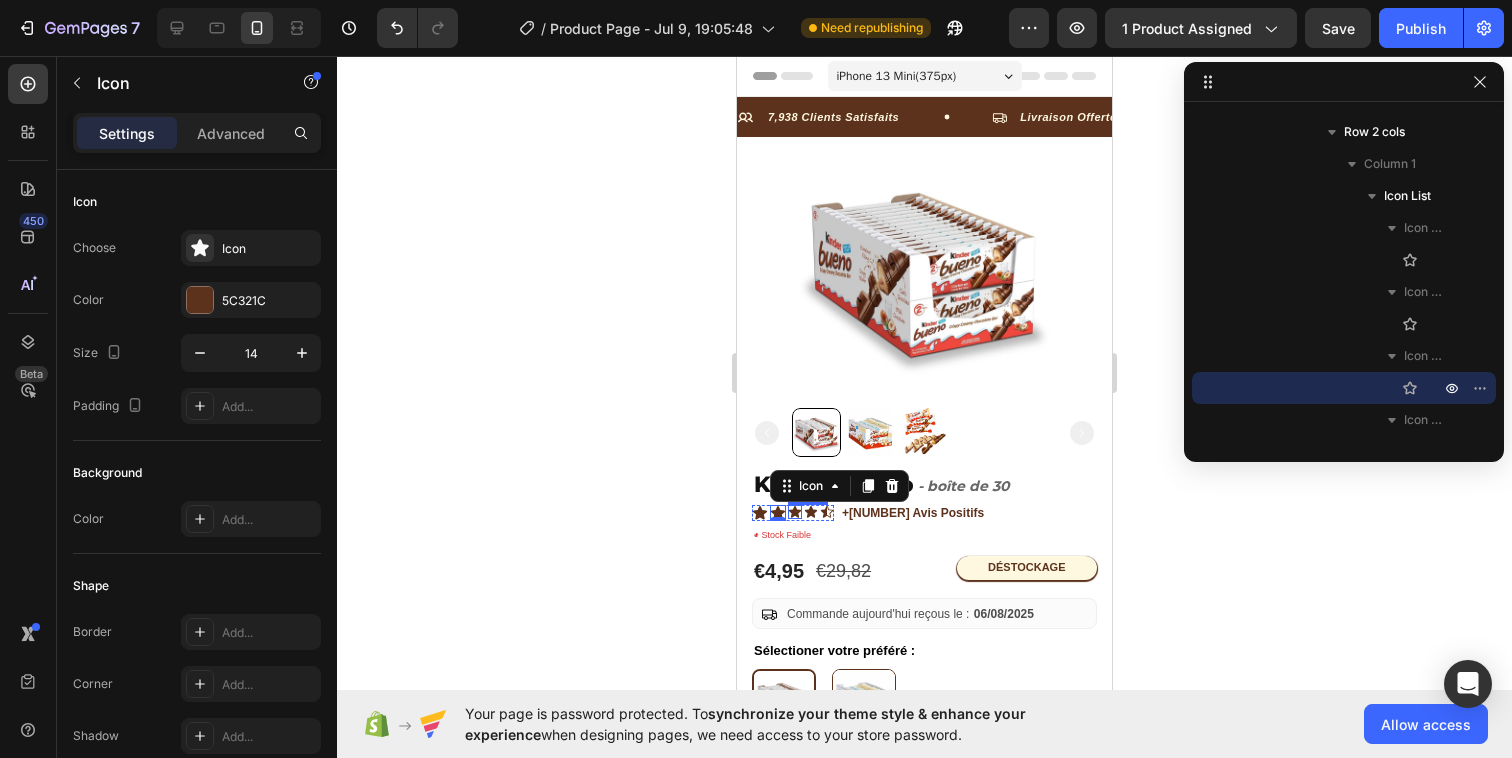 click on "Icon" at bounding box center (795, 512) 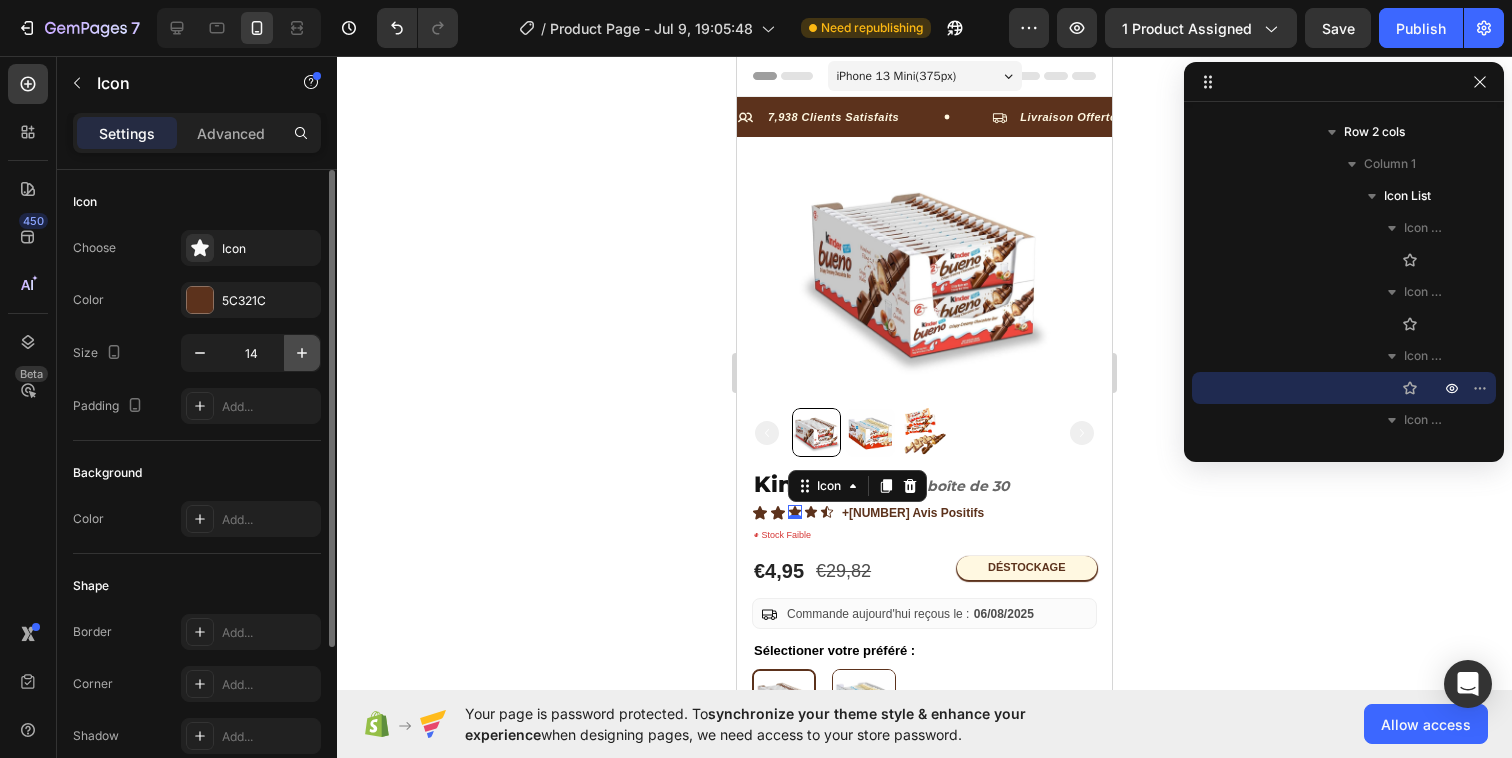 click 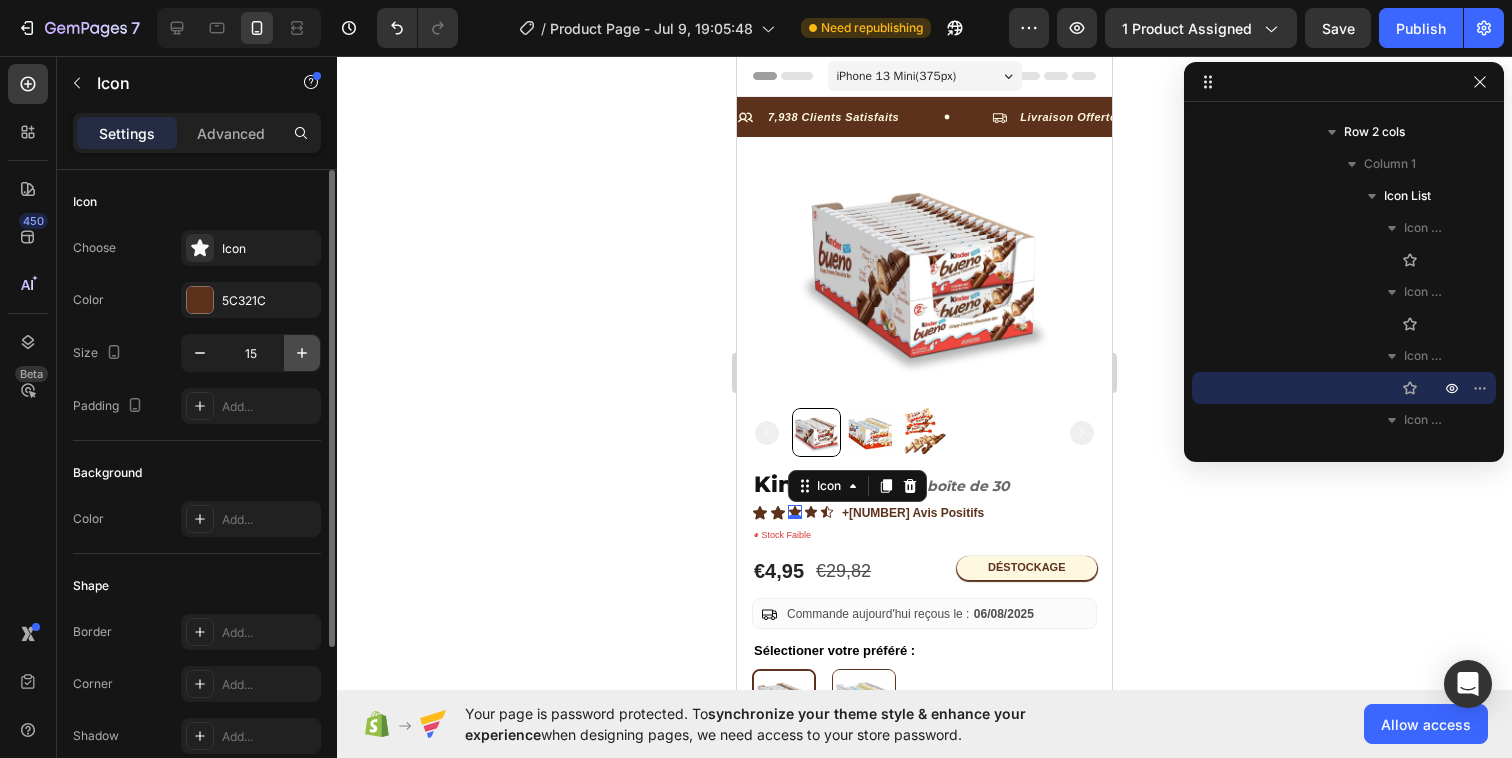 click 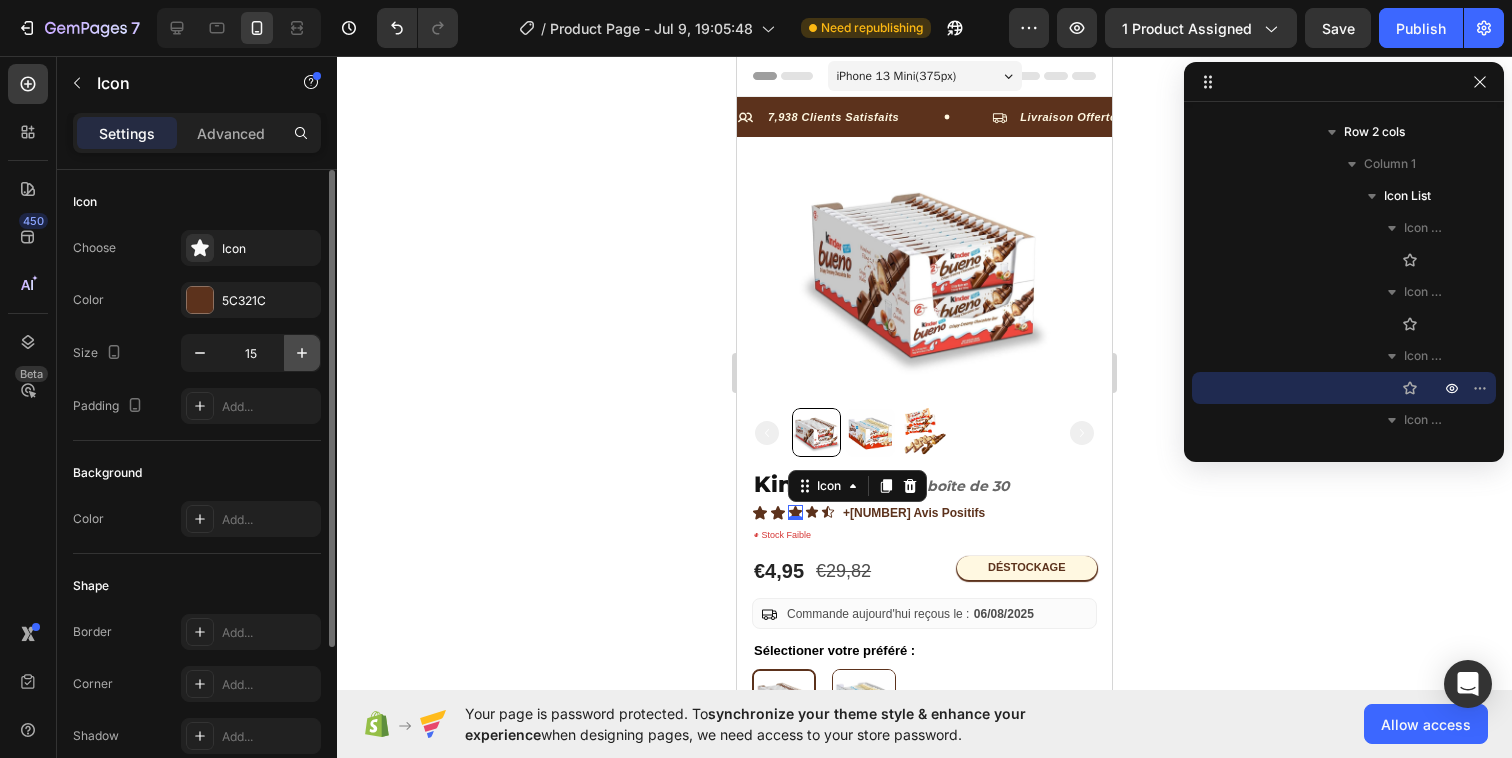 type on "16" 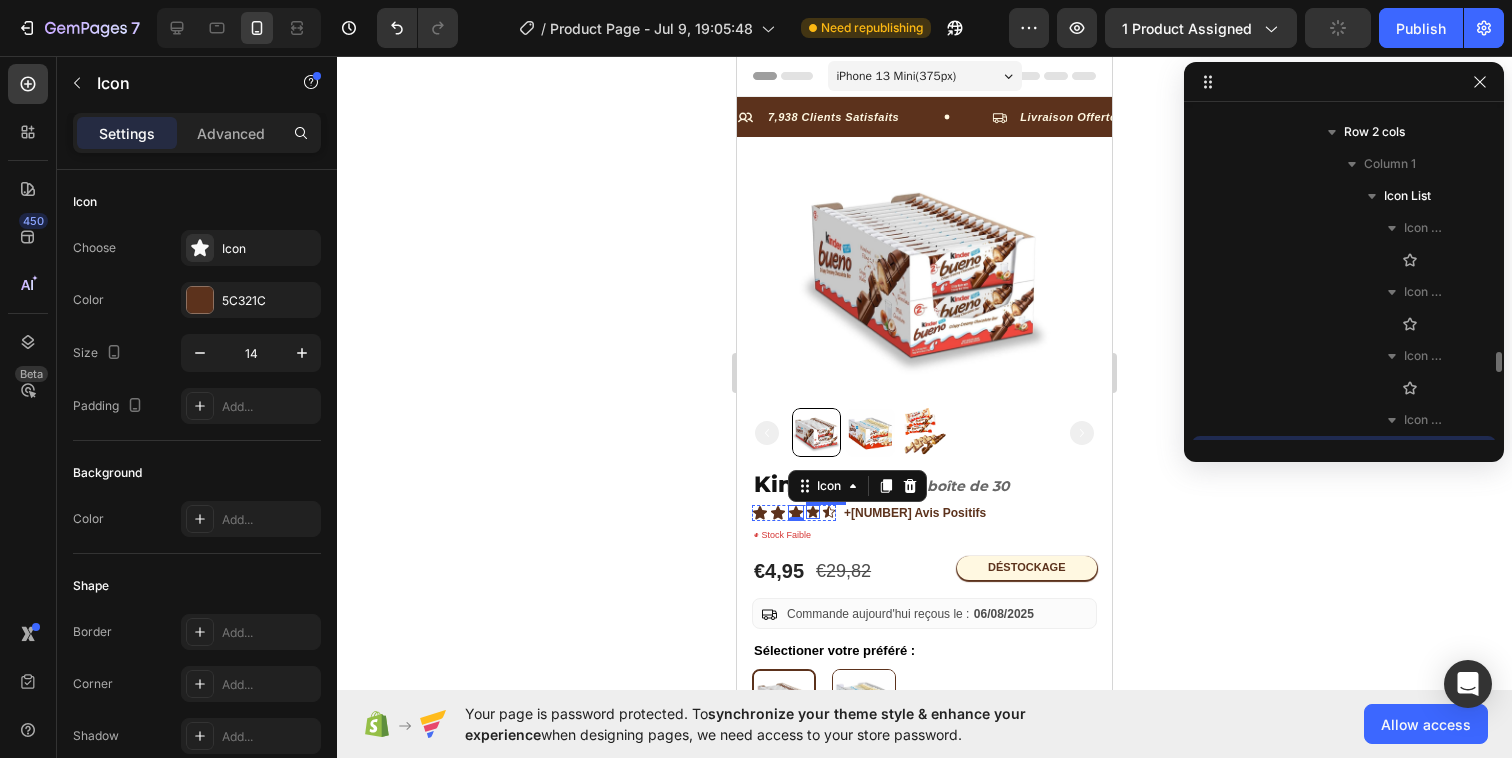 click 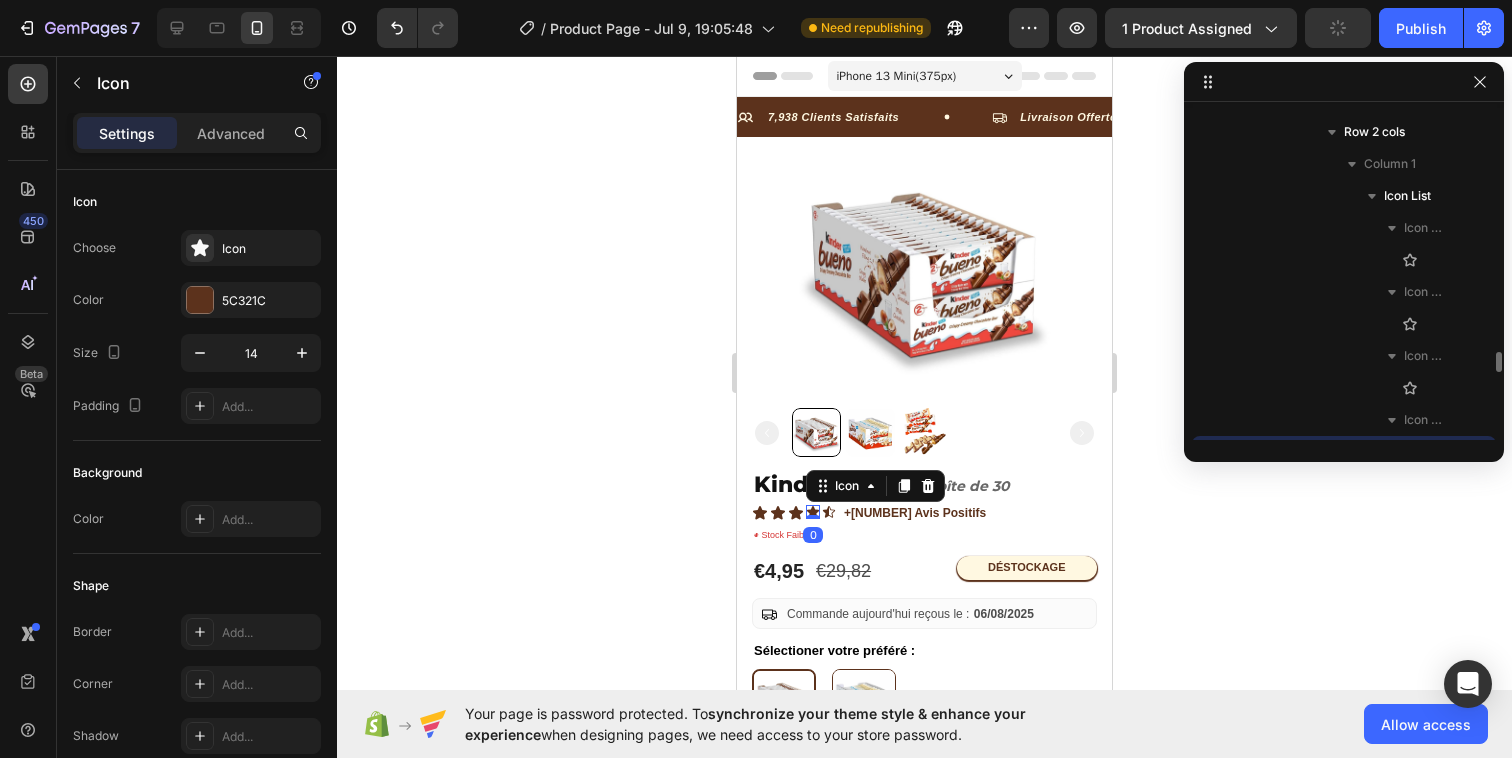 scroll, scrollTop: 826, scrollLeft: 0, axis: vertical 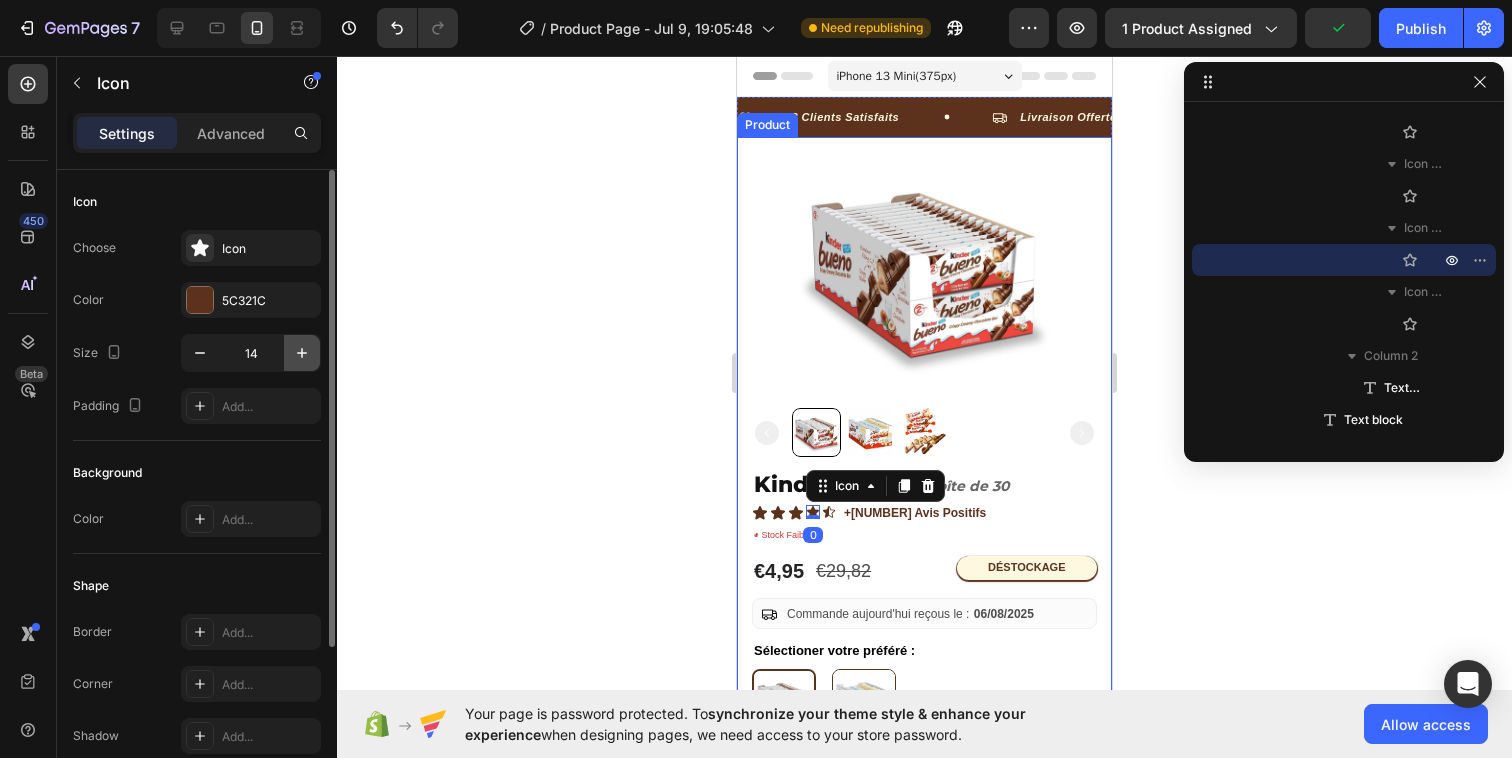 click 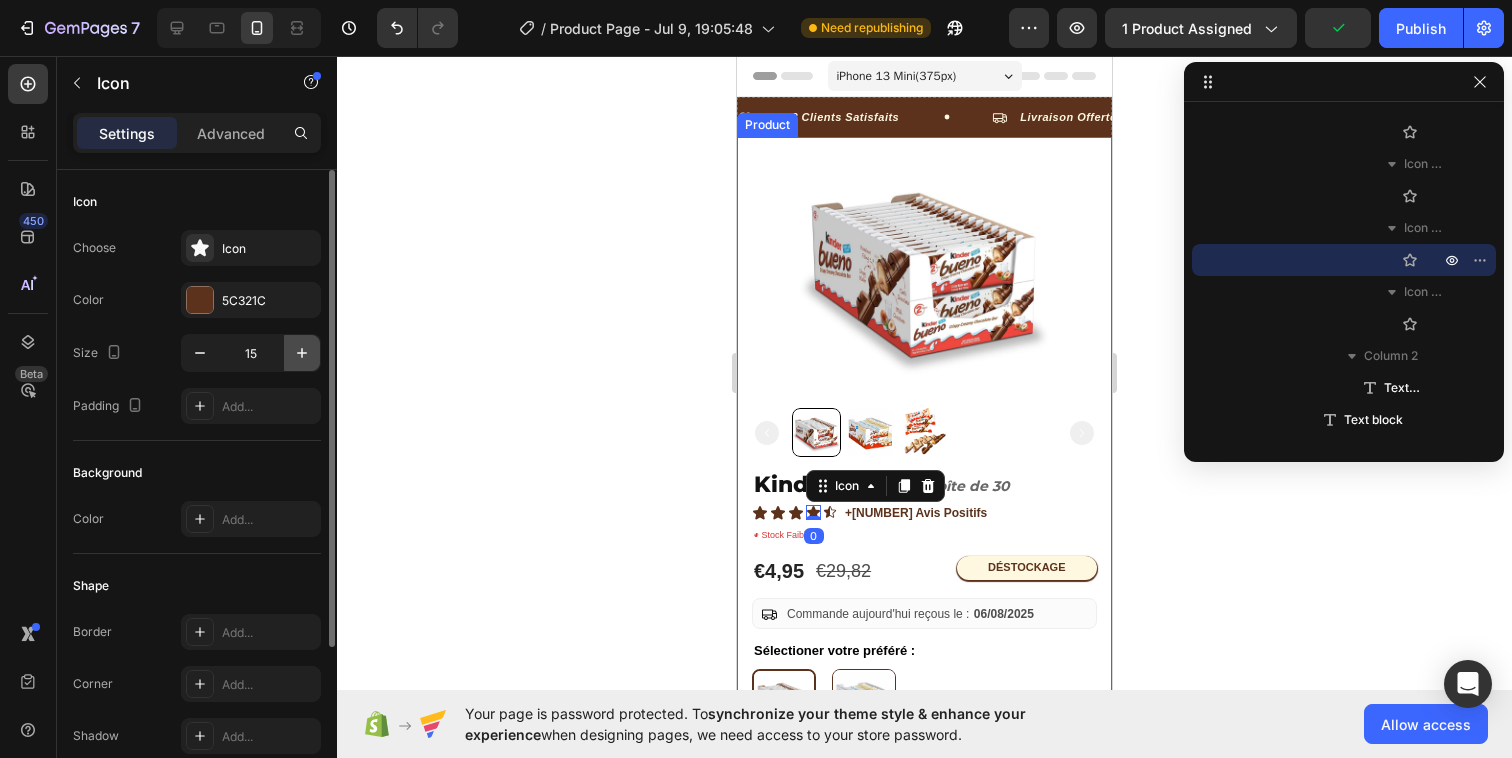 click 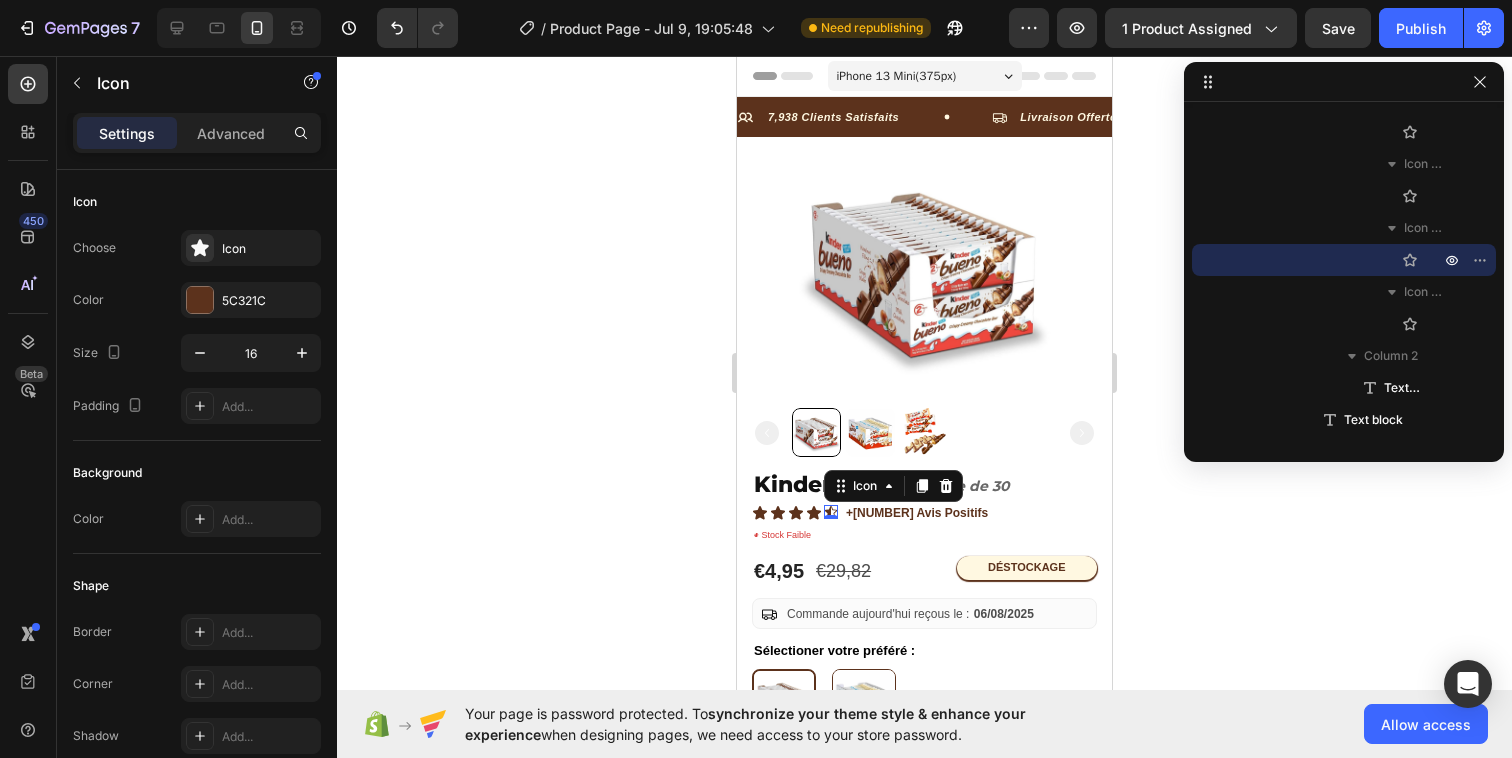 click on "Icon   0" at bounding box center (831, 512) 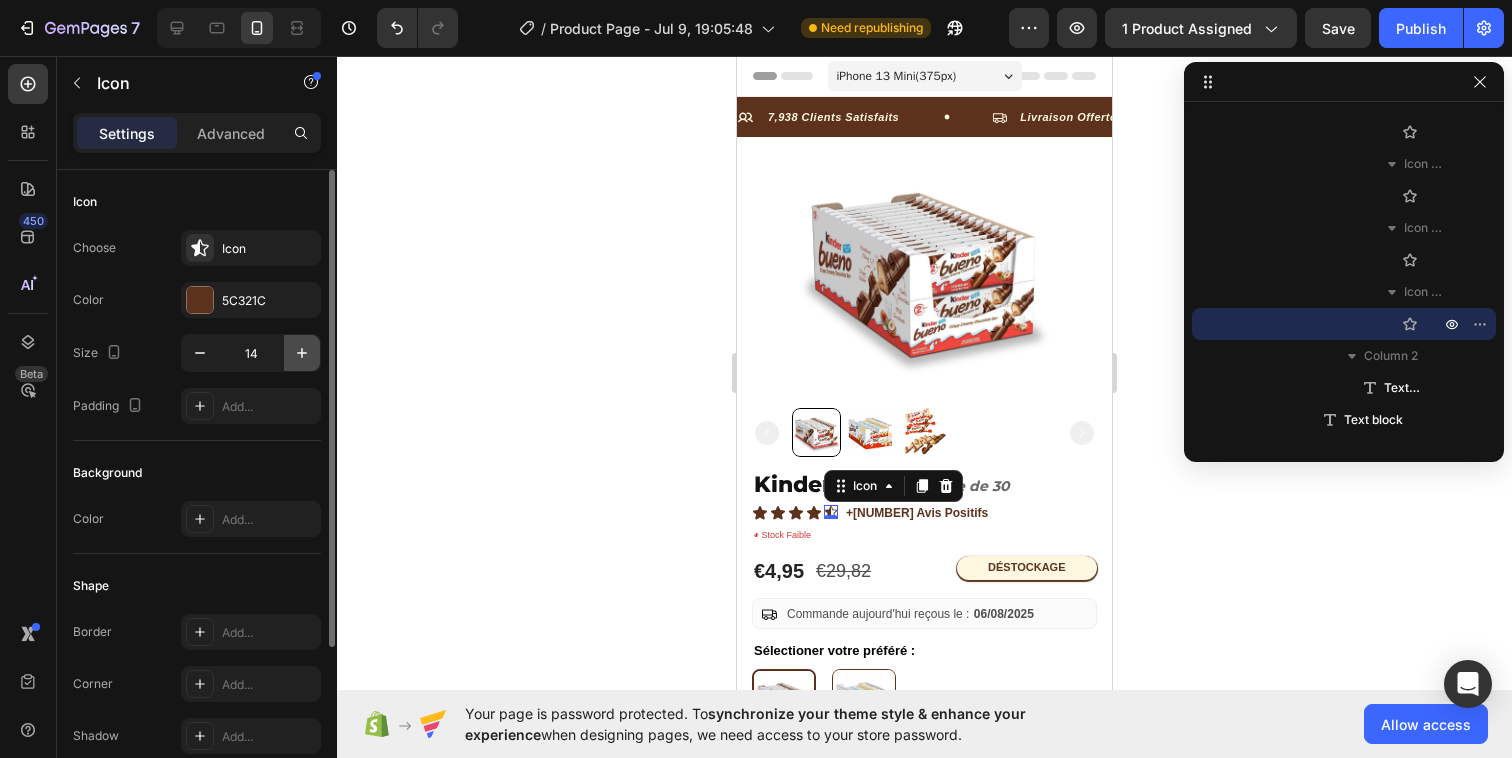 click 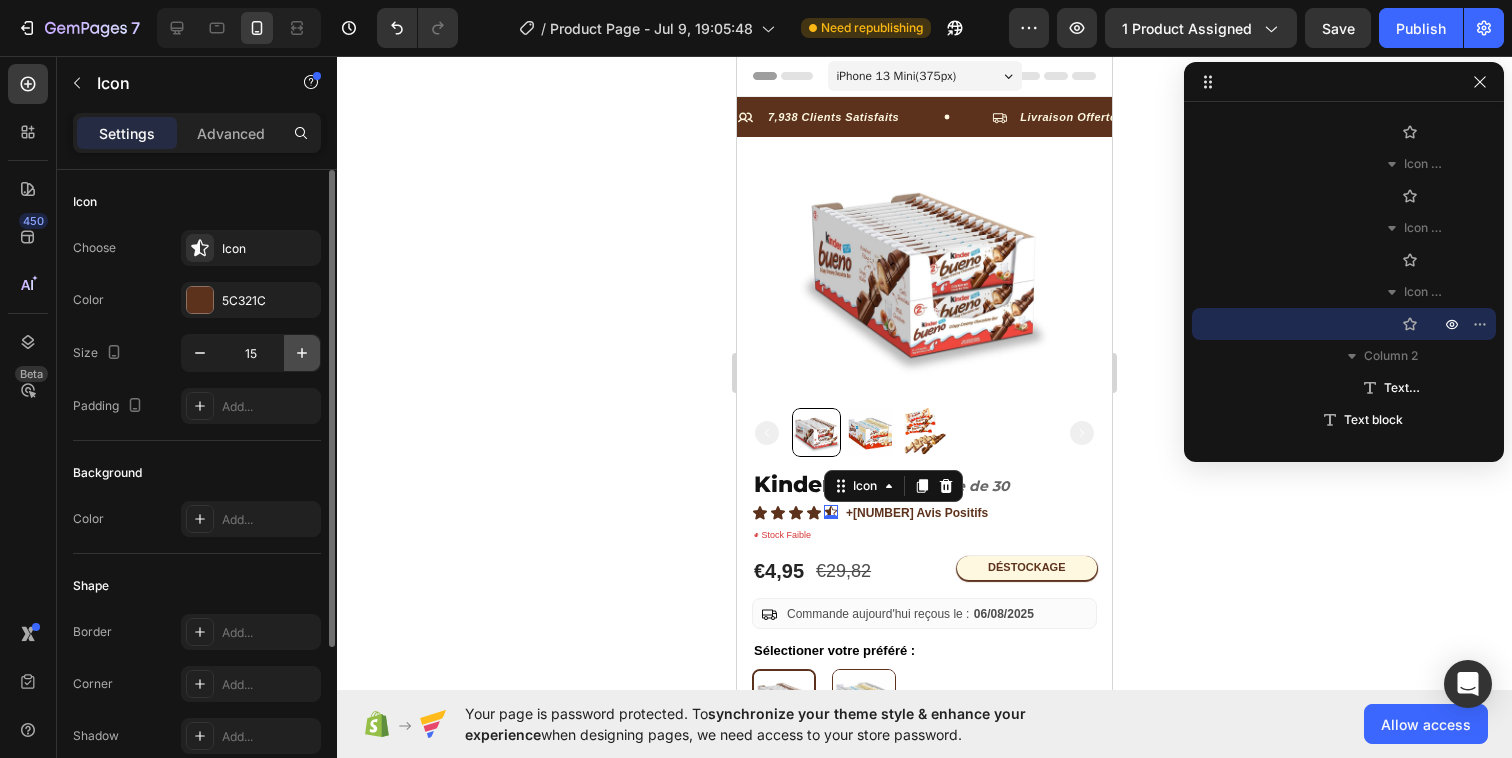 click 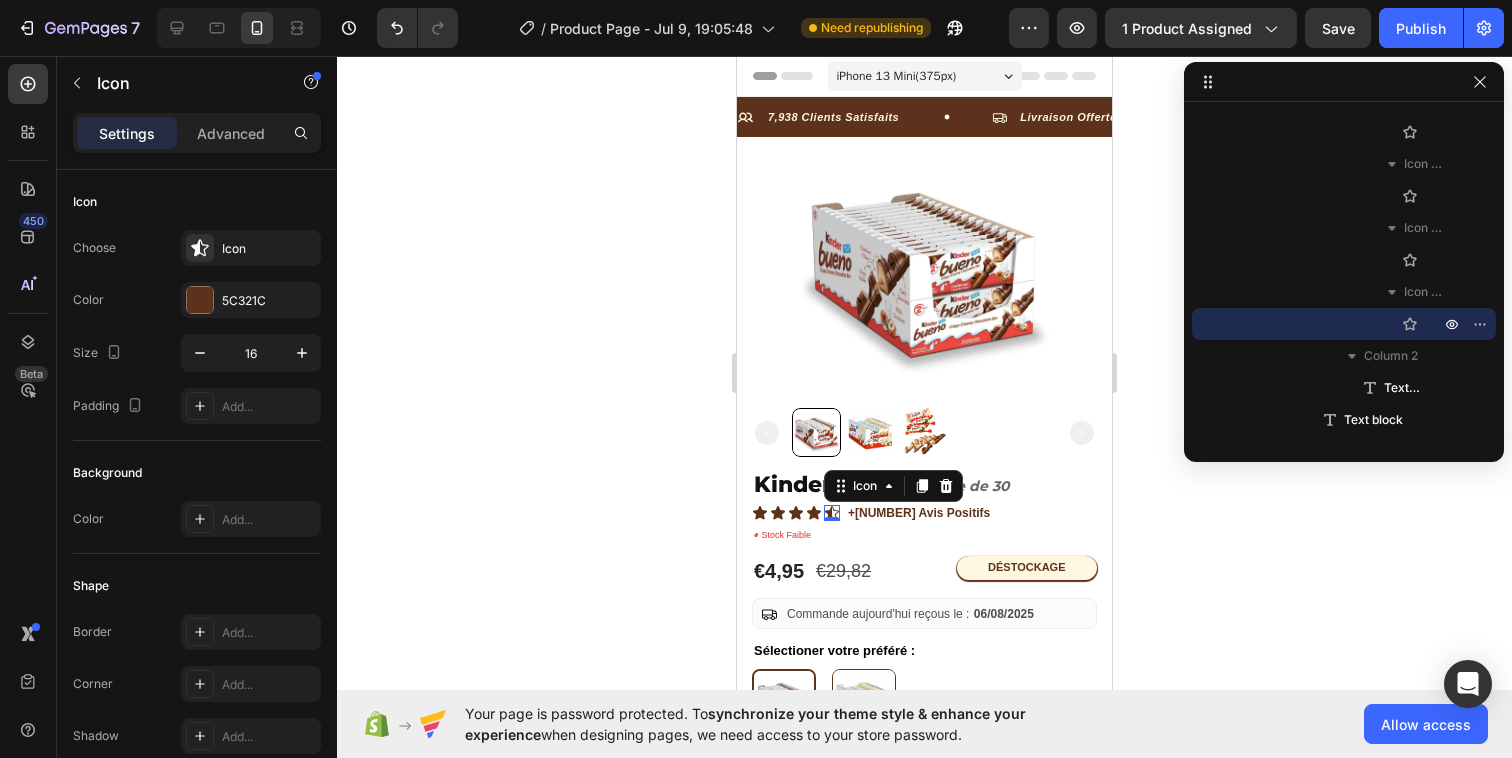 click 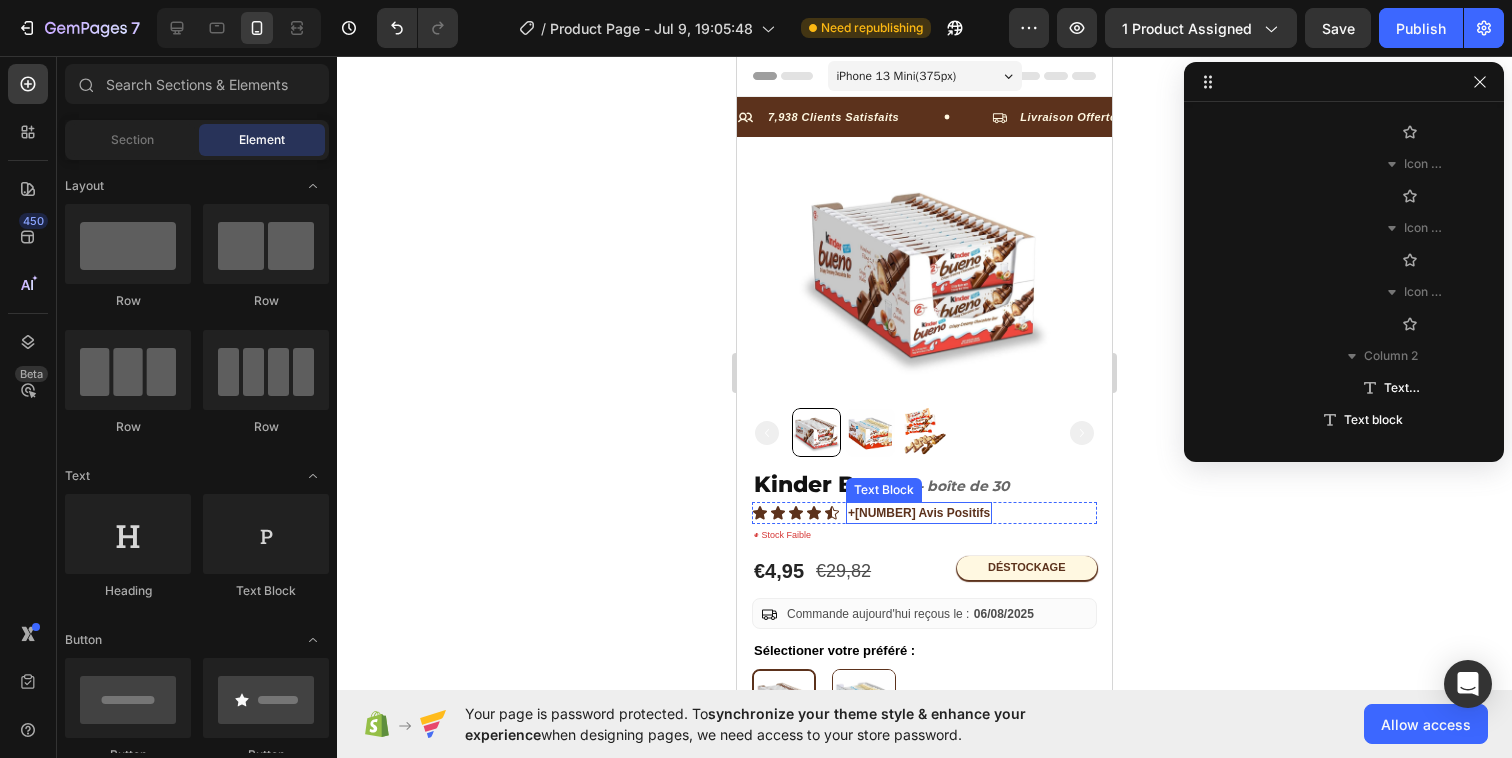 click on "+3786 Avis Positifs" at bounding box center (919, 513) 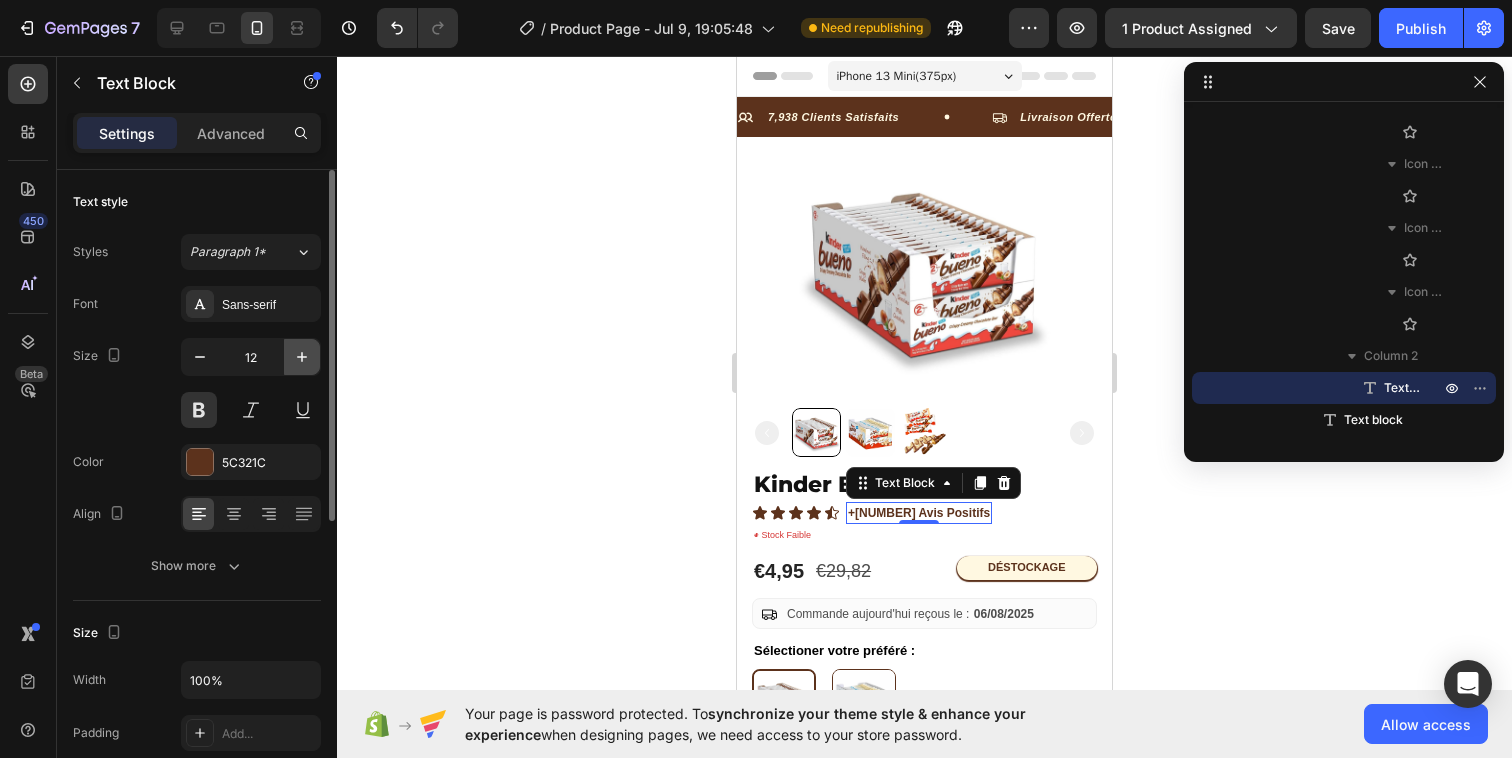 click 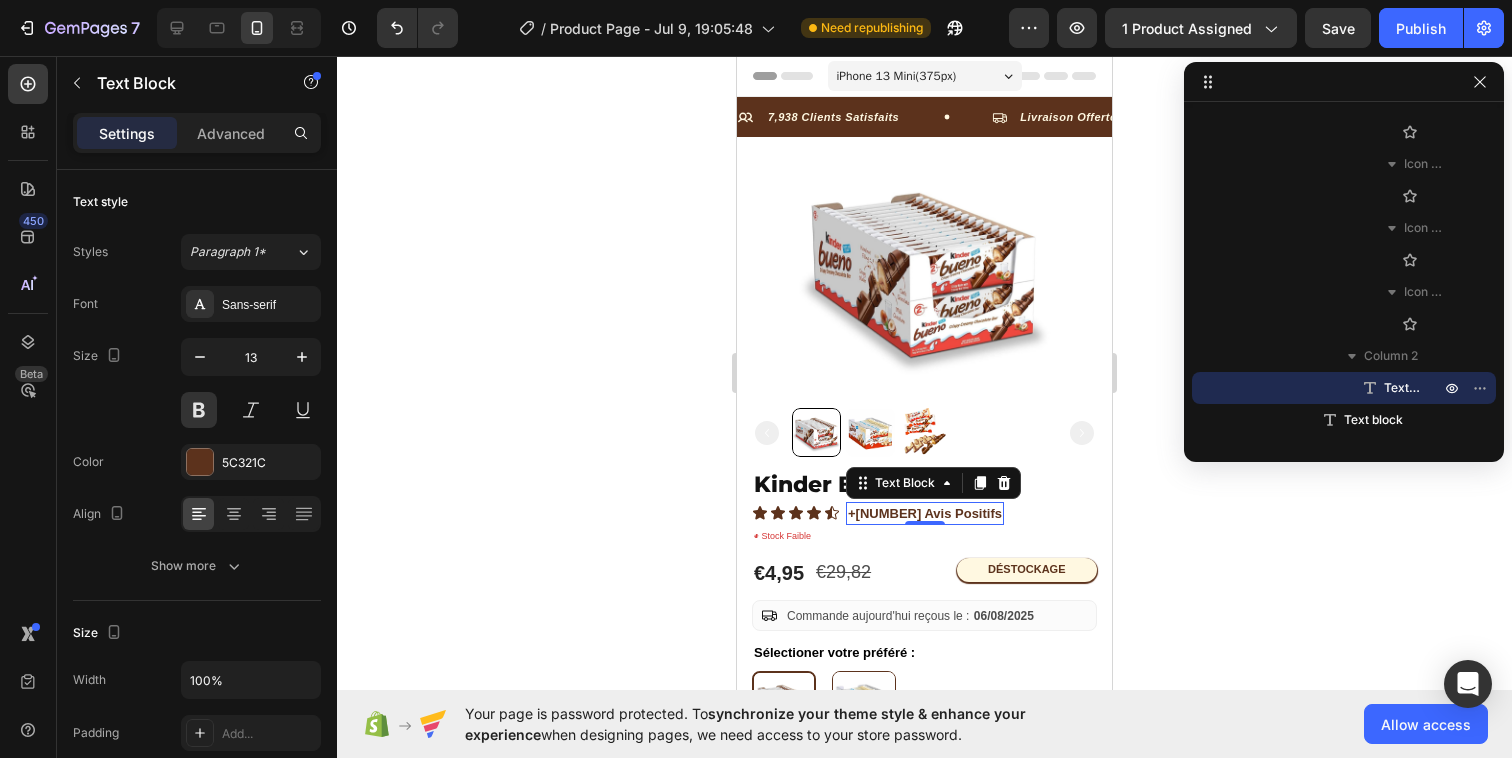 click 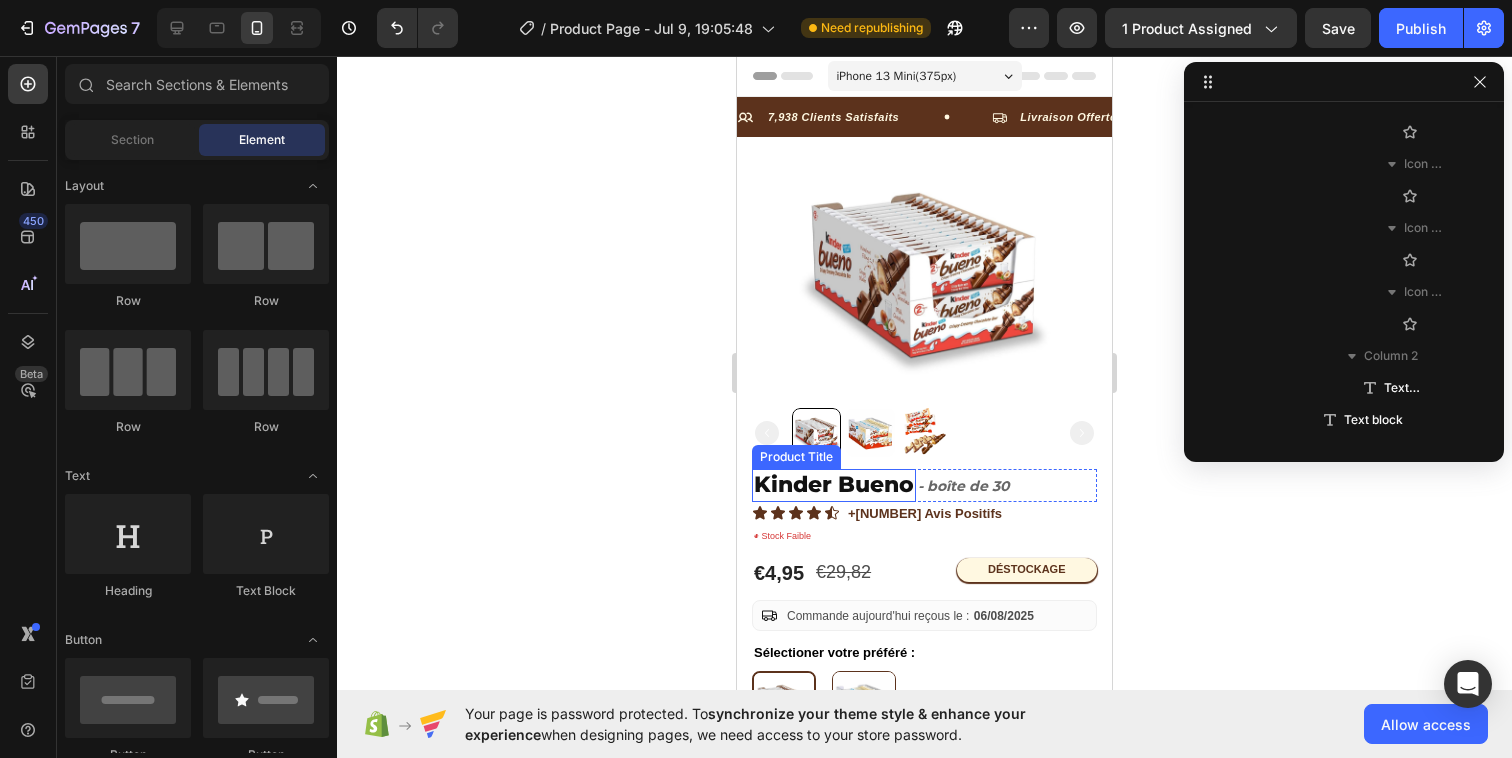 click on "Kinder Bueno" at bounding box center [834, 485] 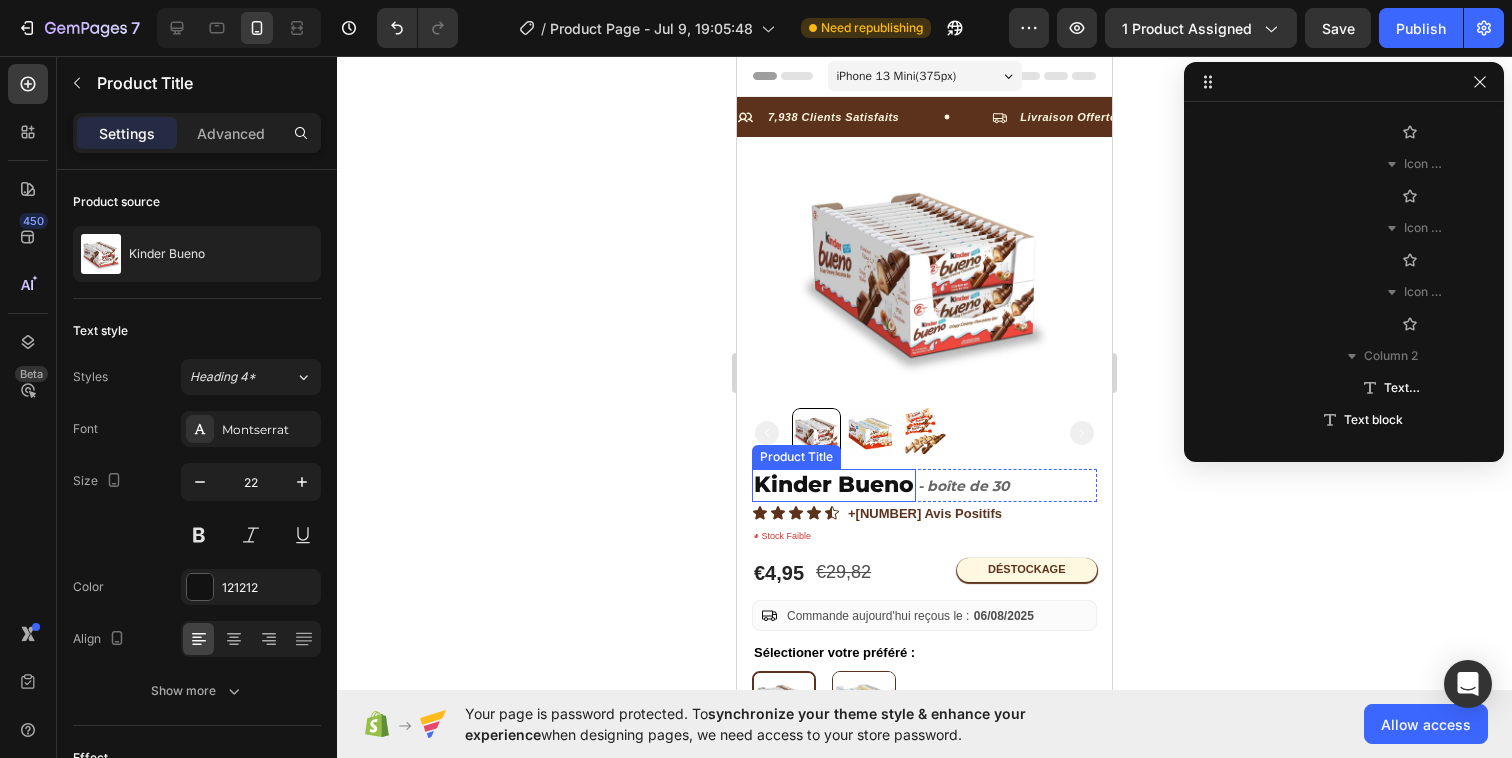 scroll, scrollTop: 410, scrollLeft: 0, axis: vertical 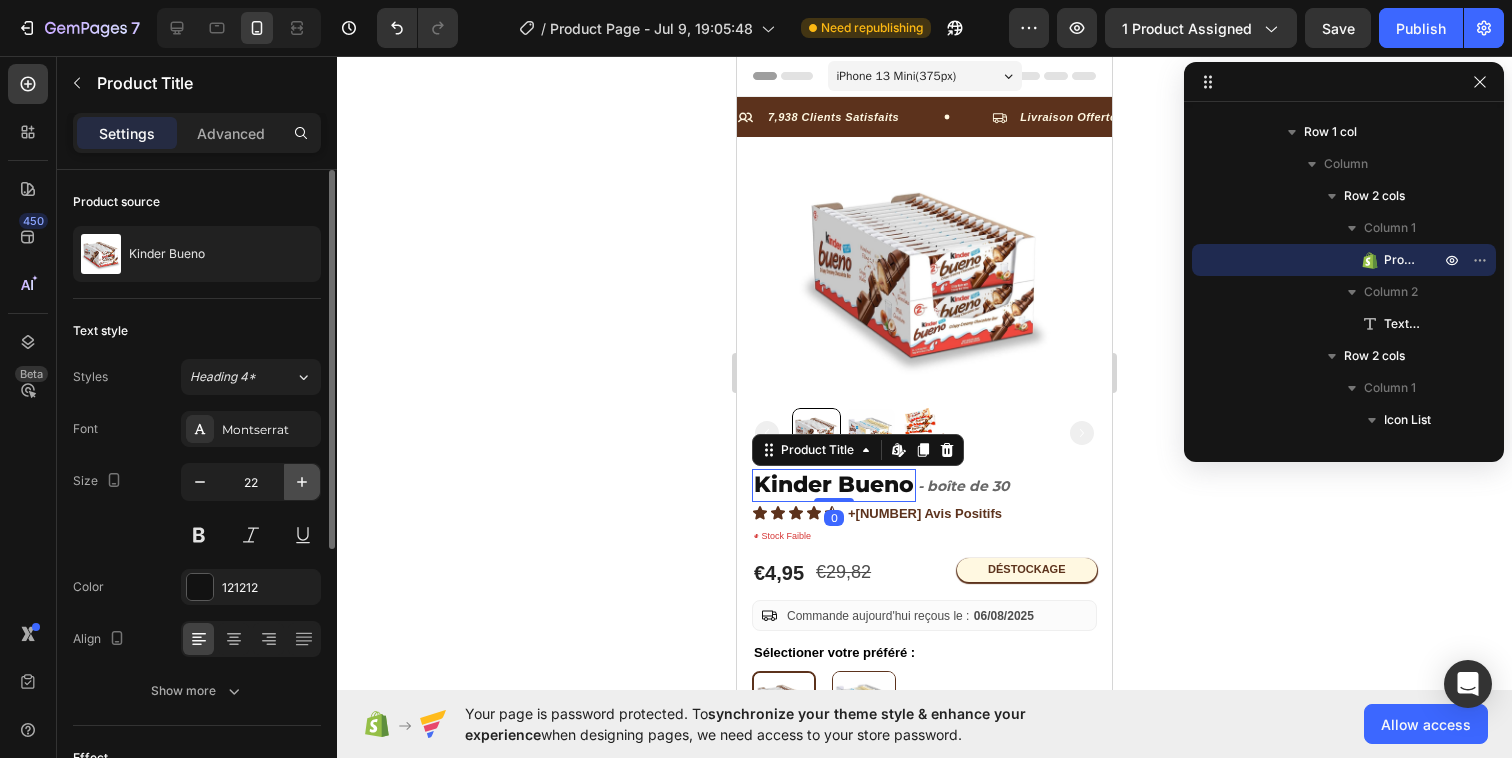 click 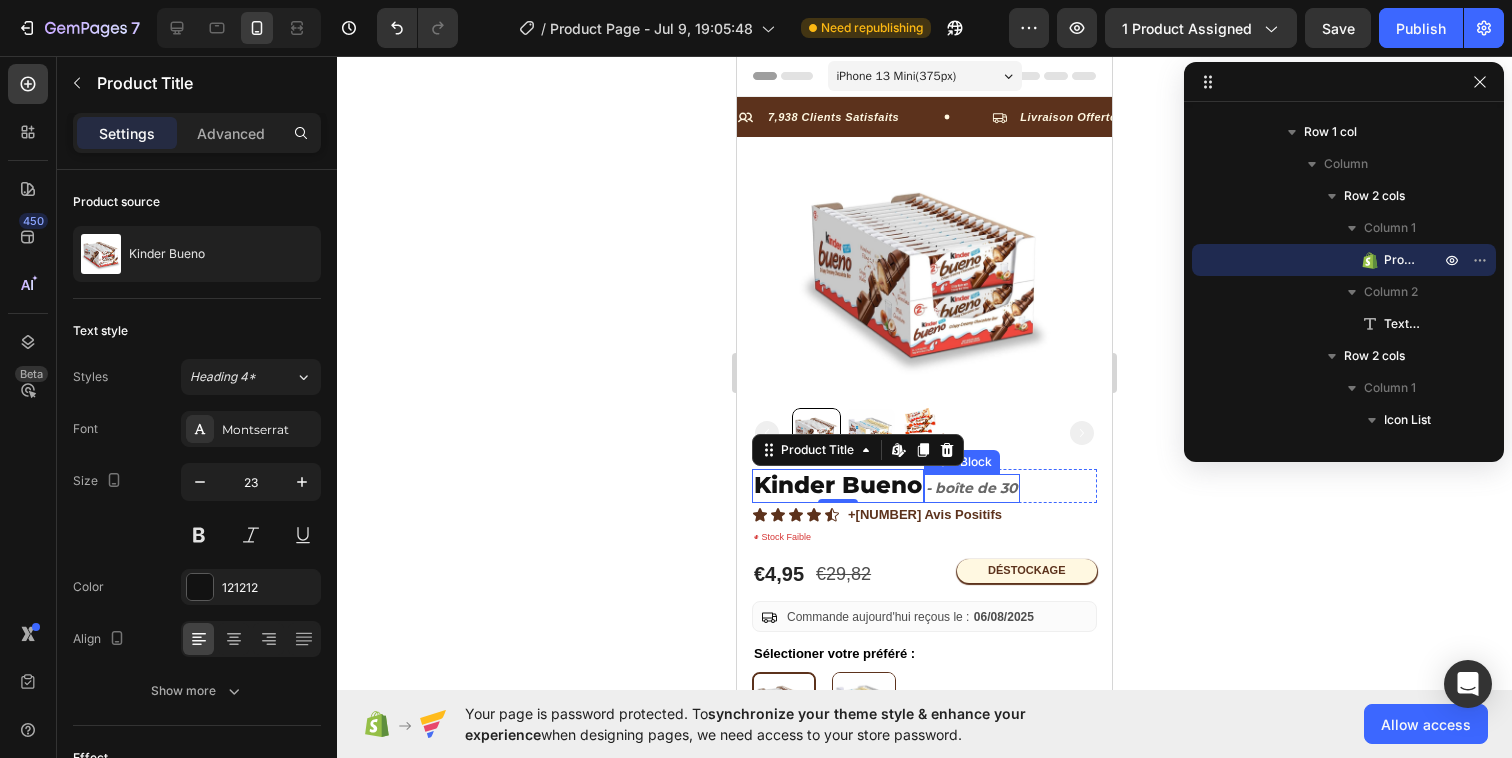 click on "- boîte de 30" at bounding box center [972, 488] 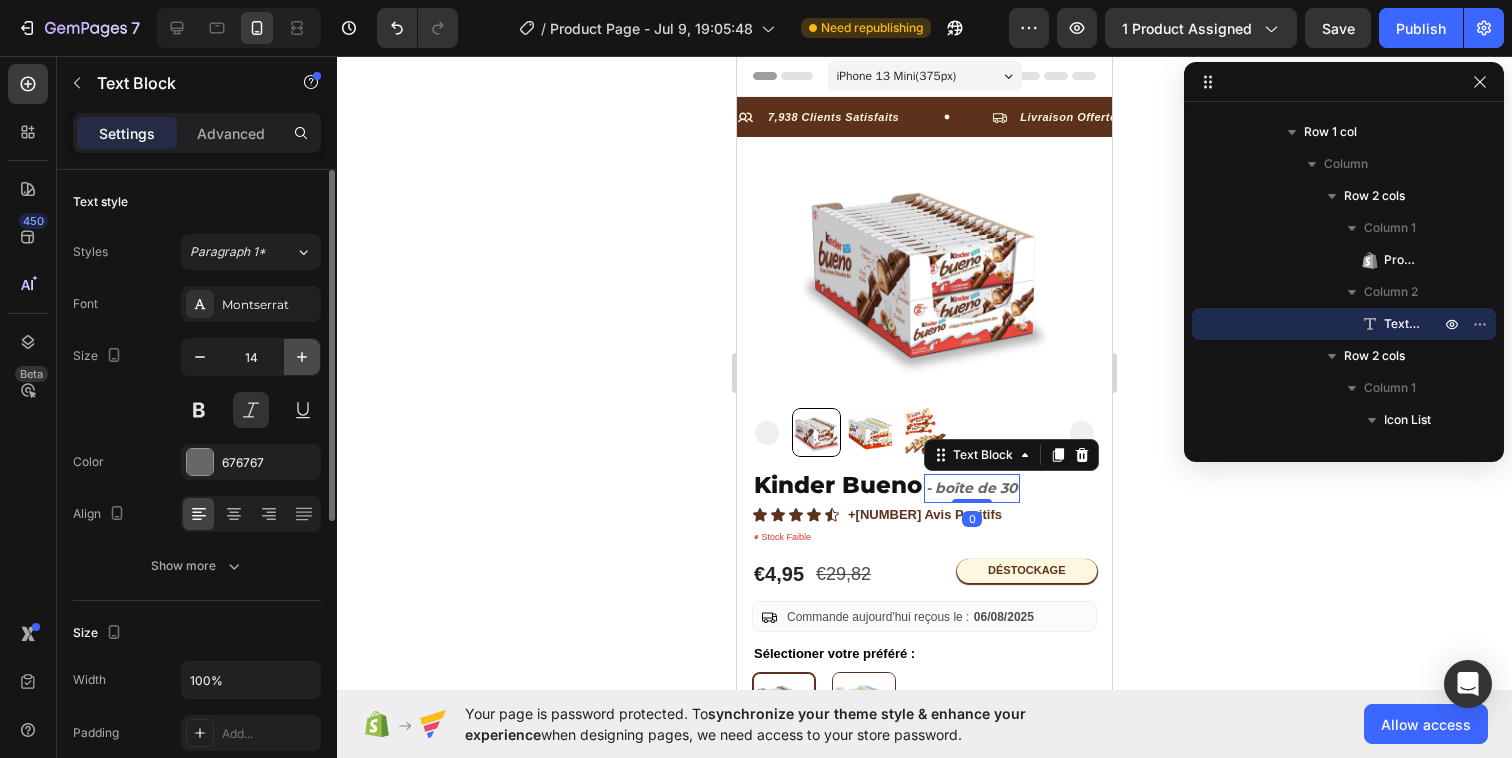 click 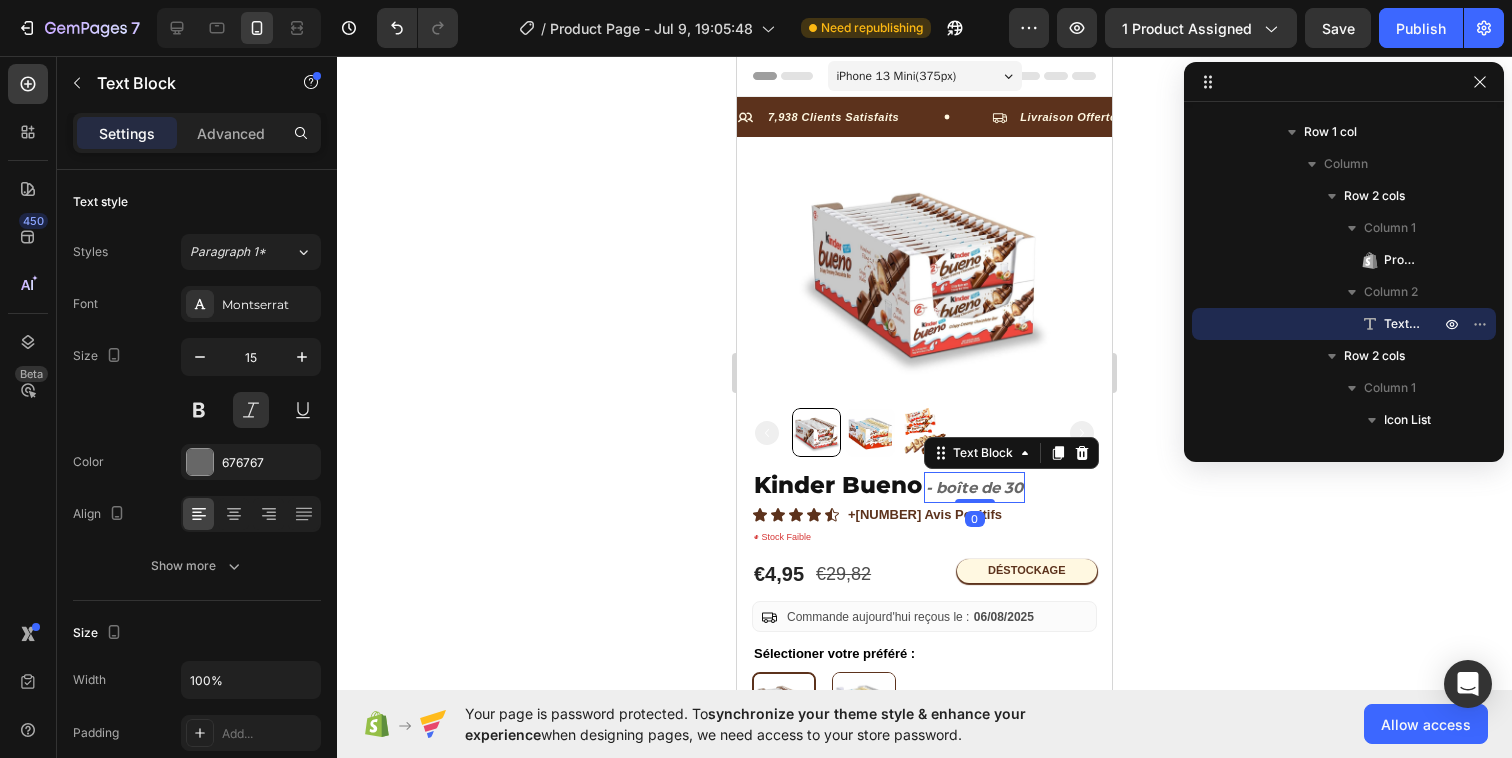 click 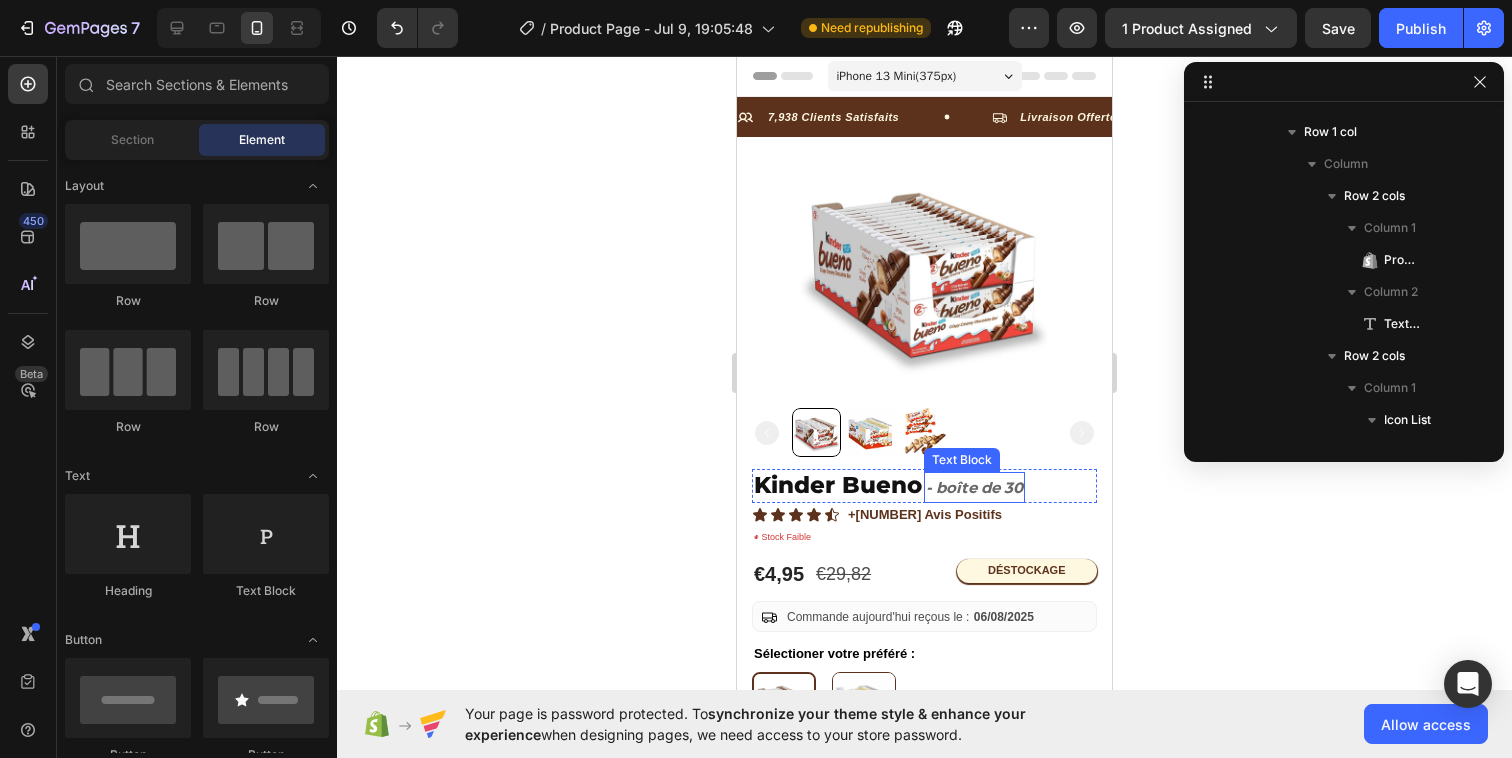 click on "- boîte de 30" at bounding box center (974, 487) 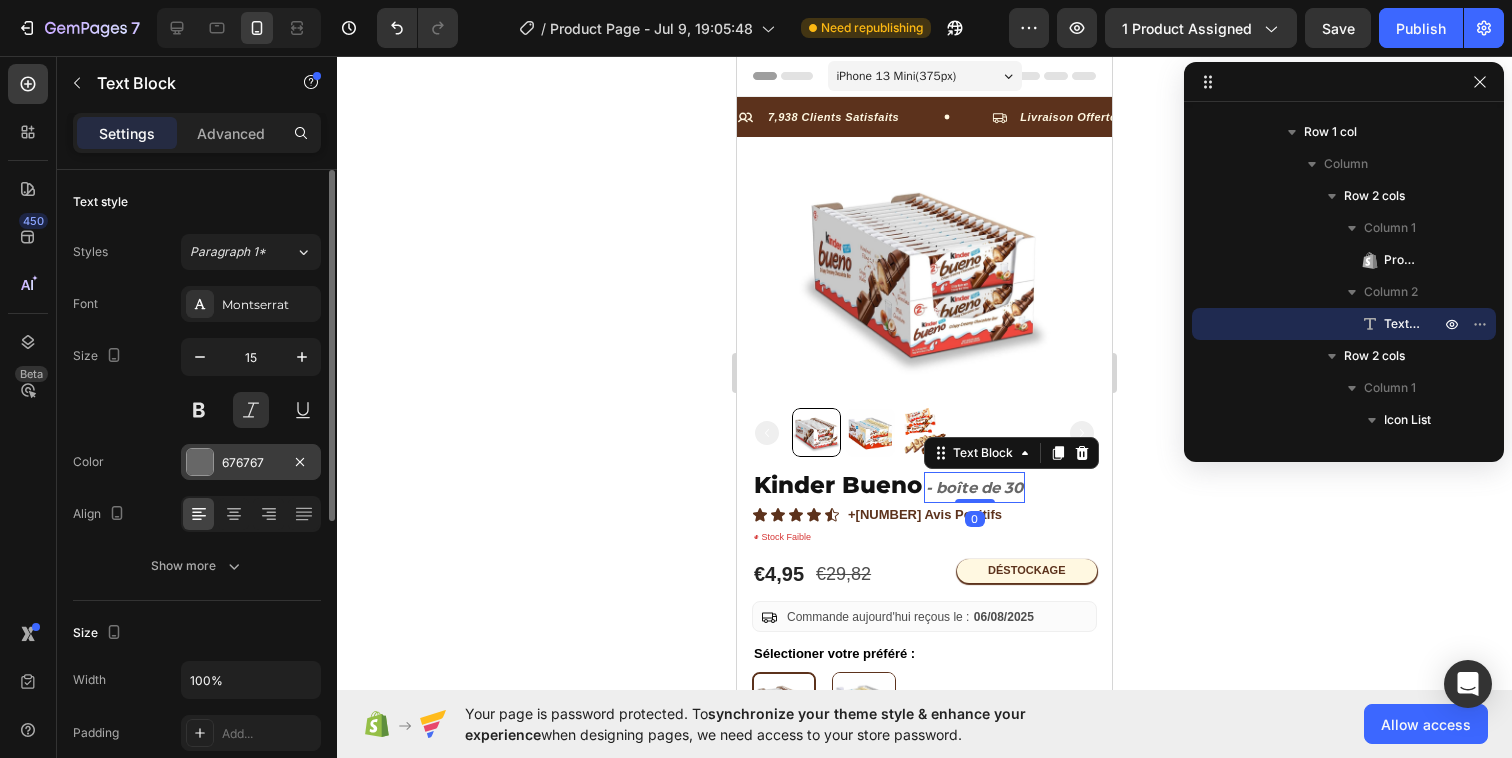 click at bounding box center [200, 462] 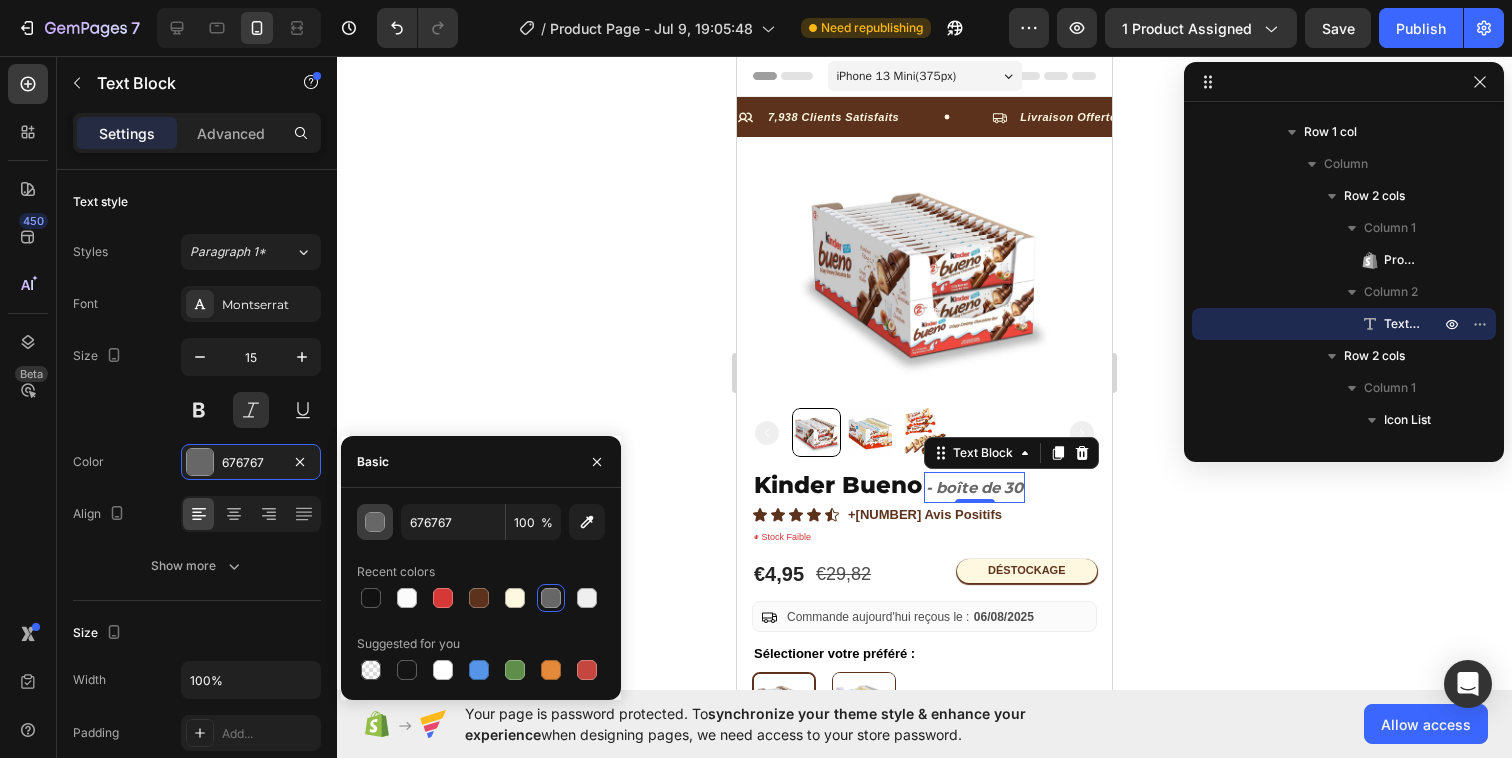 click at bounding box center (376, 523) 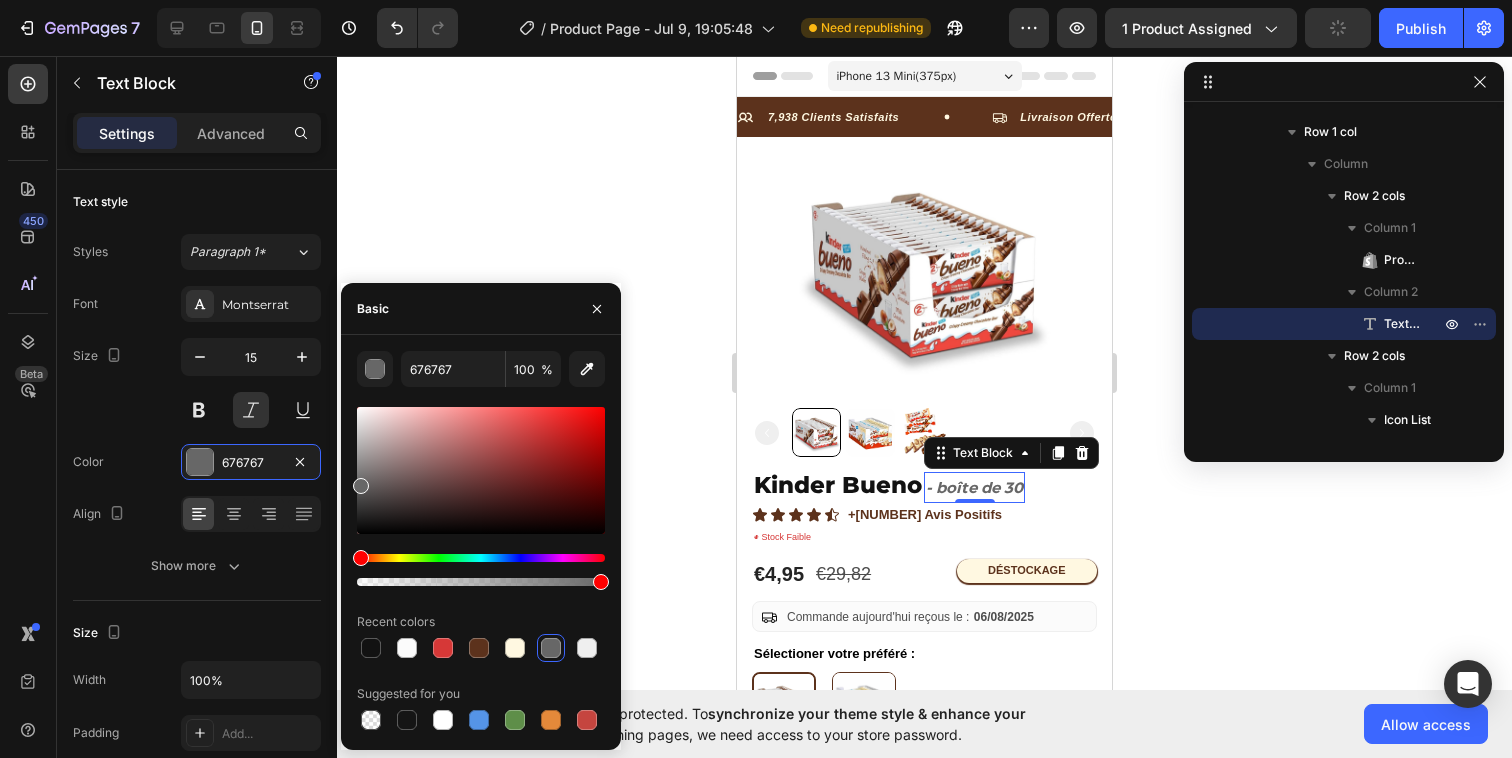 click at bounding box center (481, 470) 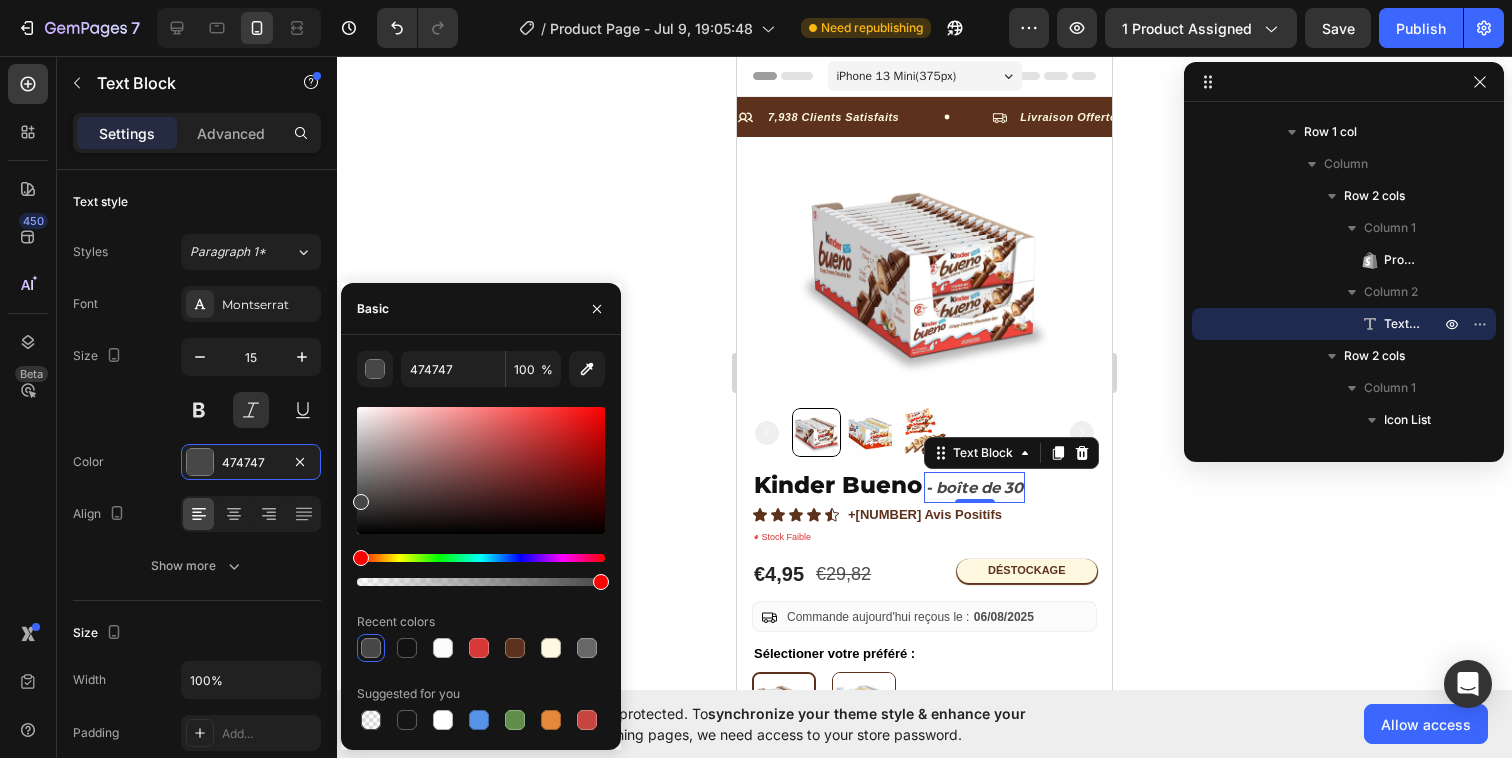 type on "2D2D2D" 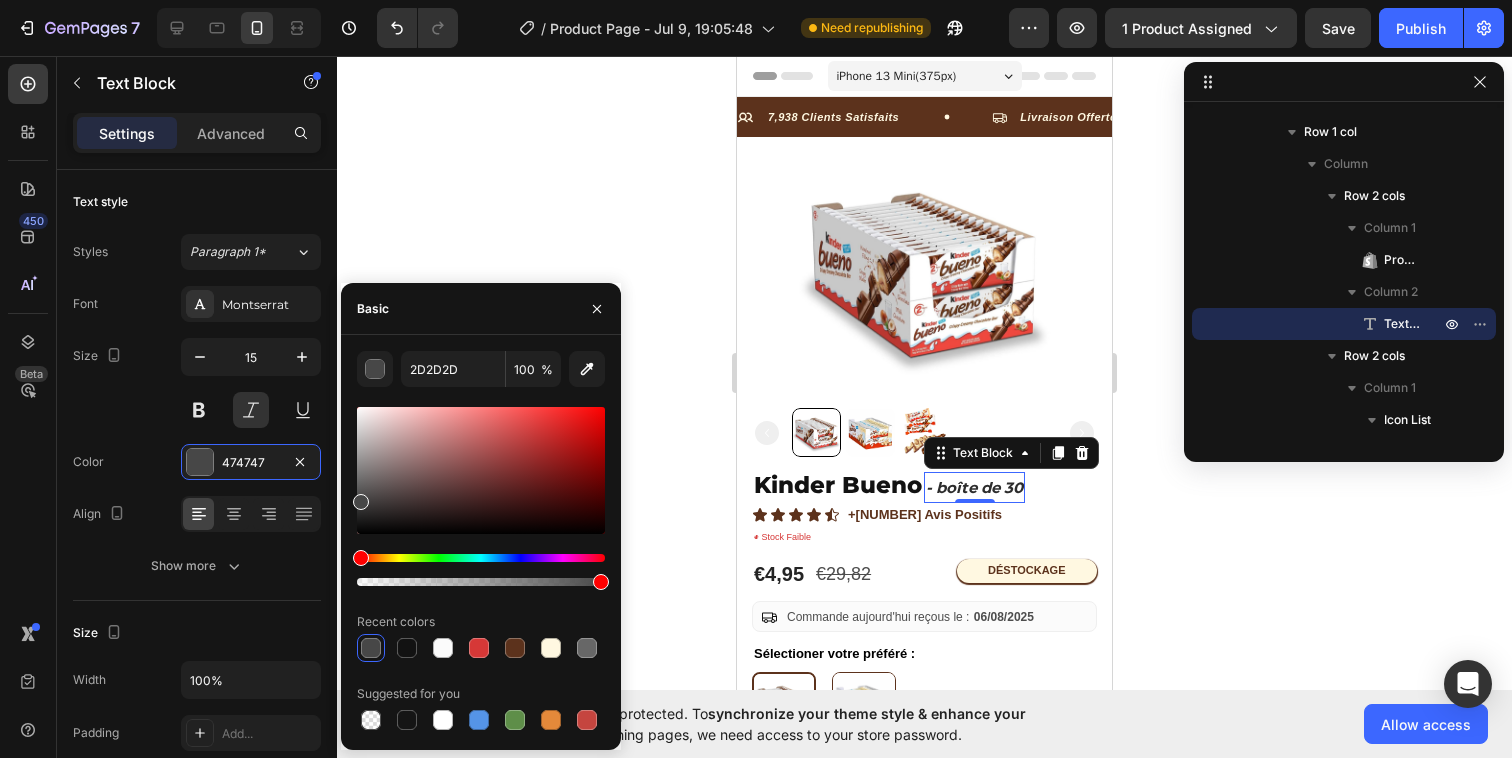 click at bounding box center (481, 470) 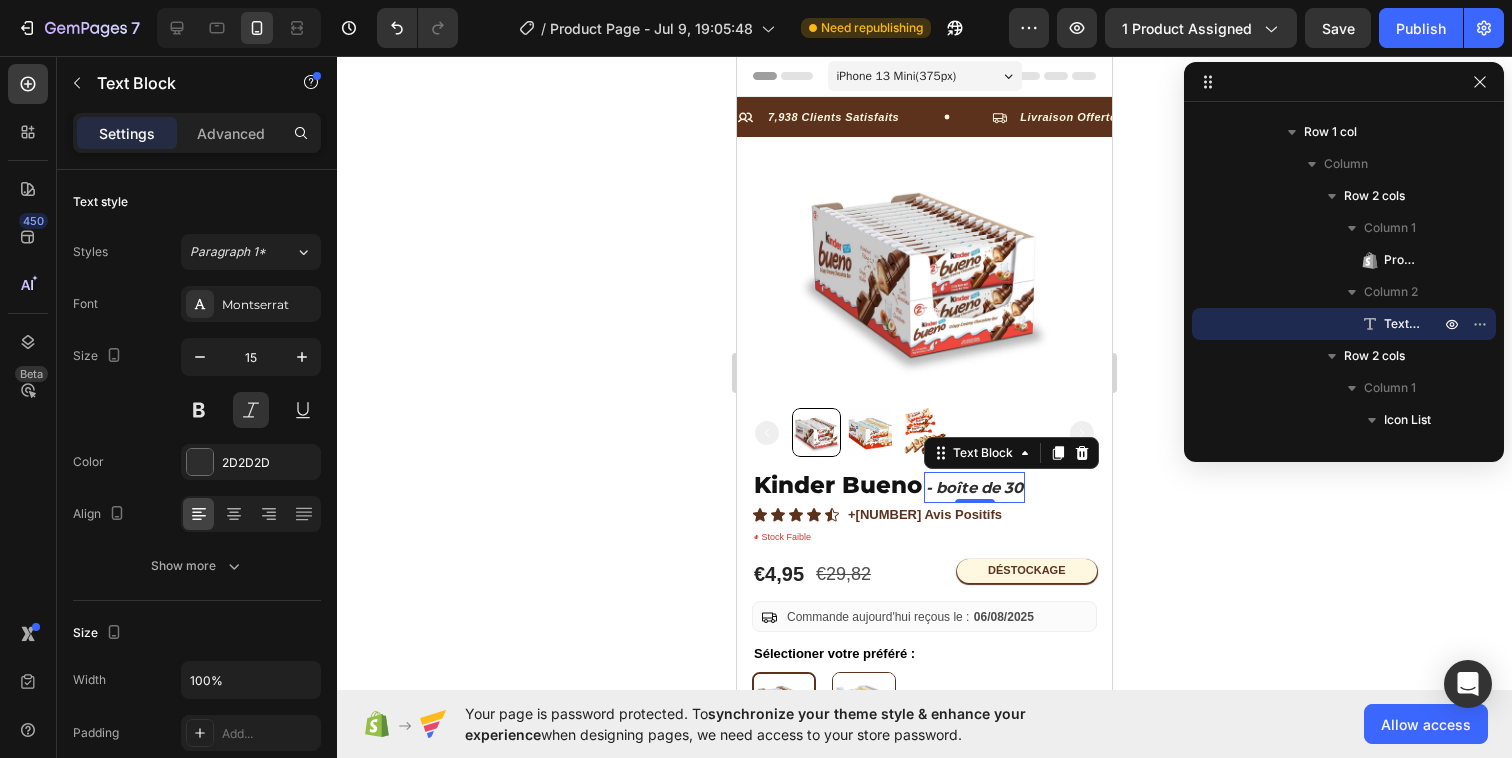 click 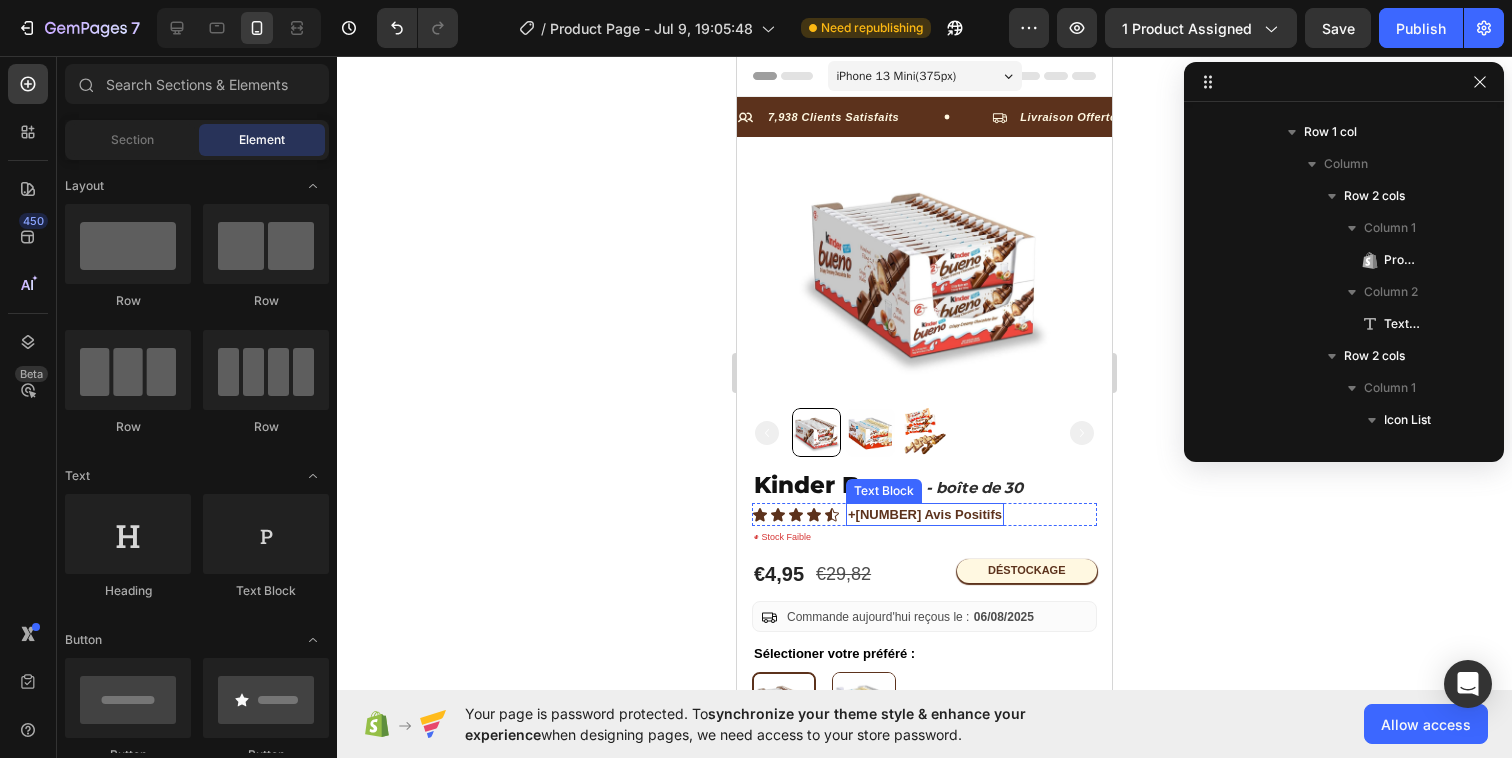 click on "+3786 Avis Positifs" at bounding box center [925, 515] 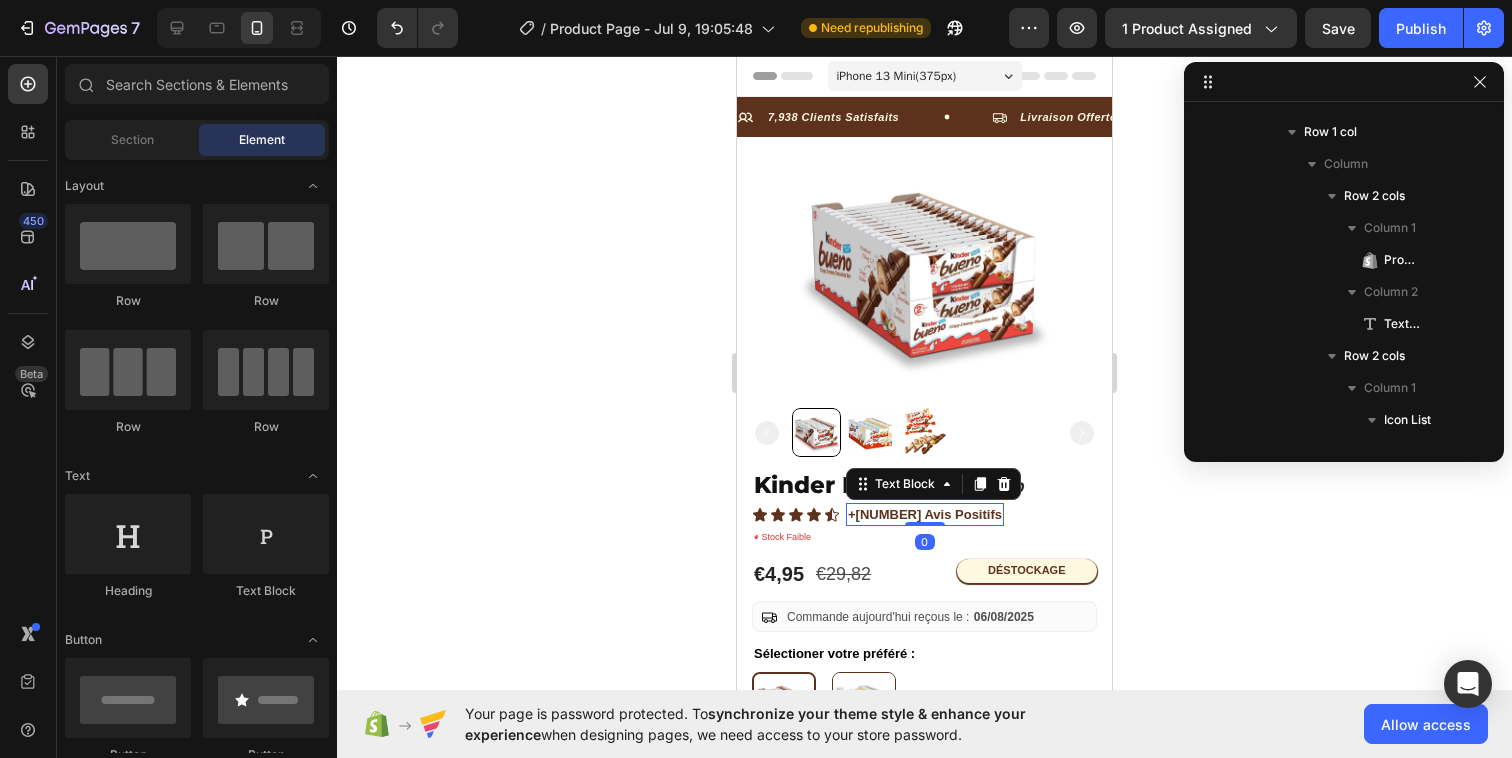 scroll, scrollTop: 954, scrollLeft: 0, axis: vertical 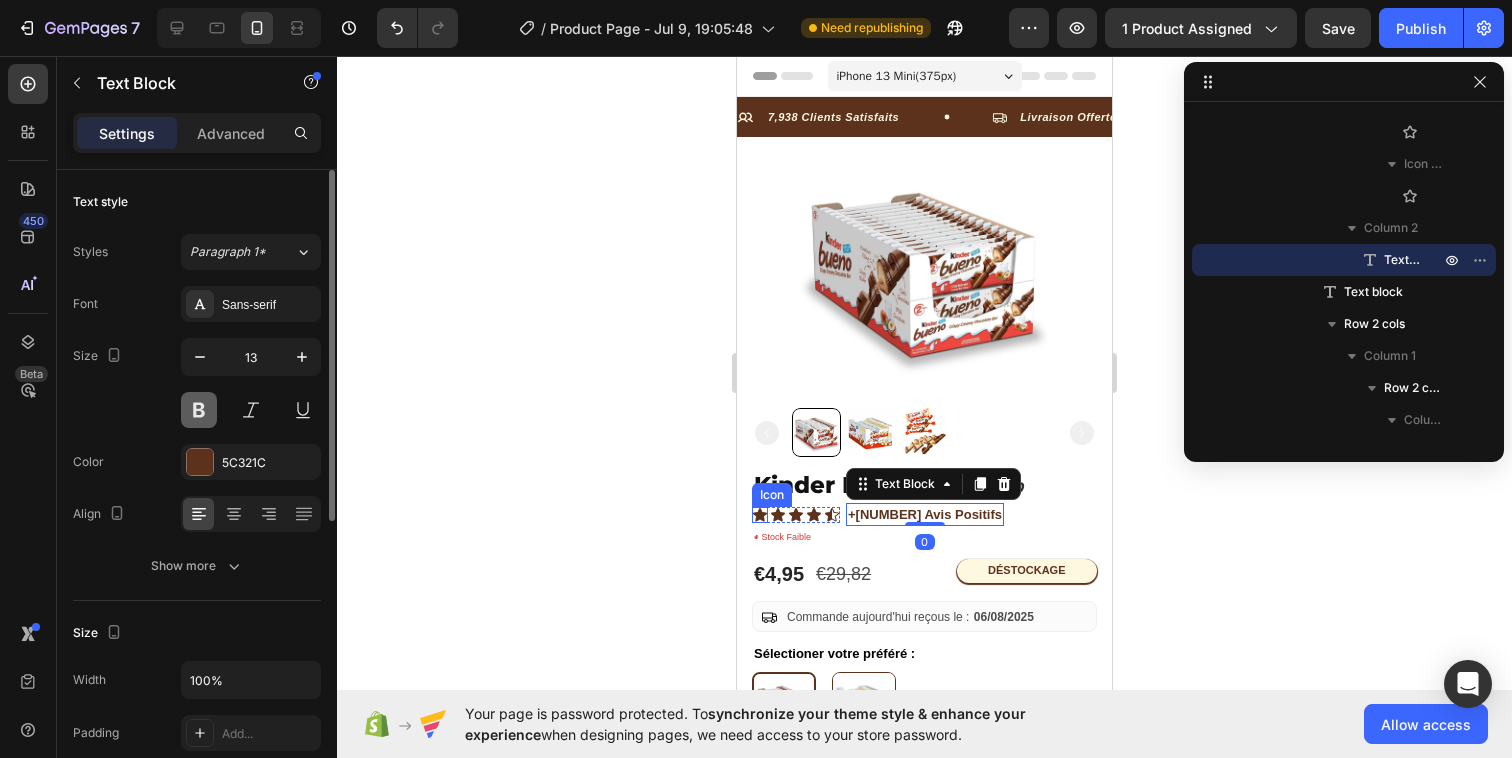 click at bounding box center [199, 410] 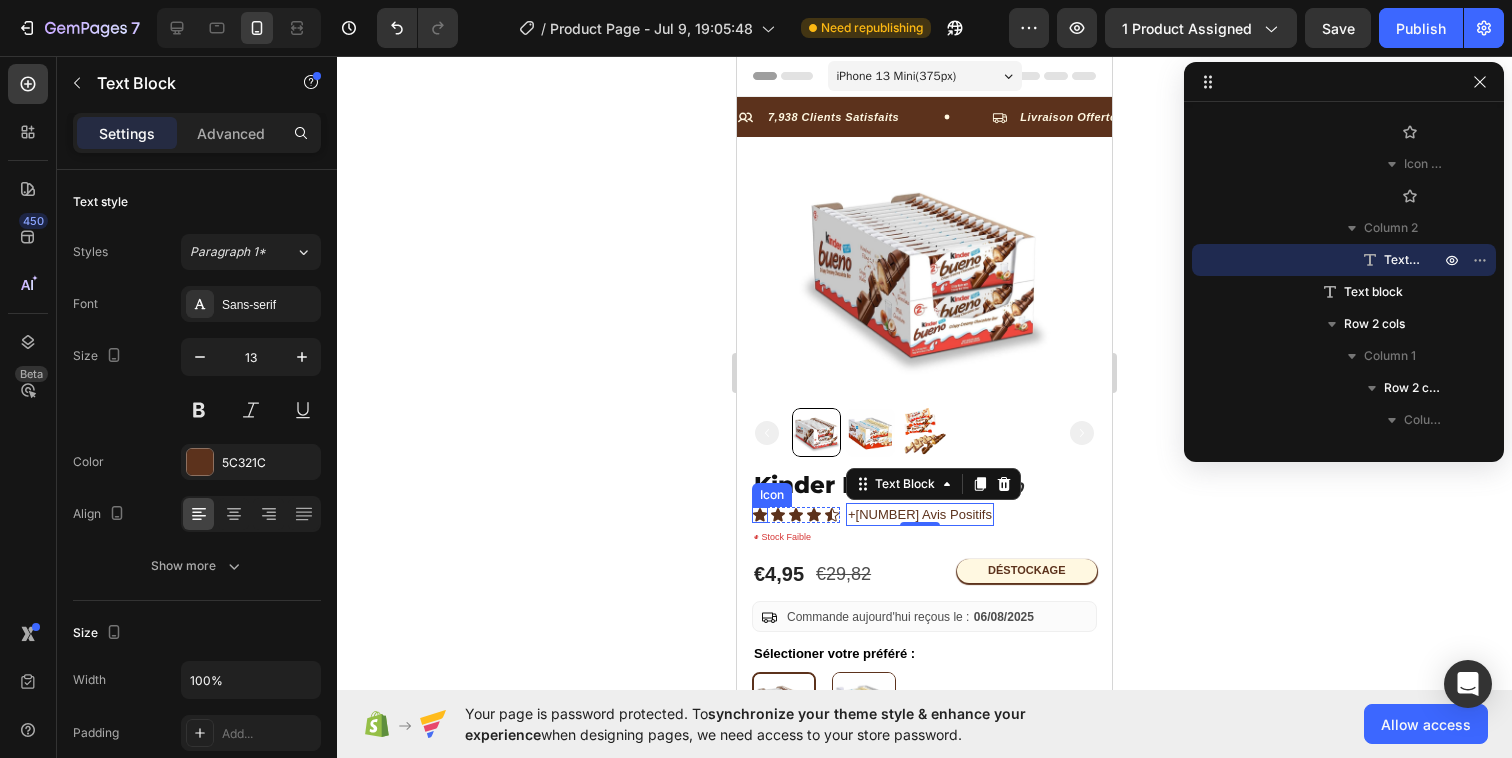 click 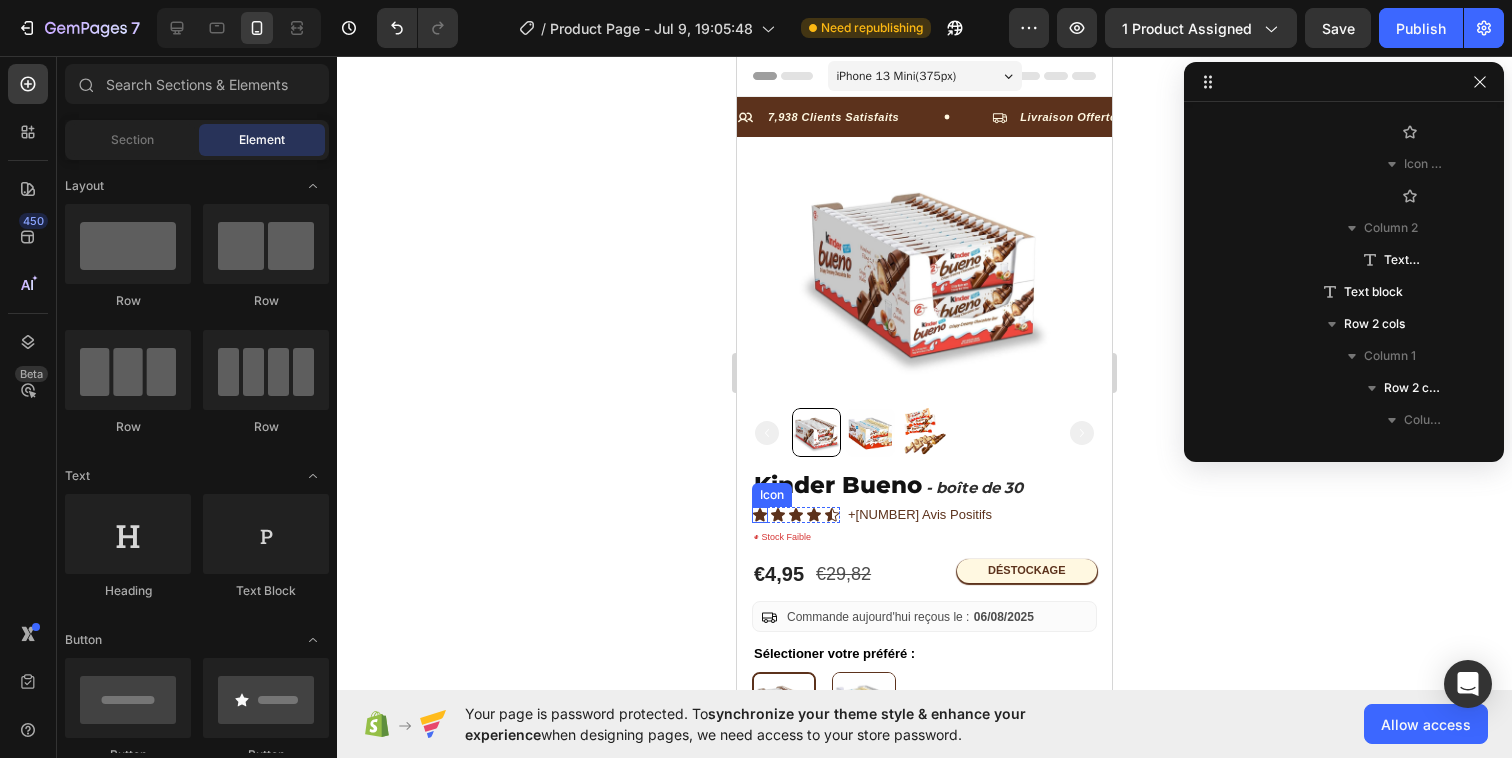 click 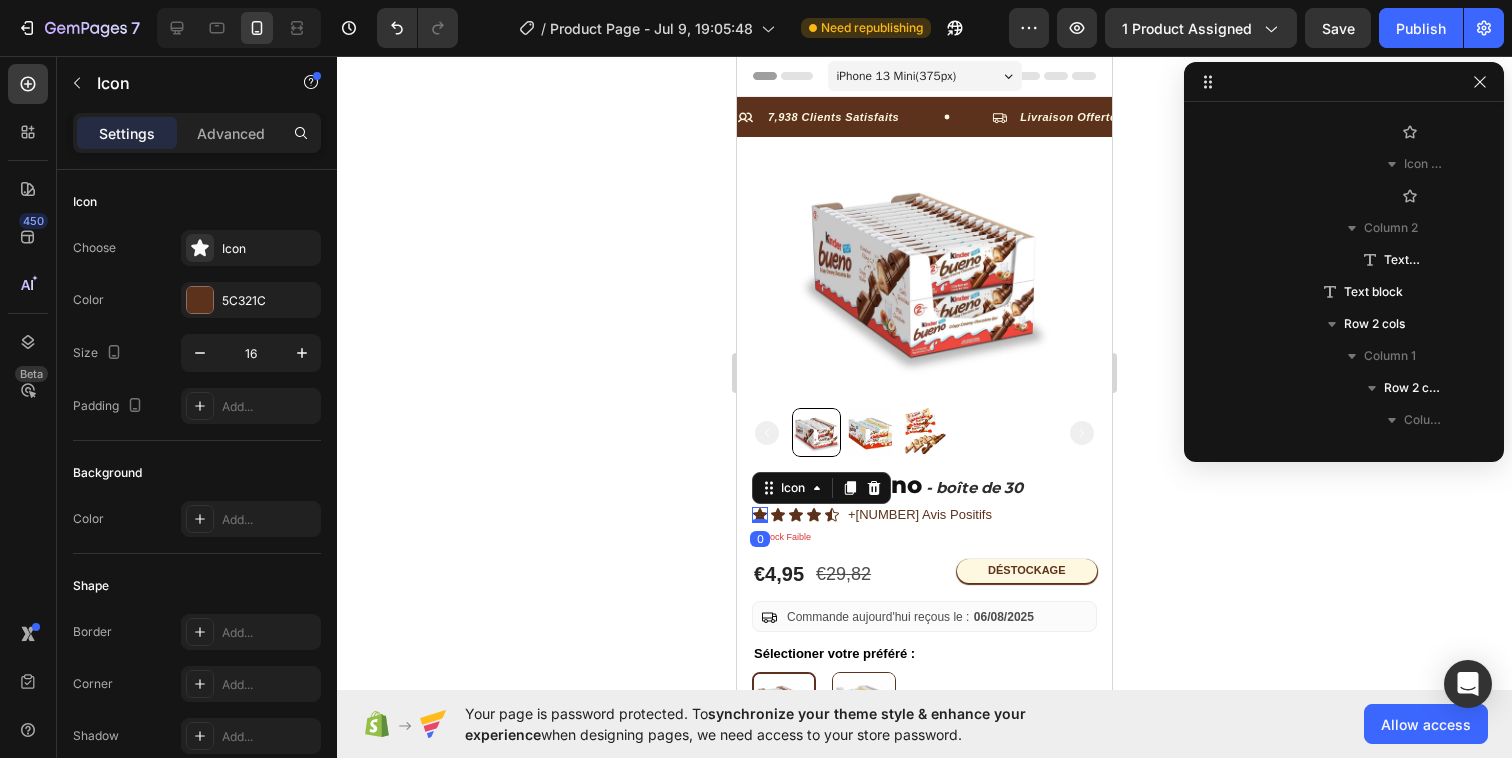 scroll, scrollTop: 634, scrollLeft: 0, axis: vertical 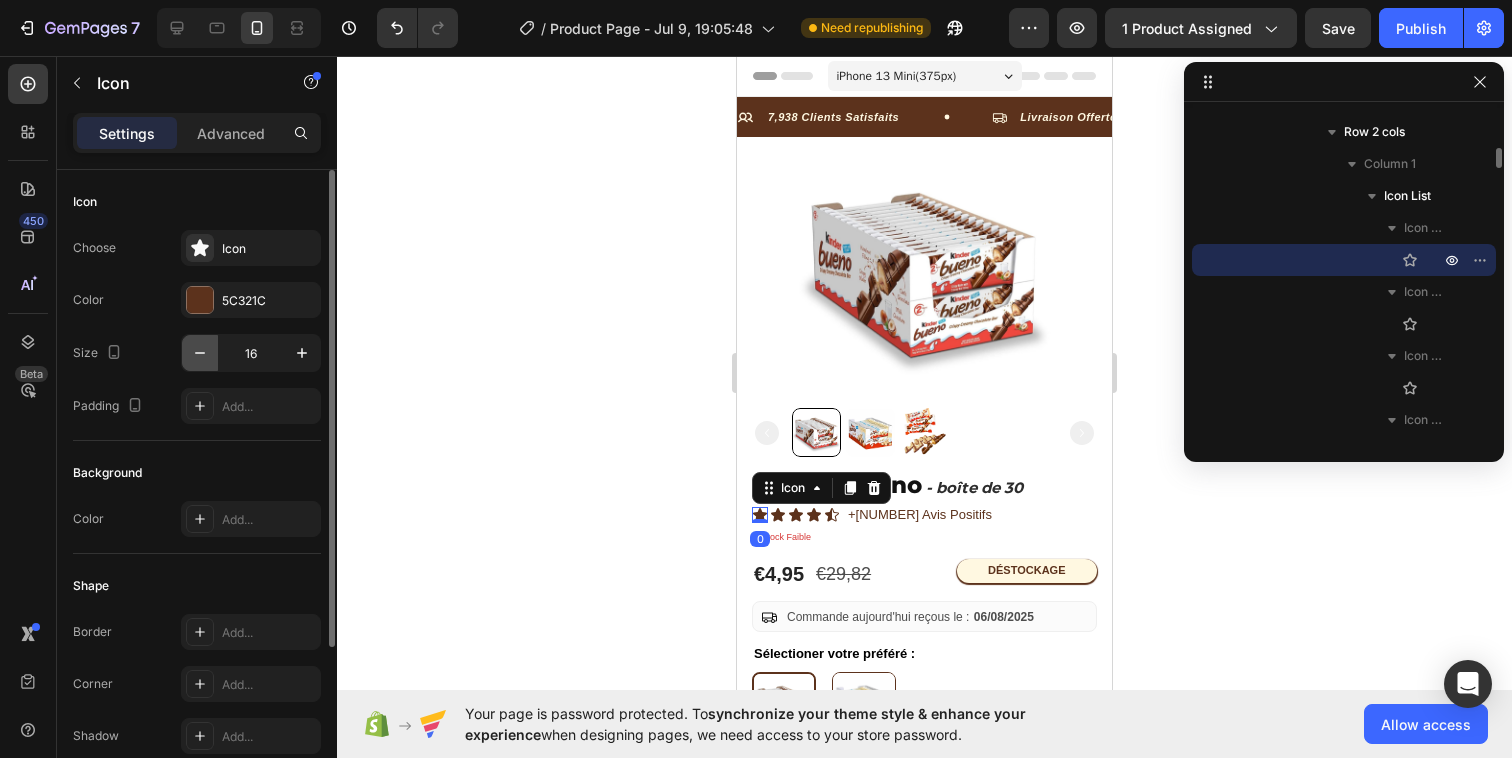 click 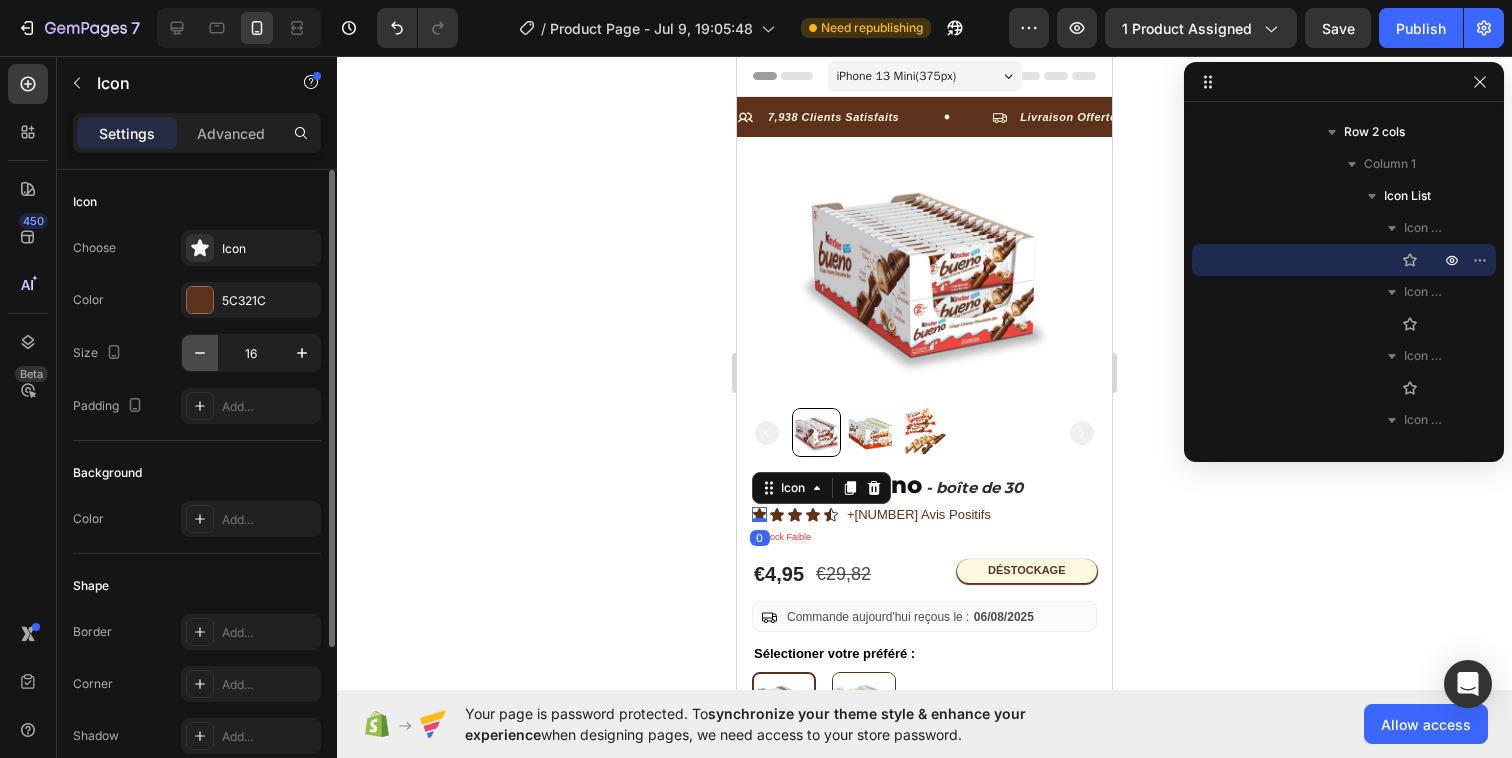 type on "15" 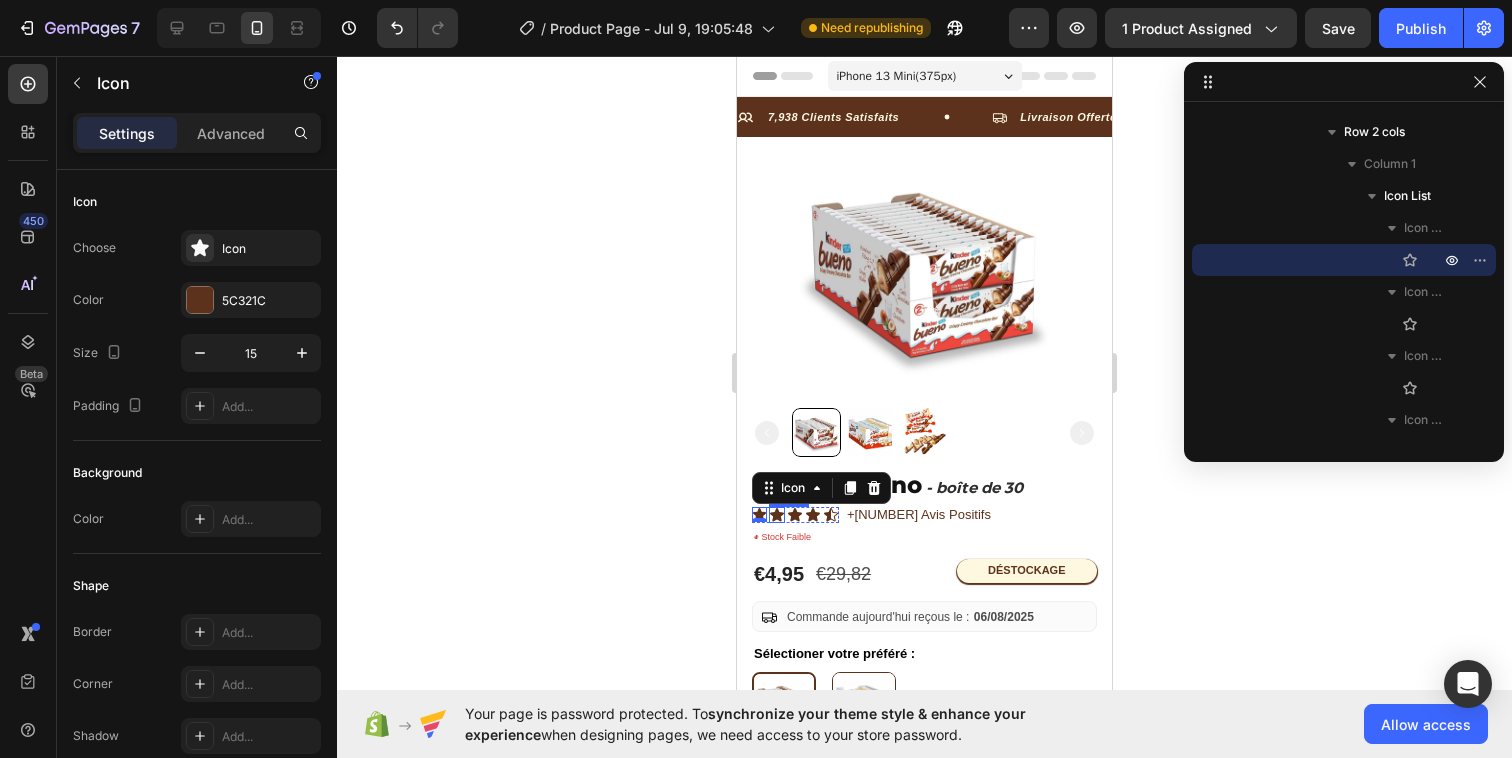 click 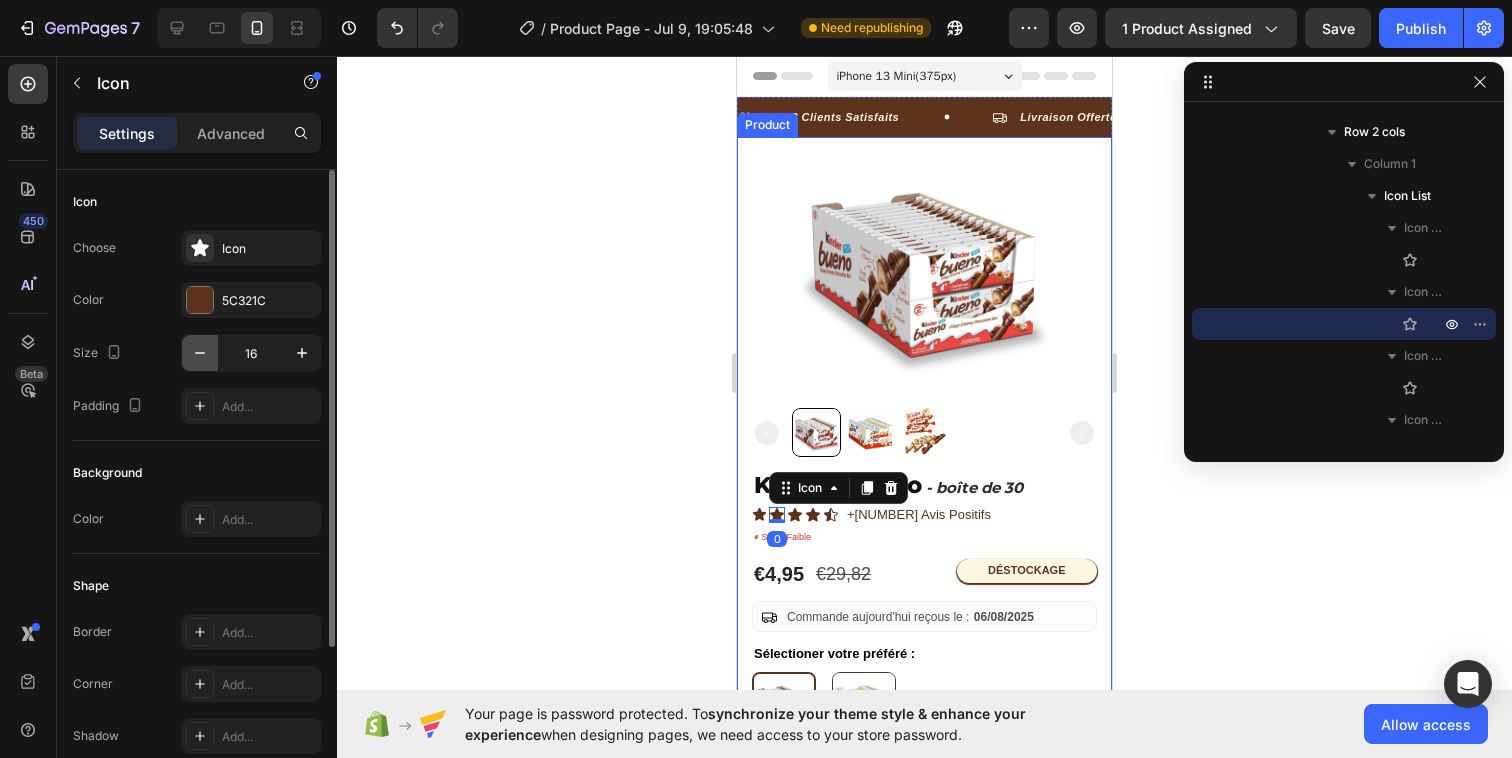 click 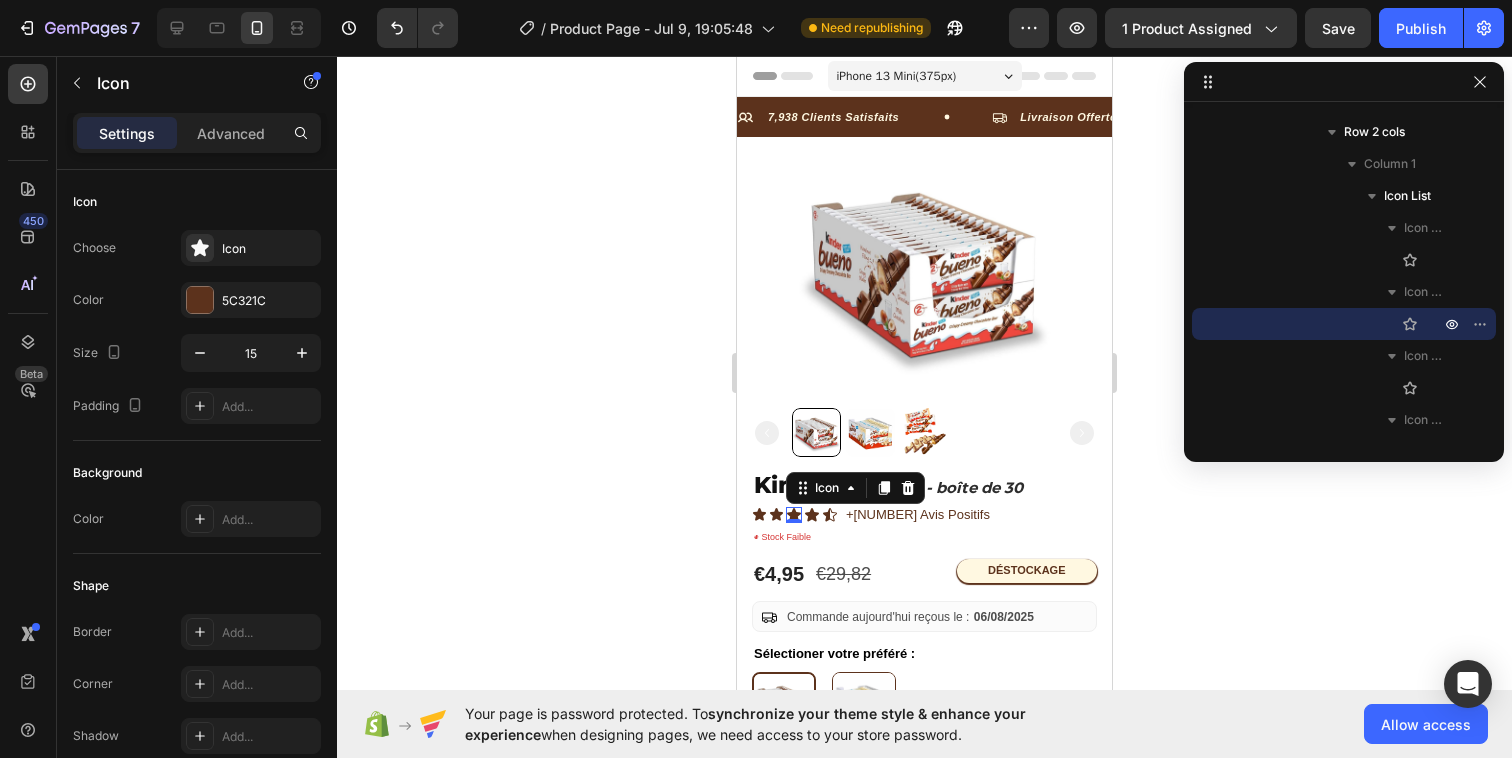 click on "Icon   0" at bounding box center (794, 515) 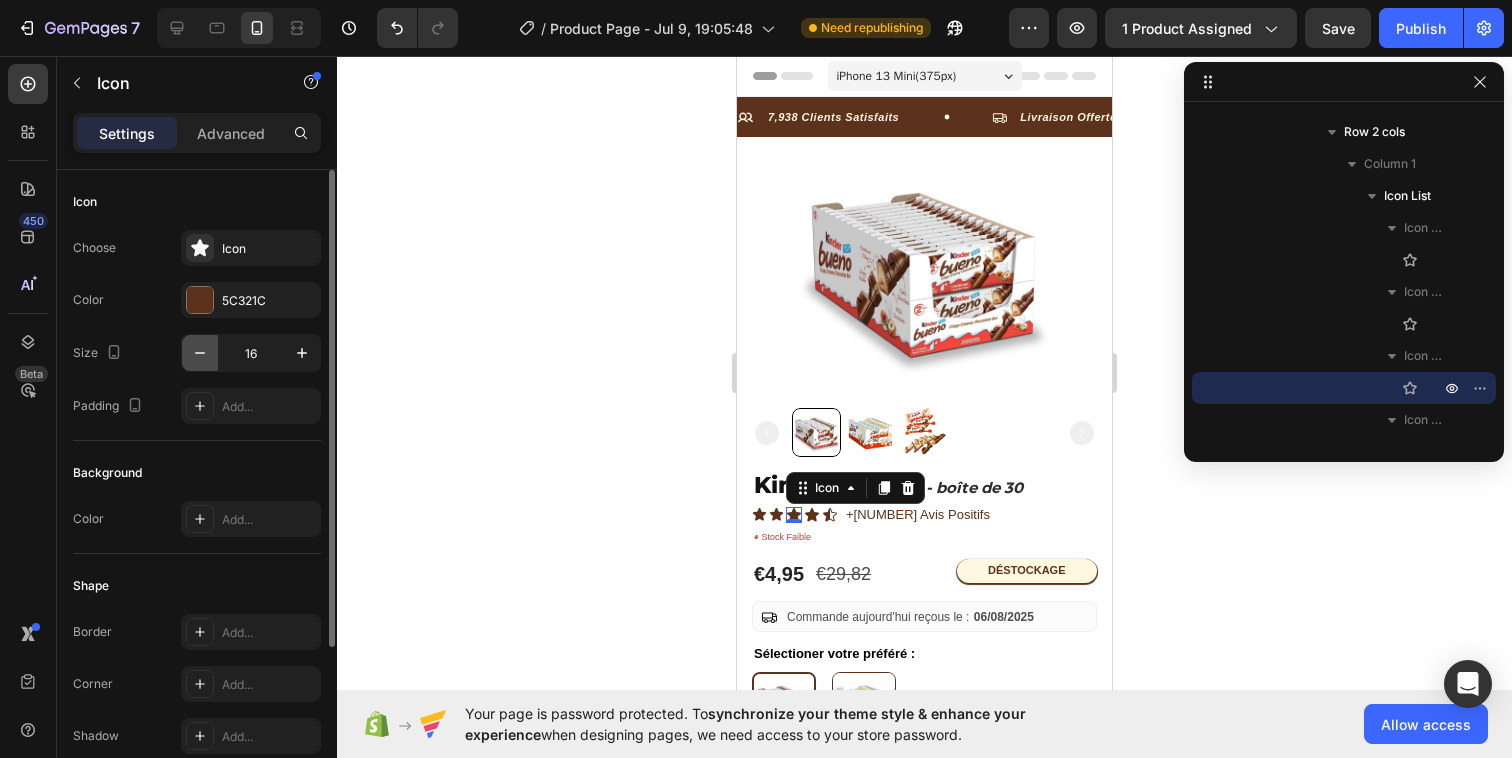 click 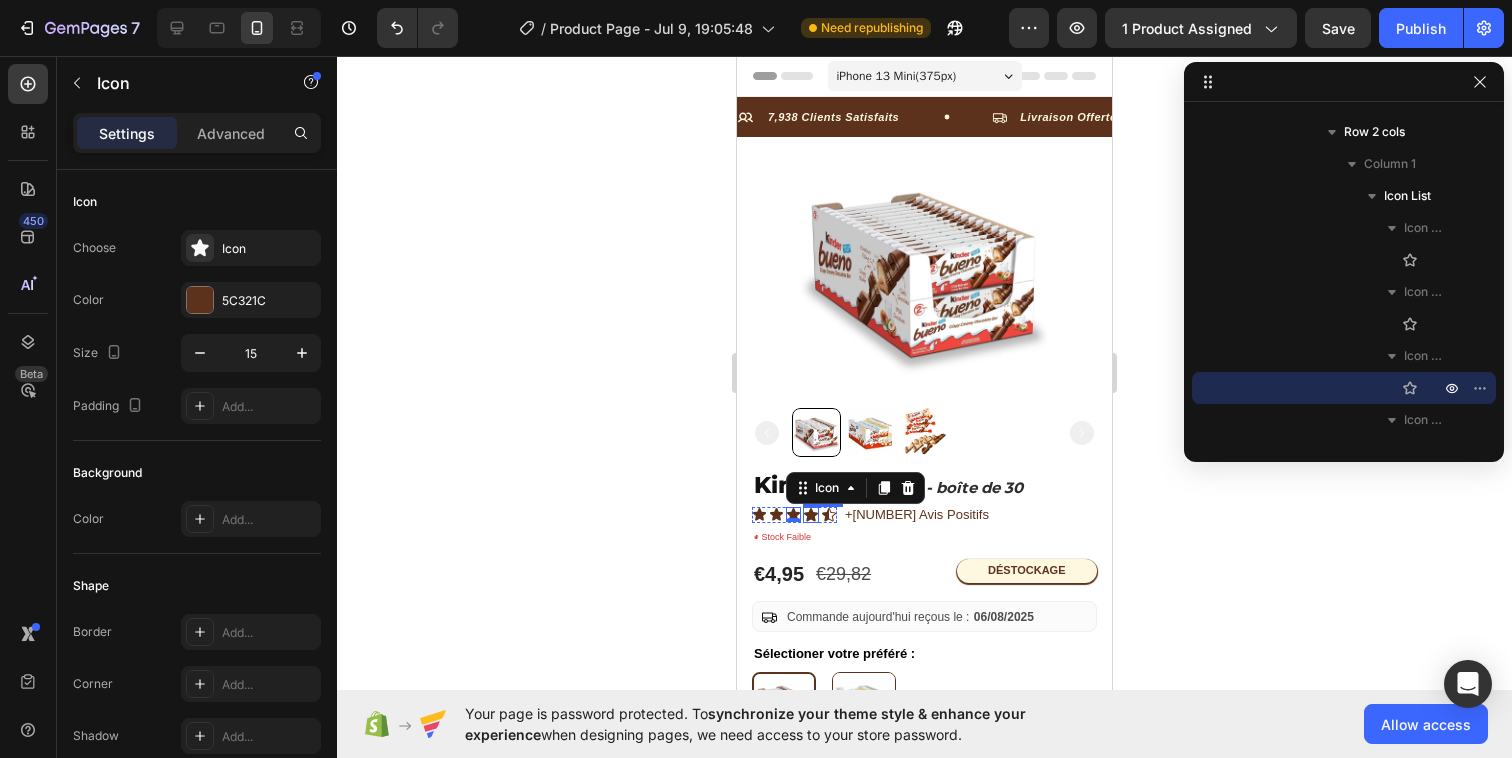 click 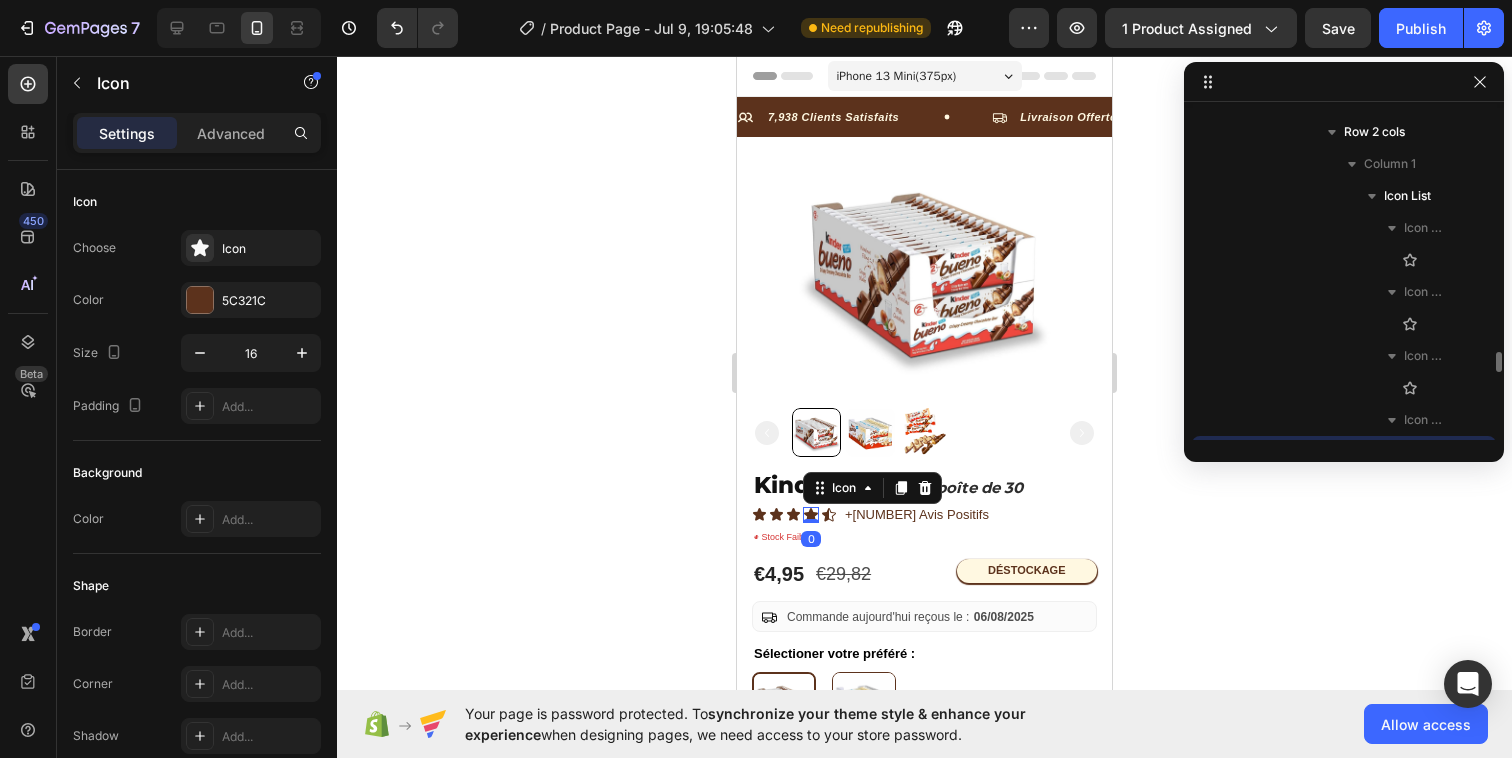 scroll, scrollTop: 826, scrollLeft: 0, axis: vertical 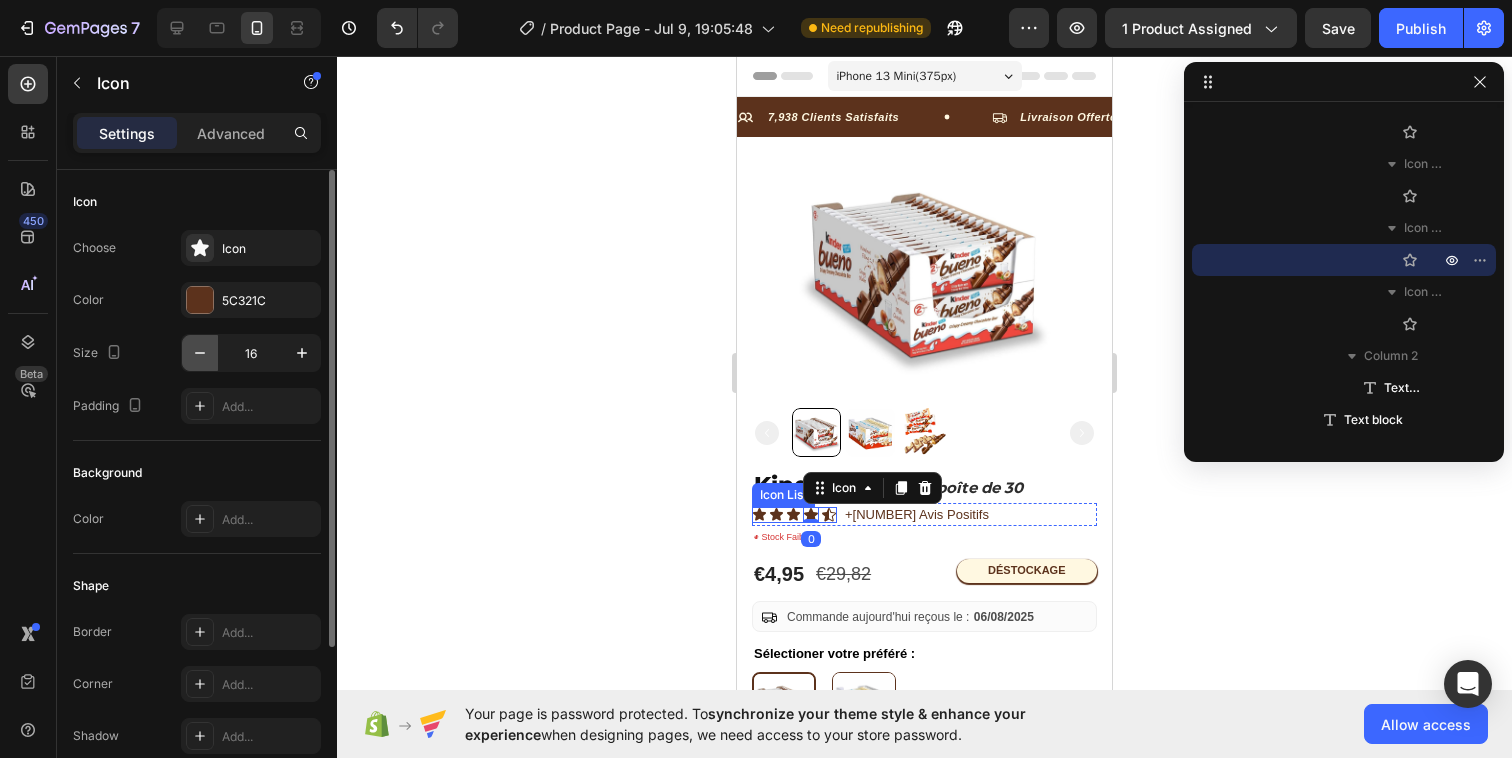 click 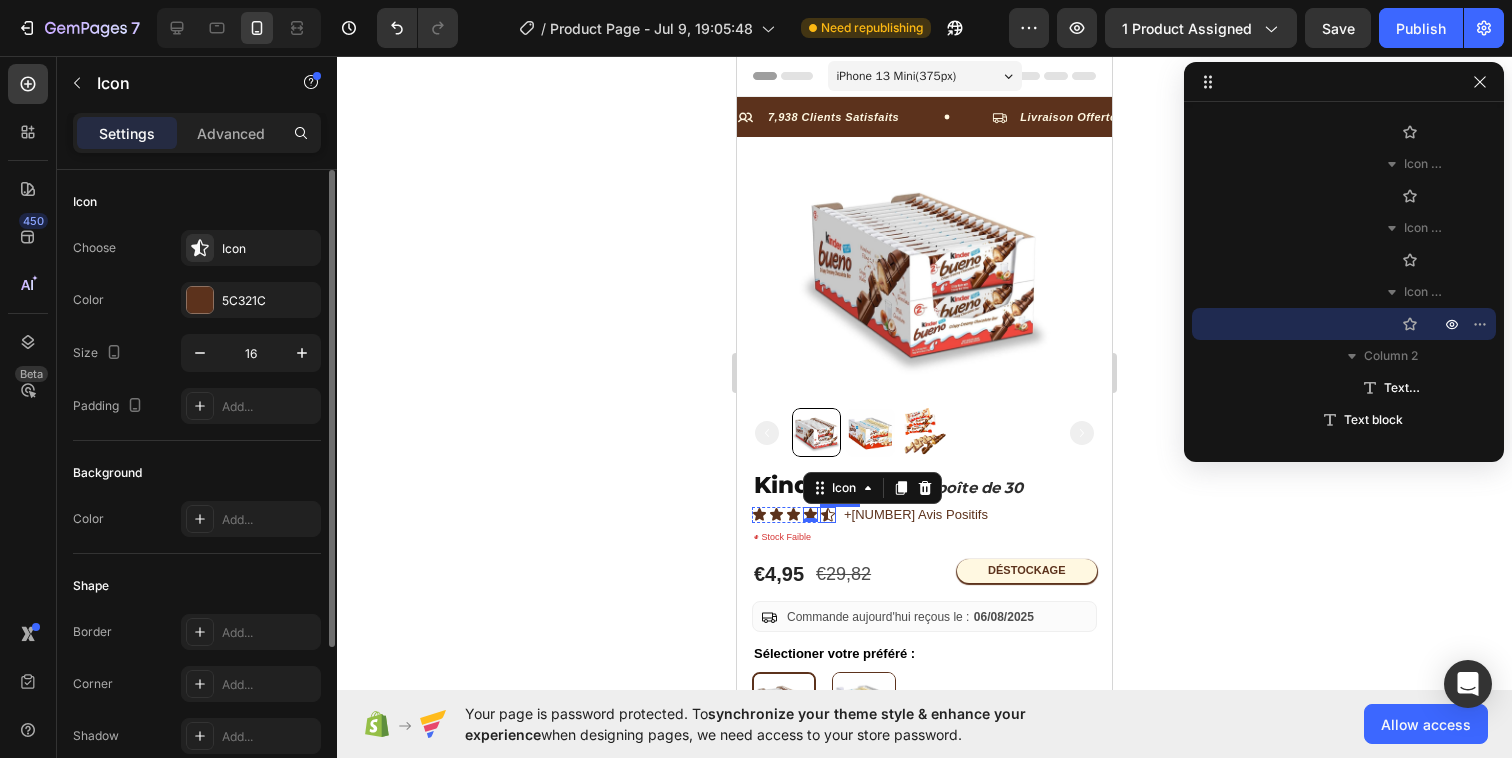 click on "Icon" at bounding box center [828, 515] 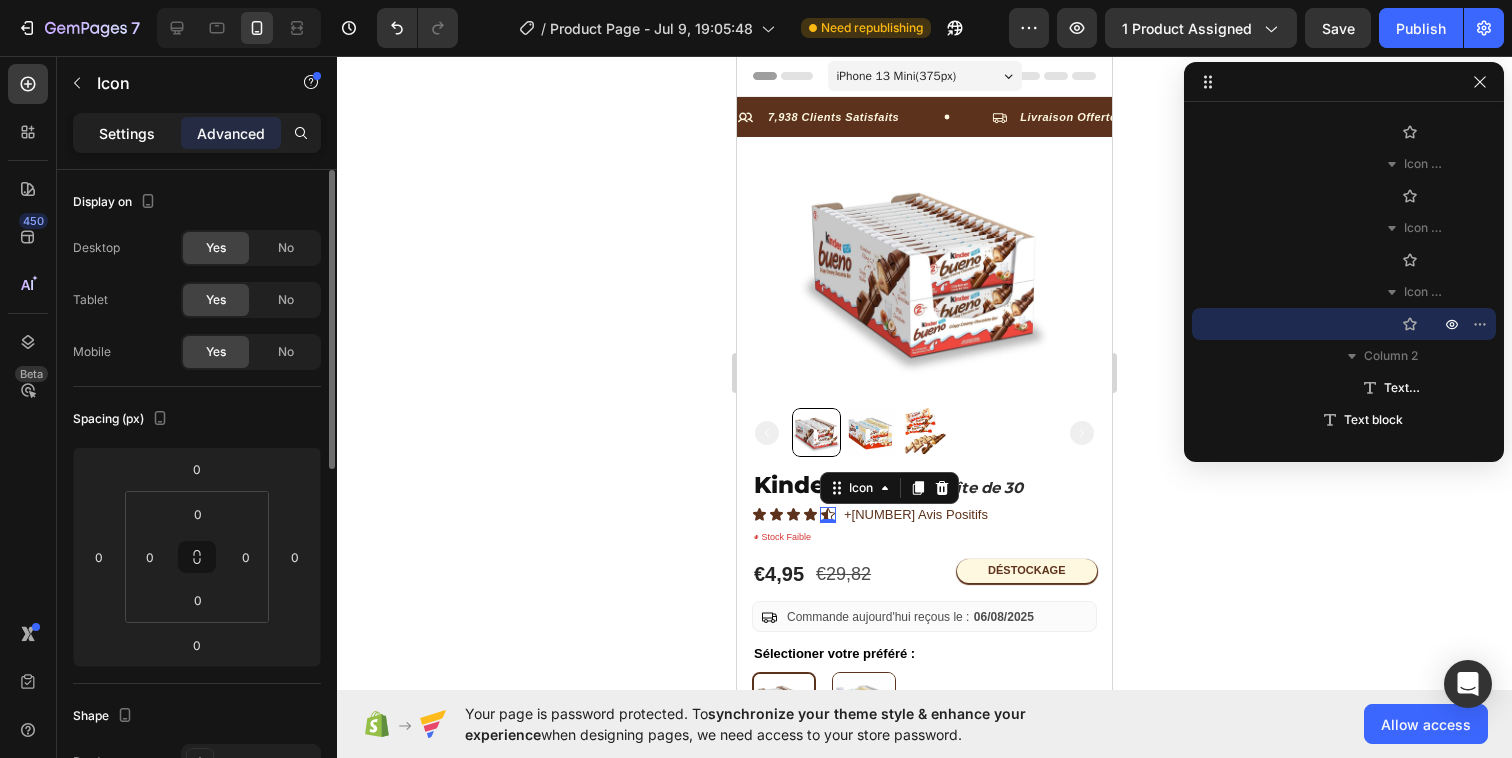 click on "Settings" at bounding box center (127, 133) 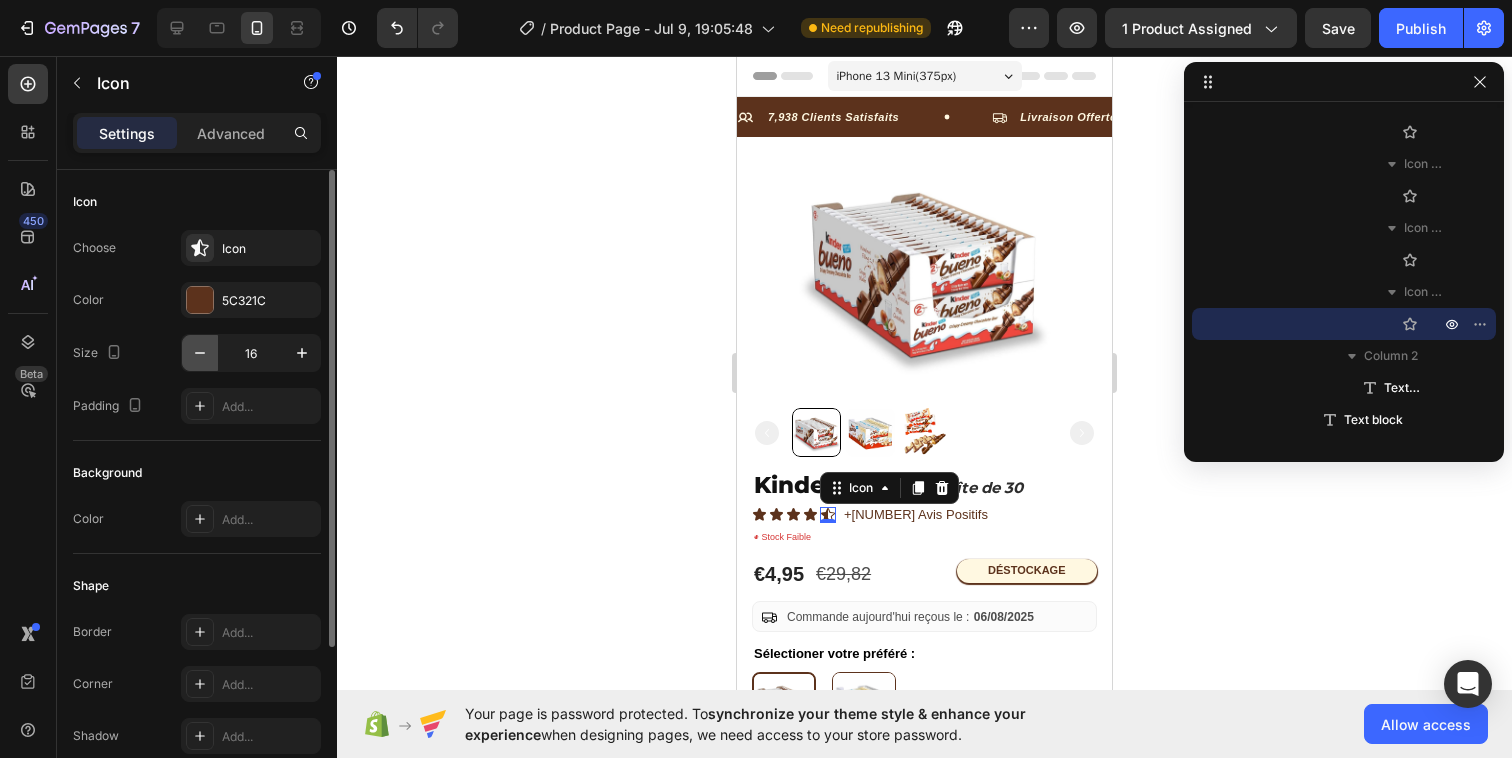 click 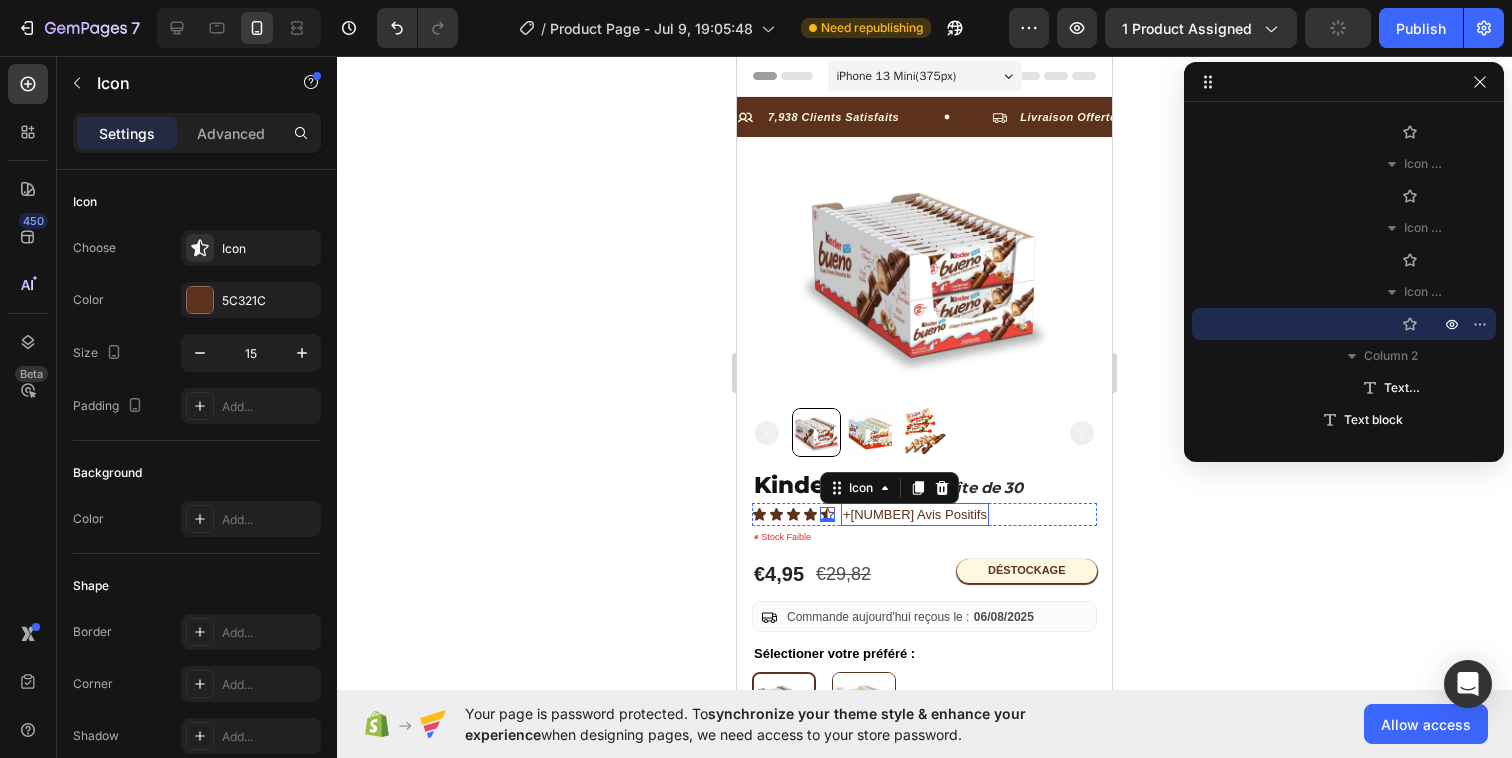 click on "+3786 Avis Positifs" at bounding box center [915, 515] 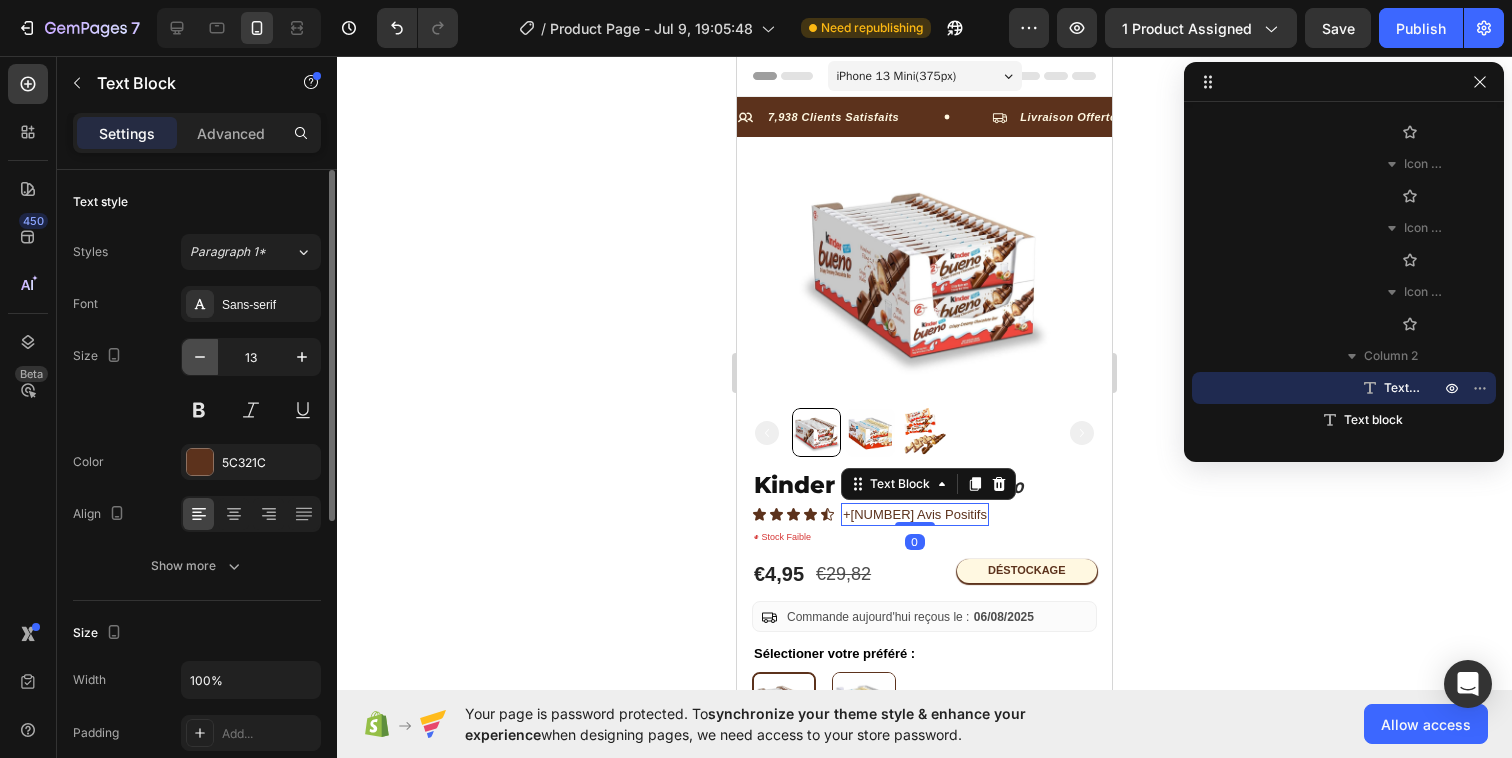 click 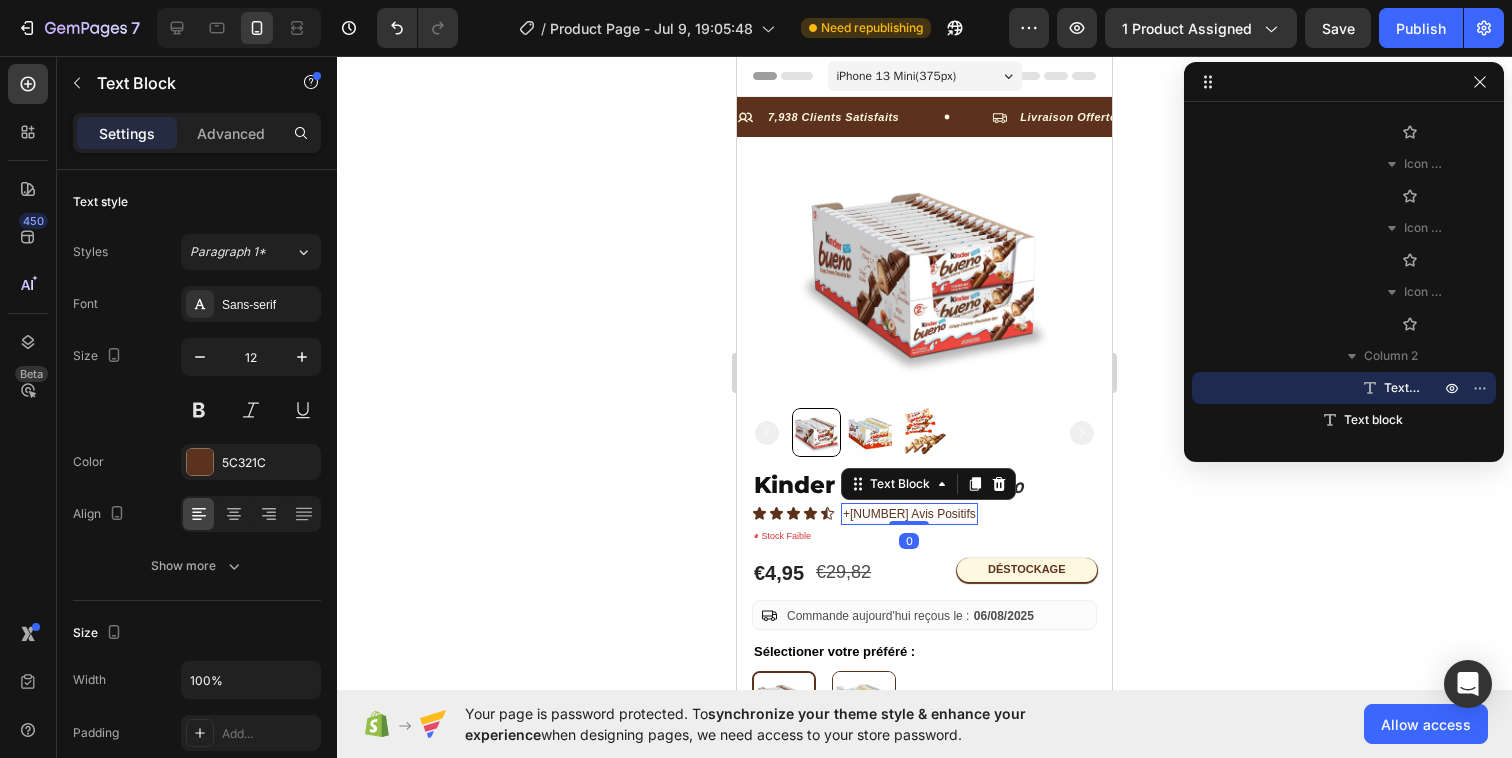 click 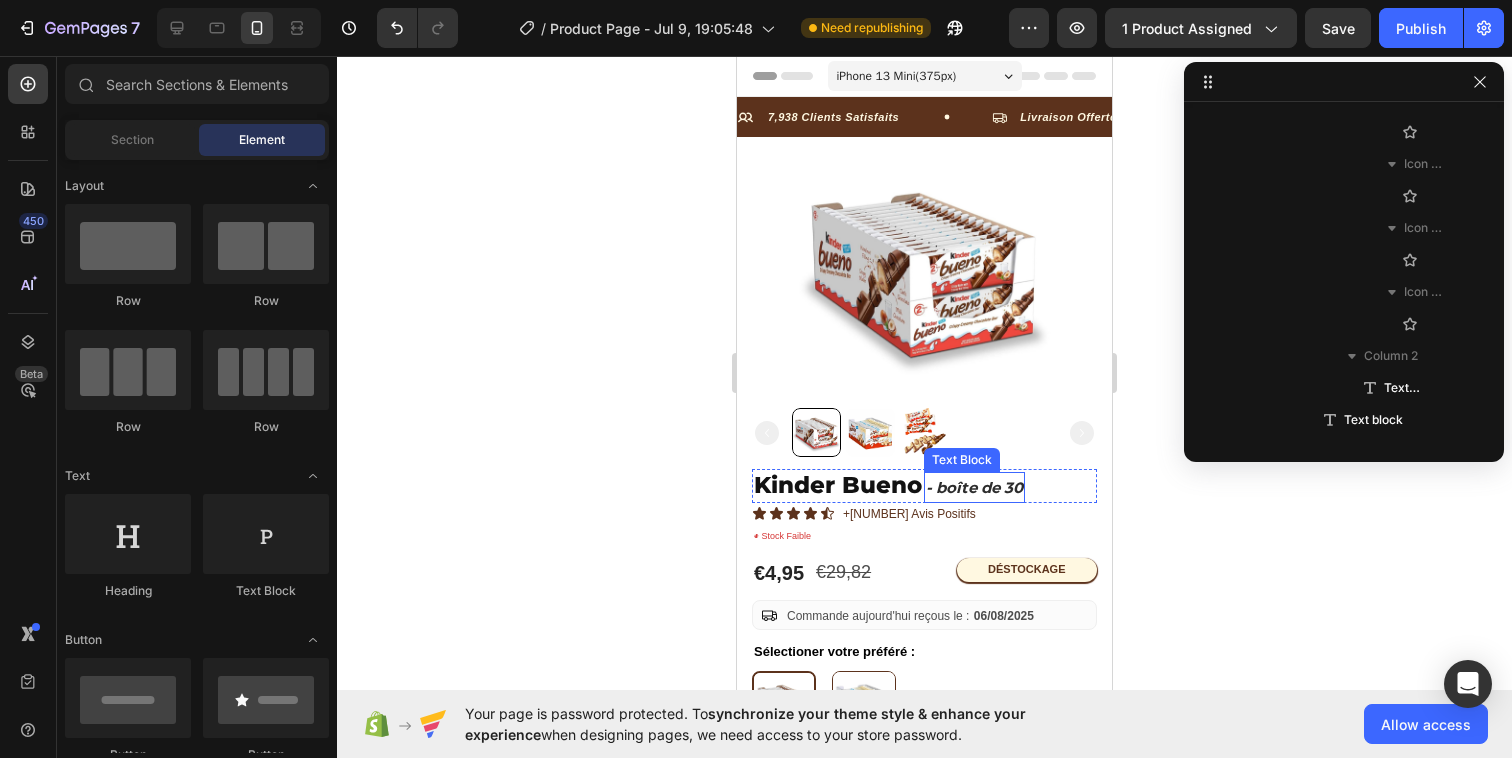 click on "- boîte de 30" at bounding box center [974, 487] 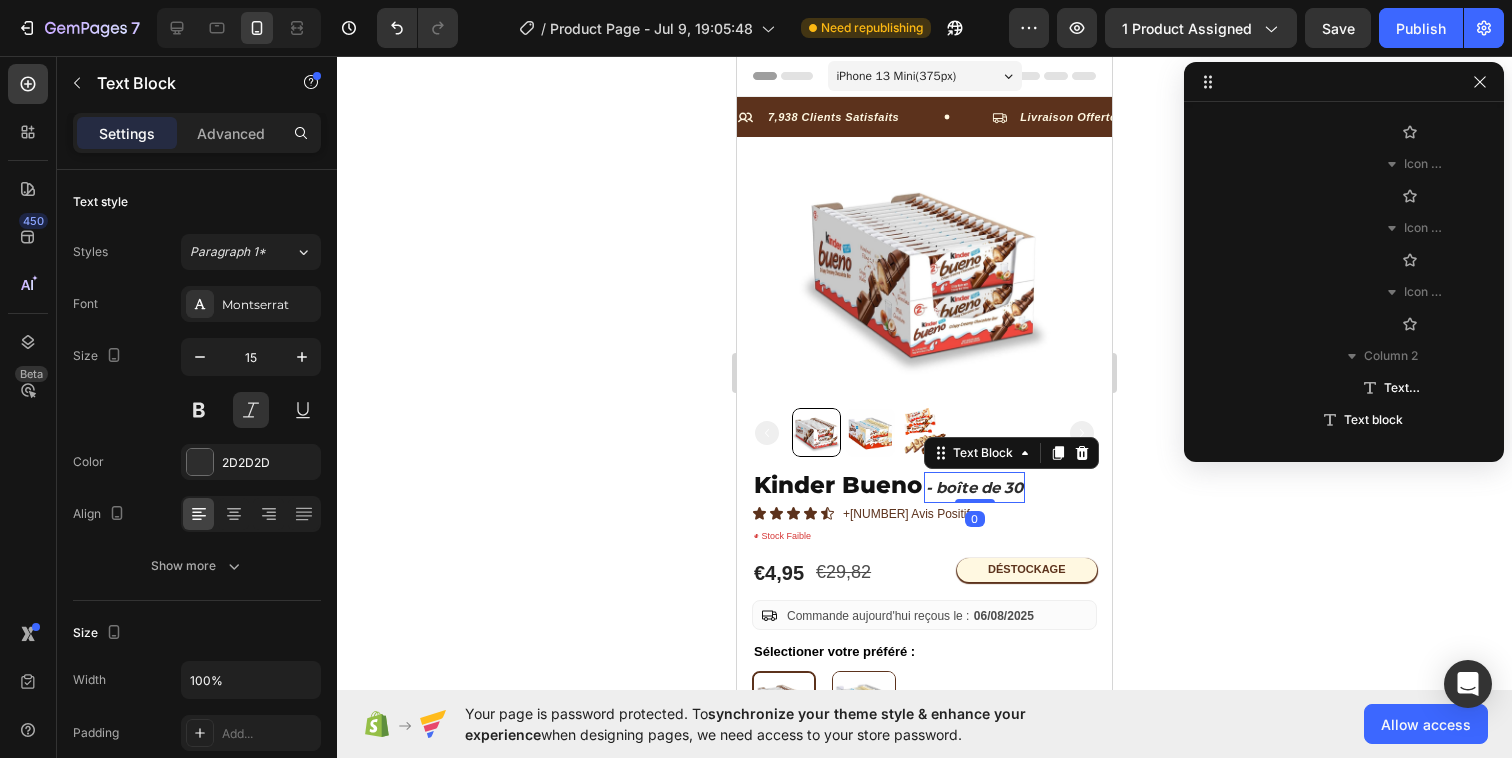 scroll, scrollTop: 474, scrollLeft: 0, axis: vertical 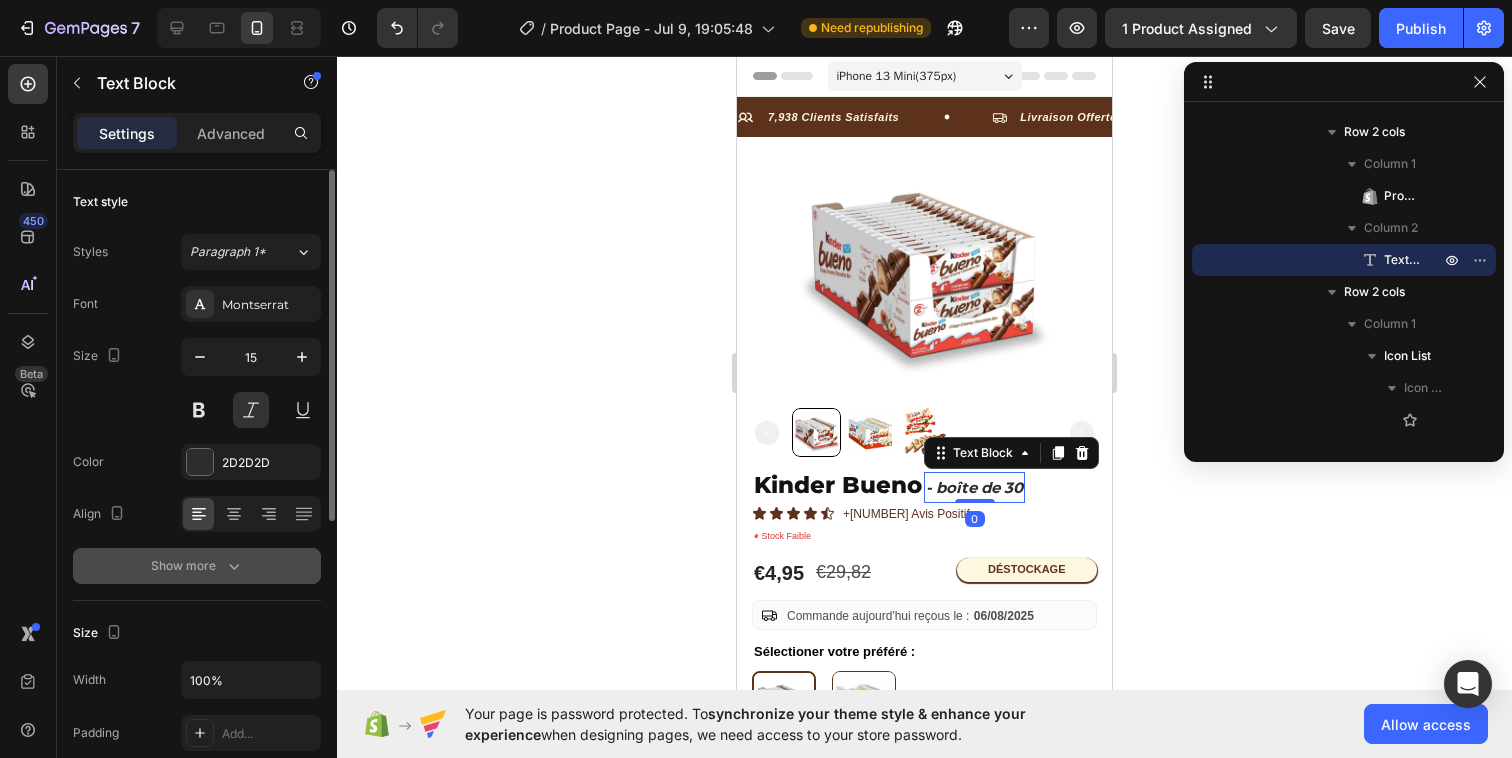 click on "Show more" at bounding box center [197, 566] 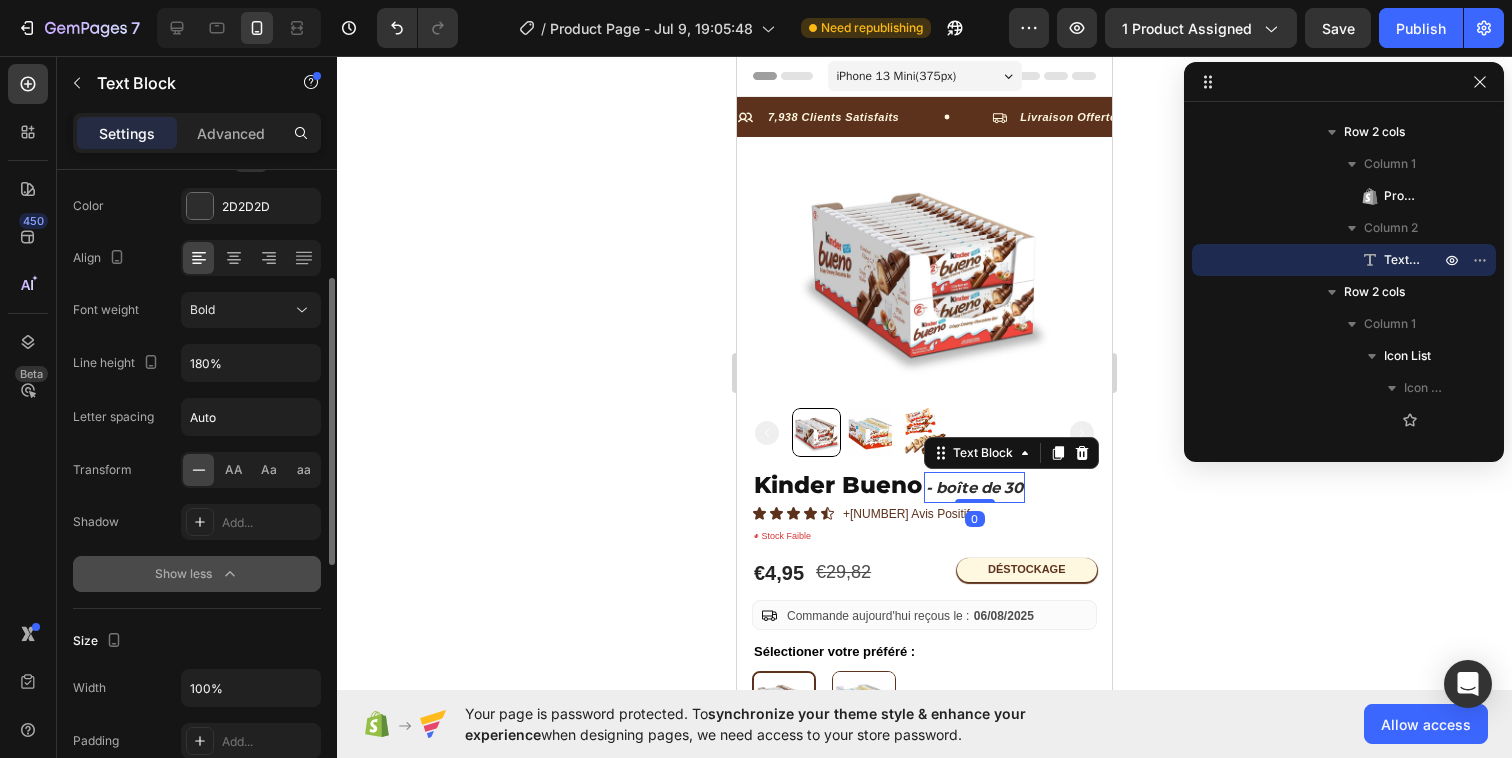 scroll, scrollTop: 264, scrollLeft: 0, axis: vertical 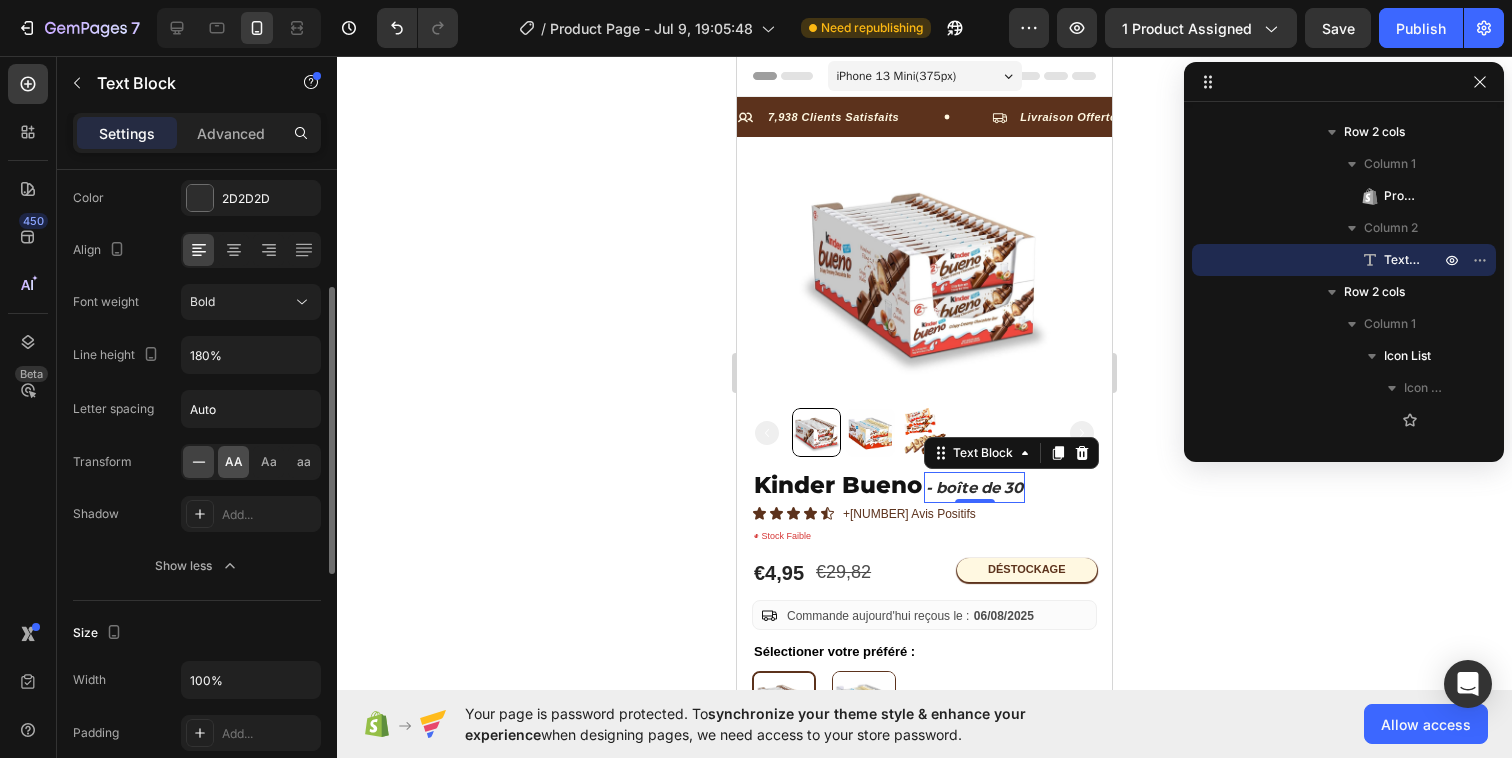 click on "AA" 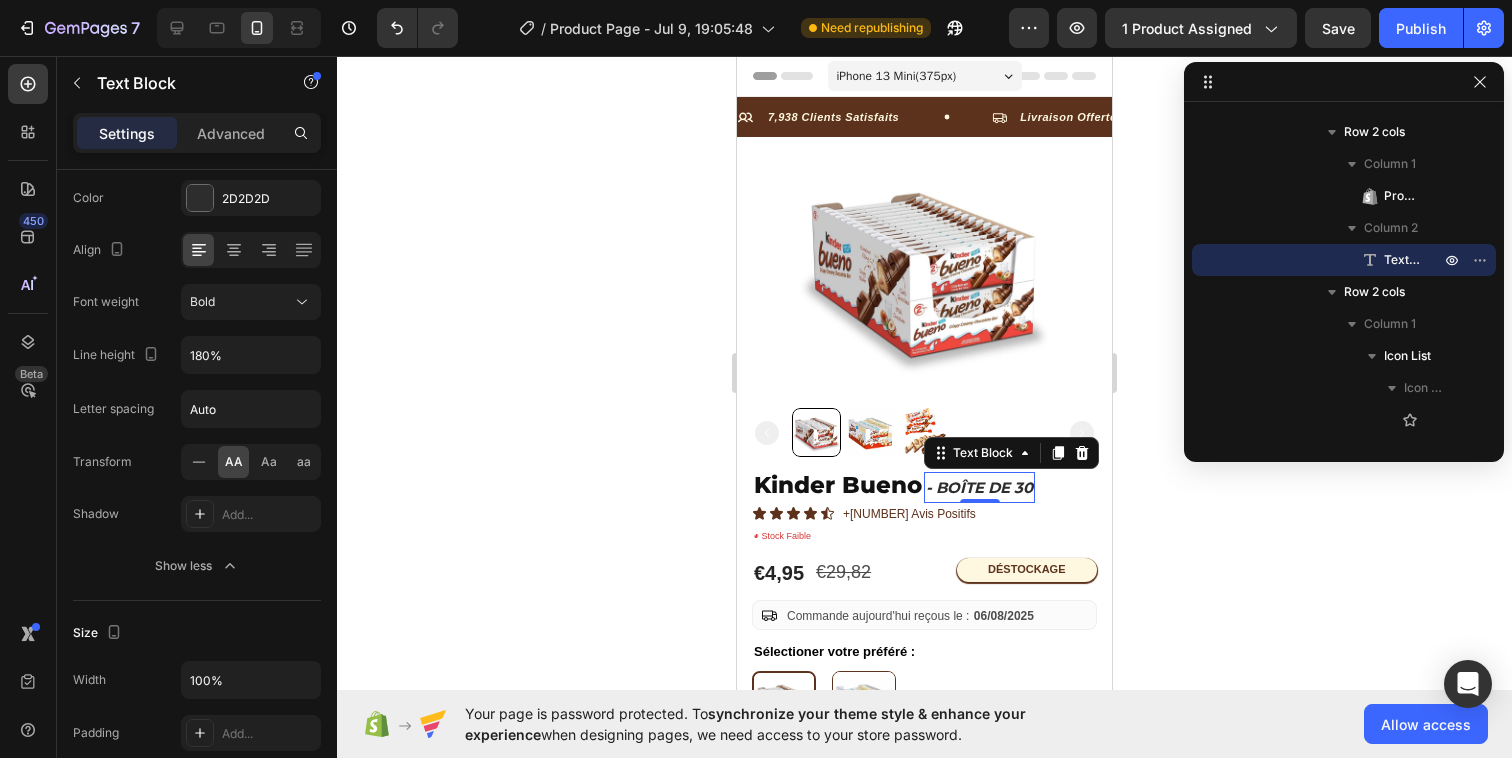click 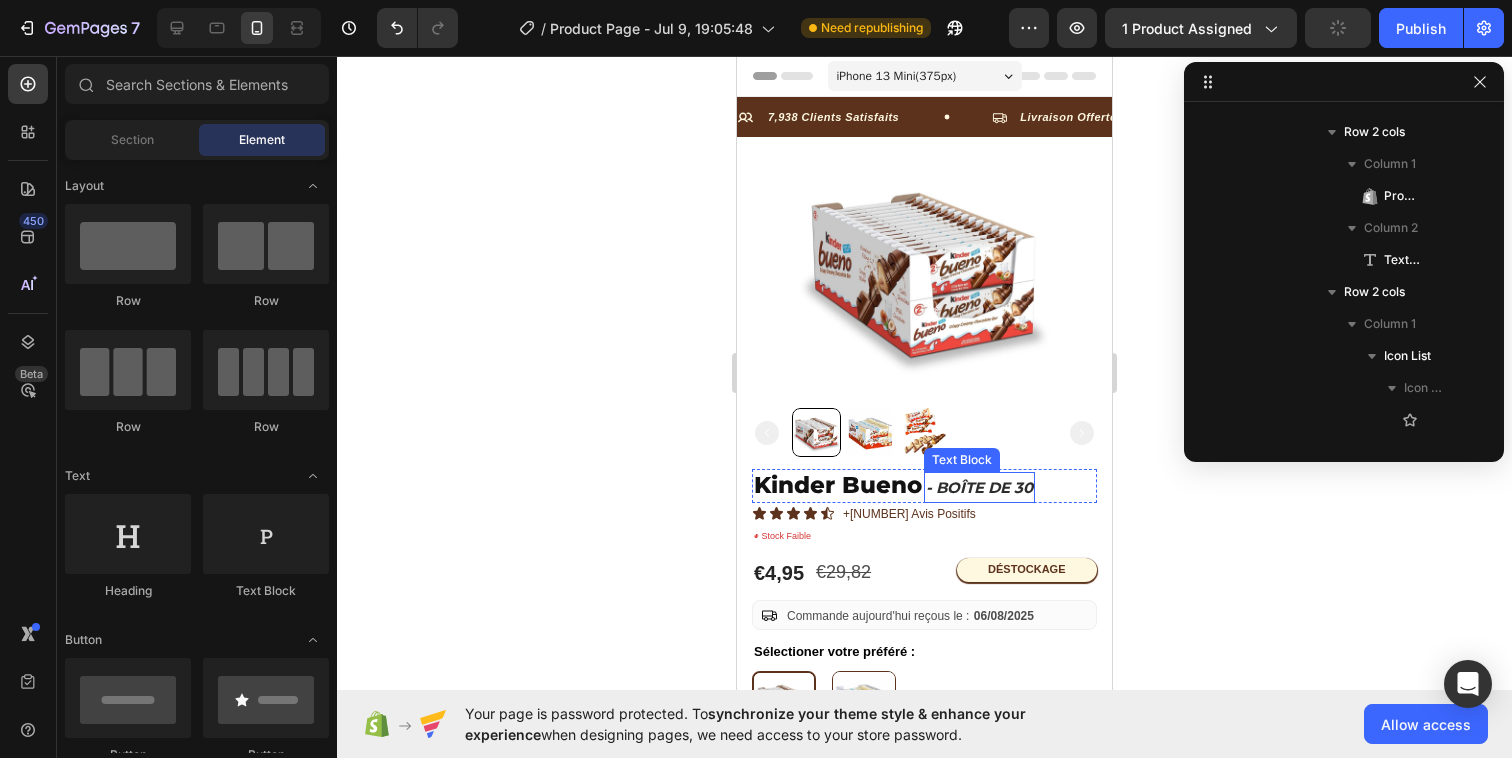 click on "- boîte de 30" at bounding box center [979, 487] 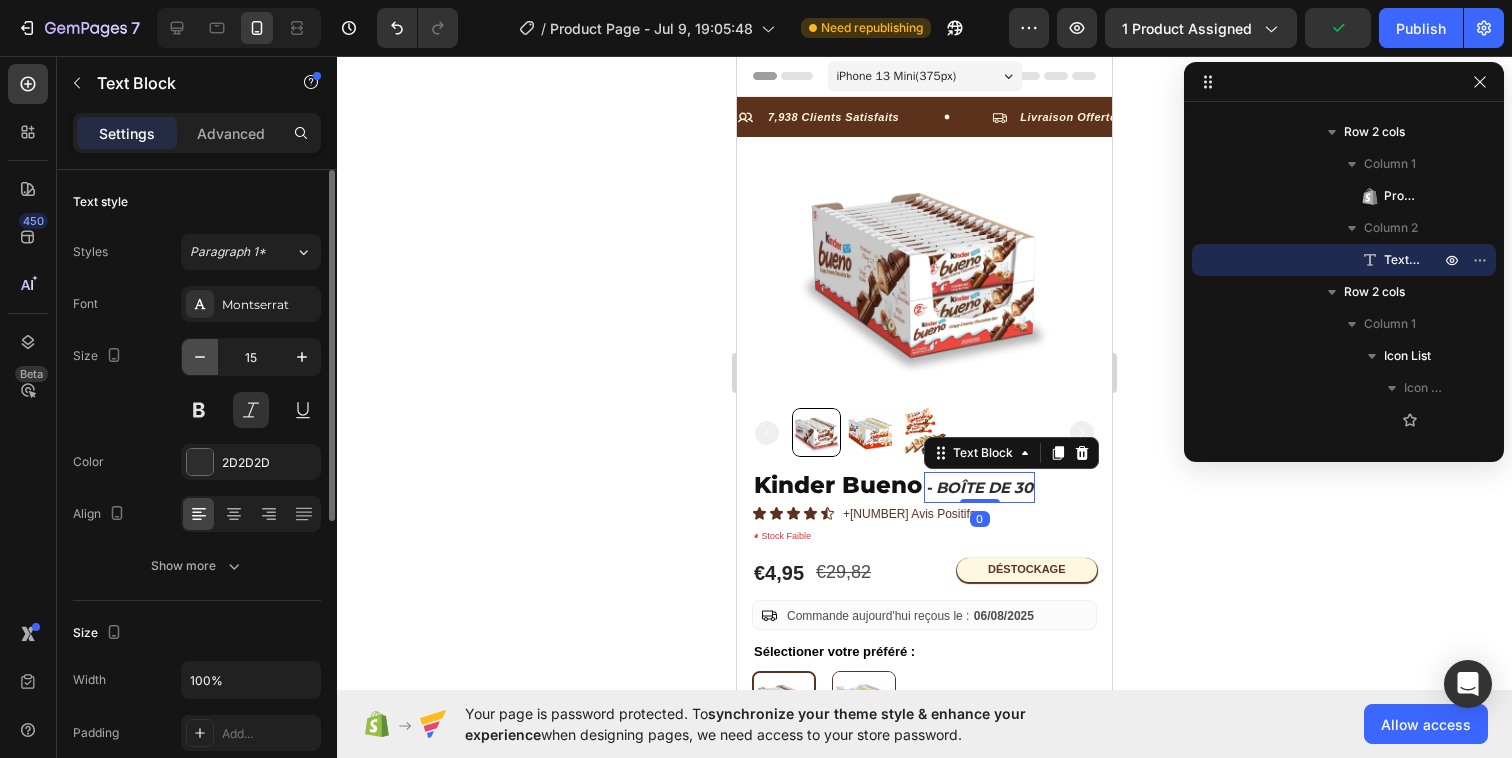 click 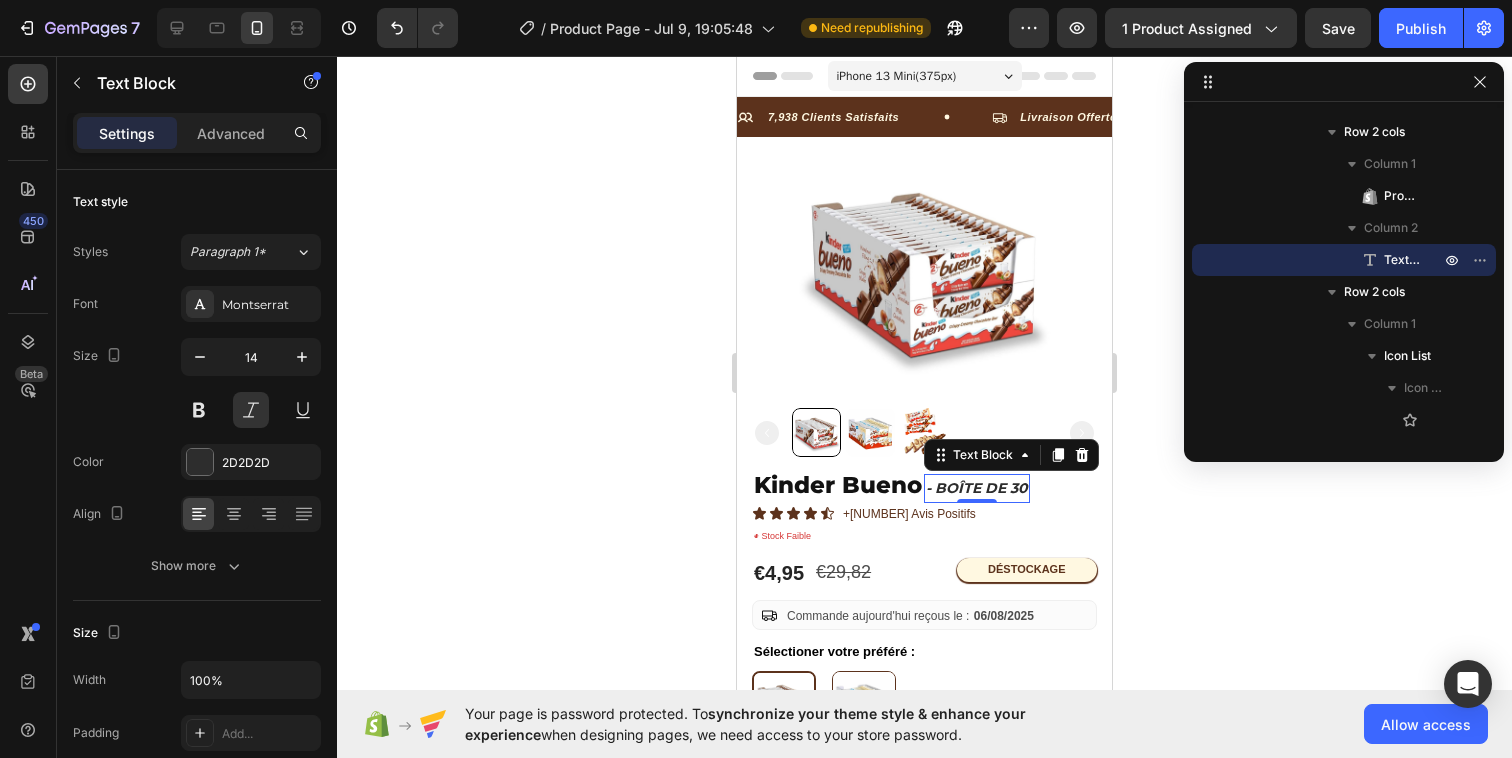 click 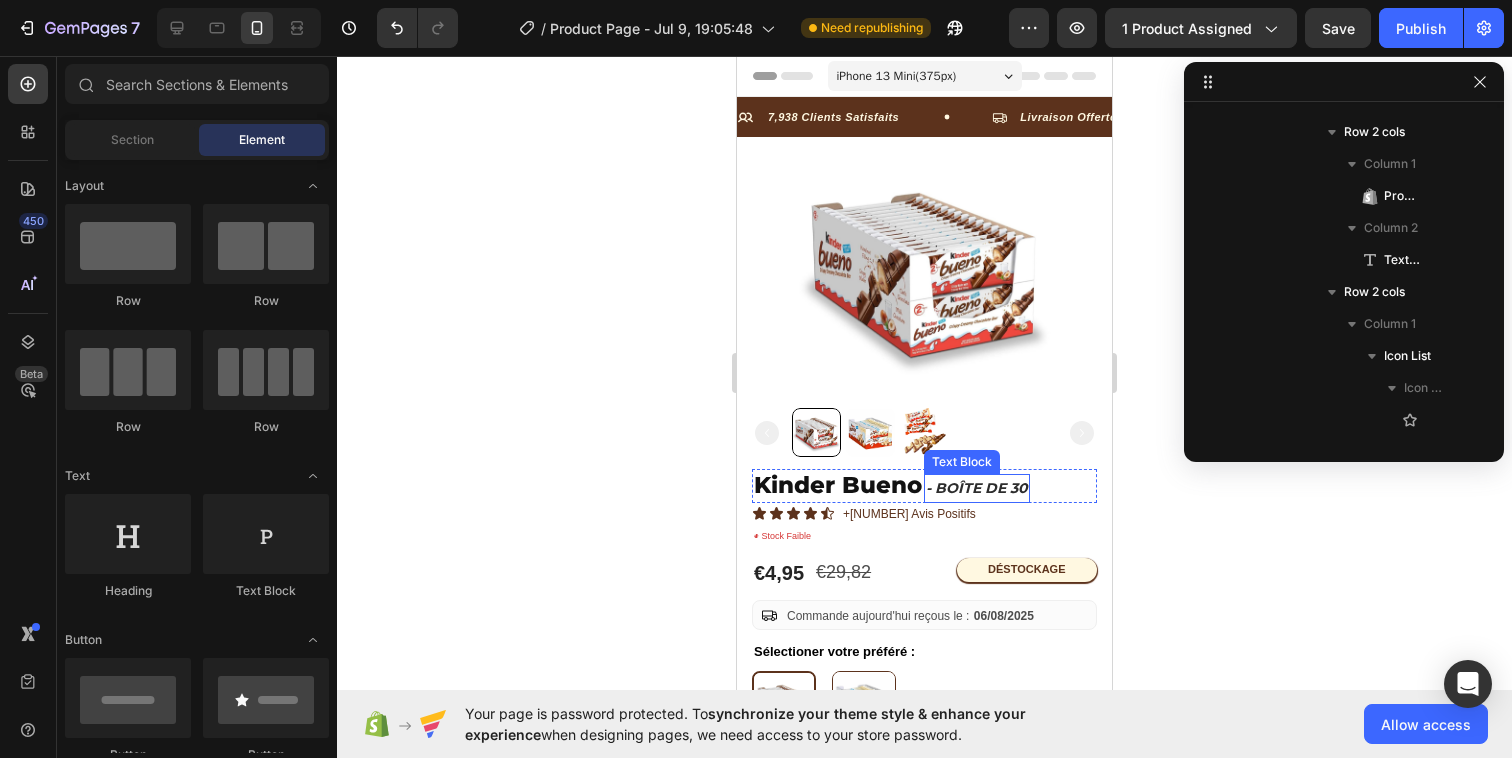 click on "- boîte de 30" at bounding box center (977, 488) 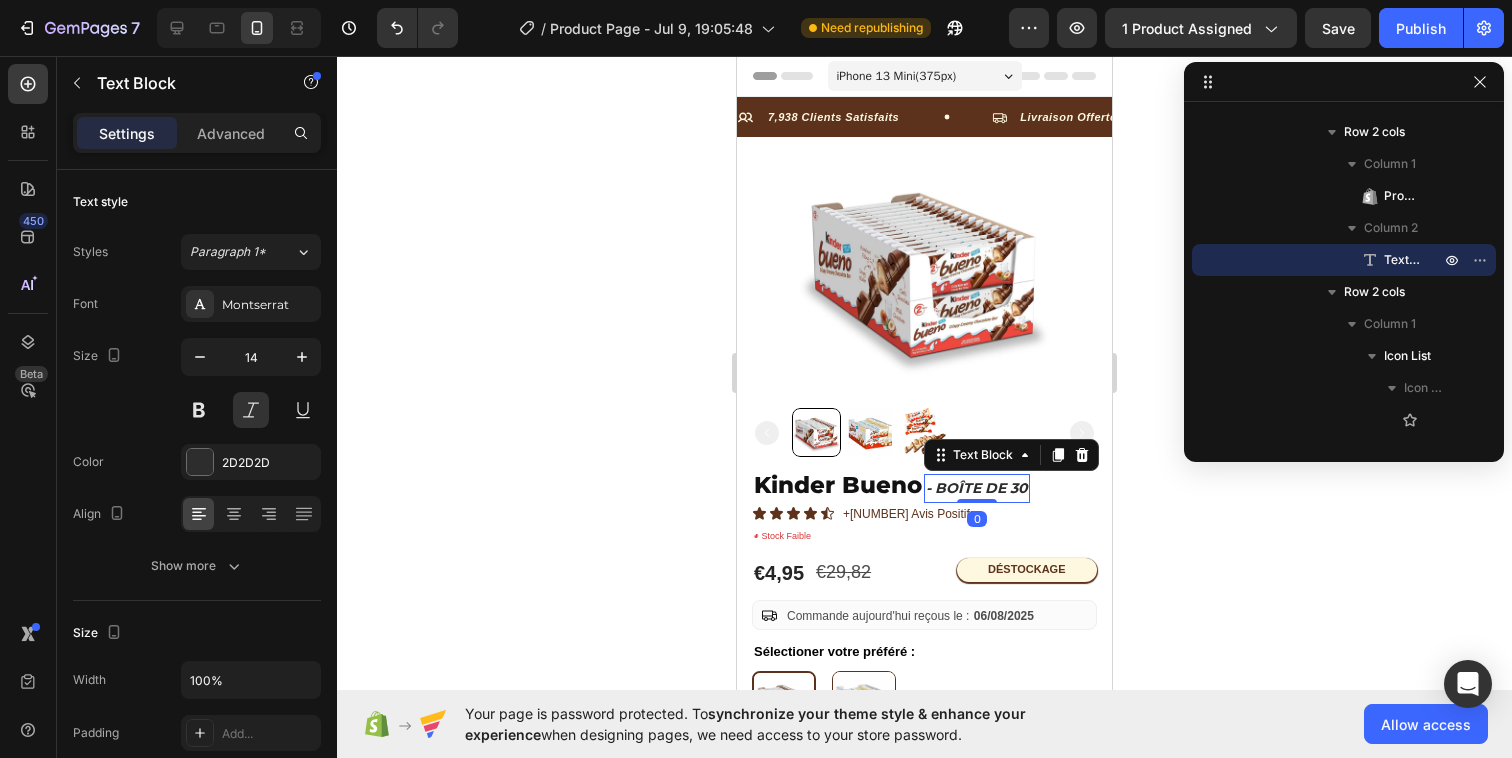 click on "- boîte de 30" at bounding box center (977, 488) 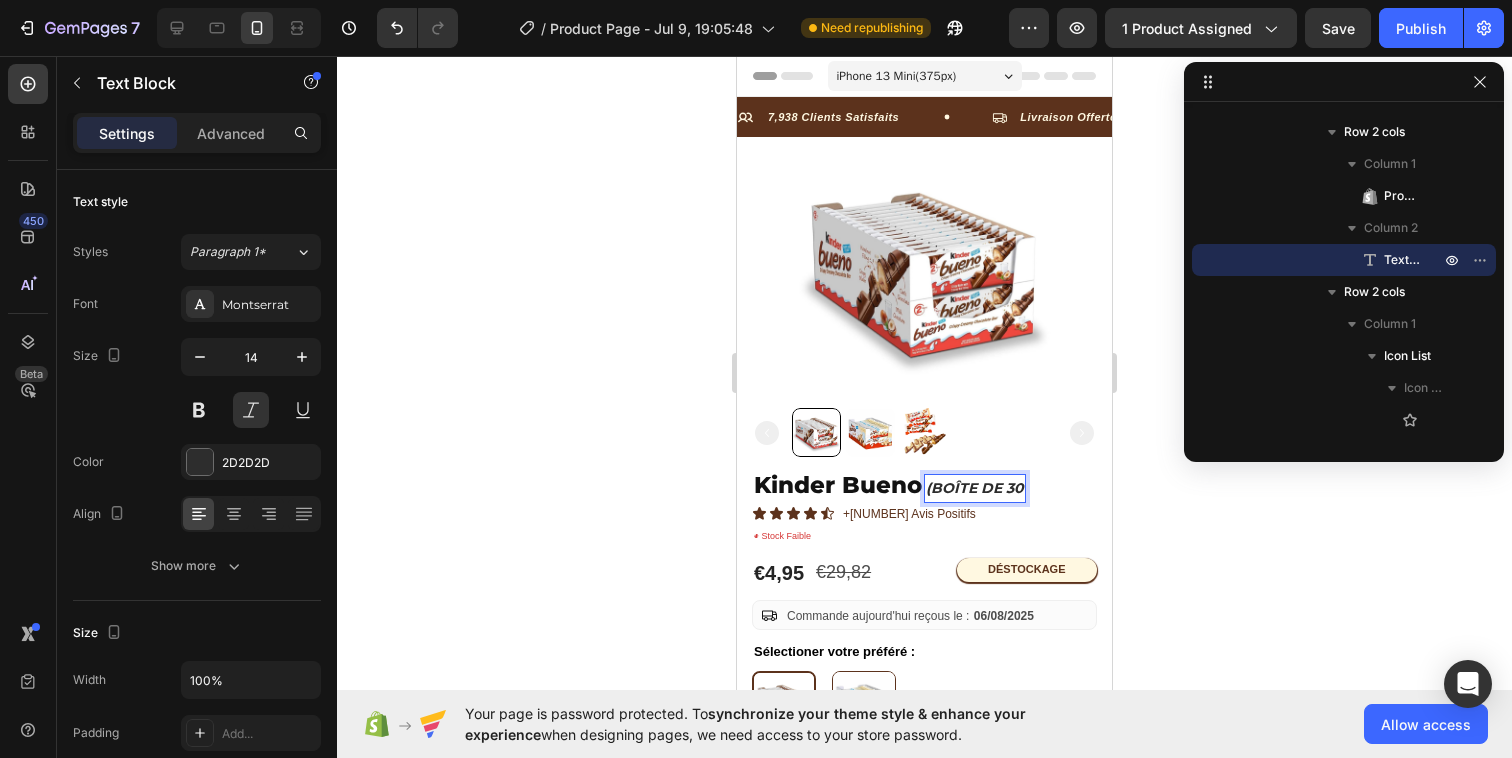 click on "(boîte de 30" at bounding box center (975, 488) 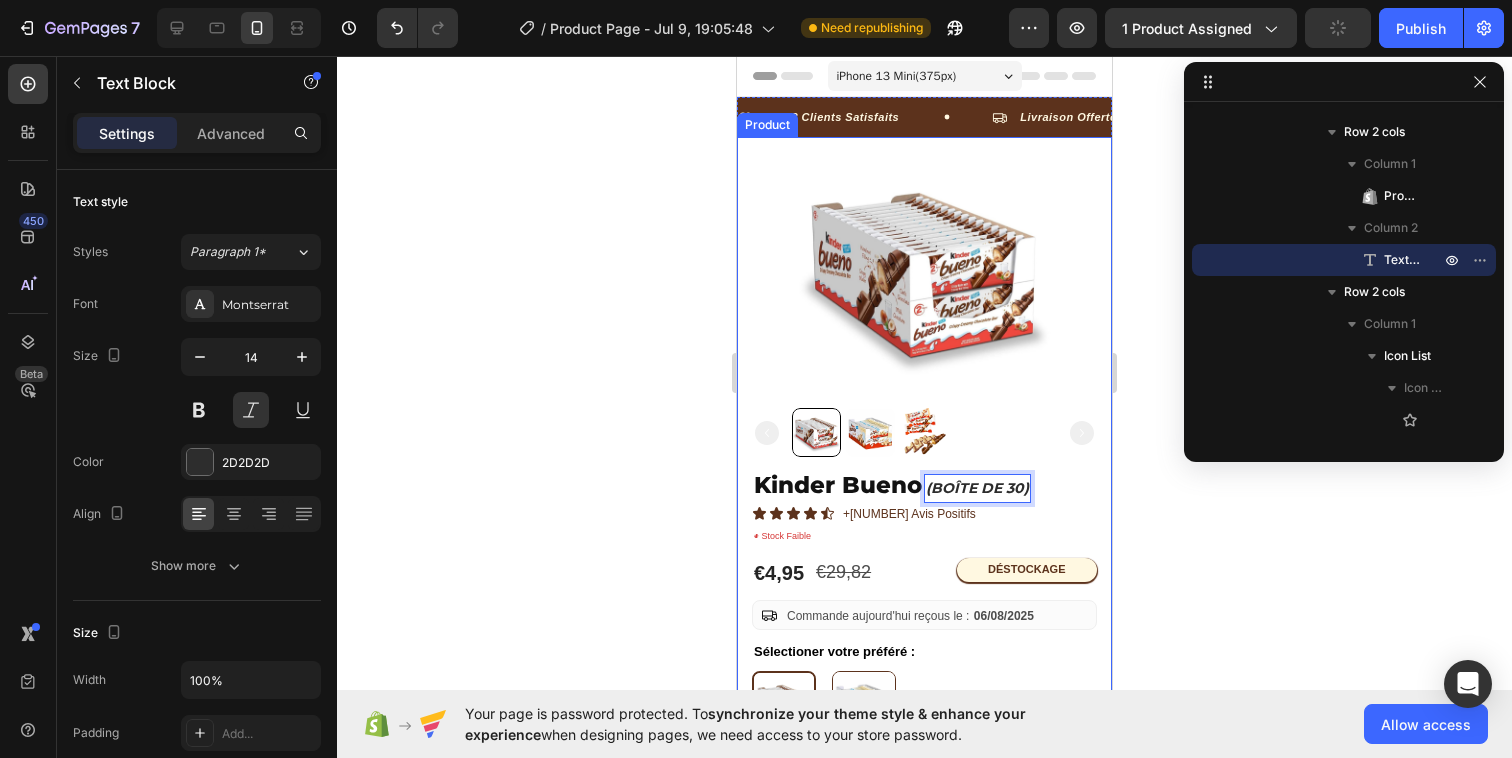 click 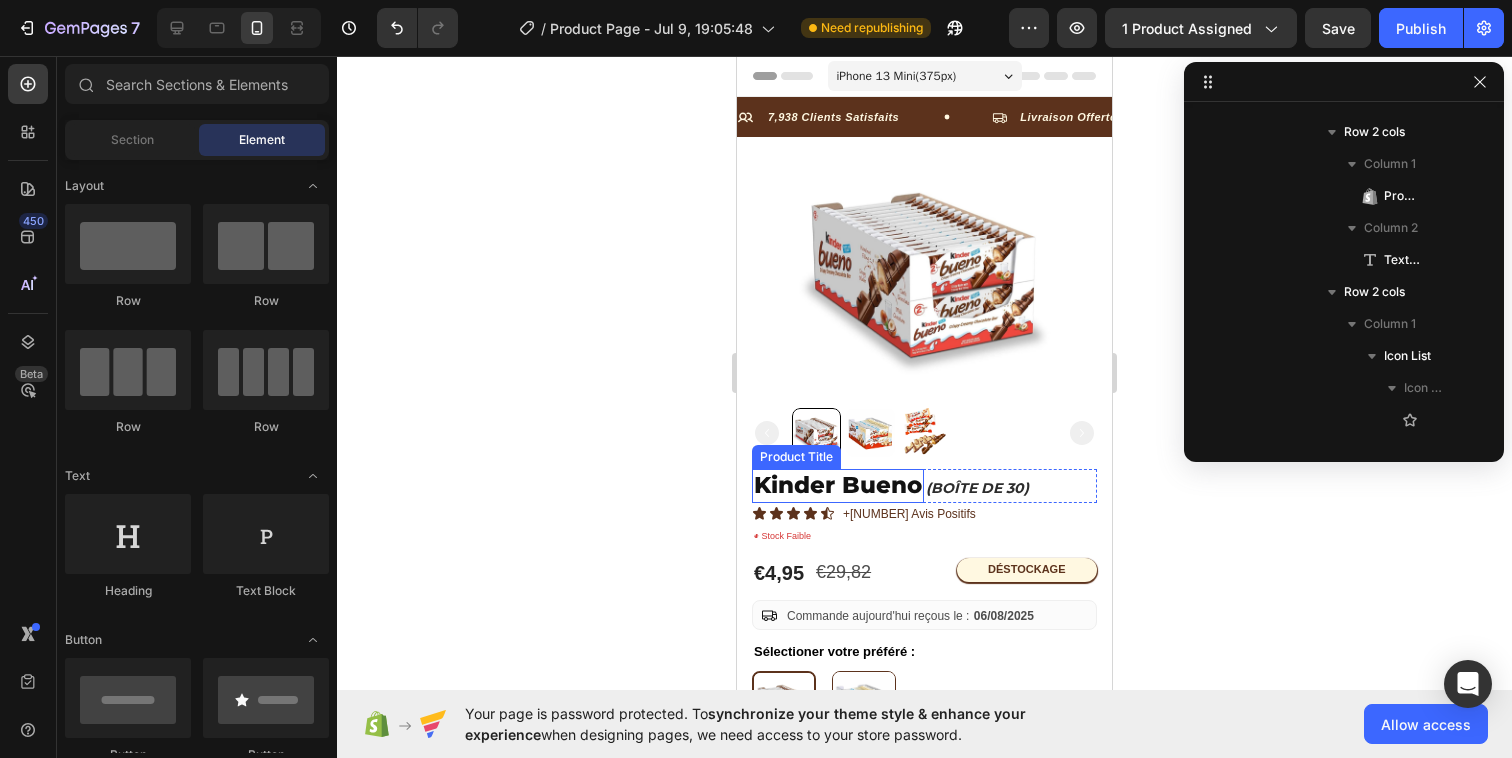click on "Kinder Bueno" at bounding box center (838, 486) 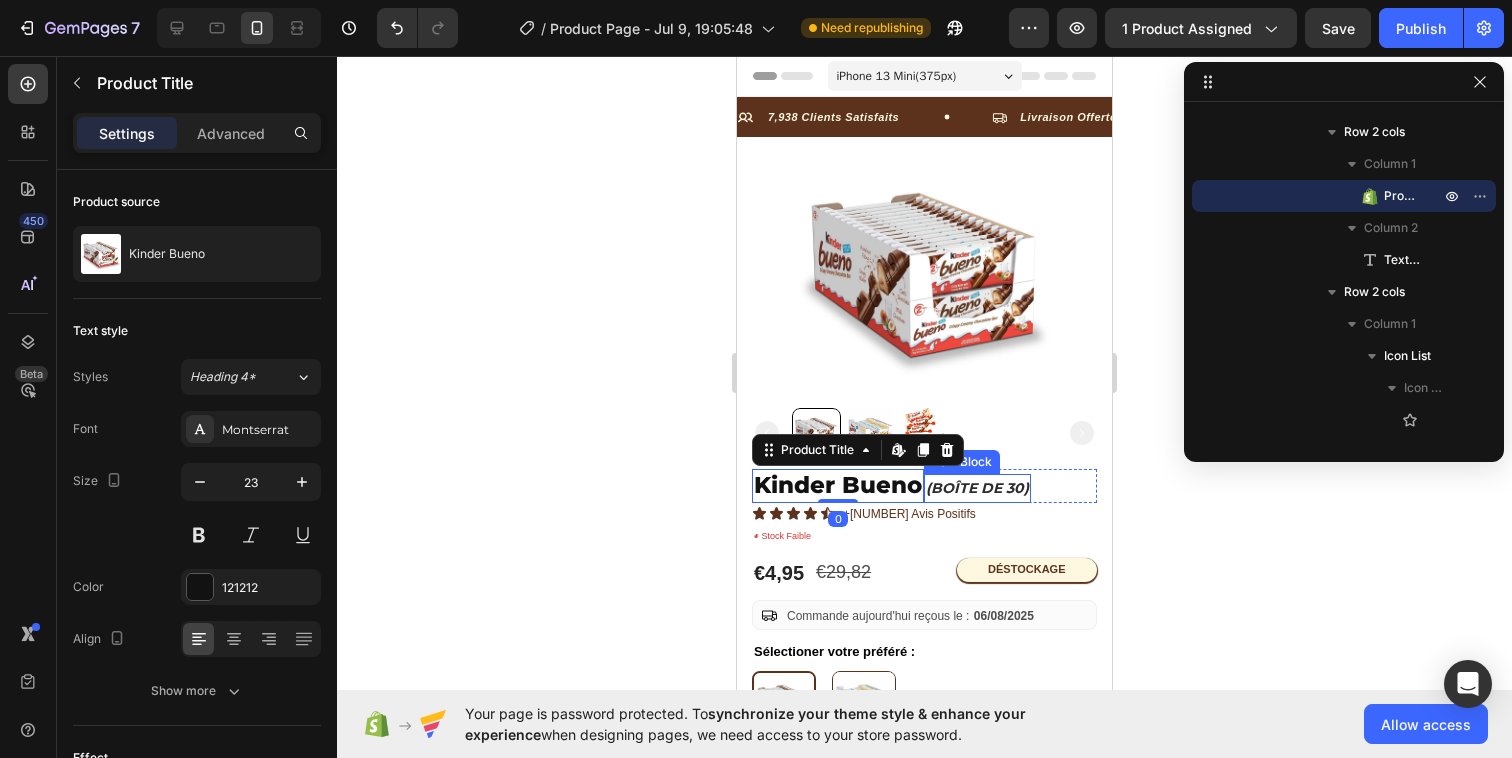 click on "(boîte de 30)" at bounding box center [977, 488] 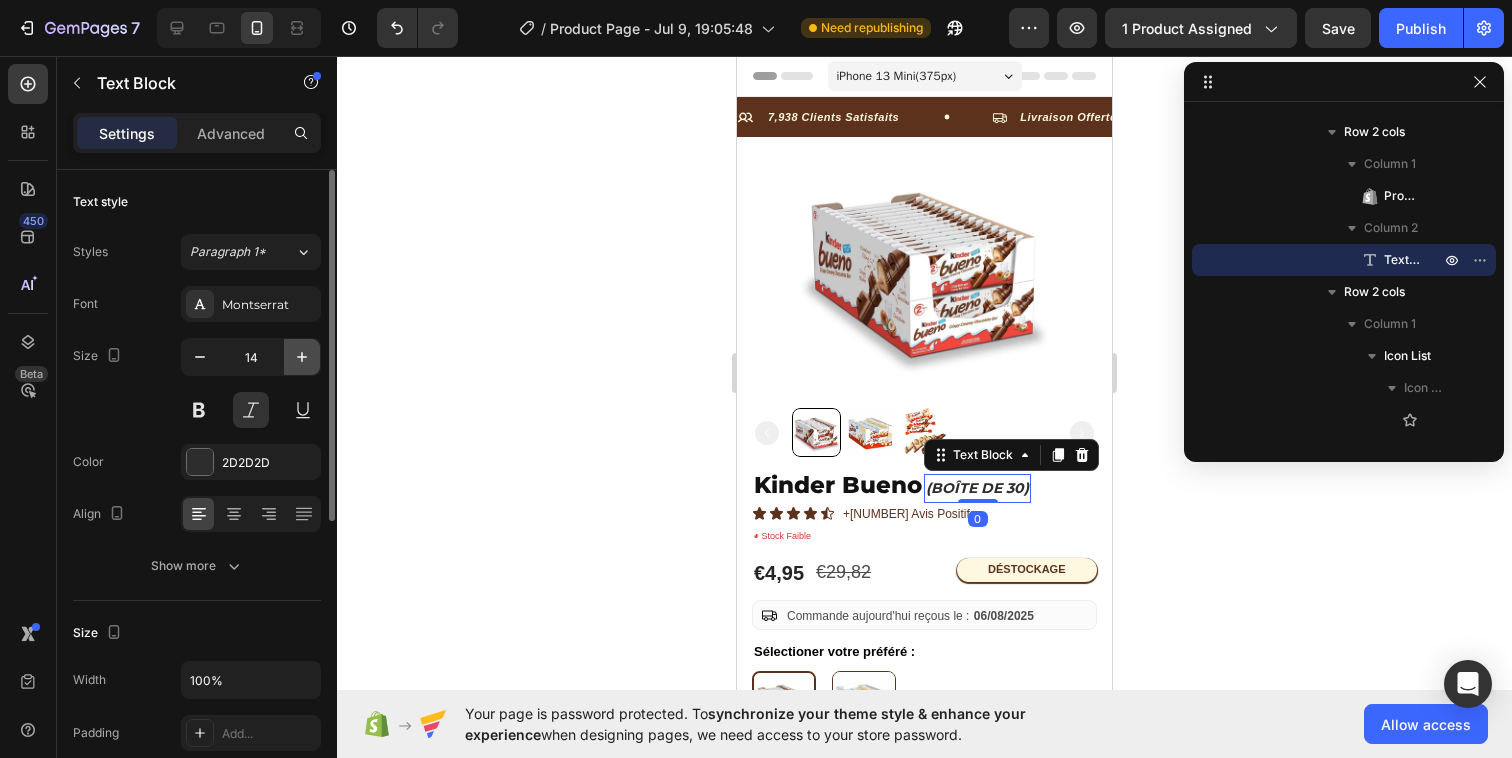 click 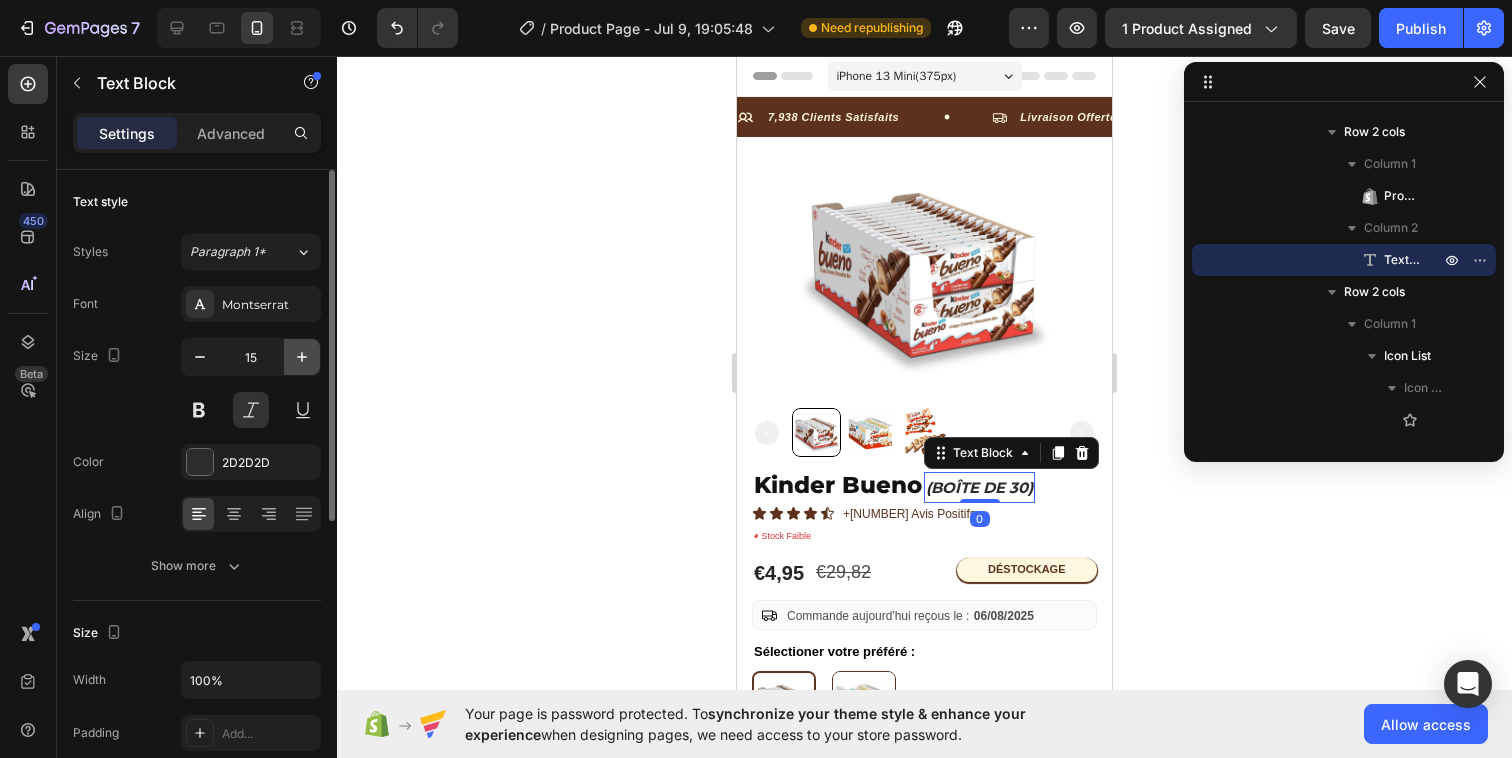 click 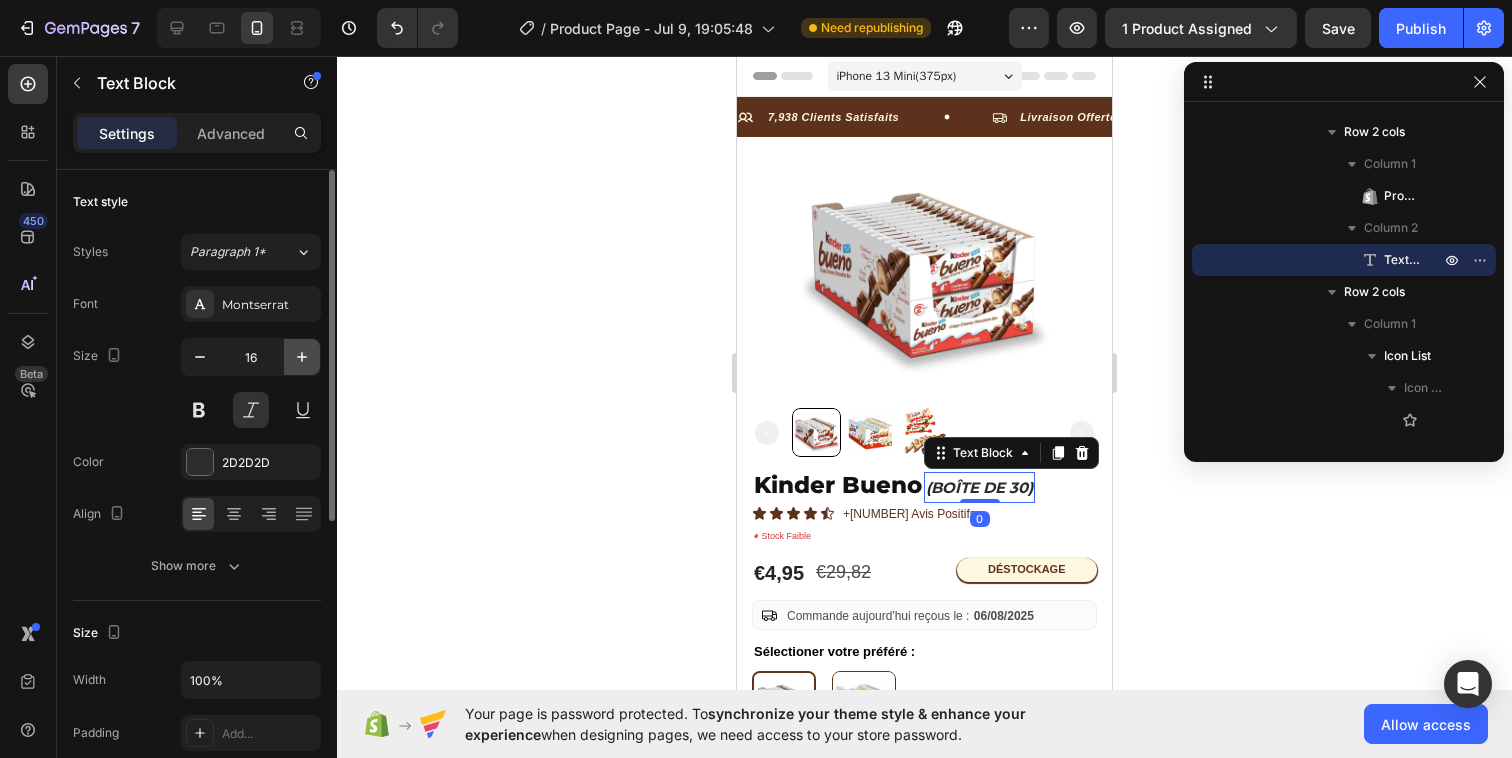 click 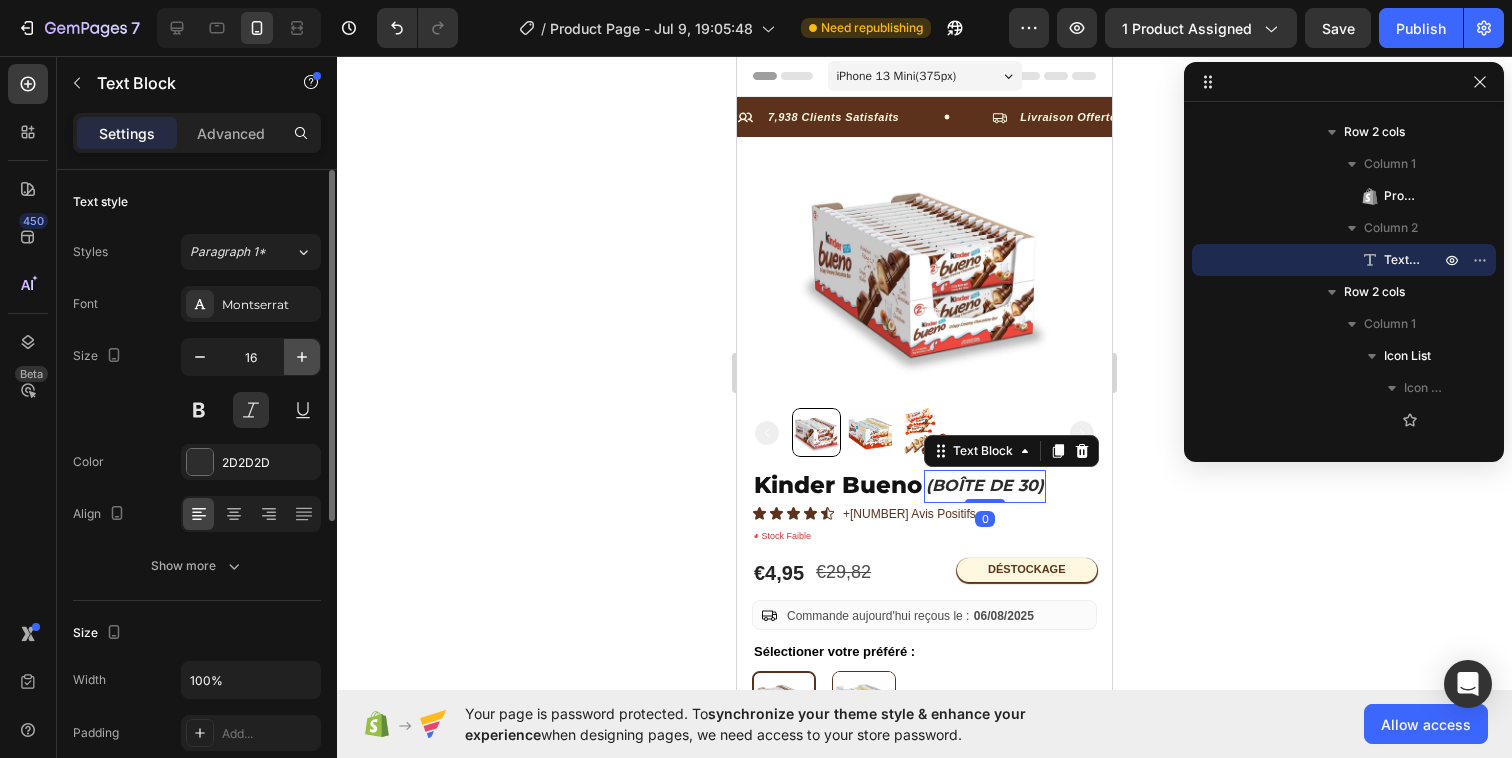 click 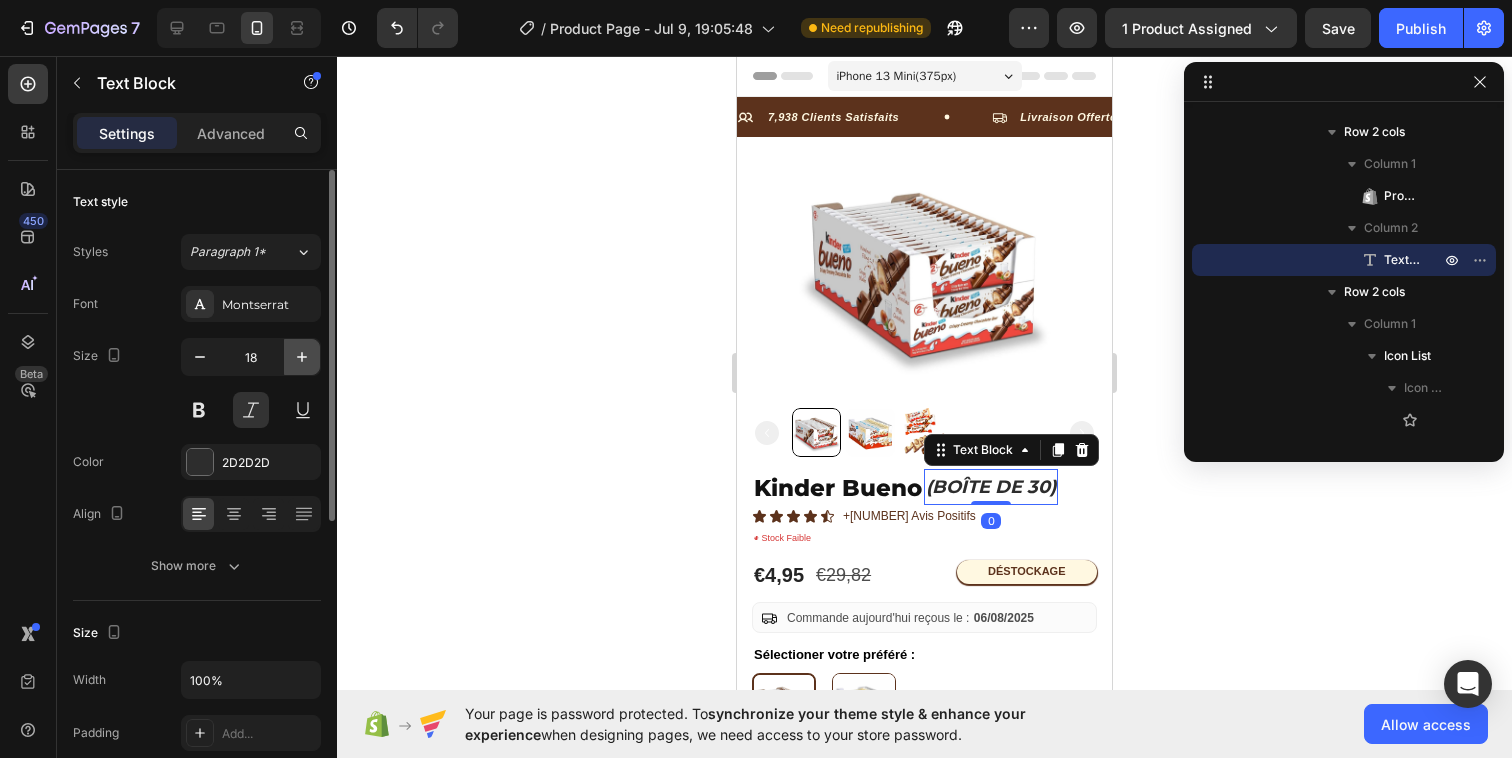 click 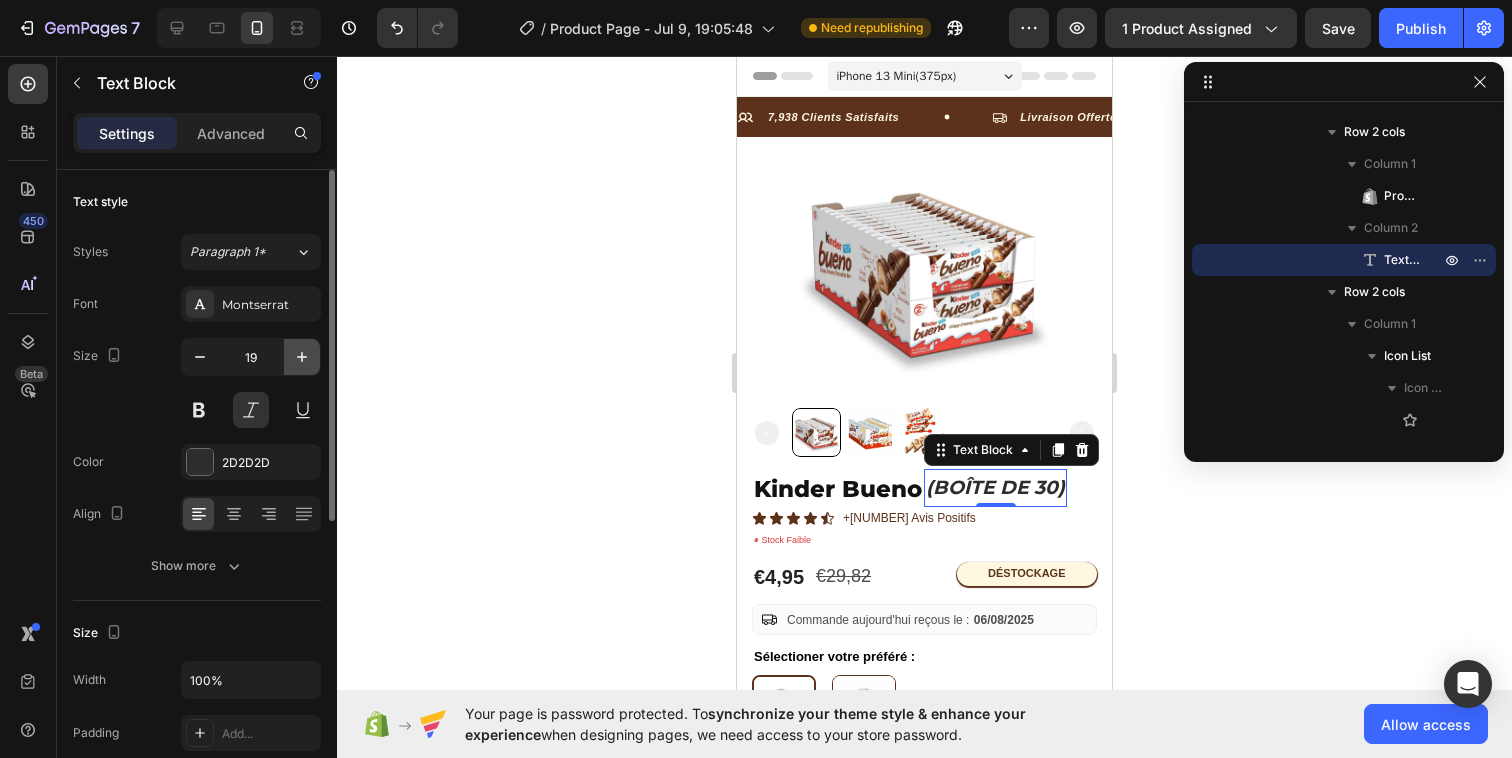 click 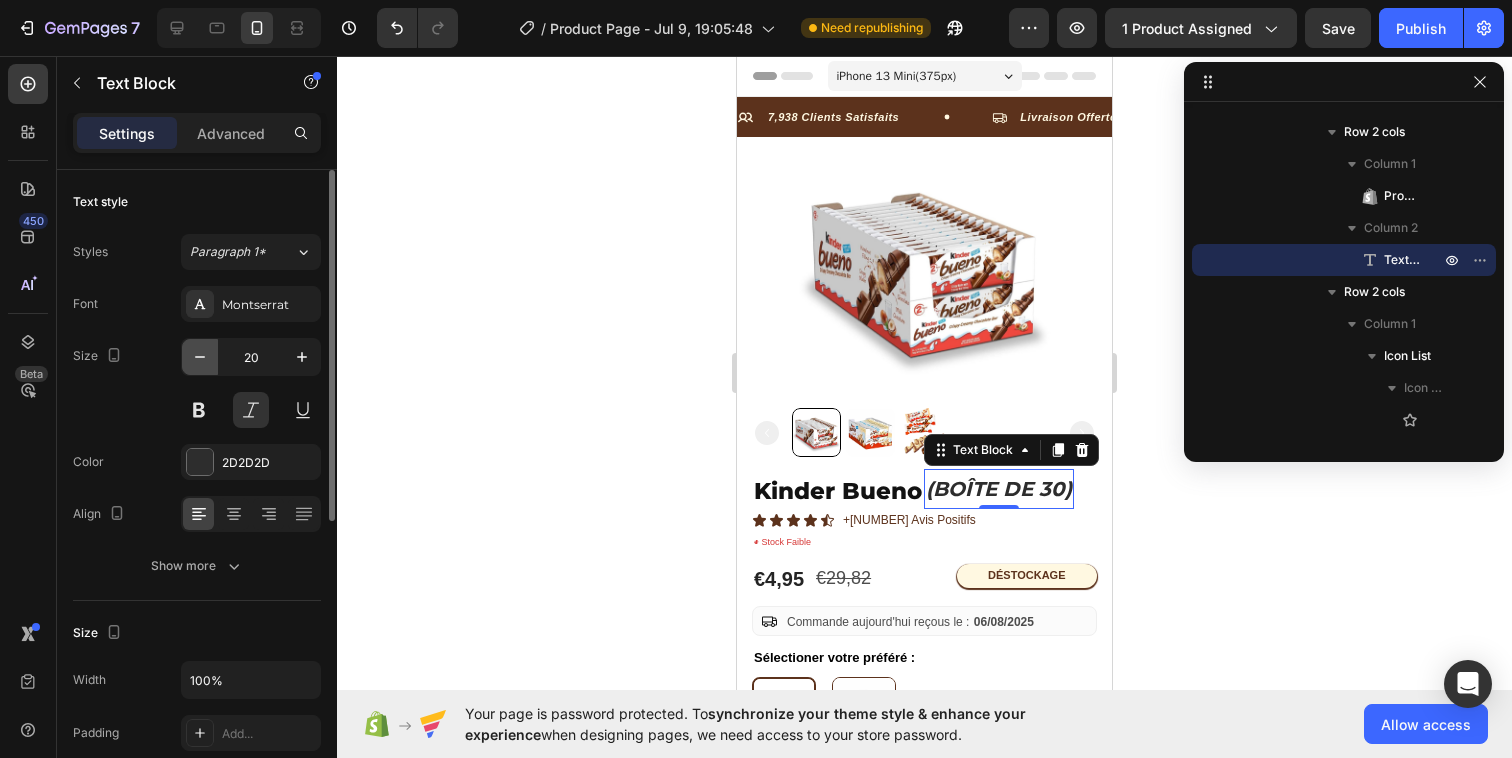 click at bounding box center (200, 357) 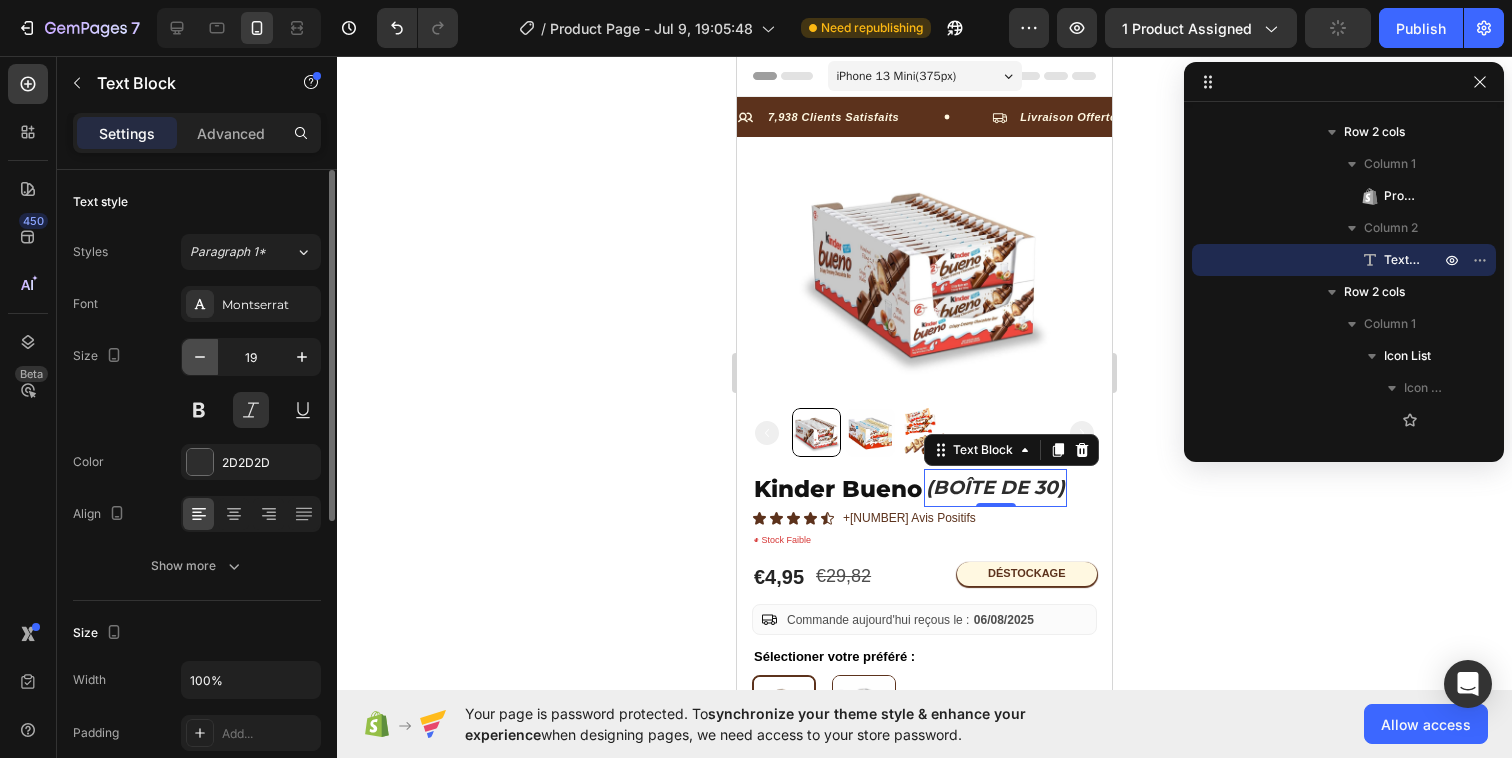click at bounding box center (200, 357) 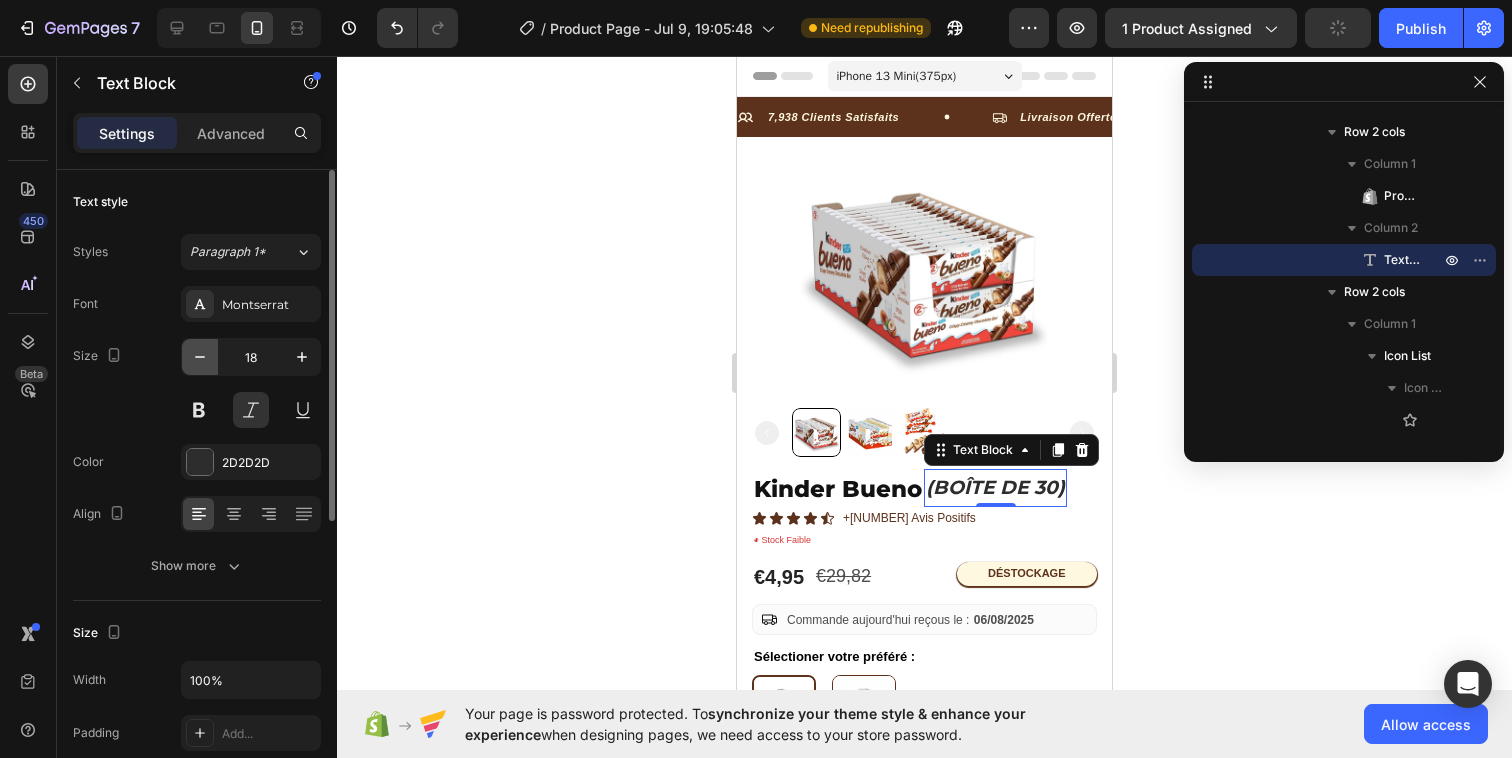 click at bounding box center (200, 357) 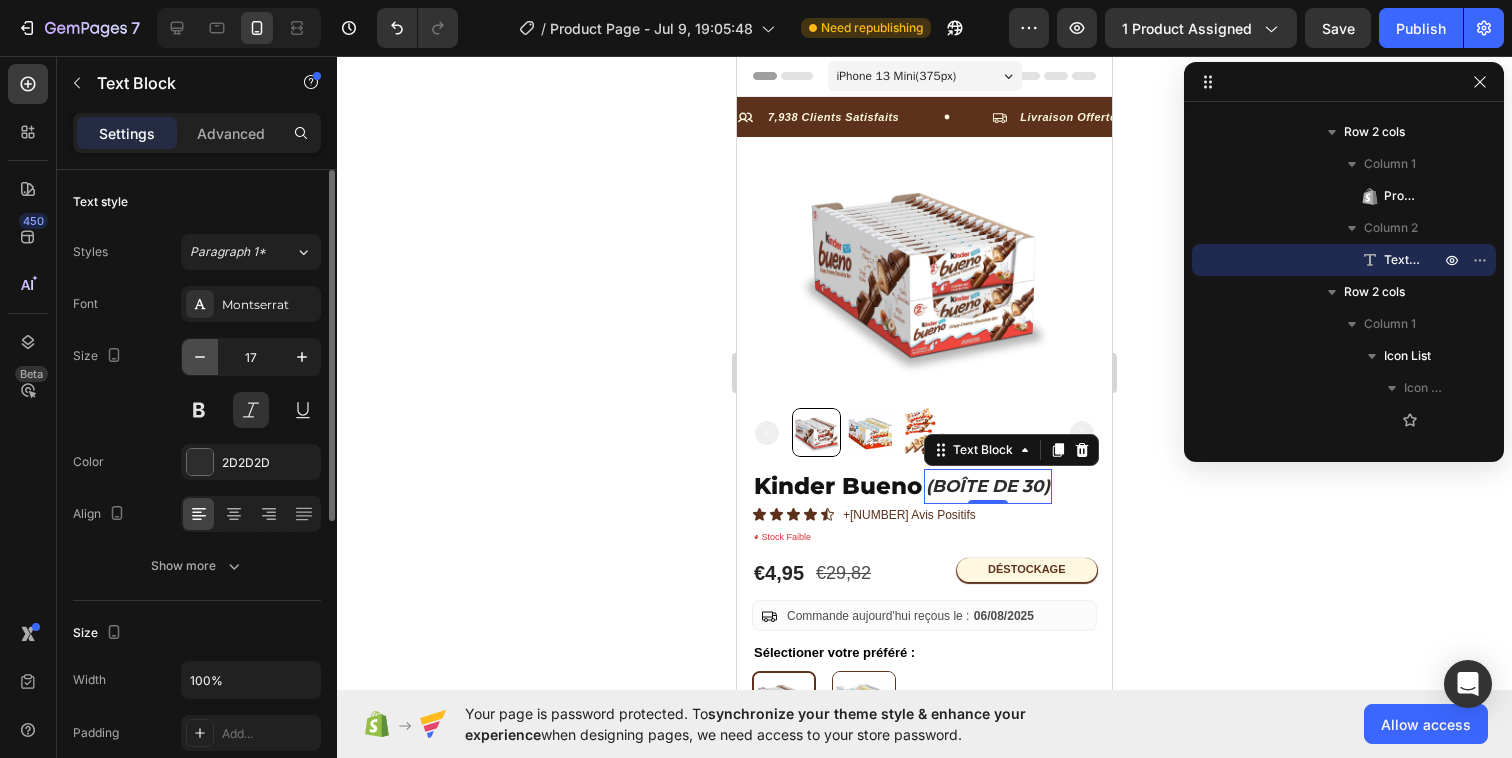 click 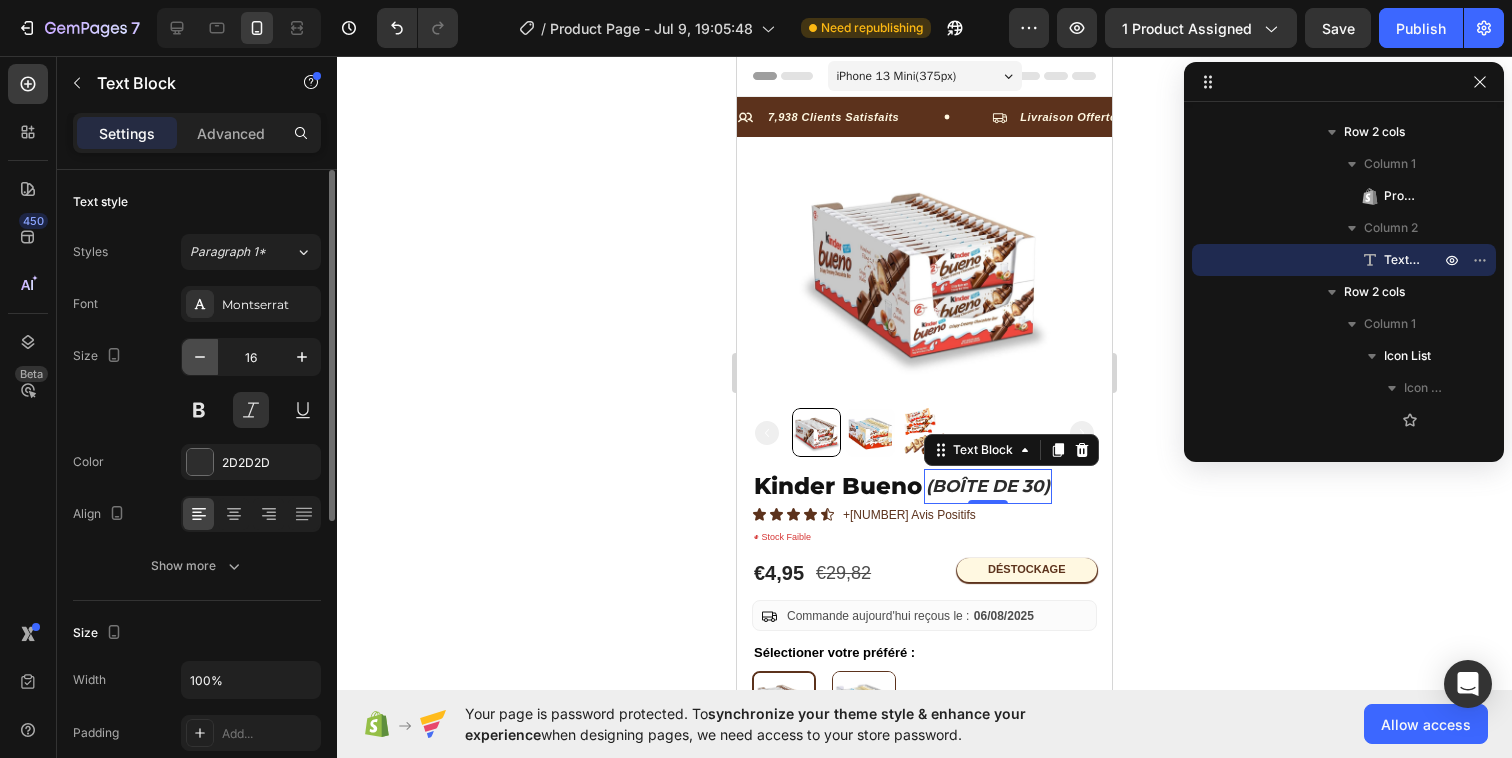 click 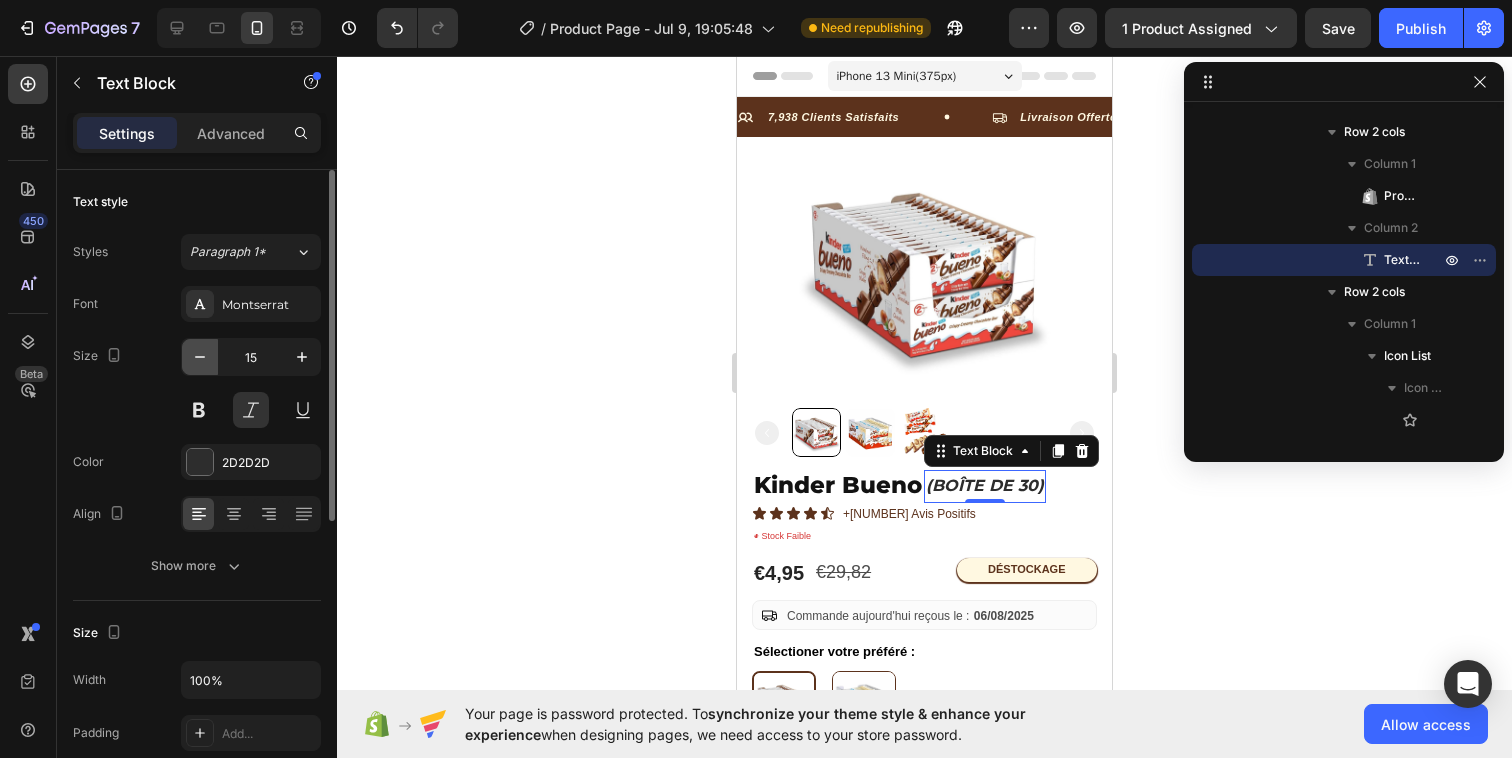 click 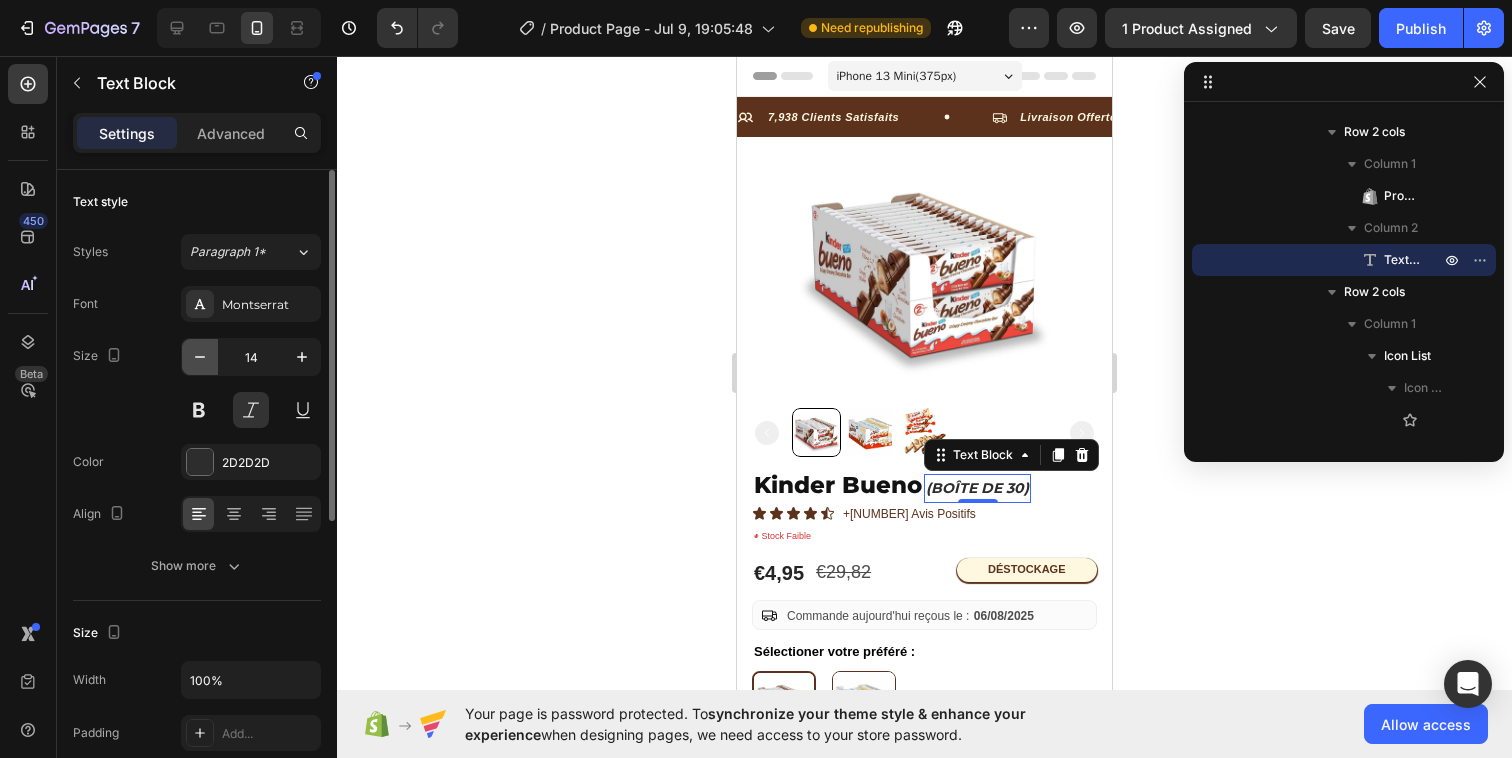 click 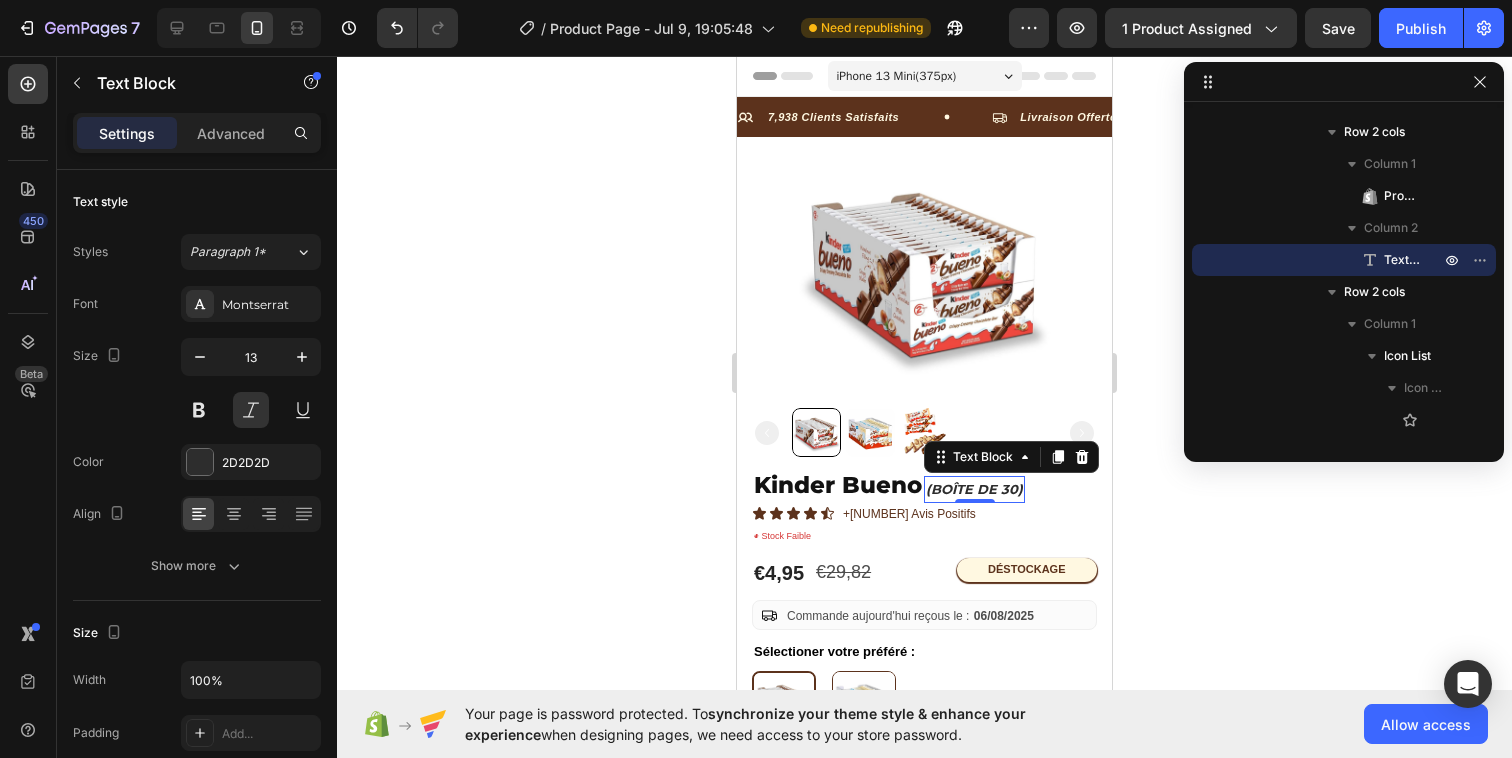 click 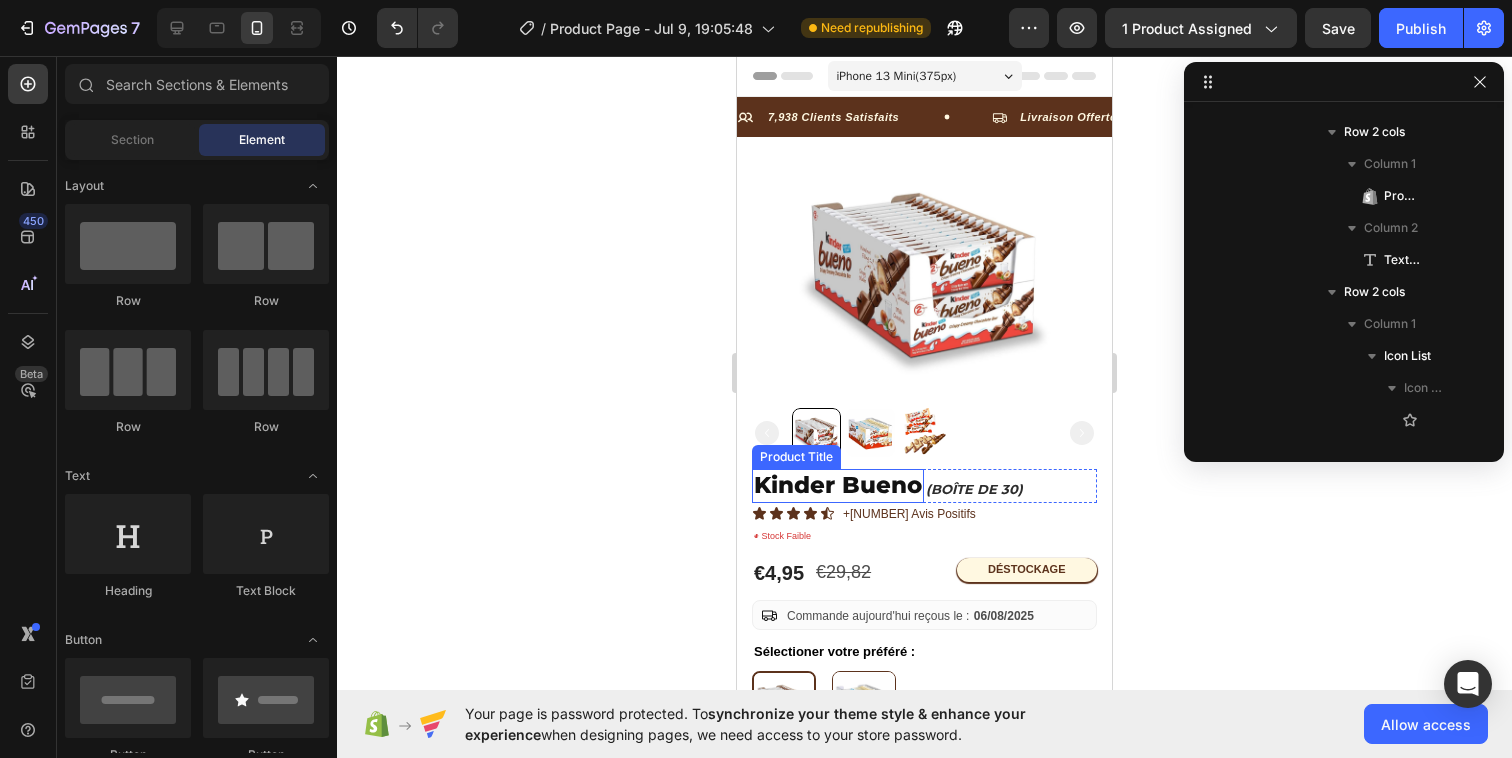 click on "Kinder Bueno" at bounding box center [838, 486] 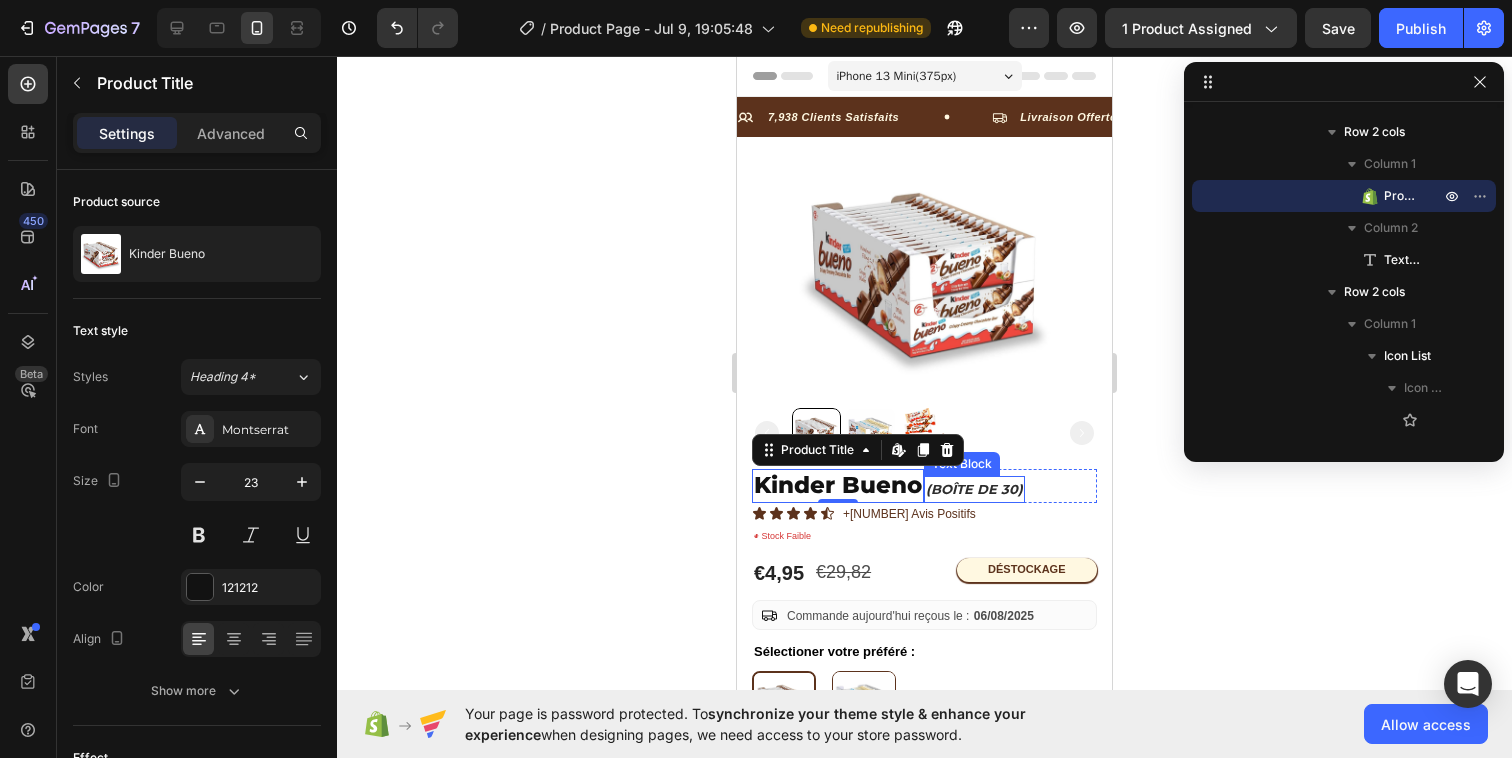 click on "(boîte de 30)" at bounding box center (974, 489) 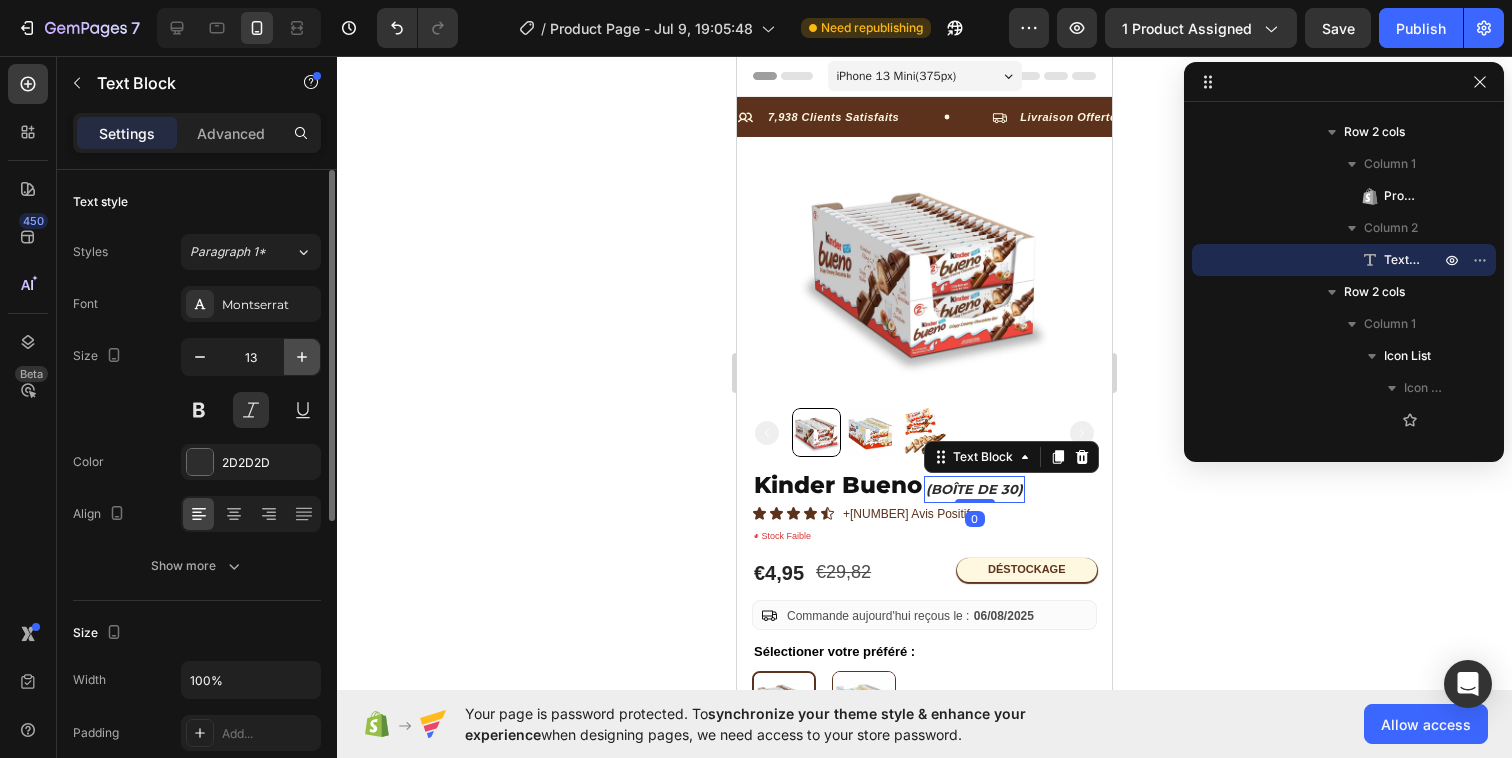 click 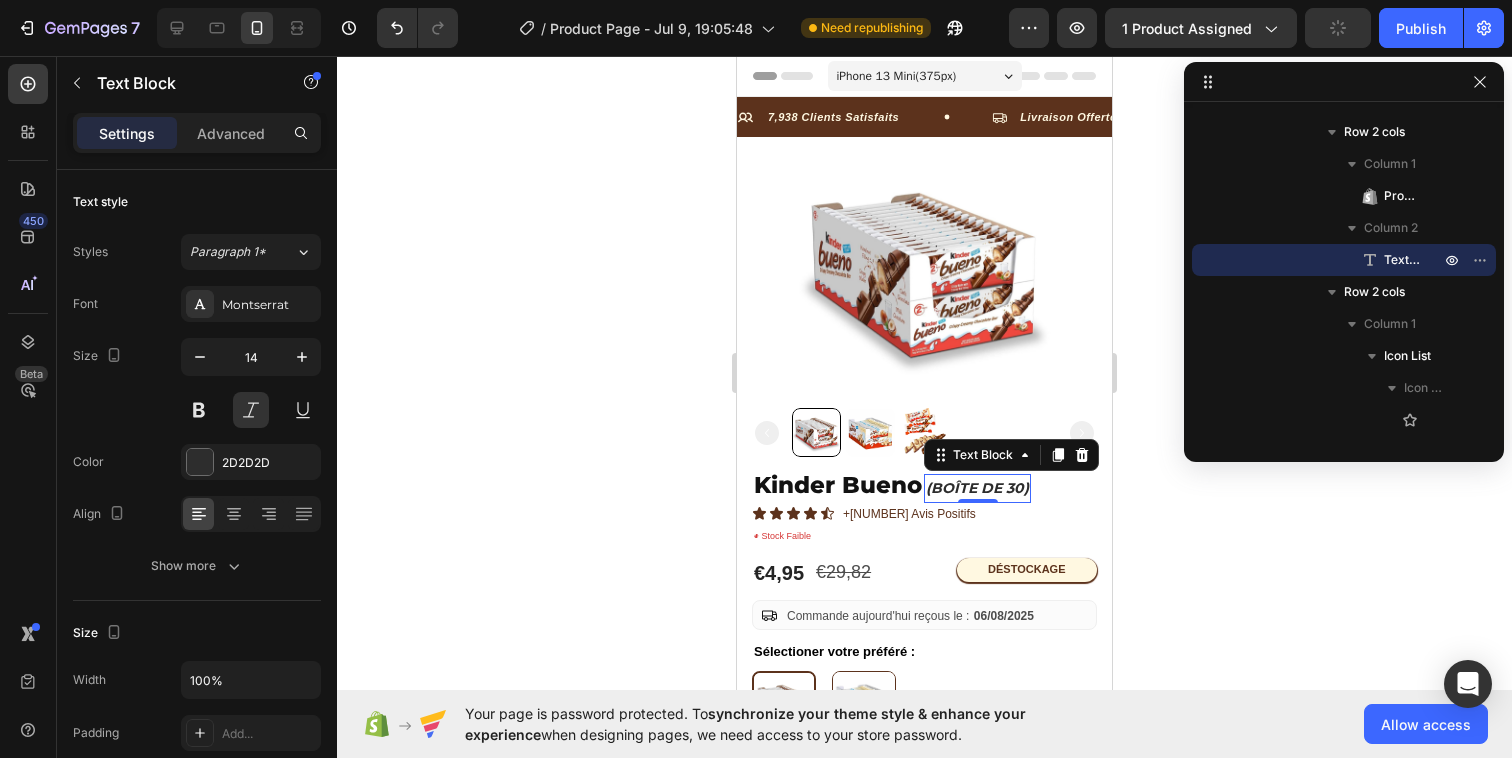 click 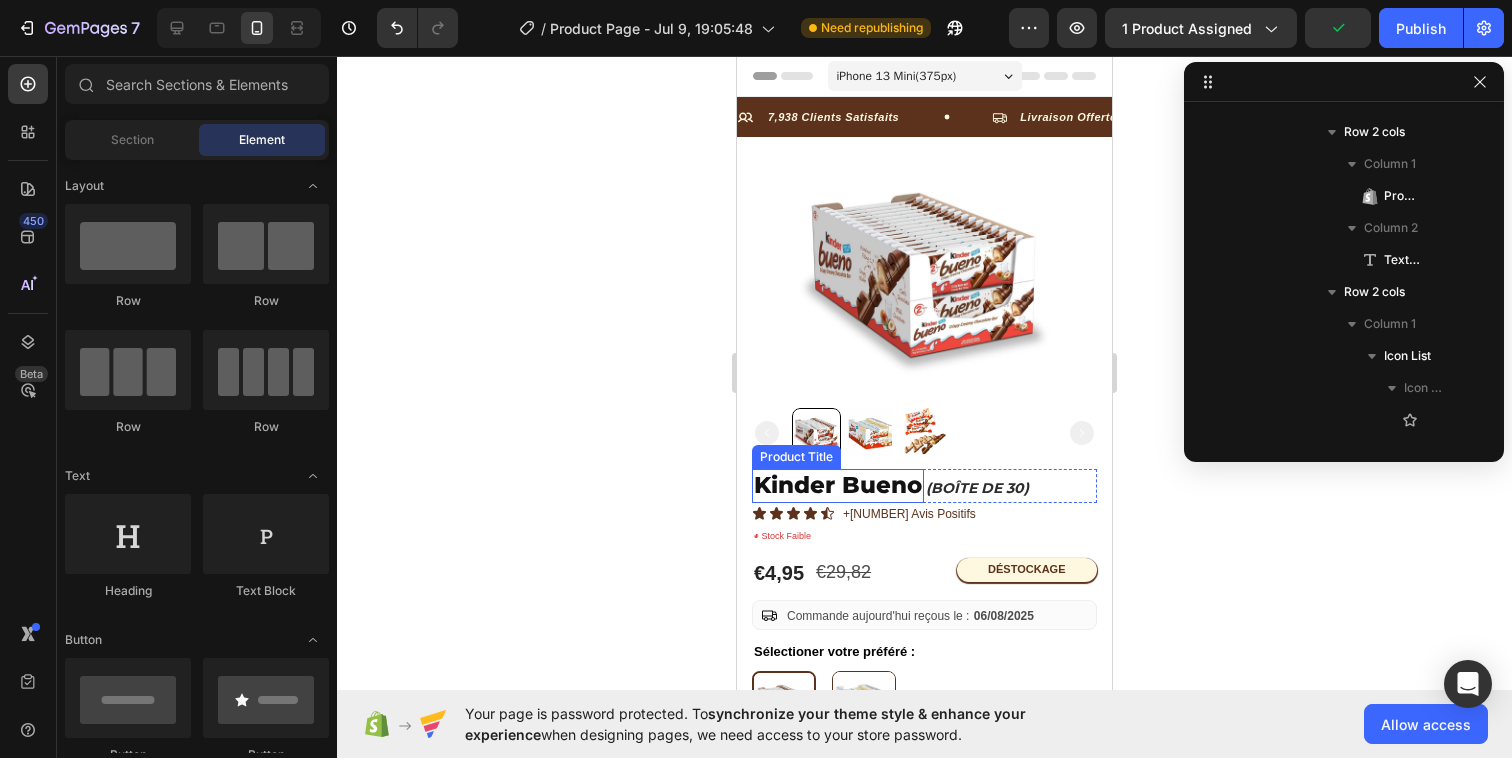 click on "Kinder Bueno" at bounding box center [838, 486] 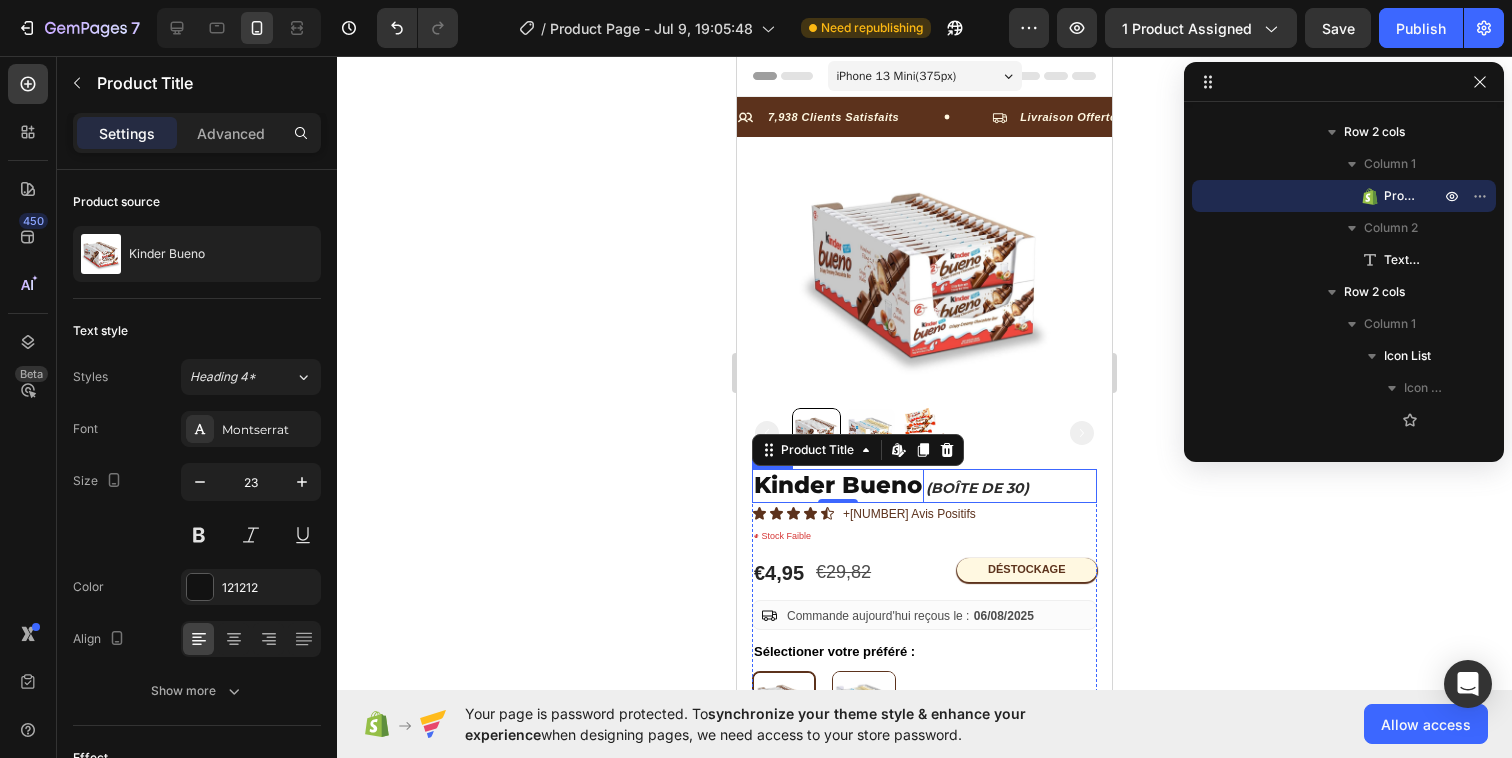 click on "Kinder Bueno Product Title   Edit content in Shopify 0 (boîte de 30) Text Block Row" at bounding box center [924, 486] 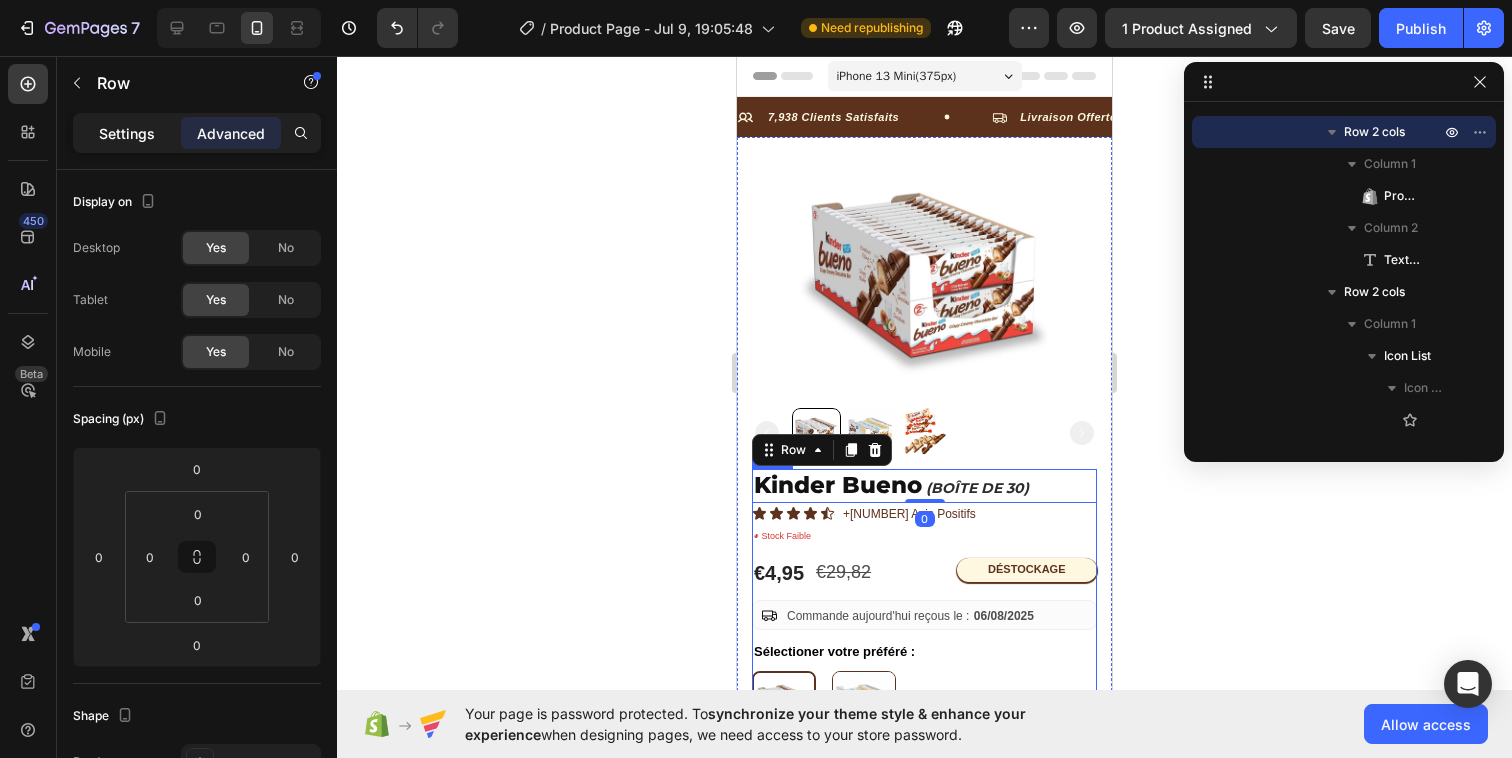 click on "Settings" at bounding box center [127, 133] 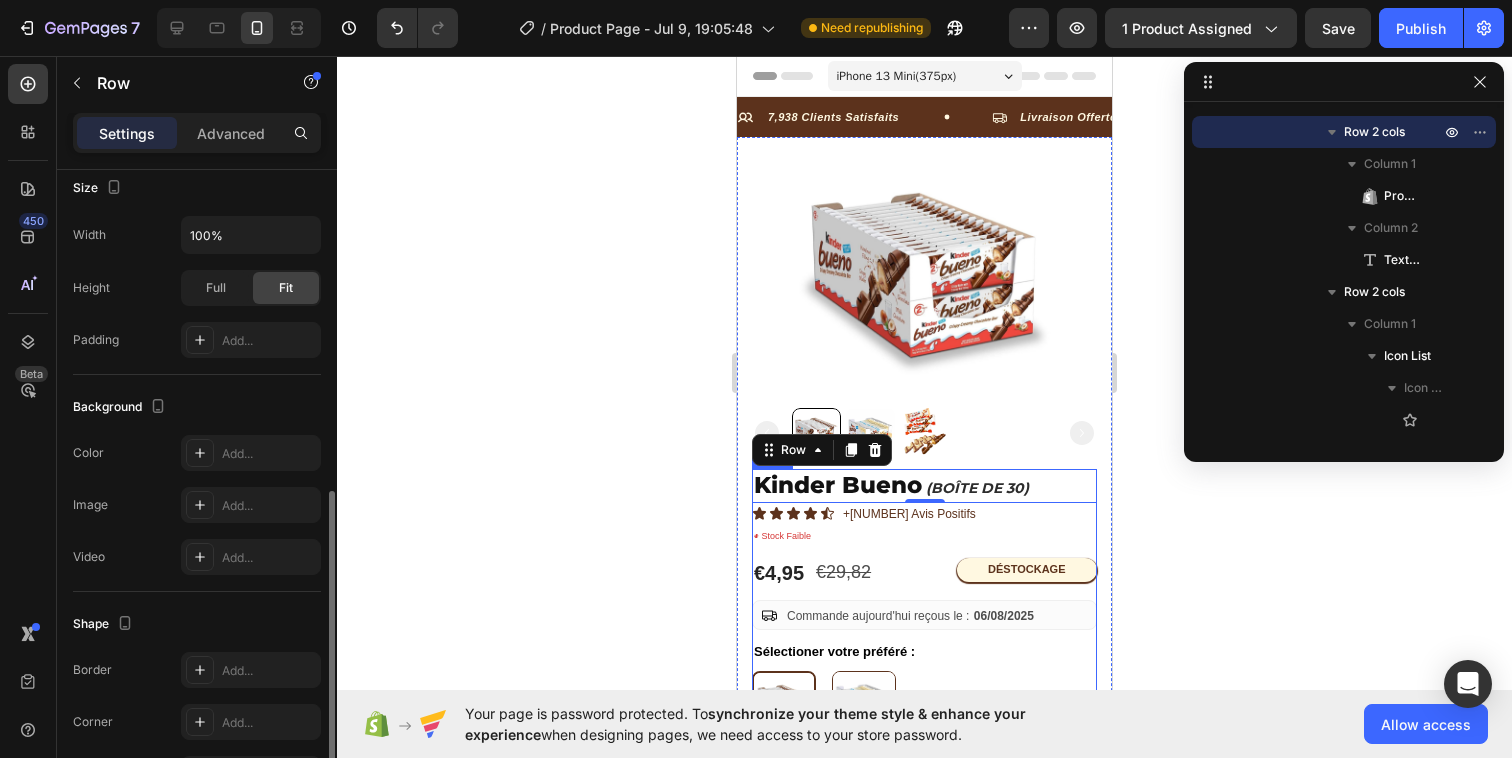 scroll, scrollTop: 751, scrollLeft: 0, axis: vertical 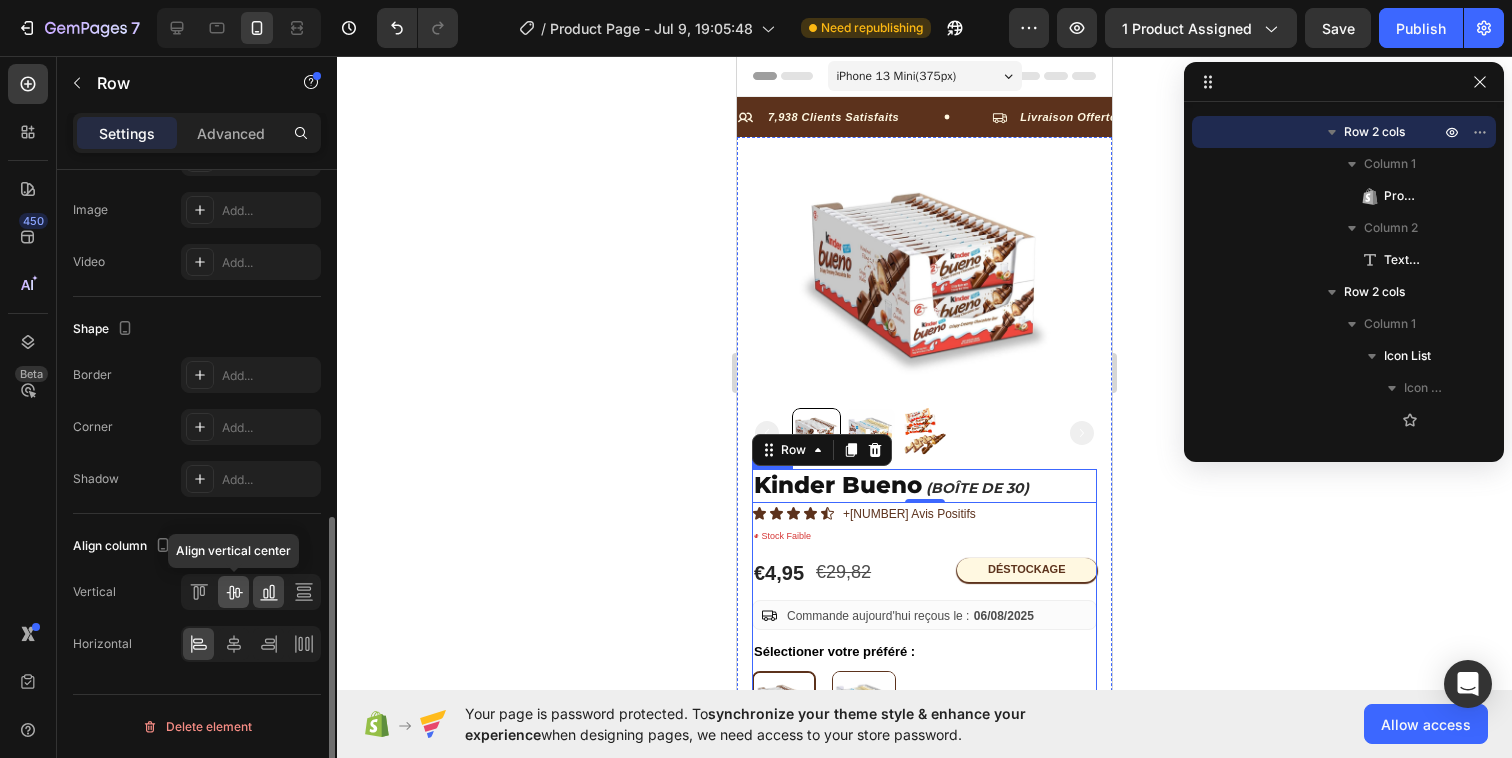 click 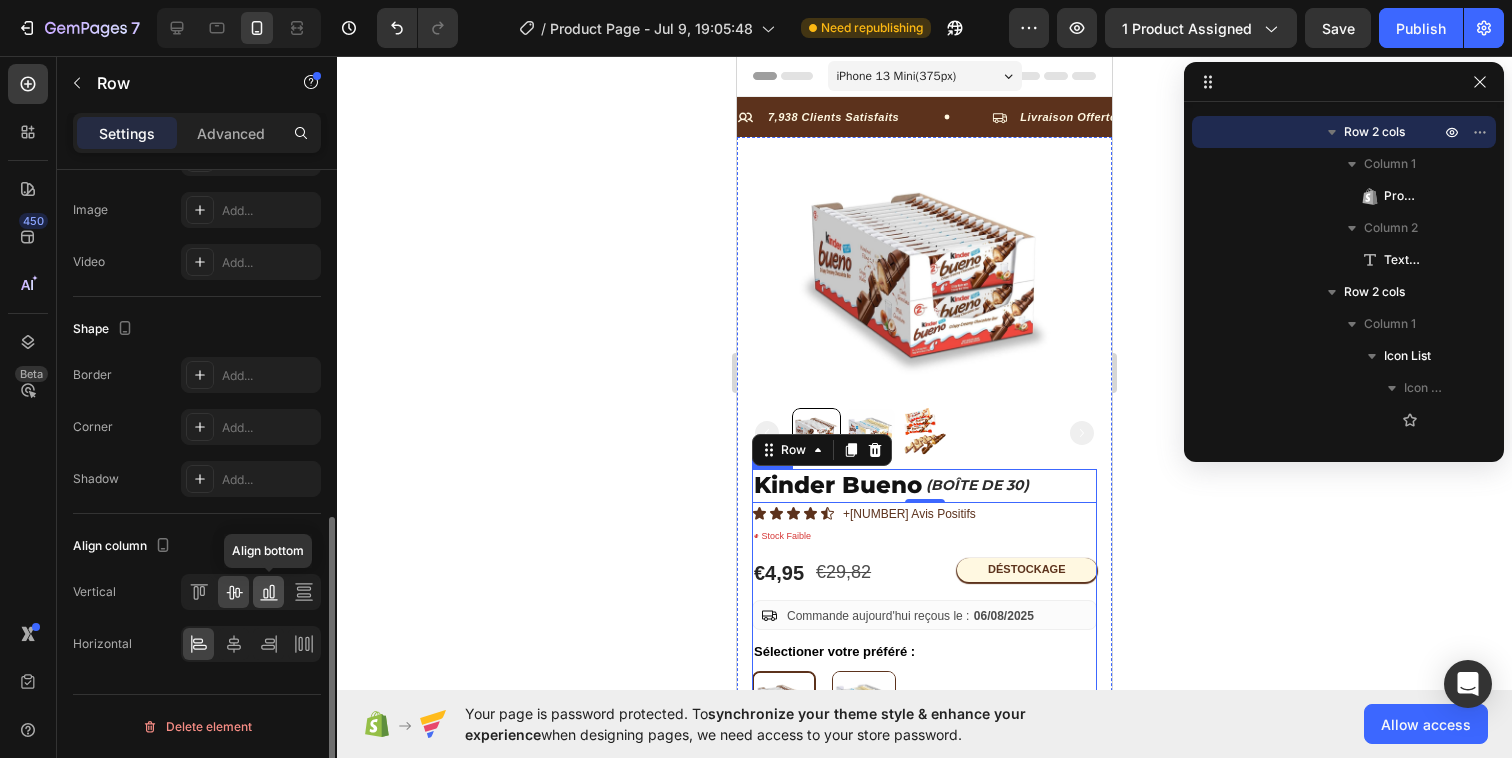 click 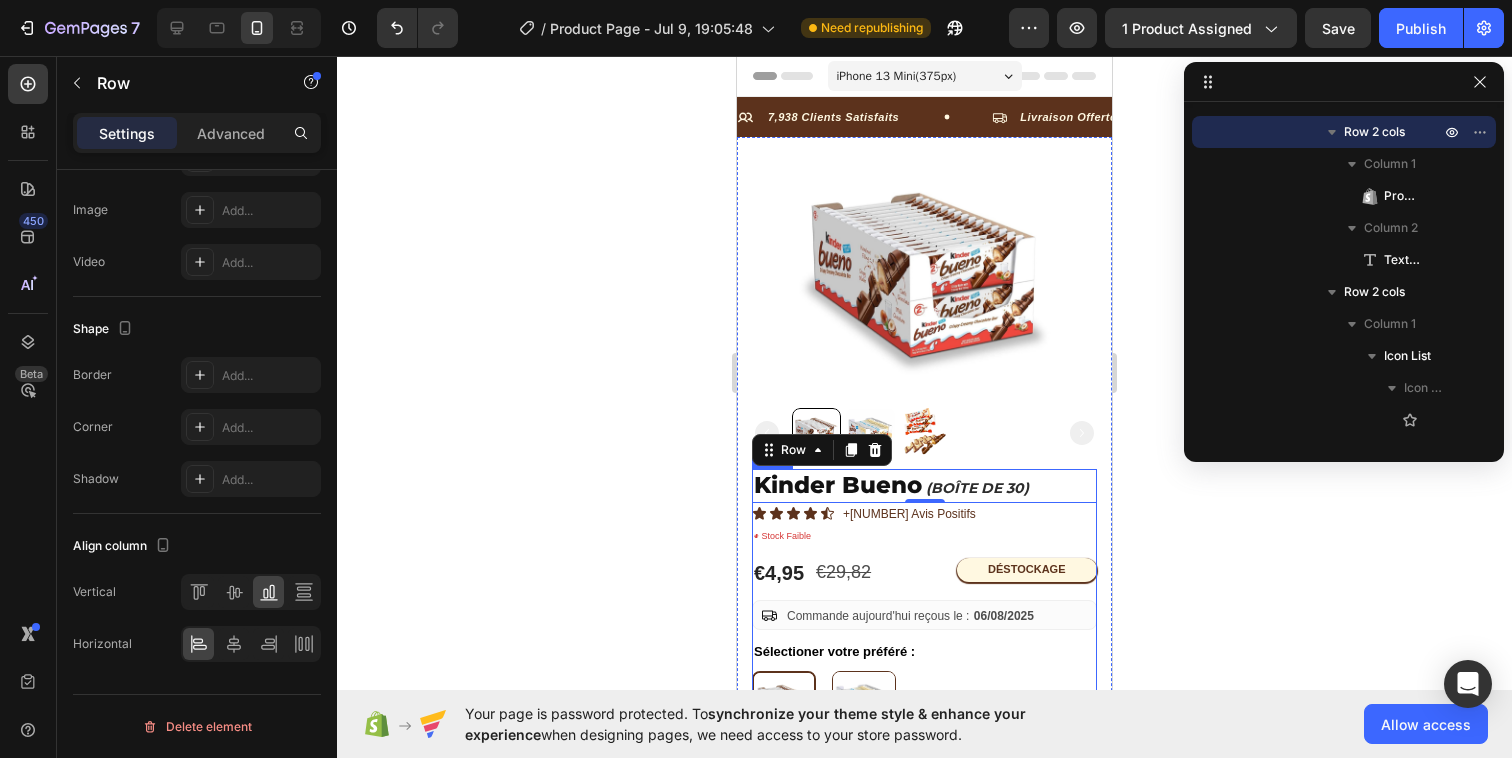 click 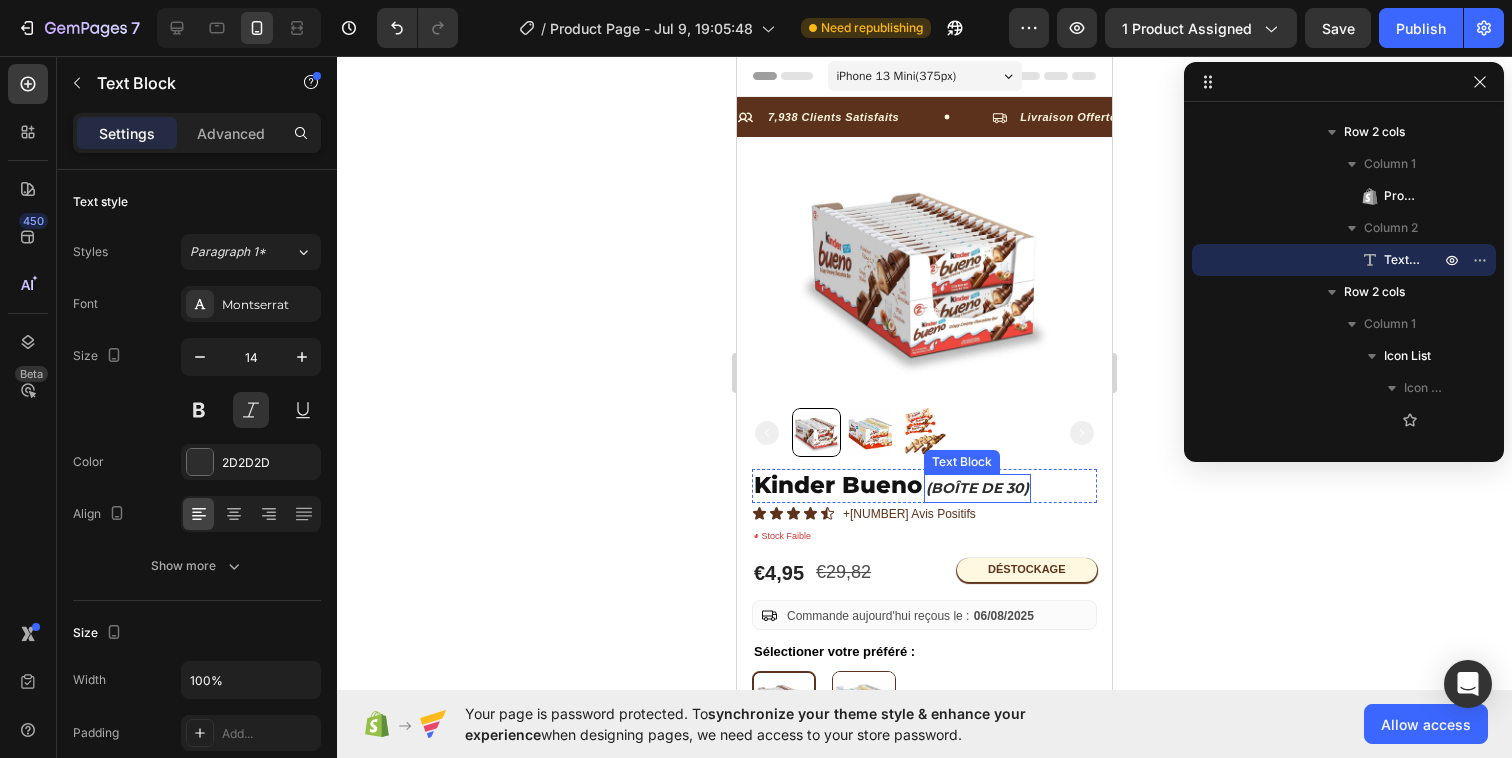 click on "(boîte de 30)" at bounding box center [977, 488] 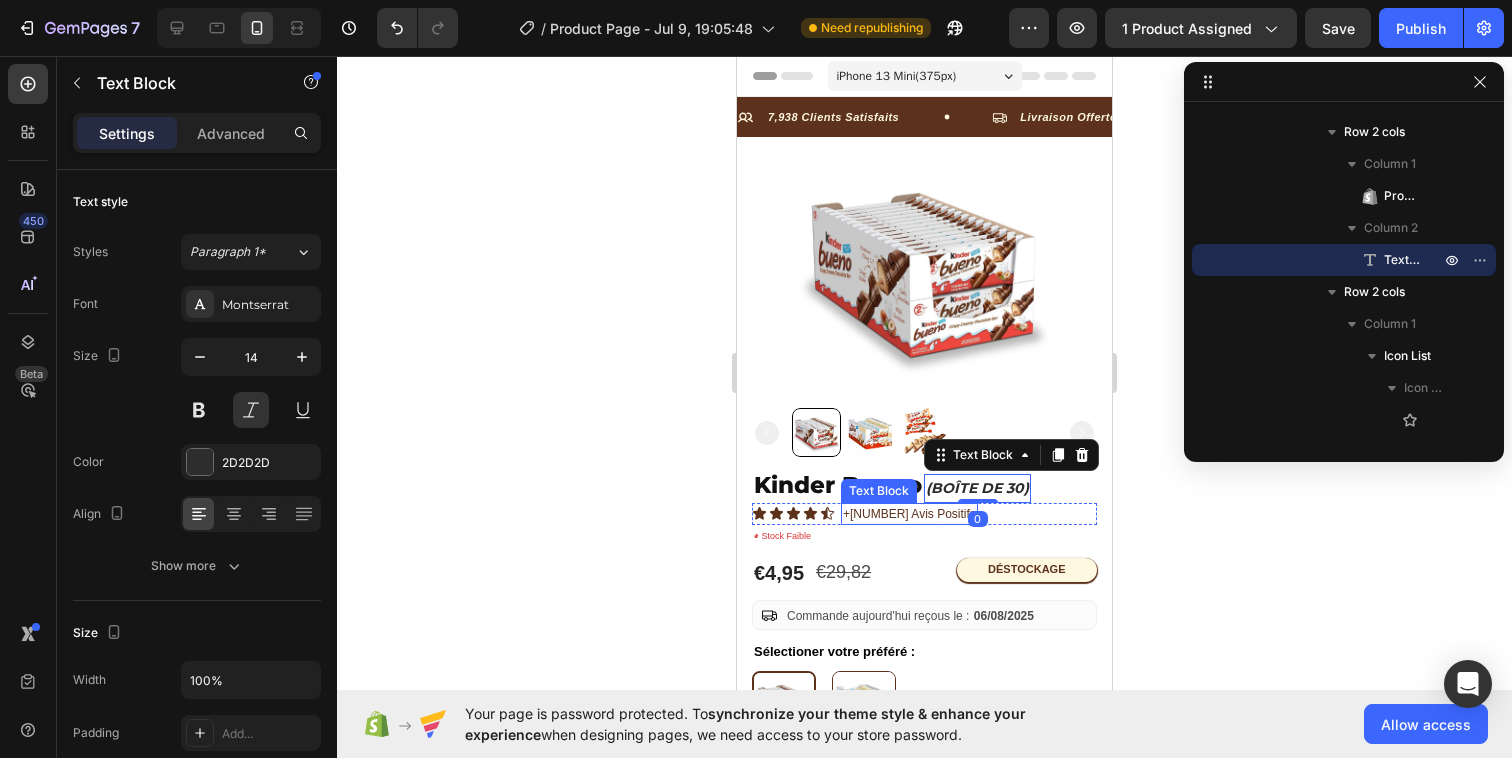 click on "+3786 Avis Positifs" at bounding box center [909, 514] 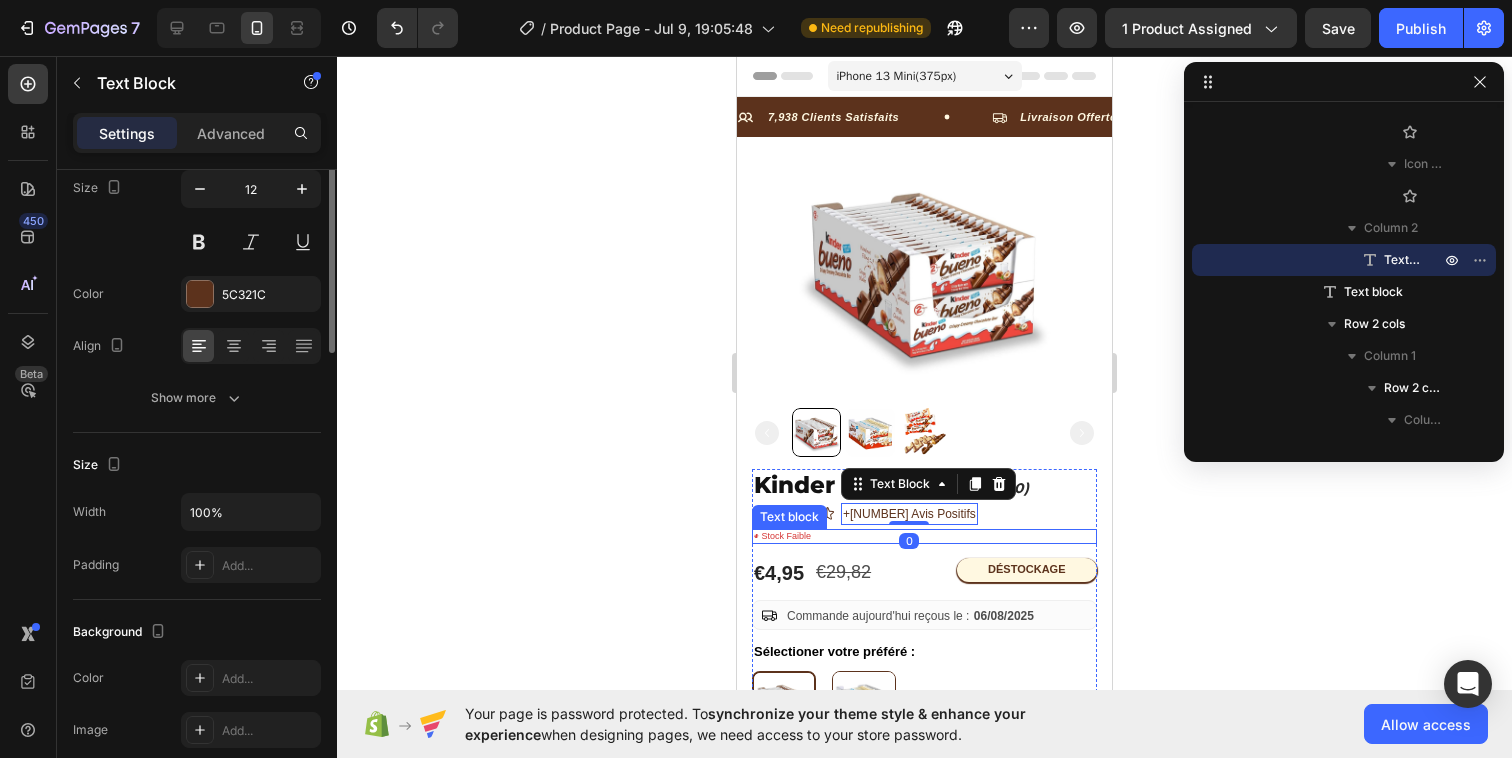 scroll, scrollTop: 0, scrollLeft: 0, axis: both 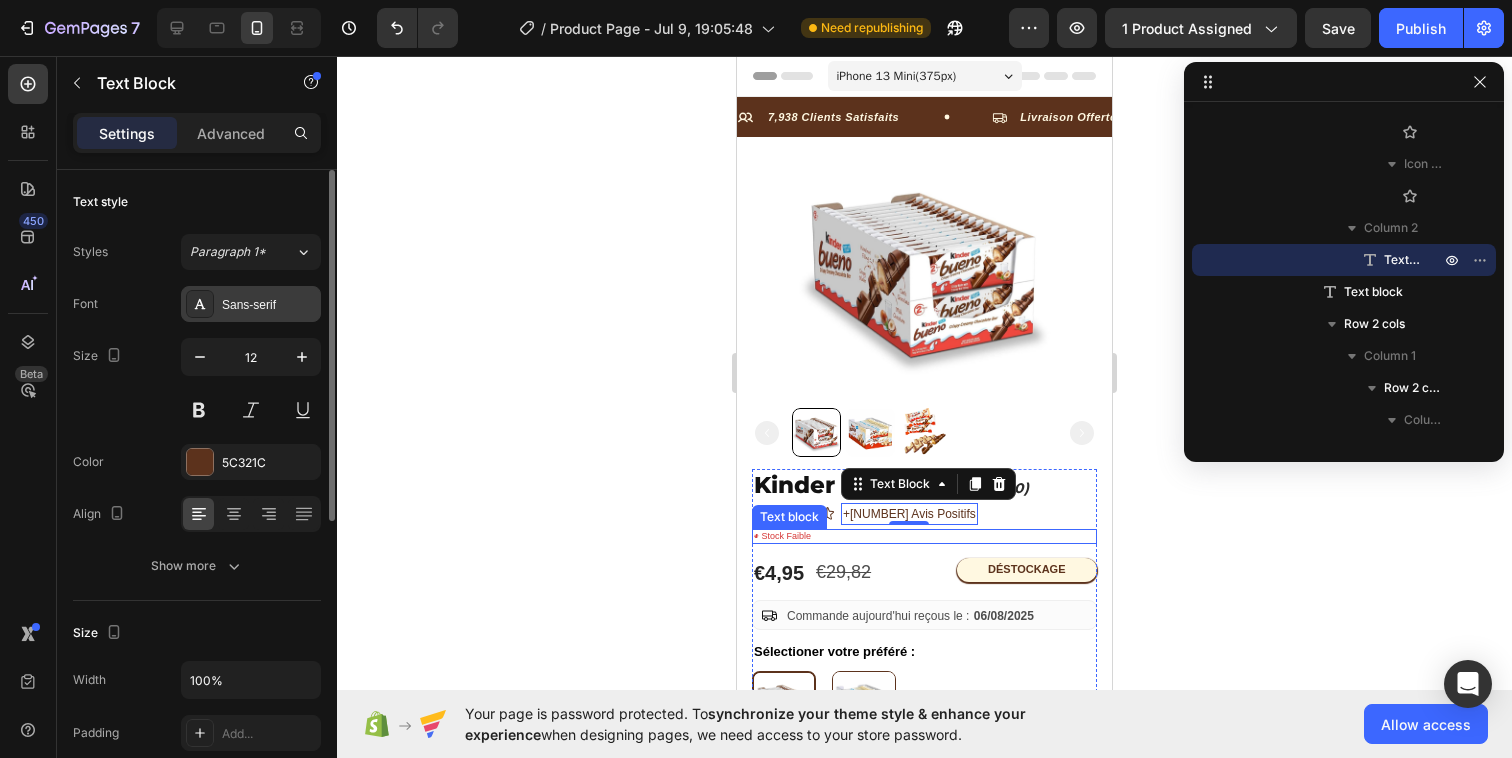 click on "Sans-serif" at bounding box center (269, 305) 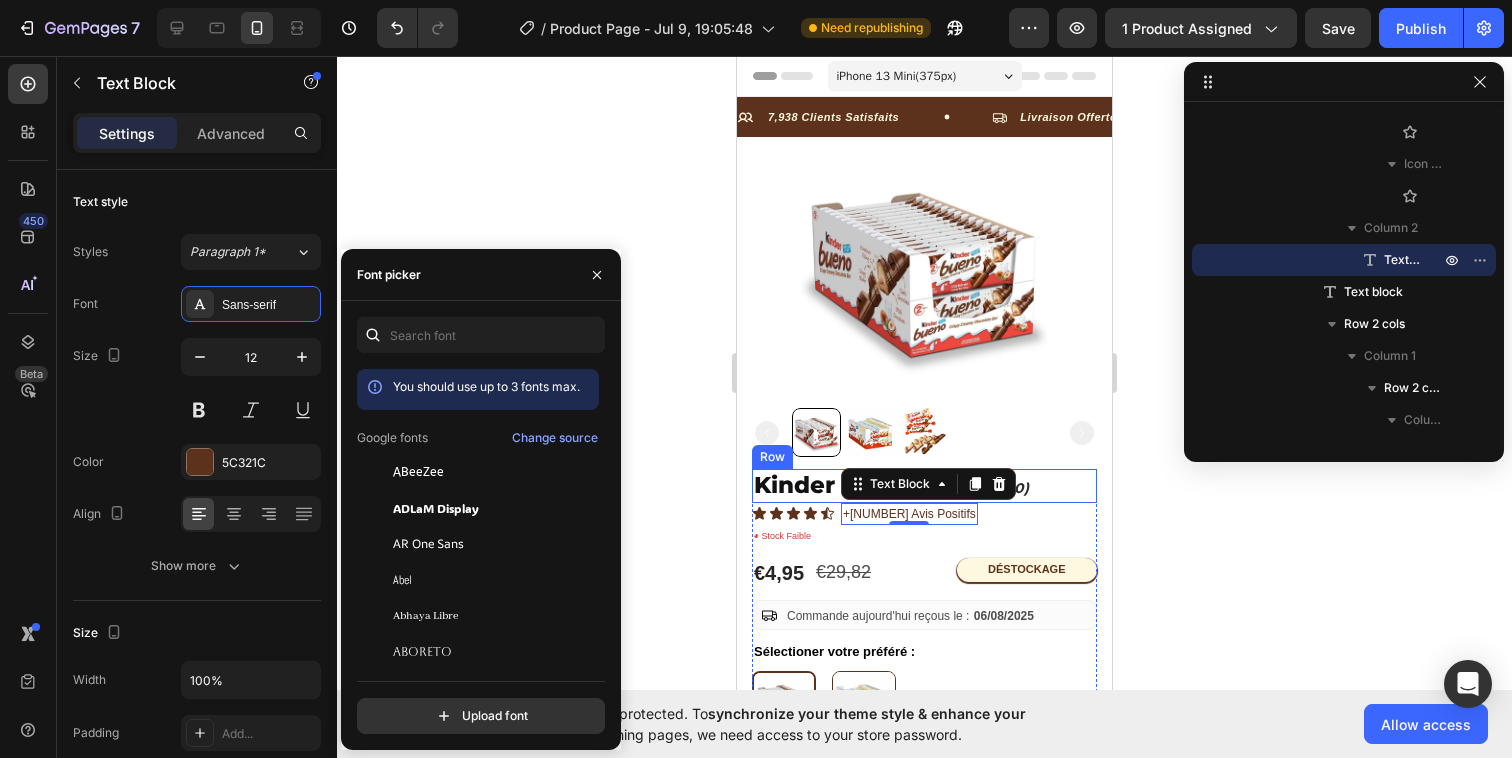 click on "Kinder Bueno Product Title (boîte de 30) Text Block Row" at bounding box center [924, 486] 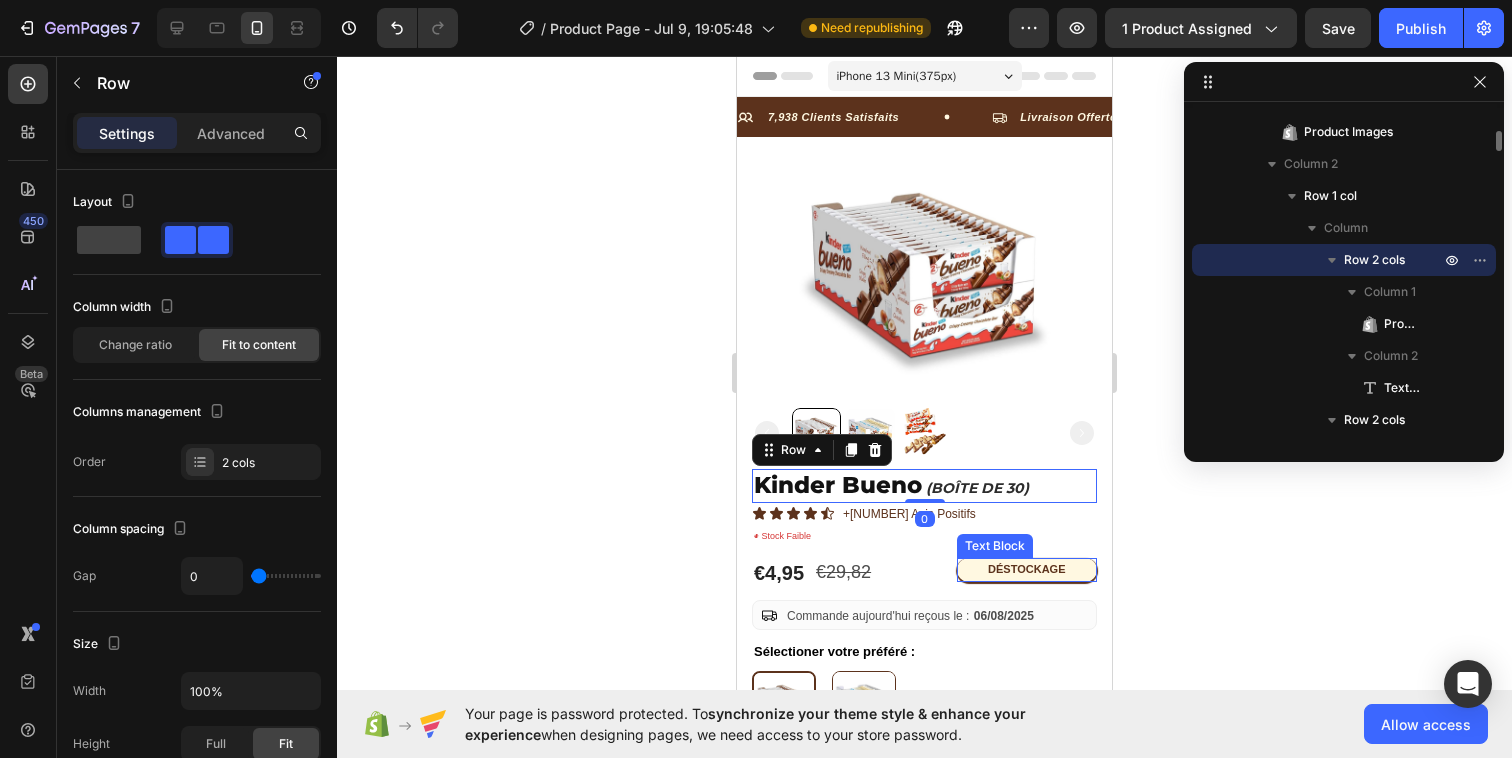 click on "Déstockage" at bounding box center [1027, 570] 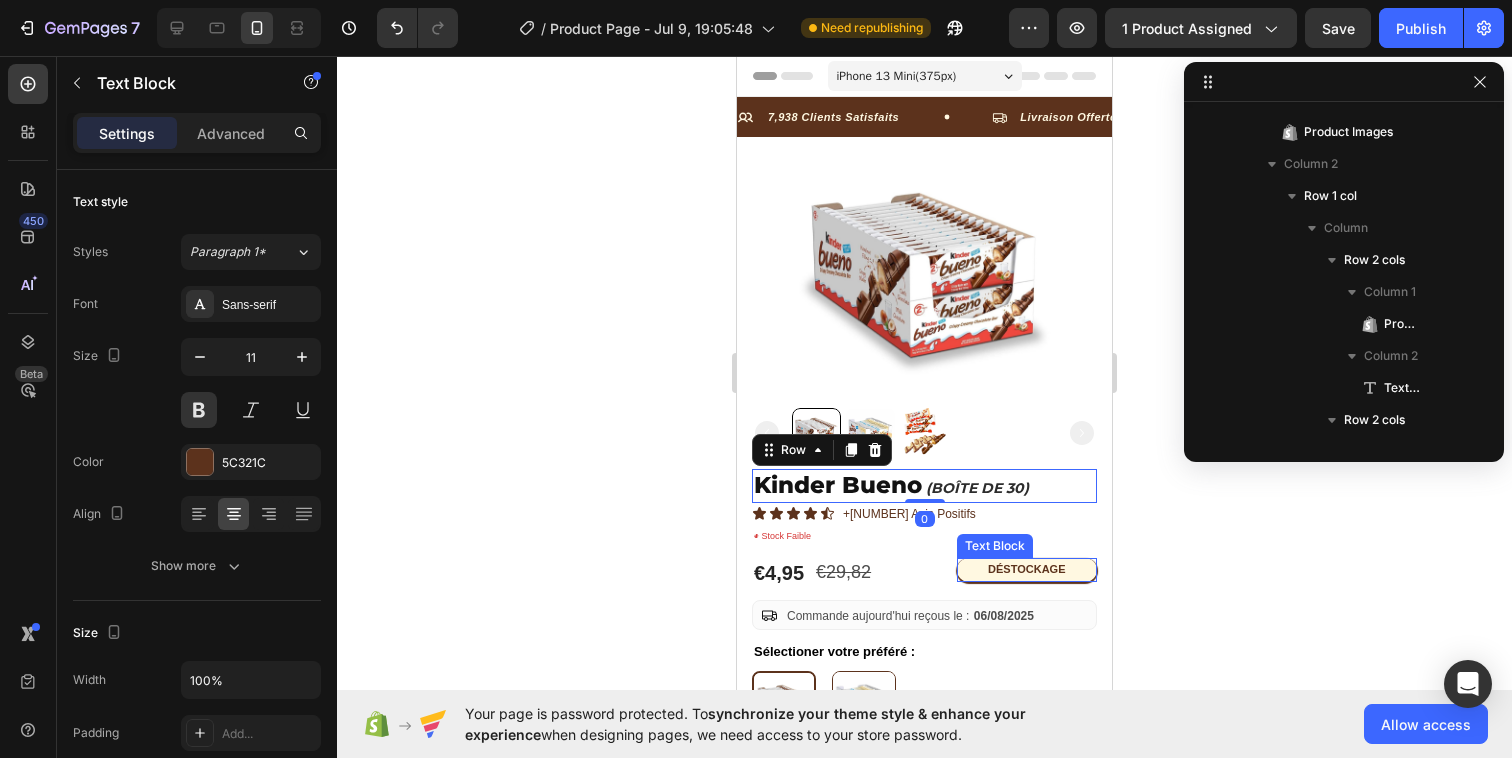 scroll, scrollTop: 1338, scrollLeft: 0, axis: vertical 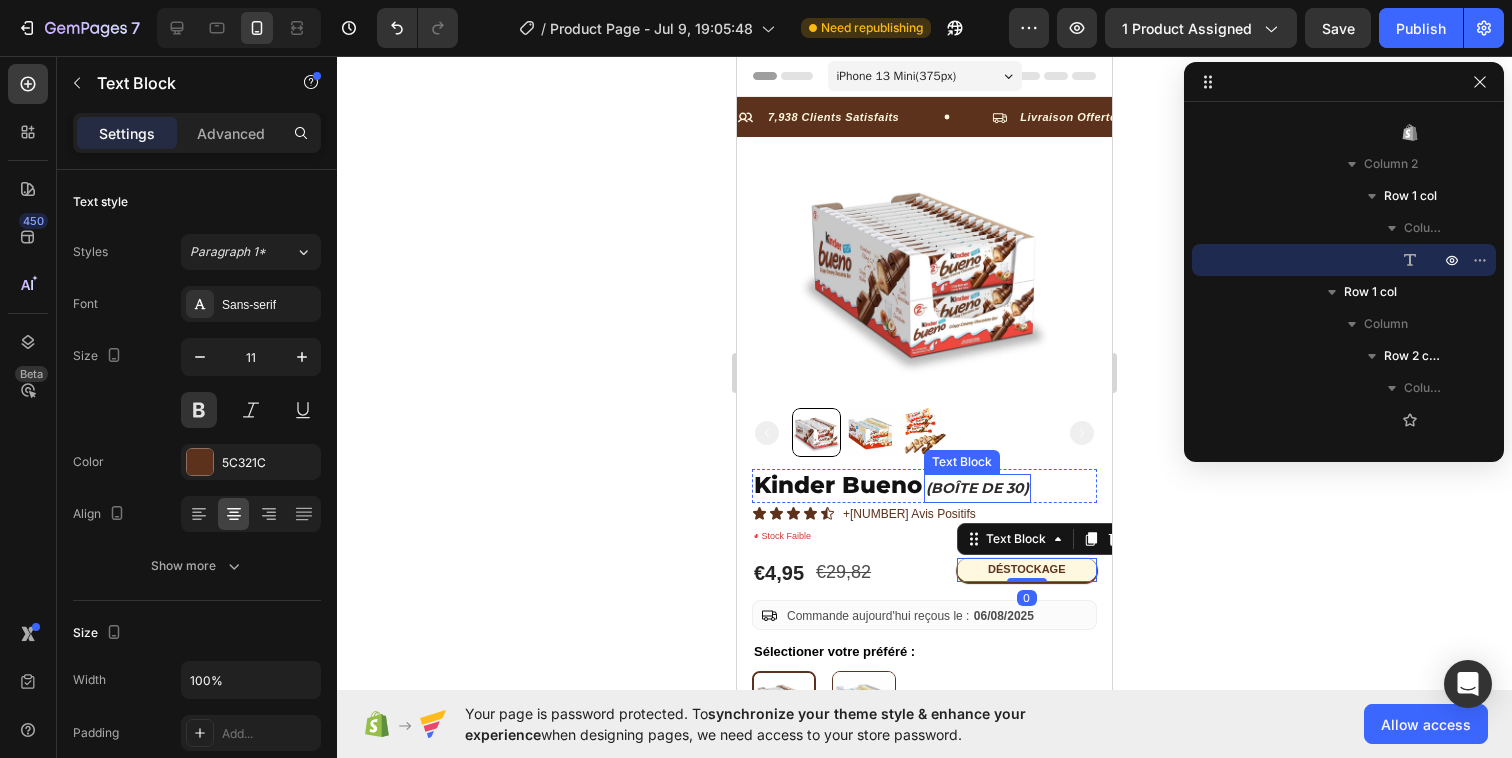 click on "(boîte de 30)" at bounding box center [977, 488] 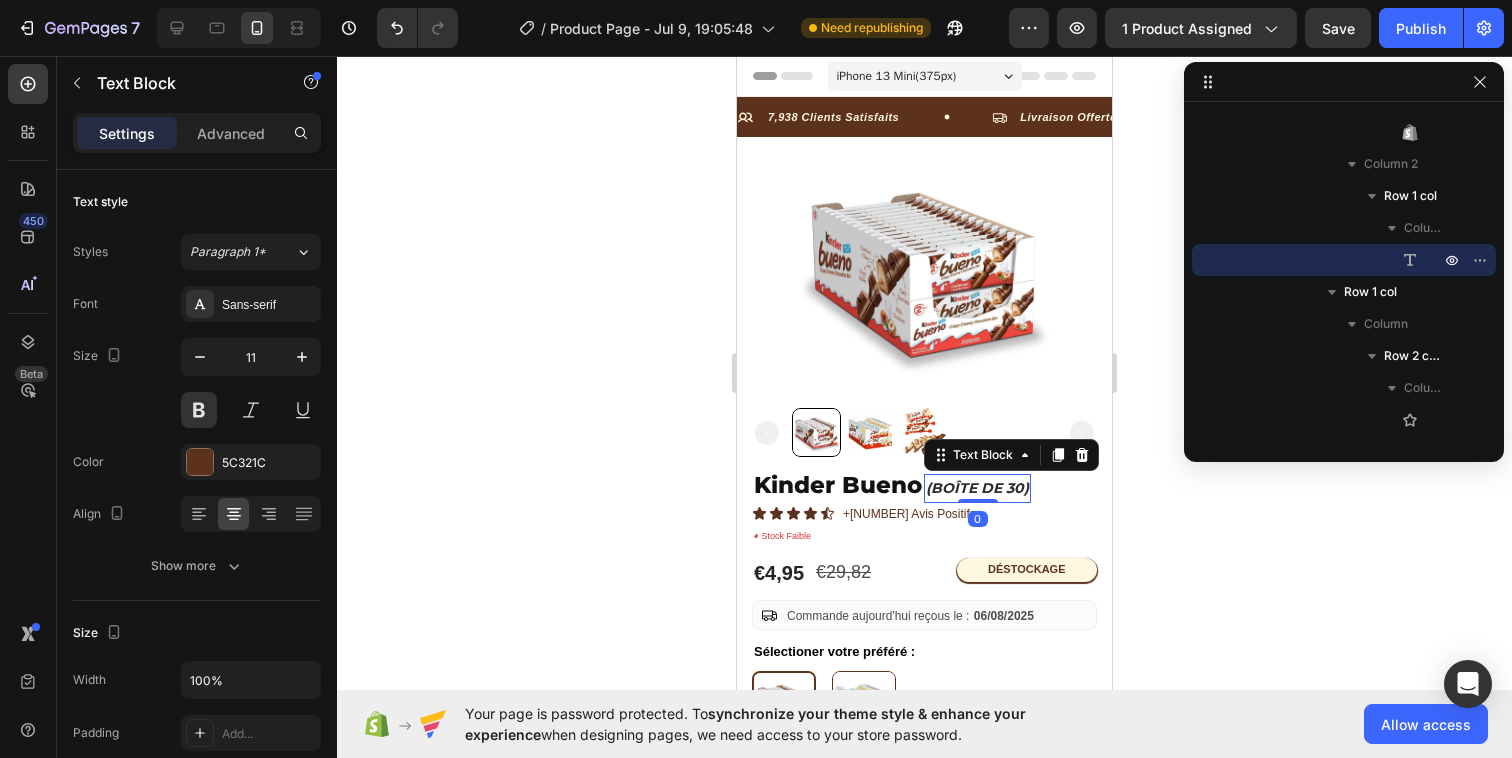 scroll, scrollTop: 474, scrollLeft: 0, axis: vertical 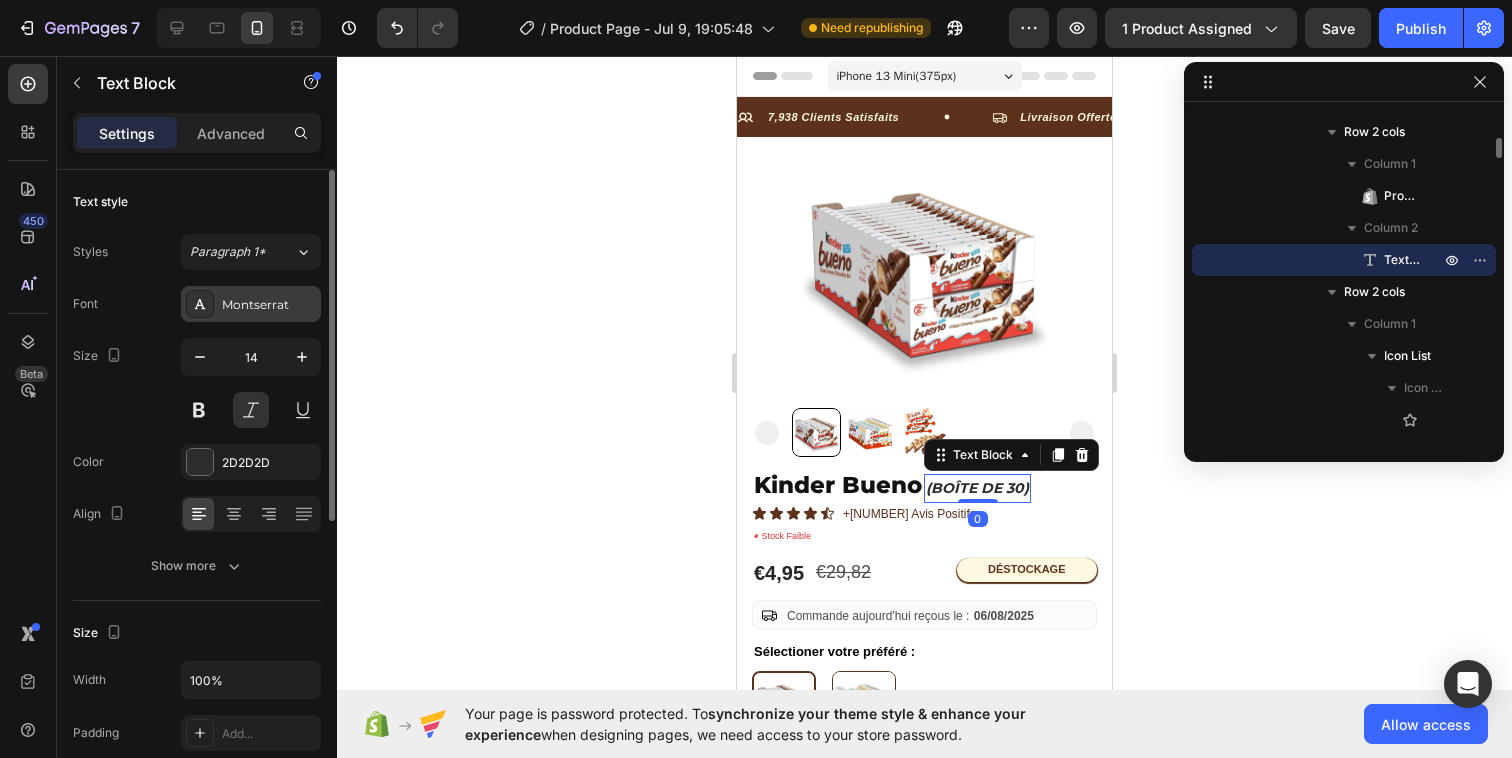 click on "Montserrat" at bounding box center [269, 305] 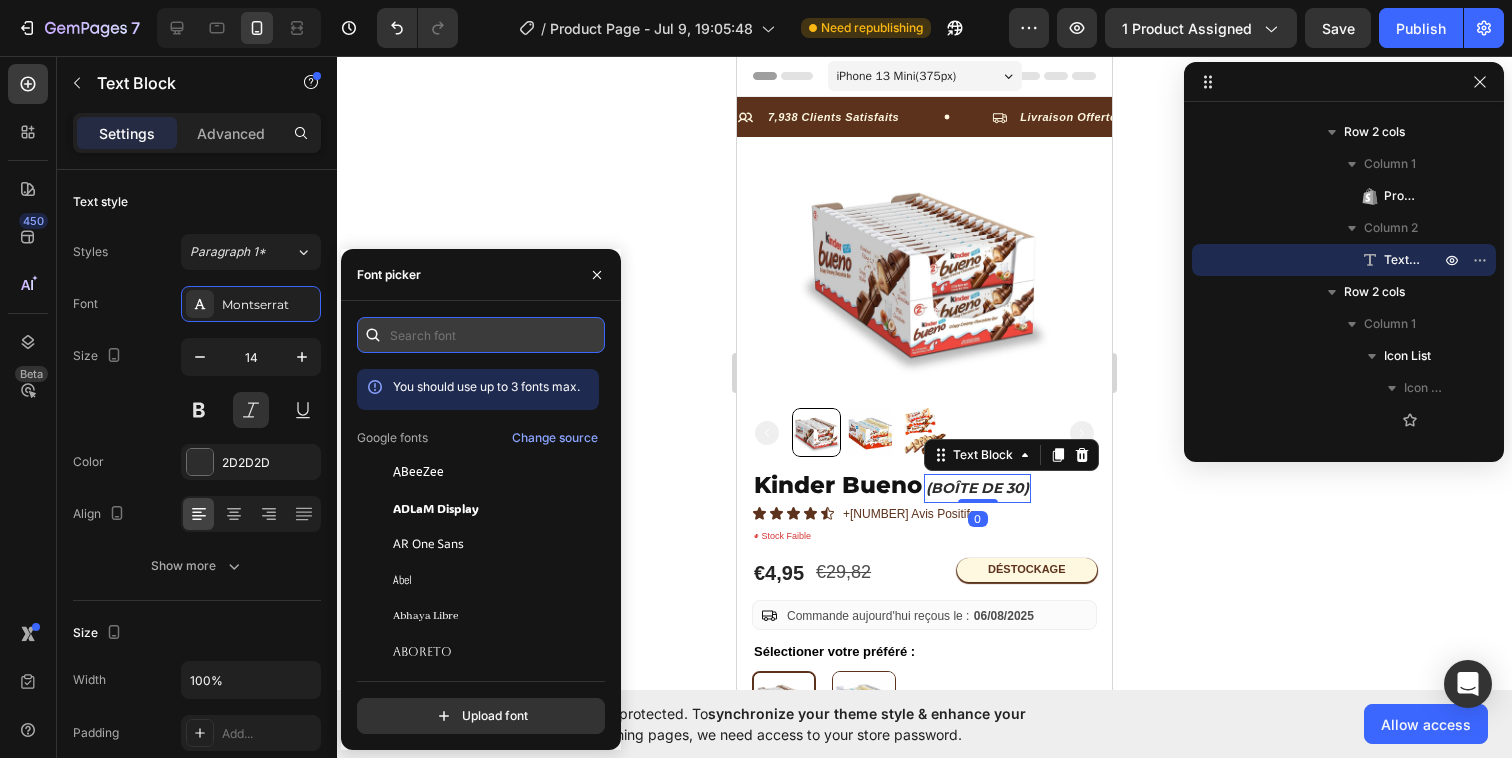 click at bounding box center [481, 335] 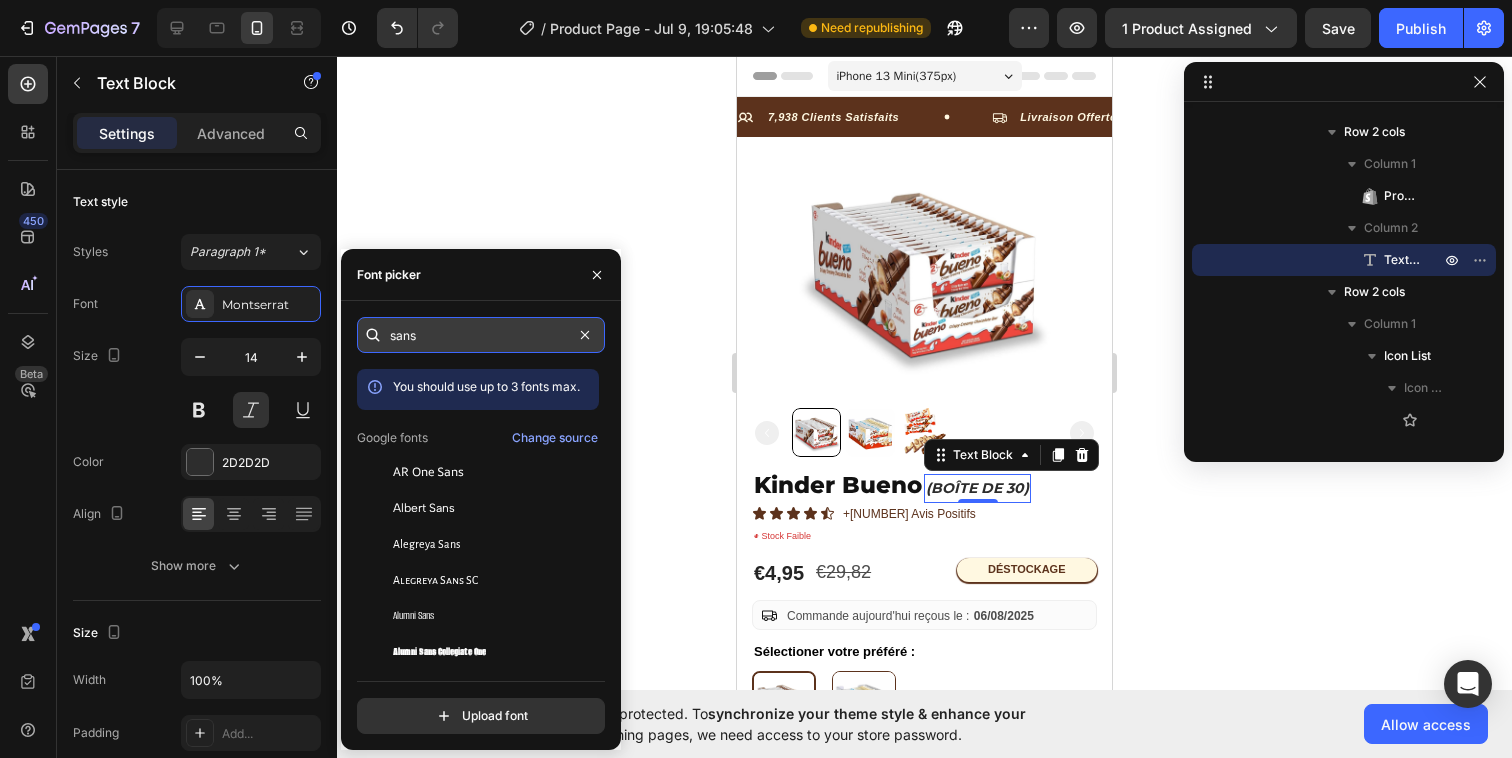 type on "sans-" 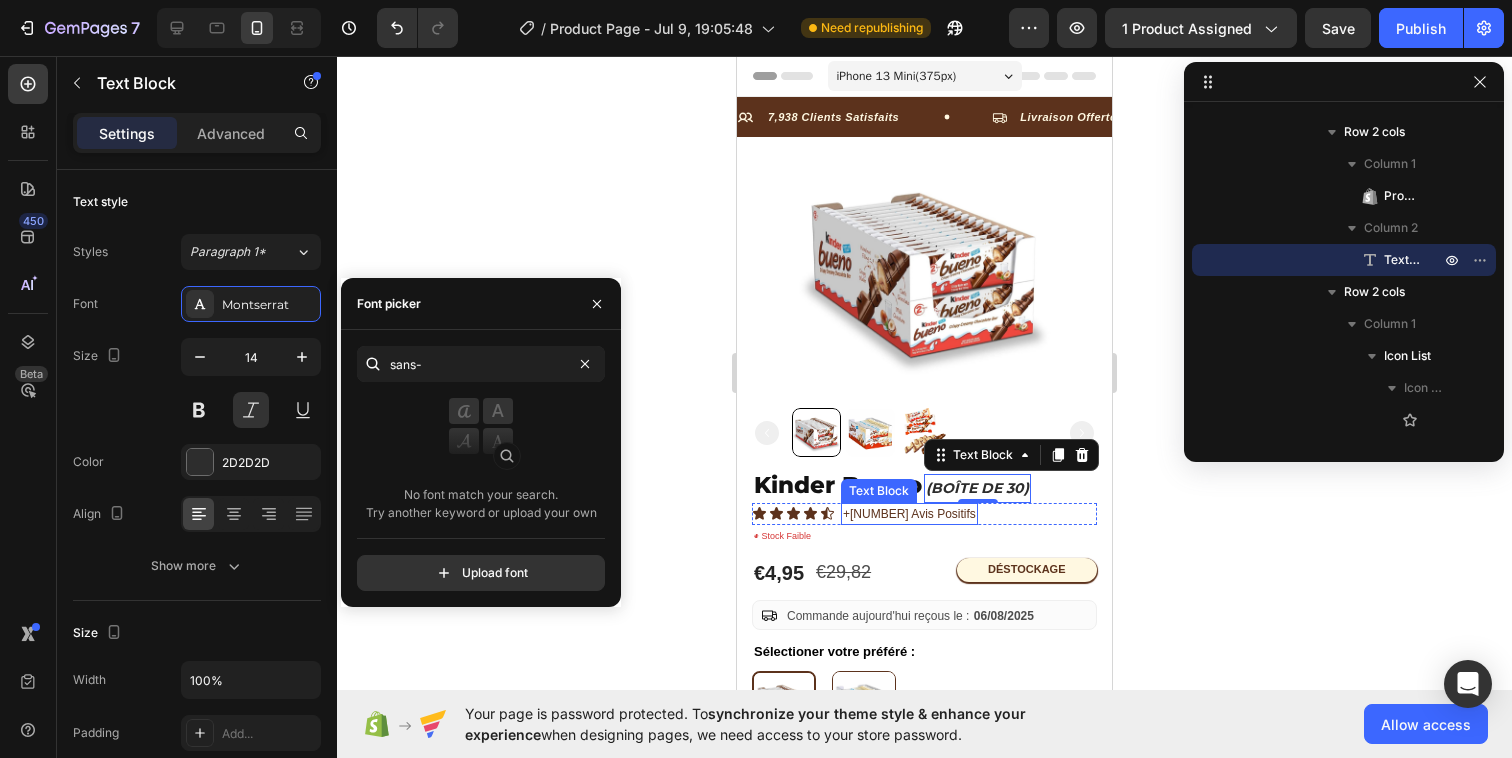 click on "+3786 Avis Positifs" at bounding box center (909, 514) 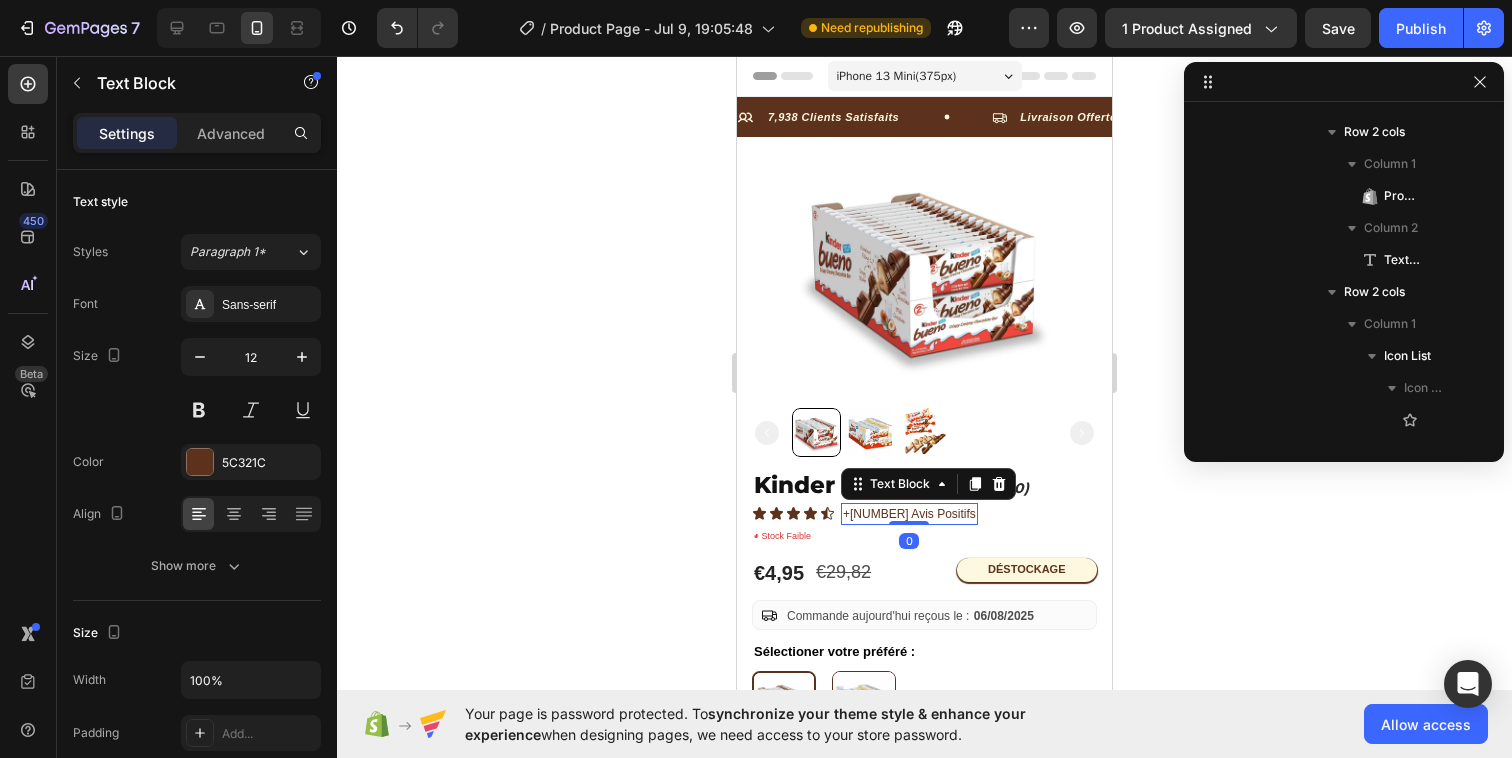 scroll, scrollTop: 954, scrollLeft: 0, axis: vertical 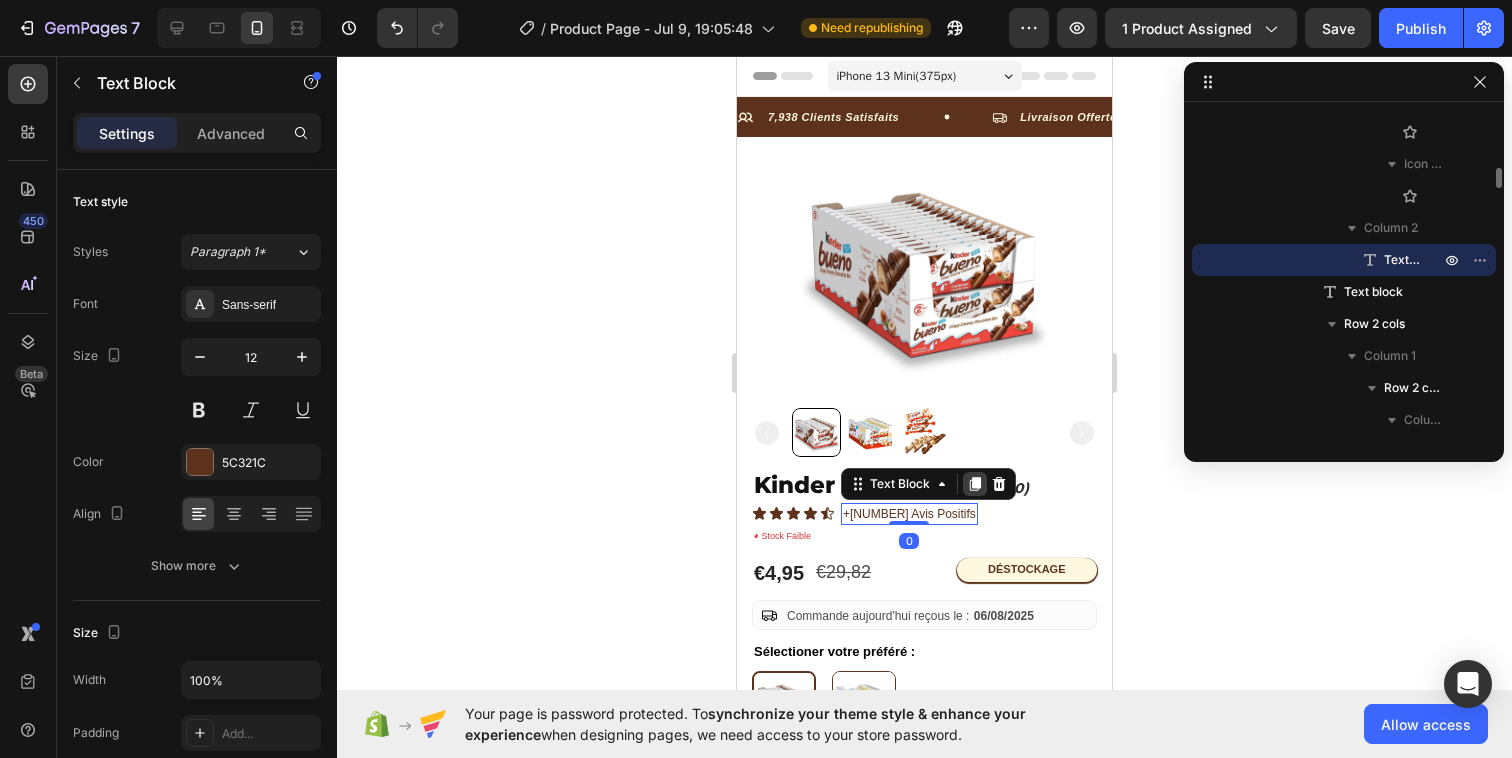 click 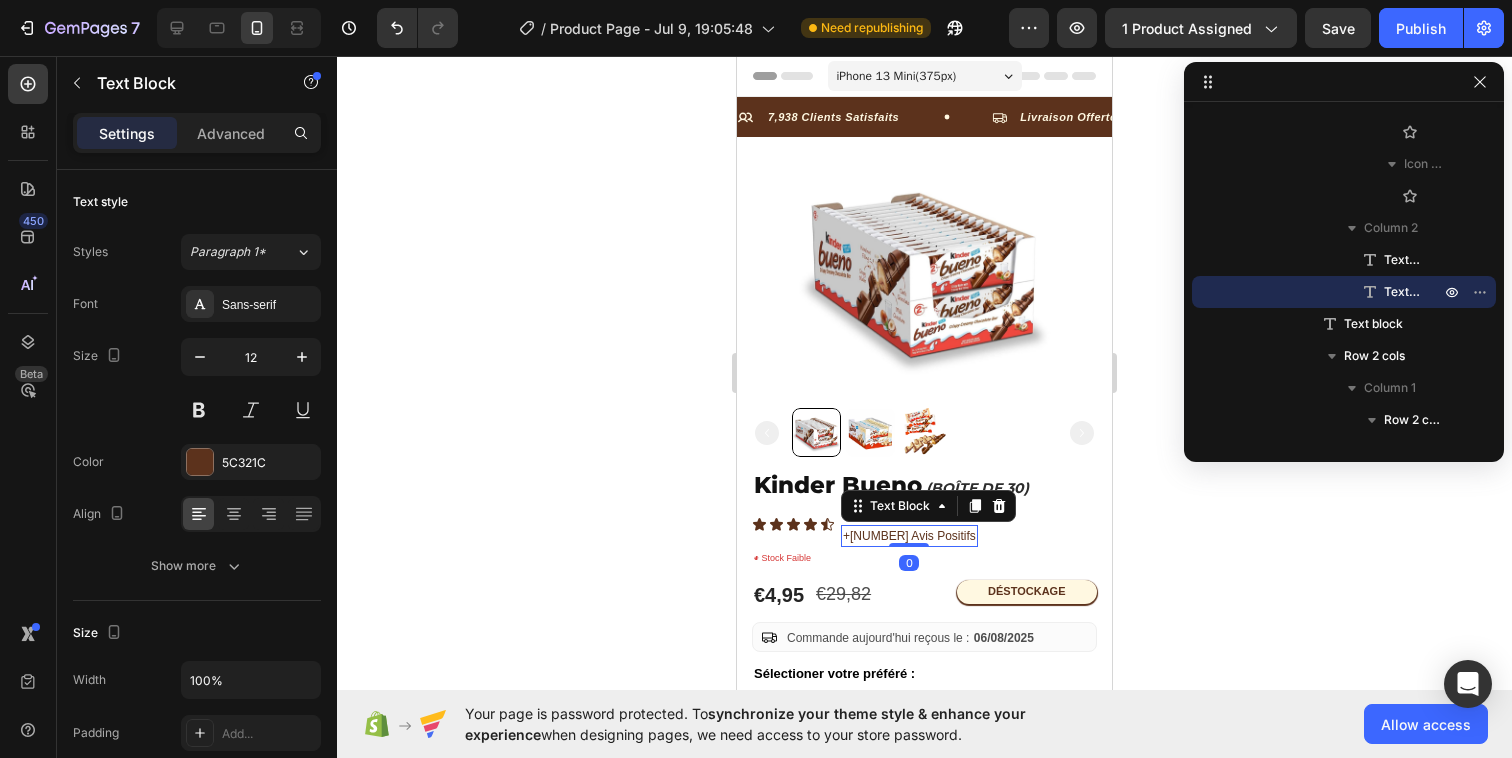click on "+3786 Avis Positifs" at bounding box center [909, 536] 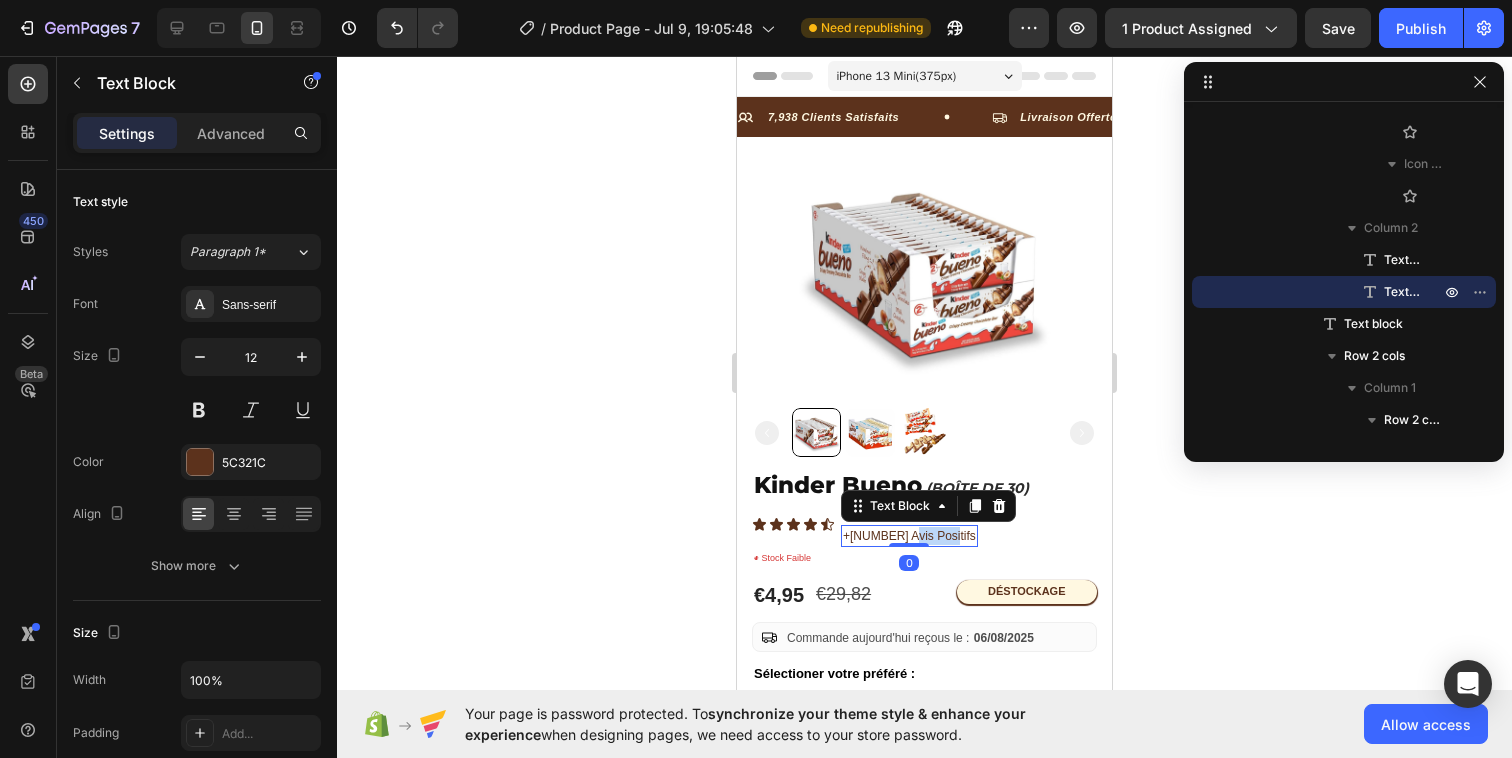 click on "+3786 Avis Positifs" at bounding box center [909, 536] 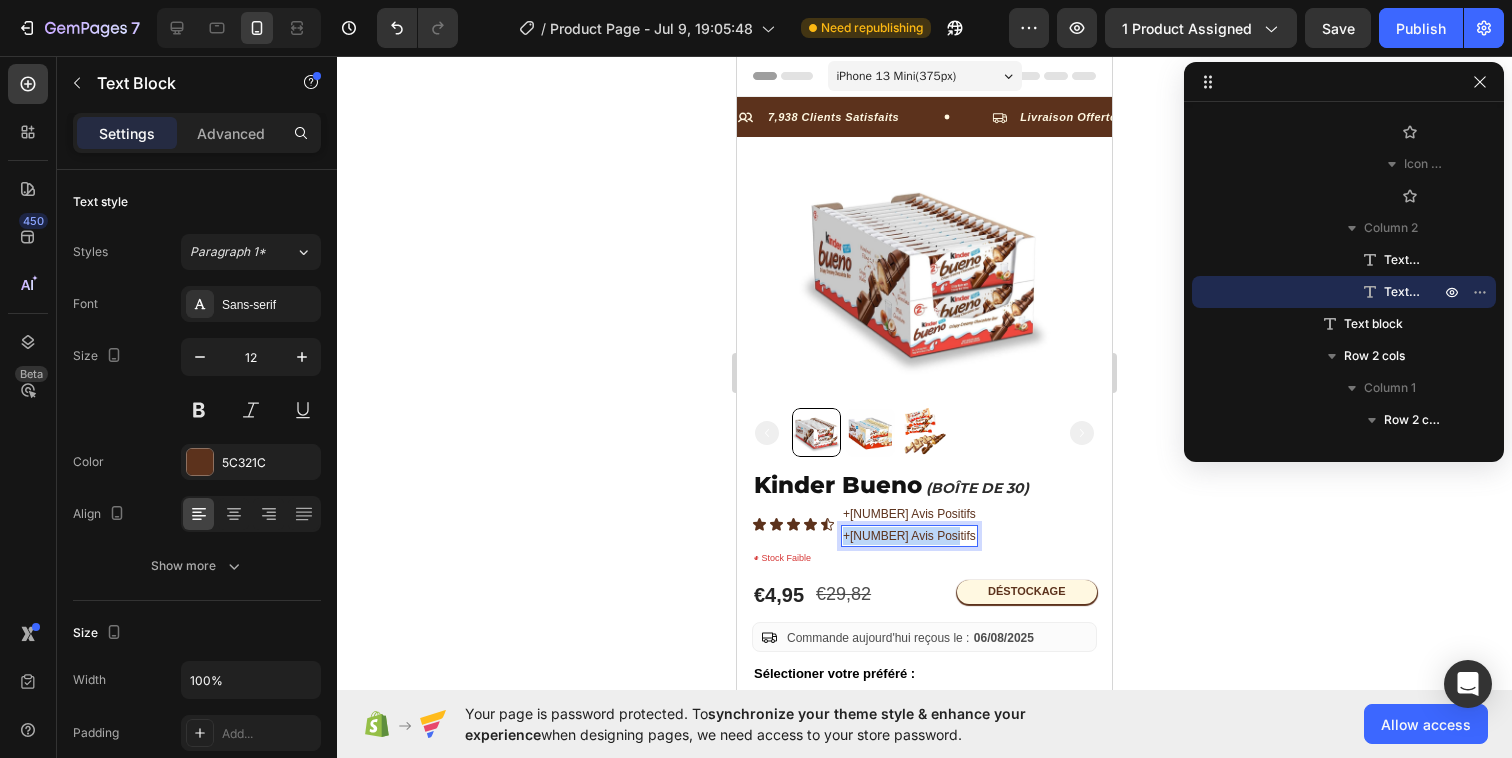 click on "+3786 Avis Positifs" at bounding box center (909, 536) 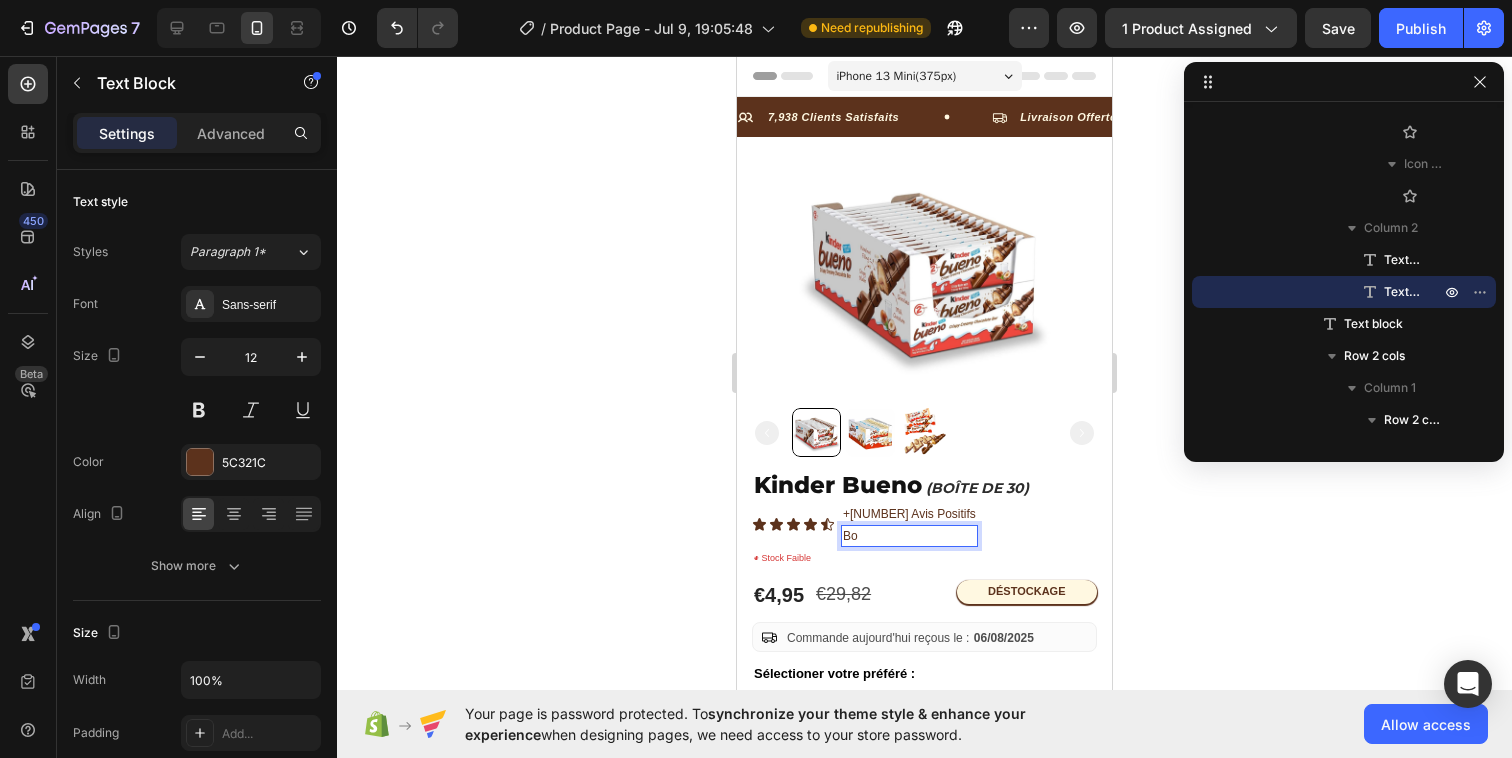 type 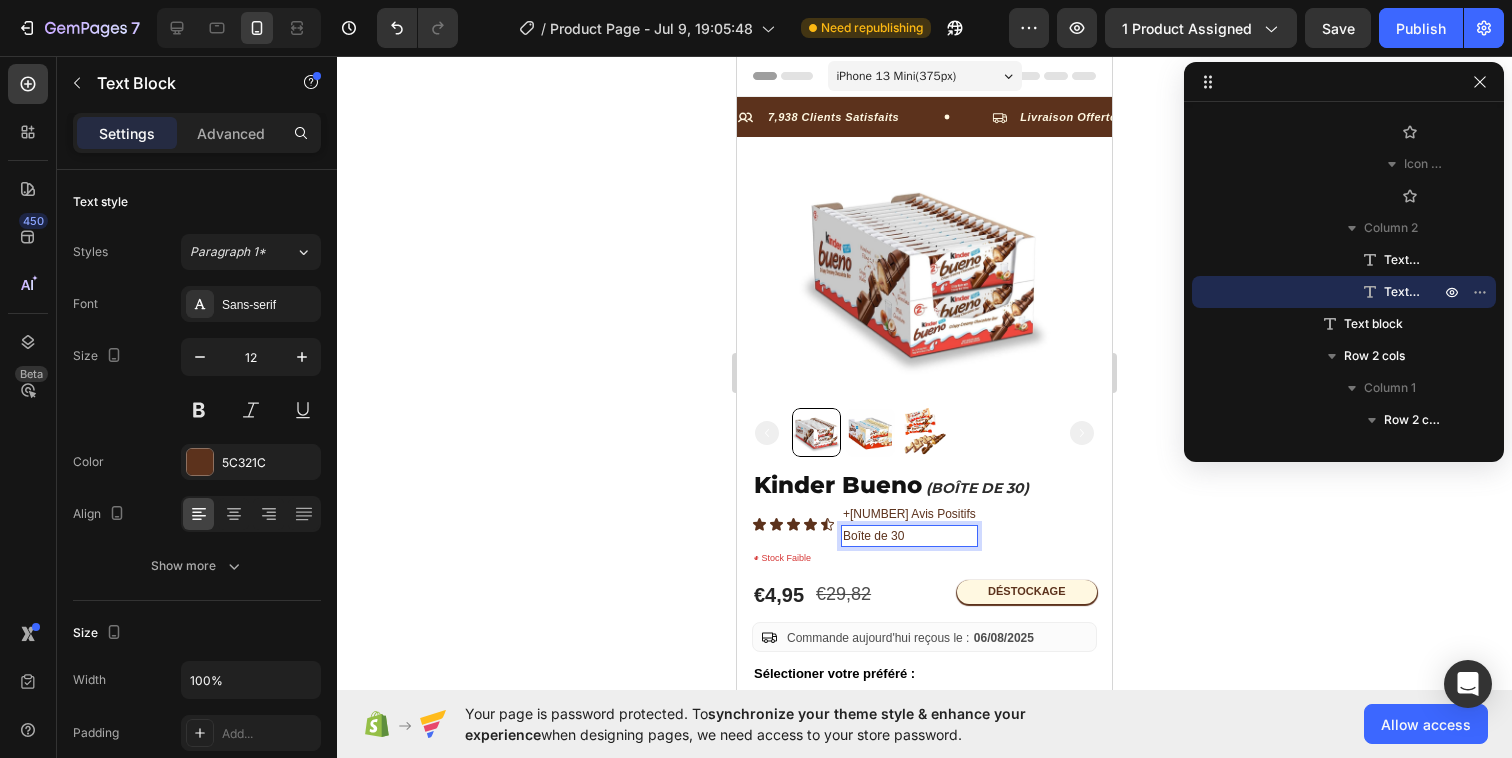 click on "Boîte de 30" at bounding box center [909, 536] 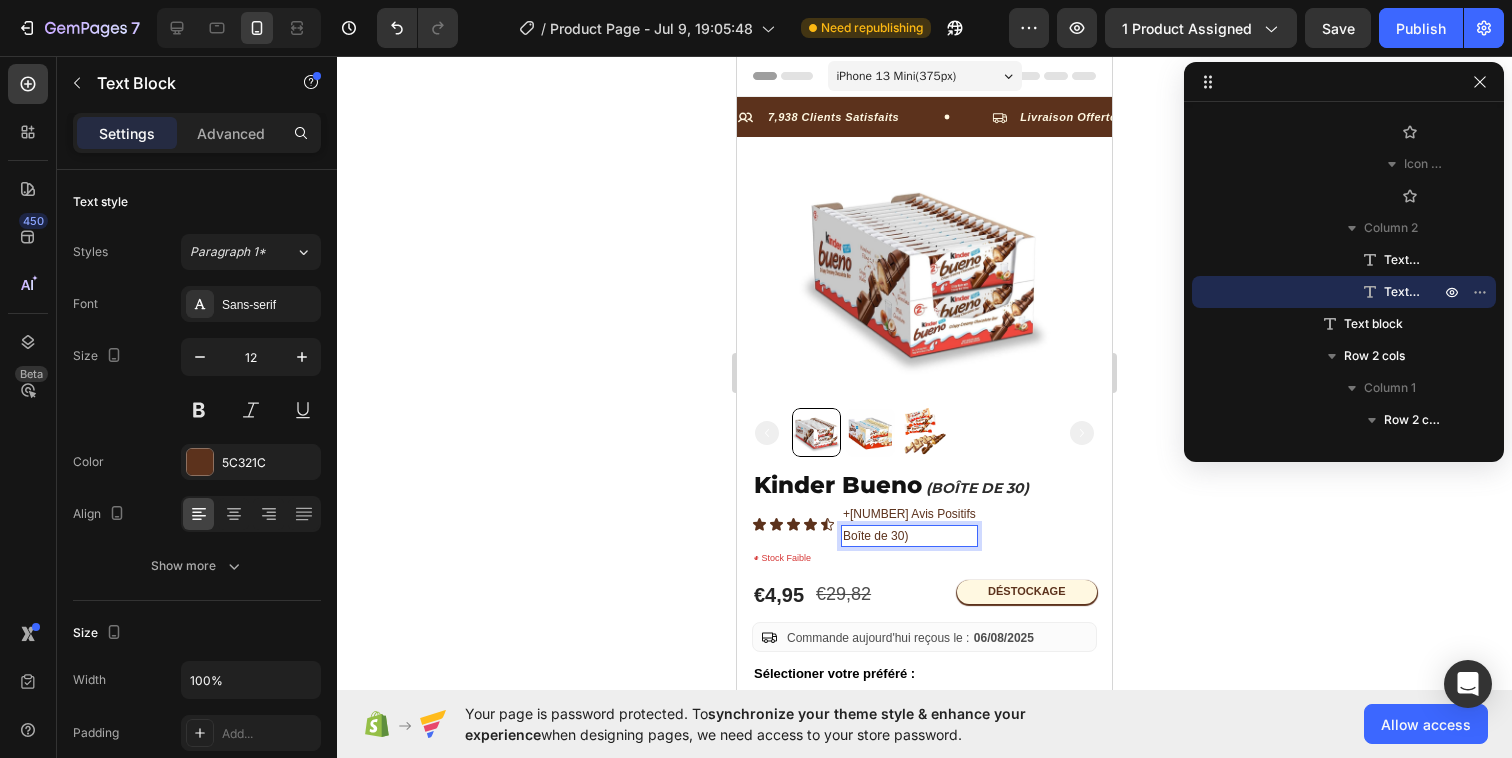 click on "Boîte de 30)" at bounding box center [909, 536] 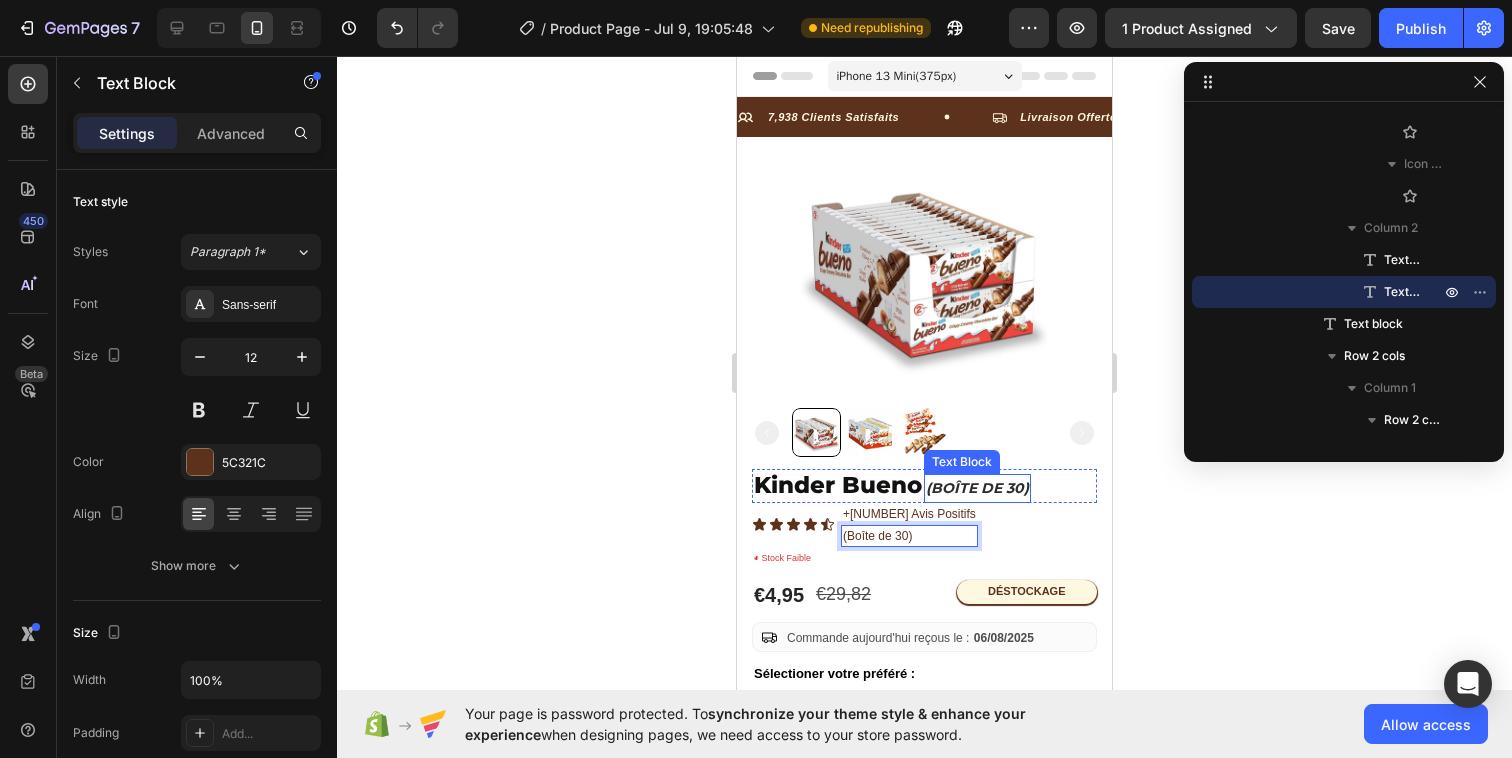 click on "(boîte de 30)" at bounding box center (977, 488) 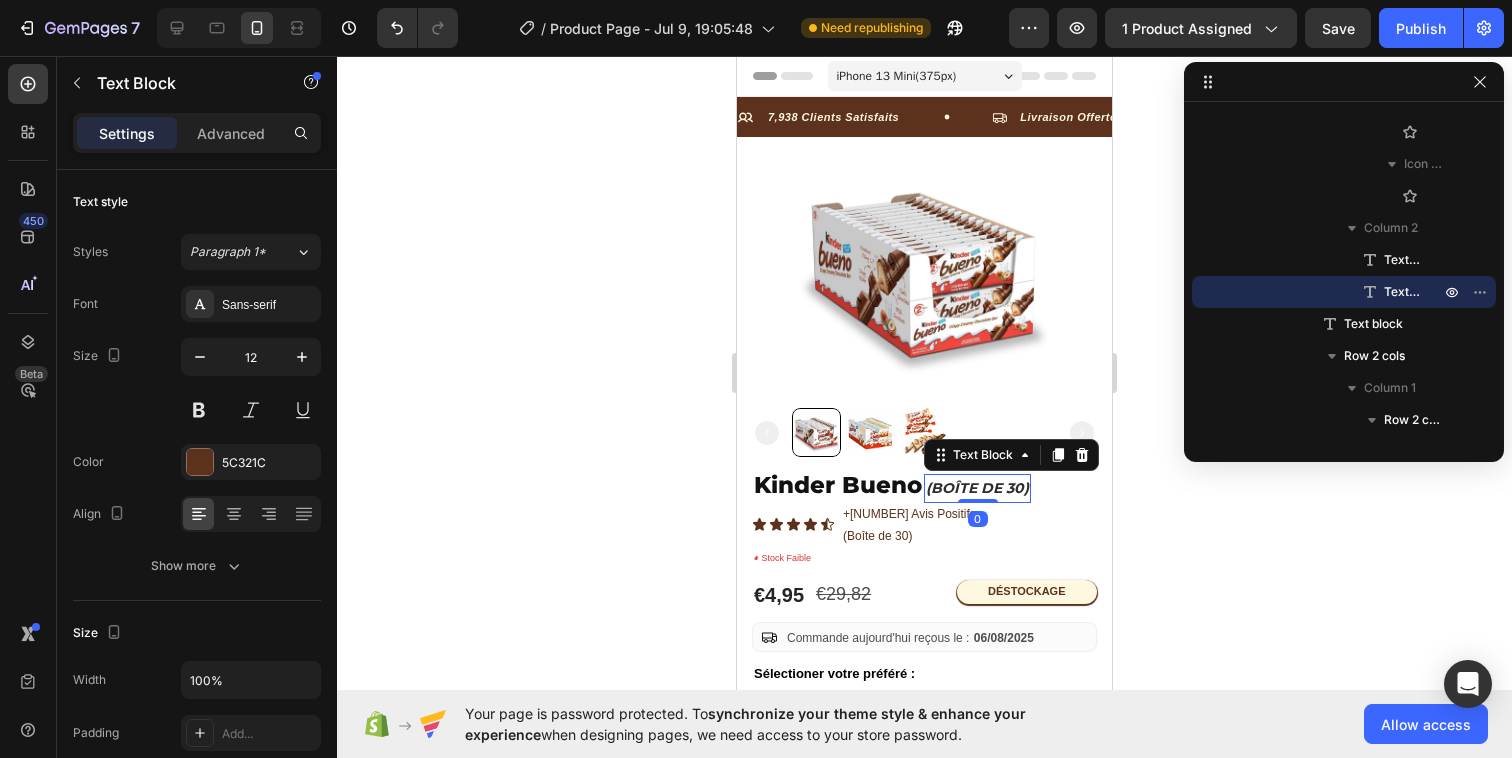 scroll, scrollTop: 474, scrollLeft: 0, axis: vertical 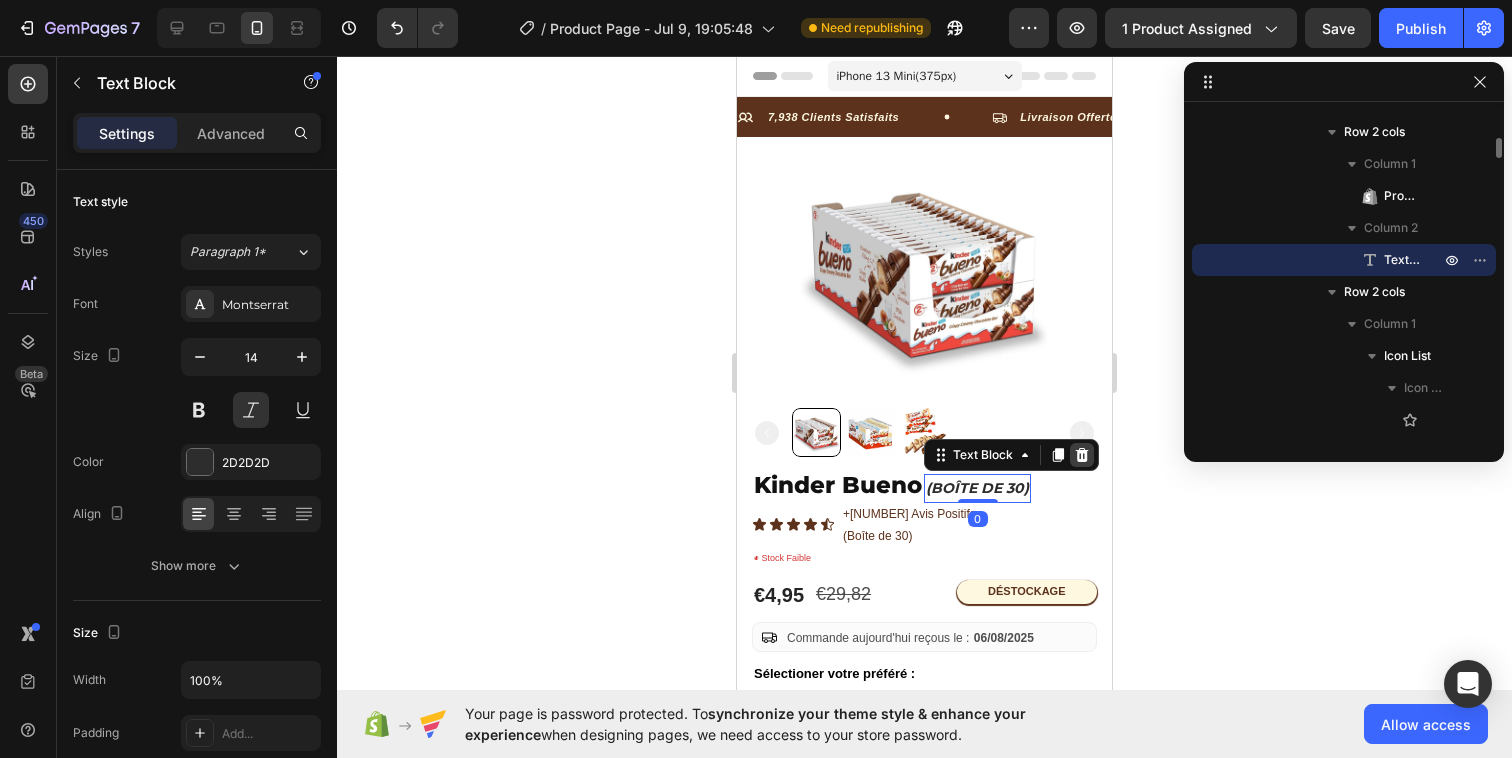 click 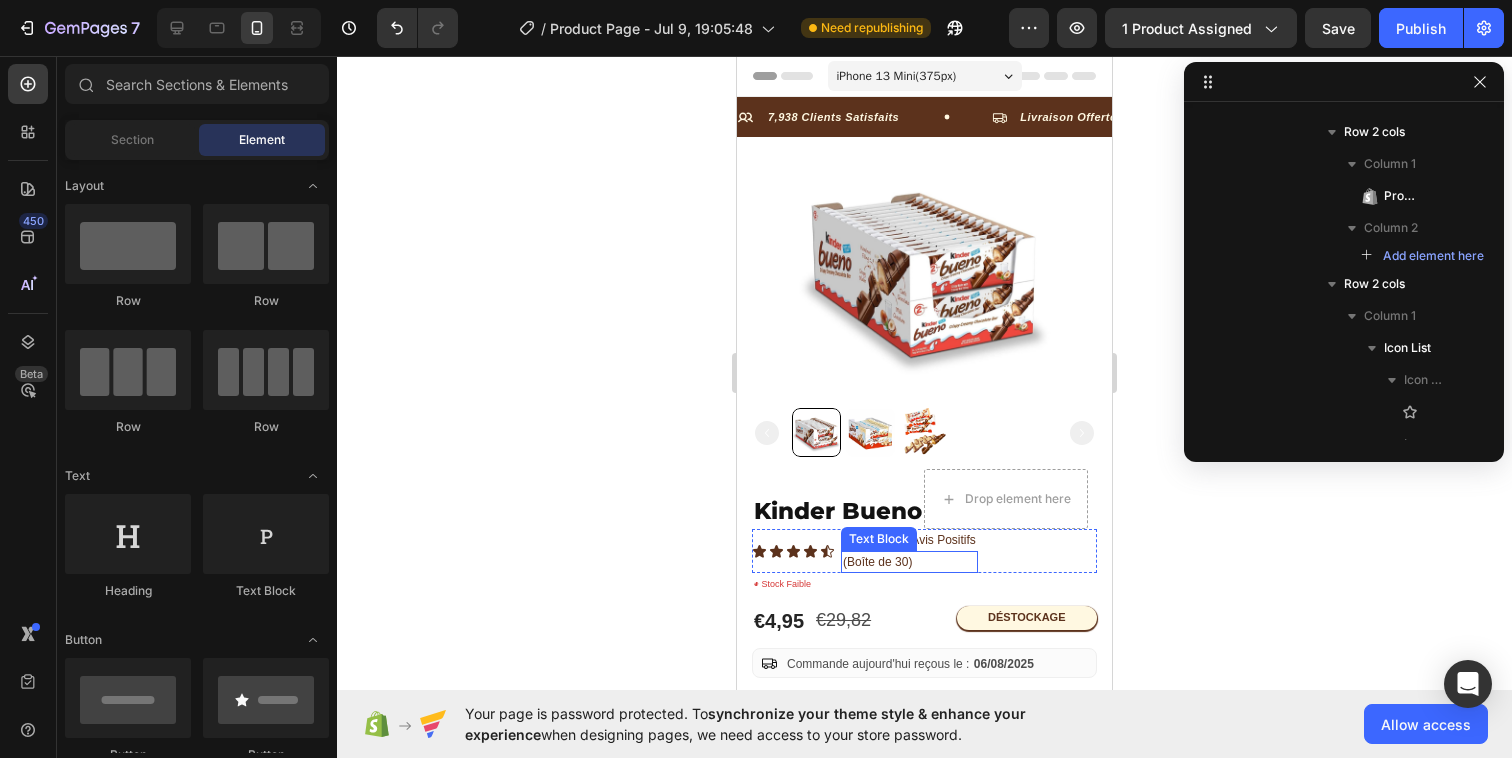 click on "(Boîte de 30)" at bounding box center [909, 562] 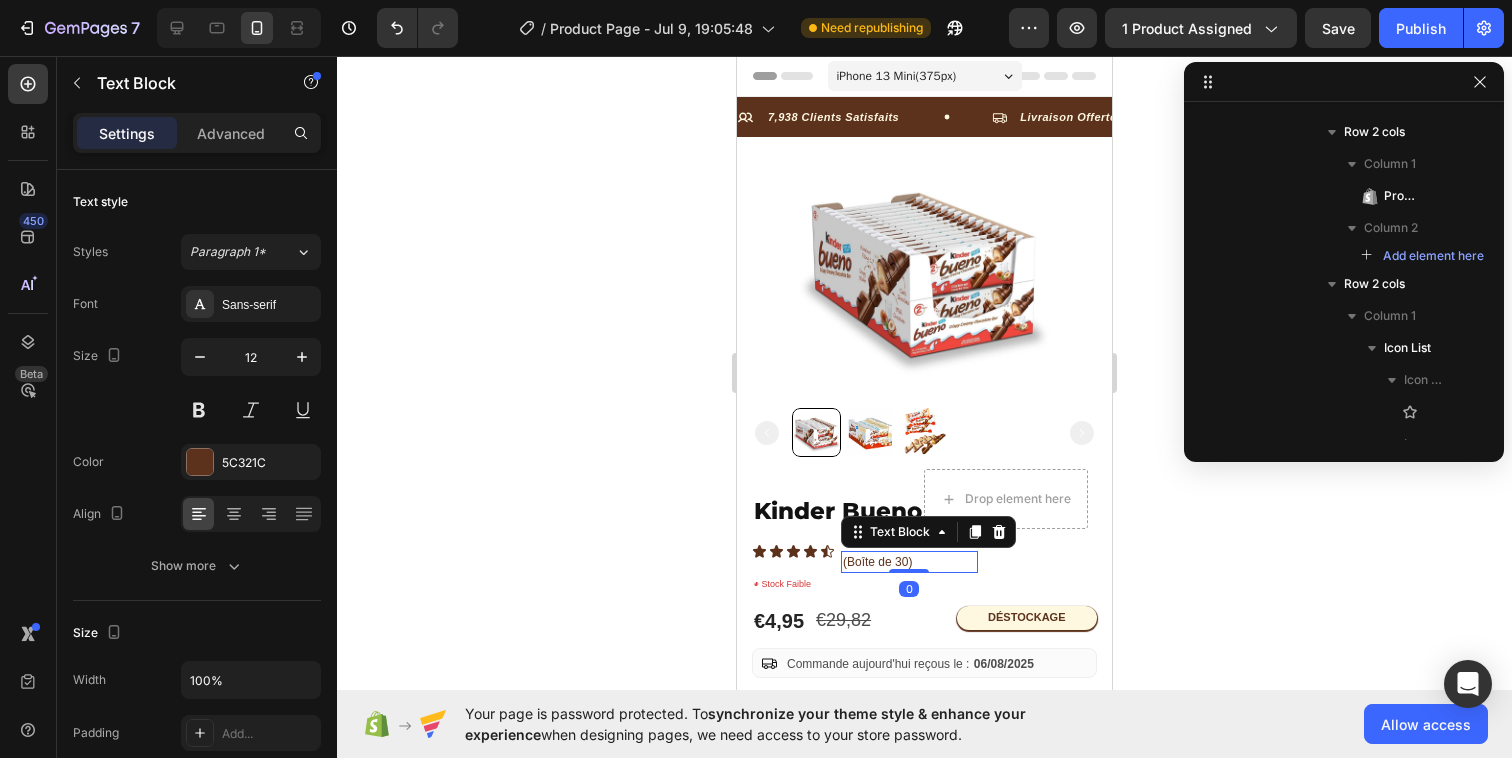 scroll, scrollTop: 978, scrollLeft: 0, axis: vertical 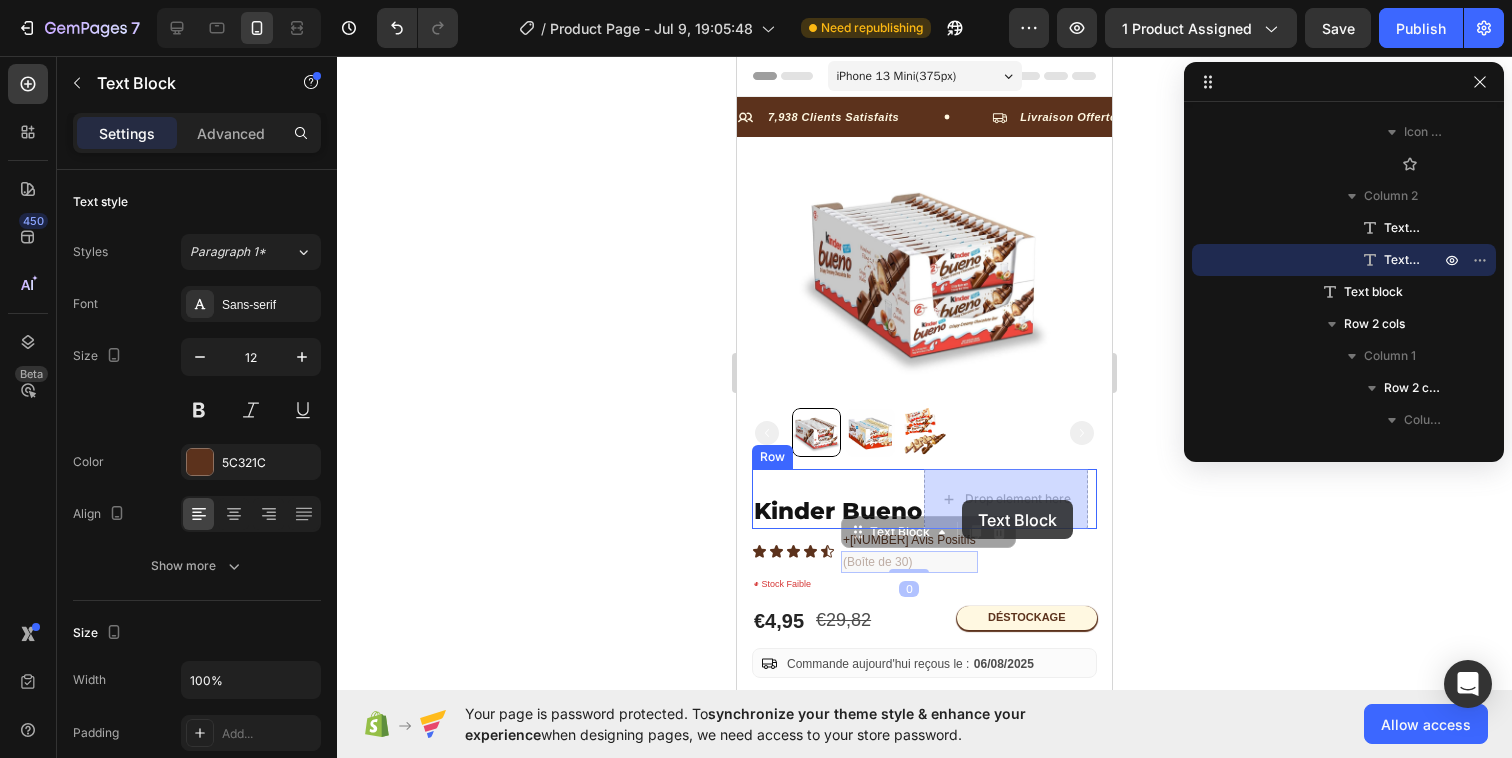 drag, startPoint x: 853, startPoint y: 534, endPoint x: 962, endPoint y: 500, distance: 114.17968 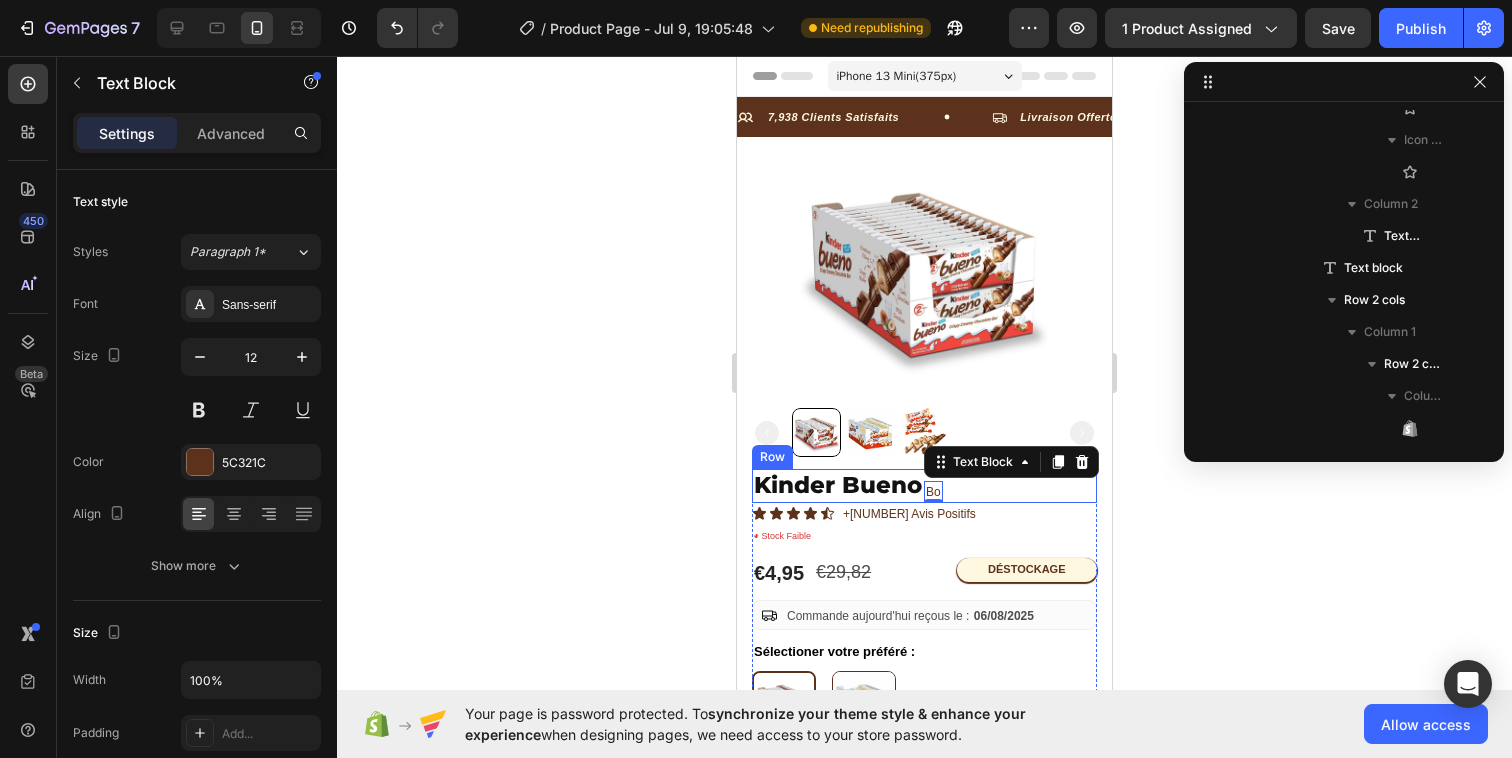 click on "Kinder Bueno Product Title Bo Text Block   0 Row" at bounding box center (924, 486) 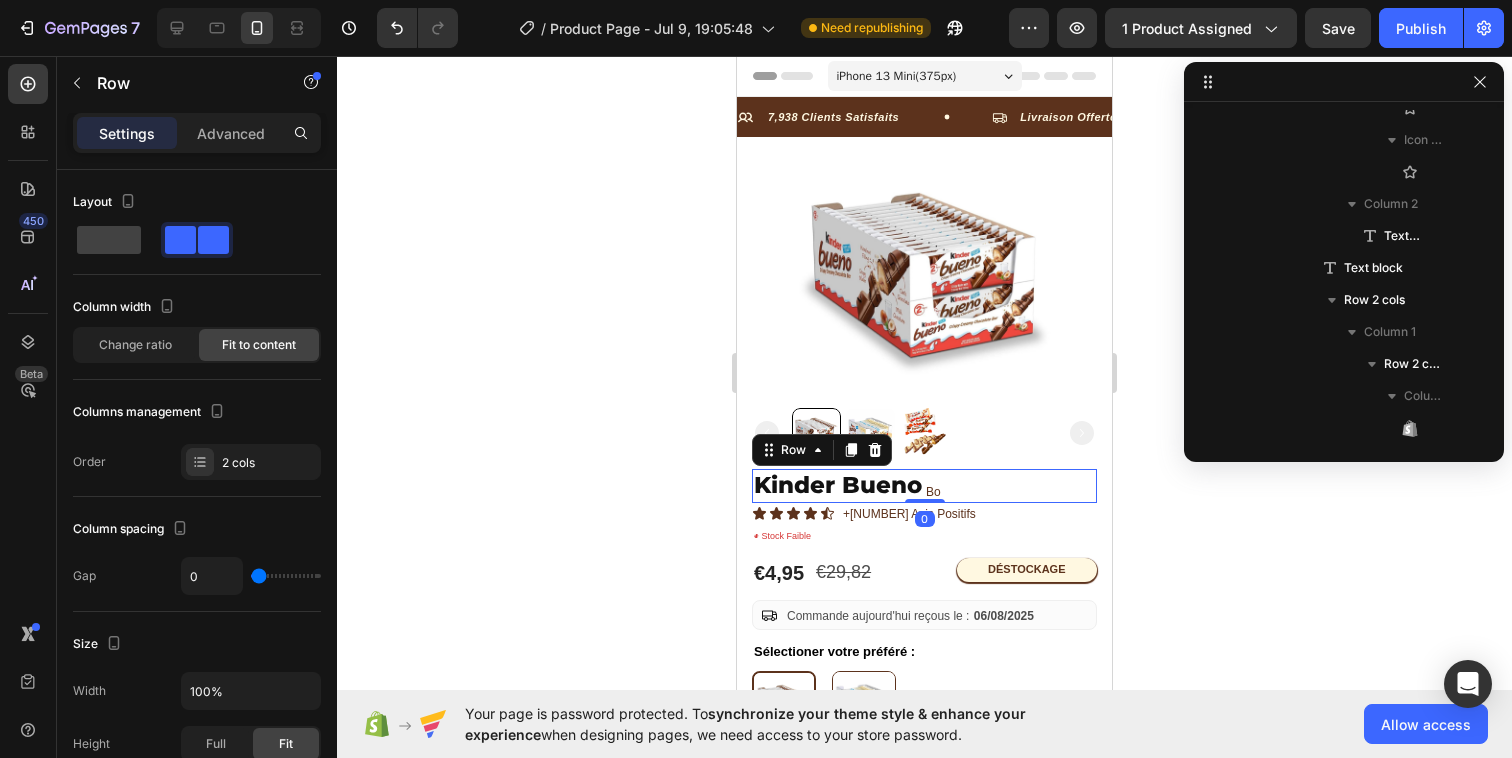 scroll, scrollTop: 346, scrollLeft: 0, axis: vertical 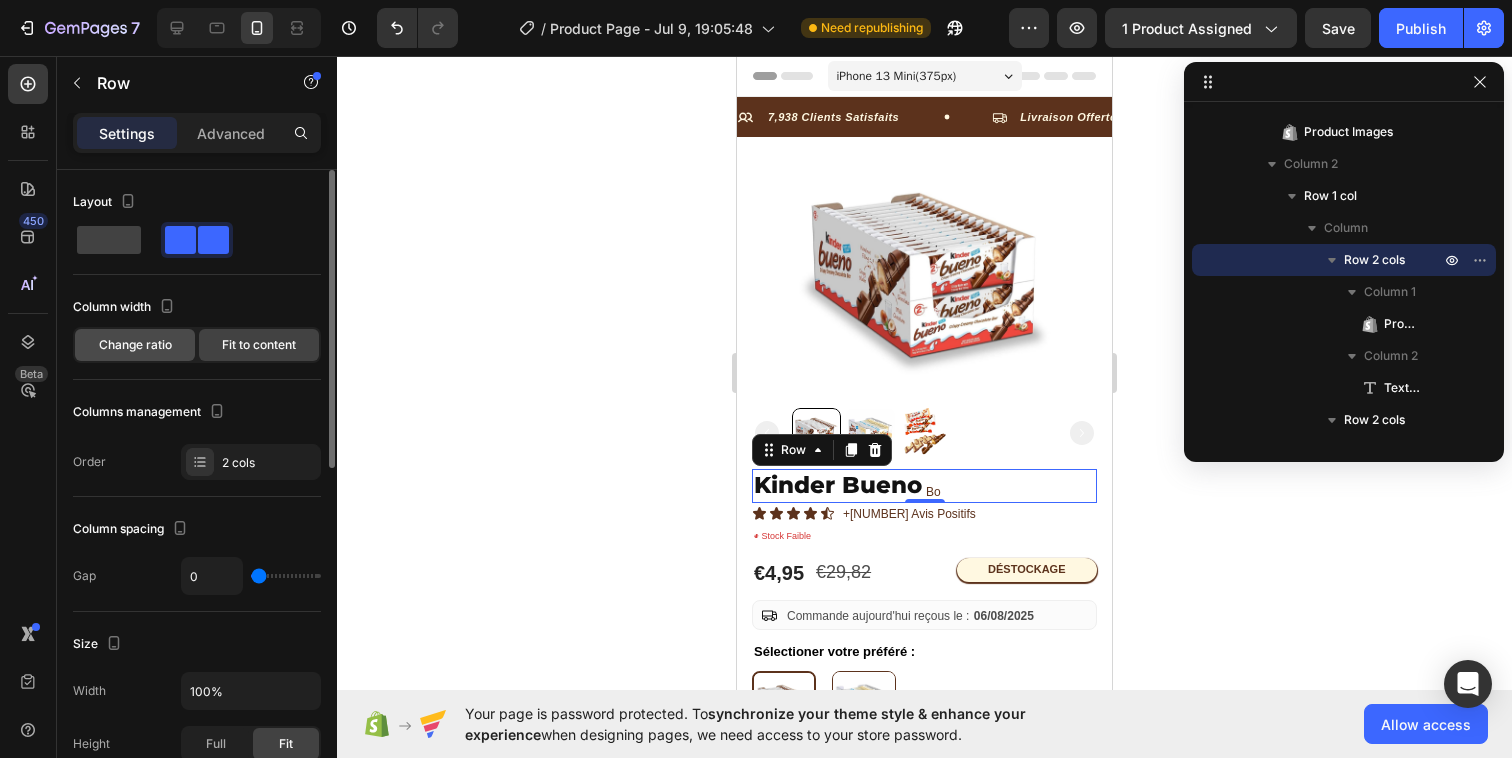 click on "Change ratio" 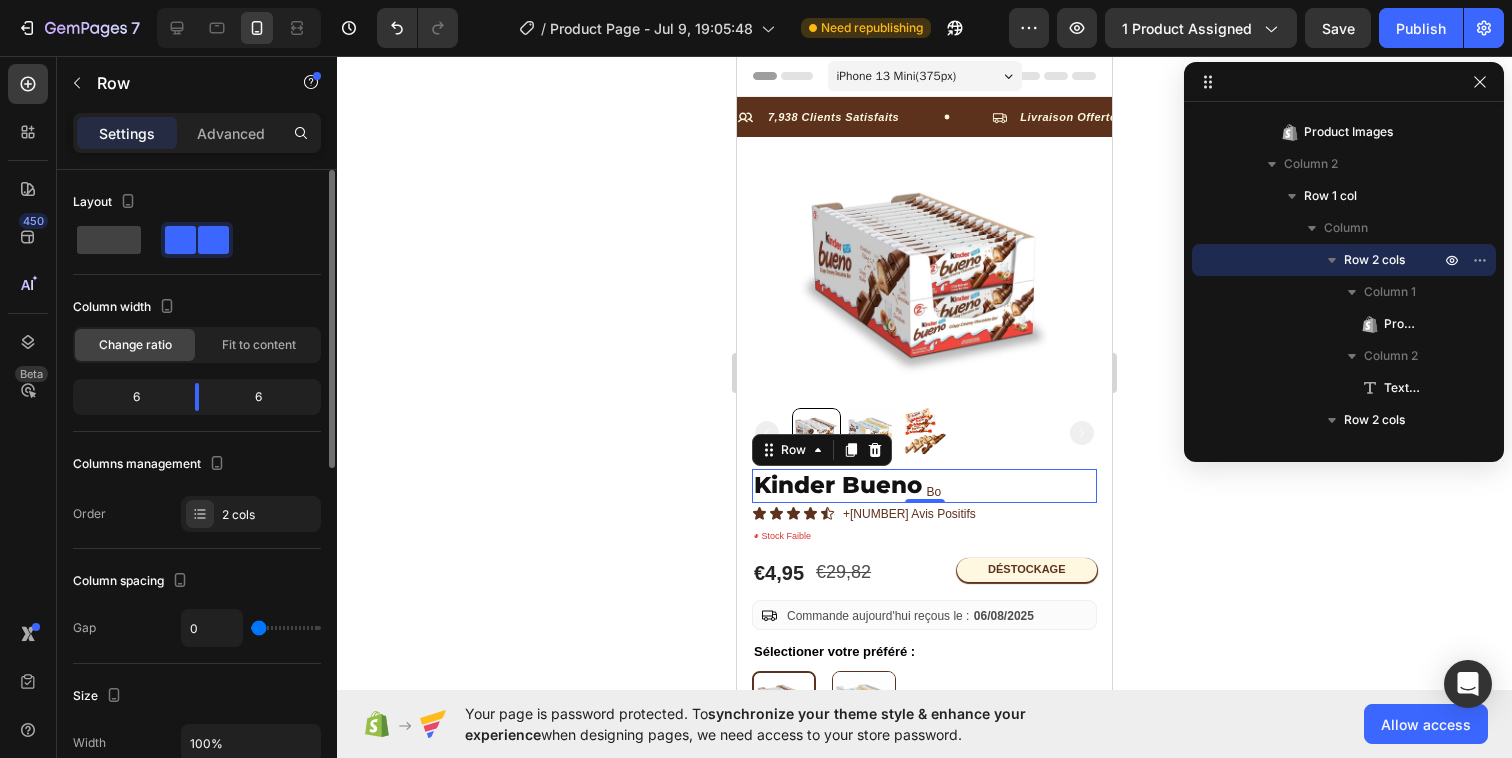 click on "6 6" at bounding box center (197, 397) 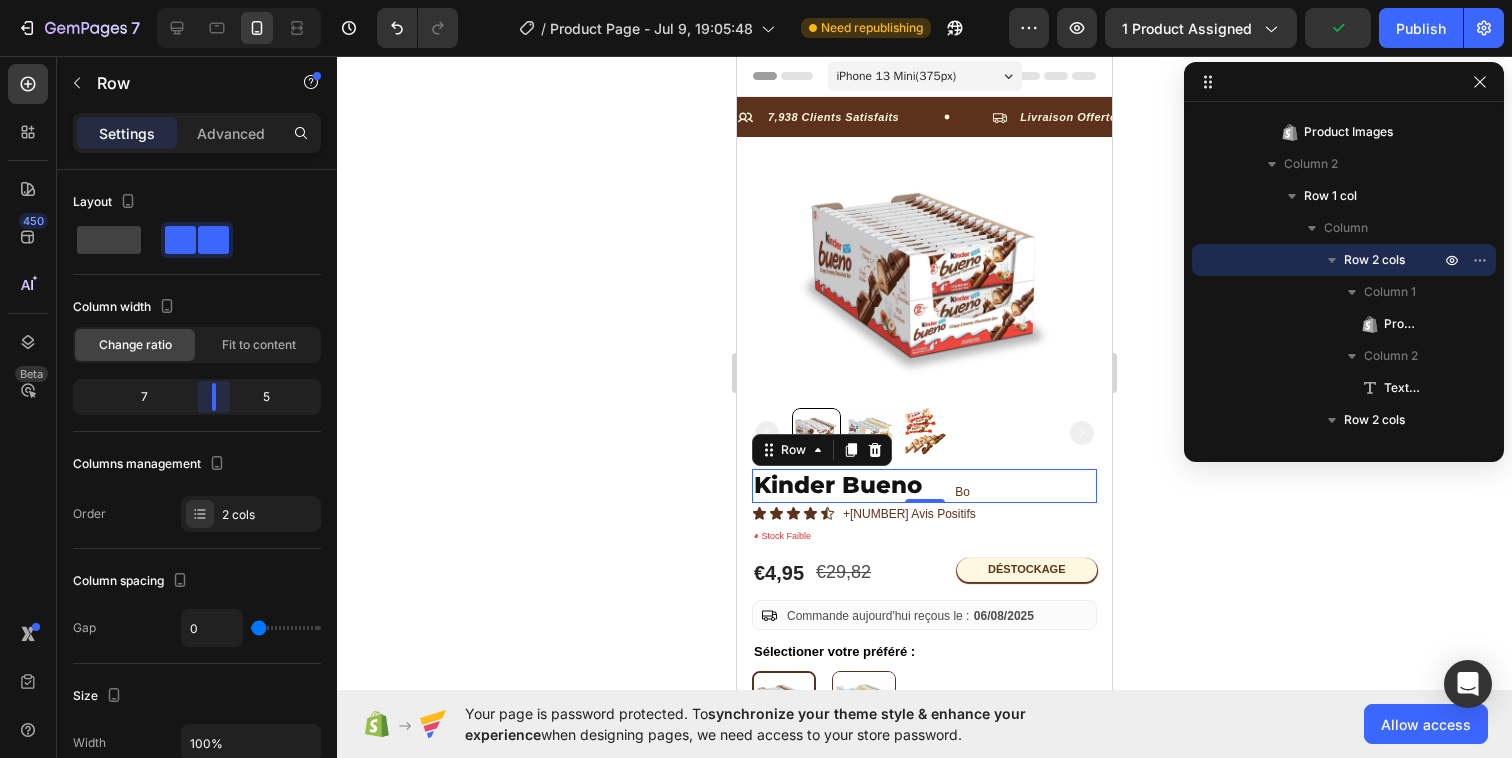 drag, startPoint x: 195, startPoint y: 402, endPoint x: 215, endPoint y: 397, distance: 20.615528 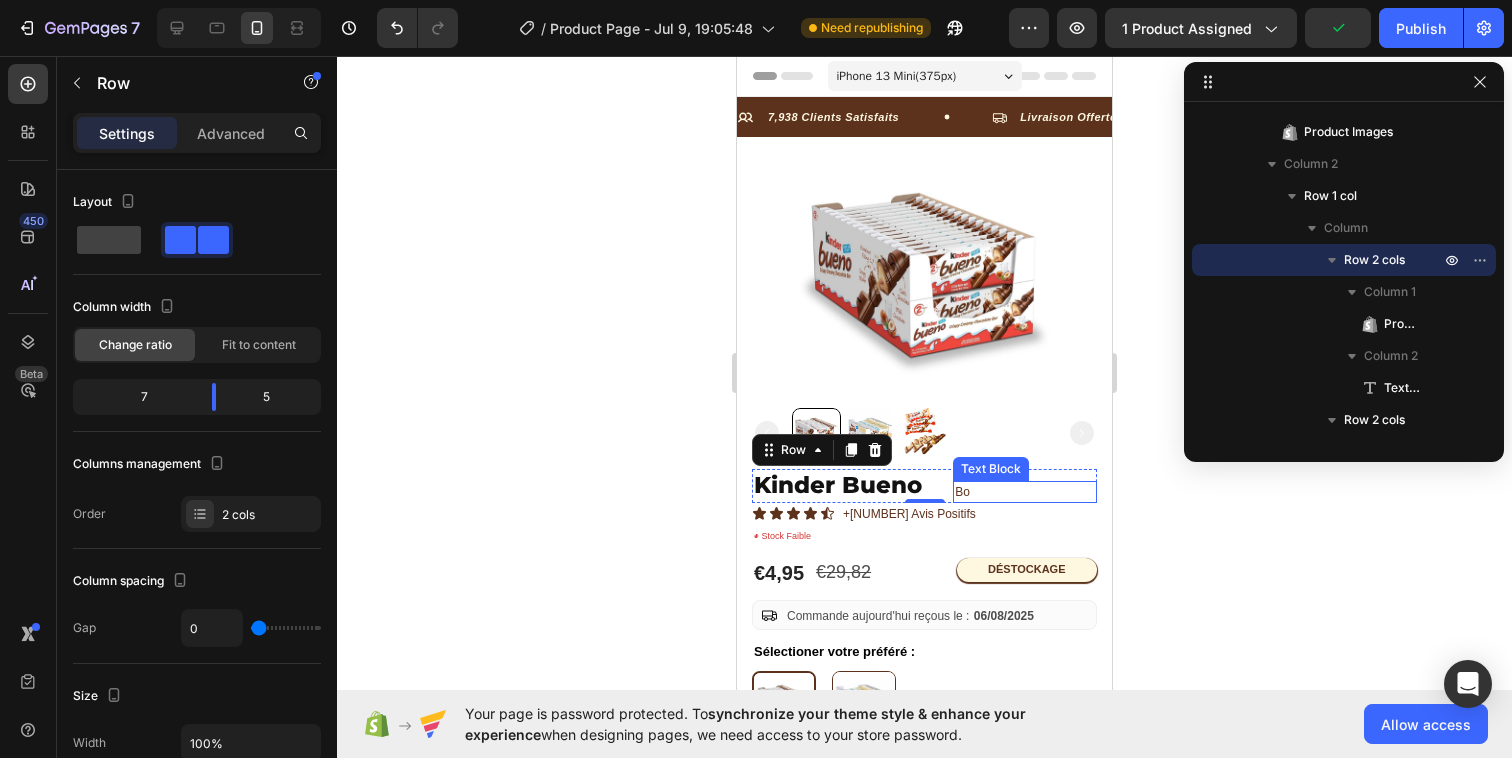 click on "Bo" at bounding box center (1025, 492) 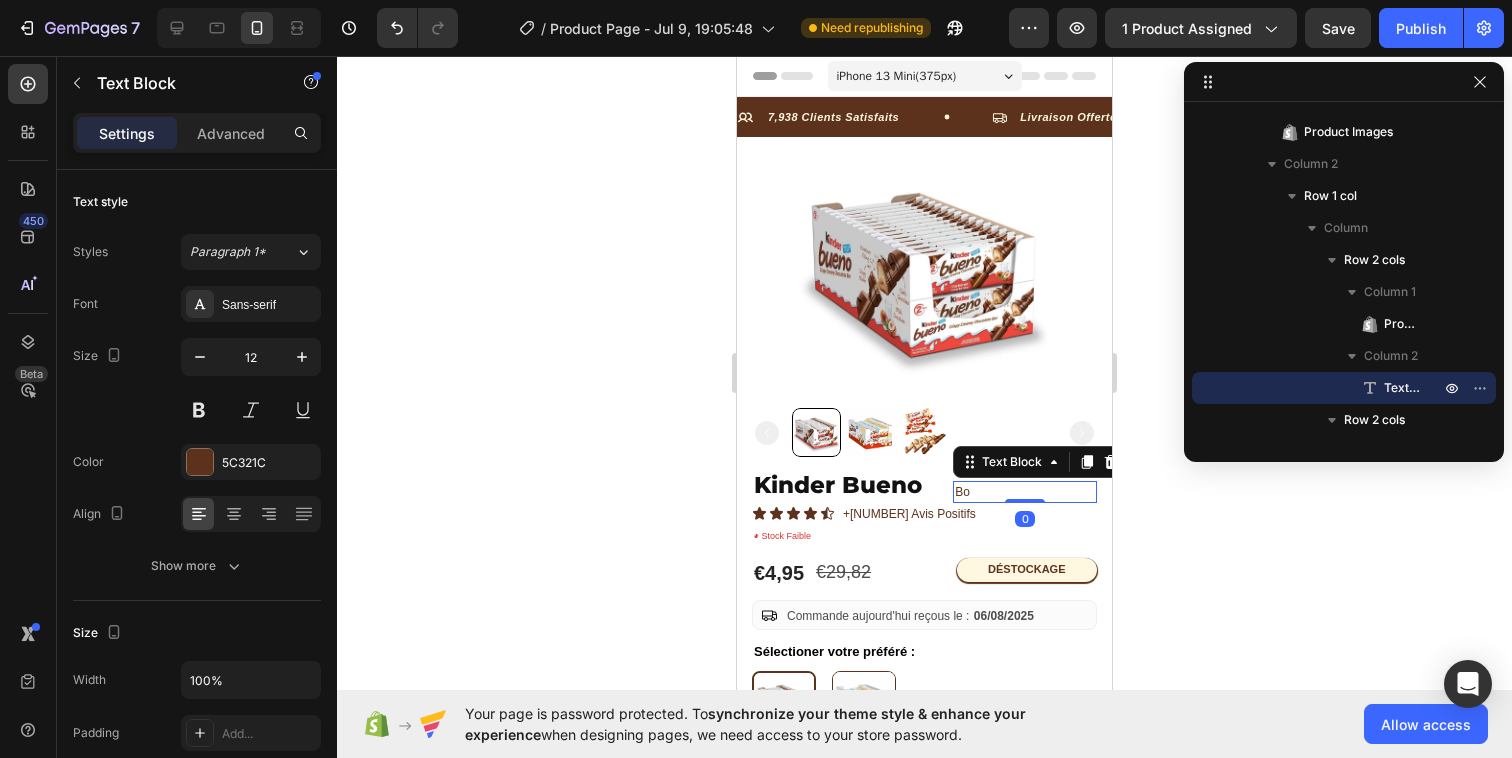 click on "Bo" at bounding box center (1025, 492) 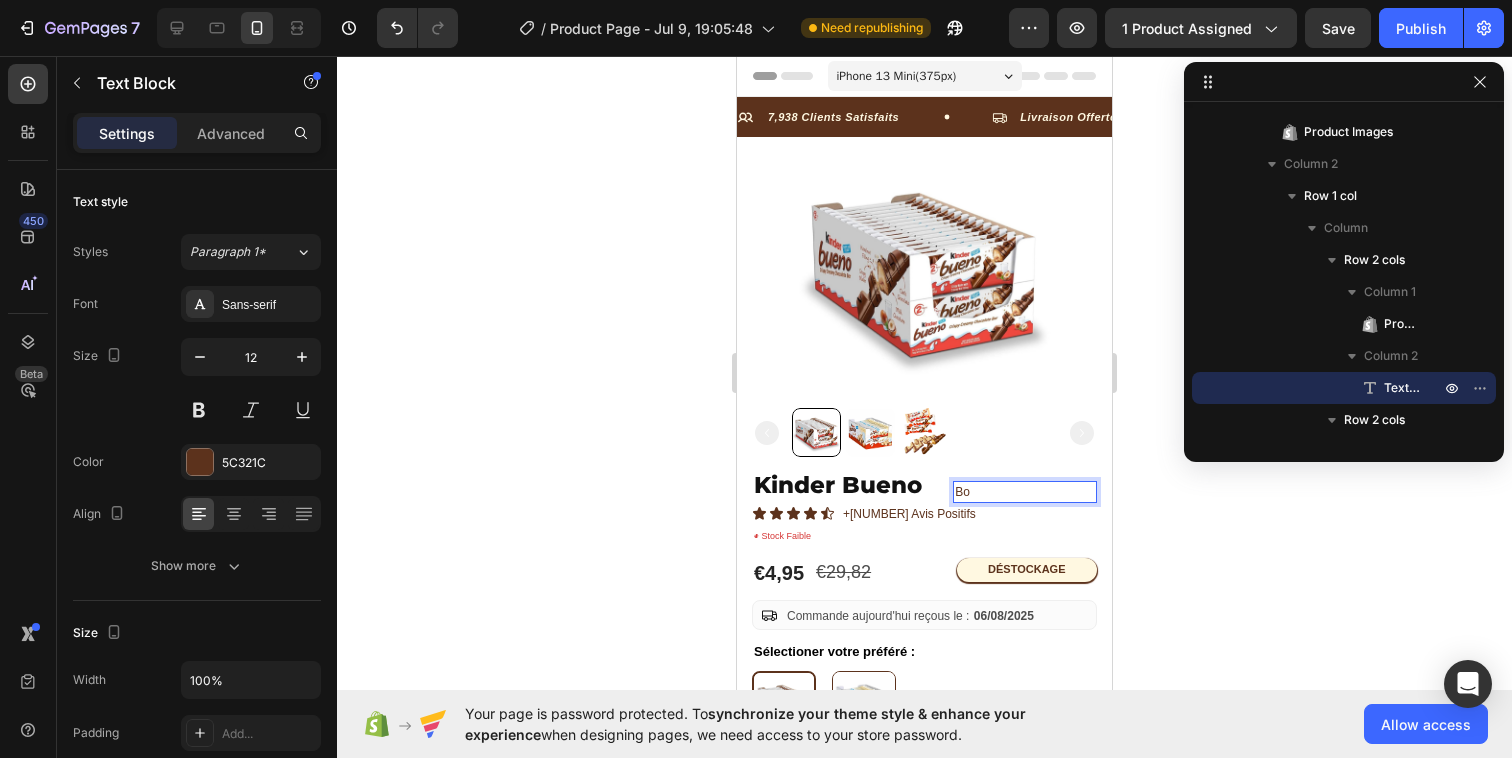 click on "Bo" at bounding box center [1025, 492] 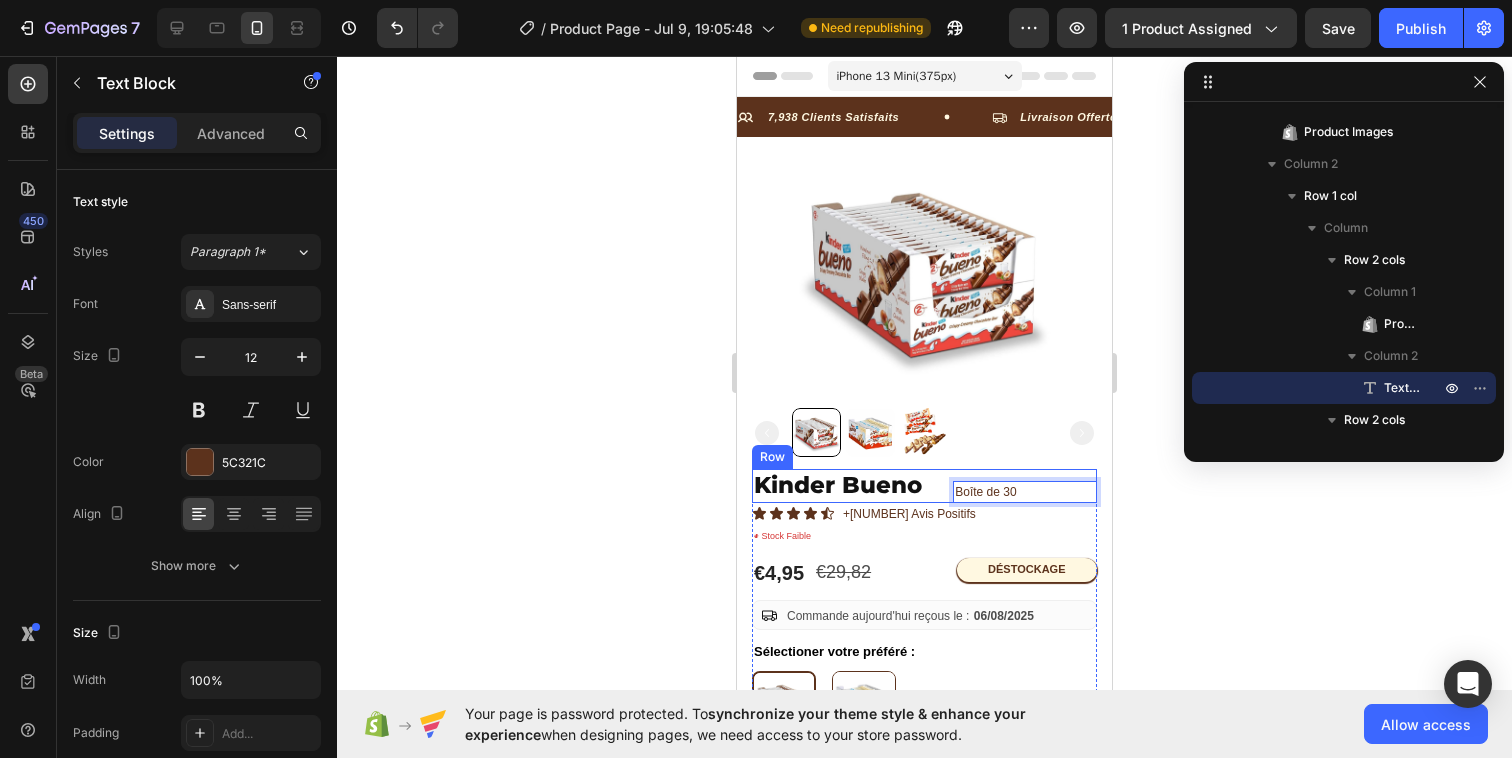 click on "Boîte de 30 Text Block   0" at bounding box center (1025, 486) 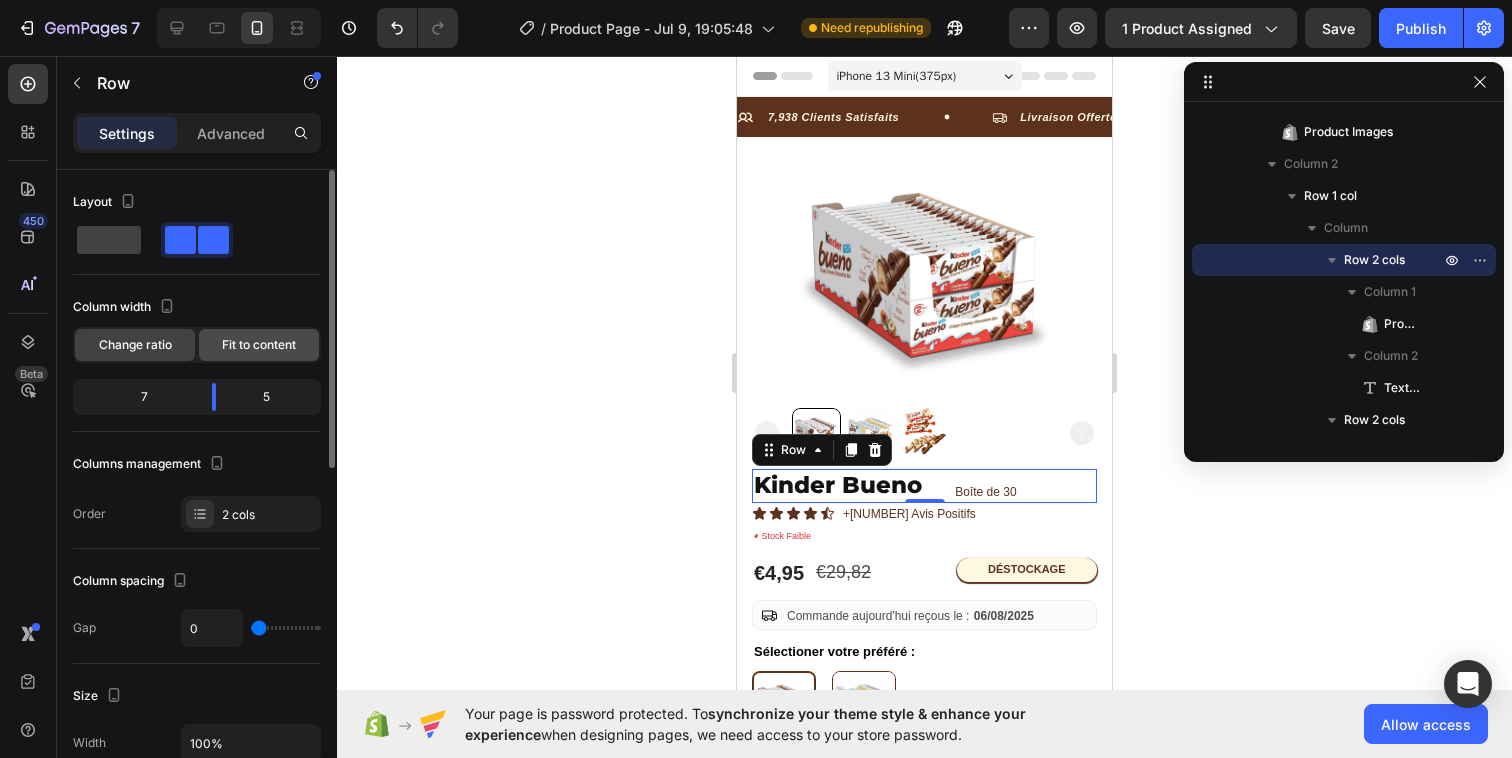click on "Fit to content" 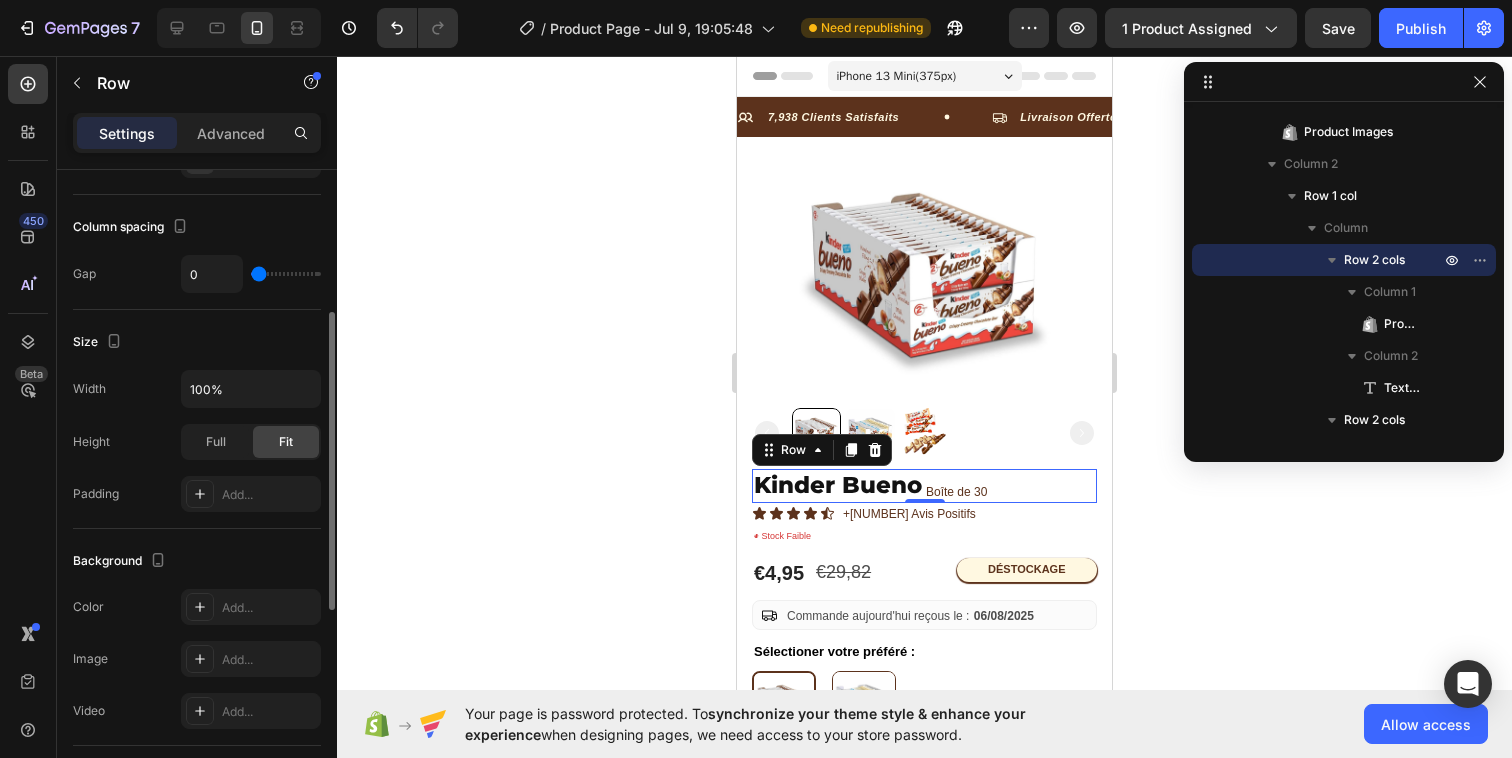 scroll, scrollTop: 304, scrollLeft: 0, axis: vertical 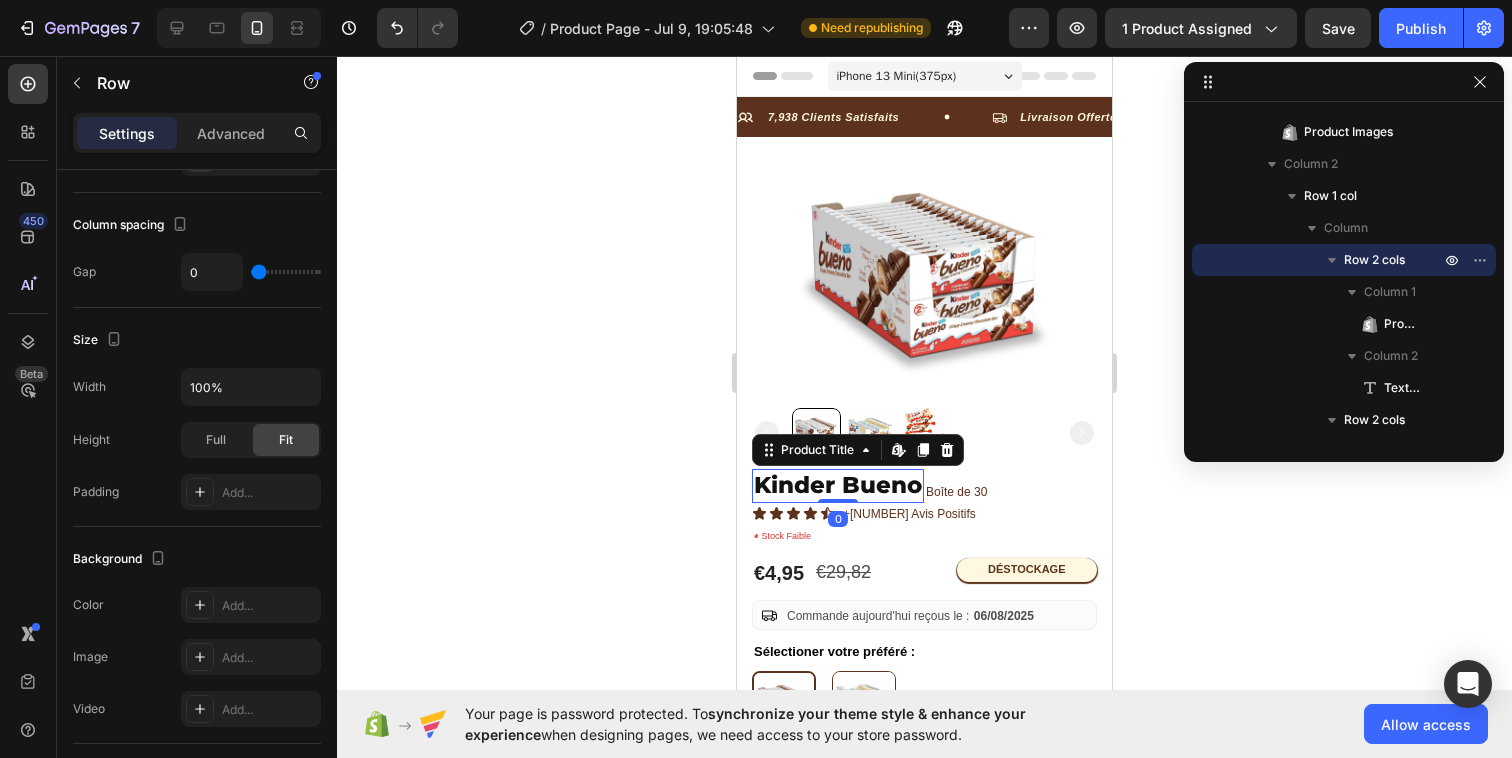 click on "Kinder Bueno" at bounding box center [838, 486] 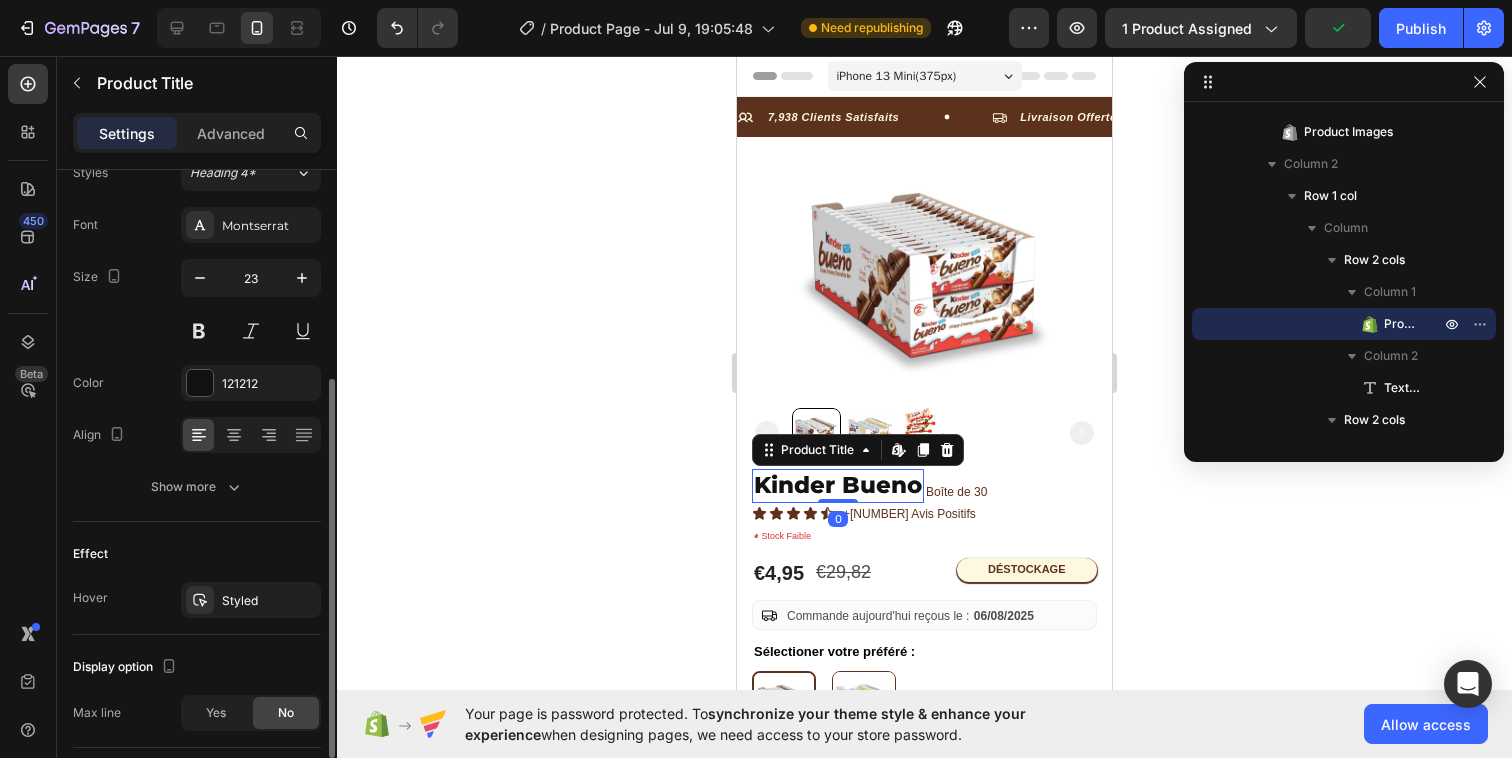 scroll, scrollTop: 272, scrollLeft: 0, axis: vertical 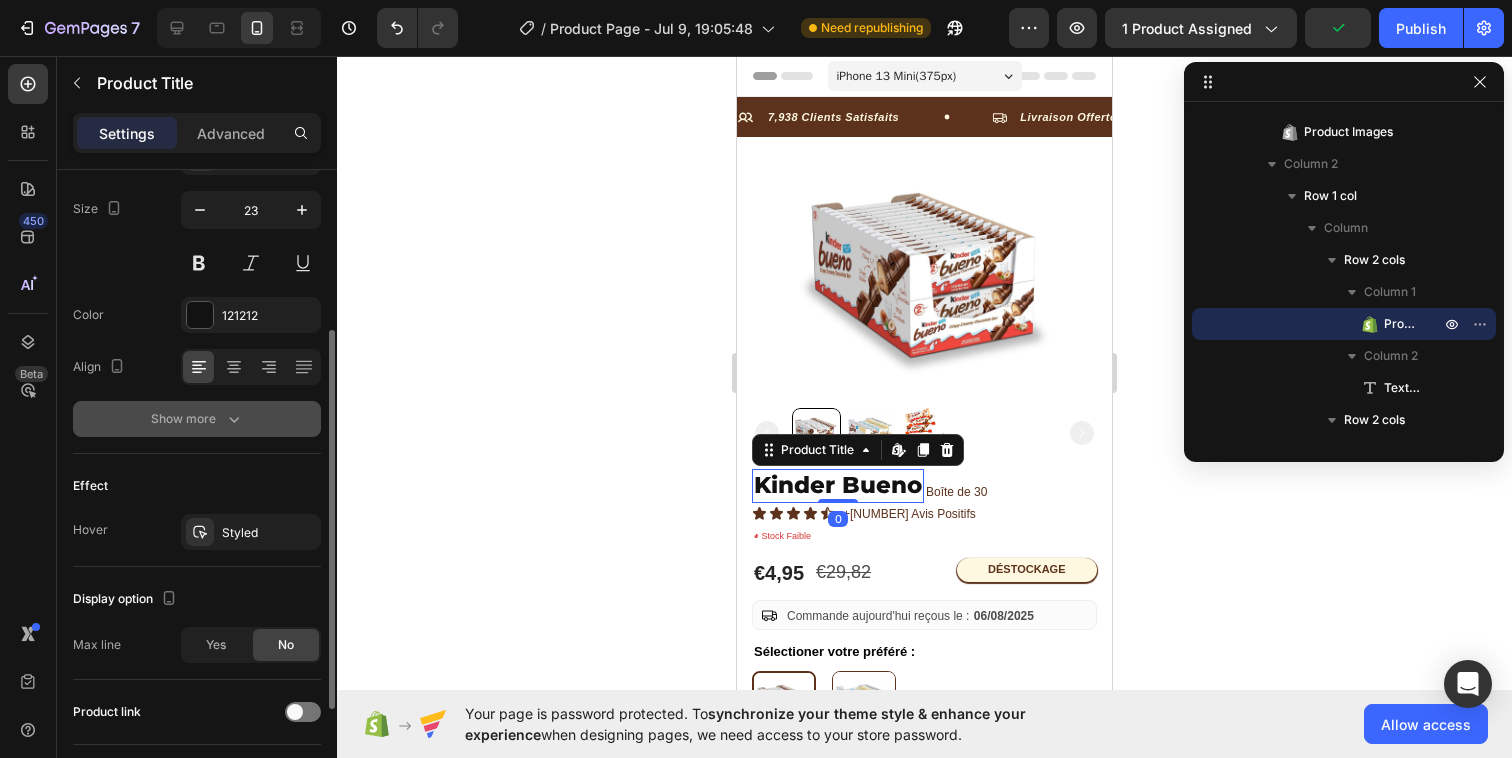 click 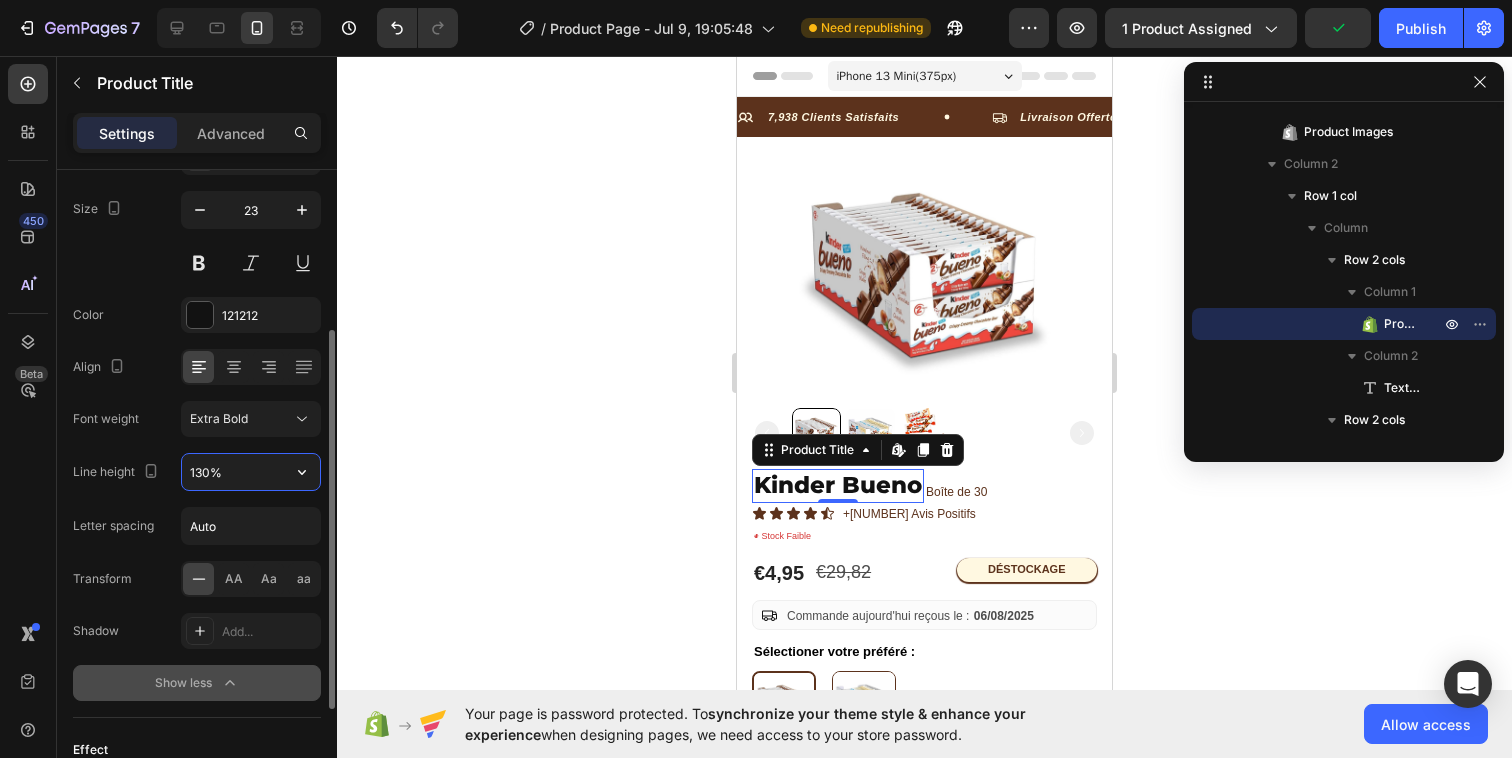 click on "130%" at bounding box center (251, 472) 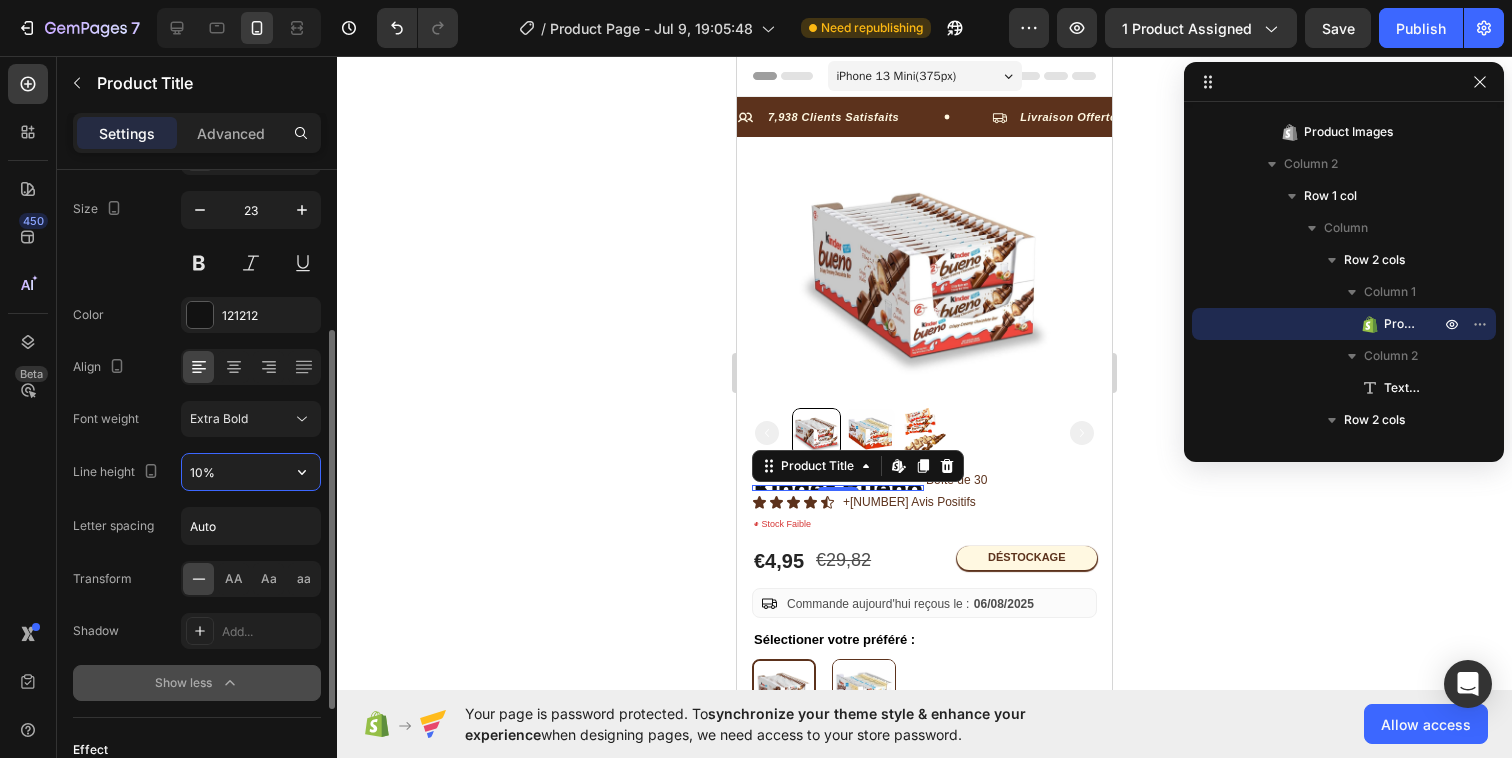 type on "100%" 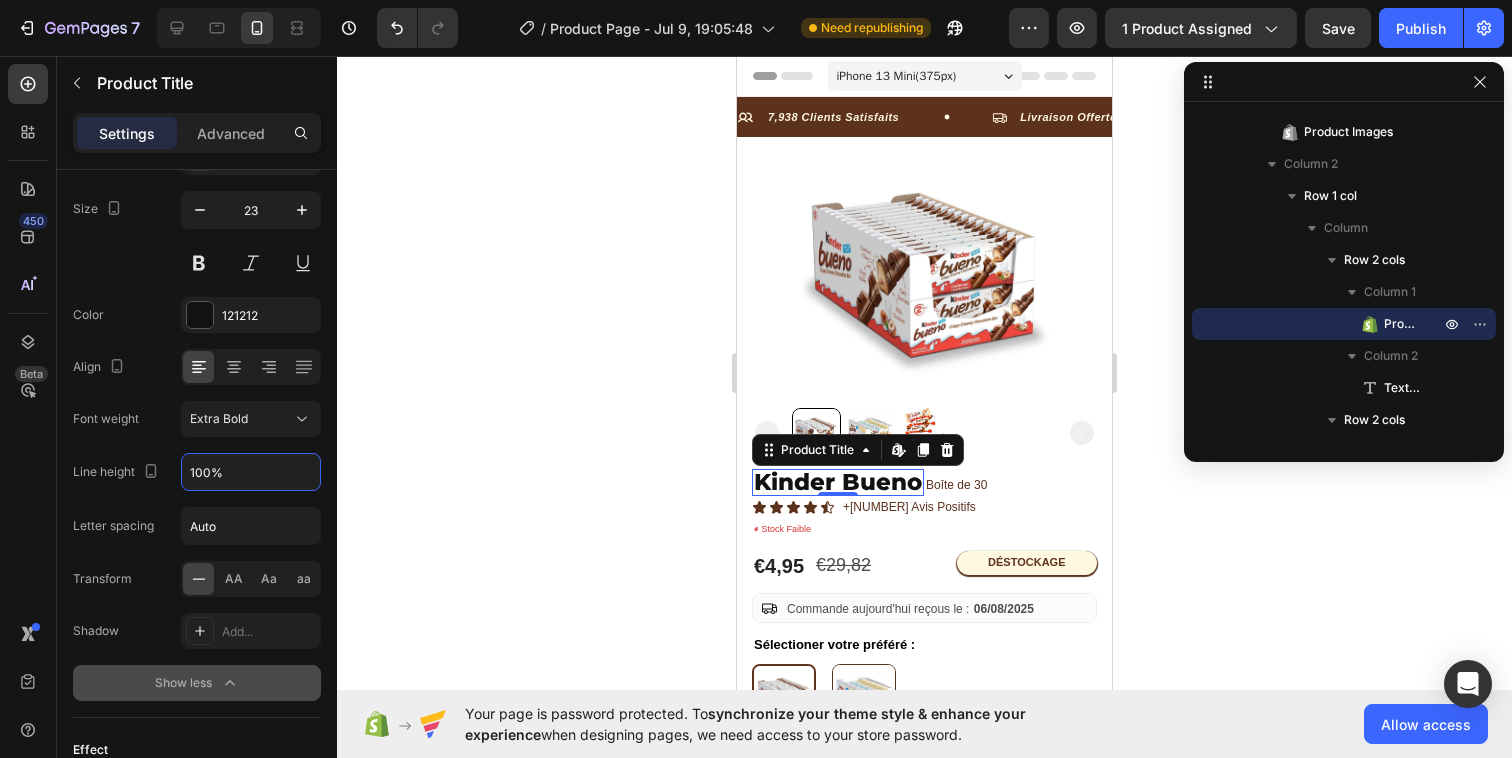 click 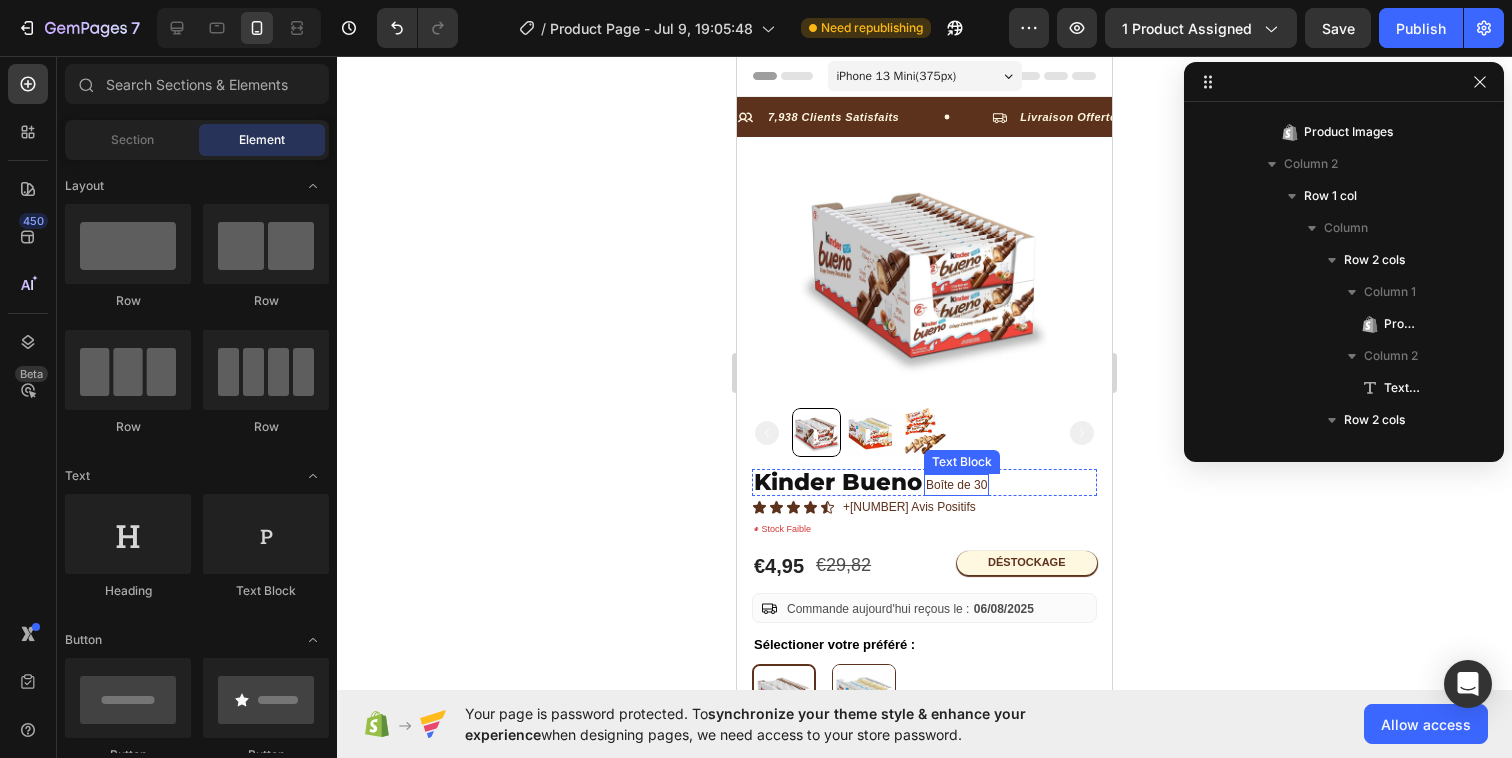 click on "Boîte de 30" at bounding box center [956, 485] 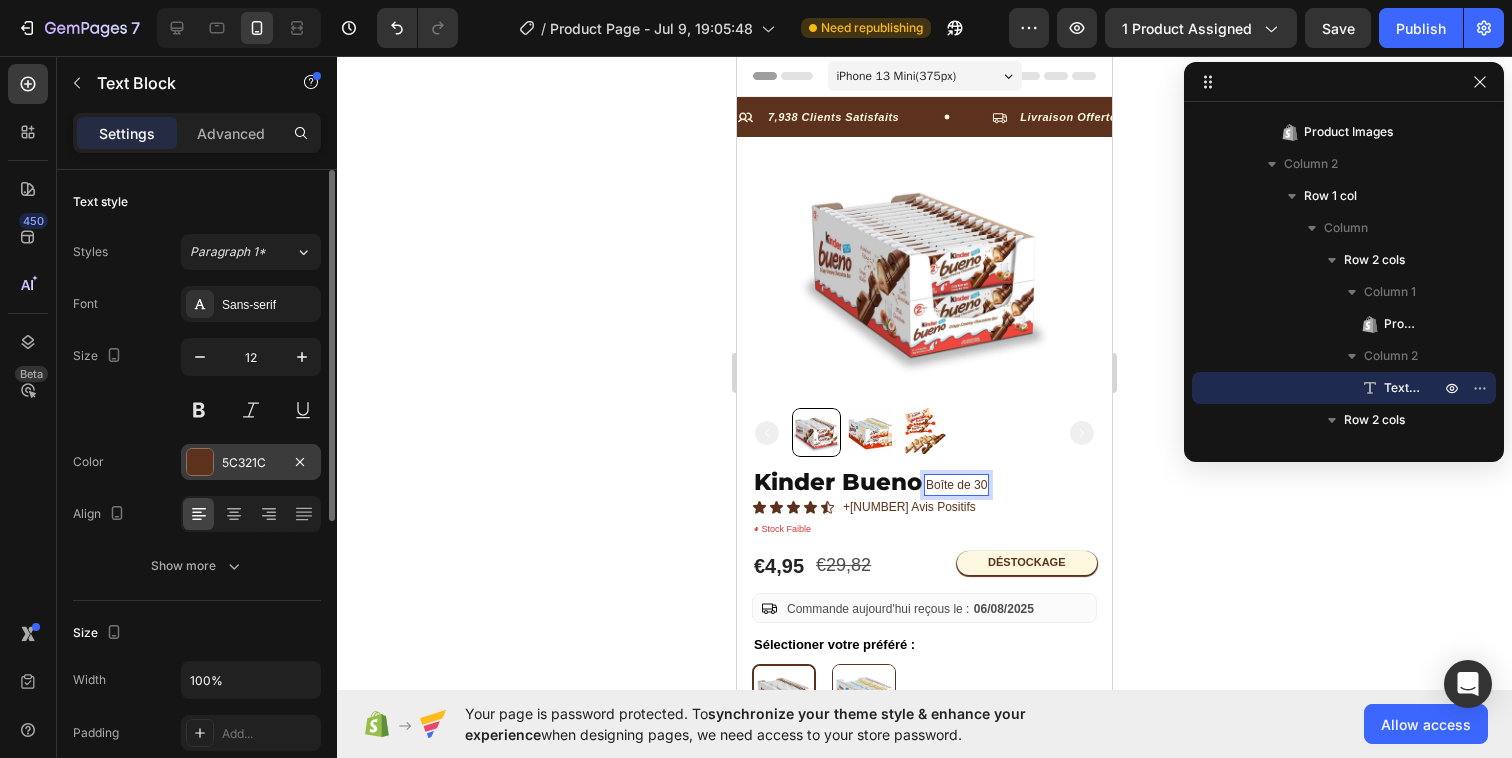 click at bounding box center [200, 462] 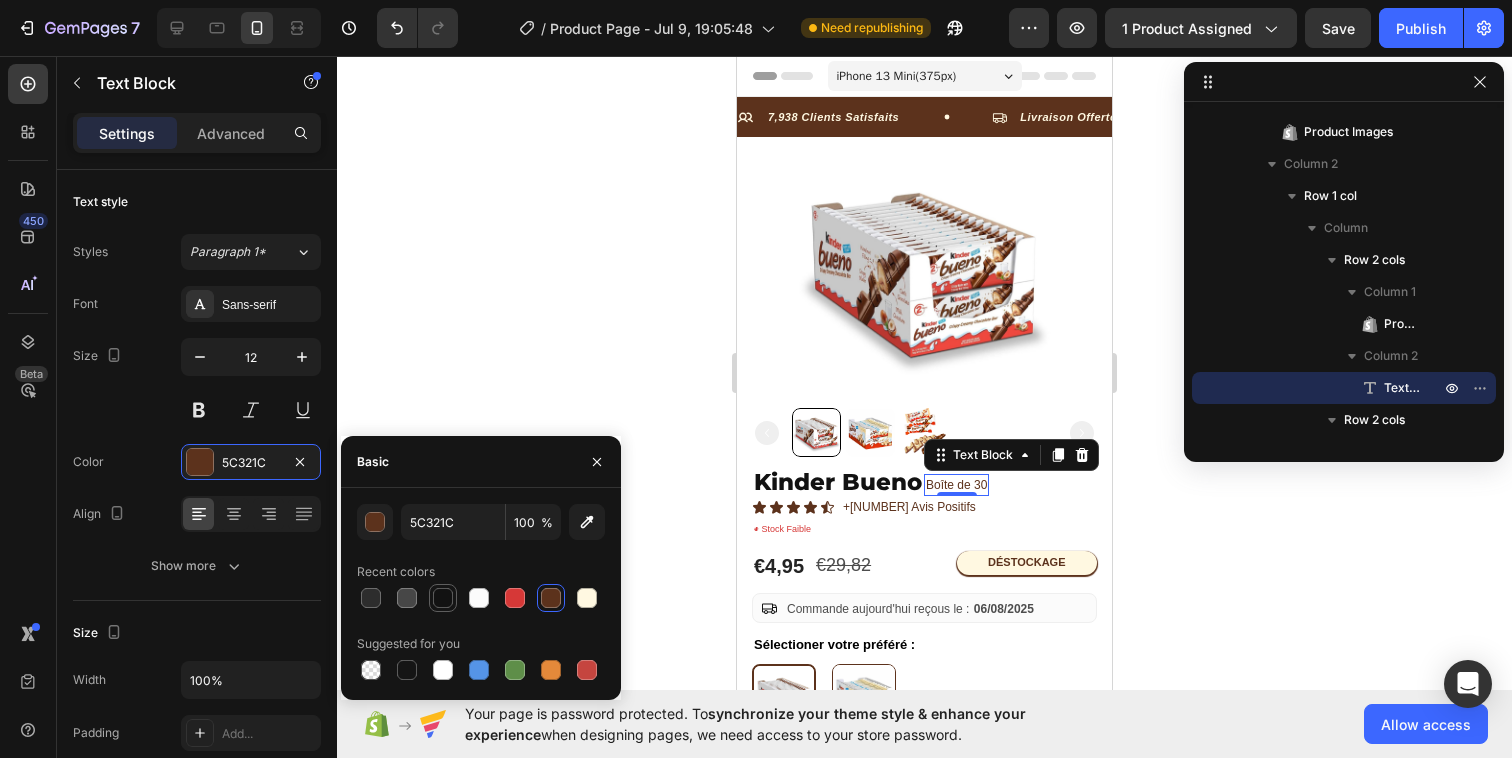 click at bounding box center (443, 598) 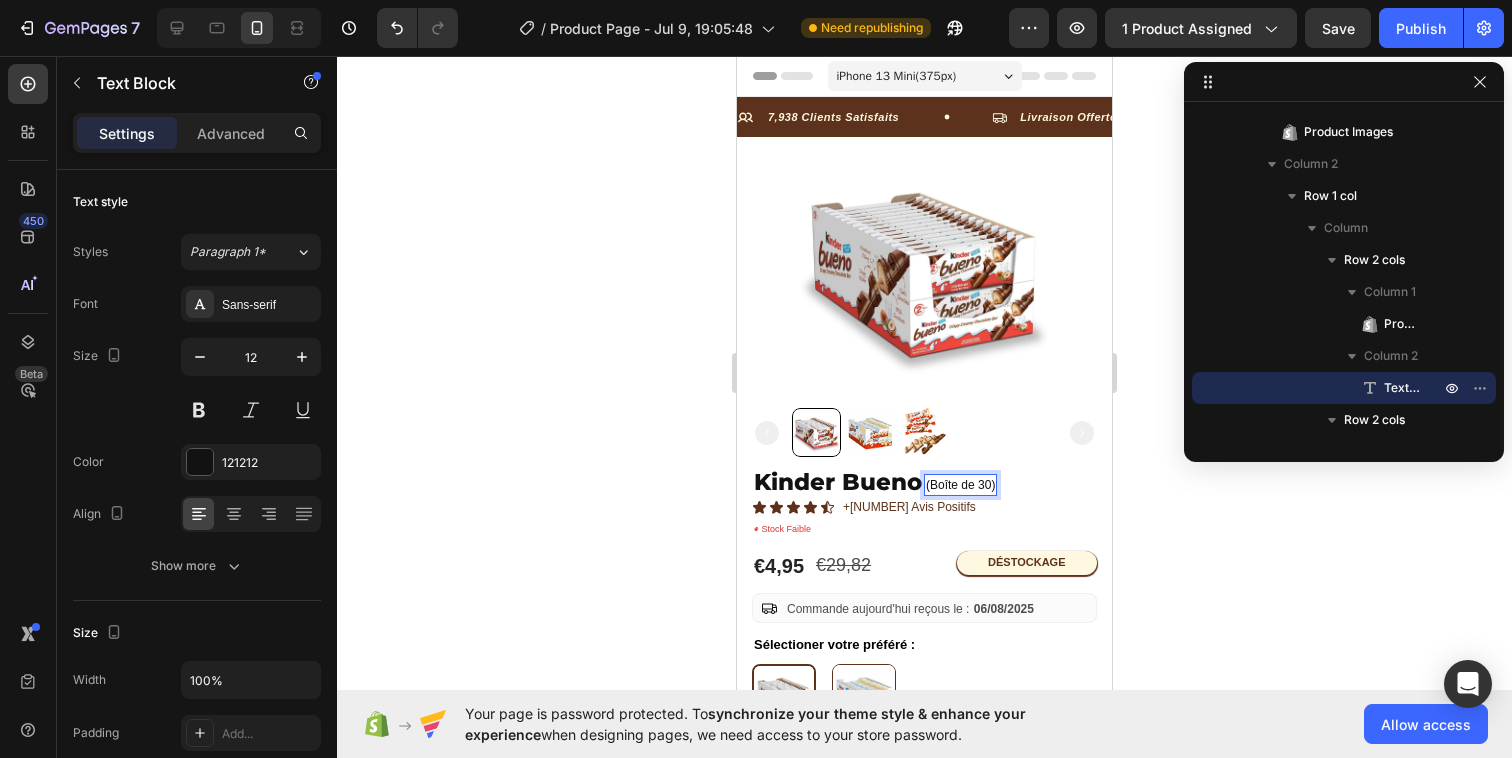 click 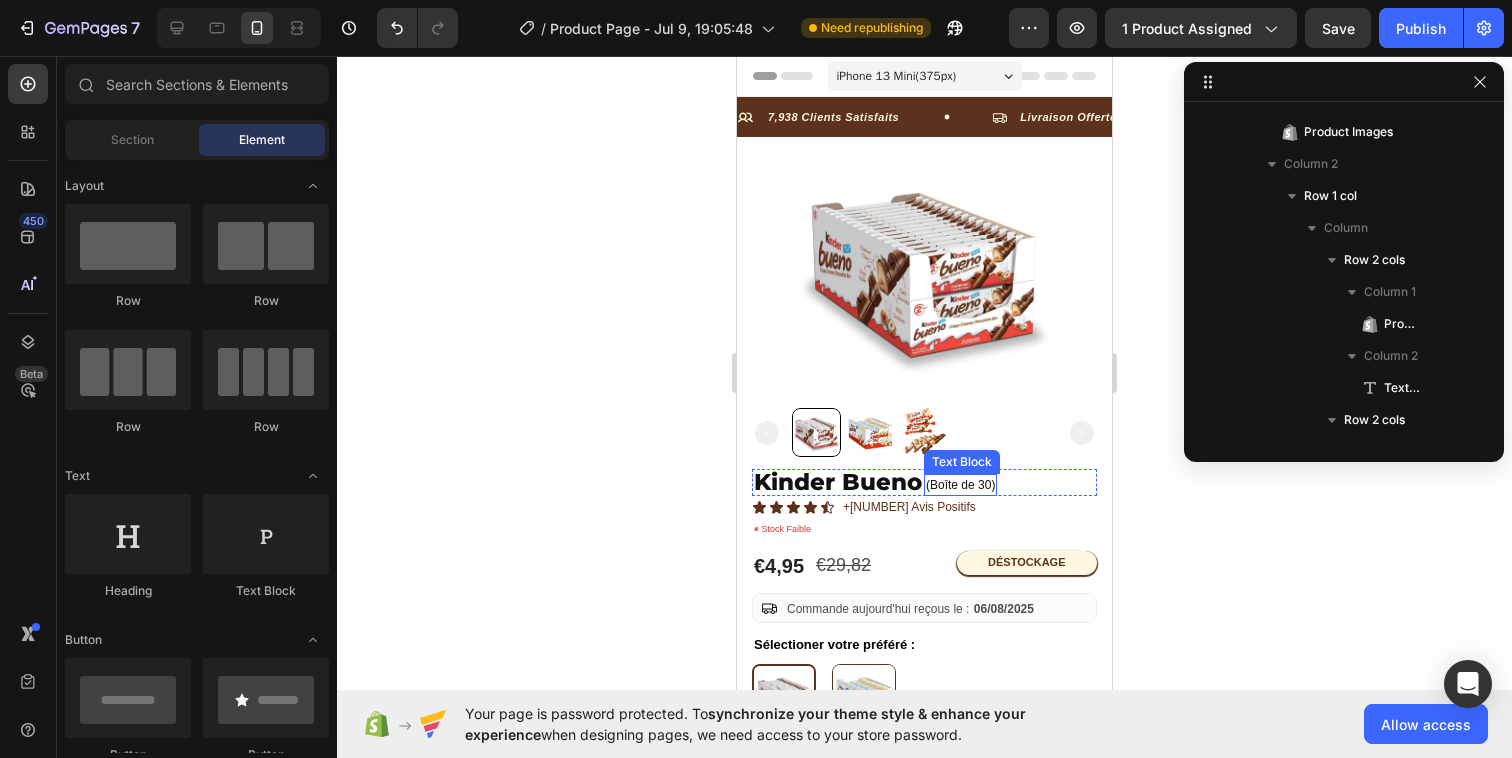 click on "(Boîte de 30)" at bounding box center [960, 485] 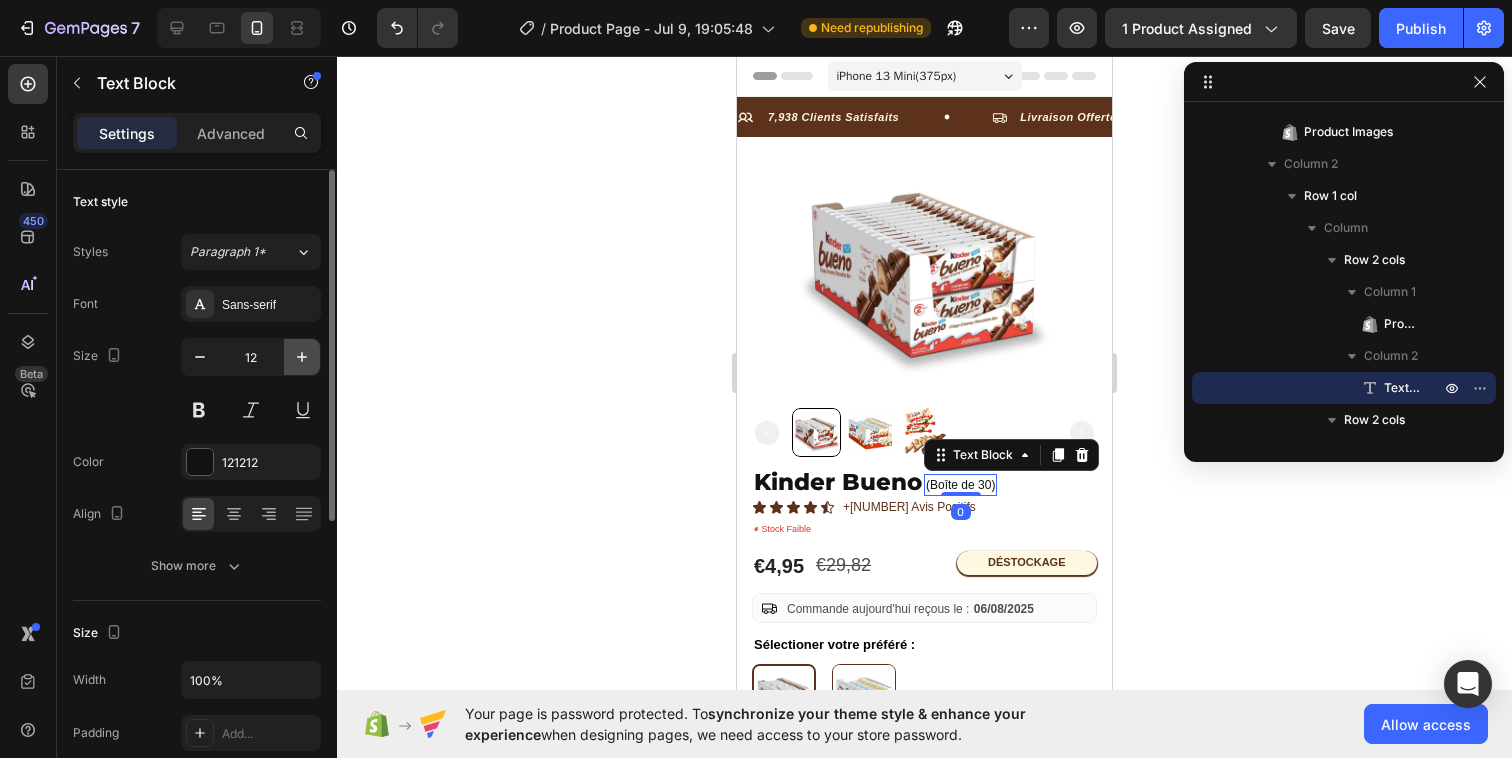 click 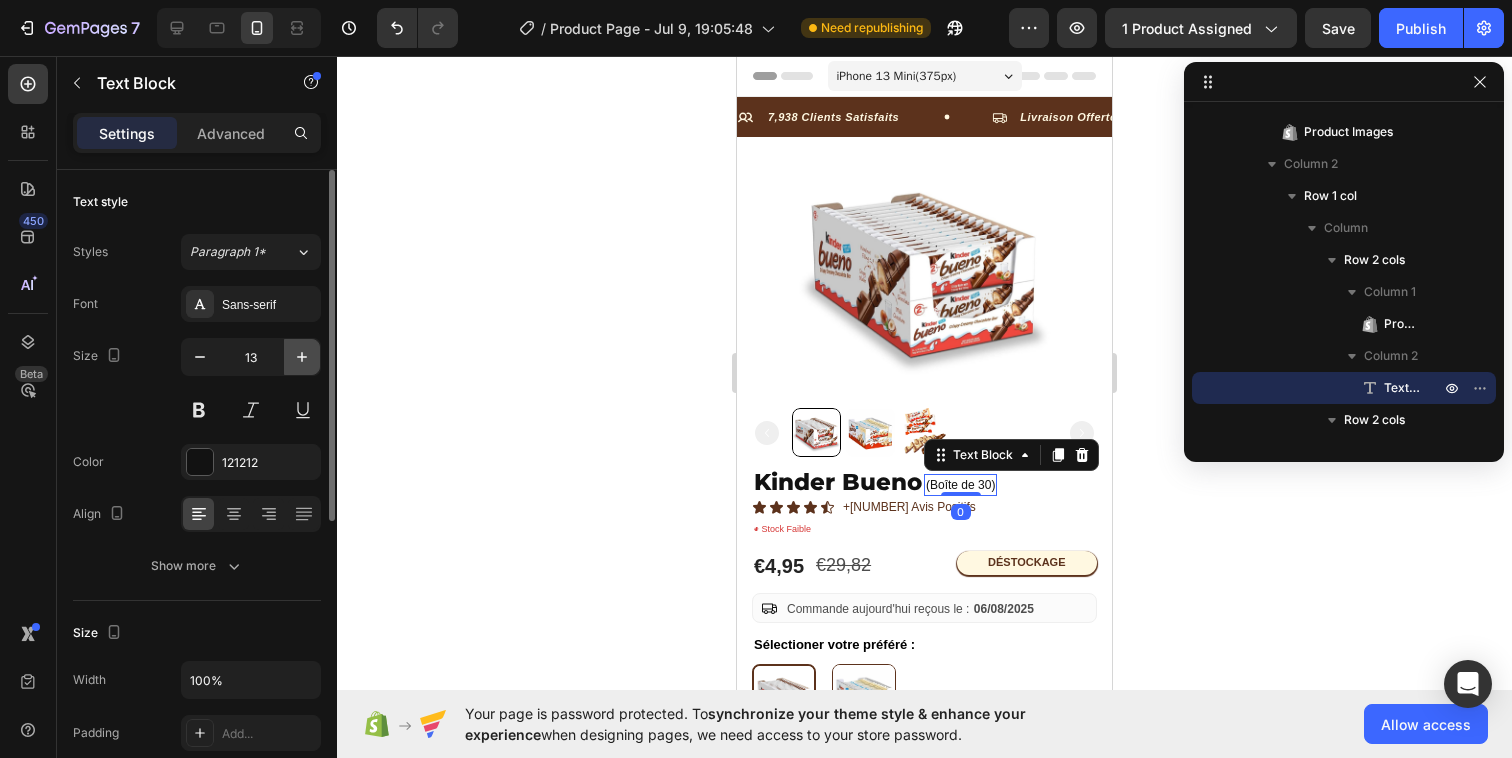 click 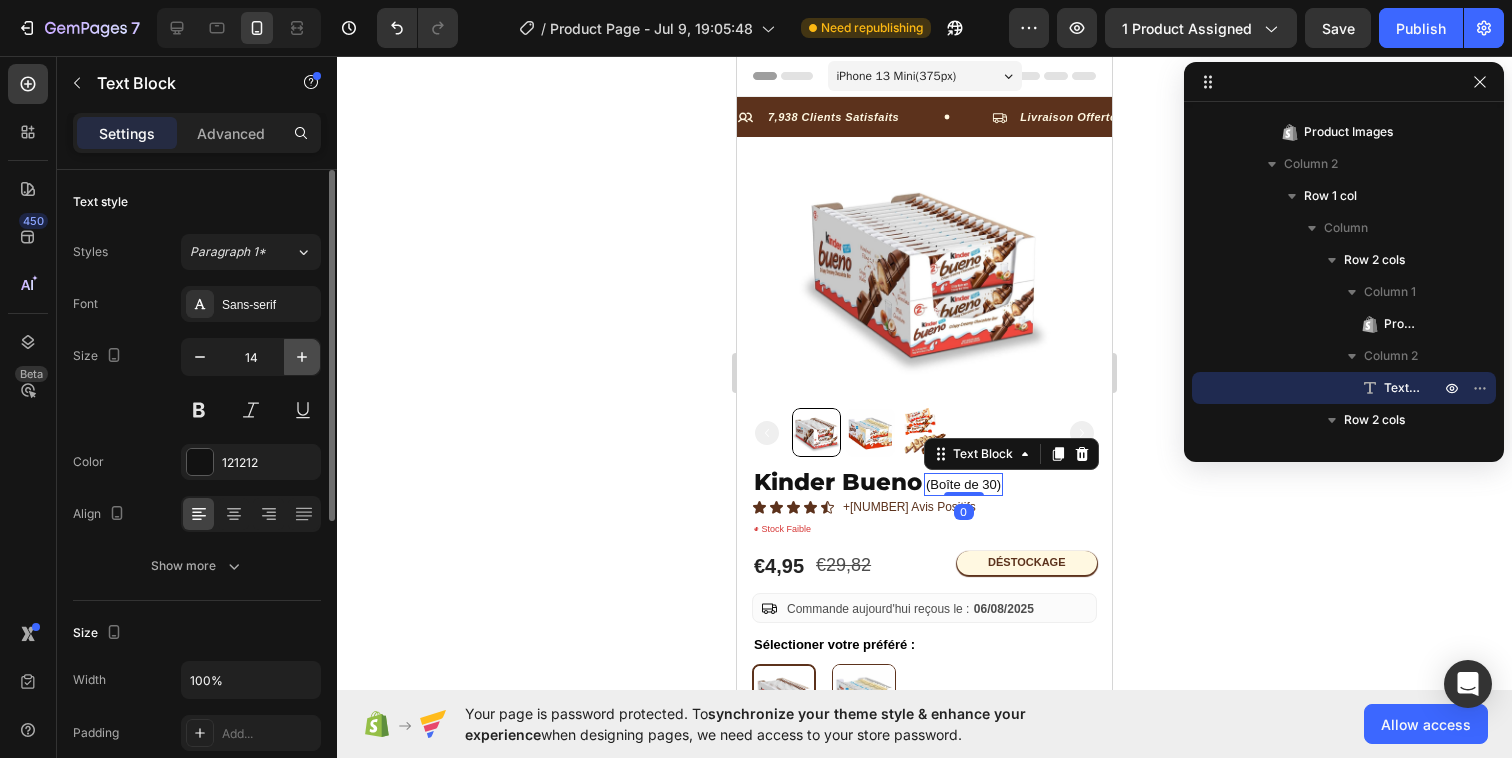click 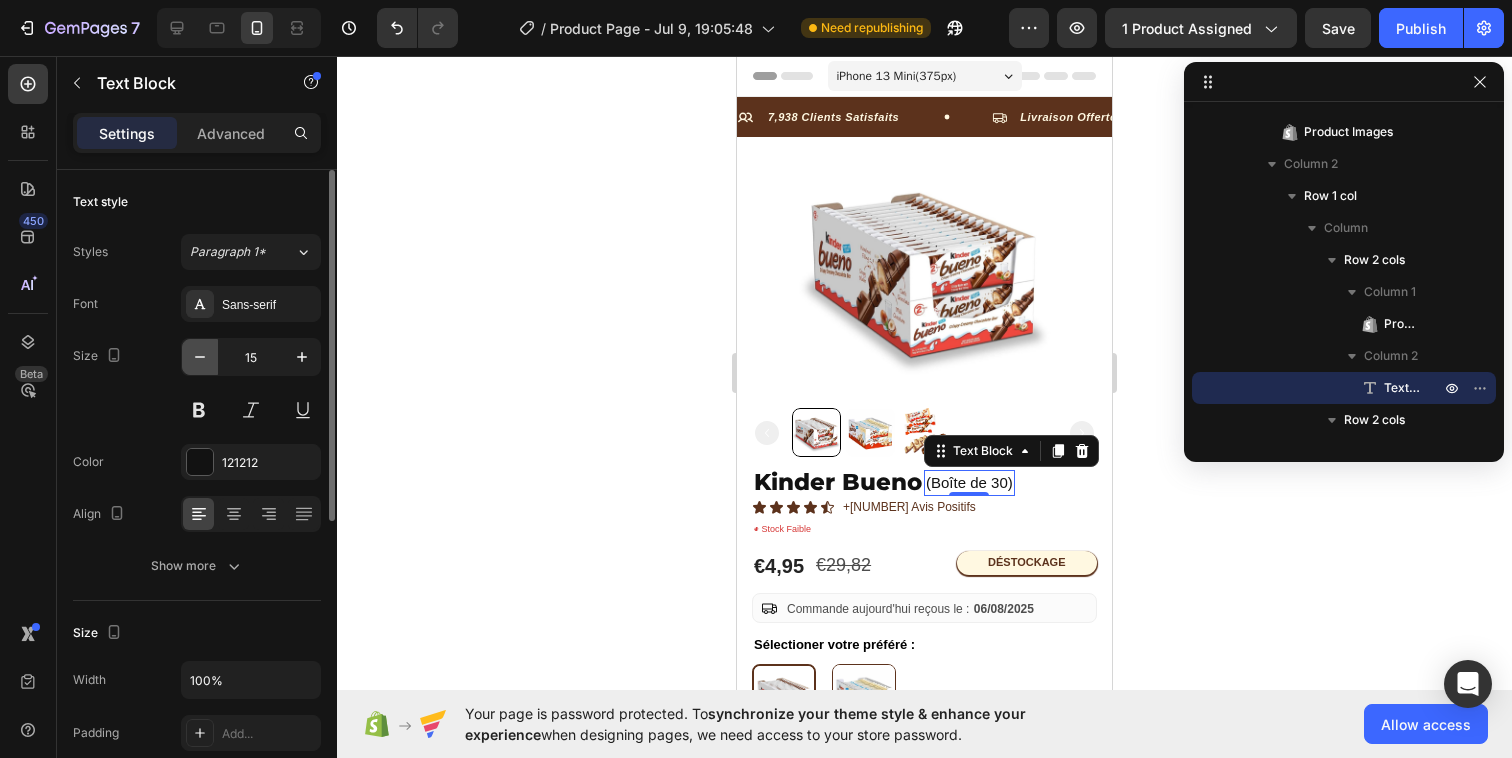 click 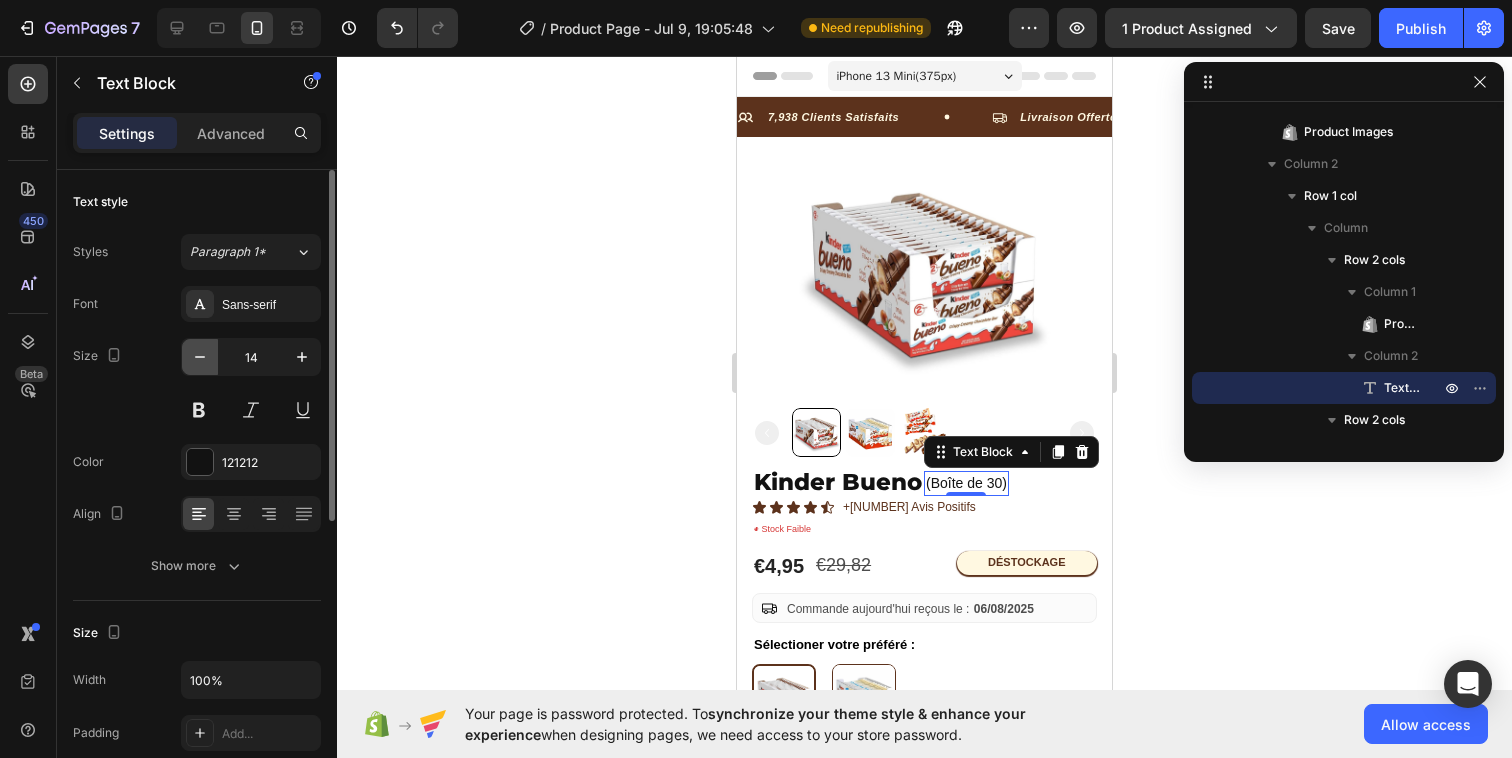 click 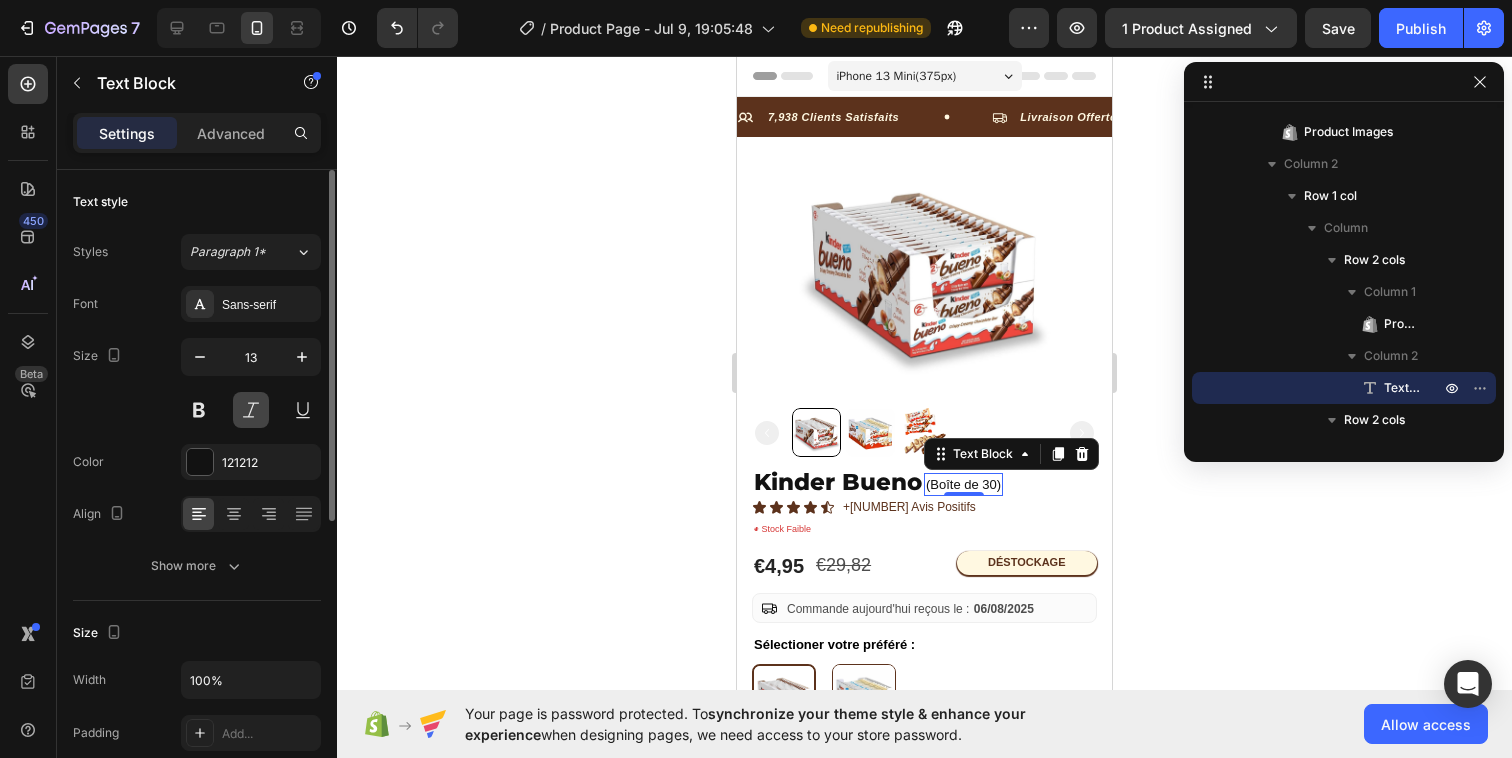 click at bounding box center (251, 410) 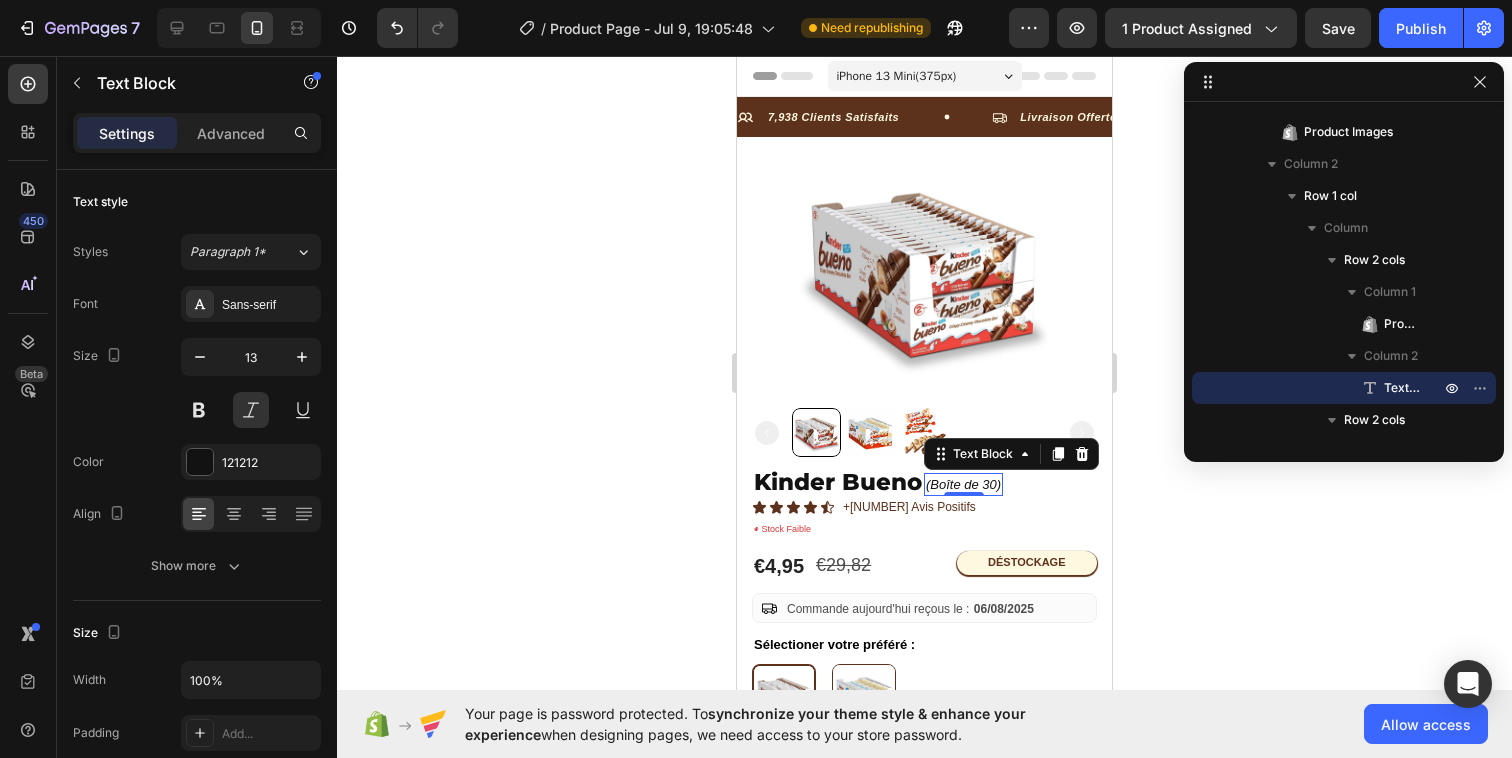click 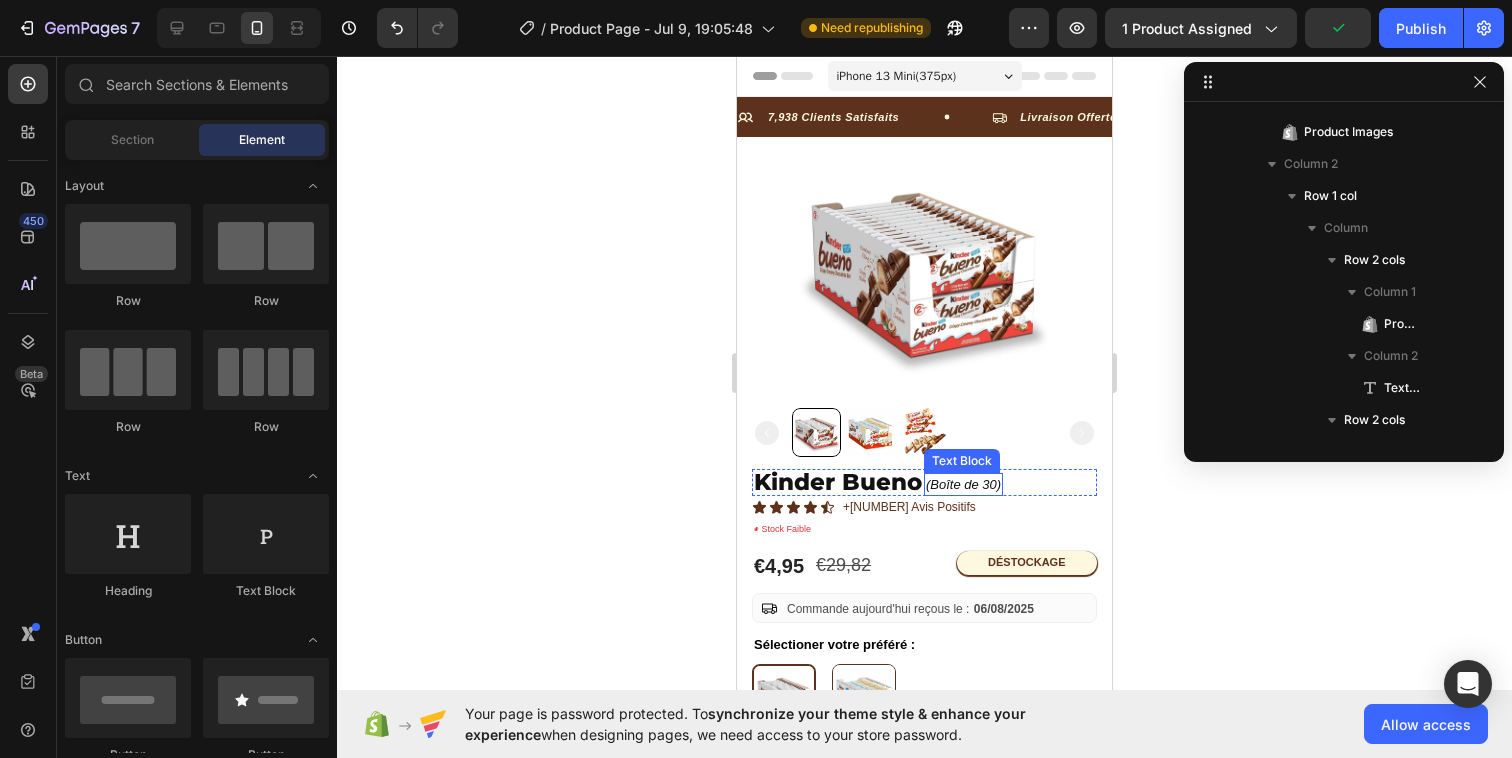 click on "(Boîte de 30)" at bounding box center (963, 485) 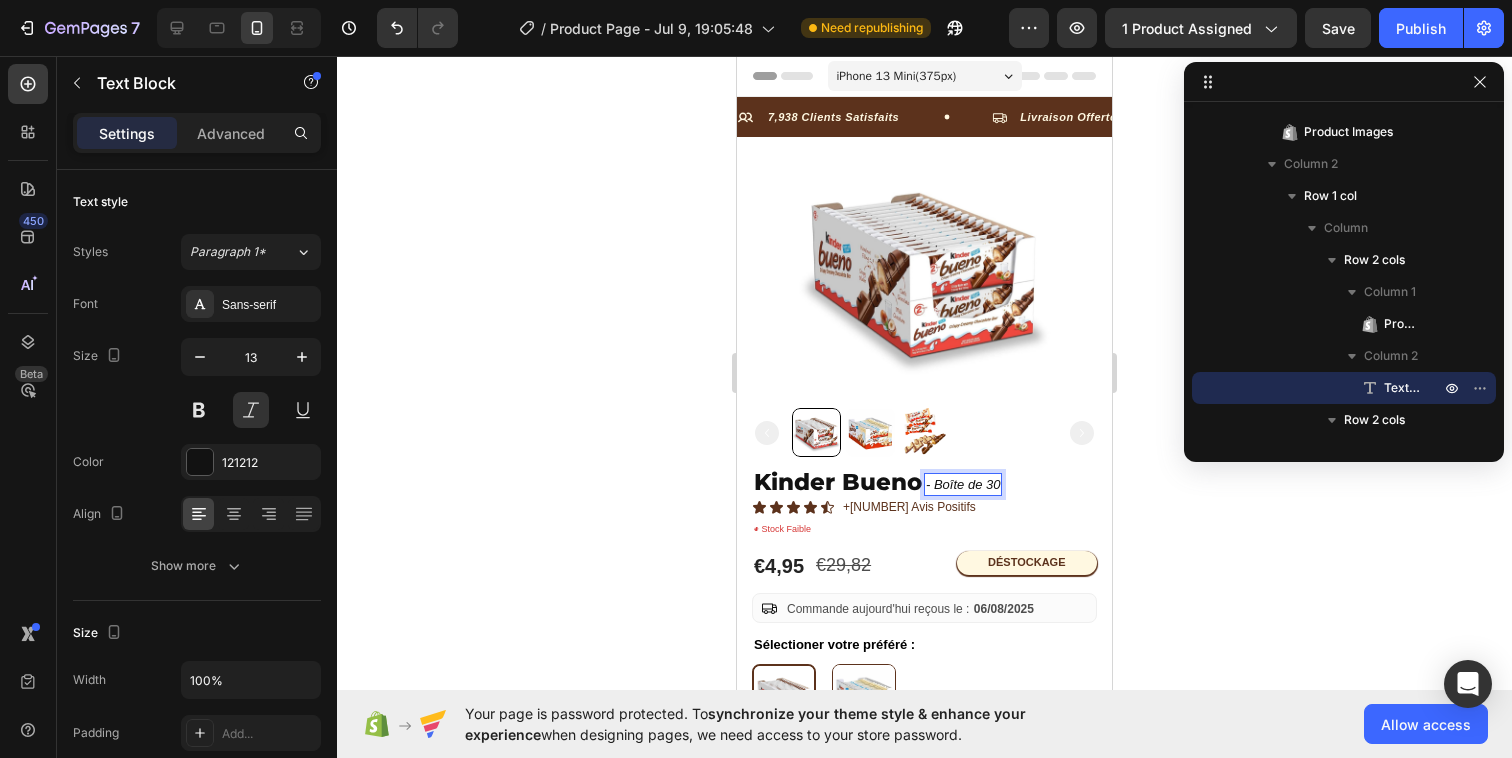 click 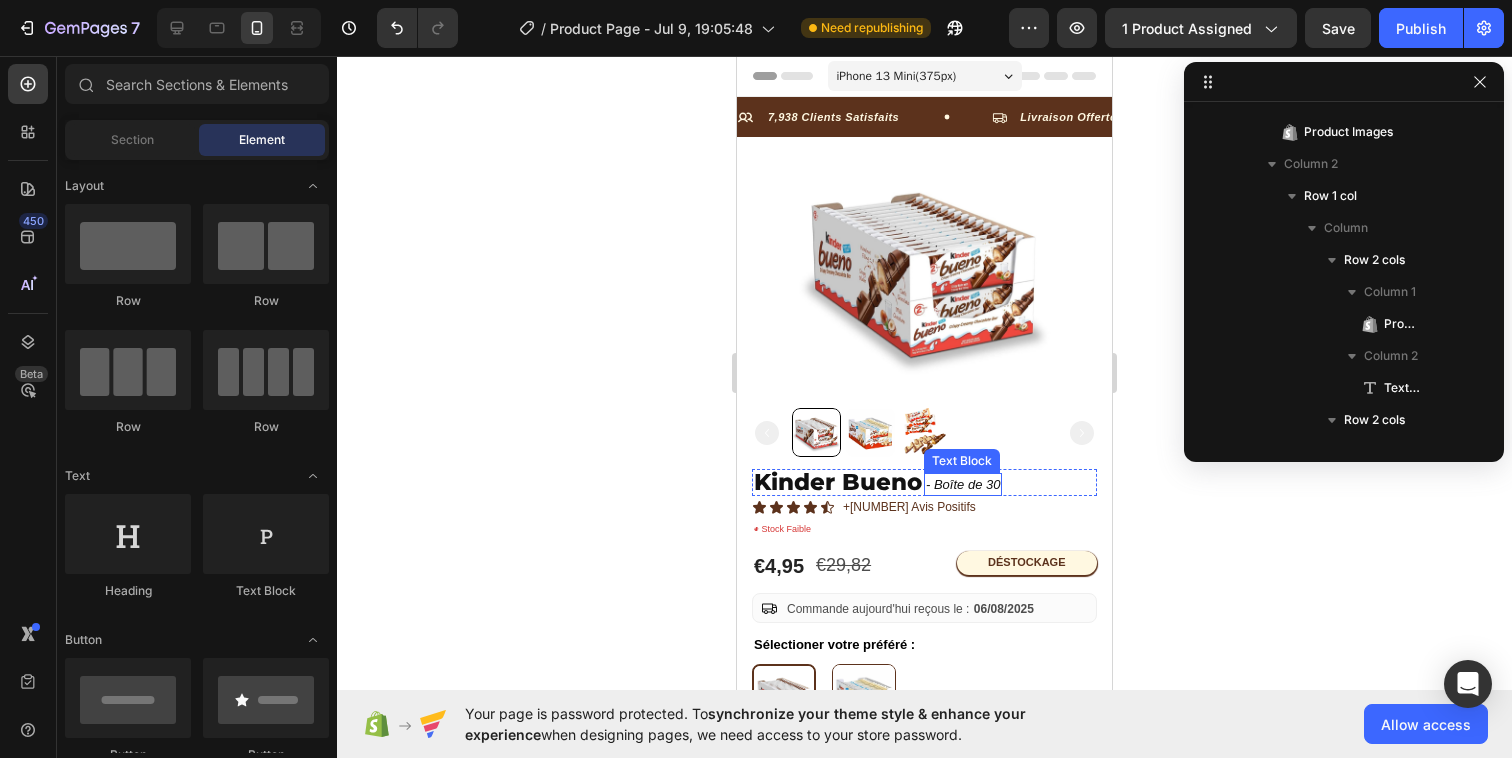 click on "- Boîte de 30" at bounding box center (963, 485) 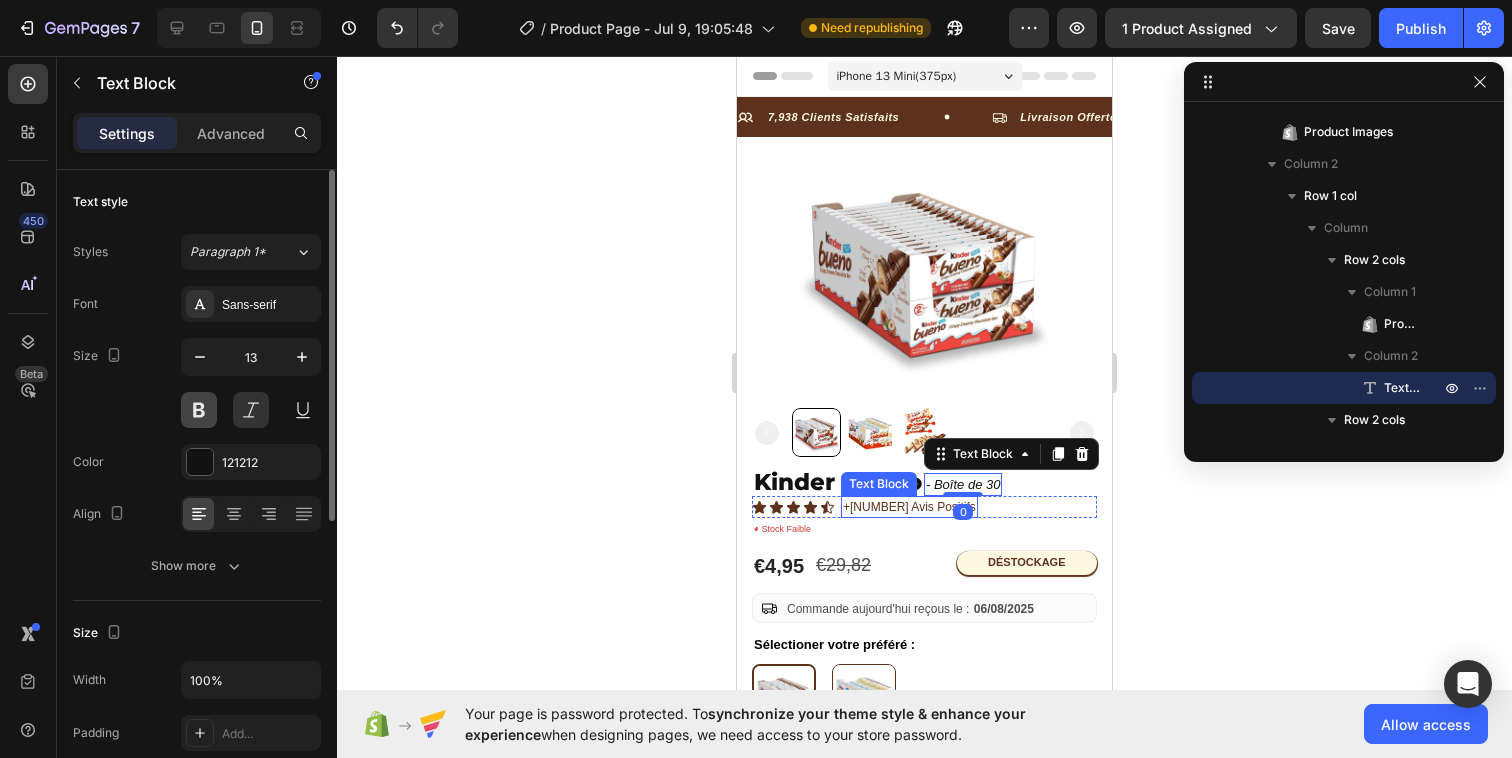 click at bounding box center (199, 410) 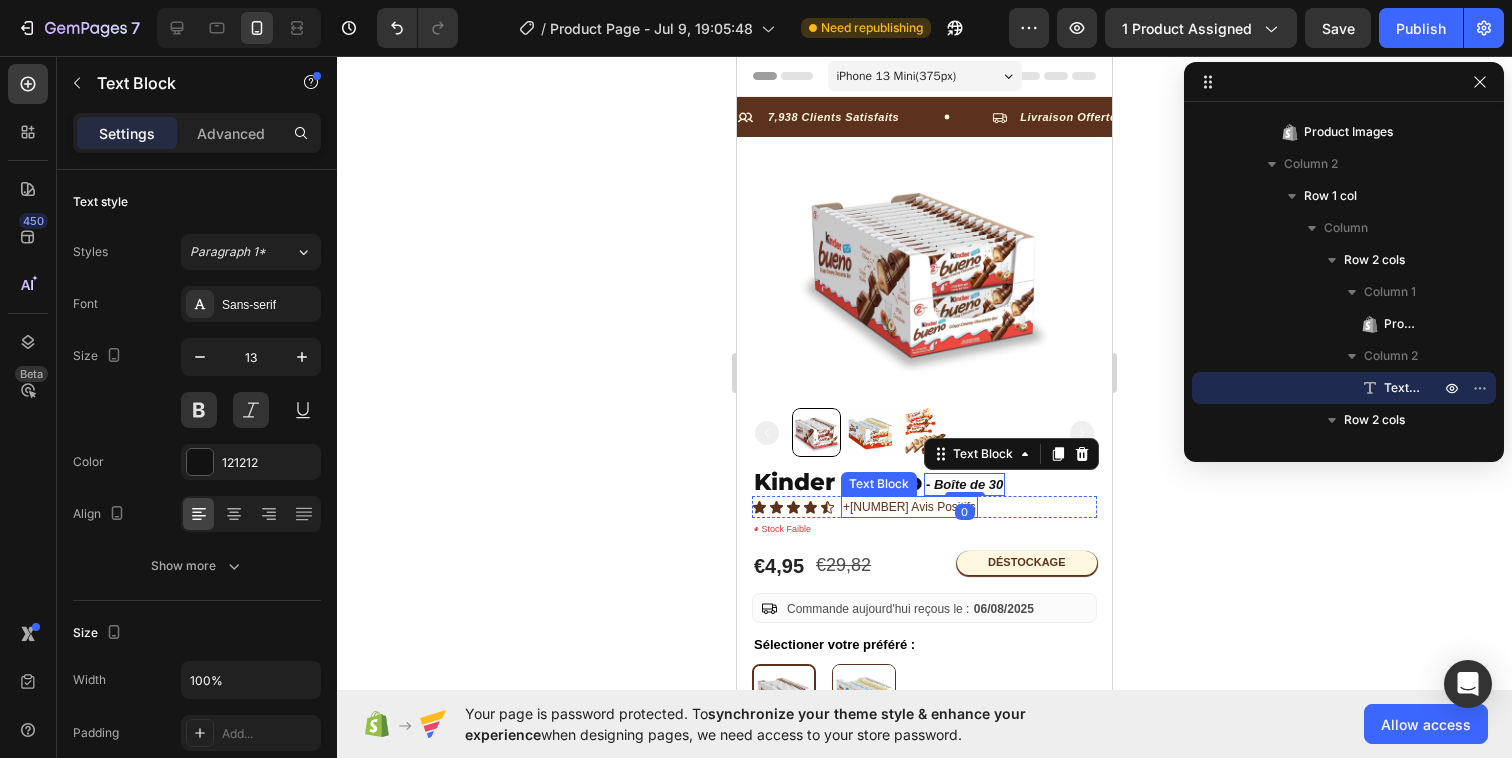click 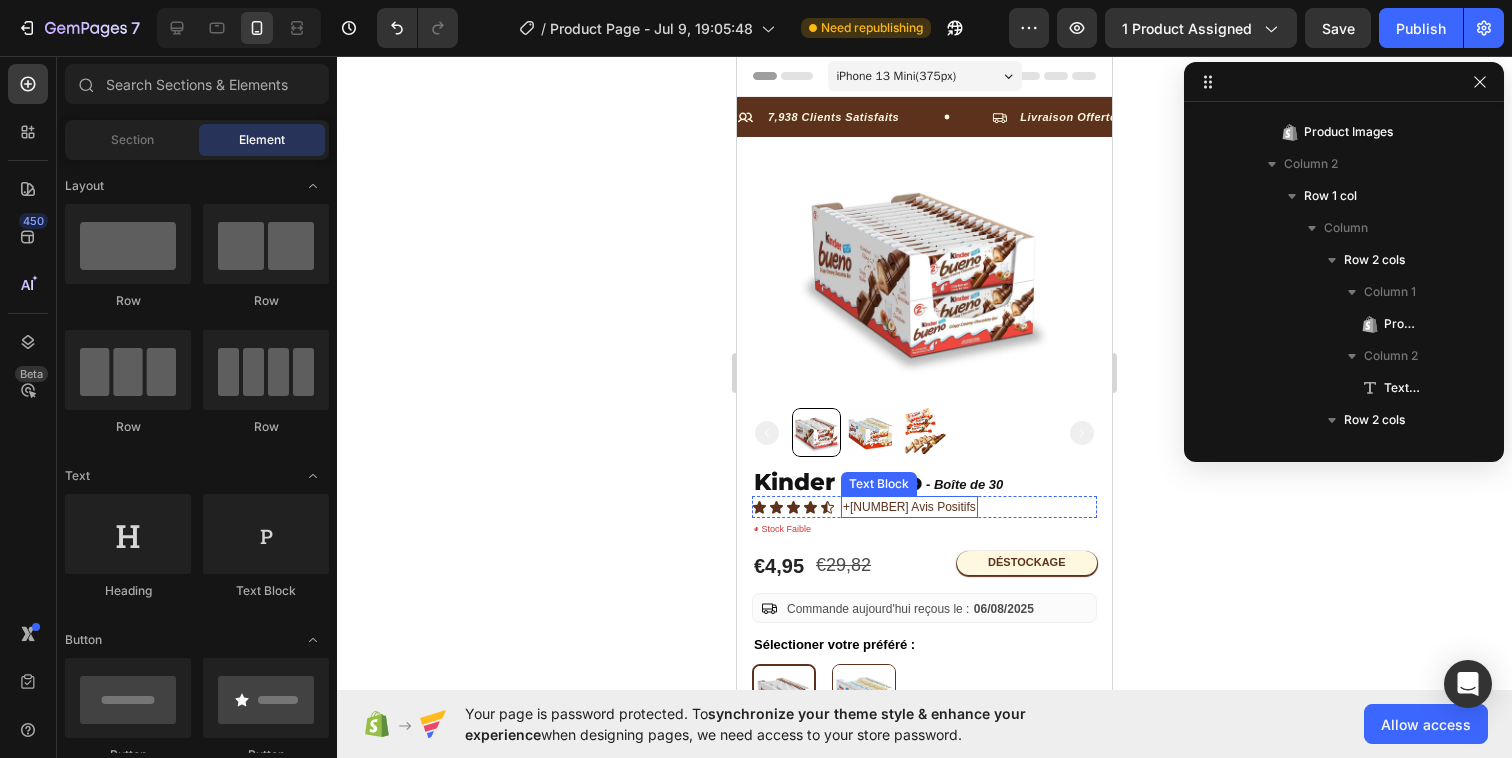 click 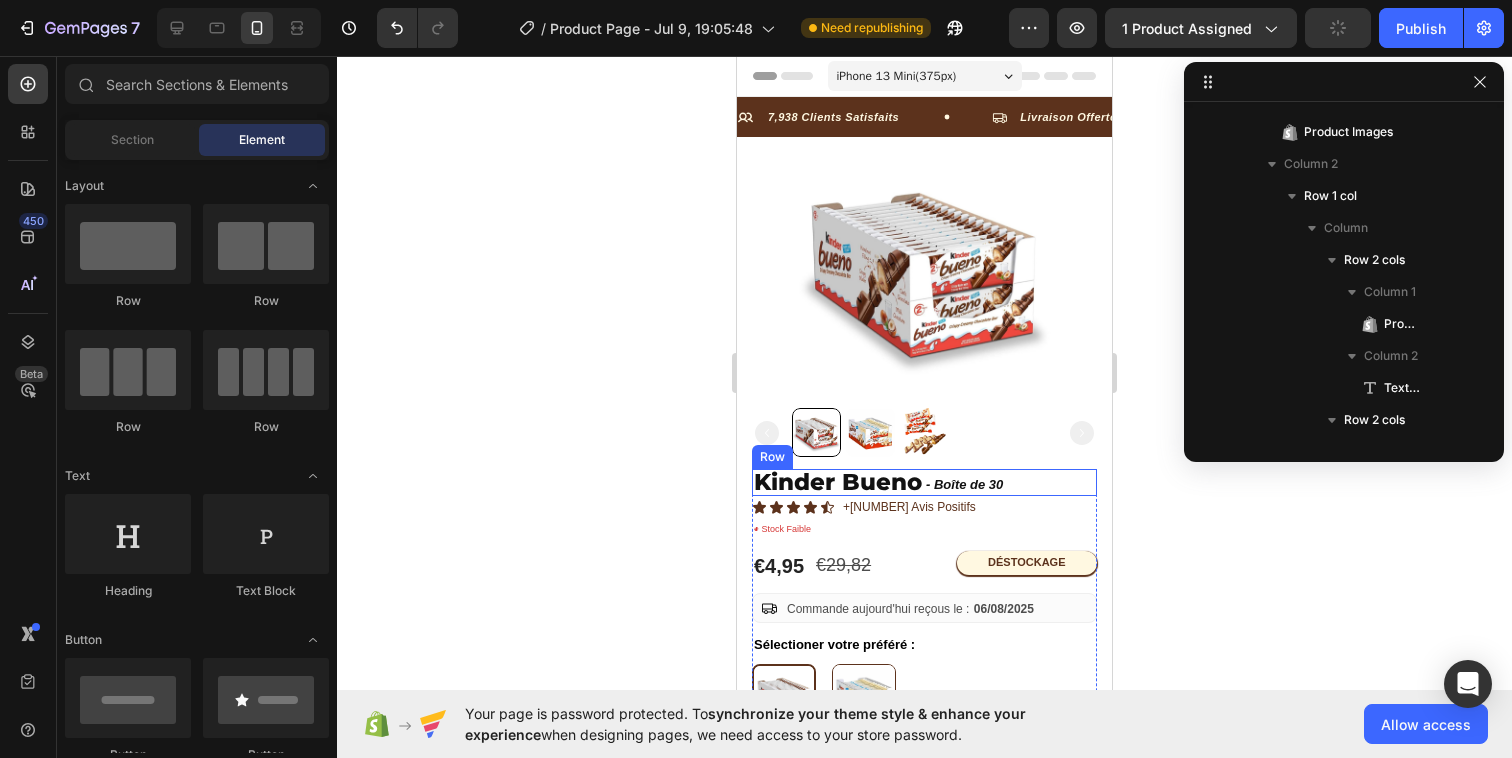 click on "Kinder Bueno Product Title - Boîte de 30 Text Block Row" at bounding box center [924, 482] 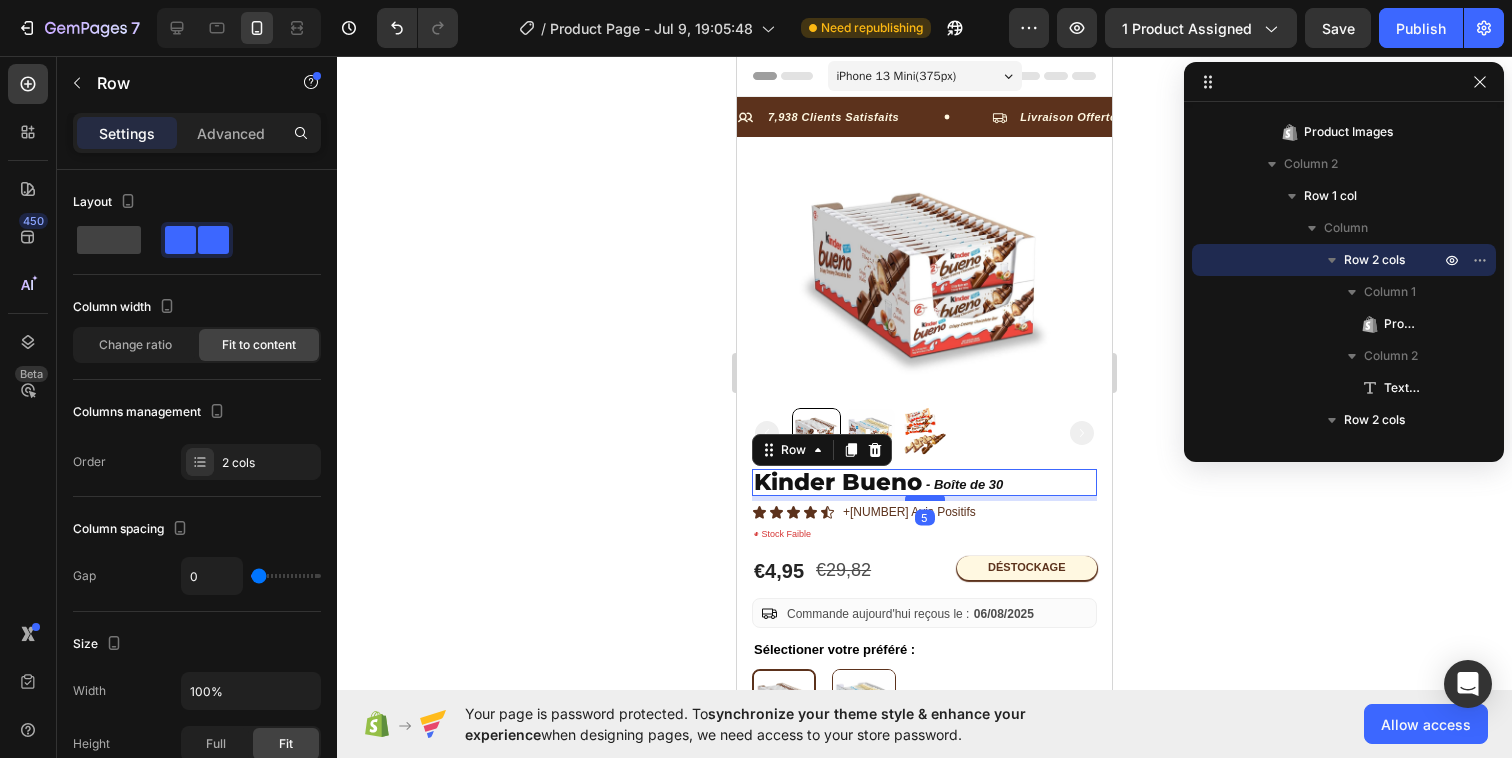 click at bounding box center (925, 498) 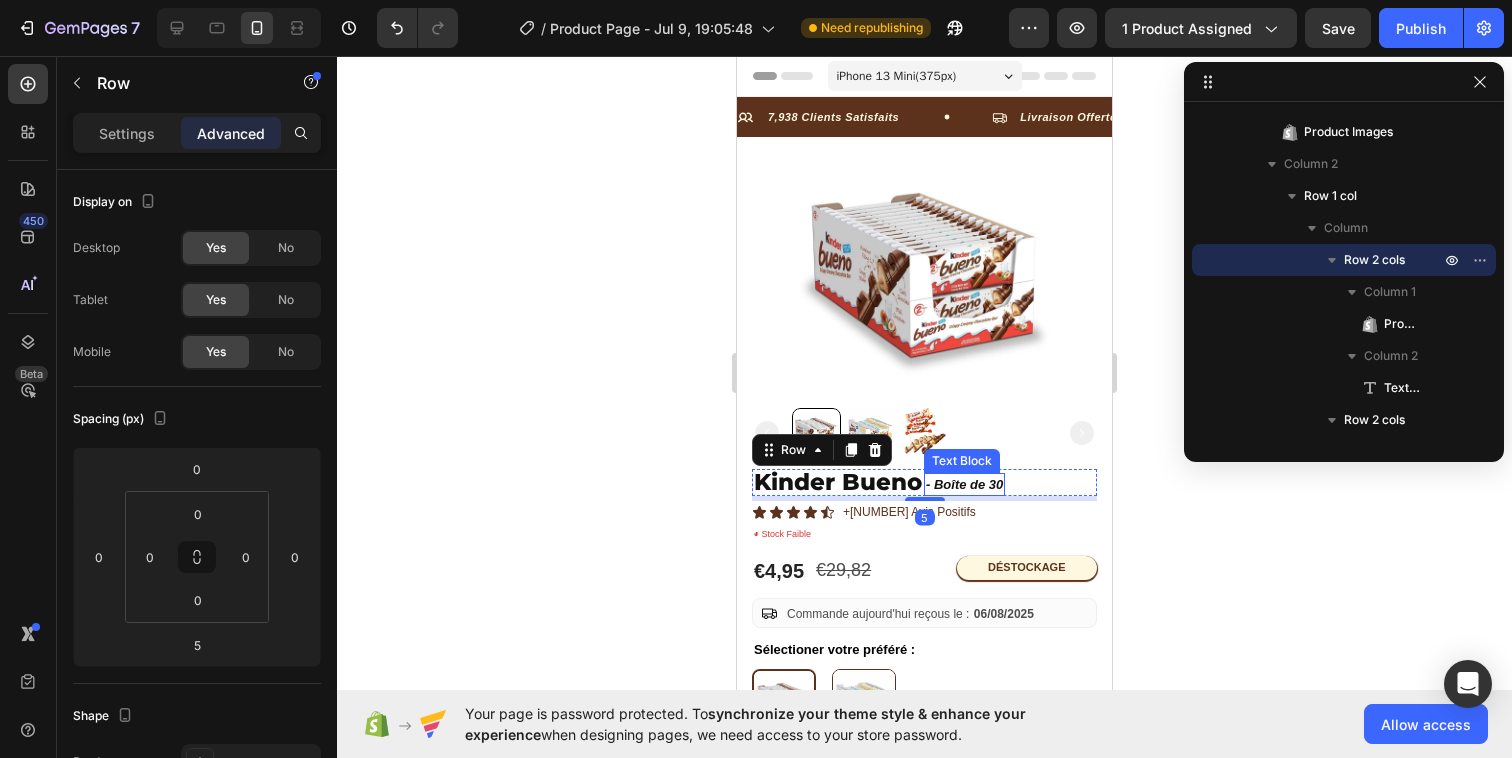 click on "- Boîte de 30" at bounding box center (964, 485) 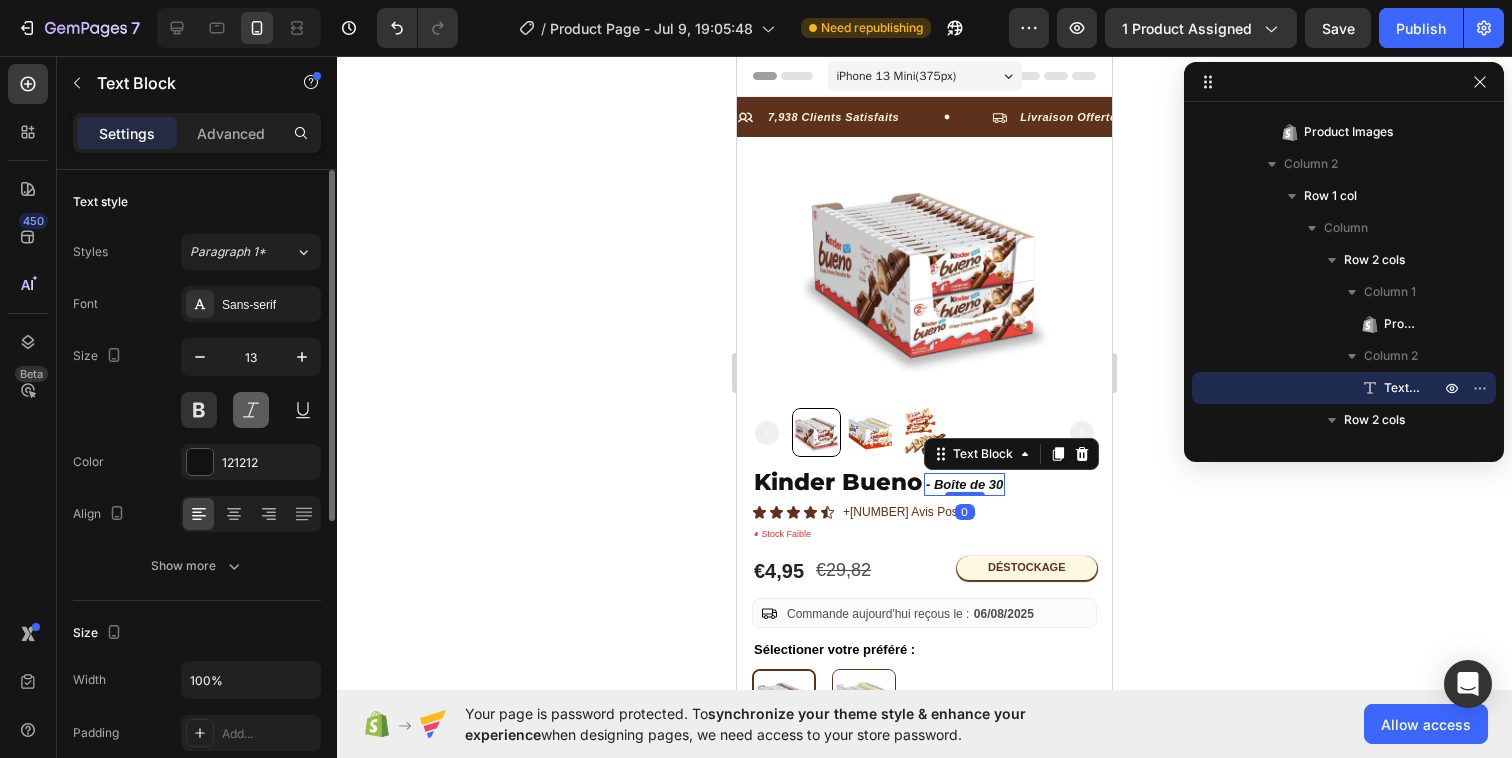 click at bounding box center [251, 410] 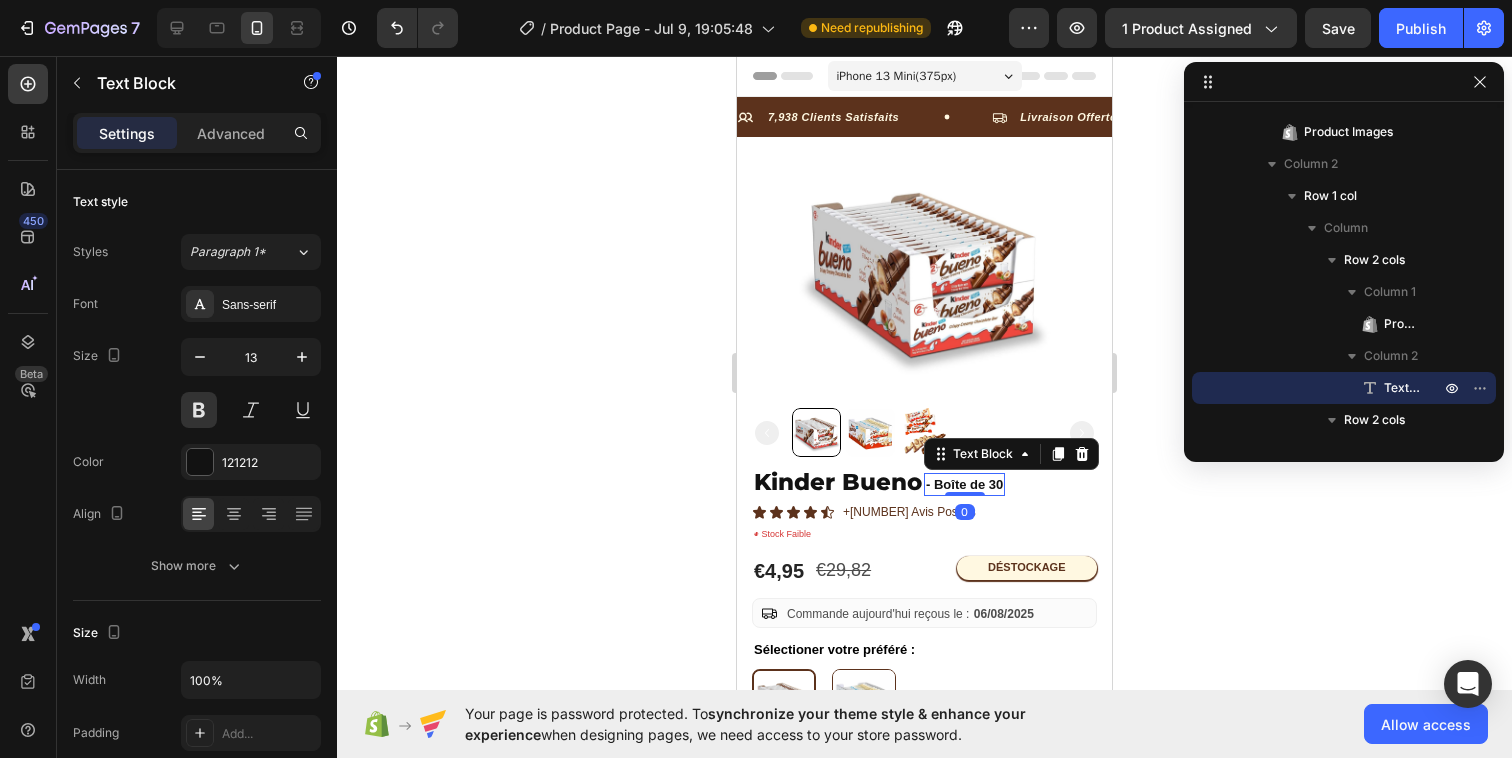 click 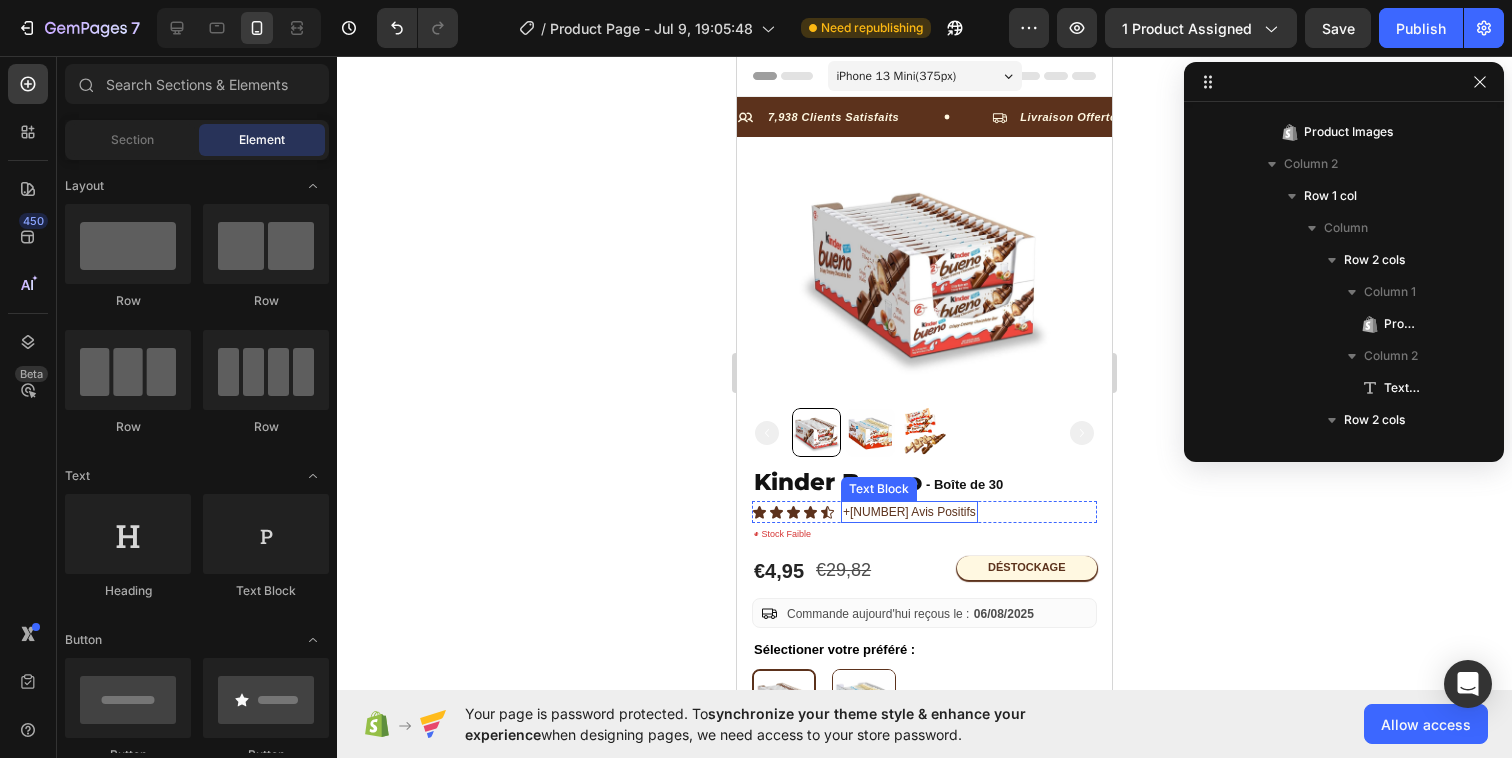 click on "+3786 Avis Positifs" at bounding box center [909, 512] 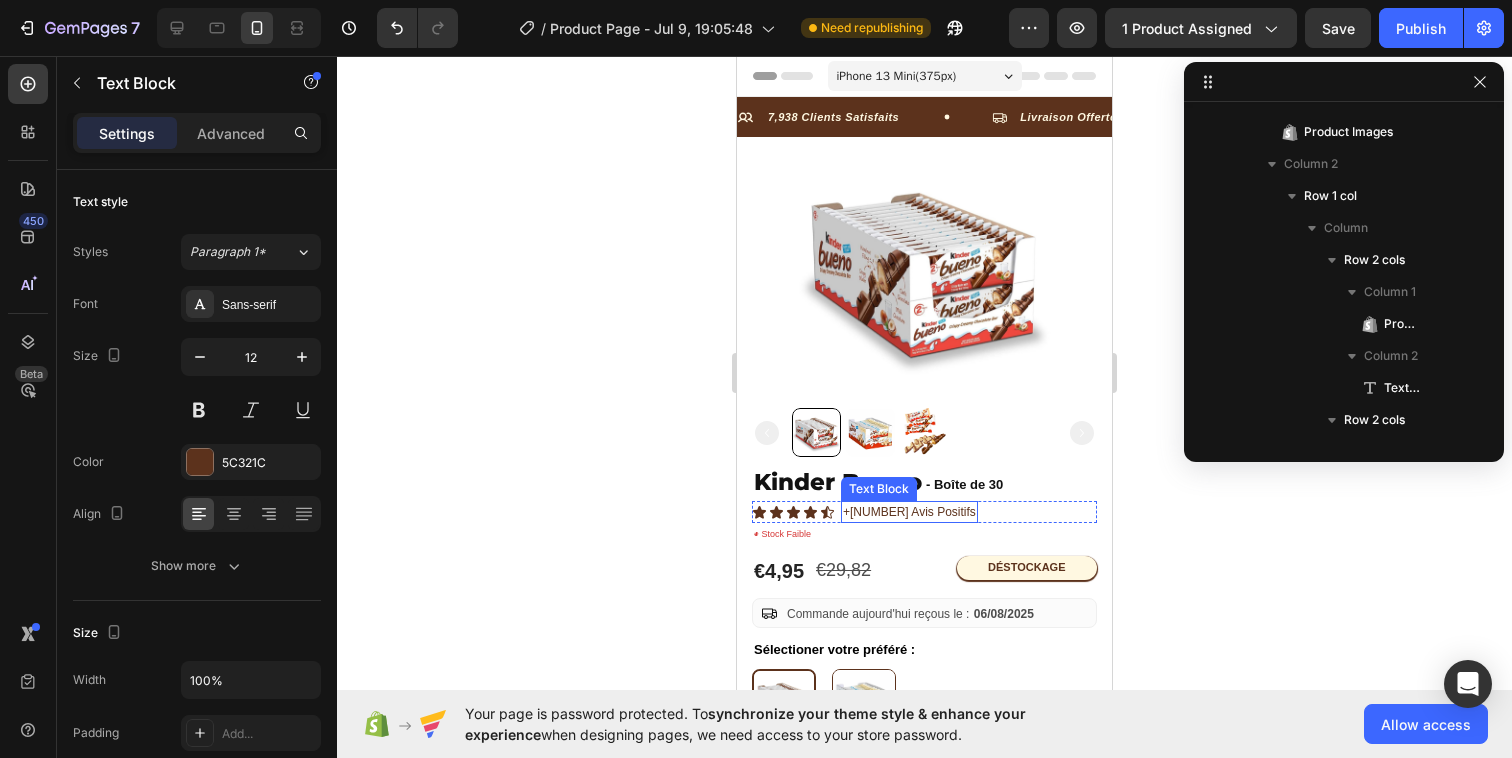 scroll, scrollTop: 954, scrollLeft: 0, axis: vertical 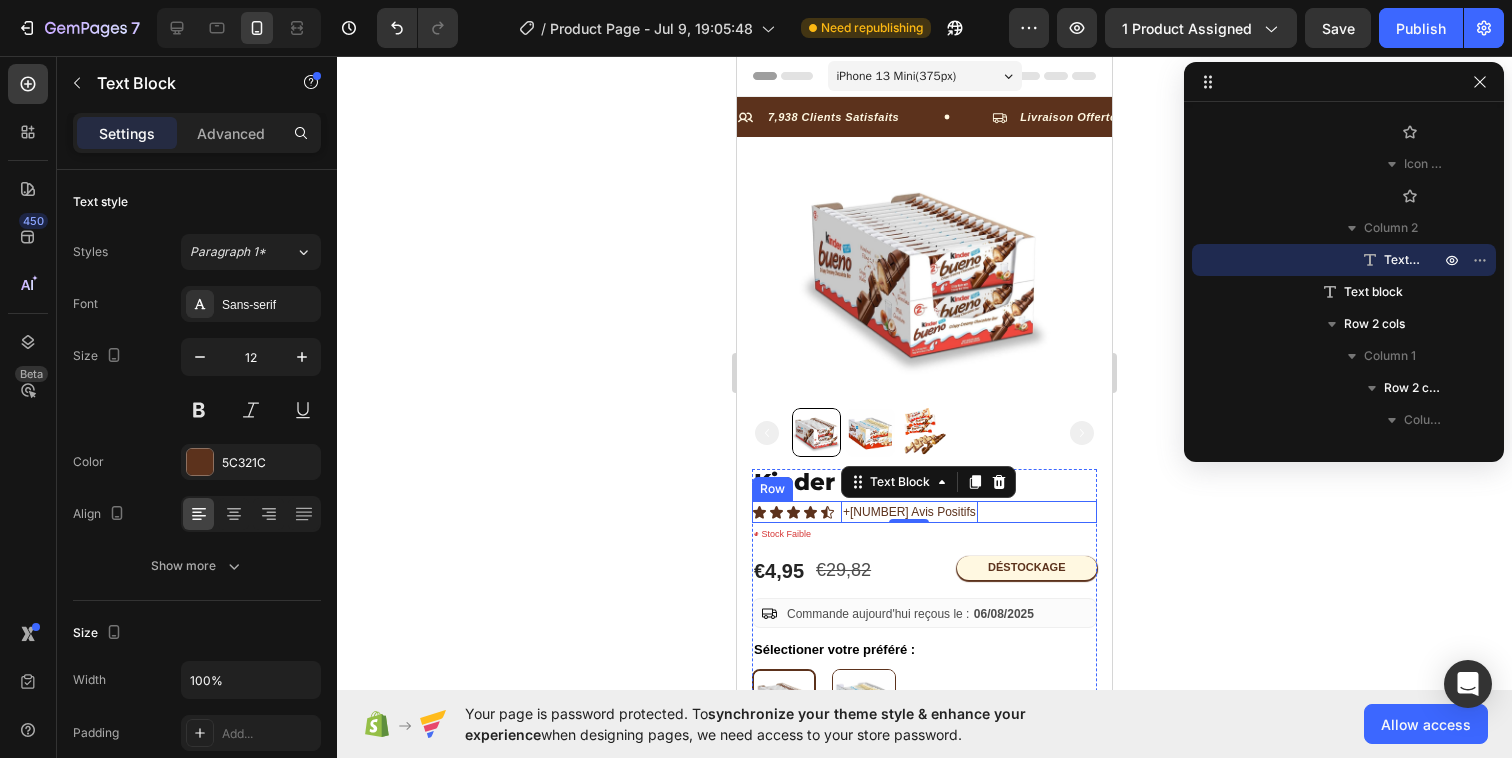 click on "Icon
Icon
Icon
Icon
Icon Icon List +3786 Avis Positifs Text Block   0 Row" at bounding box center [924, 512] 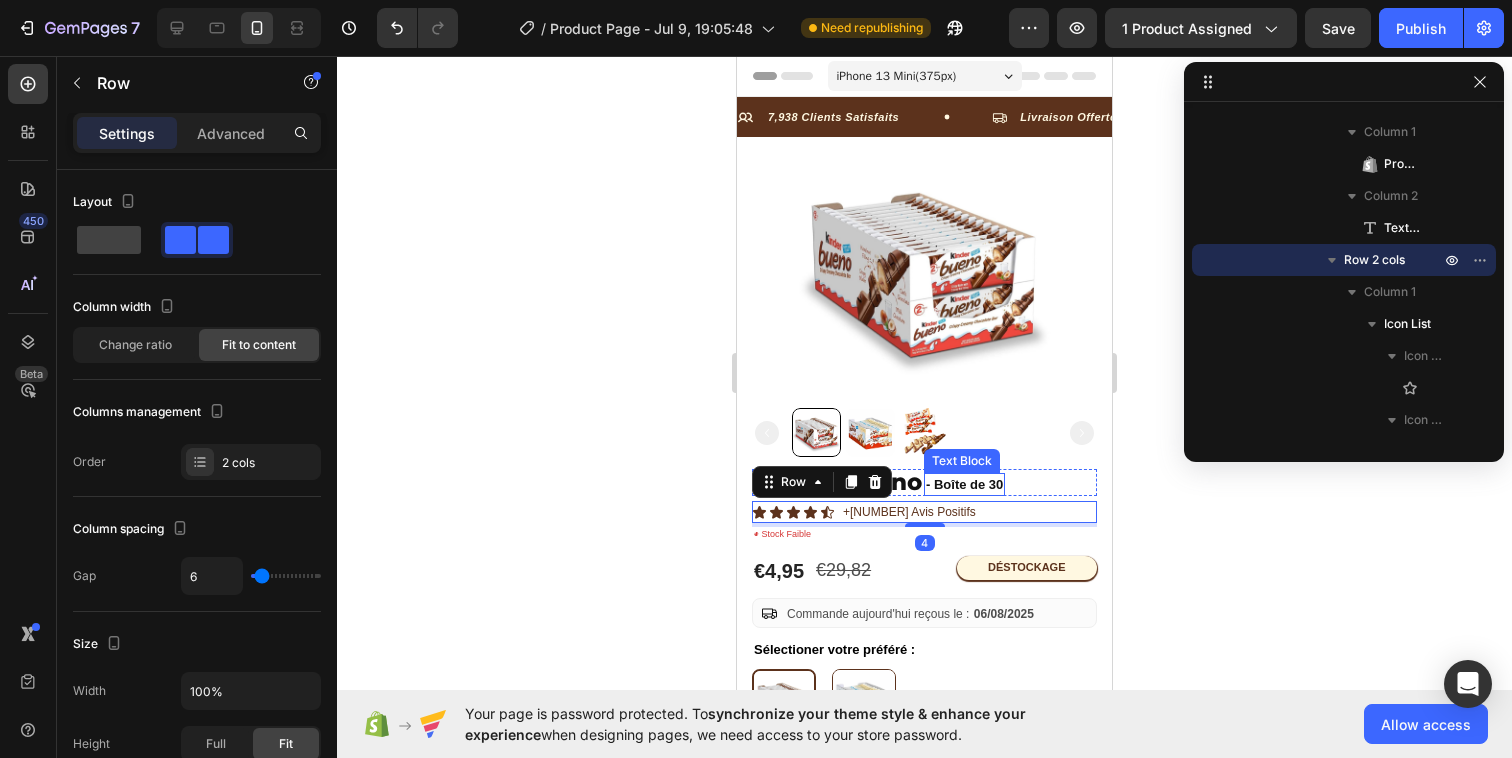 click on "- Boîte de 30" at bounding box center (964, 485) 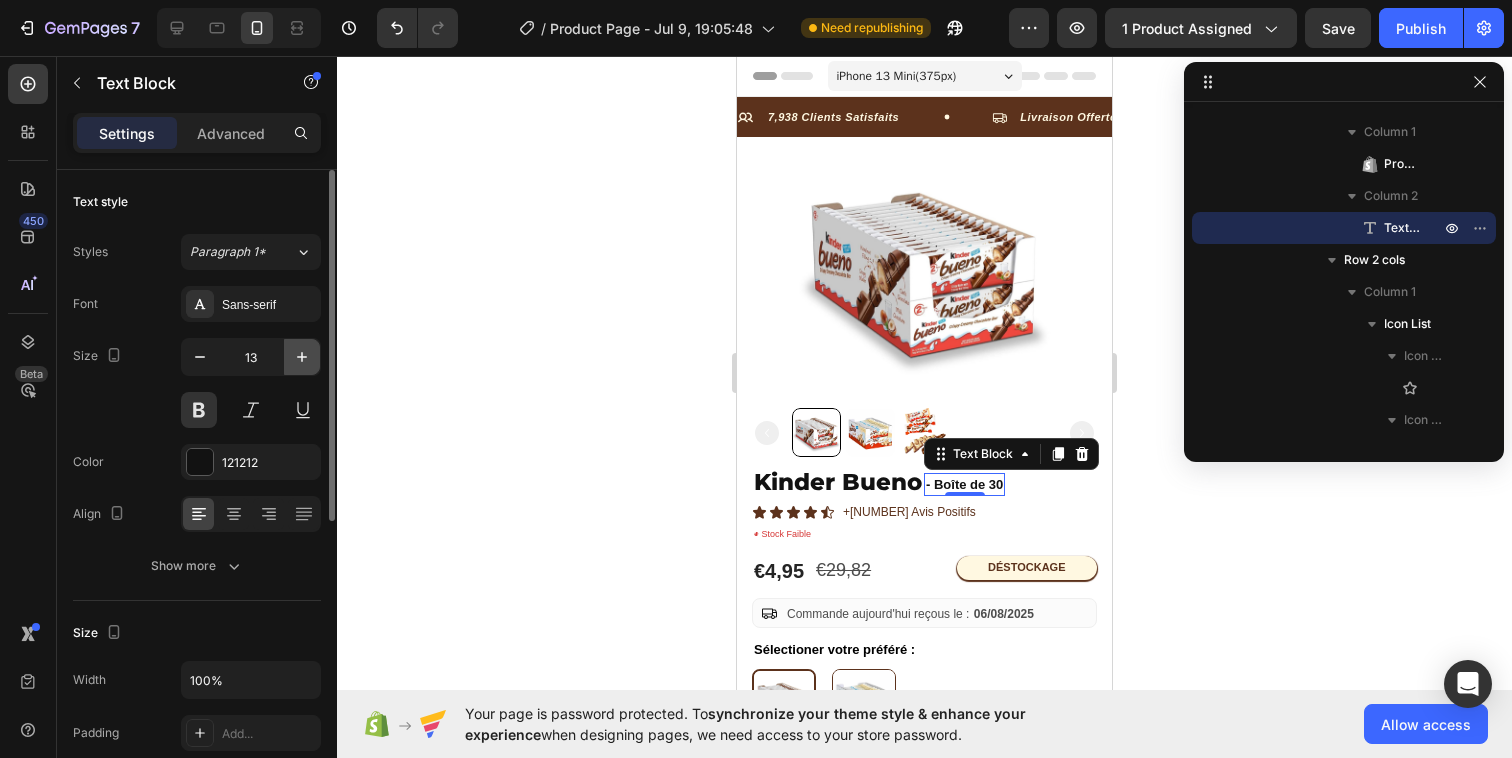 click at bounding box center [302, 357] 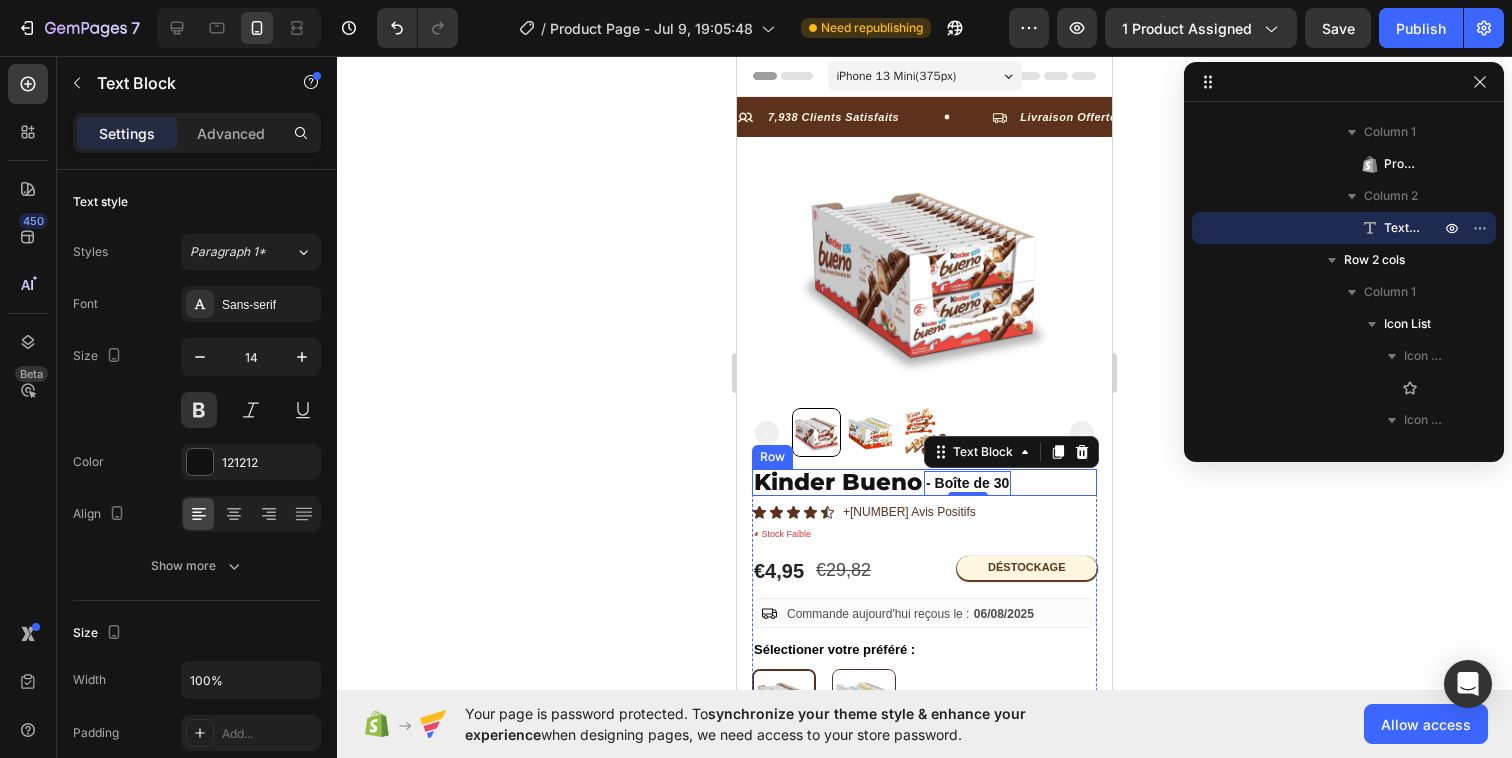 click on "Kinder Bueno Product Title - Boîte de 30 Text Block   0 Row" at bounding box center [924, 482] 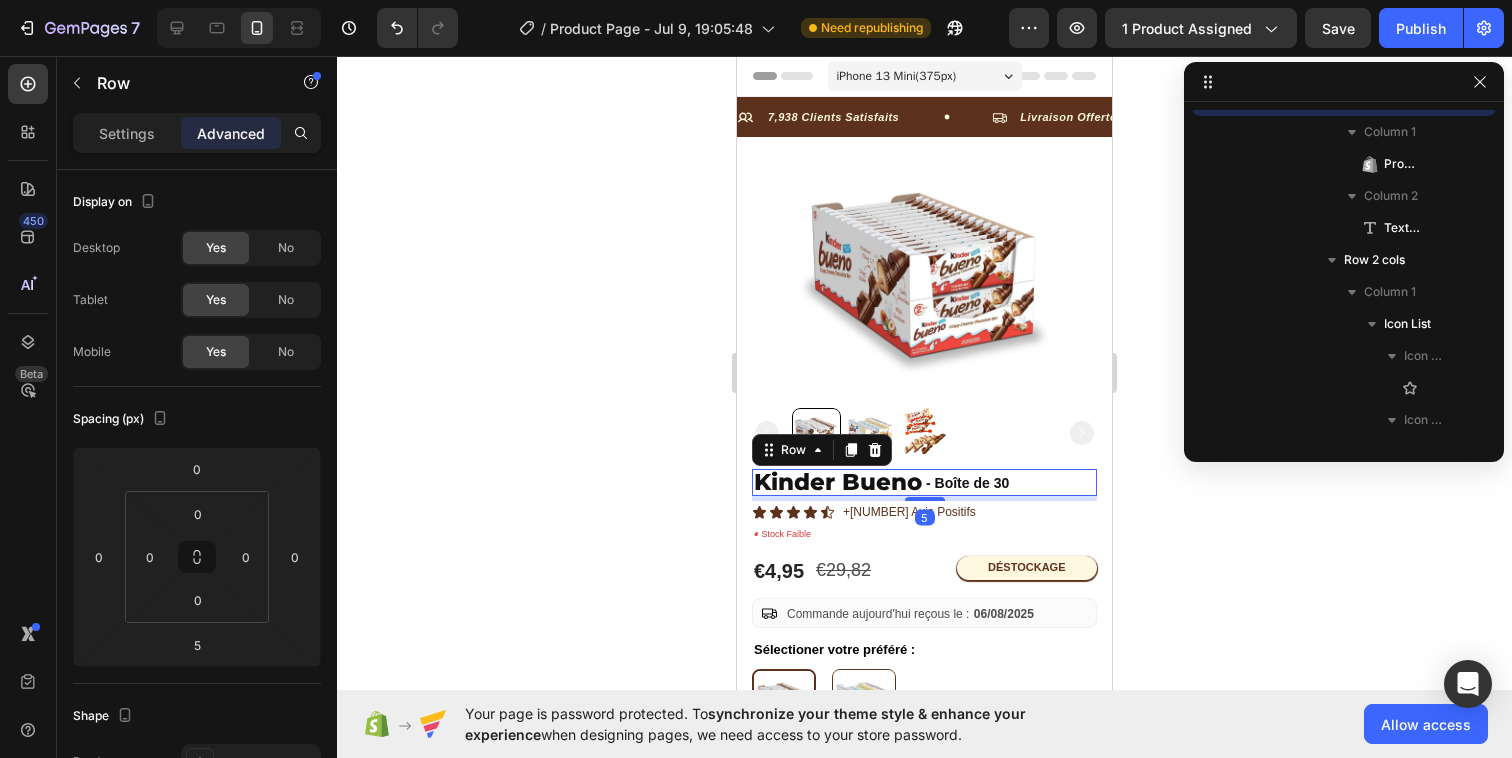 scroll, scrollTop: 346, scrollLeft: 0, axis: vertical 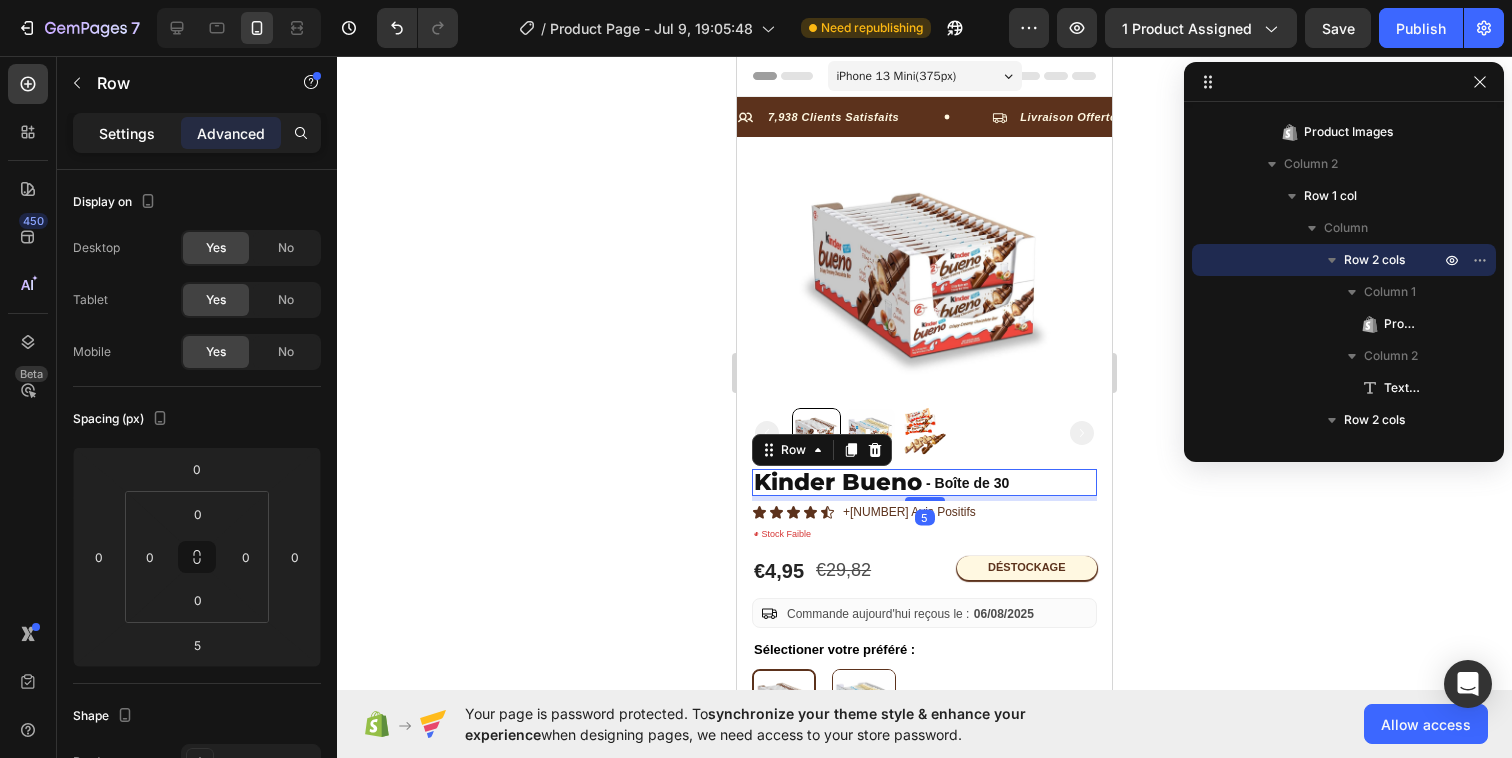 click on "Settings" at bounding box center (127, 133) 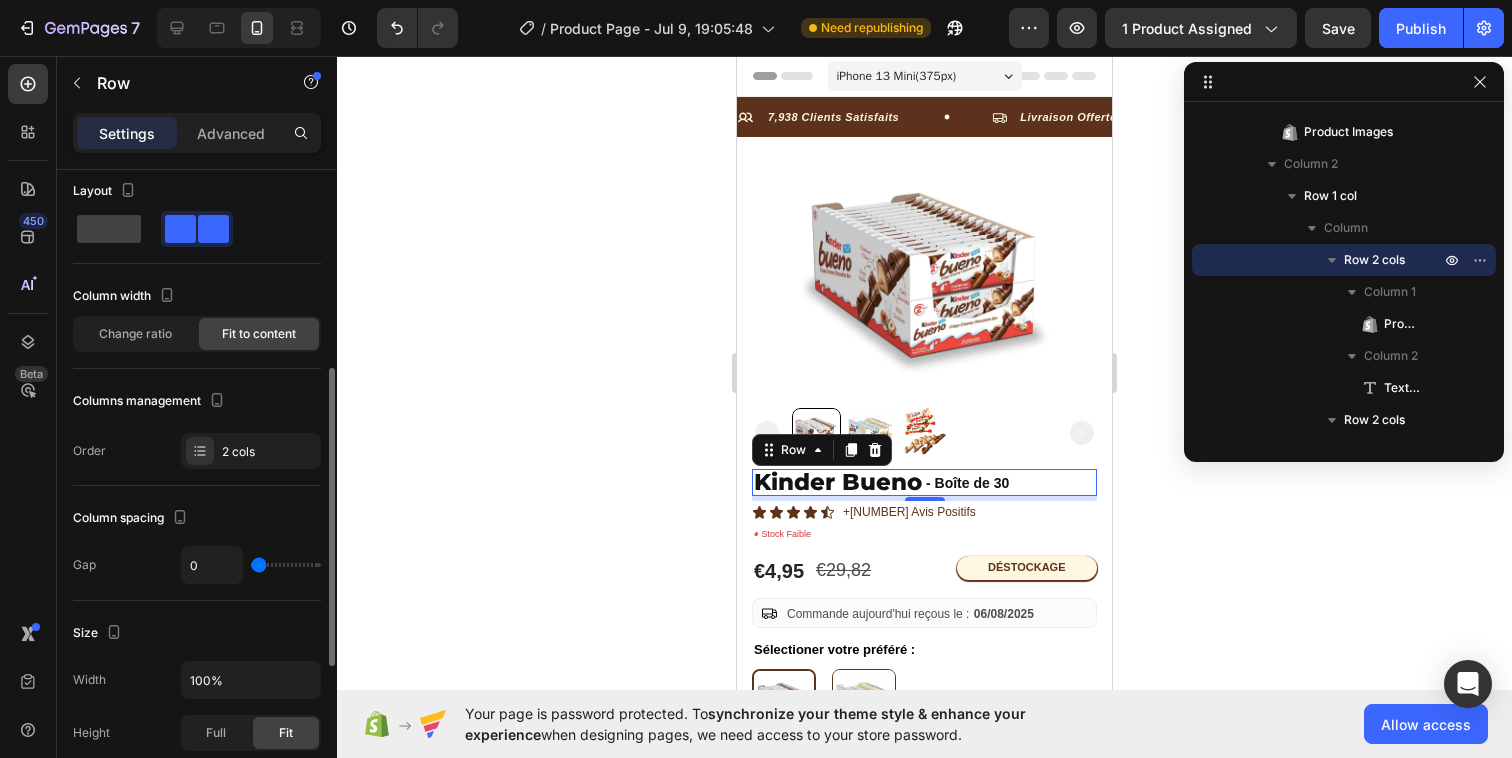 scroll, scrollTop: 0, scrollLeft: 0, axis: both 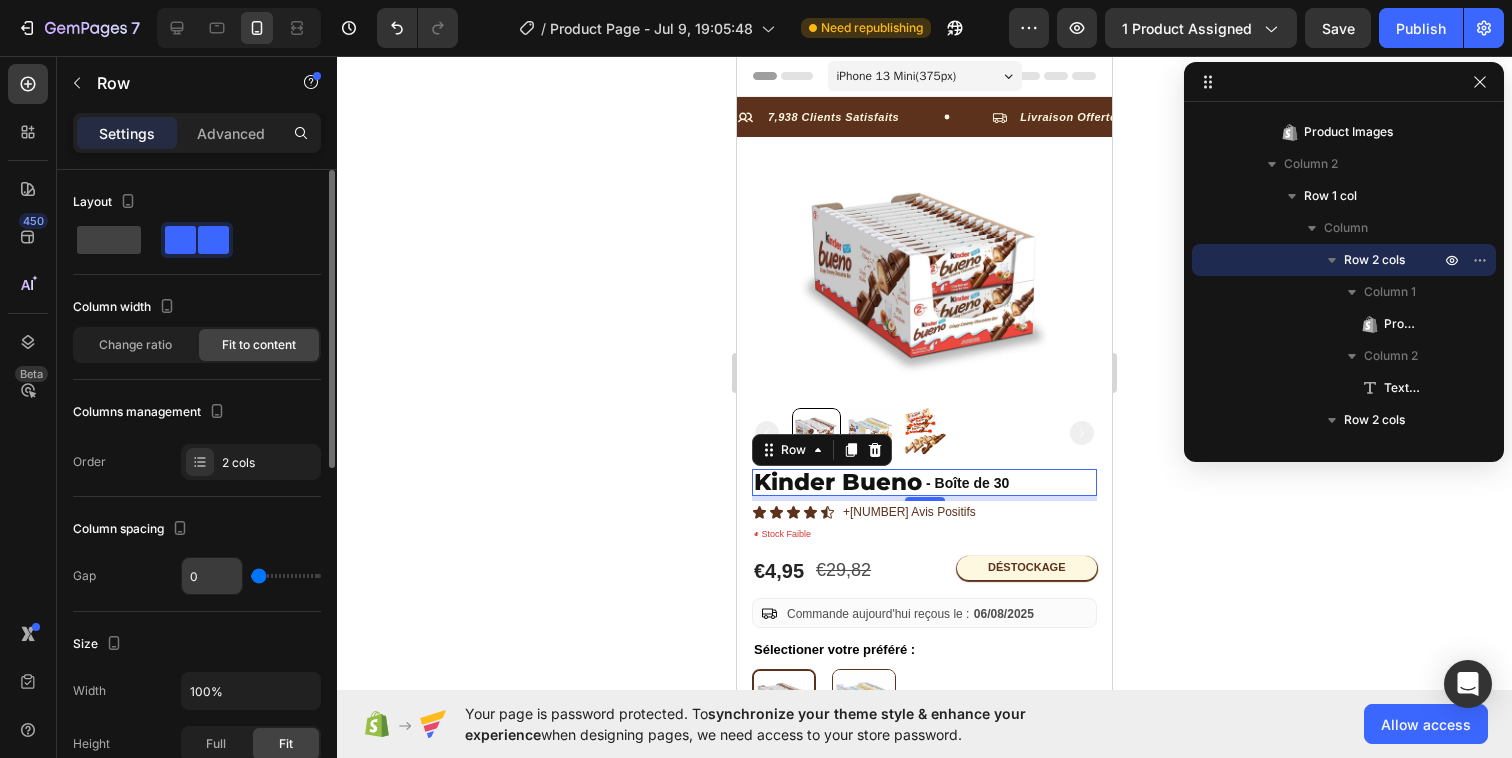 click on "0" at bounding box center [212, 576] 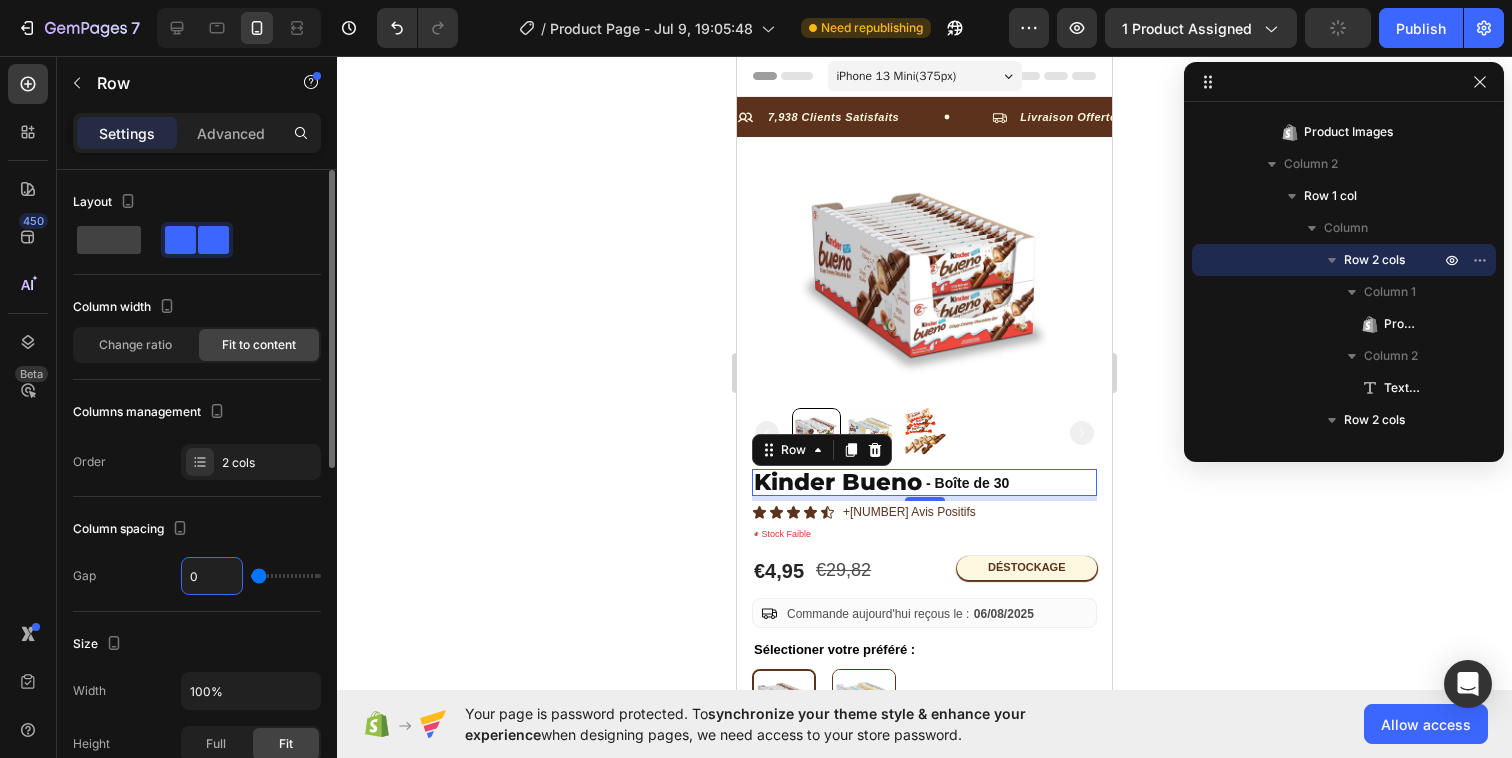type on "4" 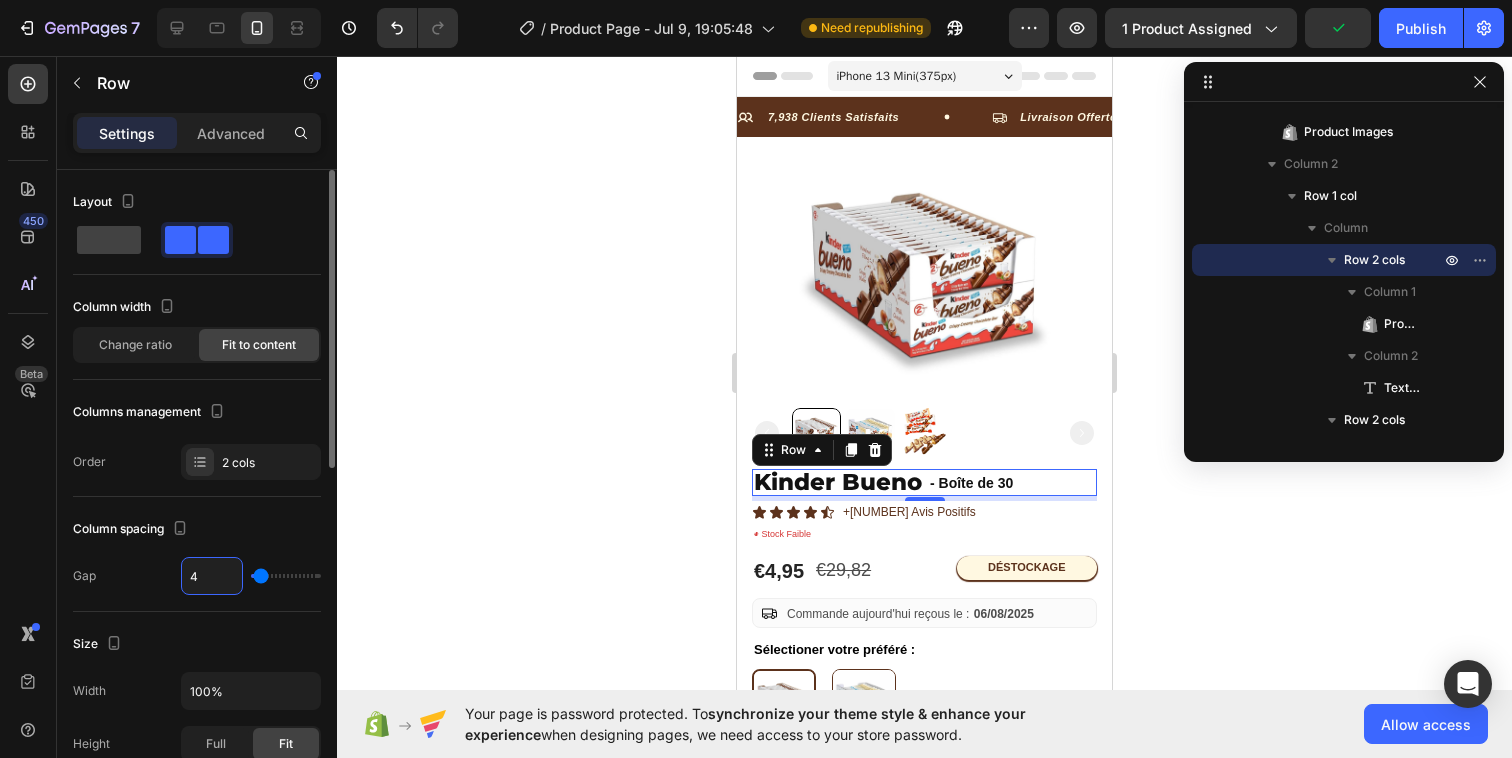 type on "4" 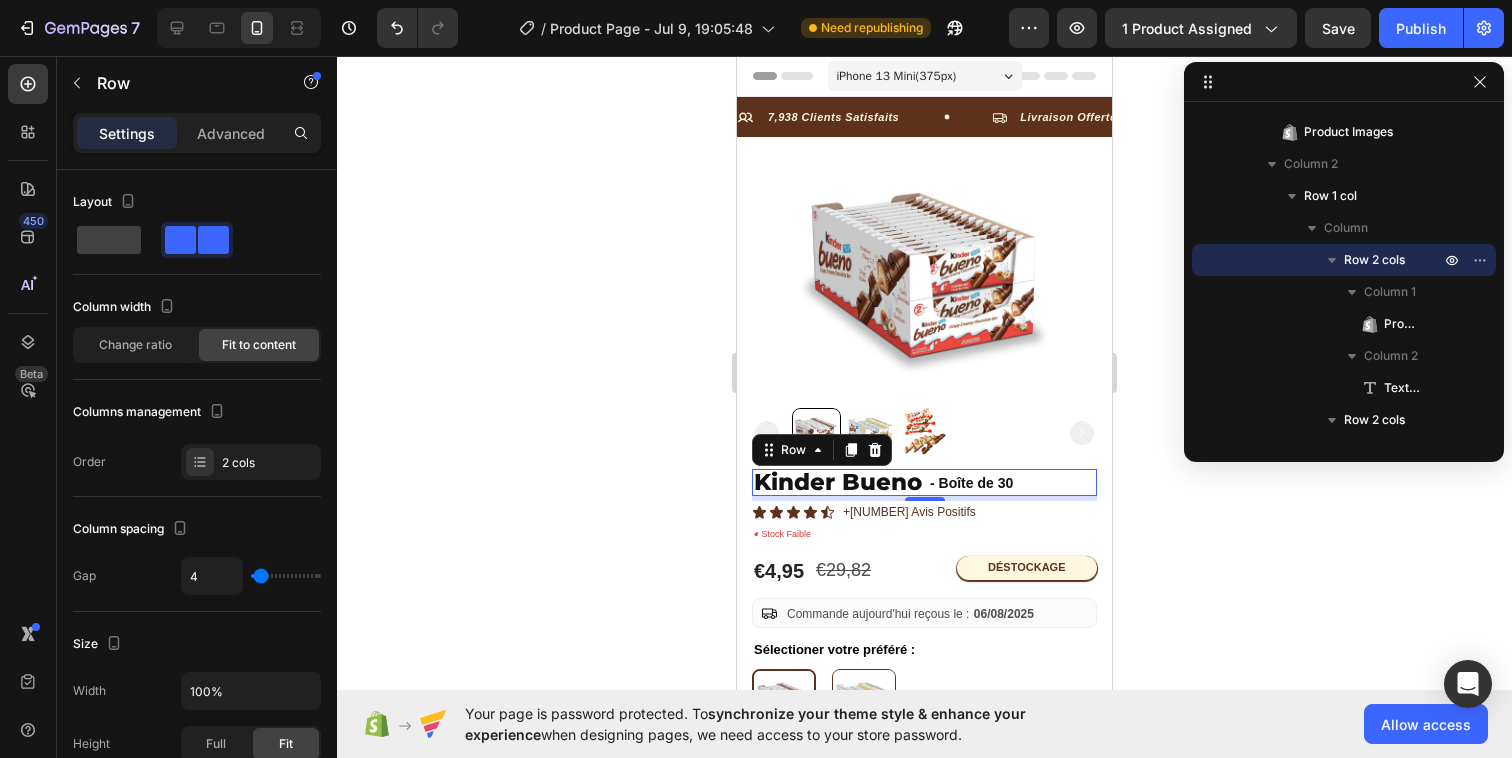 click 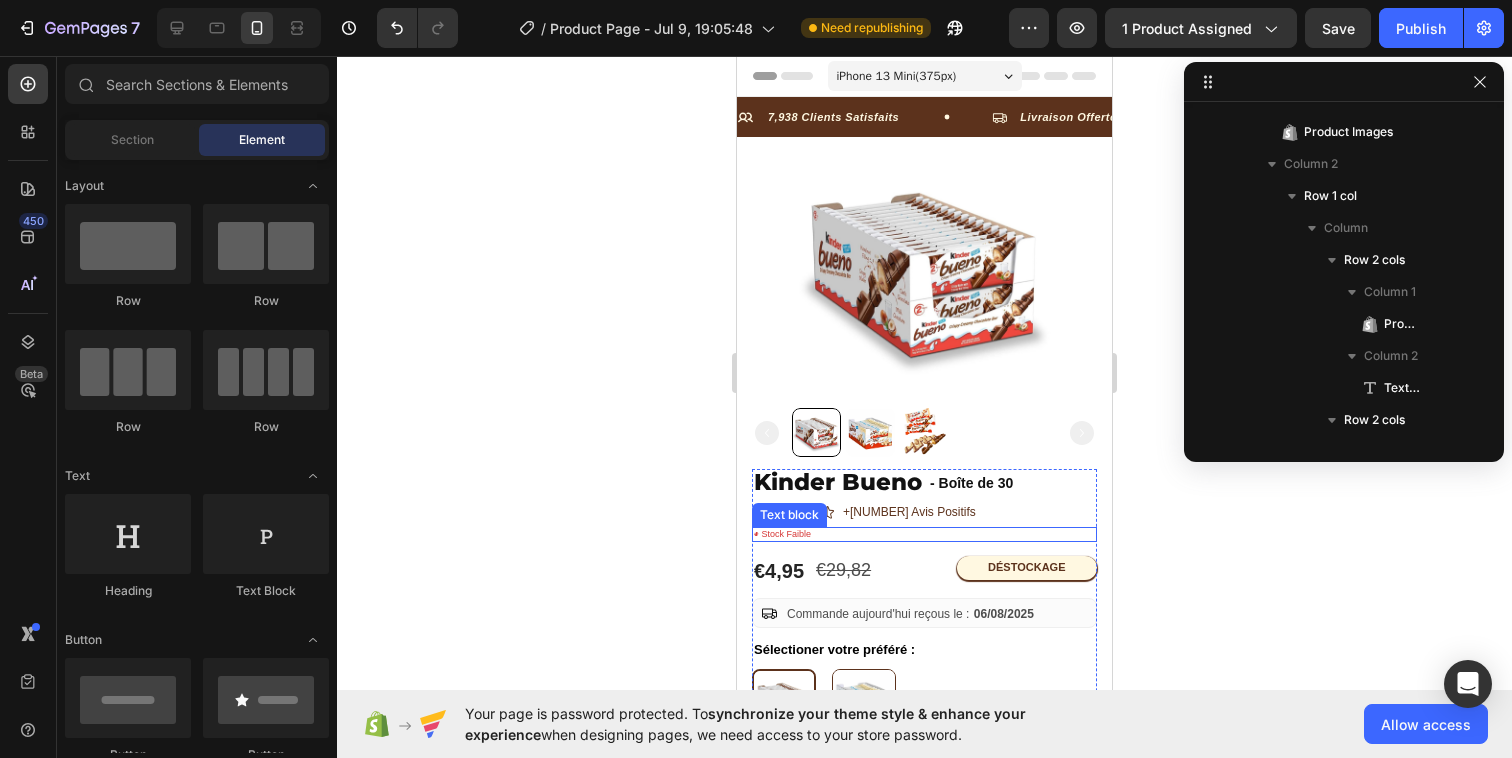 click on "◉ Stock Faible" at bounding box center (924, 534) 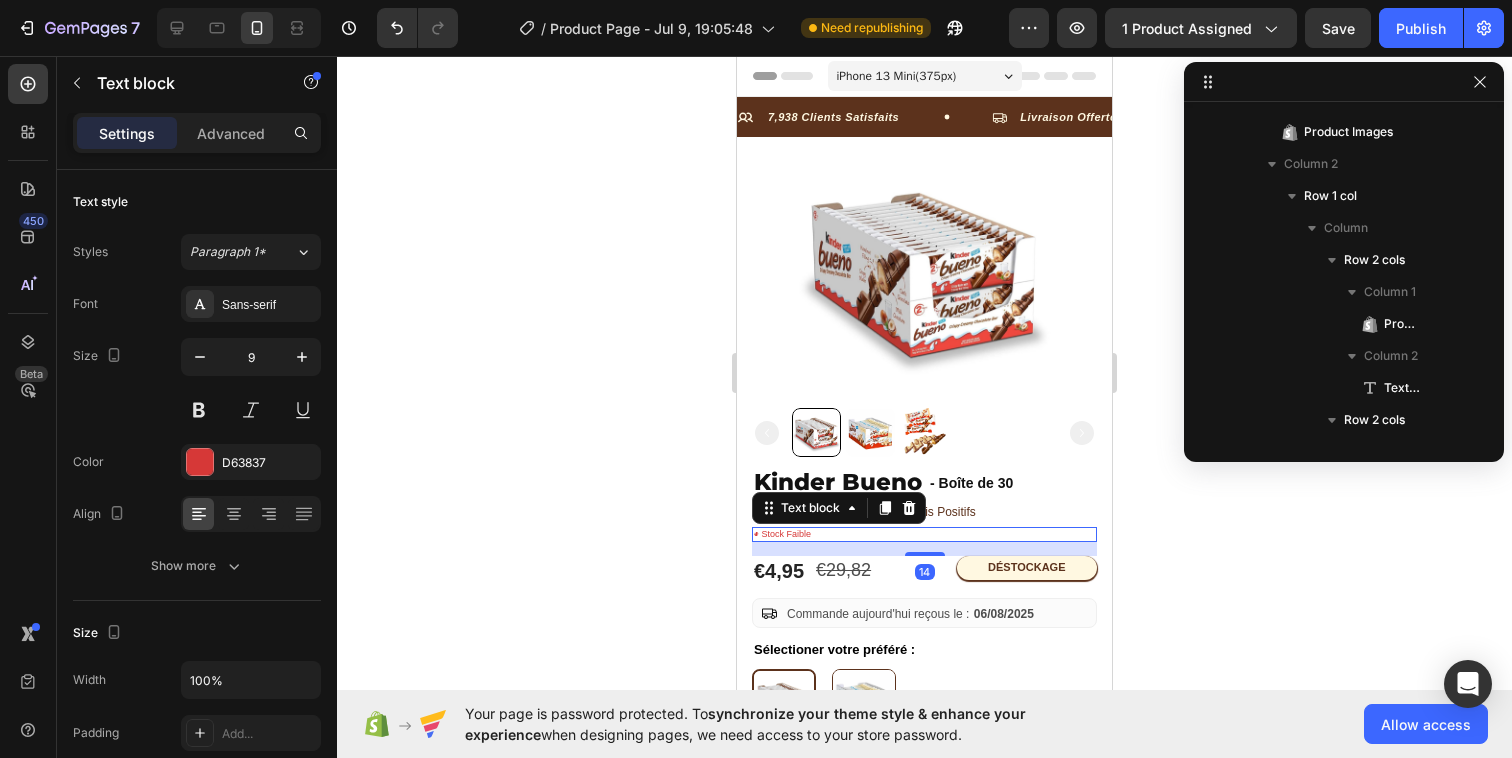 scroll, scrollTop: 986, scrollLeft: 0, axis: vertical 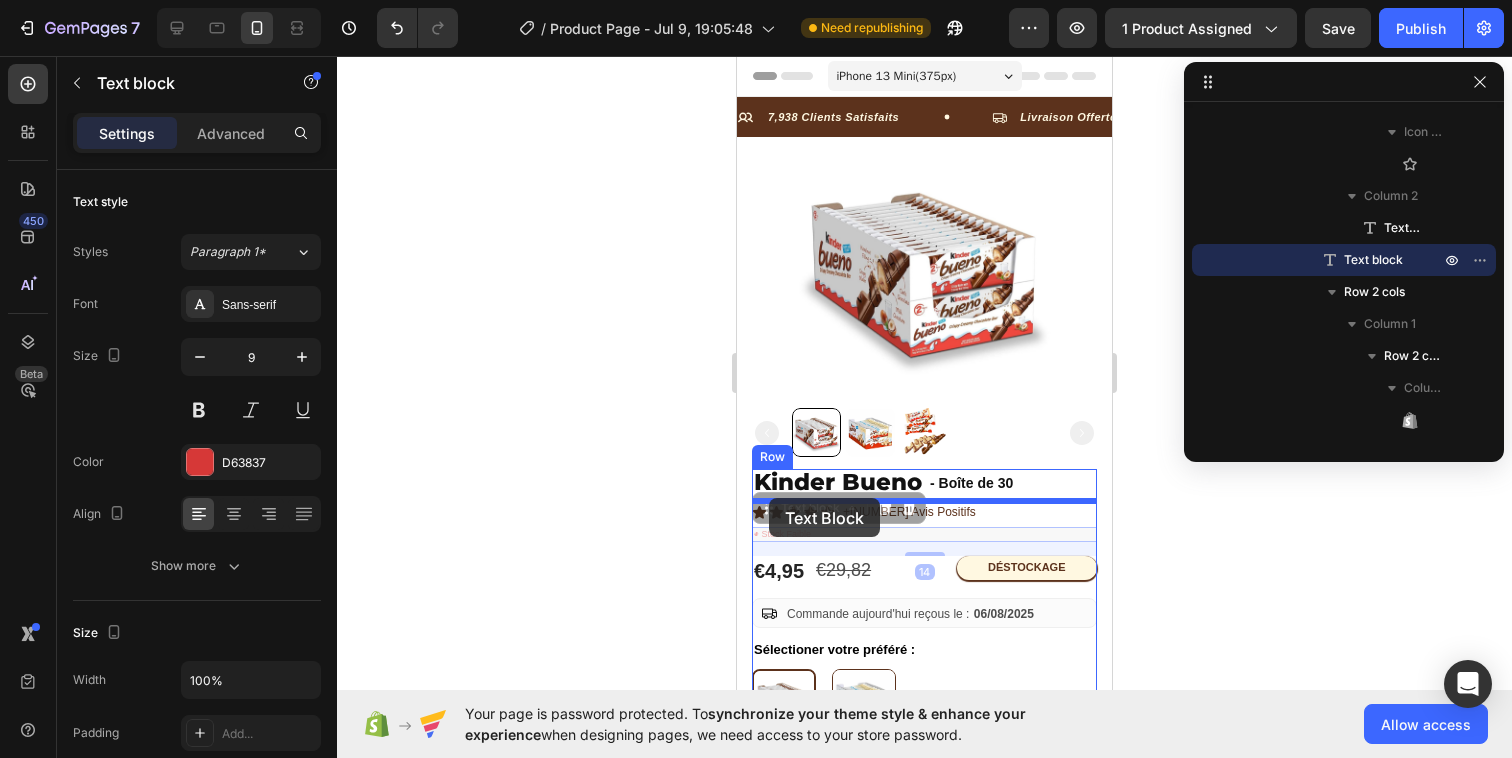 drag, startPoint x: 769, startPoint y: 512, endPoint x: 769, endPoint y: 498, distance: 14 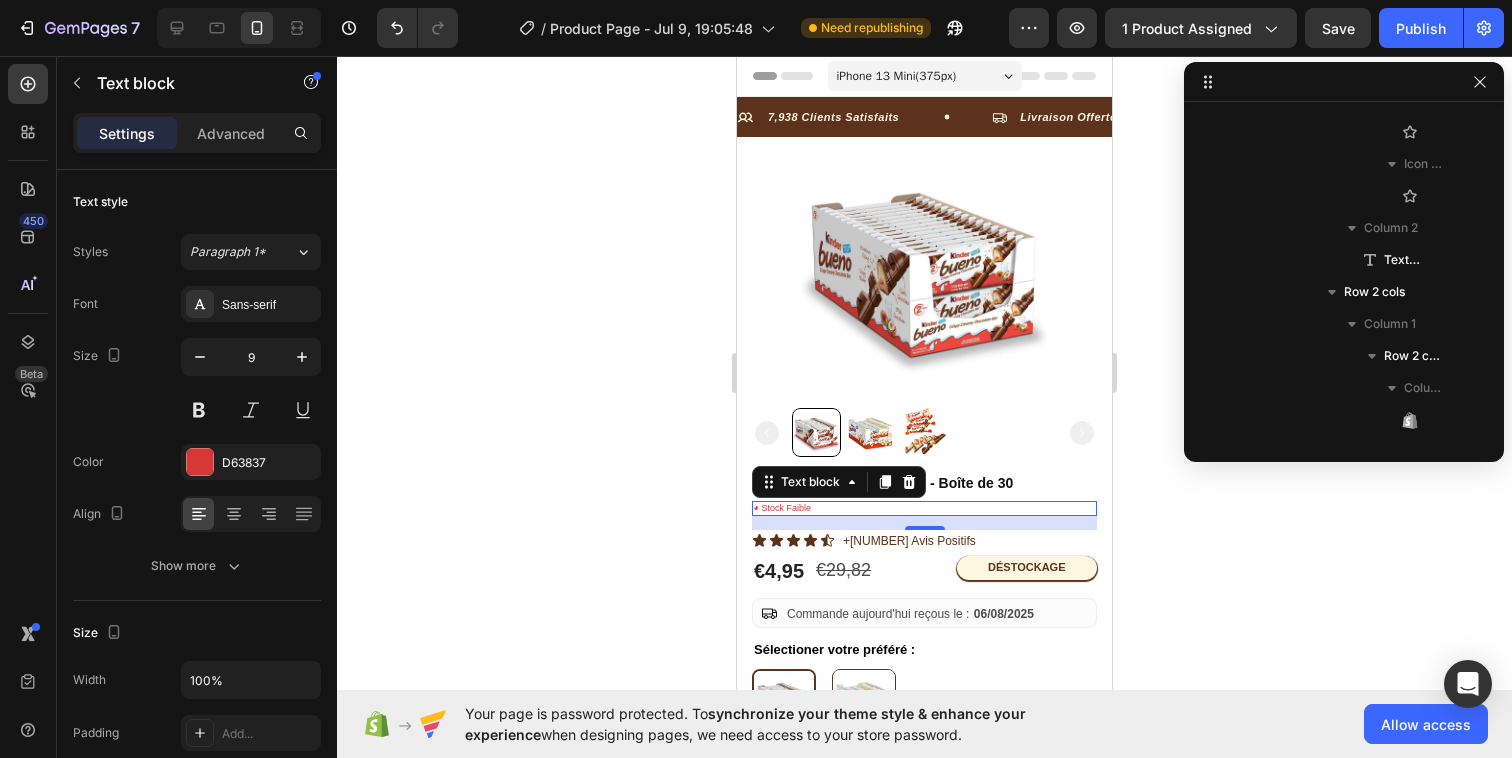 click 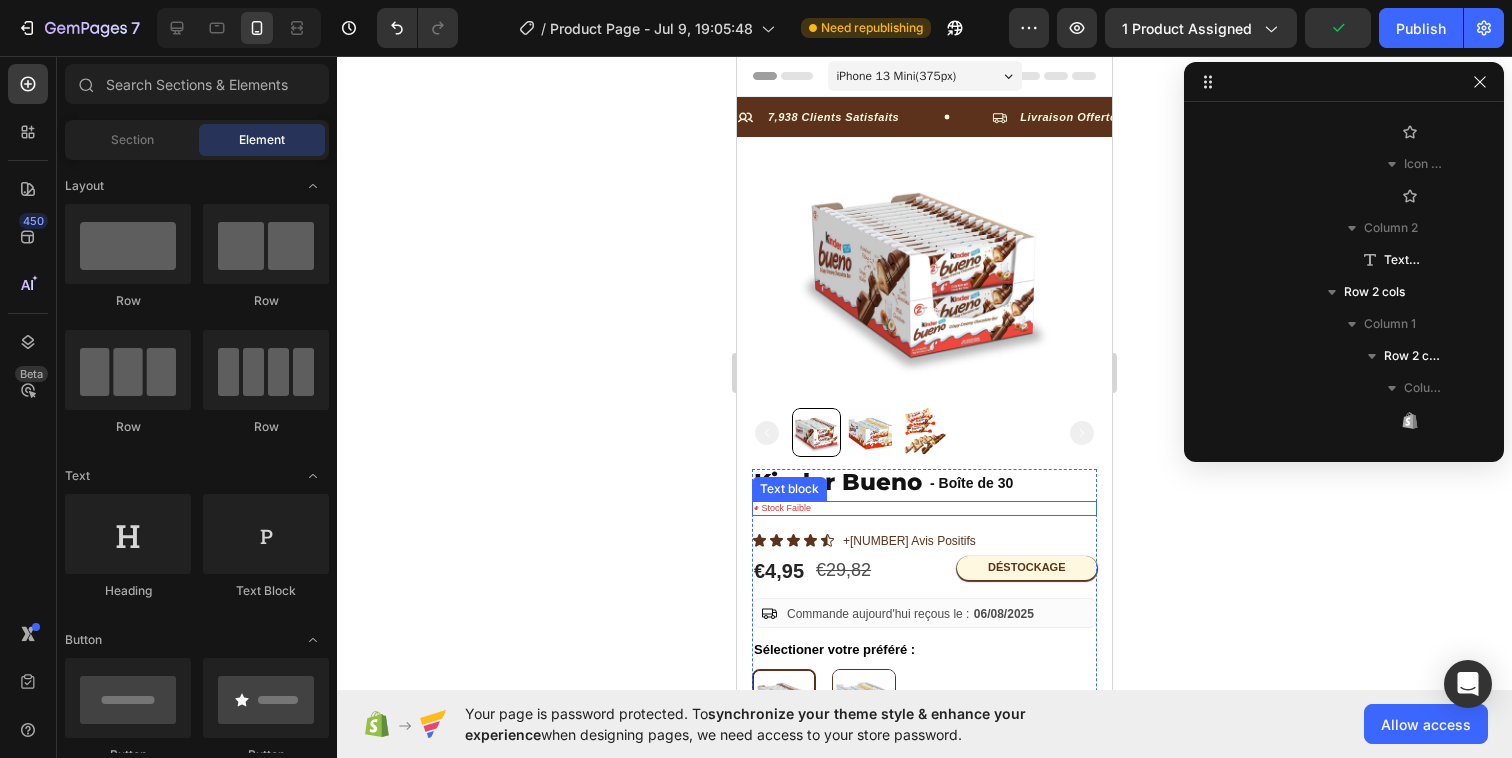 click on "◉ Stock Faible" at bounding box center (924, 508) 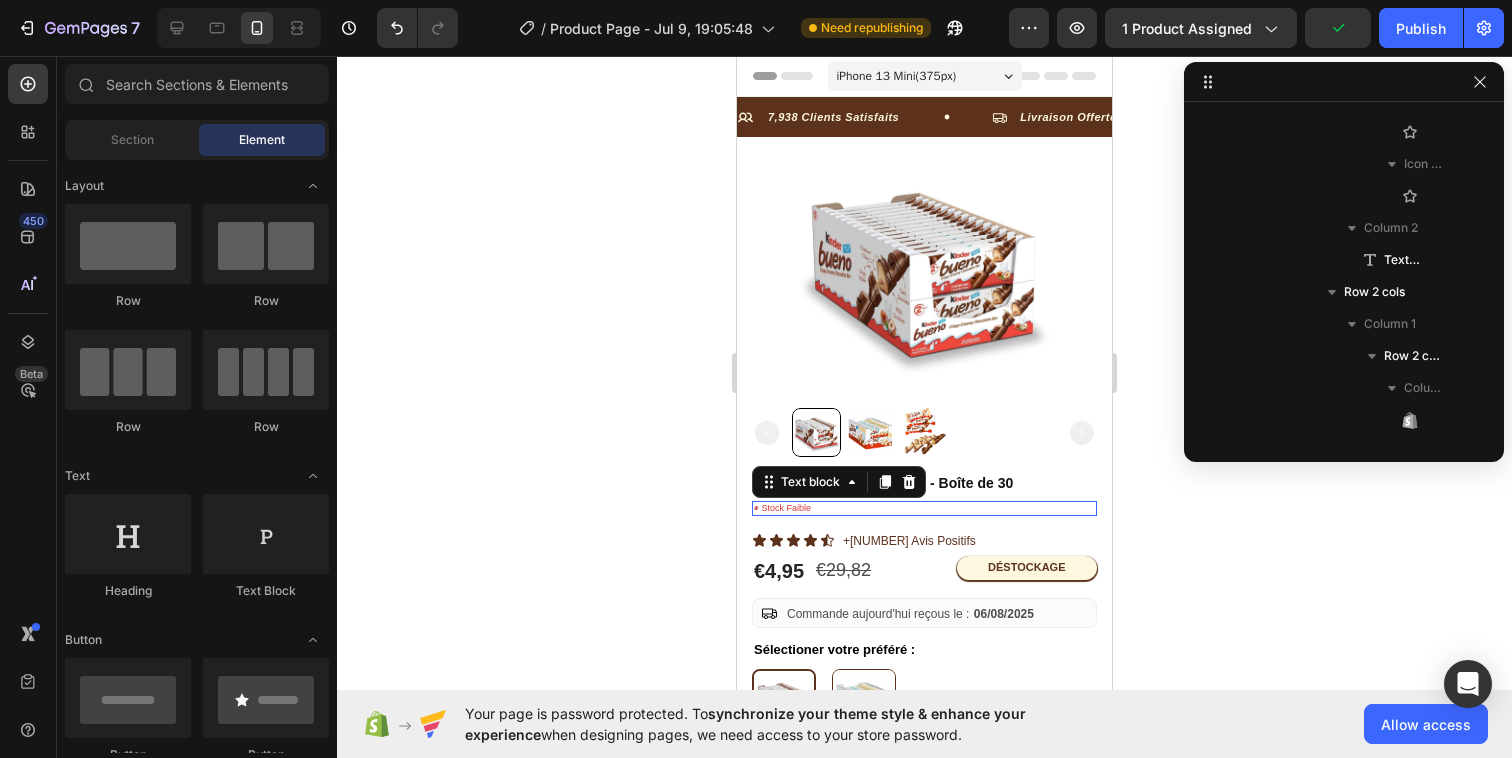 scroll, scrollTop: 506, scrollLeft: 0, axis: vertical 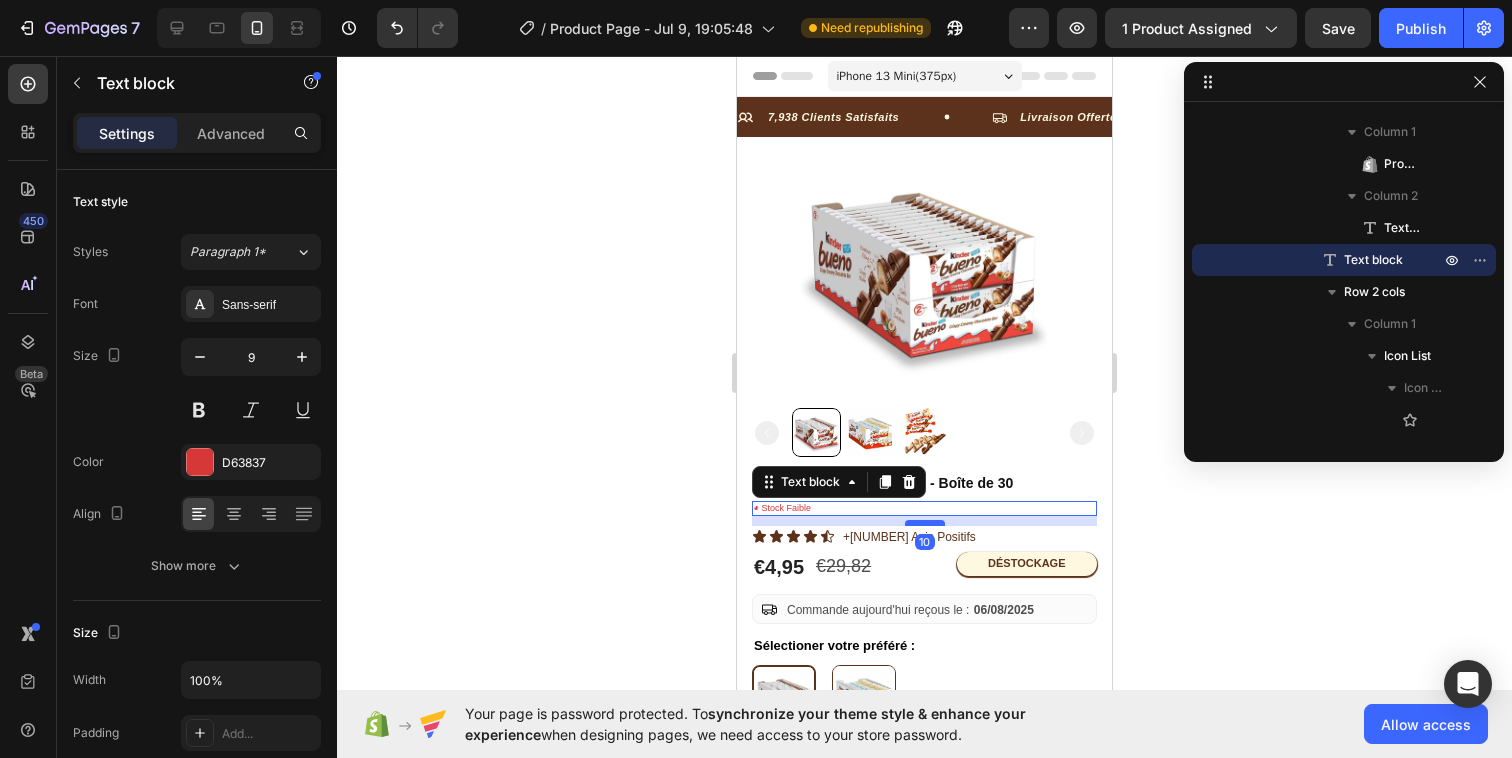 click at bounding box center (925, 523) 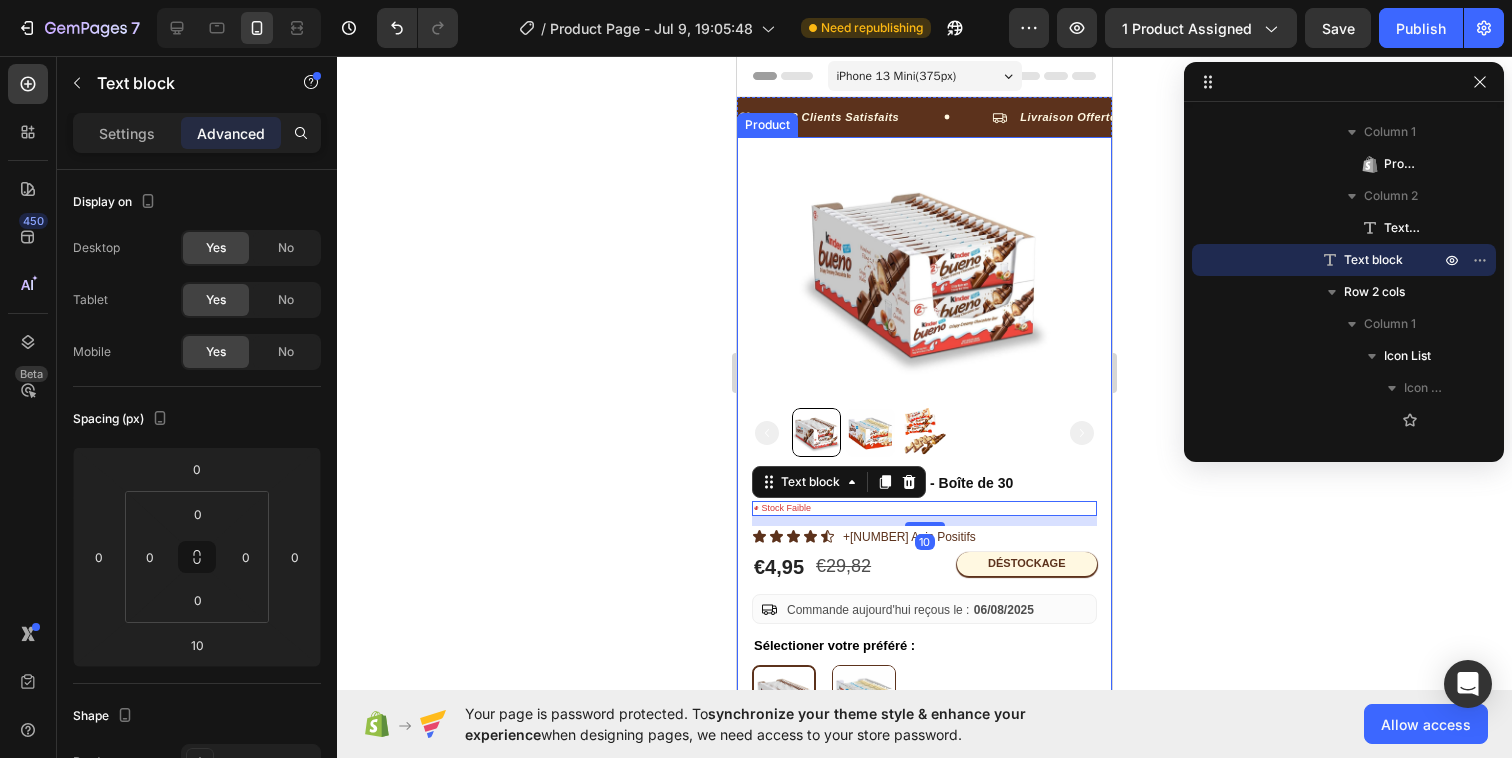 click 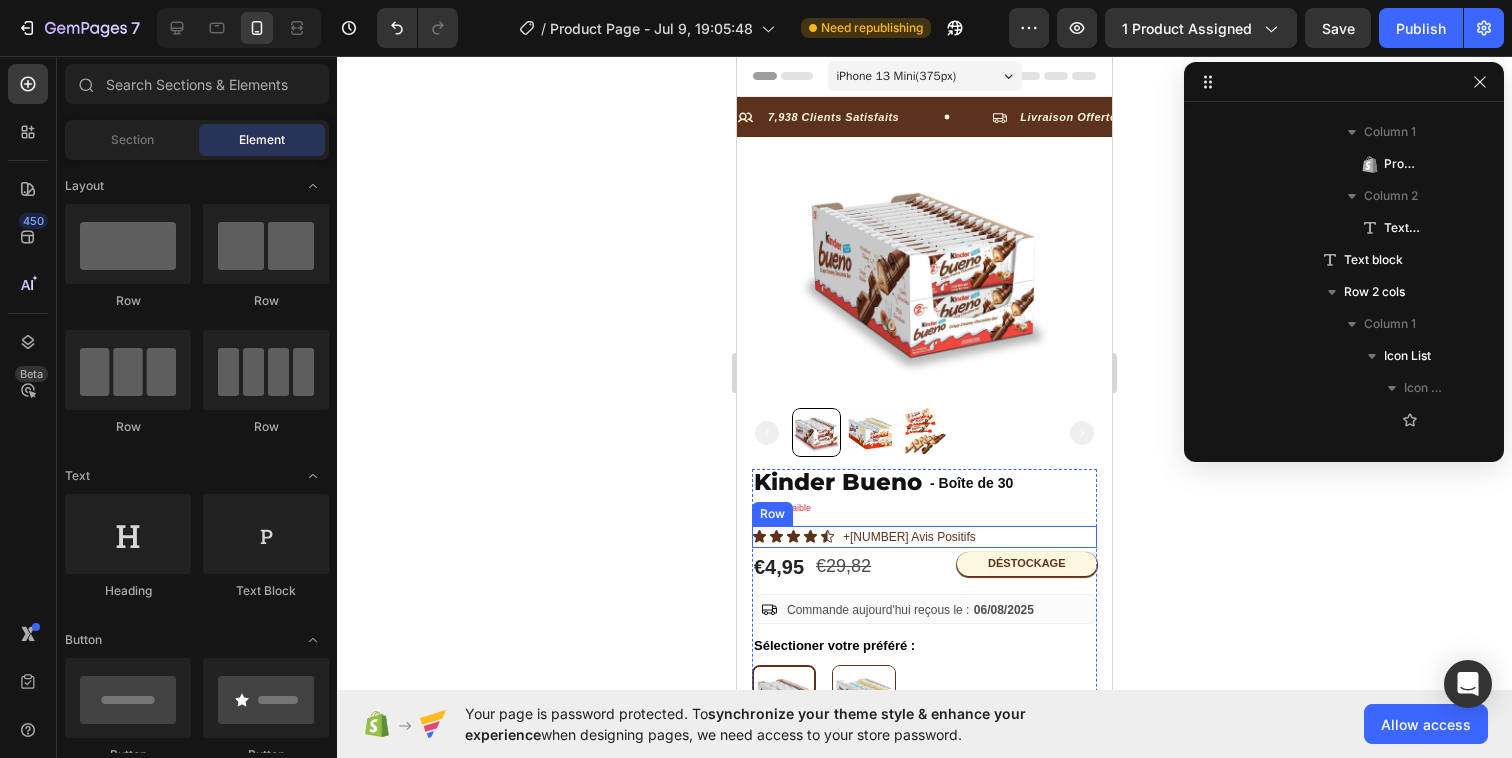 click on "Icon
Icon
Icon
Icon
Icon Icon List +3786 Avis Positifs Text Block Row" at bounding box center (924, 537) 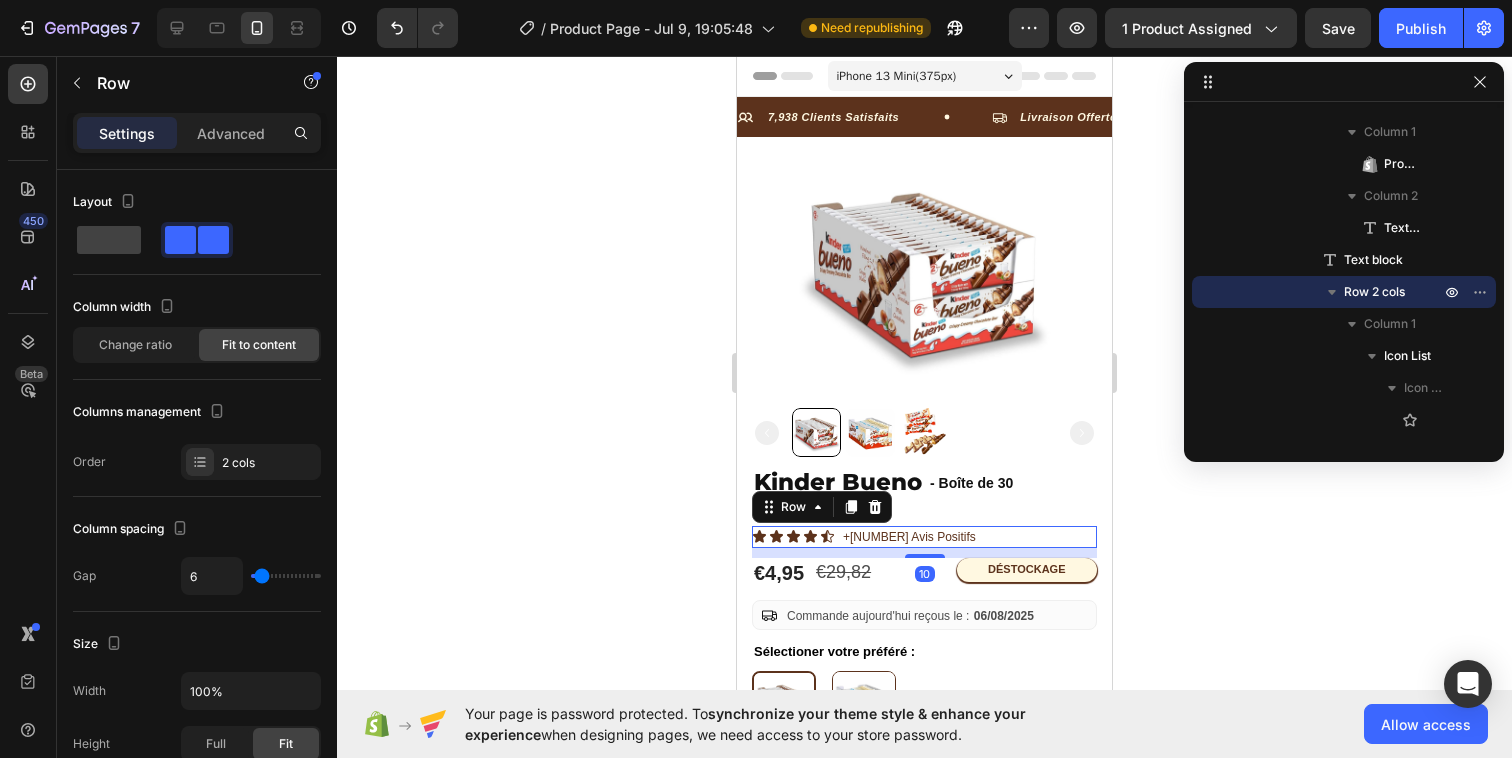 click at bounding box center [925, 556] 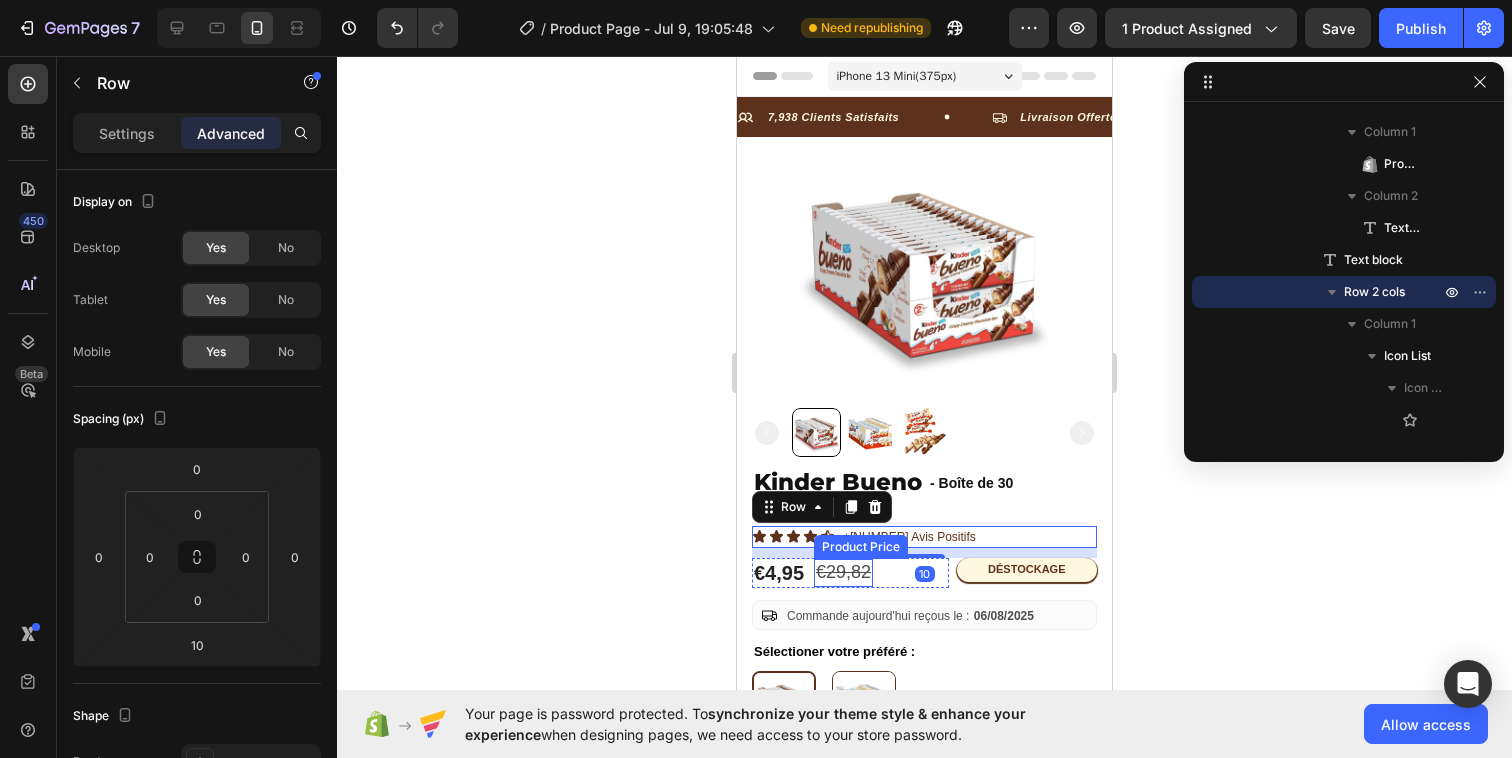 click 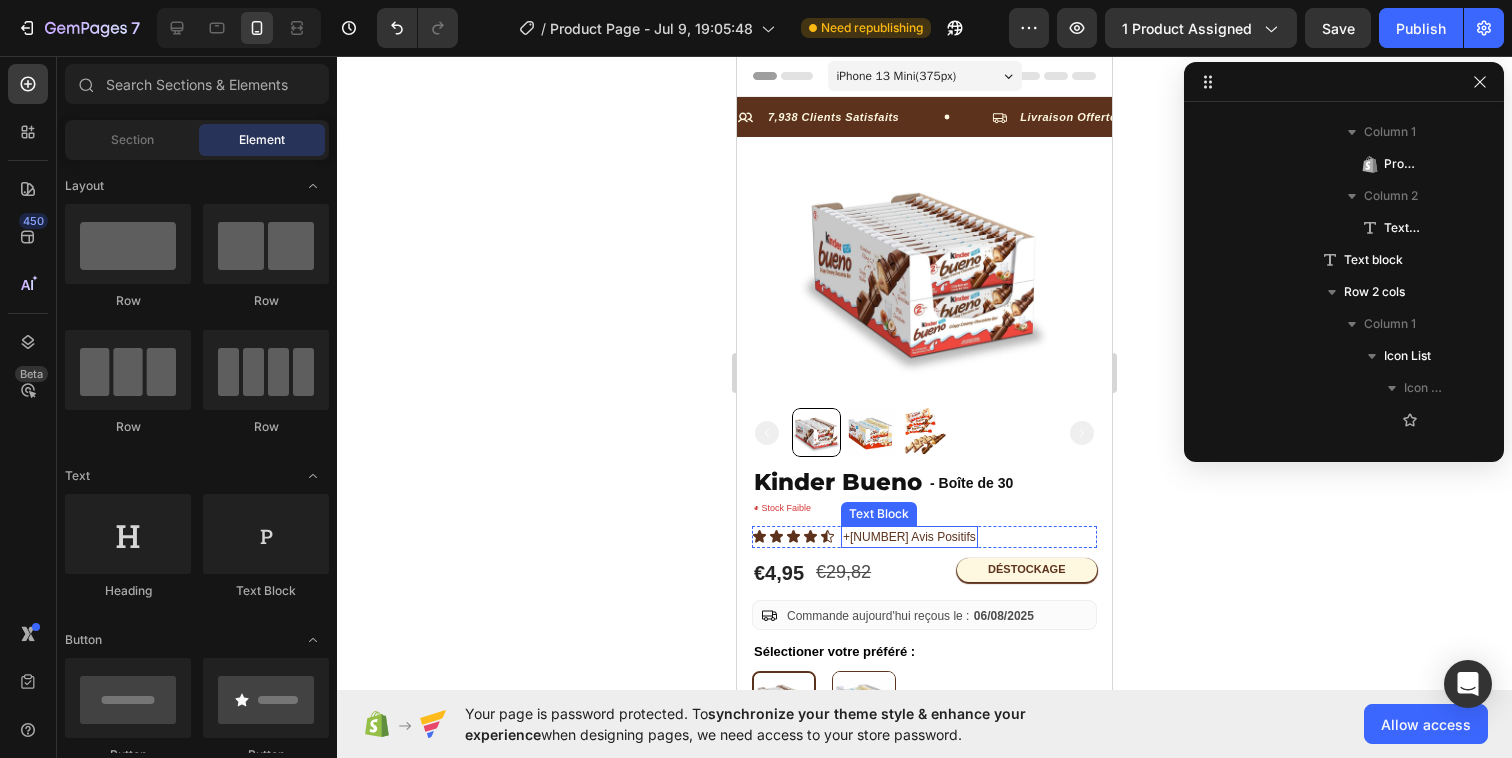 click on "+3786 Avis Positifs" at bounding box center (909, 537) 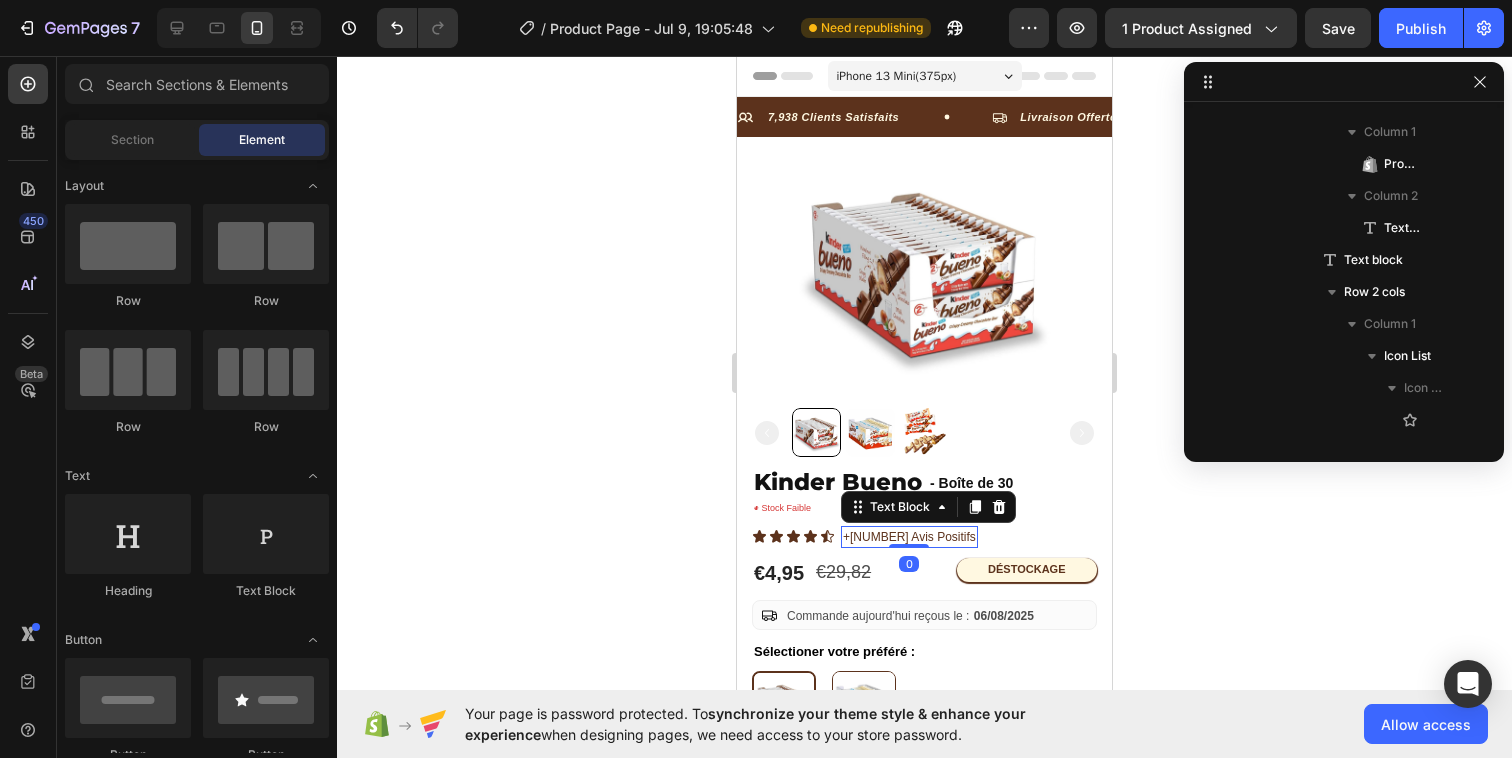 scroll, scrollTop: 986, scrollLeft: 0, axis: vertical 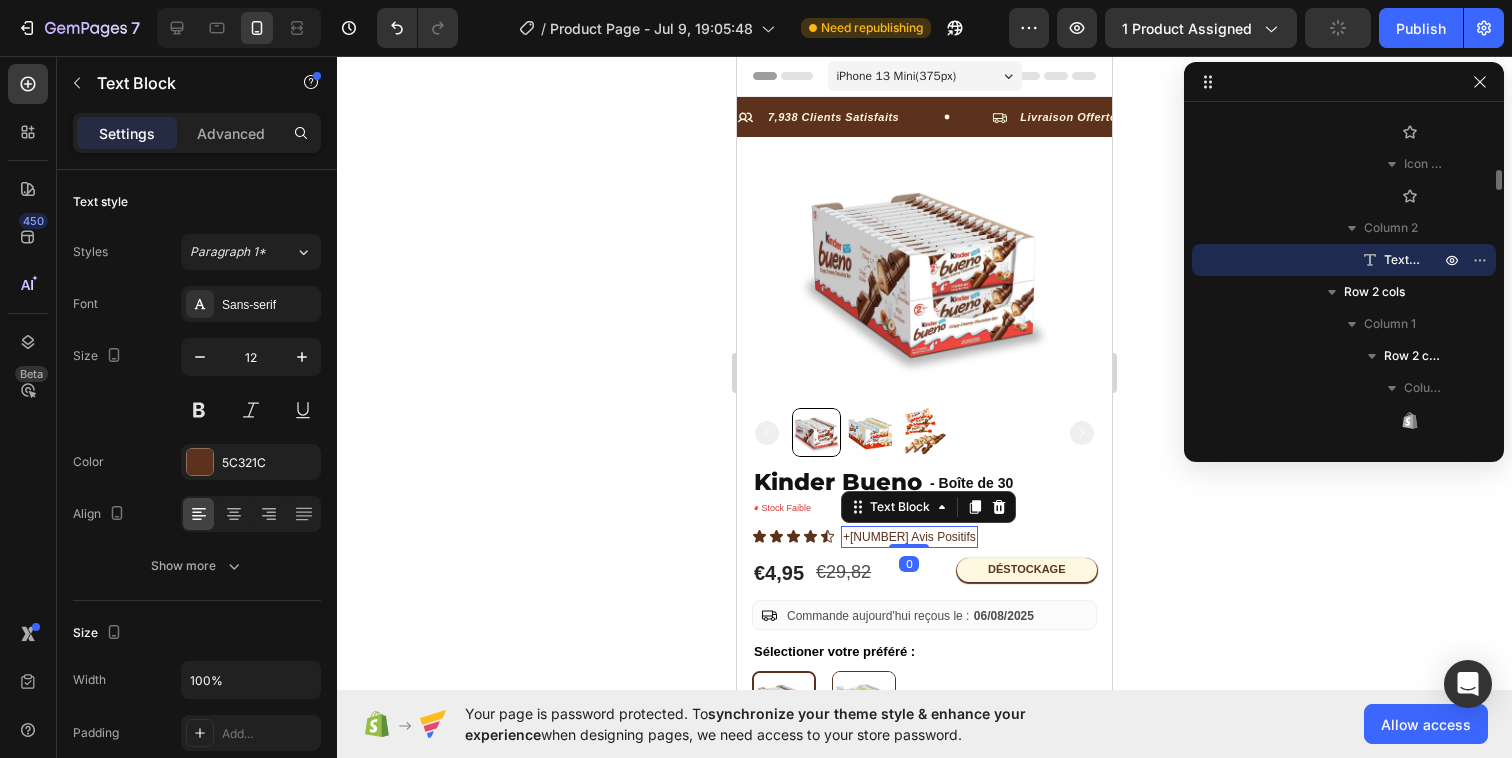 click on "+3786 Avis Positifs" at bounding box center [909, 537] 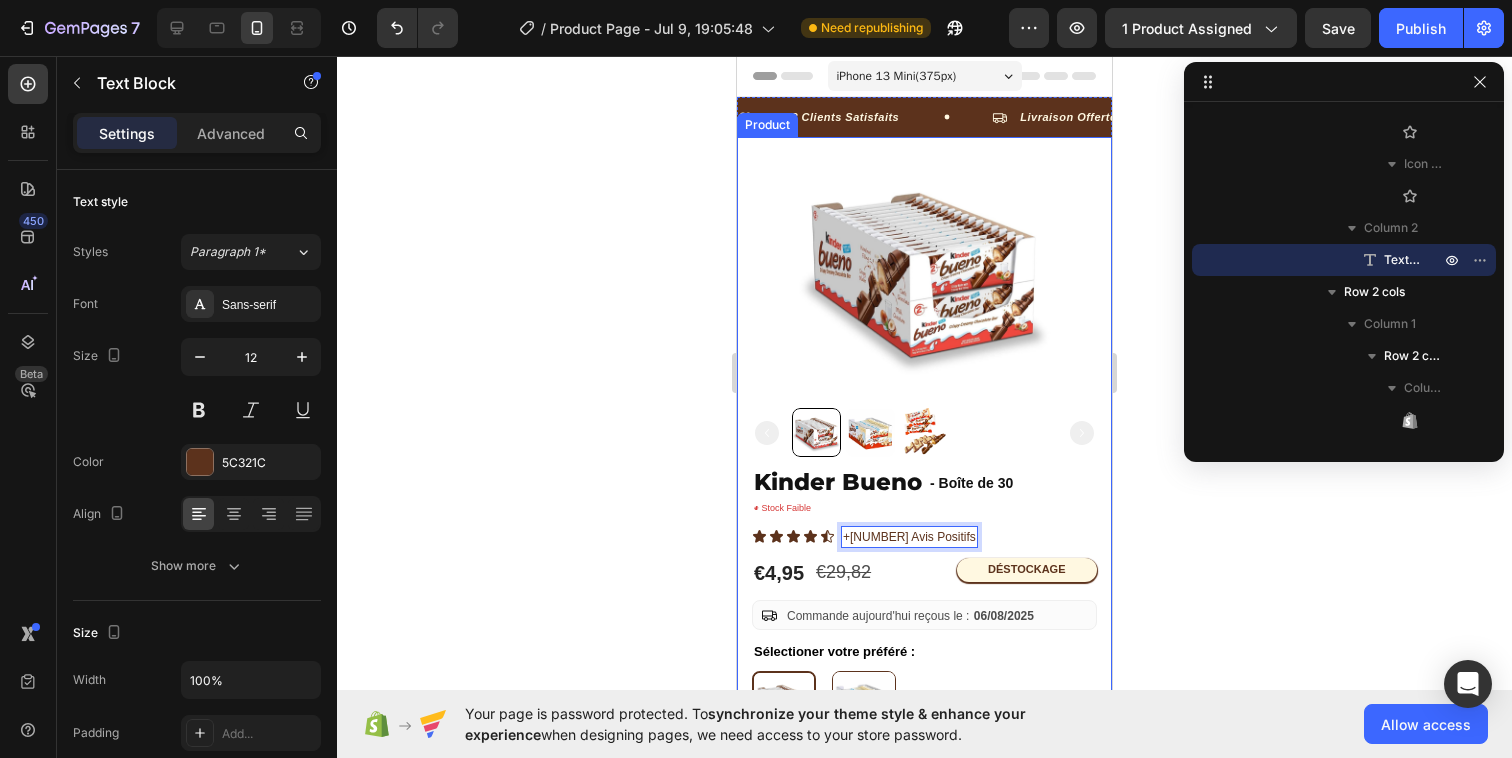 click 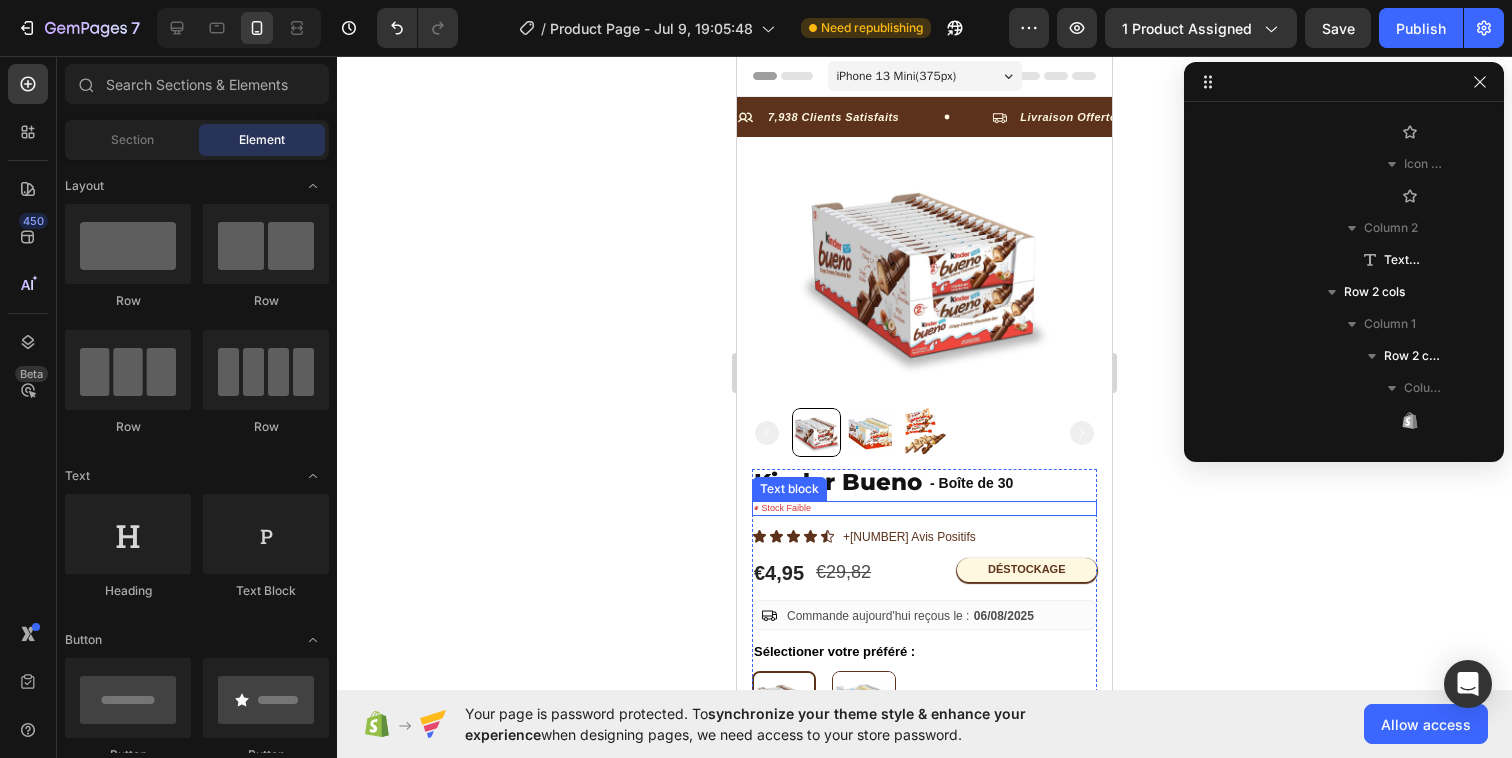 click on "◉ Stock Faible" at bounding box center (924, 508) 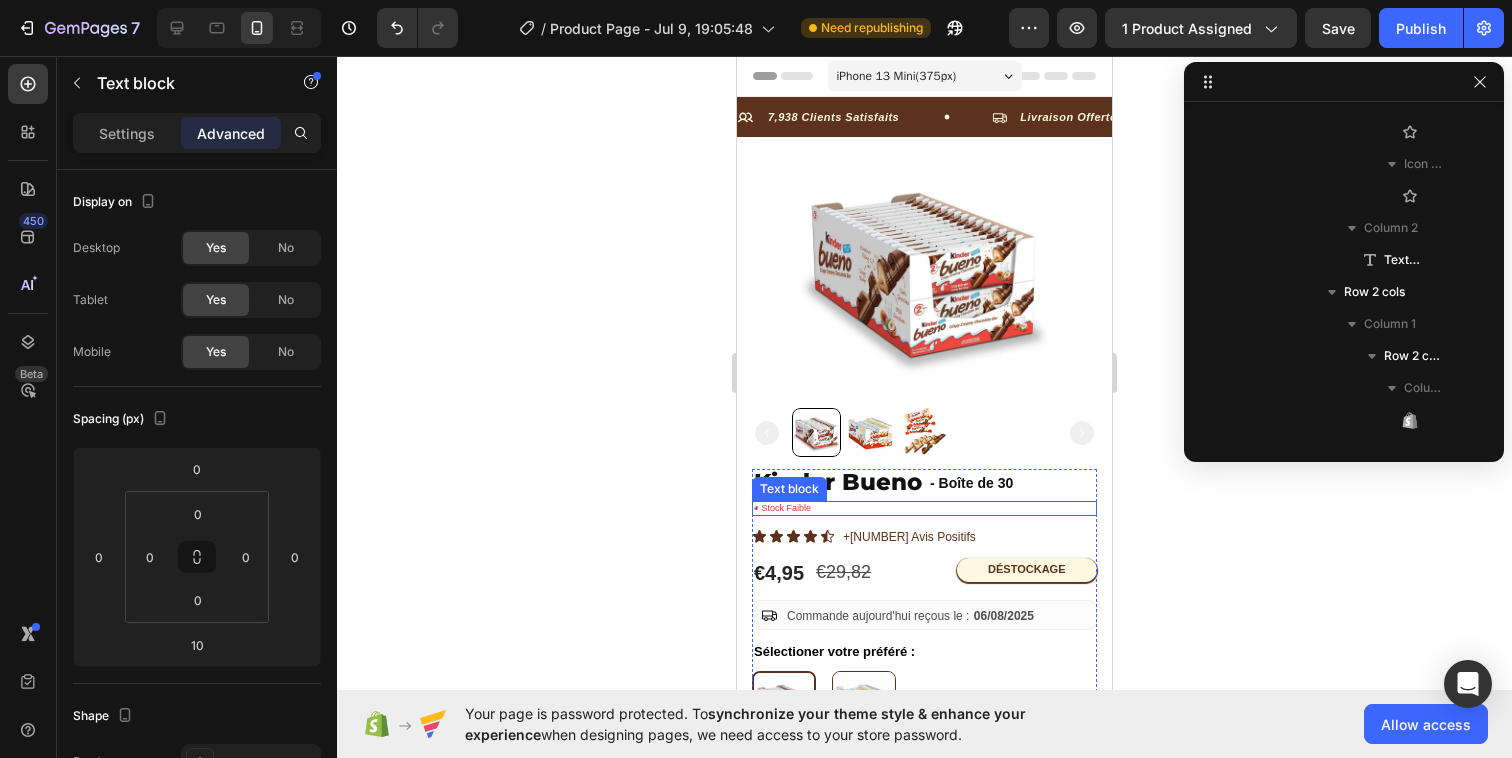 scroll, scrollTop: 506, scrollLeft: 0, axis: vertical 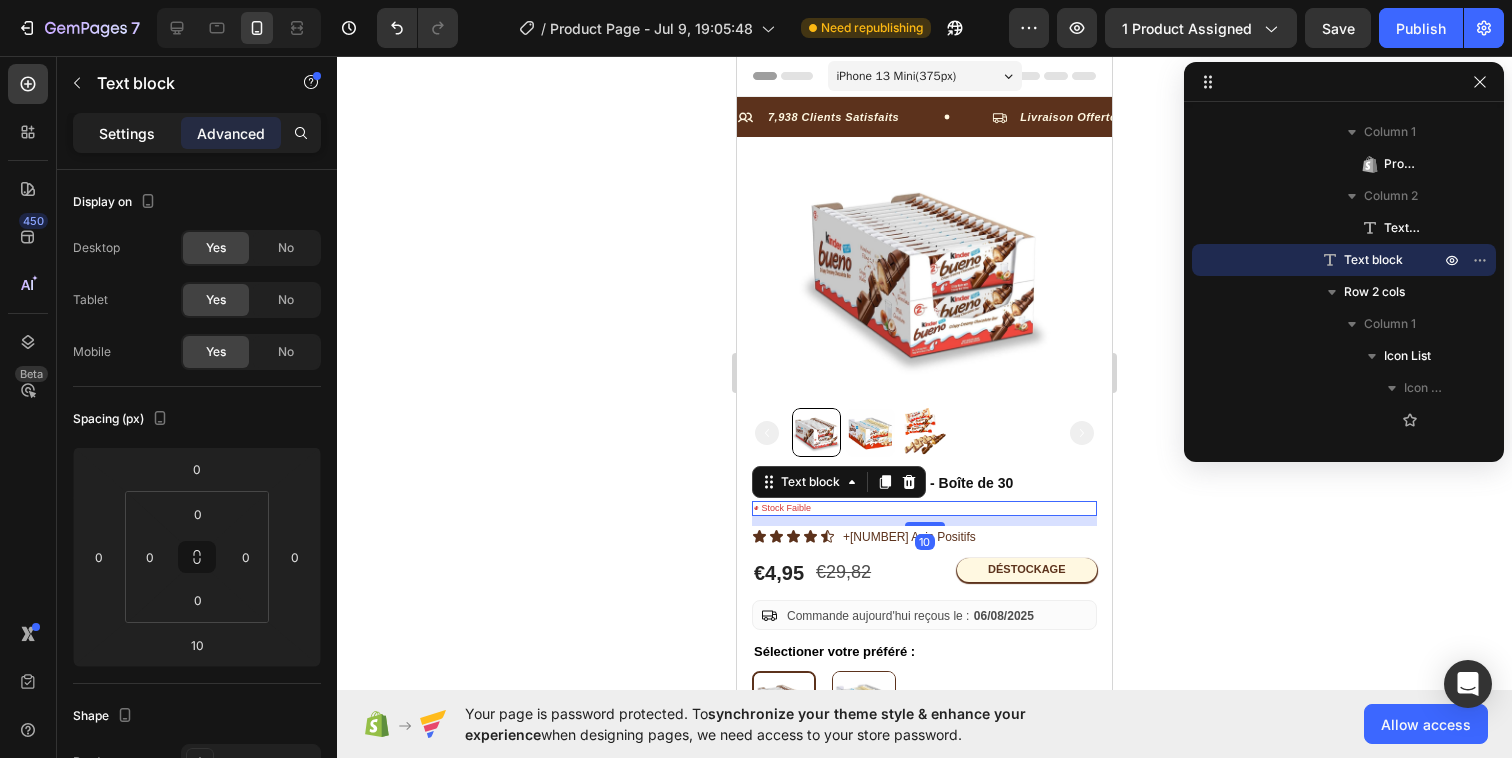 click on "Settings" 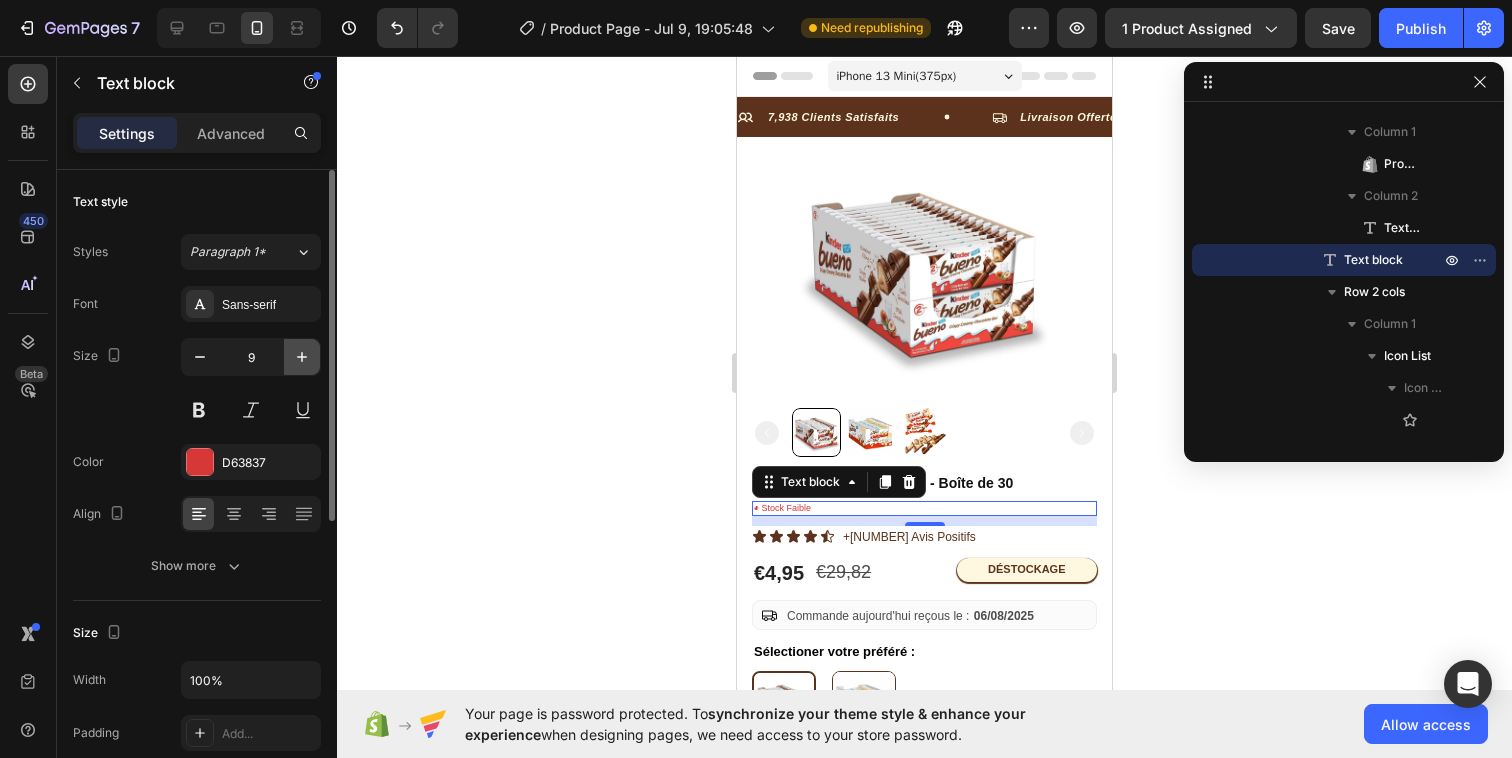 click at bounding box center (302, 357) 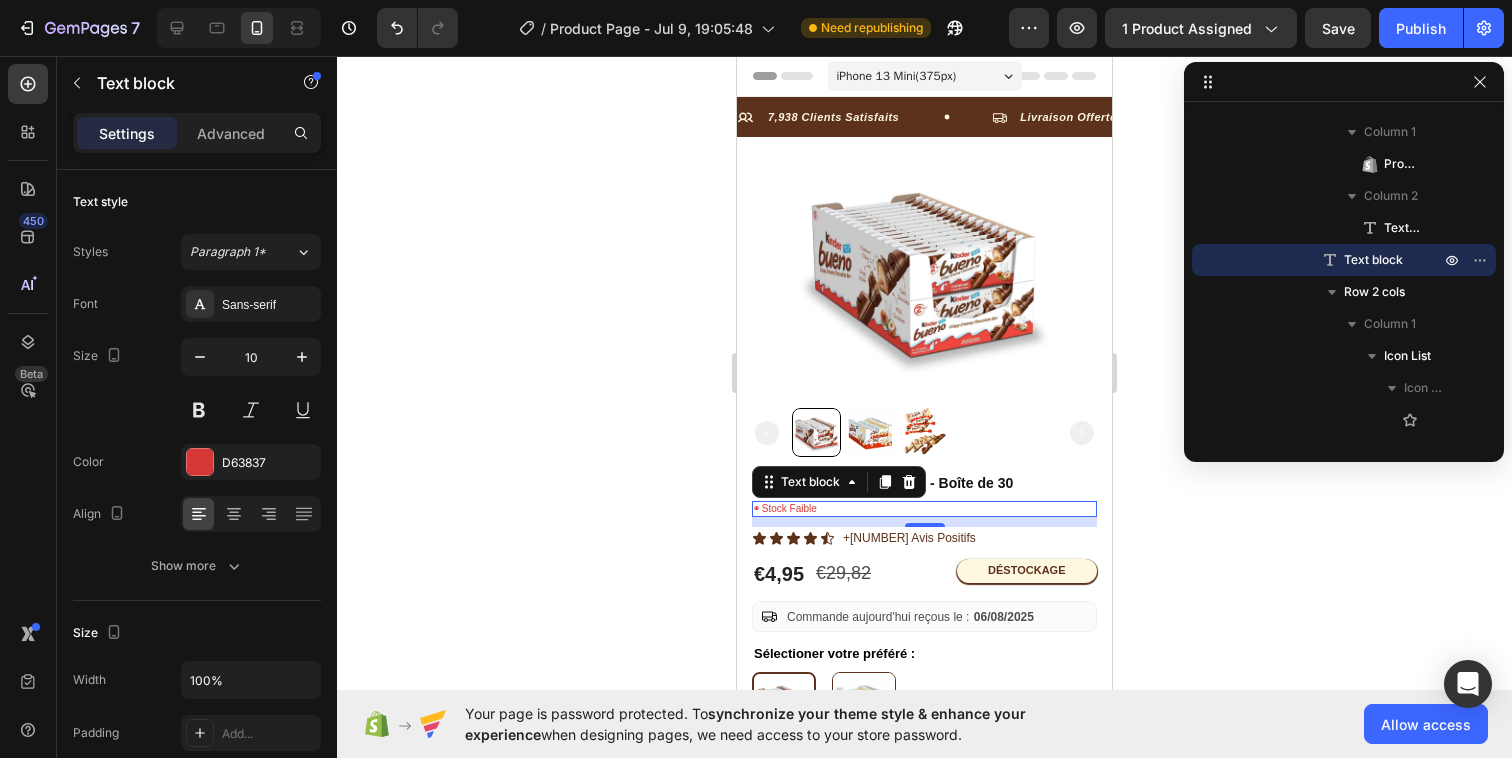 click 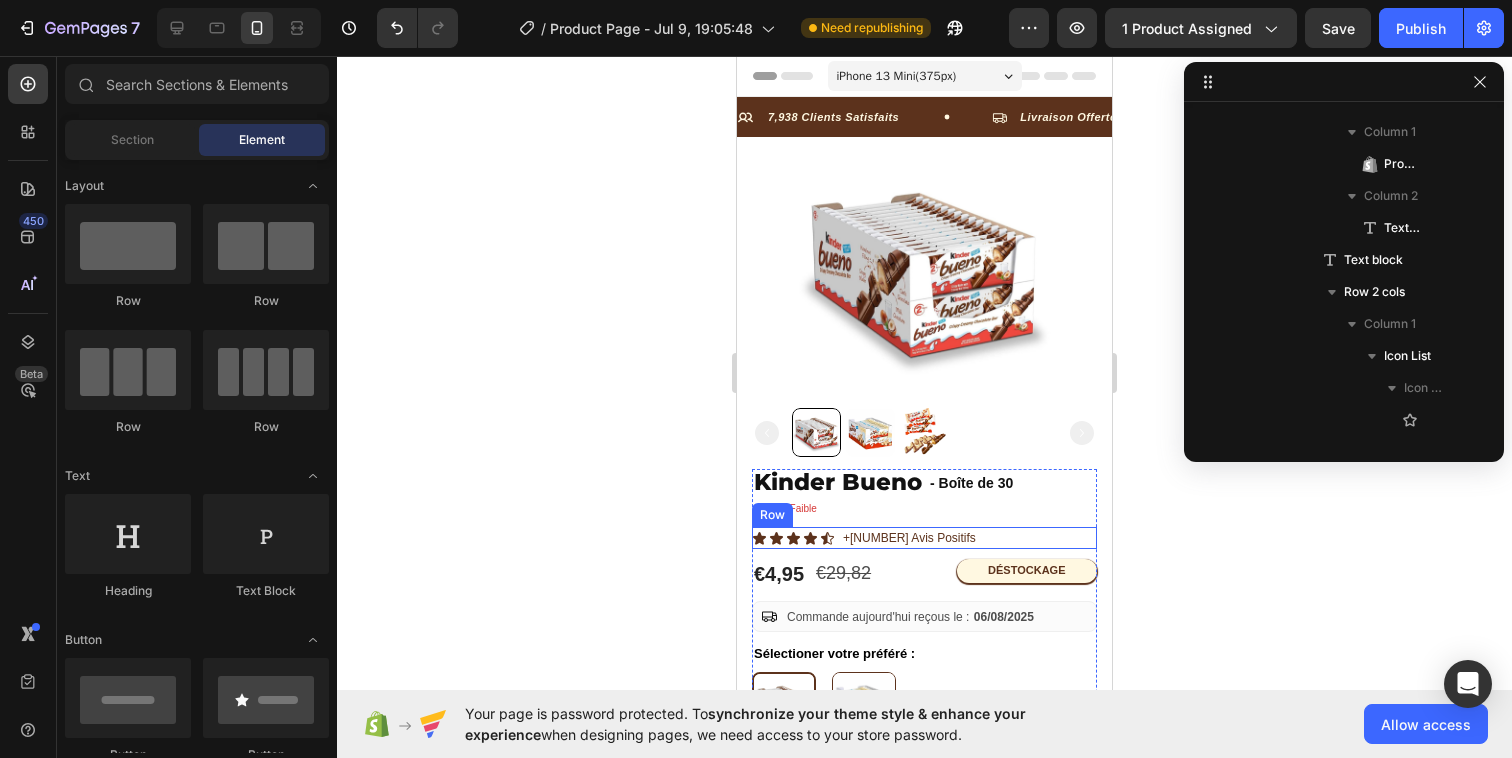 click on "Icon
Icon
Icon
Icon
Icon Icon List +3786 Avis Positifs Text Block Row" at bounding box center (924, 538) 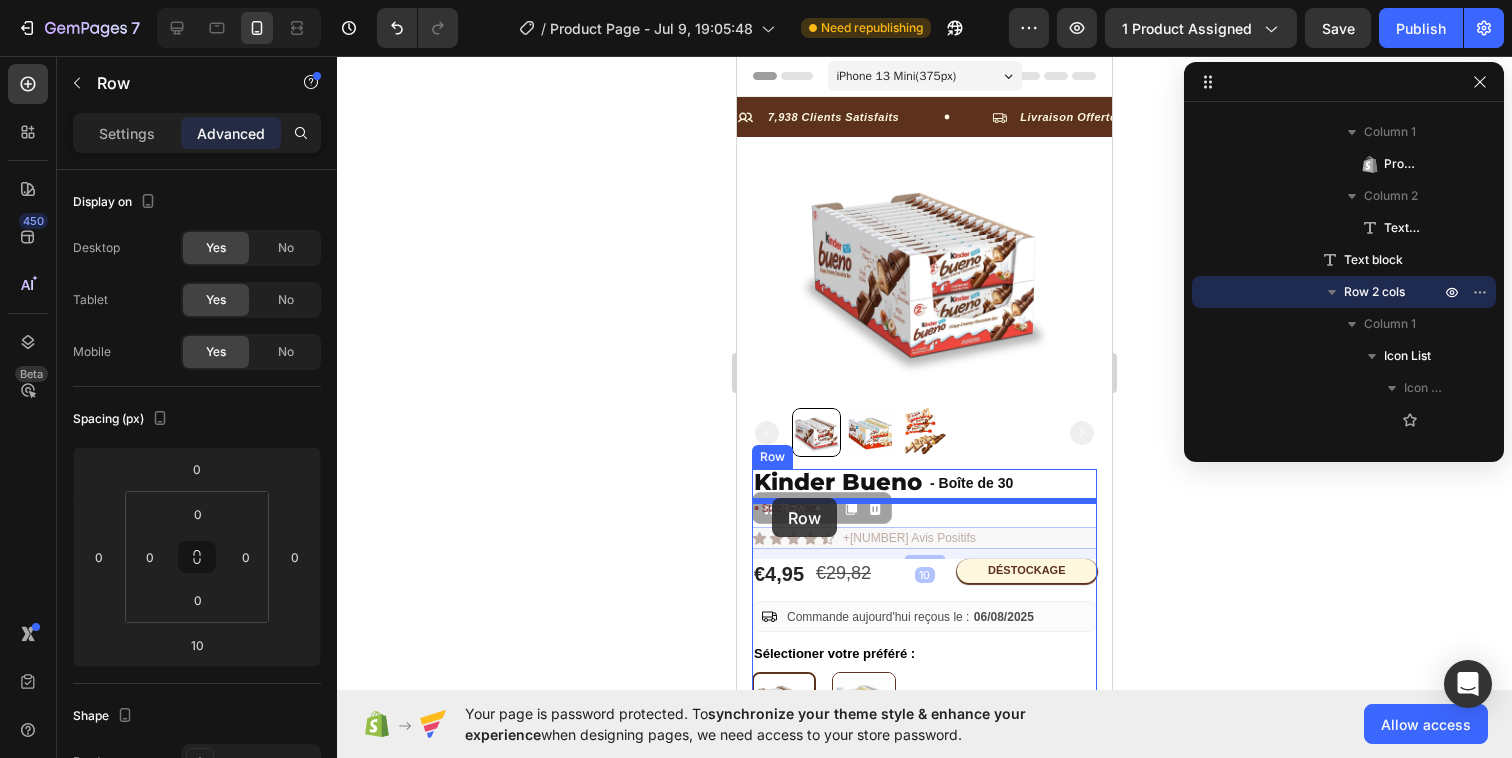drag, startPoint x: 772, startPoint y: 512, endPoint x: 772, endPoint y: 501, distance: 11 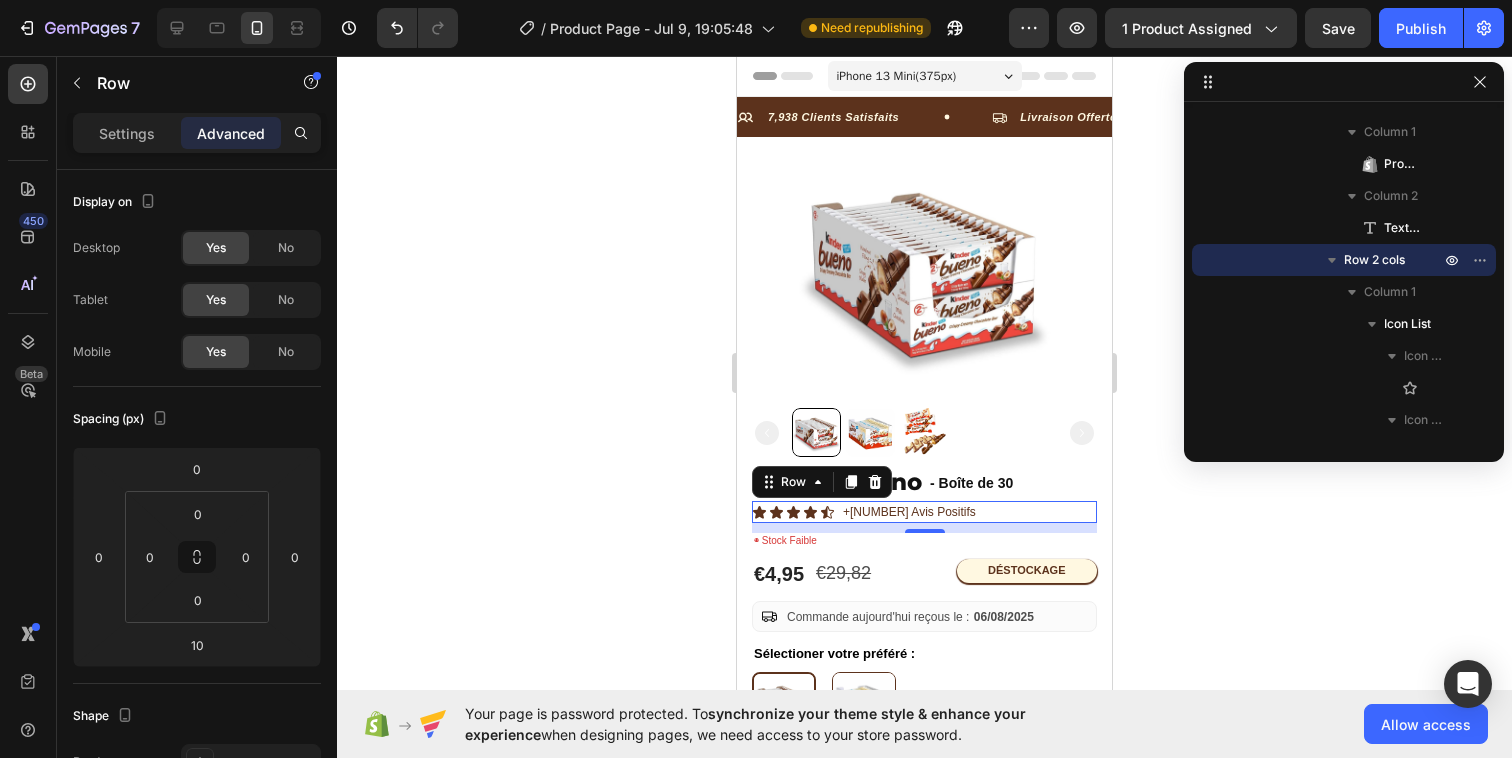 click 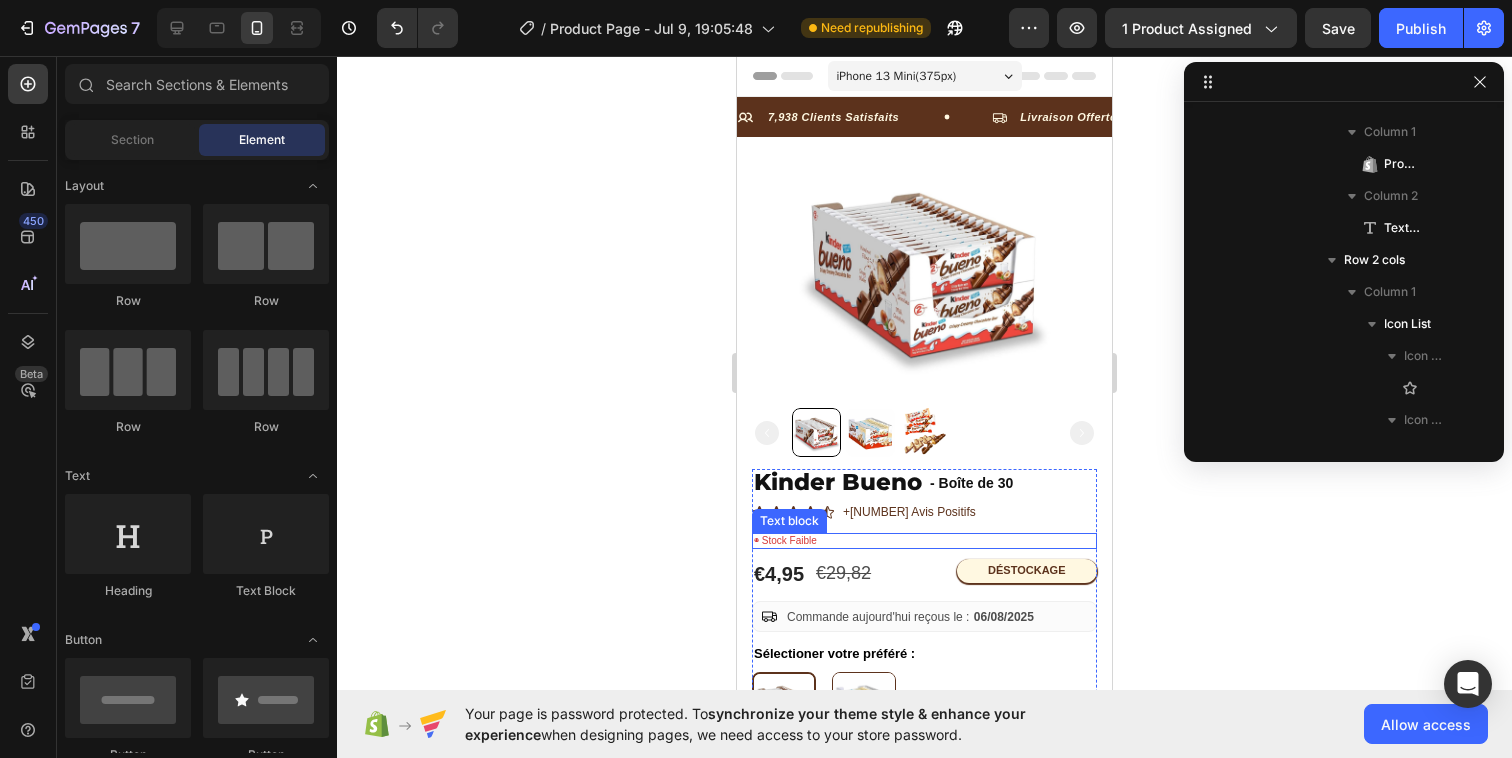 click on "◉ Stock Faible" at bounding box center [924, 541] 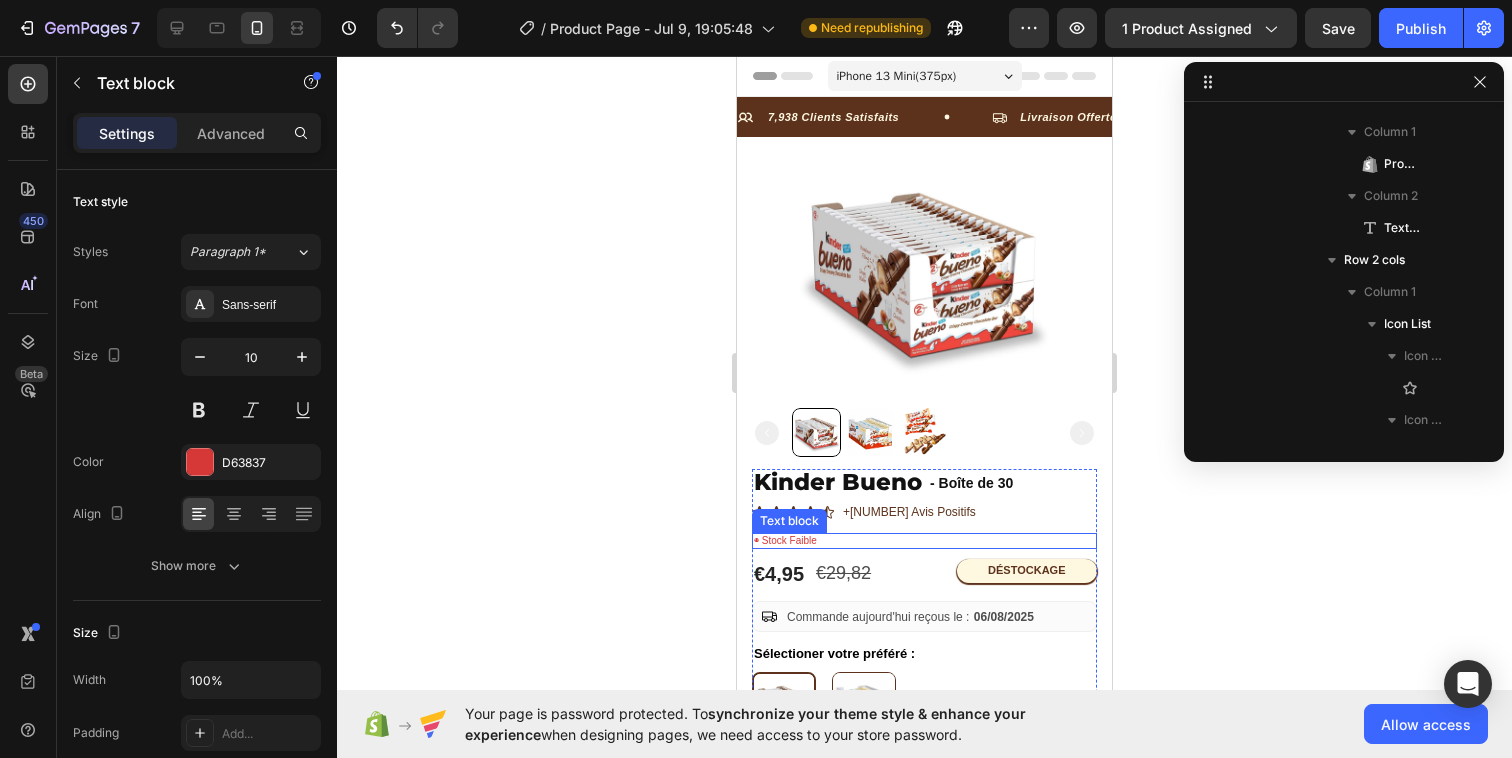 scroll, scrollTop: 986, scrollLeft: 0, axis: vertical 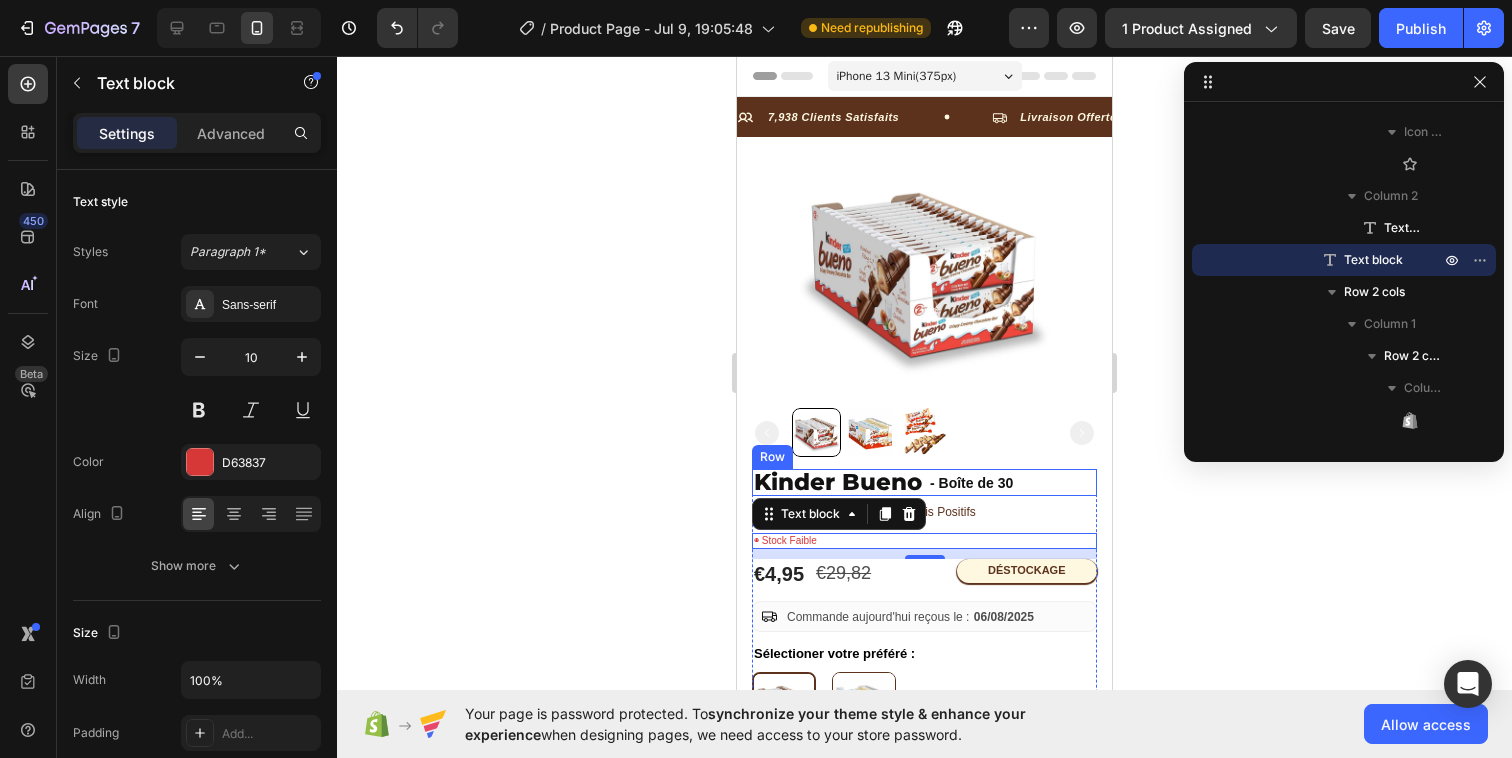 click on "Kinder Bueno Product Title - Boîte de 30 Text Block Row" at bounding box center (924, 482) 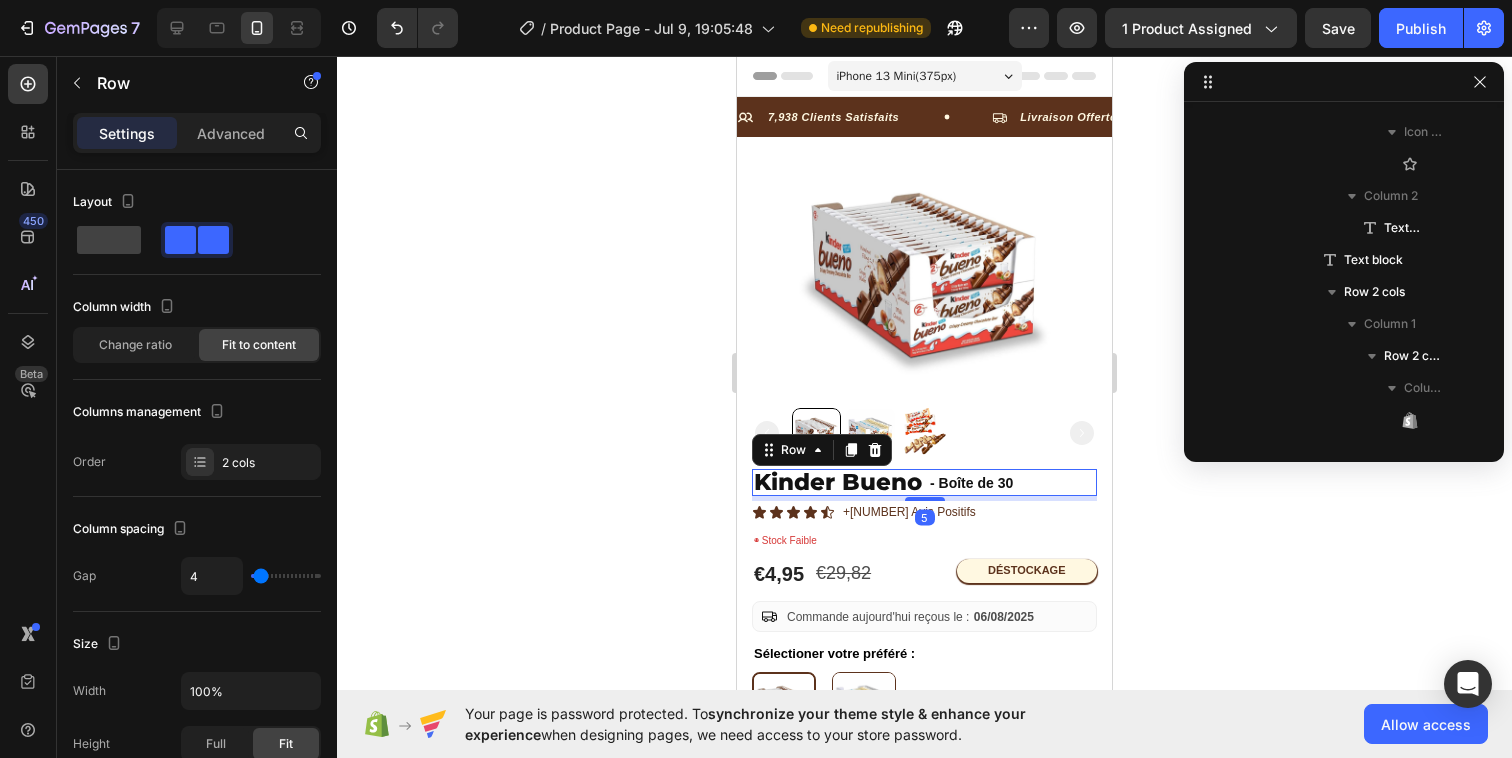 scroll, scrollTop: 346, scrollLeft: 0, axis: vertical 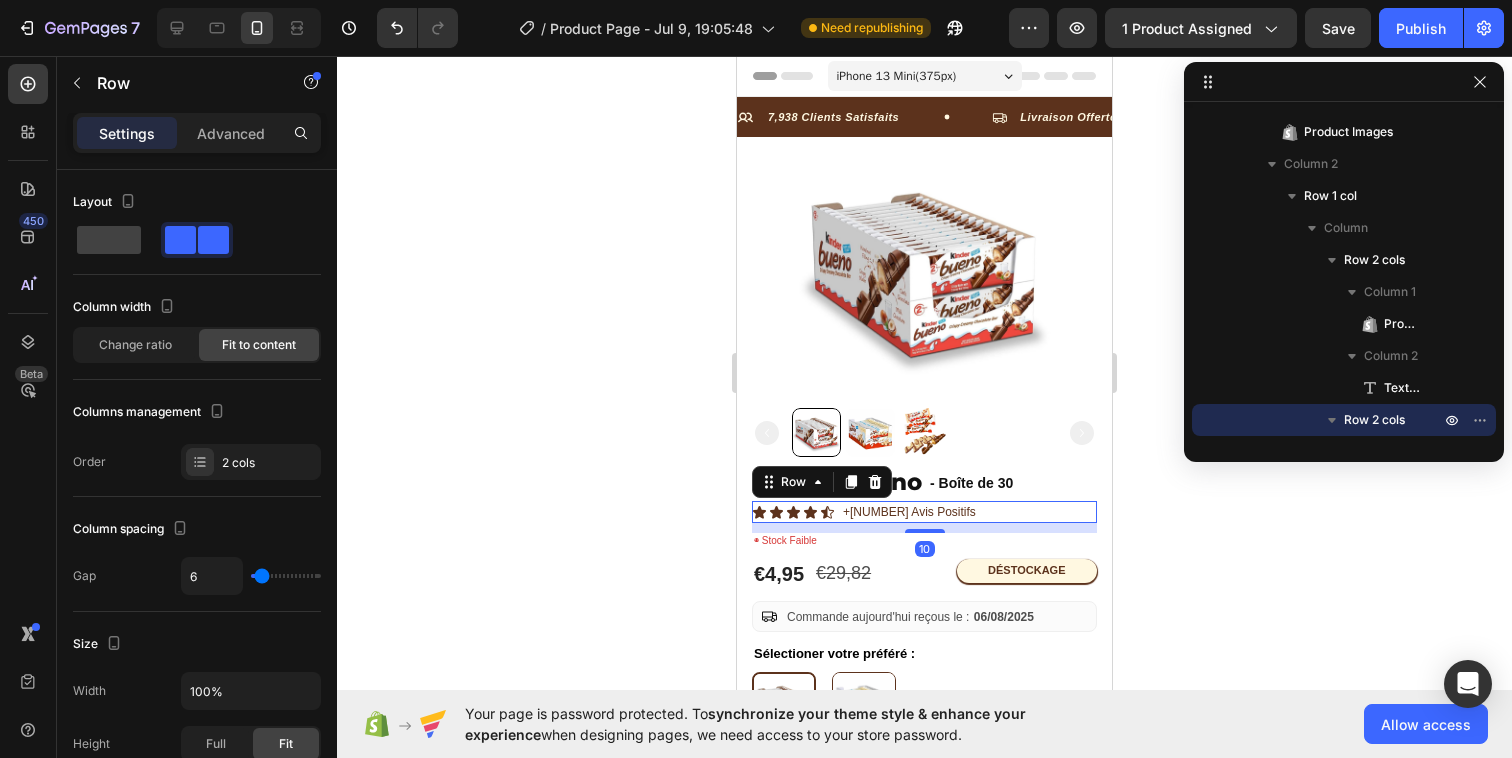 click on "Icon
Icon
Icon
Icon
Icon Icon List +3786 Avis Positifs Text Block Row   10" at bounding box center [924, 512] 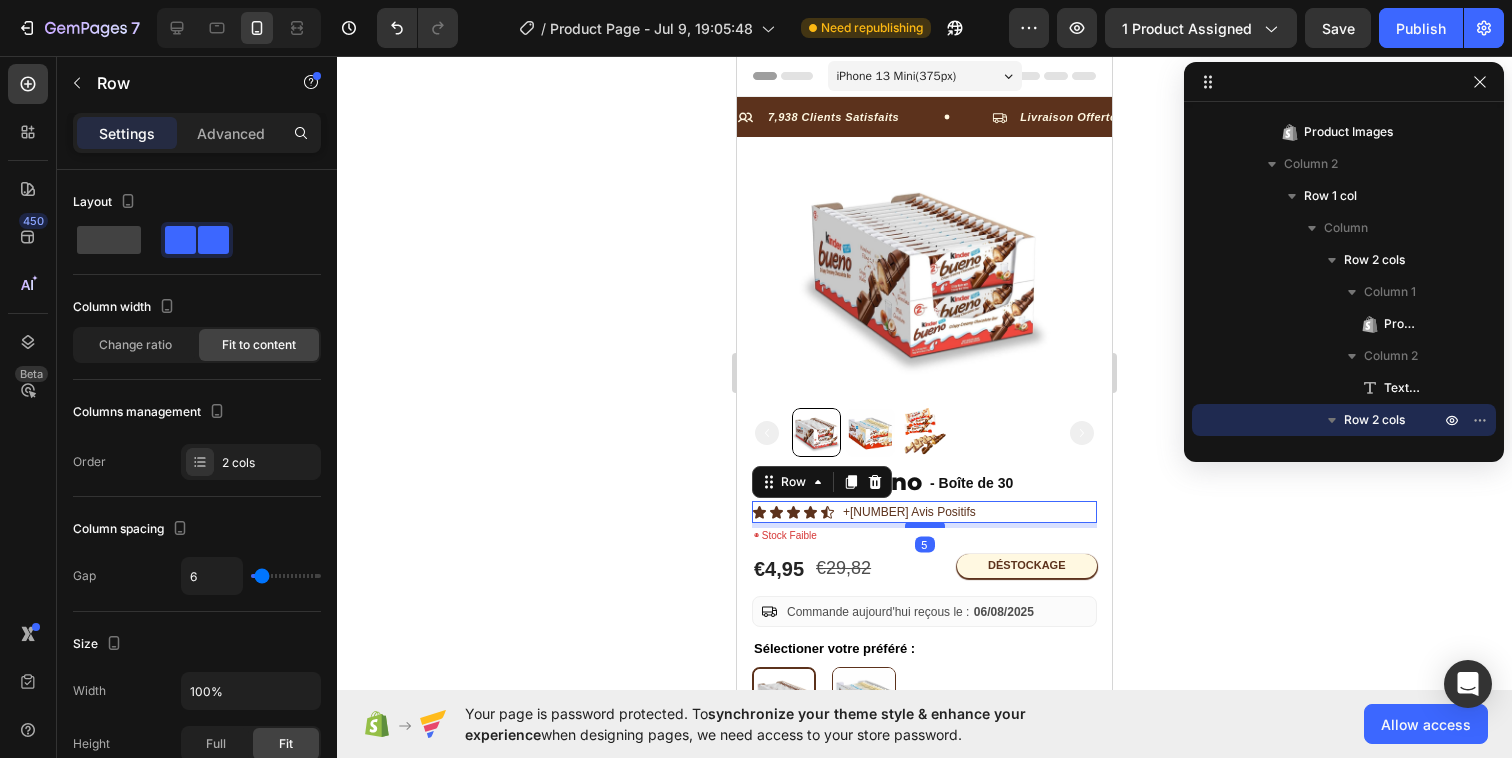 click at bounding box center (925, 525) 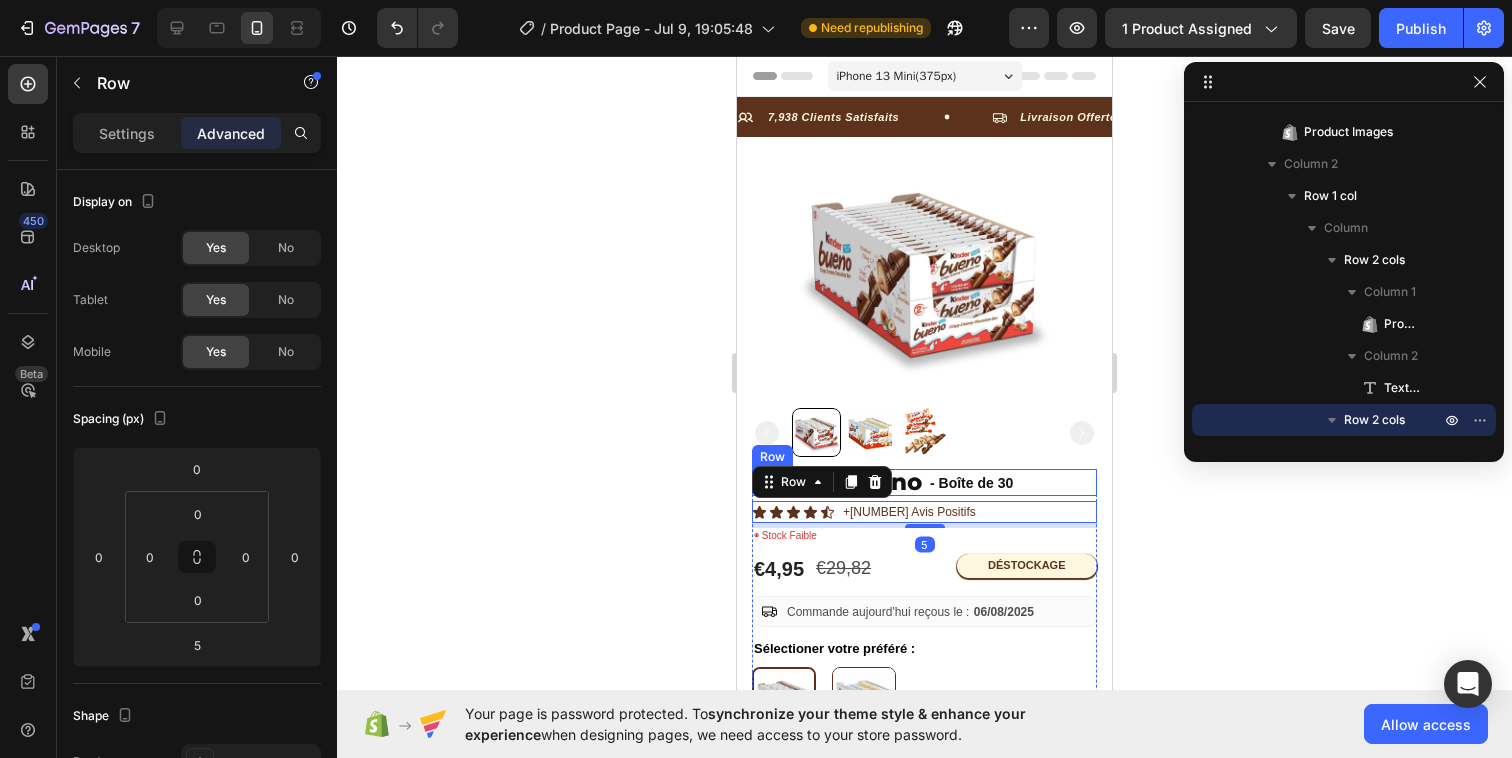 click on "Kinder Bueno Product Title - Boîte de 30 Text Block Row" at bounding box center [924, 482] 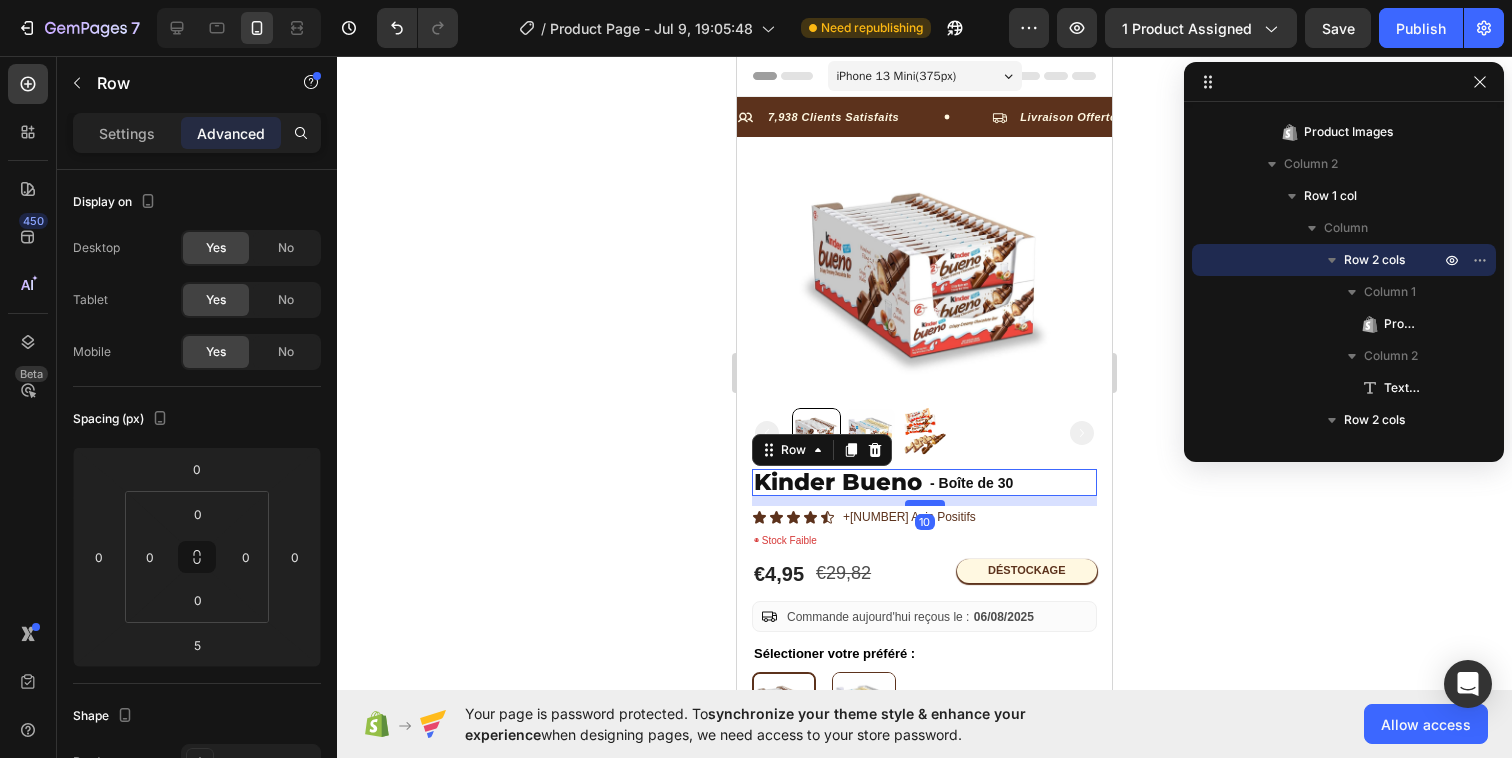 click at bounding box center (925, 503) 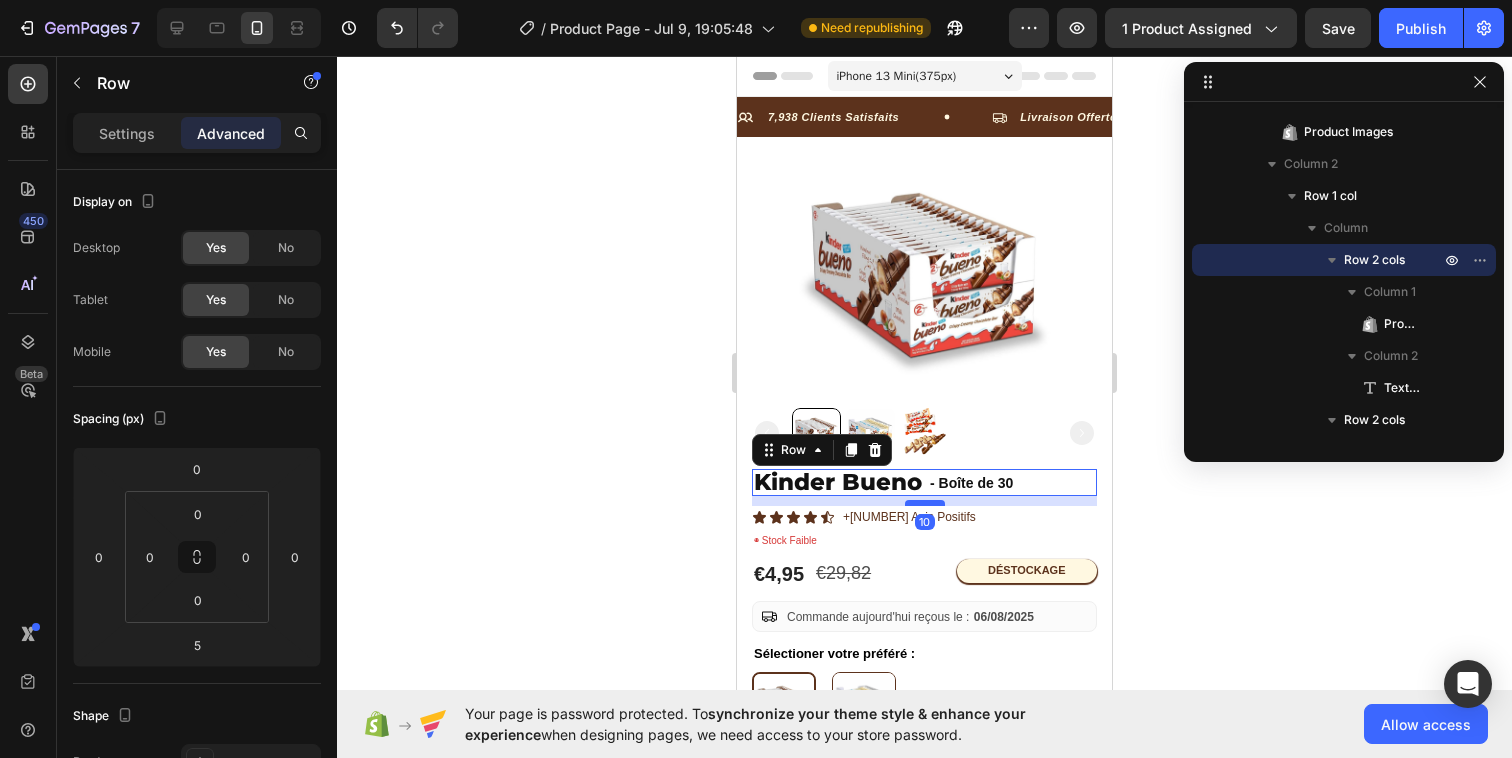 type on "10" 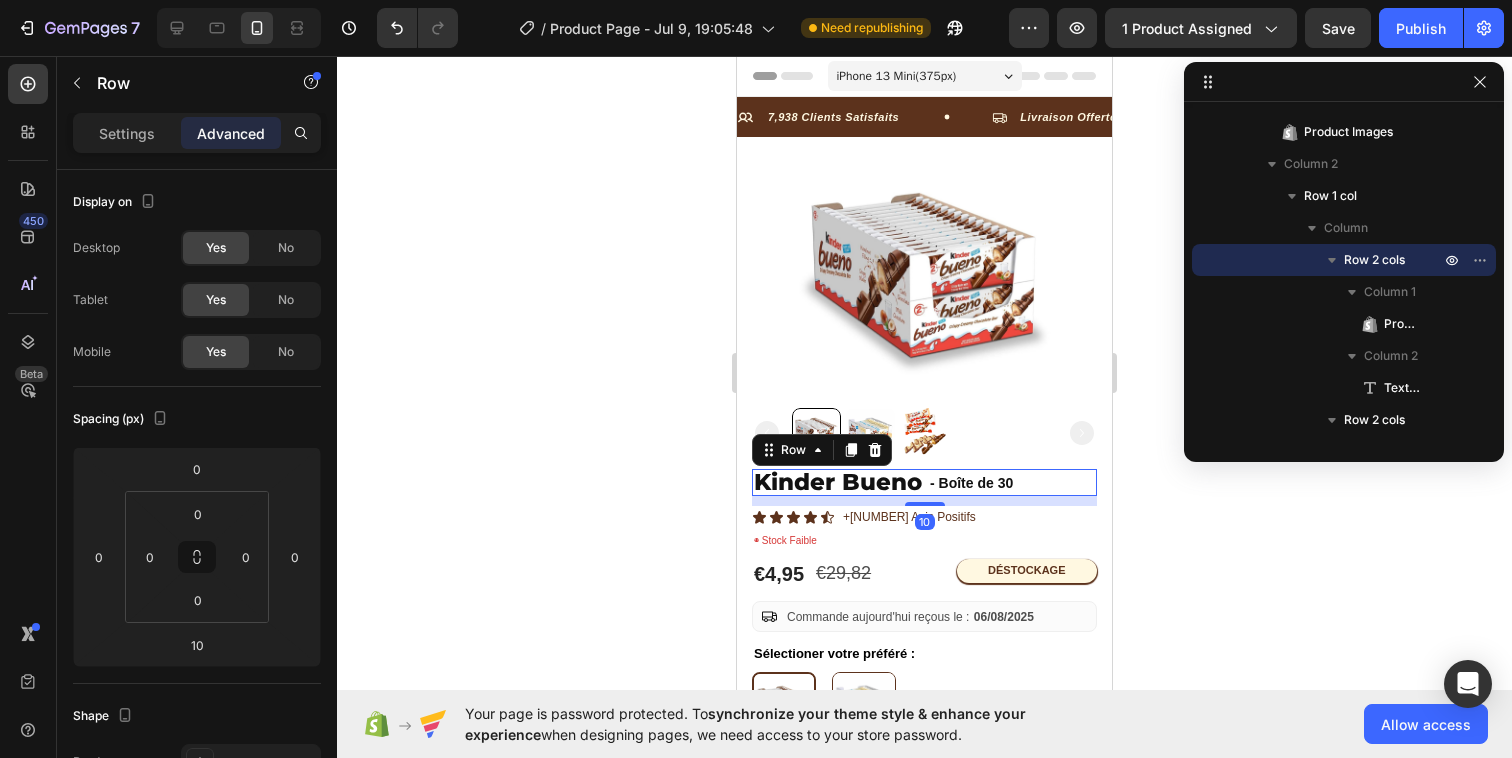 click 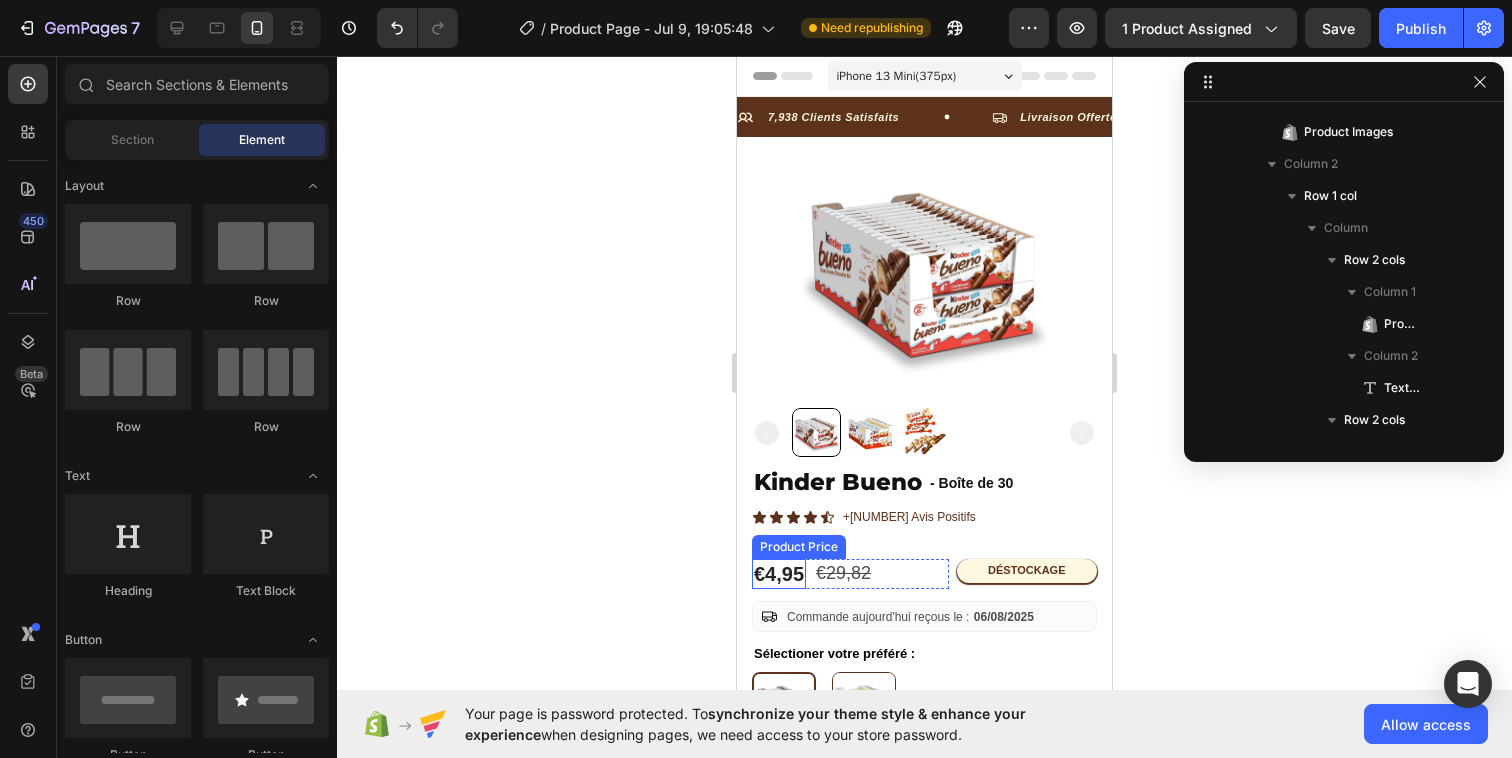 click on "€4,95" at bounding box center (779, 574) 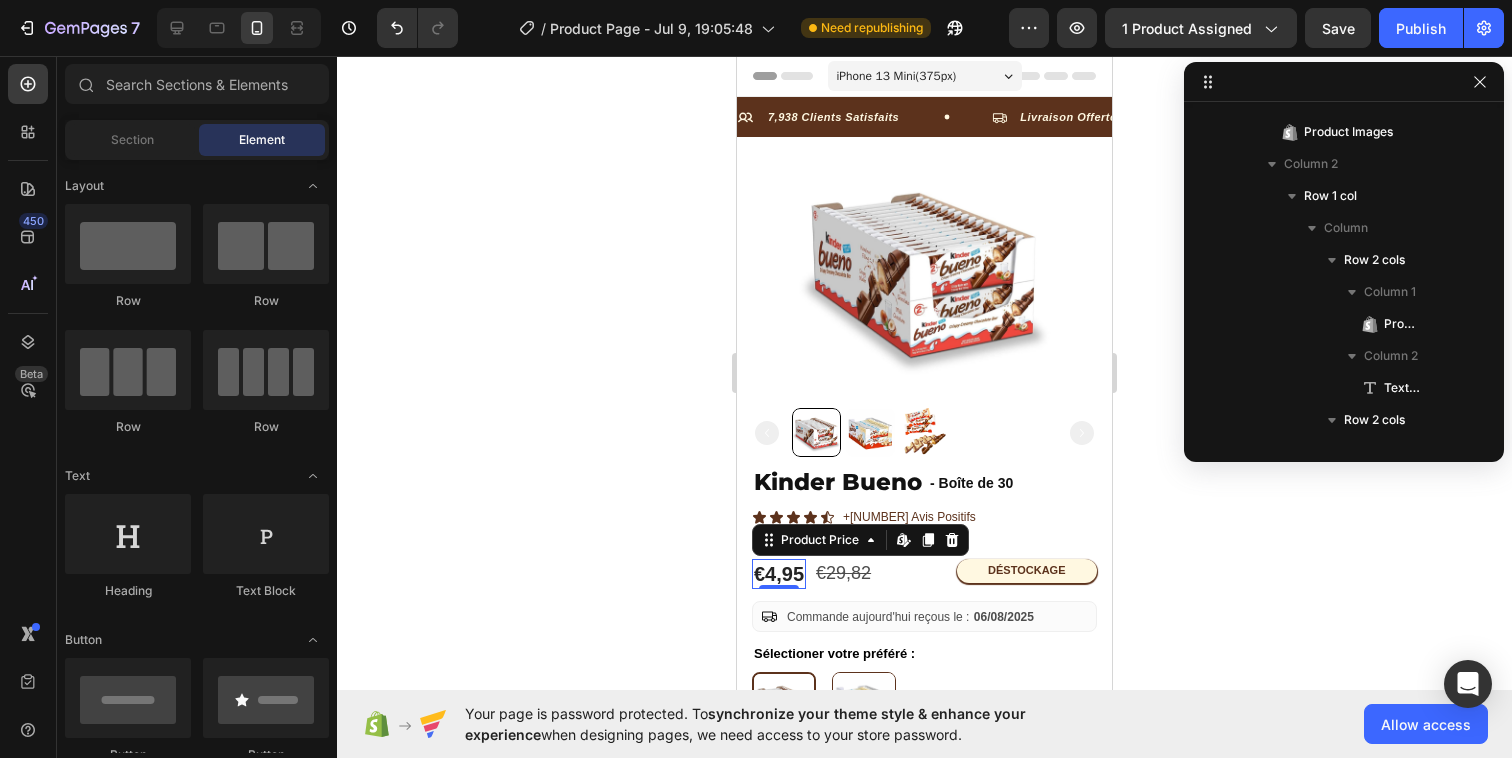 scroll, scrollTop: 1146, scrollLeft: 0, axis: vertical 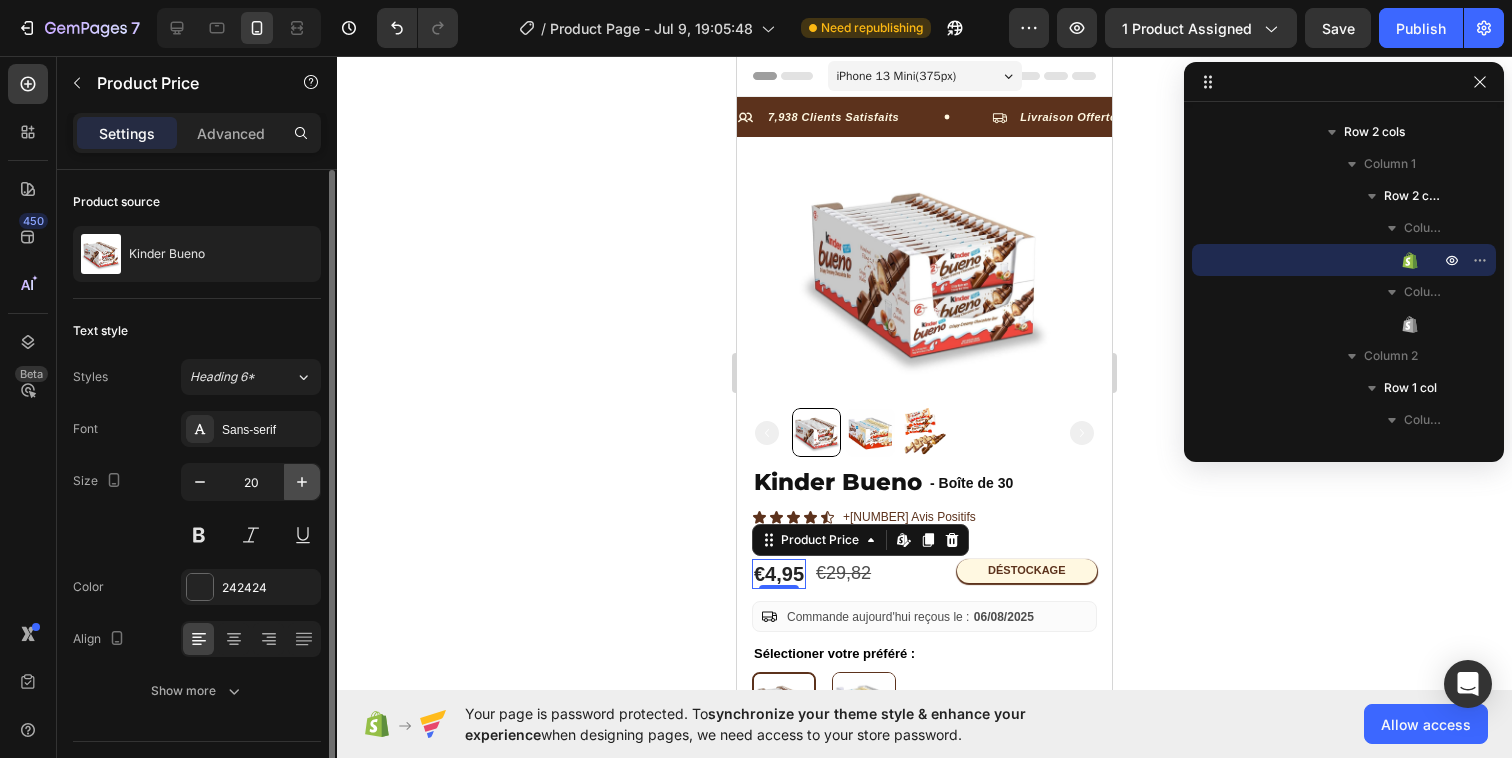 click 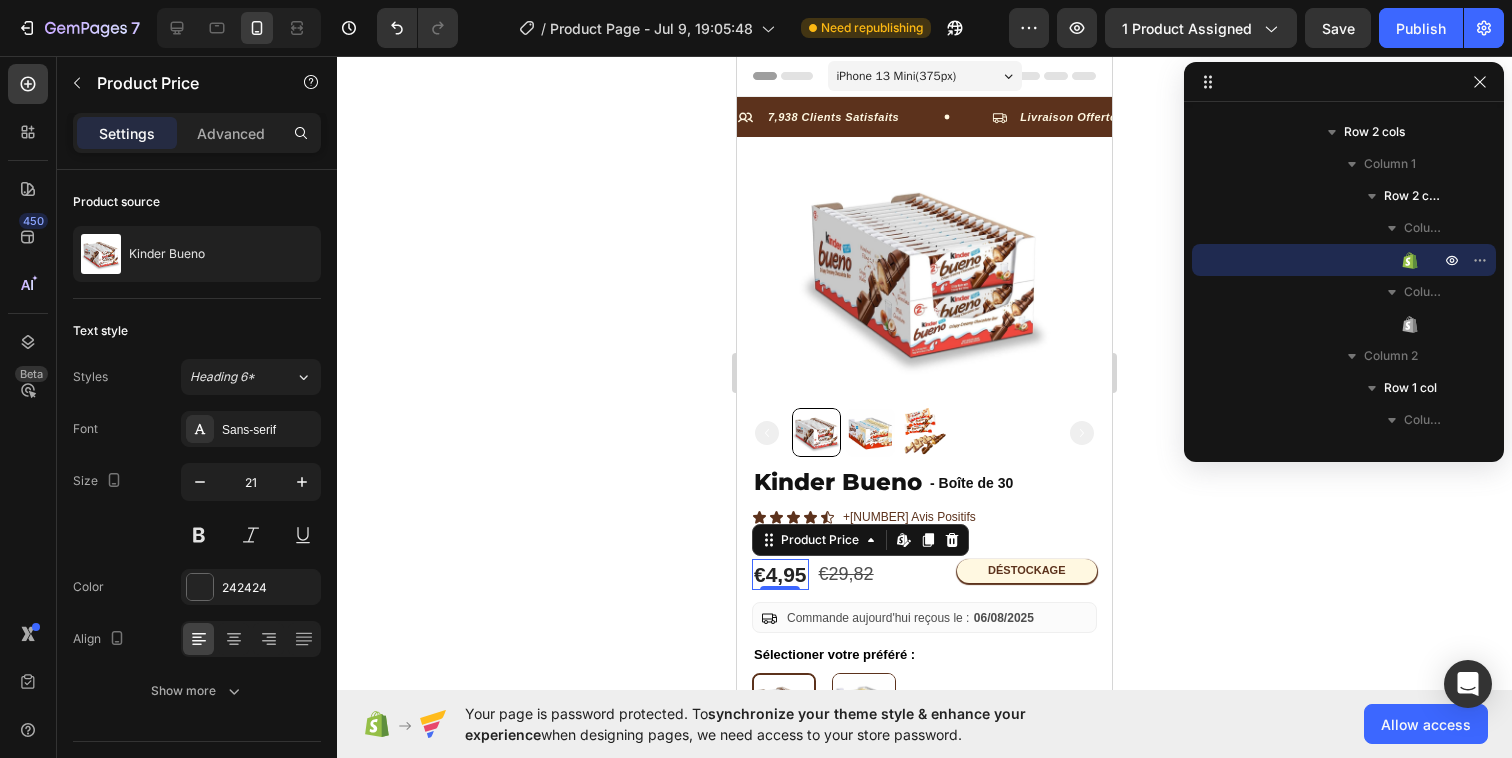 click 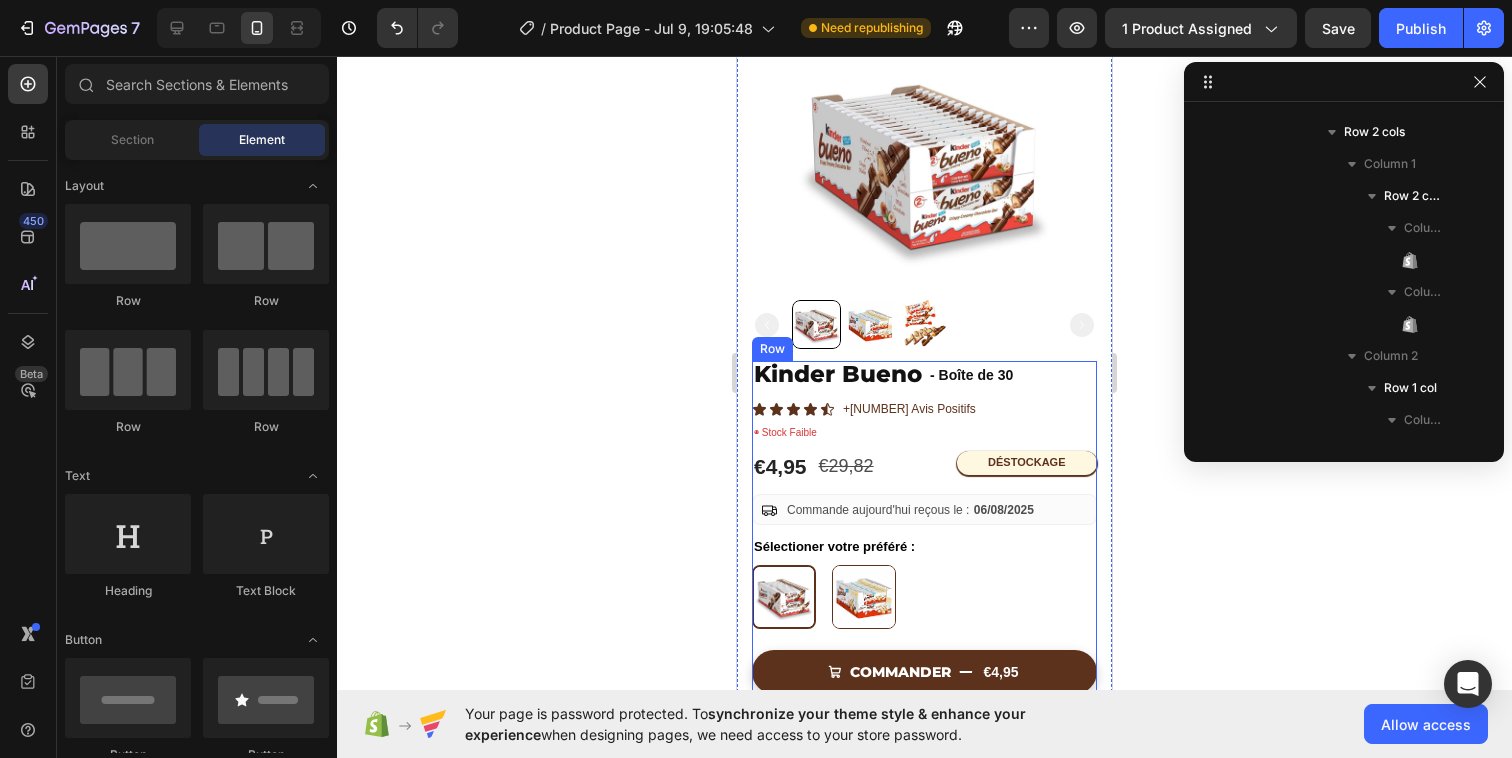 scroll, scrollTop: 121, scrollLeft: 0, axis: vertical 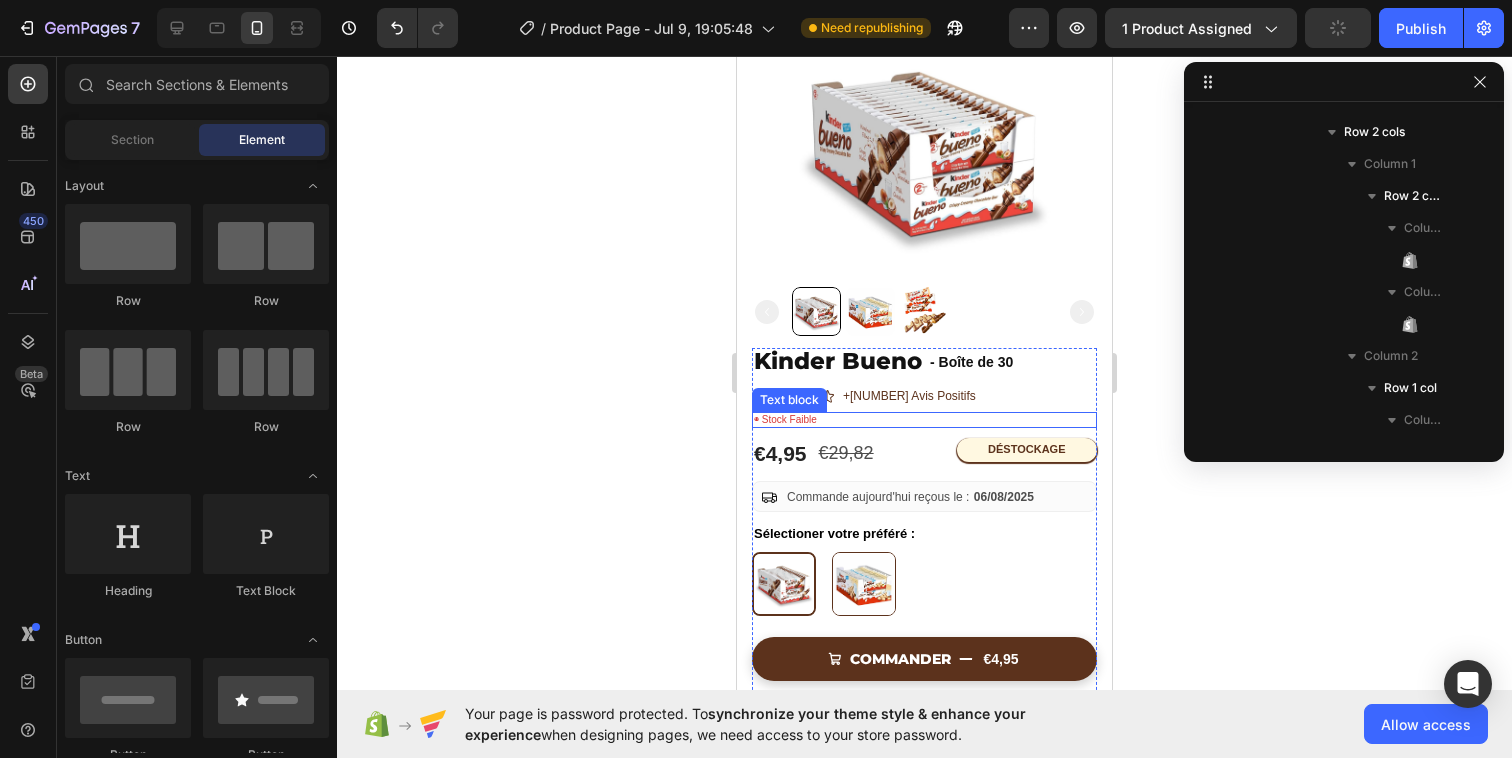 click on "◉ Stock Faible" at bounding box center [924, 420] 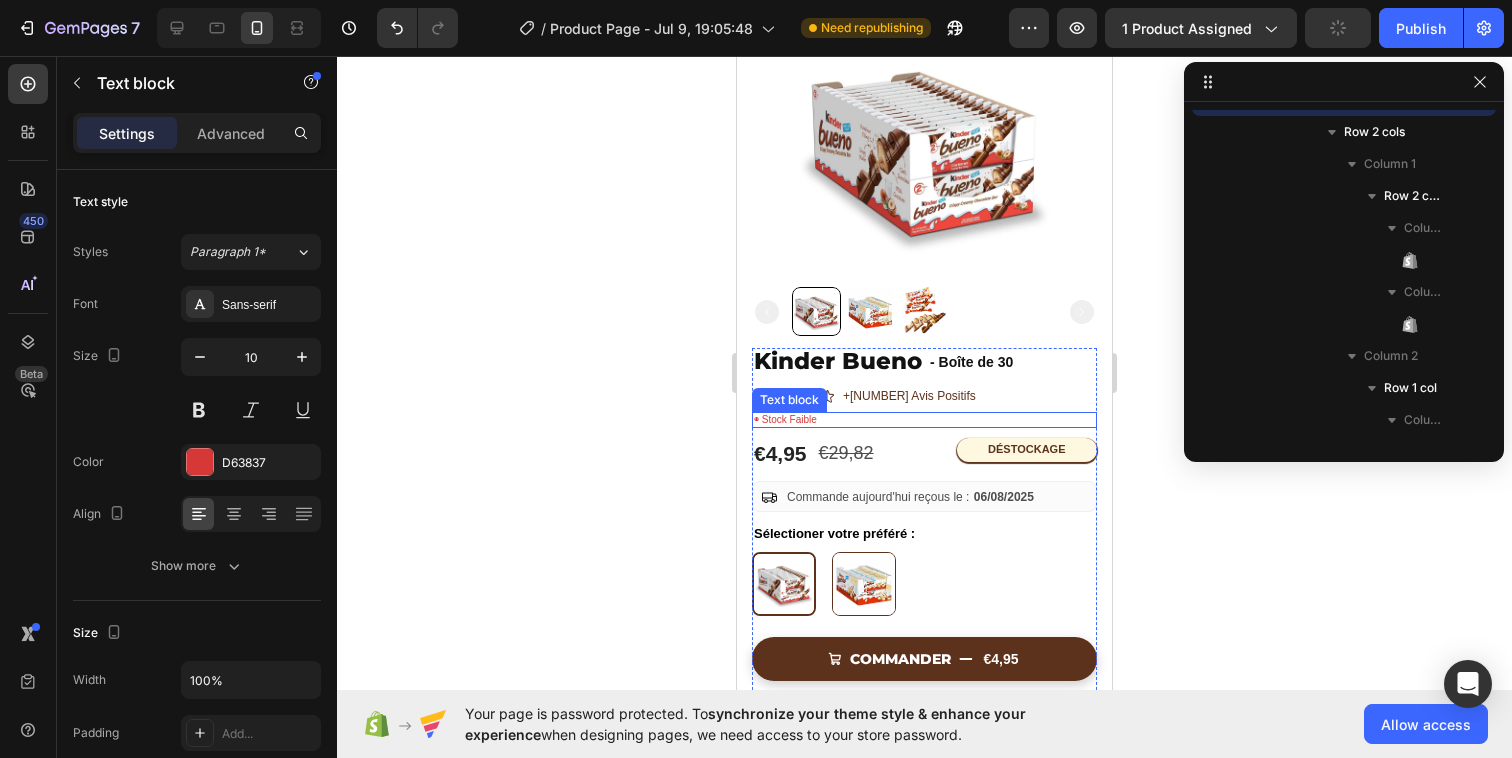 scroll, scrollTop: 986, scrollLeft: 0, axis: vertical 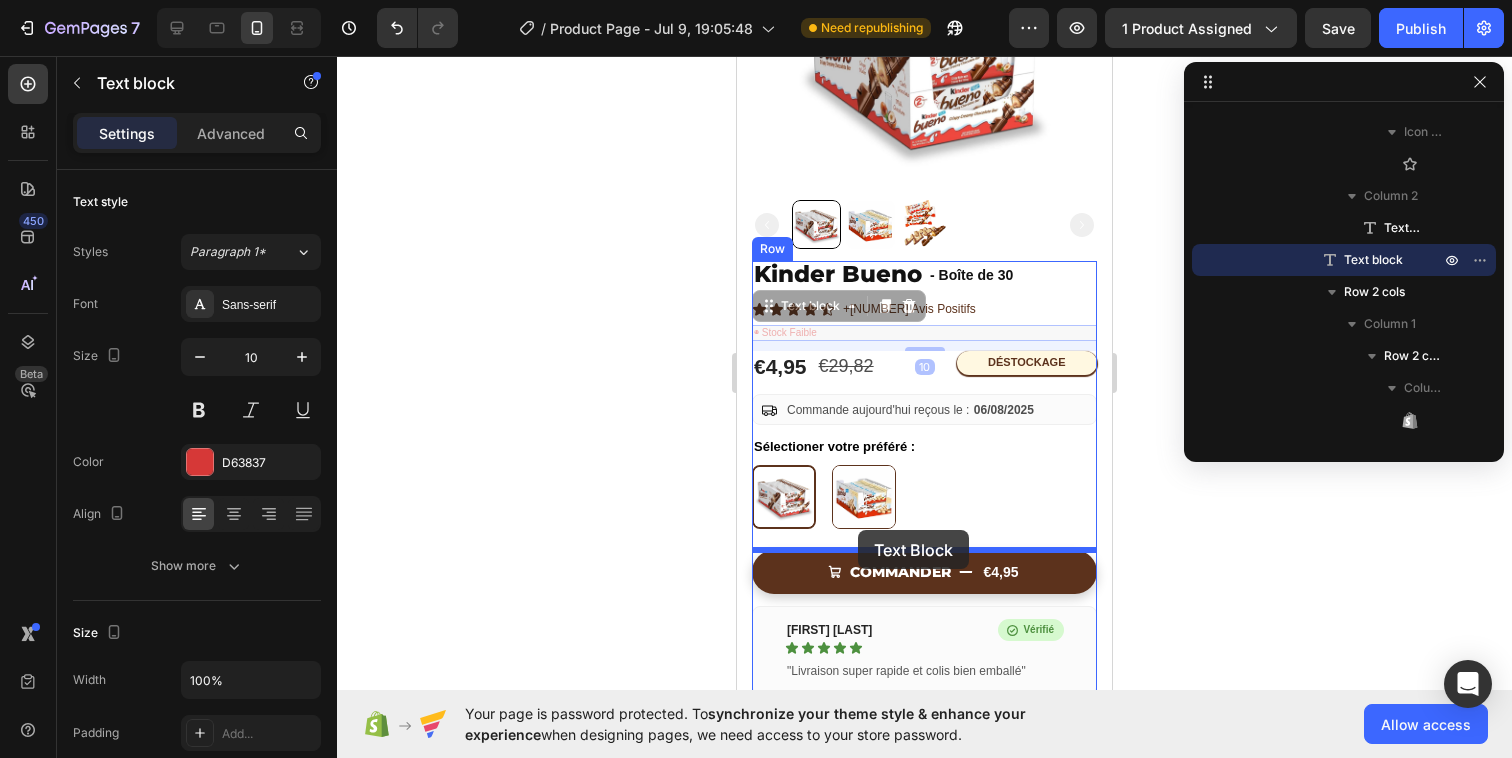 drag, startPoint x: 770, startPoint y: 393, endPoint x: 858, endPoint y: 530, distance: 162.82812 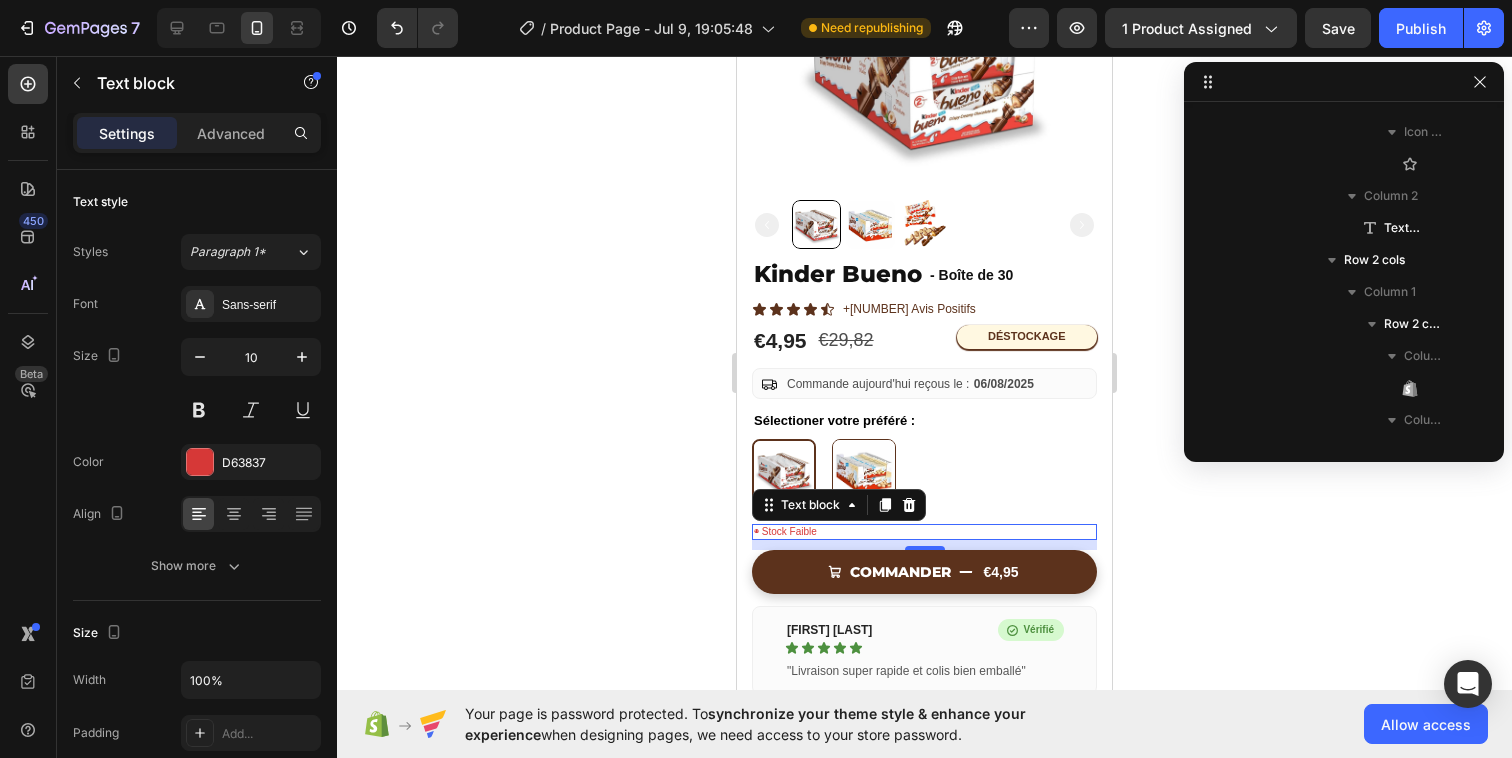 click 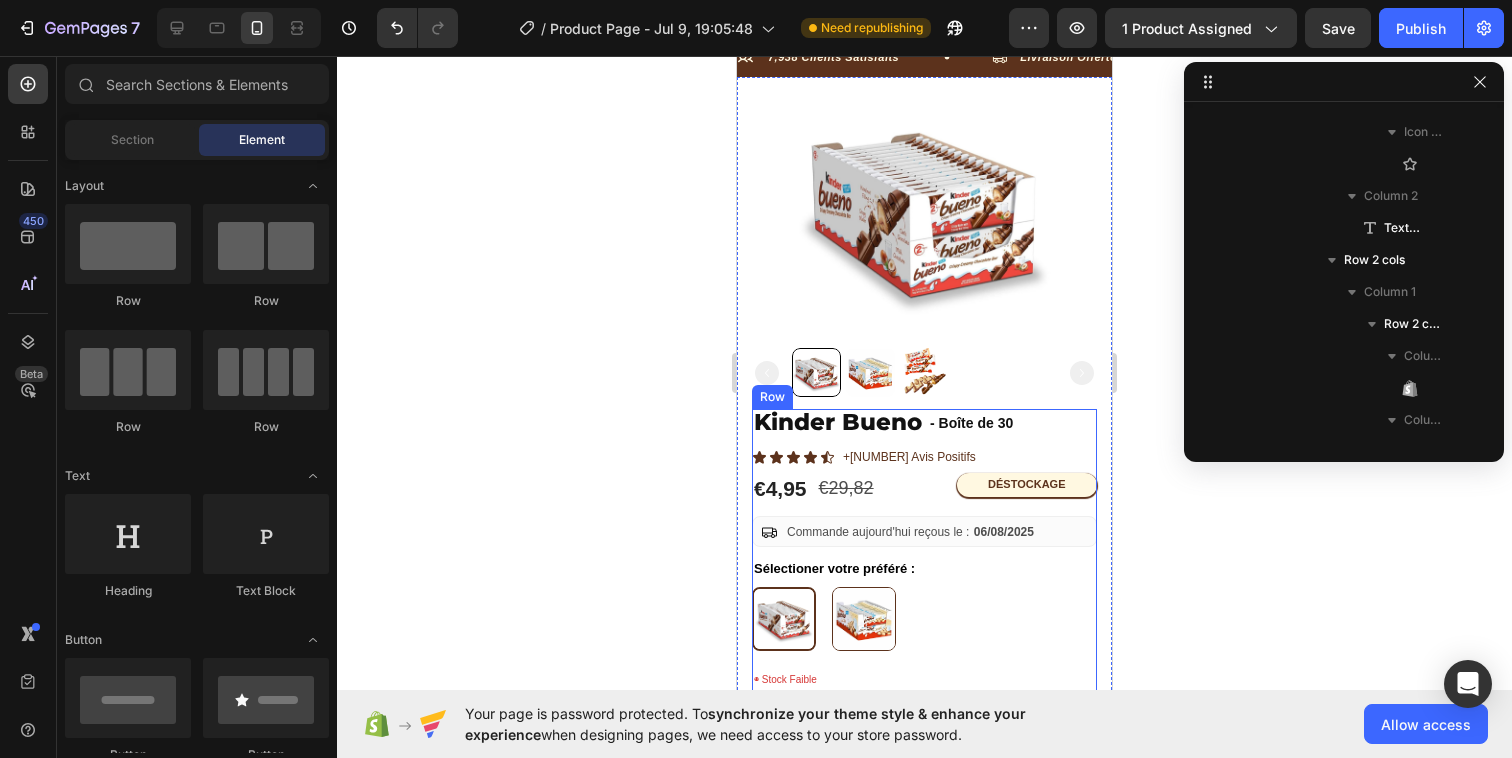scroll, scrollTop: 58, scrollLeft: 0, axis: vertical 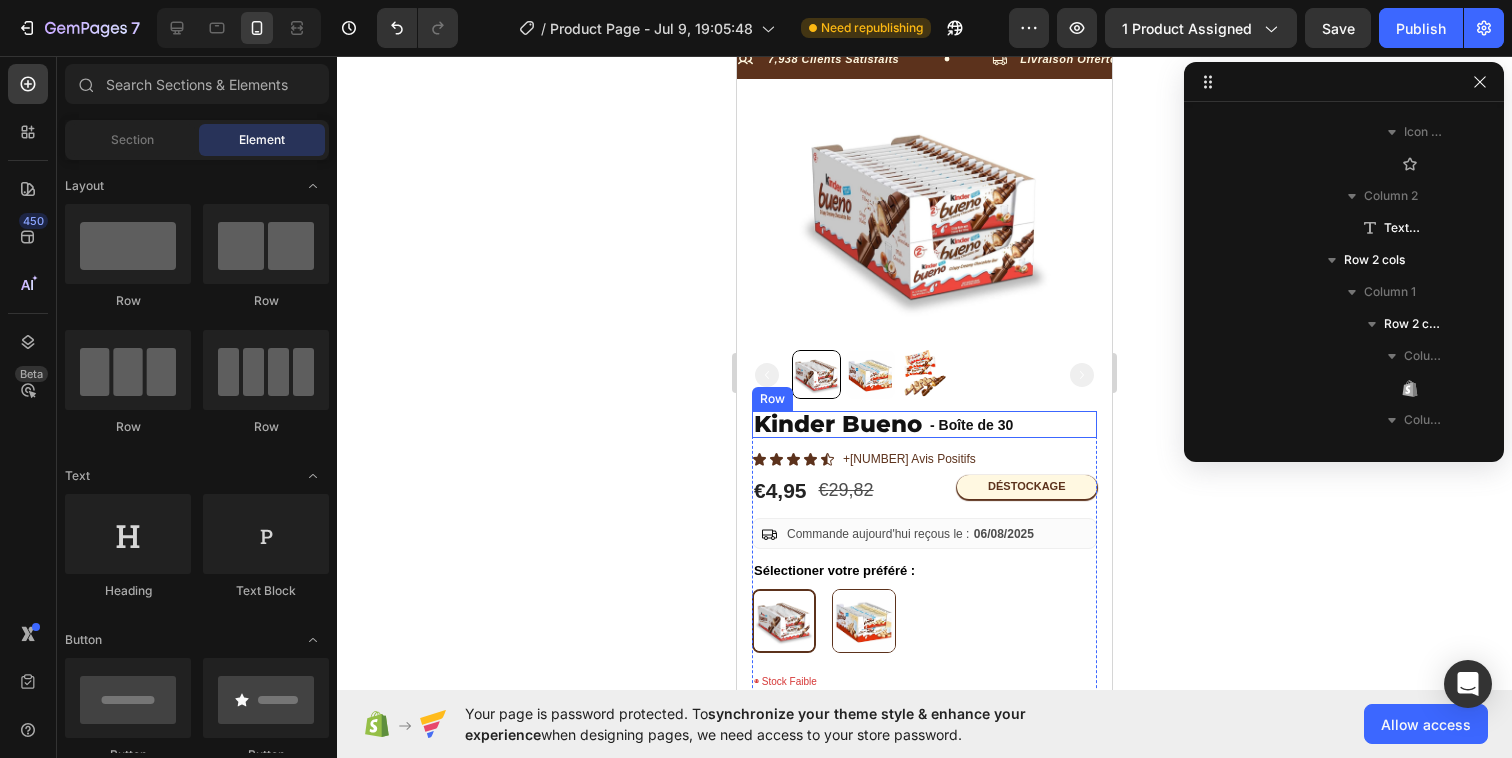 click on "Kinder Bueno Product Title - Boîte de 30 Text Block Row" at bounding box center [924, 424] 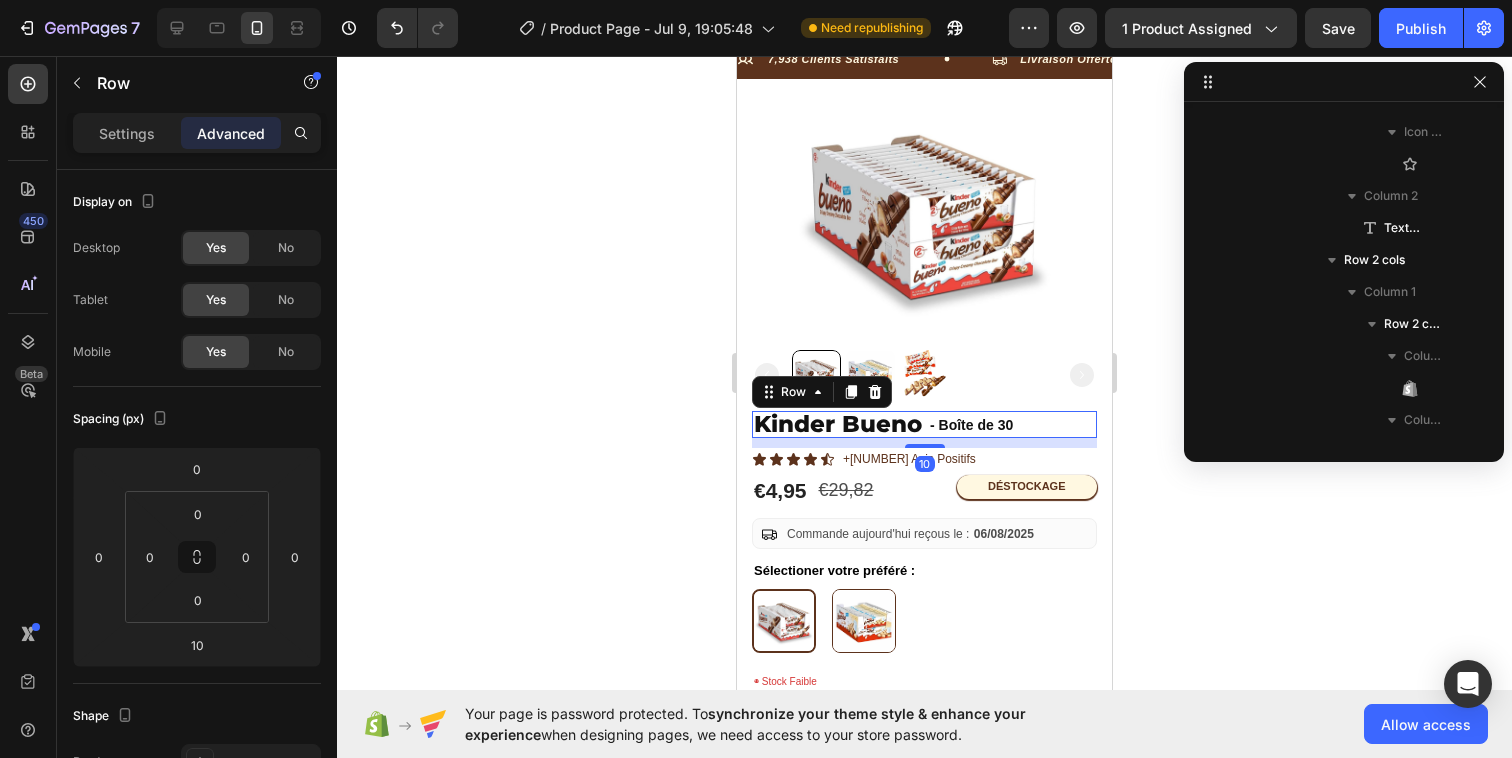 scroll, scrollTop: 346, scrollLeft: 0, axis: vertical 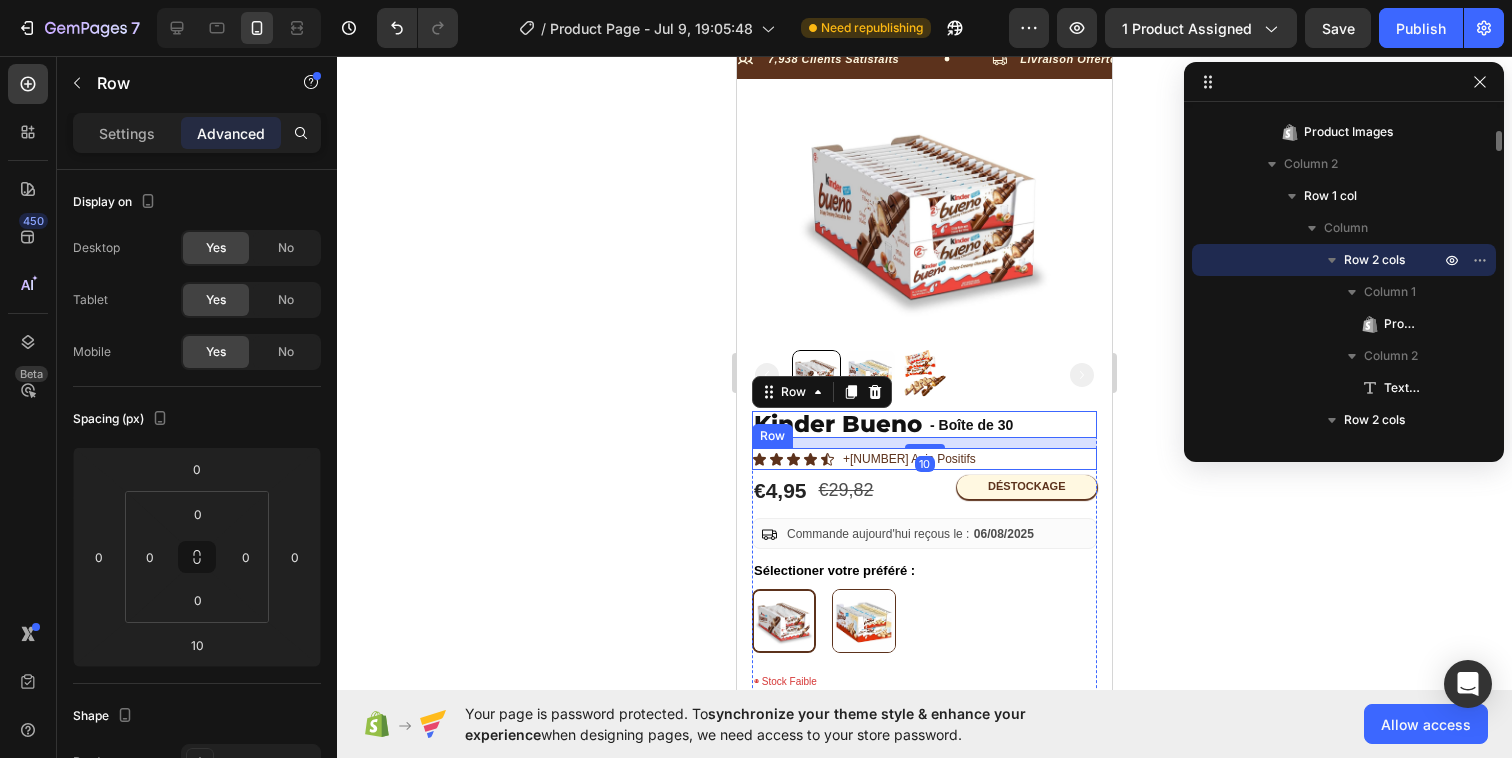 click on "Icon
Icon
Icon
Icon
Icon Icon List +3786 Avis Positifs Text Block Row" at bounding box center (924, 459) 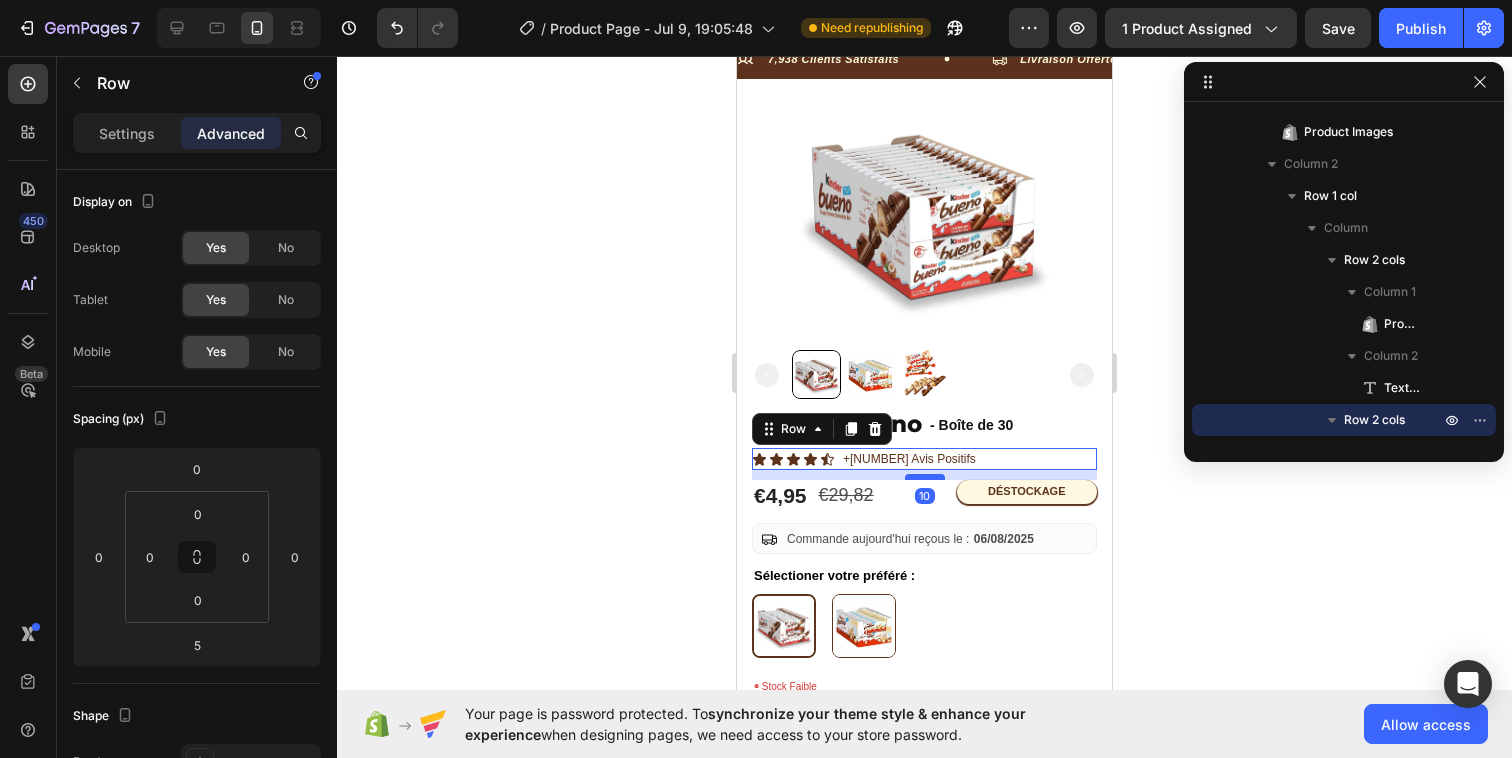 click at bounding box center [925, 477] 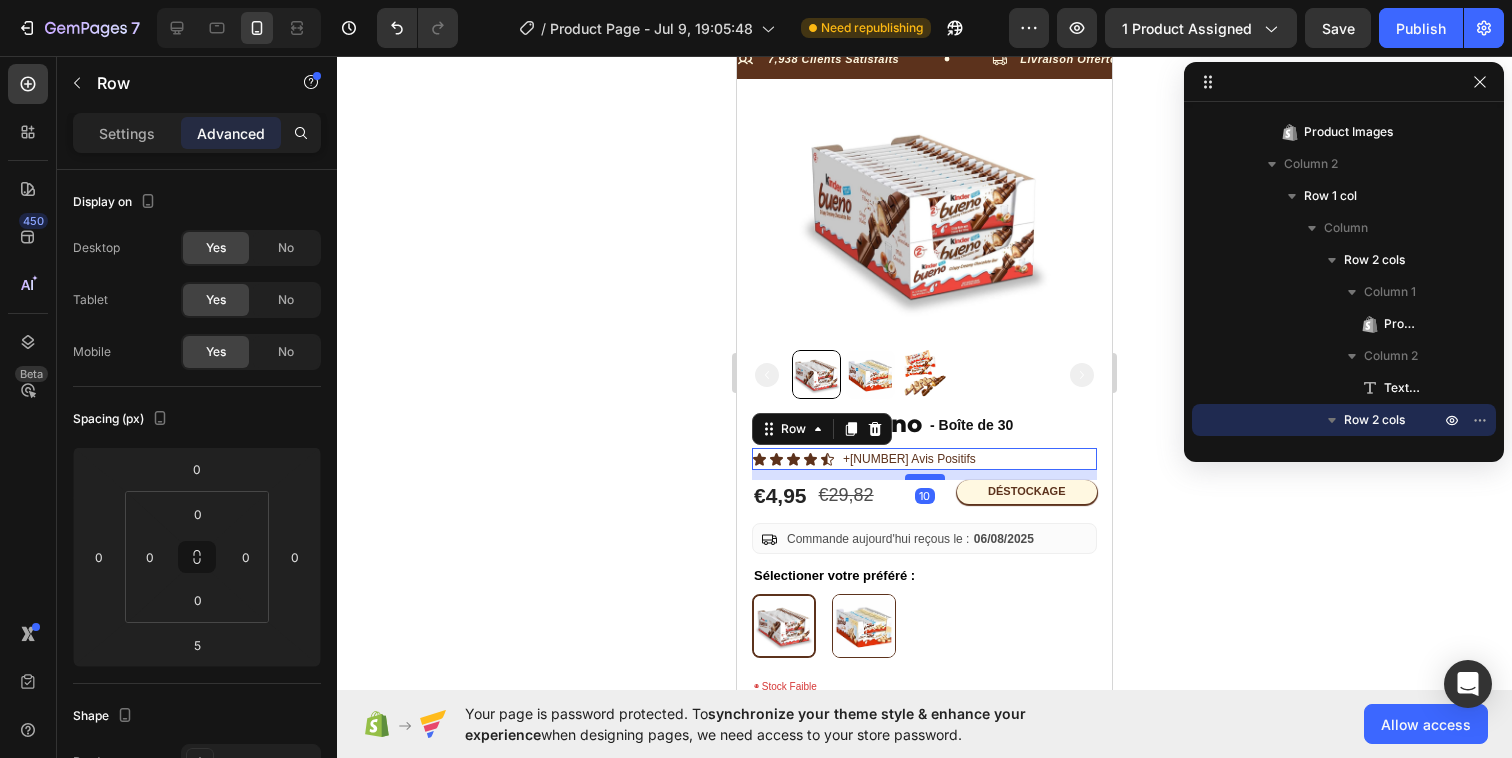 type on "10" 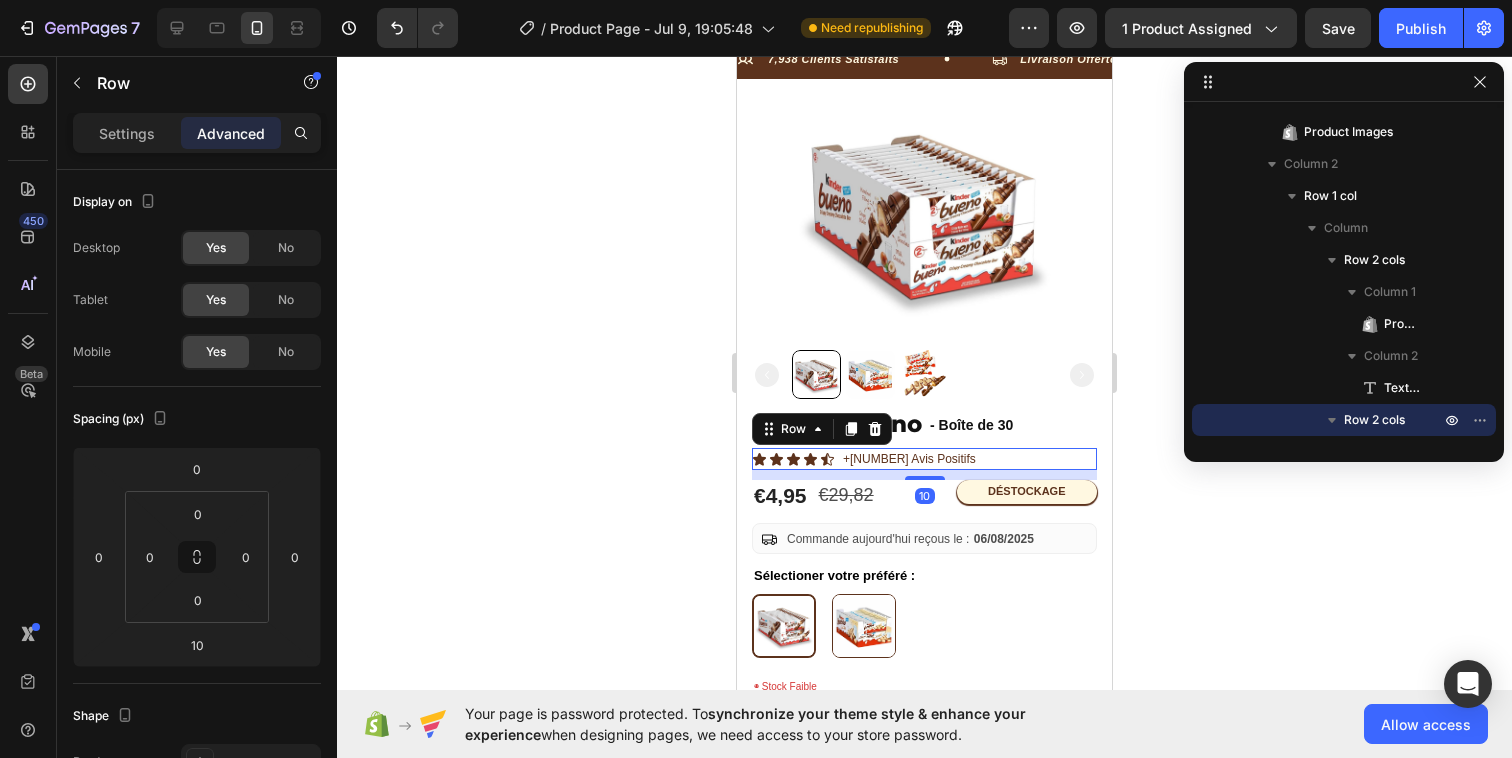 click 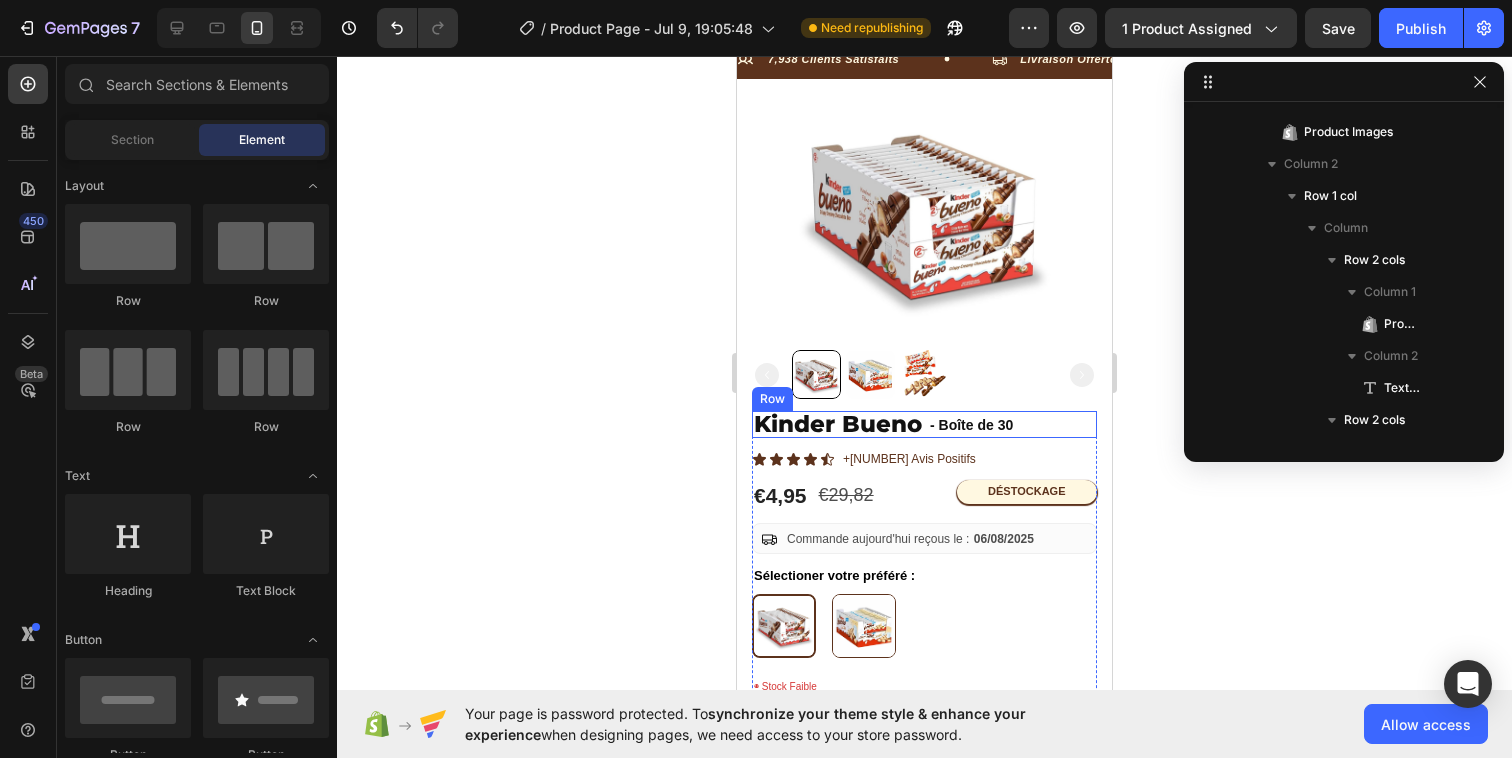 click on "Kinder Bueno Product Title - Boîte de 30 Text Block Row" at bounding box center [924, 424] 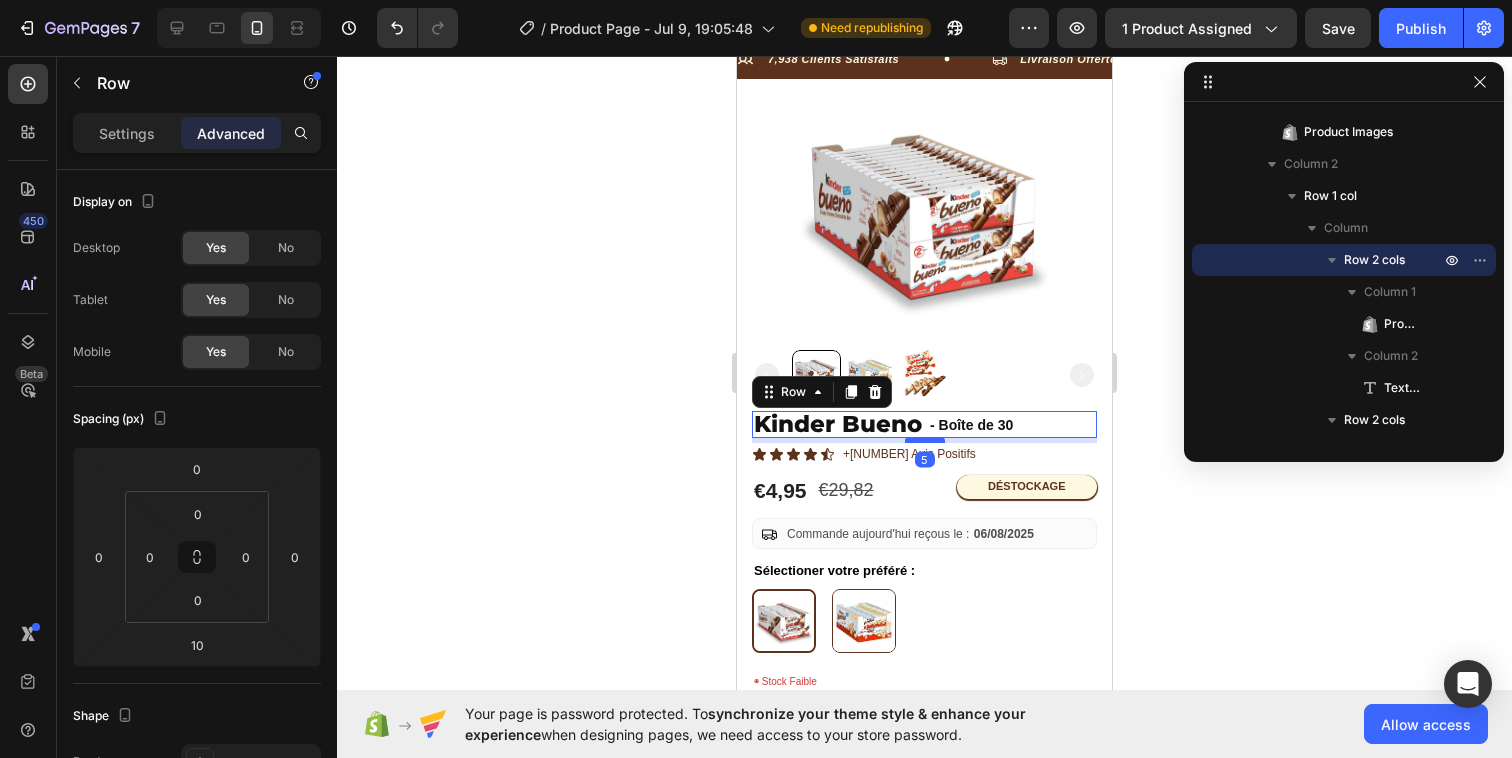 click at bounding box center [925, 440] 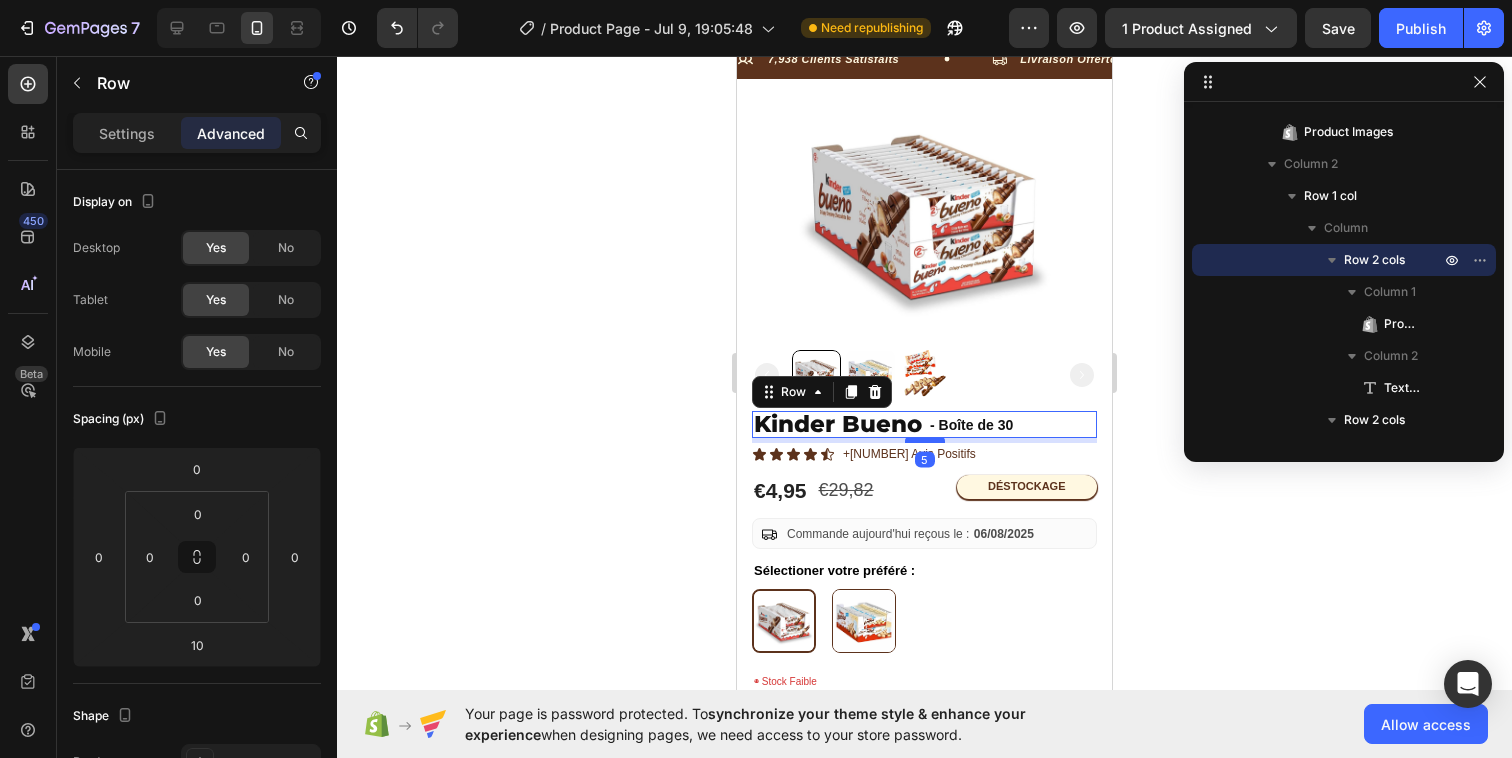 type on "5" 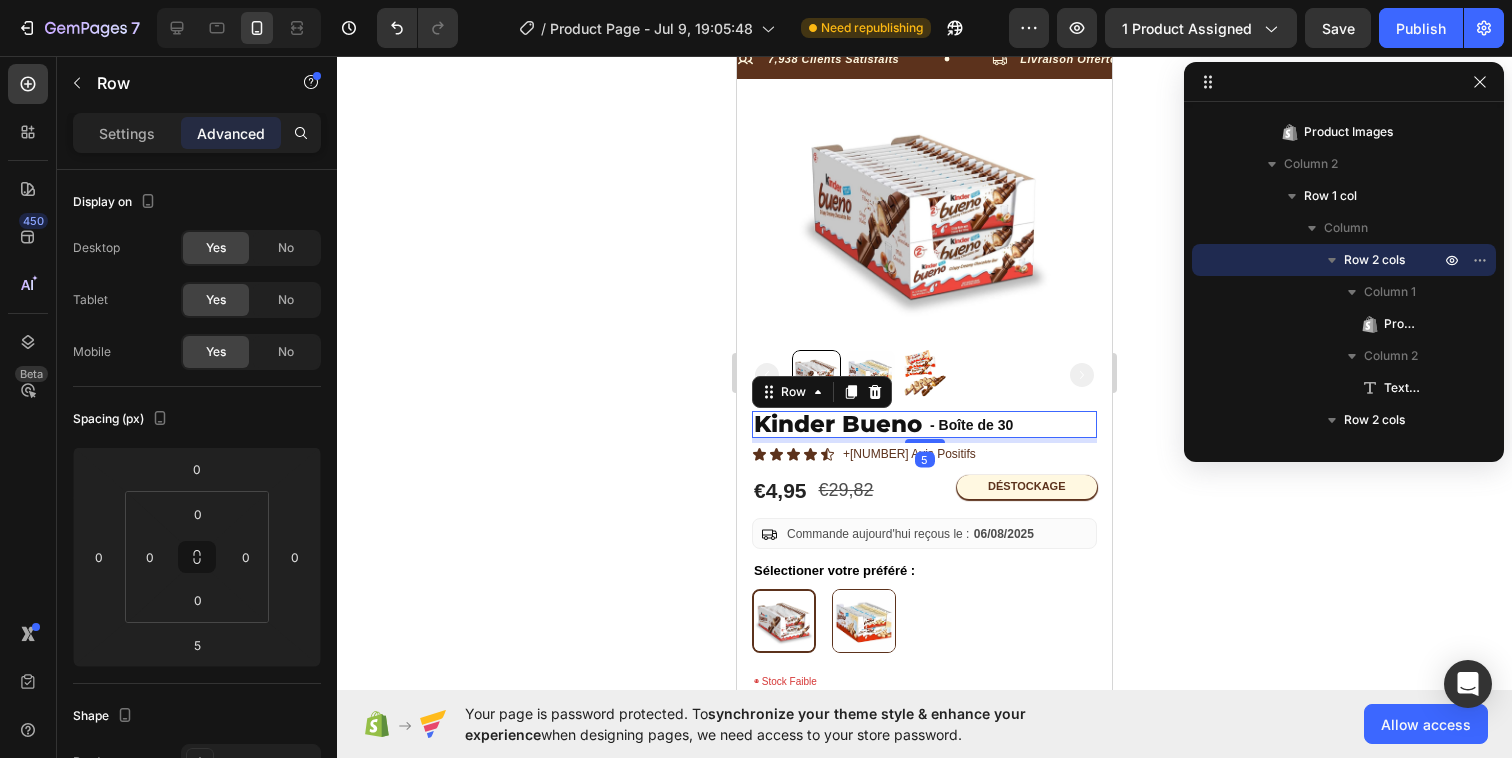 click 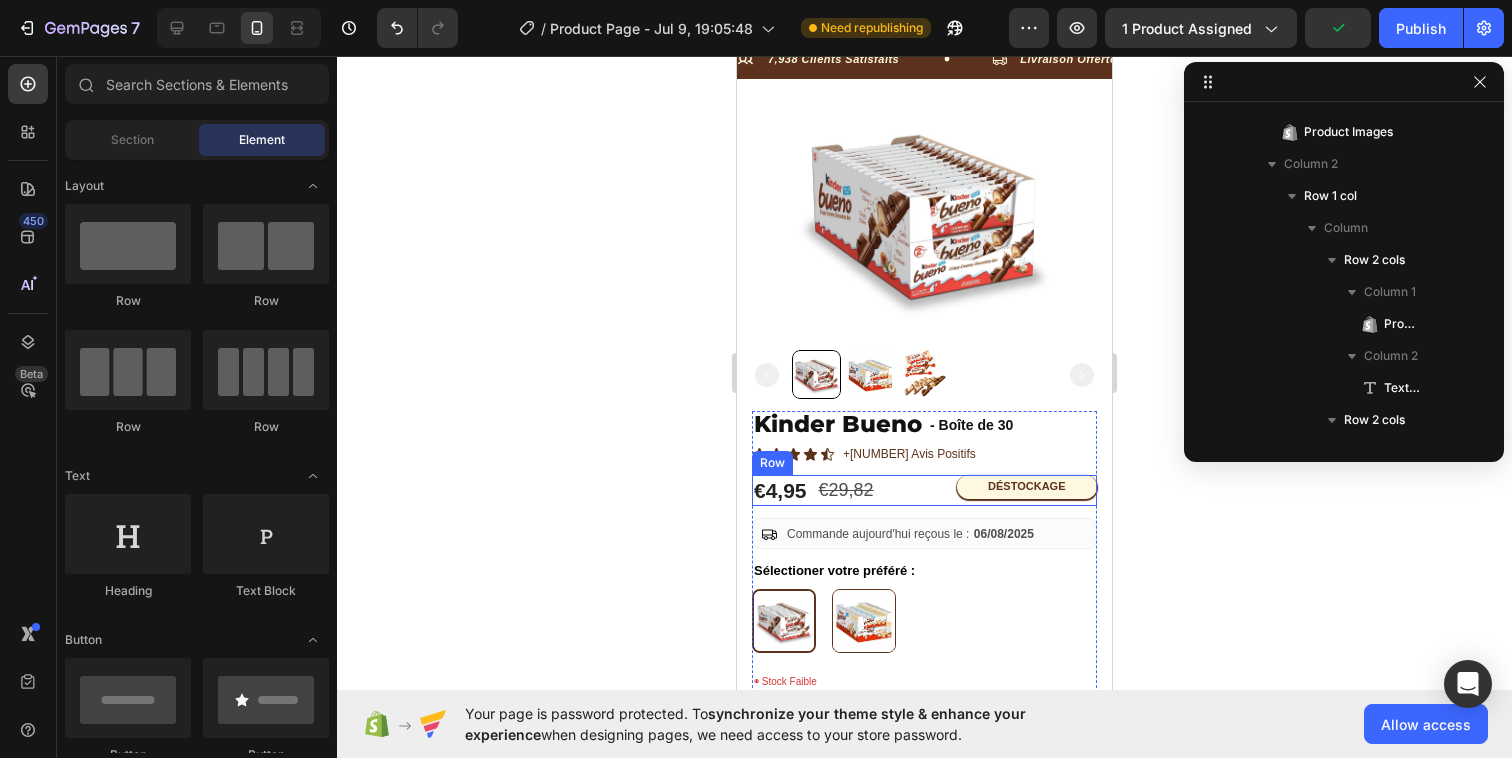 click on "Déstockage Text Block Row" at bounding box center (1027, 490) 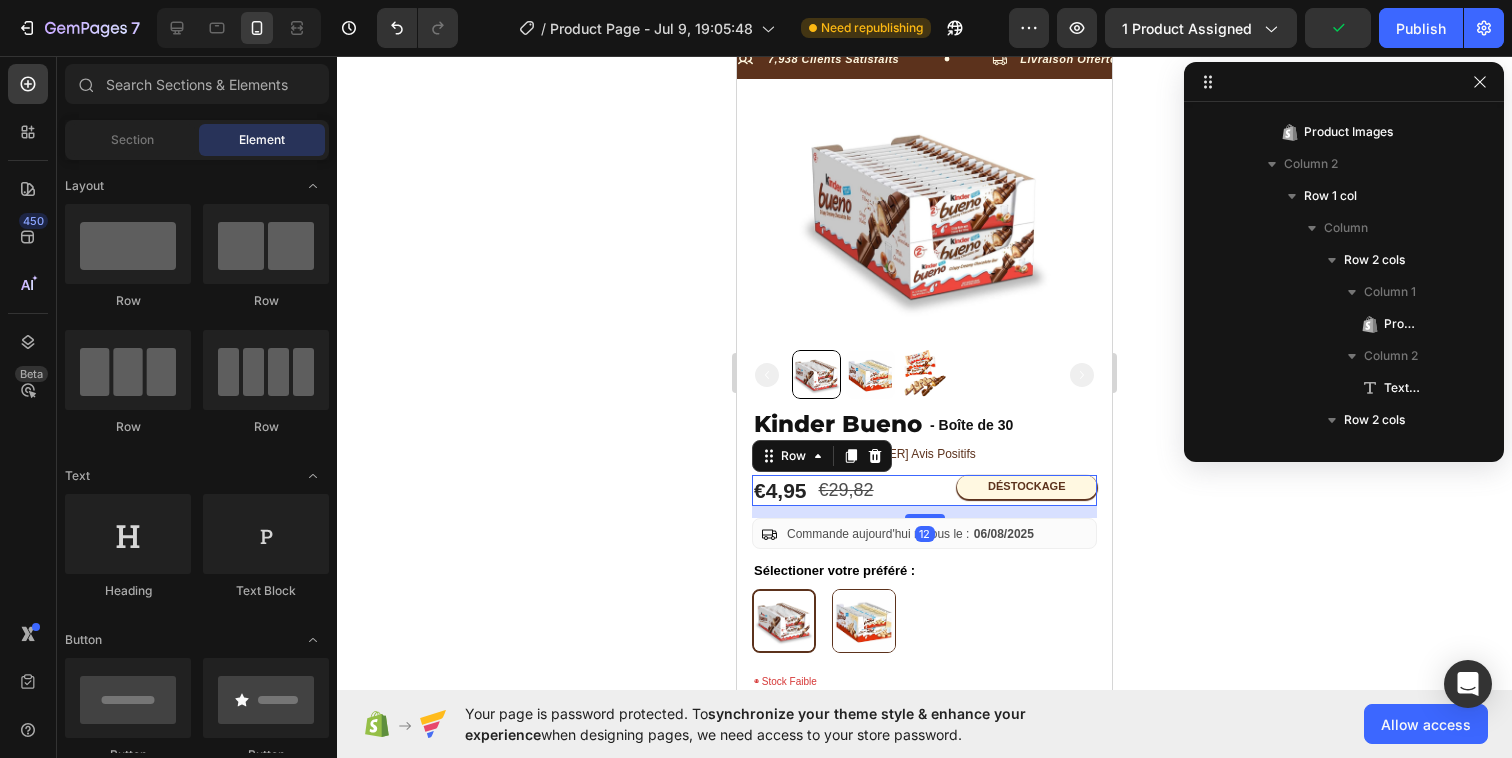 scroll, scrollTop: 986, scrollLeft: 0, axis: vertical 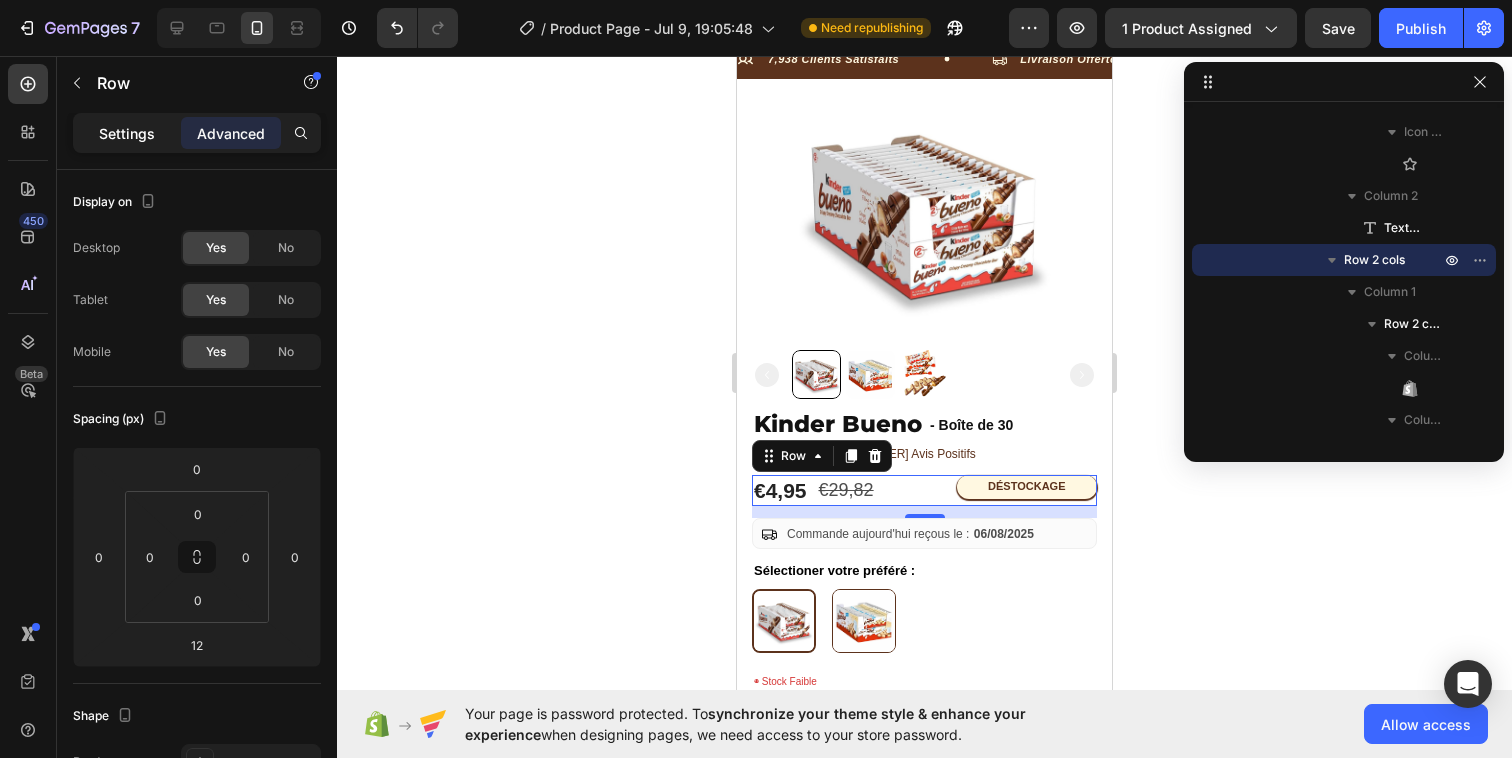 click on "Settings" at bounding box center [127, 133] 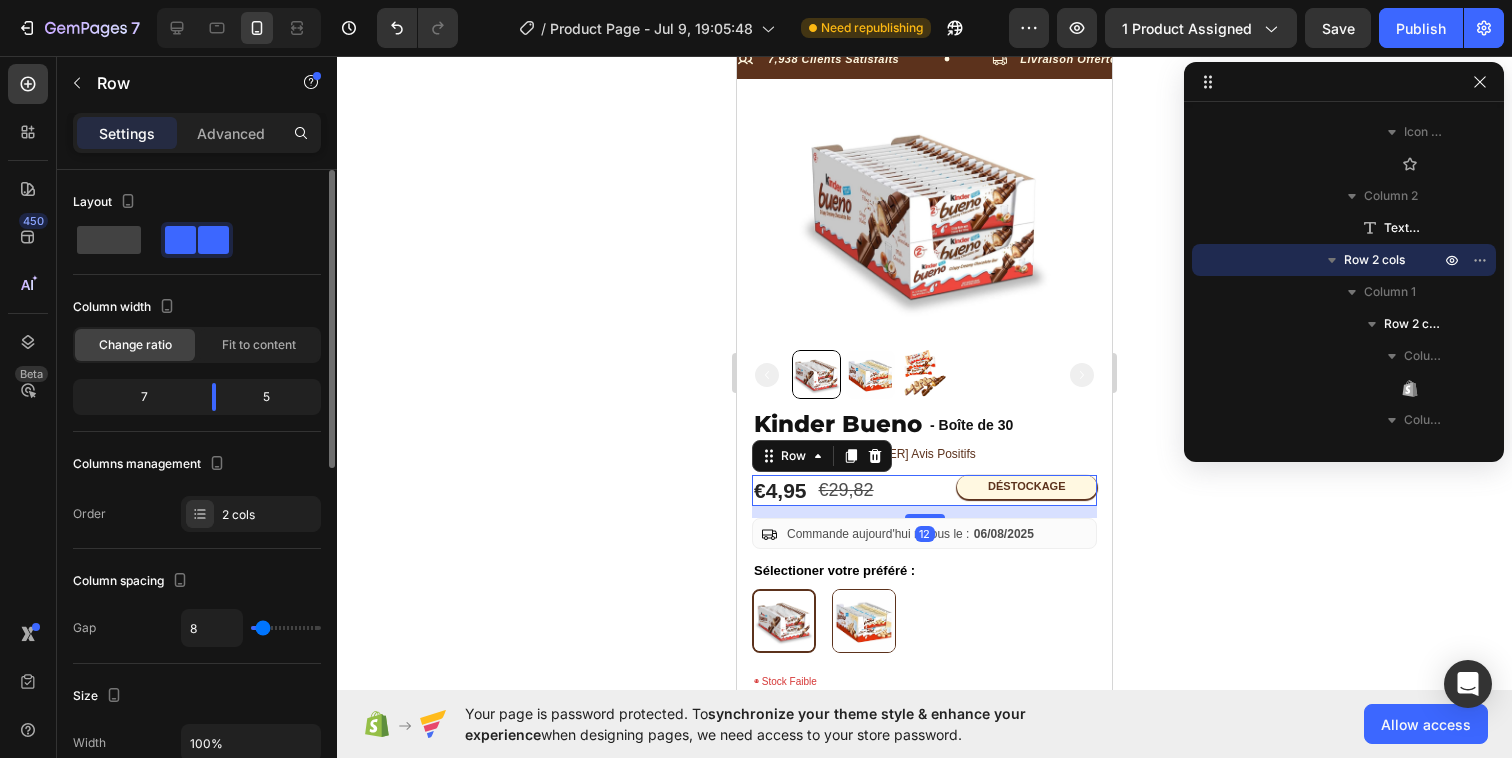 scroll, scrollTop: 751, scrollLeft: 0, axis: vertical 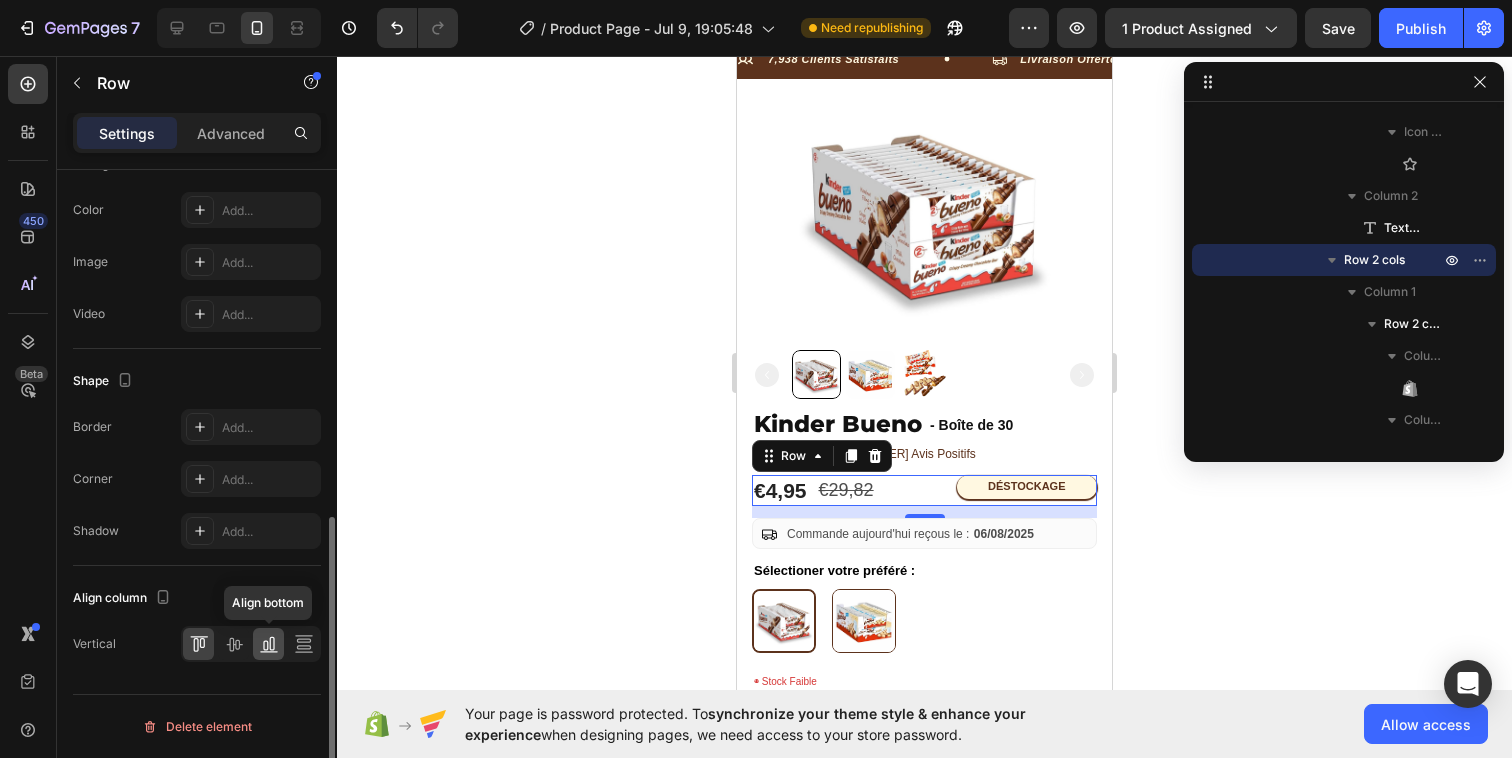 click 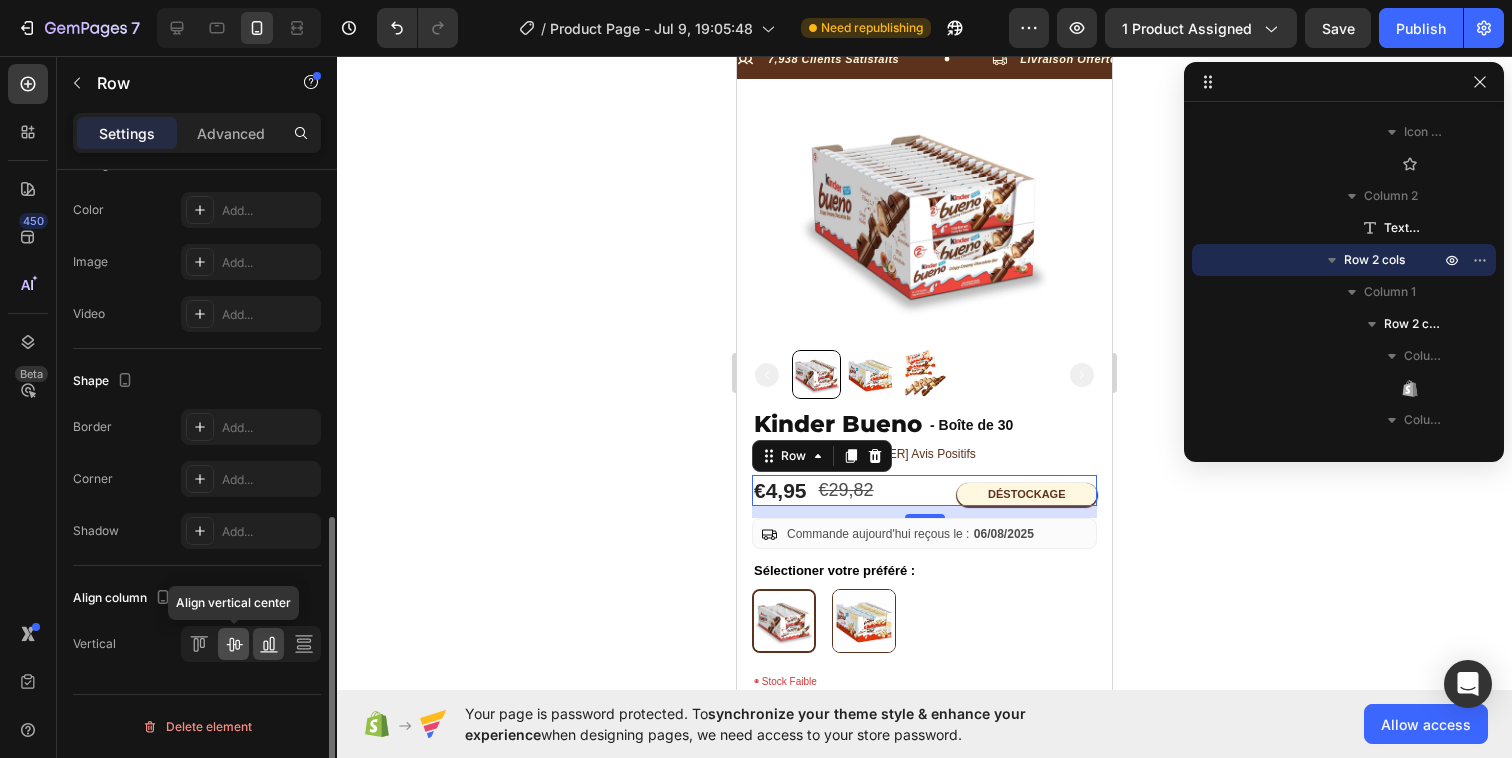 click 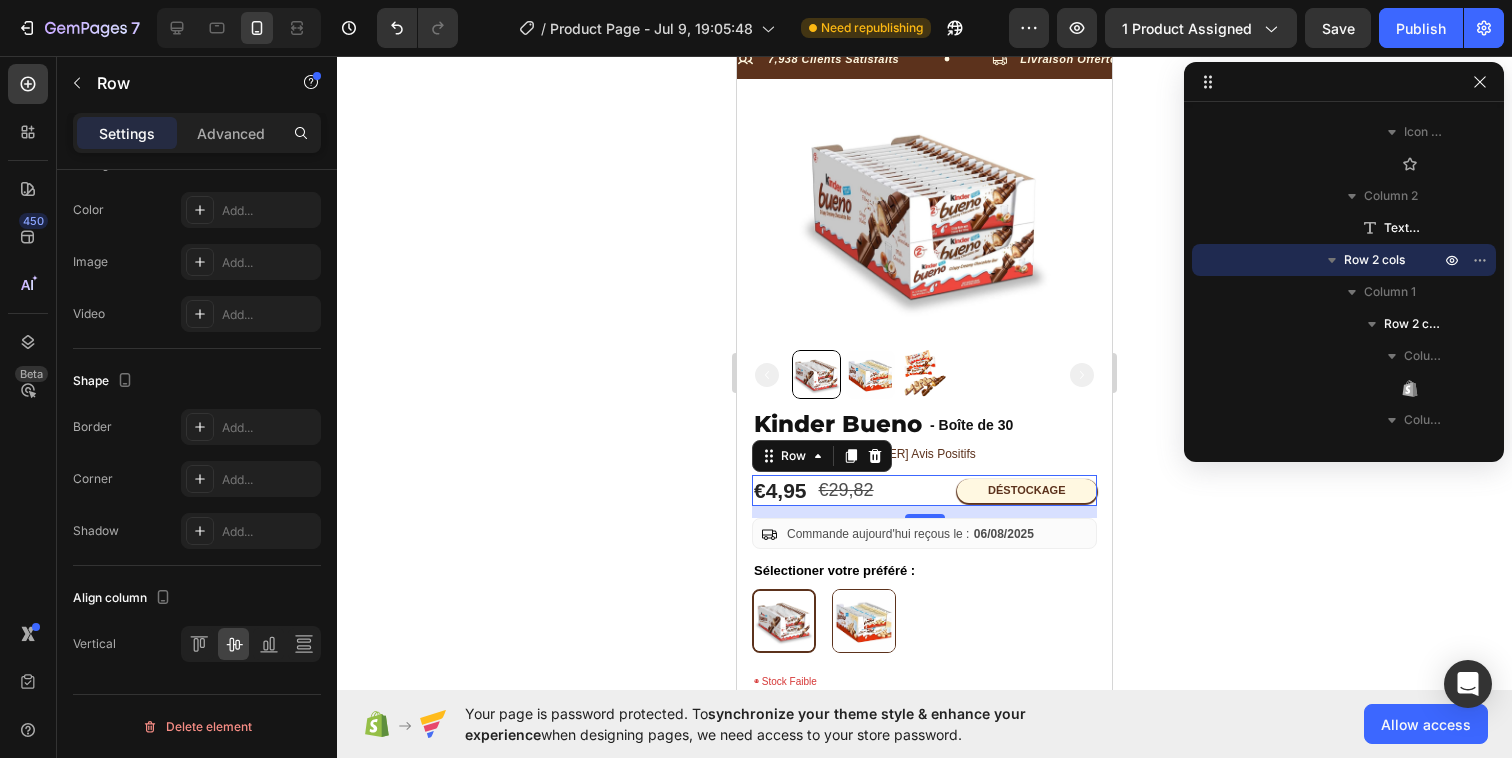 click 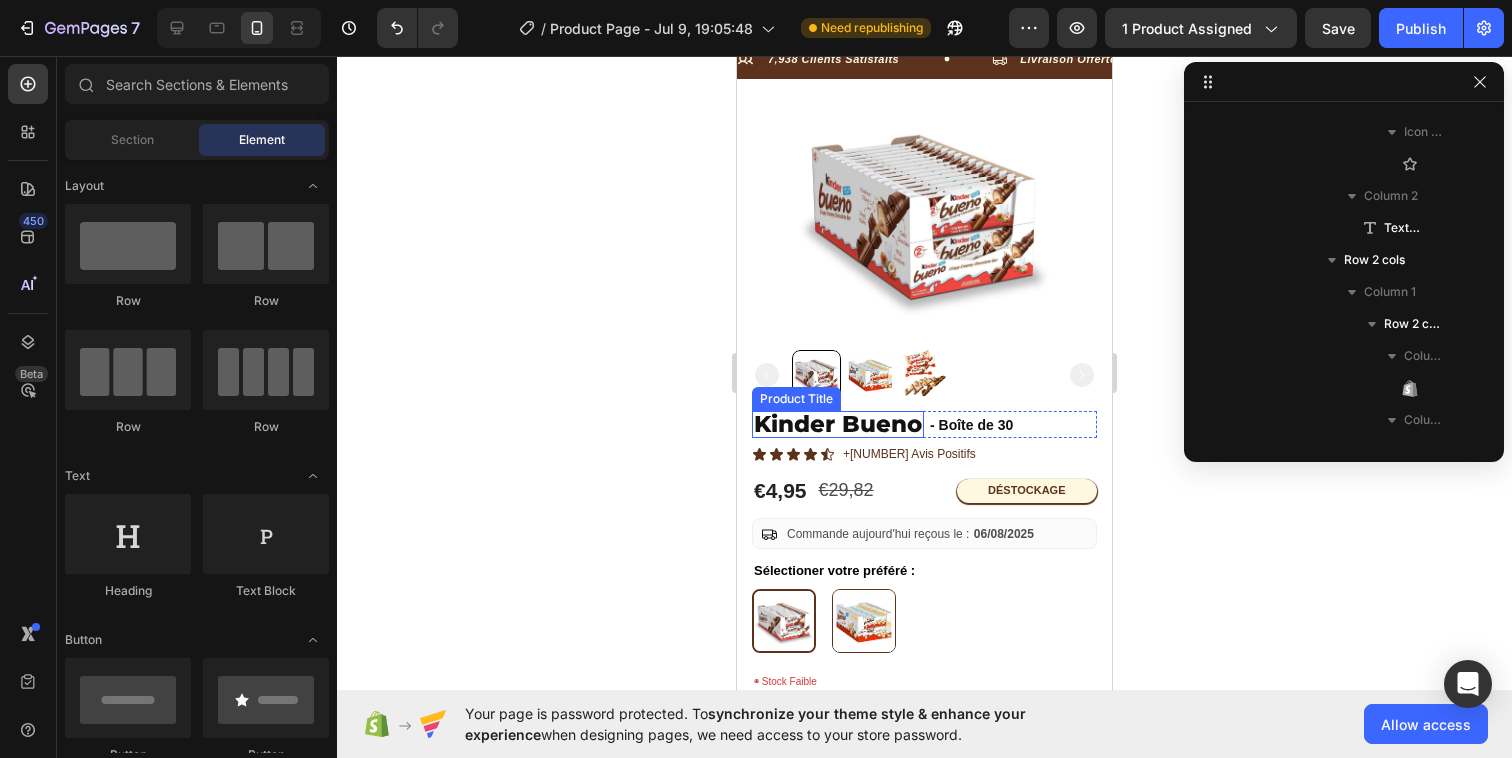 click on "Kinder Bueno" at bounding box center [838, 424] 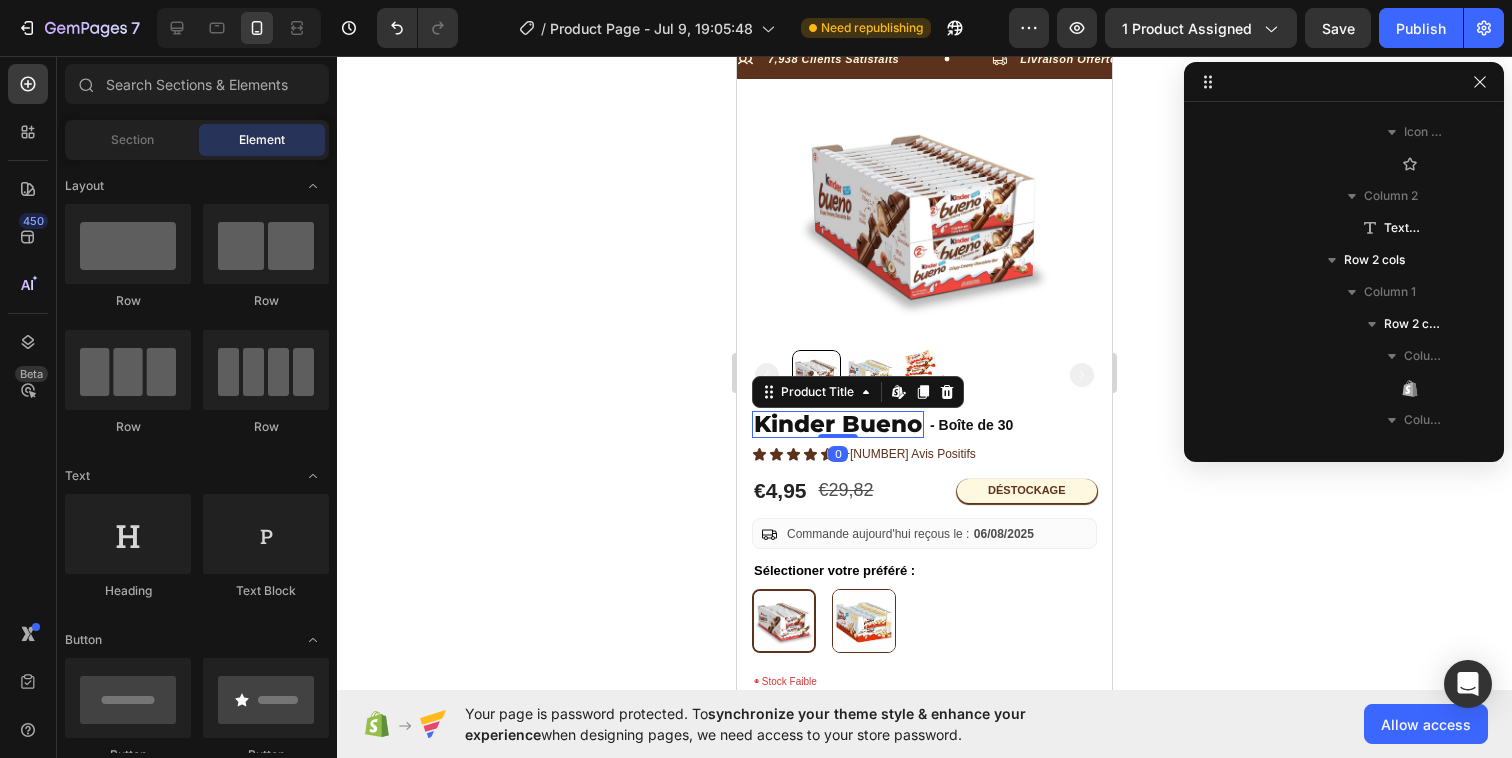 scroll, scrollTop: 410, scrollLeft: 0, axis: vertical 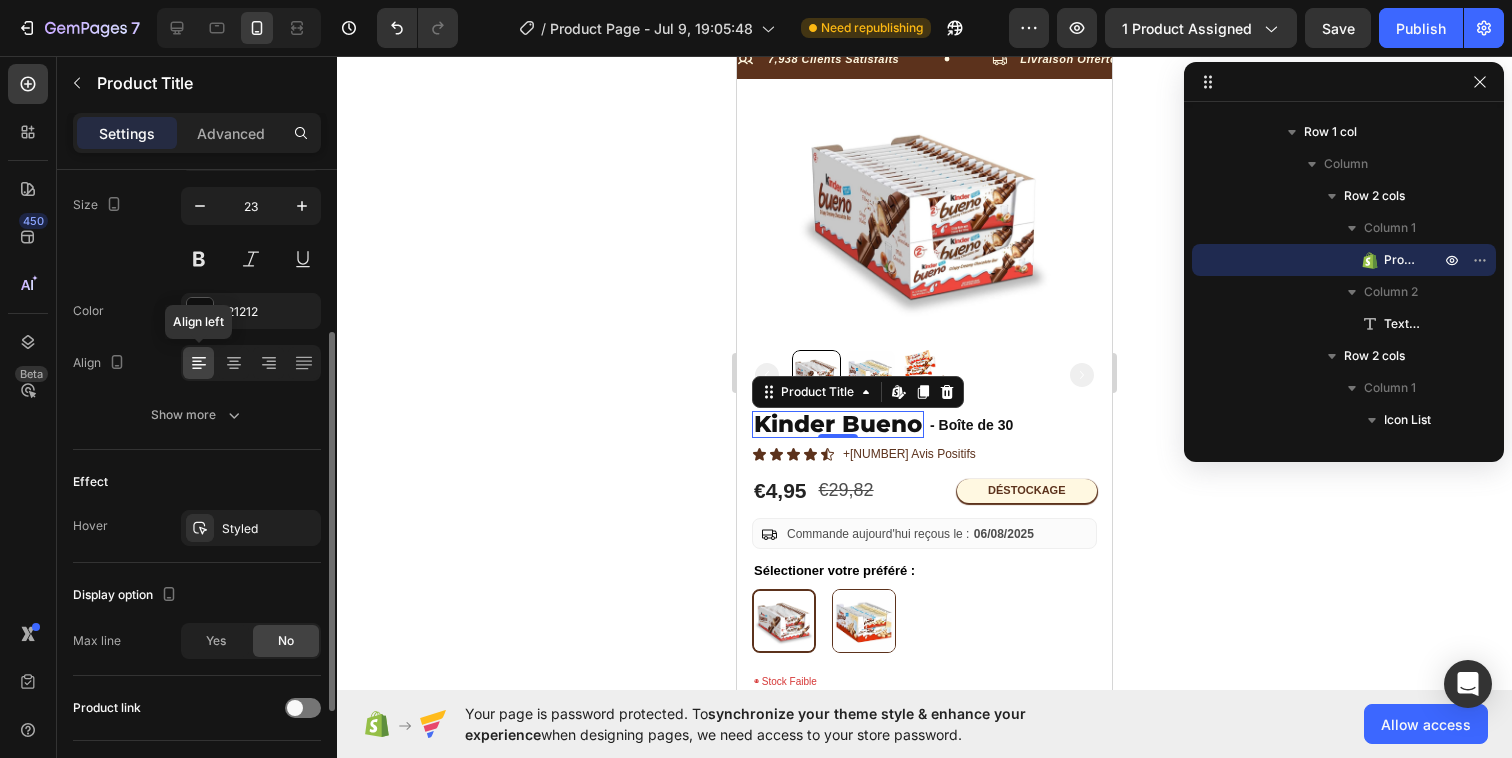 click 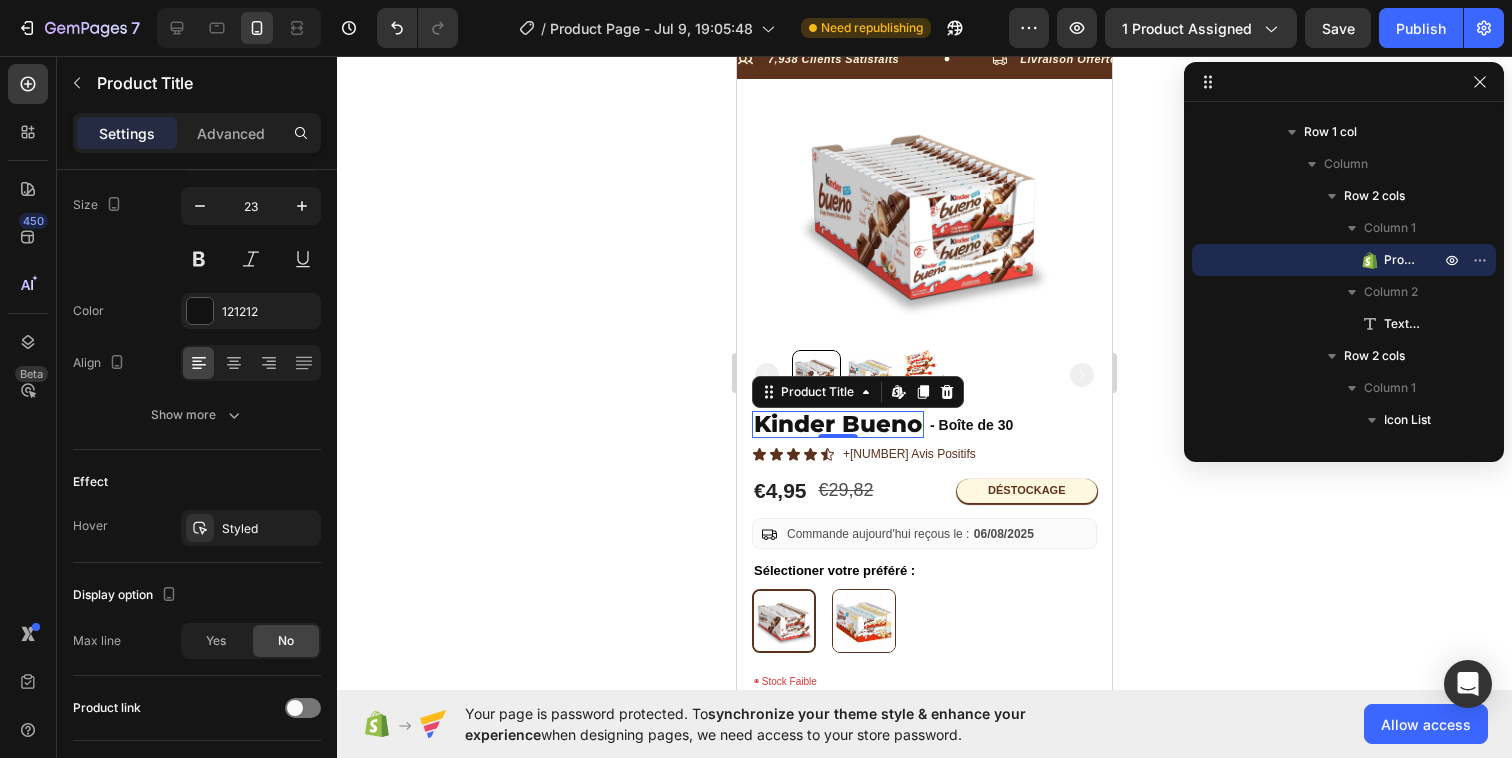 click on "Kinder Bueno" at bounding box center [838, 424] 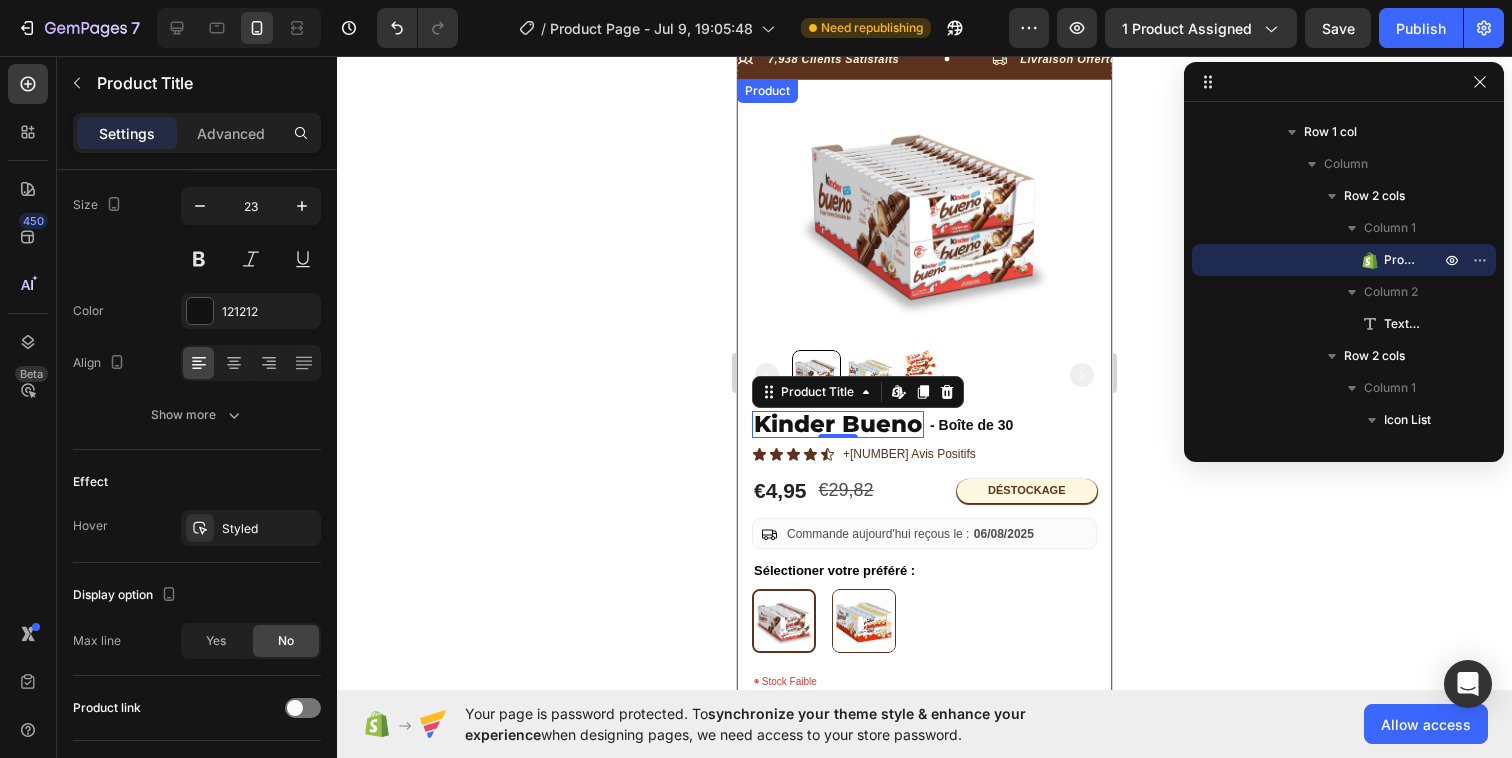click 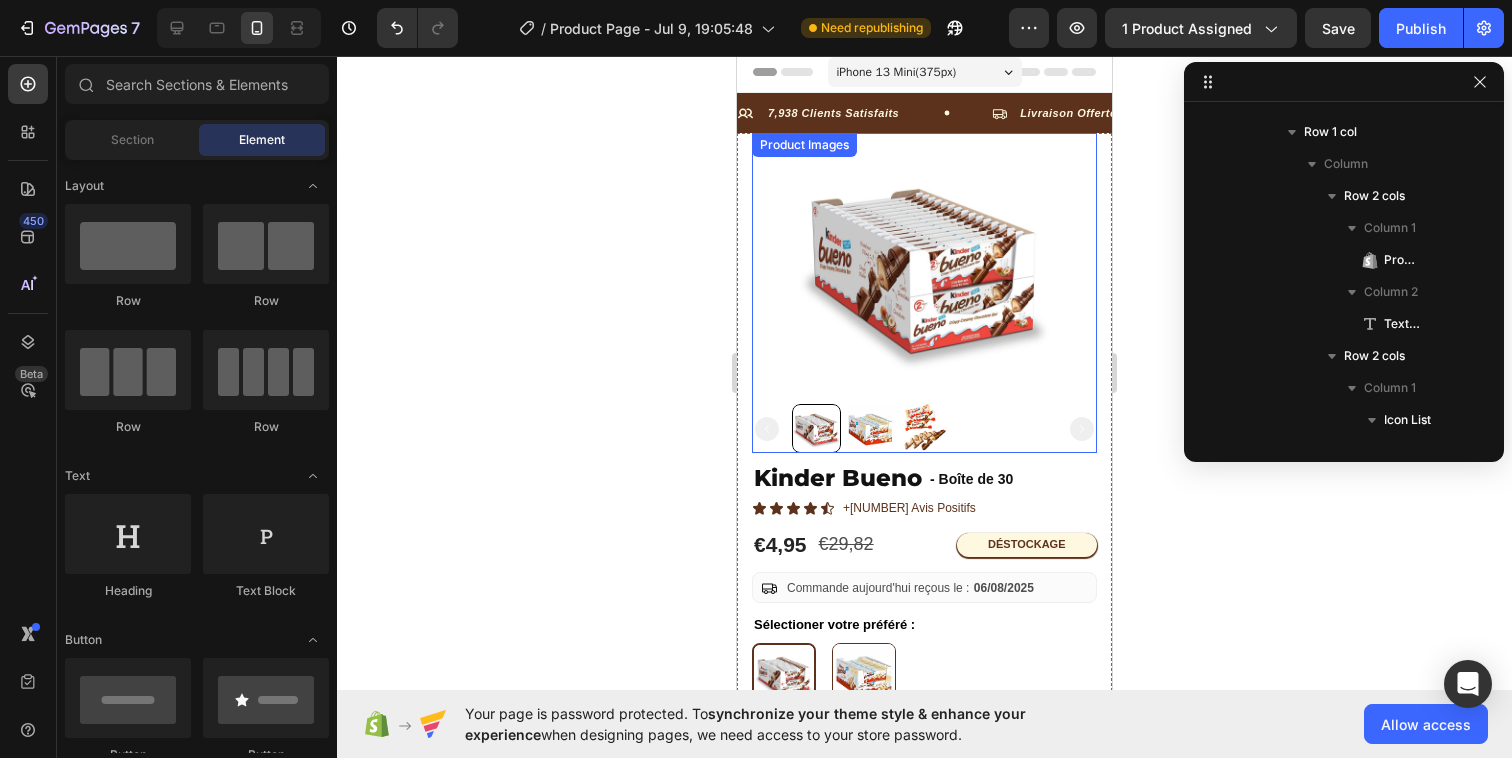 scroll, scrollTop: 0, scrollLeft: 0, axis: both 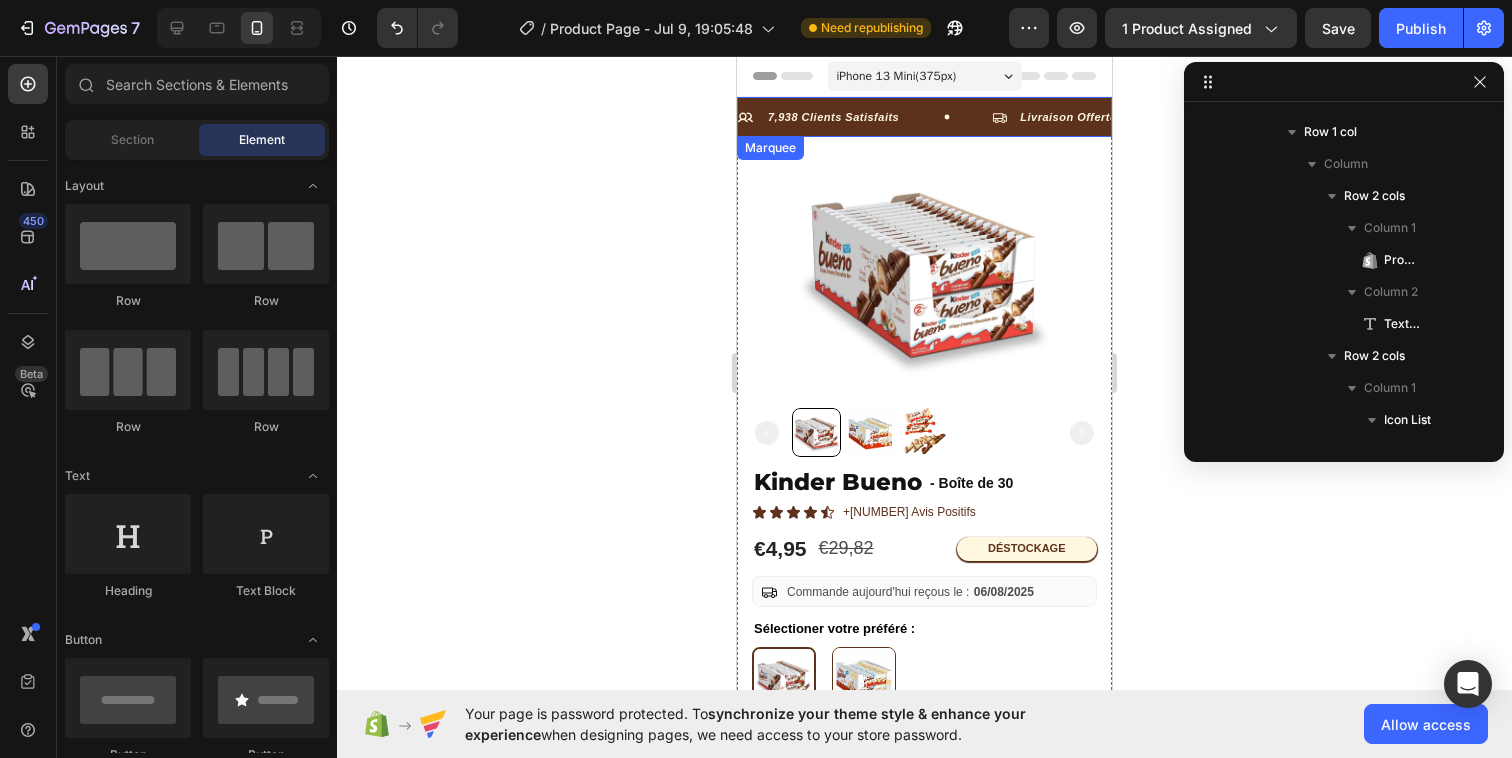 click on "7,938 Clients Satisfaits Item List
Livraison Offerte Item List
Offre Limitée Item List" at bounding box center [1072, 117] 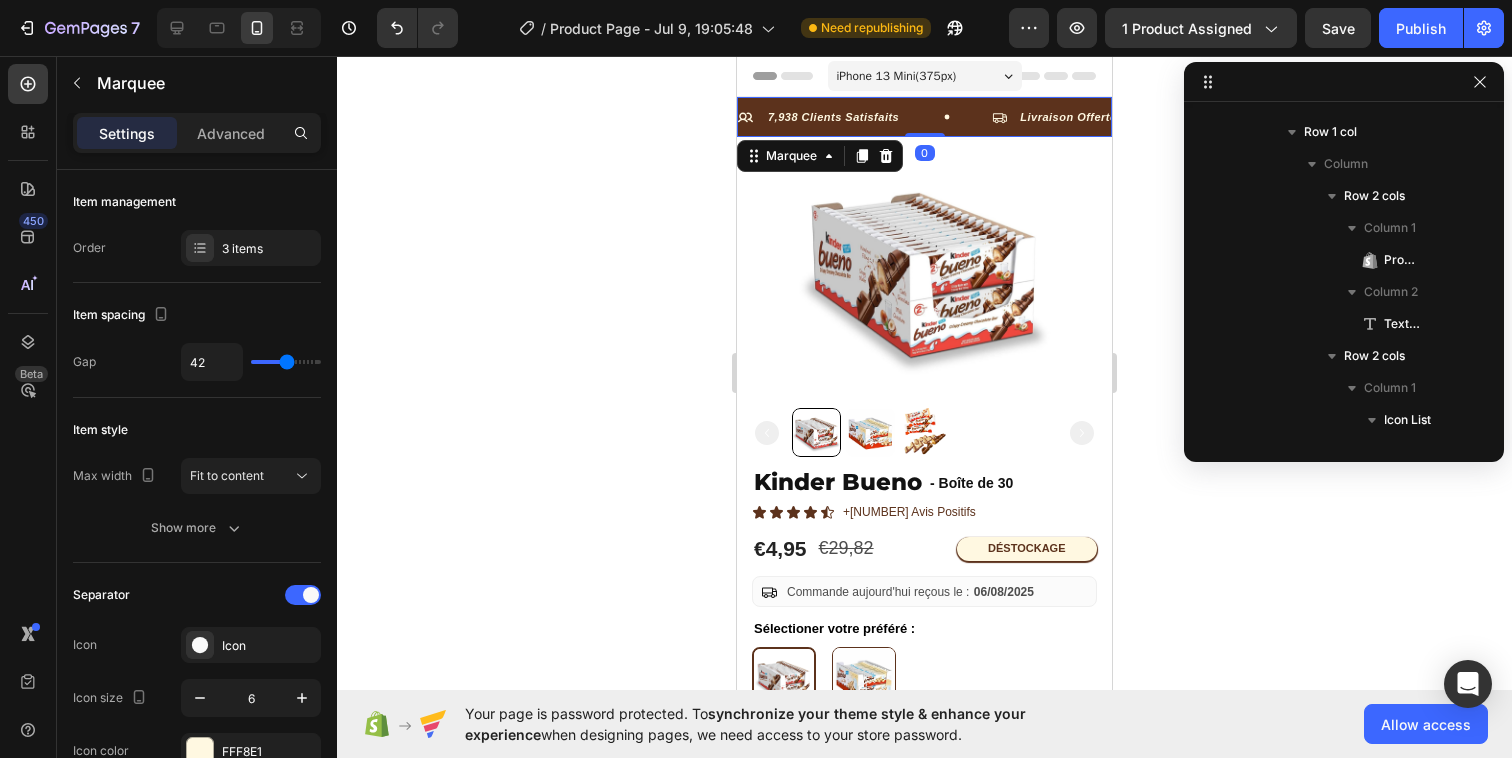 scroll, scrollTop: 0, scrollLeft: 0, axis: both 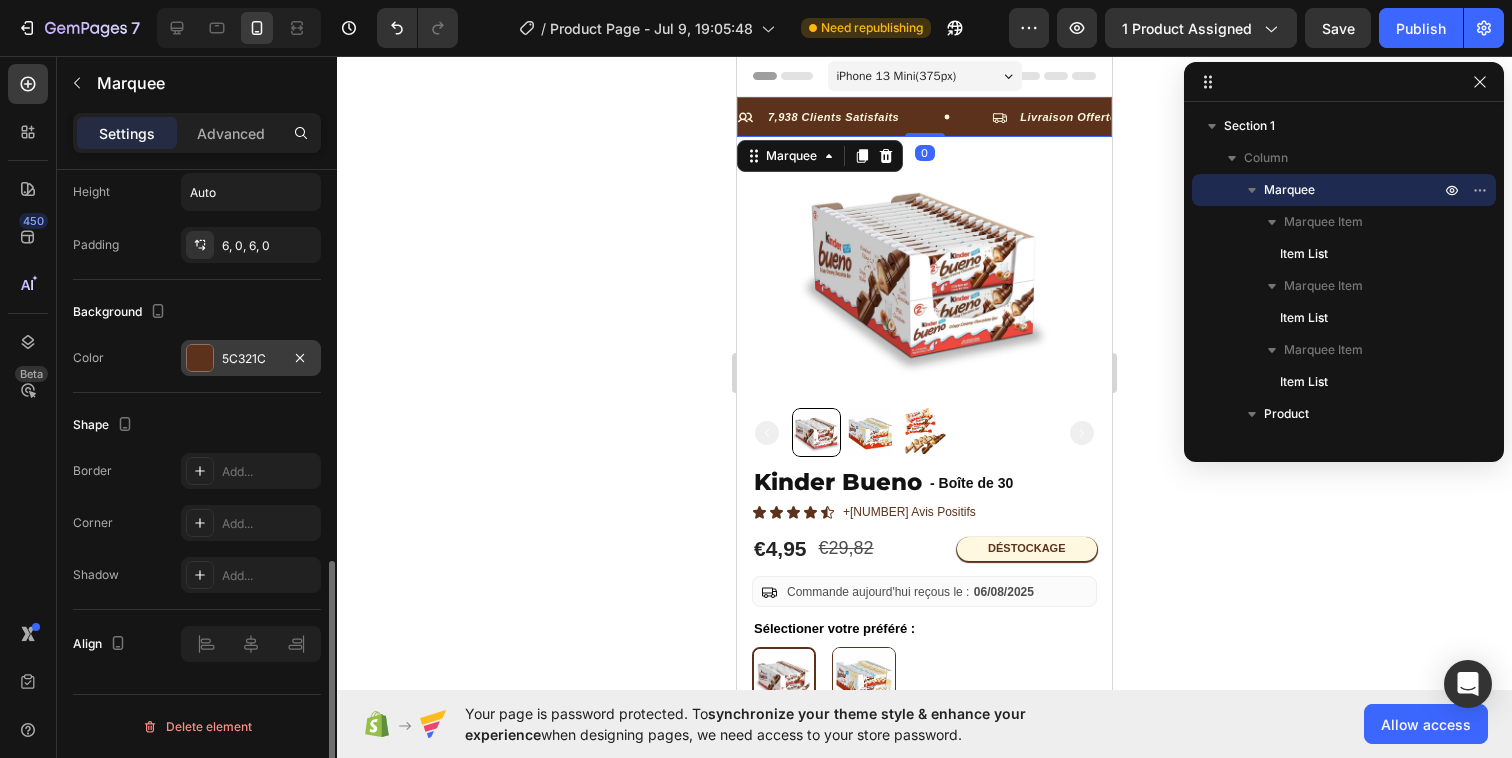 click at bounding box center [200, 358] 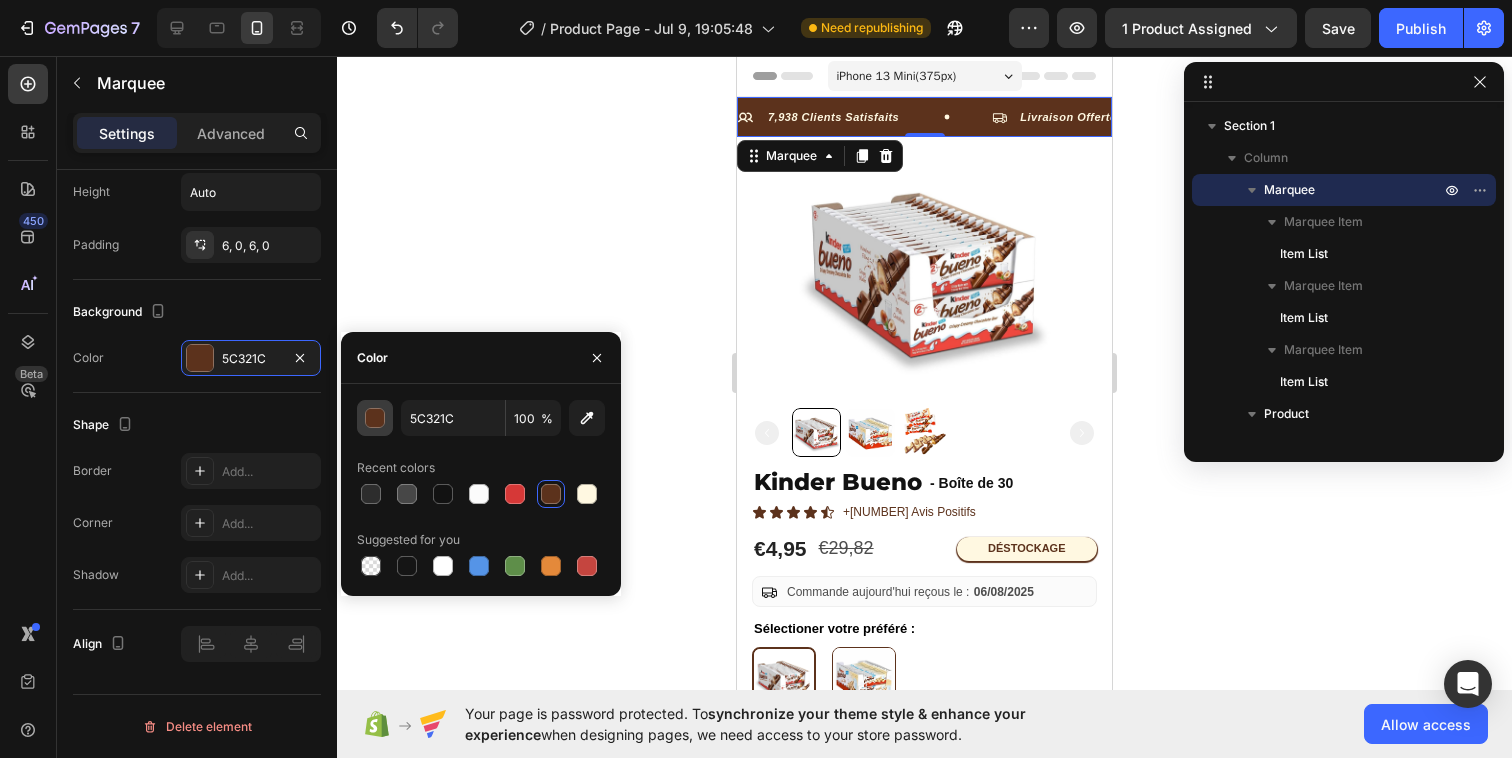 click at bounding box center (376, 419) 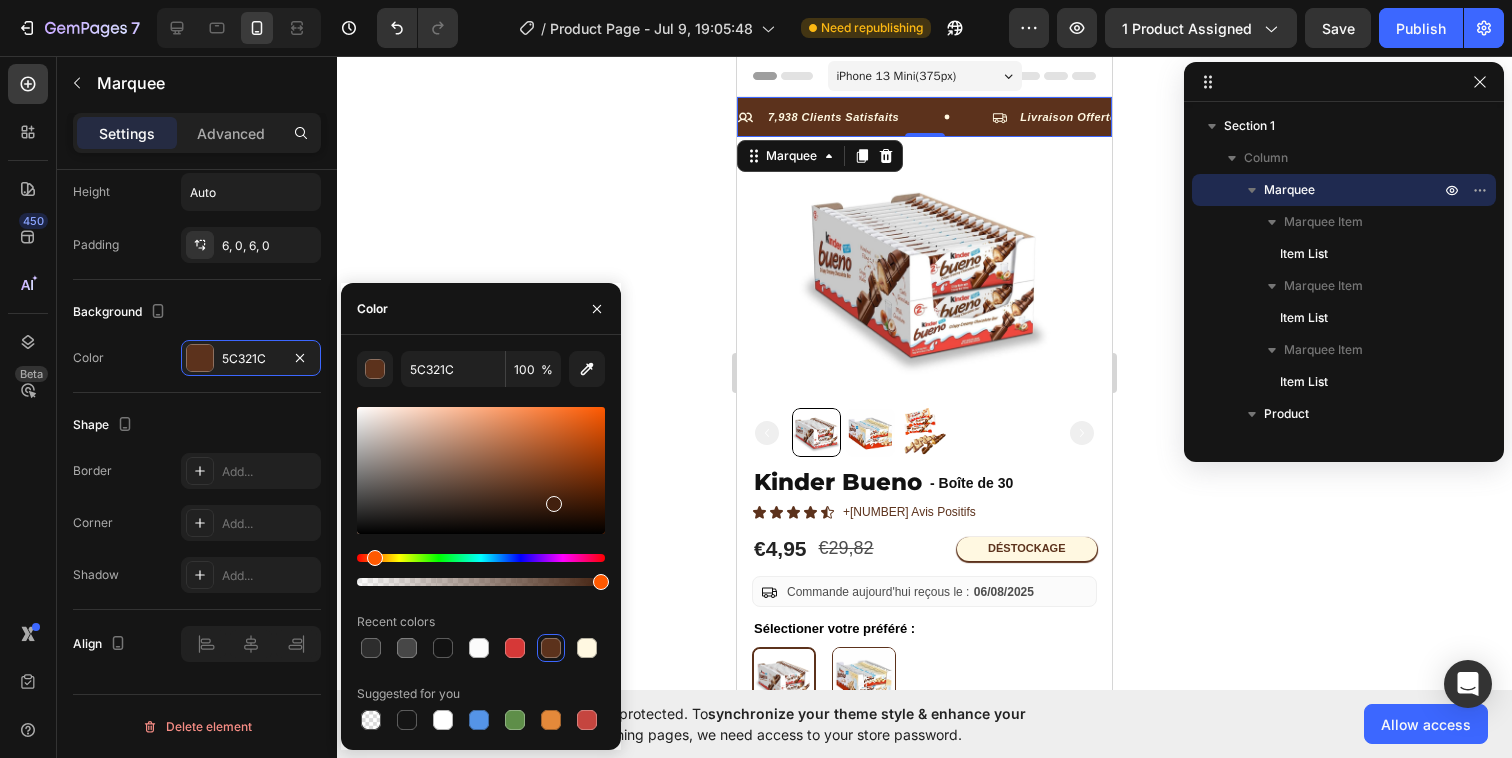 click at bounding box center [481, 470] 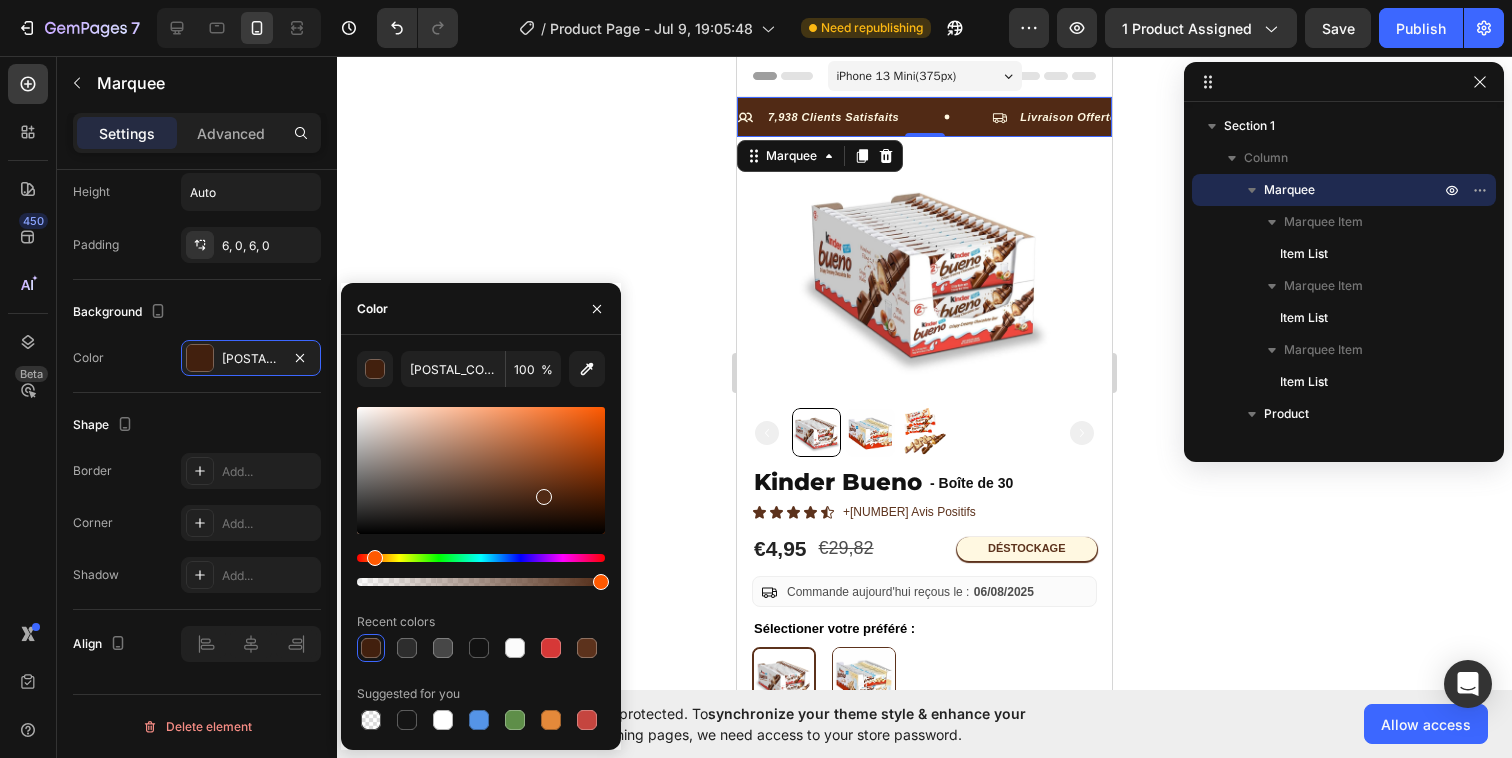 click at bounding box center [481, 470] 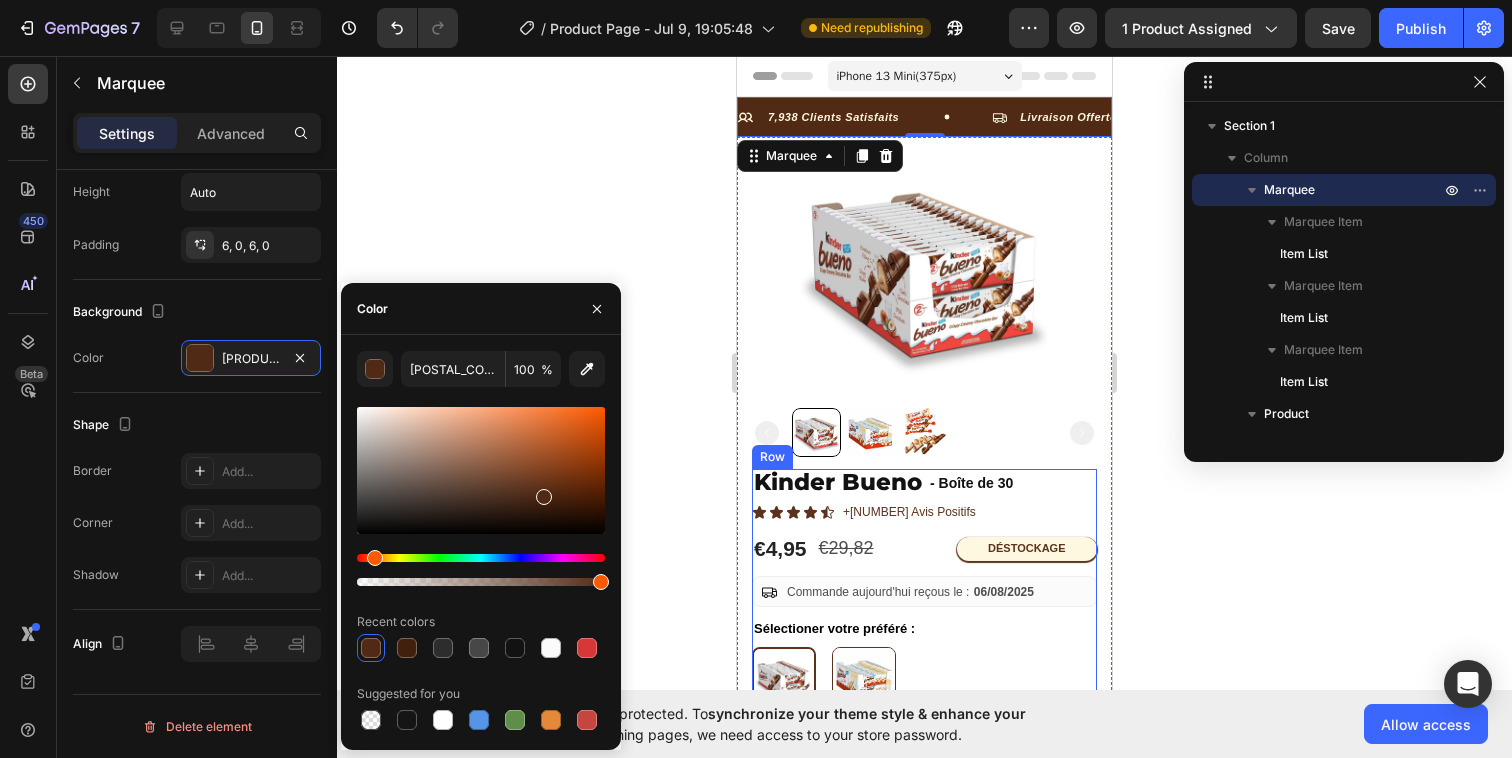 type on "512A15" 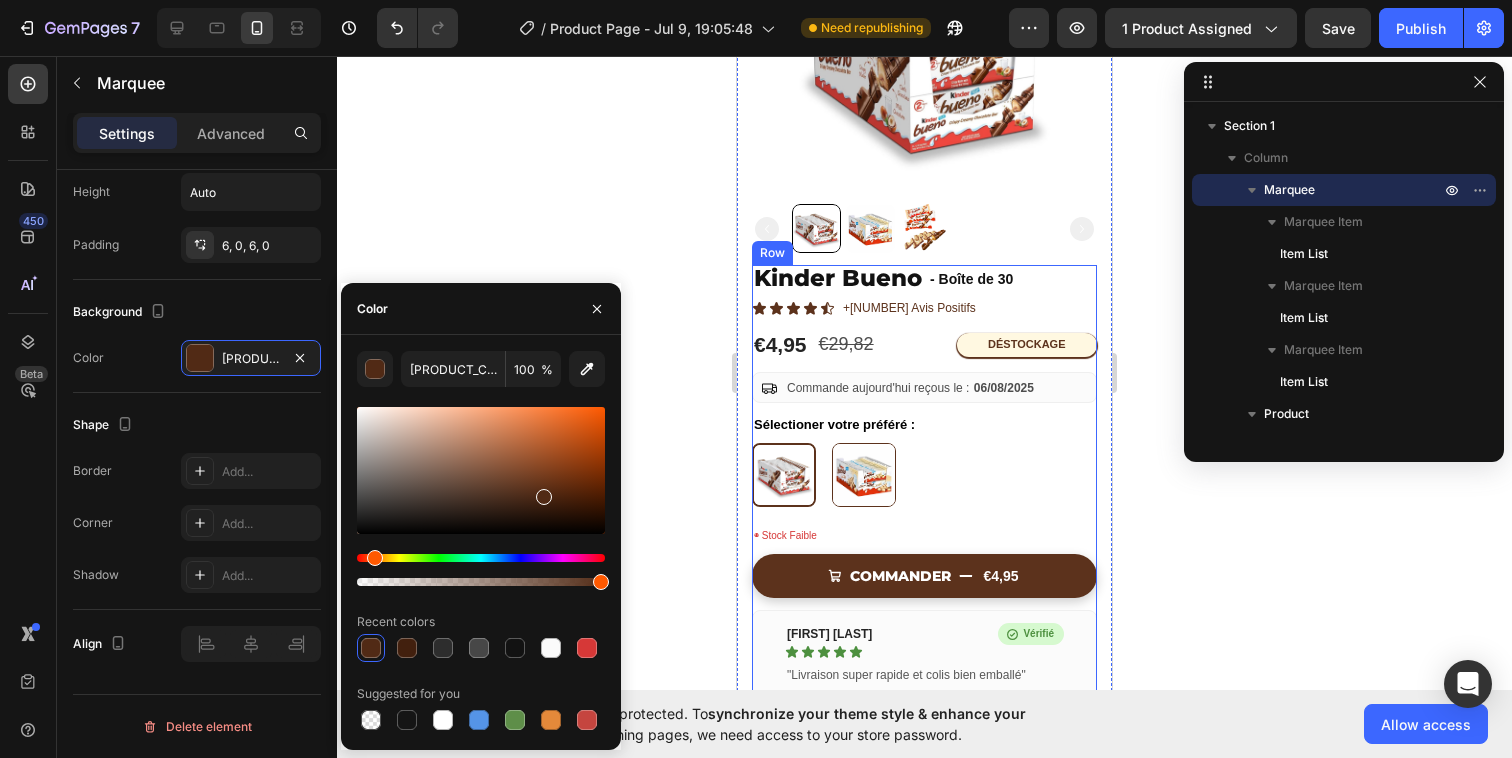 scroll, scrollTop: 215, scrollLeft: 0, axis: vertical 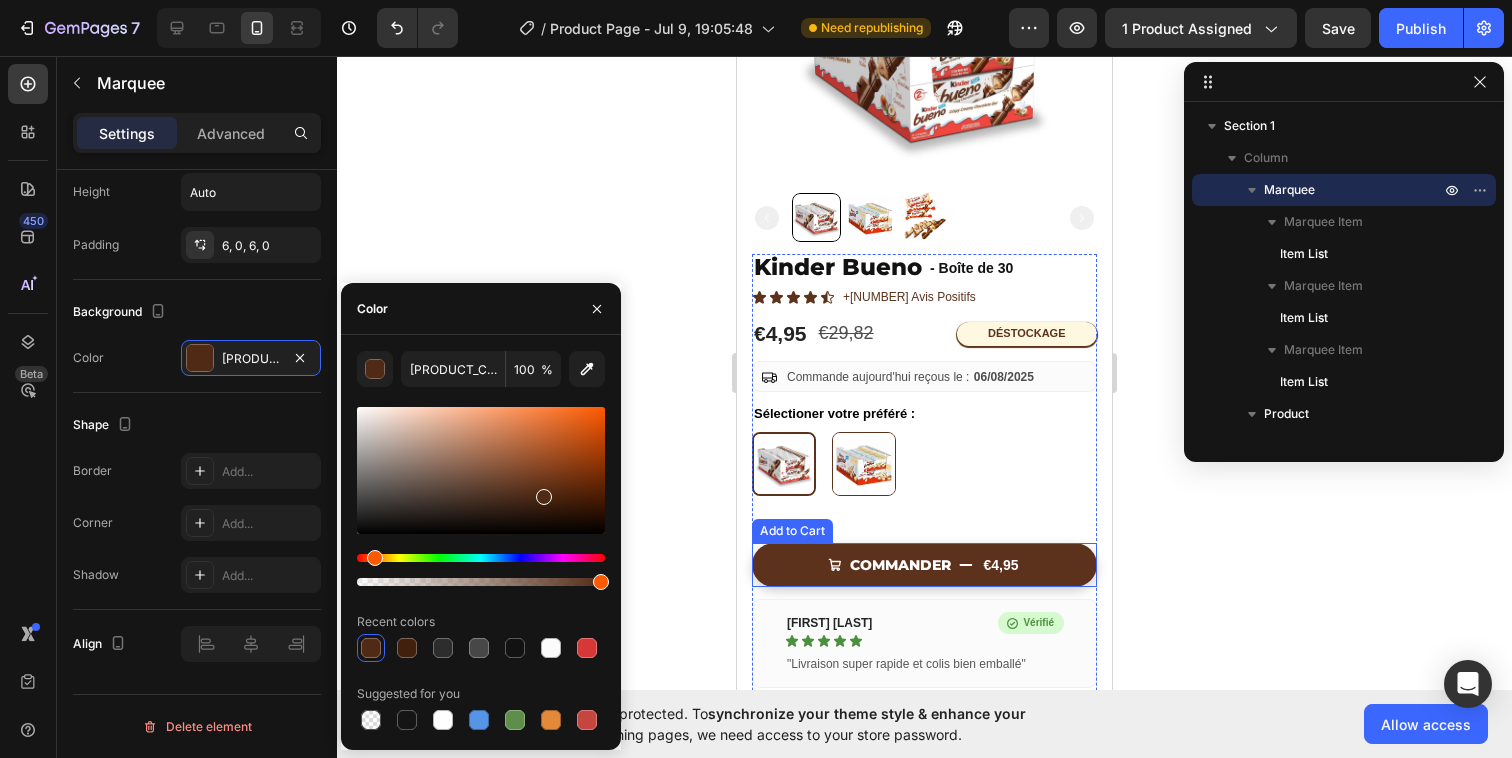 click on "COMMANDER
€4,95" at bounding box center (924, 565) 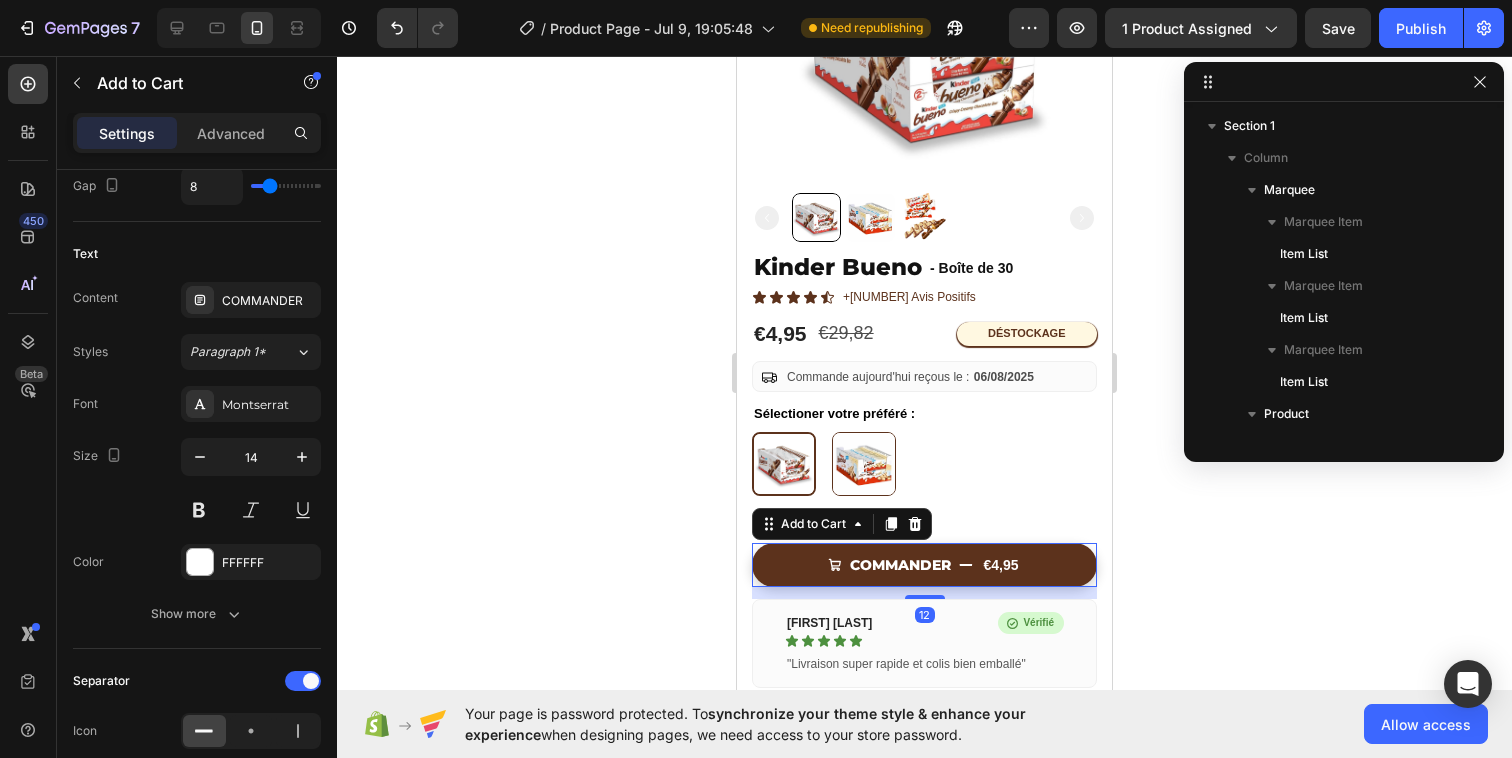 scroll, scrollTop: 1658, scrollLeft: 0, axis: vertical 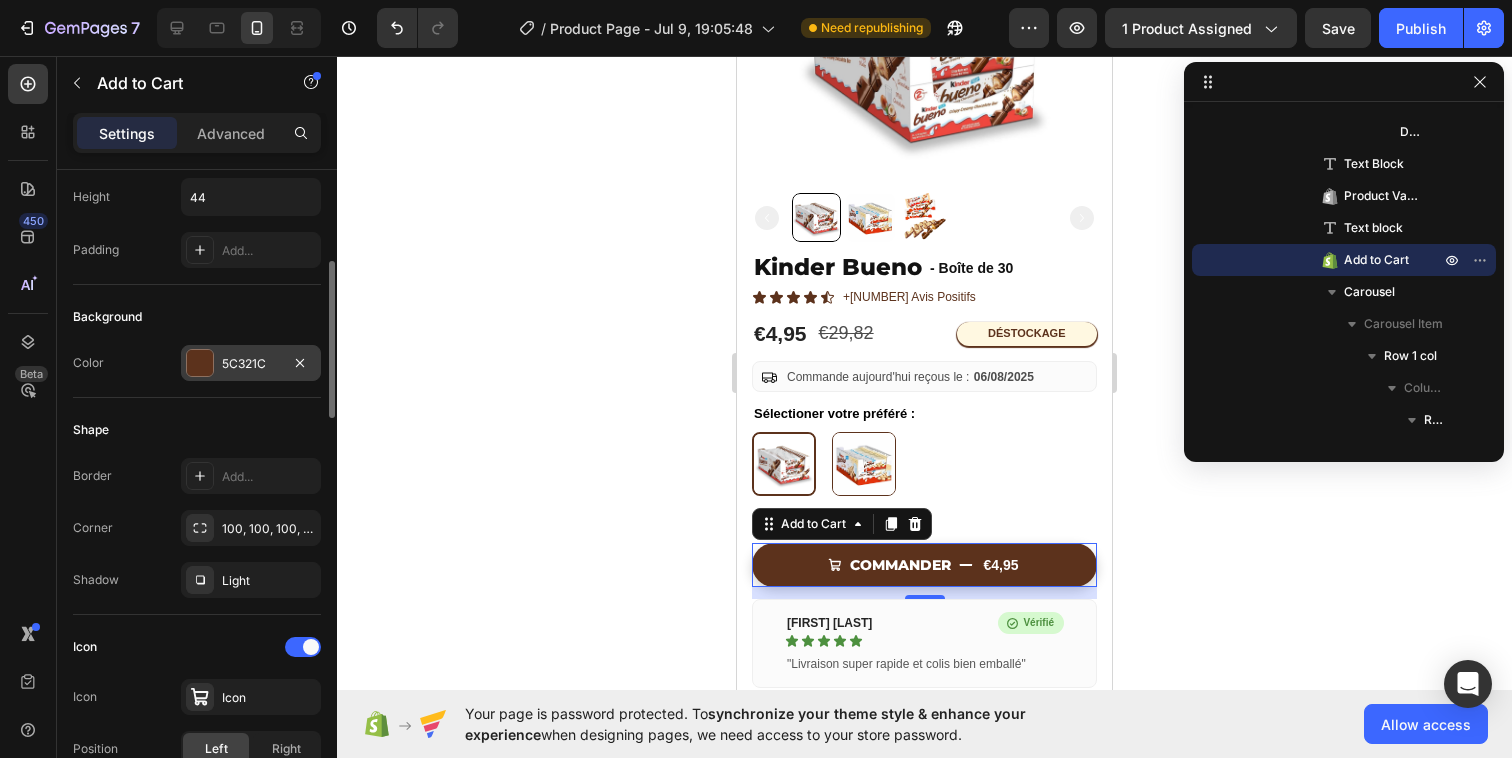 click on "5C321C" at bounding box center [251, 363] 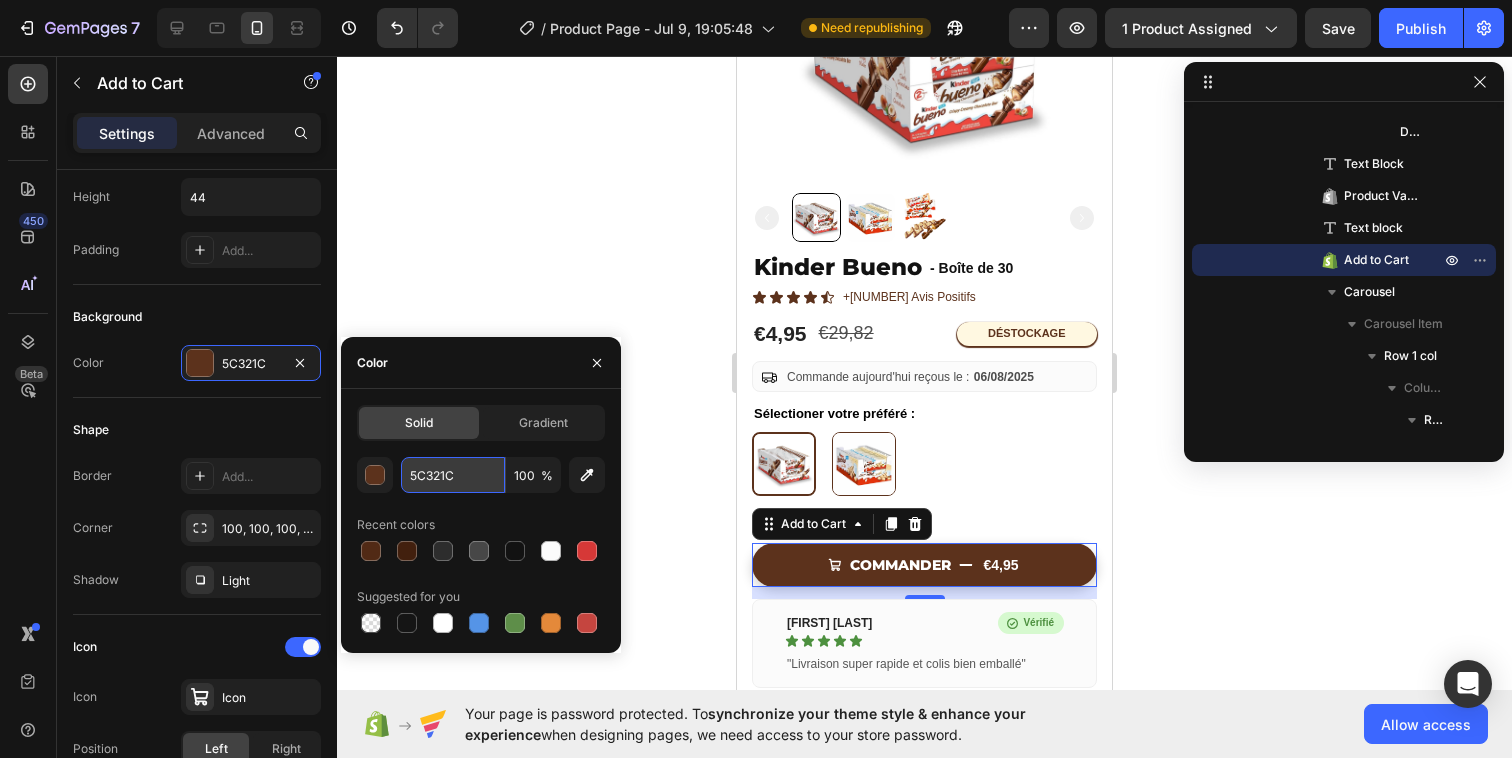 click on "5C321C" at bounding box center (453, 475) 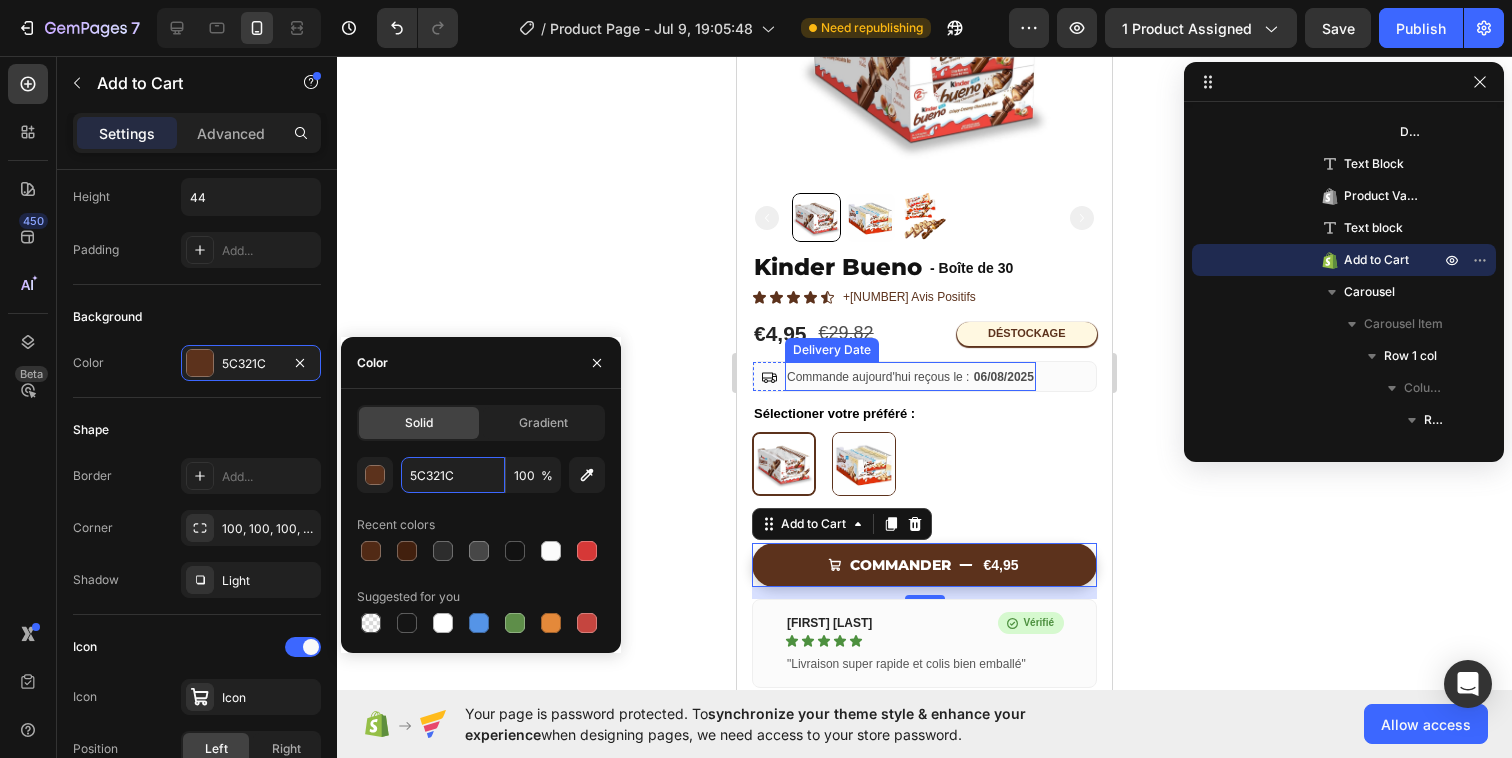 scroll, scrollTop: 0, scrollLeft: 0, axis: both 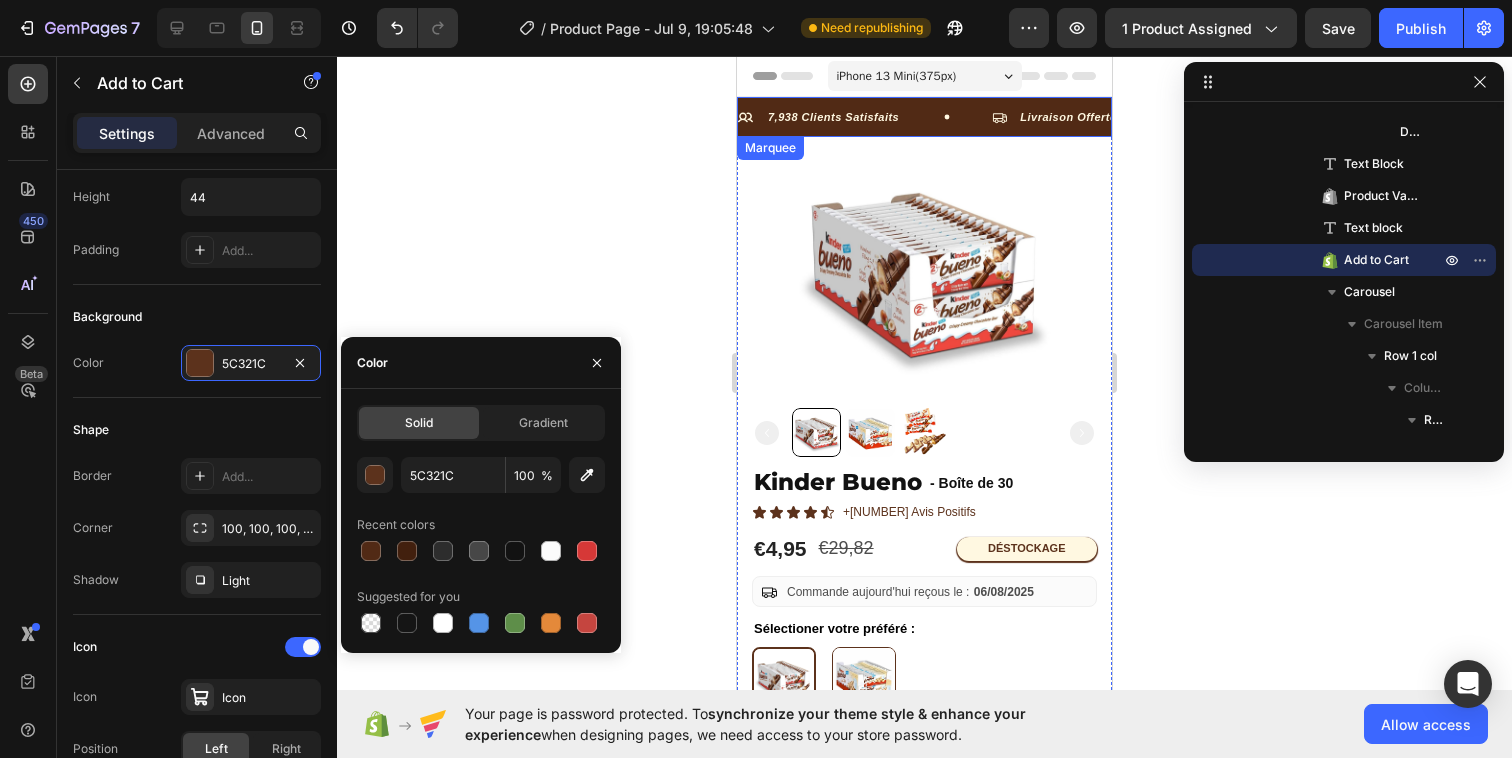 click on "7,938 Clients Satisfaits Item List
Livraison Offerte Item List
Offre Limitée Item List" at bounding box center [1072, 117] 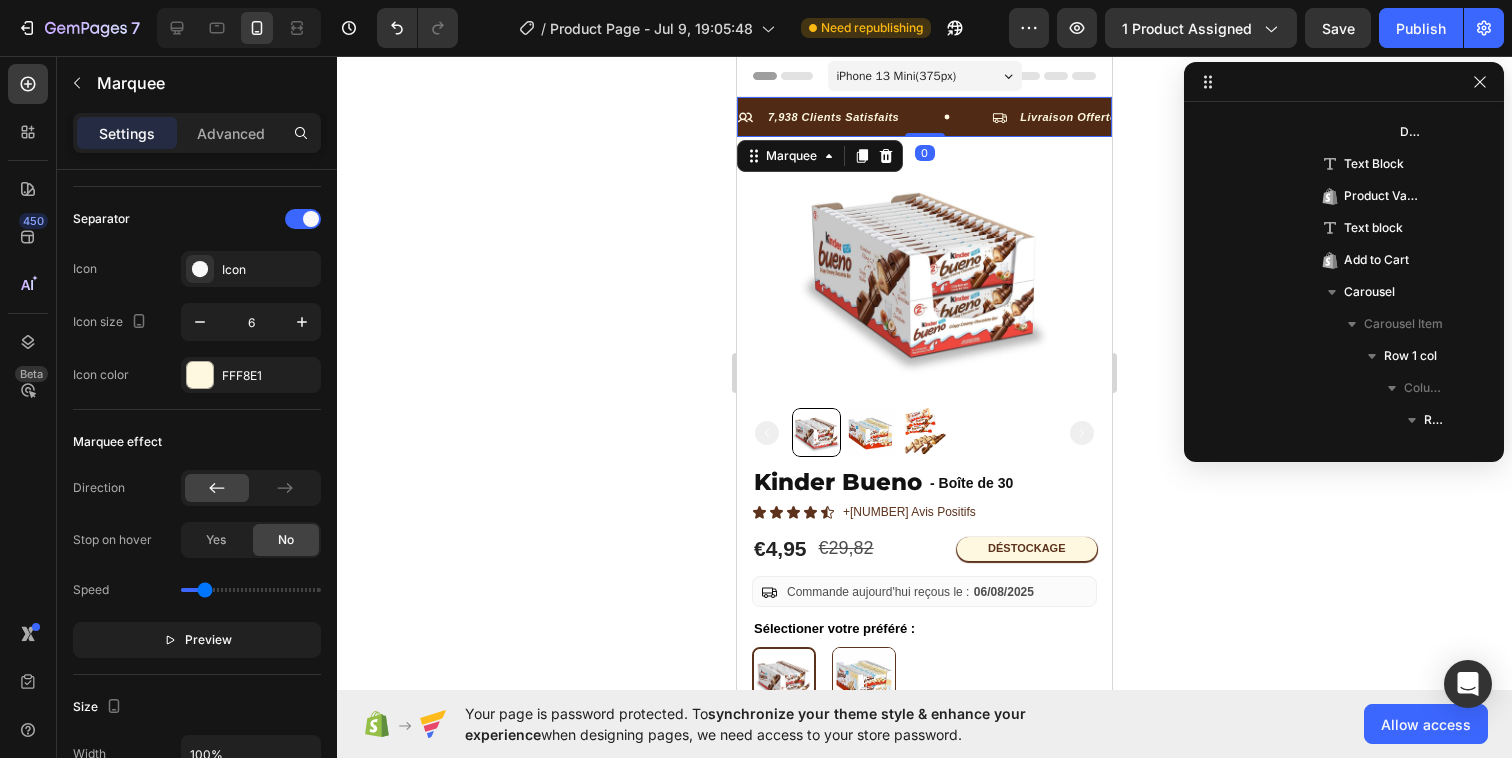 scroll, scrollTop: 0, scrollLeft: 0, axis: both 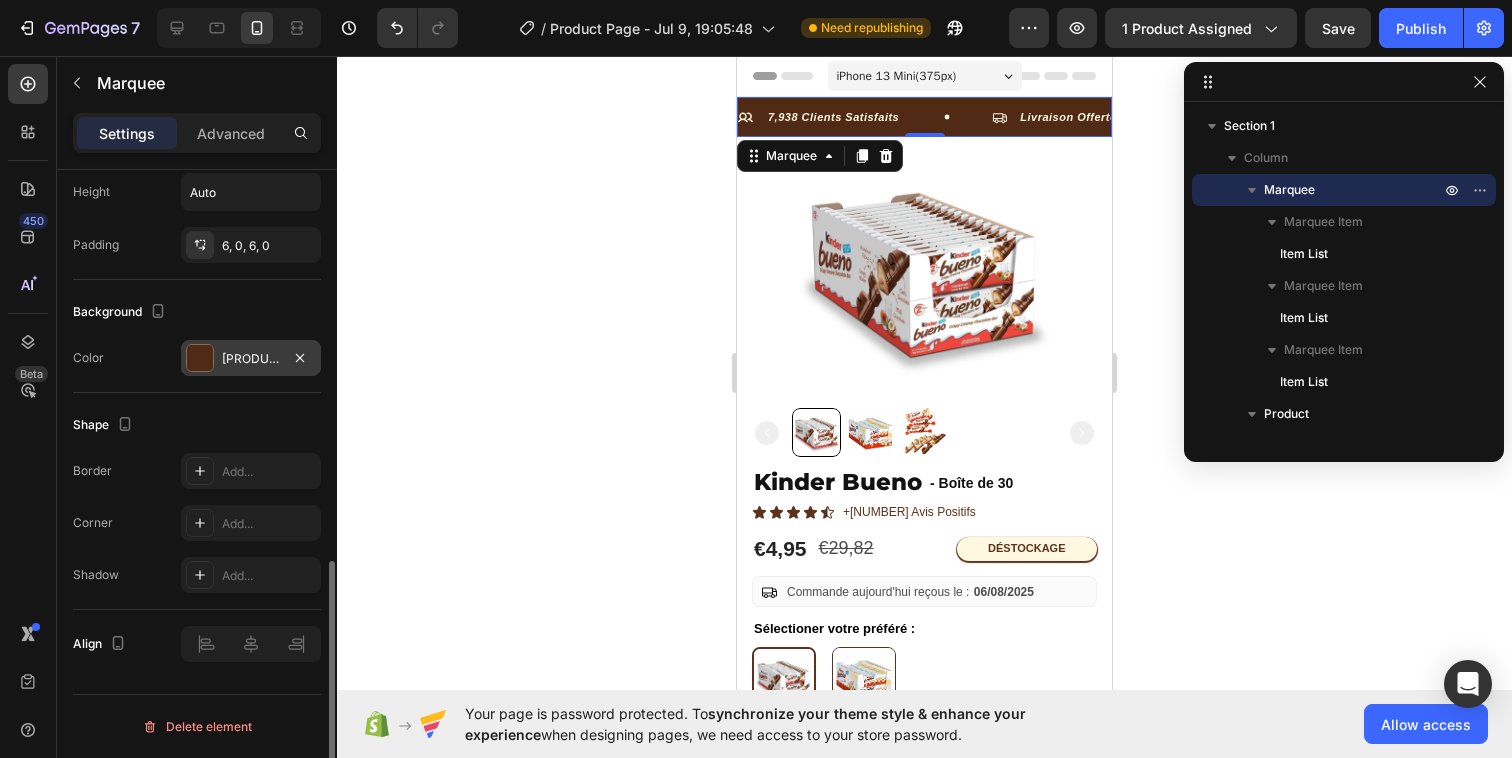 click at bounding box center (200, 358) 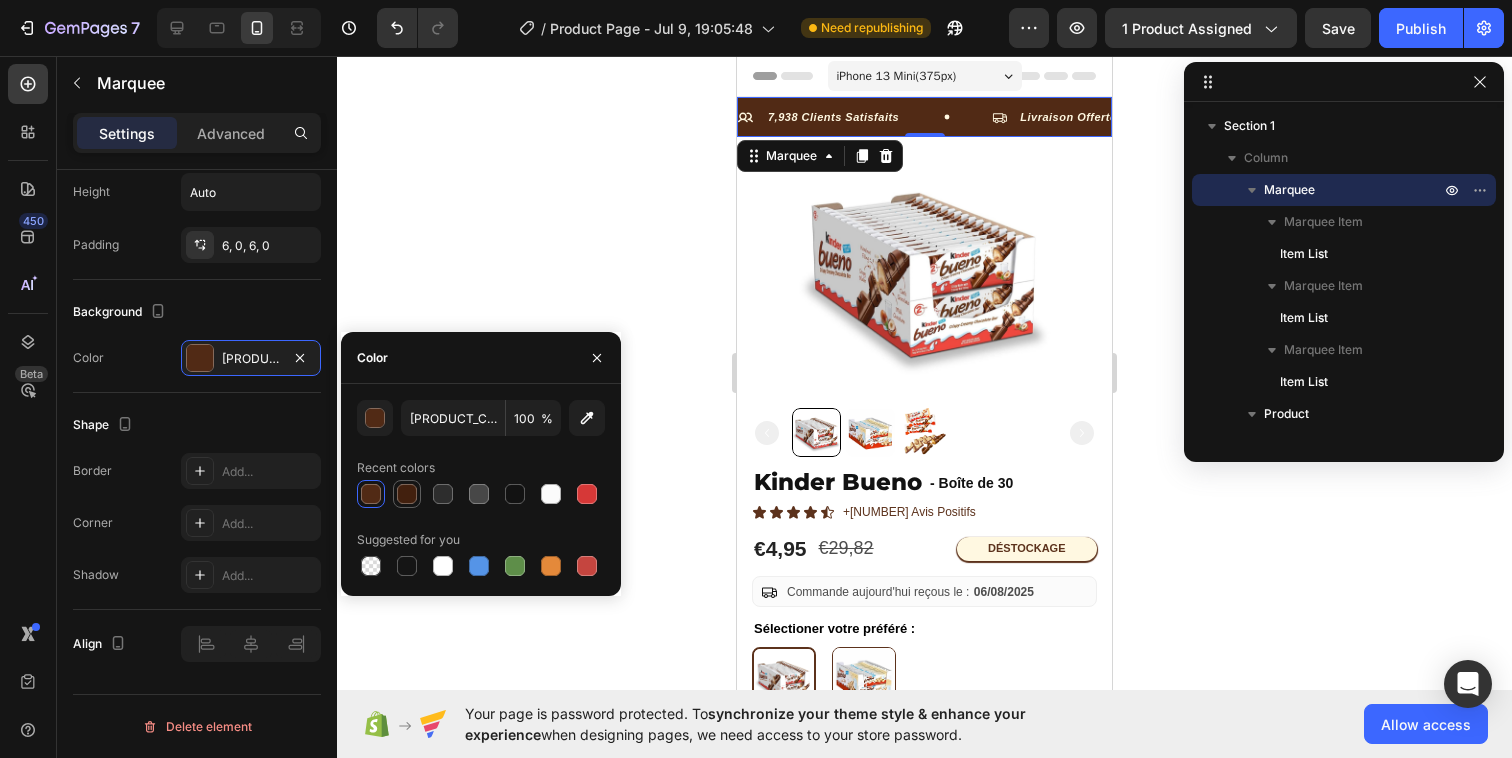 click at bounding box center (407, 494) 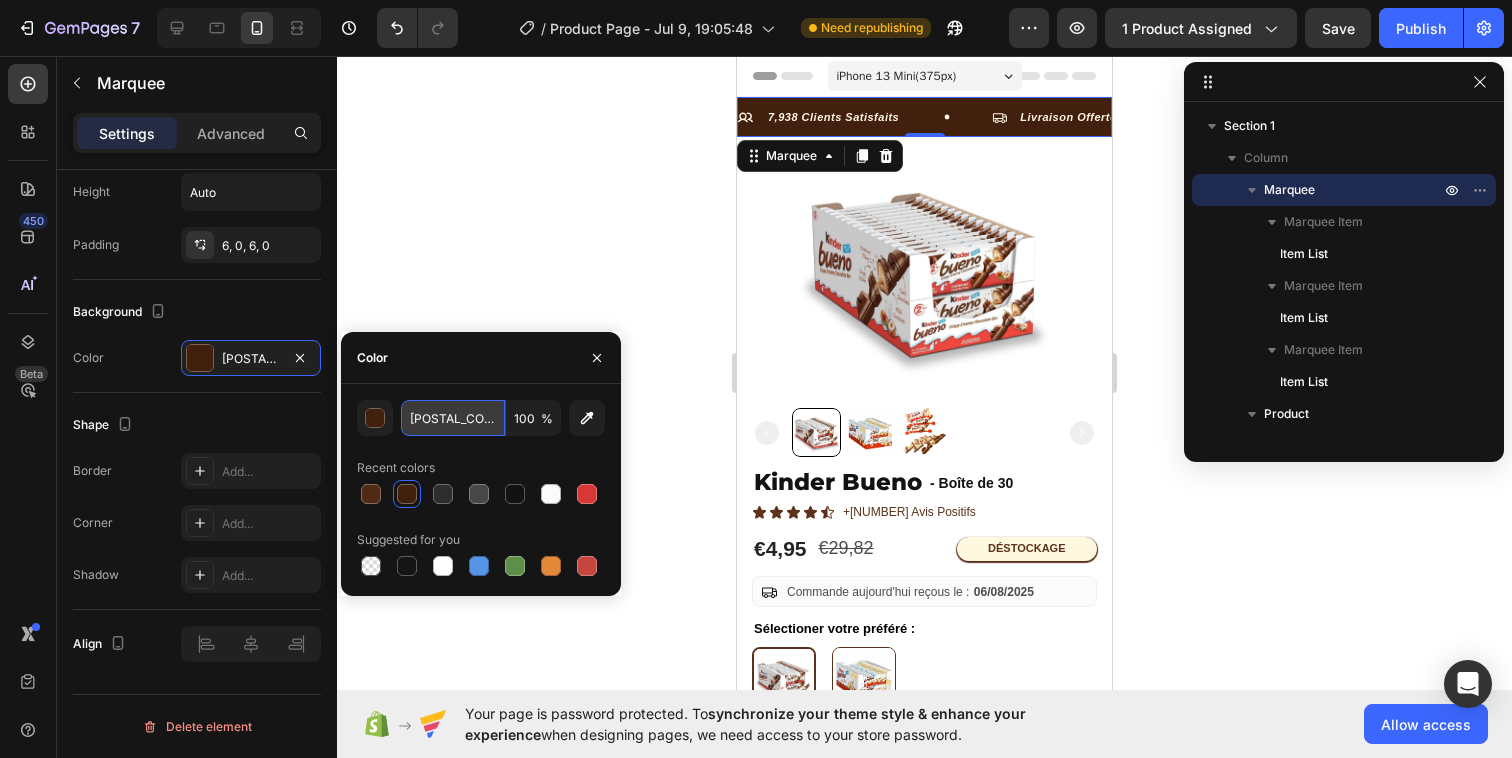 click on "42200E" at bounding box center (453, 418) 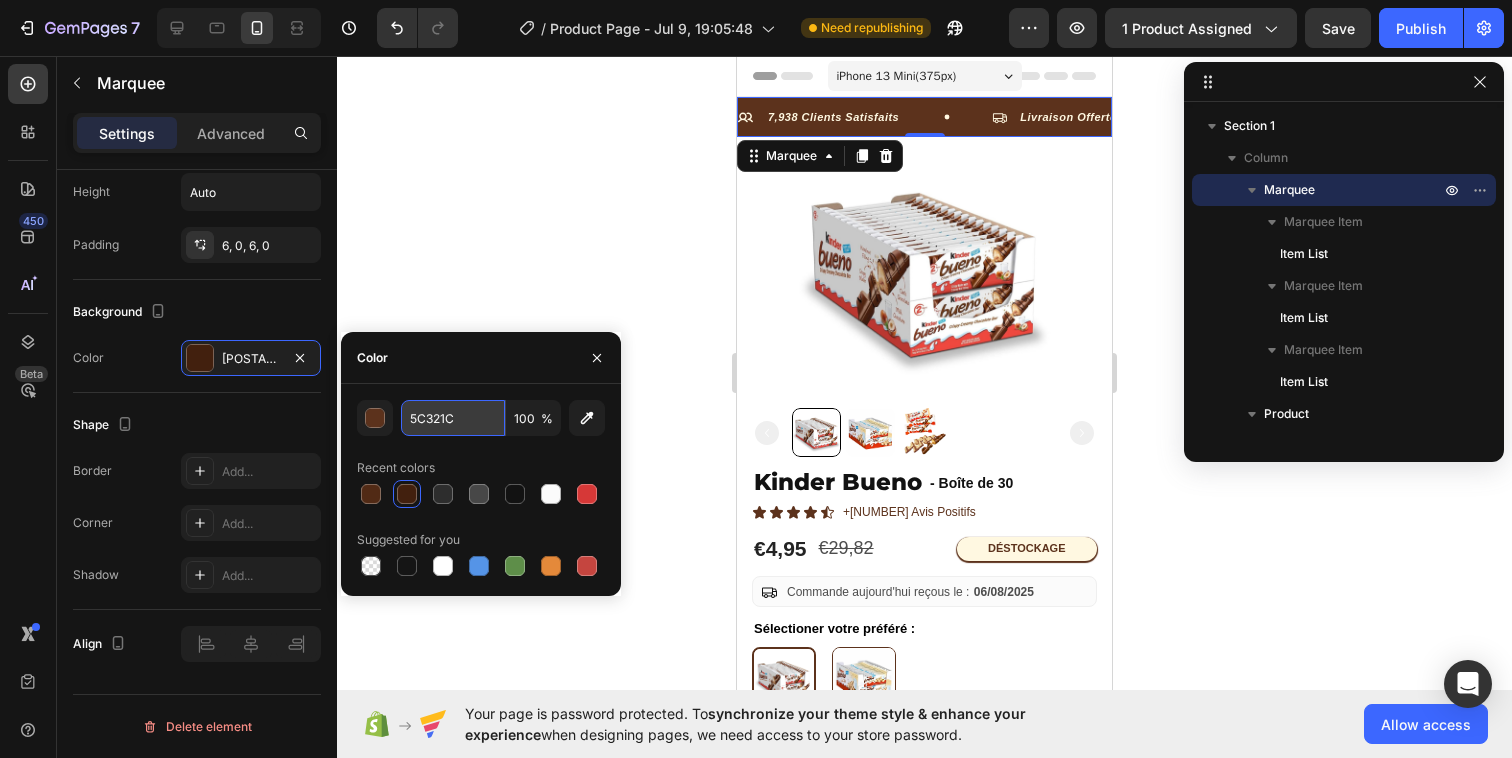 type on "5C321C" 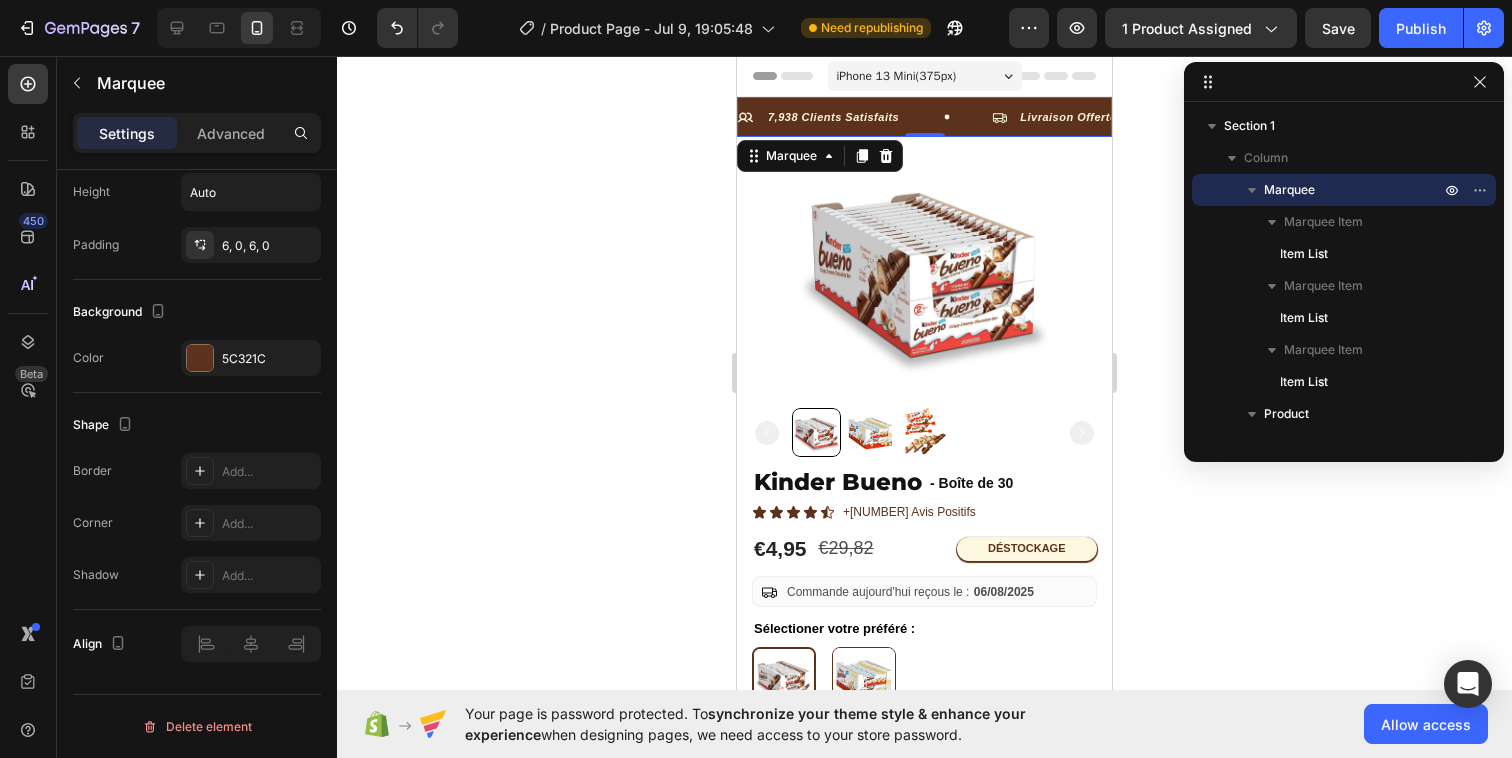 click 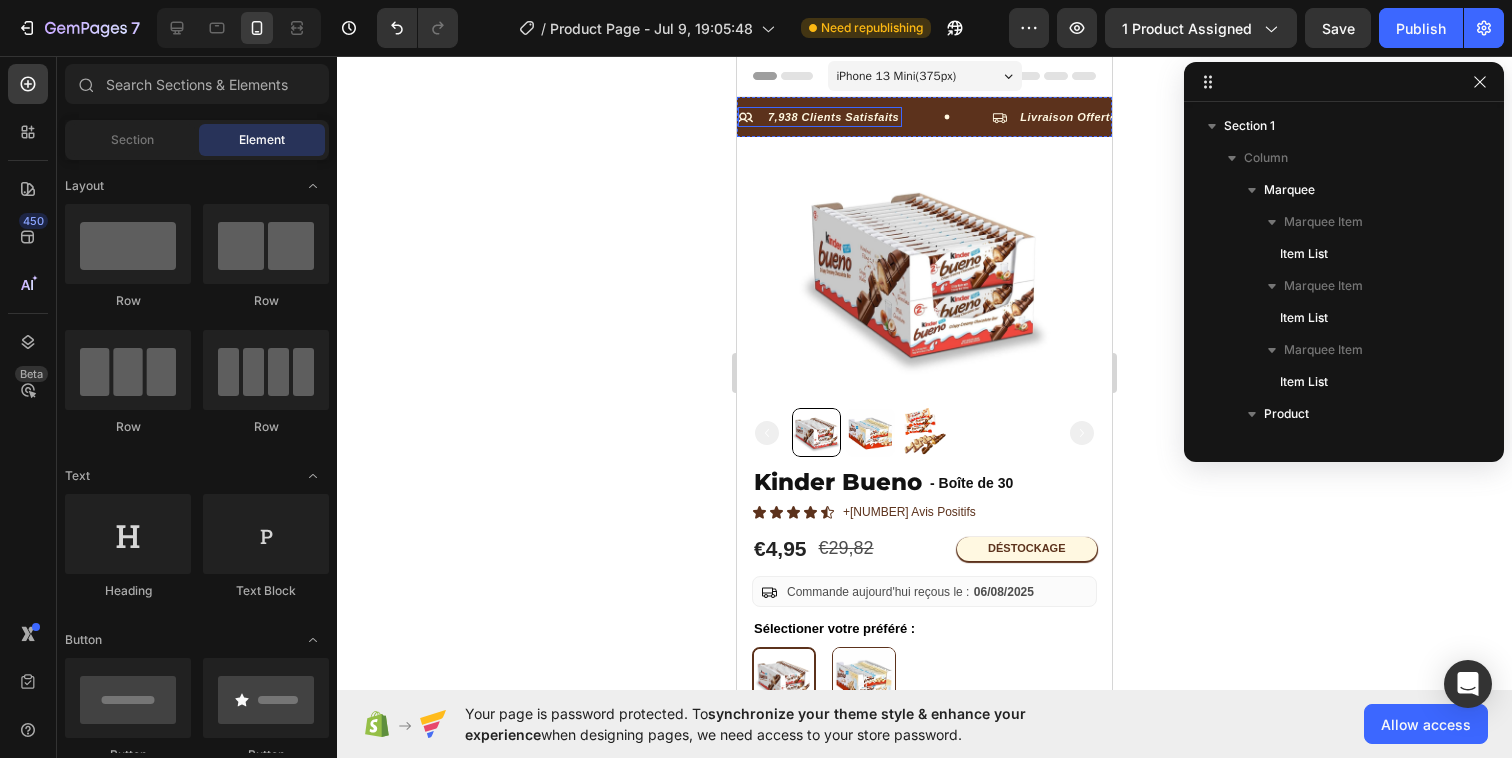 click on "7,938 Clients Satisfaits" at bounding box center (820, 117) 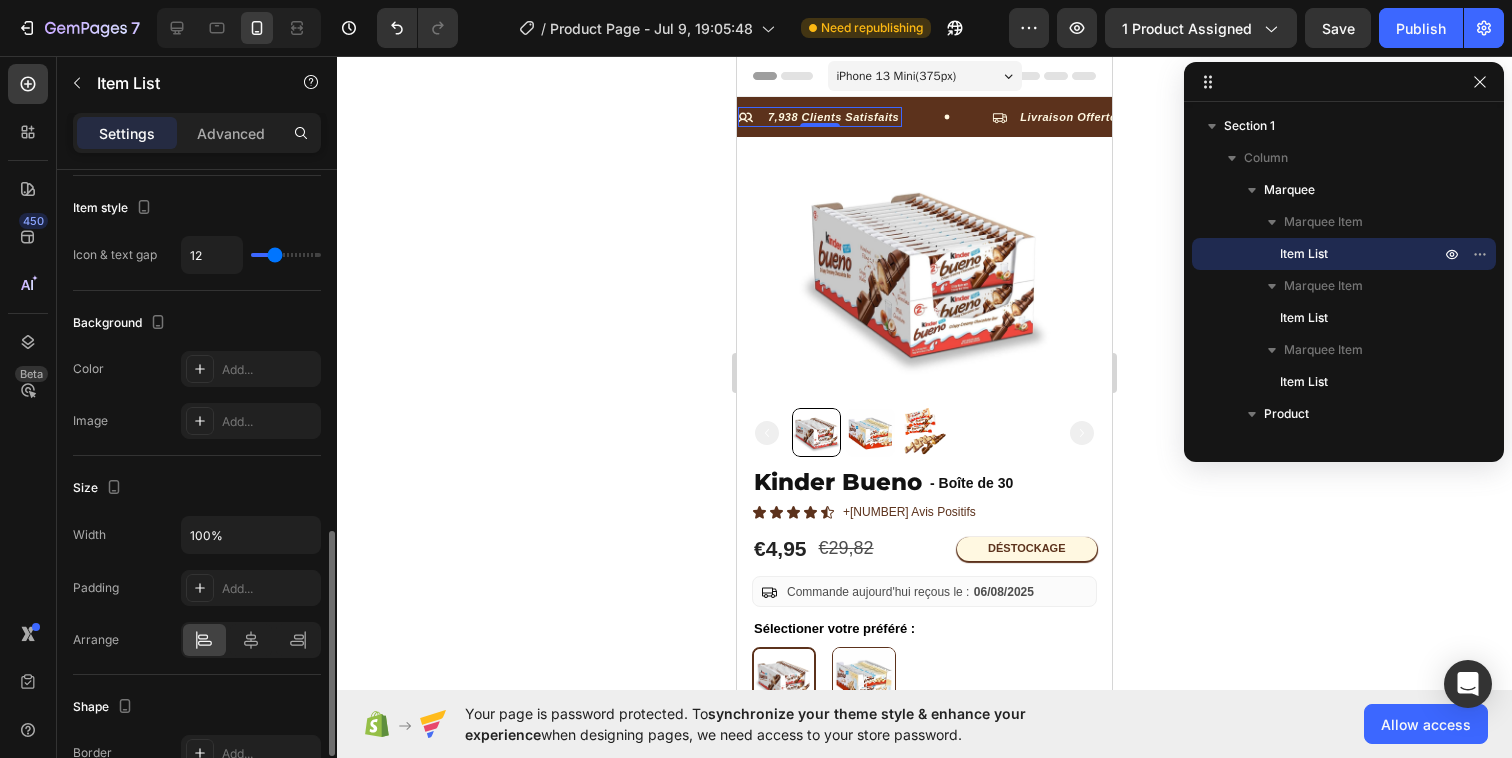 scroll, scrollTop: 1014, scrollLeft: 0, axis: vertical 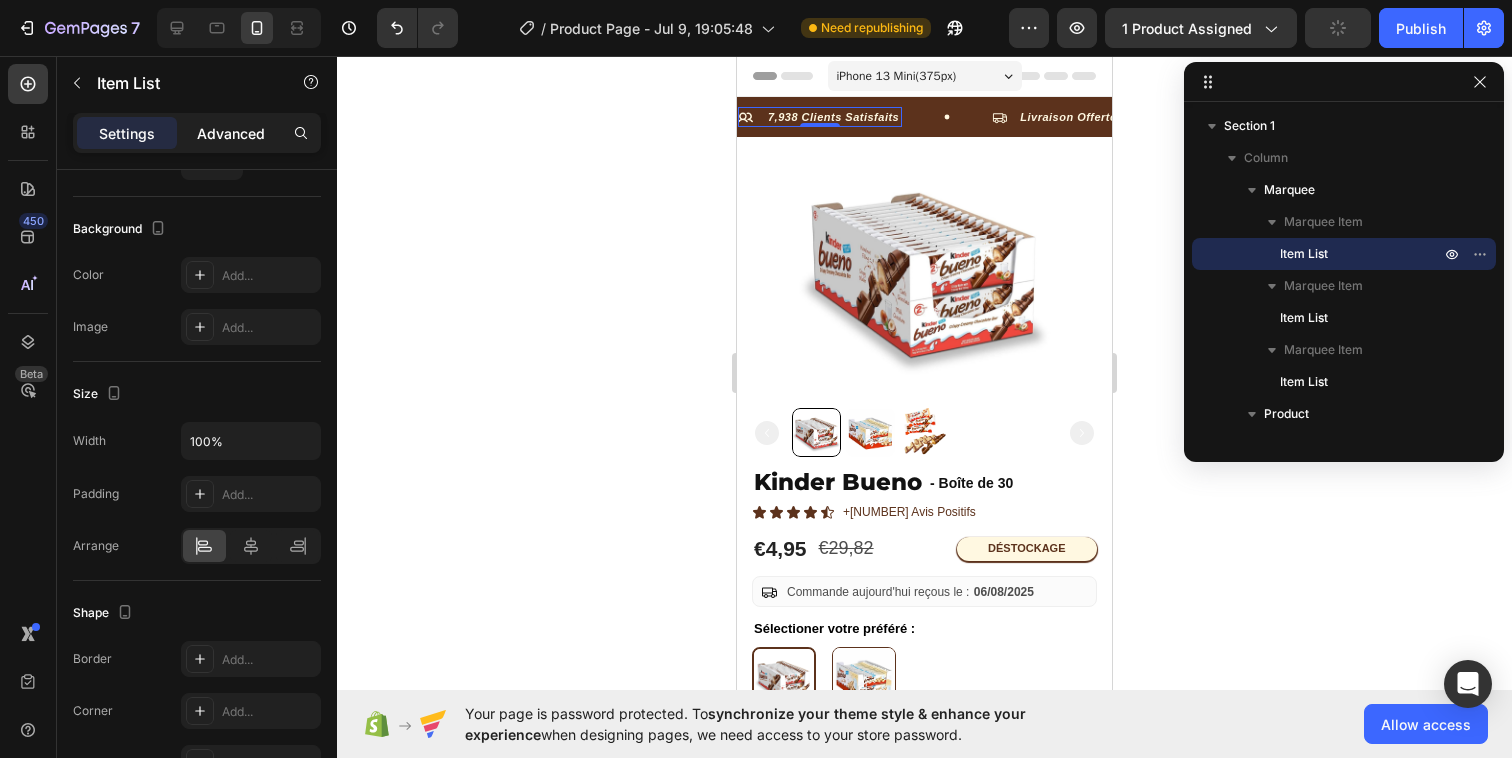 click on "Advanced" at bounding box center [231, 133] 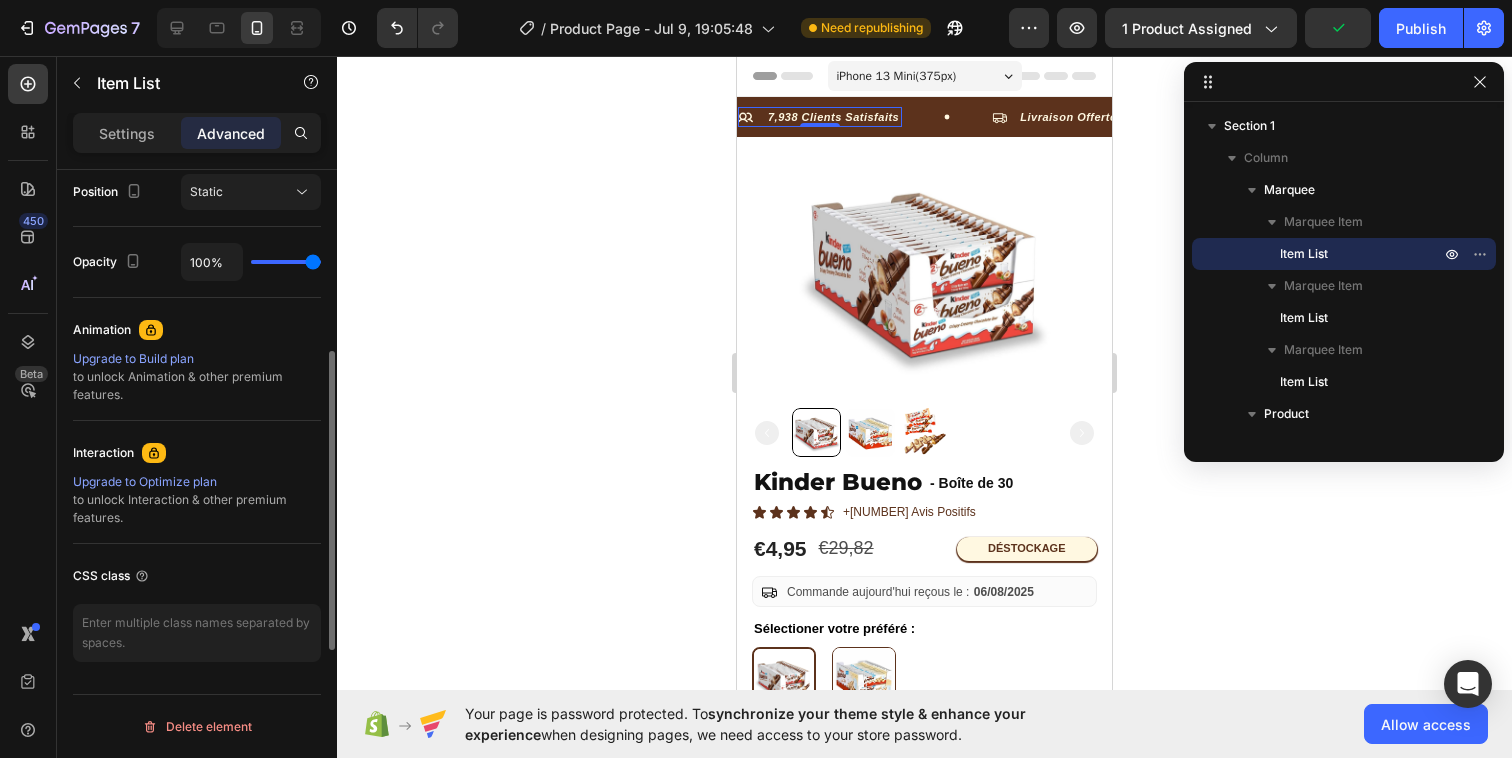 scroll, scrollTop: 0, scrollLeft: 0, axis: both 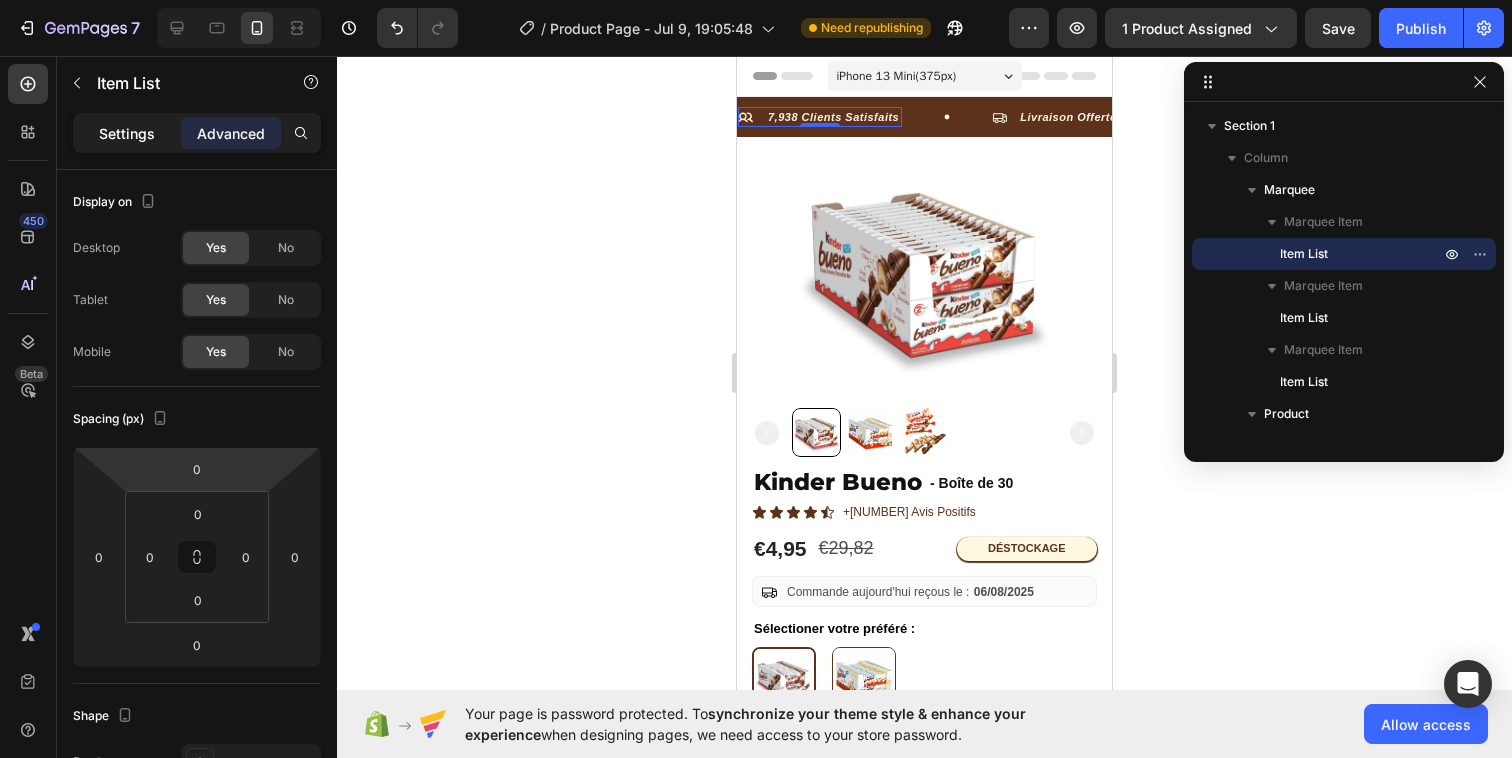 click on "Settings" at bounding box center [127, 133] 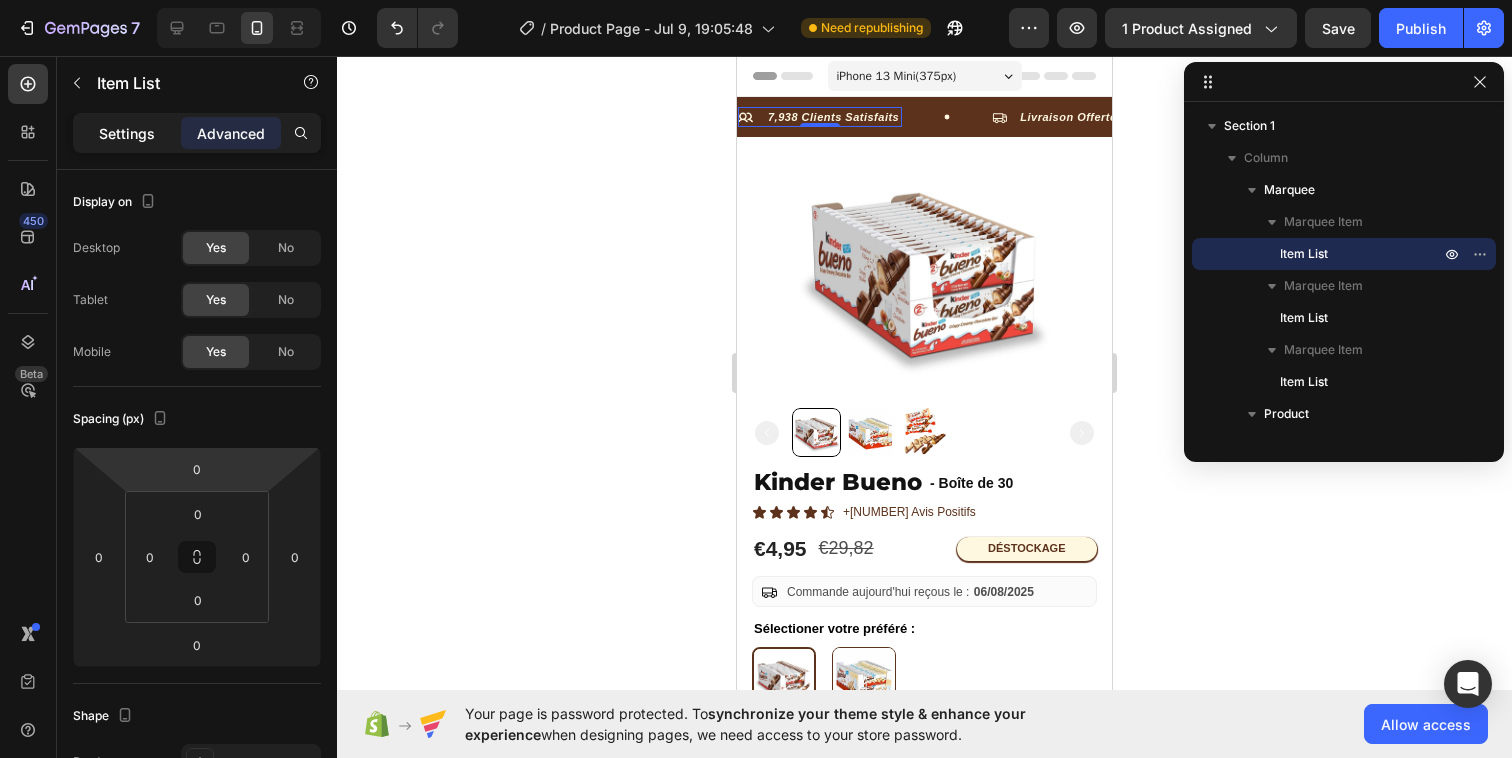 type on "12" 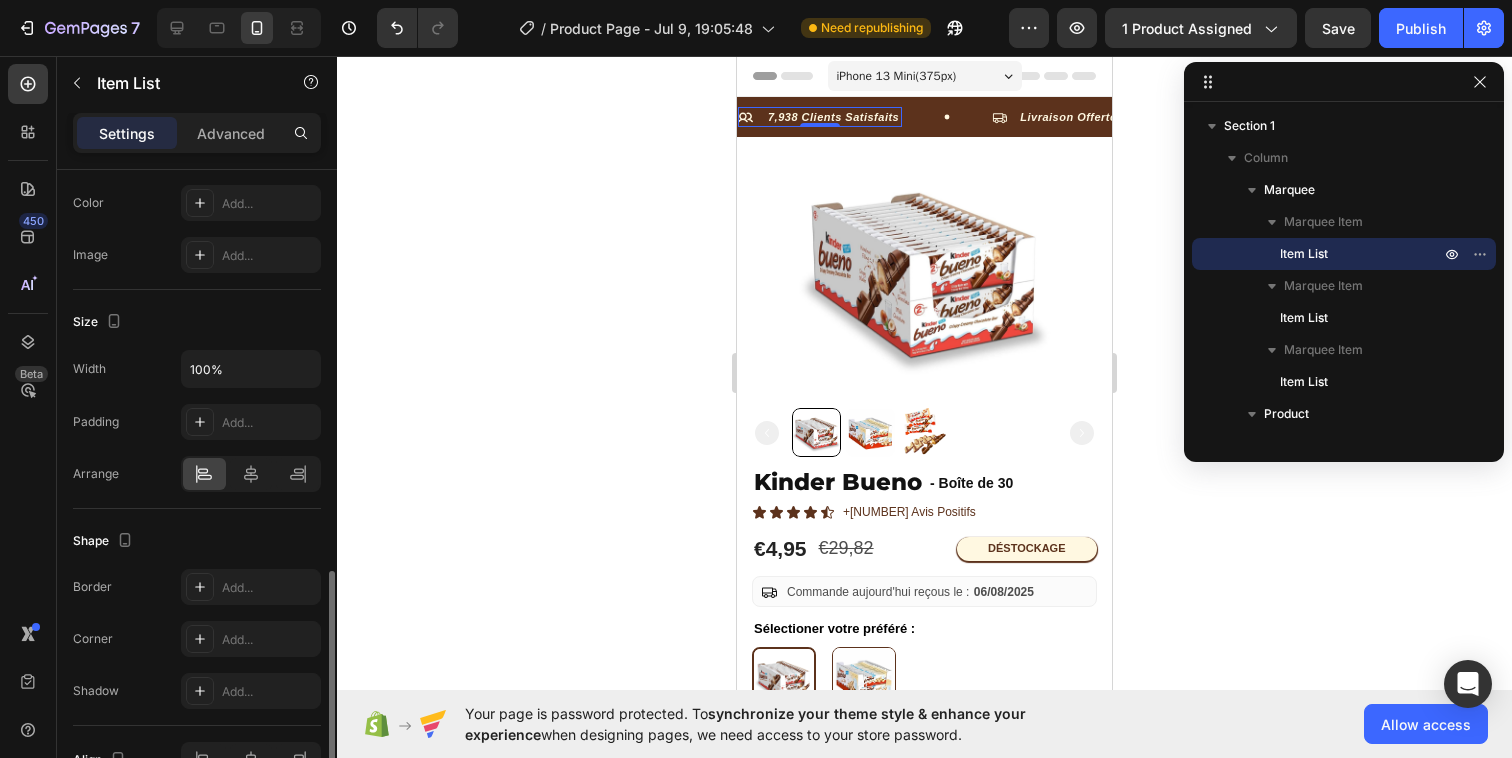 scroll, scrollTop: 1202, scrollLeft: 0, axis: vertical 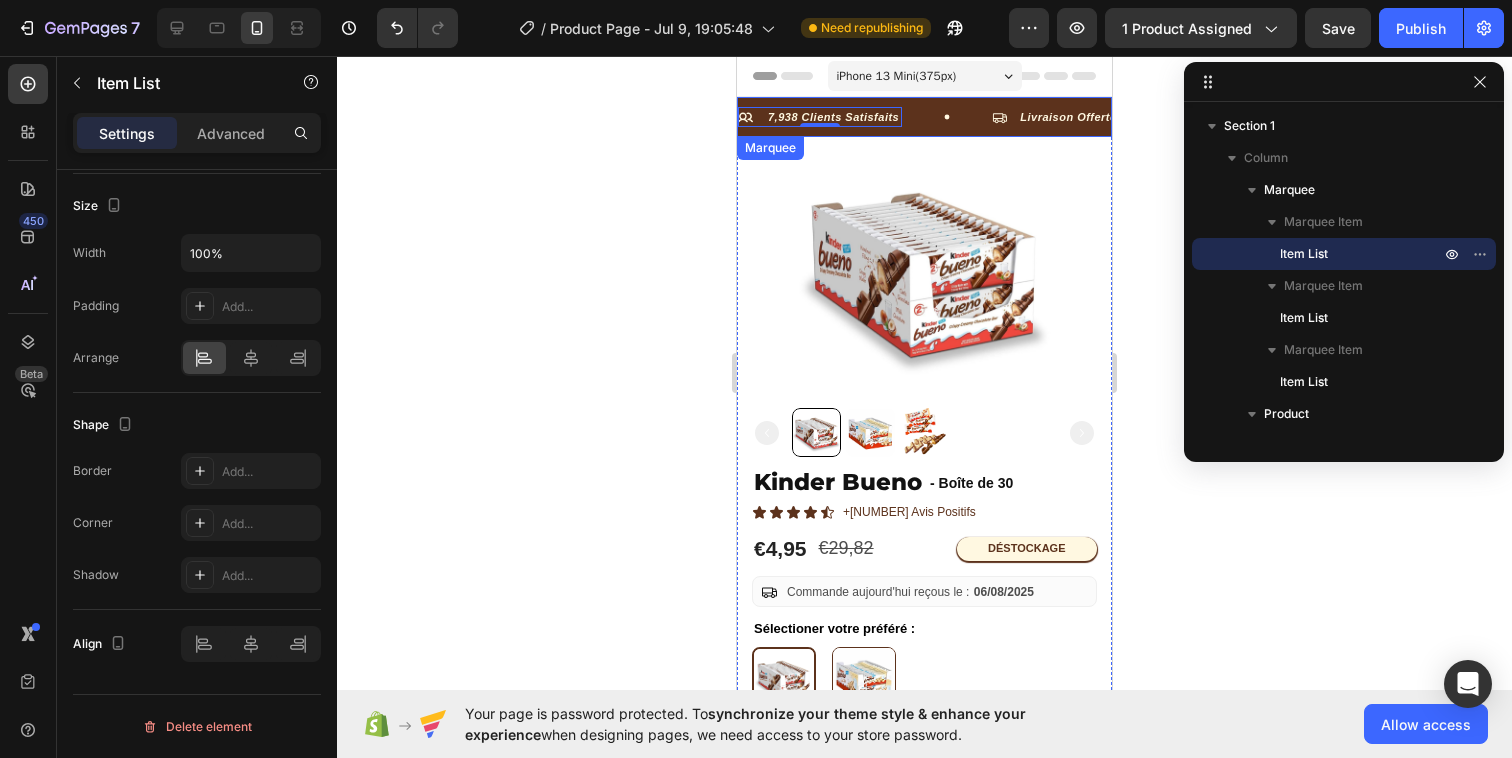 click on "7,938 Clients Satisfaits Item List   0" at bounding box center [865, 117] 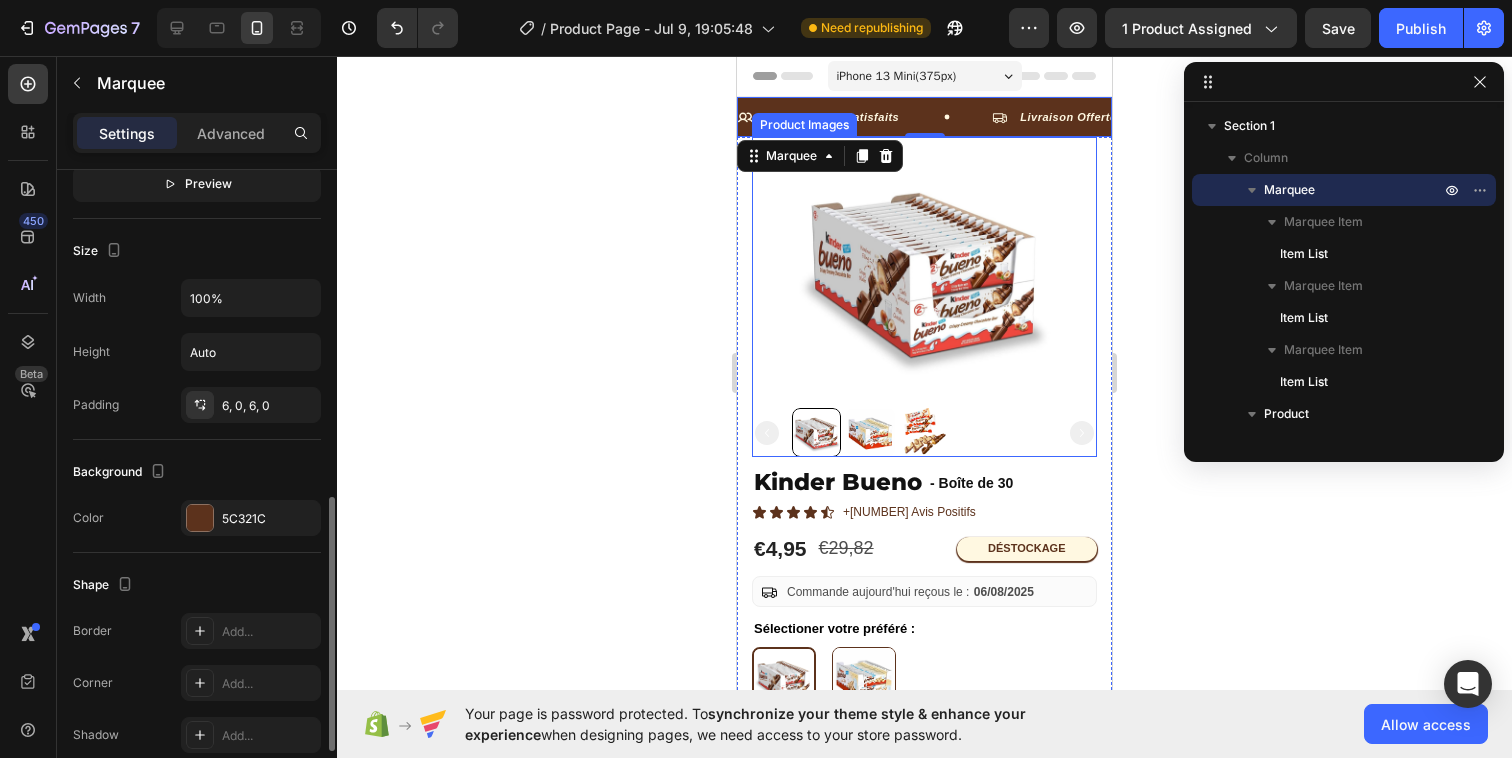 scroll, scrollTop: 834, scrollLeft: 0, axis: vertical 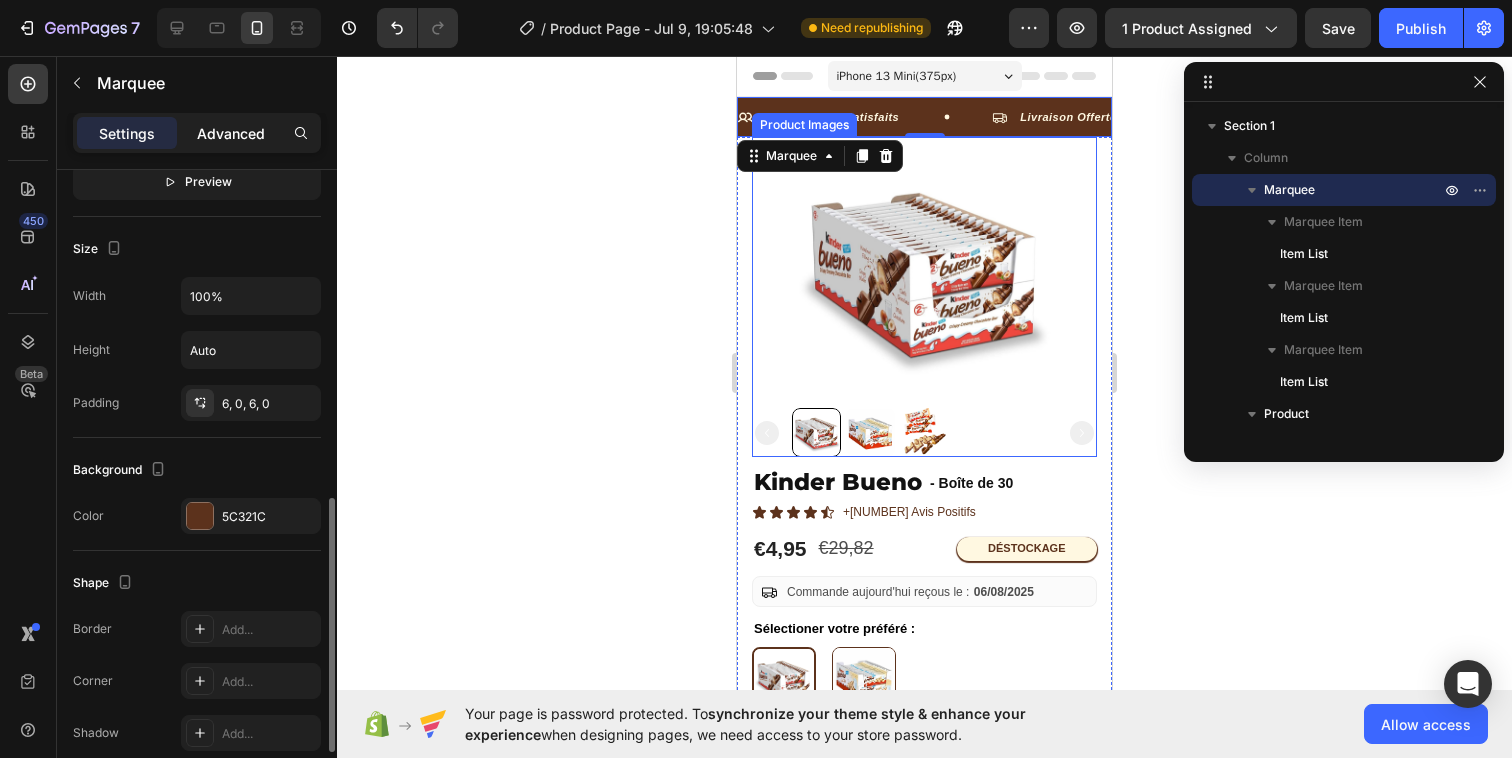 click on "Advanced" at bounding box center (231, 133) 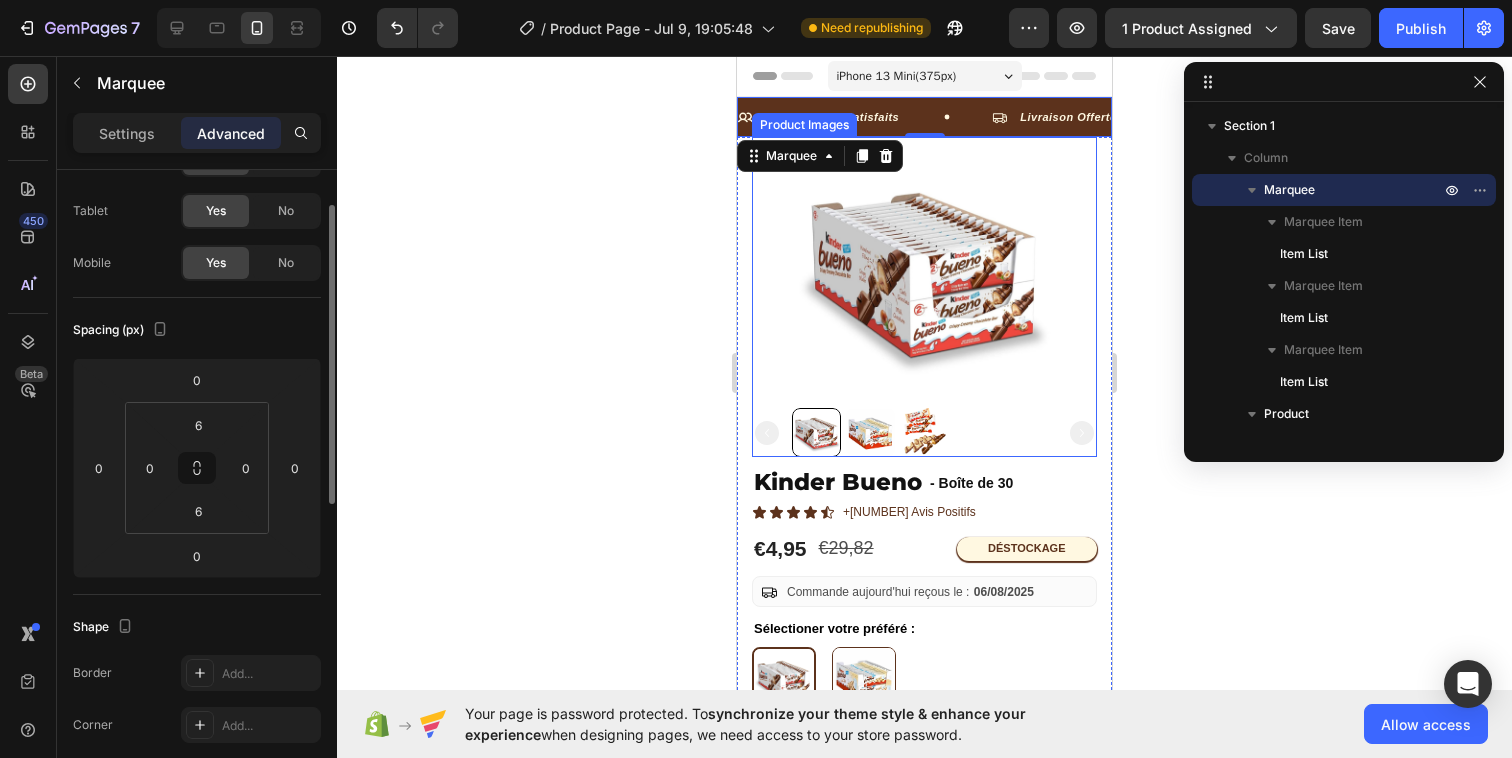 scroll, scrollTop: 57, scrollLeft: 0, axis: vertical 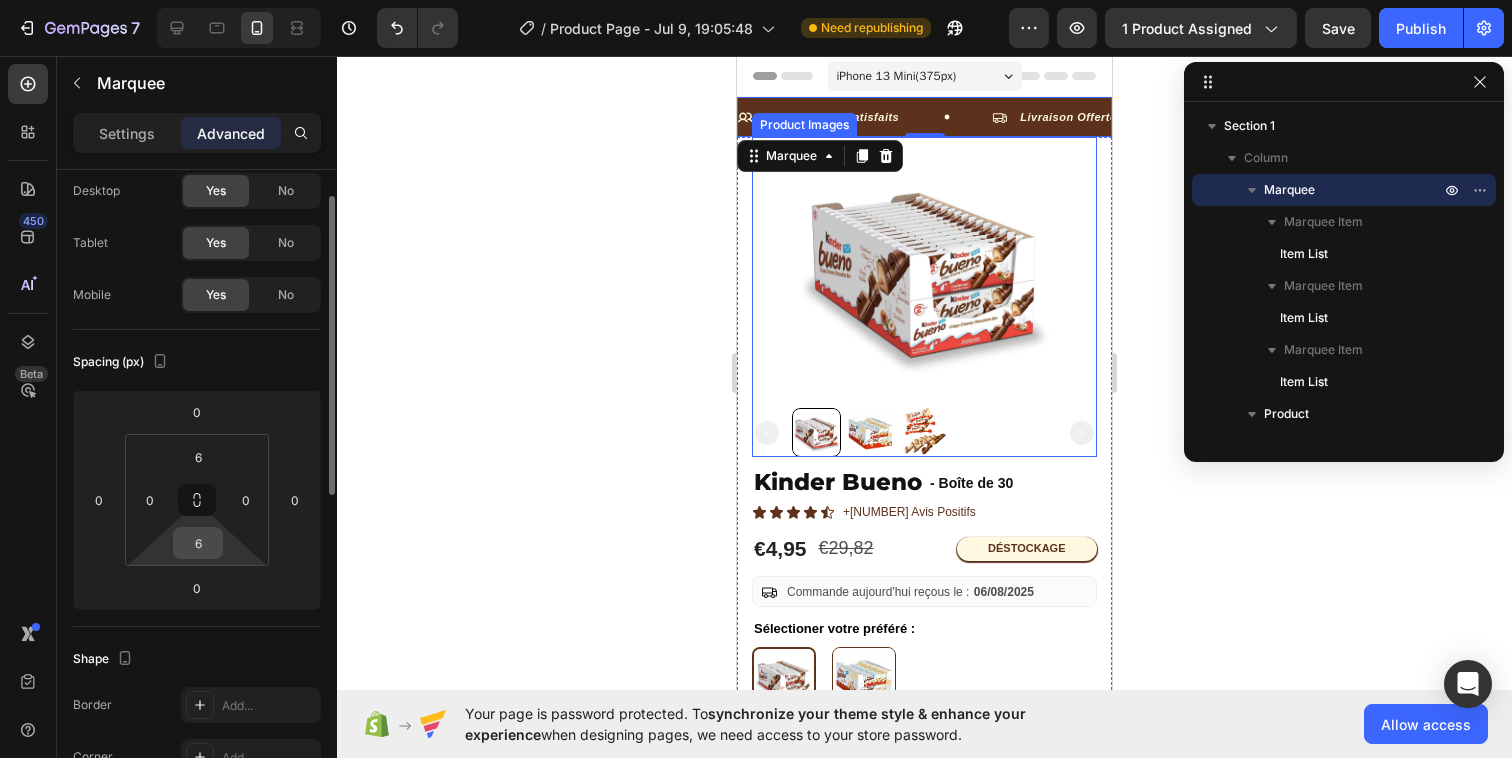 click on "6" at bounding box center (198, 543) 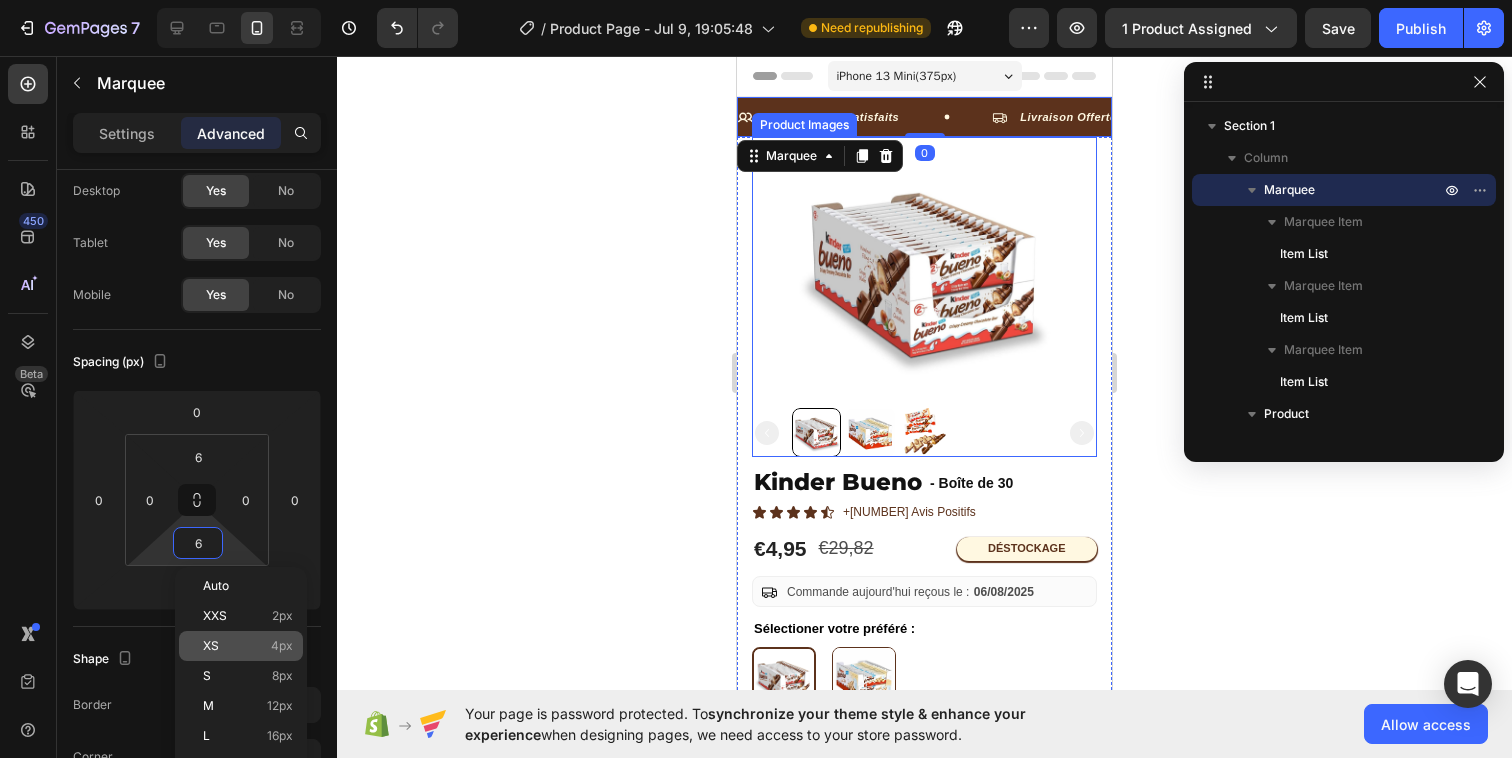 click on "XS 4px" at bounding box center (248, 646) 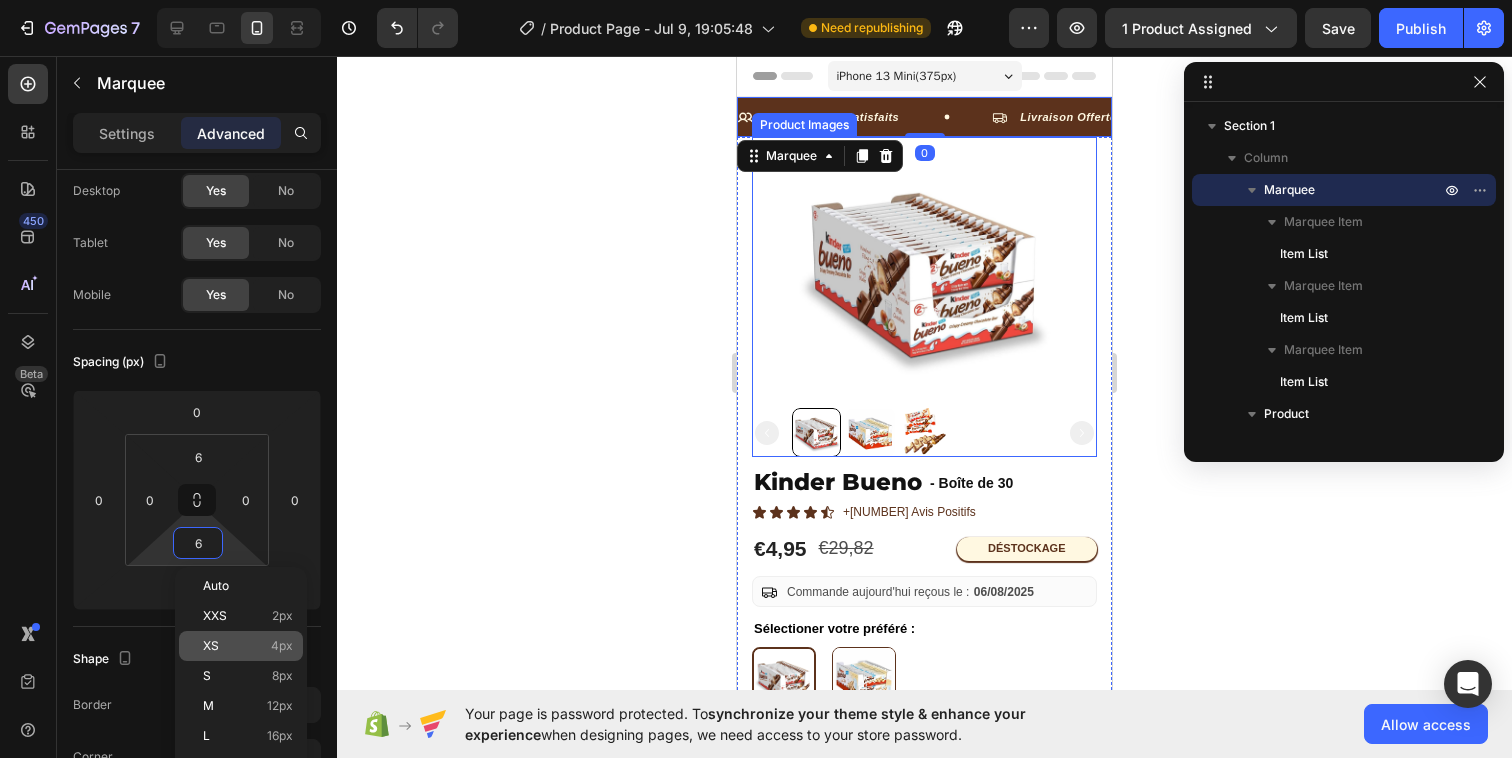 type on "4" 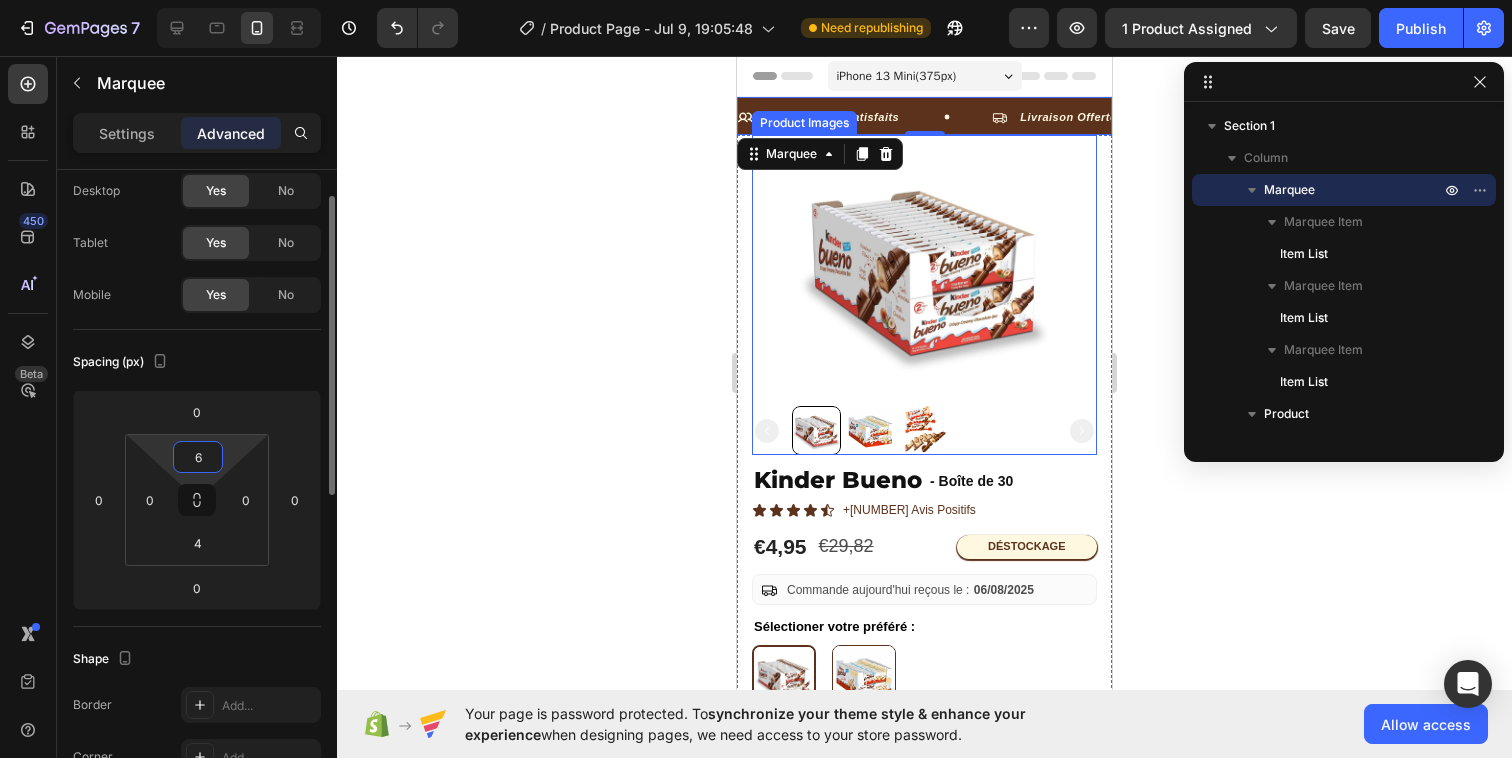click on "6" at bounding box center (198, 457) 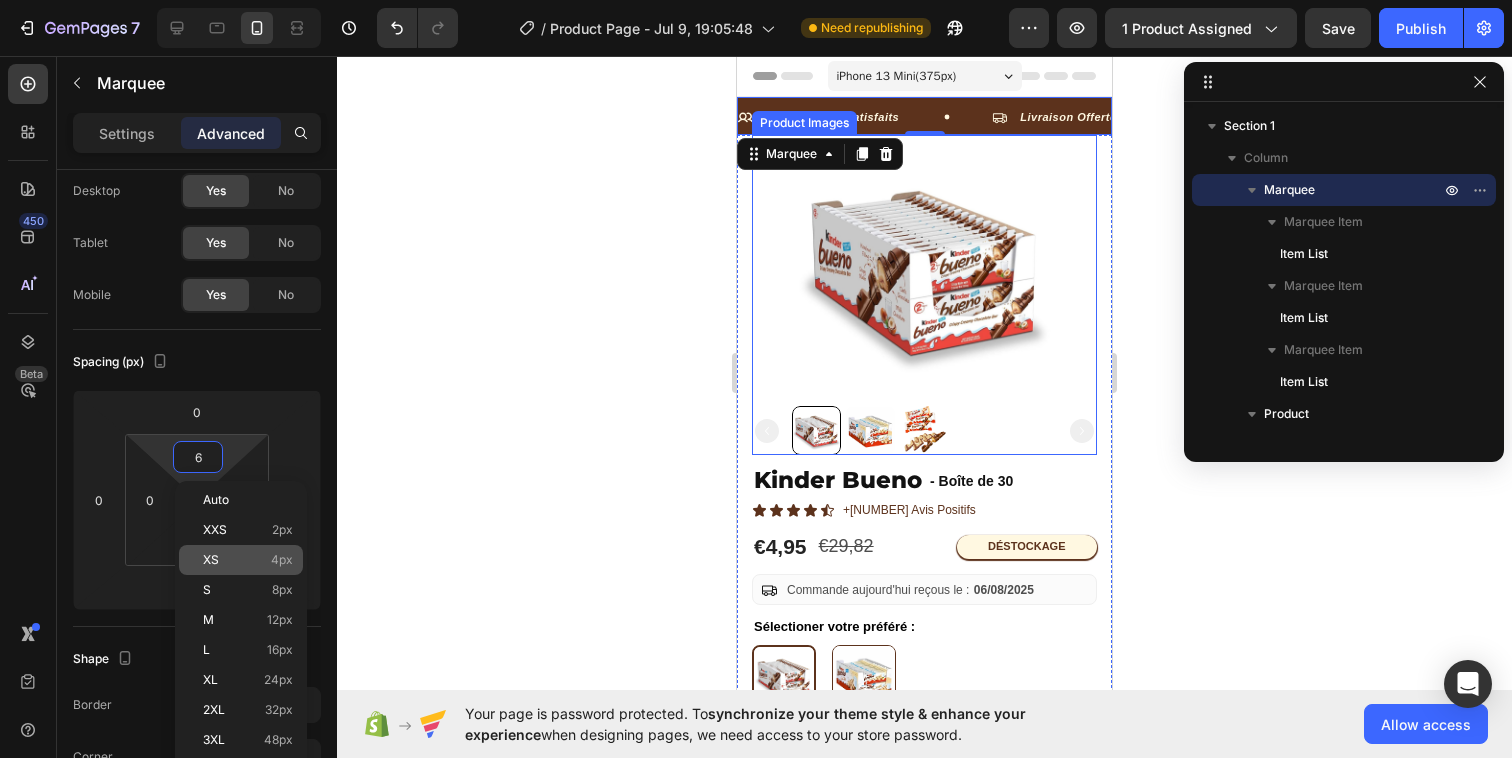 click on "XS 4px" at bounding box center [248, 560] 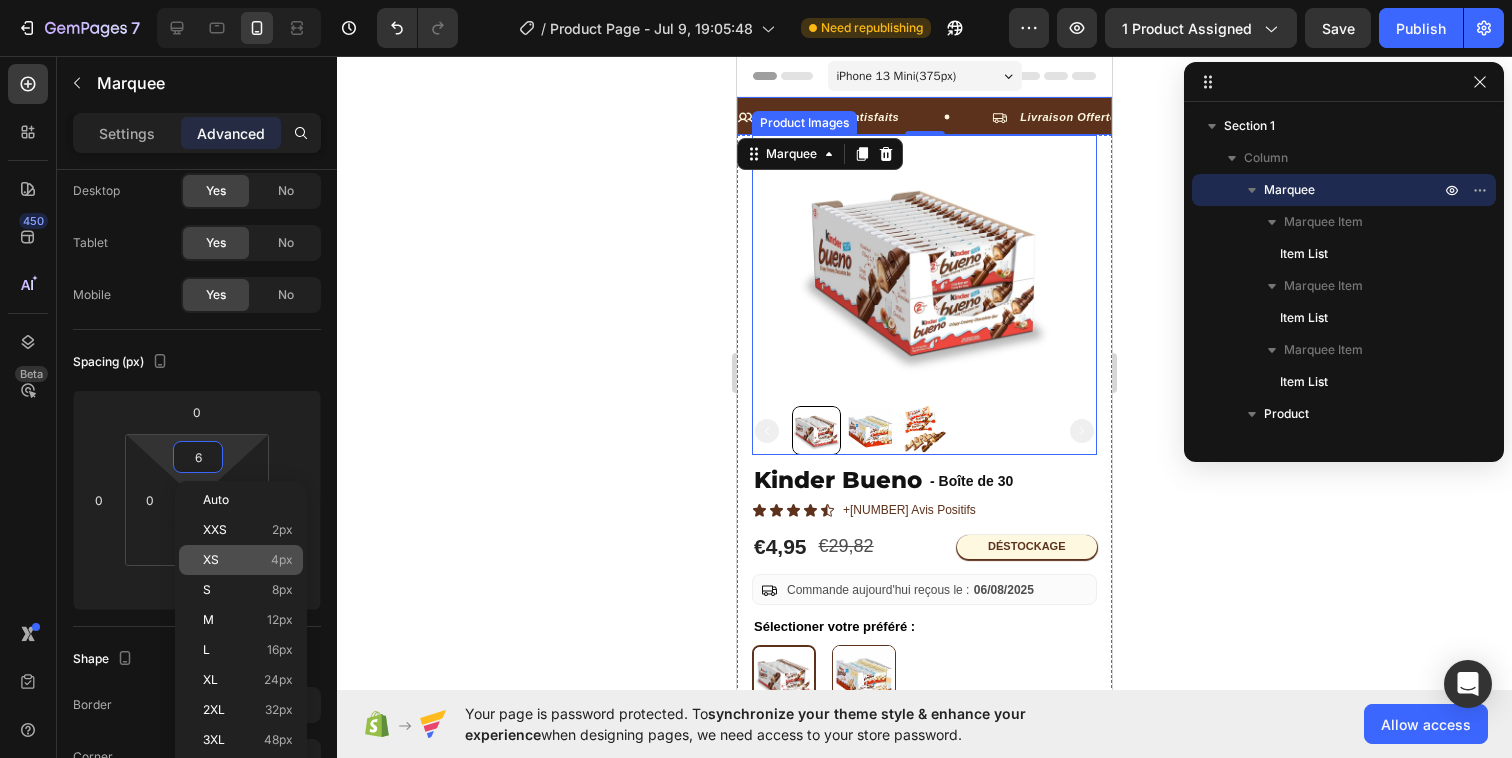 type on "4" 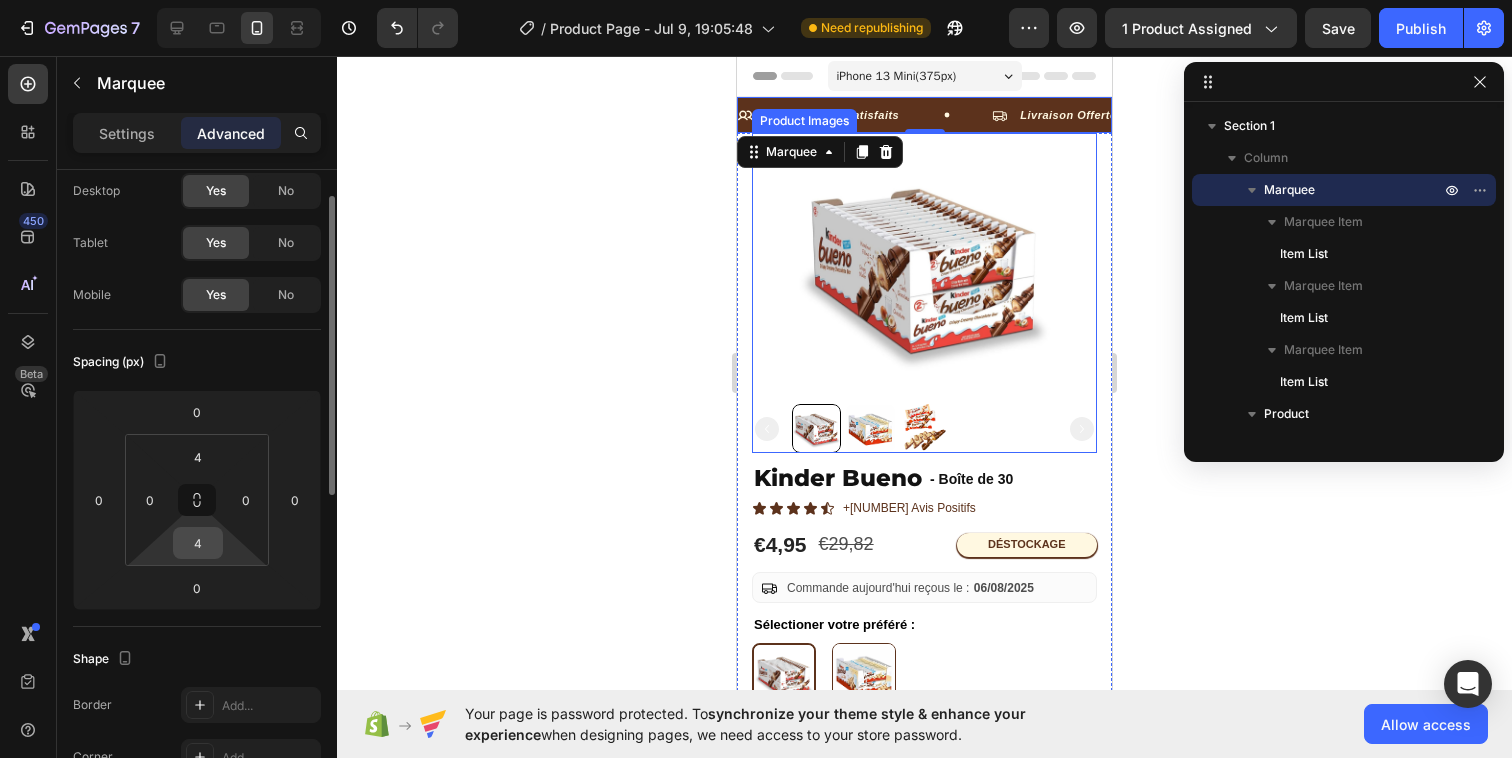 click on "4" at bounding box center [198, 543] 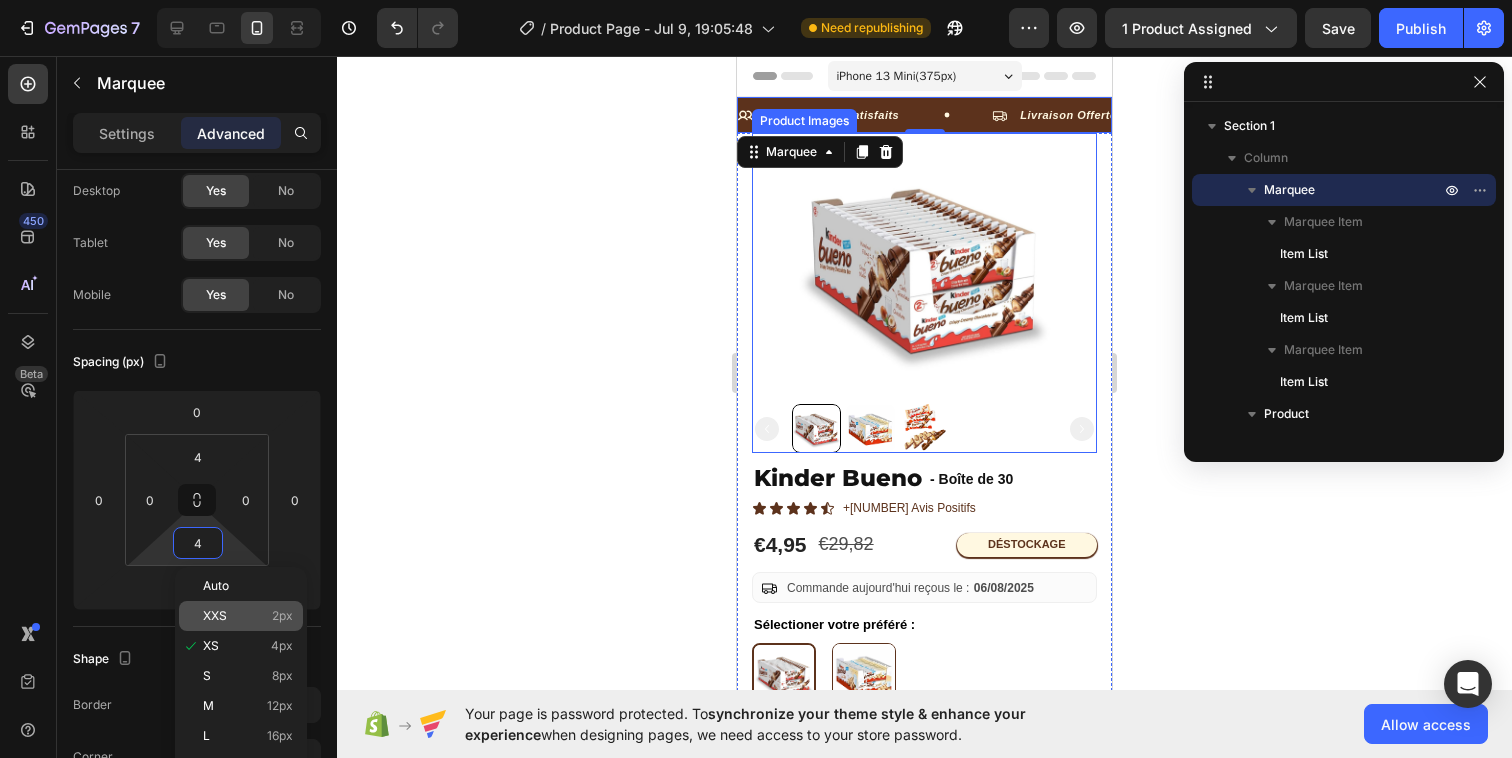click on "XXS 2px" at bounding box center (248, 616) 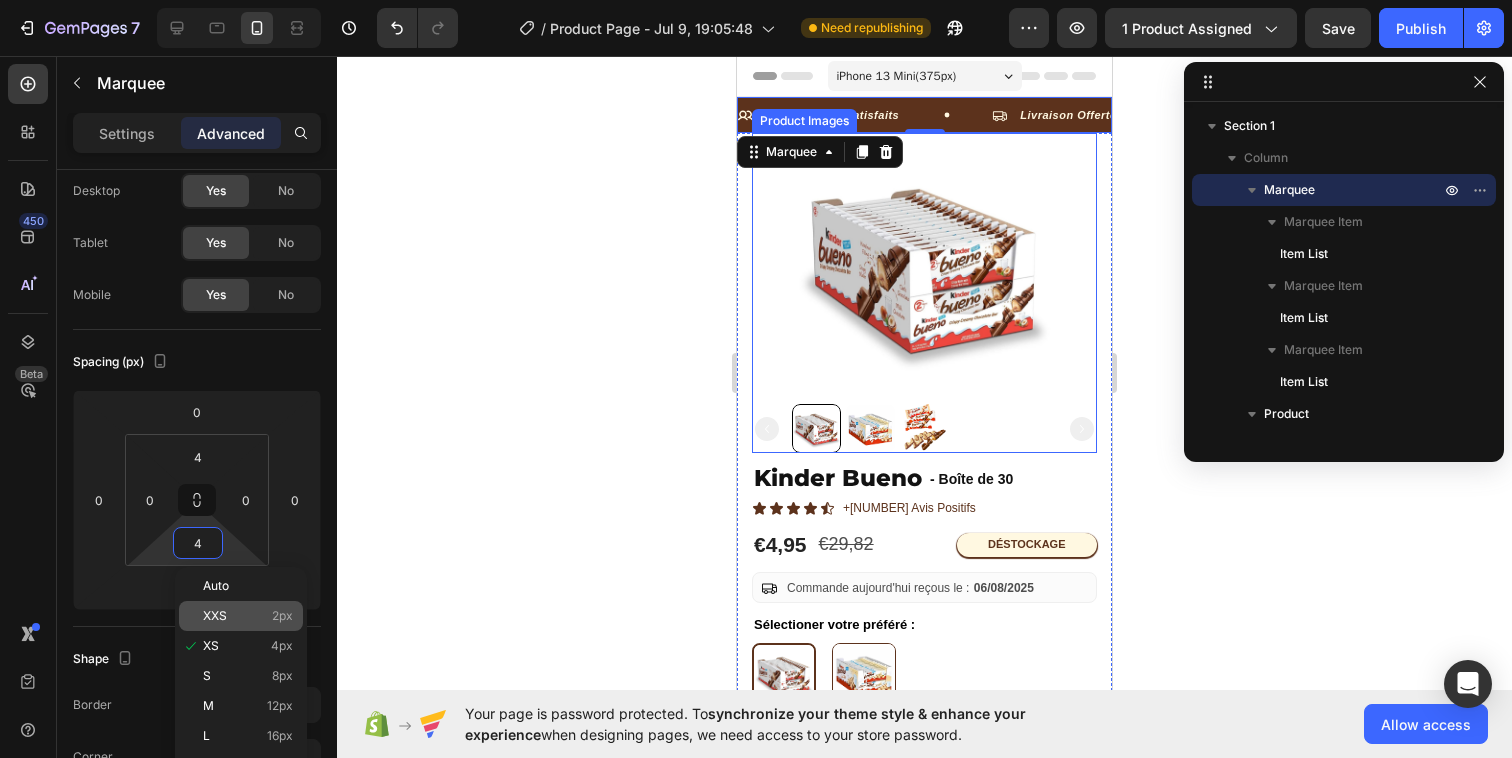 type on "2" 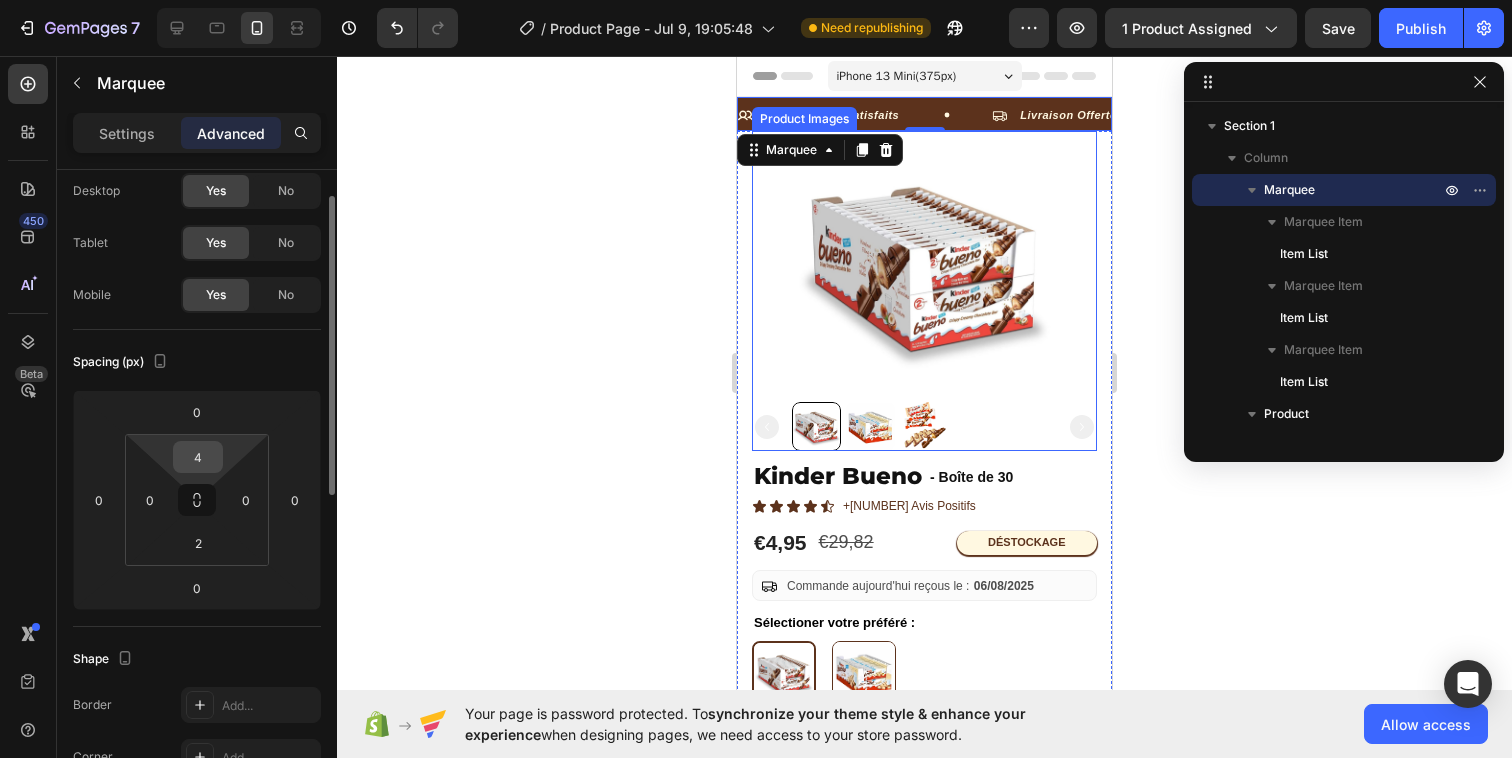 click on "4" at bounding box center (198, 457) 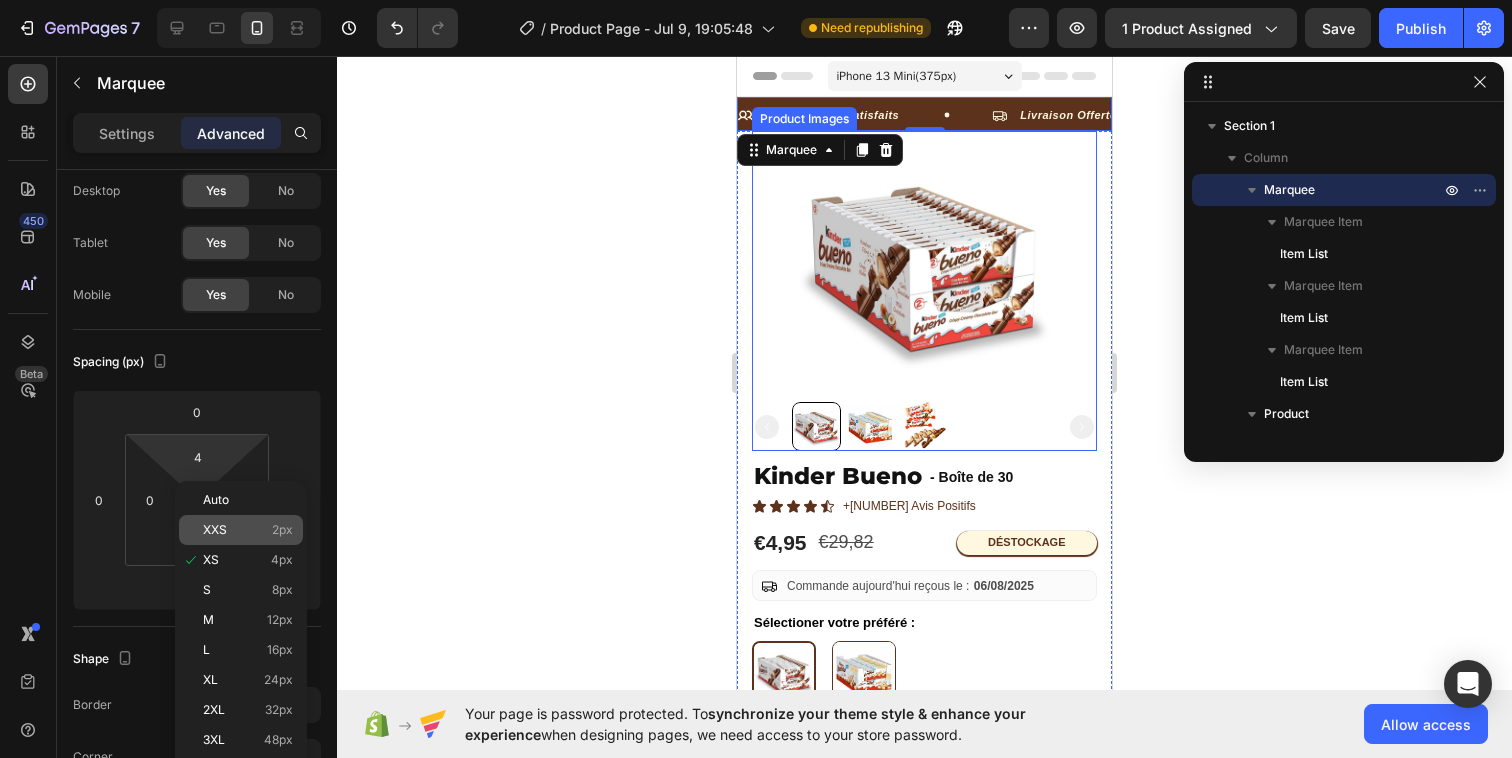 click on "XXS 2px" 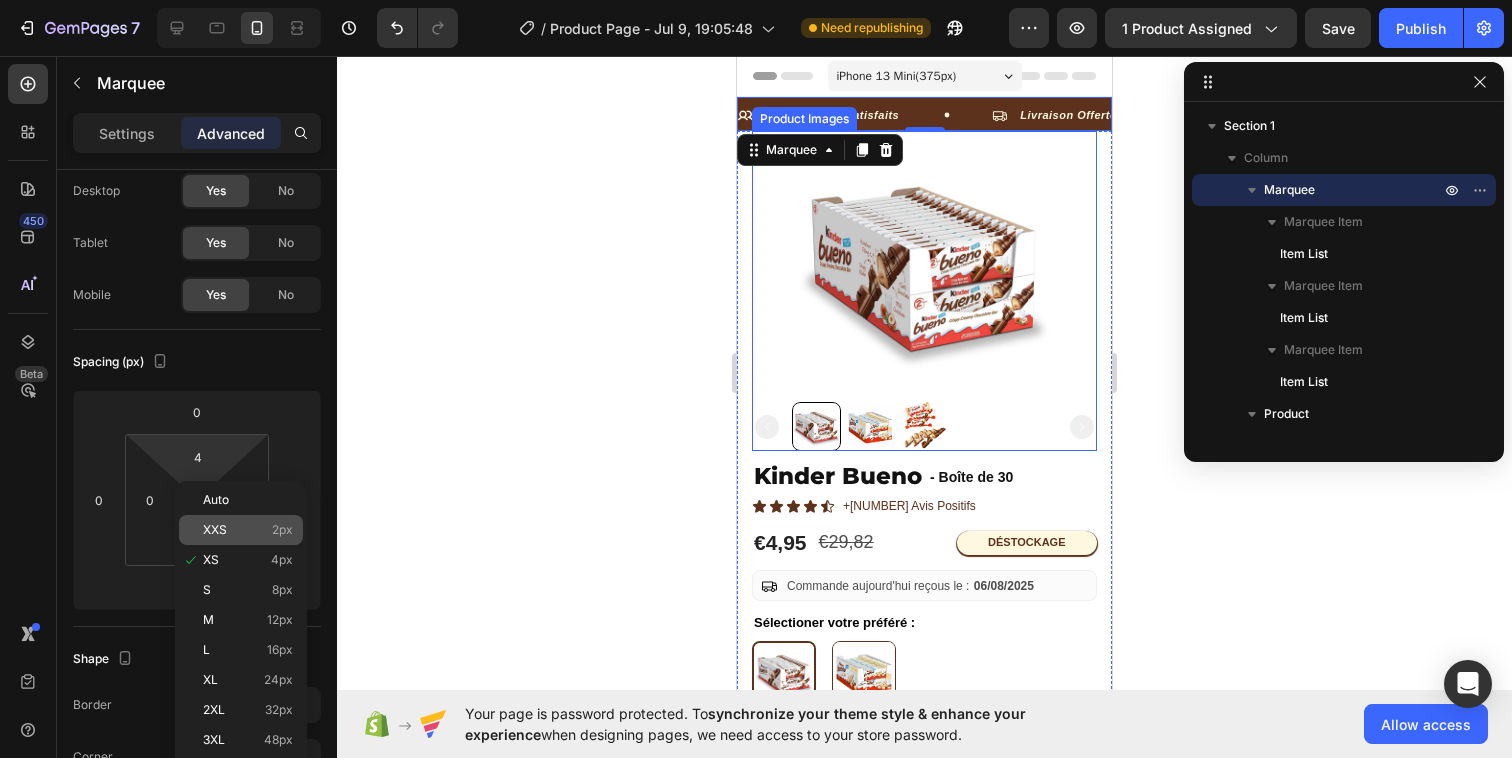 type on "2" 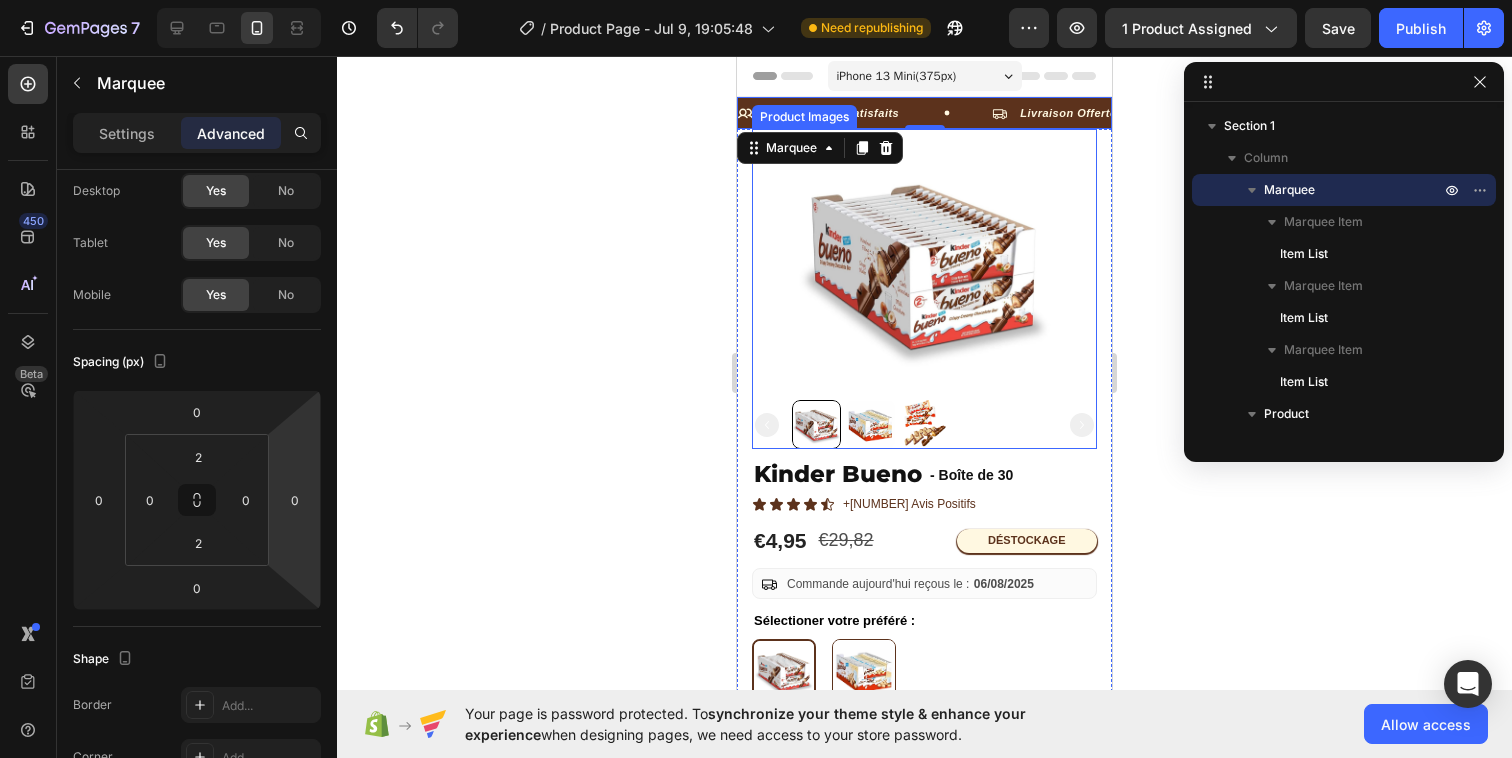 click 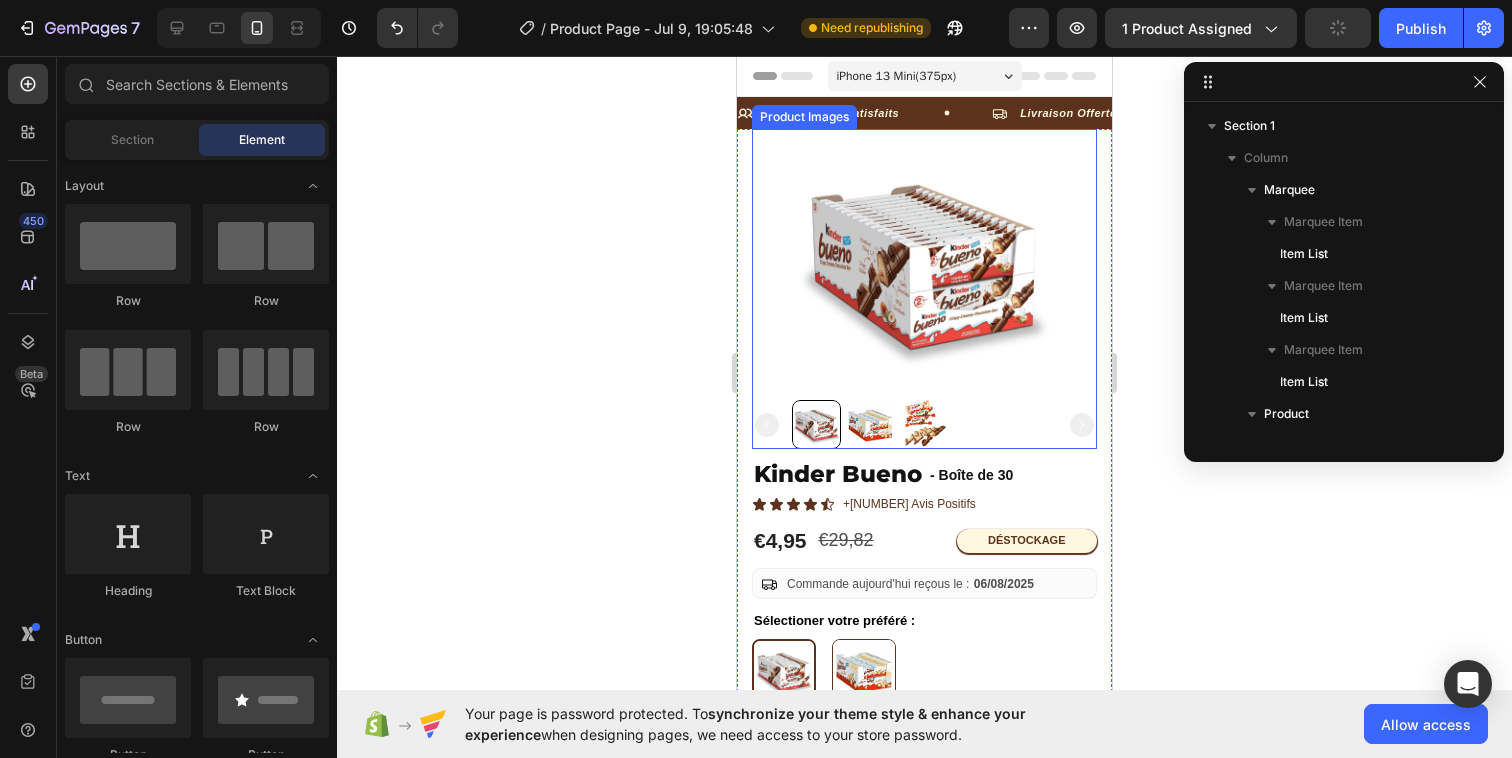 click 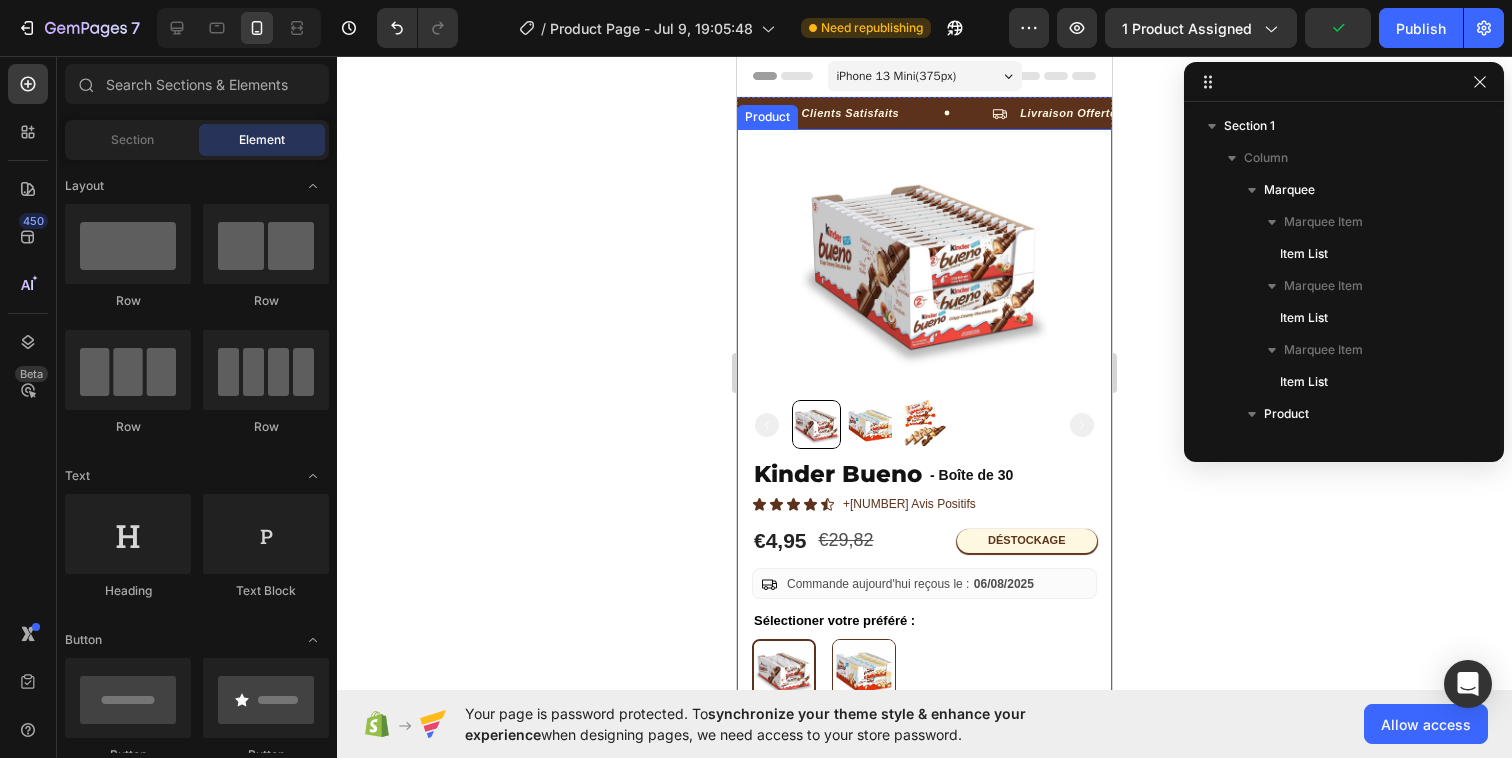 click on "Product Images Kinder Bueno Product Title - Boîte de 30 Text Block Row
Icon
Icon
Icon
Icon
Icon Icon List +3786 Avis Positifs Text Block Row €4,95 Product Price Product Price €29,82 Product Price Product Price Row Déstockage Text Block Row Row
Icon
Commande aujourd'hui reçous le :
06/08/2025
Delivery Date Row Row Sélectioner votre préféré : Text Block Chocolat au lait Chocolat au lait Chocolat blanc Chocolat blanc Product Variants & Swatches ◉ Stock Faible Text block
COMMANDER
€4,95 Add to Cart Mathilde P. Text block
Icon
Icon
Icon
Icon
Icon Row
Icon Vérifié Text Block Row Row "Livraison super rapide et colis bien emballé" Text block Row Louise J. Text block
Icon" at bounding box center (924, 613) 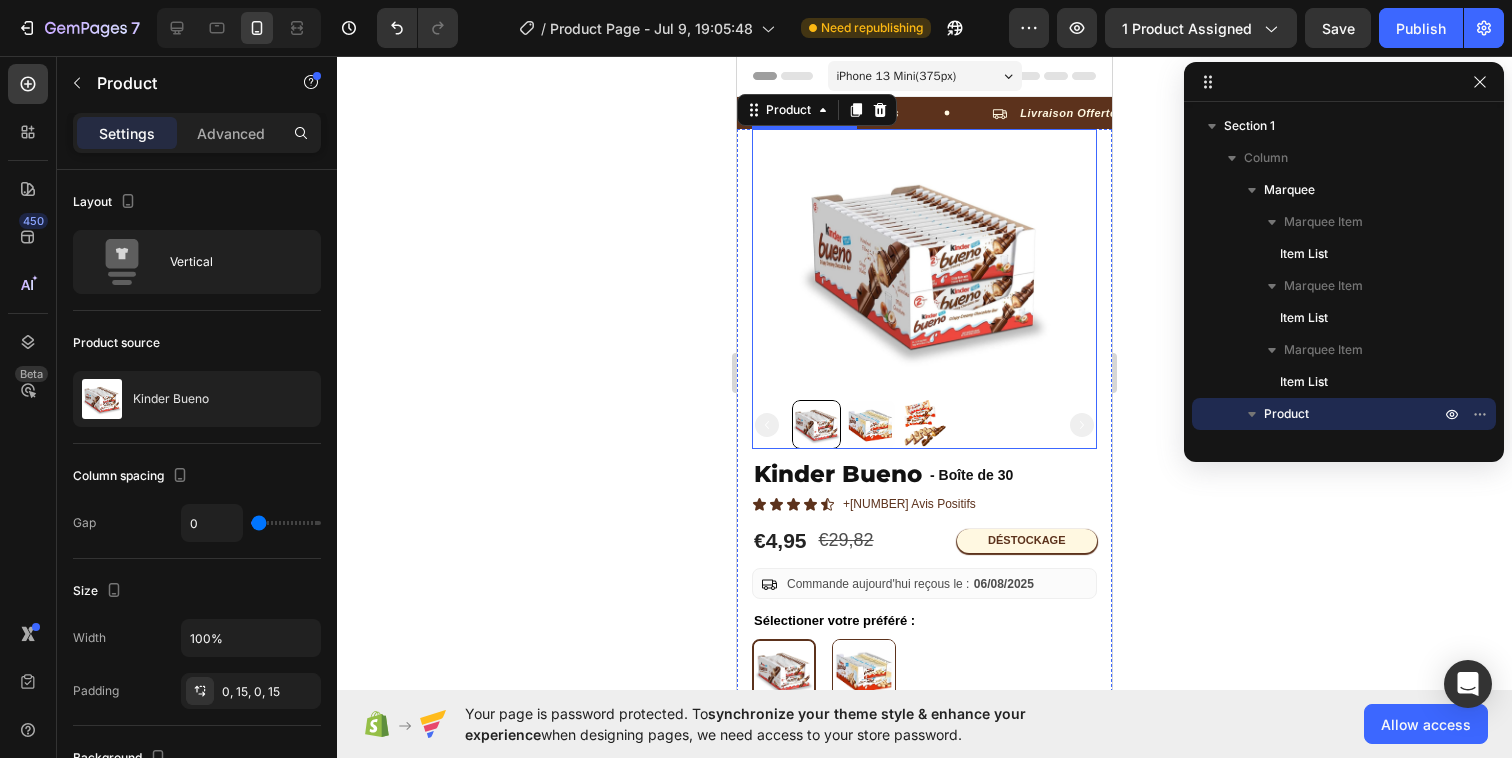 click at bounding box center (924, 424) 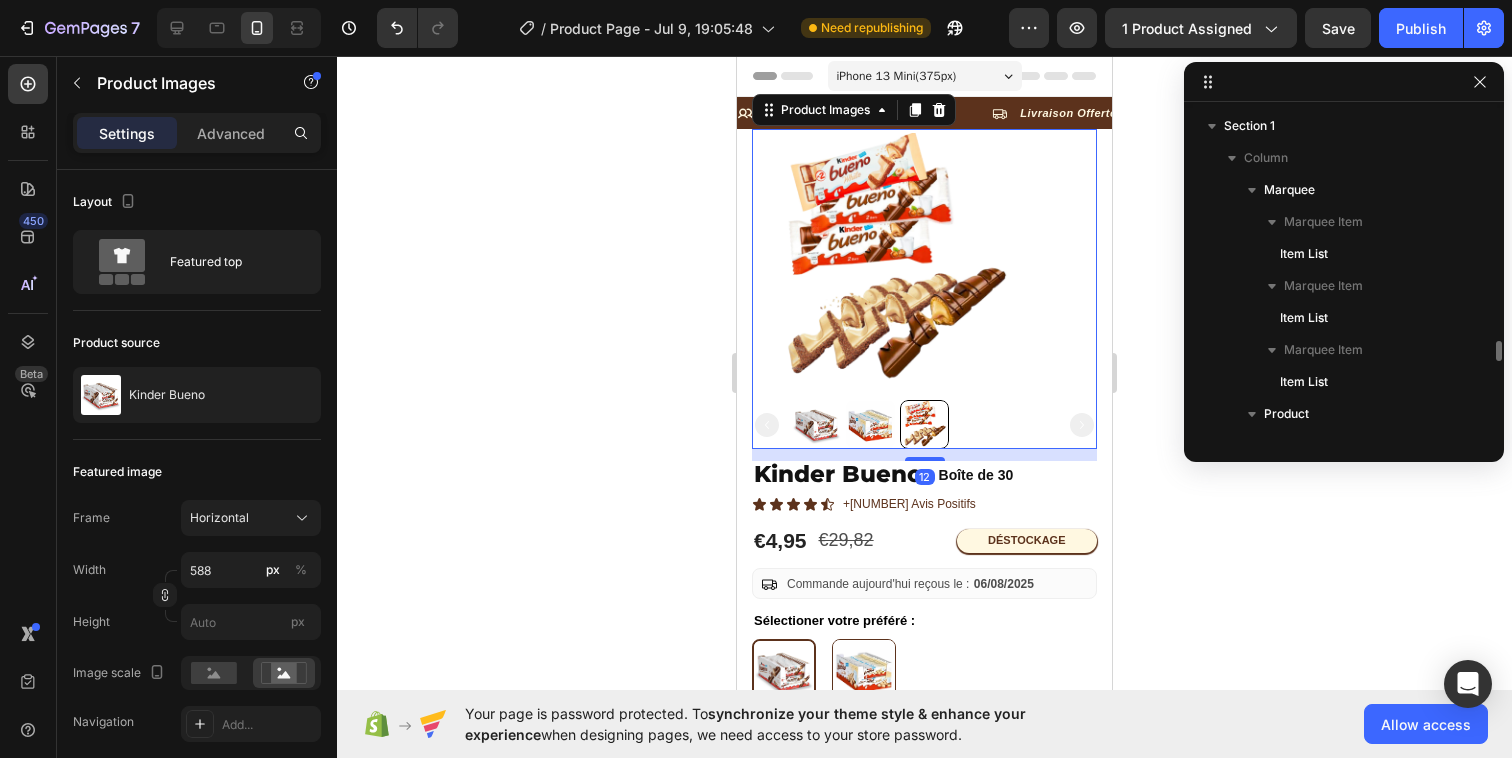 scroll, scrollTop: 218, scrollLeft: 0, axis: vertical 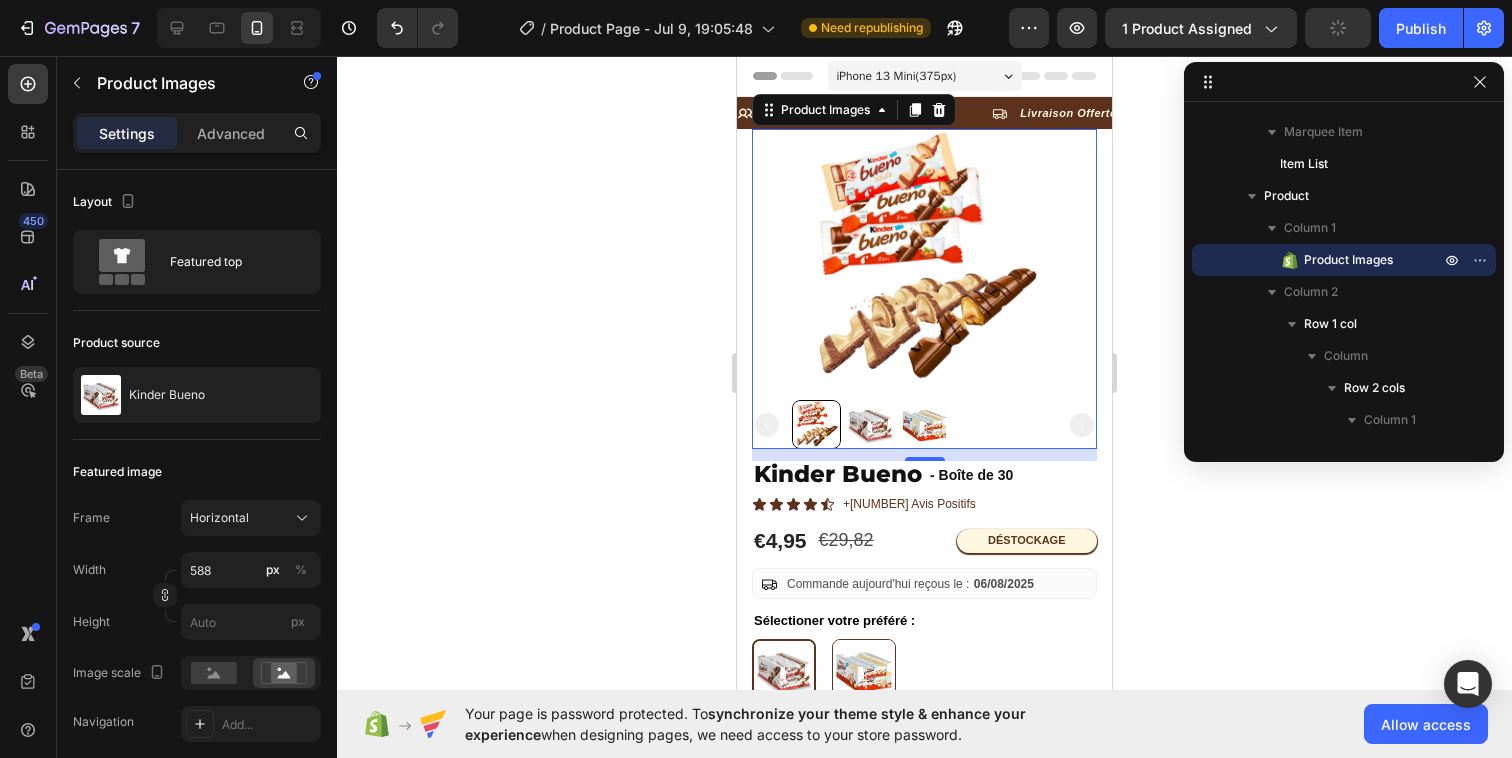 click at bounding box center (870, 424) 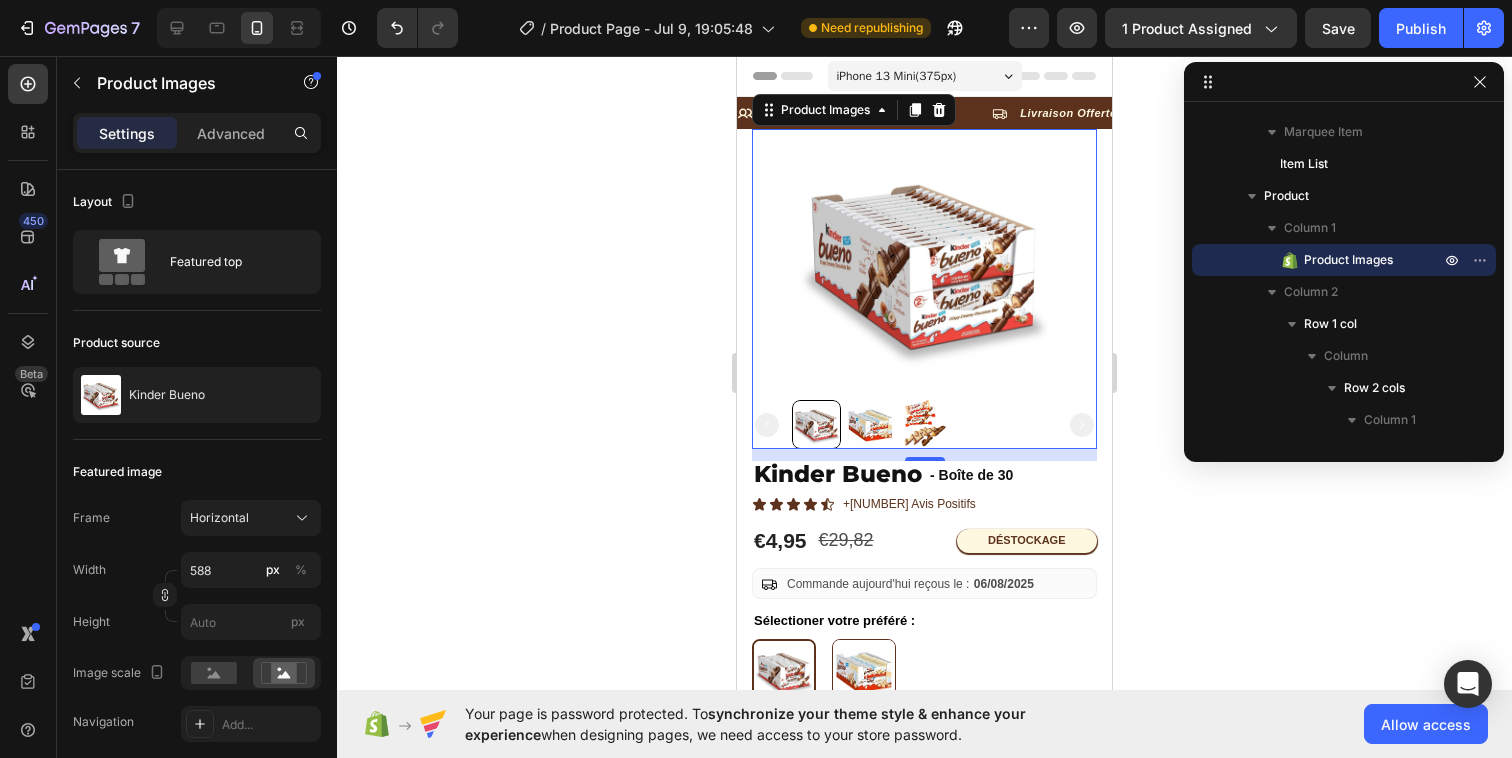 click at bounding box center (870, 424) 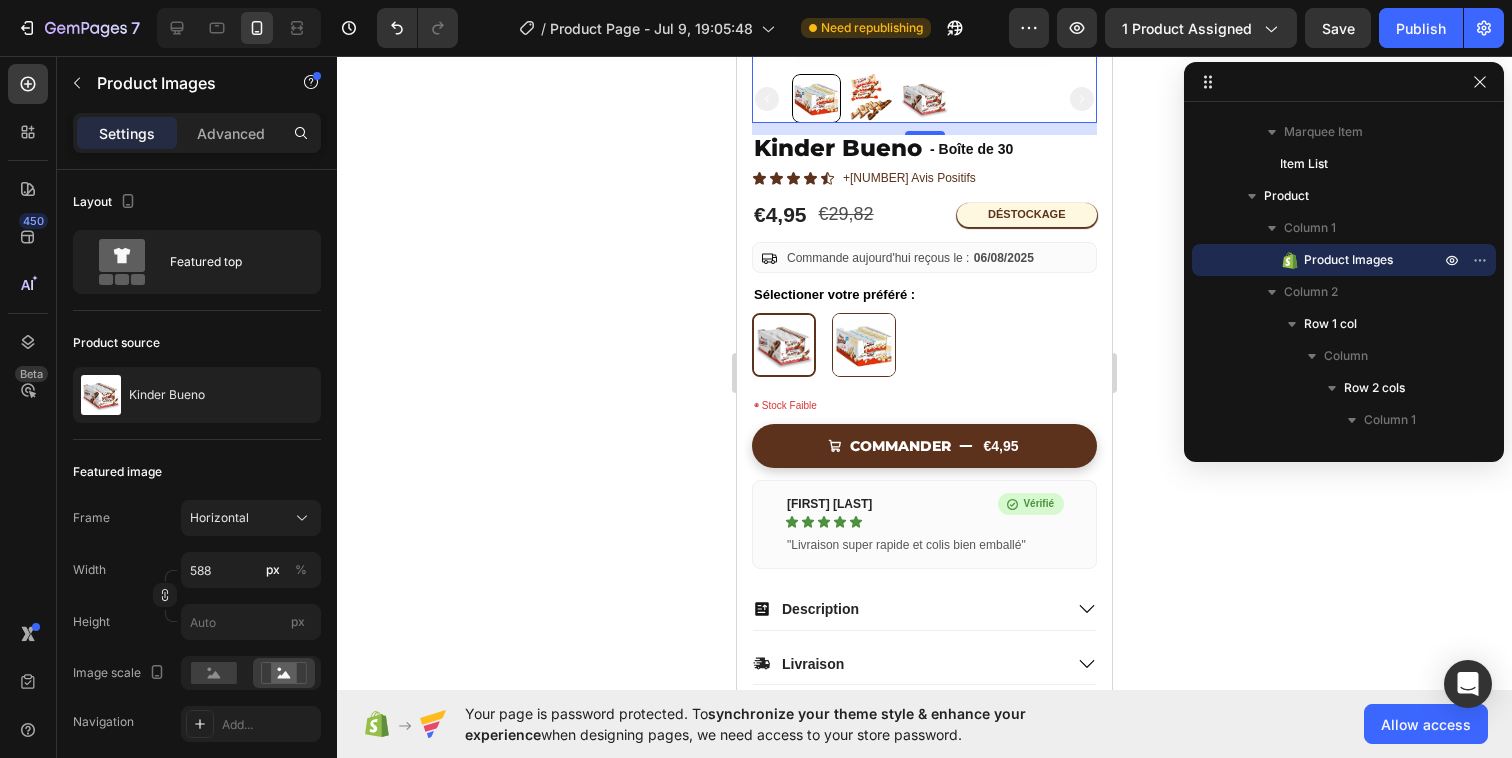 scroll, scrollTop: 338, scrollLeft: 0, axis: vertical 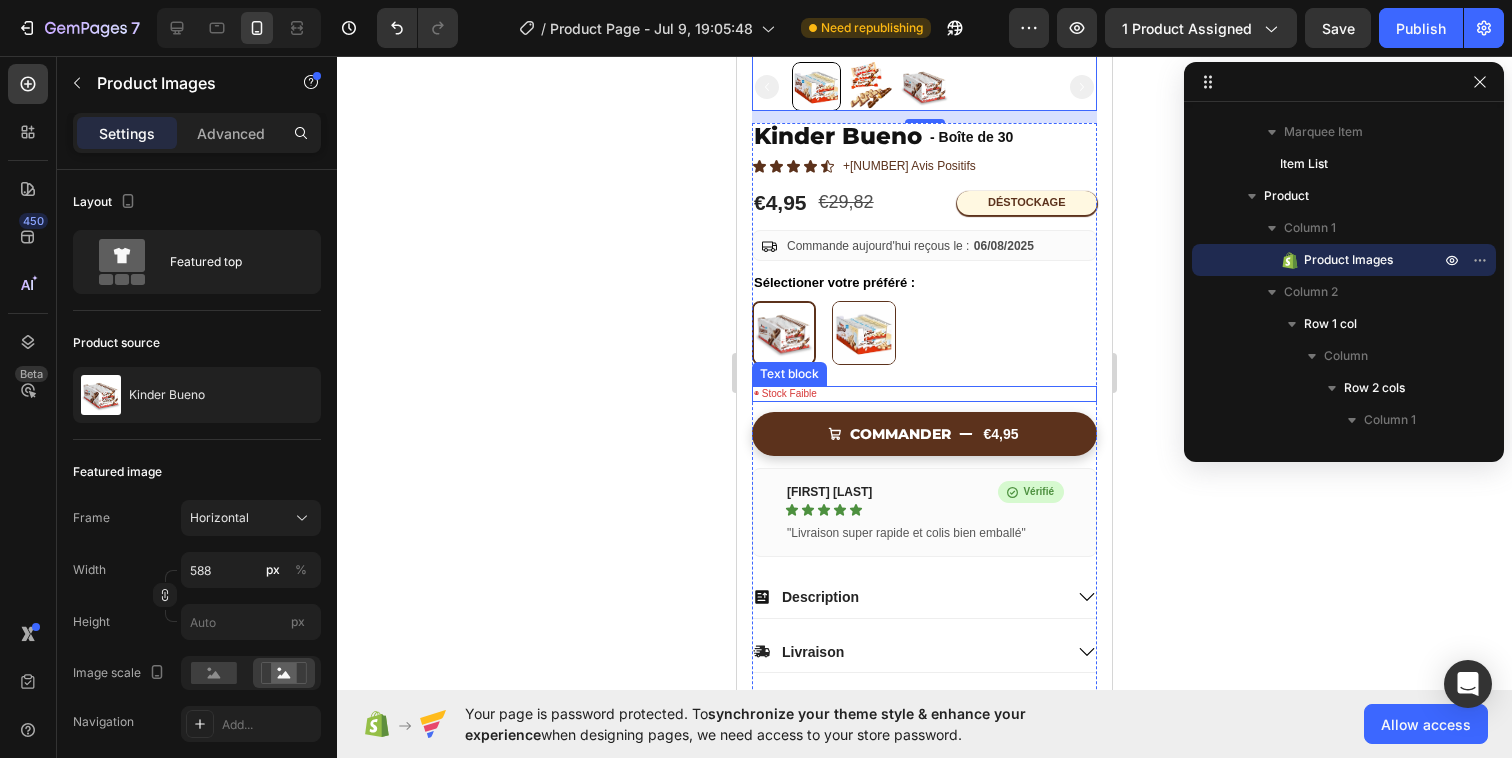 click on "◉ Stock Faible" at bounding box center (924, 394) 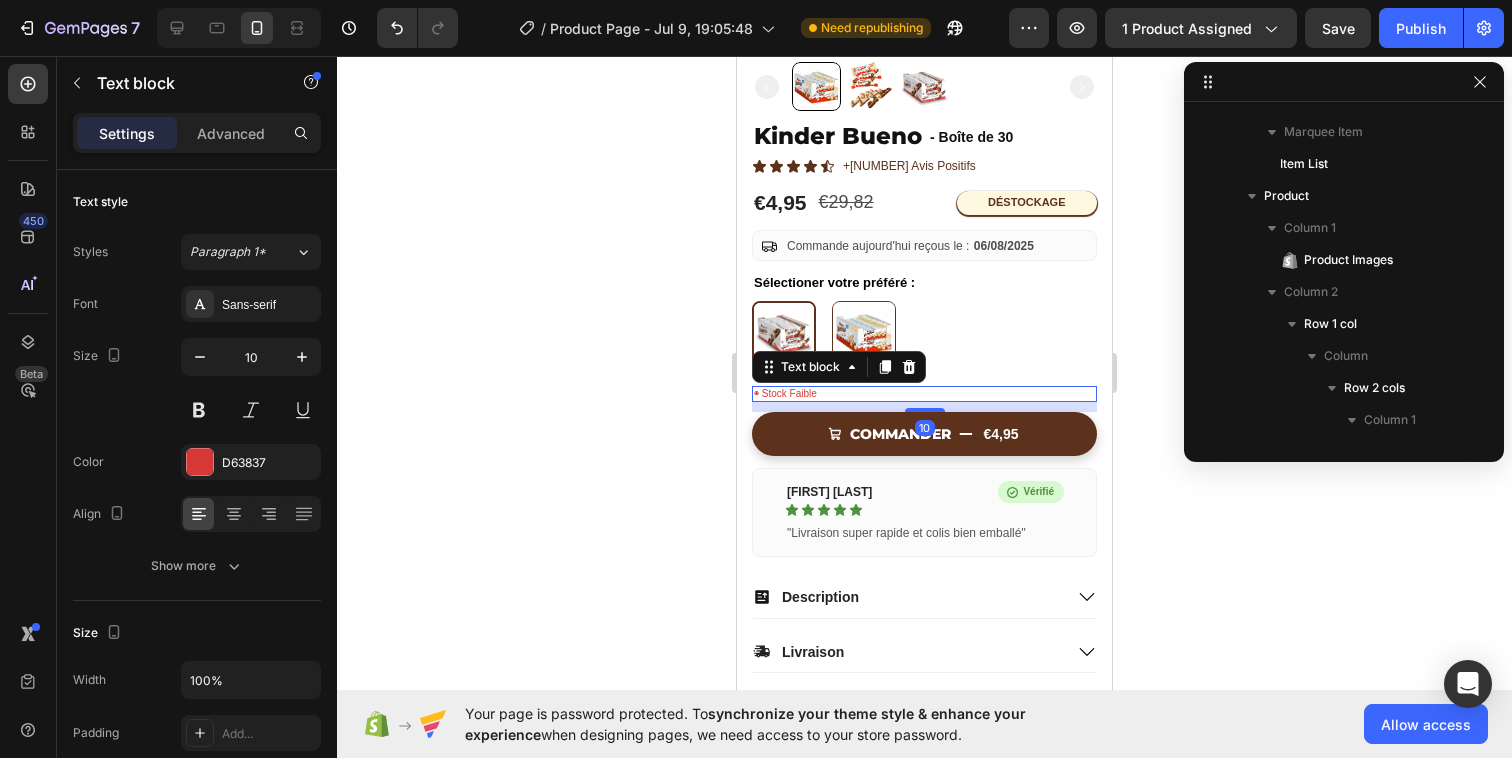 scroll, scrollTop: 1626, scrollLeft: 0, axis: vertical 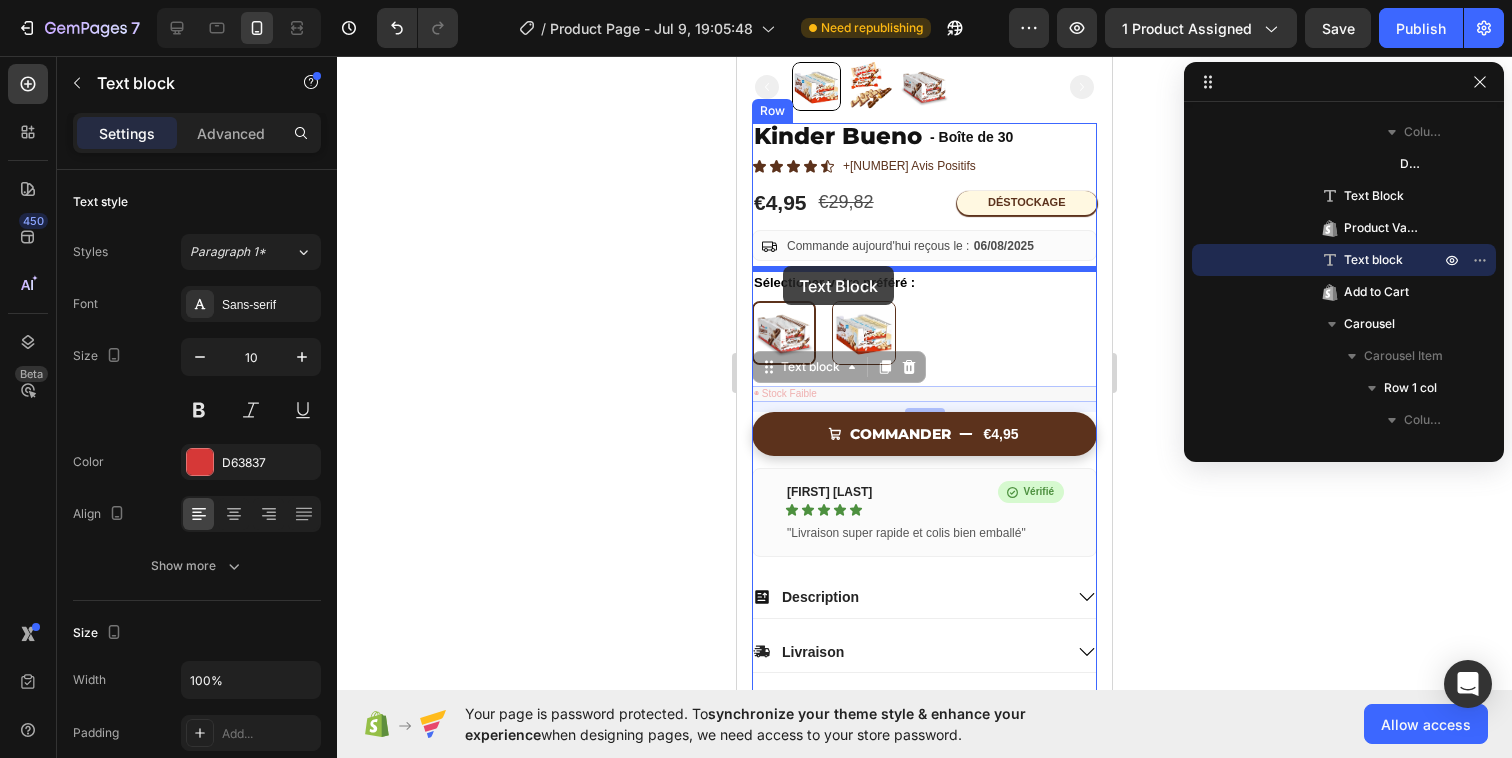 drag, startPoint x: 772, startPoint y: 371, endPoint x: 783, endPoint y: 266, distance: 105.574615 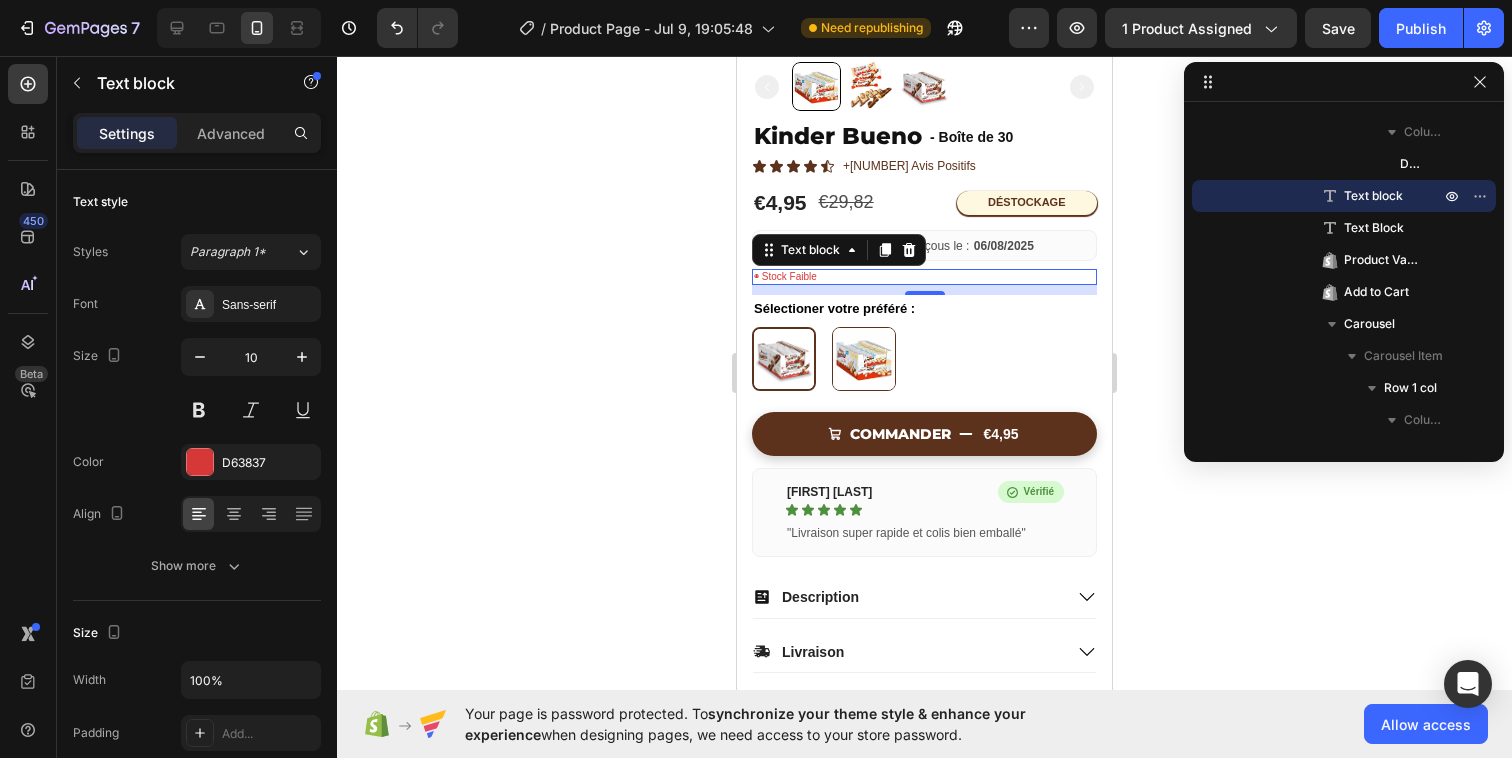click 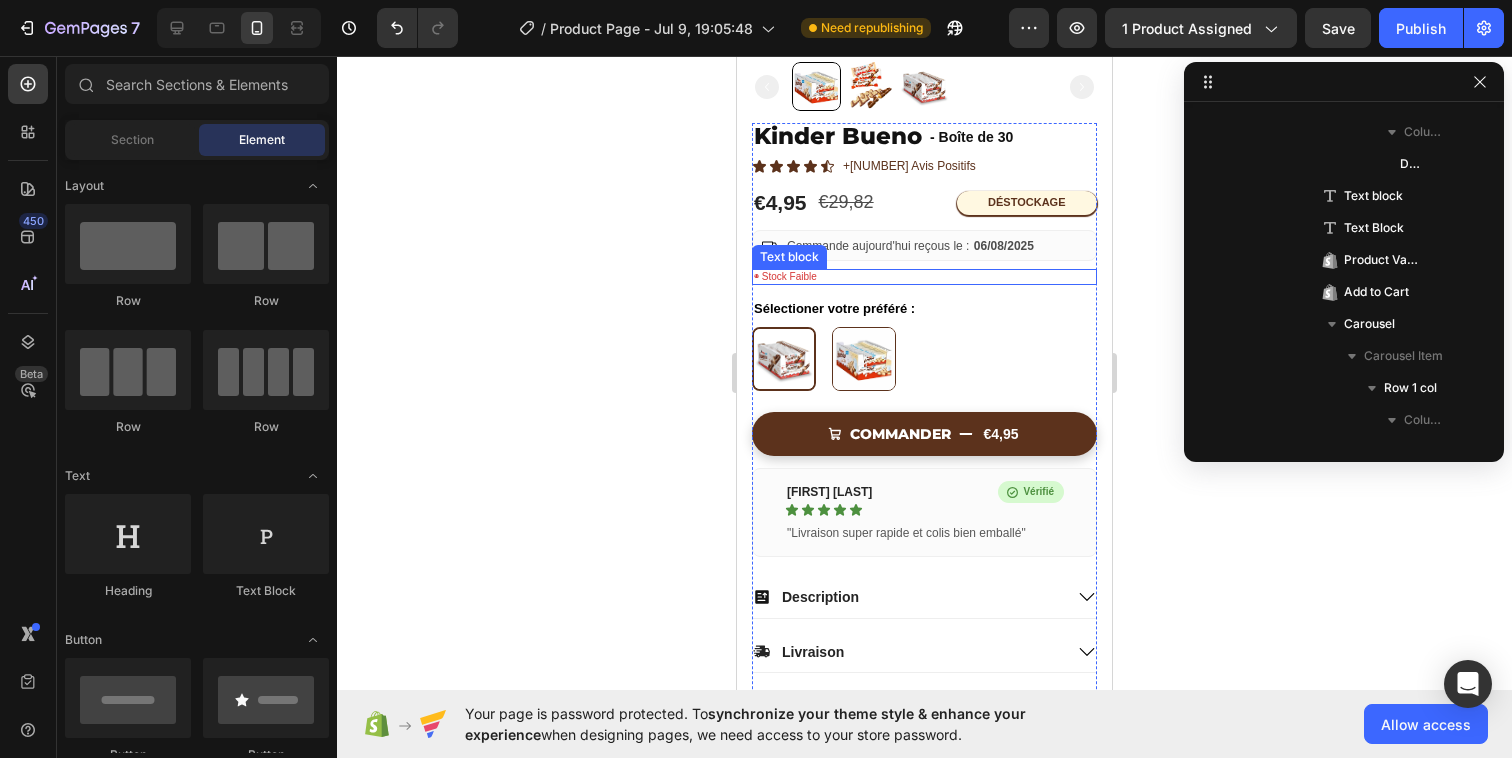 click on "◉ Stock Faible" at bounding box center (924, 277) 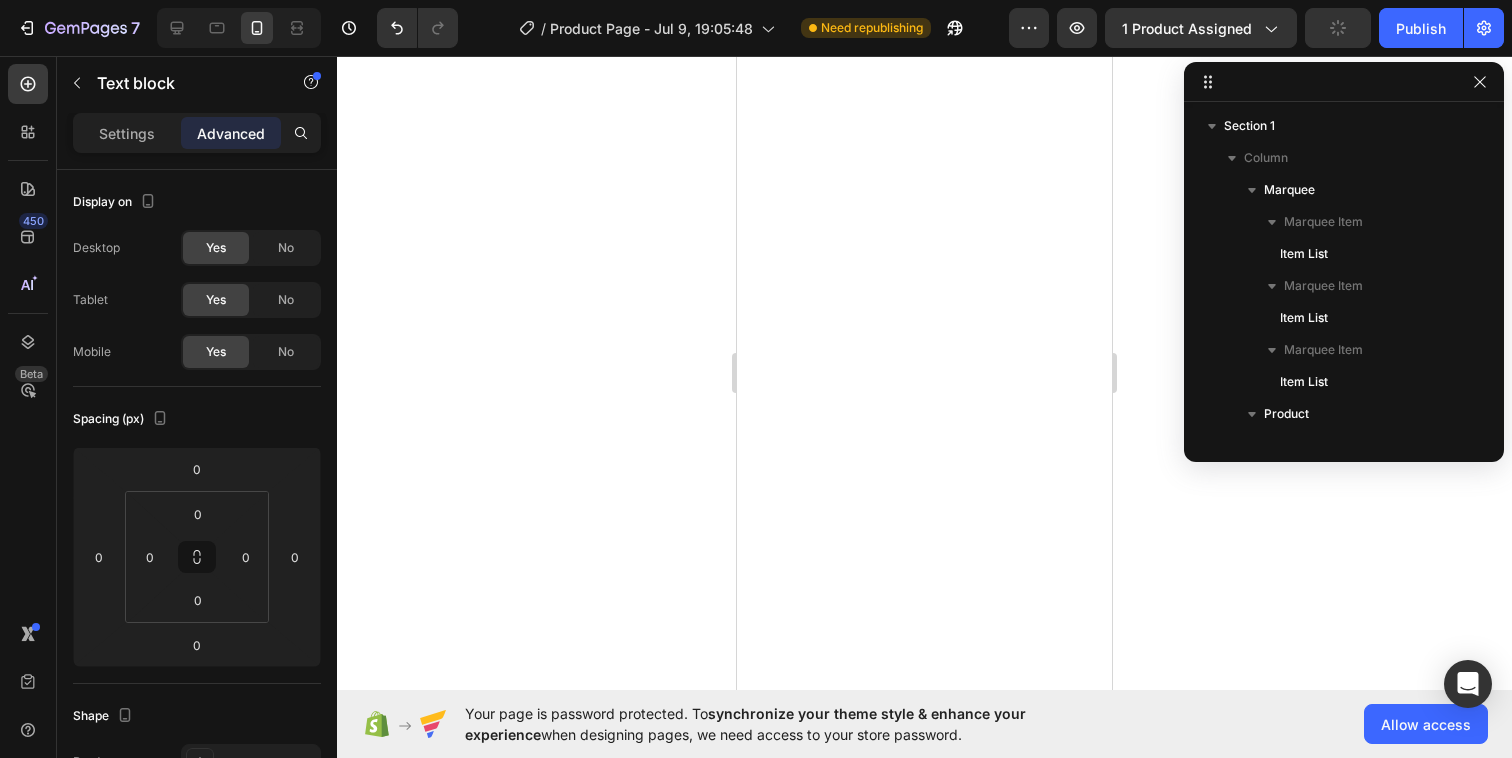scroll, scrollTop: 0, scrollLeft: 0, axis: both 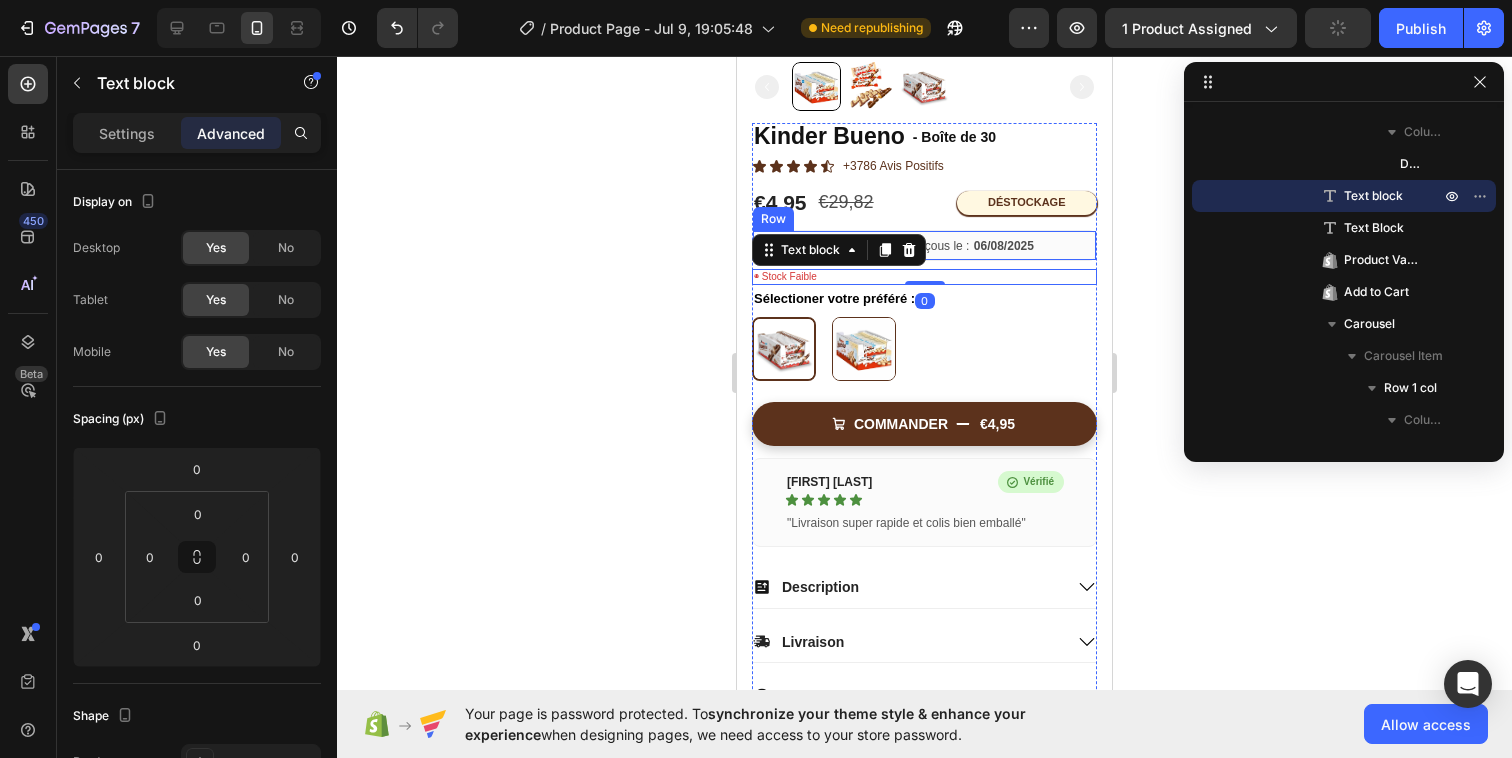 click on "Icon
Commande aujourd'hui reçous le :
[DATE]
Delivery Date Row Row" at bounding box center (924, 245) 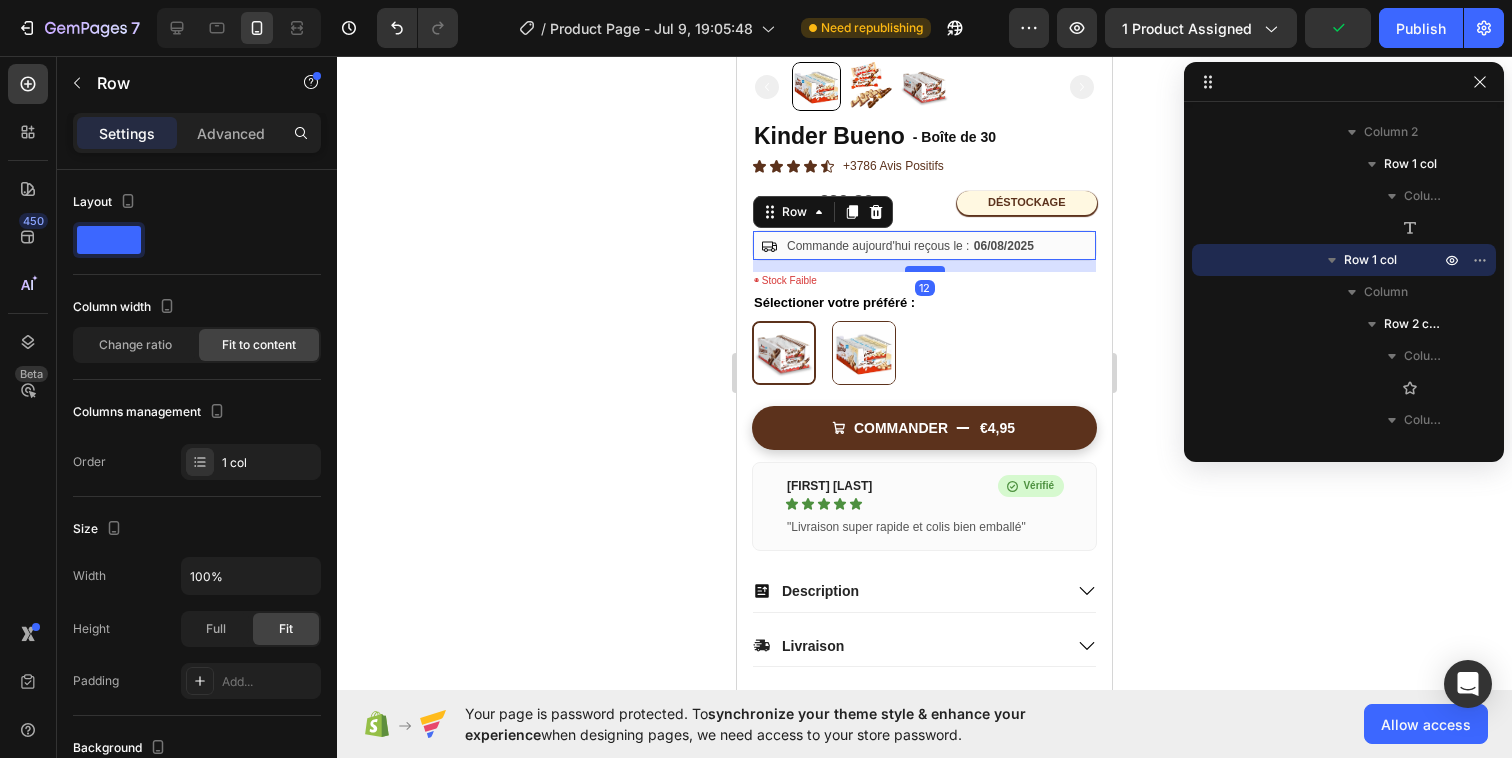 click at bounding box center [925, 269] 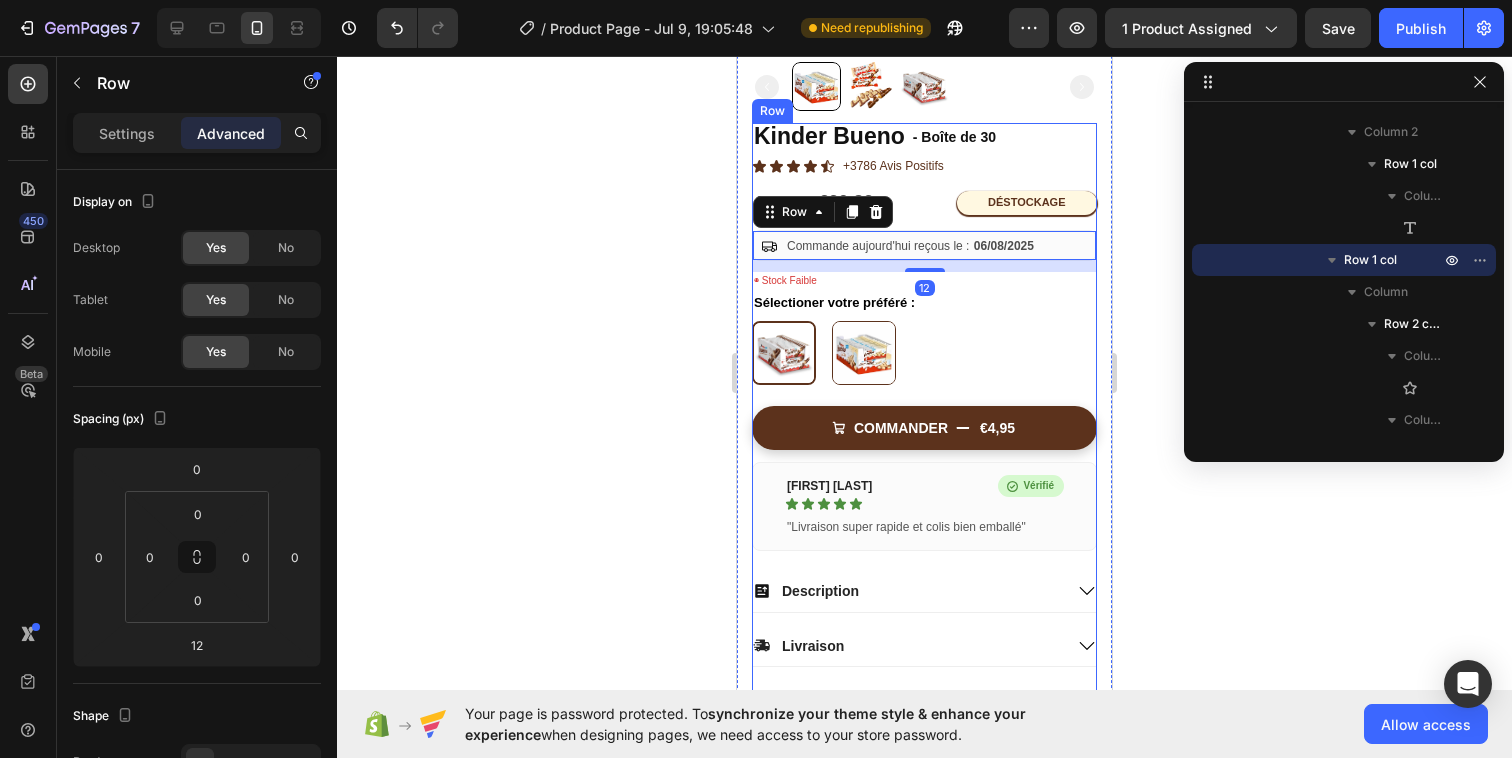 click 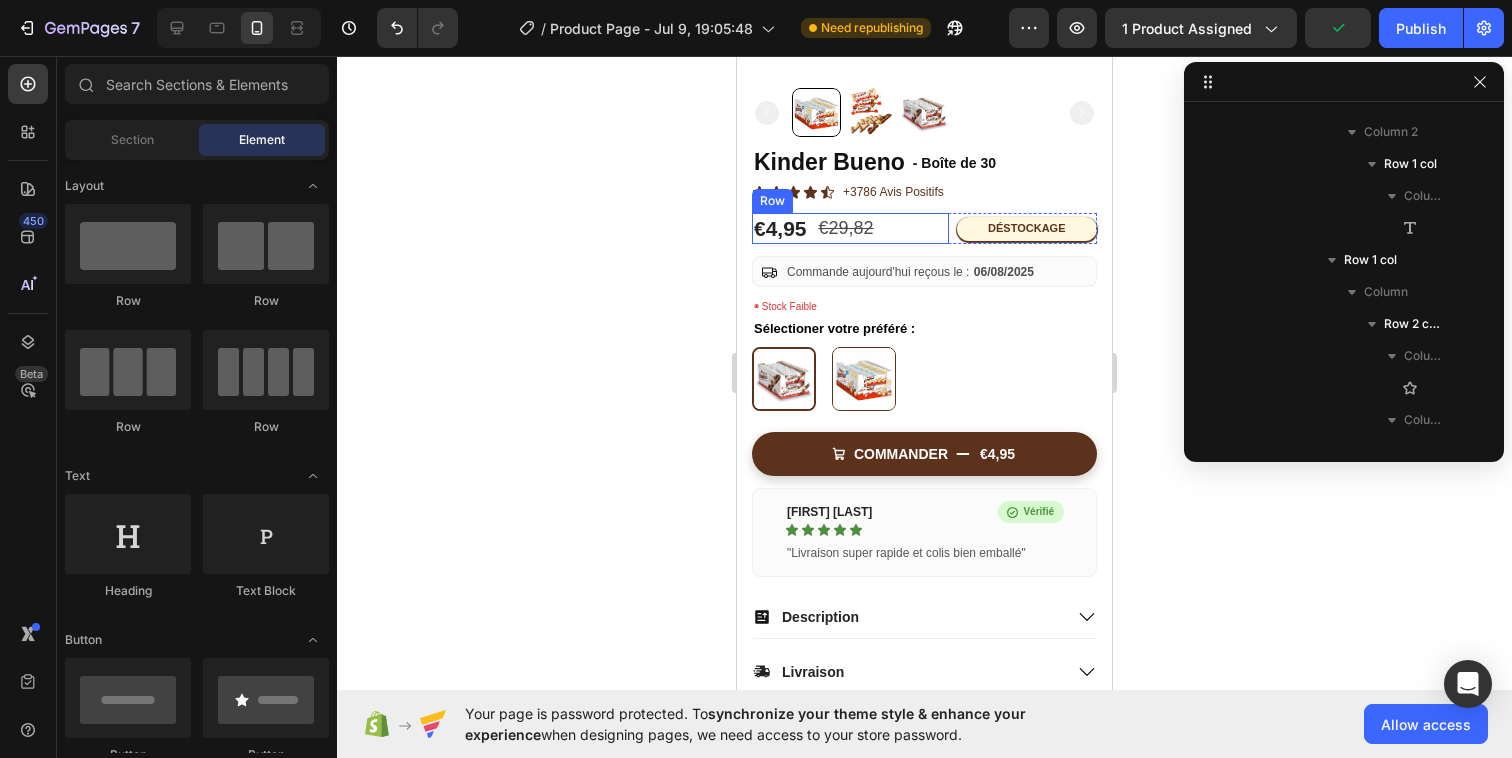 scroll, scrollTop: 729, scrollLeft: 0, axis: vertical 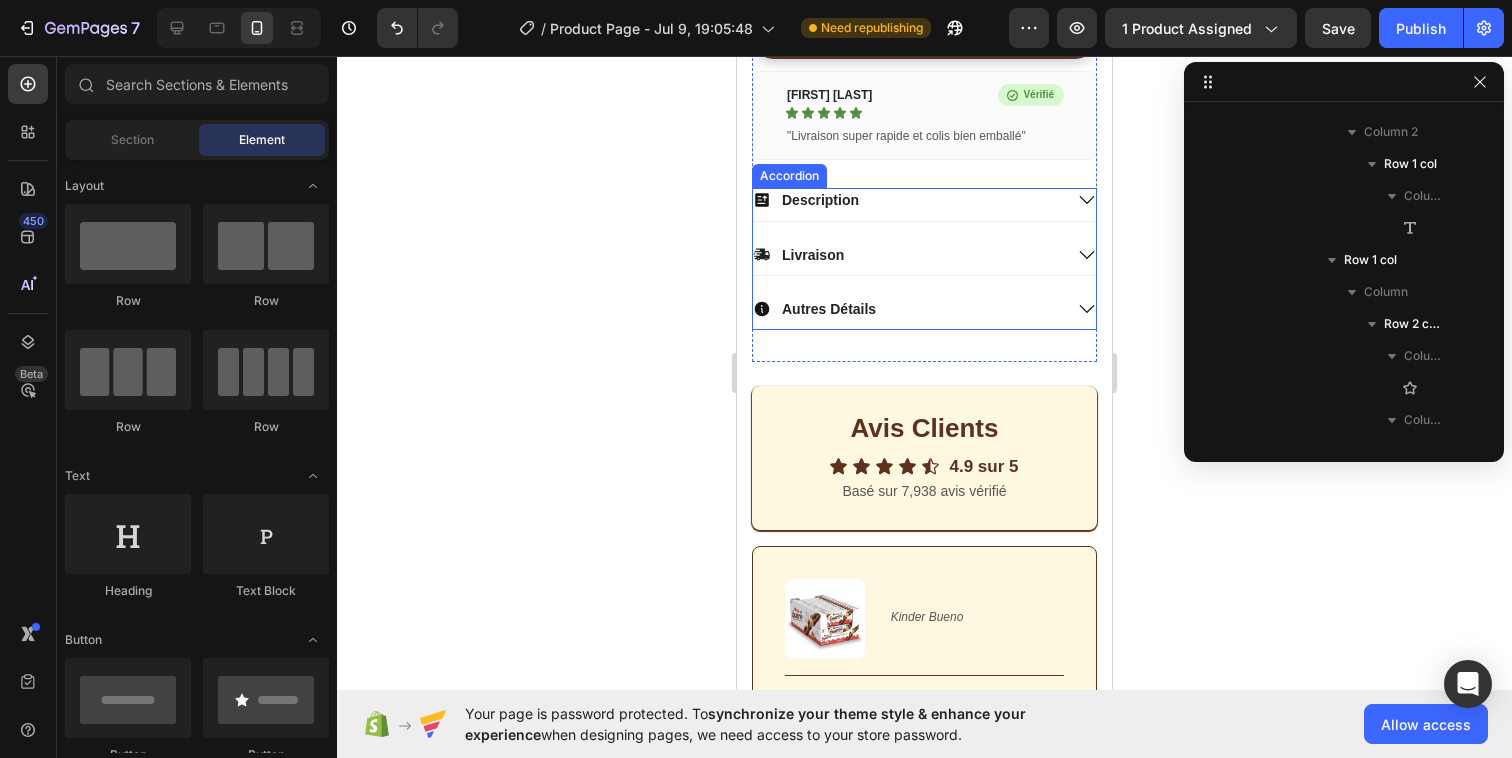 click on "Description" at bounding box center [907, 200] 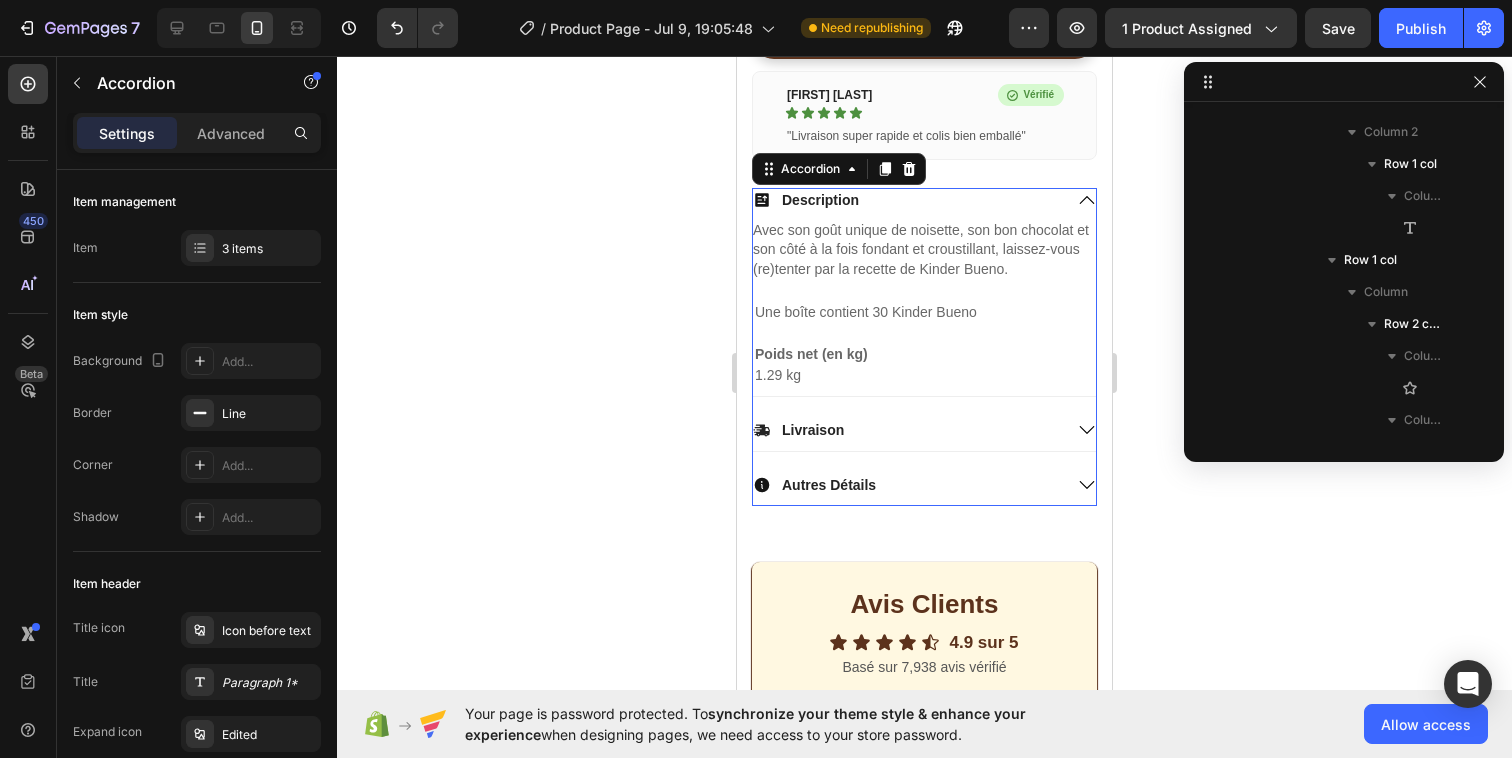 scroll, scrollTop: 4794, scrollLeft: 0, axis: vertical 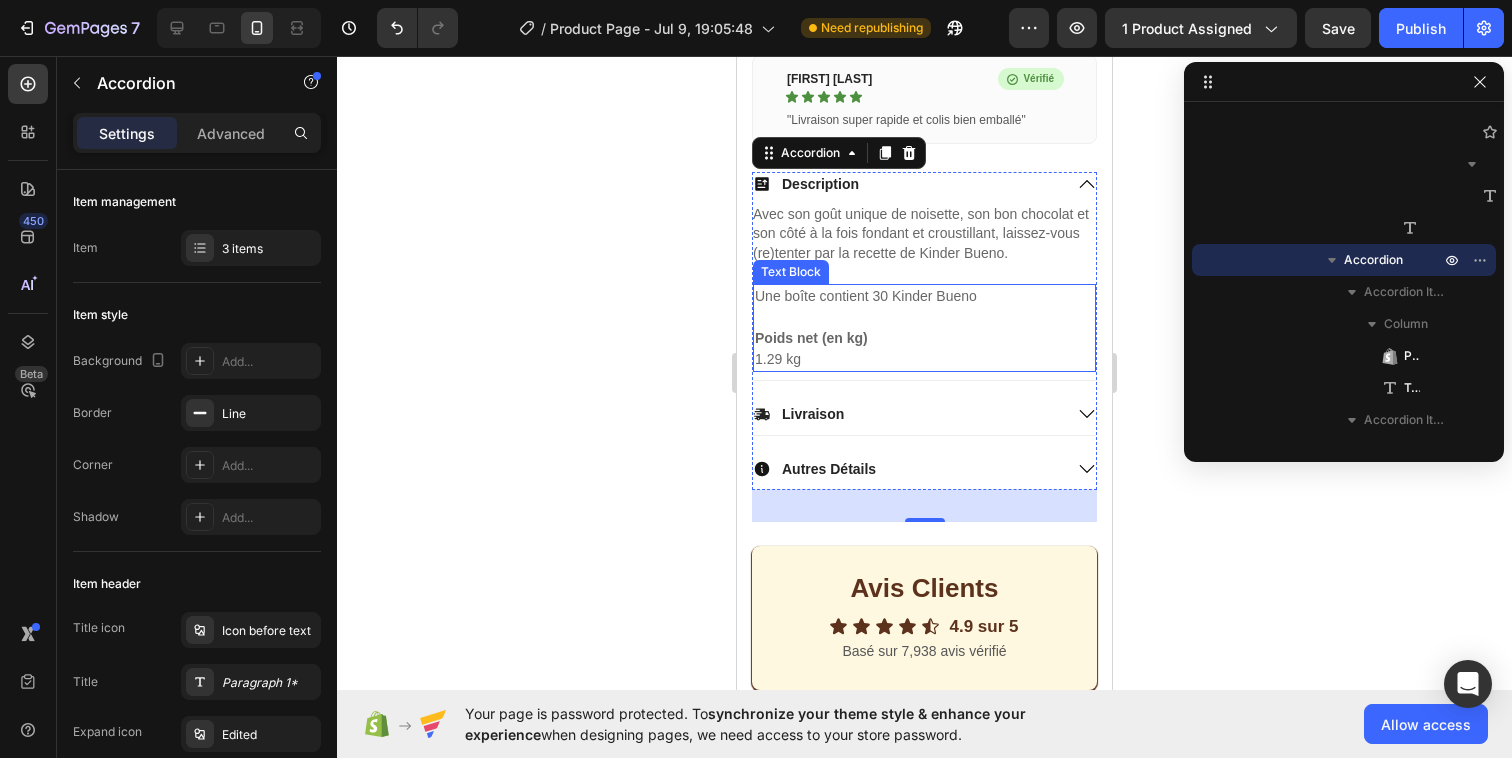 click on "Une boîte contient 30 Kinder Bueno" at bounding box center (924, 296) 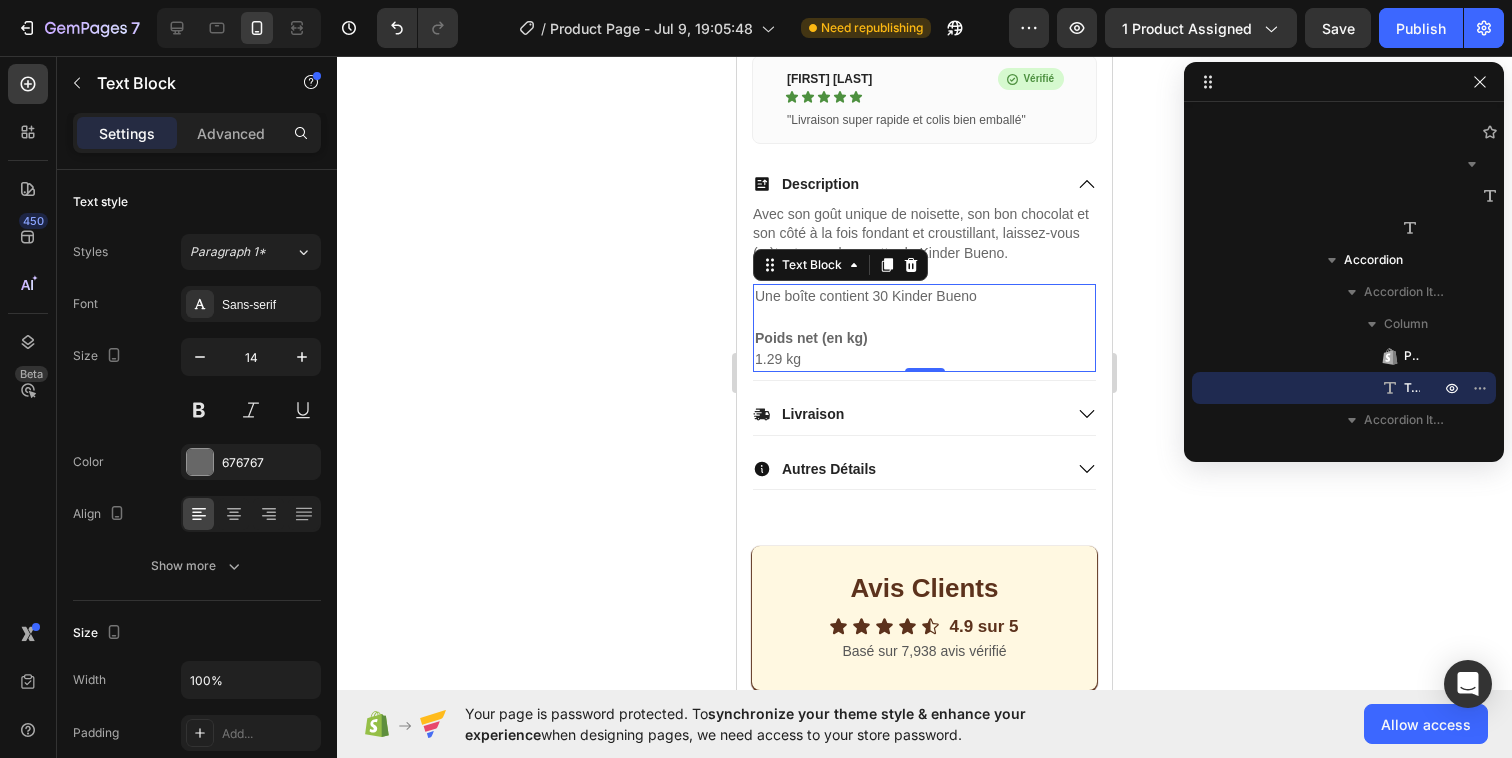 click on "Une boîte contient 30 Kinder Bueno" at bounding box center (924, 296) 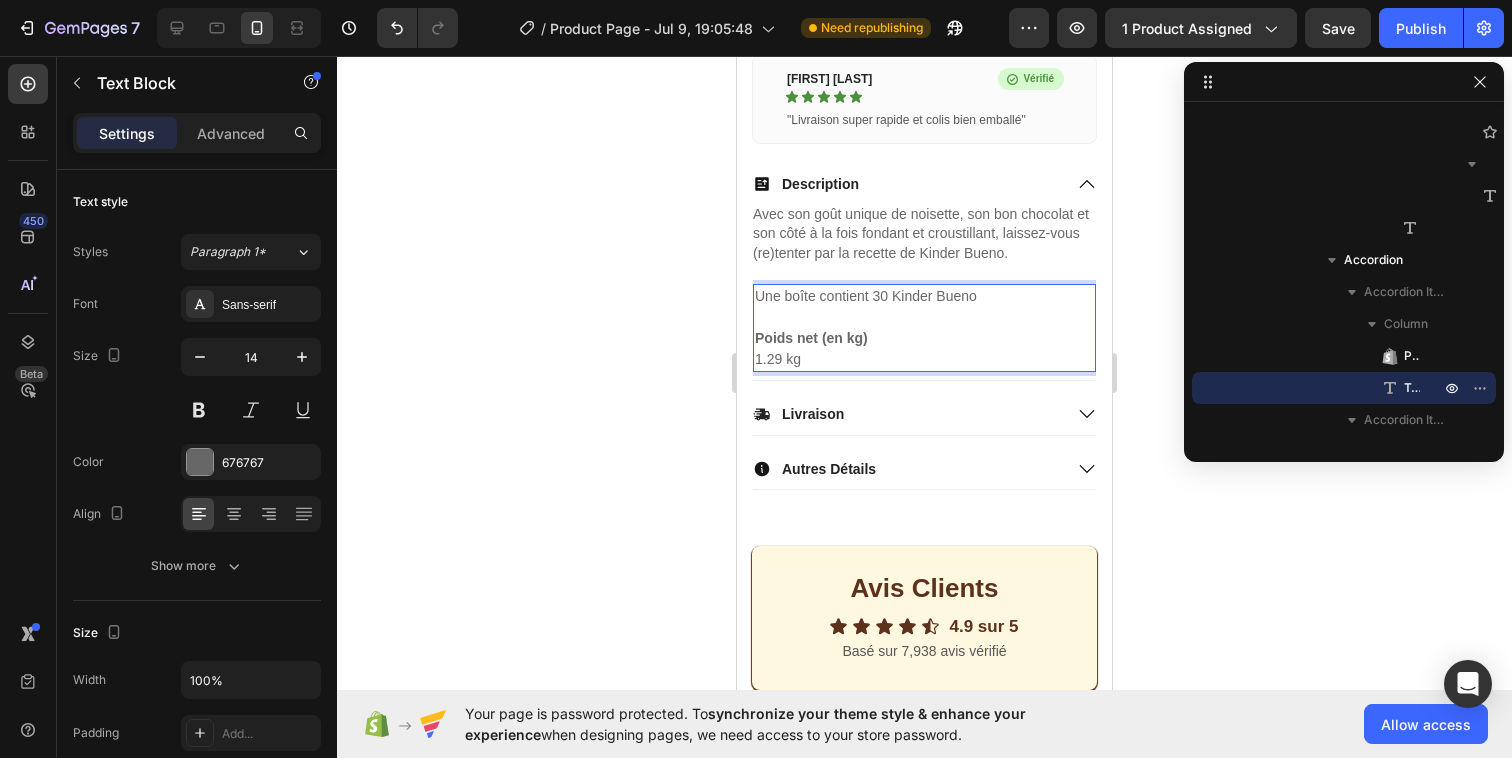click on "1.29 kg" at bounding box center (924, 359) 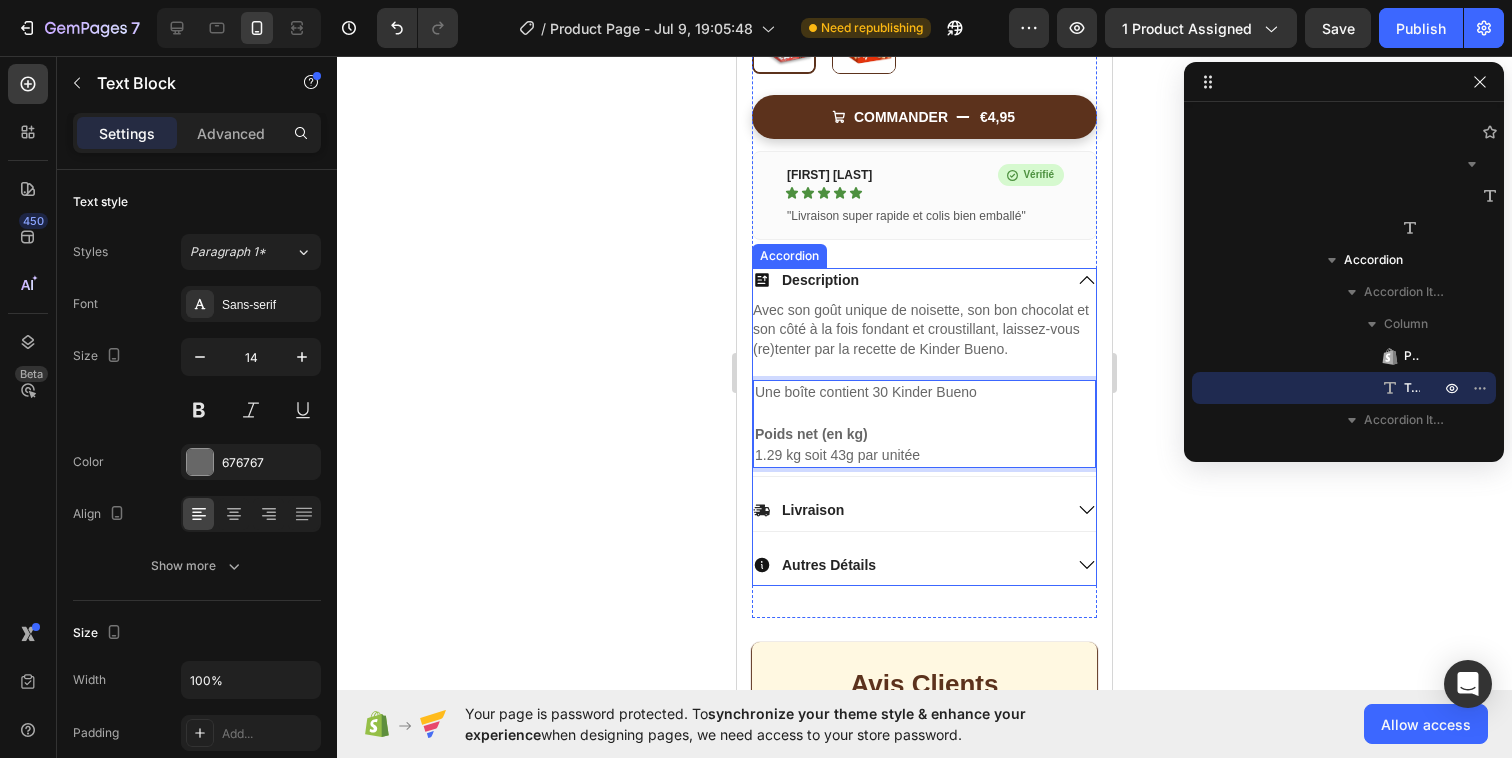 scroll, scrollTop: 651, scrollLeft: 0, axis: vertical 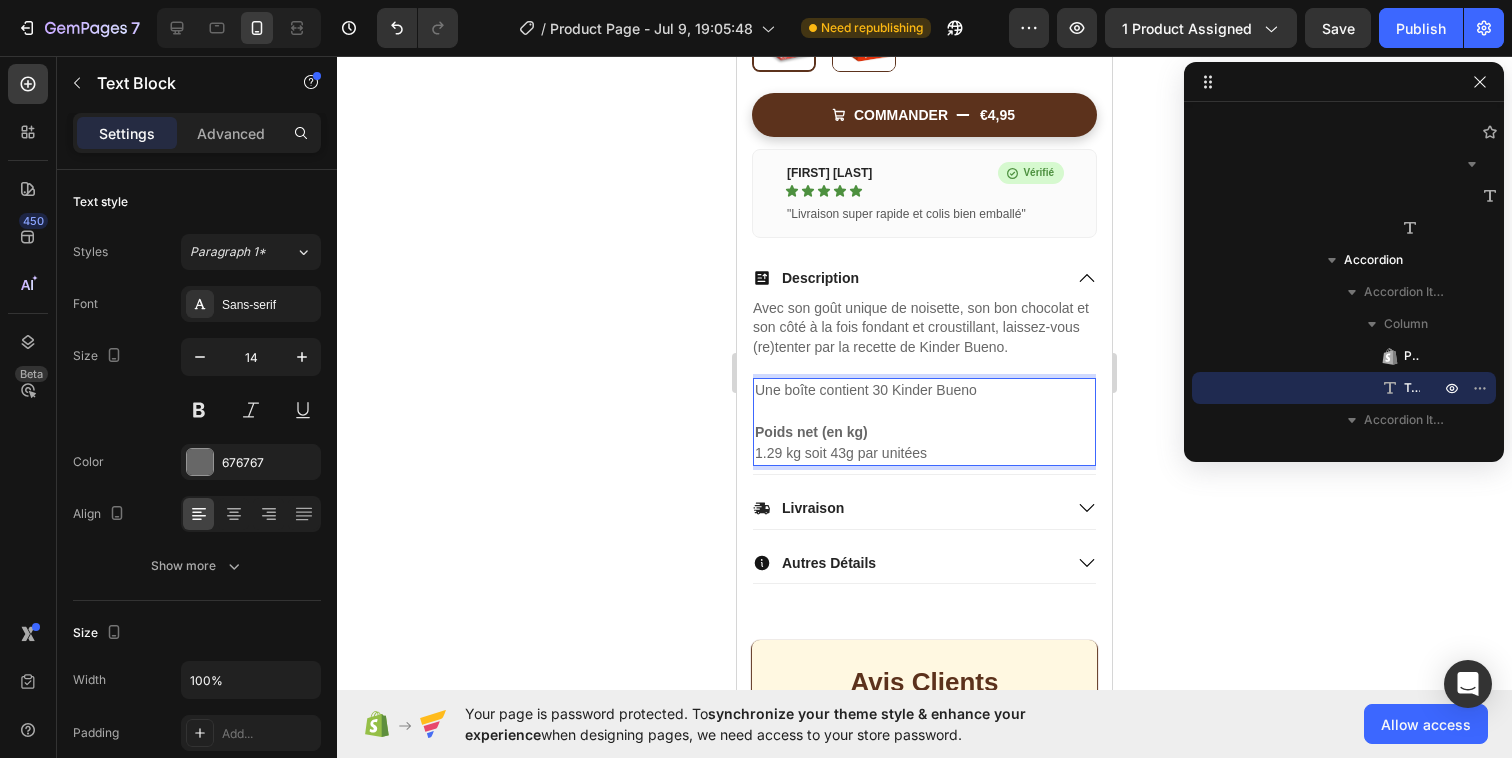 click on "1.29 kg soit 43g par unitées" at bounding box center [924, 453] 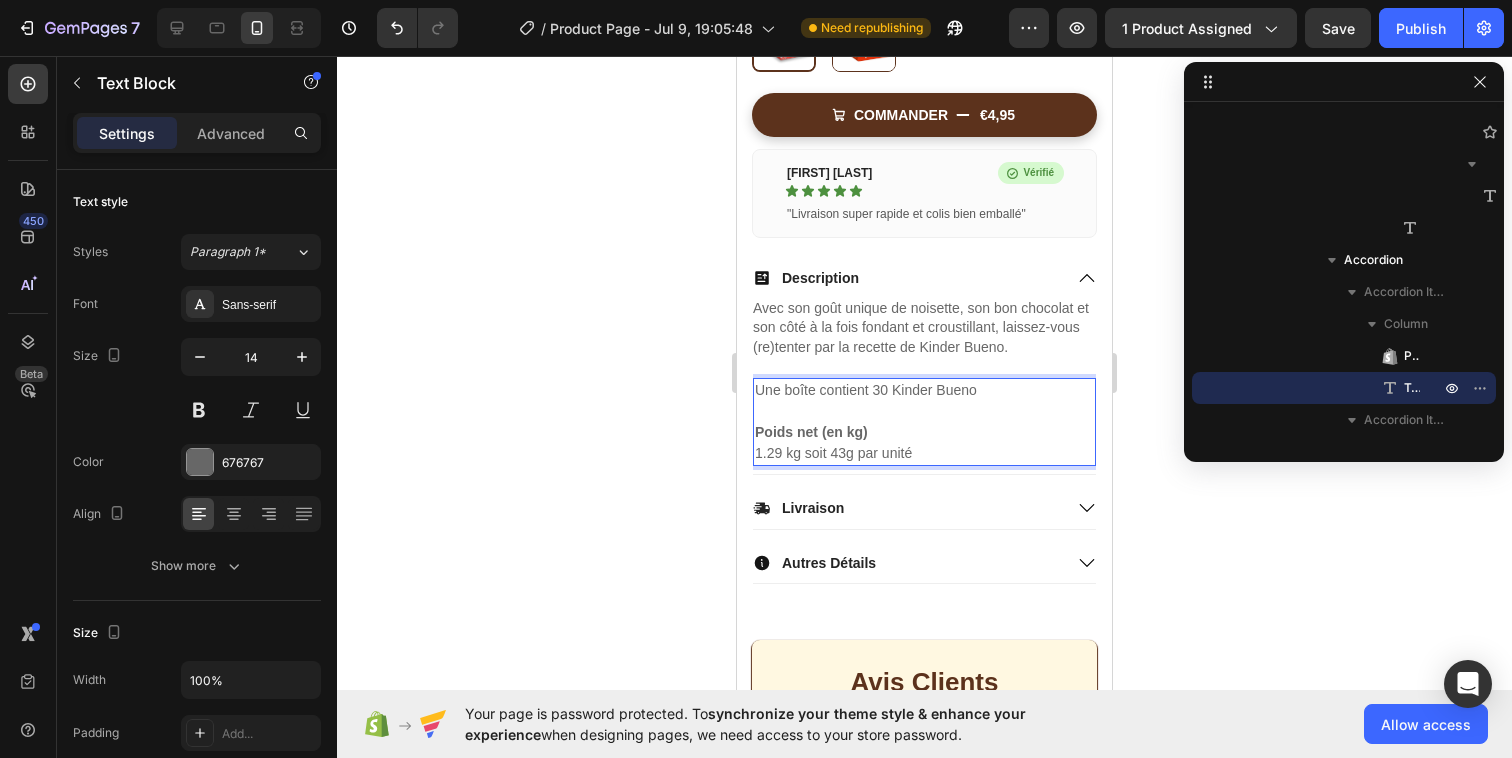 click on "Une boîte contient 30 Kinder Bueno" at bounding box center (924, 390) 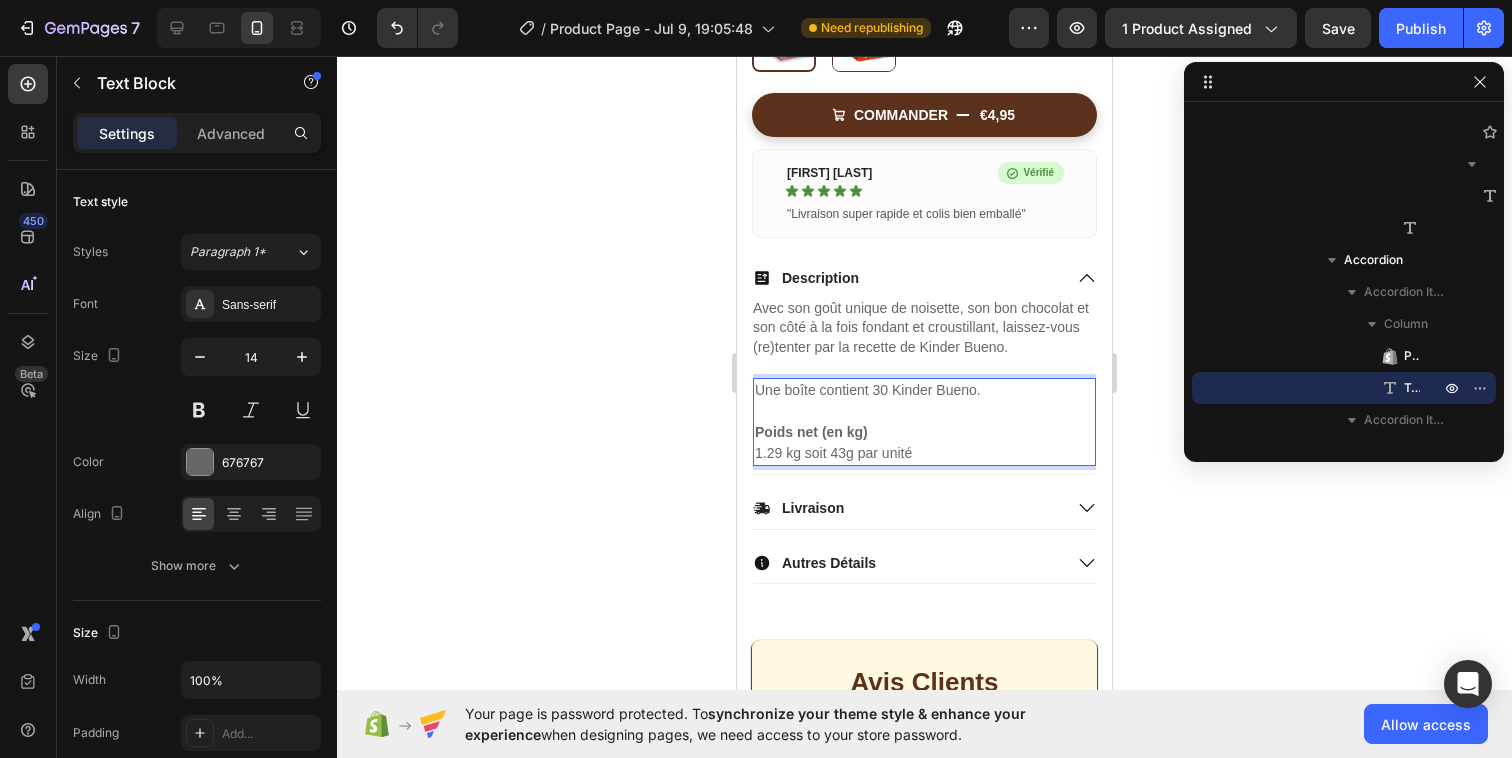 click on "1.29 kg soit 43g par unité" at bounding box center [924, 453] 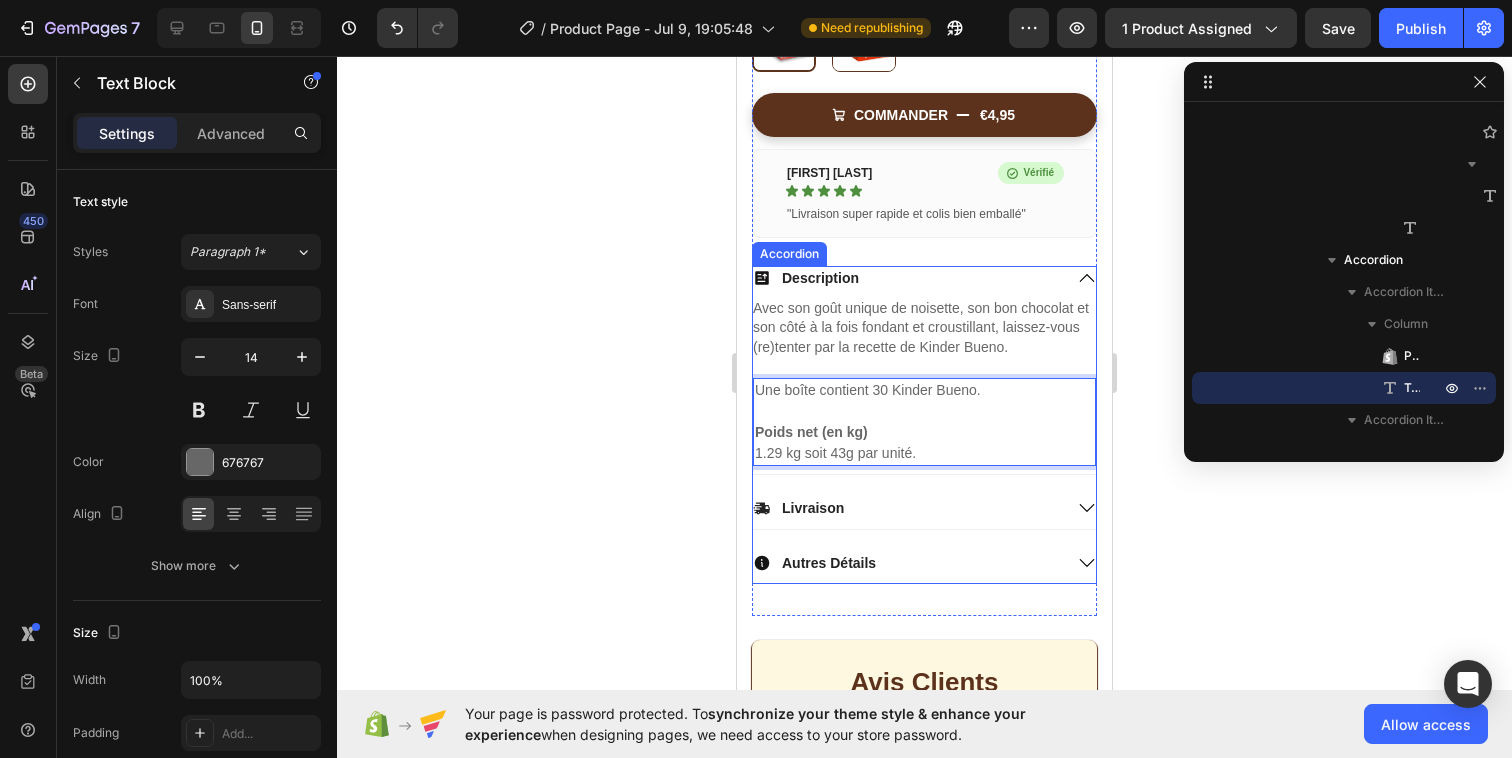 click on "Livraison" at bounding box center [907, 508] 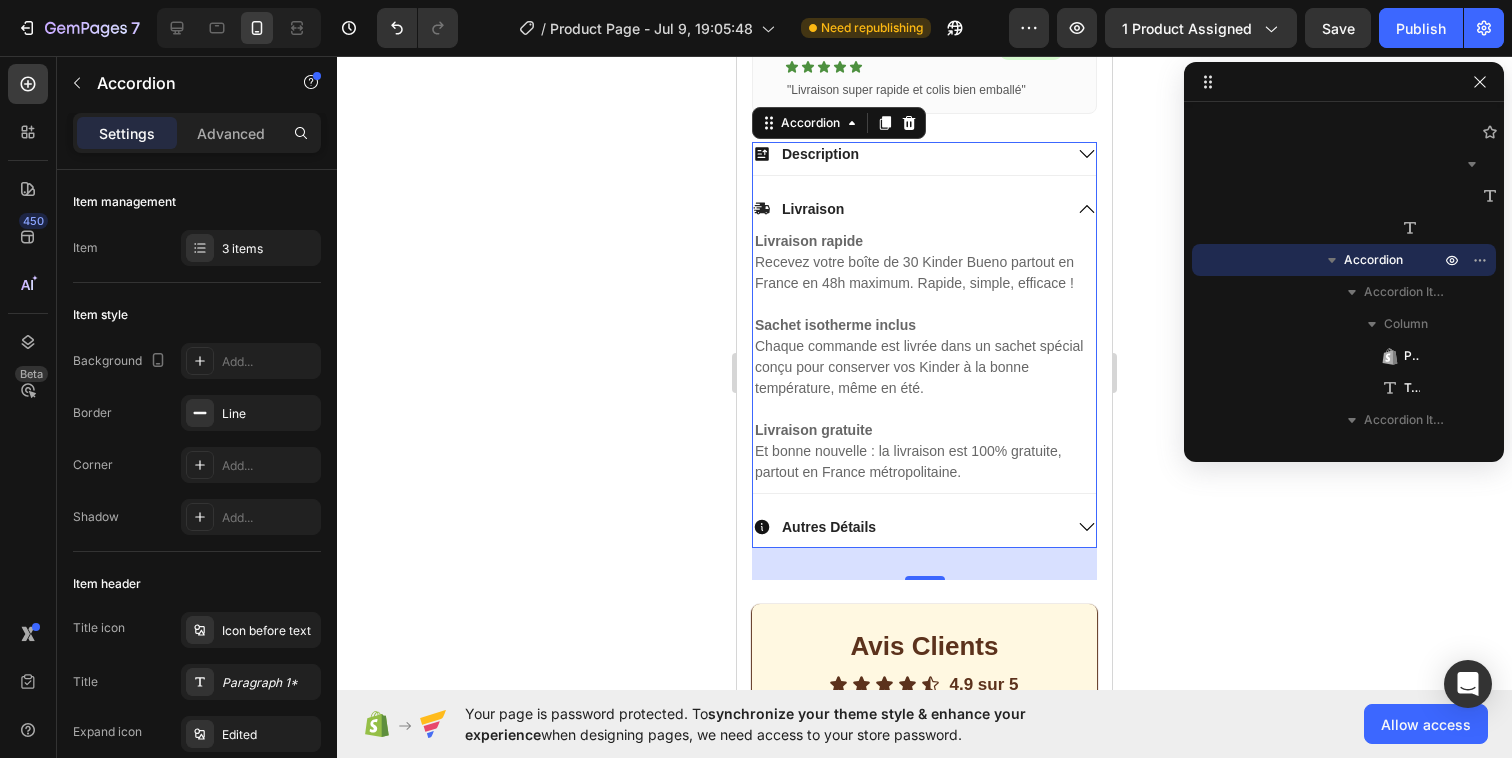 scroll, scrollTop: 777, scrollLeft: 0, axis: vertical 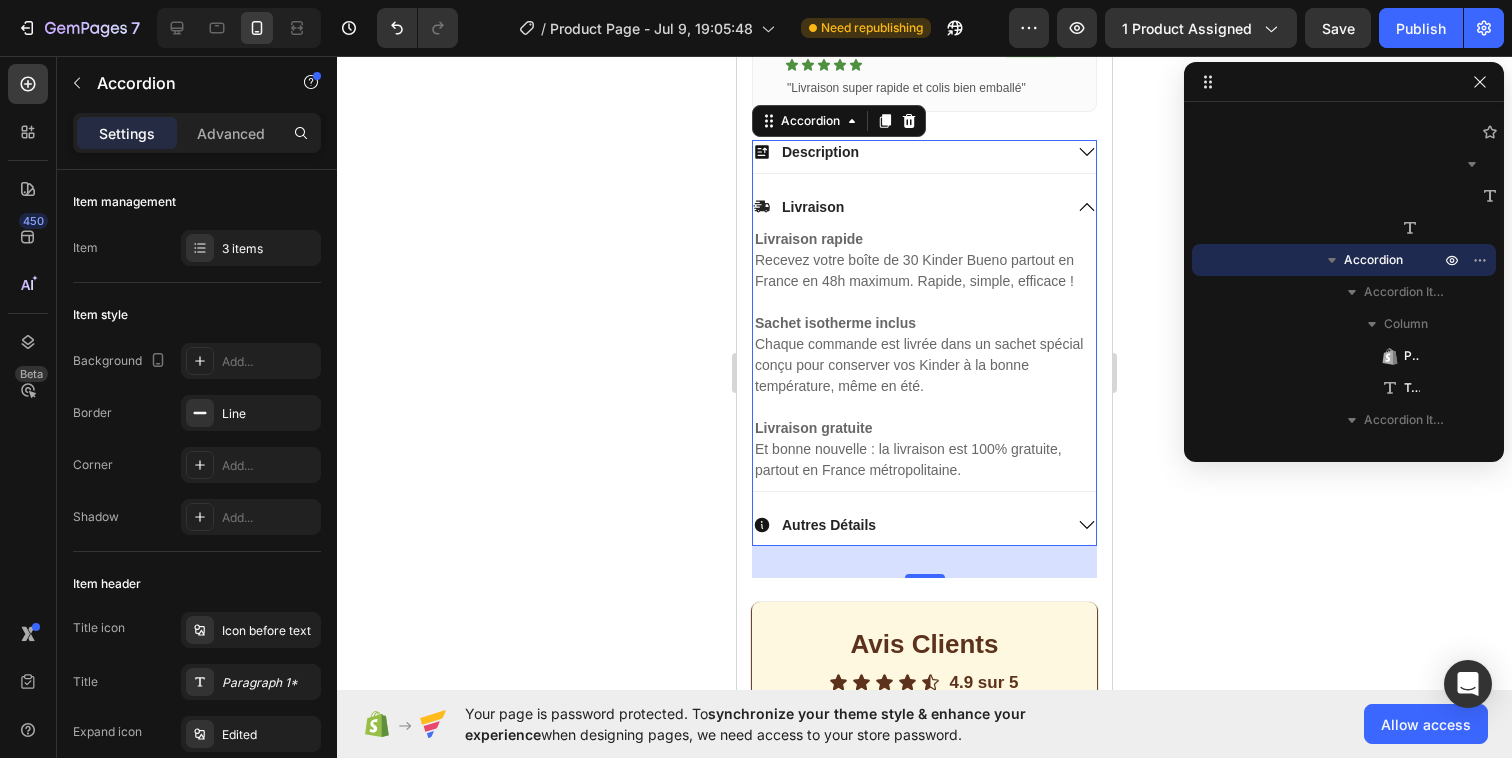 click on "Livraison" at bounding box center (907, 207) 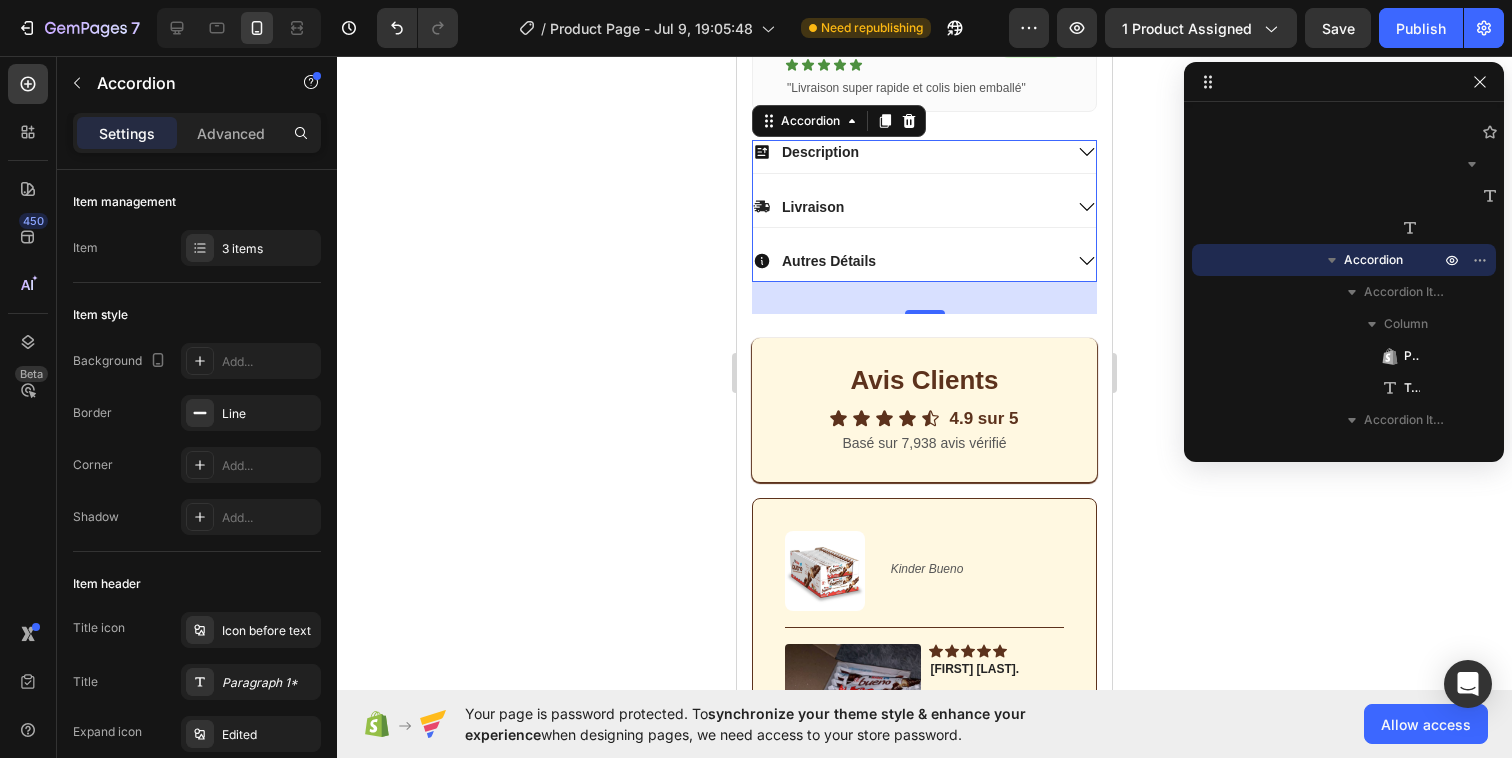 click on "Autres Détails" at bounding box center (924, 265) 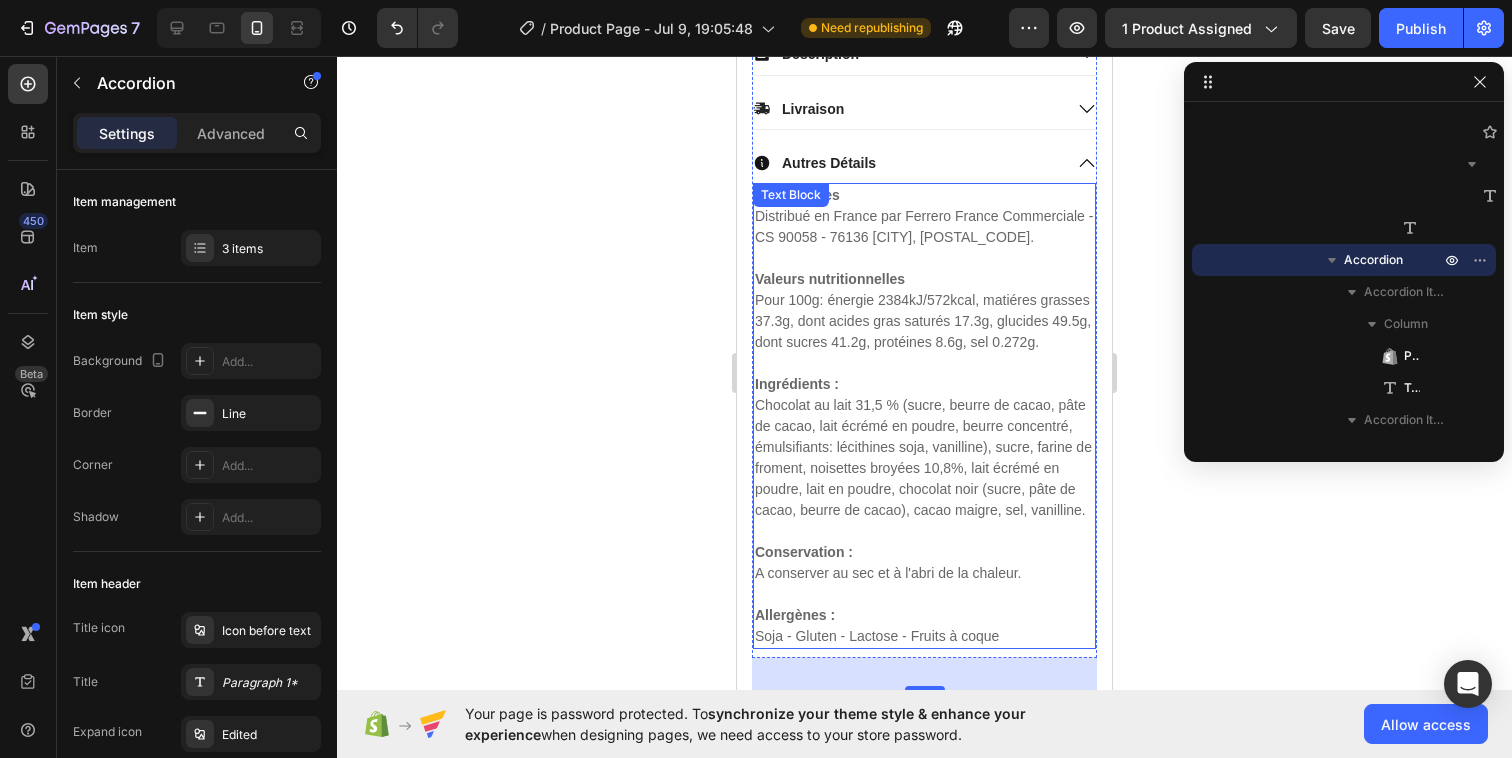 scroll, scrollTop: 870, scrollLeft: 0, axis: vertical 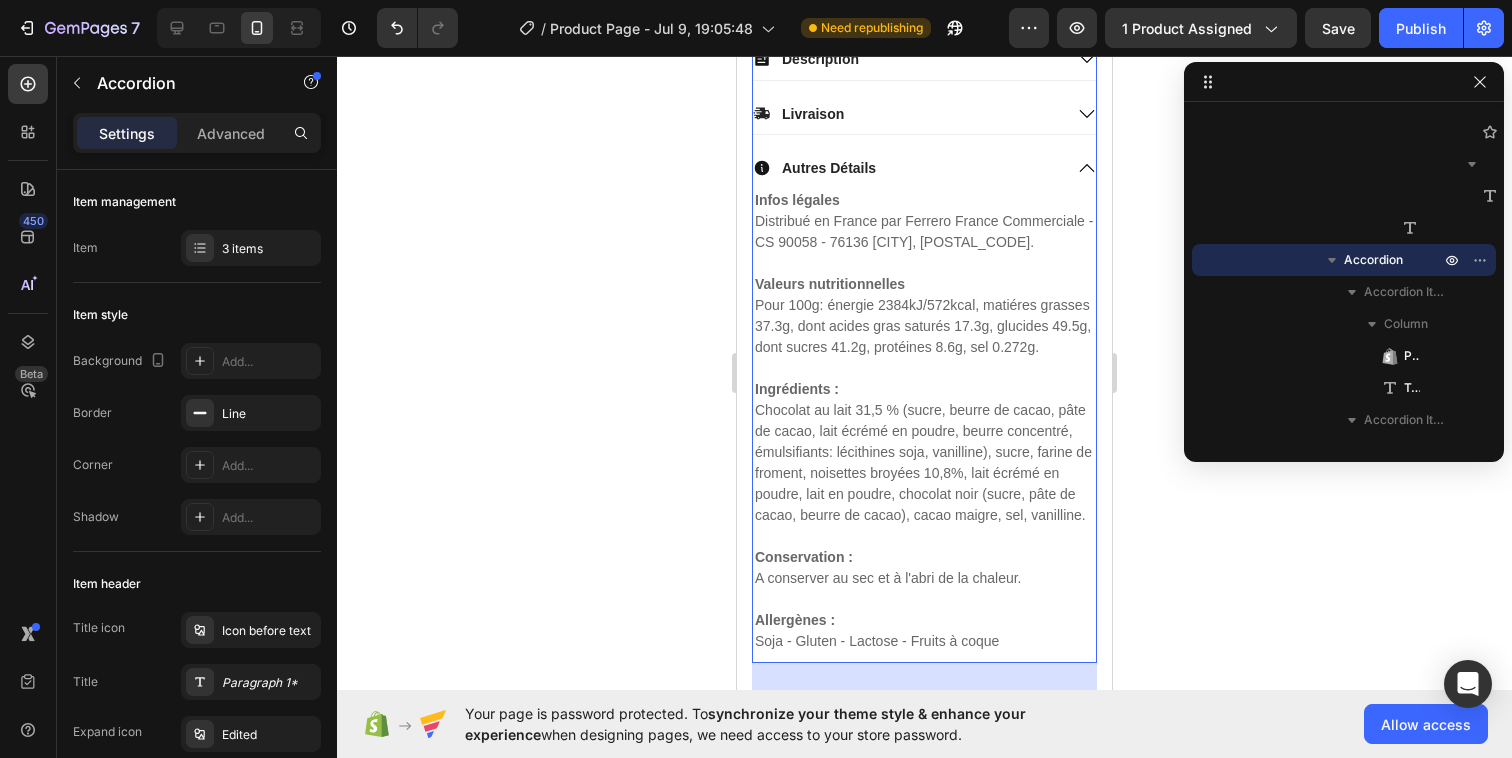 click on "Autres Détails" at bounding box center [924, 172] 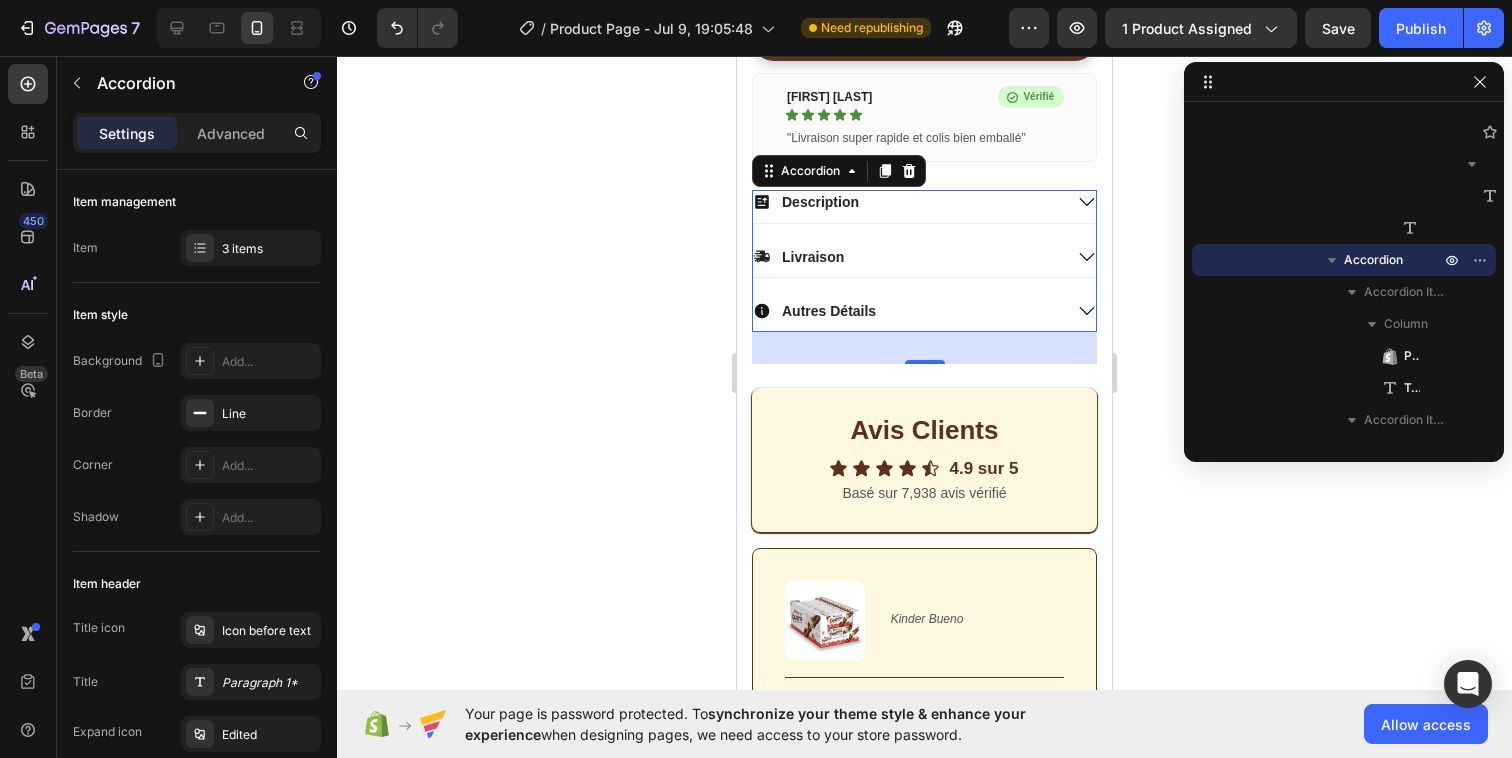 scroll, scrollTop: 725, scrollLeft: 0, axis: vertical 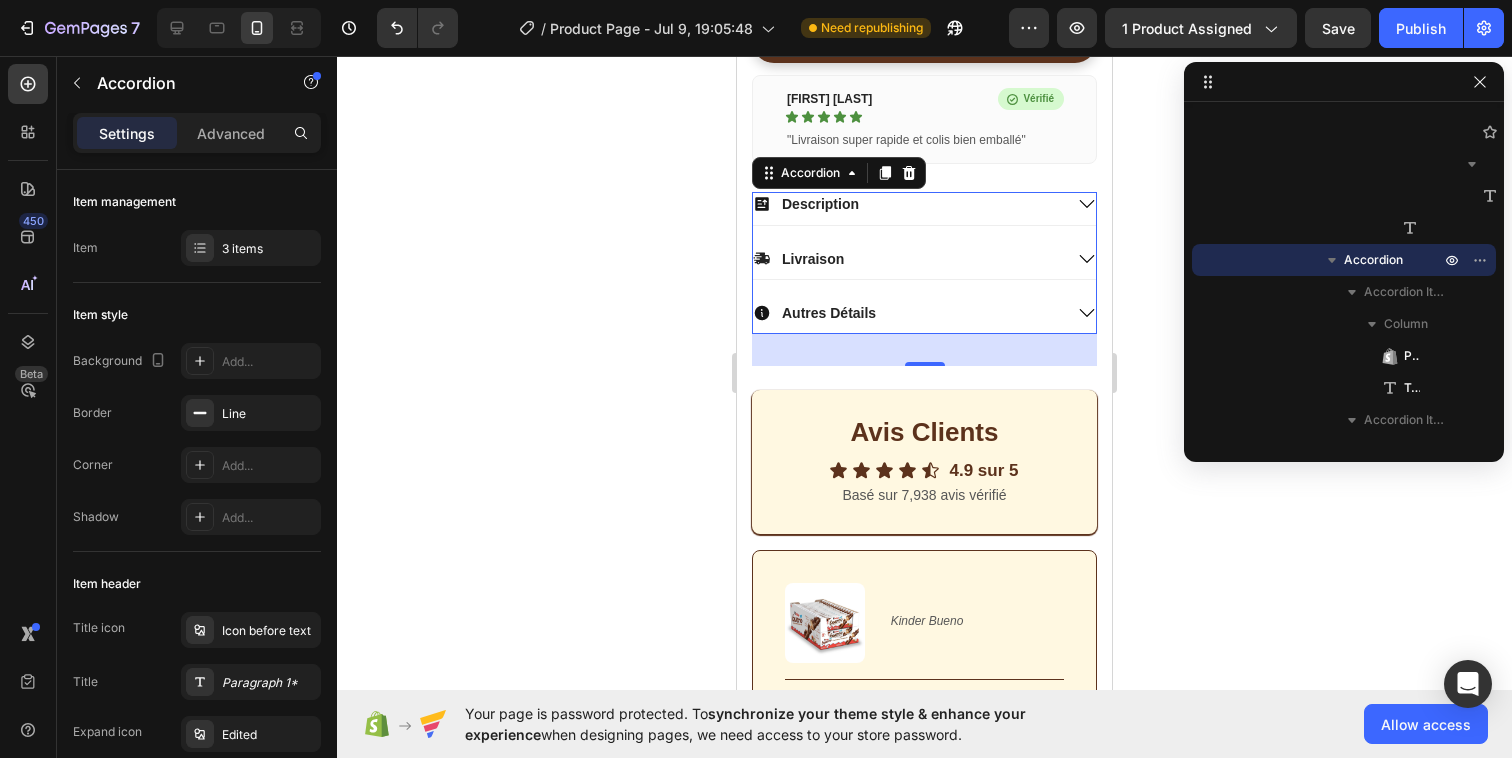 click on "Description" at bounding box center (907, 204) 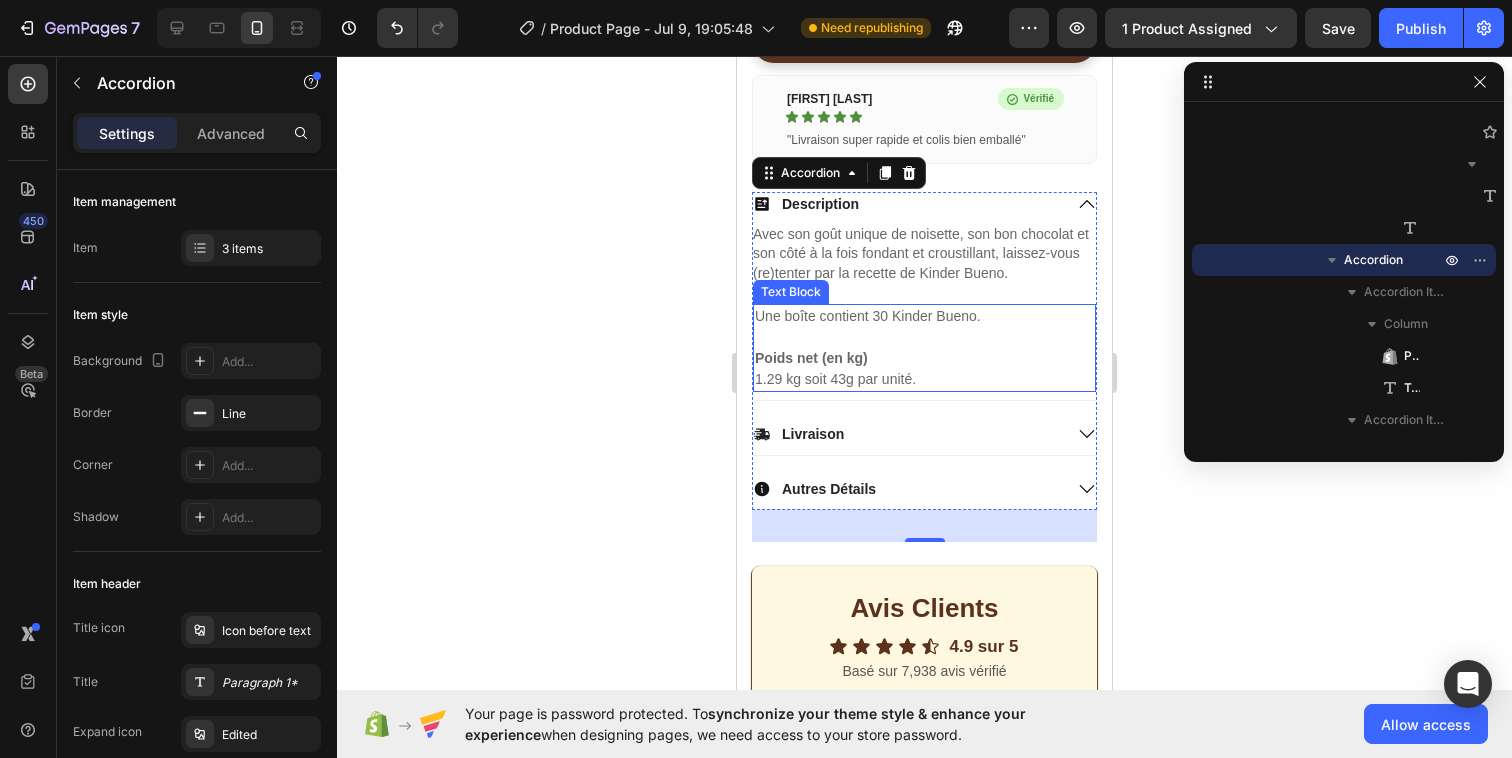click on "1.29 kg soit 43g par unité." at bounding box center (924, 379) 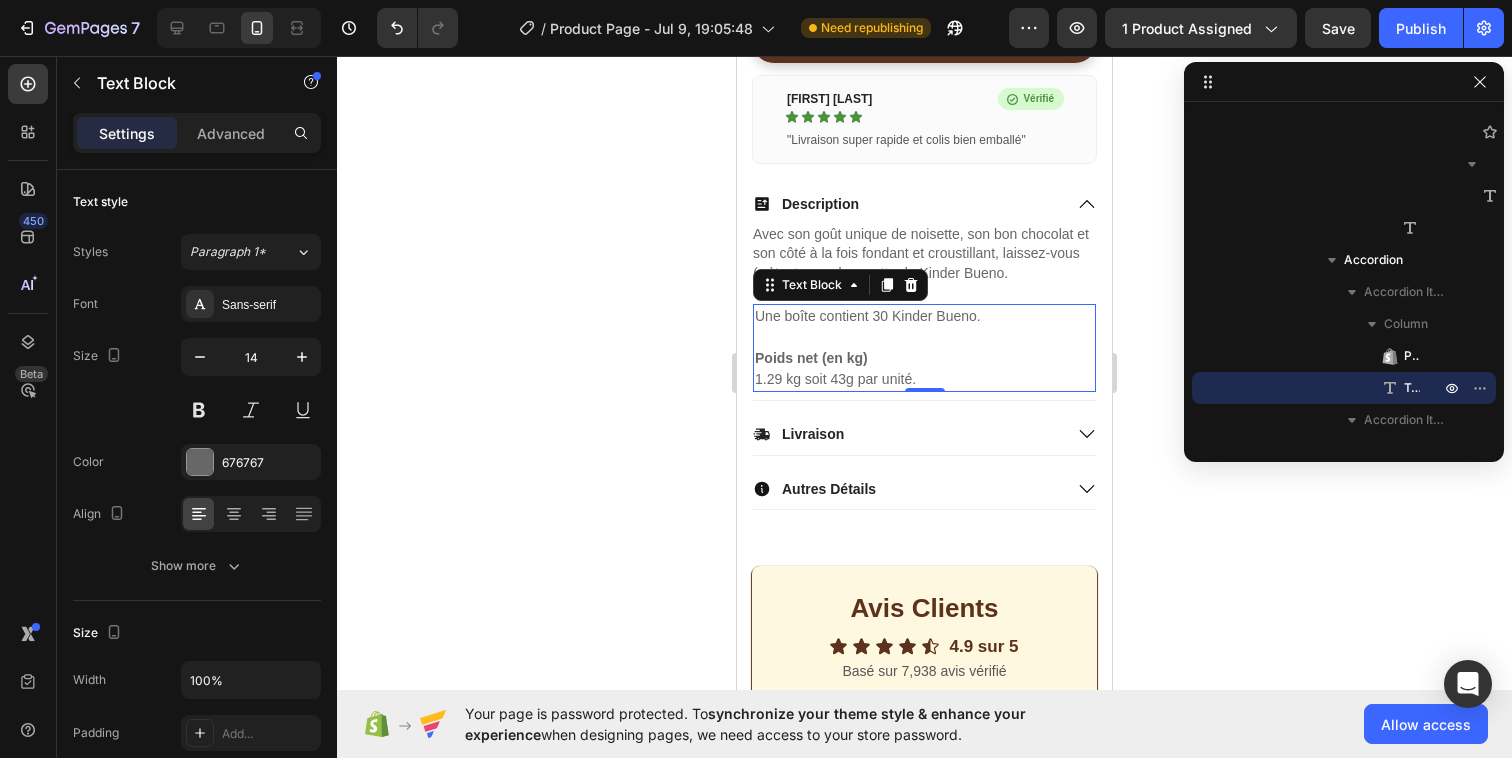 click on "1.29 kg soit 43g par unité." at bounding box center (924, 379) 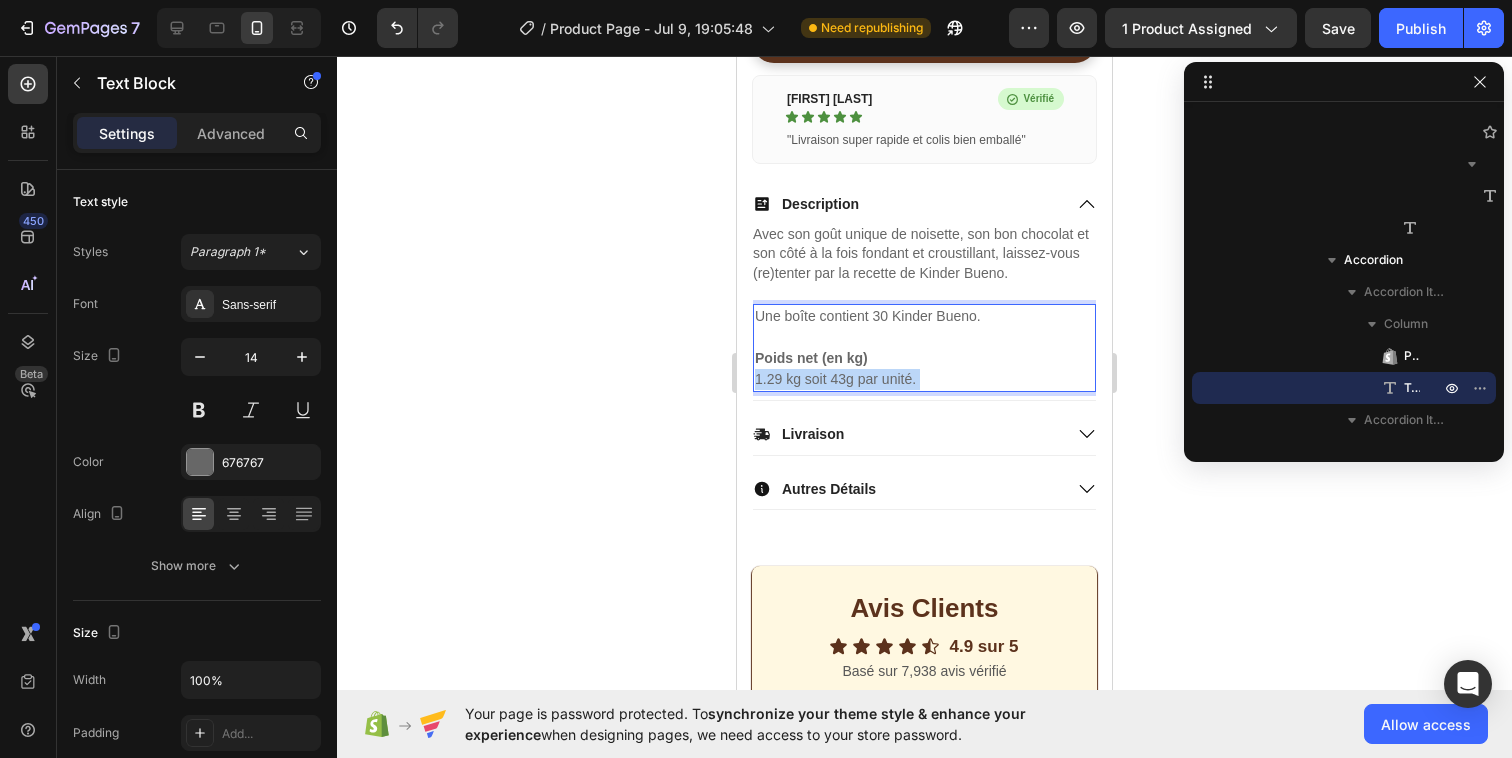 drag, startPoint x: 940, startPoint y: 380, endPoint x: 771, endPoint y: 357, distance: 170.5579 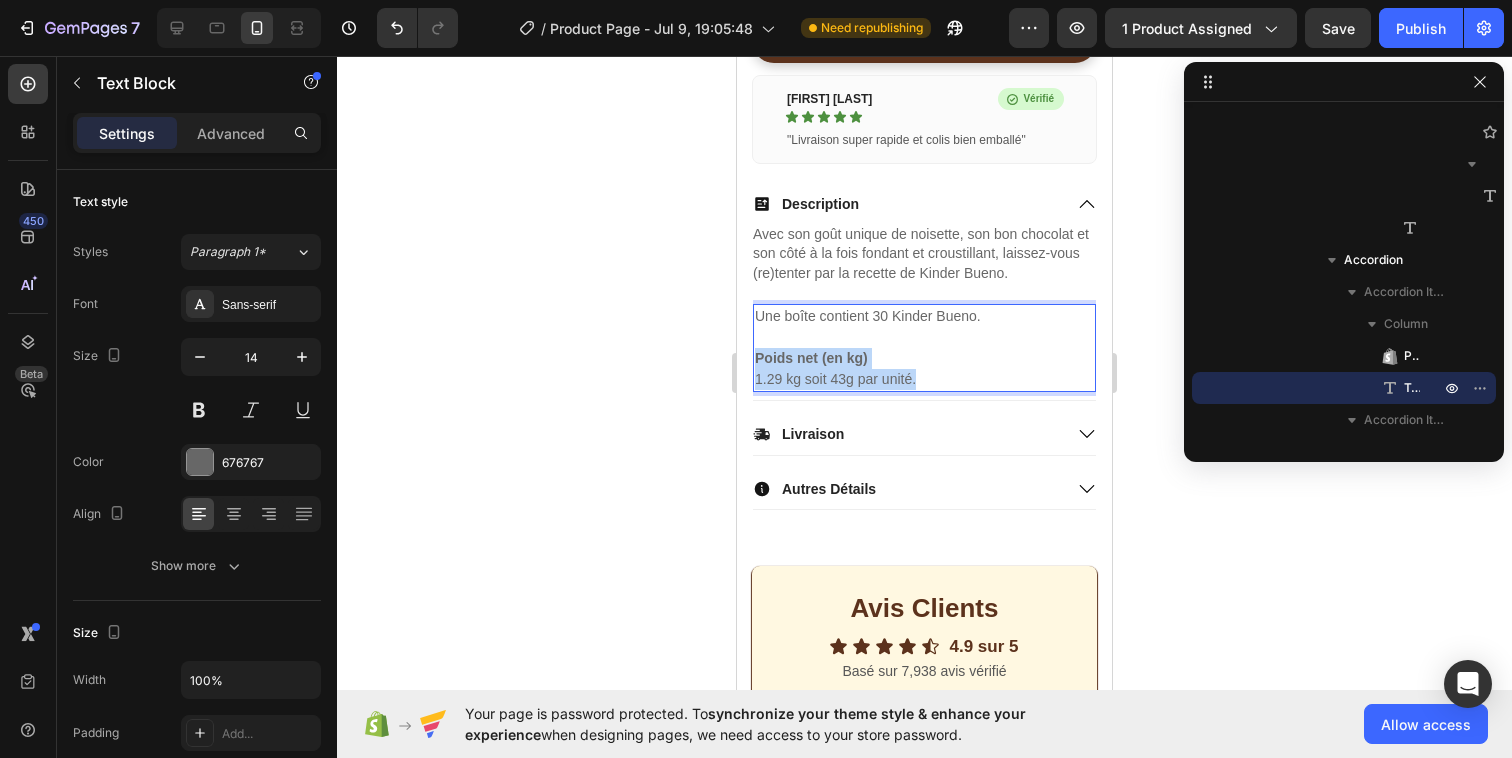 drag, startPoint x: 920, startPoint y: 378, endPoint x: 754, endPoint y: 353, distance: 167.87198 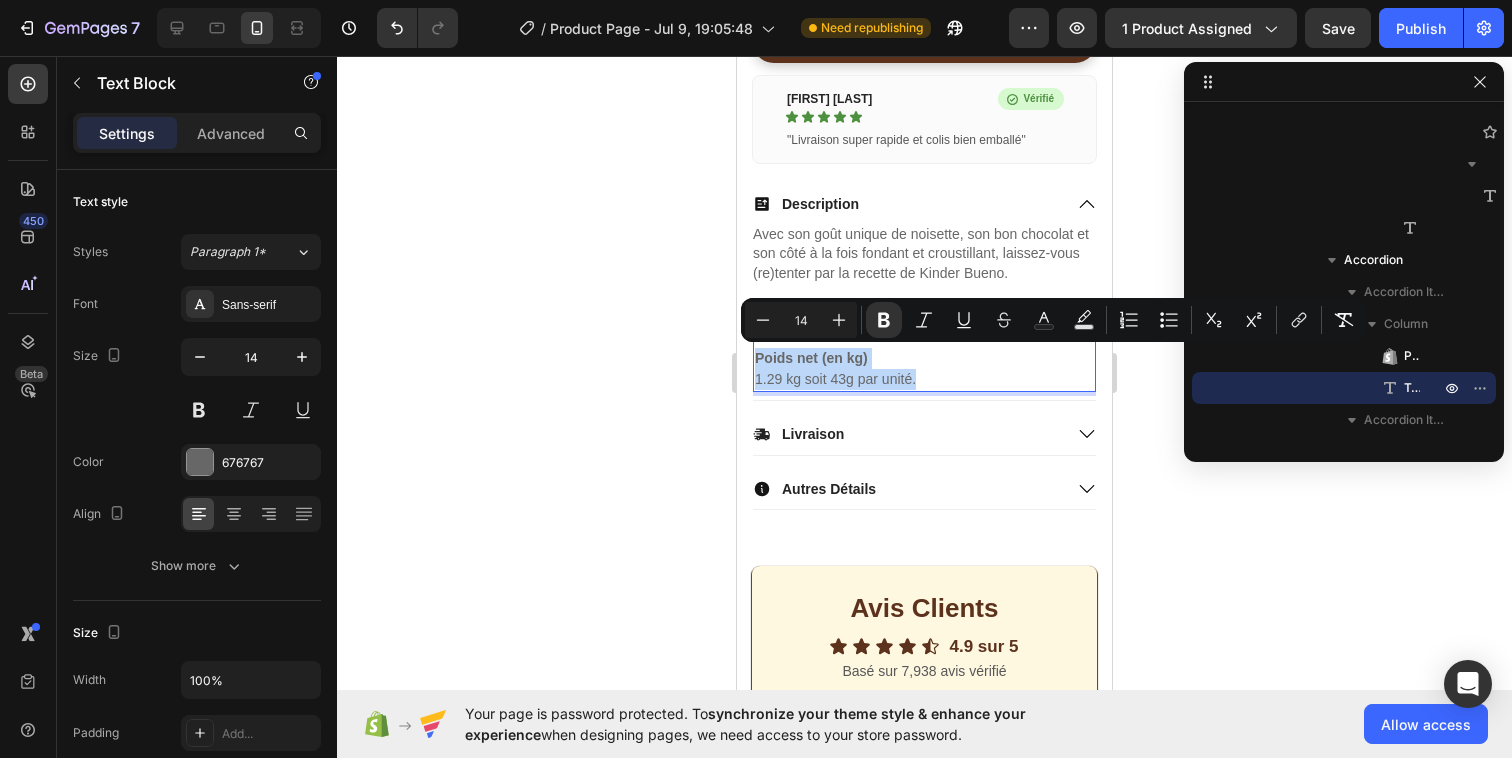 copy on "Poids net (en kg) 1.29 kg soit 43g par unité." 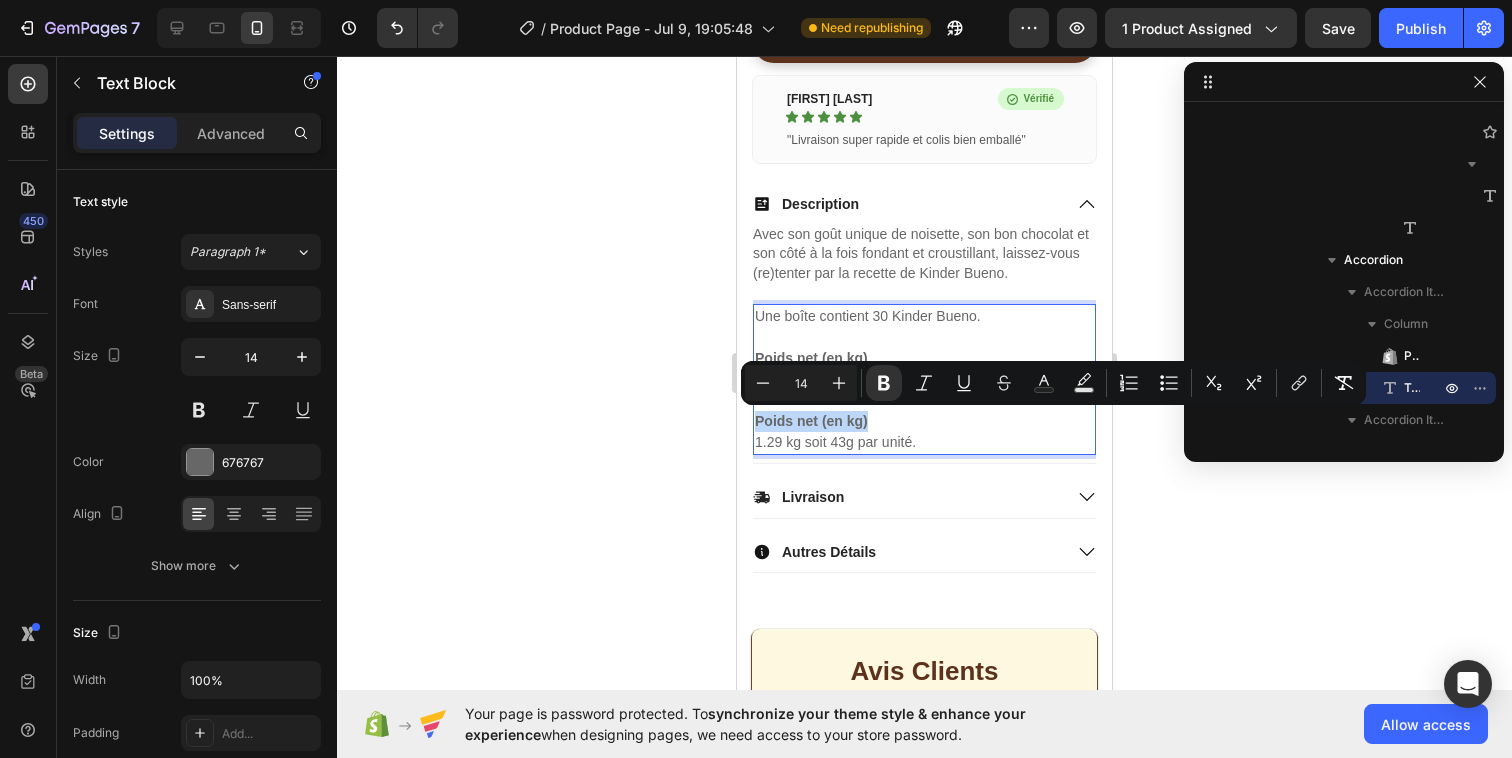 drag, startPoint x: 872, startPoint y: 421, endPoint x: 758, endPoint y: 426, distance: 114.1096 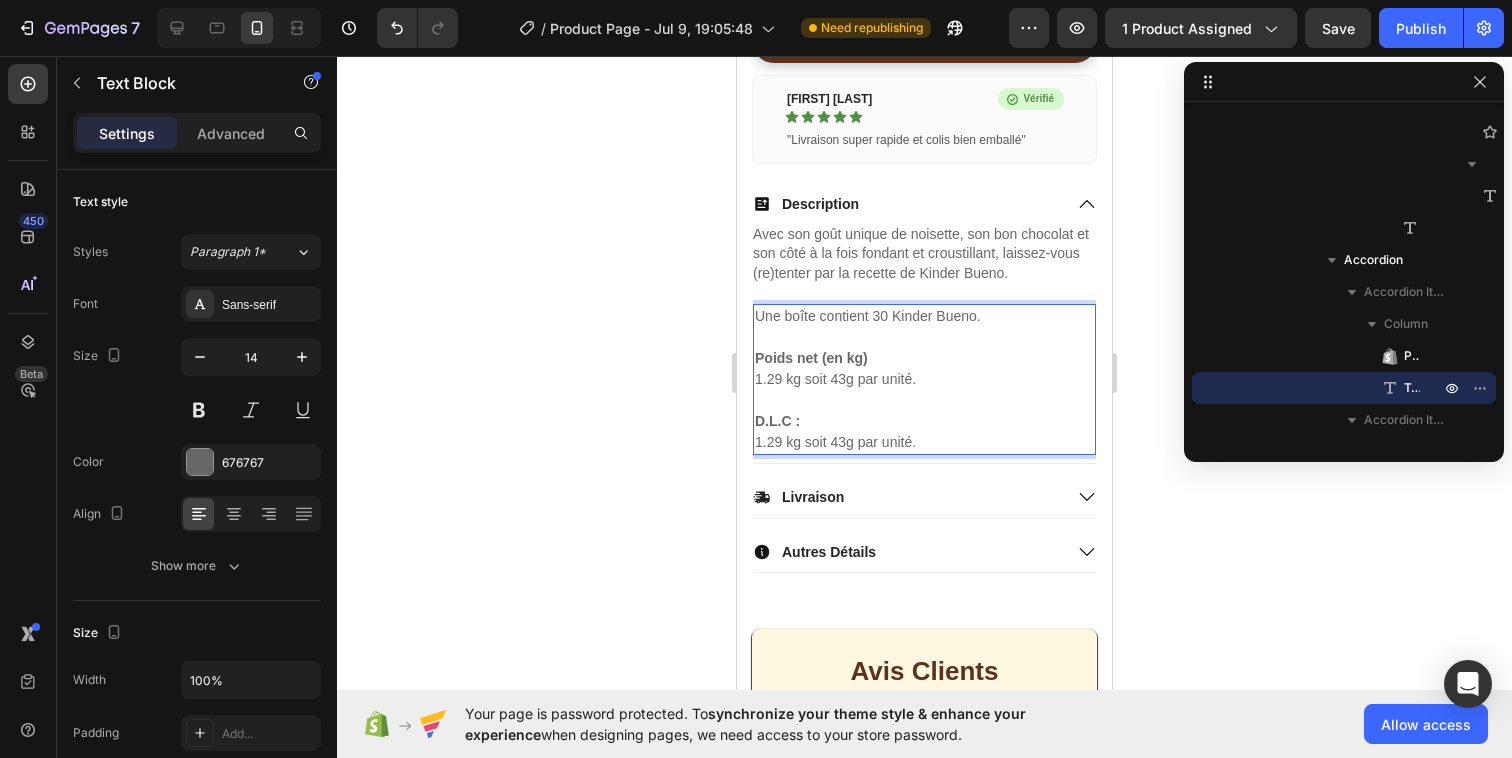 click on "1.29 kg soit 43g par unité." at bounding box center [924, 442] 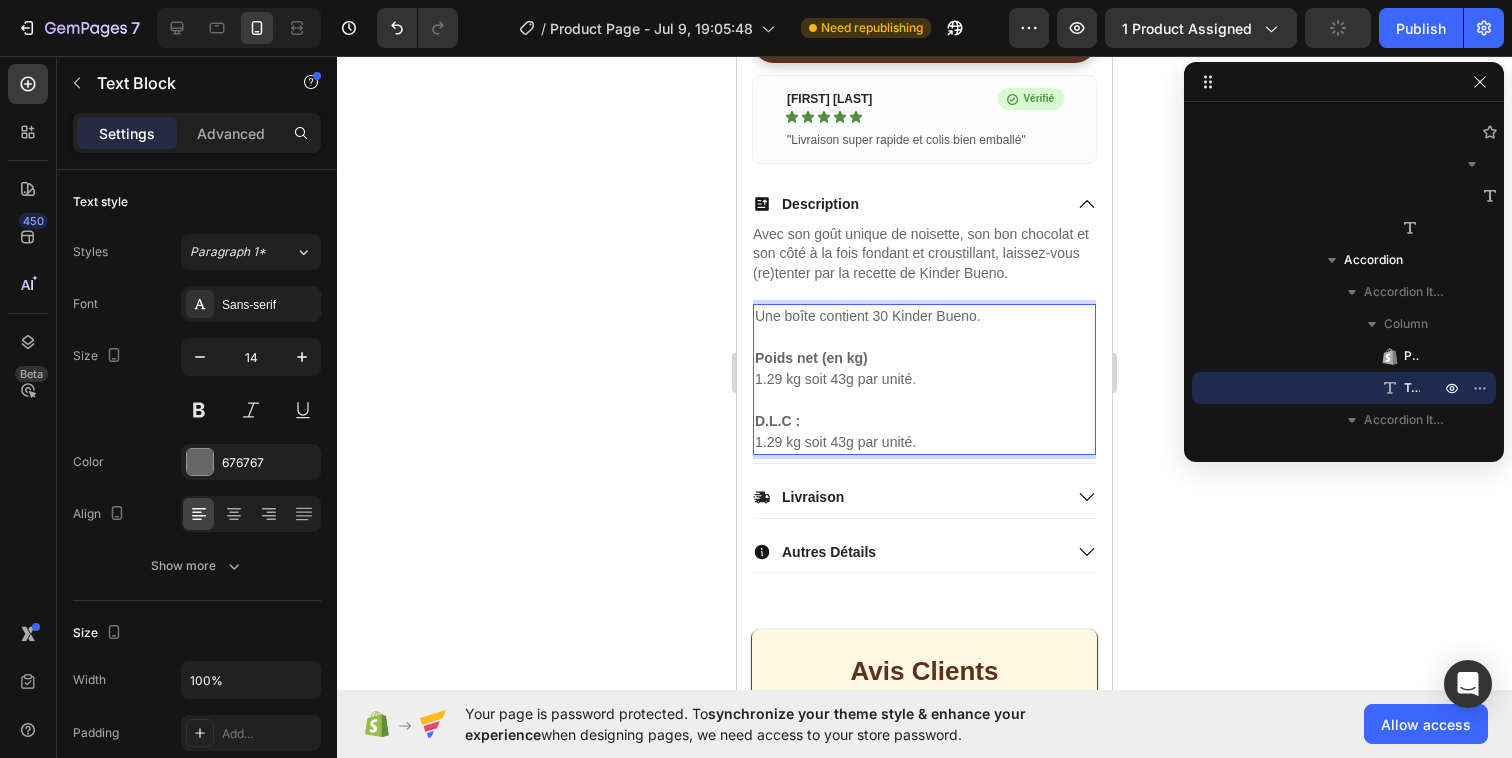 click on "1.29 kg soit 43g par unité." at bounding box center [924, 442] 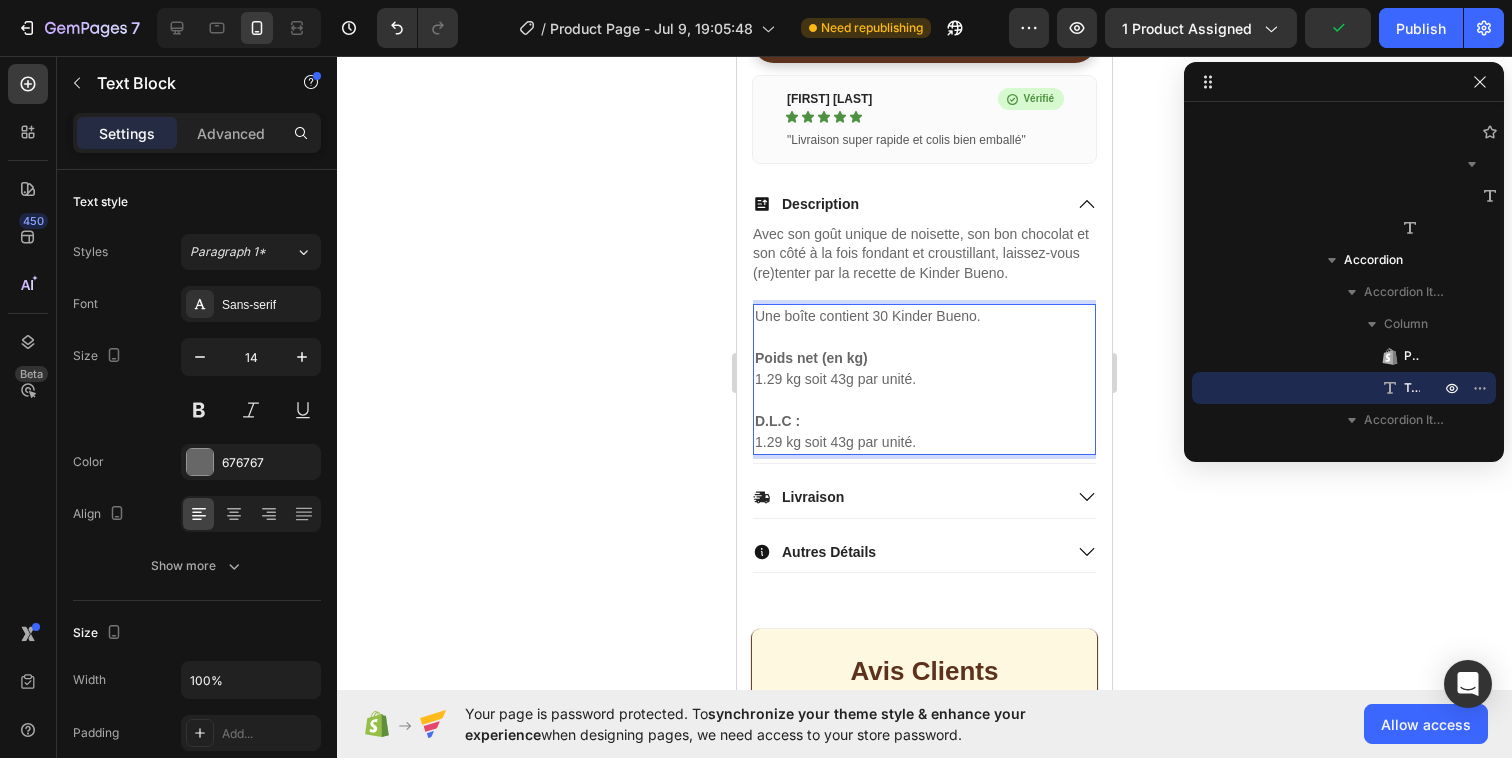 click on "1.29 kg soit 43g par unité." at bounding box center (924, 442) 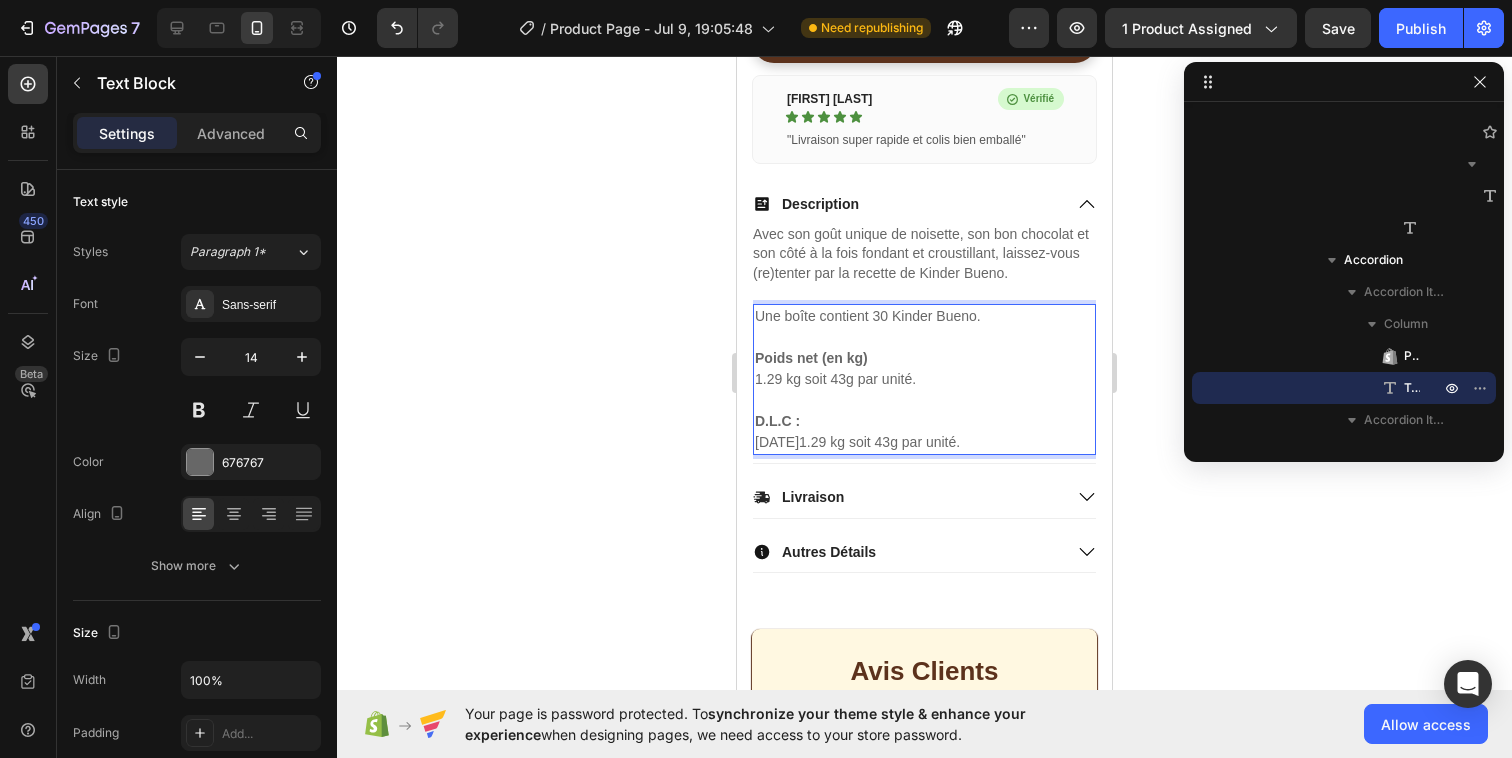 drag, startPoint x: 825, startPoint y: 441, endPoint x: 988, endPoint y: 443, distance: 163.01227 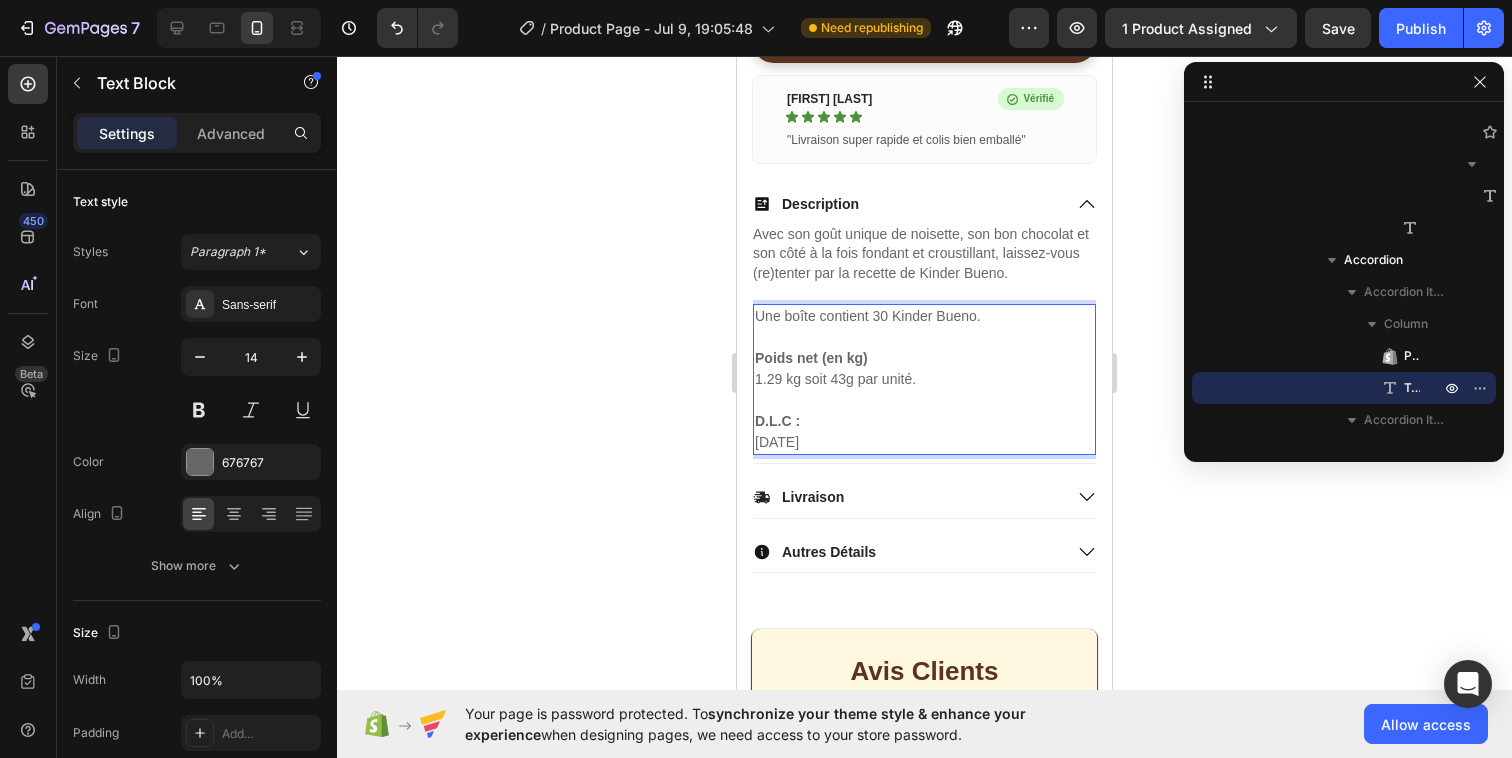 click 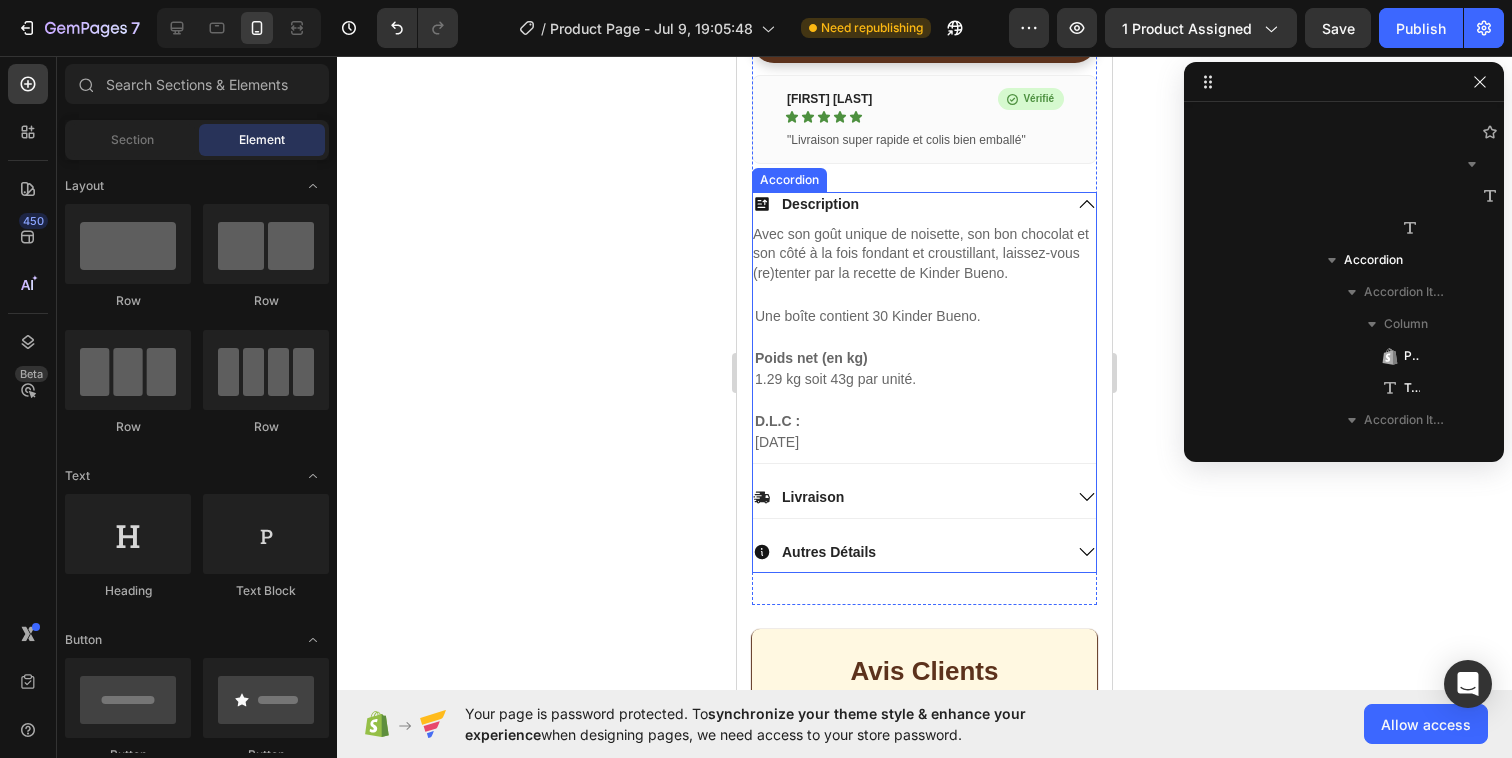 click on "Description" at bounding box center [907, 204] 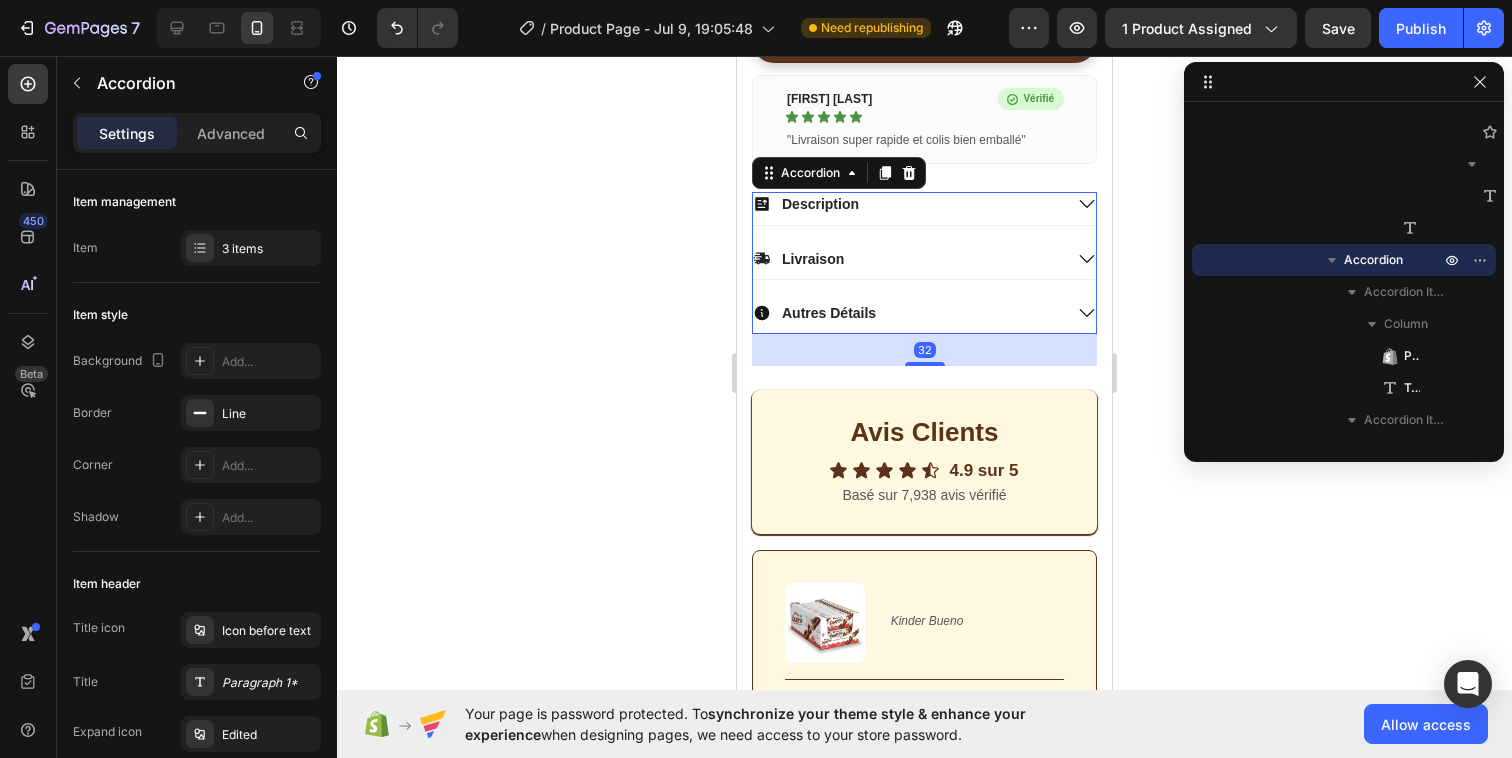 click 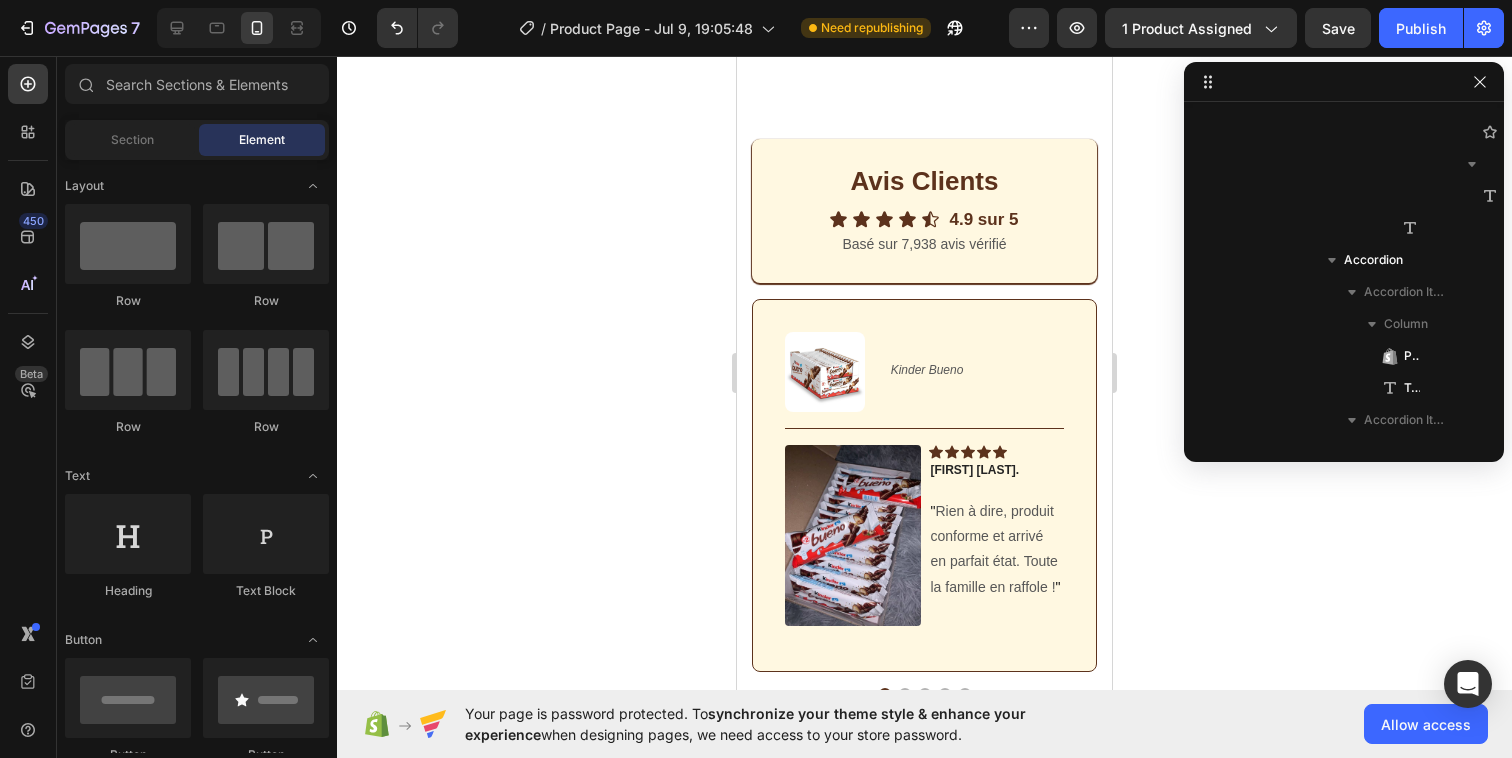 scroll, scrollTop: 1054, scrollLeft: 0, axis: vertical 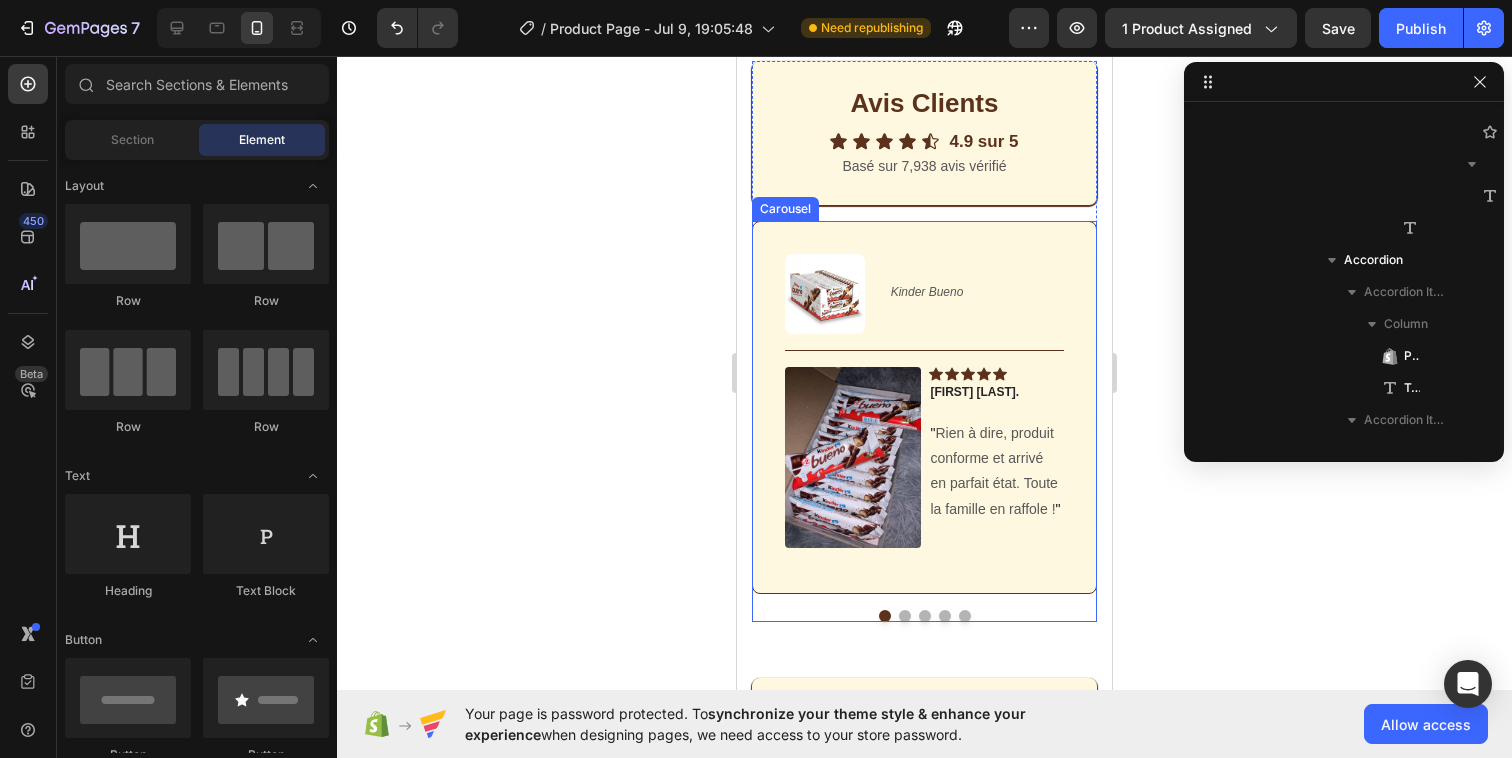 click at bounding box center (905, 616) 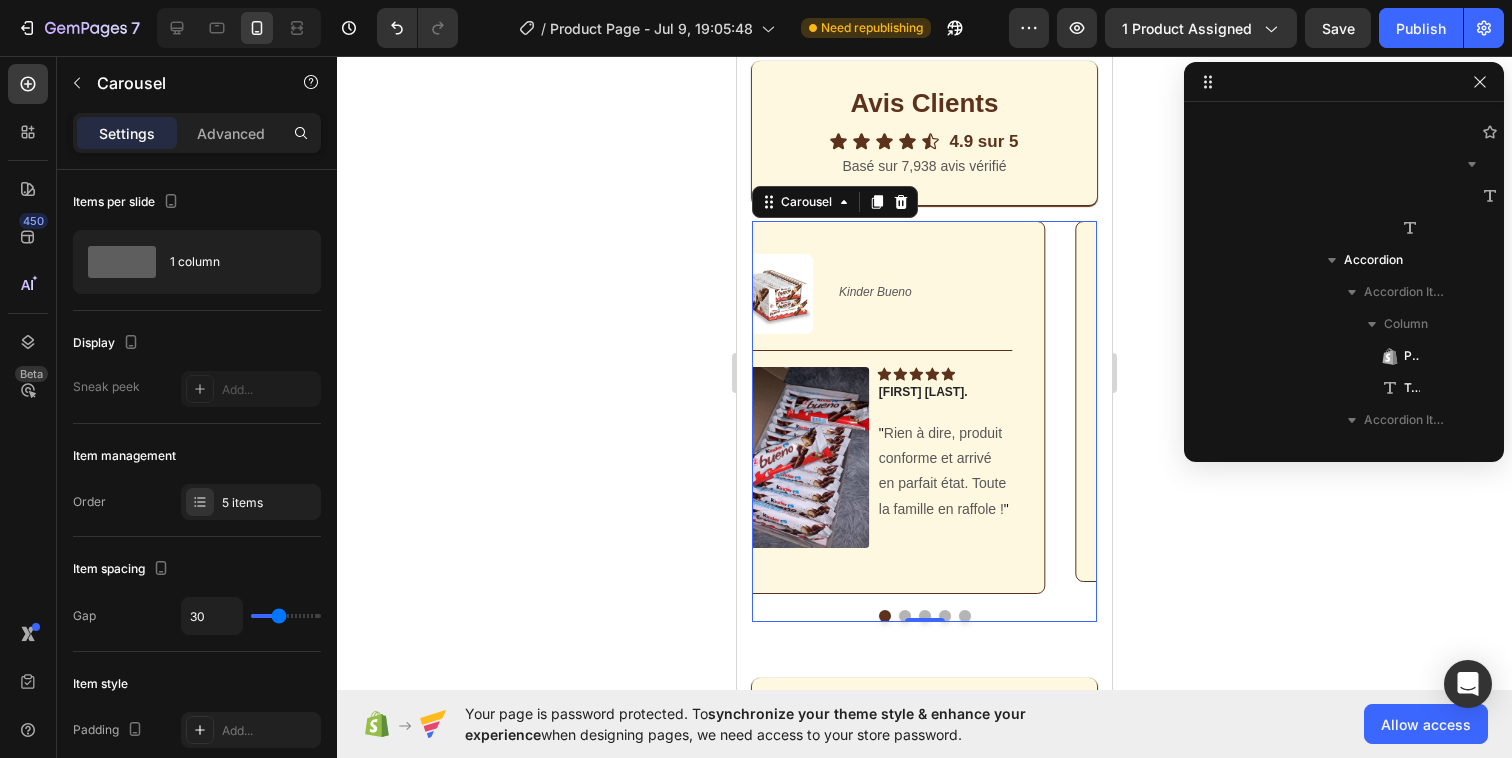 scroll, scrollTop: 5238, scrollLeft: 0, axis: vertical 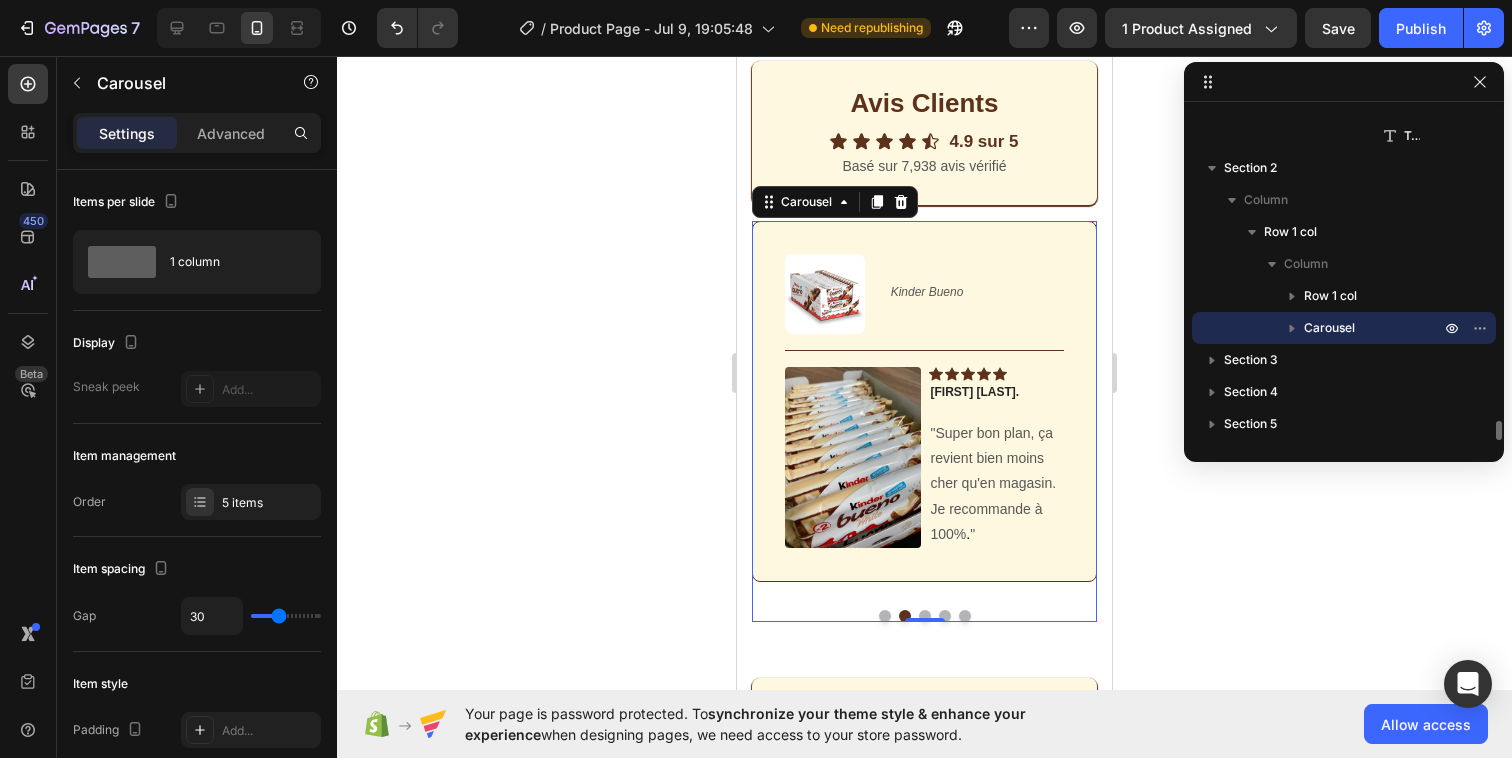 click at bounding box center [905, 616] 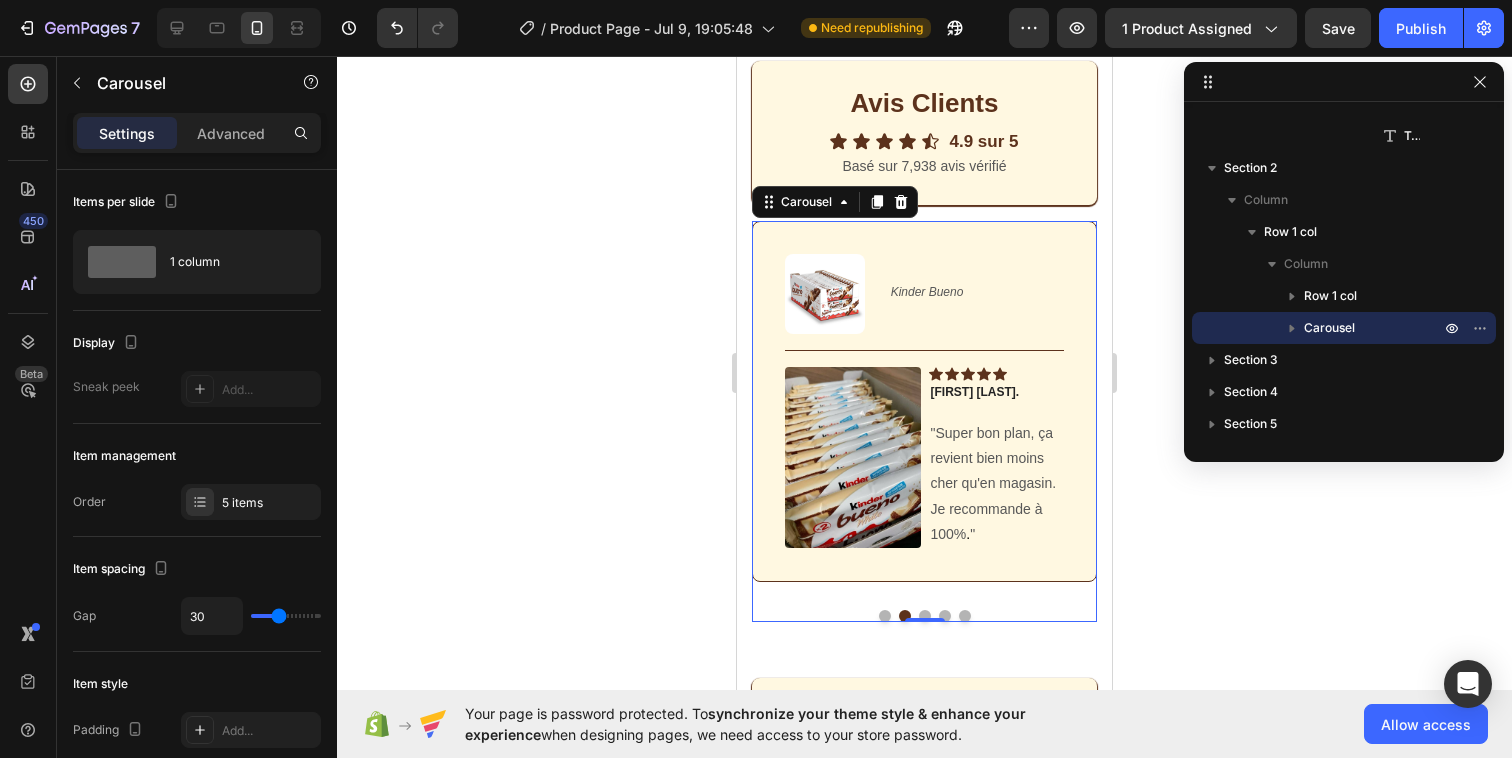 click at bounding box center (925, 616) 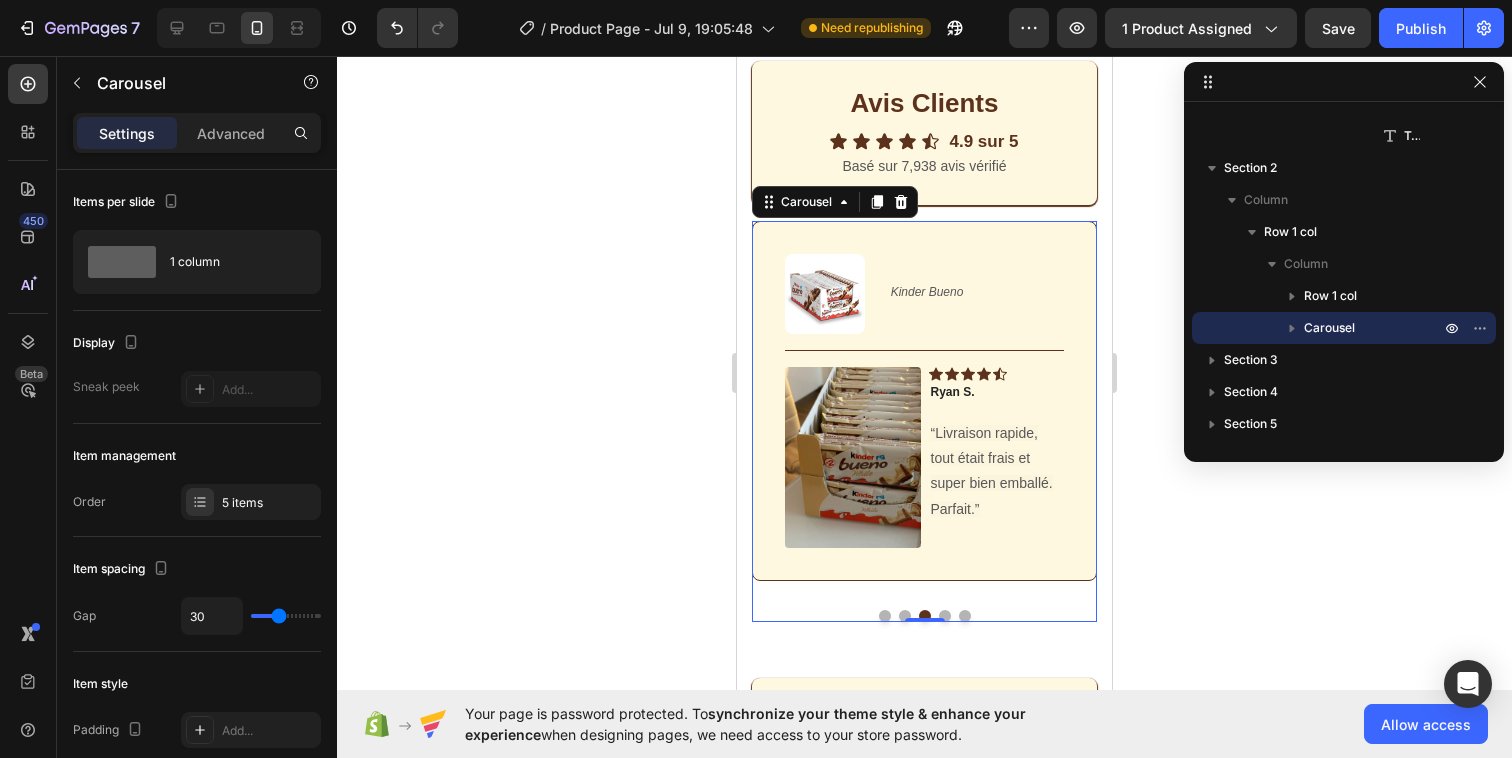 click at bounding box center (945, 616) 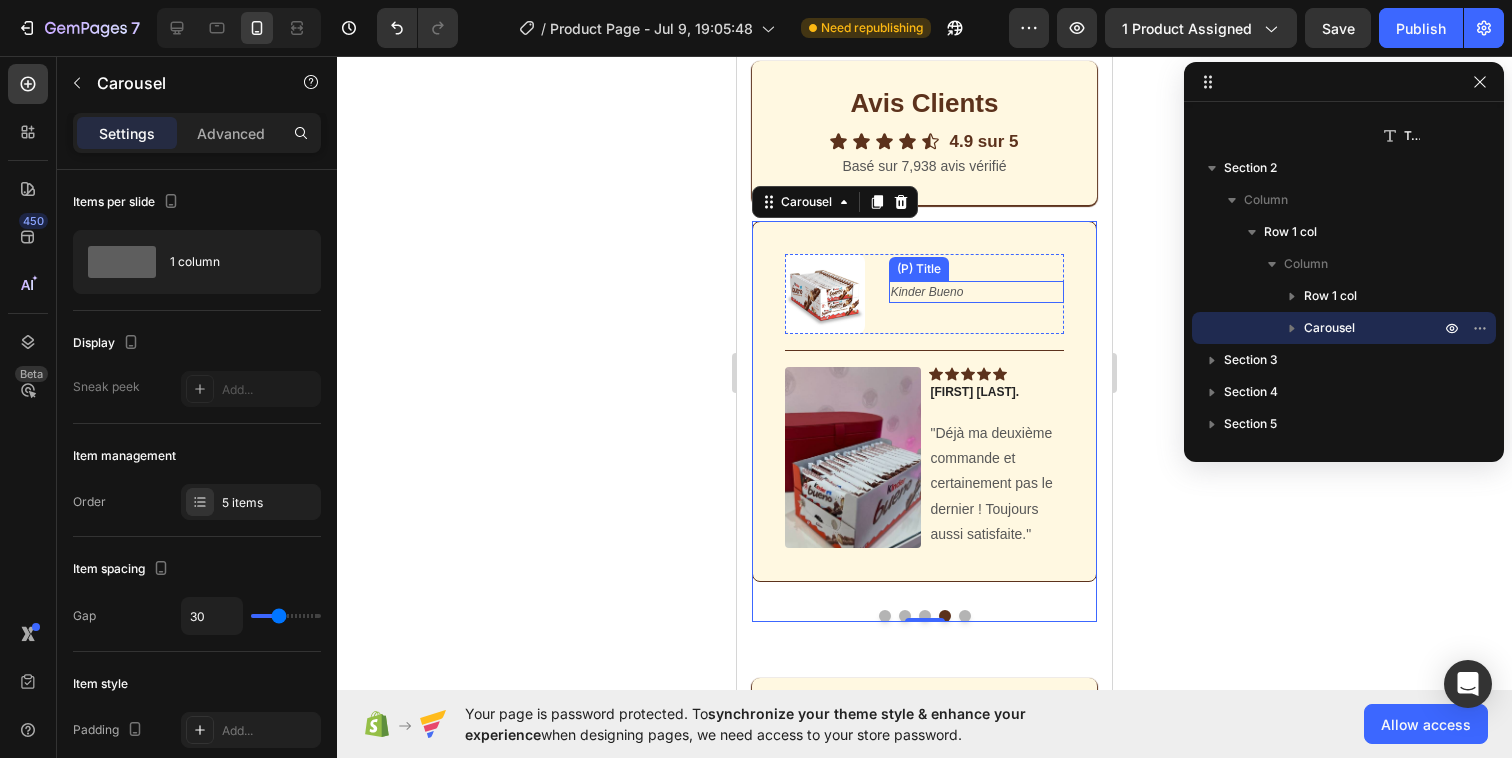 click on "Kinder Bueno" at bounding box center [976, 292] 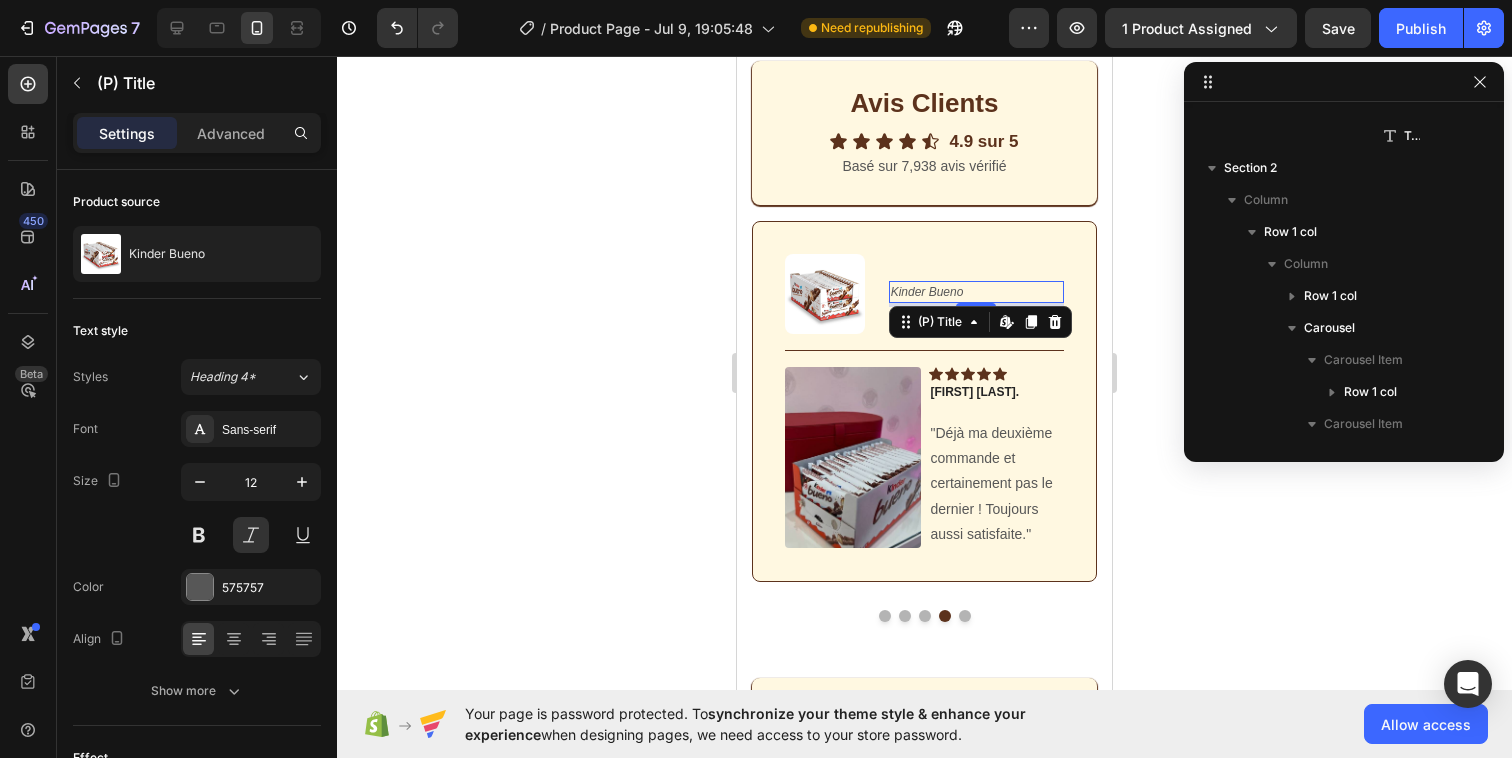 scroll, scrollTop: 5754, scrollLeft: 0, axis: vertical 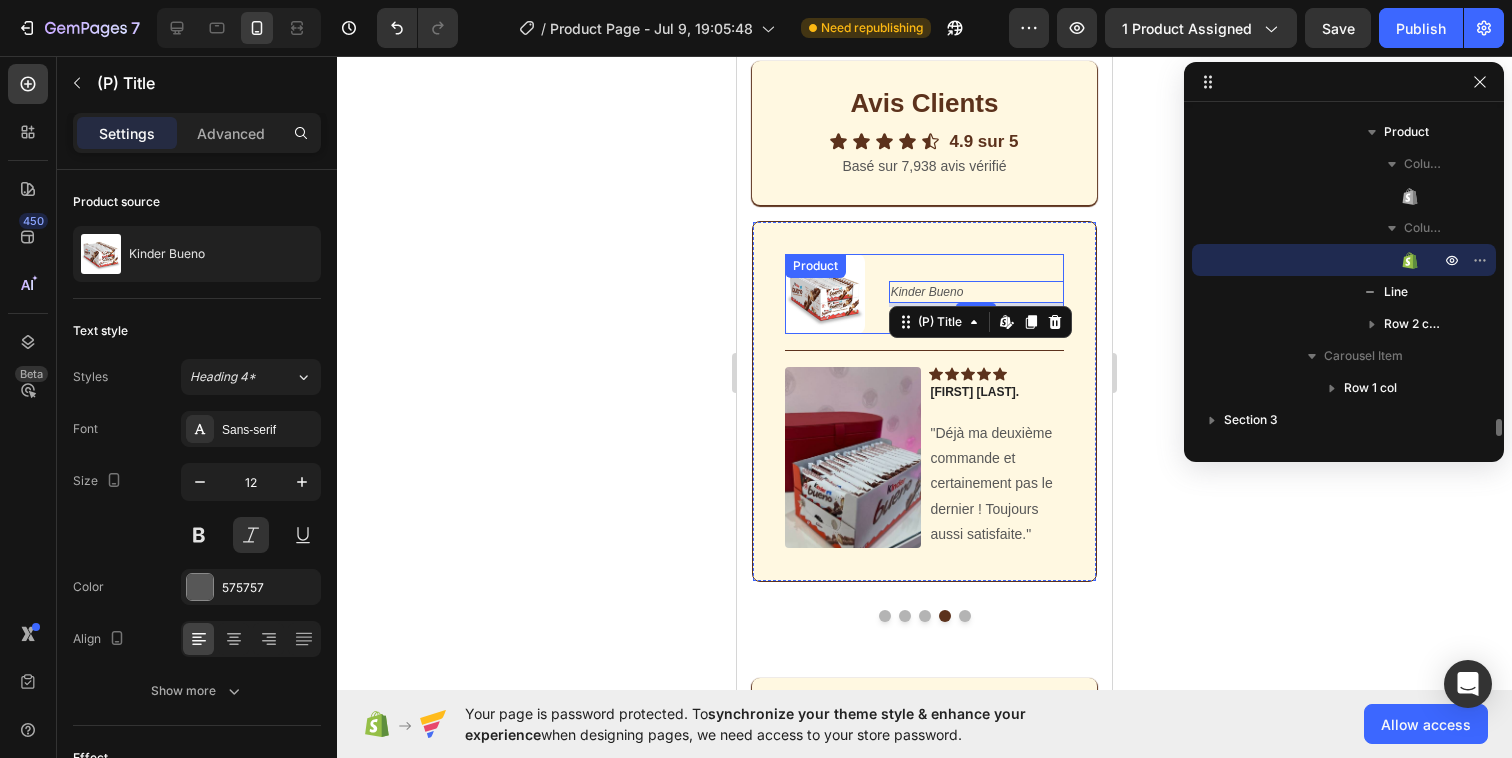 click on "Kinder Bueno (P) Title   Edit content in Shopify 4" at bounding box center (976, 294) 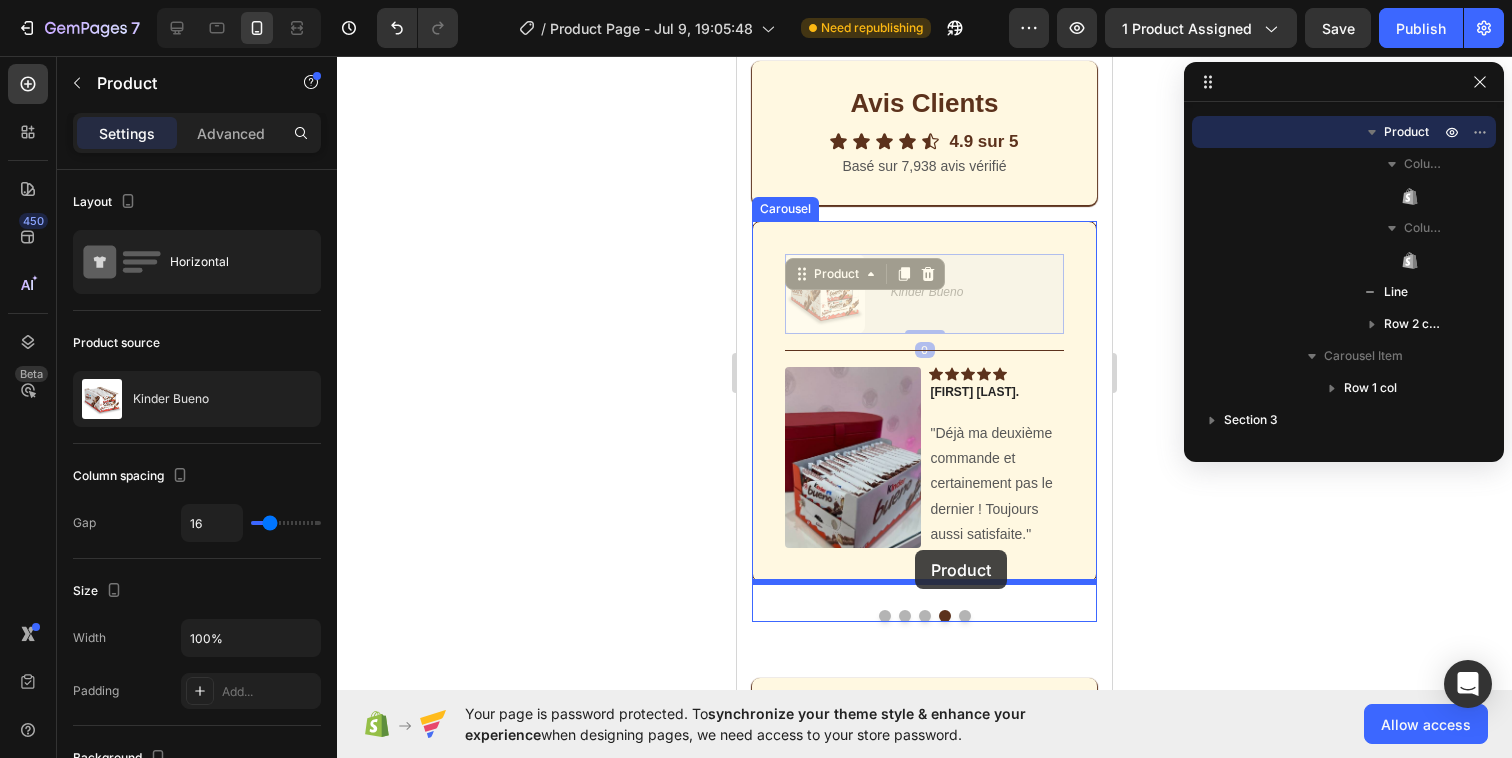drag, startPoint x: 802, startPoint y: 278, endPoint x: 915, endPoint y: 550, distance: 294.53864 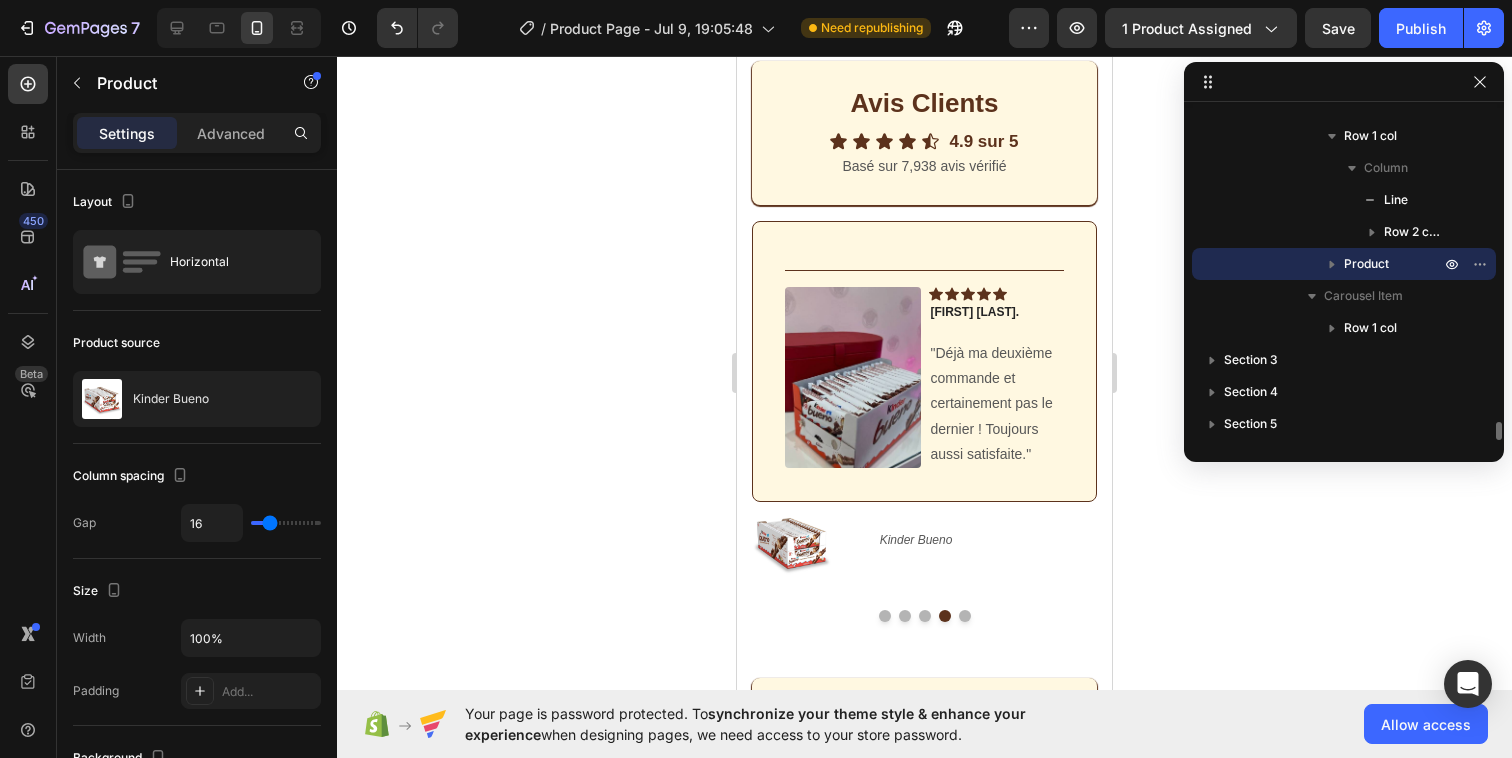 scroll, scrollTop: 5686, scrollLeft: 0, axis: vertical 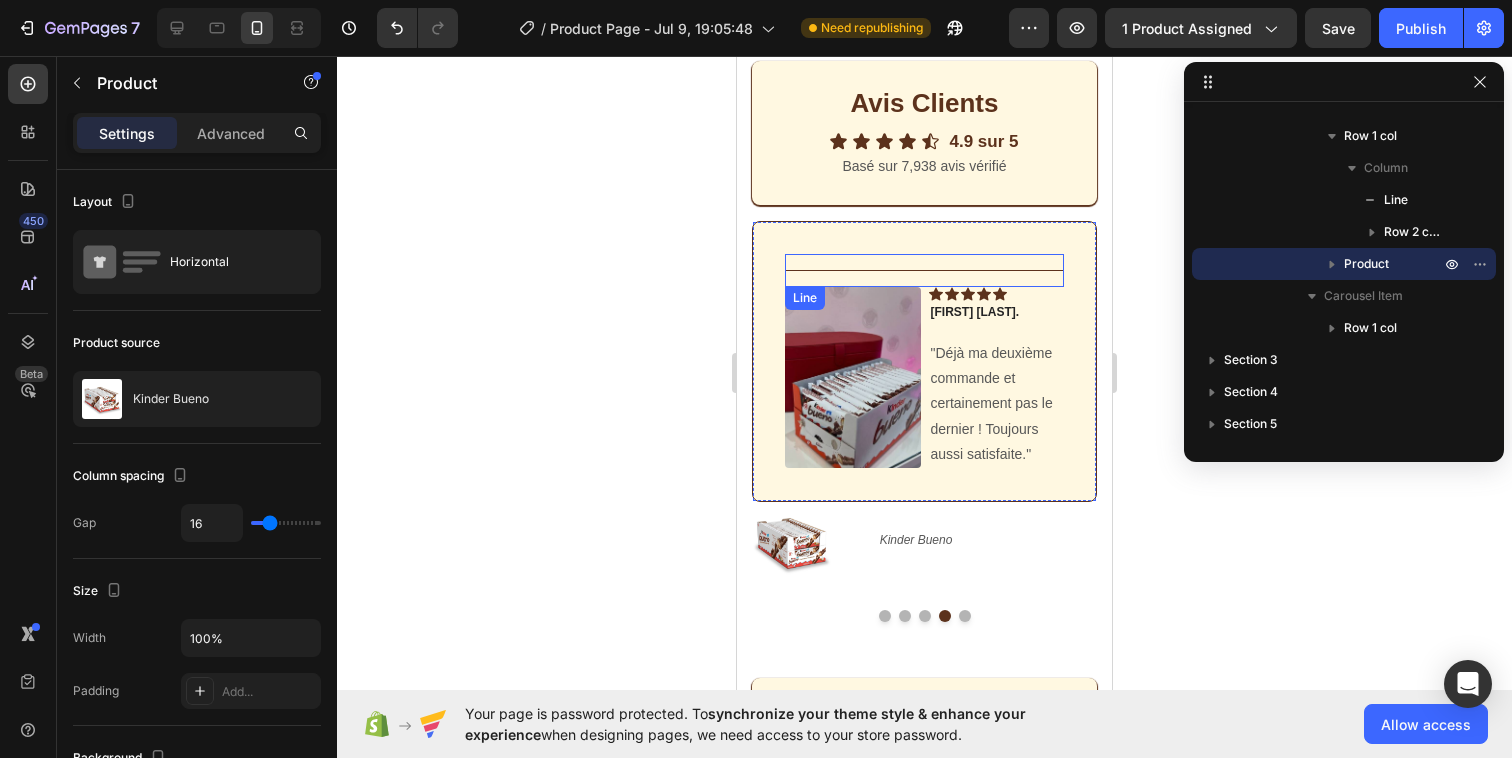 click on "Title Line" at bounding box center (924, 270) 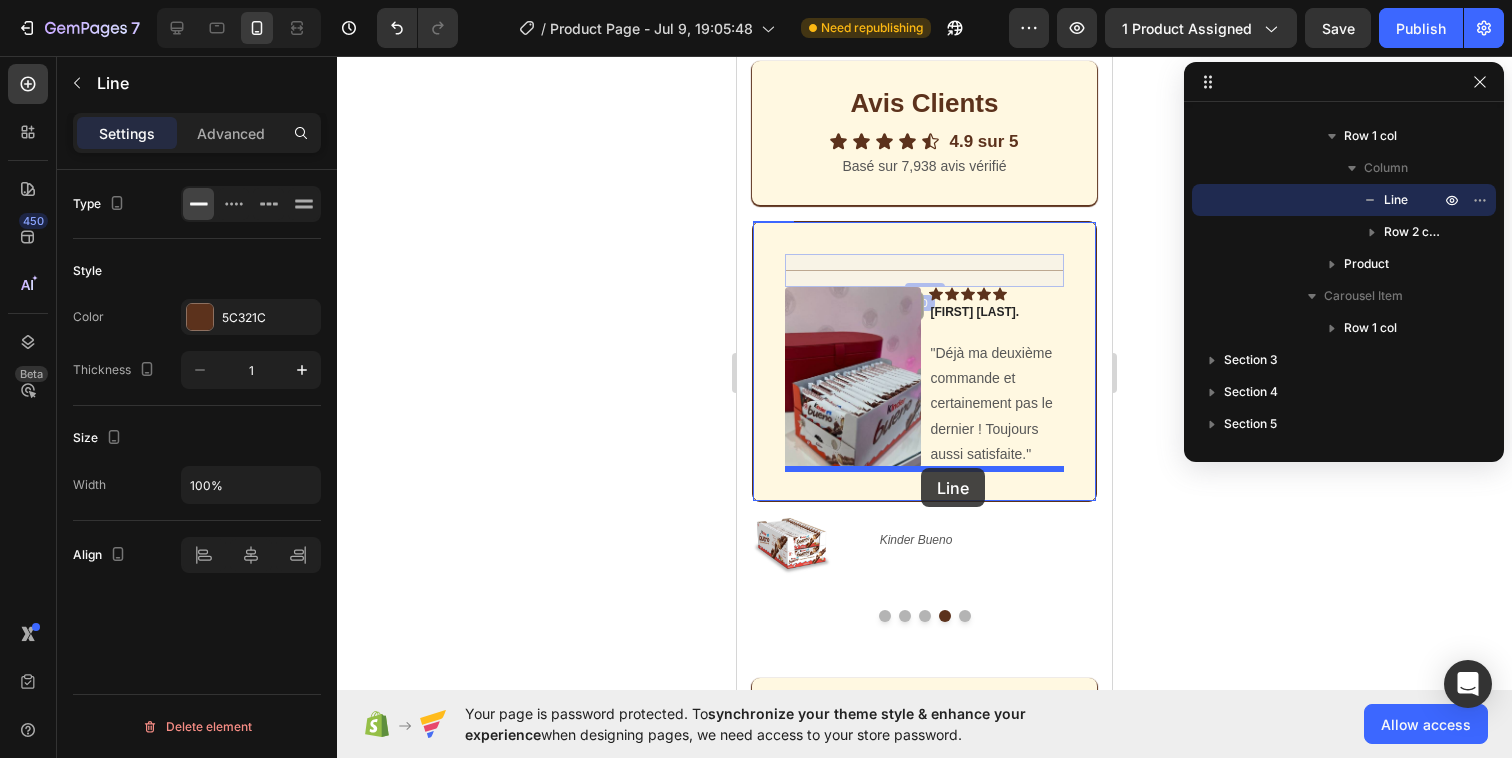 drag, startPoint x: 802, startPoint y: 314, endPoint x: 921, endPoint y: 468, distance: 194.62015 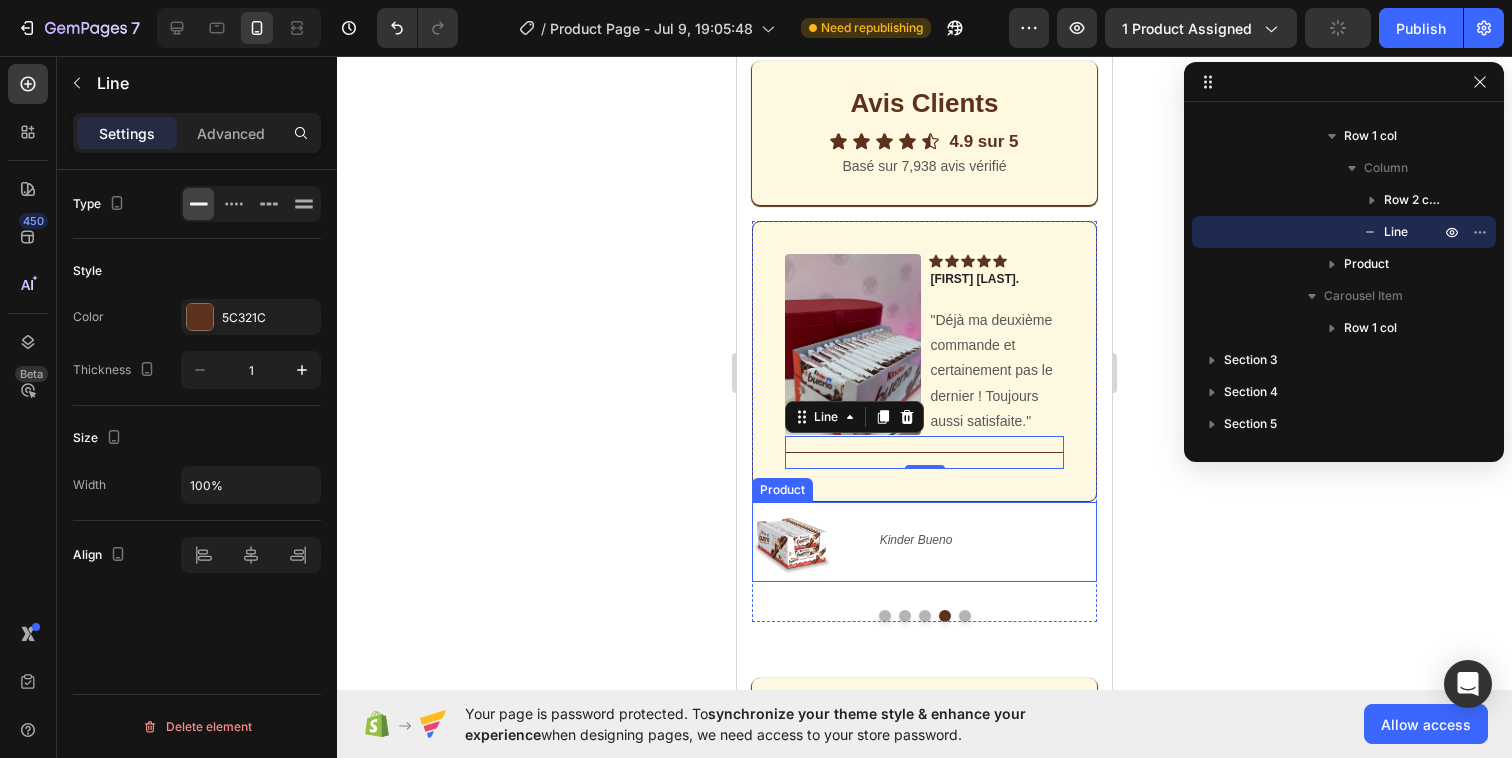 click on "(P) Images & Gallery Kinder Bueno (P) Title Product" at bounding box center [924, 542] 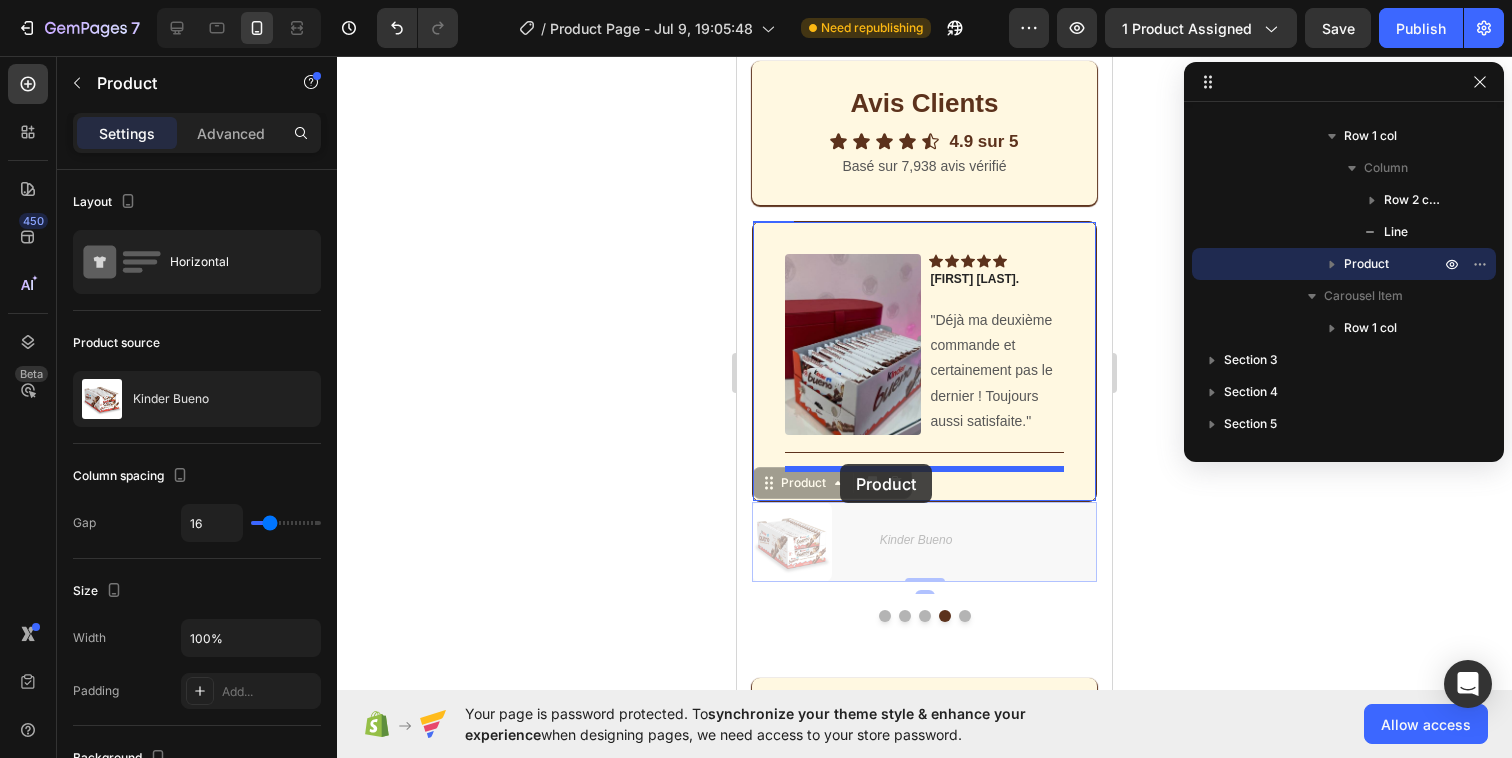 drag, startPoint x: 771, startPoint y: 488, endPoint x: 840, endPoint y: 464, distance: 73.05477 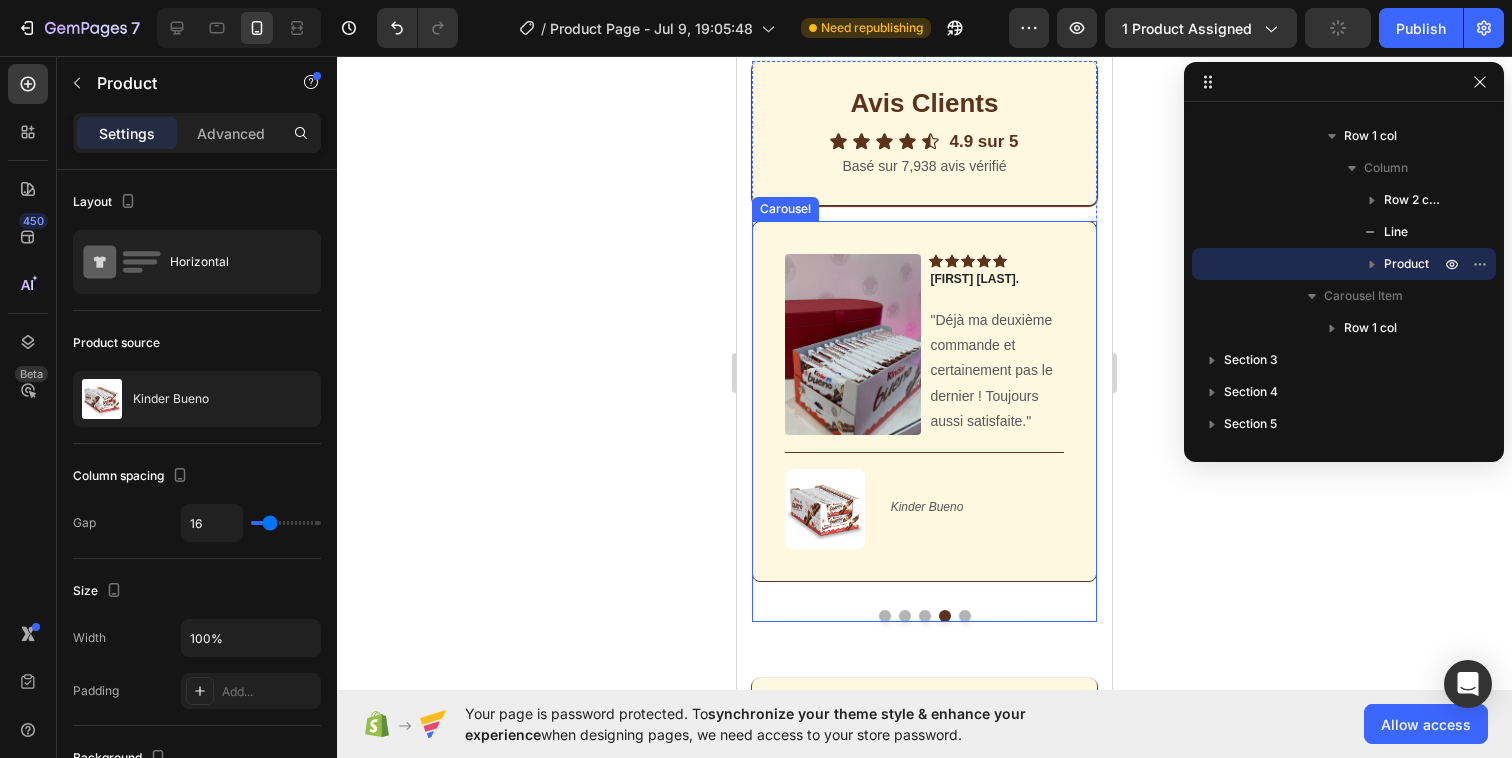 click at bounding box center (965, 616) 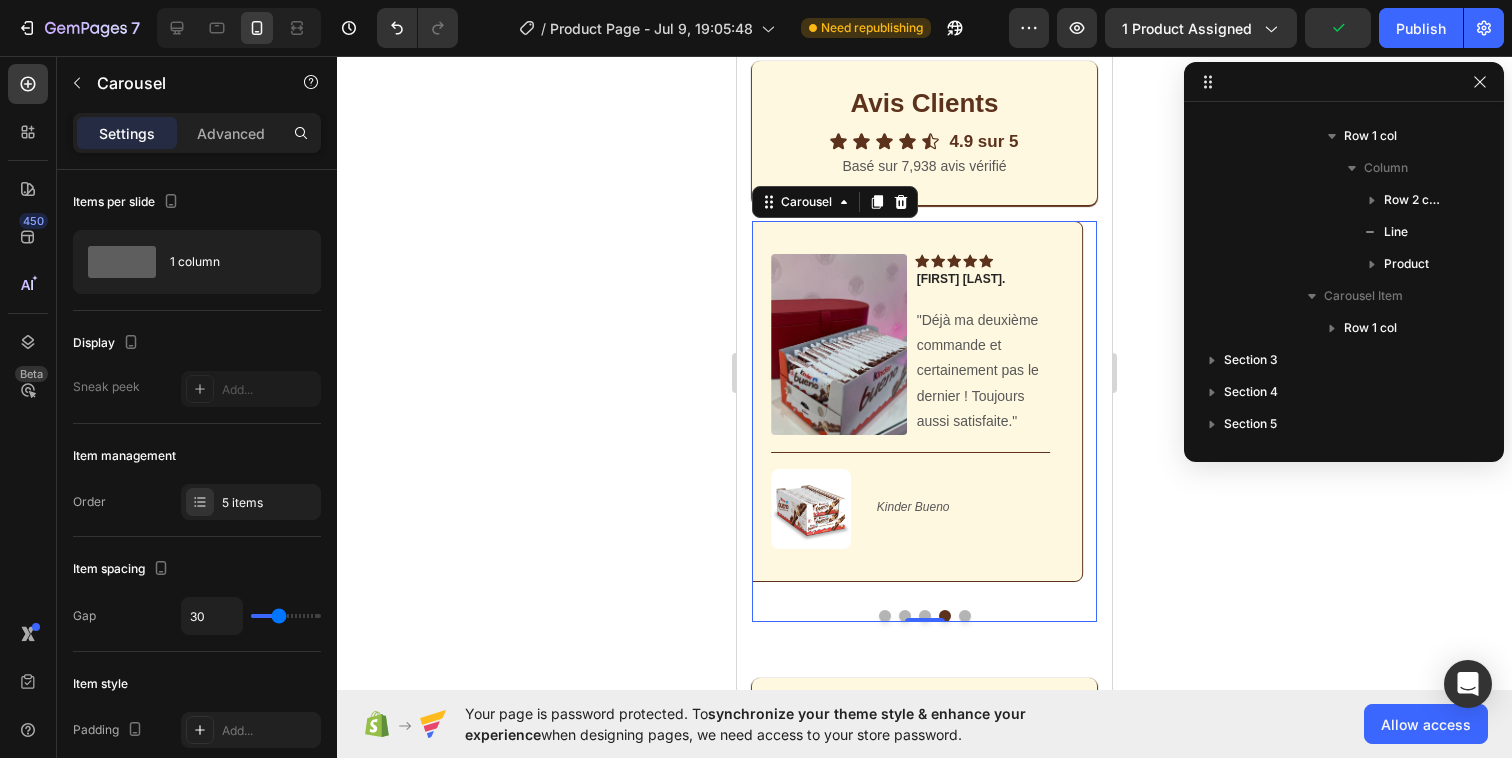 scroll, scrollTop: 5306, scrollLeft: 0, axis: vertical 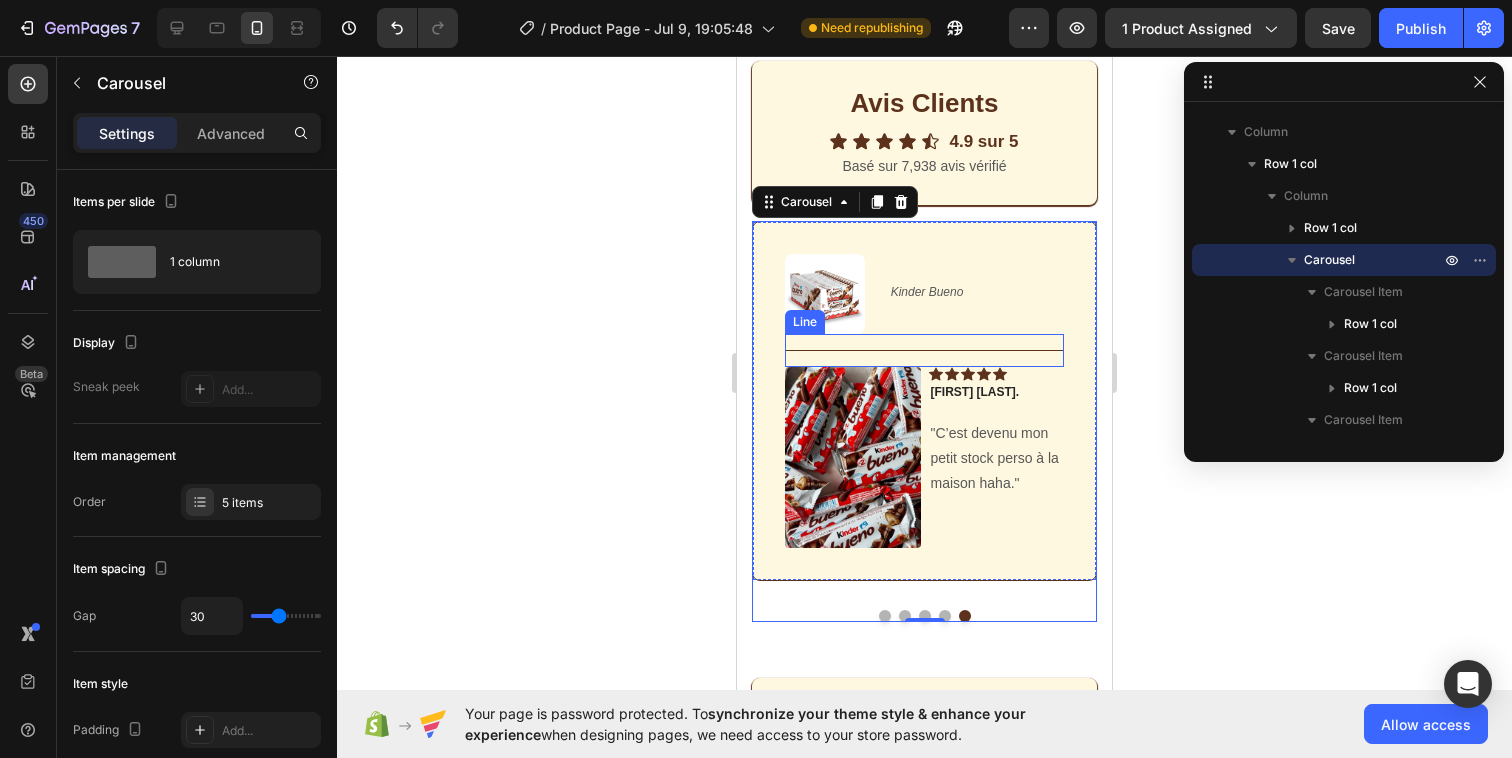 click on "Title Line" at bounding box center (924, 350) 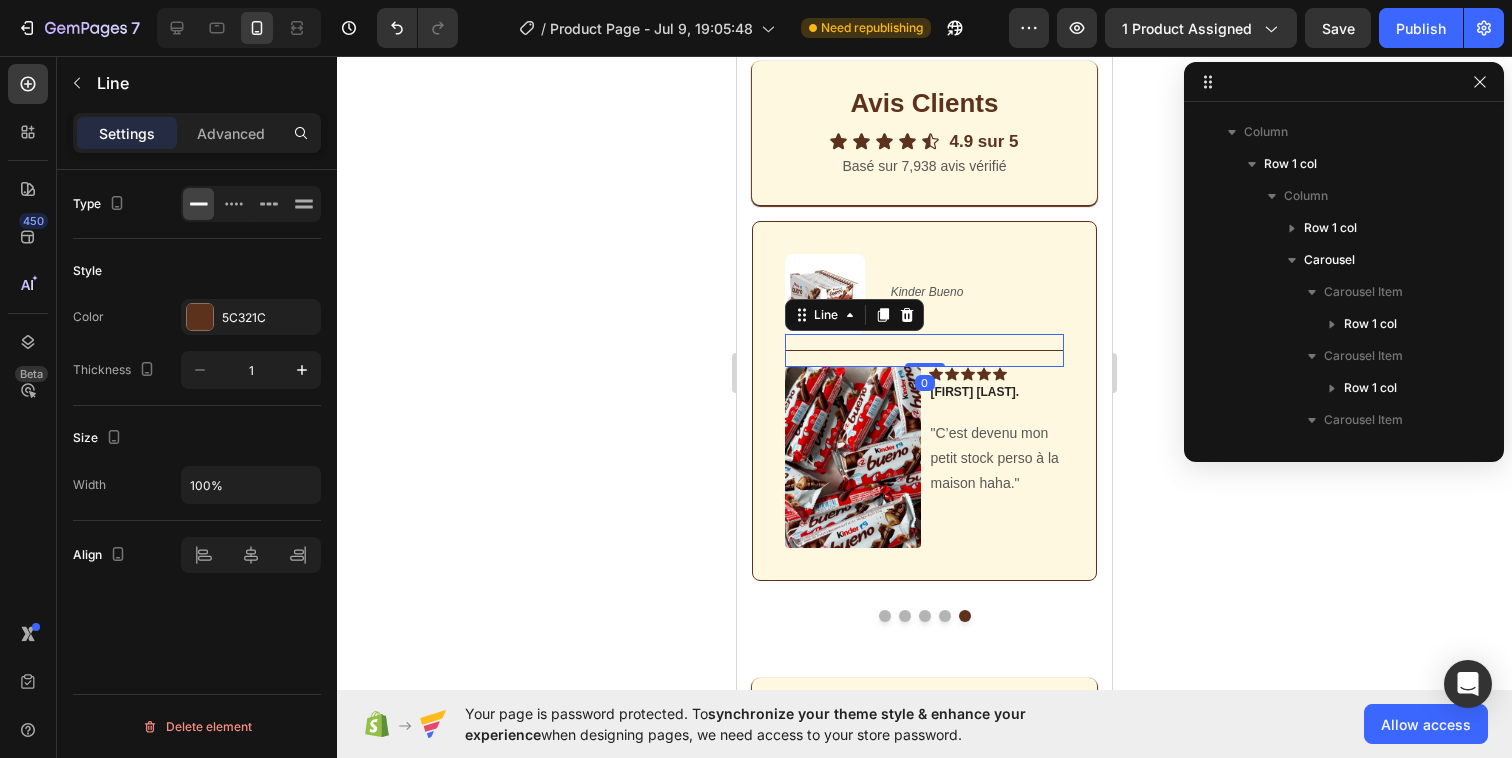 scroll, scrollTop: 5814, scrollLeft: 0, axis: vertical 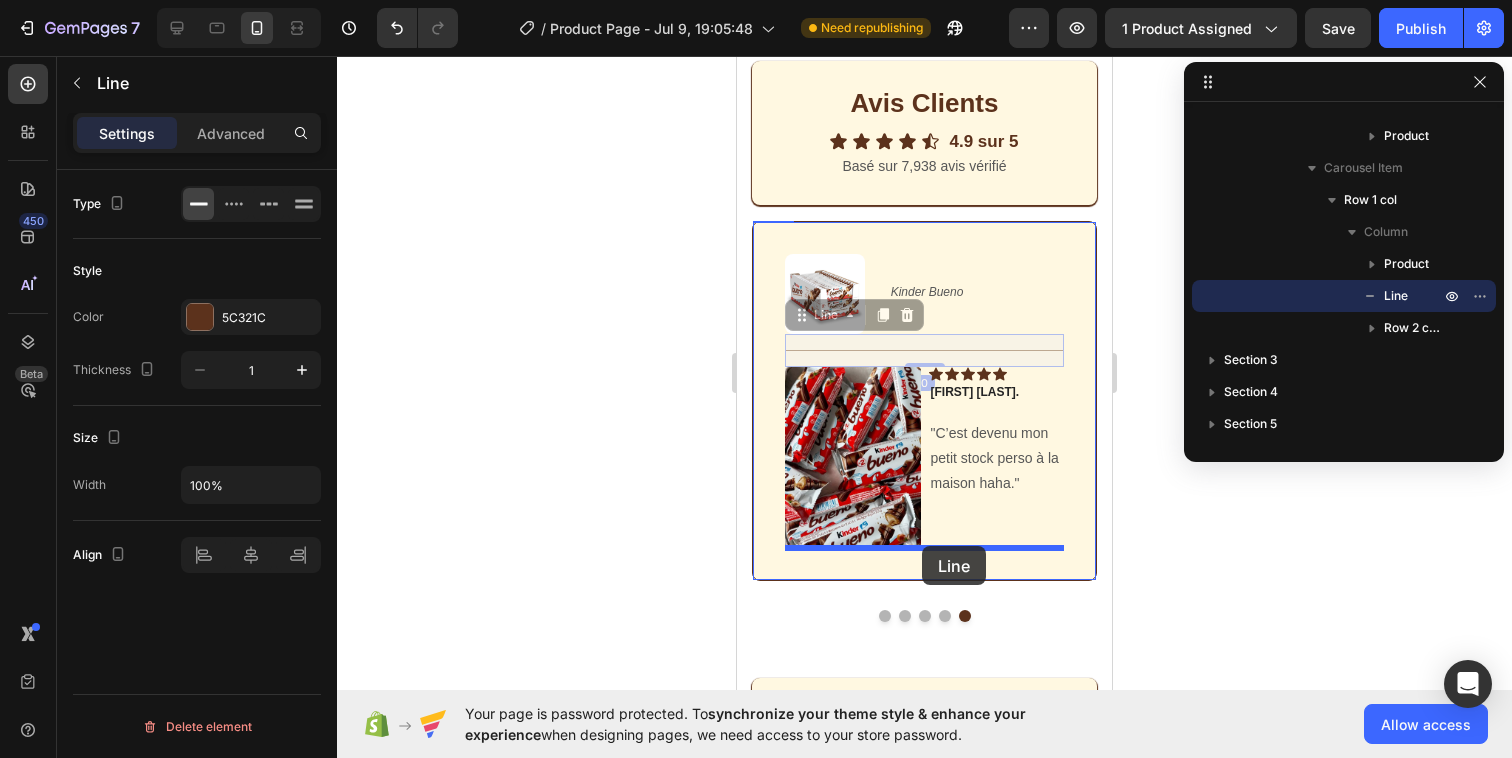 drag, startPoint x: 806, startPoint y: 315, endPoint x: 922, endPoint y: 546, distance: 258.48984 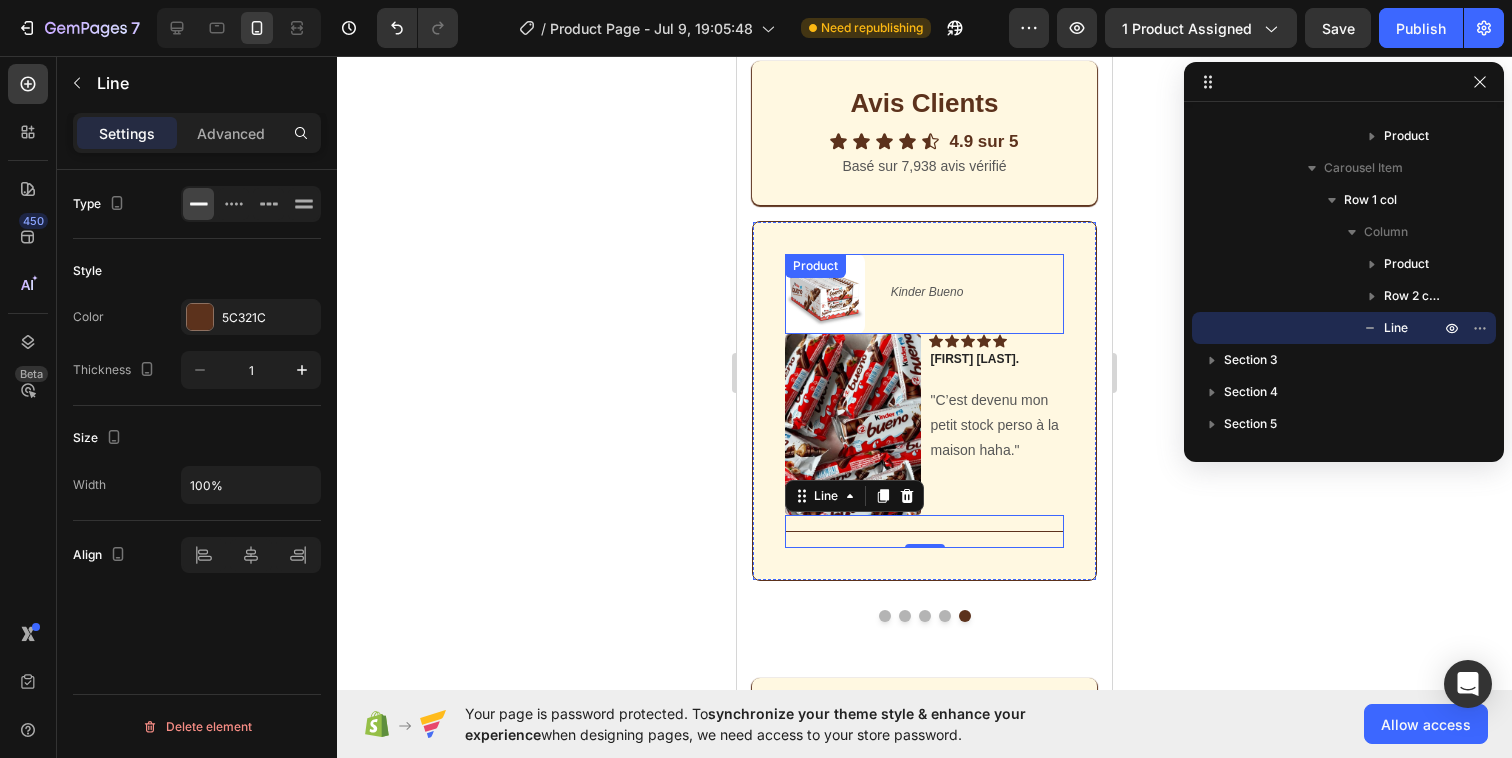click on "Kinder Bueno (P) Title" at bounding box center [976, 294] 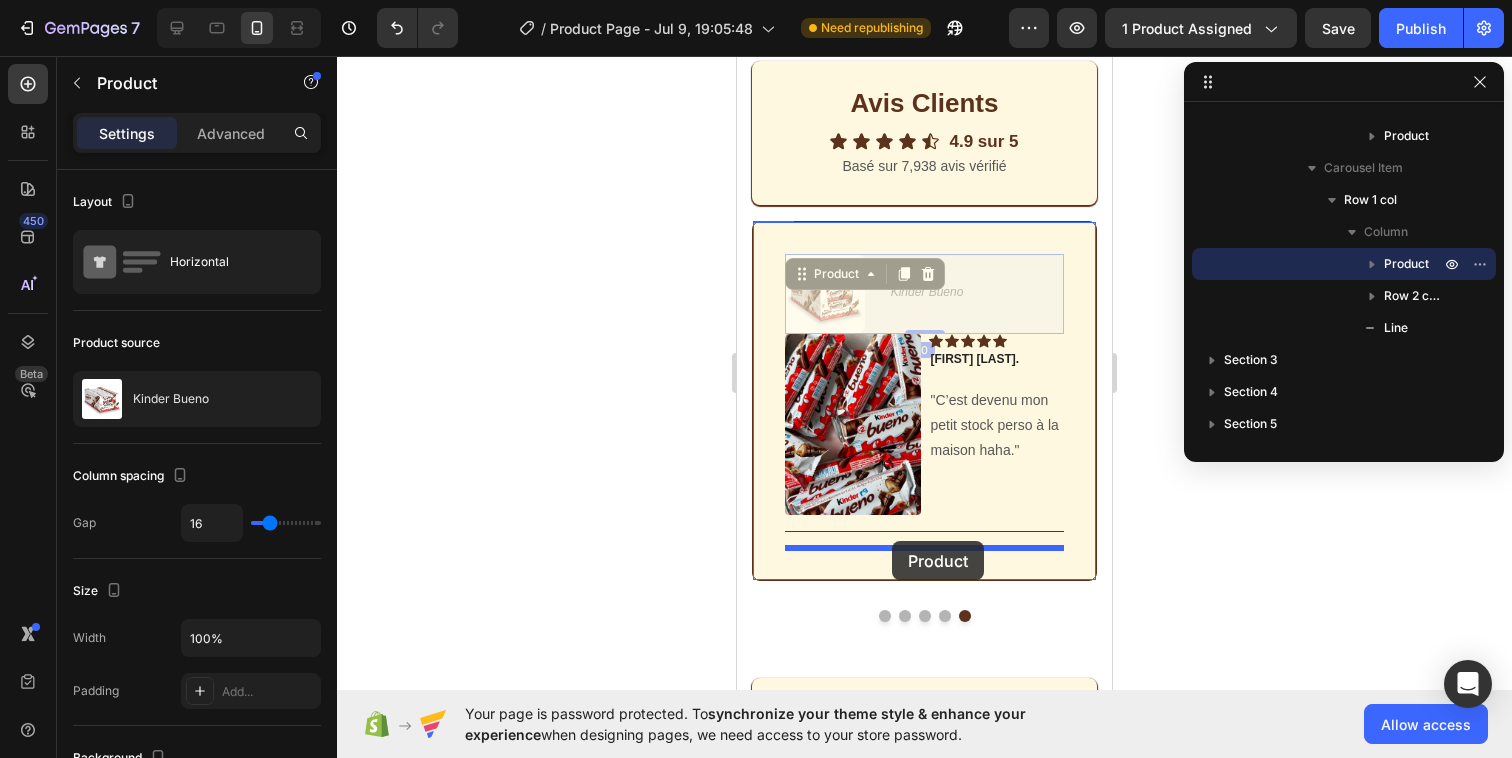 drag, startPoint x: 803, startPoint y: 277, endPoint x: 892, endPoint y: 541, distance: 278.59827 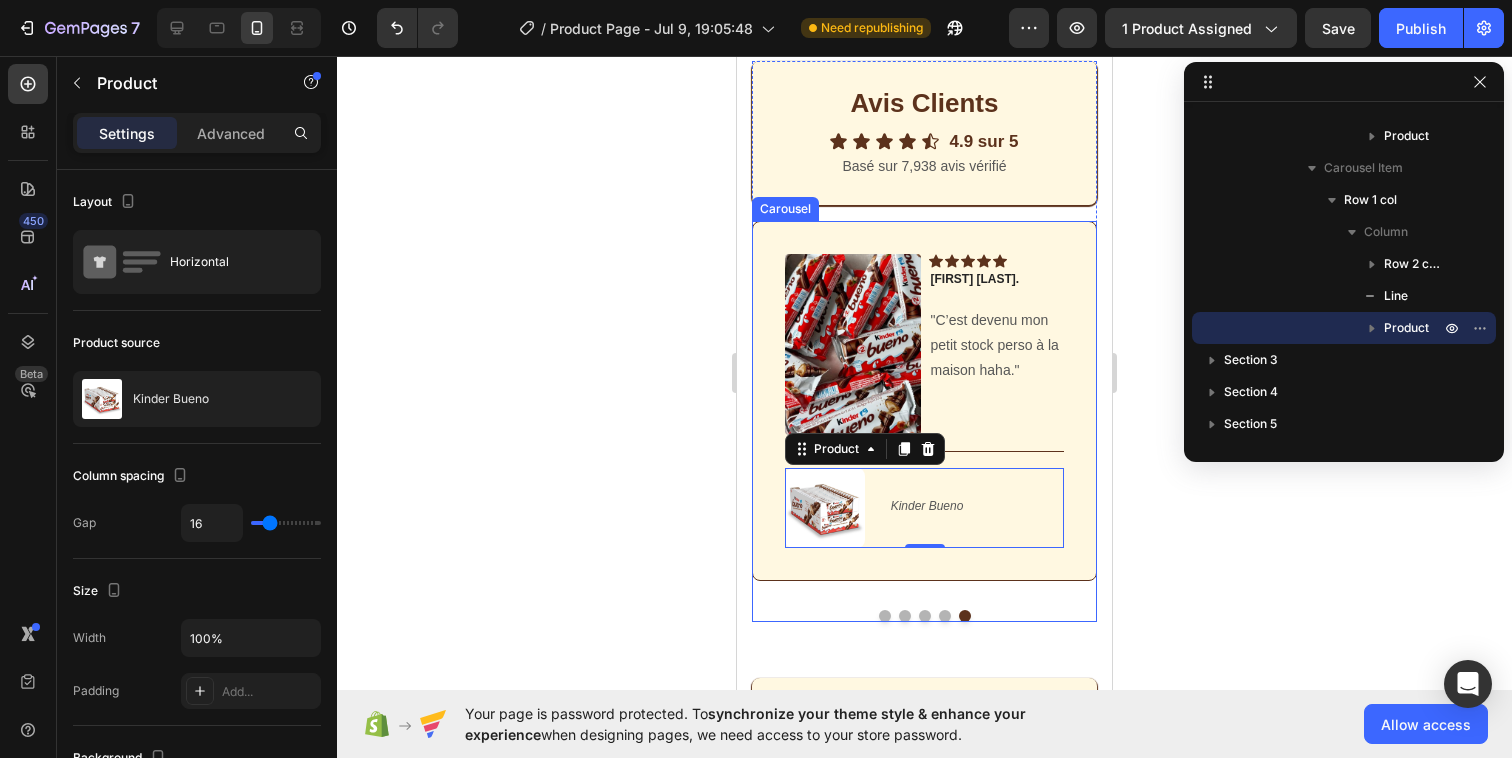 click at bounding box center [945, 616] 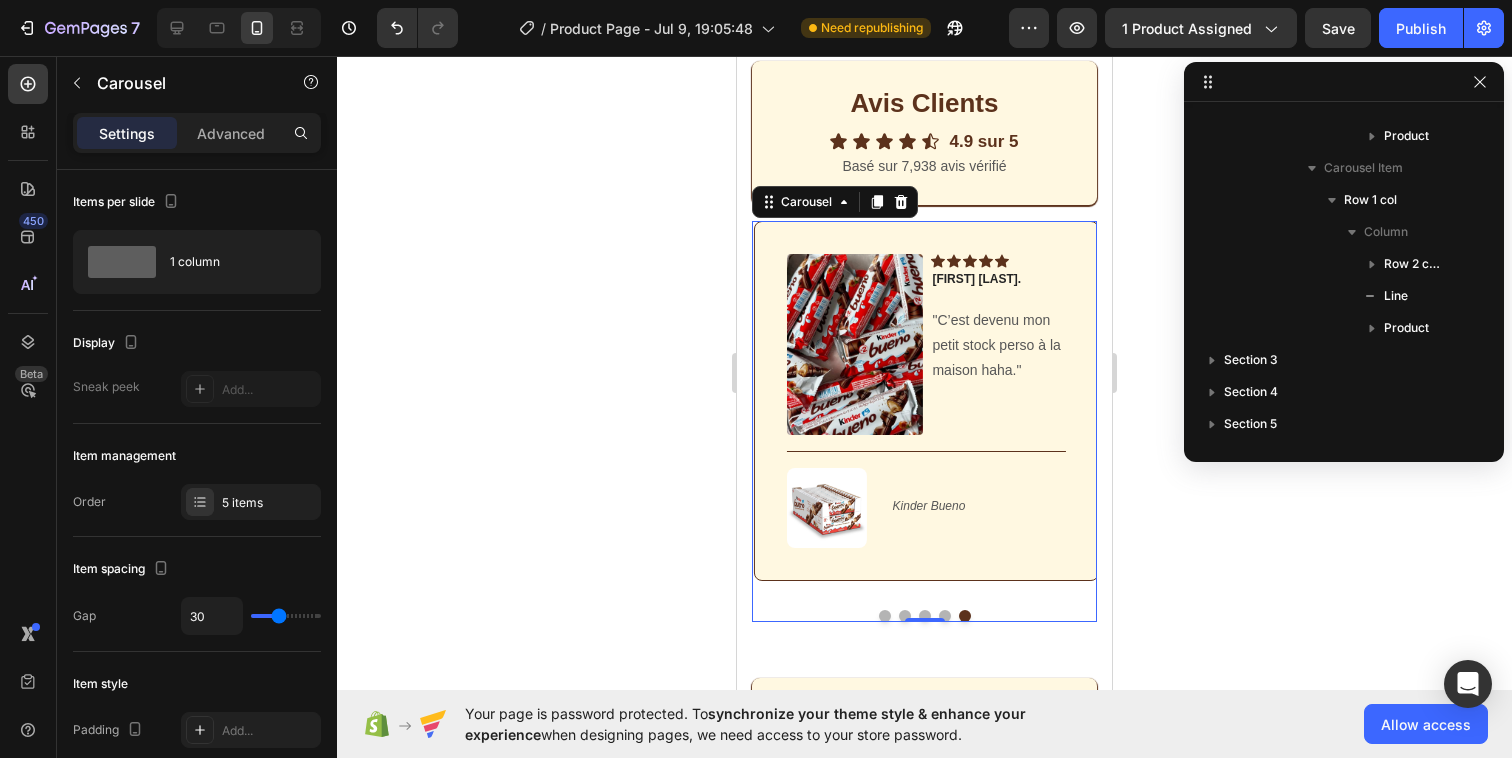 scroll, scrollTop: 5306, scrollLeft: 0, axis: vertical 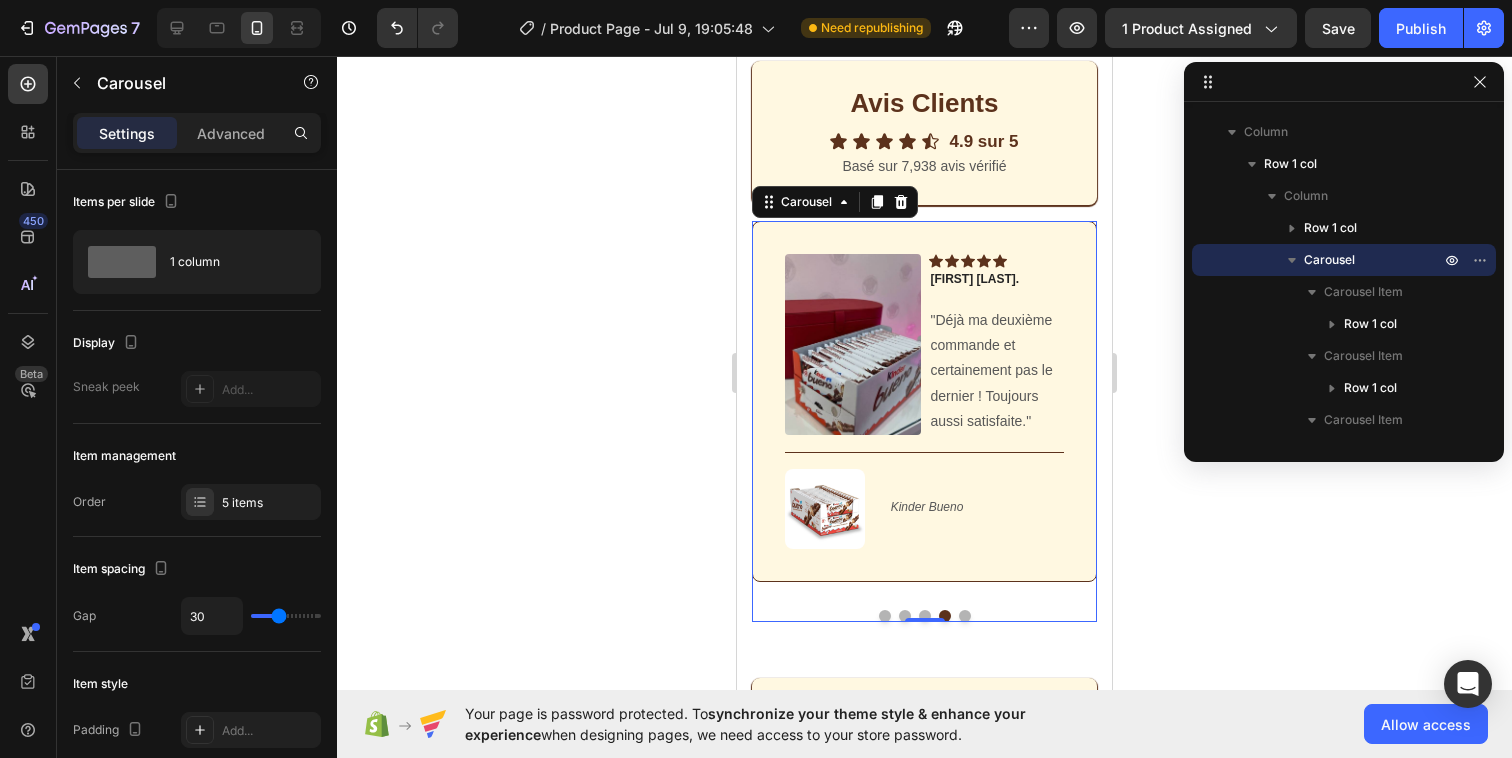 click 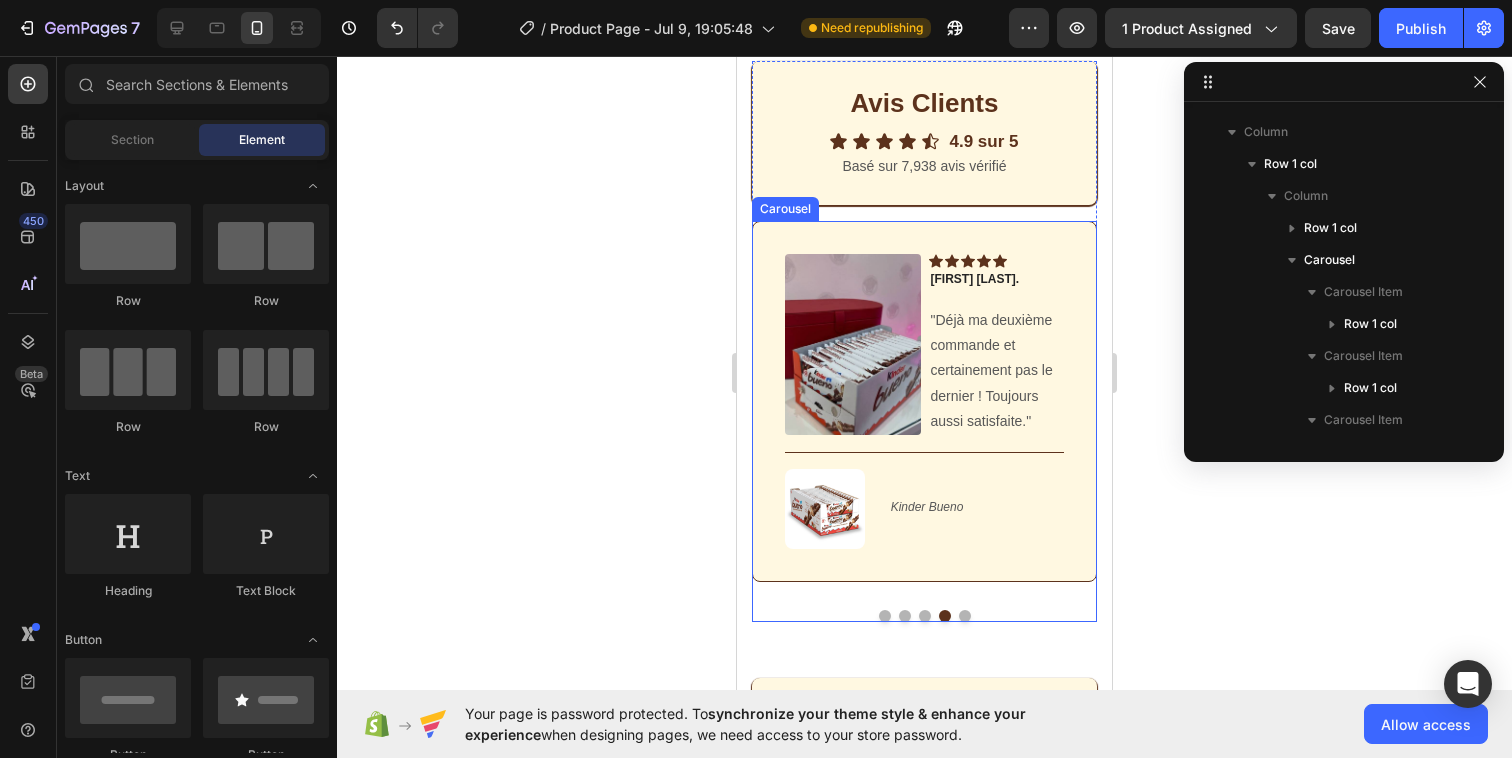 click at bounding box center [965, 616] 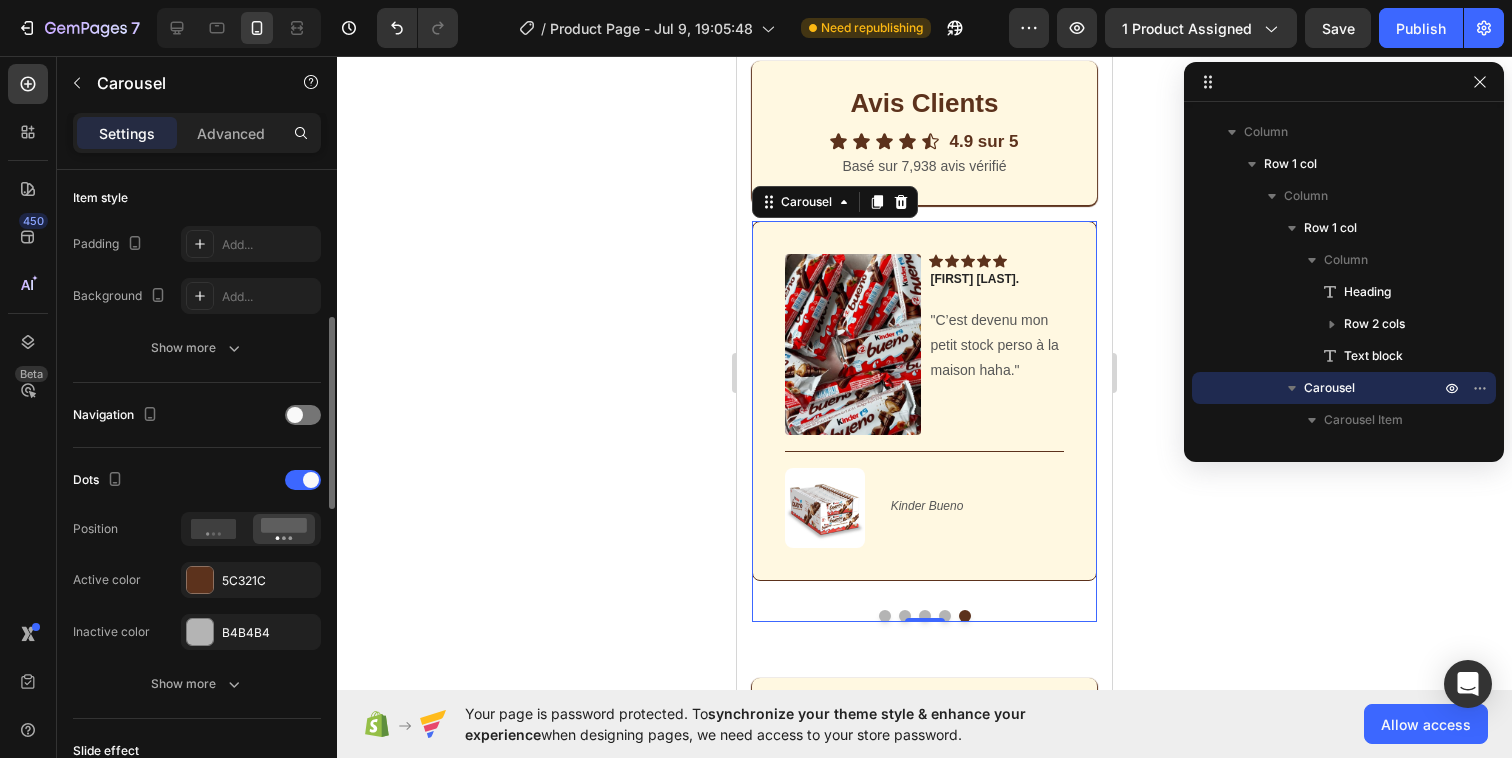 scroll, scrollTop: 488, scrollLeft: 0, axis: vertical 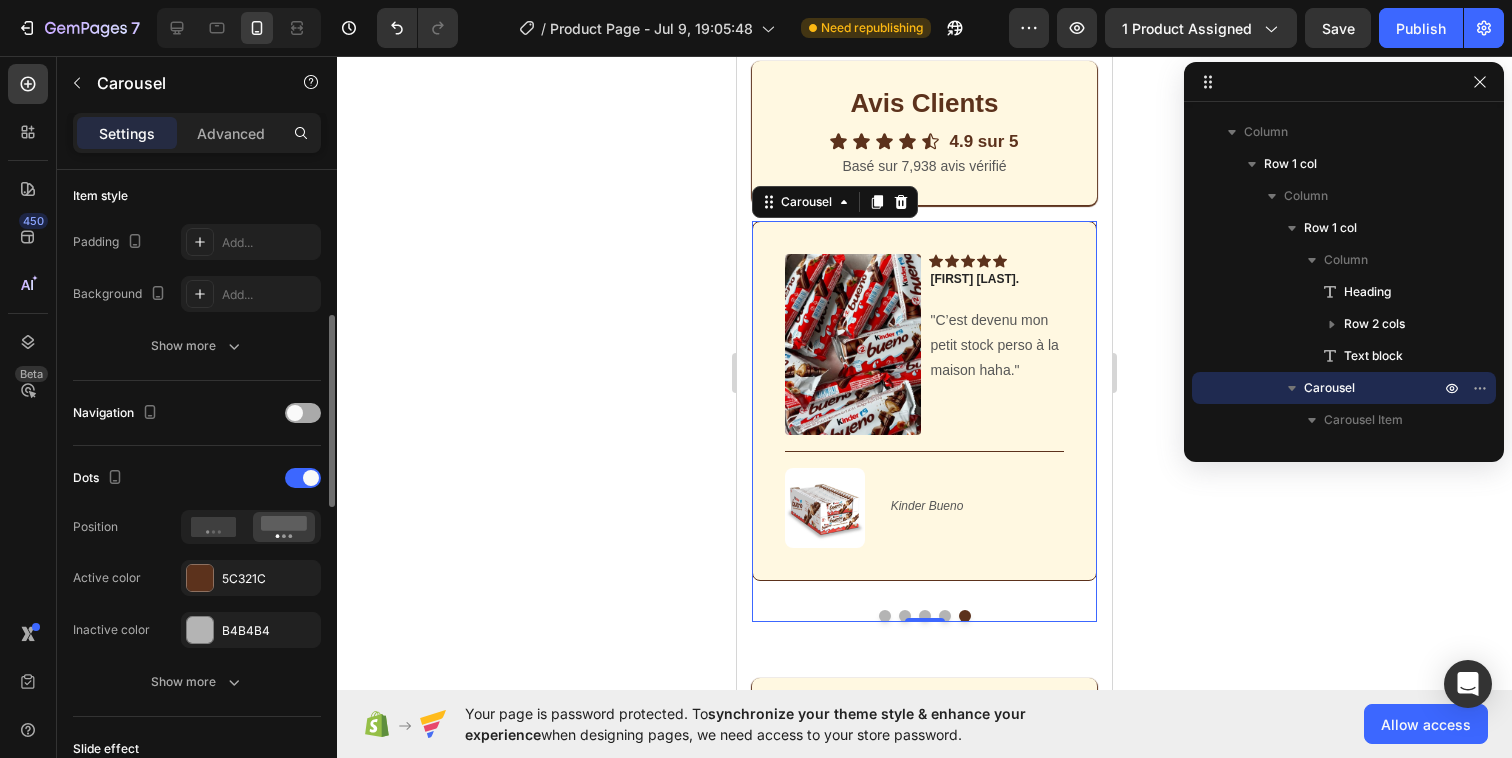 click at bounding box center (303, 413) 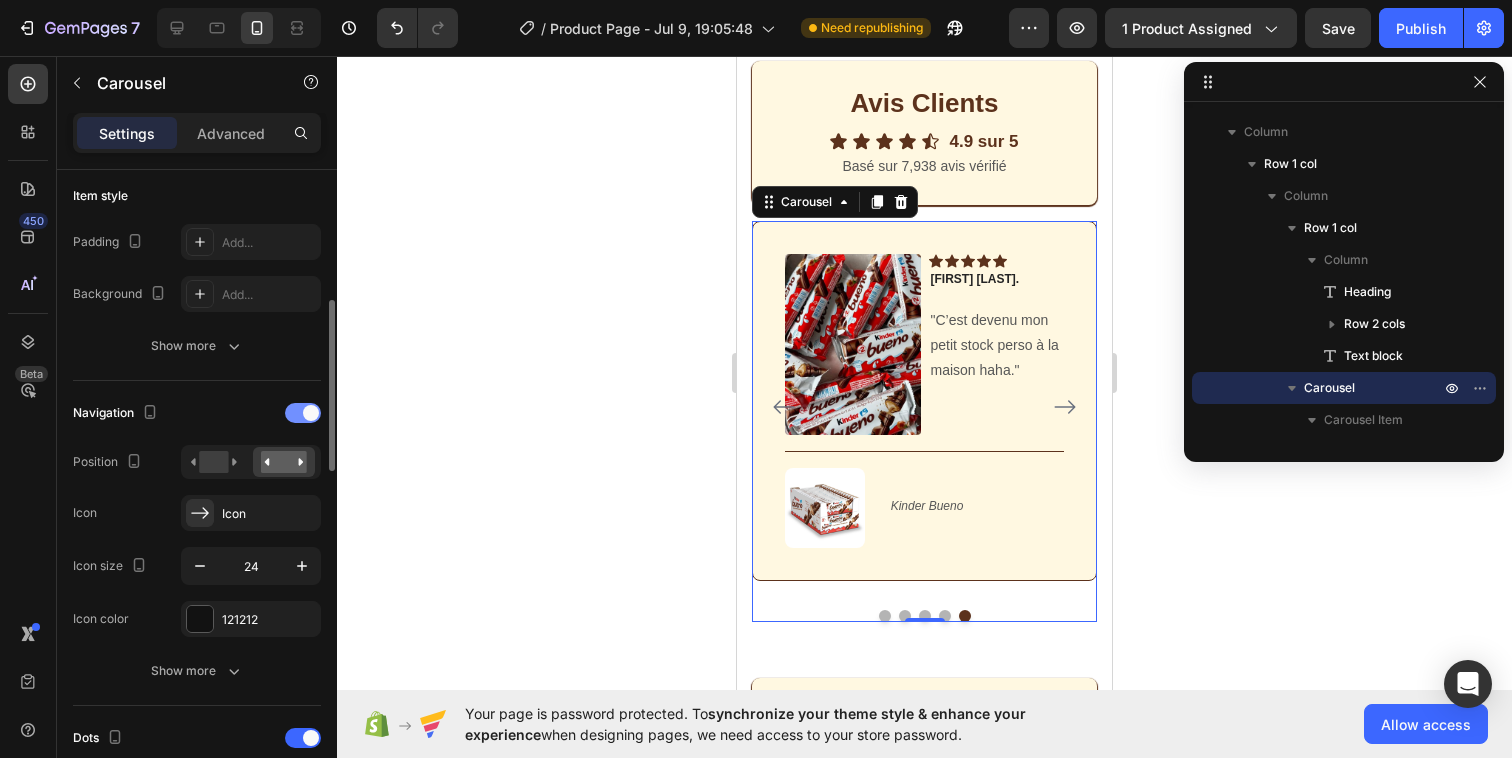 click at bounding box center [311, 413] 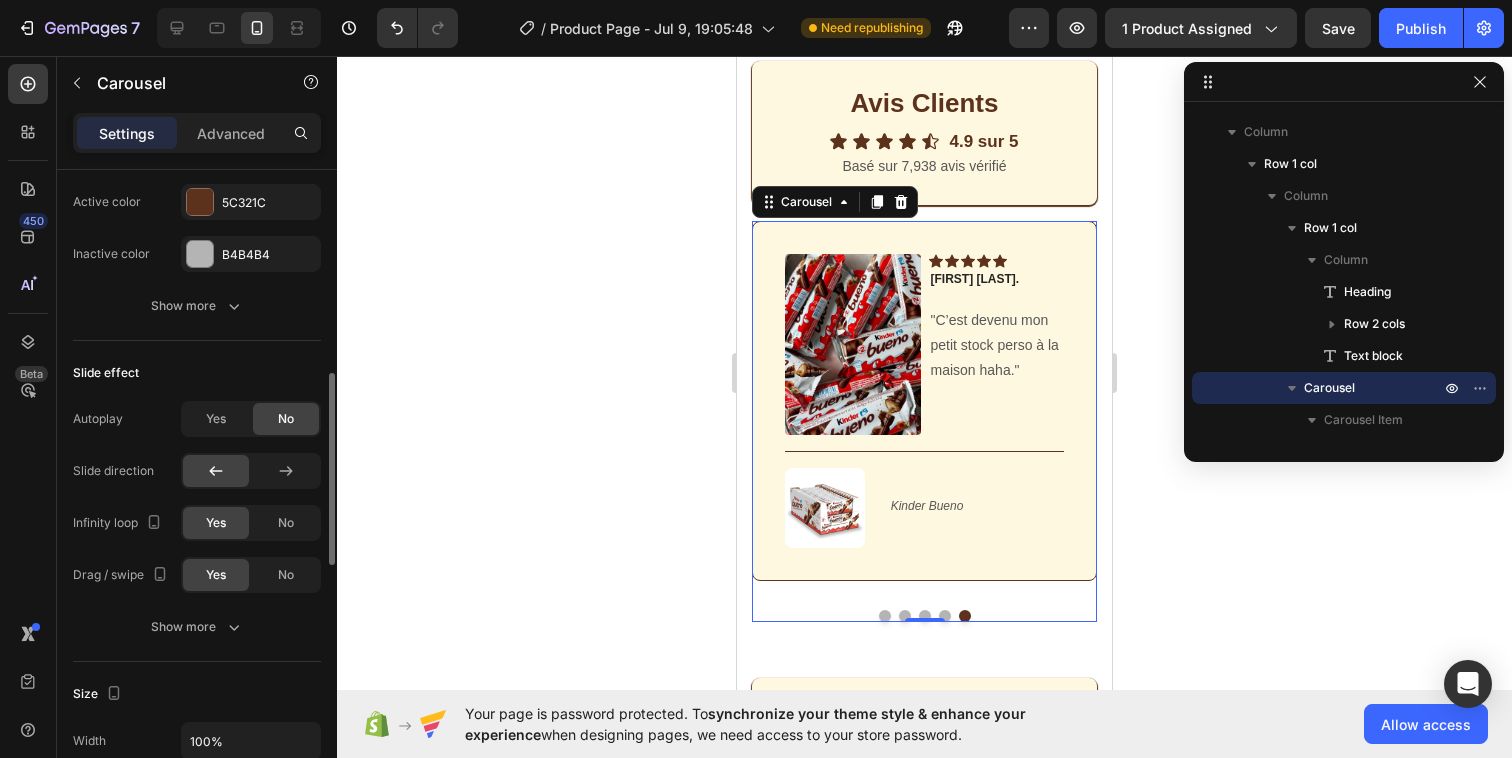 scroll, scrollTop: 866, scrollLeft: 0, axis: vertical 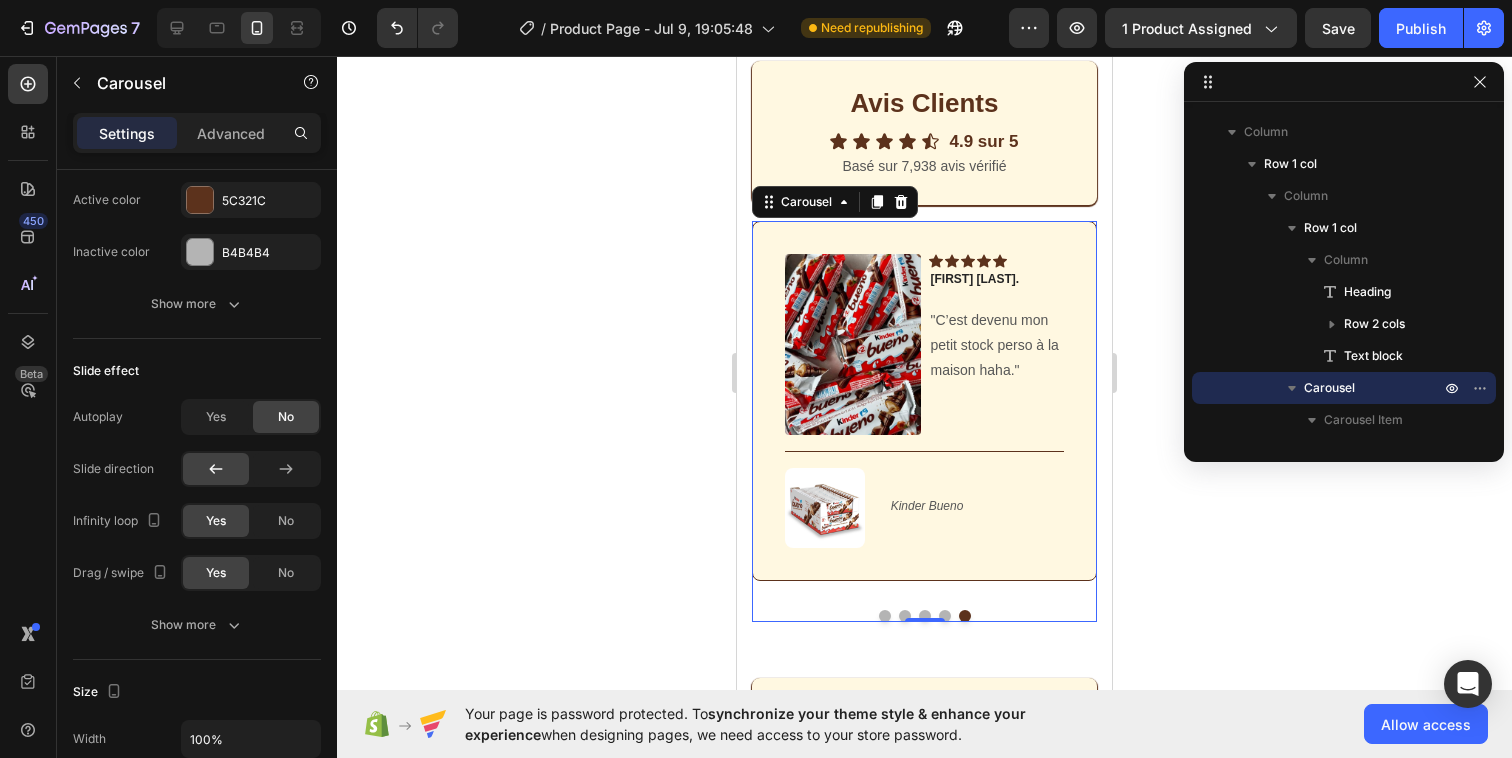 click at bounding box center (885, 616) 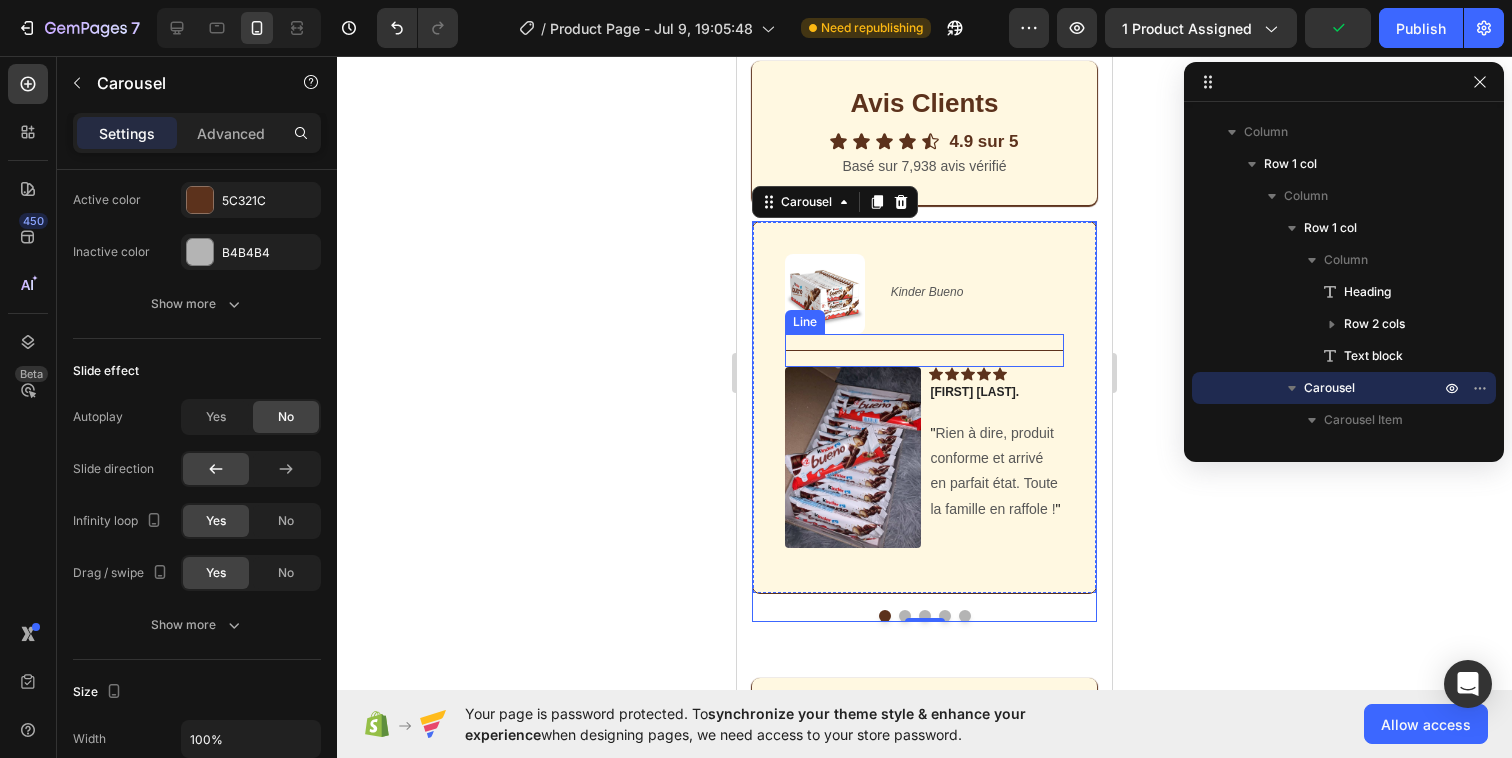 click on "Title Line" at bounding box center (924, 350) 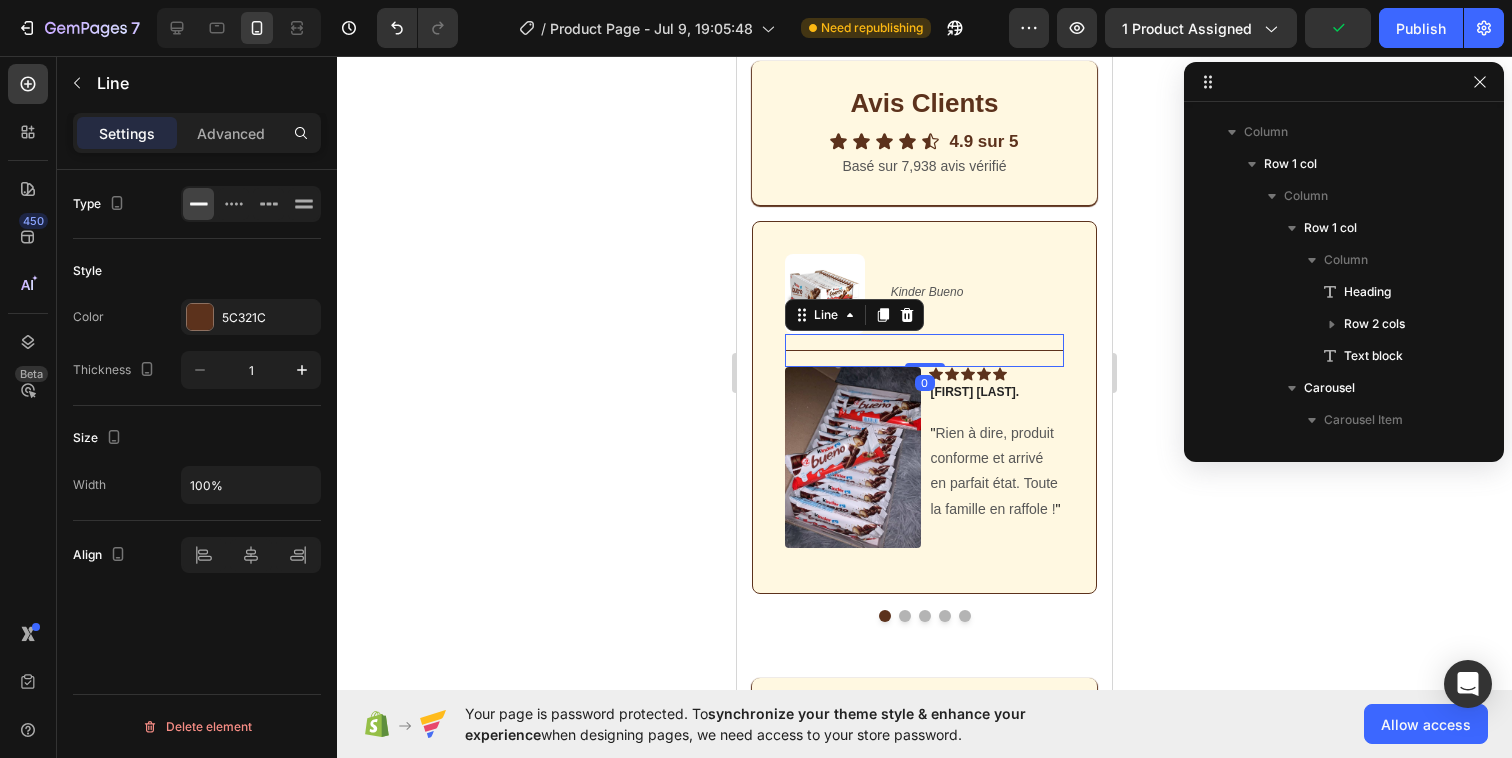 scroll, scrollTop: 5594, scrollLeft: 0, axis: vertical 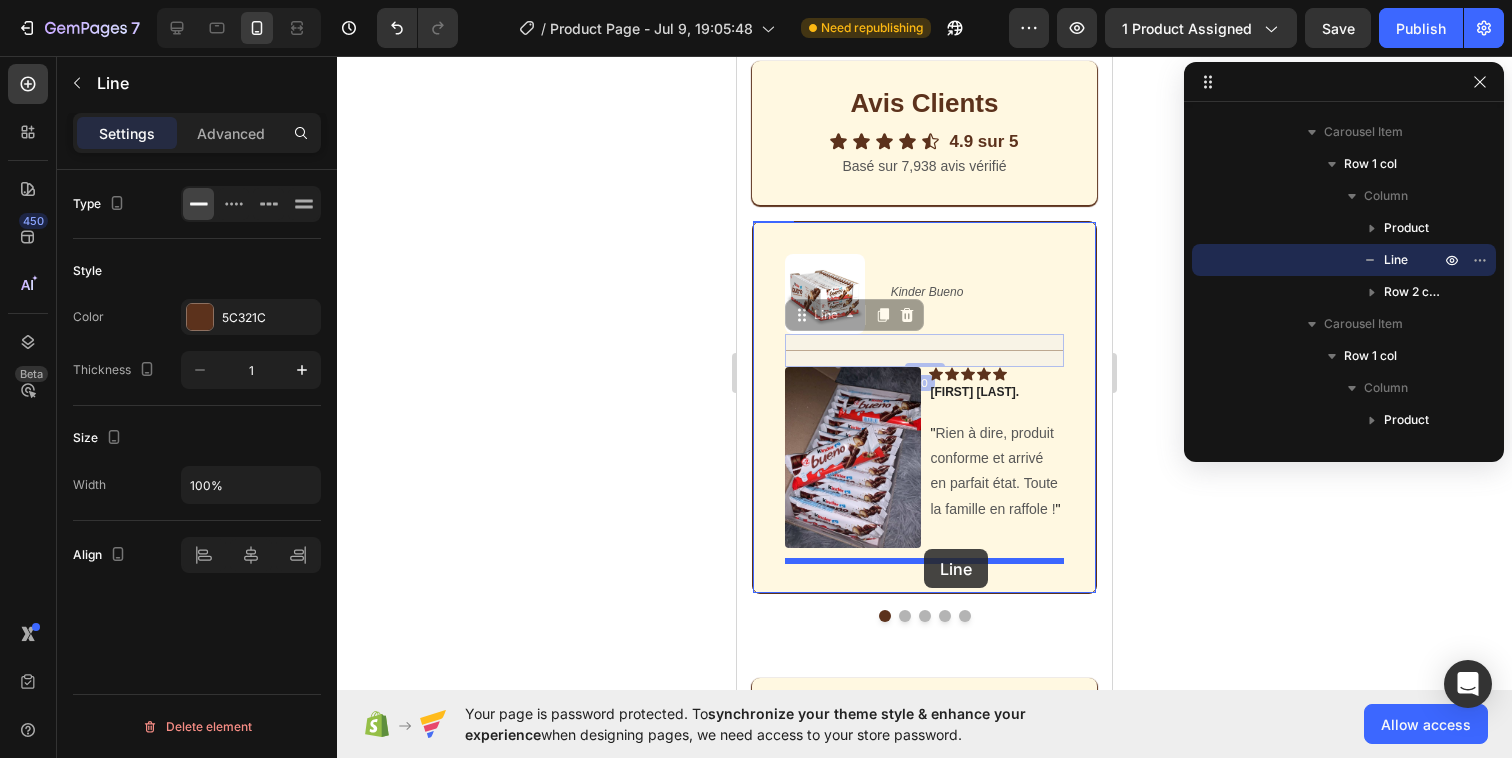 drag, startPoint x: 803, startPoint y: 319, endPoint x: 924, endPoint y: 549, distance: 259.8865 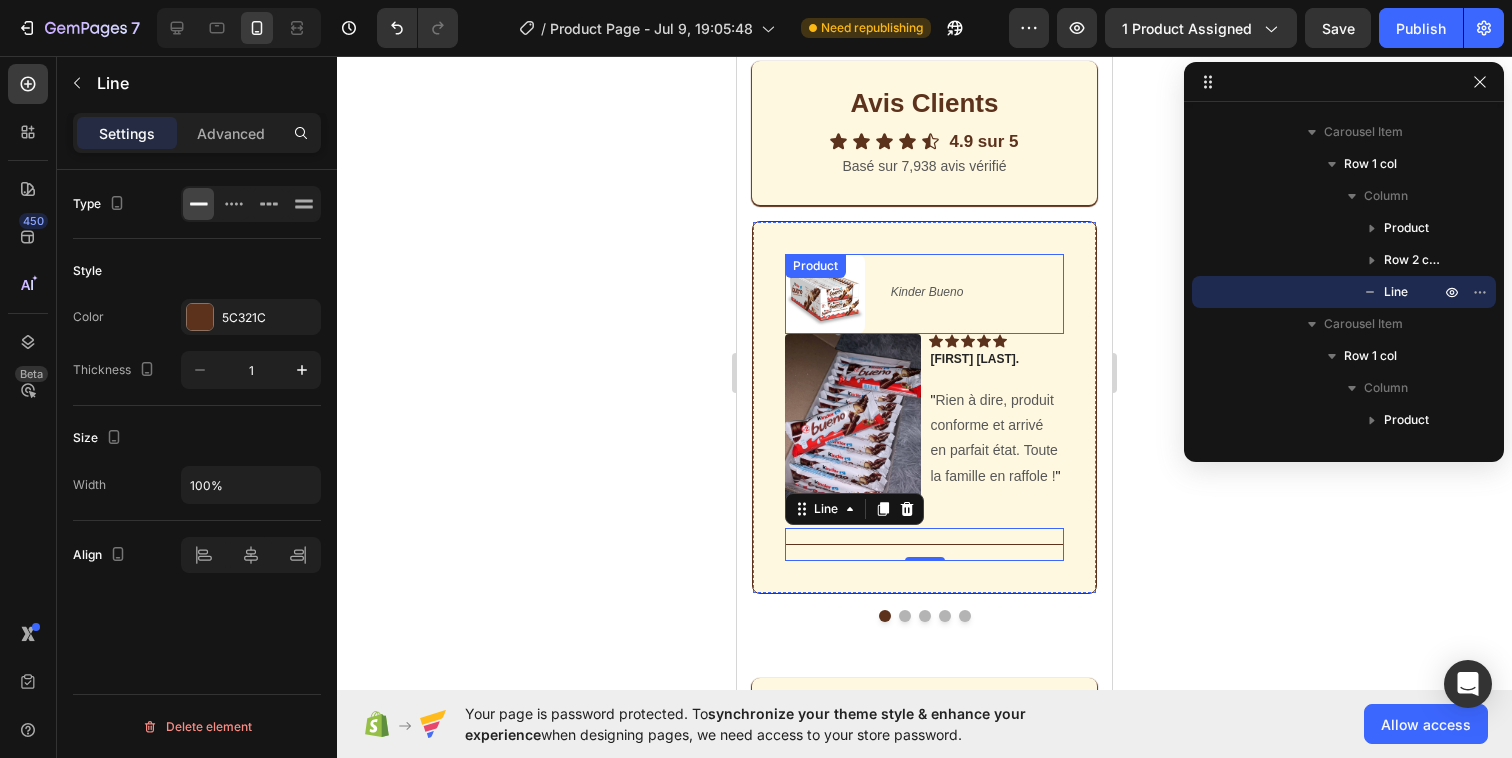 click on "Kinder Bueno (P) Title" at bounding box center (976, 294) 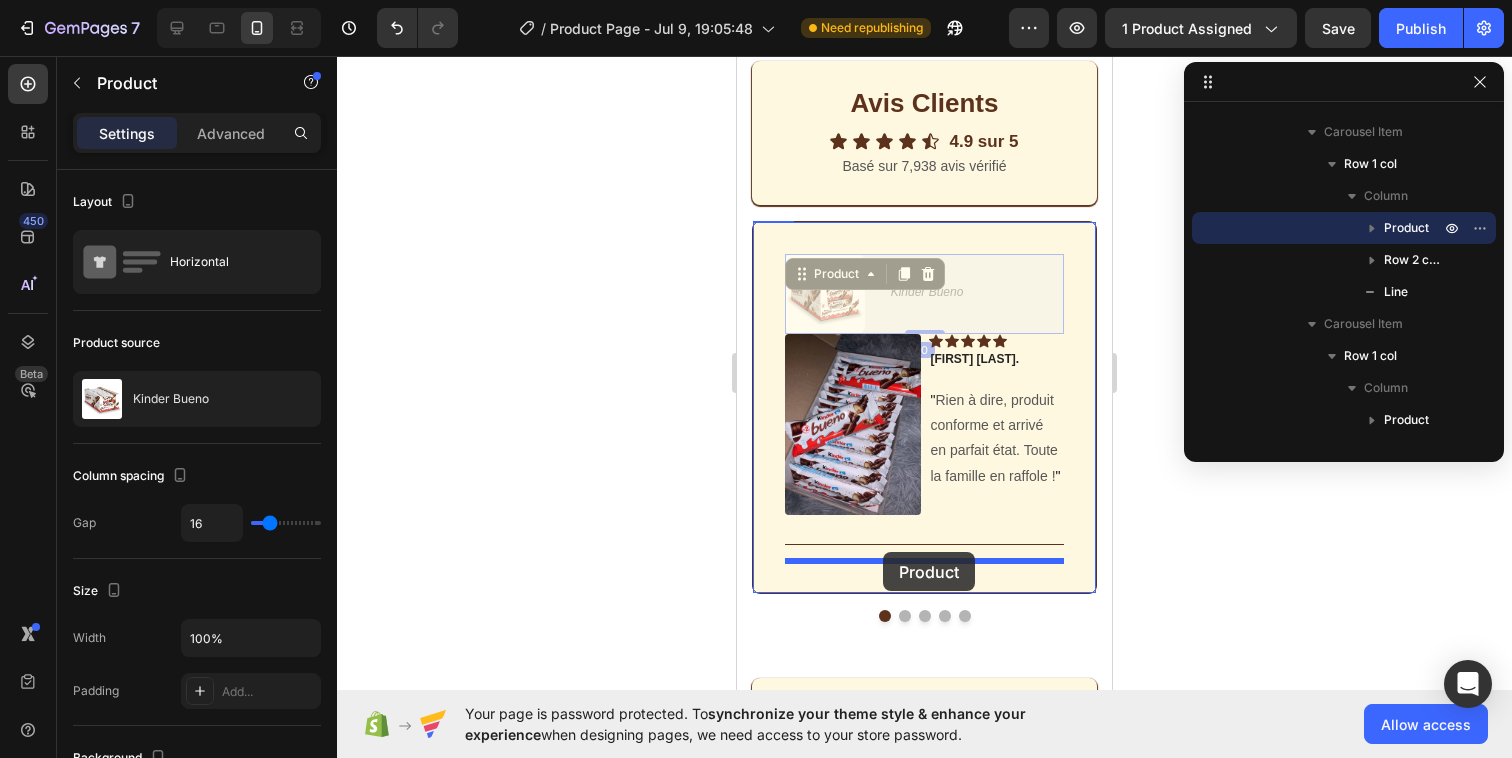drag, startPoint x: 800, startPoint y: 272, endPoint x: 883, endPoint y: 552, distance: 292.04282 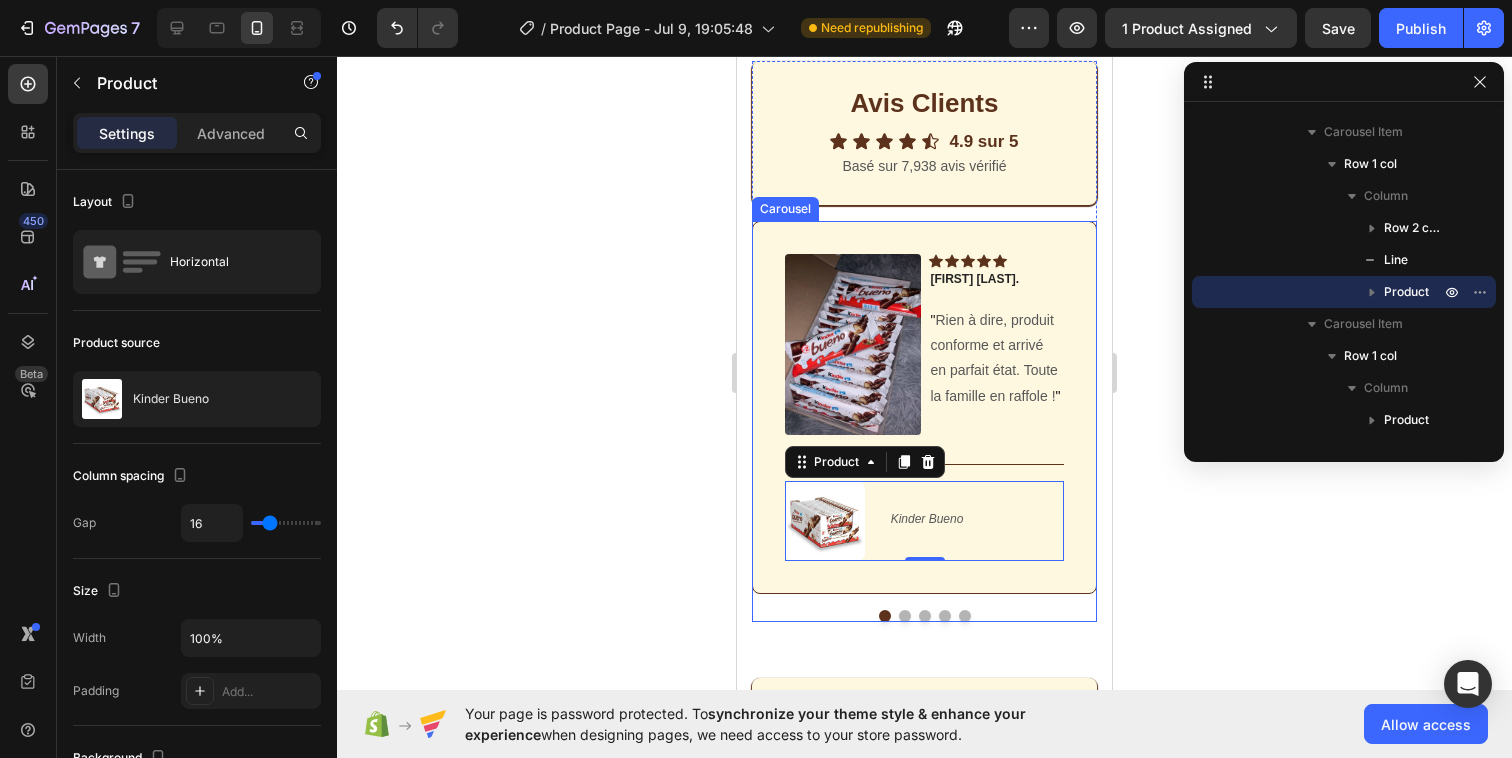 click at bounding box center [905, 616] 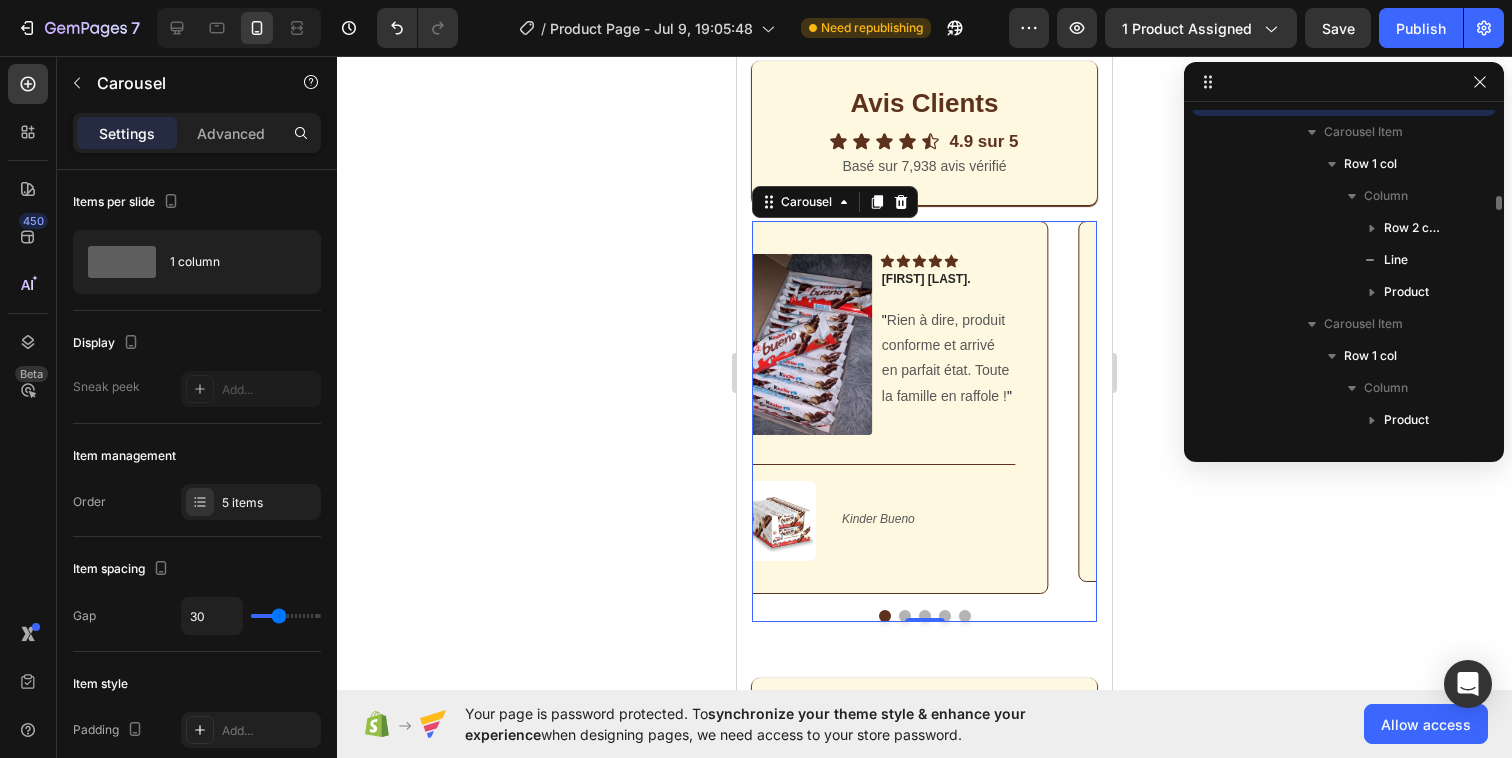scroll, scrollTop: 5434, scrollLeft: 0, axis: vertical 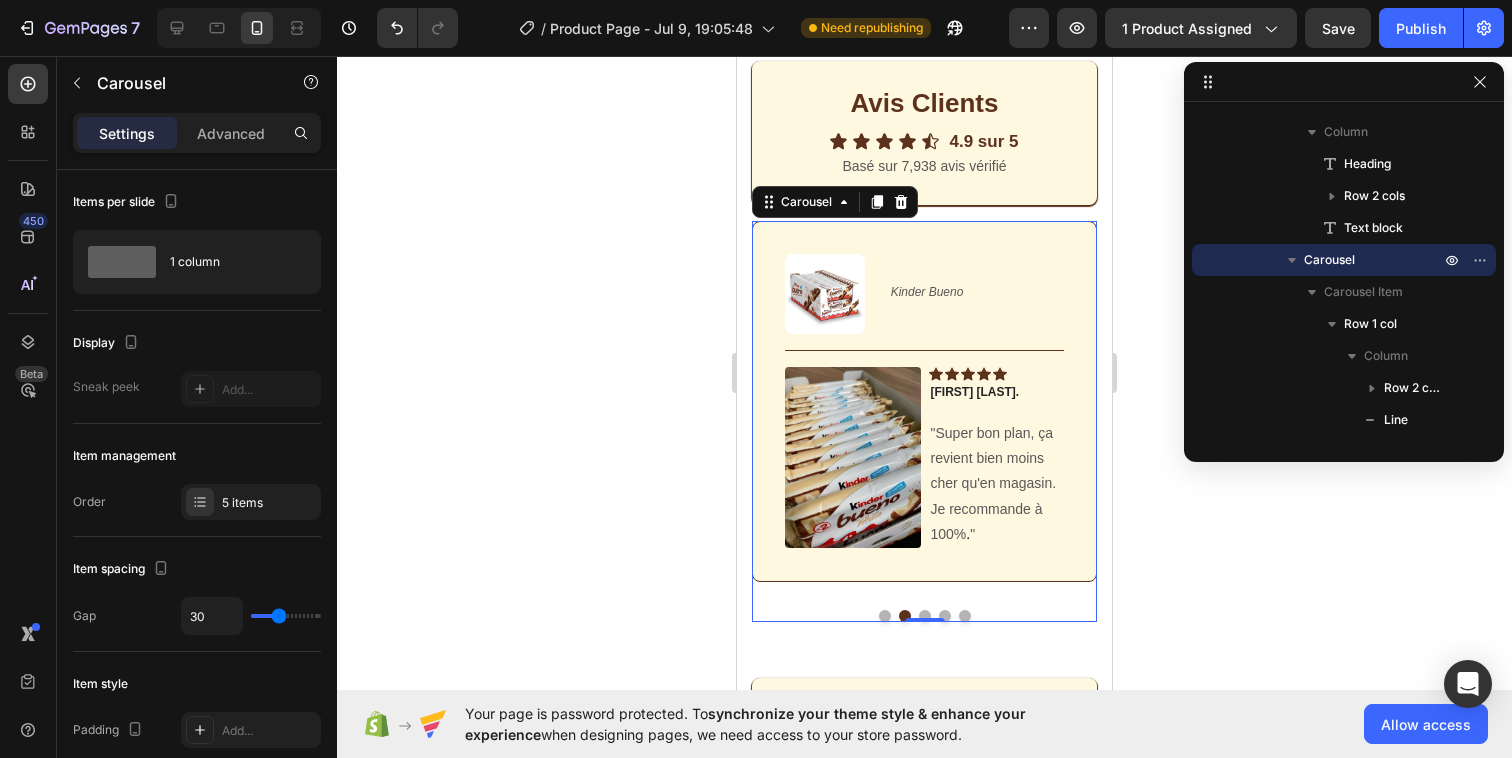 click at bounding box center (945, 616) 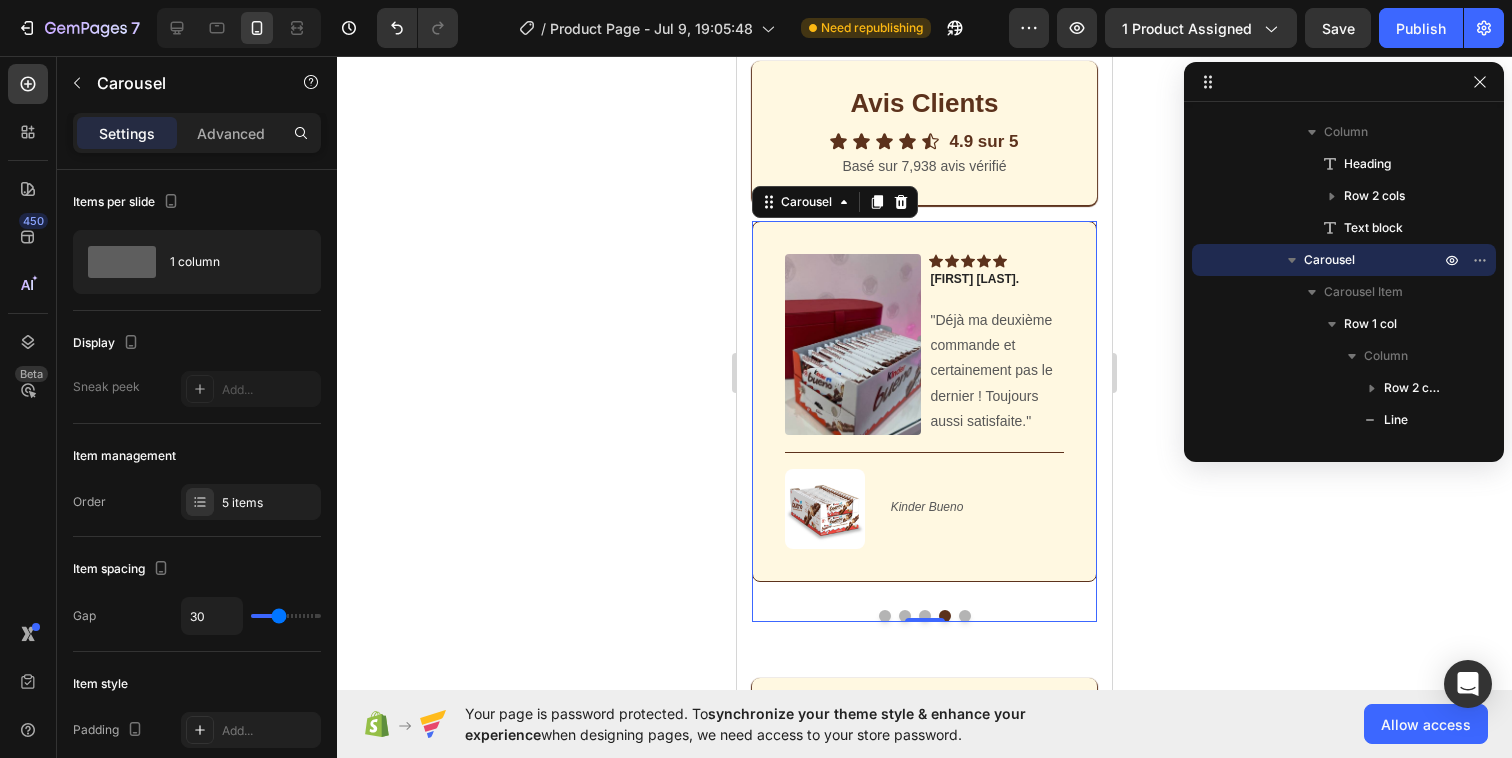 click at bounding box center (885, 616) 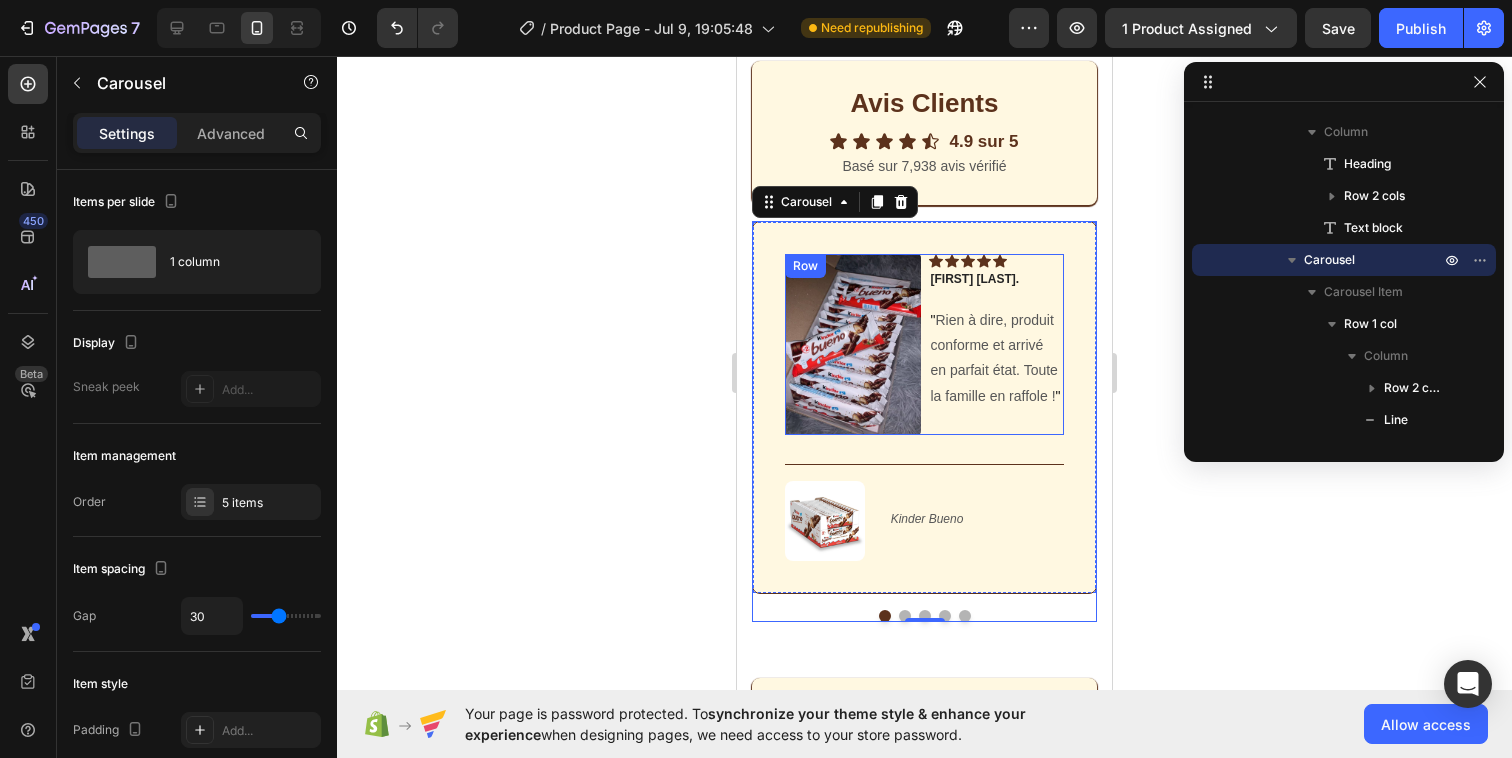 click on "Icon
Icon
Icon
Icon
Icon Row [FIRST] [LAST]. Text block " Rien à dire, produit conforme et arrivé en parfait état. Toute la famille en raffole ! " Text block" at bounding box center [997, 344] 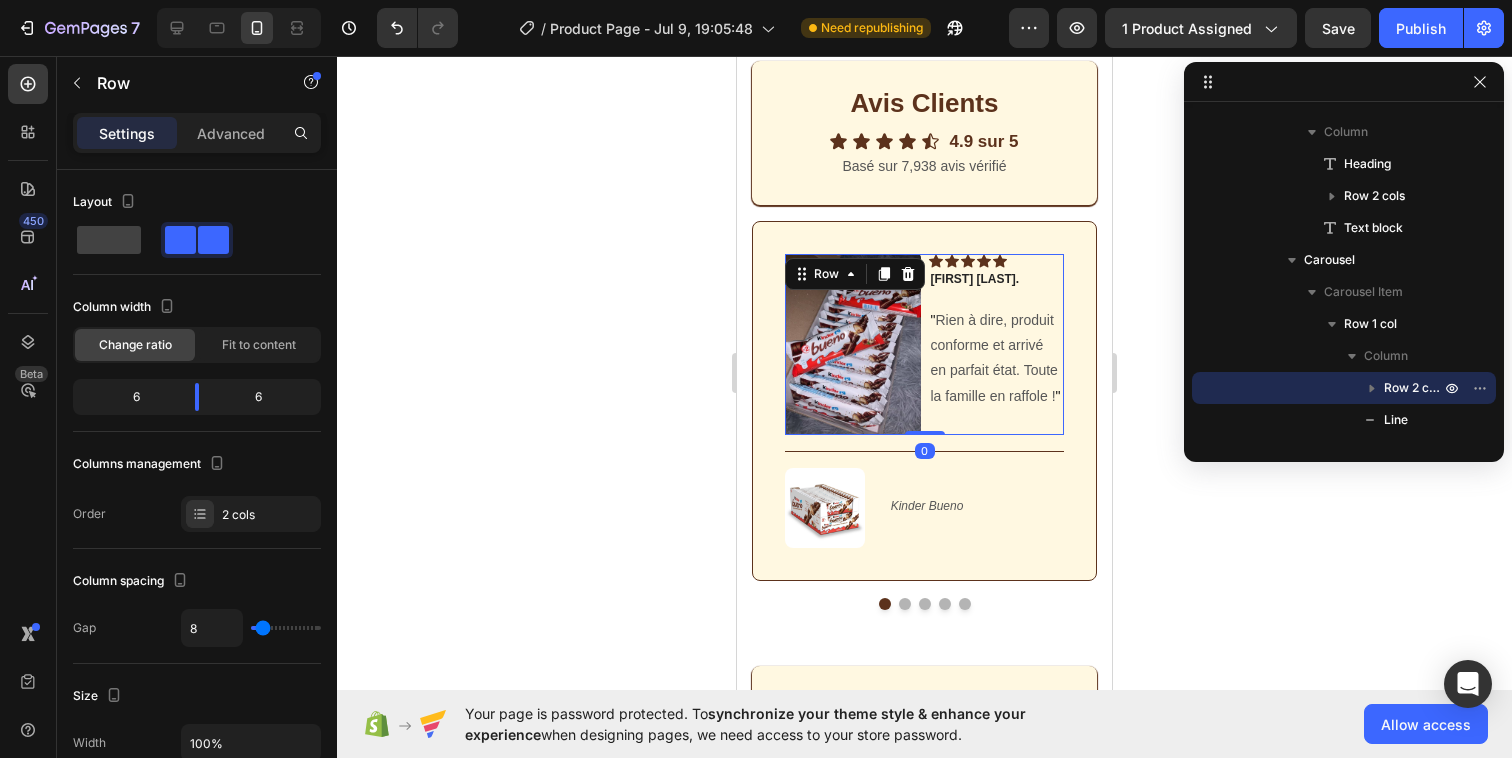drag, startPoint x: 925, startPoint y: 445, endPoint x: 928, endPoint y: 427, distance: 18.248287 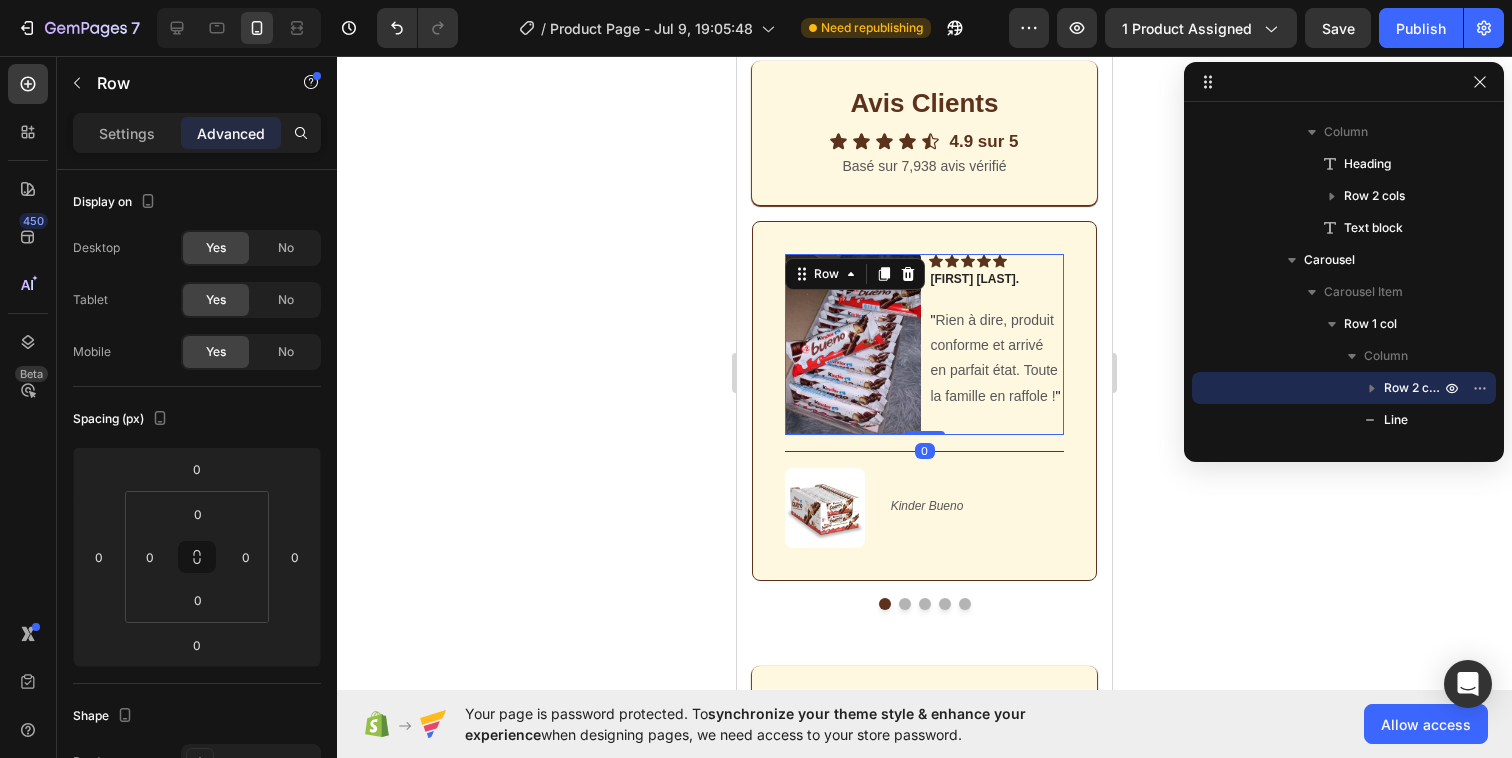 click 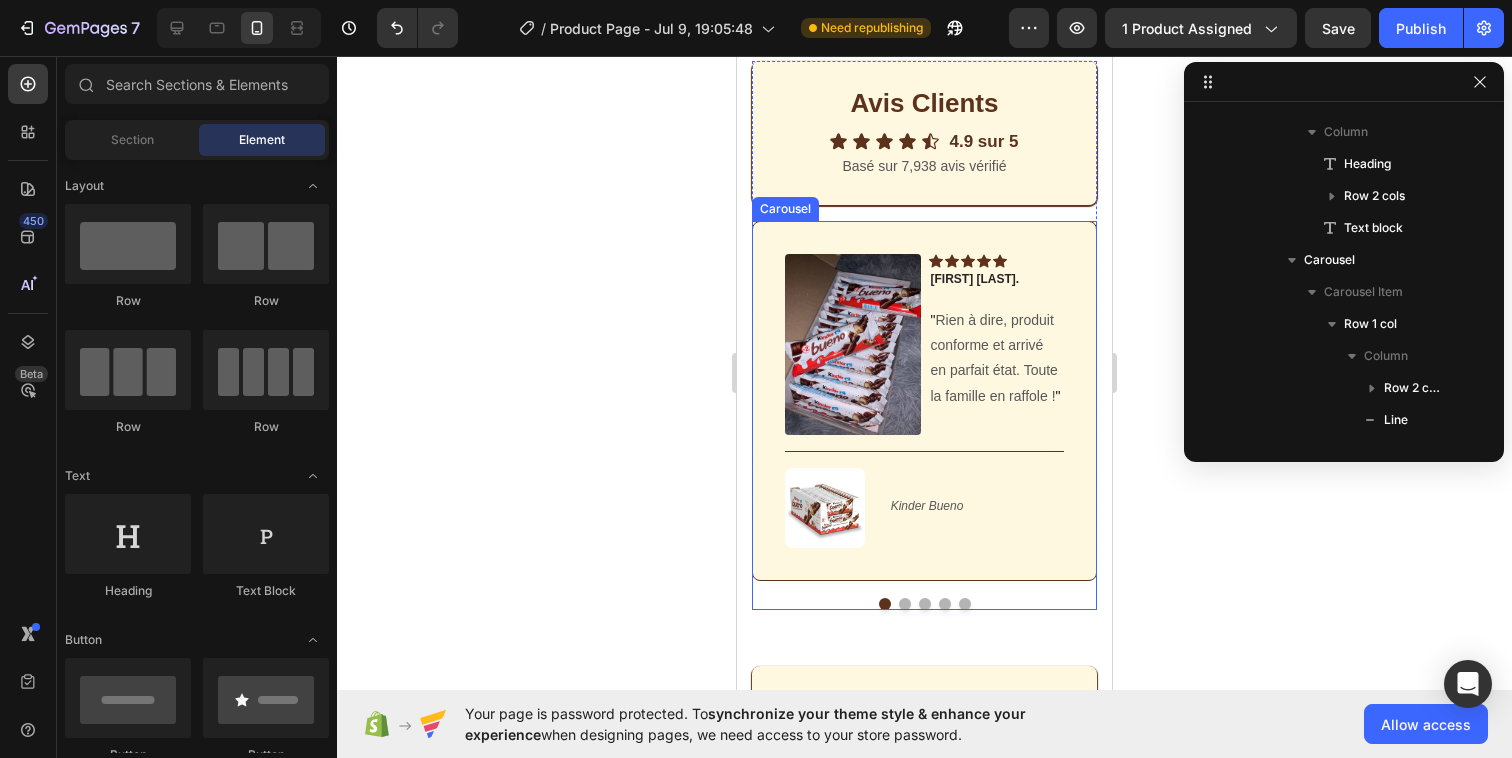 click at bounding box center (905, 604) 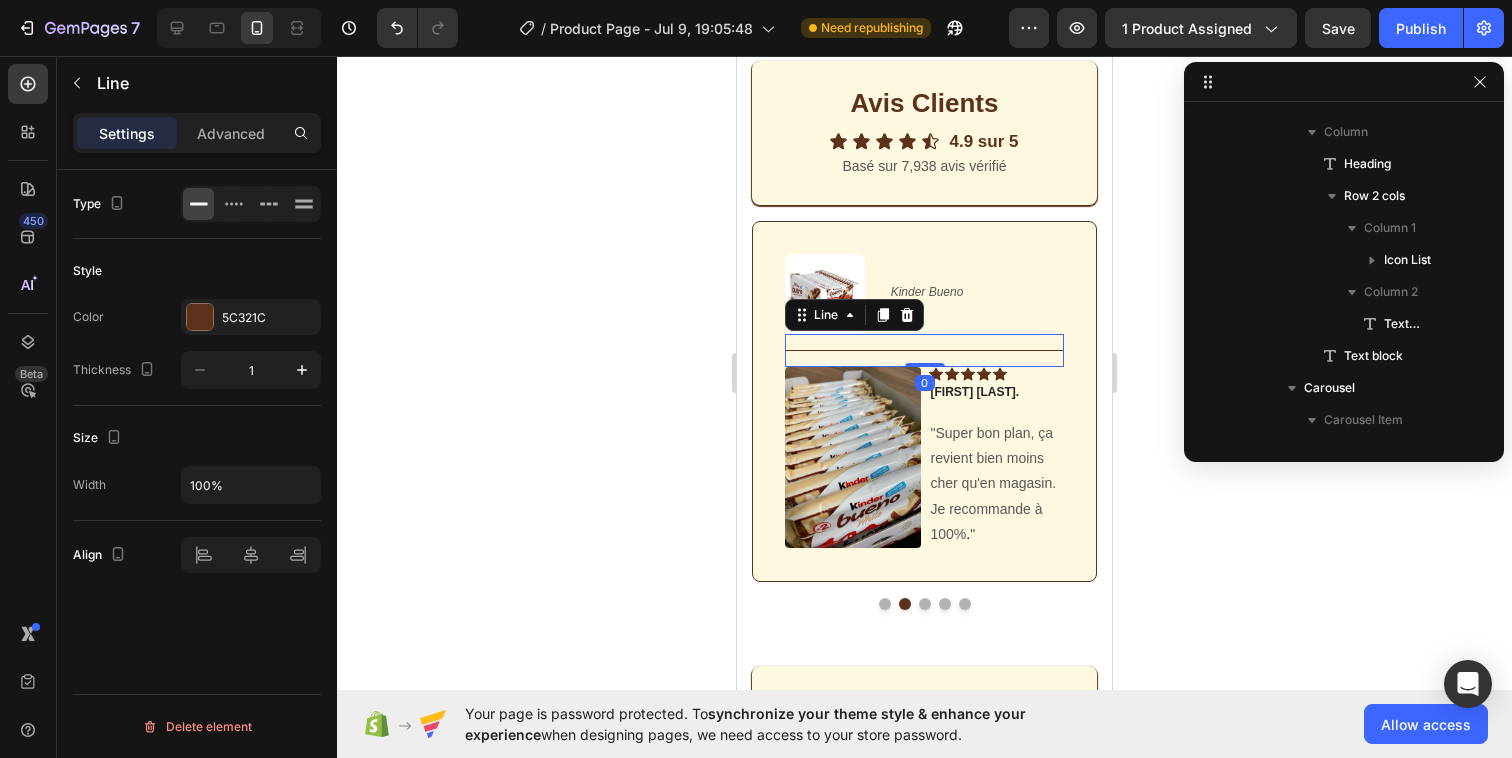 click on "Title Line   0" at bounding box center (924, 350) 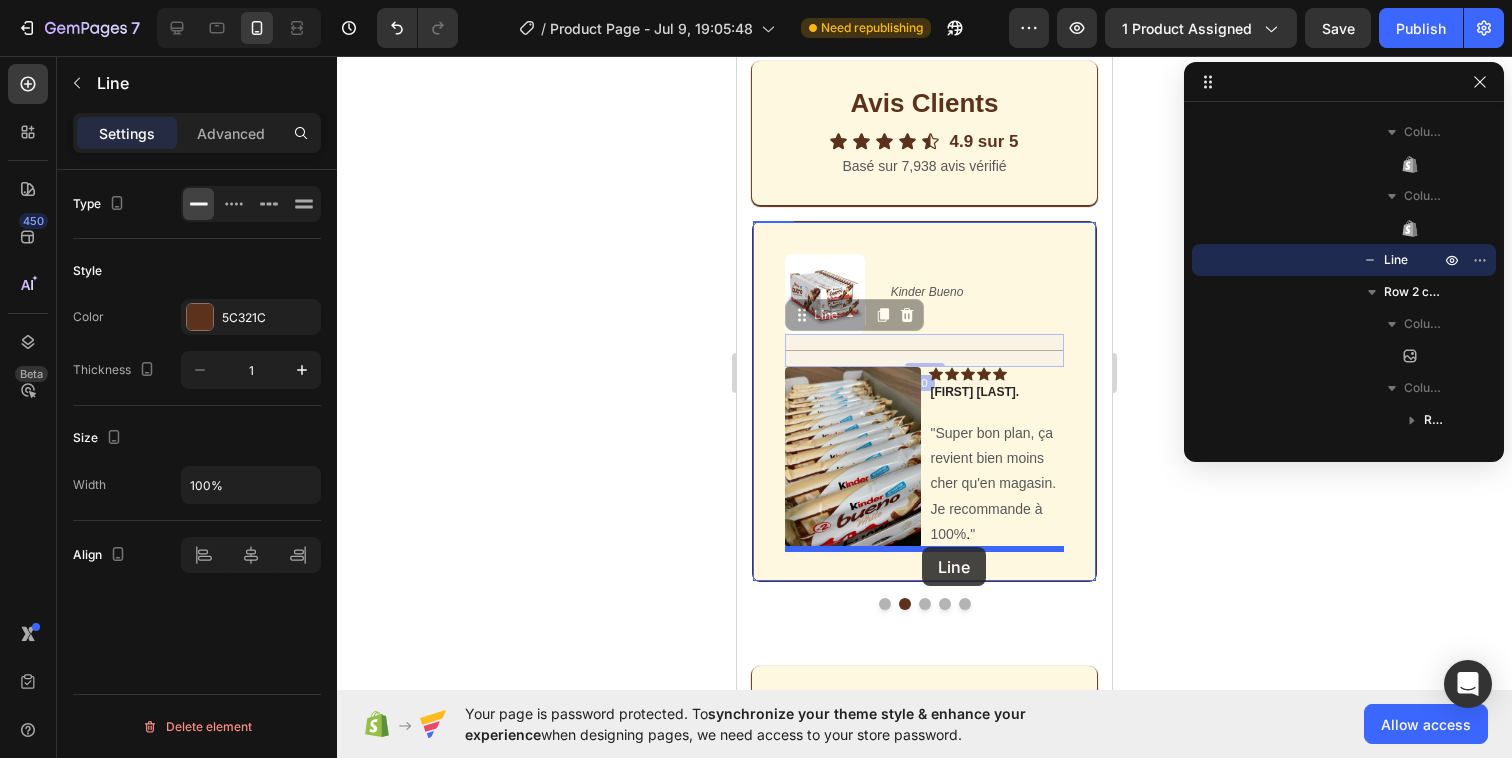 drag, startPoint x: 805, startPoint y: 320, endPoint x: 922, endPoint y: 547, distance: 255.37816 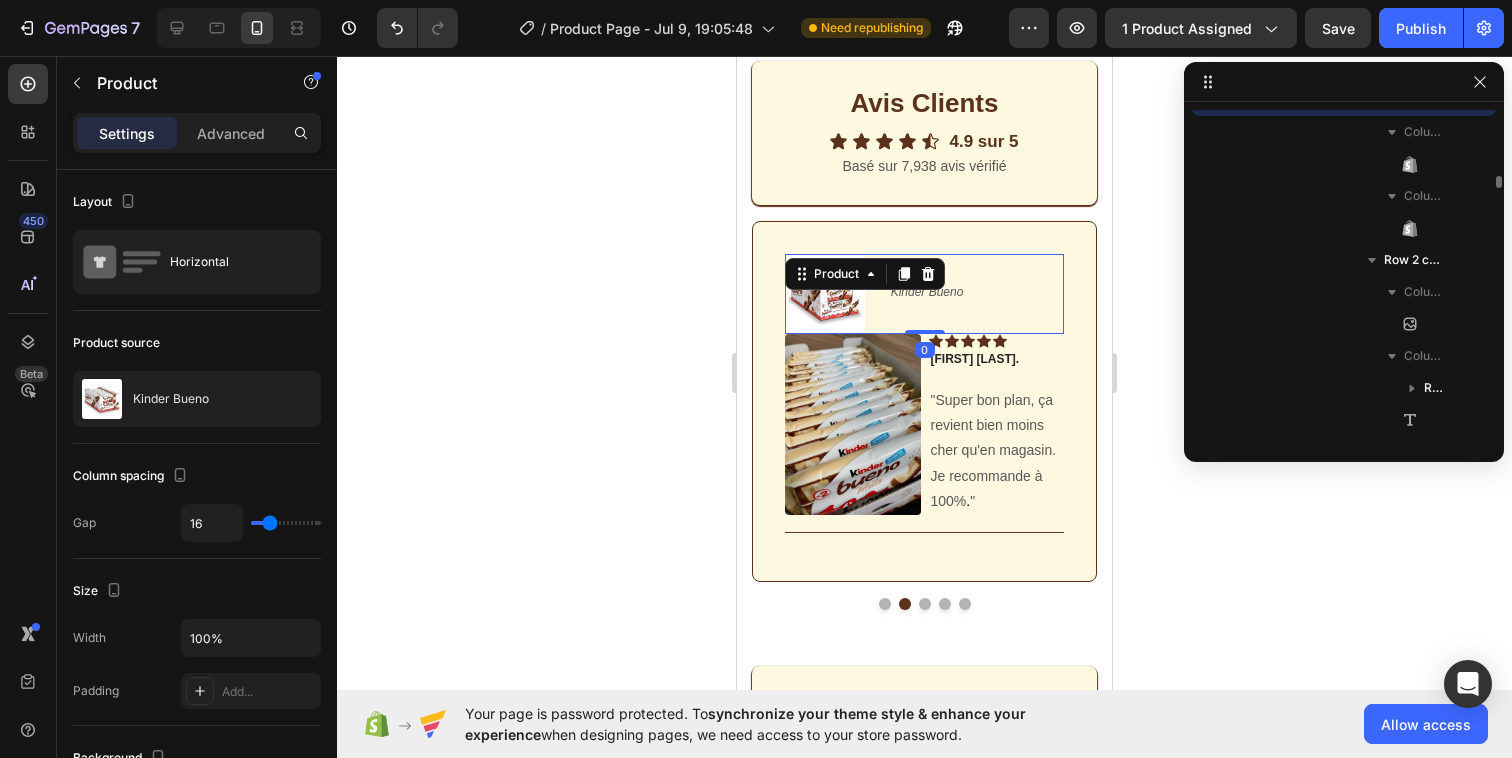 click on "Kinder Bueno (P) Title" at bounding box center [976, 294] 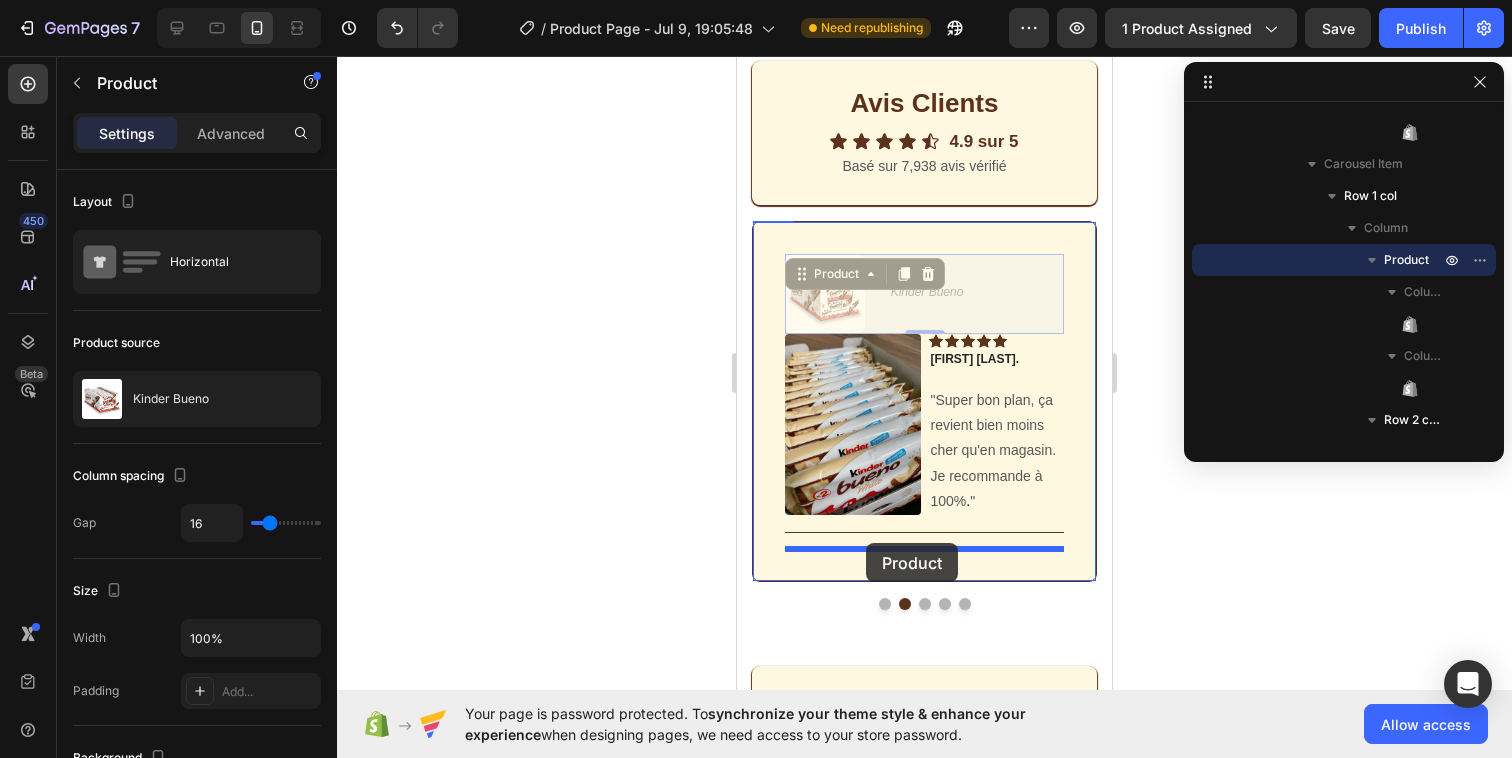 drag, startPoint x: 799, startPoint y: 281, endPoint x: 866, endPoint y: 543, distance: 270.43115 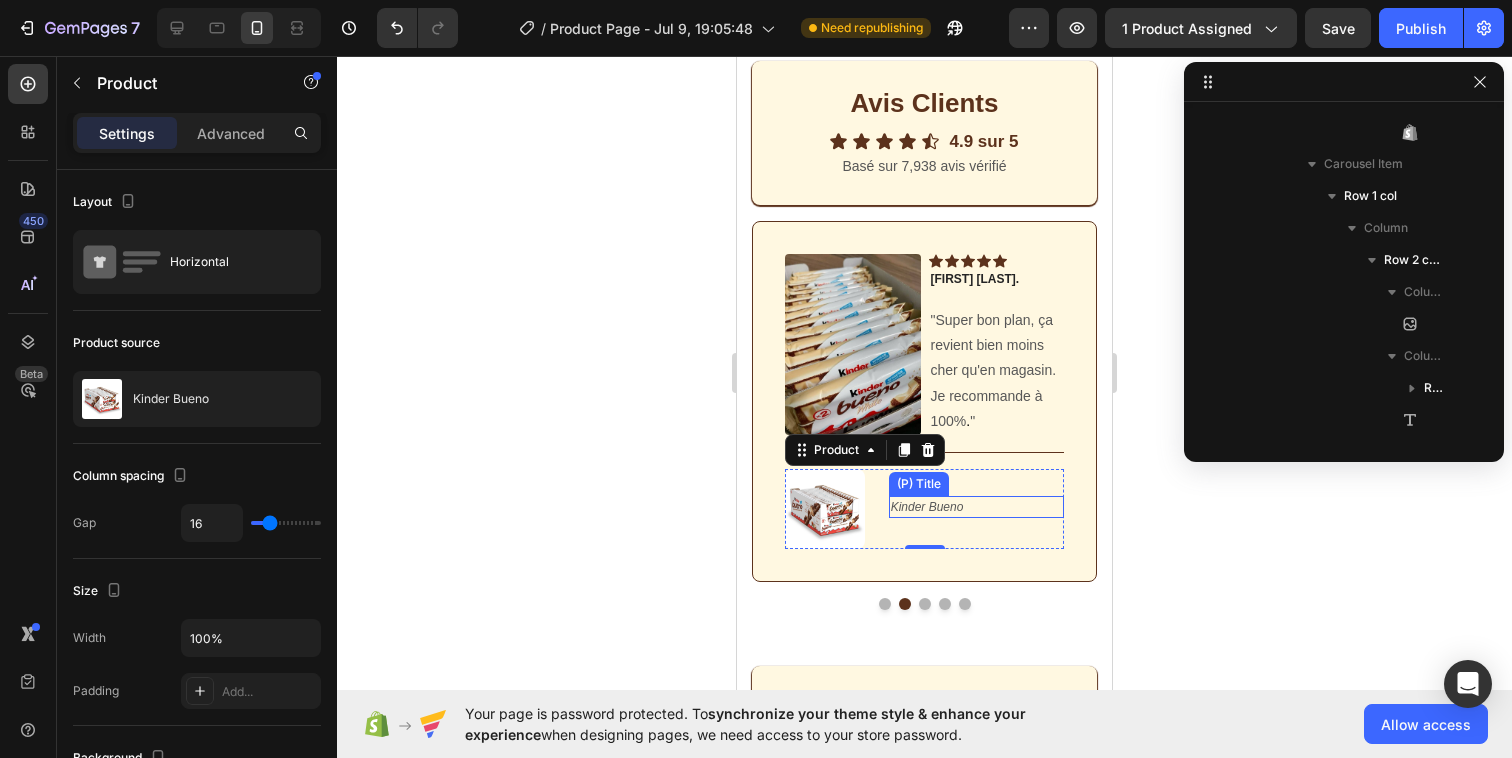 click on "Kinder Bueno" at bounding box center [976, 507] 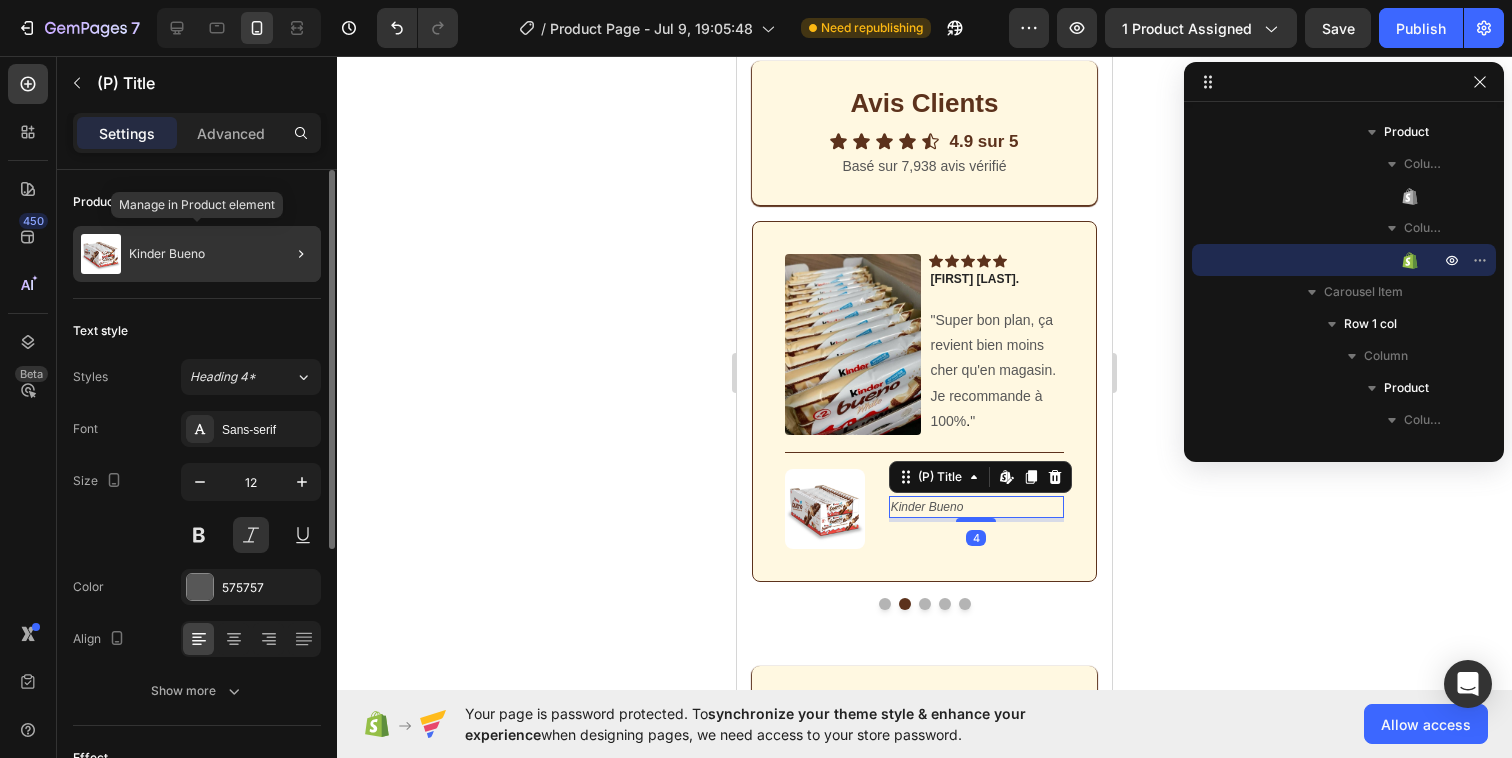 click on "Kinder Bueno" 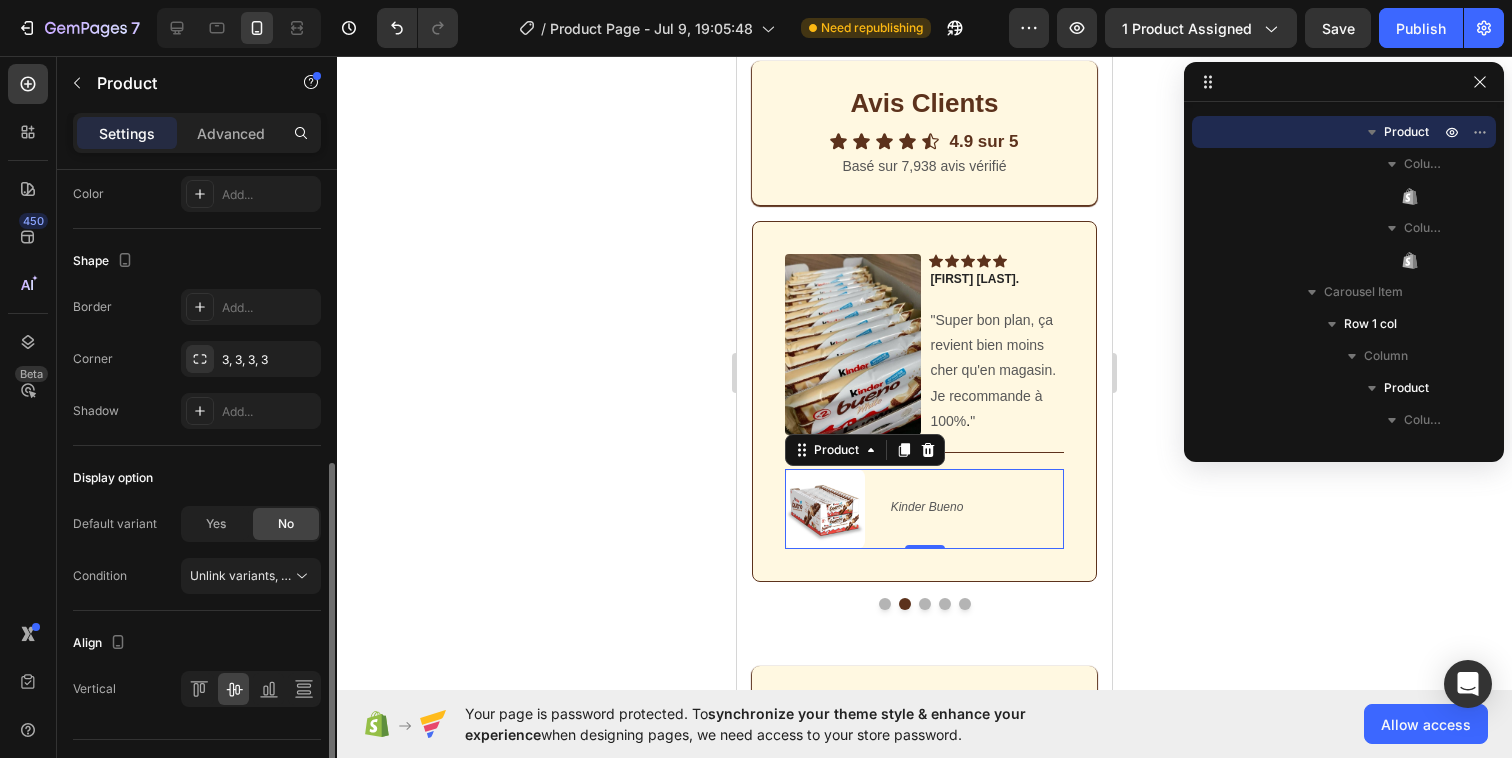 scroll, scrollTop: 655, scrollLeft: 0, axis: vertical 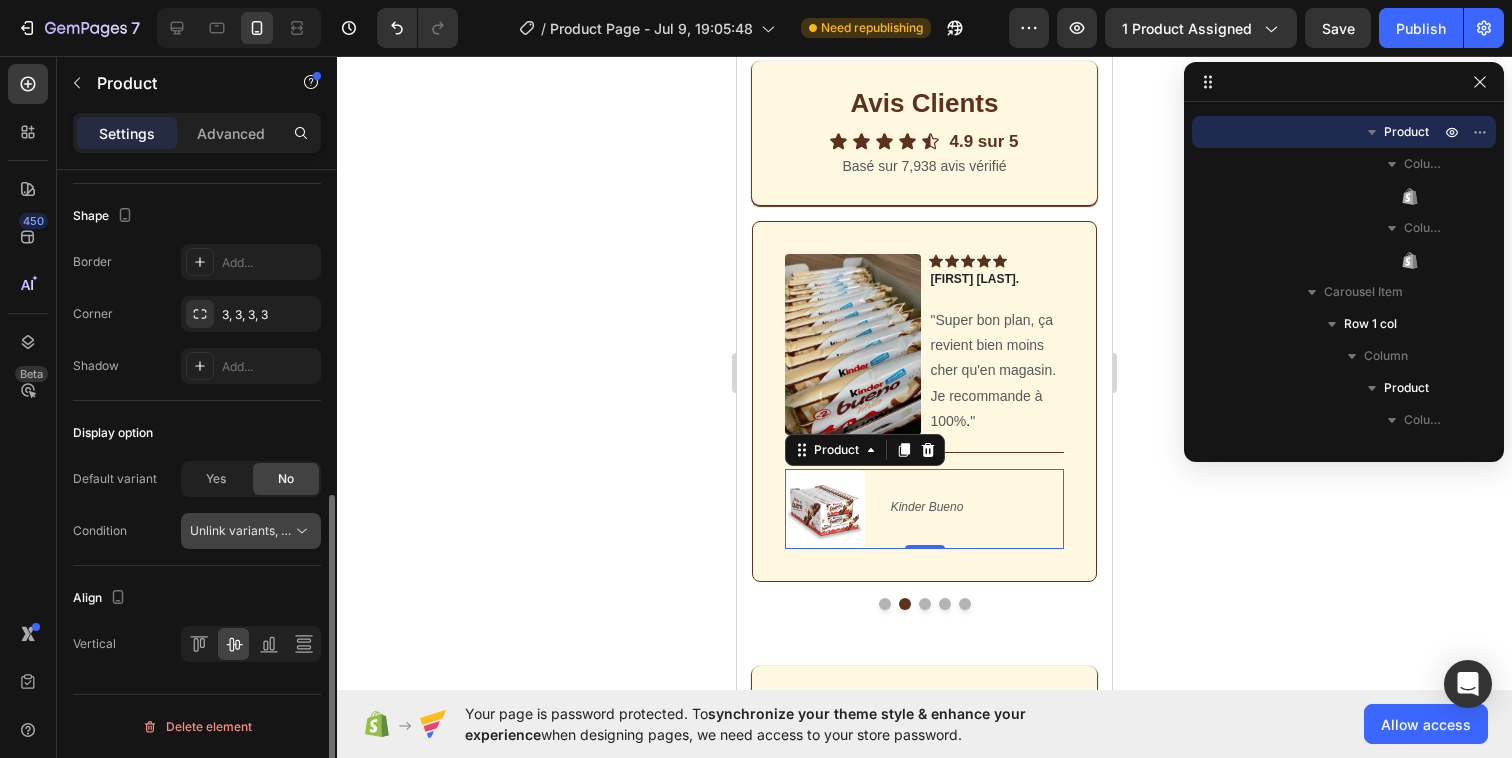 click on "Unlink variants, quantity <br> between same products" at bounding box center (343, 530) 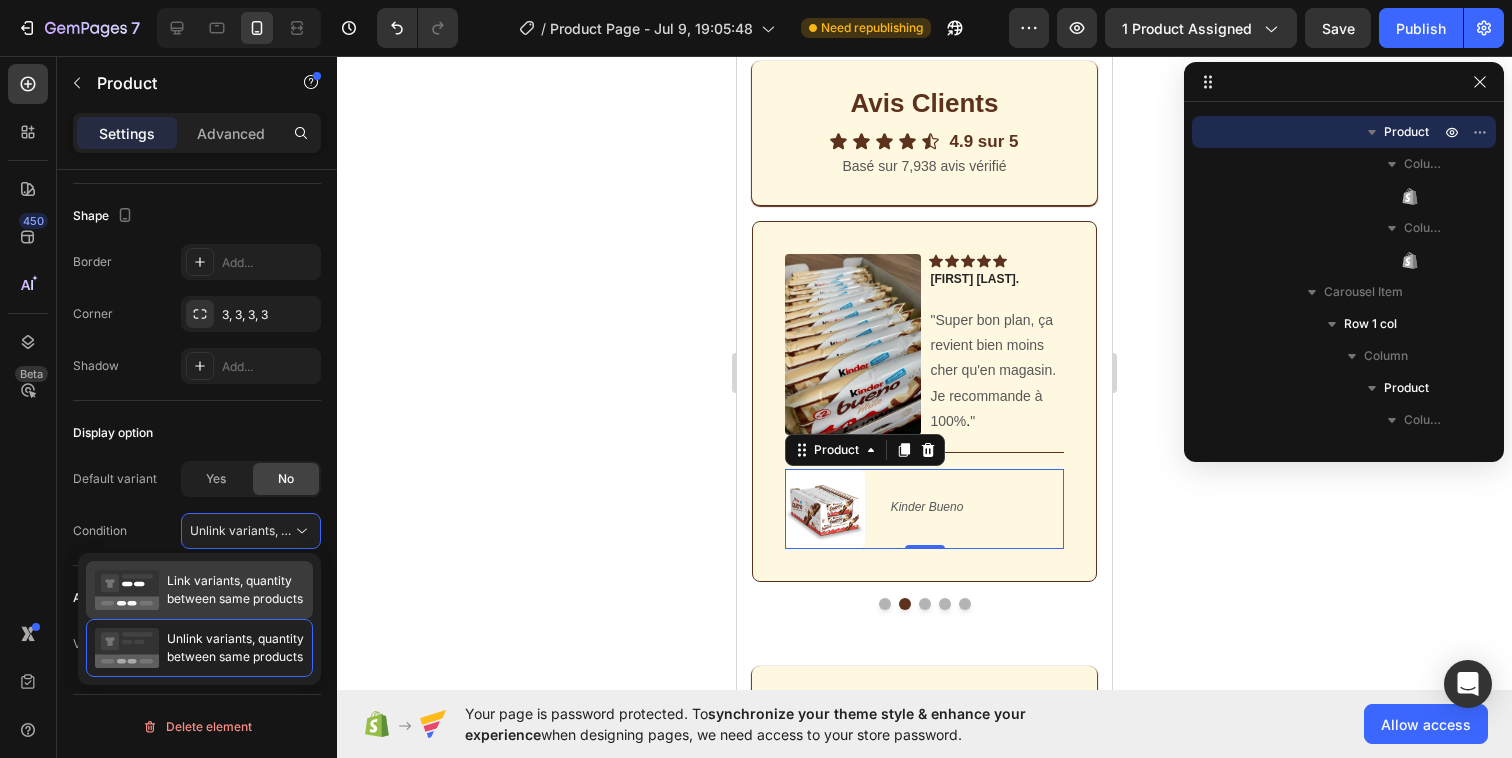 click on "Link variants, quantity   between same products" at bounding box center (235, 590) 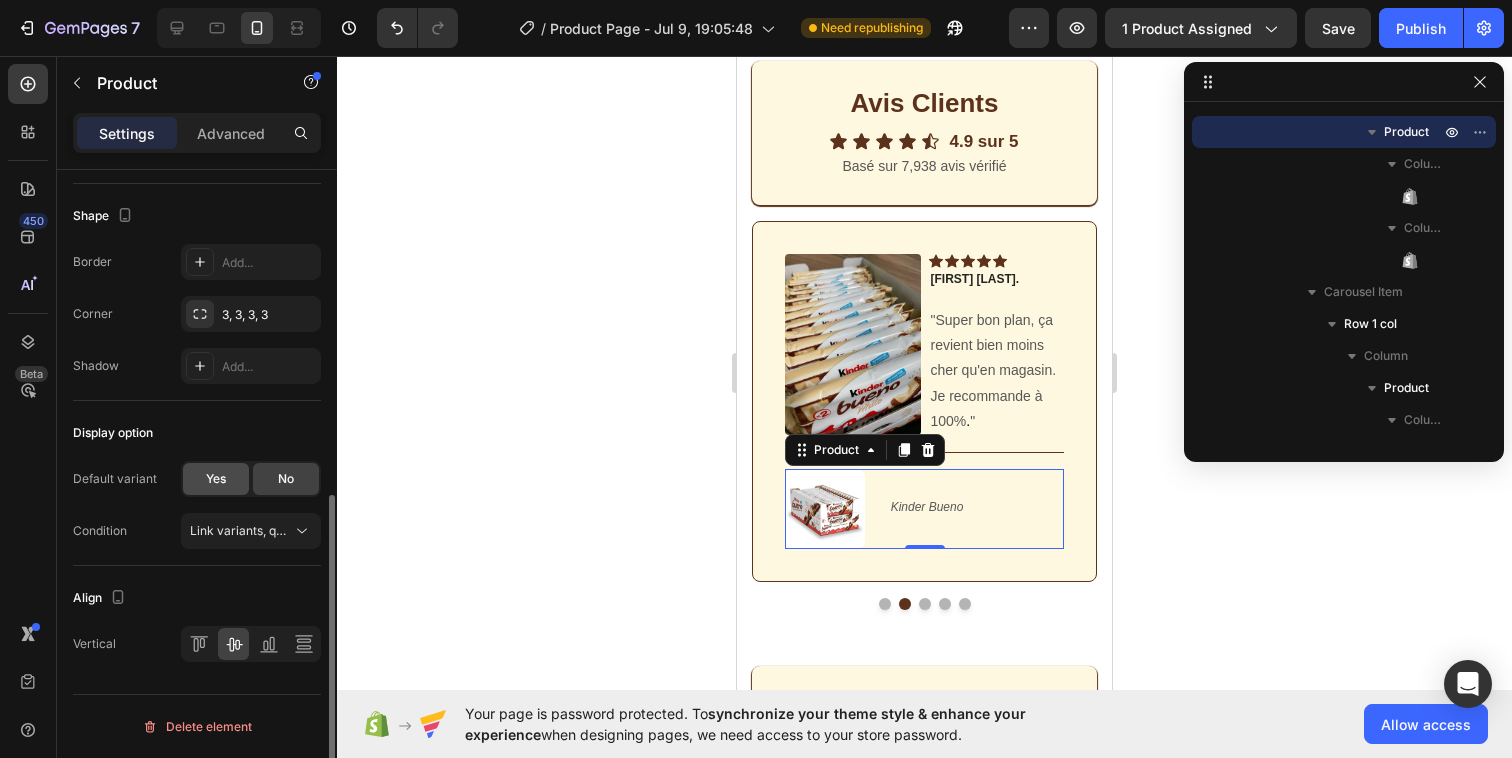 click on "Yes" 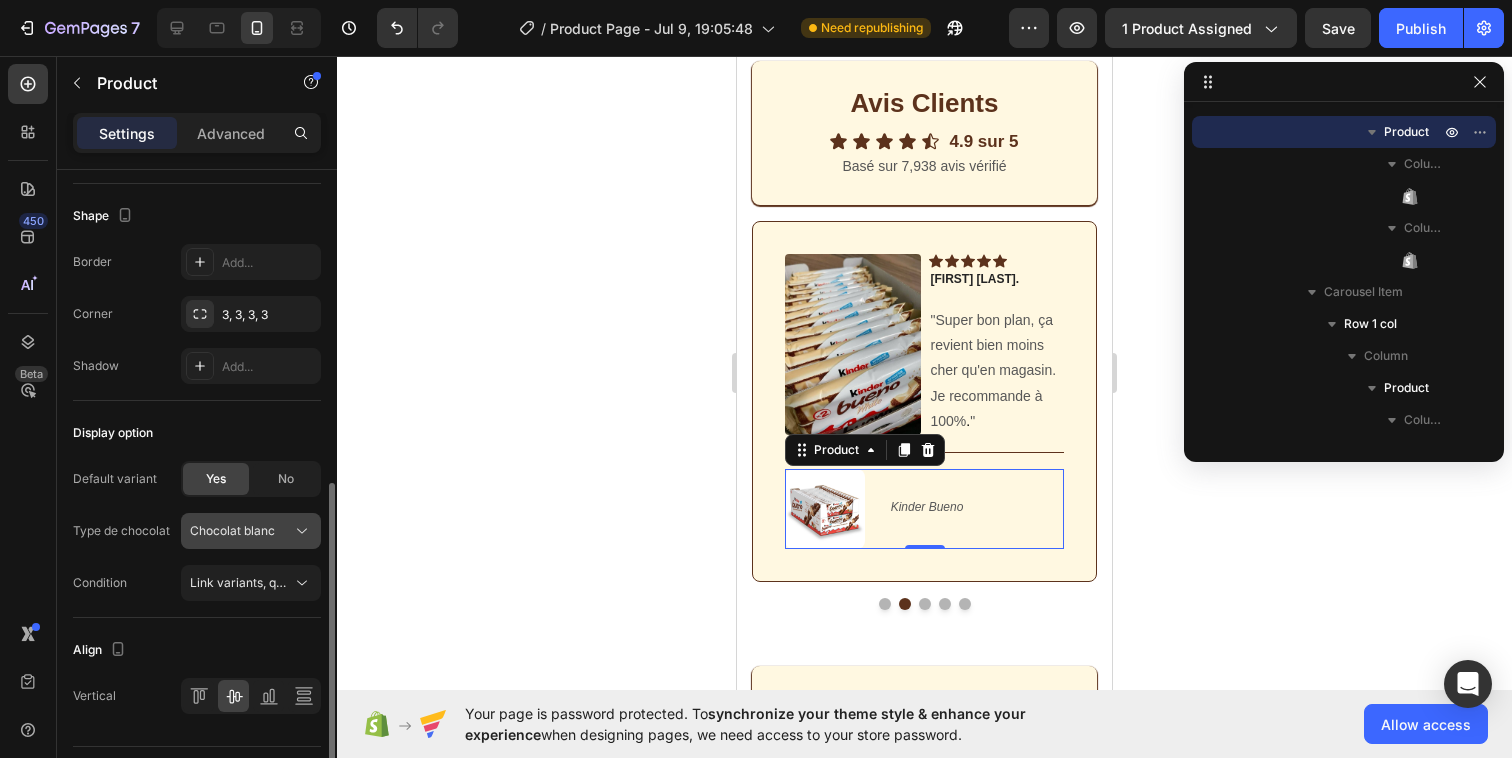 click on "Chocolat blanc" 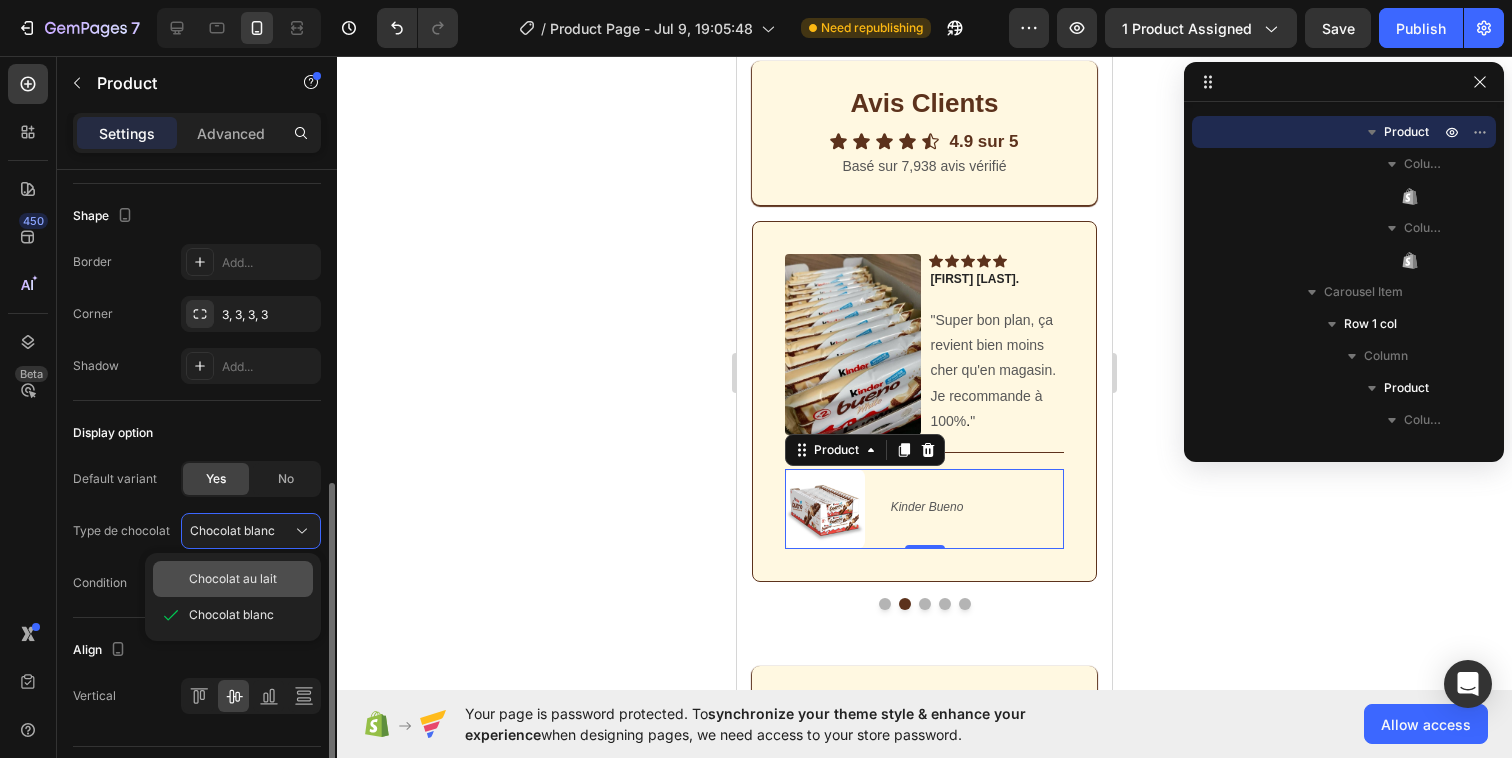 click on "Chocolat au lait" at bounding box center (233, 579) 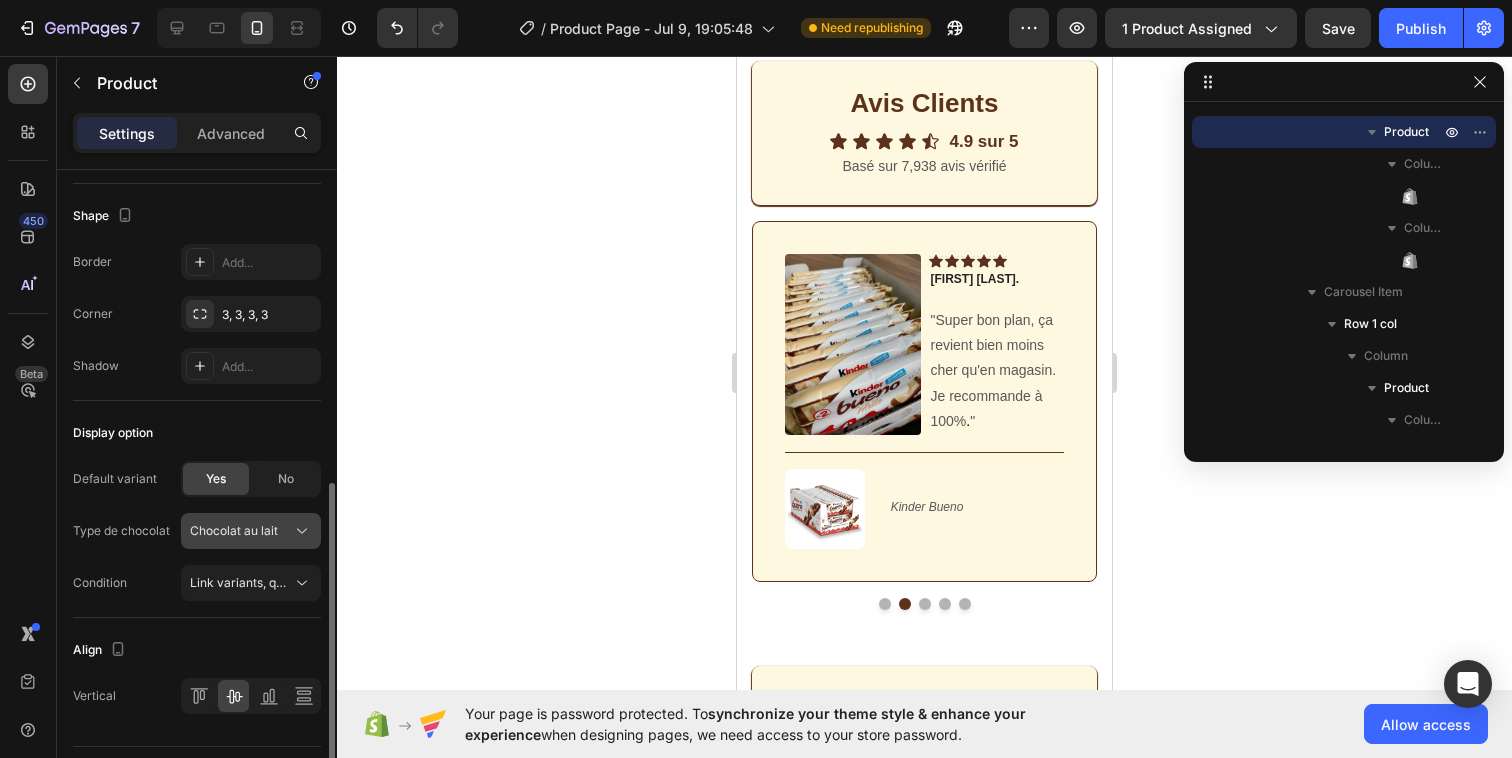 click on "Chocolat au lait" at bounding box center [251, 531] 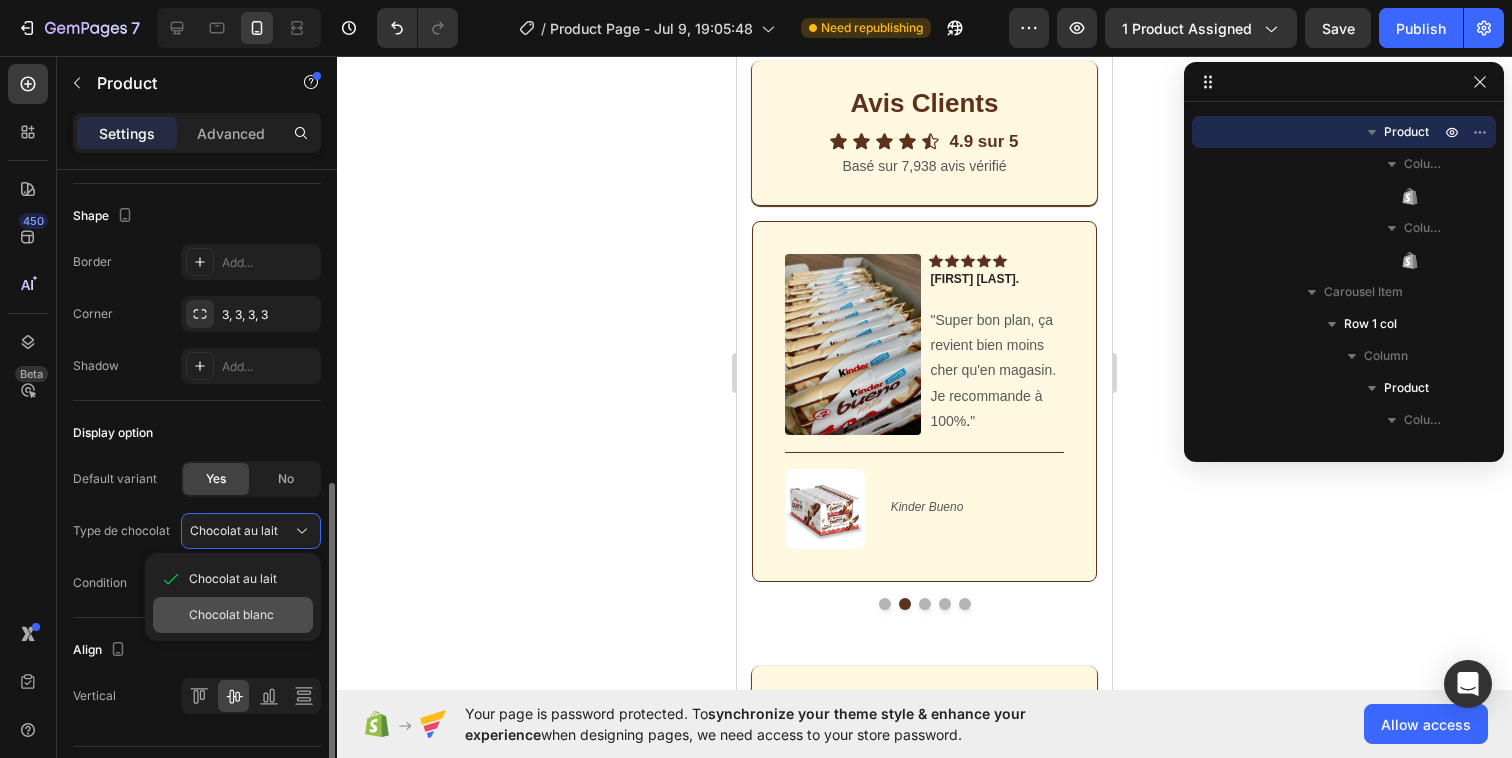 click on "Chocolat blanc" at bounding box center [231, 615] 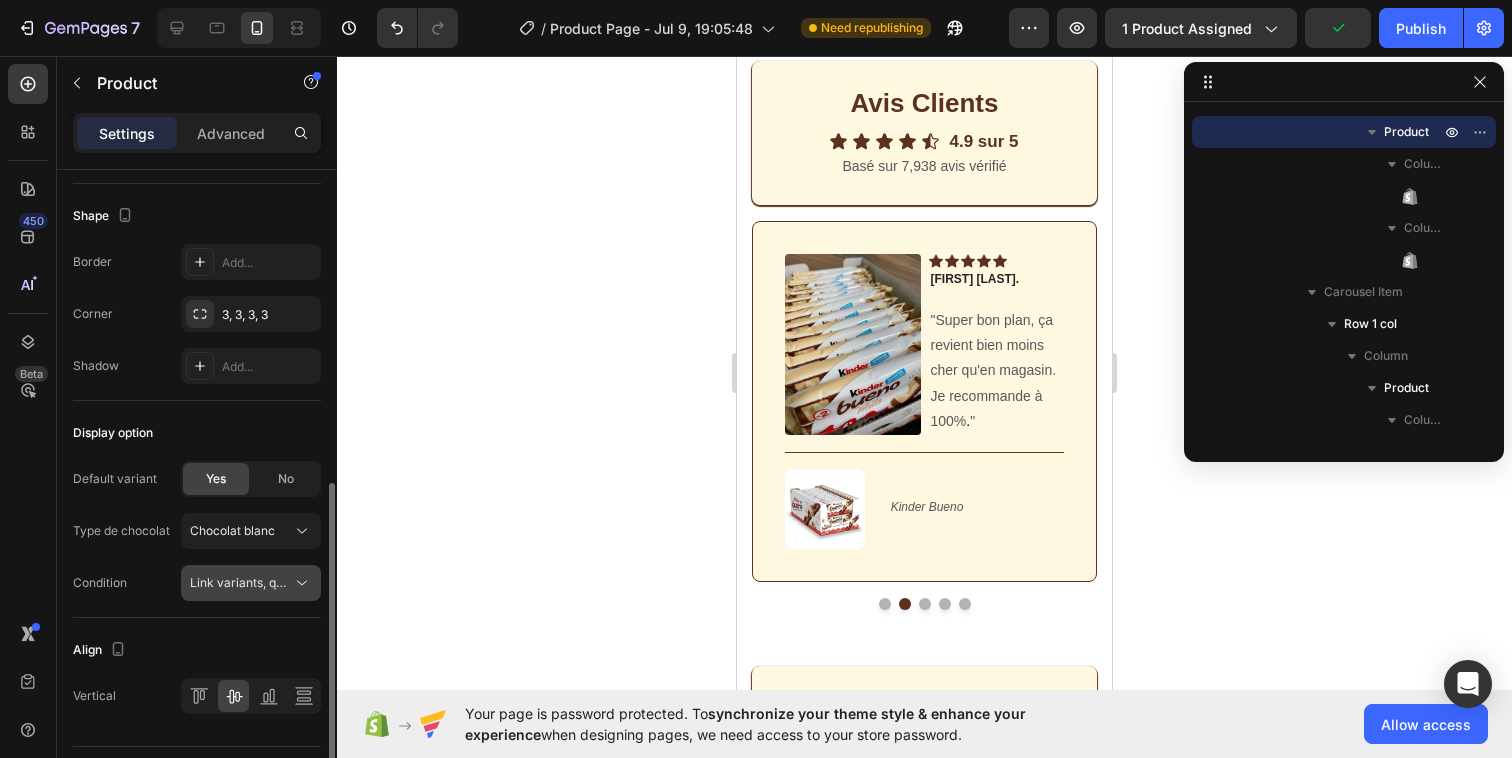 click on "Link variants, quantity <br> between same products" at bounding box center (337, 582) 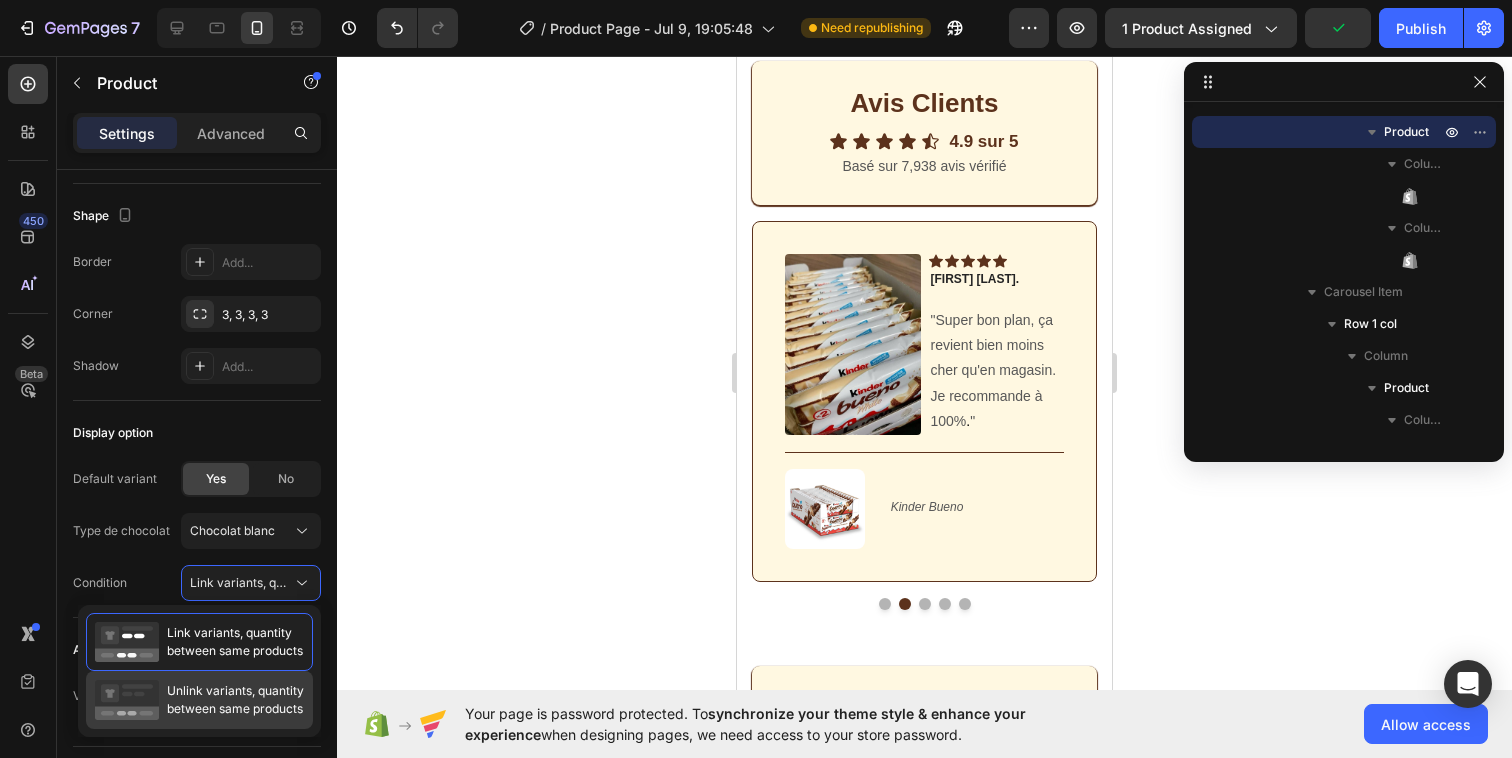 click on "Unlink variants, quantity   between same products" at bounding box center [199, 700] 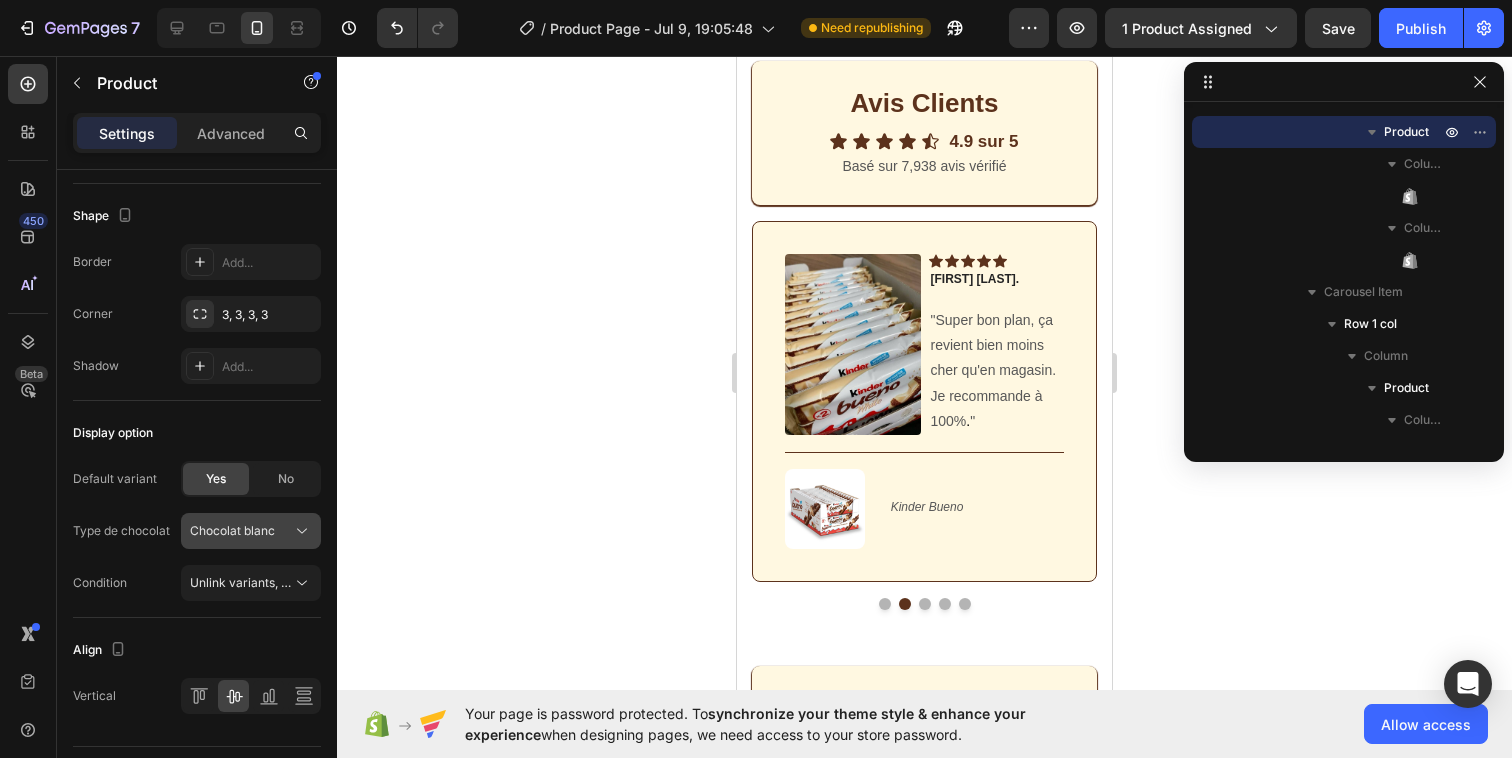 click on "Chocolat blanc" at bounding box center [251, 531] 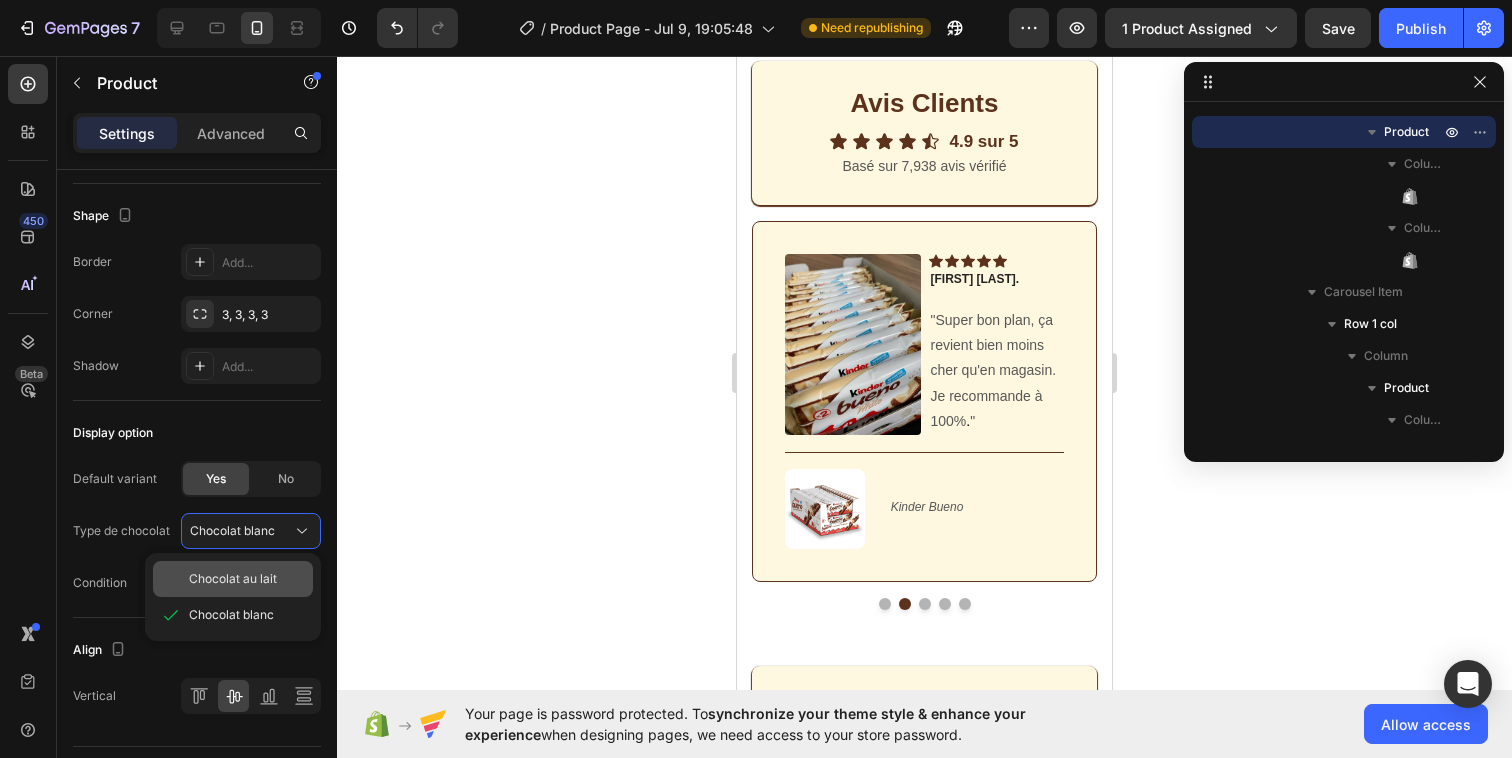 click on "Chocolat au lait" 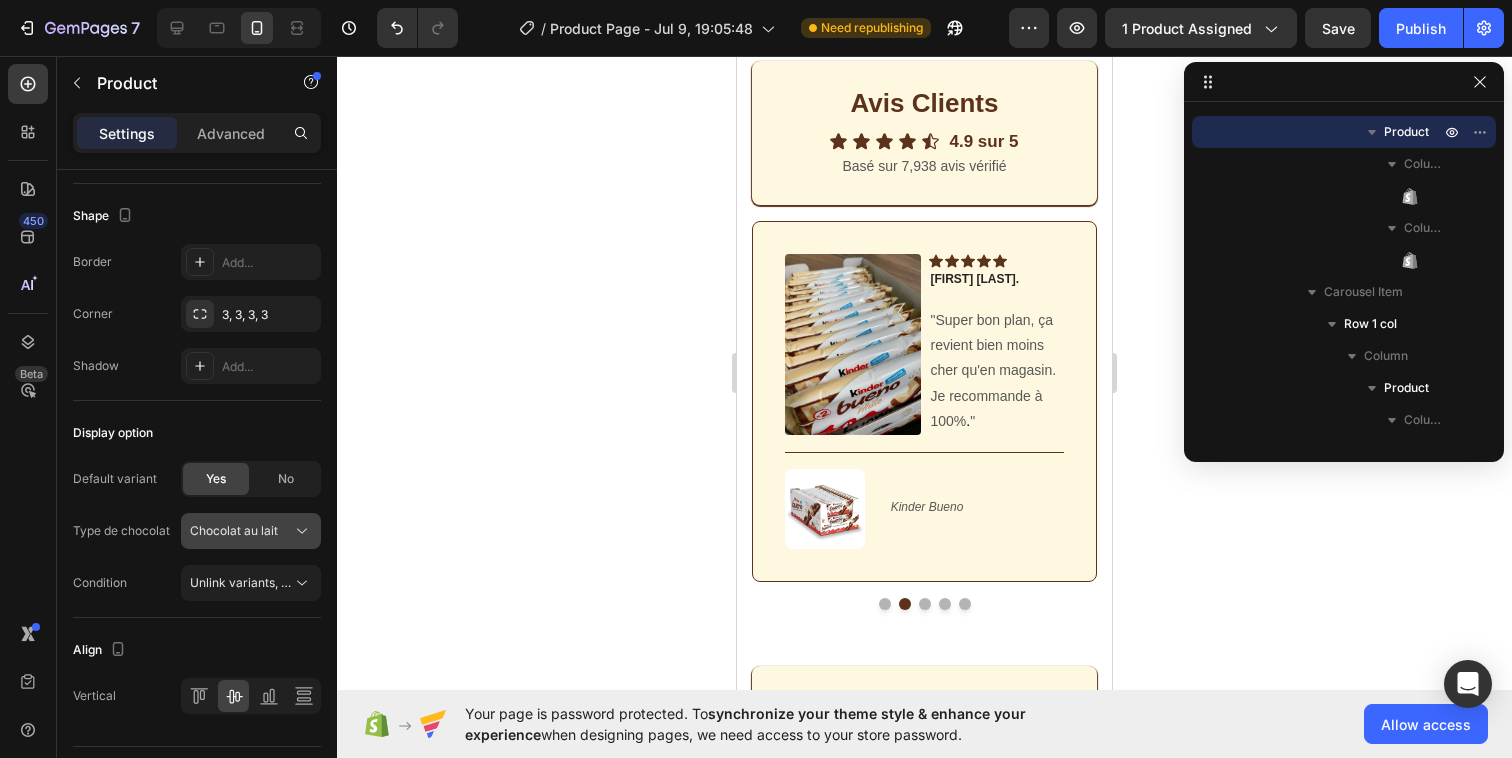 click on "Chocolat au lait" at bounding box center [251, 531] 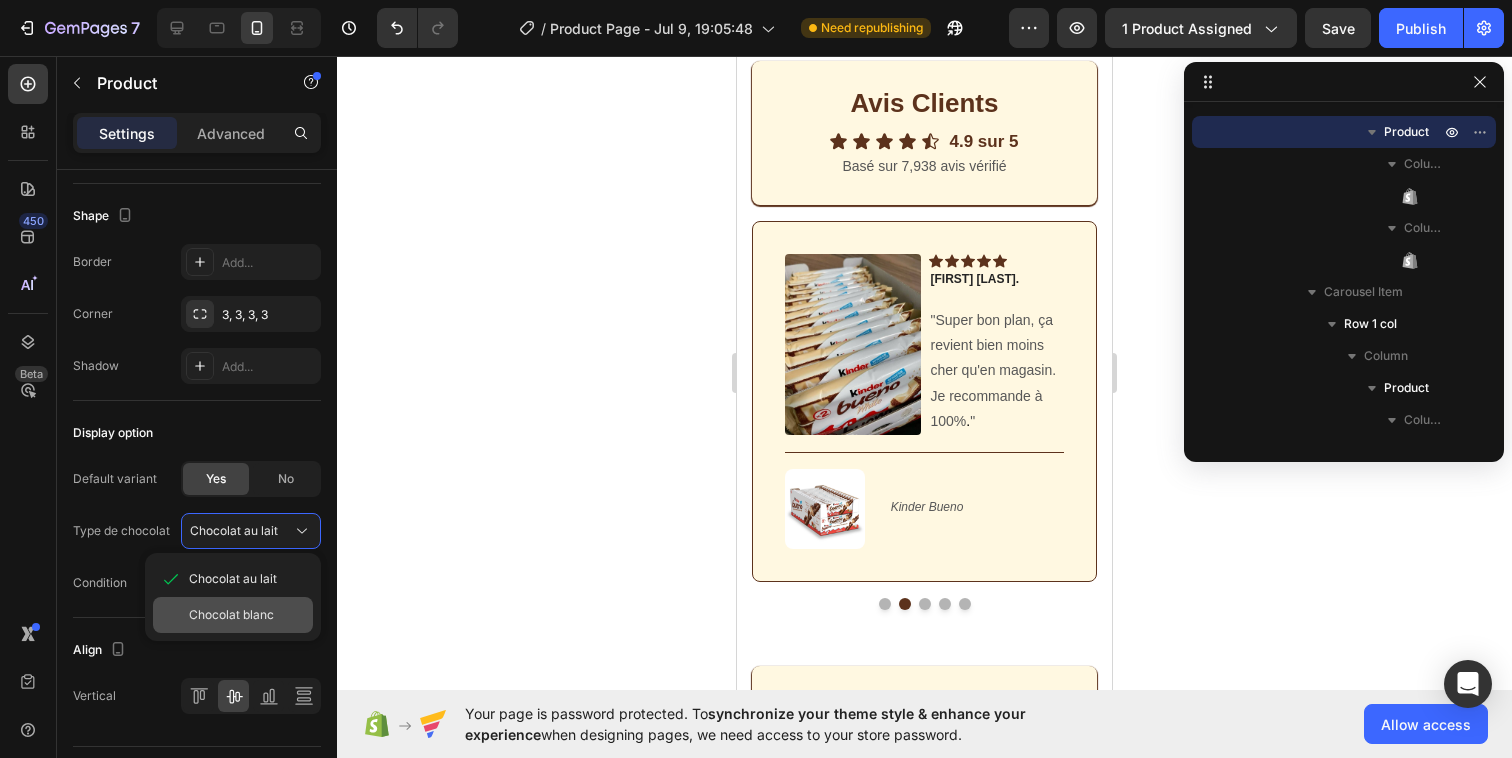 click on "Chocolat blanc" at bounding box center [231, 615] 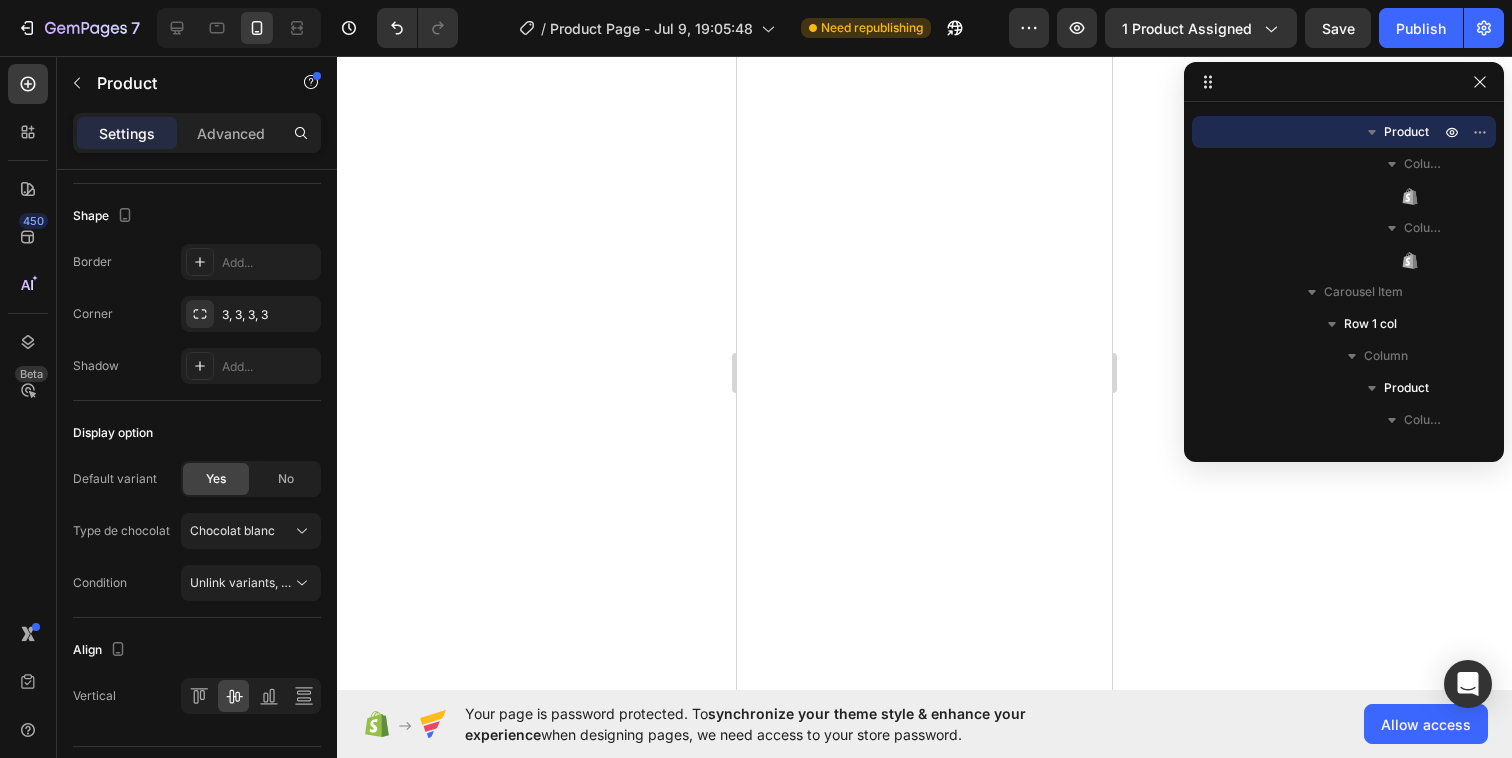 scroll, scrollTop: 0, scrollLeft: 0, axis: both 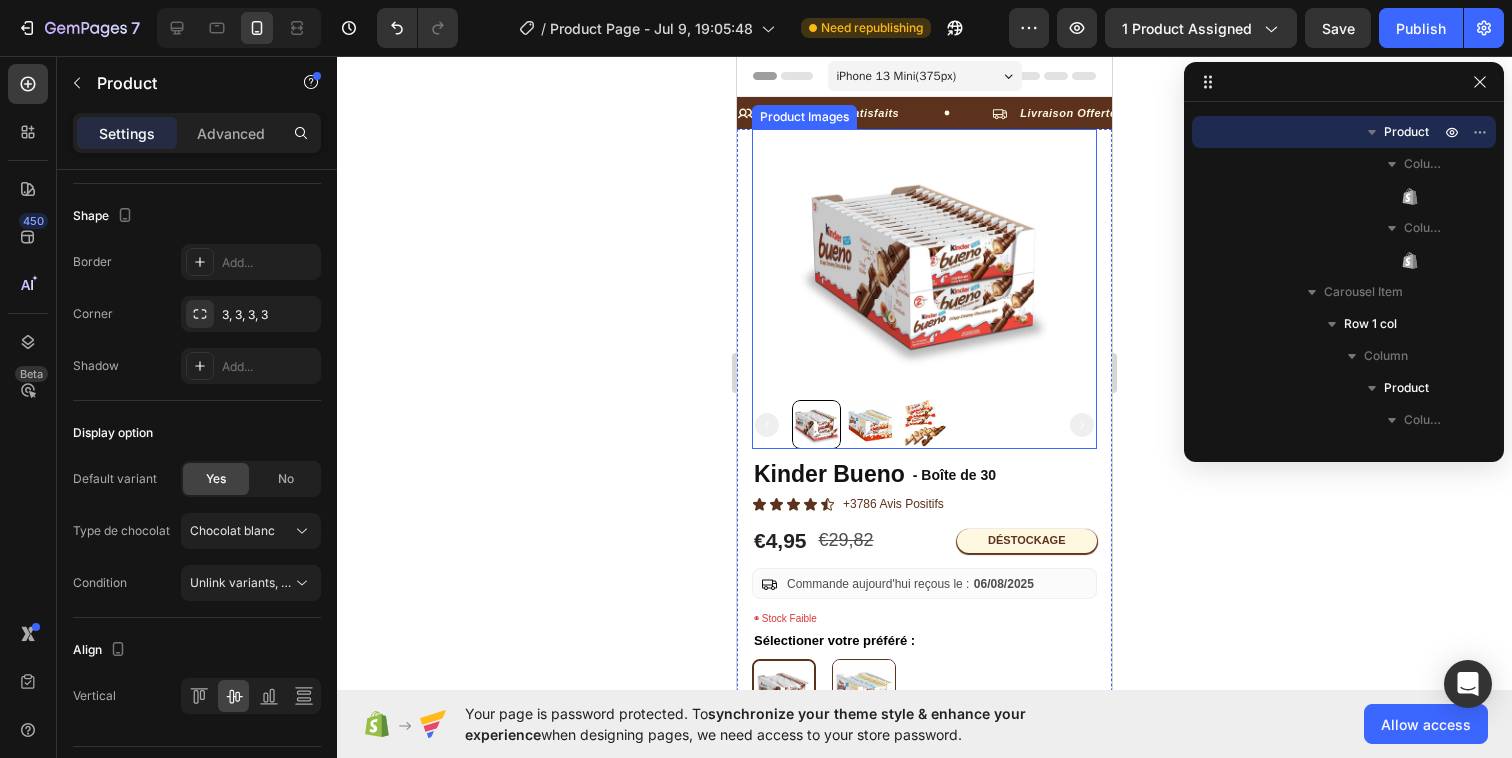 click at bounding box center [870, 424] 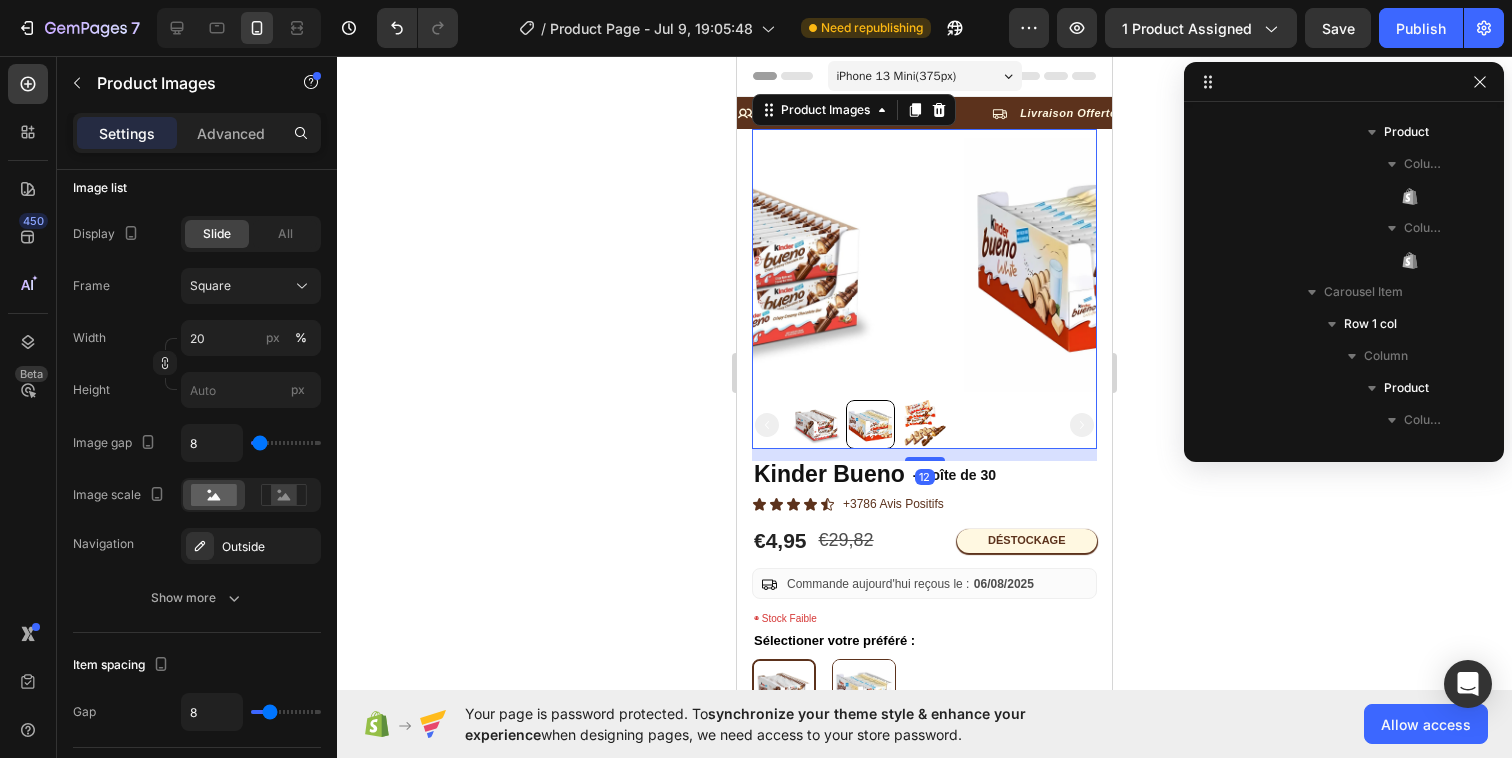 scroll, scrollTop: 218, scrollLeft: 0, axis: vertical 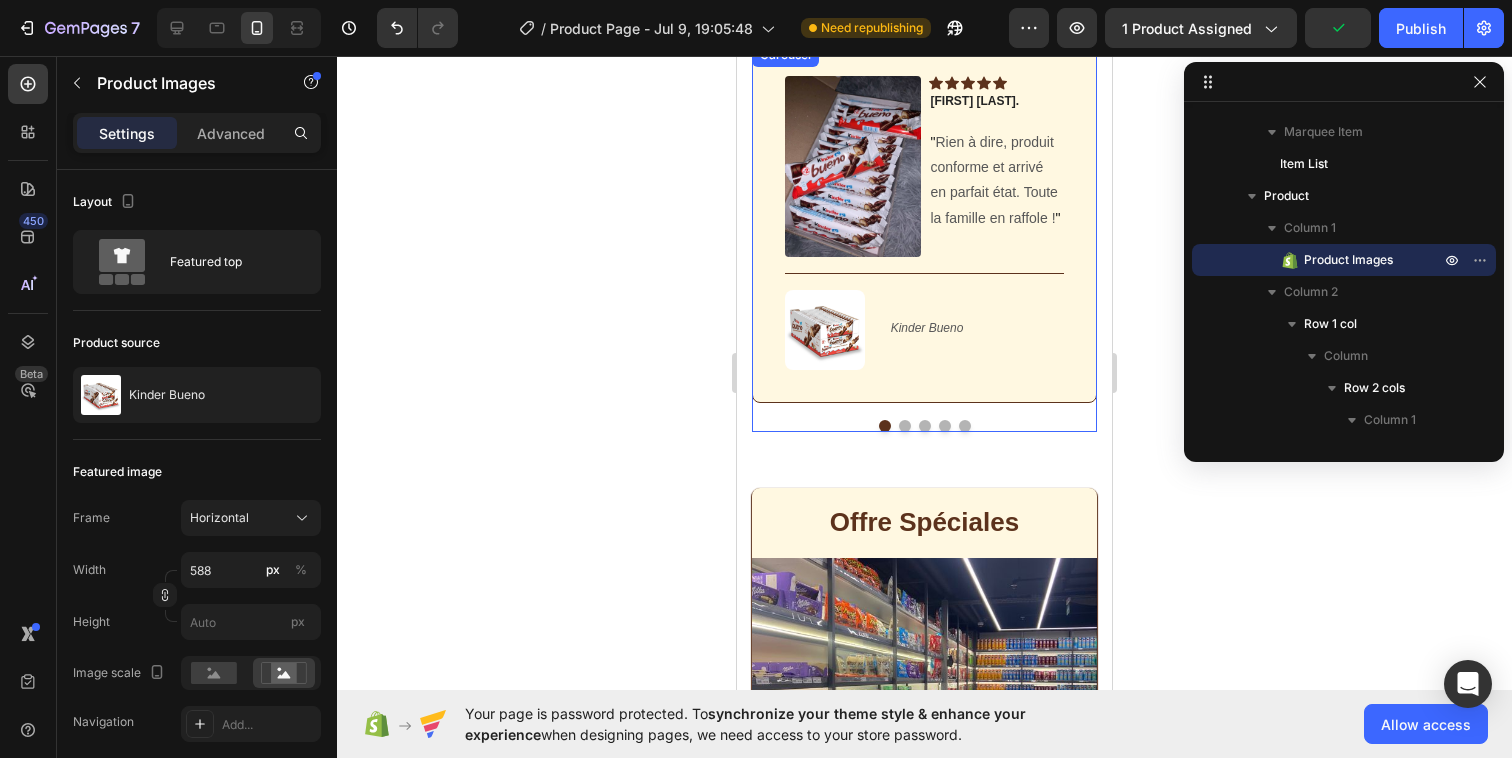 click at bounding box center [905, 426] 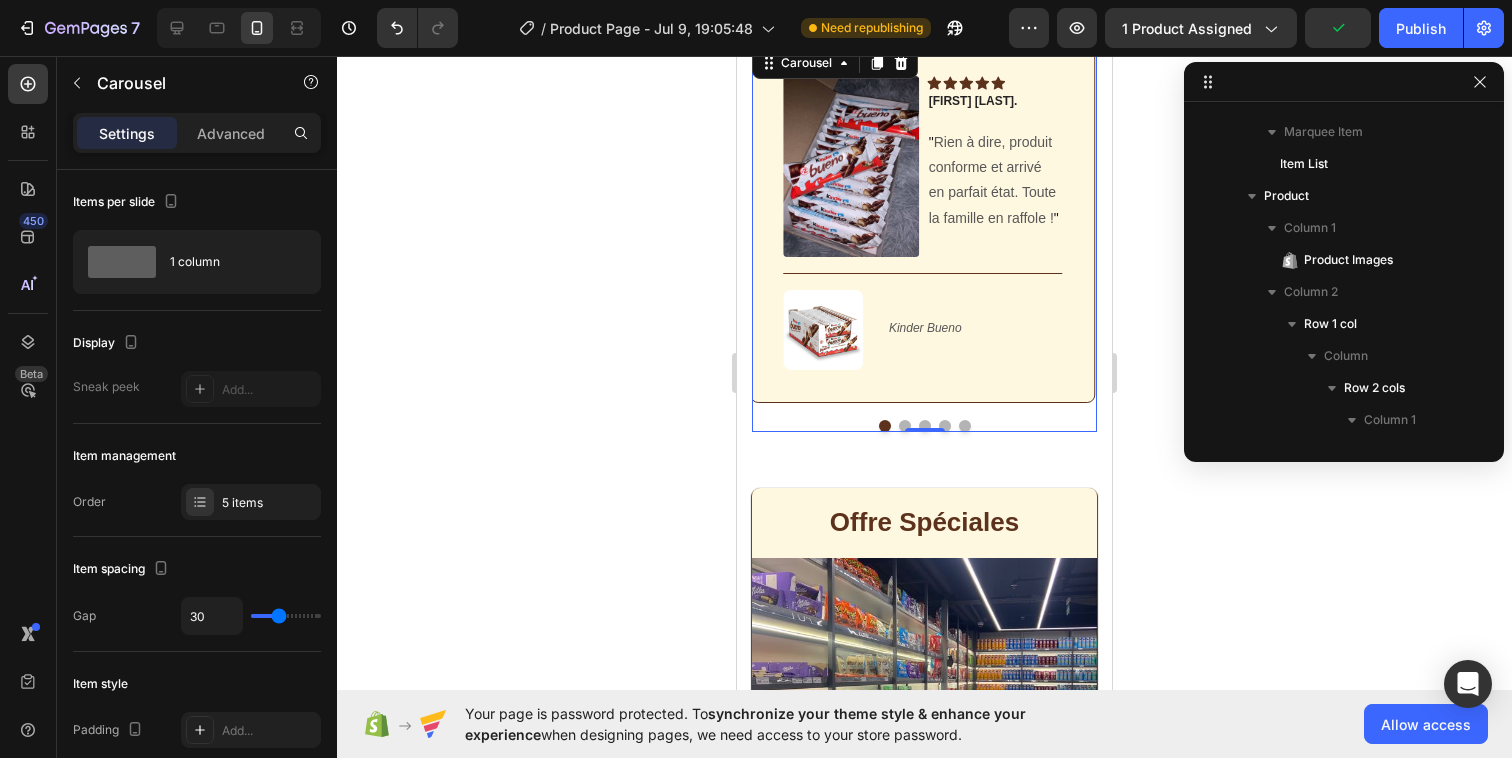 scroll, scrollTop: 5882, scrollLeft: 0, axis: vertical 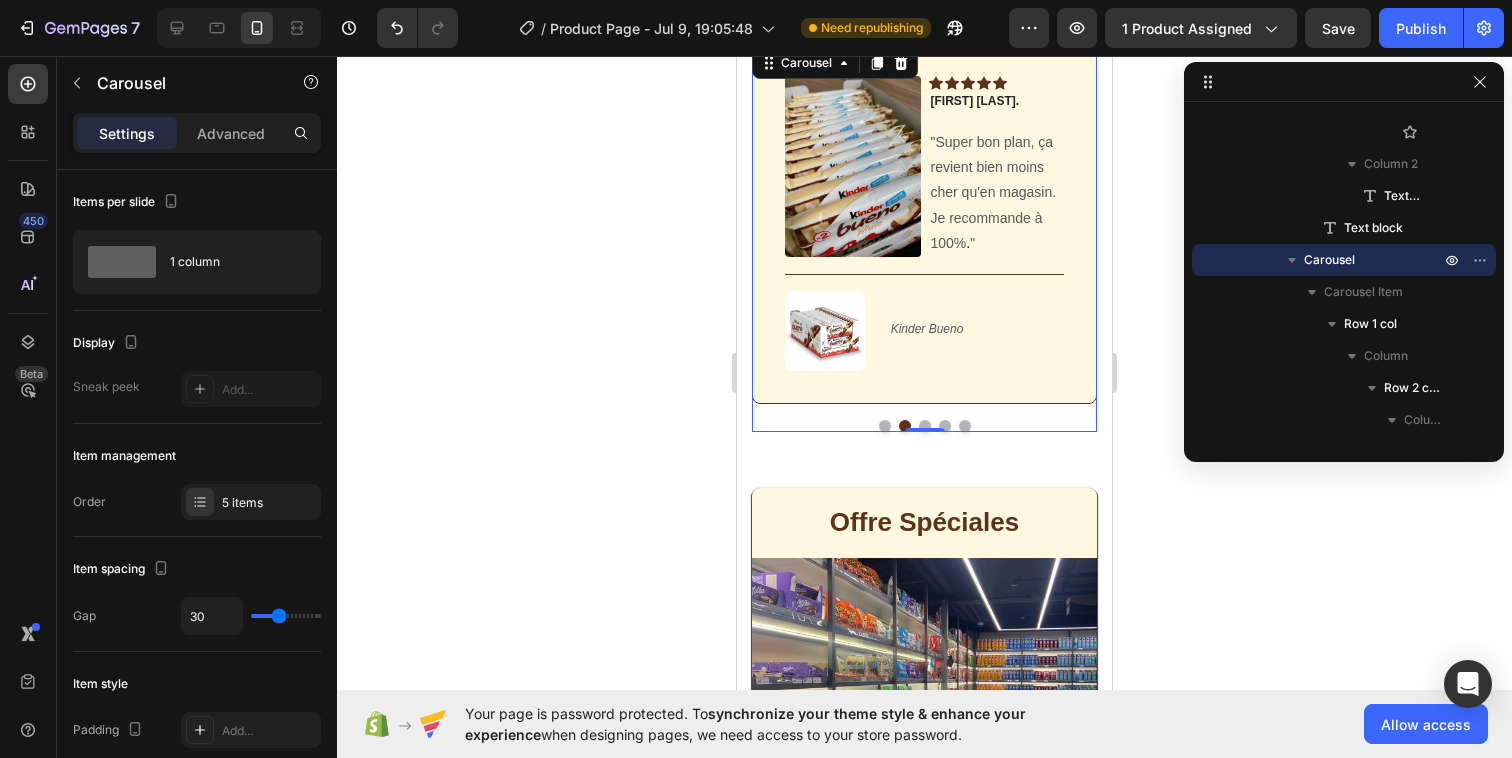 click at bounding box center [925, 426] 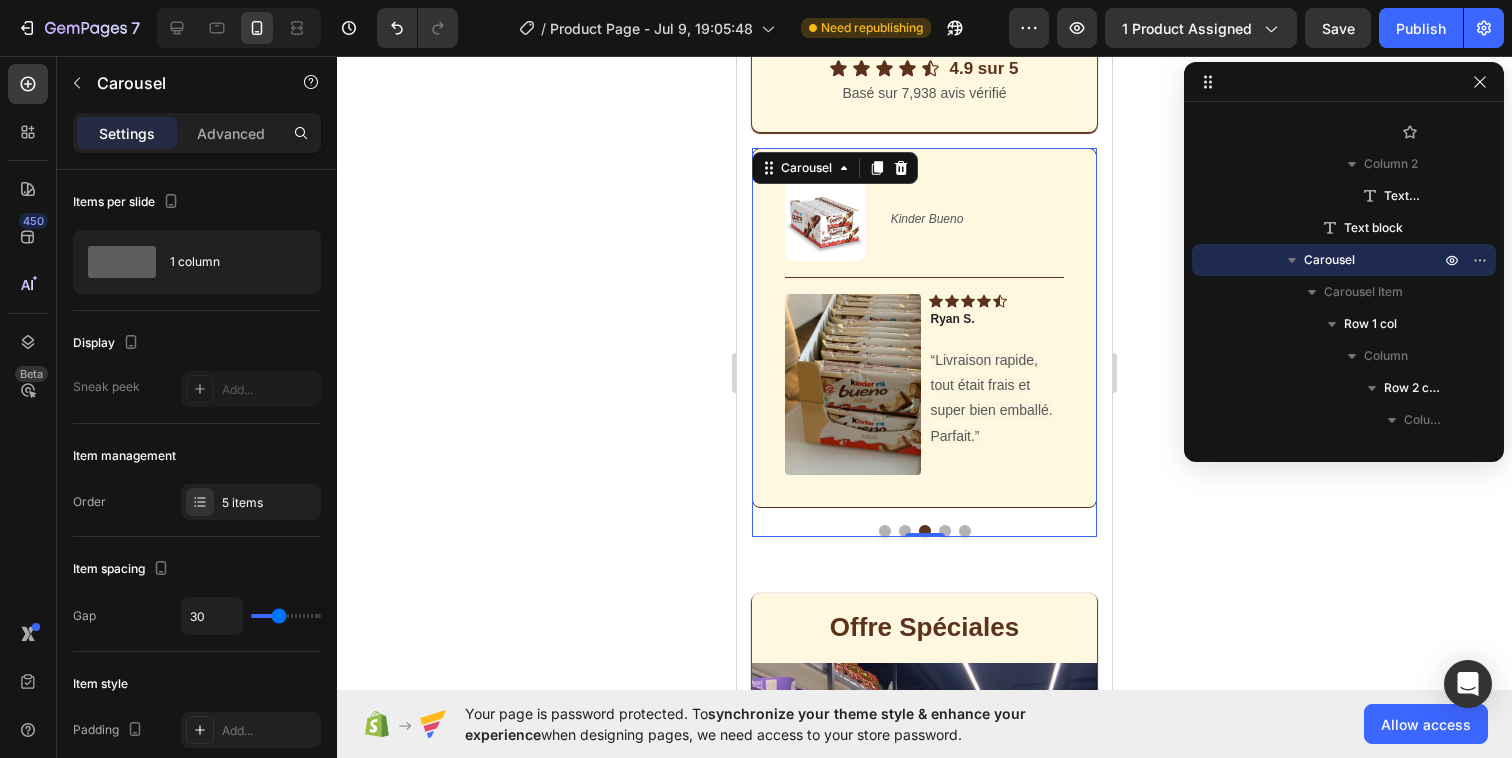 scroll, scrollTop: 1113, scrollLeft: 0, axis: vertical 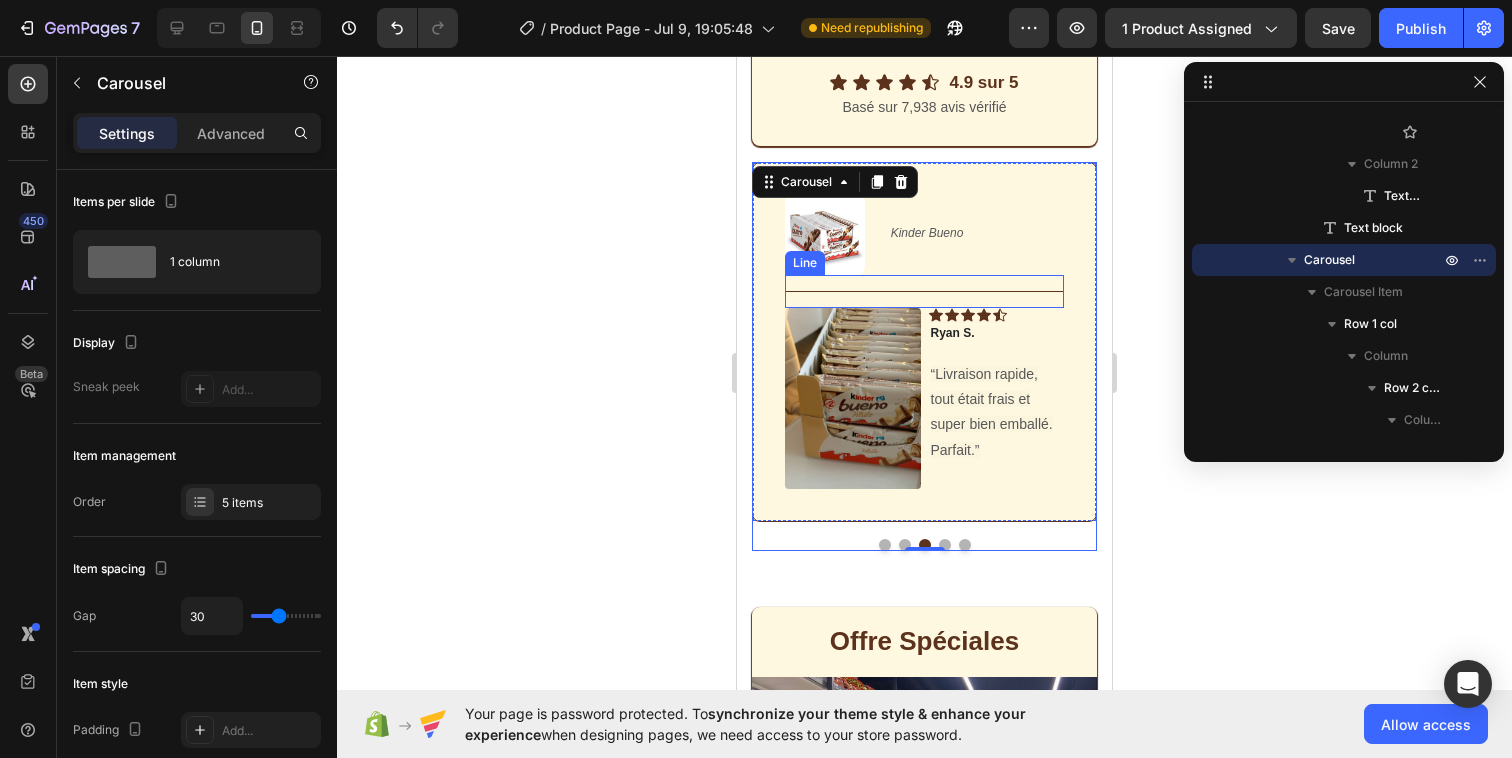 click on "Title Line" at bounding box center [924, 291] 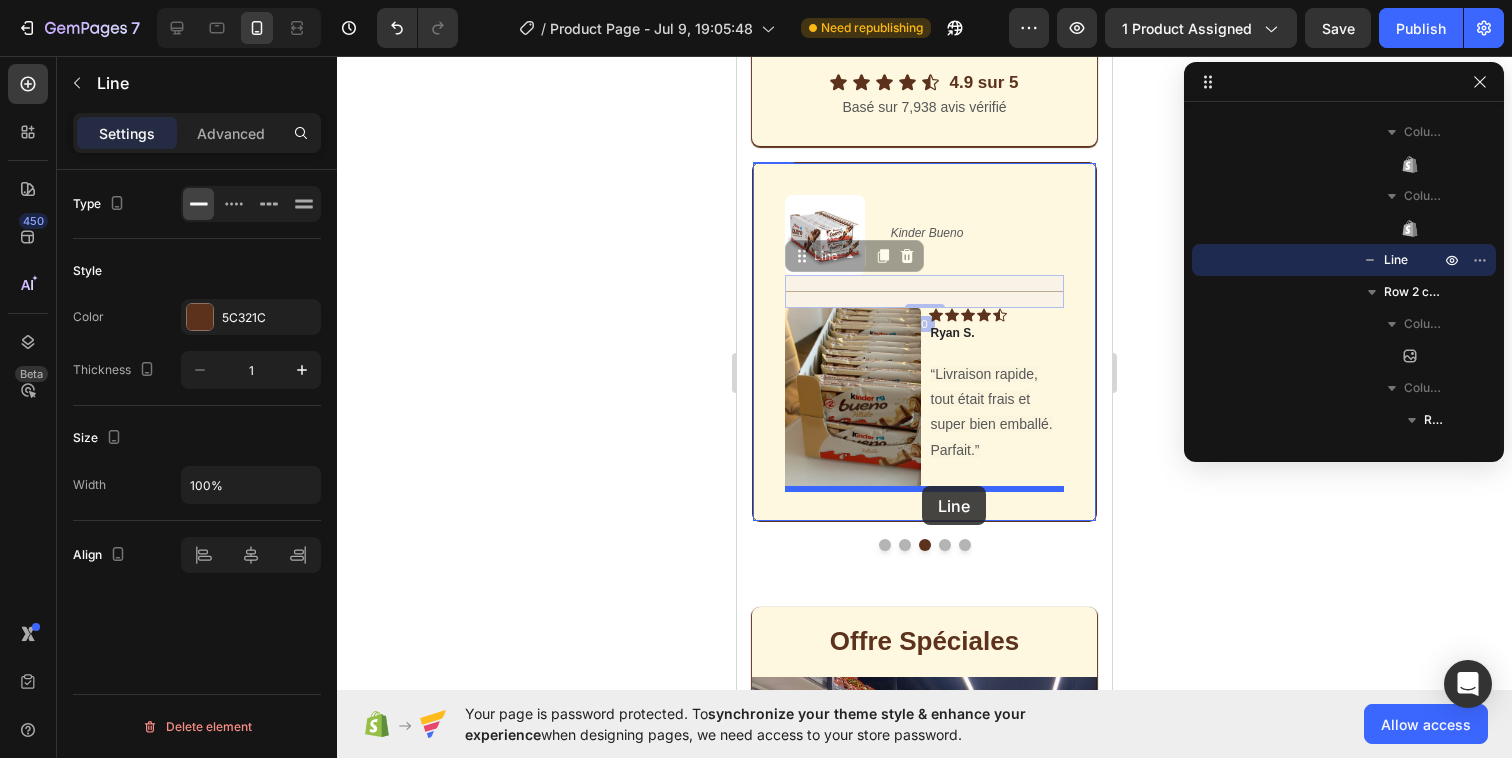 drag, startPoint x: 802, startPoint y: 257, endPoint x: 922, endPoint y: 486, distance: 258.53625 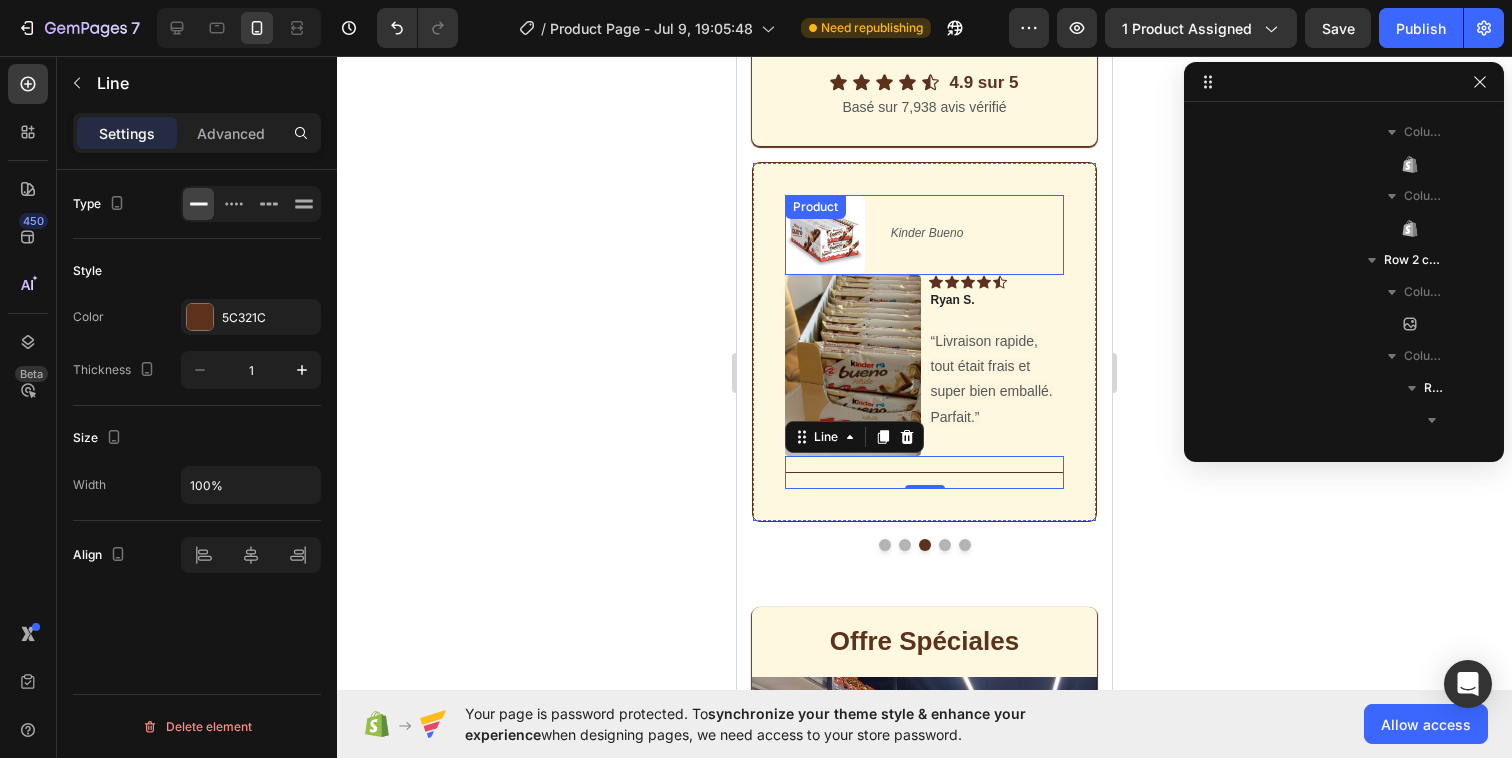 click on "Kinder Bueno (P) Title" at bounding box center (976, 235) 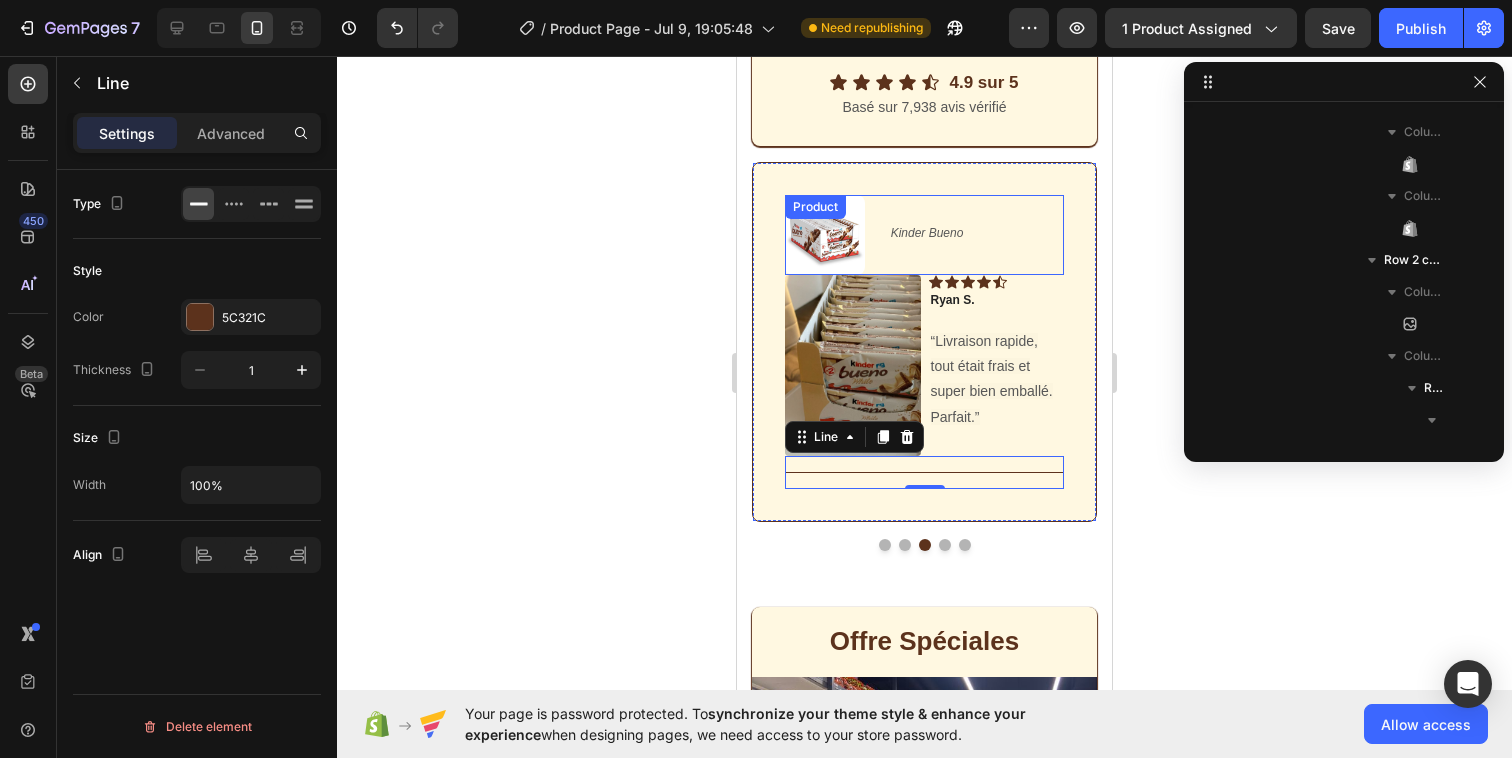 scroll, scrollTop: 7674, scrollLeft: 0, axis: vertical 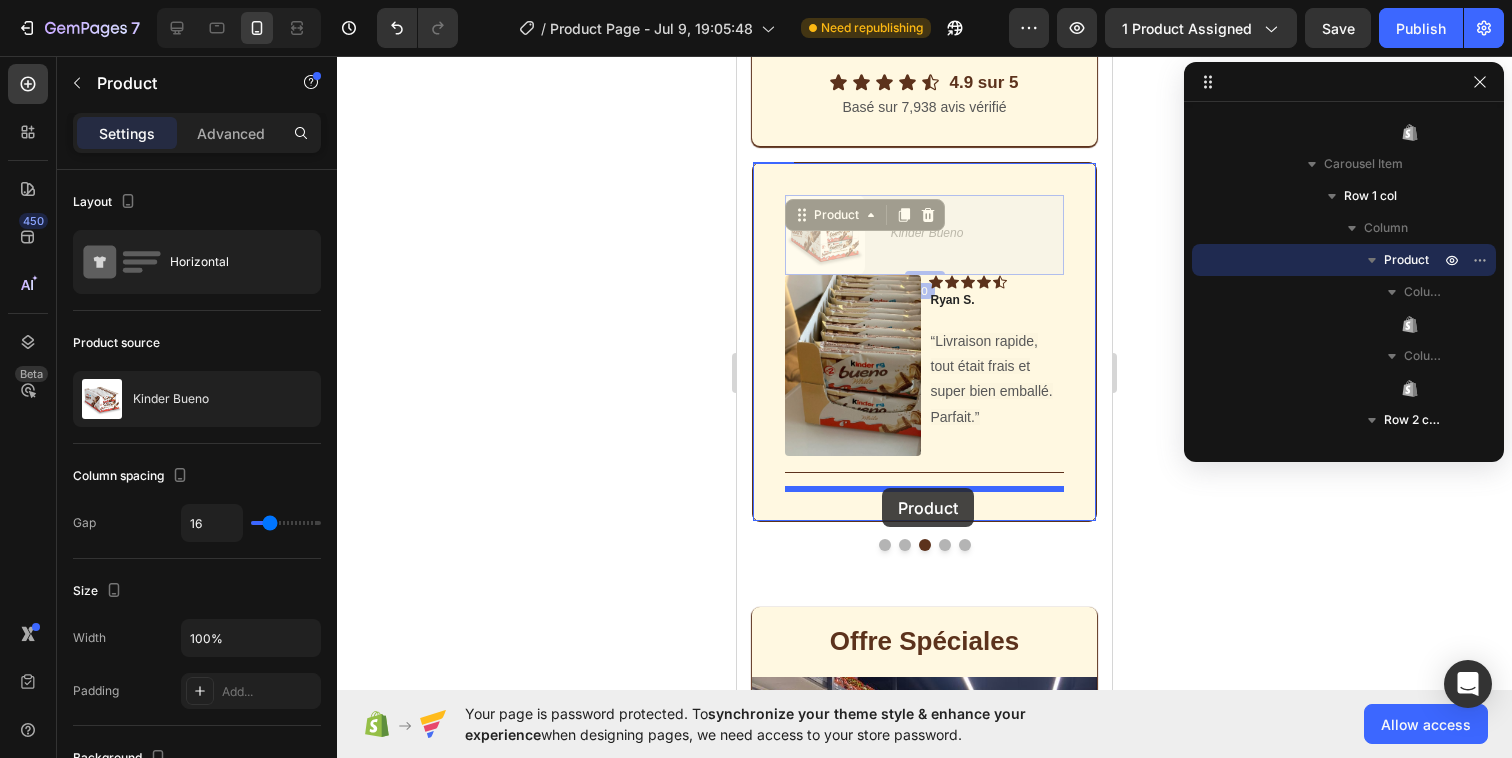 drag, startPoint x: 805, startPoint y: 219, endPoint x: 883, endPoint y: 487, distance: 279.12006 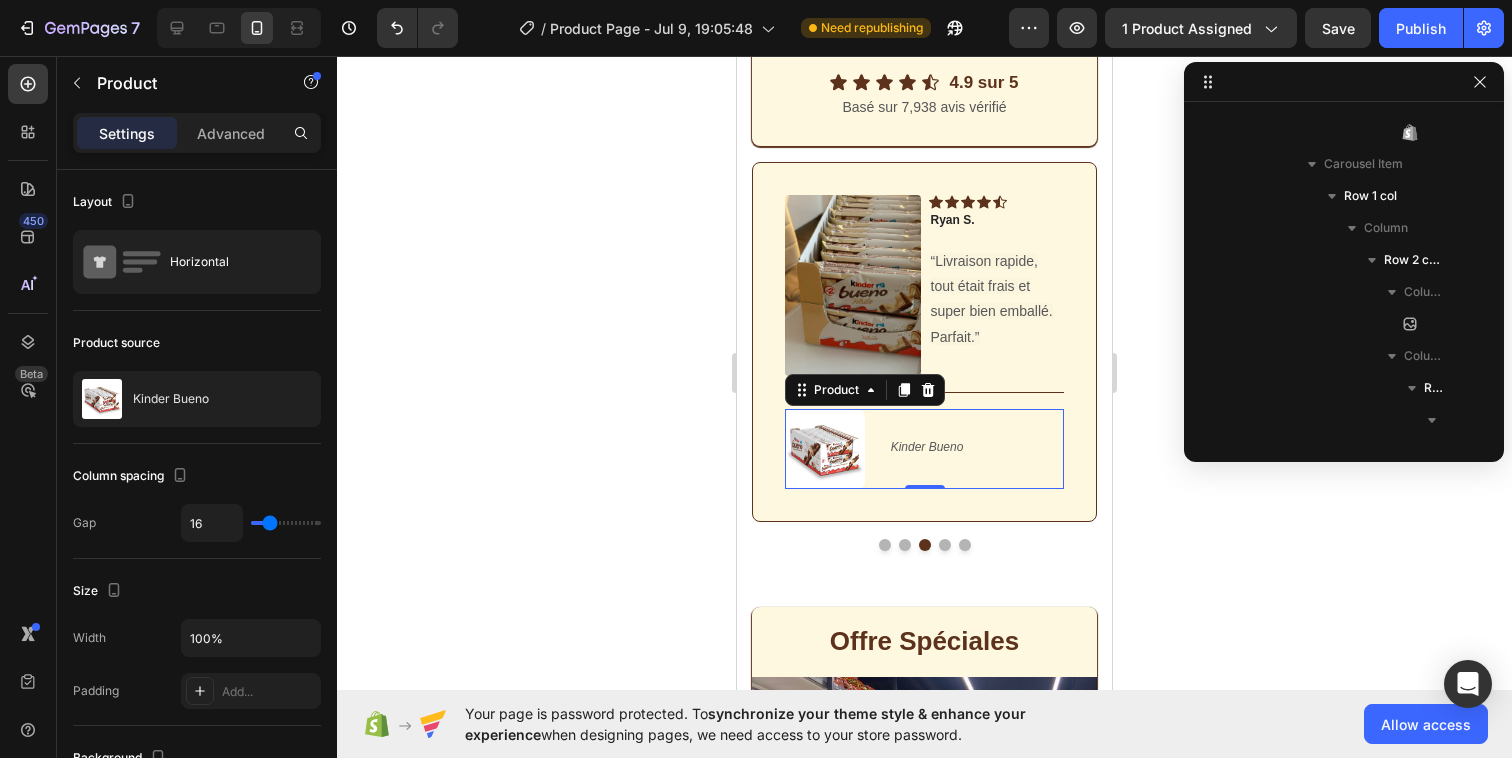 click 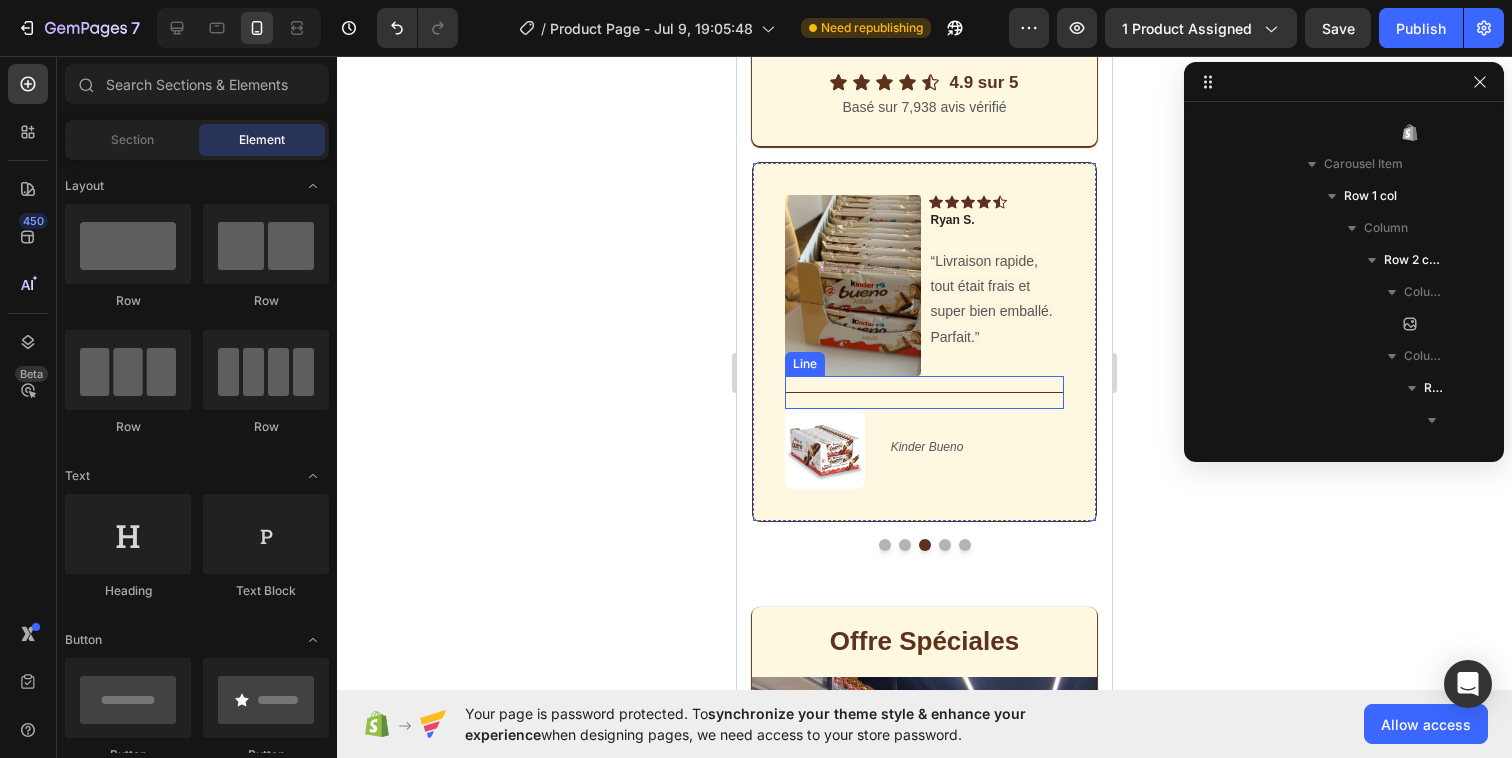 click on "Title Line" at bounding box center (924, 392) 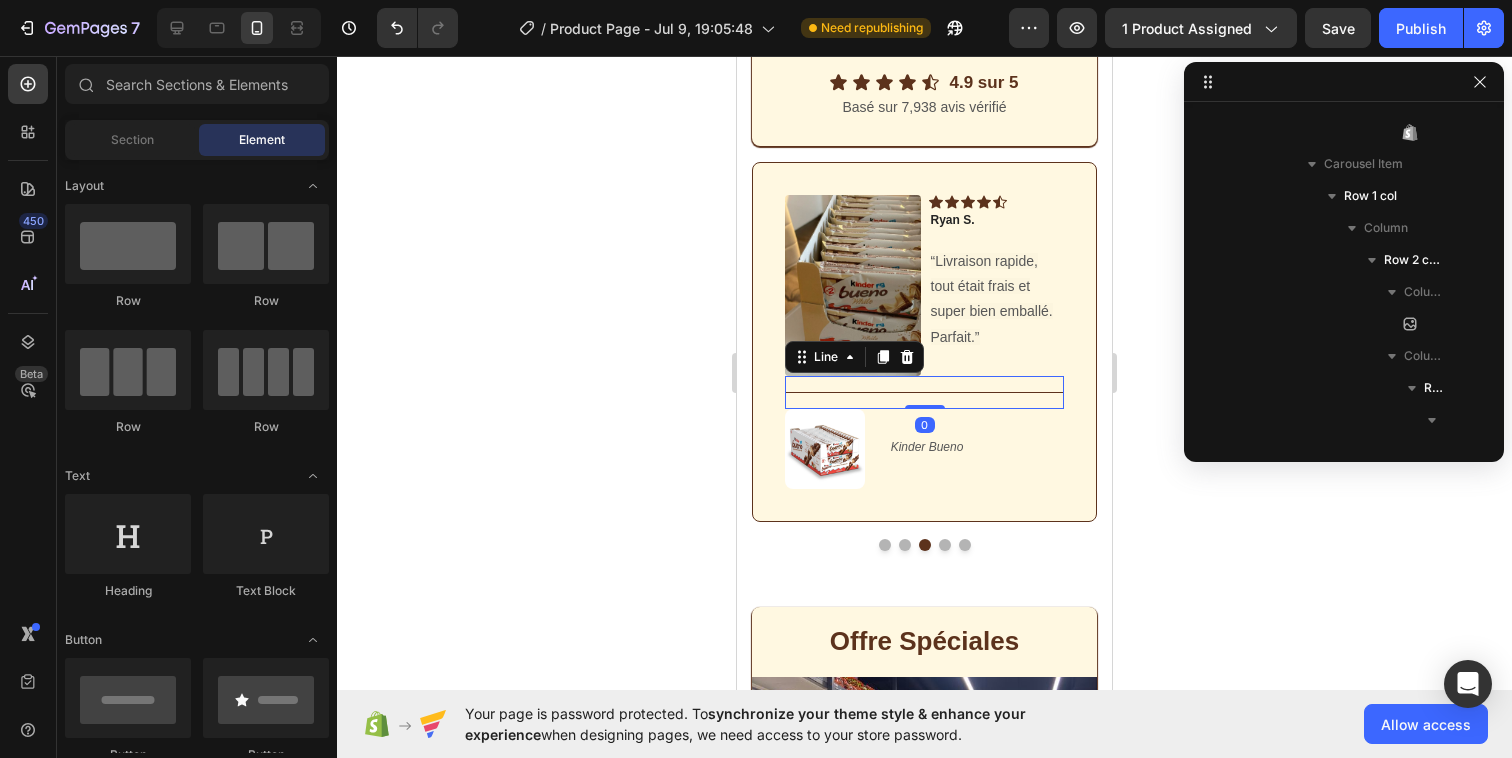 scroll, scrollTop: 8218, scrollLeft: 0, axis: vertical 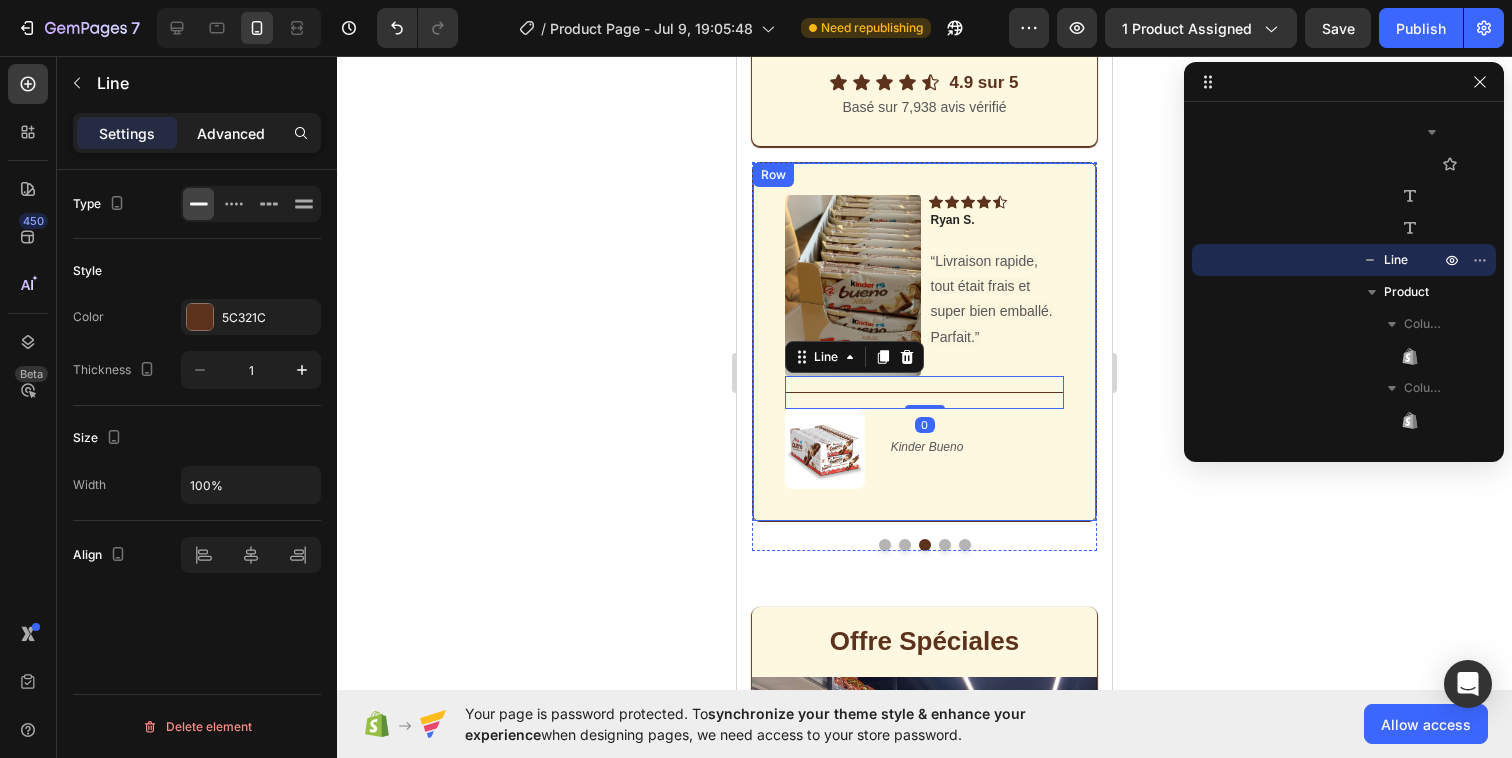 click on "Advanced" at bounding box center [231, 133] 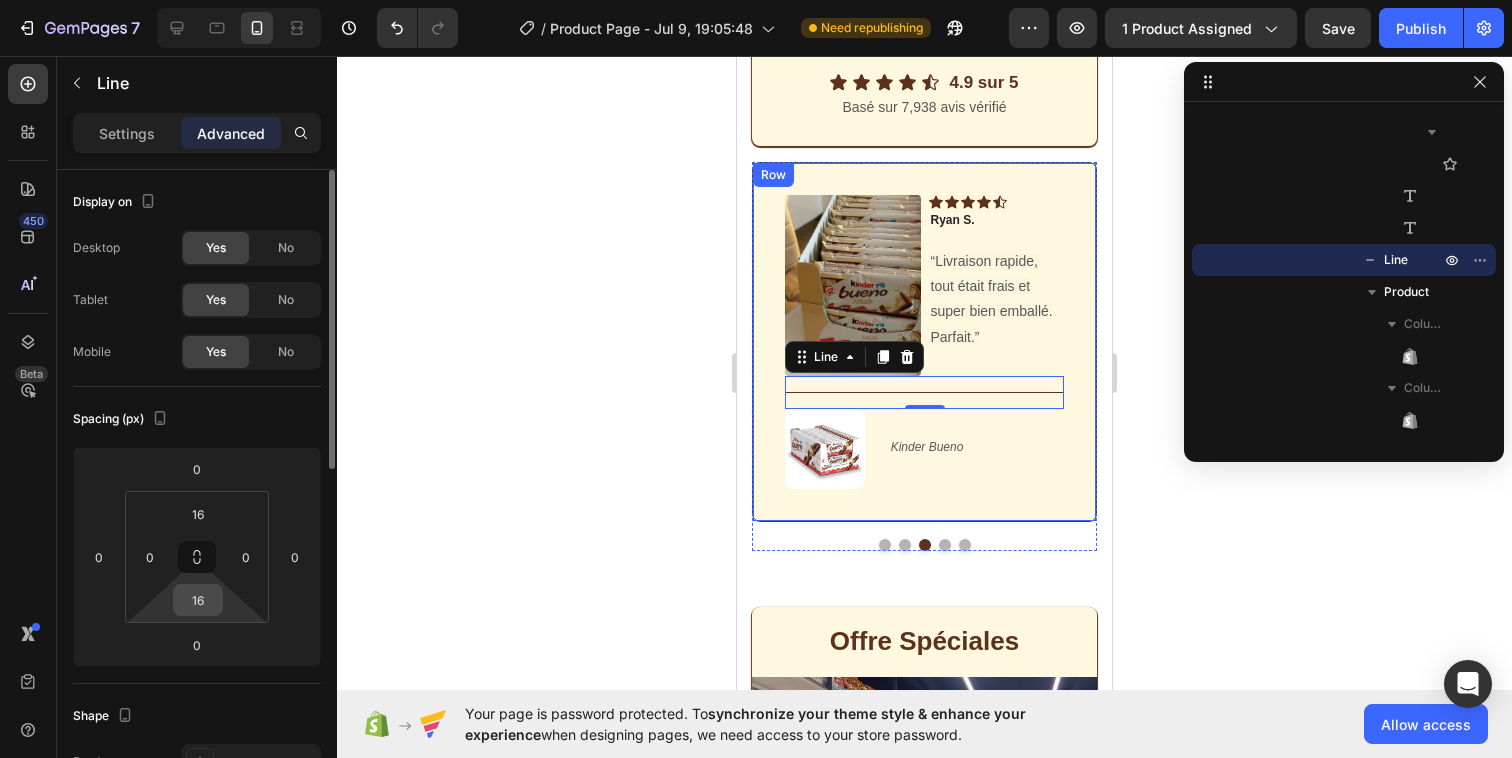 click on "16" at bounding box center (198, 600) 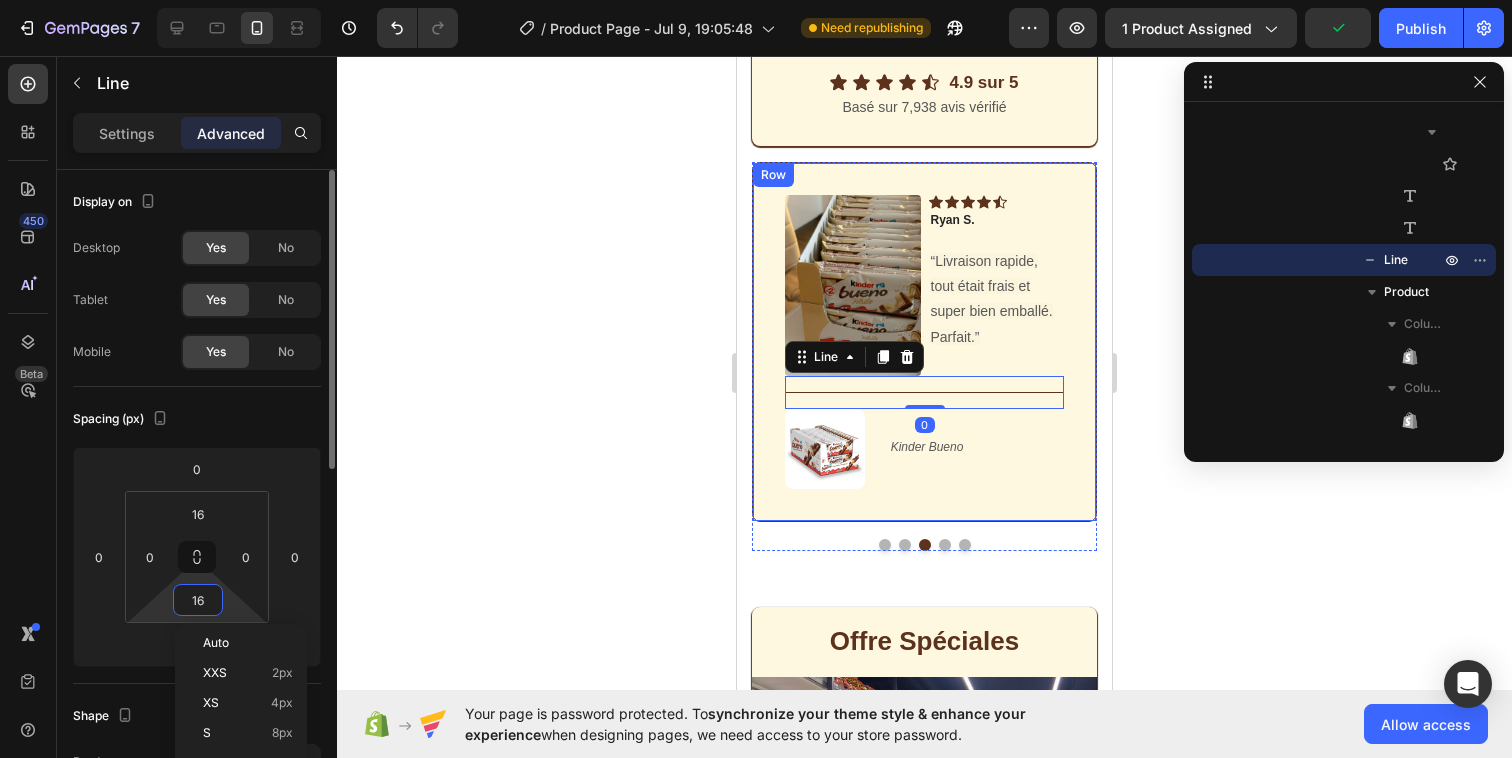 type 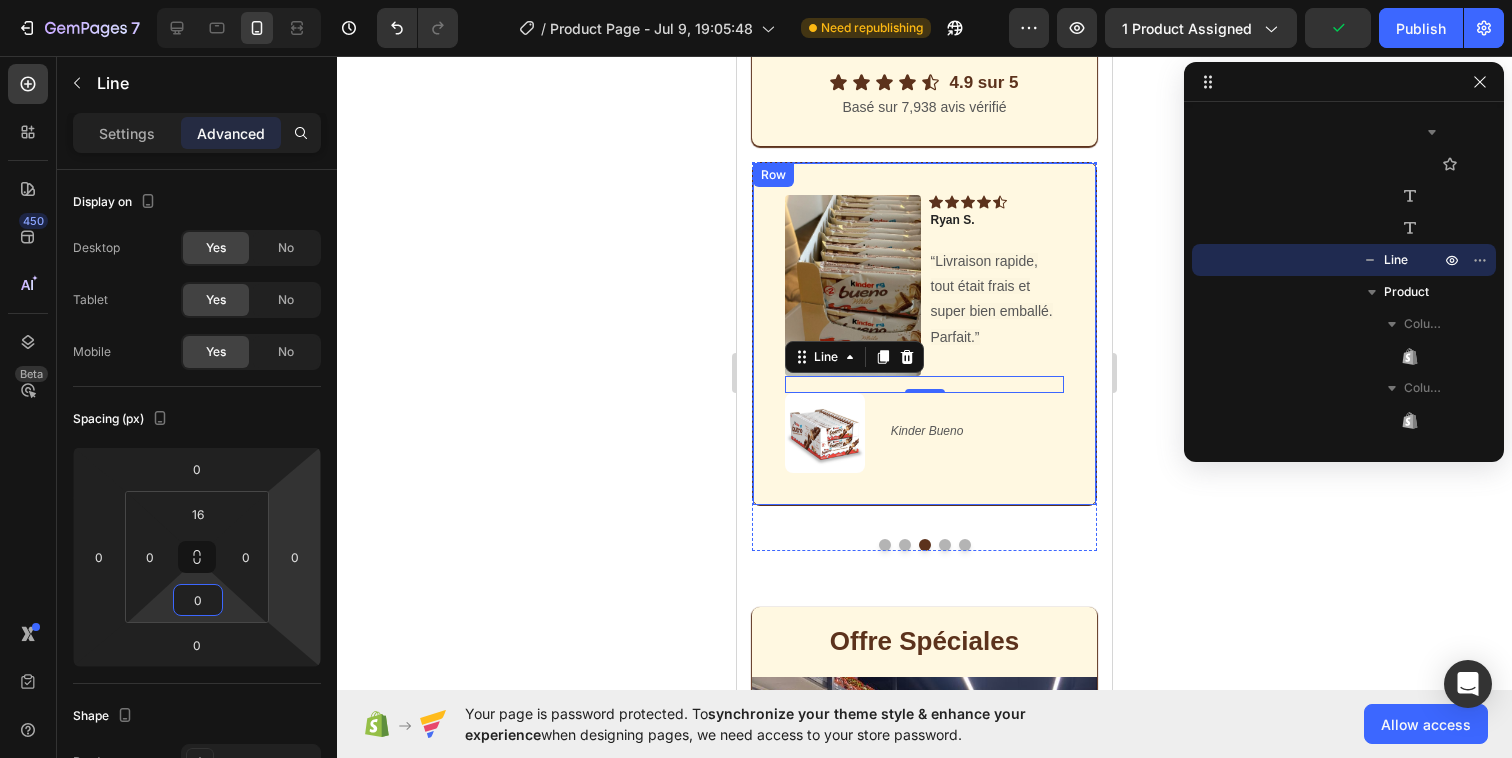 click 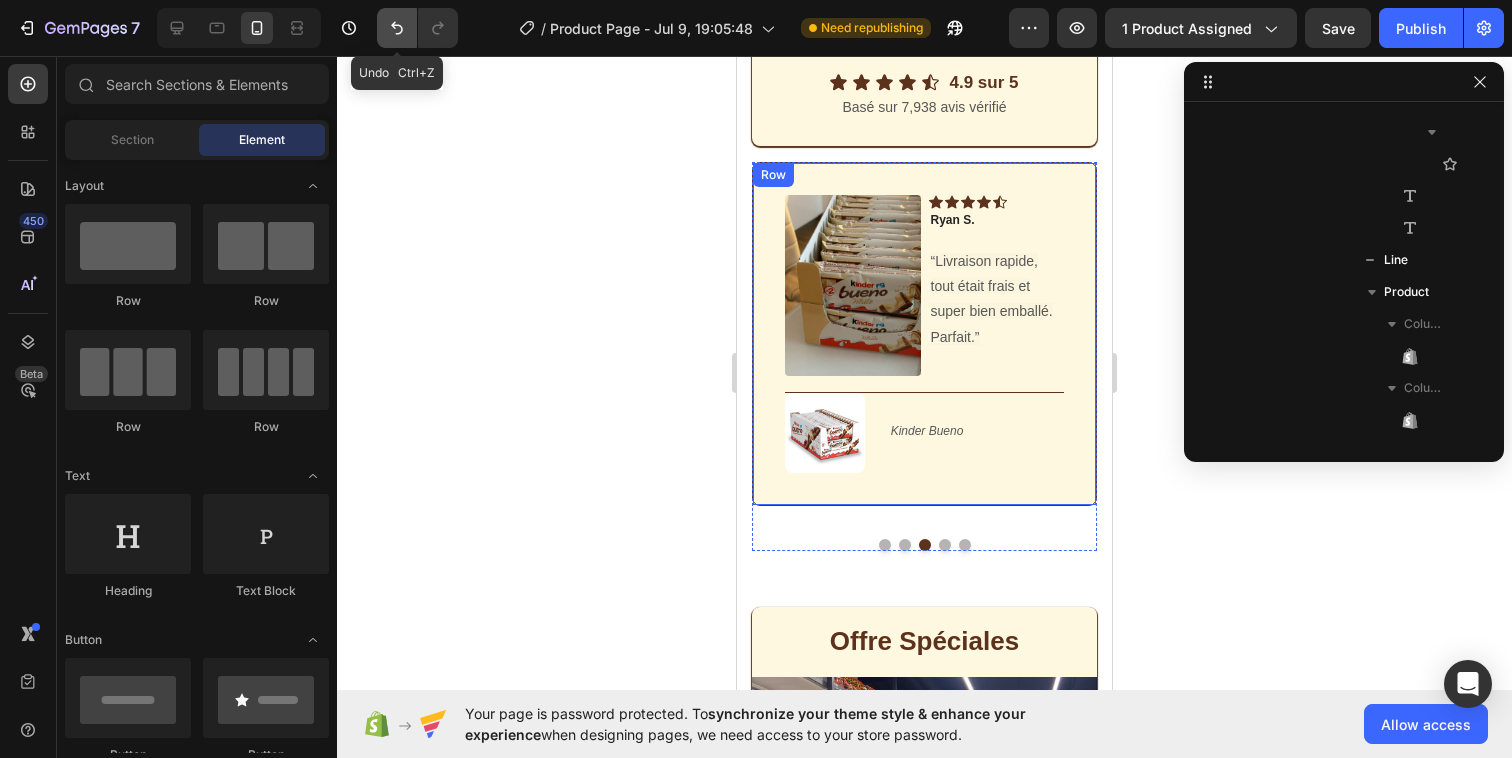 click 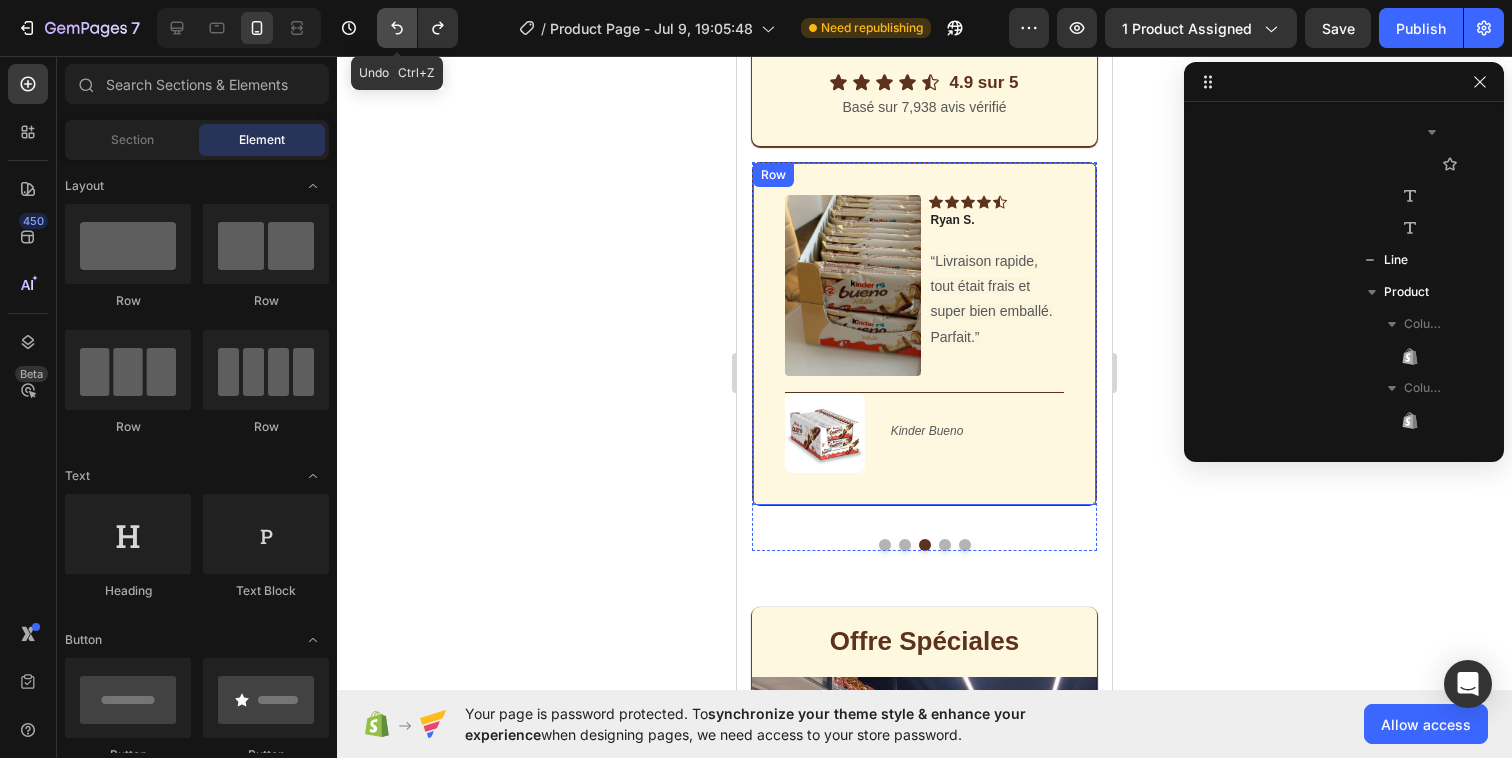 click 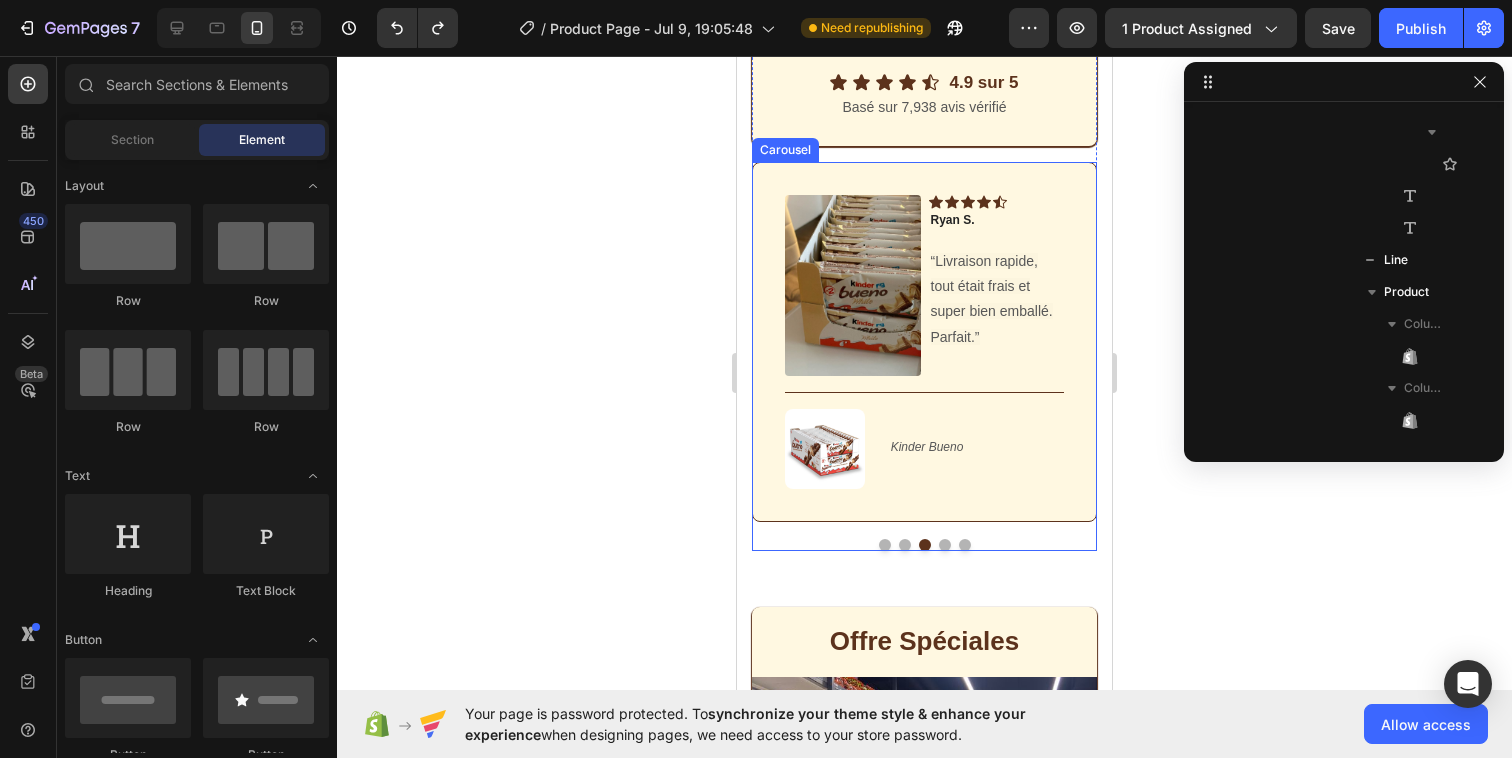 click at bounding box center [945, 545] 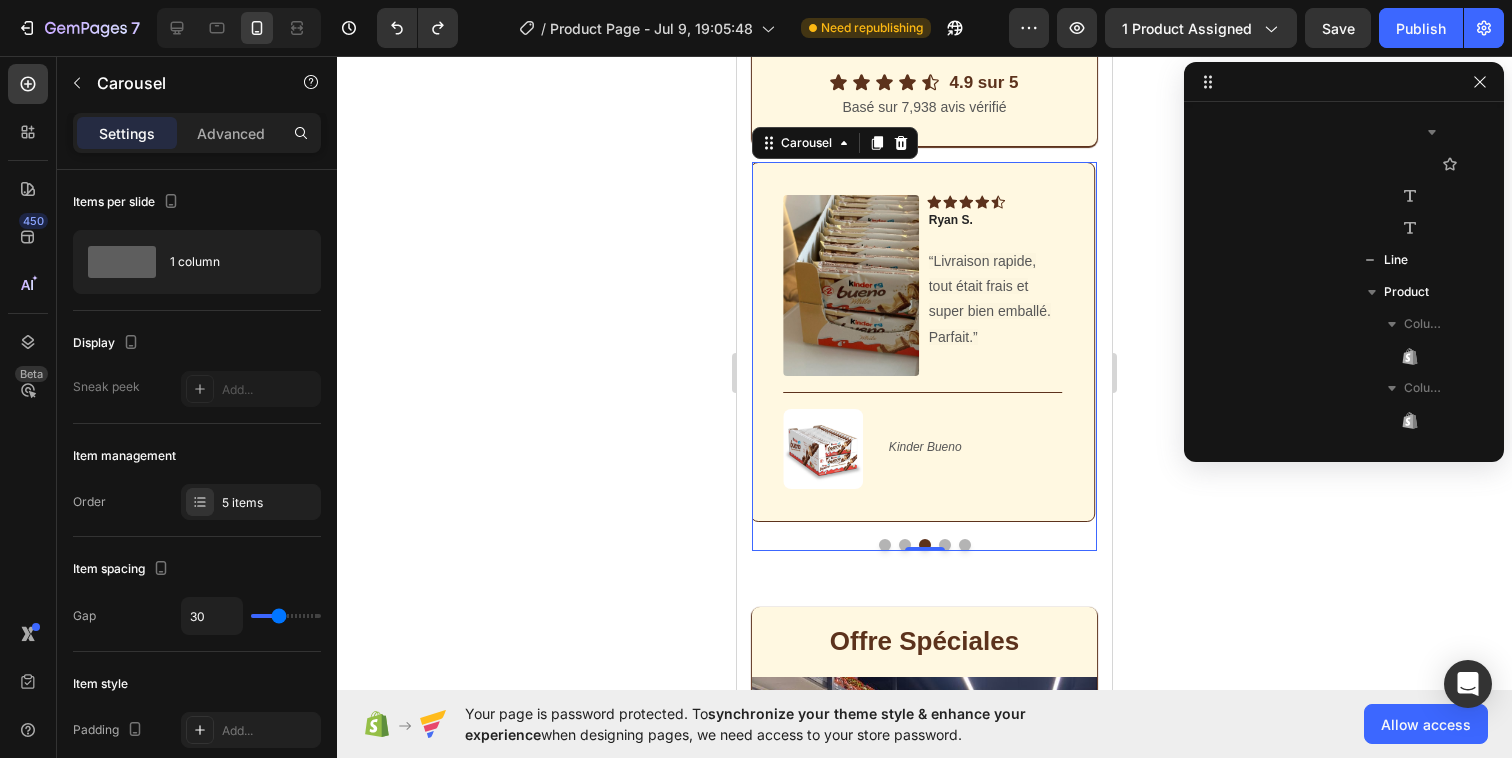 scroll, scrollTop: 5882, scrollLeft: 0, axis: vertical 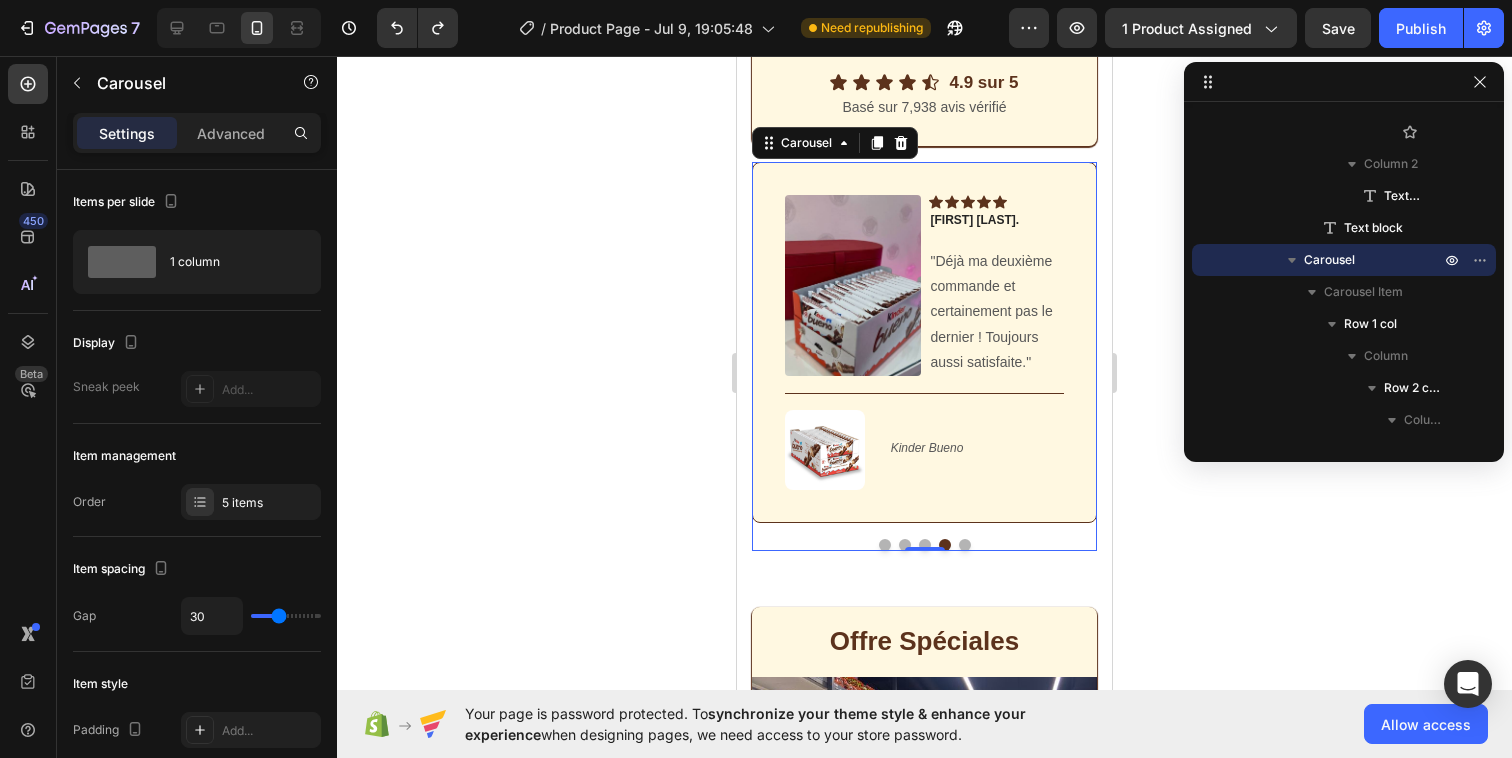 click at bounding box center [965, 545] 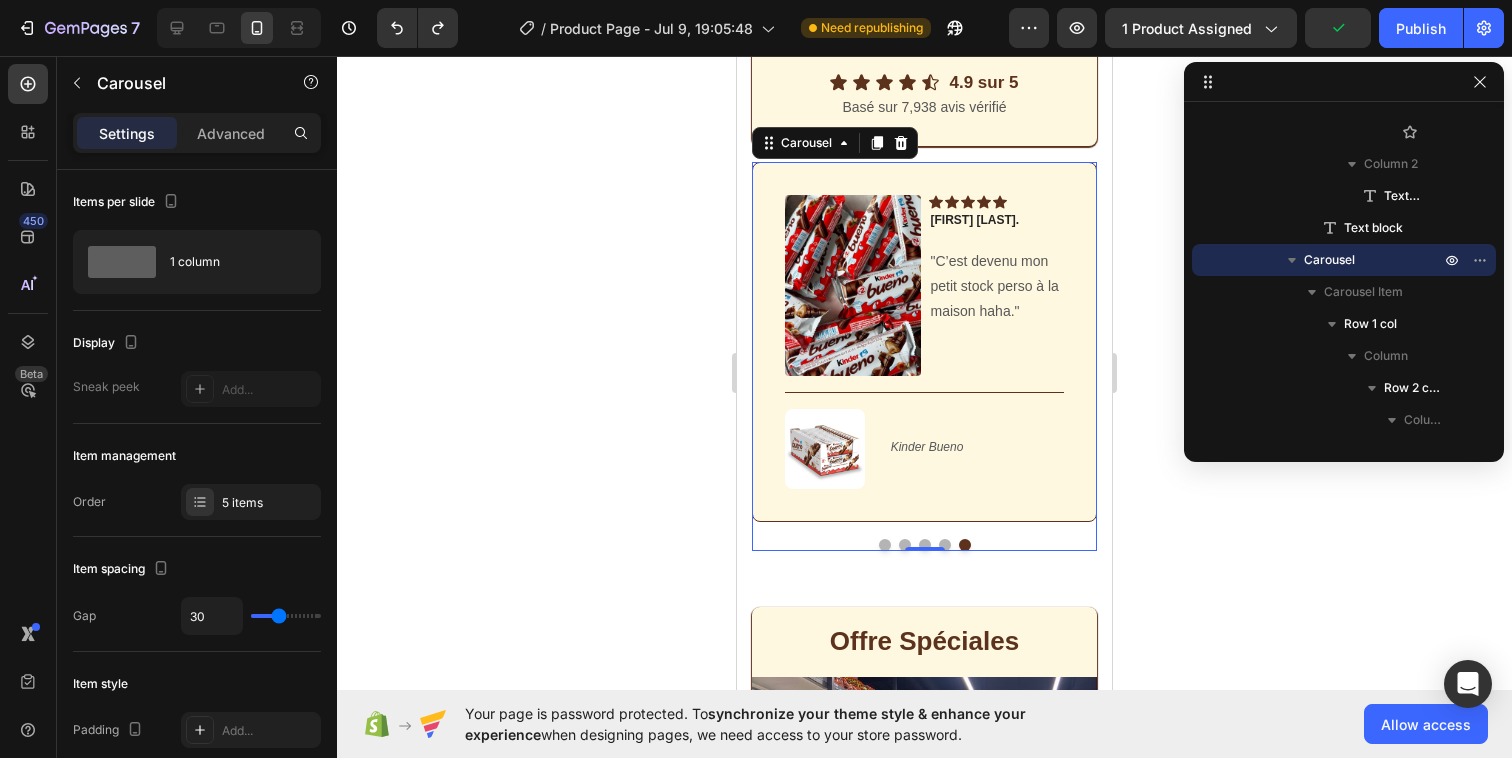 click 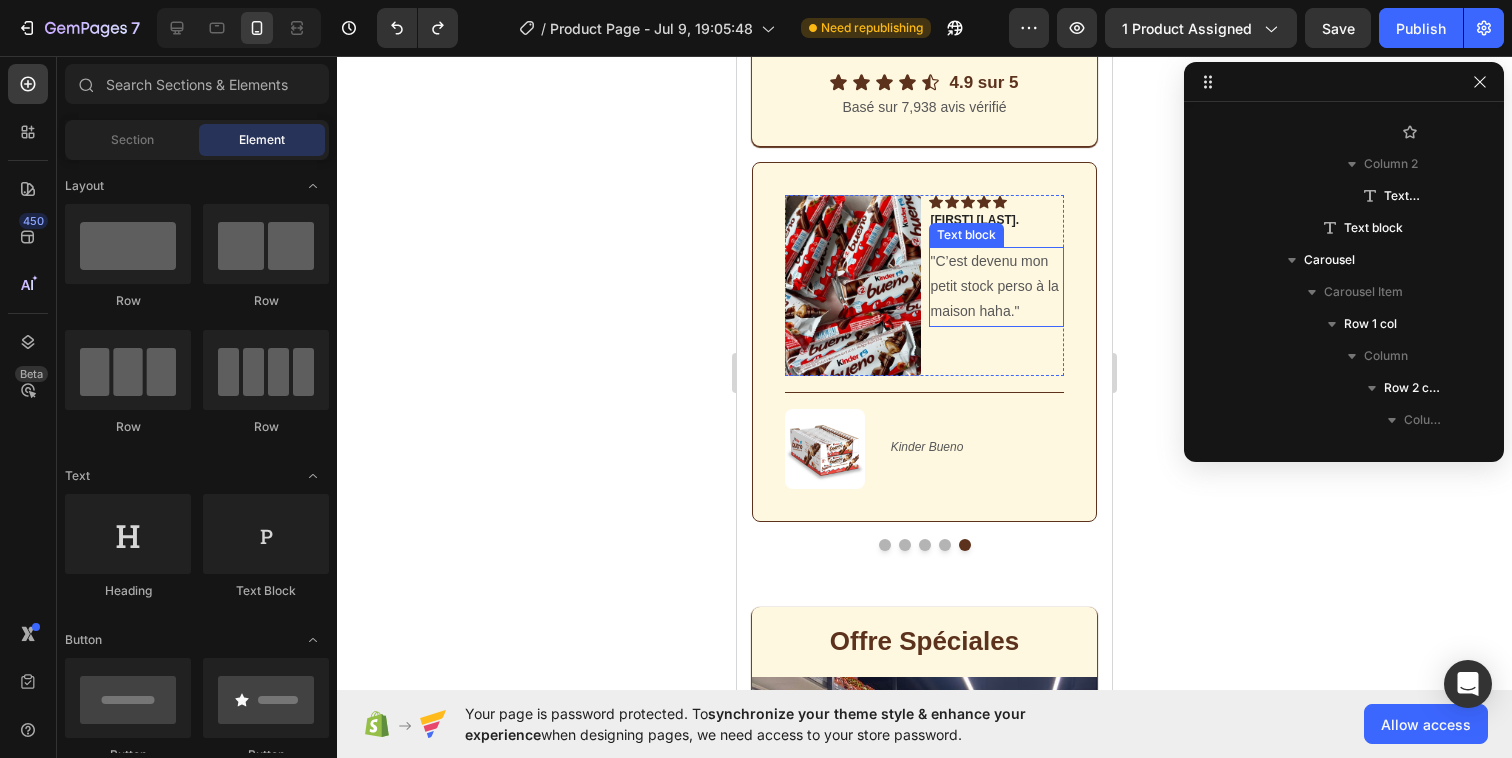 click on "’est devenu mon petit stock perso à la maison haha." at bounding box center (995, 286) 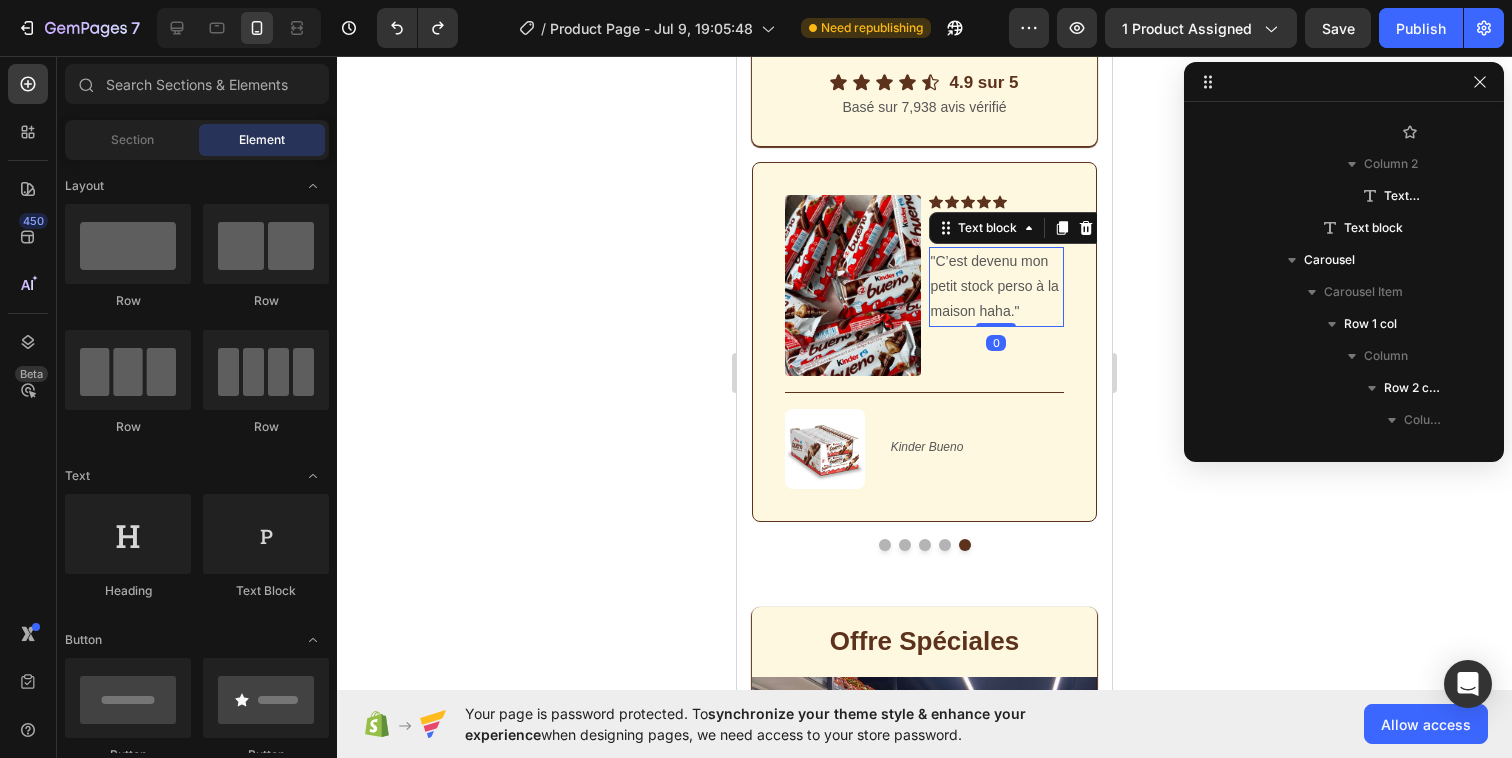 scroll, scrollTop: 9850, scrollLeft: 0, axis: vertical 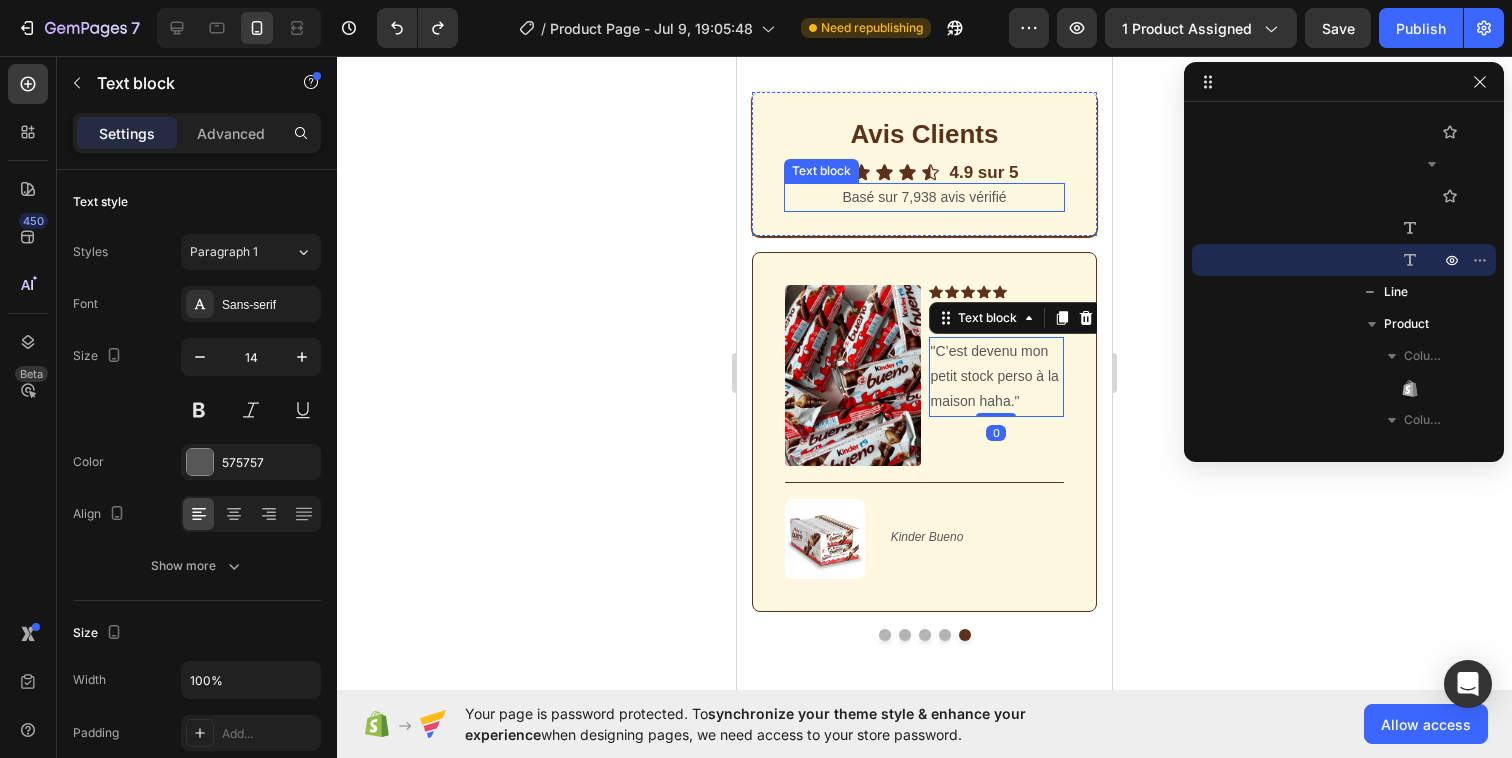 click on "Basé sur 7,938 avis vérifié" at bounding box center (924, 197) 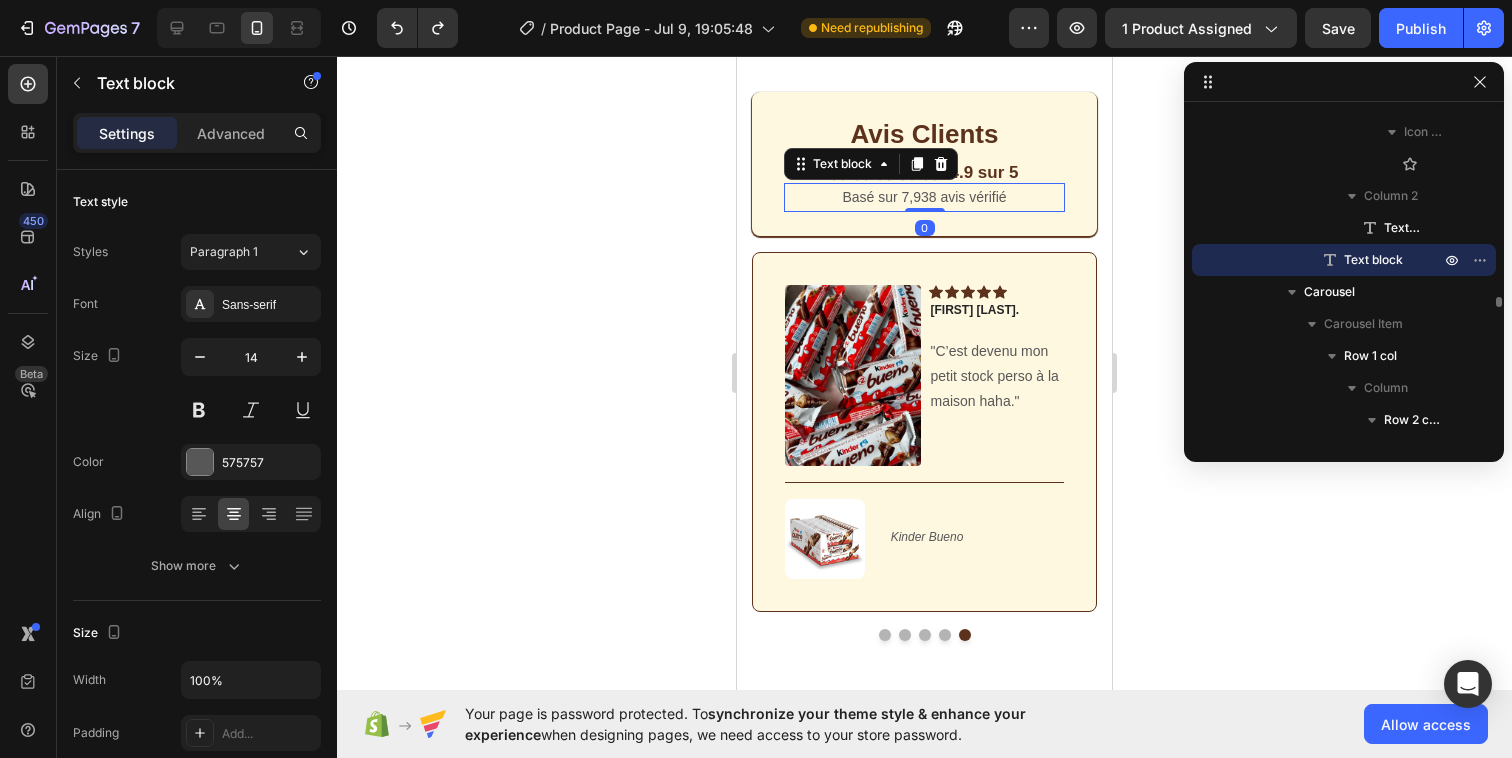 click 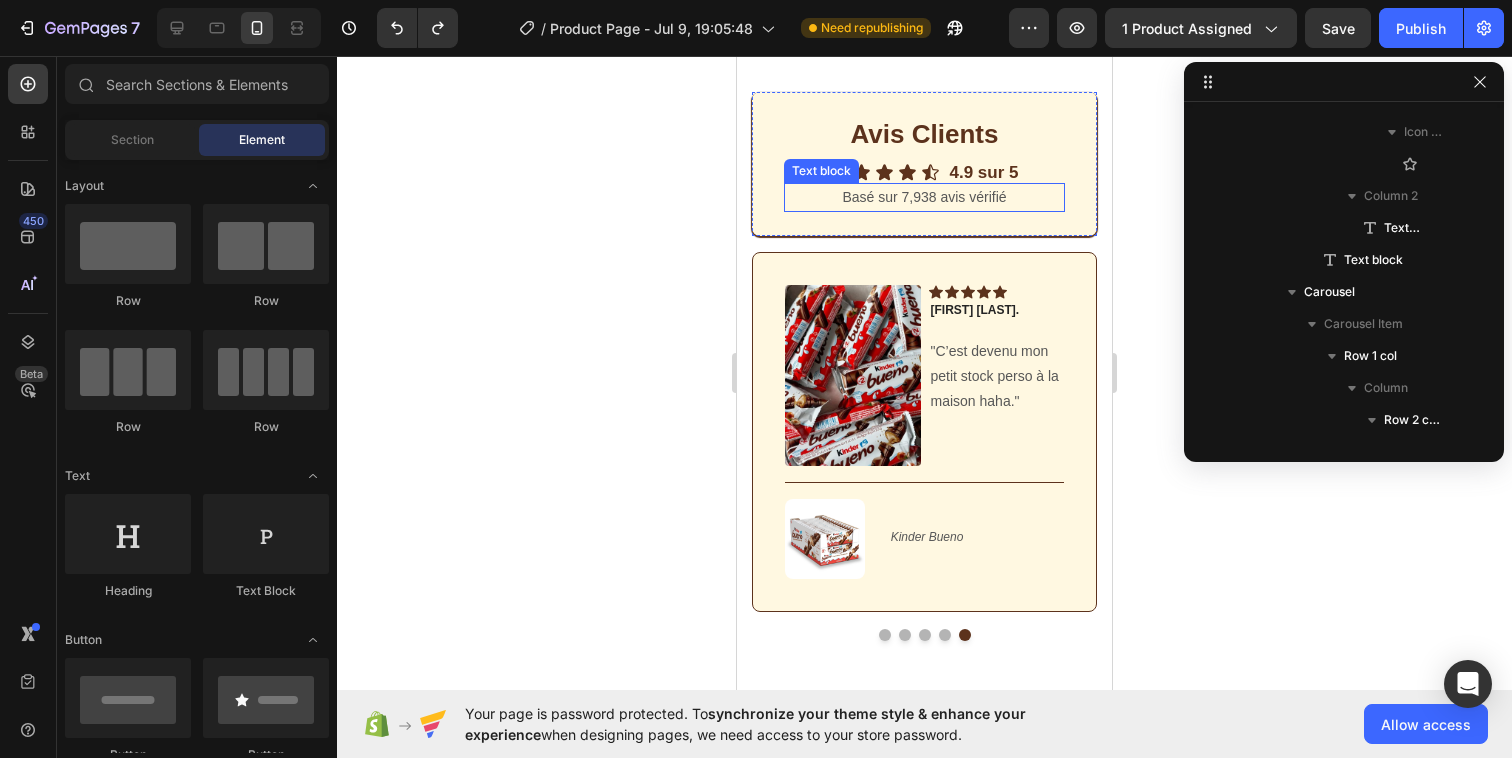 click on "Basé sur 7,938 avis vérifié" at bounding box center (924, 197) 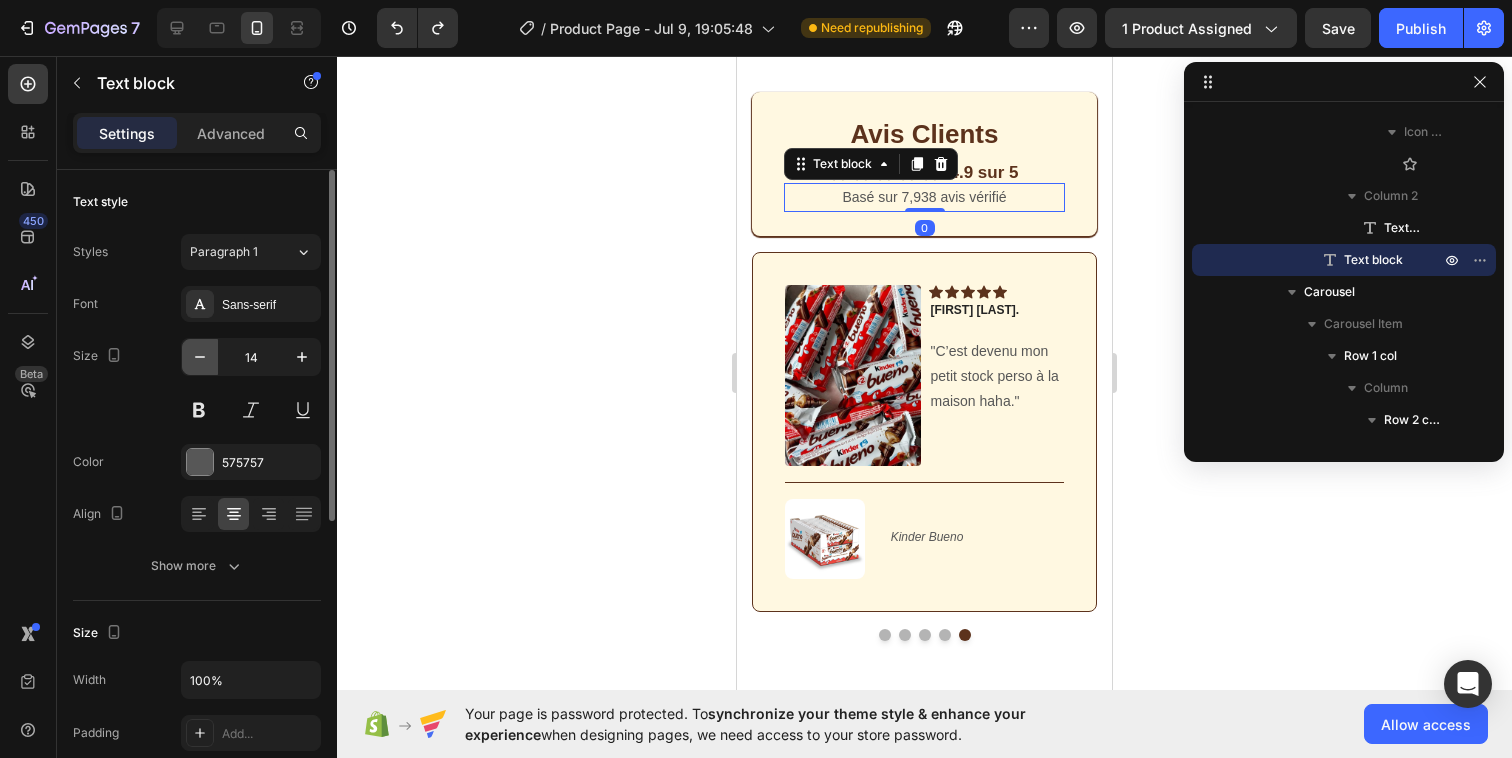 click at bounding box center (200, 357) 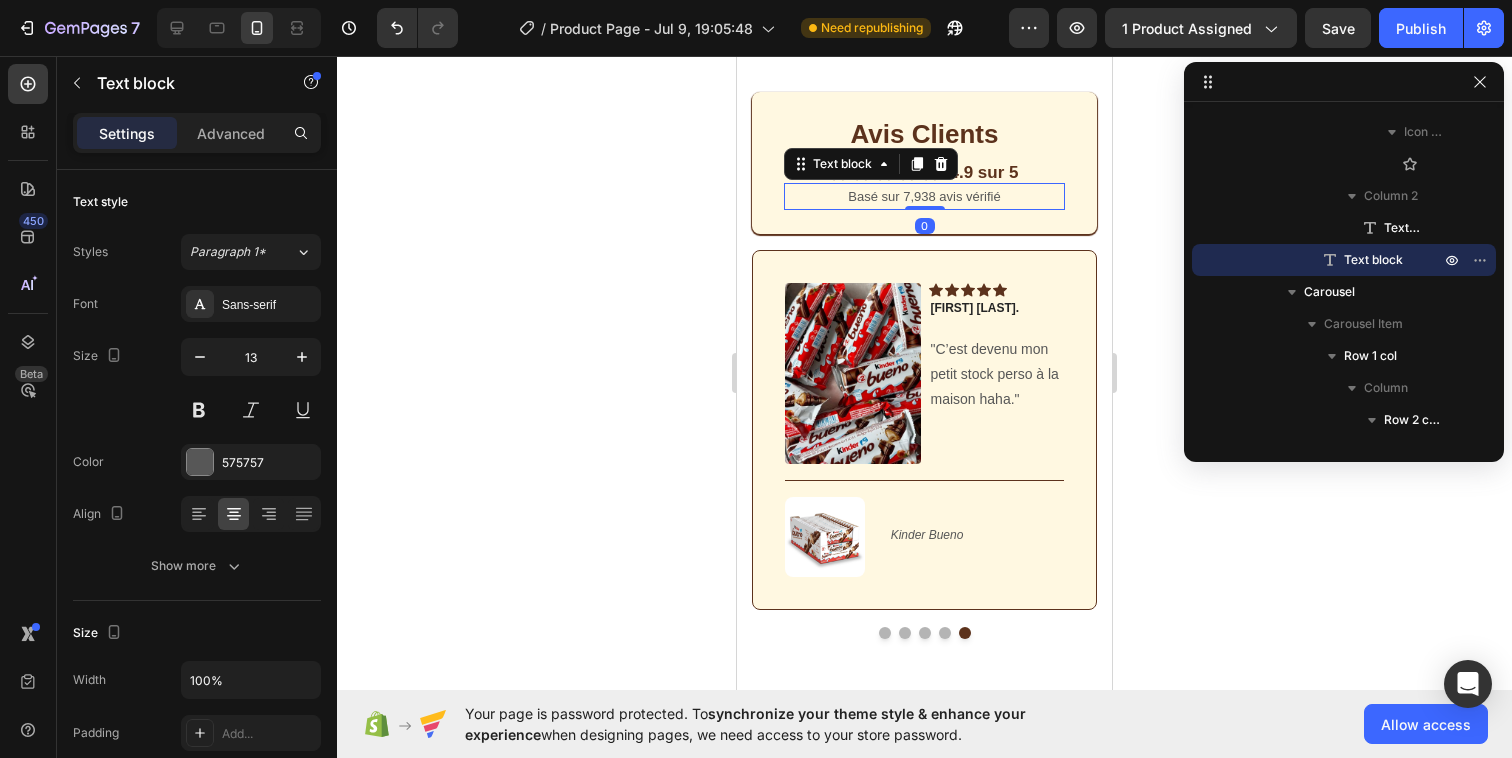 click 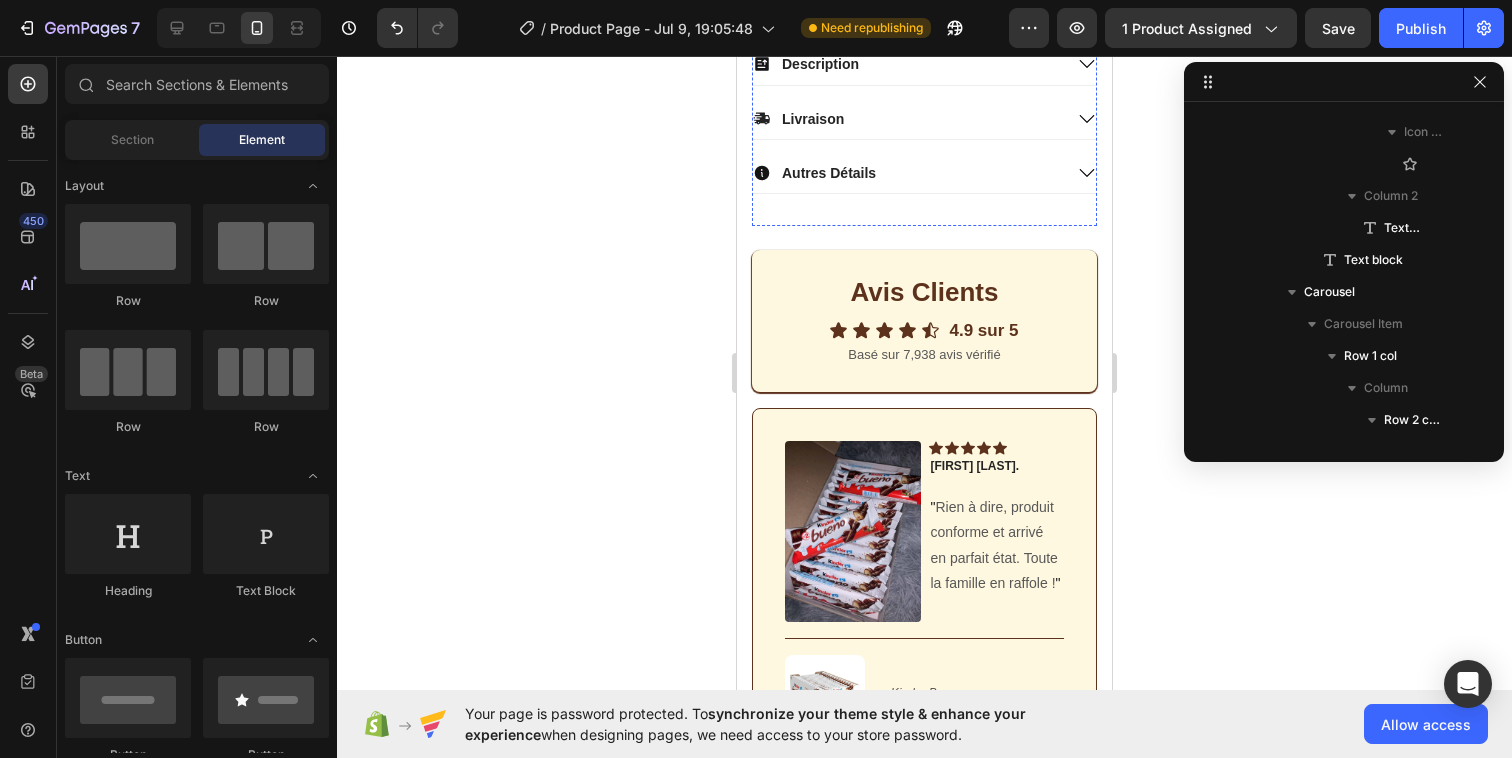 scroll, scrollTop: 874, scrollLeft: 0, axis: vertical 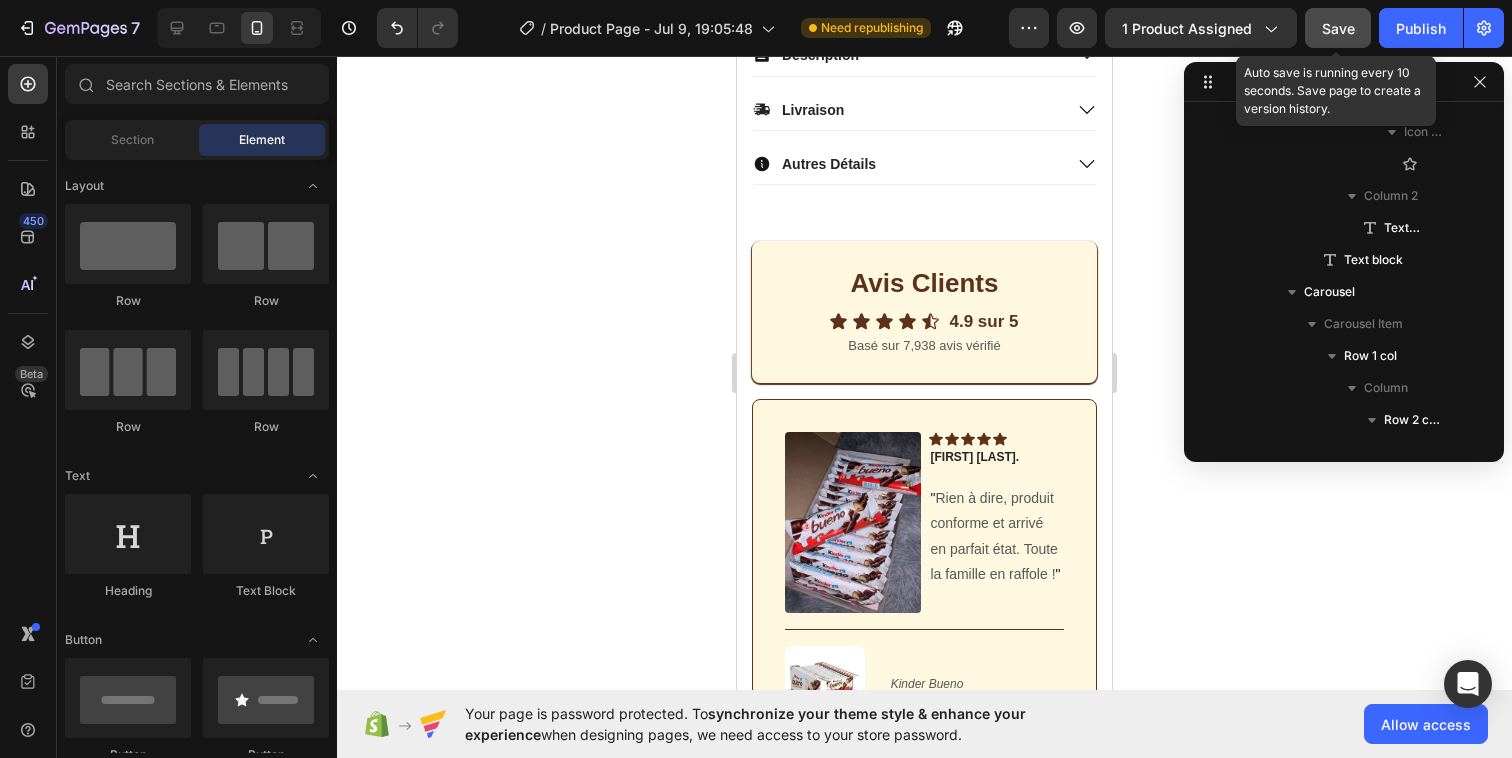 click on "Save" at bounding box center [1338, 28] 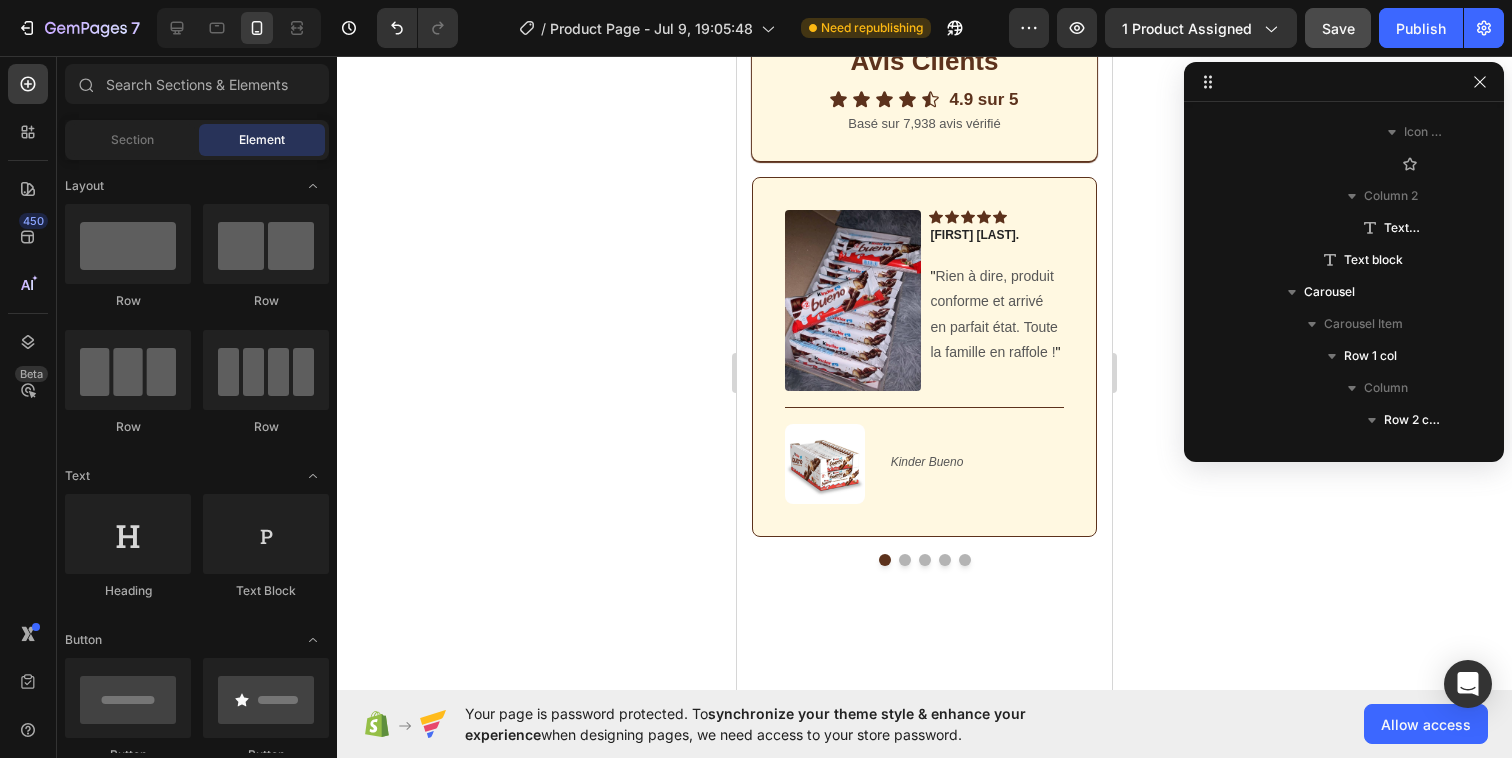 scroll, scrollTop: 344, scrollLeft: 0, axis: vertical 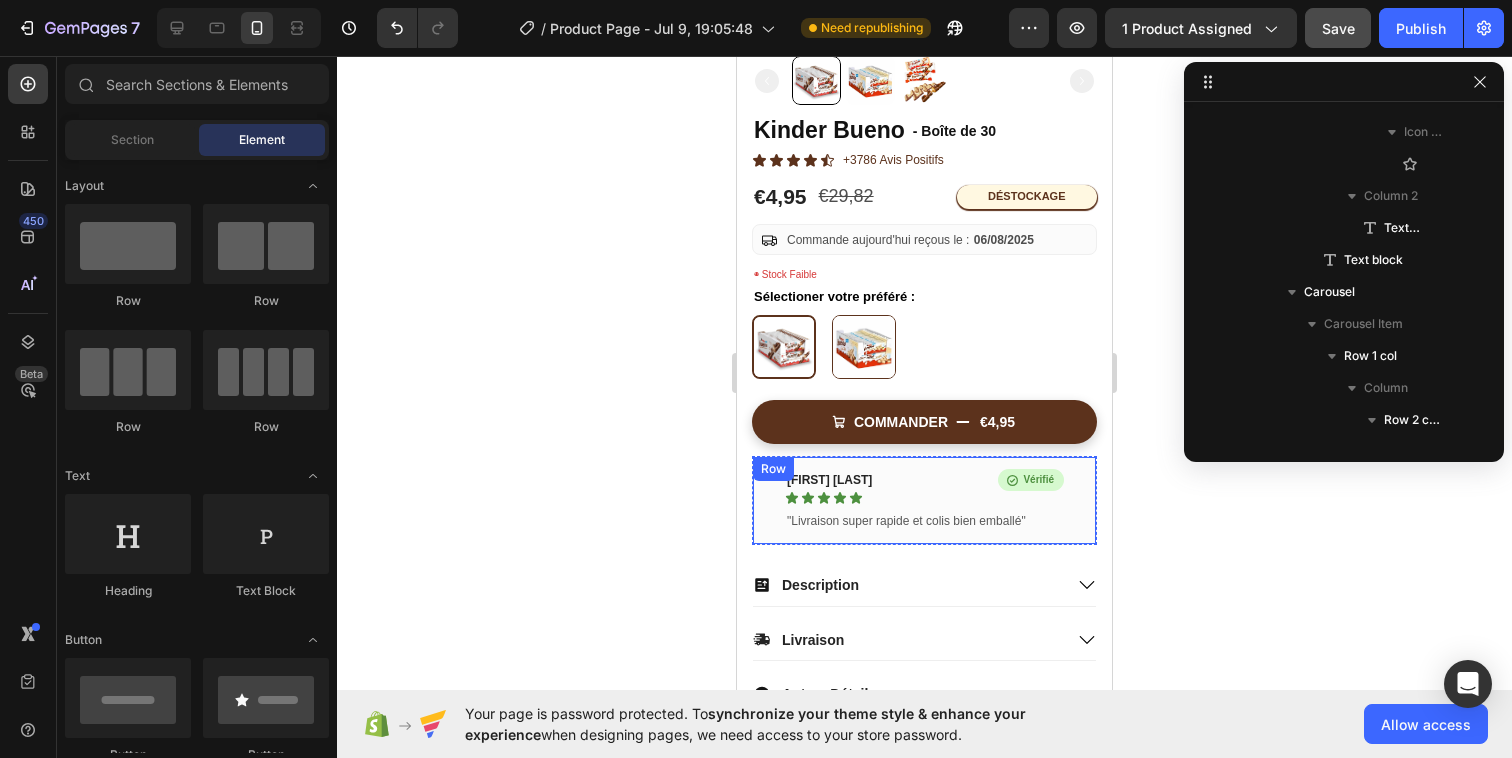 click on "[FIRST] [LAST]. Text block
Icon
Icon
Icon
Icon
Icon Row
Icon Vérifié Text Block Row Row "Livraison super rapide et colis bien emballé" Text block Row" at bounding box center (924, 500) 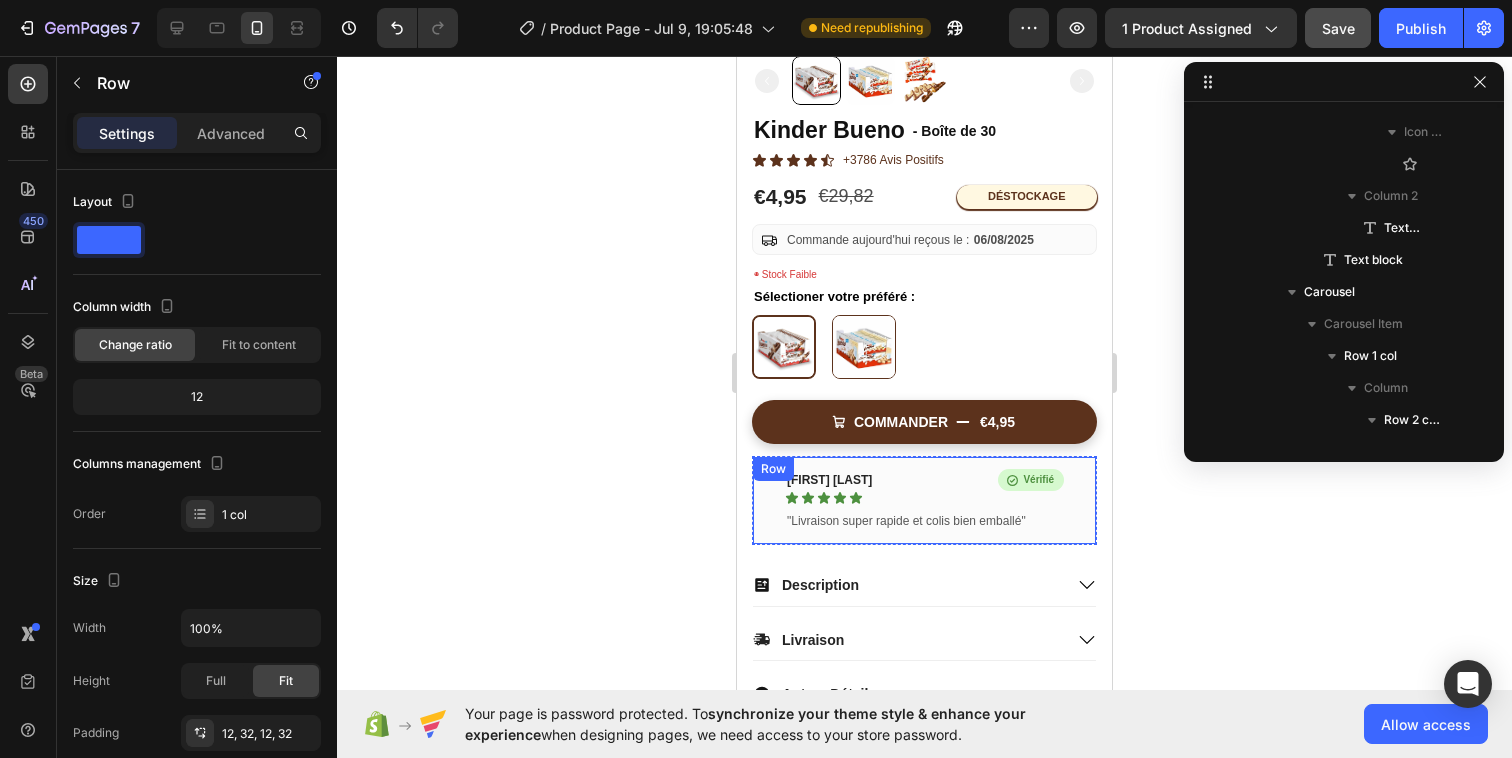 scroll, scrollTop: 1754, scrollLeft: 0, axis: vertical 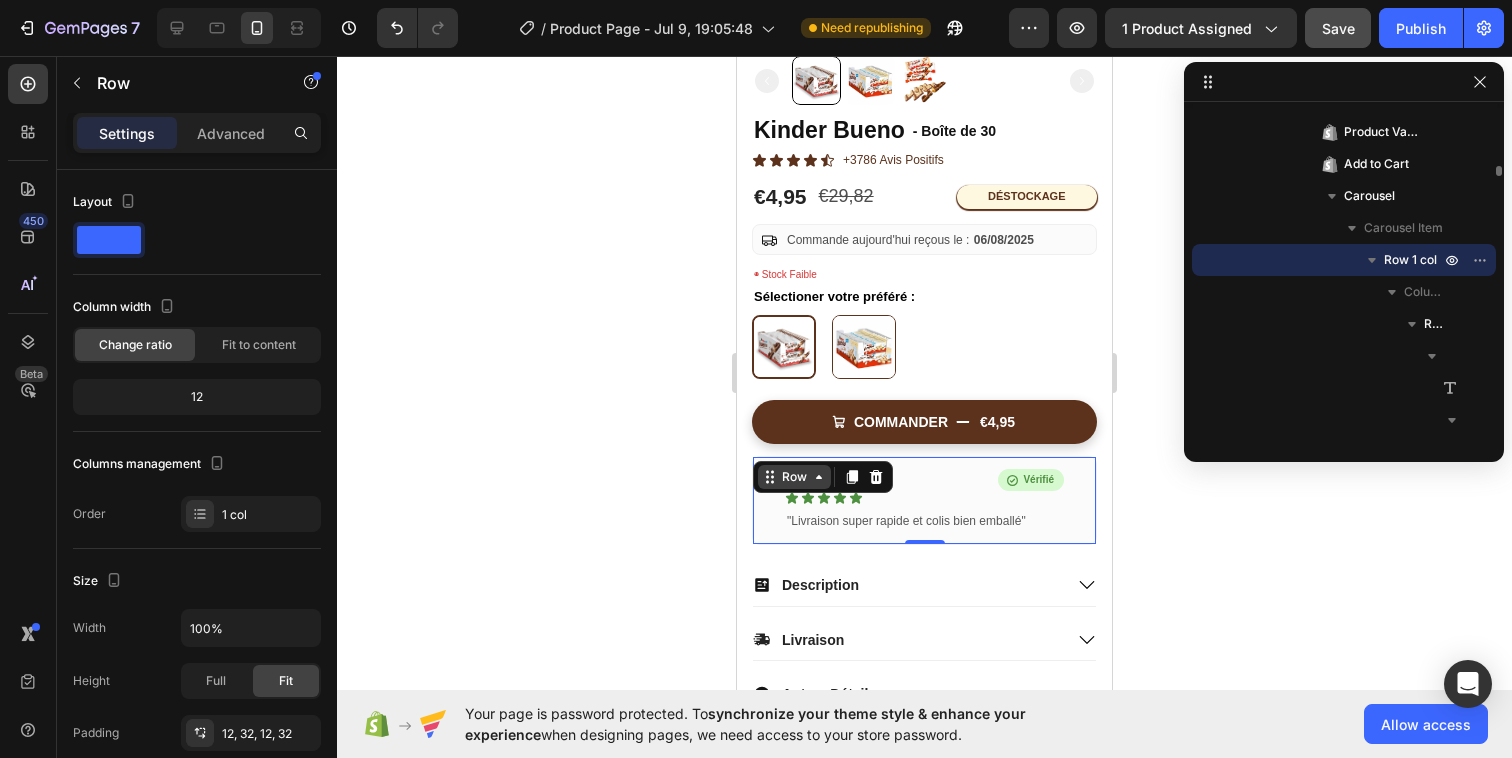 click on "Row" at bounding box center [794, 477] 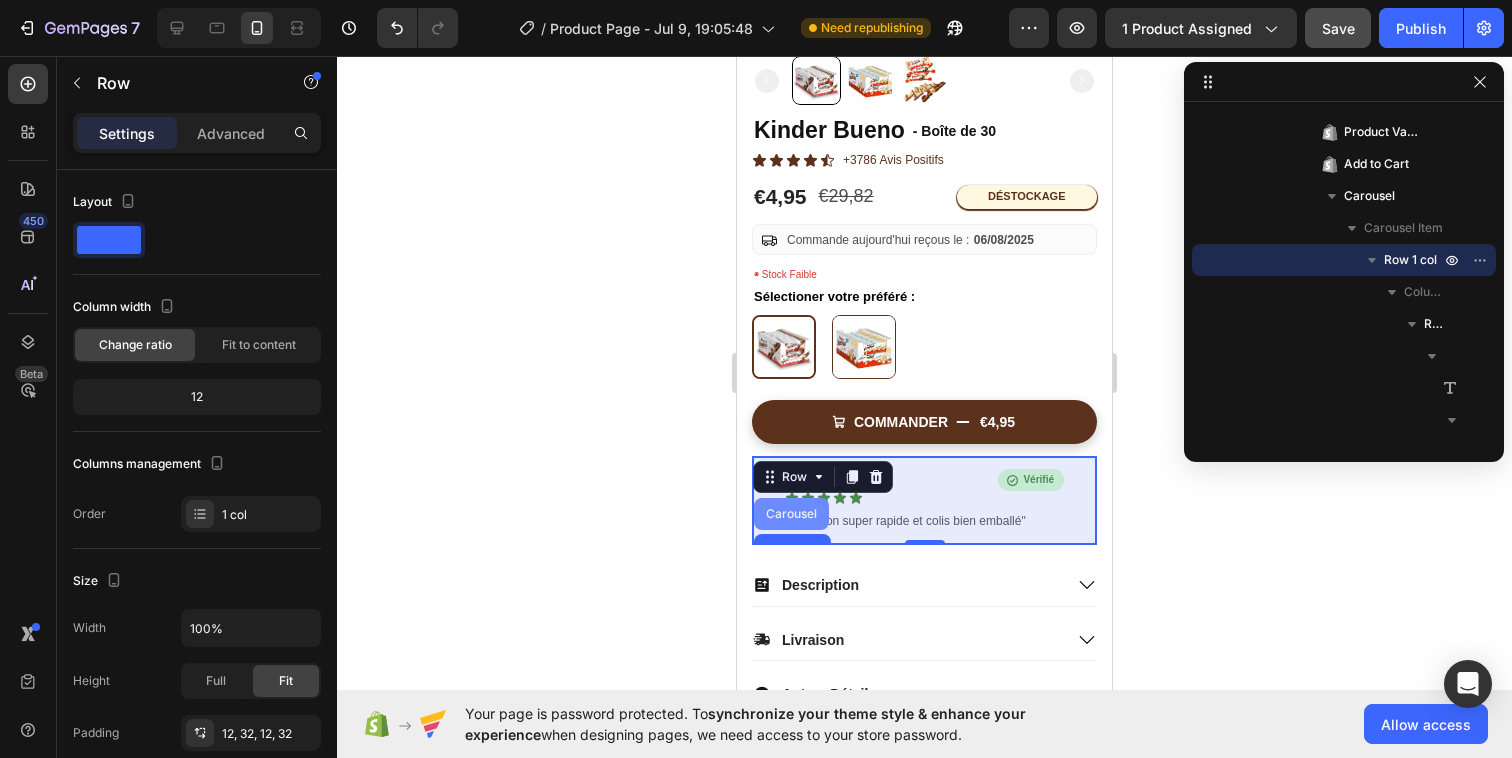 click on "Carousel" at bounding box center [791, 514] 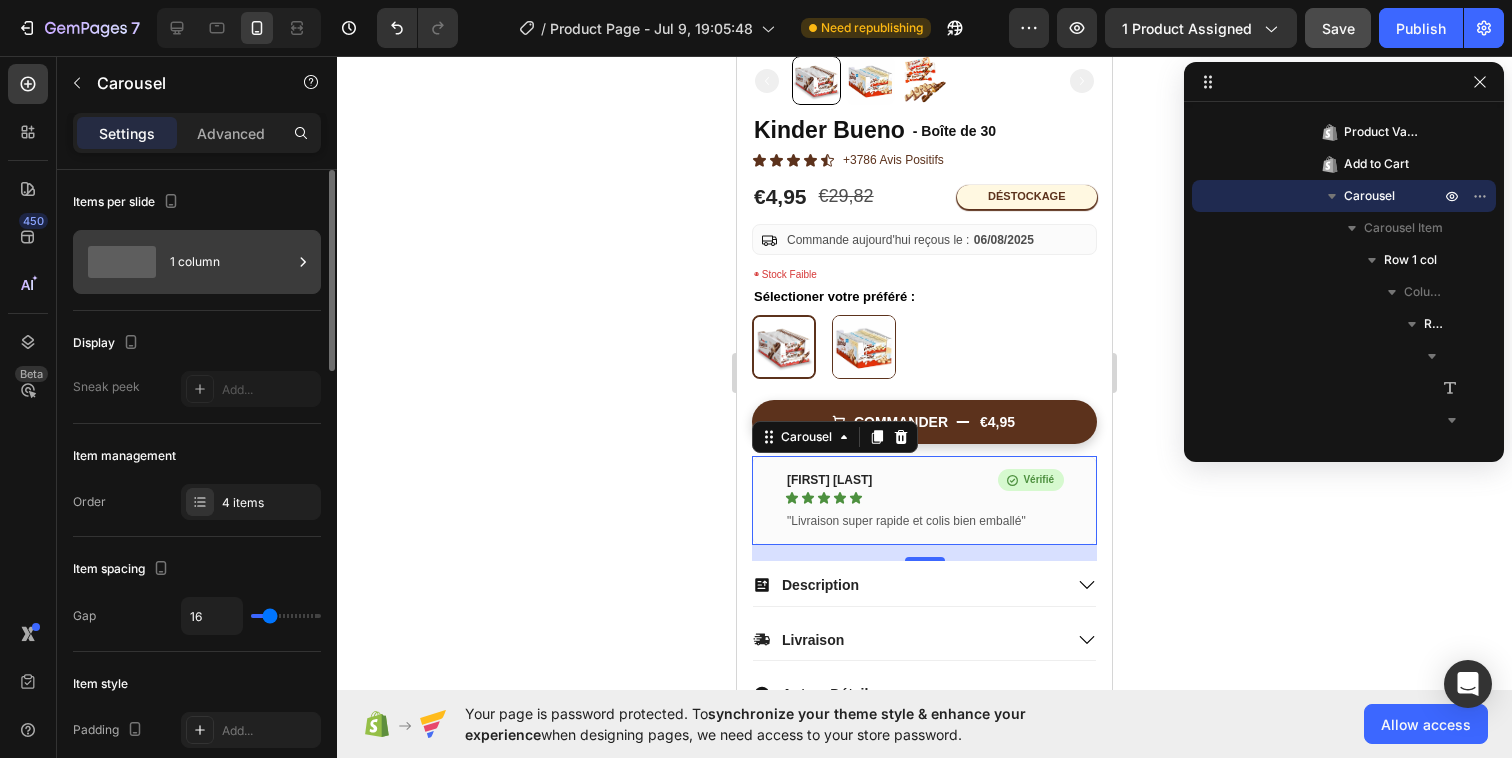 click on "1 column" at bounding box center (231, 262) 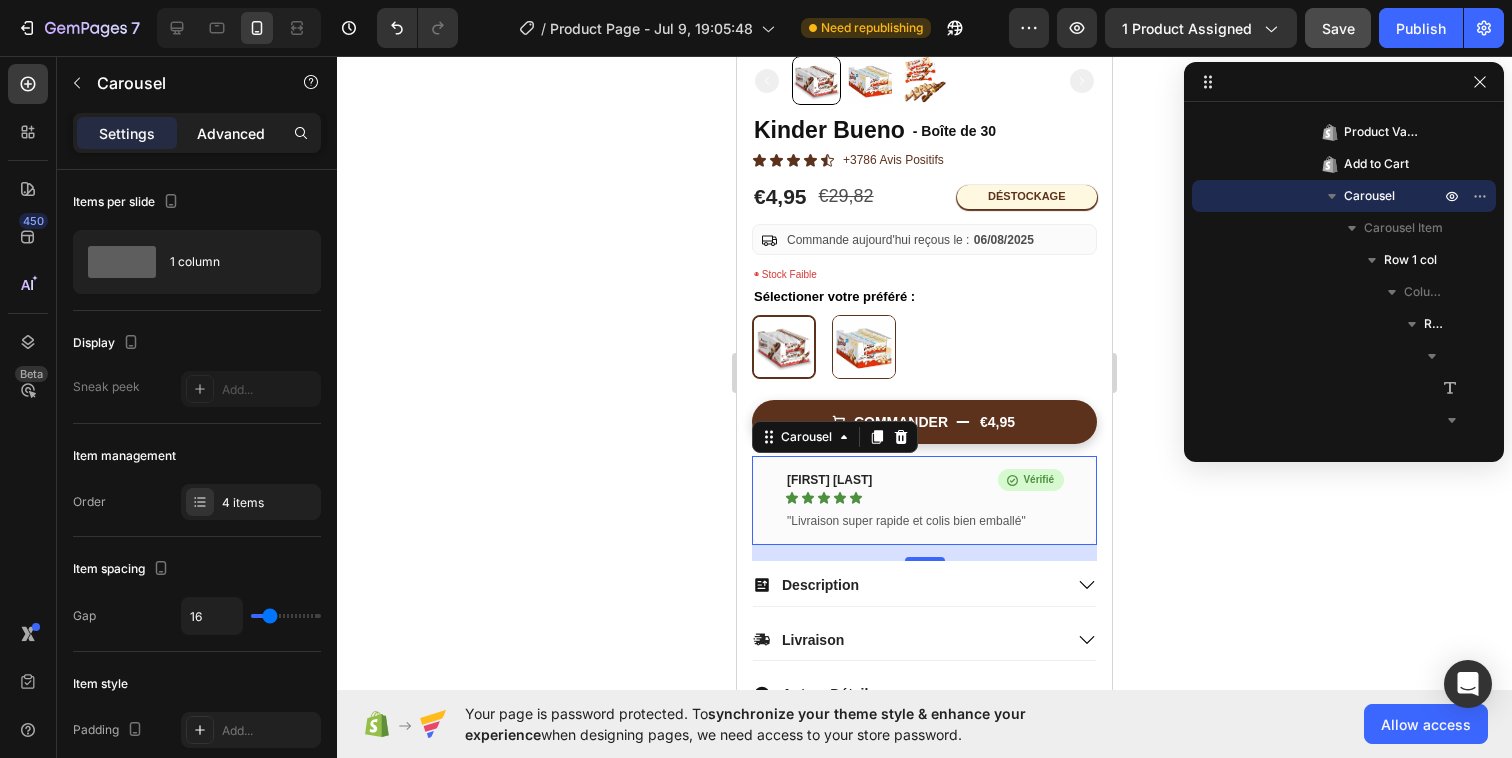 click on "Advanced" at bounding box center [231, 133] 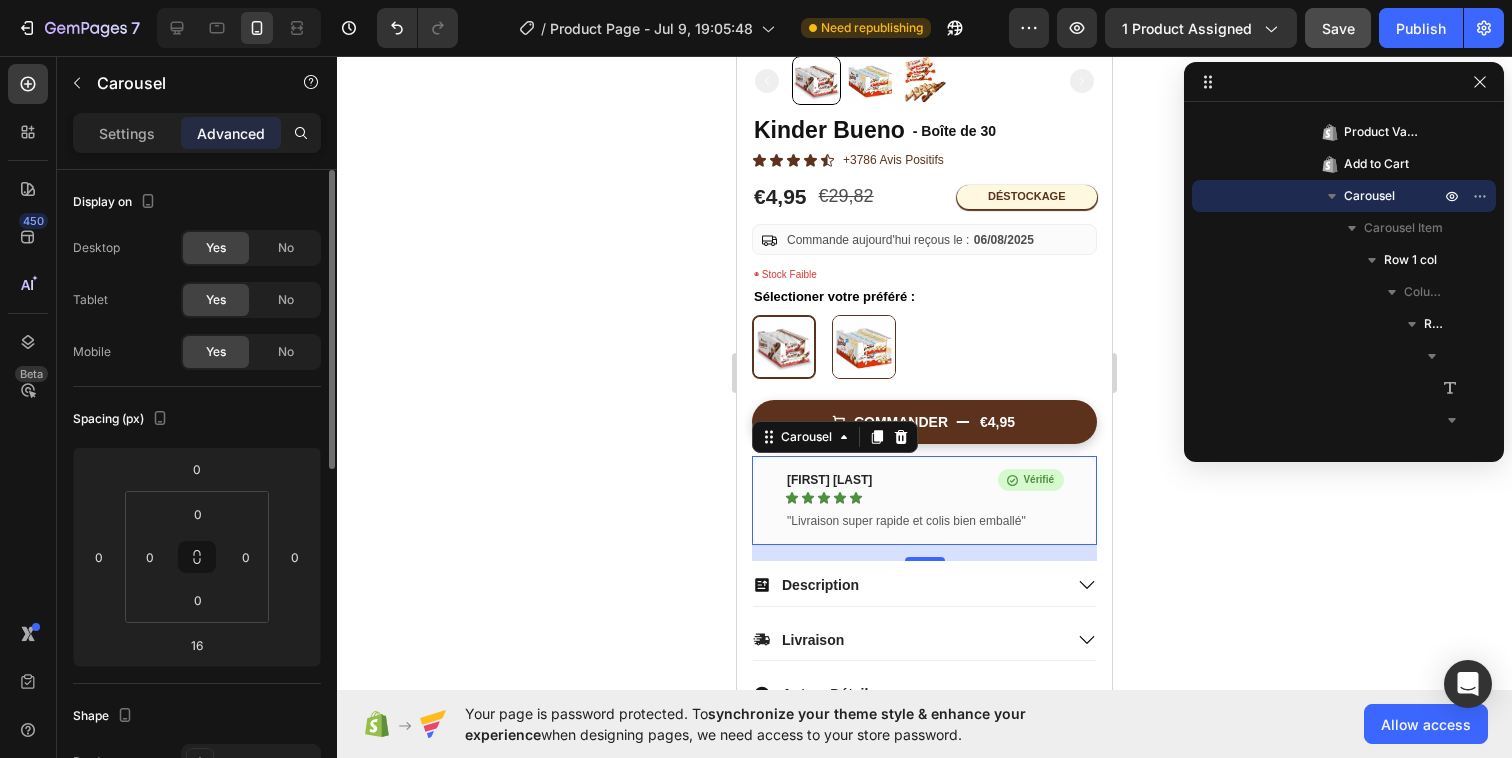 click on "Settings" at bounding box center [127, 133] 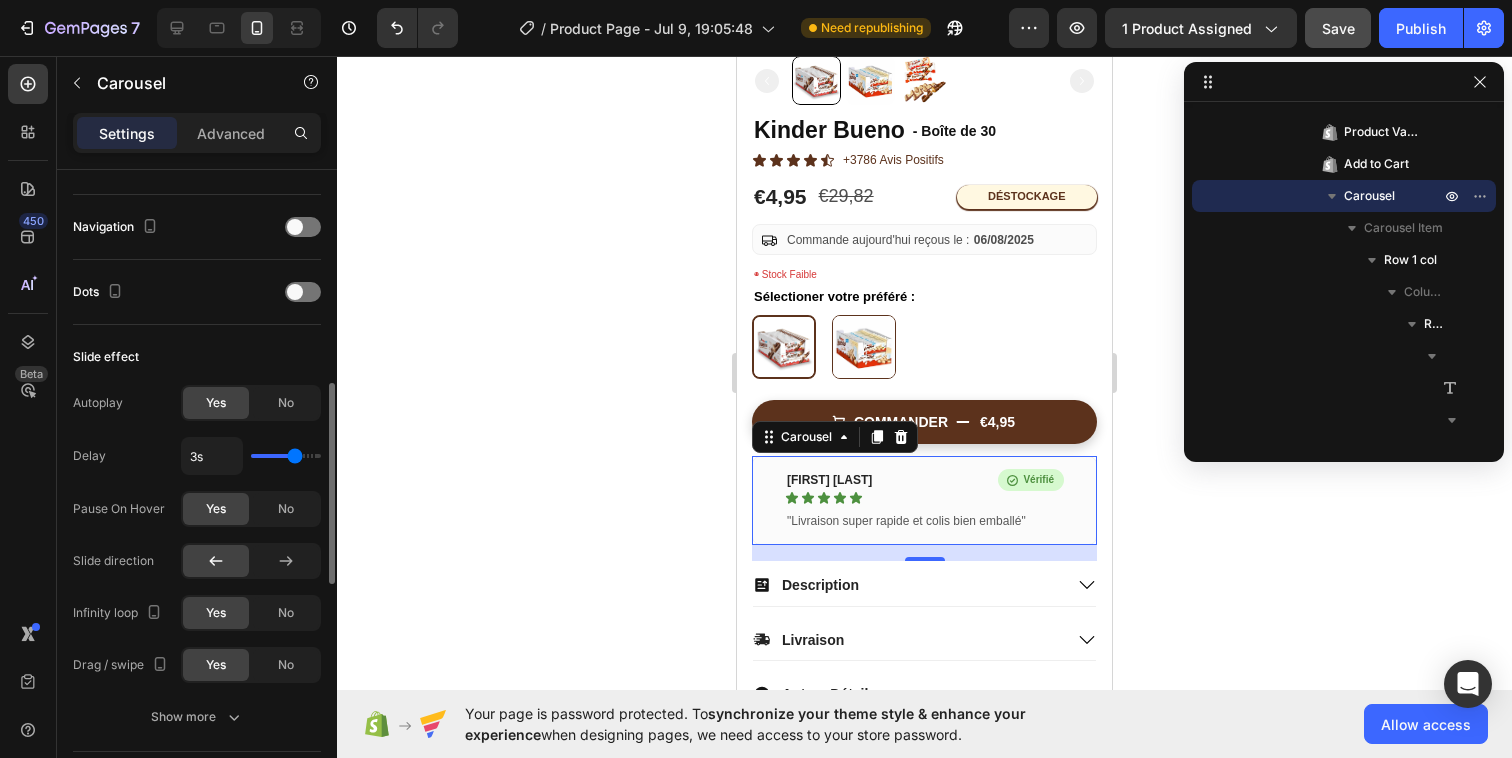 scroll, scrollTop: 676, scrollLeft: 0, axis: vertical 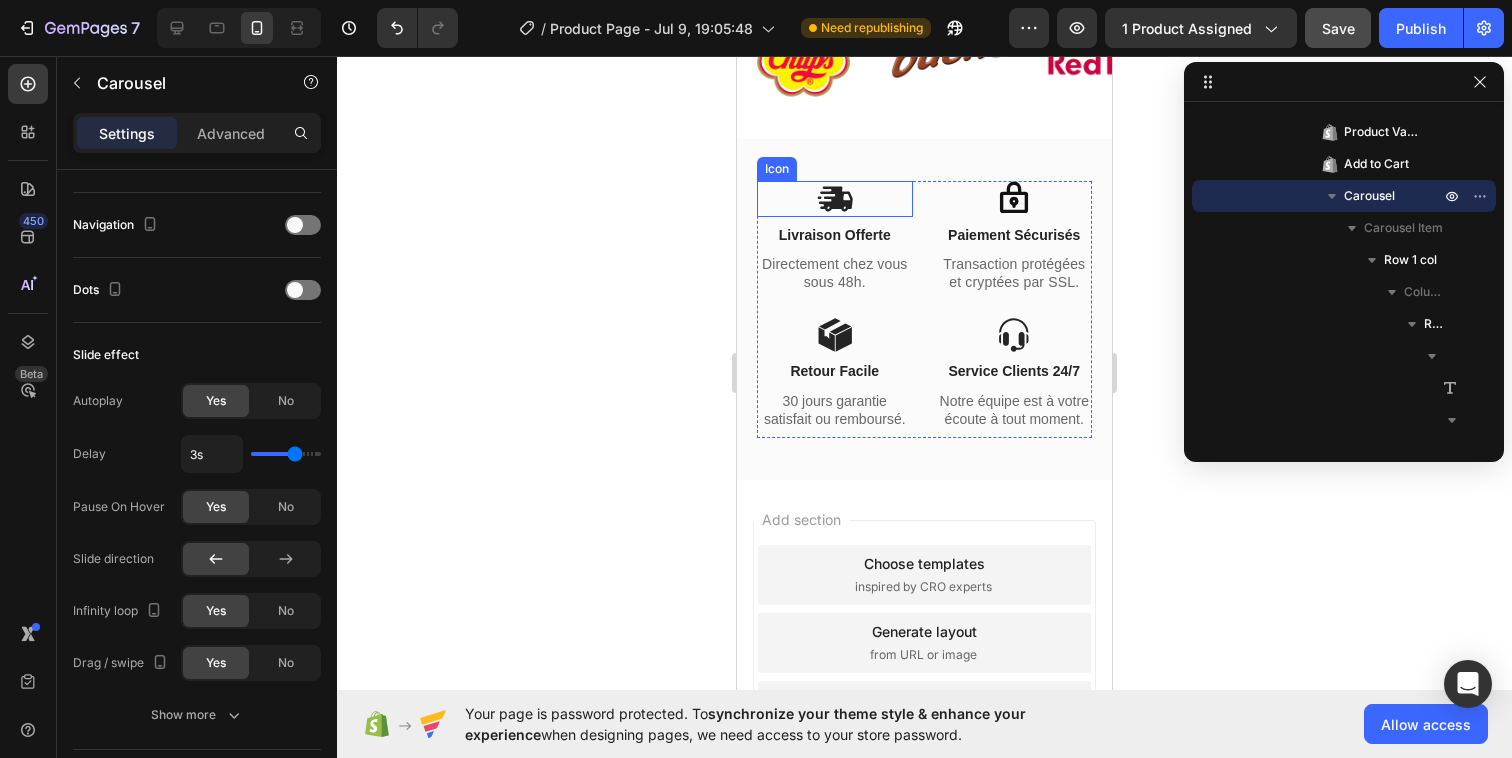 click 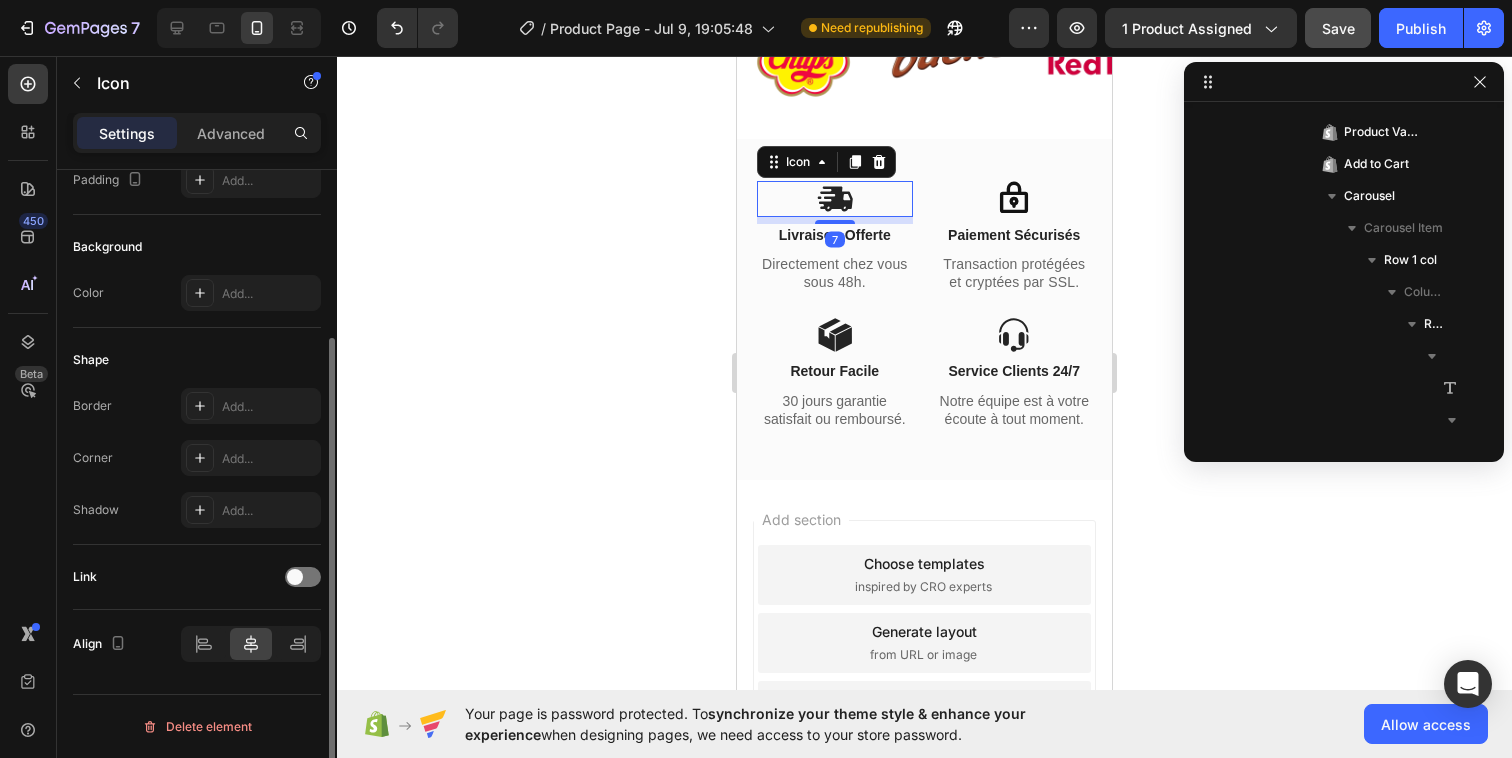 scroll, scrollTop: 10266, scrollLeft: 0, axis: vertical 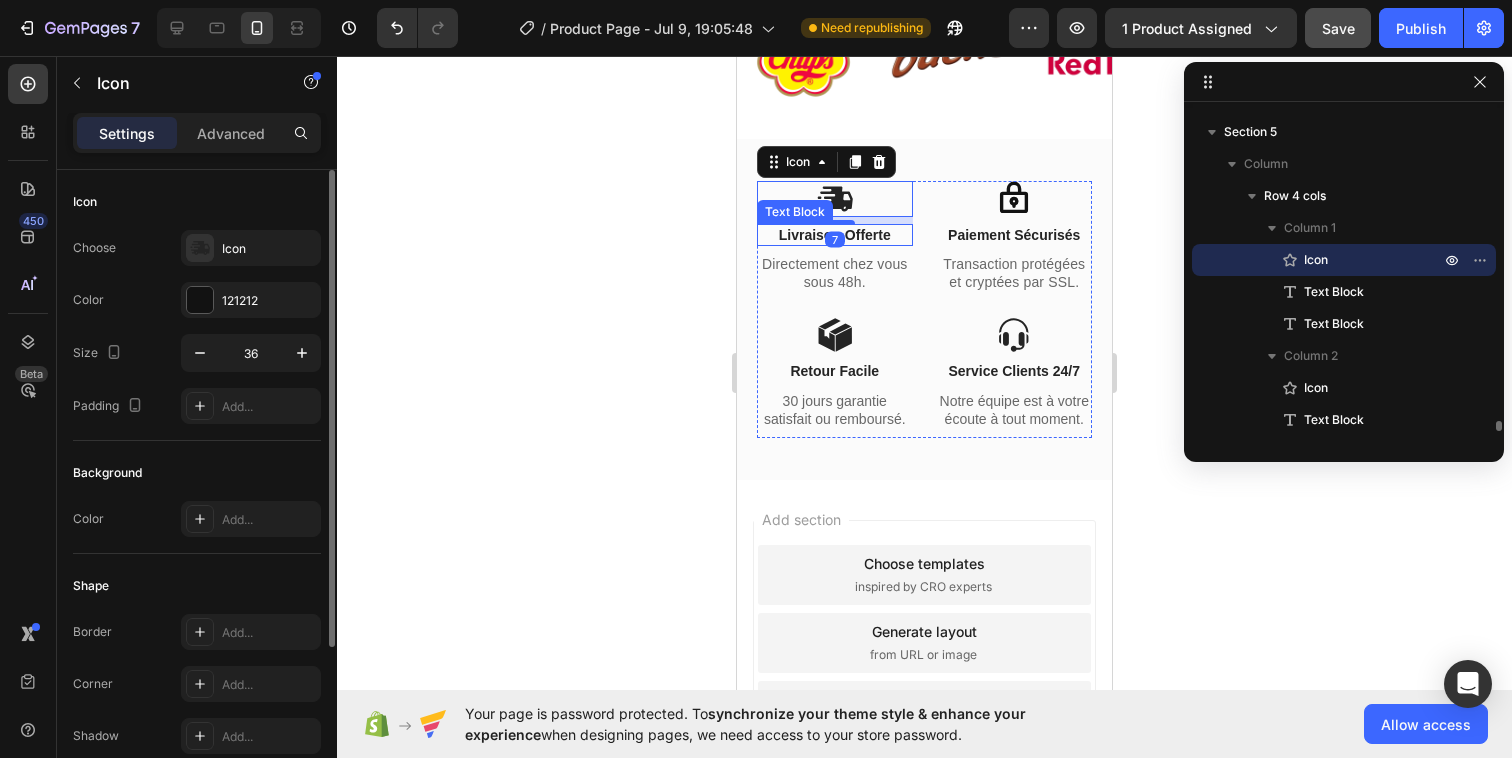 click on "Livraison Offerte" at bounding box center (835, 235) 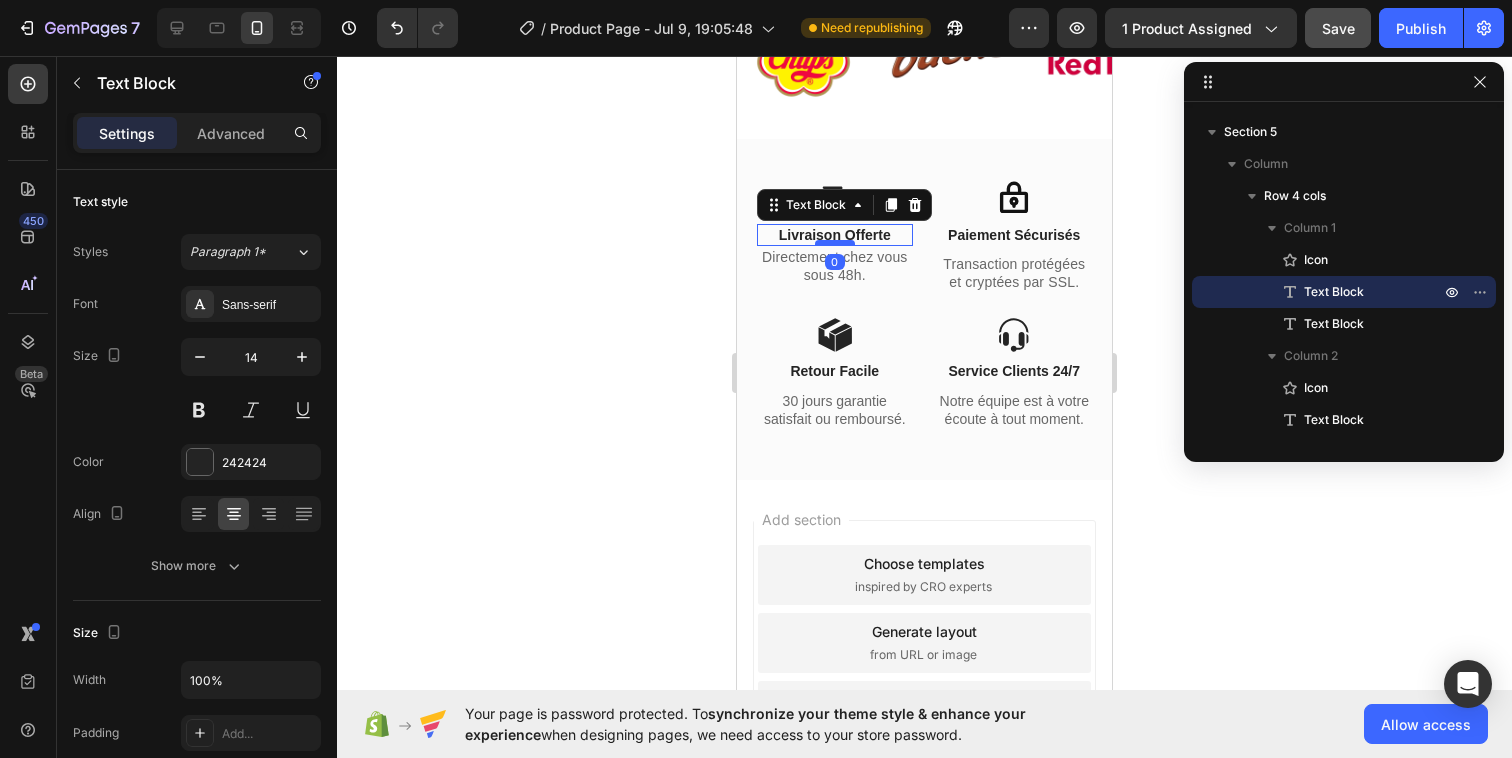 click at bounding box center [835, 243] 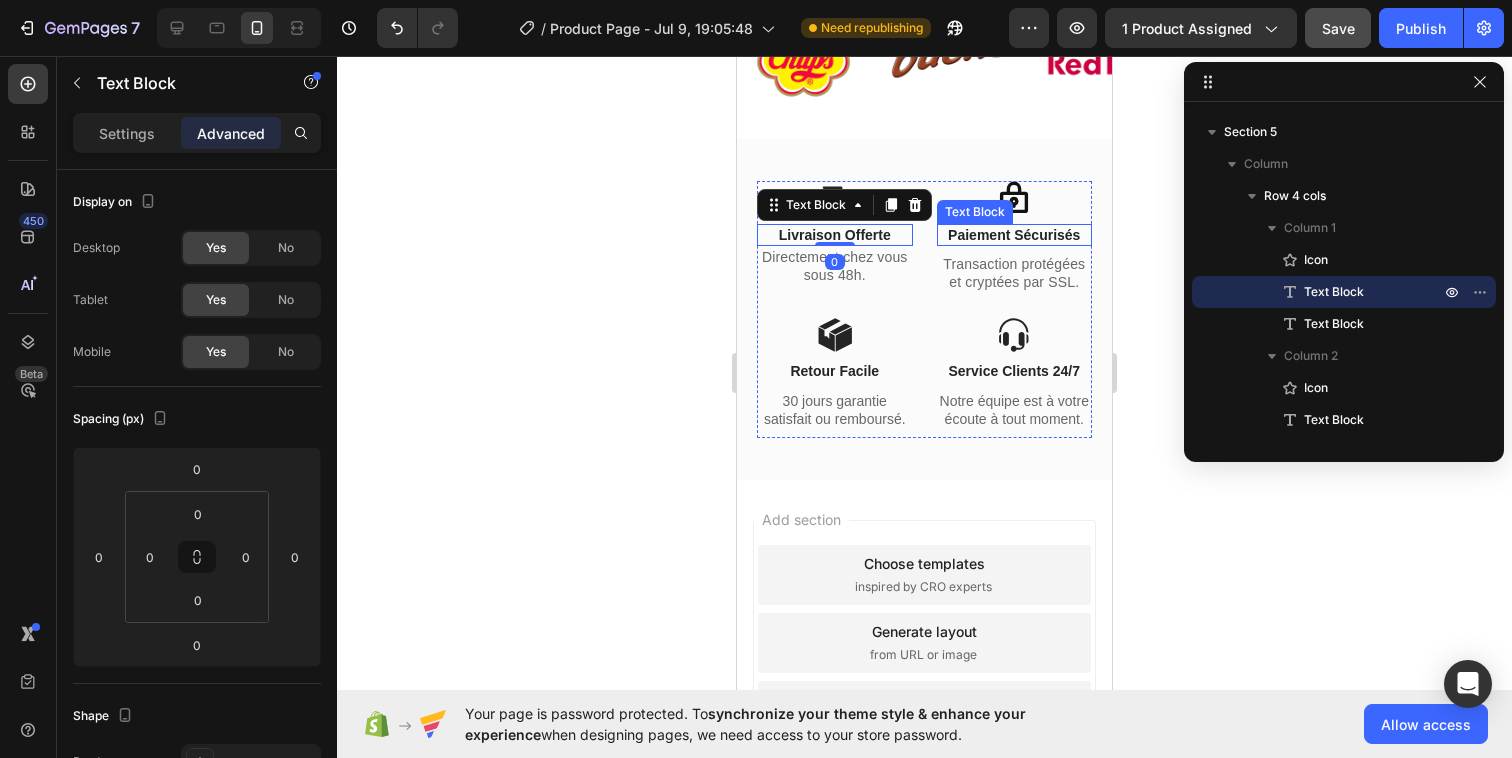 click on "Paiement Sécurisés" at bounding box center [1015, 235] 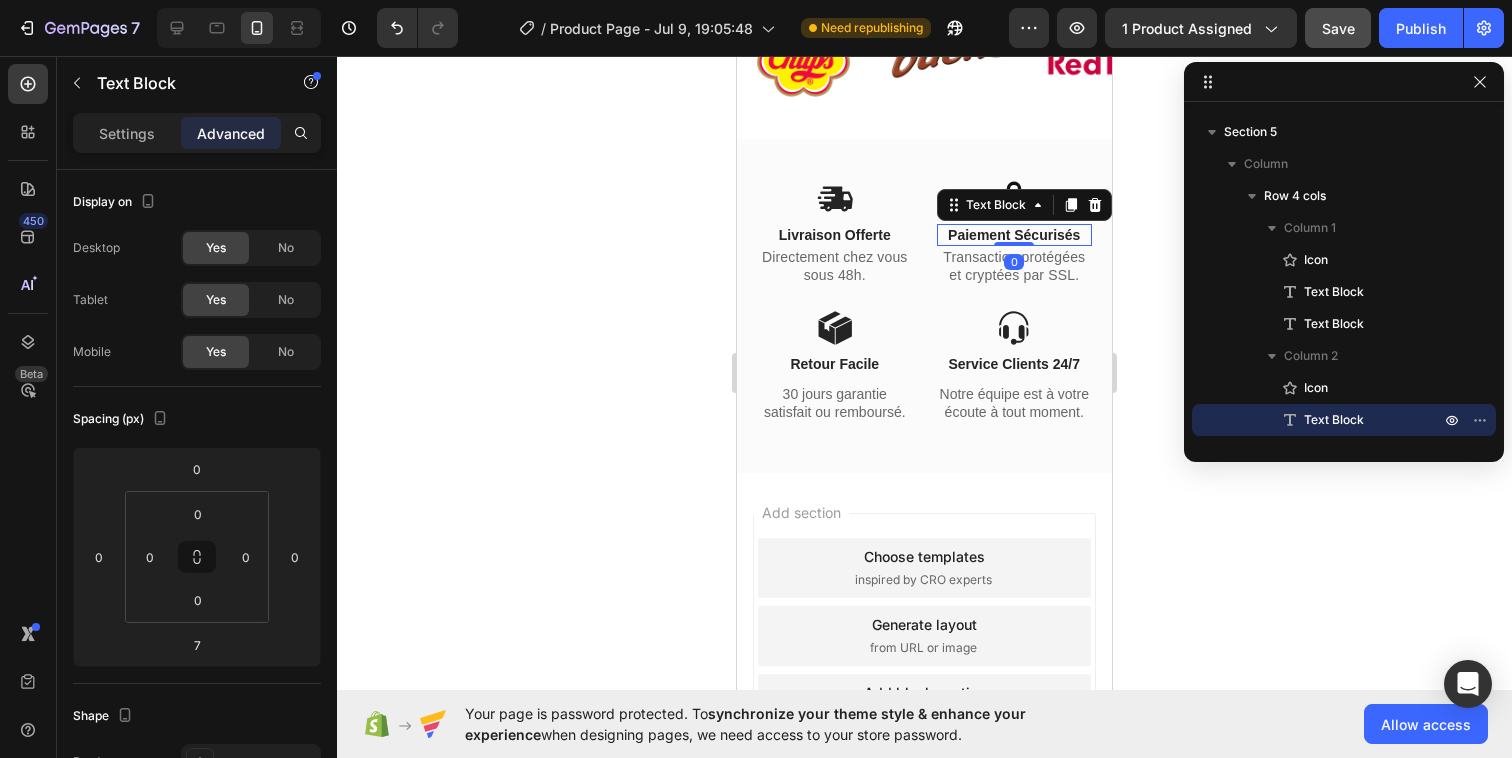 drag, startPoint x: 1016, startPoint y: 250, endPoint x: 1017, endPoint y: 233, distance: 17.029387 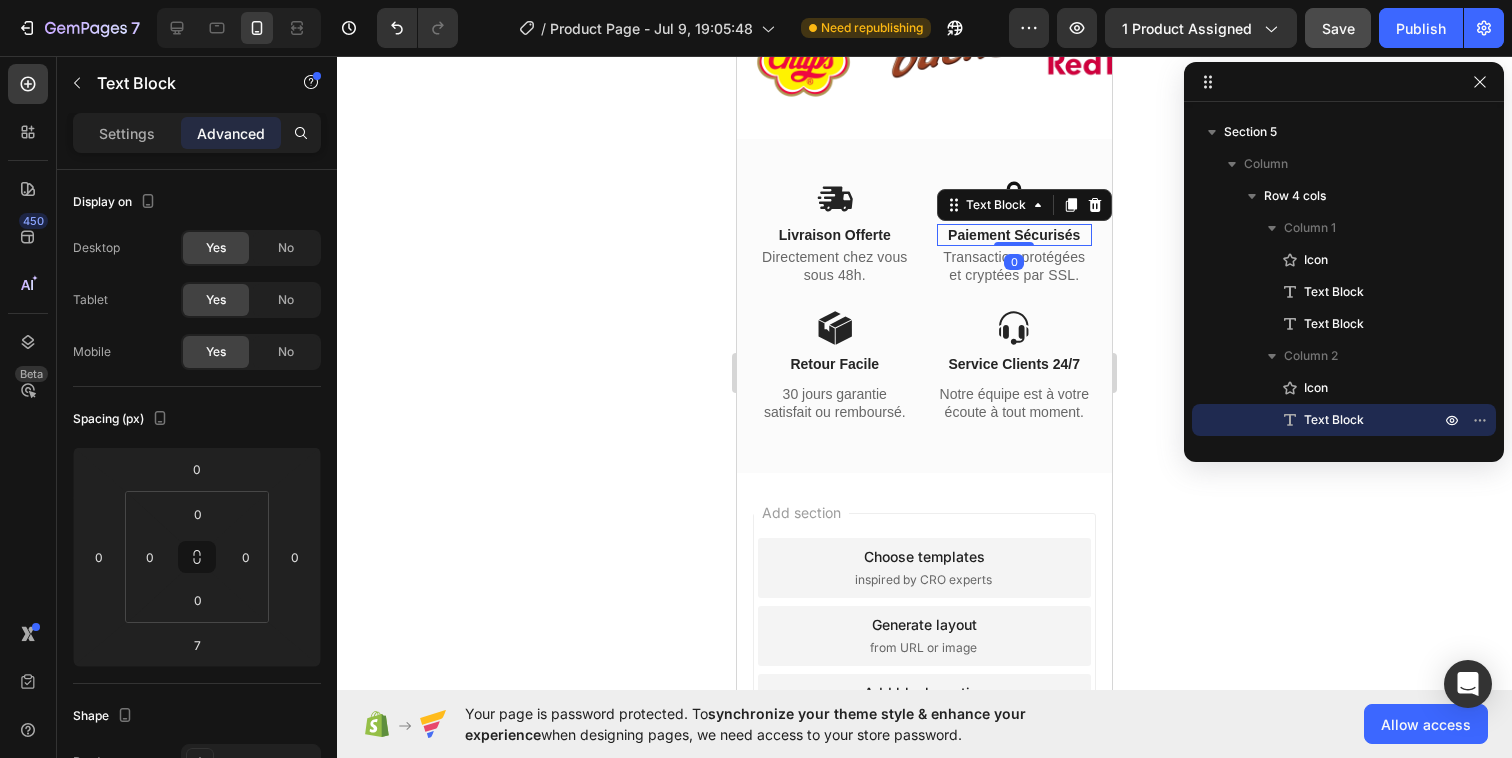 click on "Paiement Sécurisés Text Block   0" at bounding box center [1015, 235] 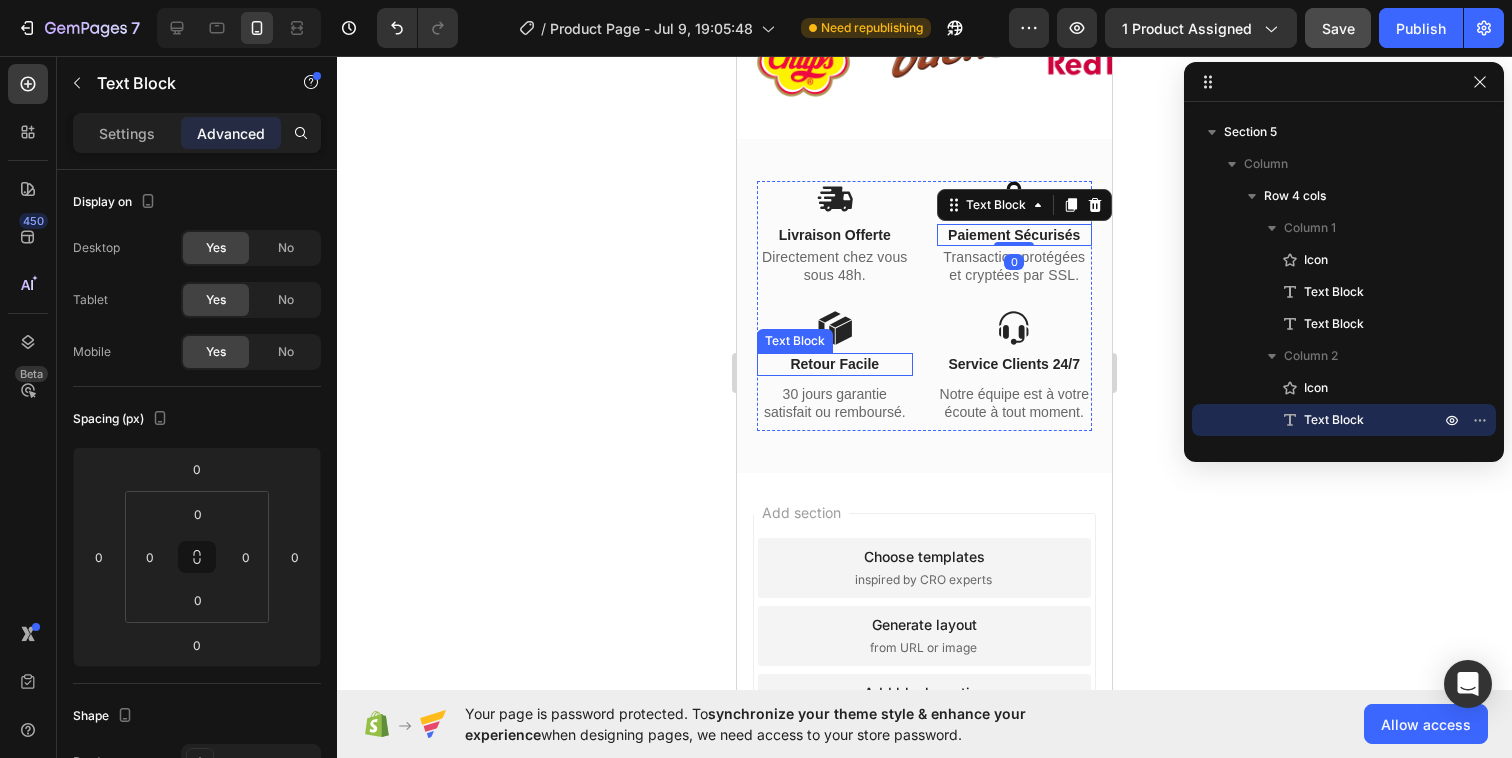 click on "Retour Facile" at bounding box center [835, 364] 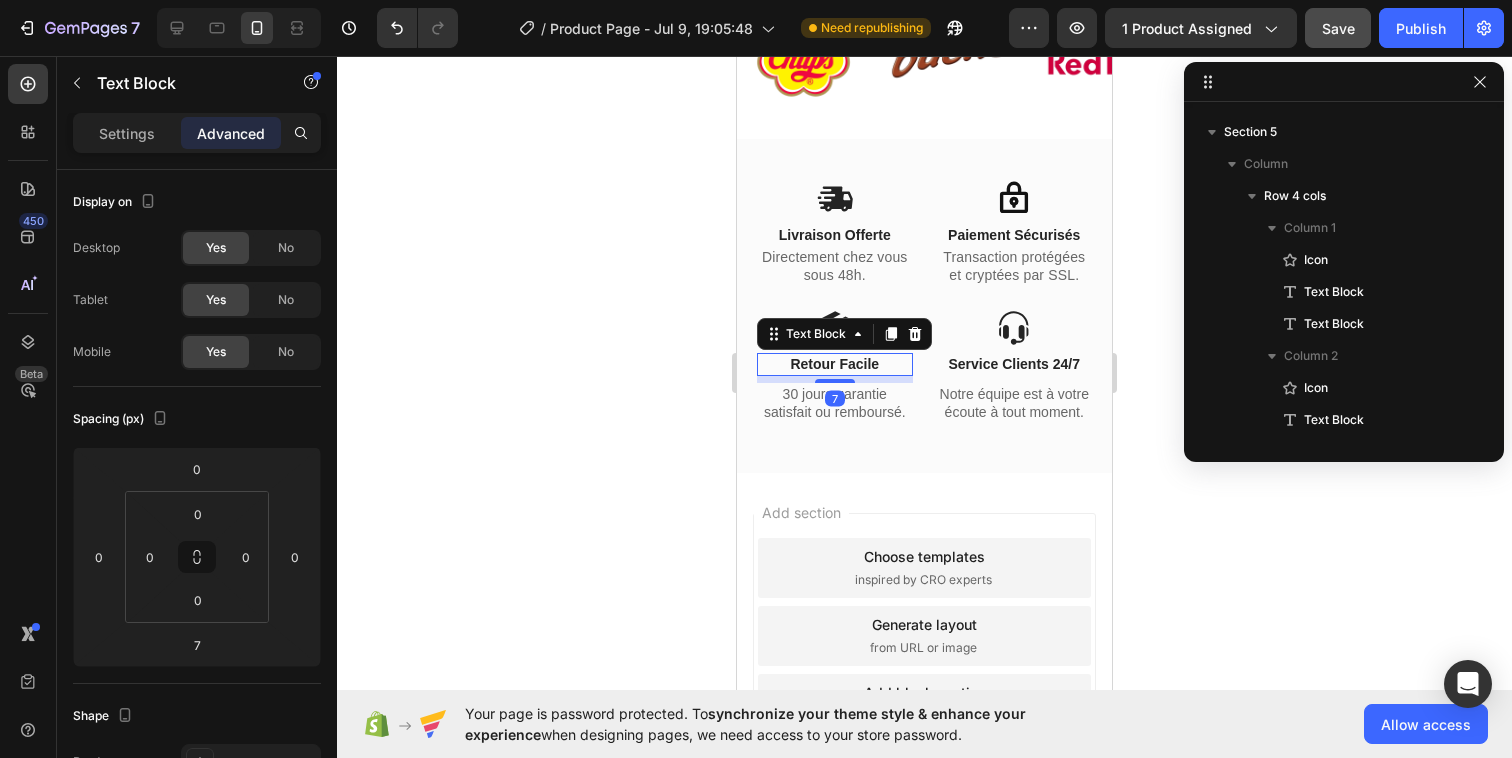 scroll, scrollTop: 10550, scrollLeft: 0, axis: vertical 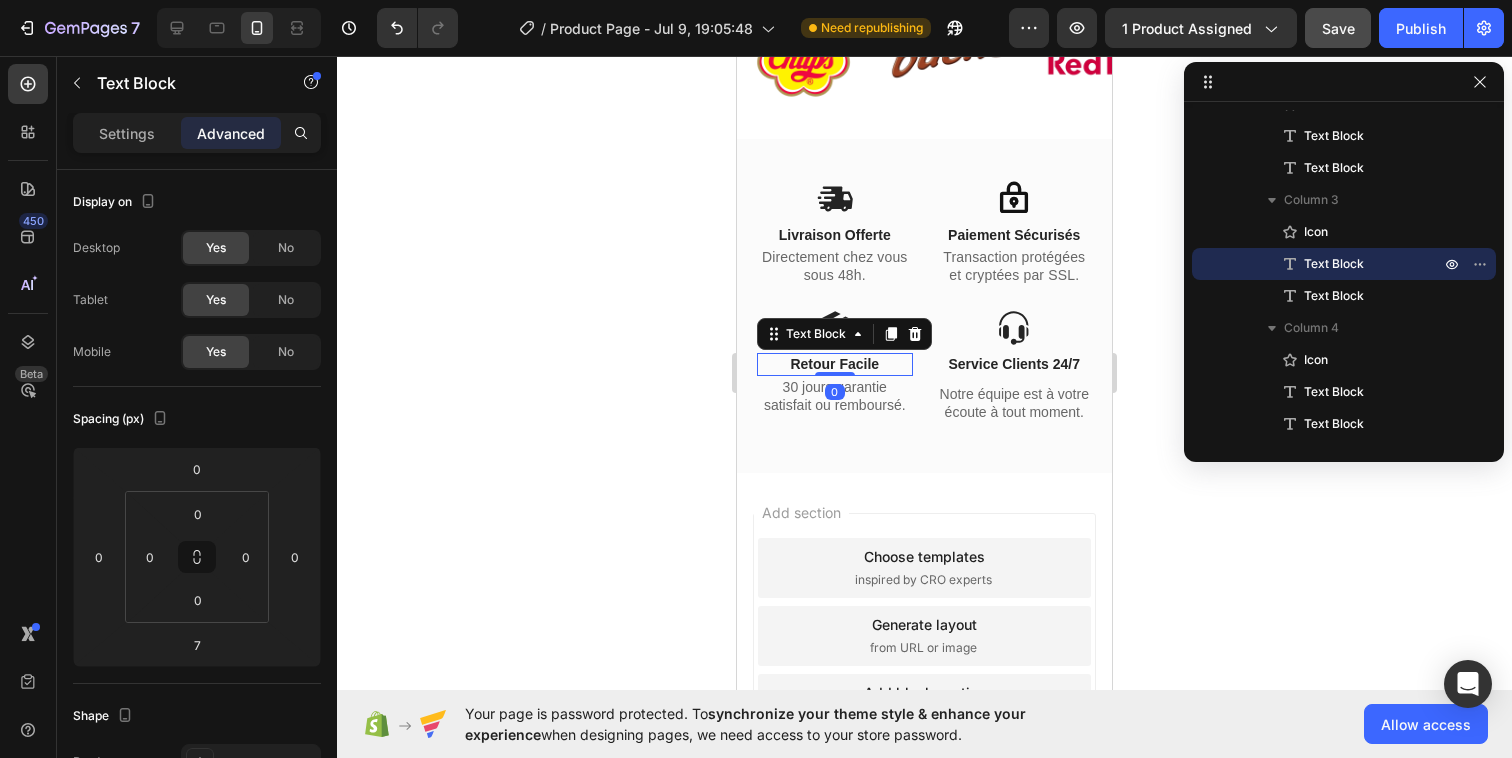 drag, startPoint x: 840, startPoint y: 380, endPoint x: 840, endPoint y: 360, distance: 20 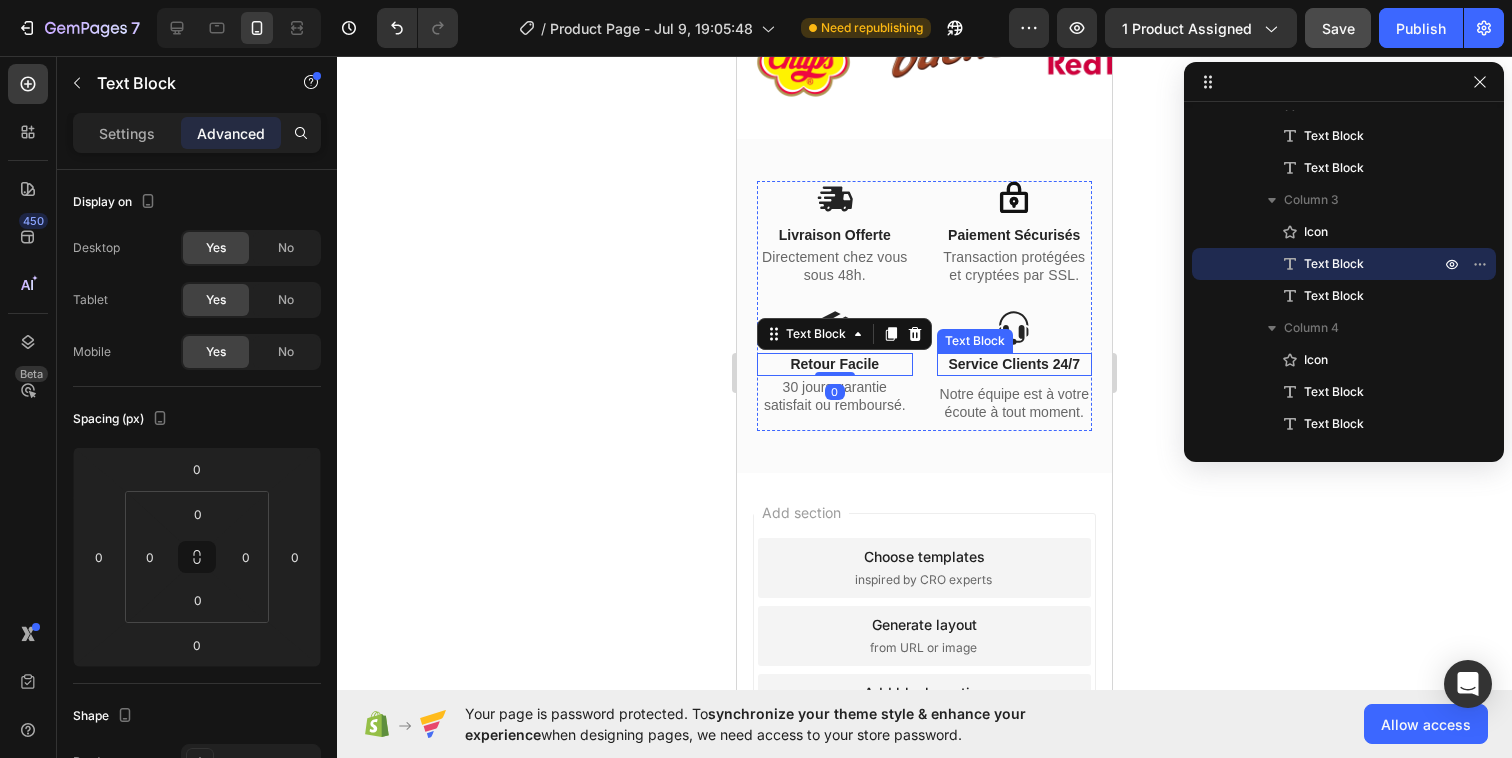 click on "Service Clients 24/7" at bounding box center (1015, 364) 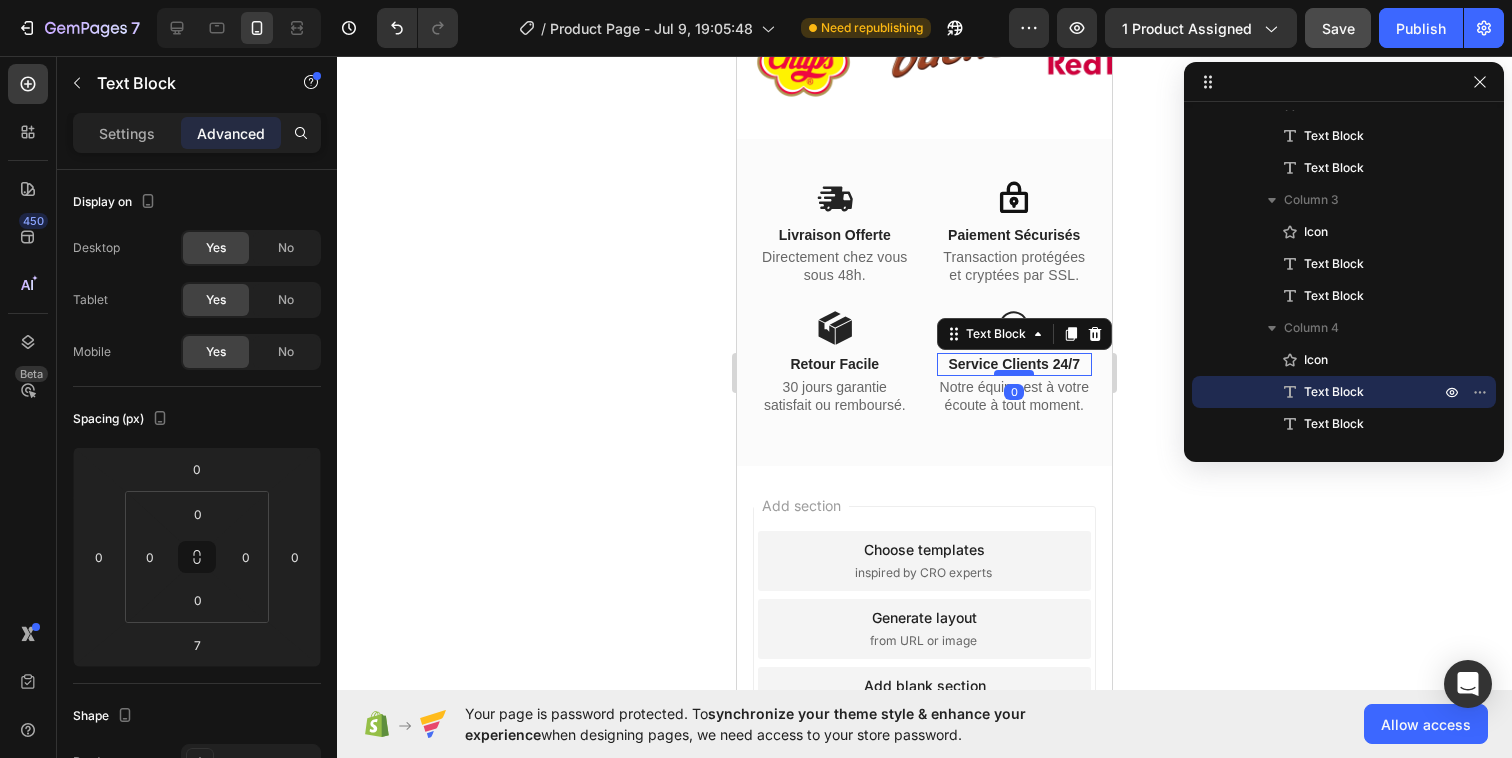 drag, startPoint x: 1018, startPoint y: 381, endPoint x: 1018, endPoint y: 369, distance: 12 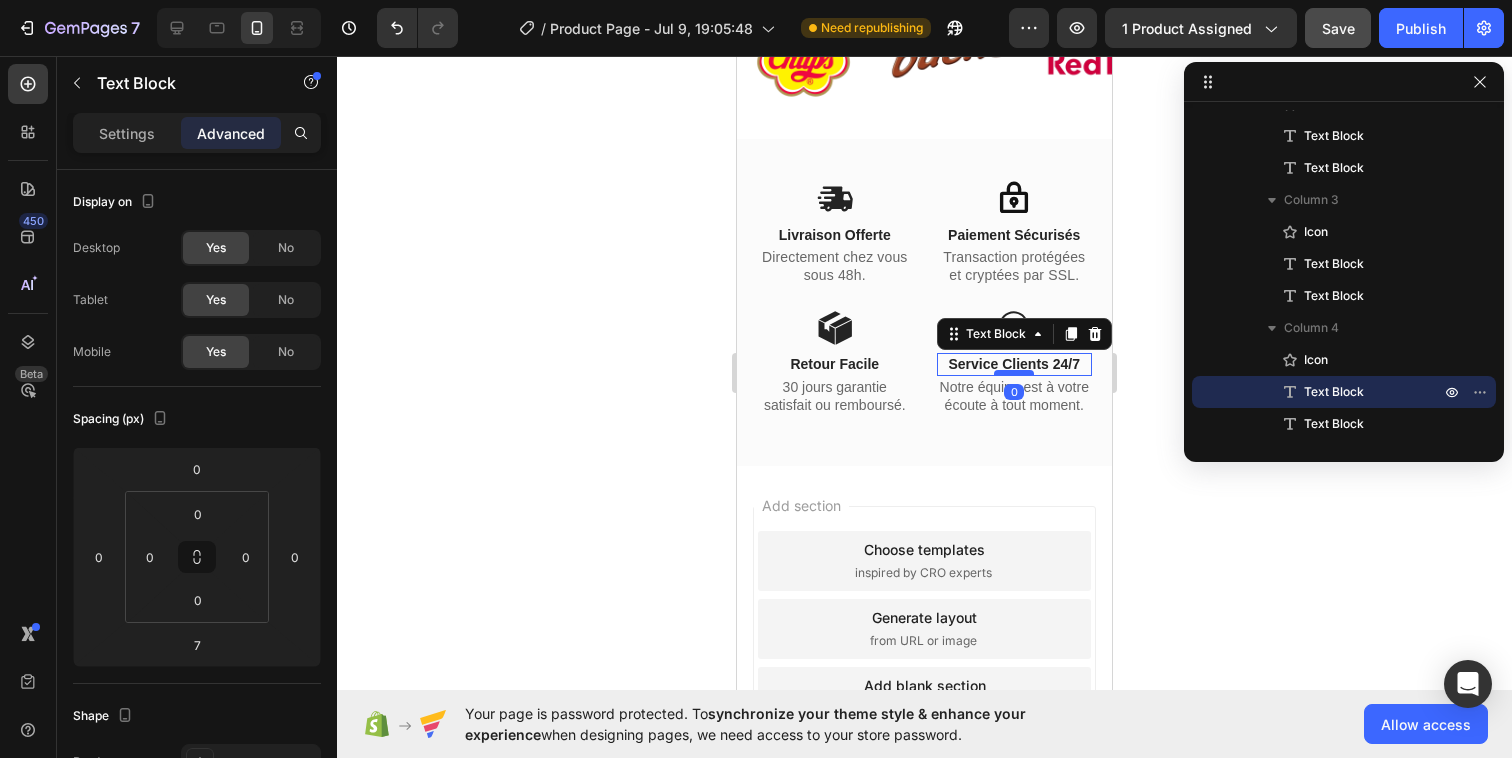 click at bounding box center (1014, 373) 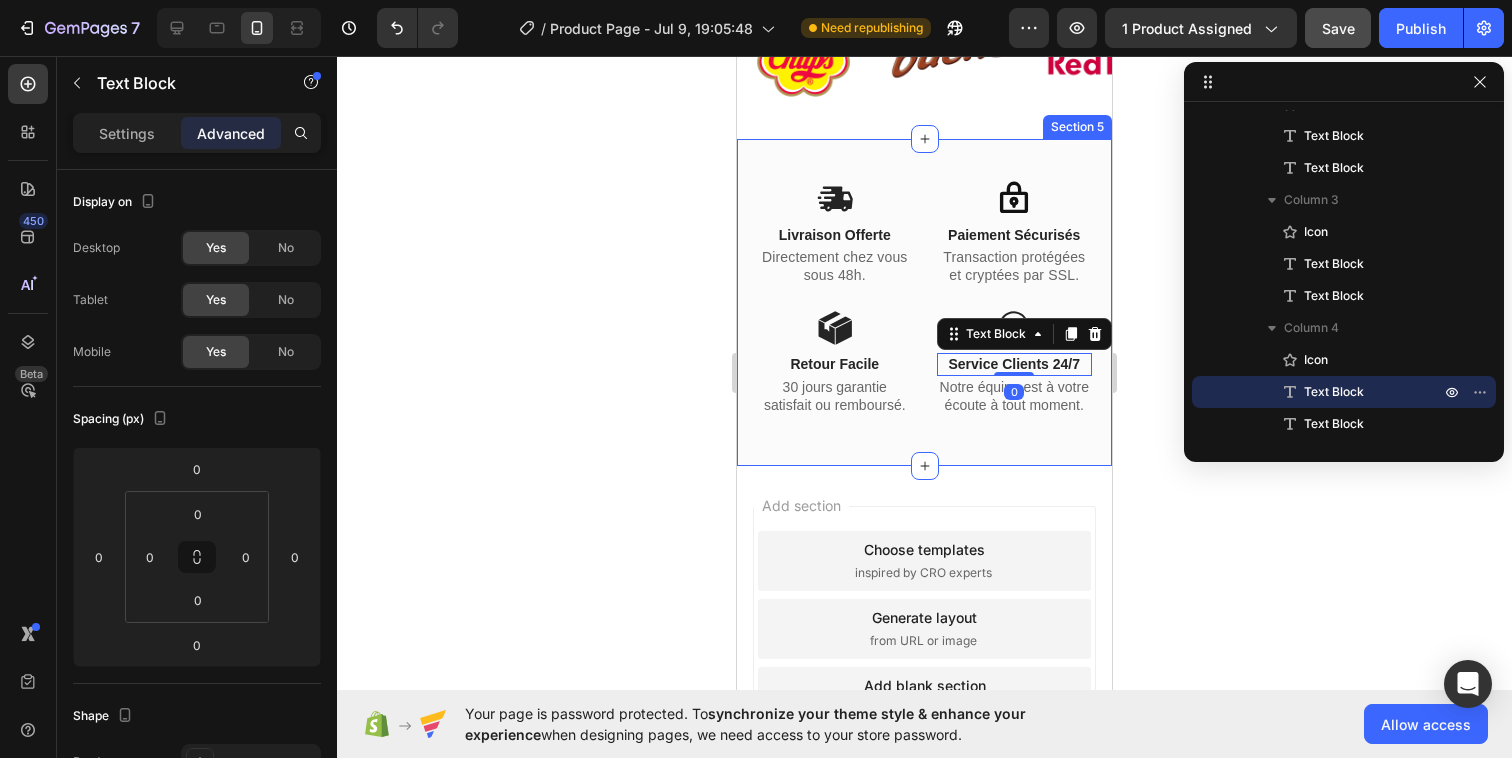 click 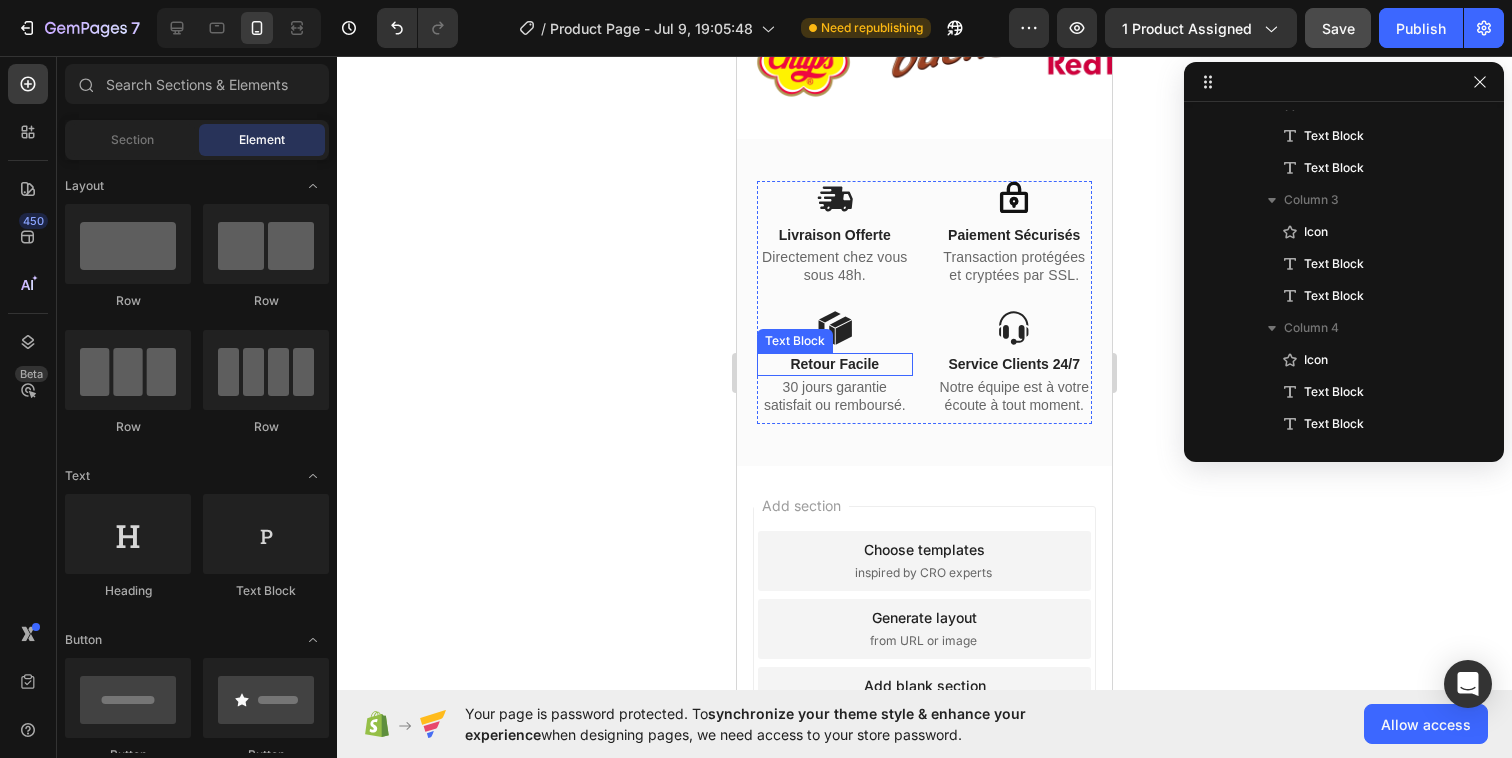 click on "Retour Facile" at bounding box center (835, 364) 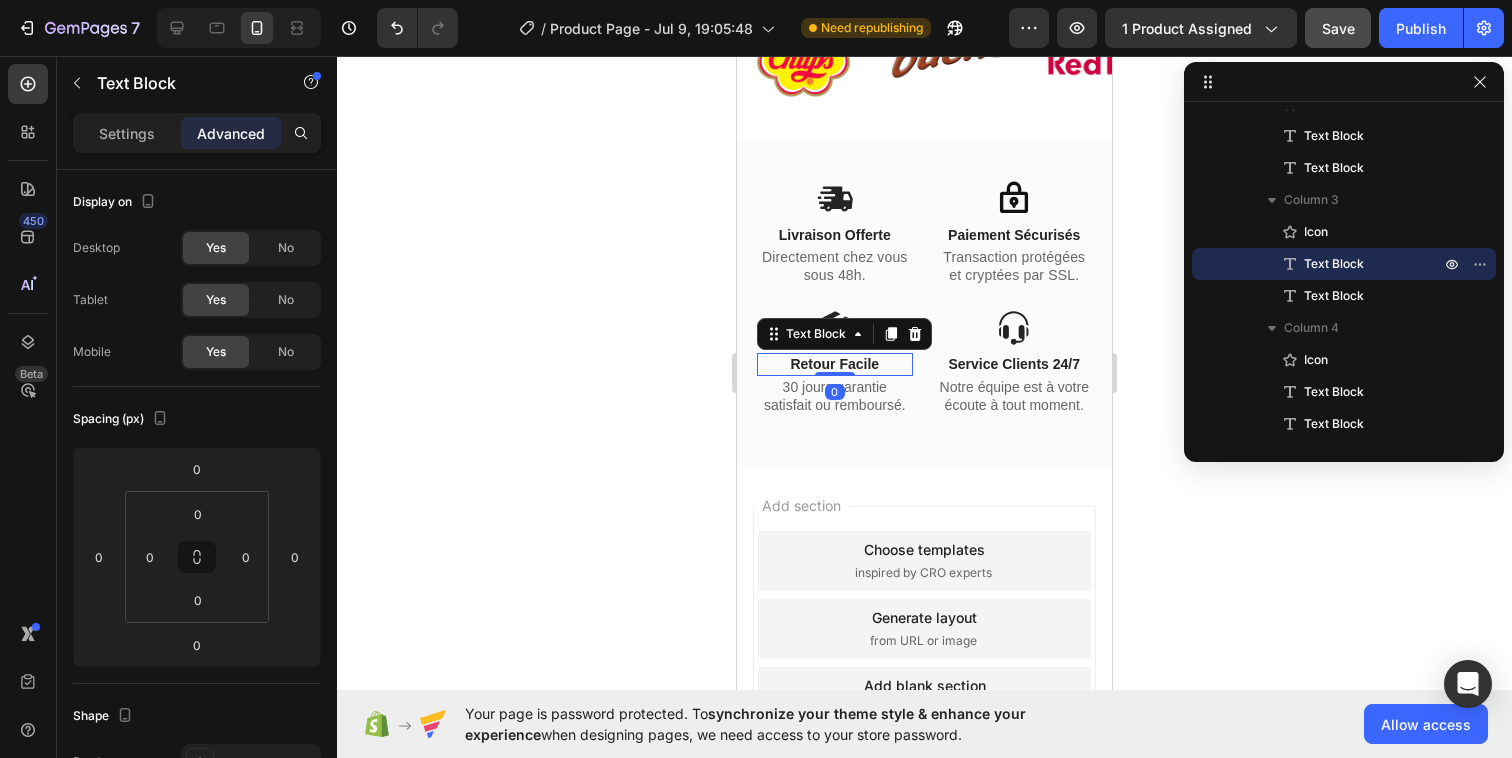 click 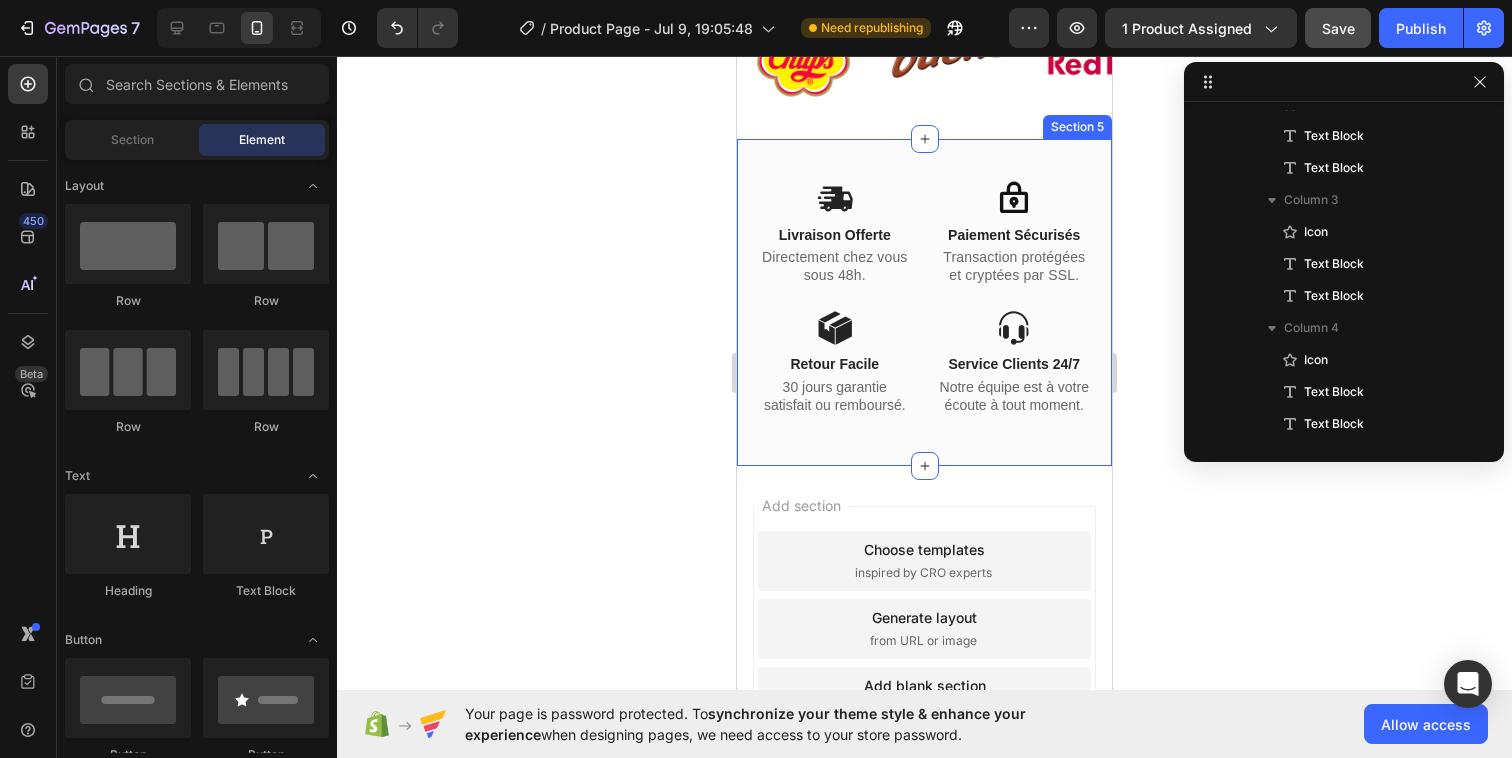 click on "Icon Livraison Offerte Text Block Directement chez vous sous 48h. Text Block
Icon Paiement Sécurisés Text Block Transaction protégées et cryptées par SSL. Text Block
Icon Retour Facile Text Block 30 jours garantie satisfait ou remboursé. Text Block
Icon Service Clients 24/7 Text Block Notre équipe est à votre écoute à tout moment. Text Block Row Section 5" at bounding box center [924, 302] 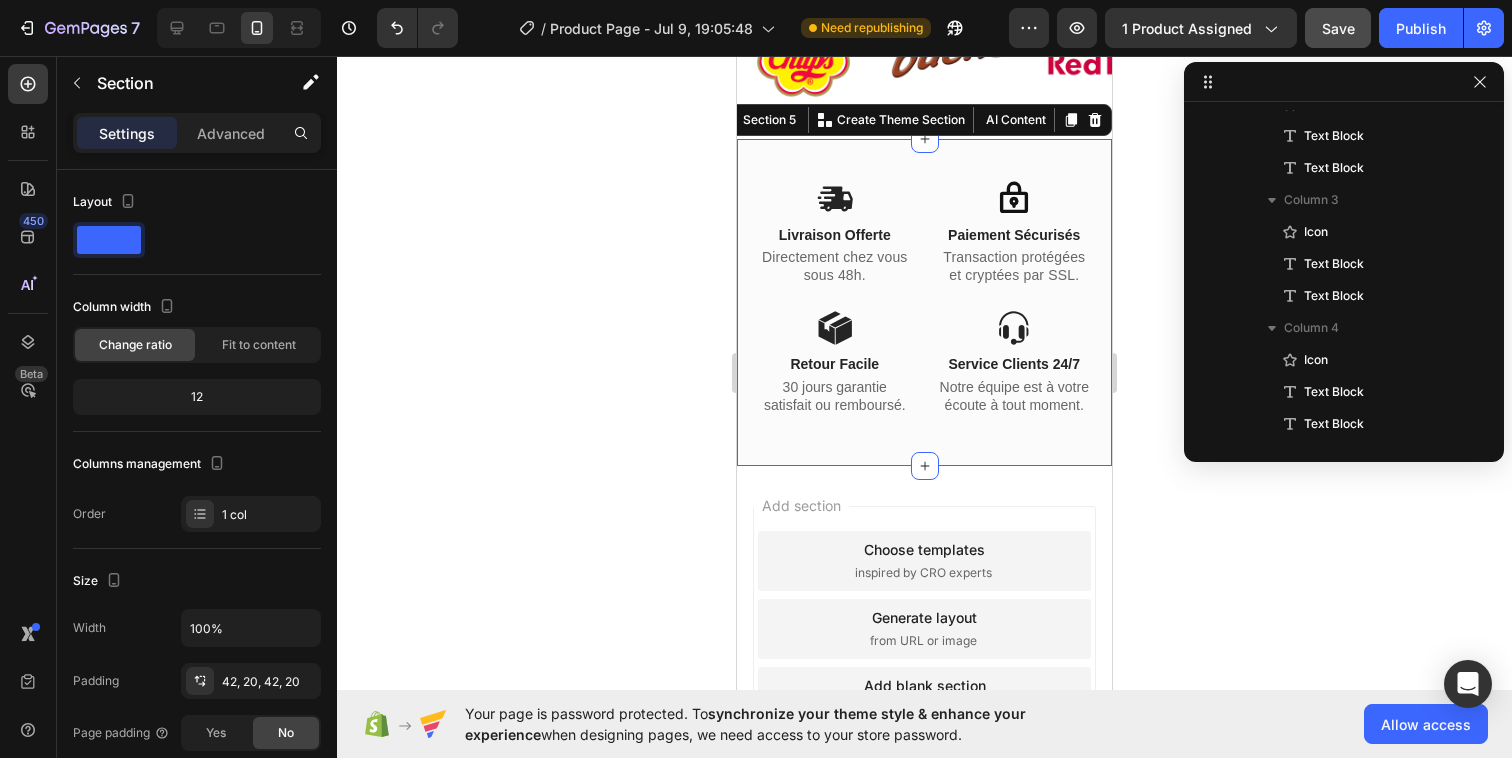 scroll, scrollTop: 10138, scrollLeft: 0, axis: vertical 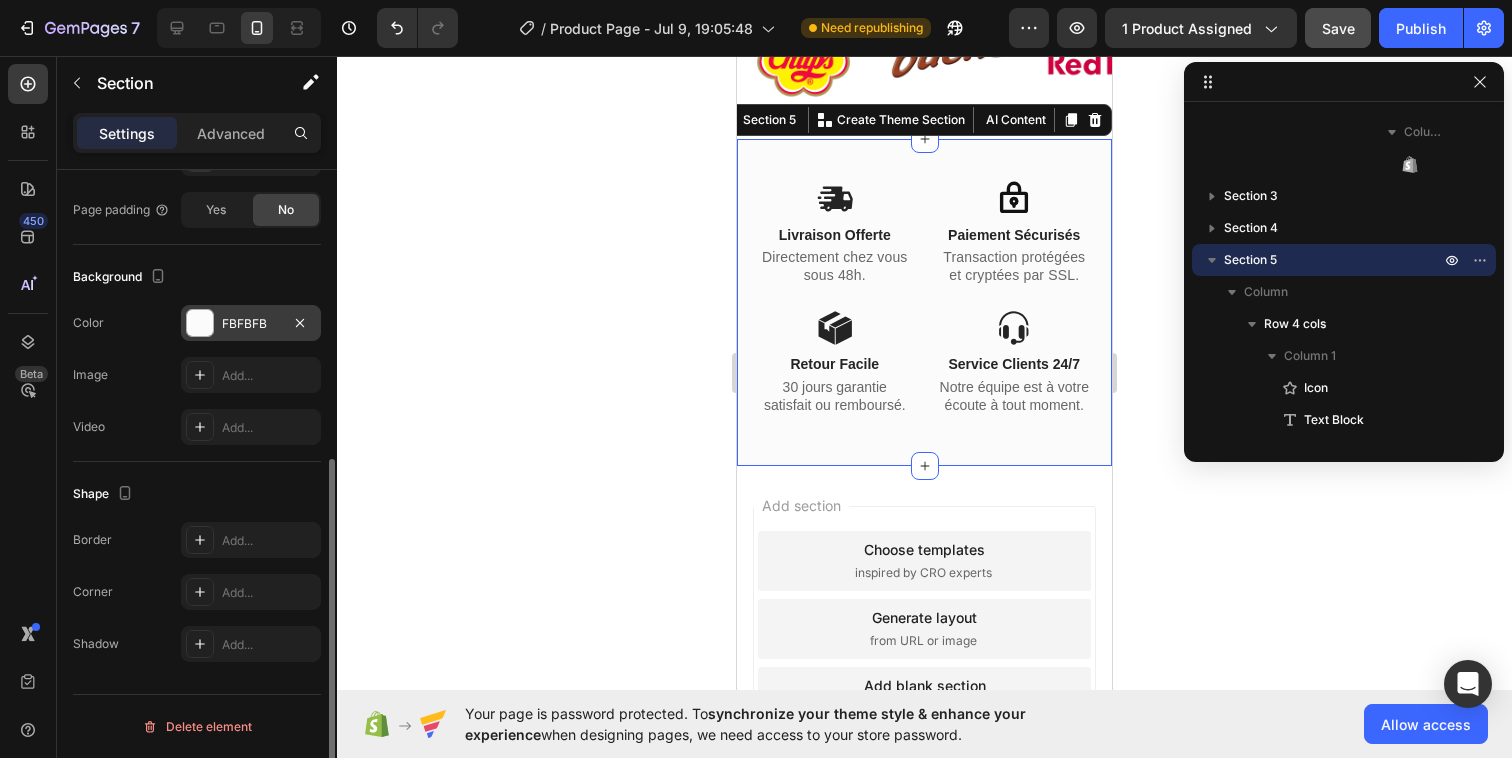 click at bounding box center [200, 323] 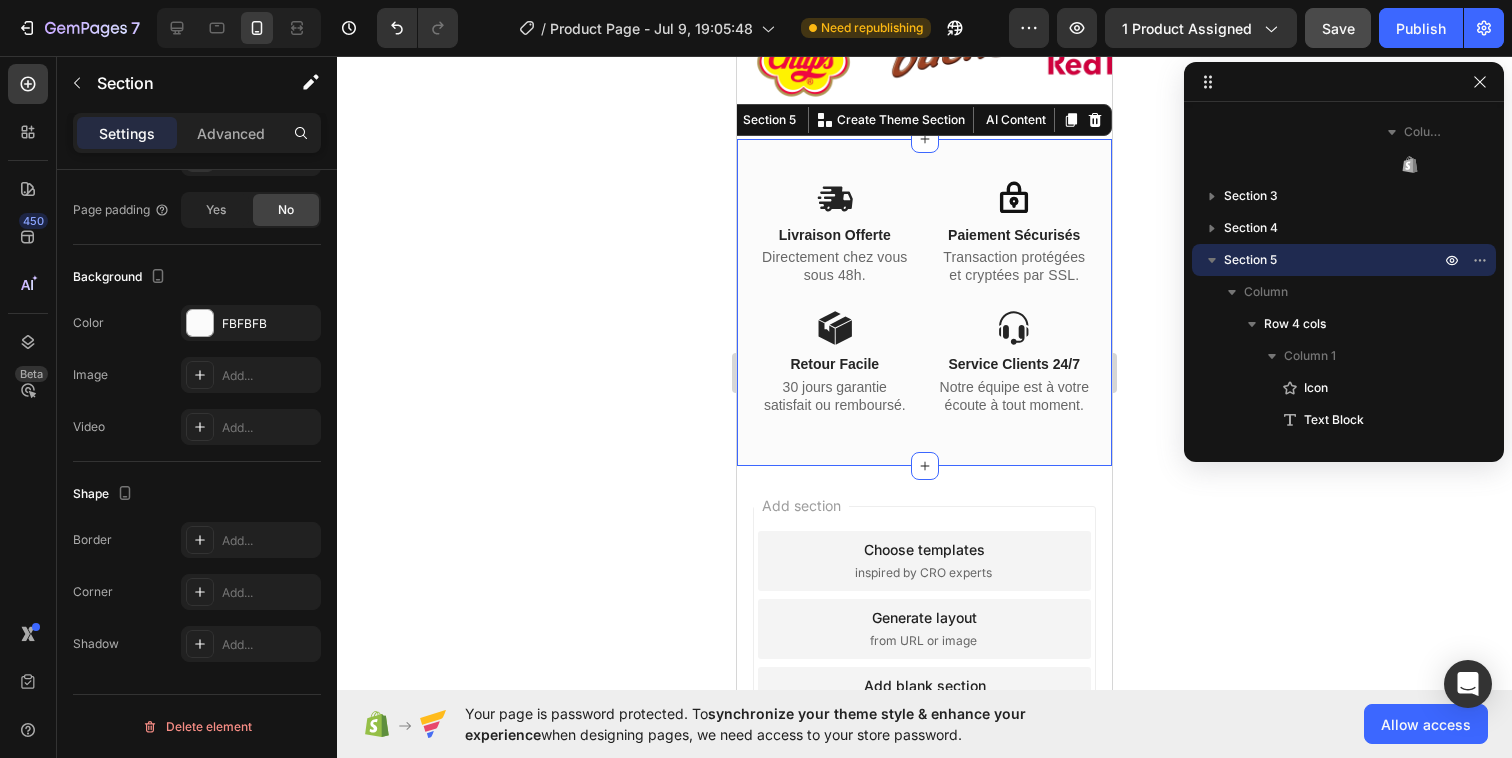 click 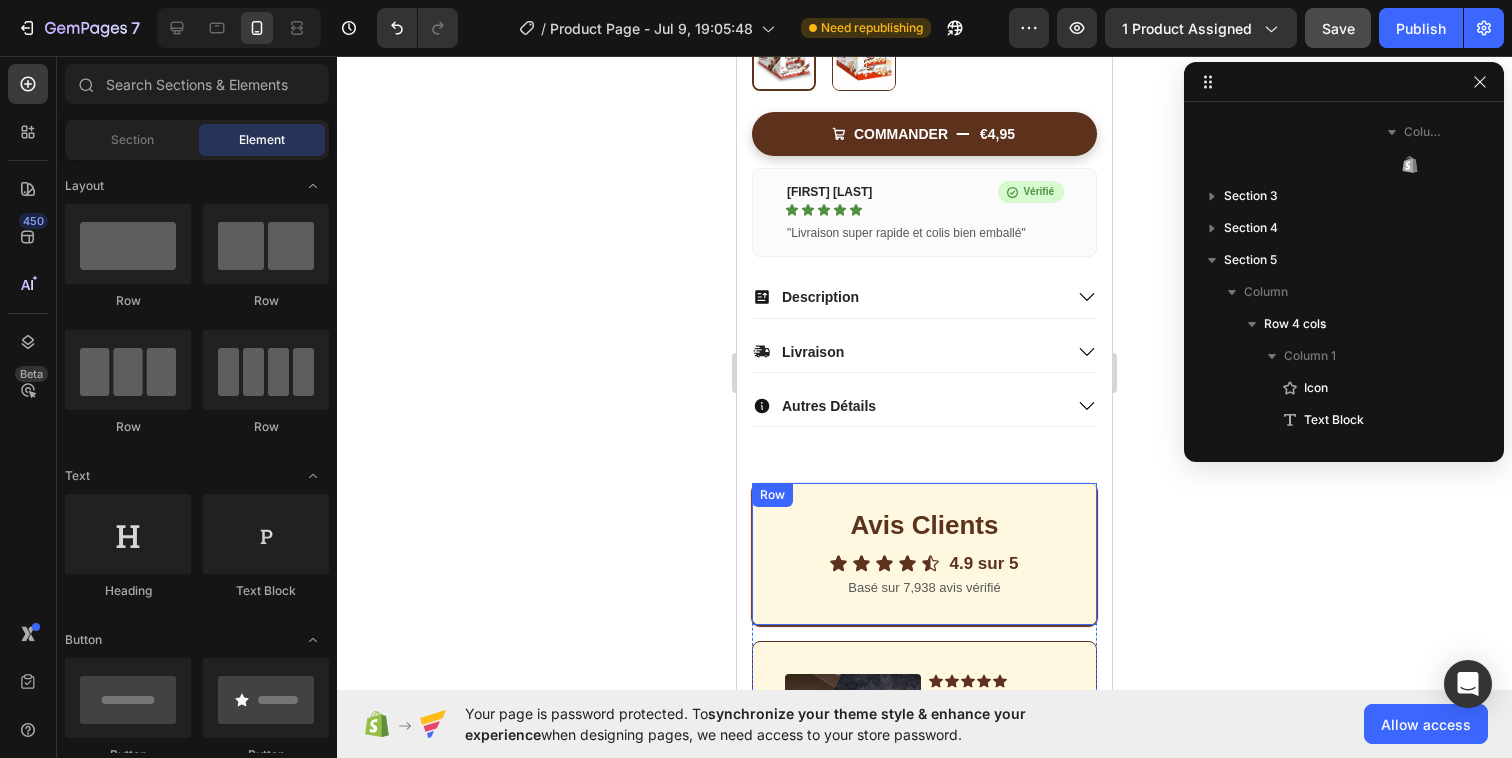 scroll, scrollTop: 620, scrollLeft: 0, axis: vertical 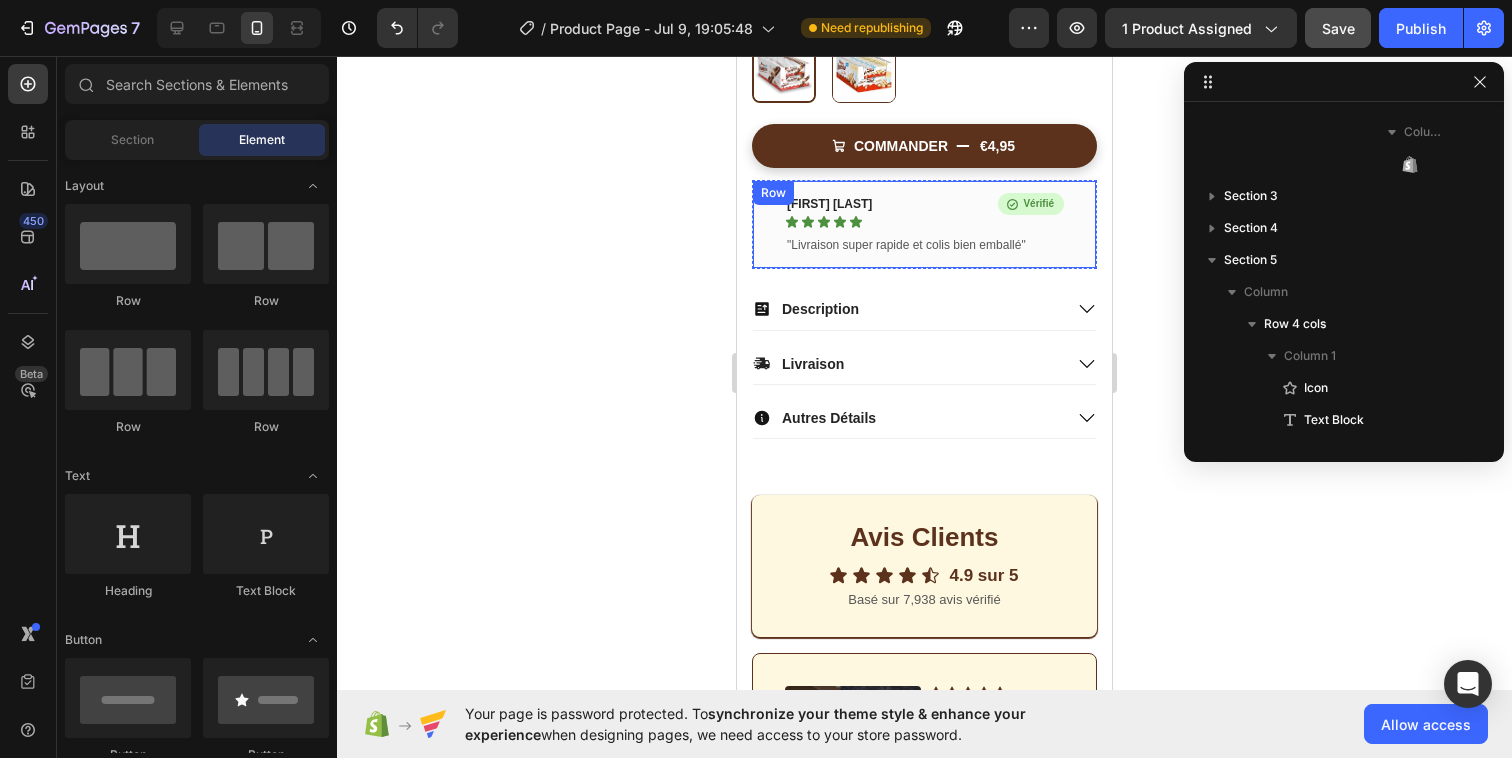 click on "[FIRST] [LAST]. Text block
Icon
Icon
Icon
Icon
Icon Row
Icon Vérifié Text Block Row Row "Livraison super rapide et colis bien emballé" Text block Row" at bounding box center [924, 224] 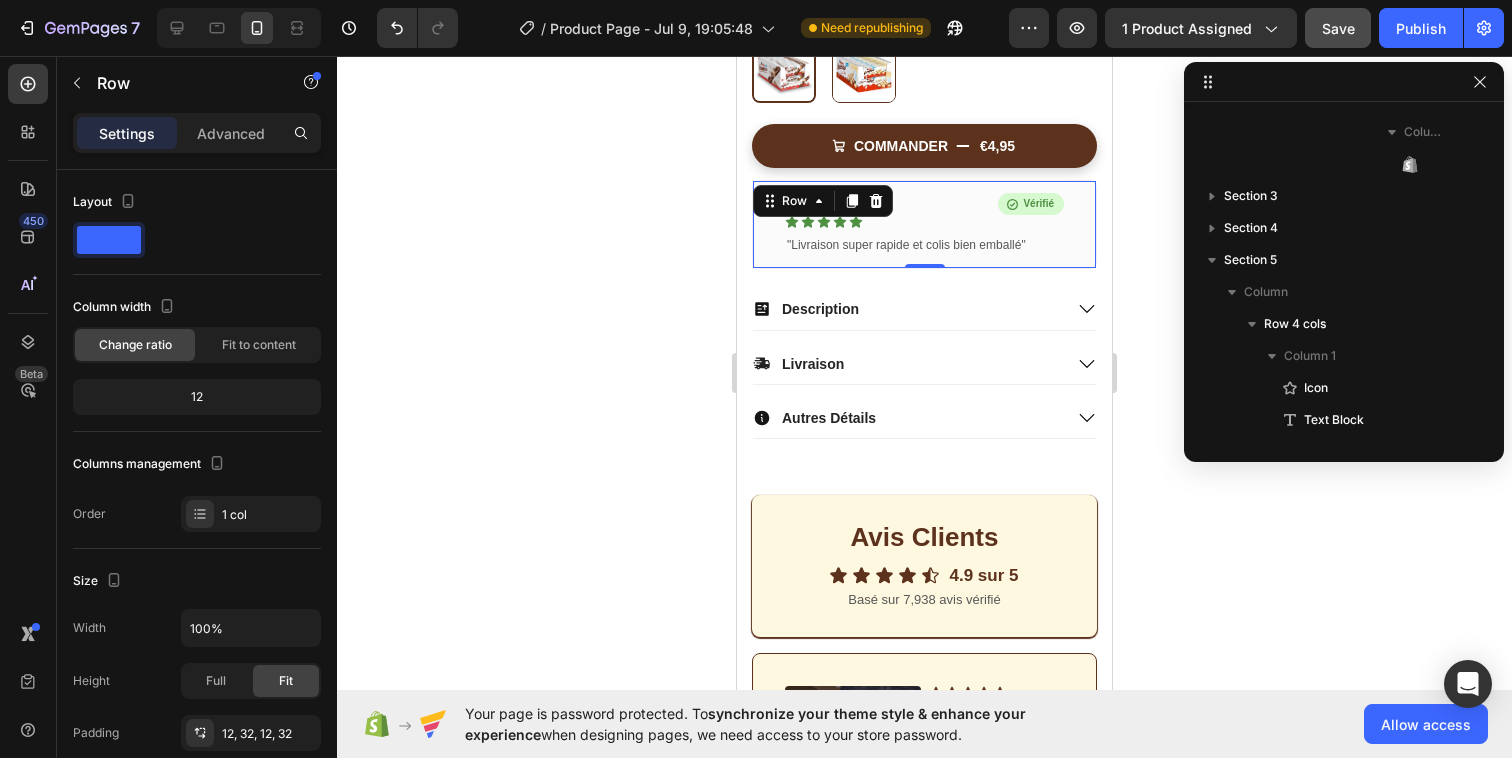 scroll, scrollTop: 1754, scrollLeft: 0, axis: vertical 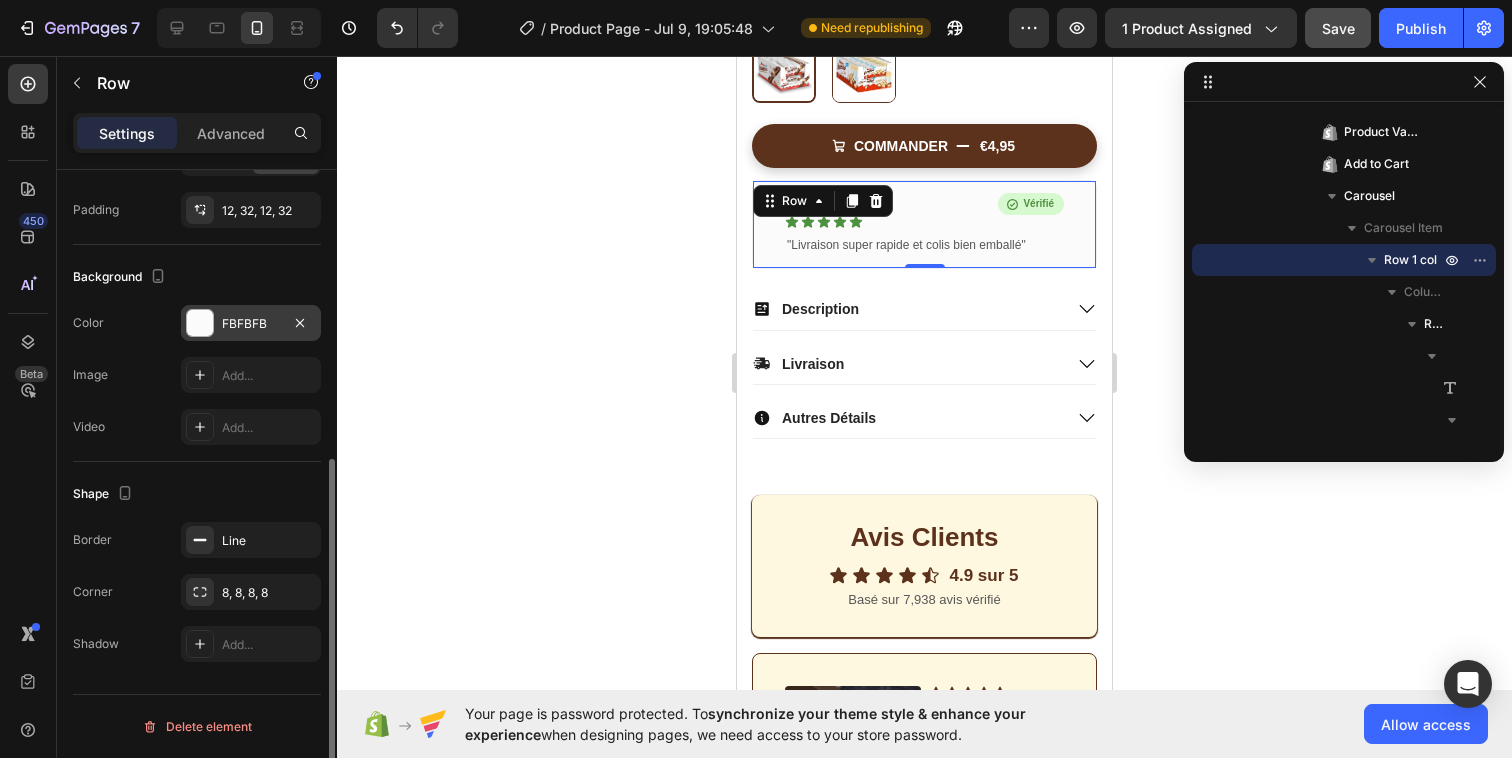 click on "FBFBFB" at bounding box center [251, 323] 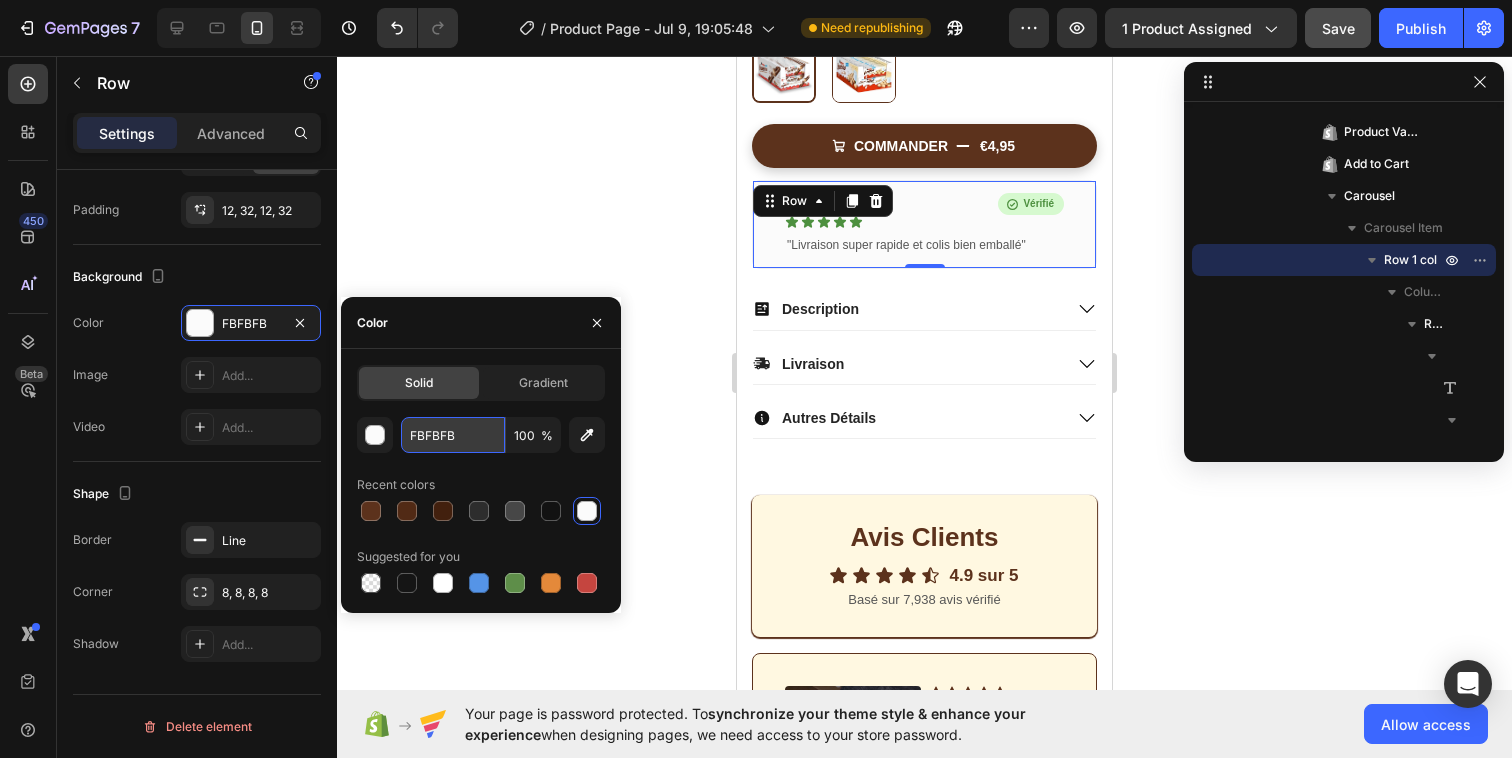 click on "FBFBFB" at bounding box center (453, 435) 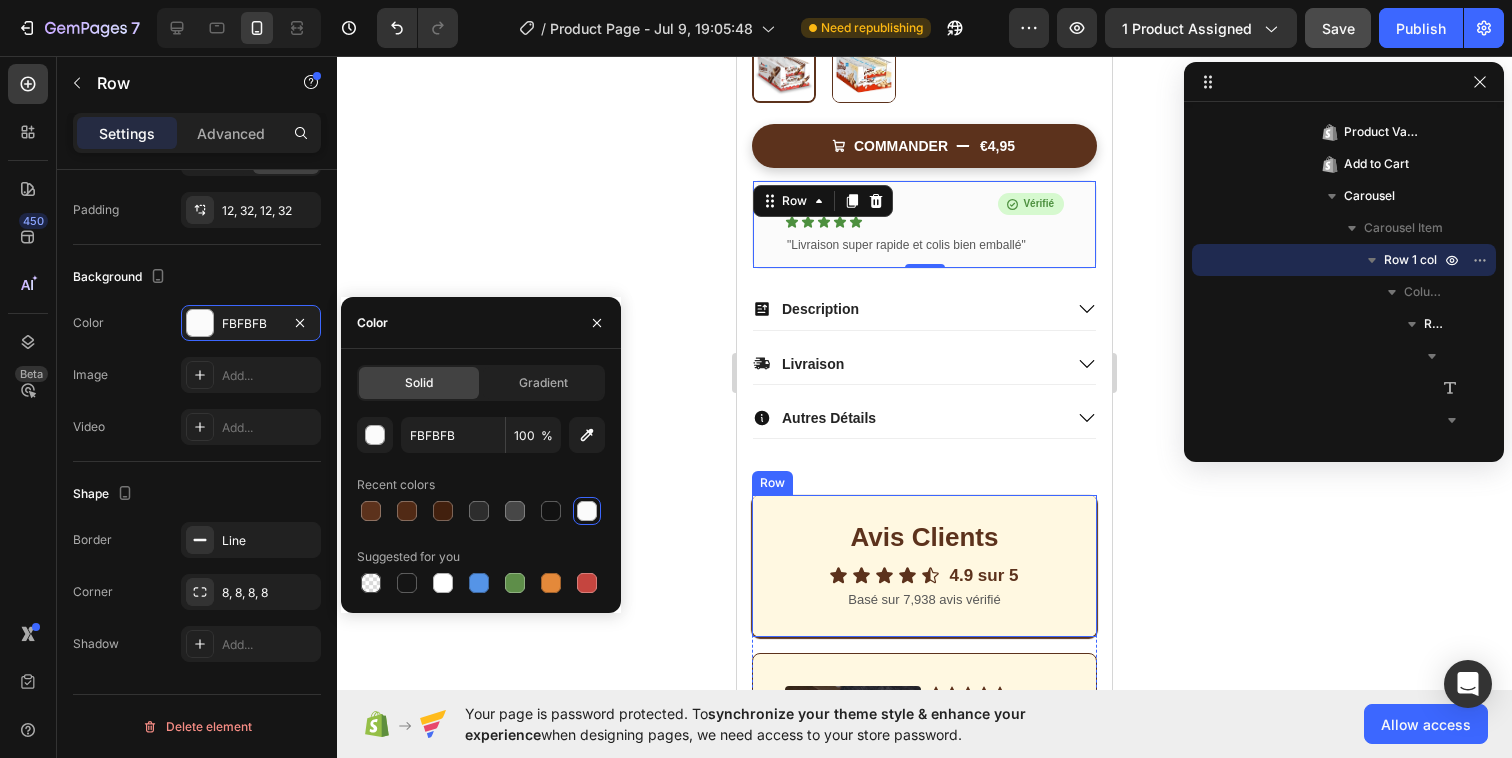 click on "Avis Clients Heading Icon Icon Icon Icon Icon Icon List 4.9 sur 5 Text block Row Basé sur 7,938 avis vérifié  Text block Row" at bounding box center (924, 566) 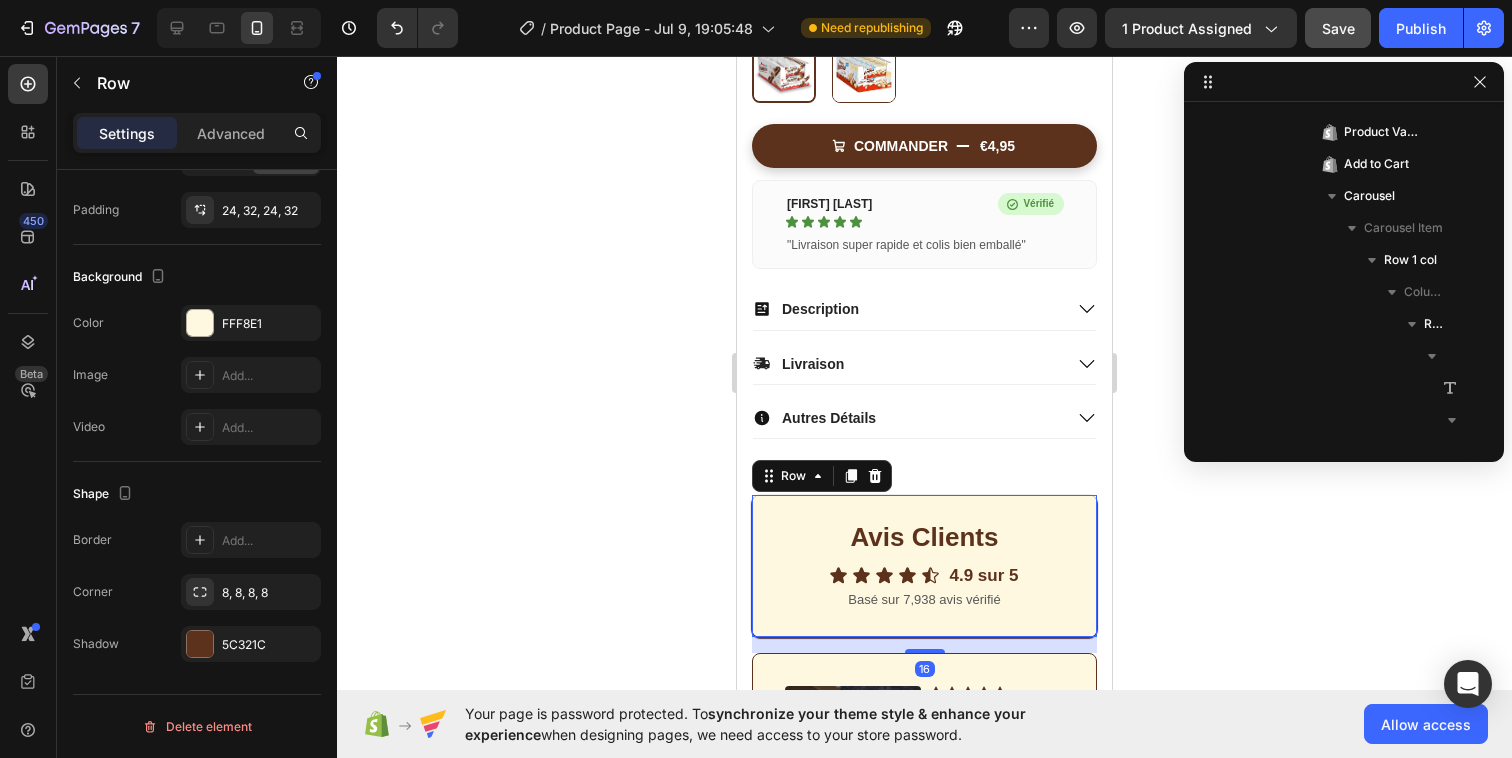 scroll, scrollTop: 5274, scrollLeft: 0, axis: vertical 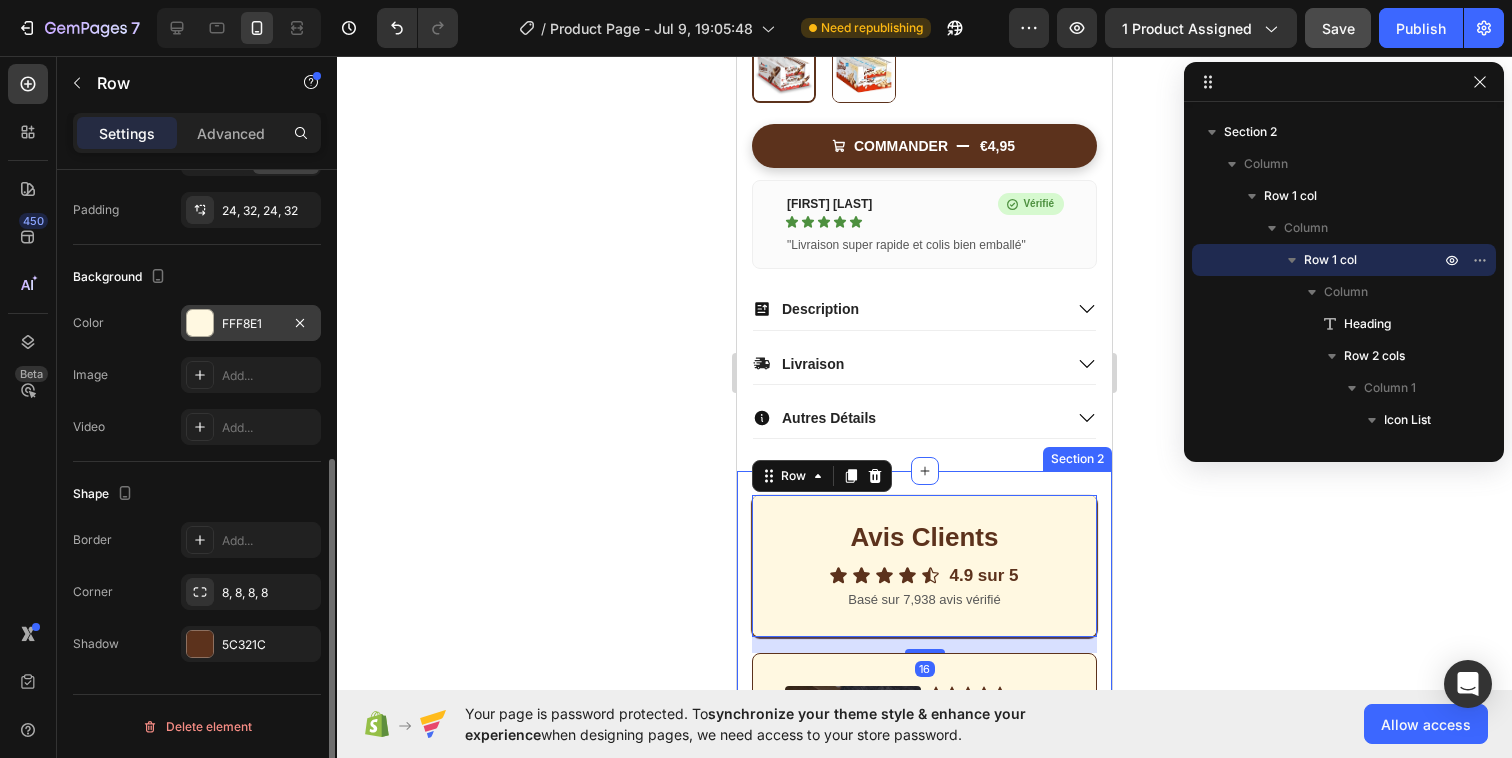 click at bounding box center (200, 323) 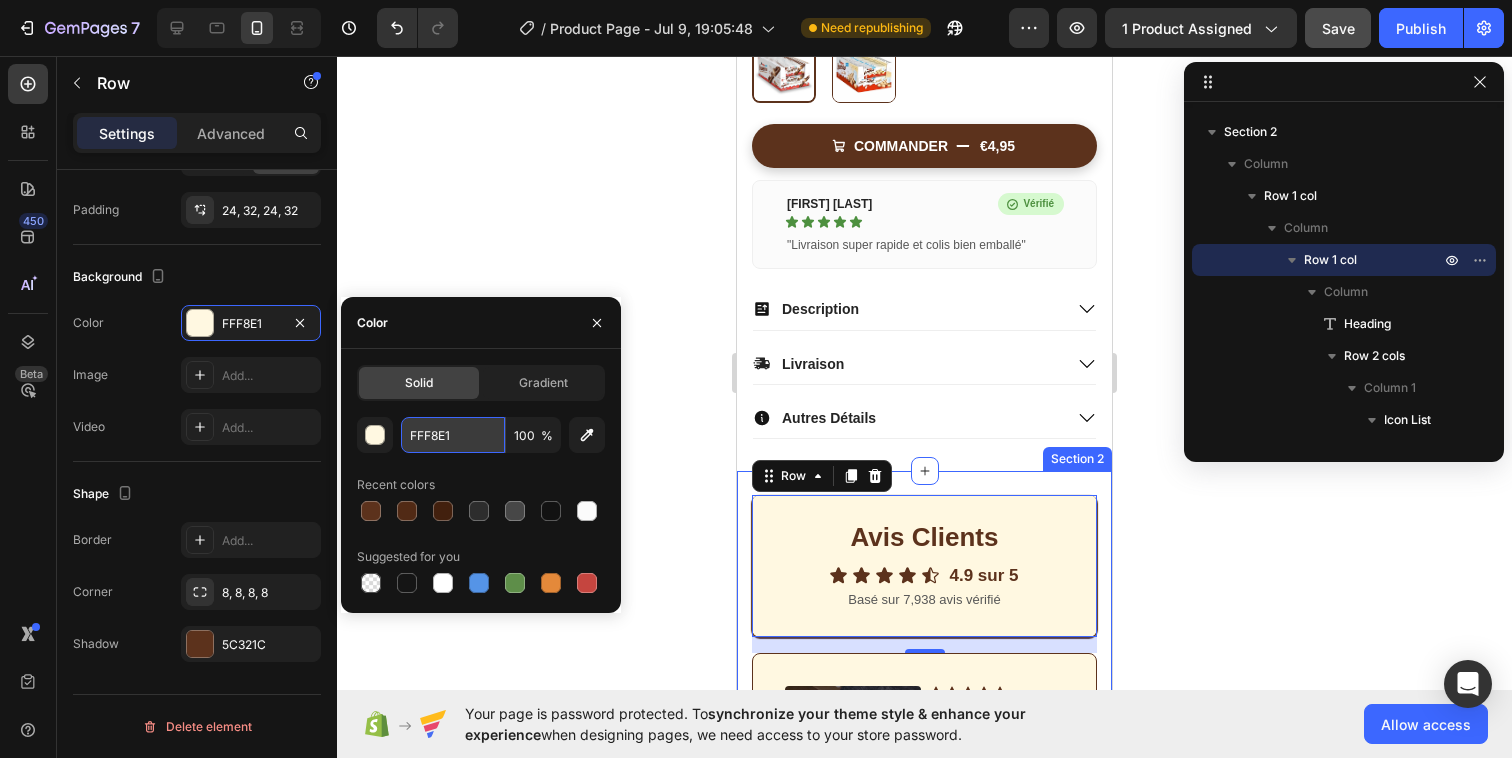 click on "FFF8E1" at bounding box center [453, 435] 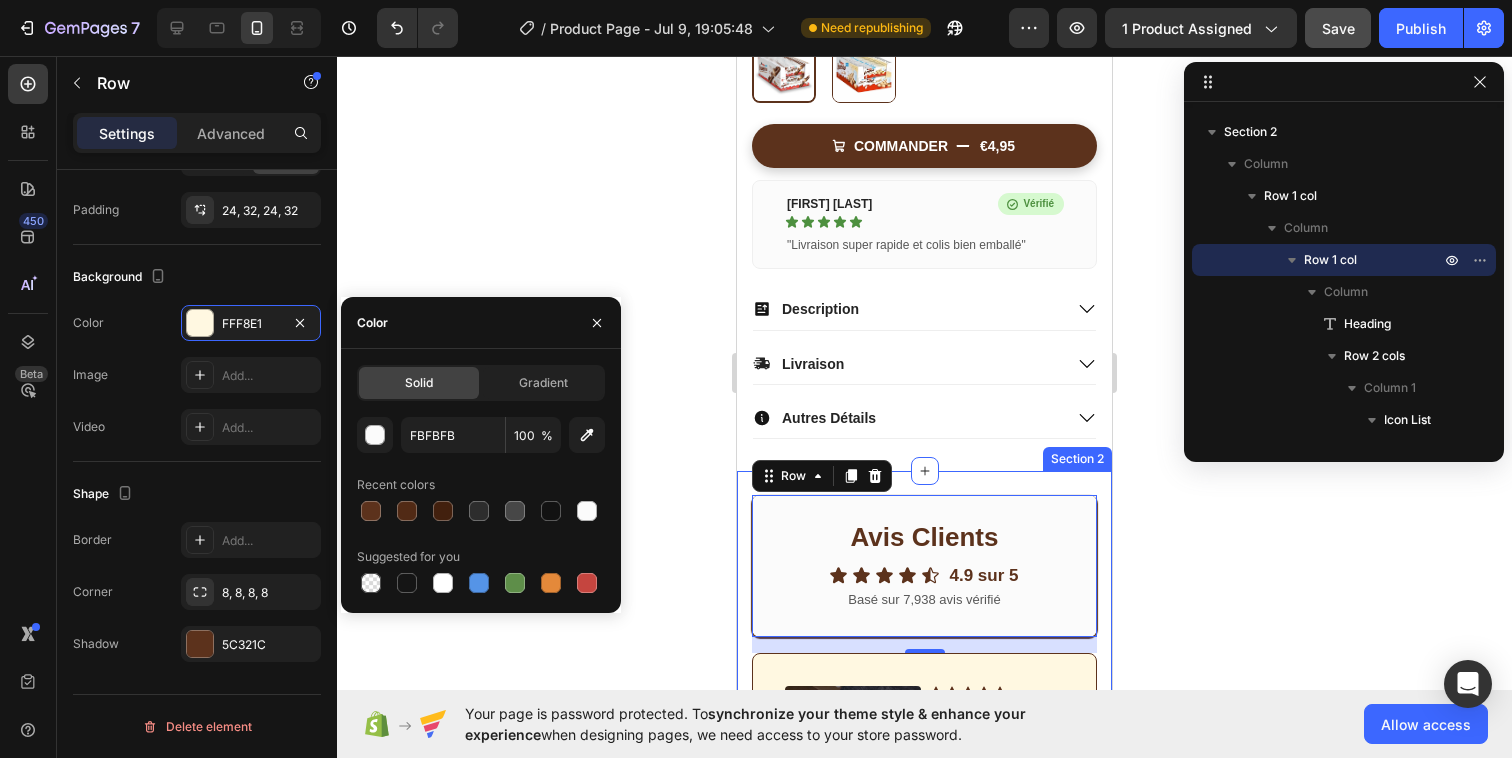 click 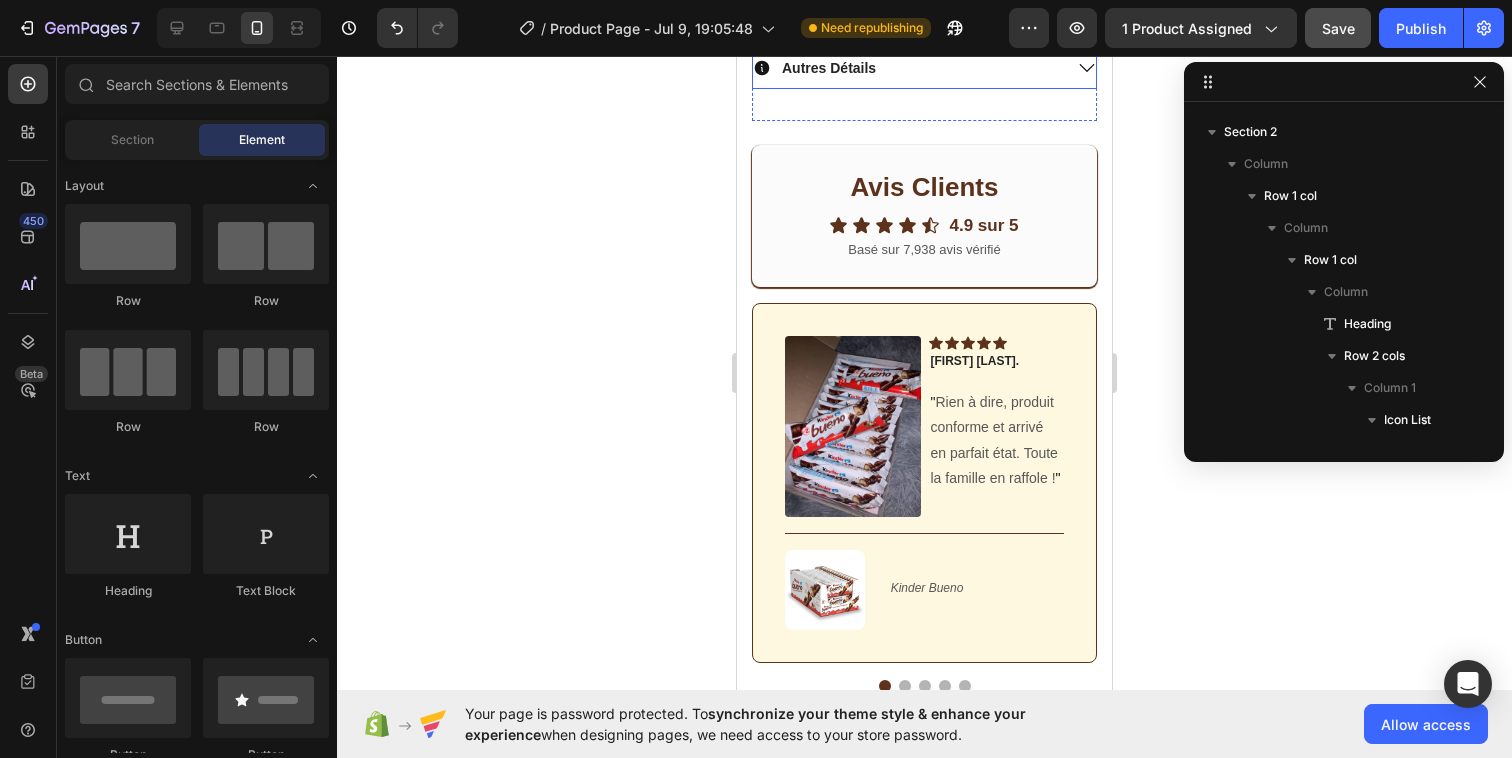 scroll, scrollTop: 977, scrollLeft: 0, axis: vertical 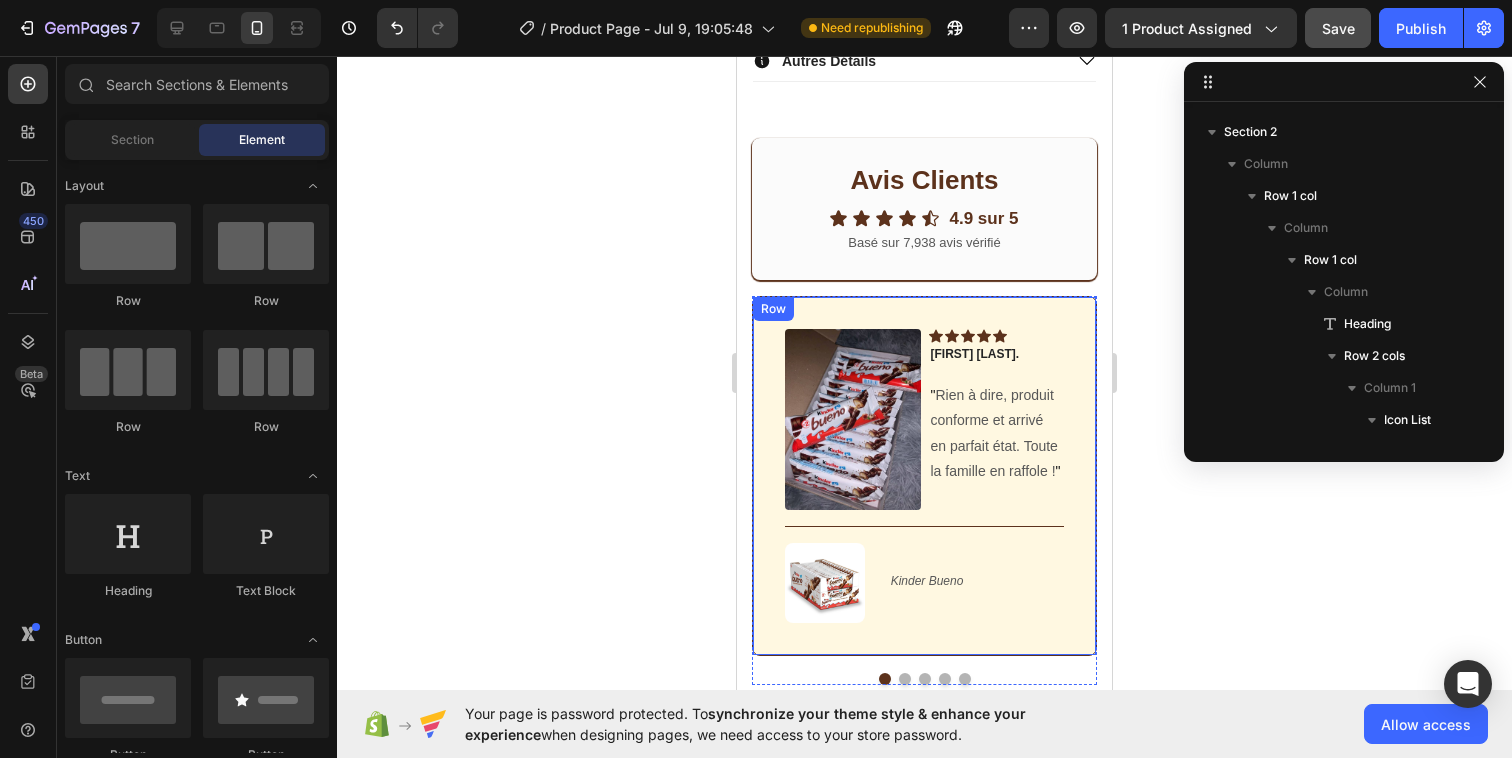 click on "Image
Icon
Icon
Icon
Icon
Icon Row Théo J. Text block " Rien à dire, produit conforme et arrivé en parfait état. Toute la famille en raffole ! " Text block Row                Title Line (P) Images & Gallery Kinder Bueno (P) Title Product Row" at bounding box center (924, 476) 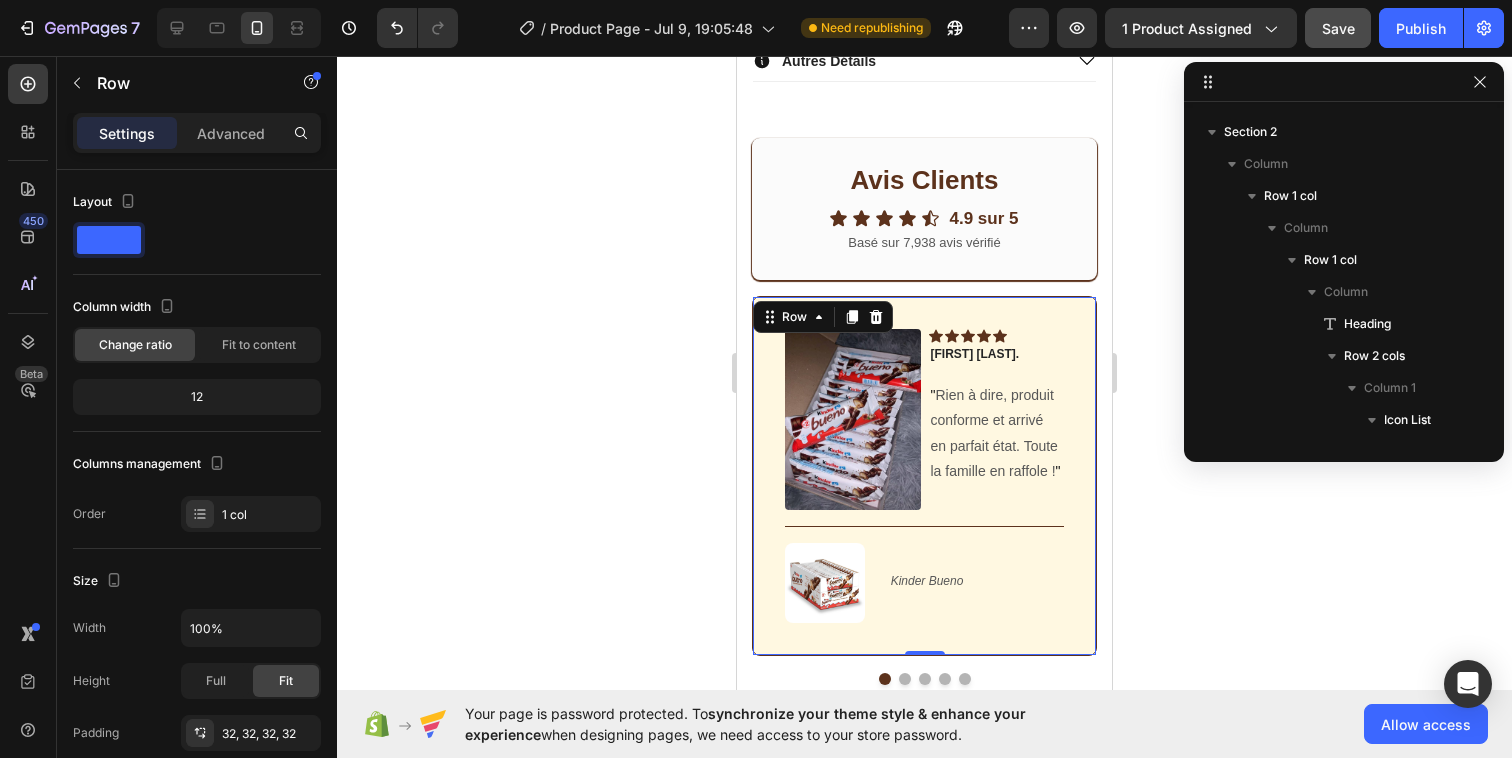 scroll, scrollTop: 5946, scrollLeft: 0, axis: vertical 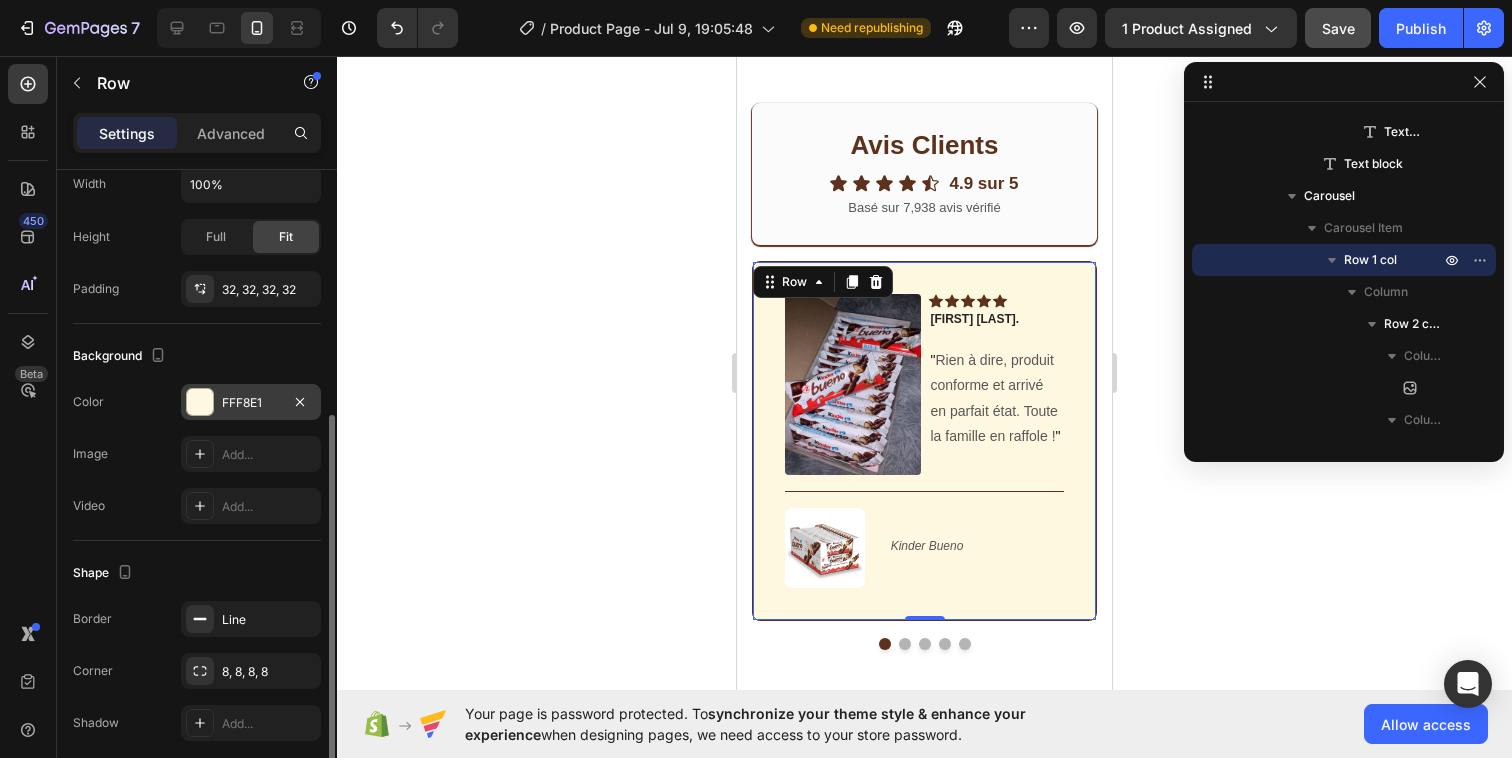 click at bounding box center (200, 402) 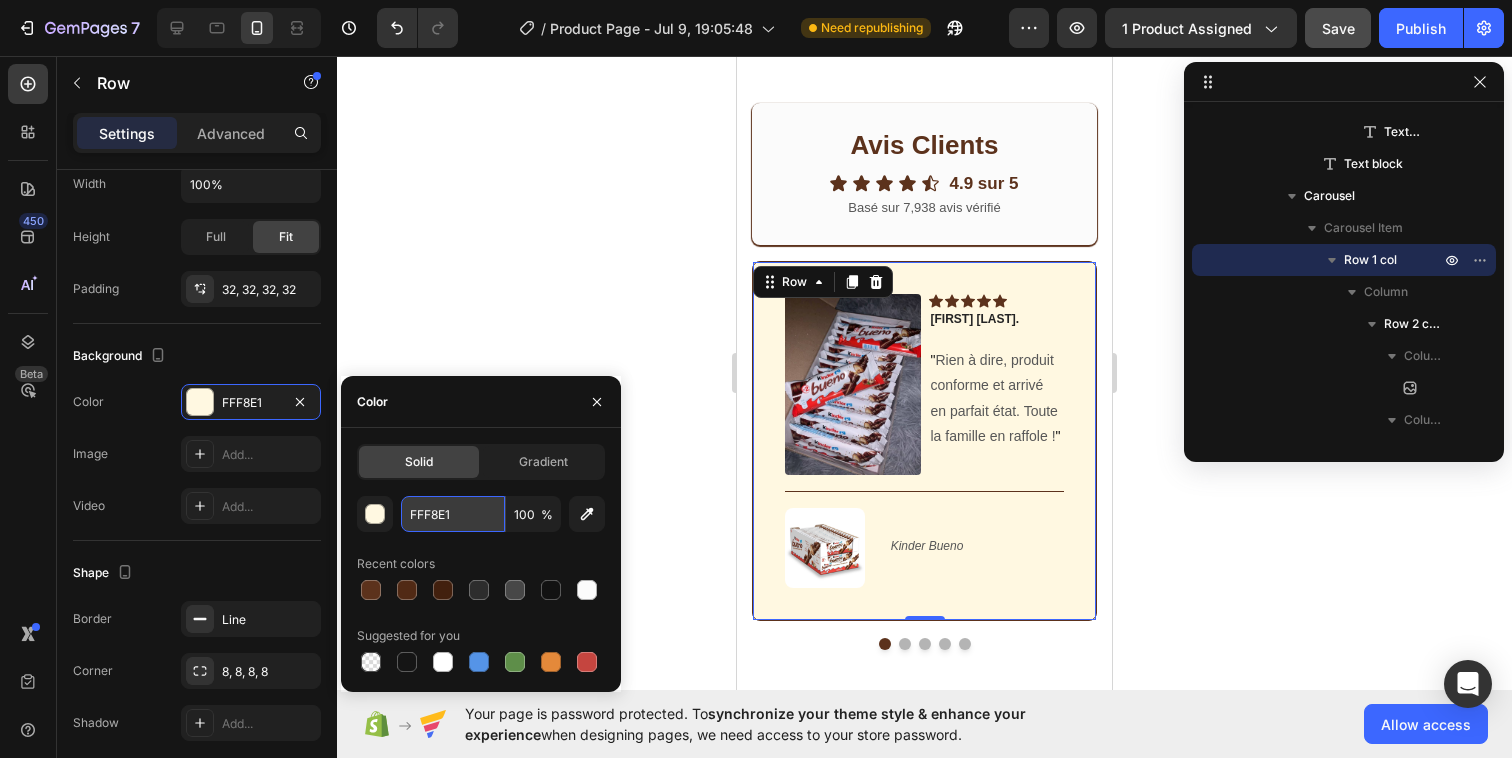 click on "FFF8E1" at bounding box center [453, 514] 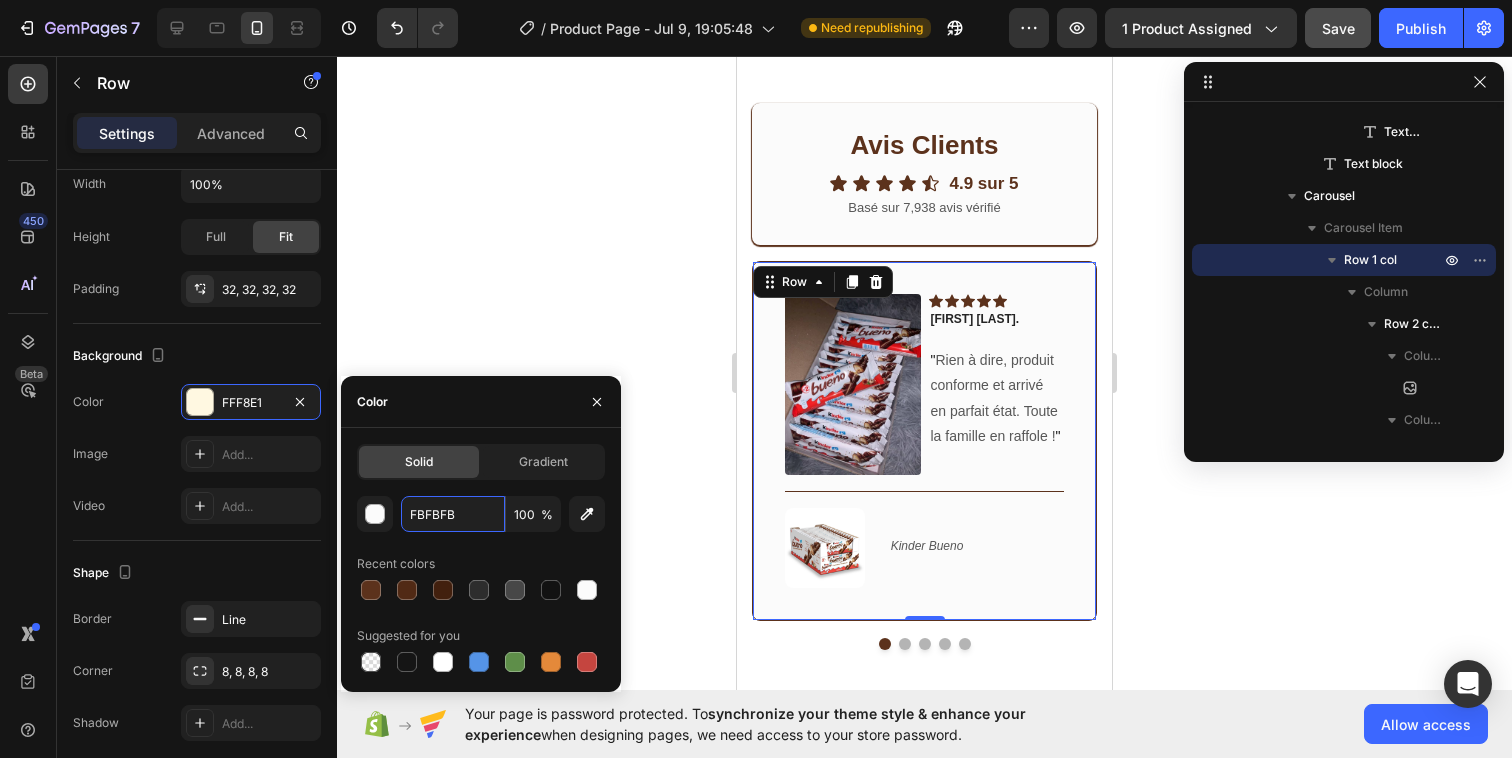 type on "FBFBFB" 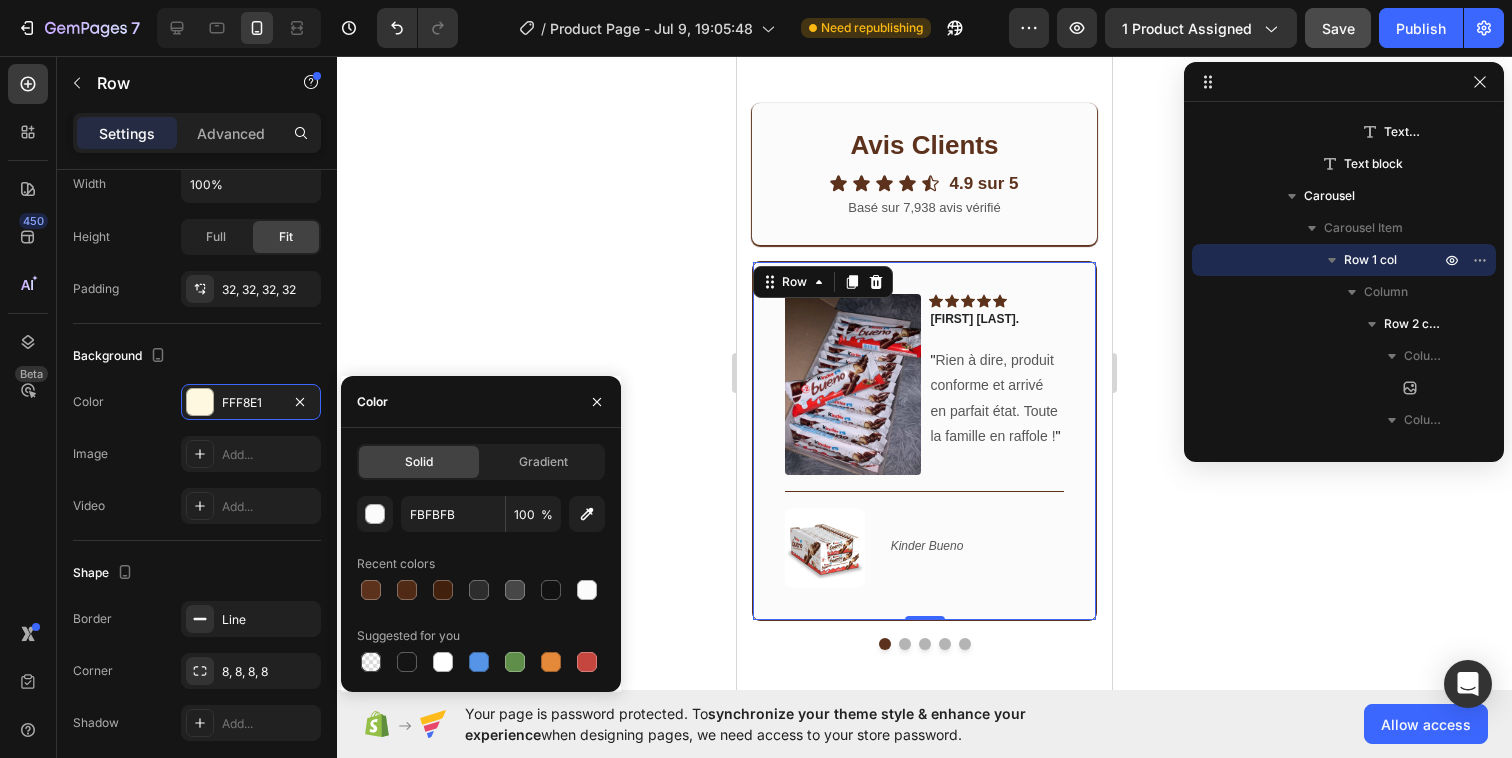 click on "Color" at bounding box center [481, 402] 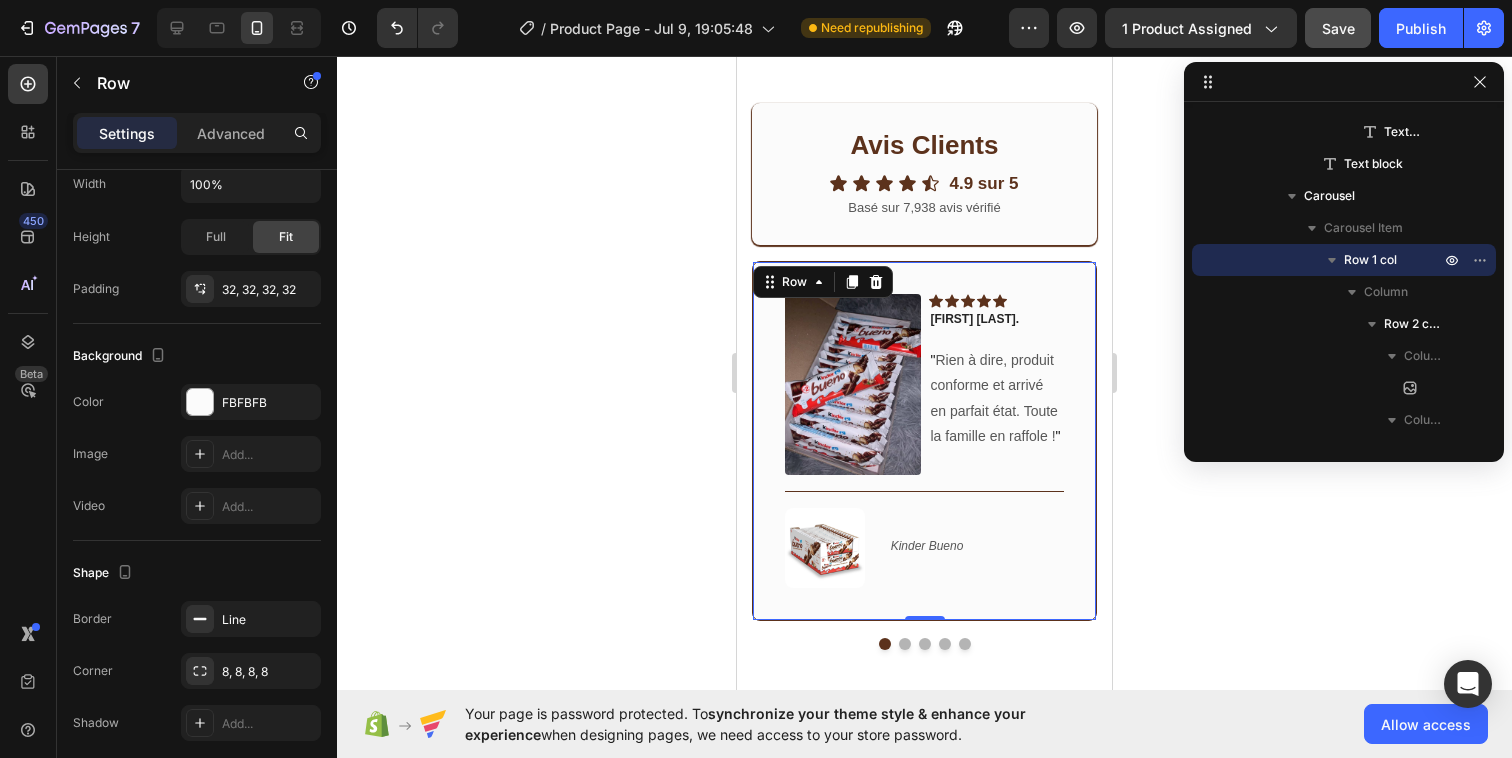 click 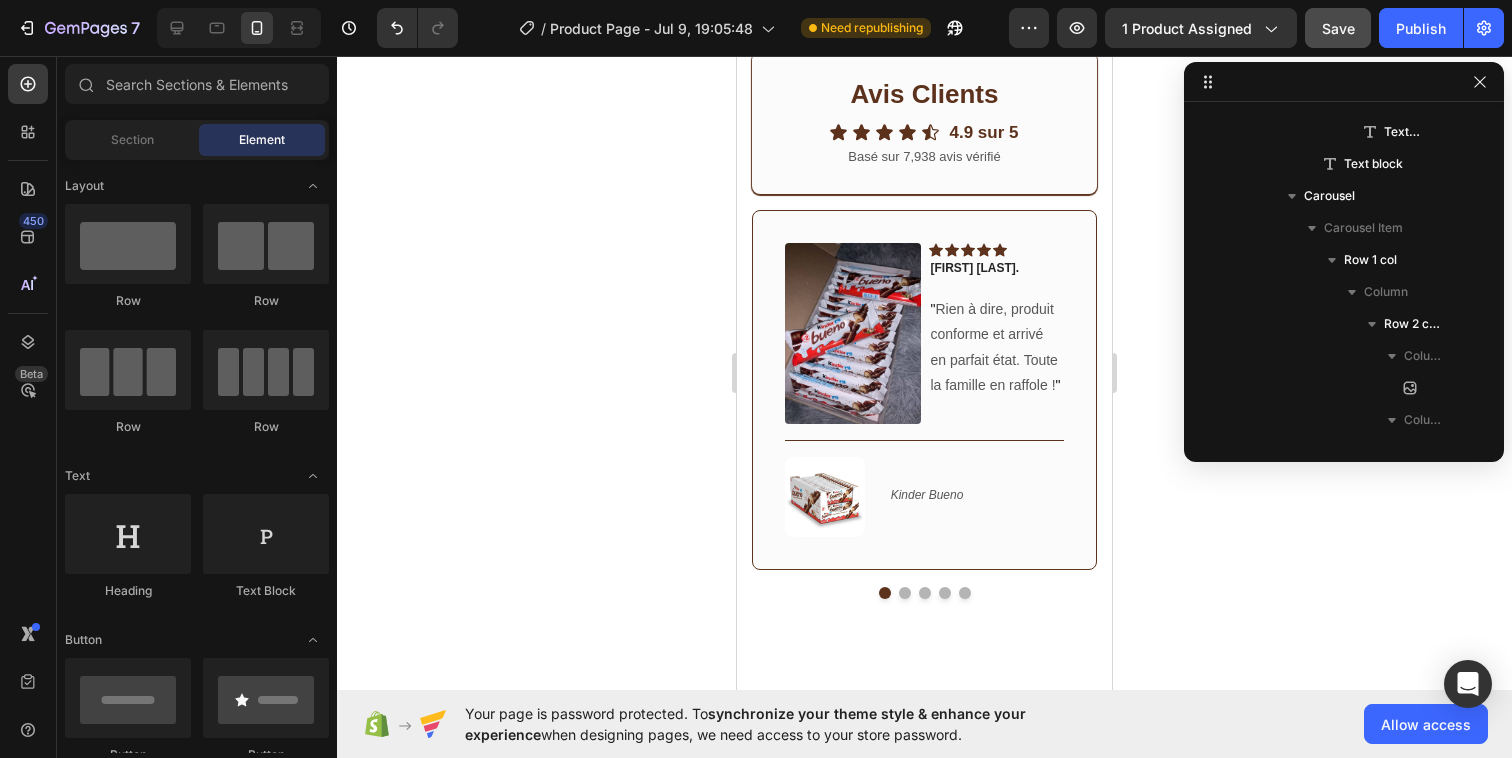 scroll, scrollTop: 969, scrollLeft: 0, axis: vertical 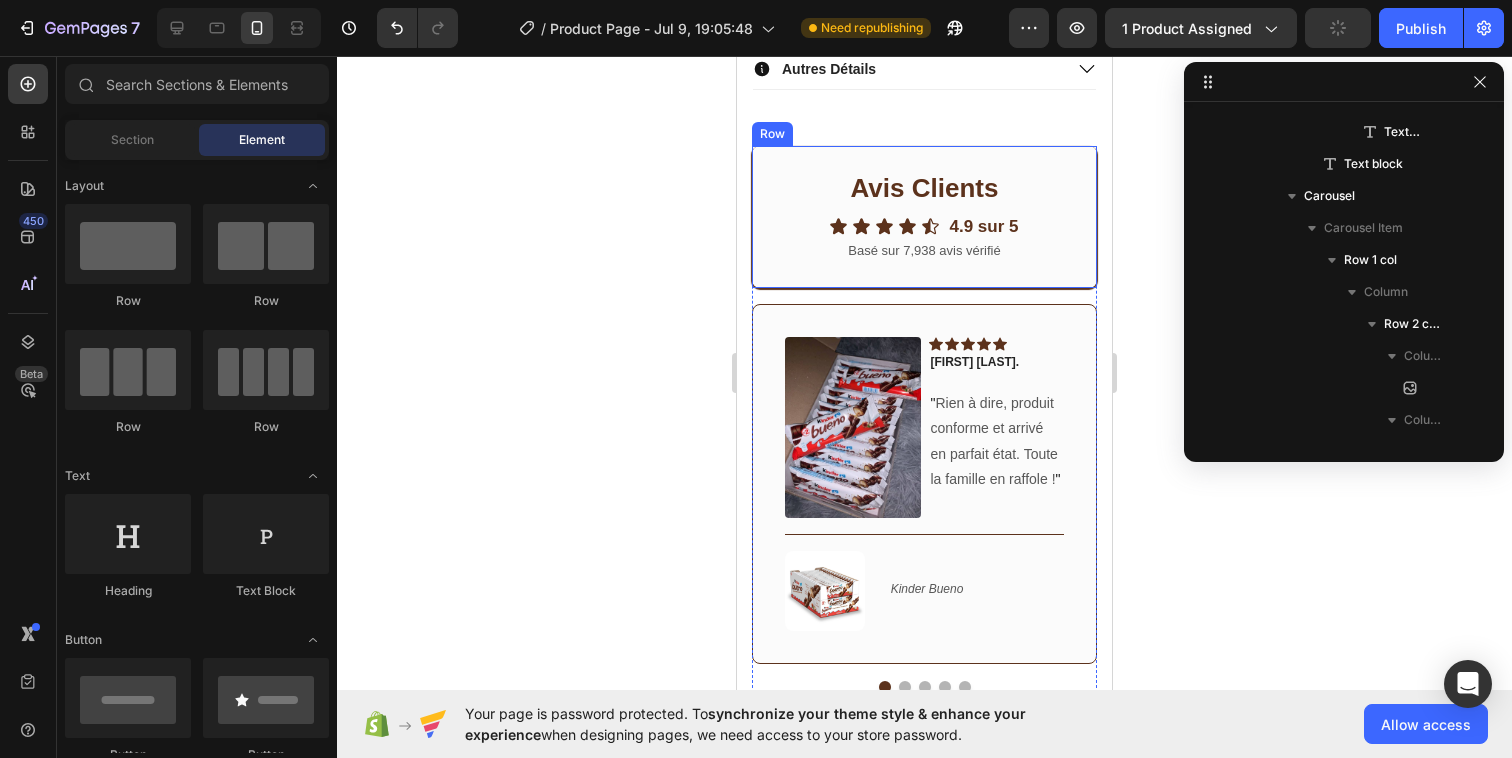 click on "Avis Clients Heading Icon Icon Icon Icon Icon Icon List 4.9 sur 5 Text block Row Basé sur 7,938 avis vérifié  Text block Row" at bounding box center (924, 217) 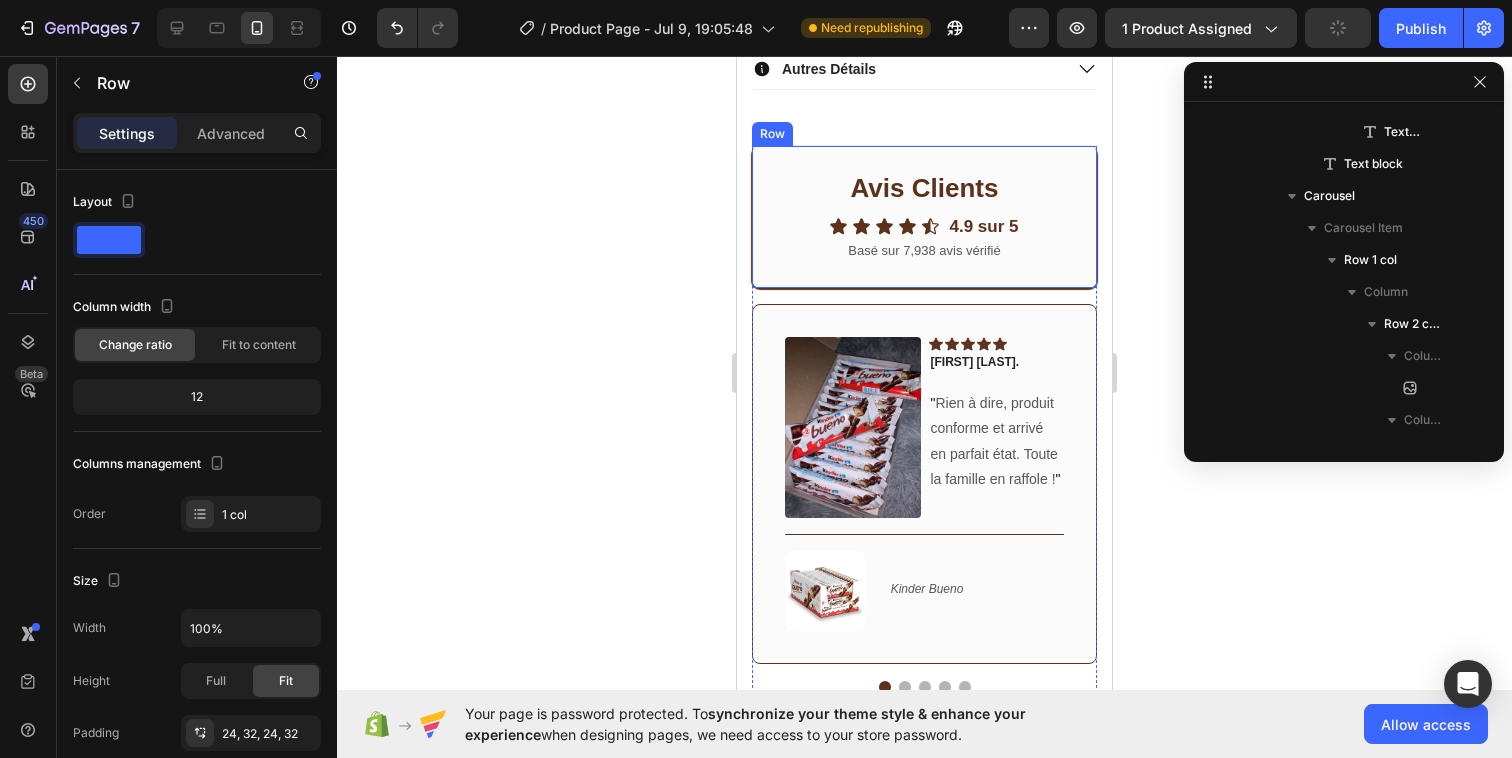 scroll, scrollTop: 5274, scrollLeft: 0, axis: vertical 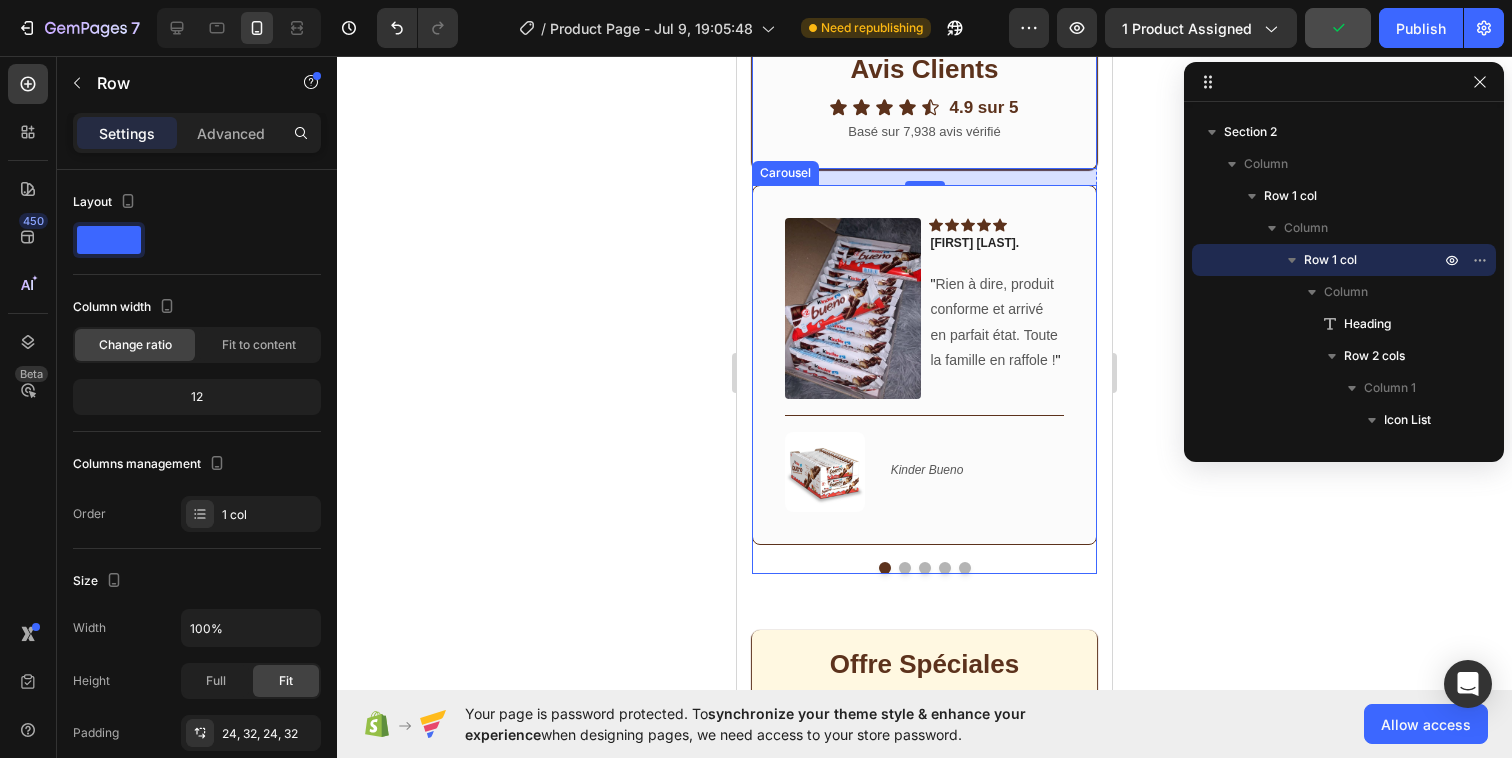 click at bounding box center [905, 568] 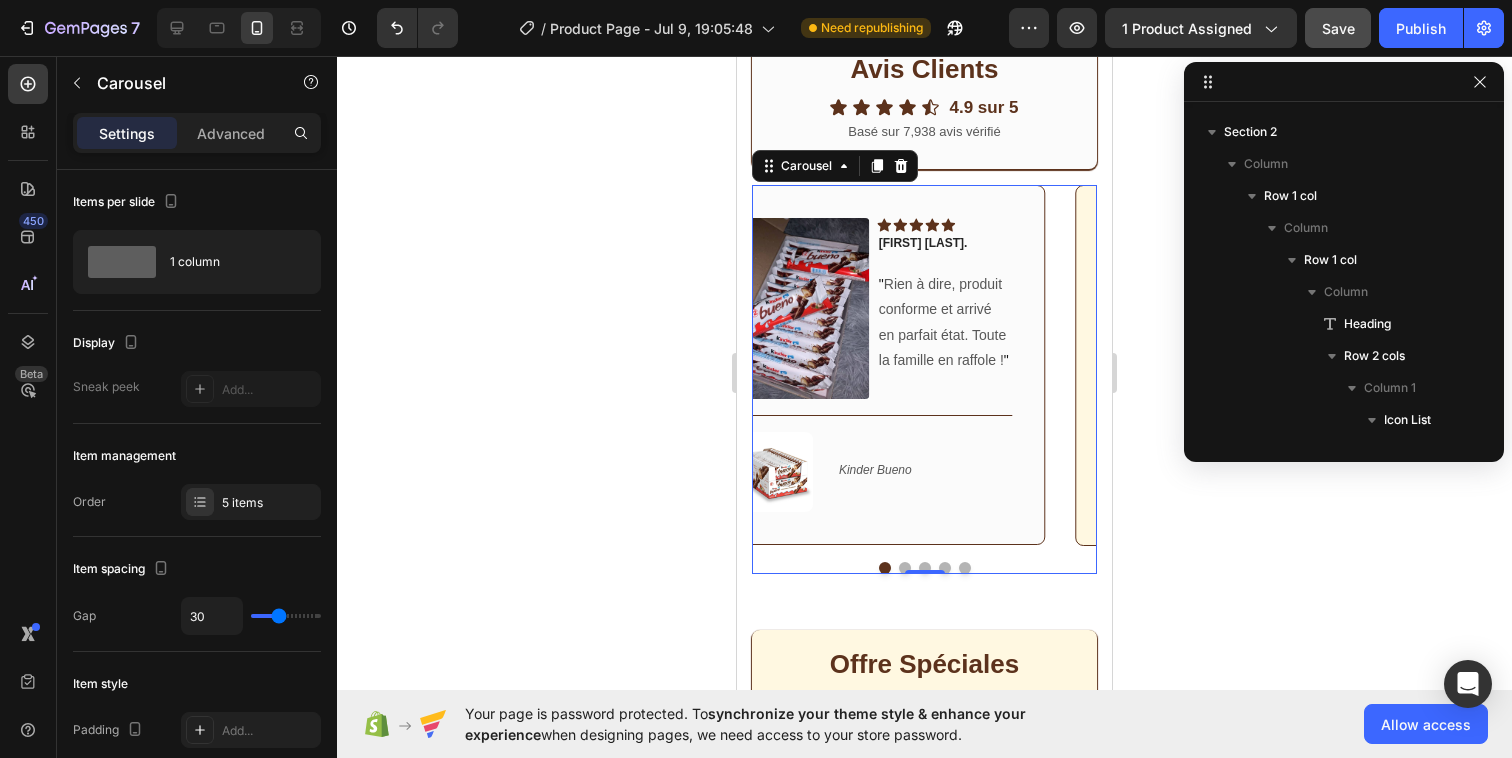 scroll, scrollTop: 5882, scrollLeft: 0, axis: vertical 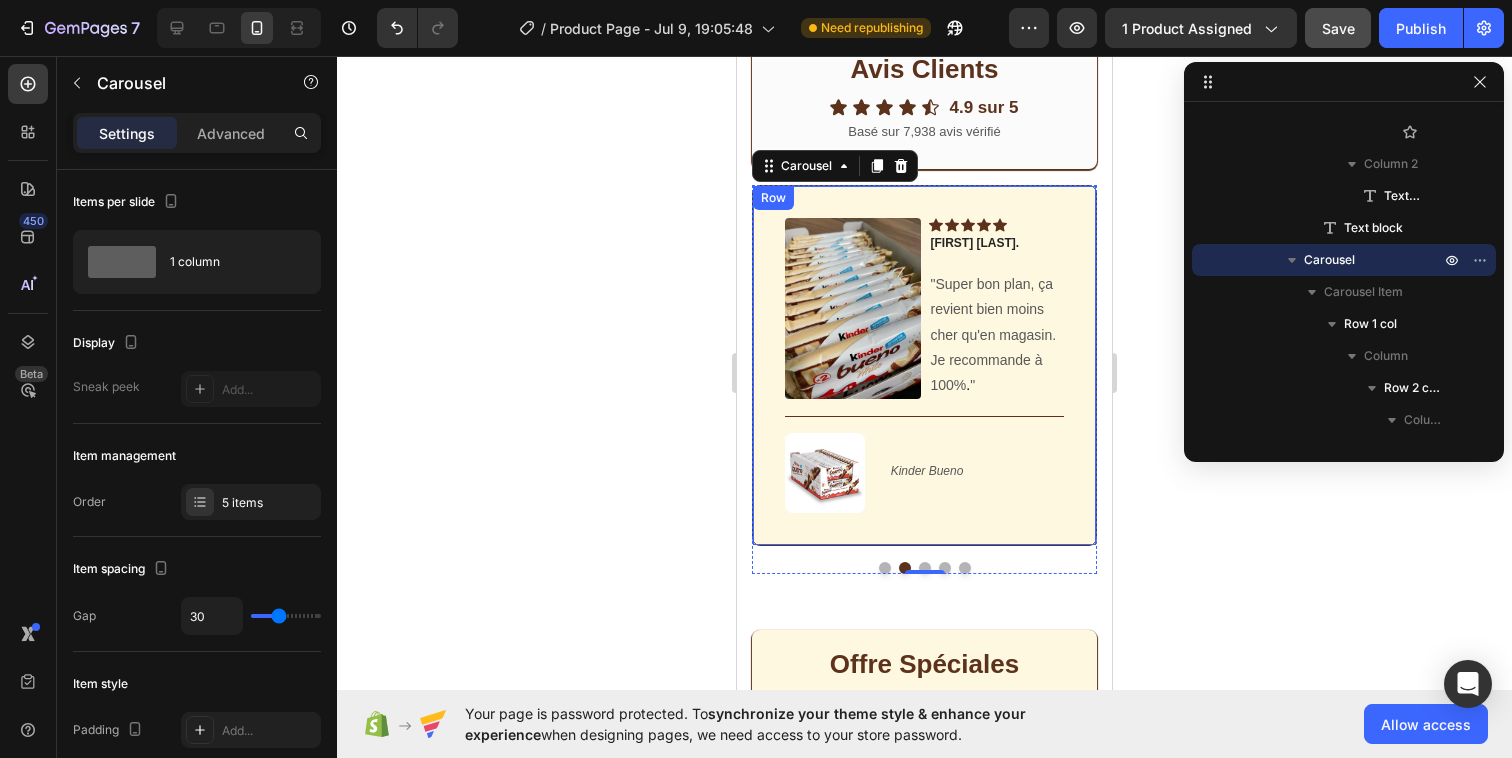 click on "Image
Icon
Icon
Icon
Icon
Icon Row [FIRST] [LAST]. Text block " Super bon plan, ça revient bien moins cher qu'en magasin. Je recommande à 100% . " Text block Row                Title Line (P) Images & Gallery Kinder Bueno (P) Title Product Row" at bounding box center (924, 365) 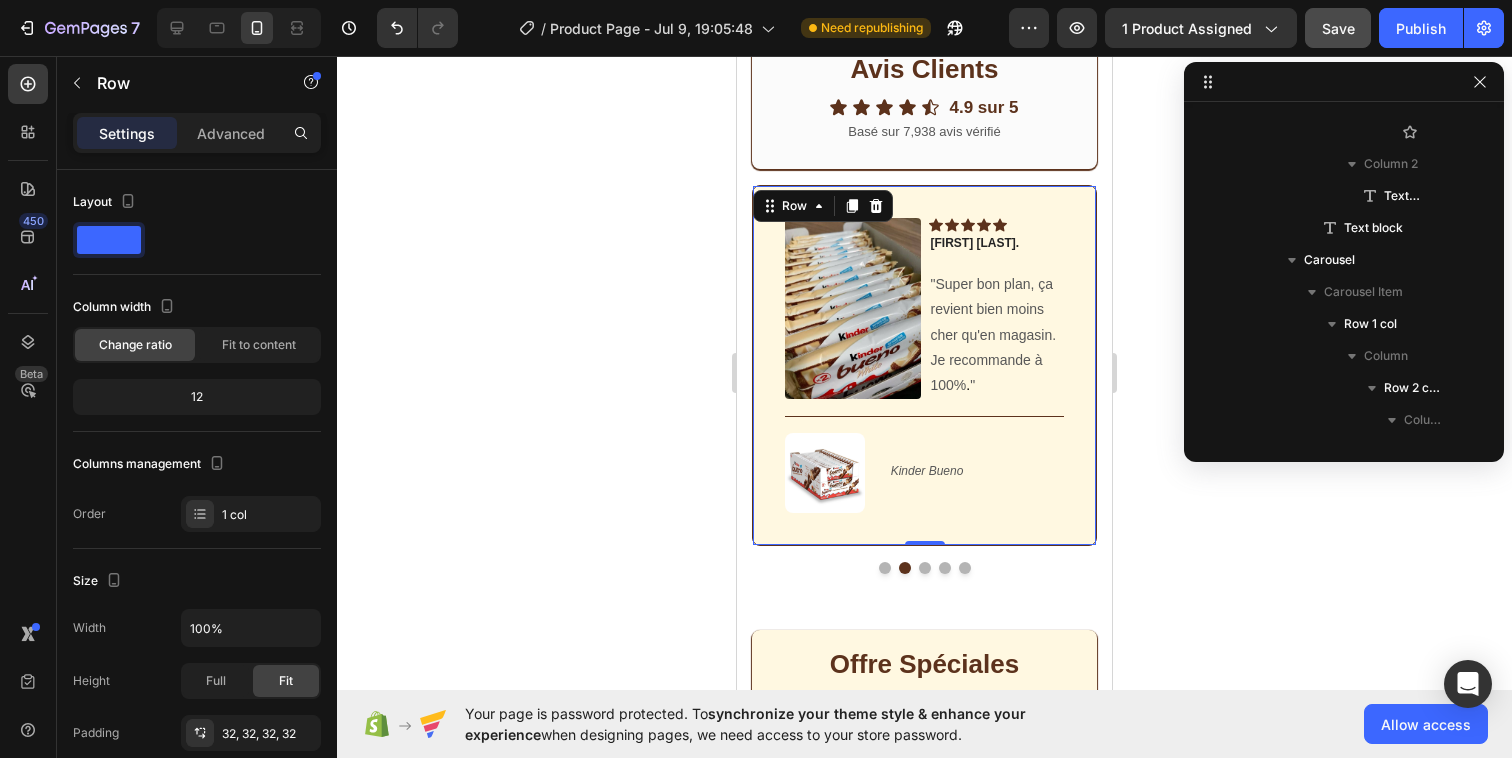 scroll, scrollTop: 6778, scrollLeft: 0, axis: vertical 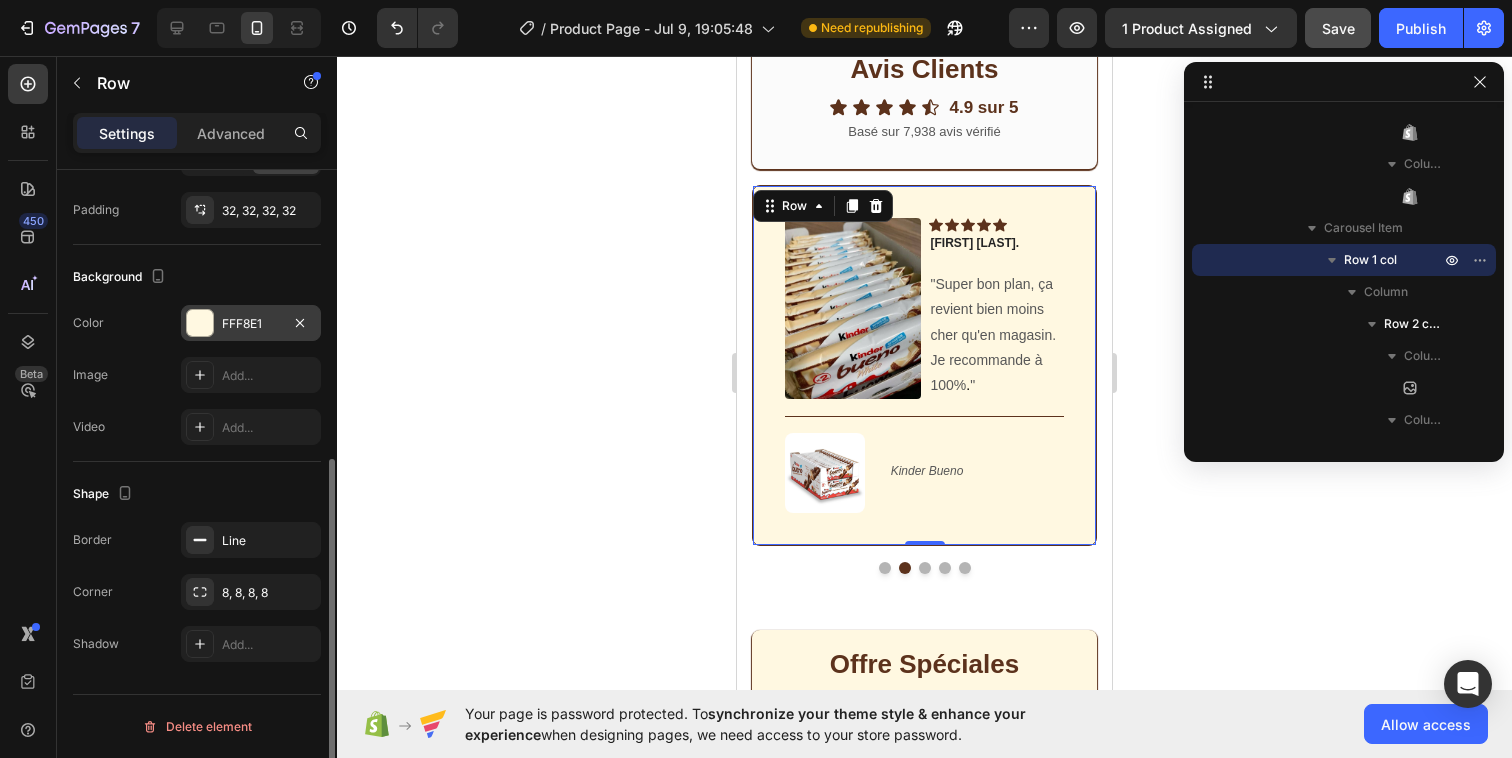 click on "FFF8E1" at bounding box center [251, 324] 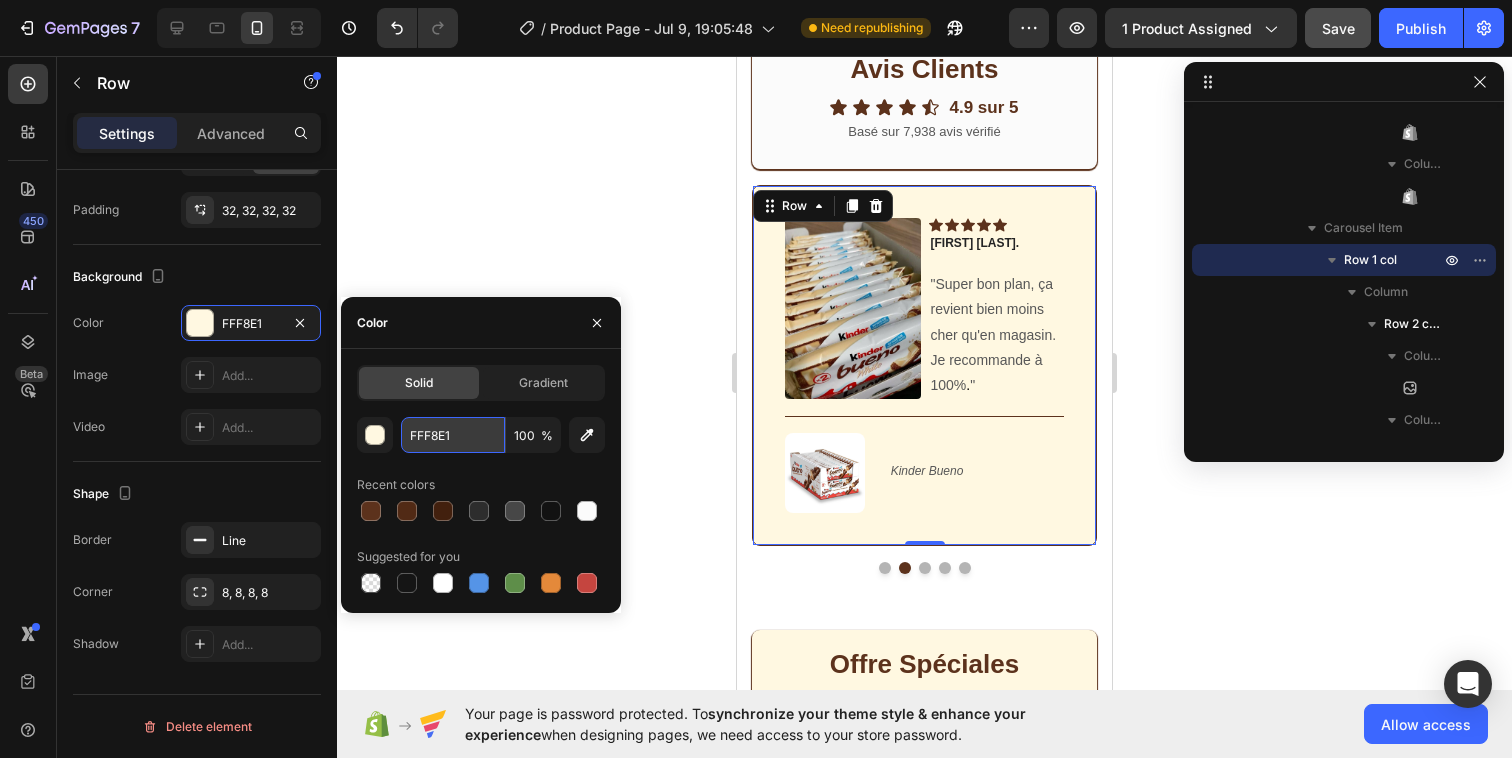 drag, startPoint x: 461, startPoint y: 443, endPoint x: 429, endPoint y: 442, distance: 32.01562 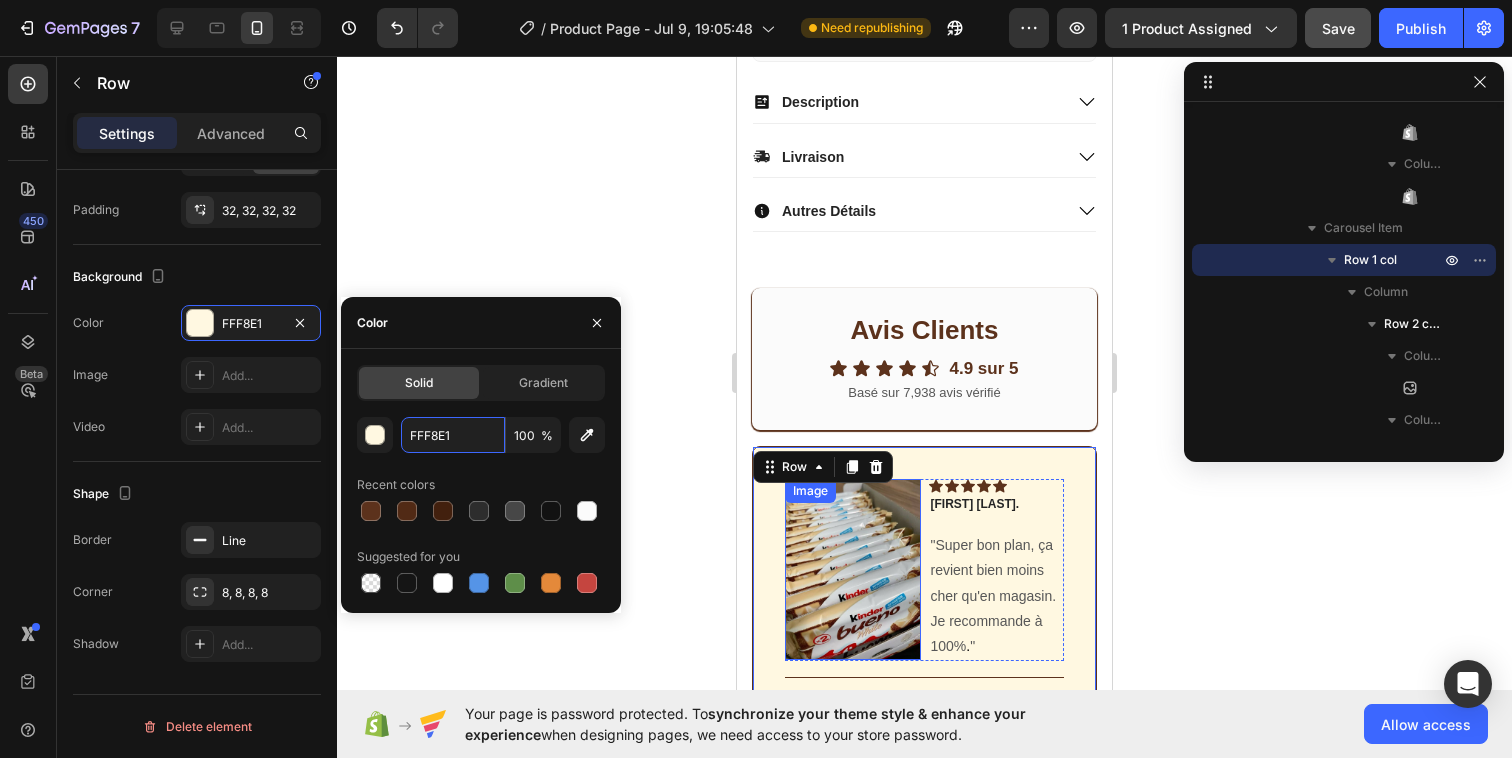 scroll, scrollTop: 810, scrollLeft: 0, axis: vertical 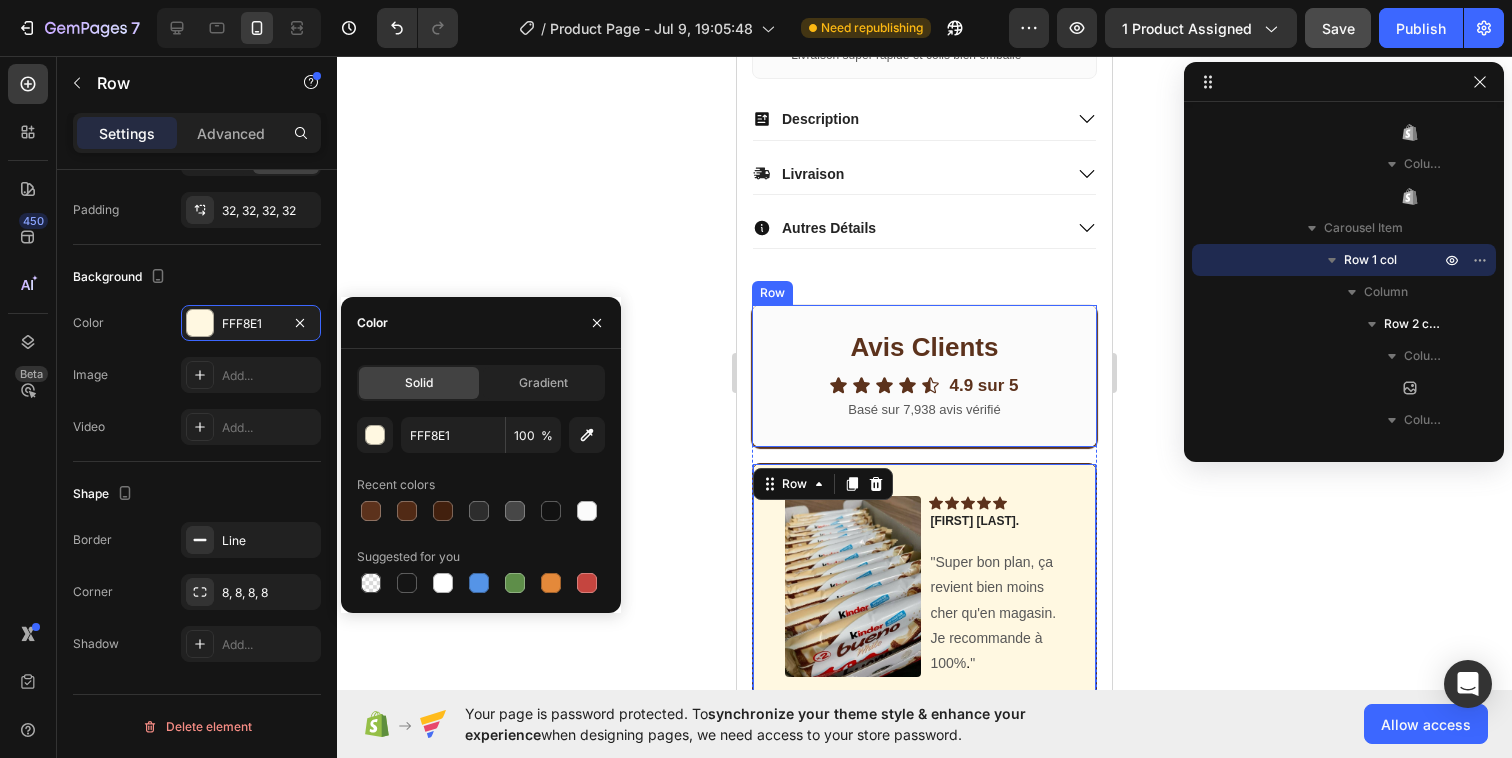 click on "Avis Clients Heading Icon Icon Icon Icon Icon Icon List 4.9 sur 5 Text block Row Basé sur 7,938 avis vérifié  Text block Row" at bounding box center (924, 376) 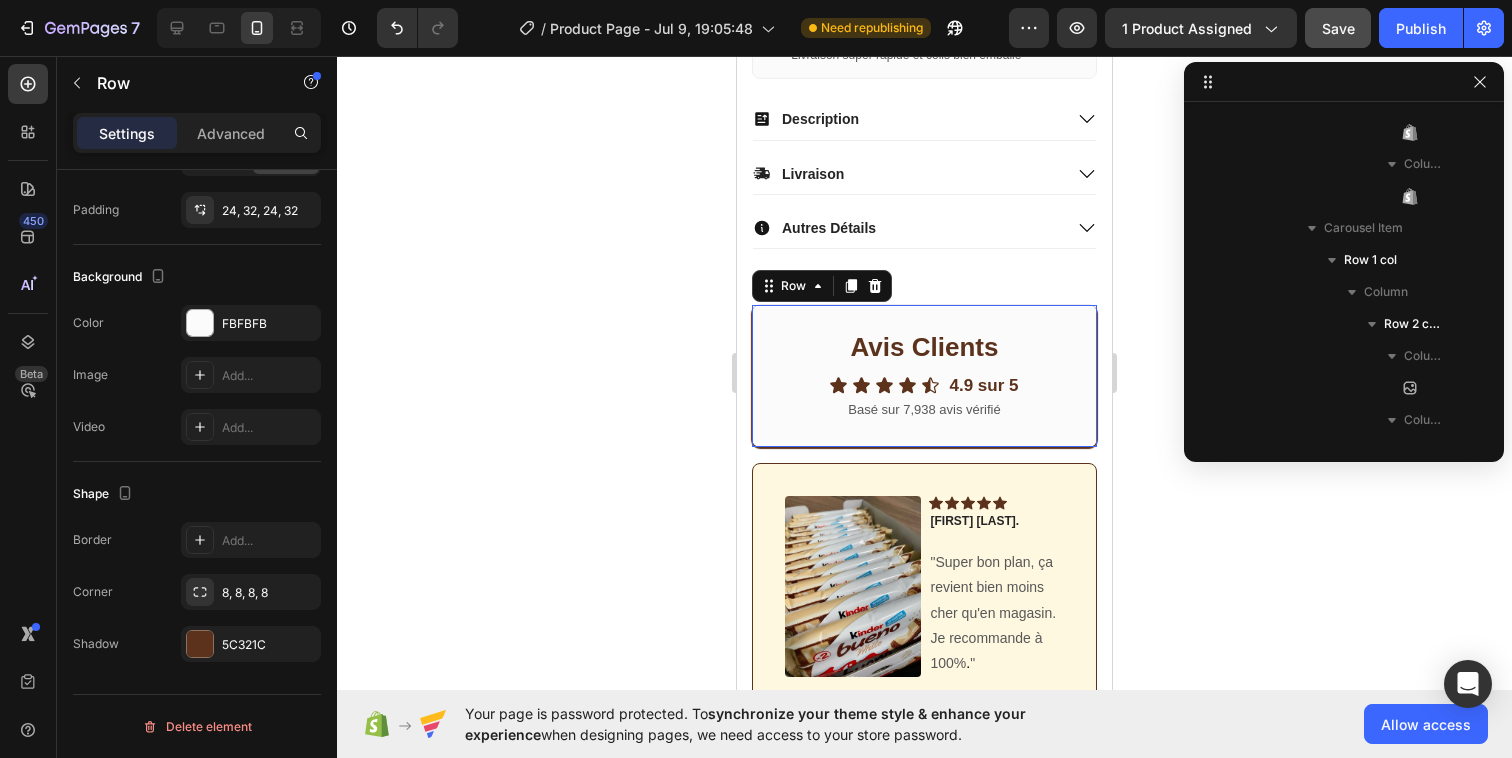 scroll, scrollTop: 5274, scrollLeft: 0, axis: vertical 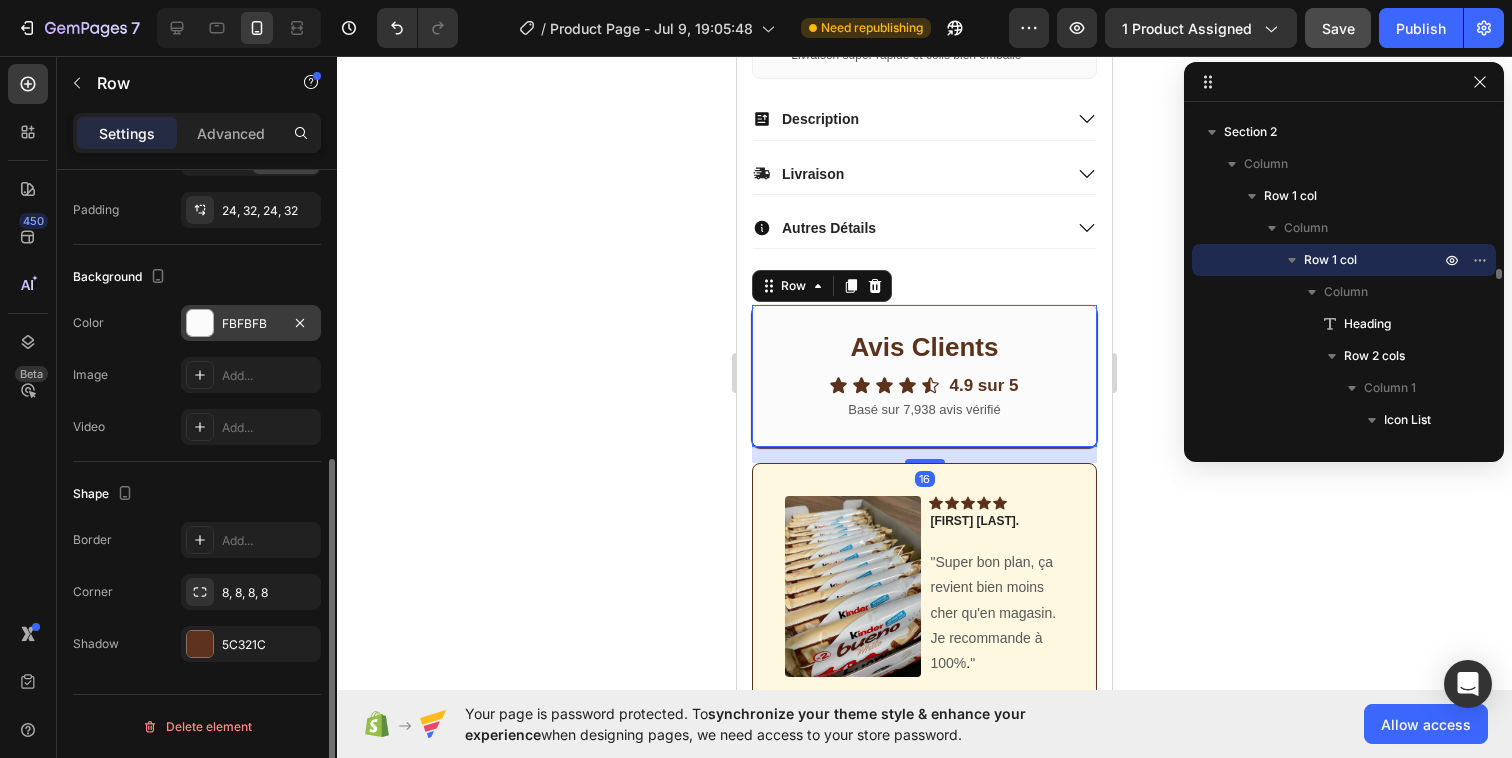 click on "FBFBFB" at bounding box center [251, 324] 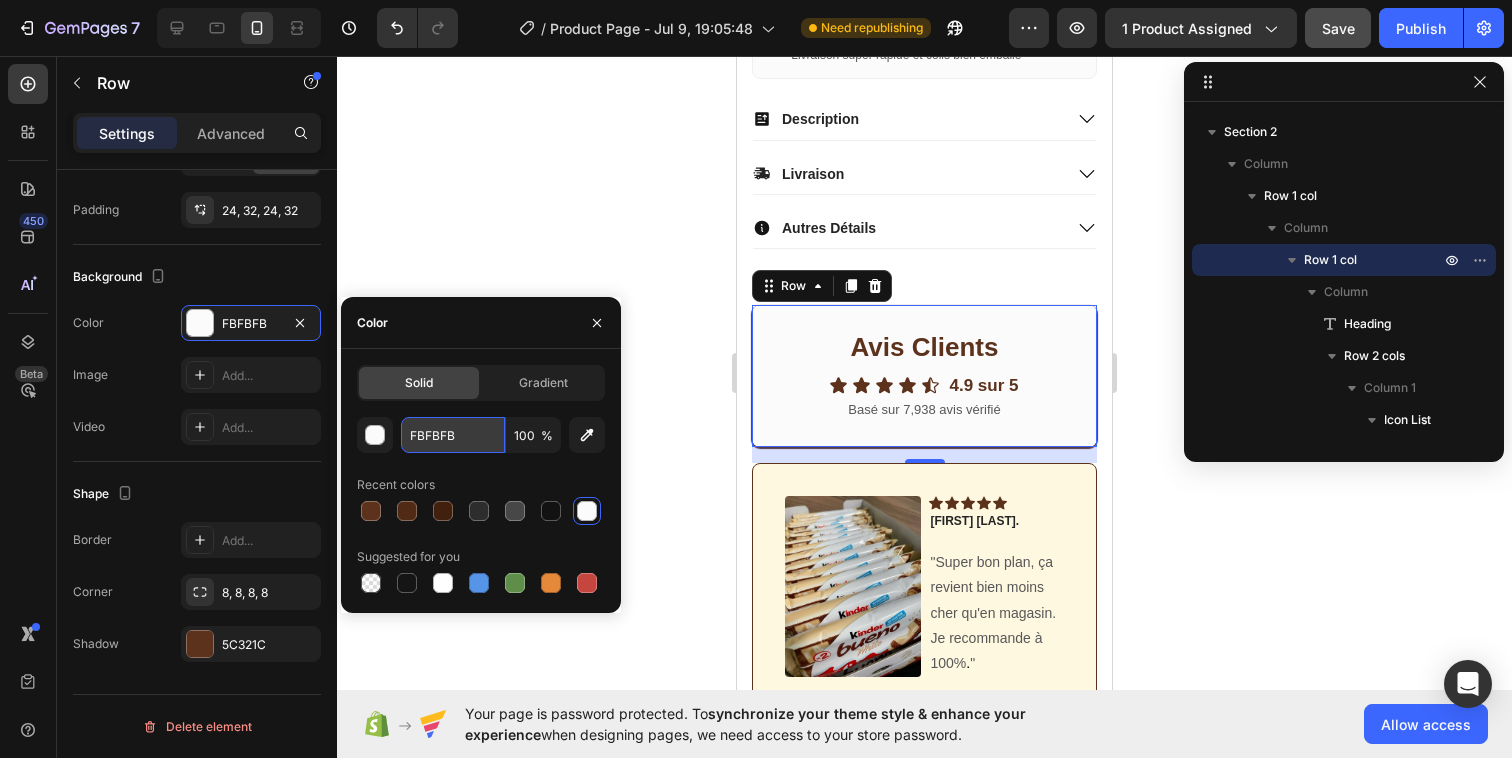 click on "FBFBFB" at bounding box center (453, 435) 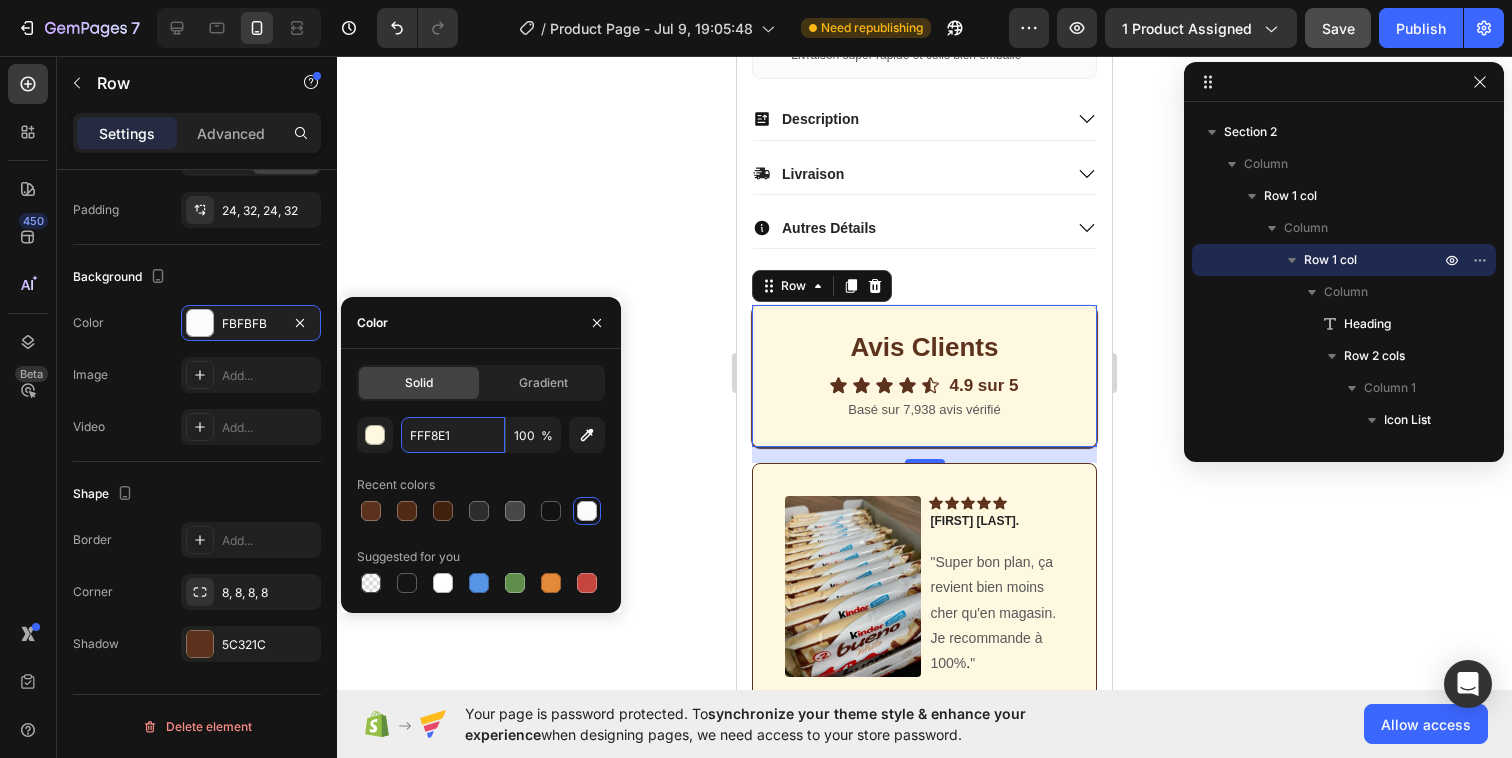 type on "FFF8E1" 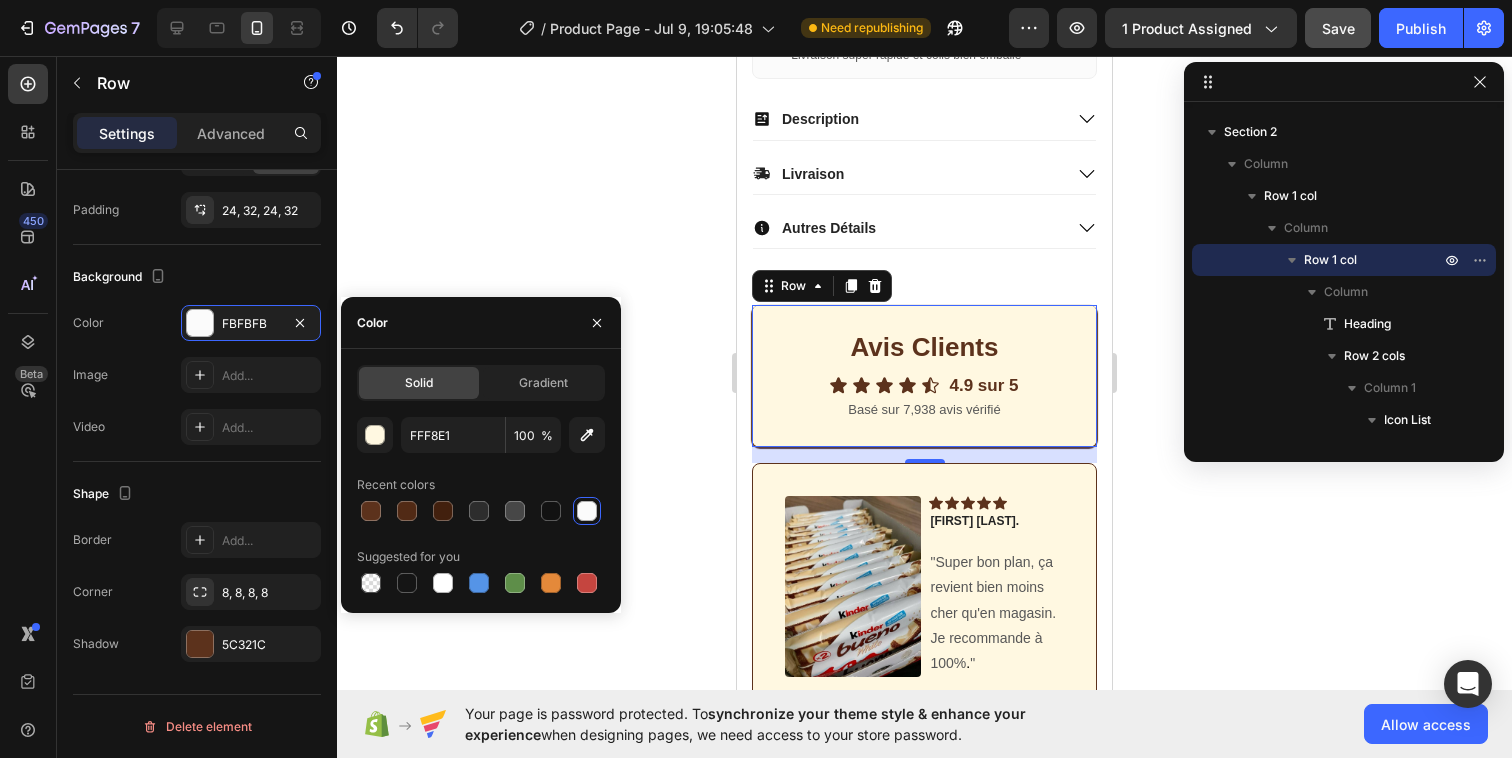 click on "Recent colors" at bounding box center [481, 485] 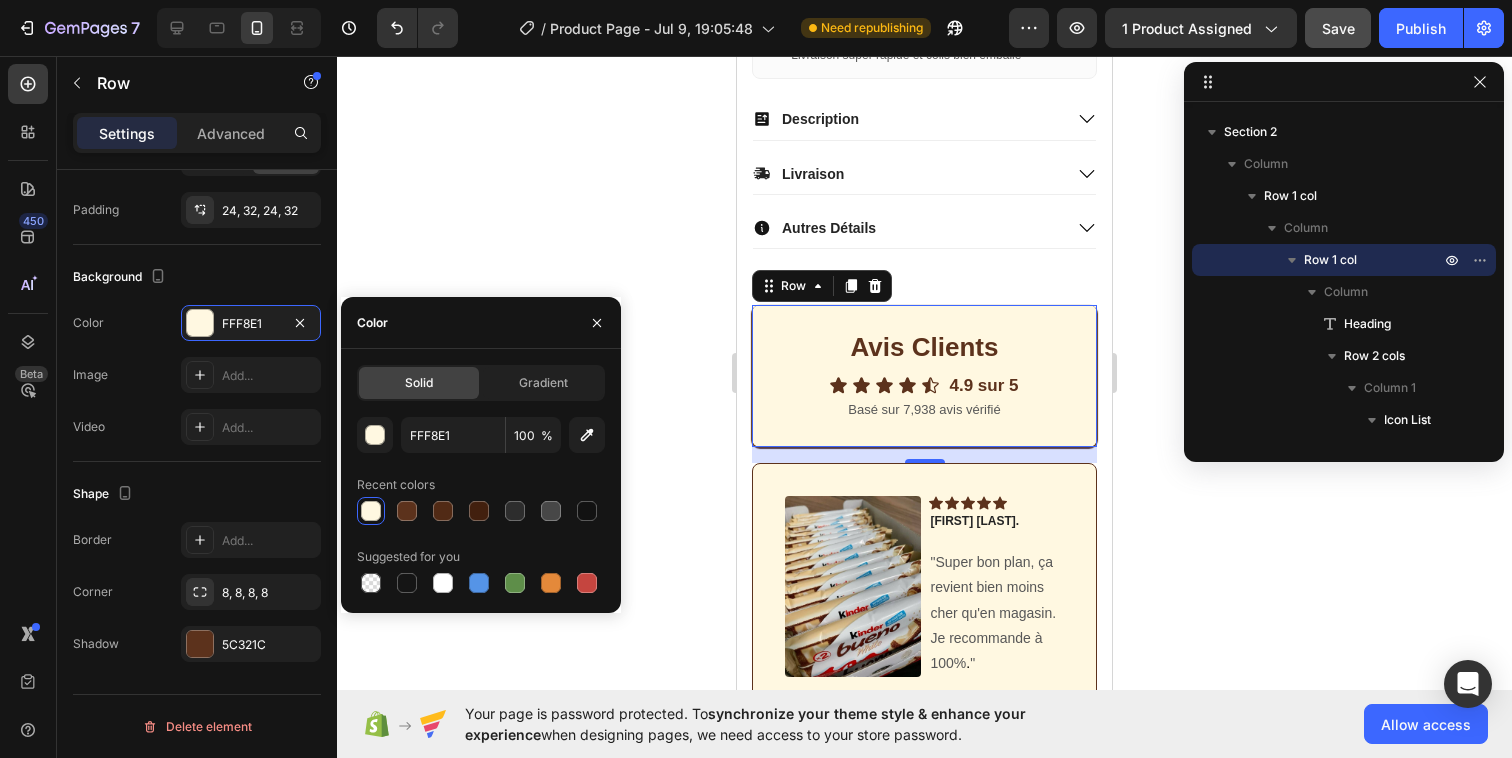 click 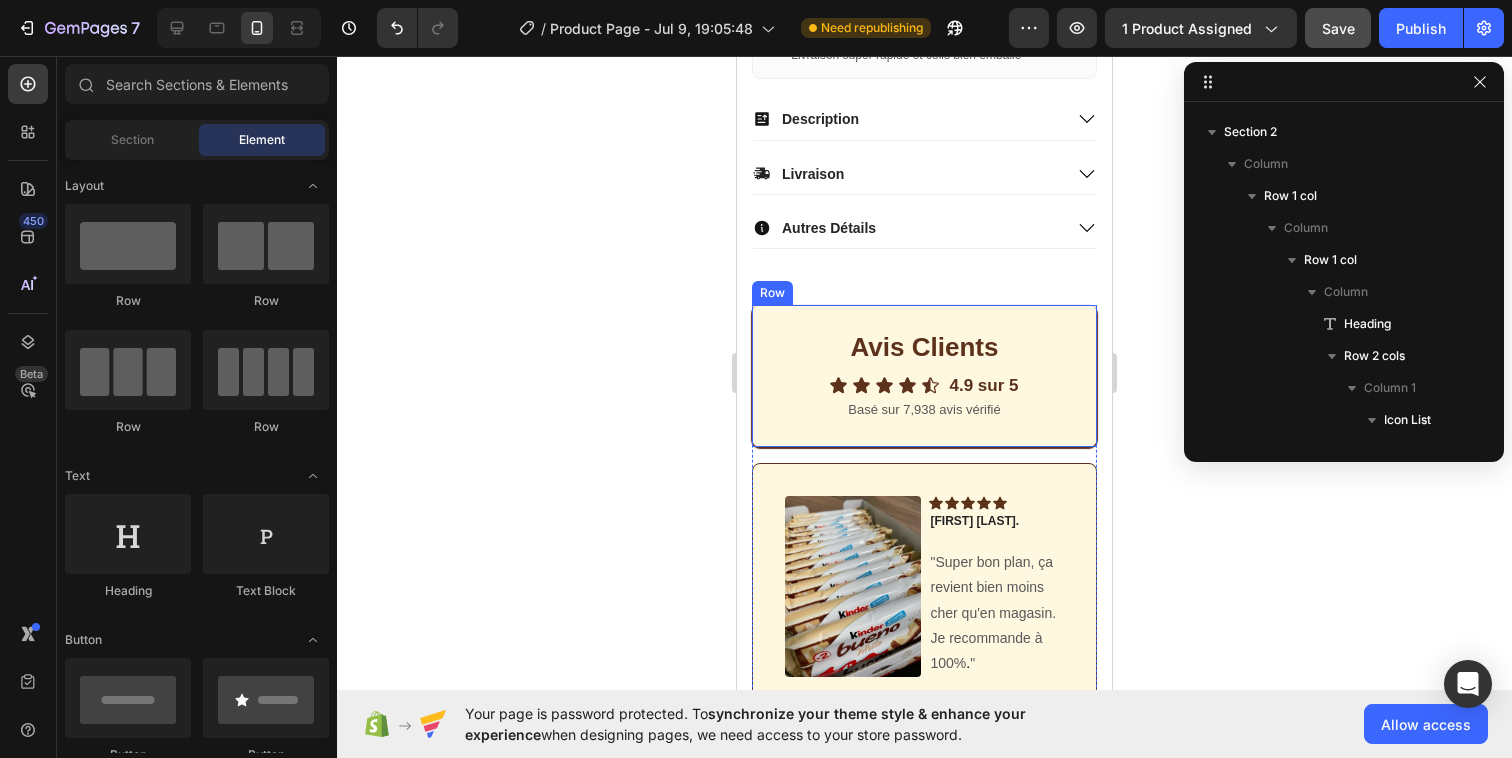 scroll, scrollTop: 1007, scrollLeft: 0, axis: vertical 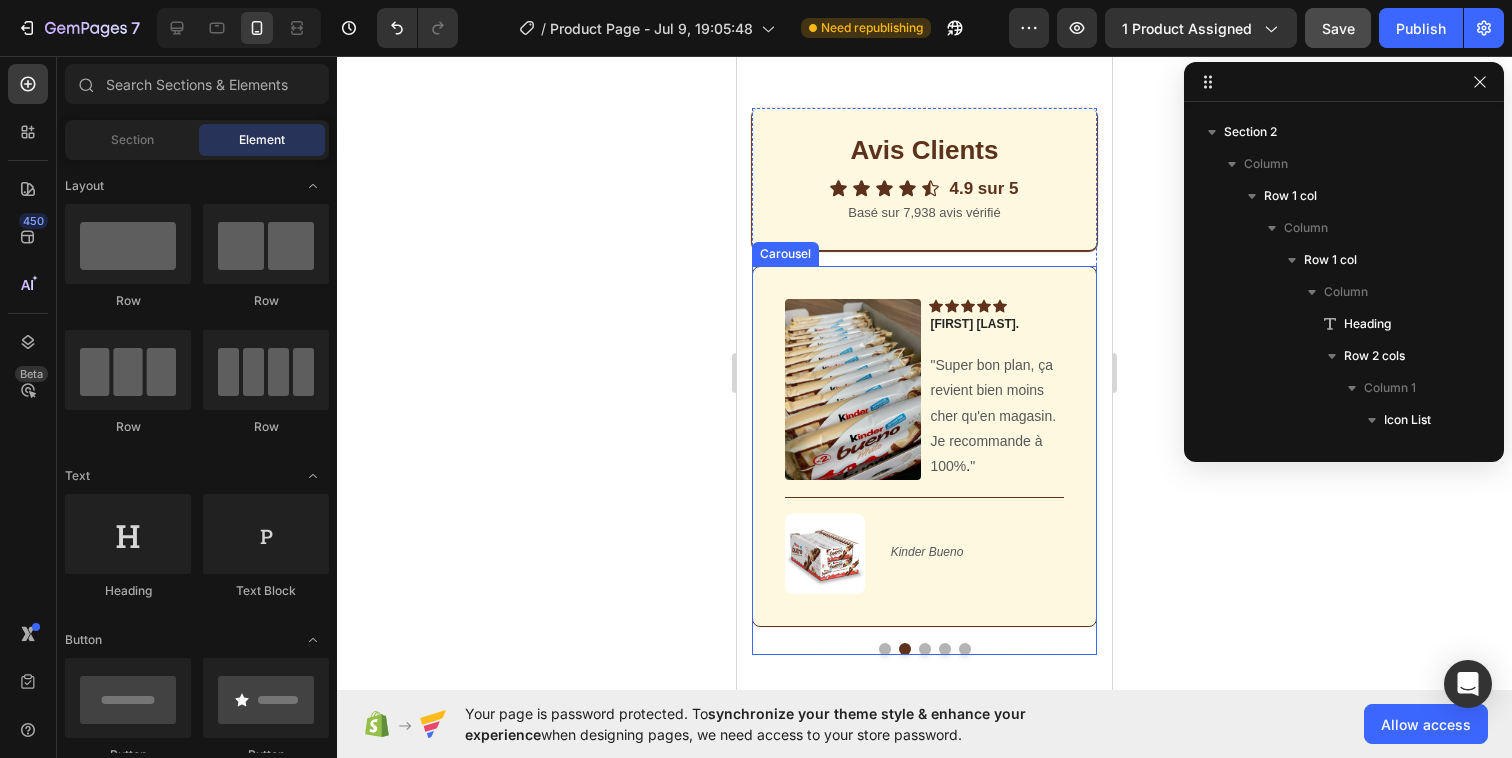 click at bounding box center (885, 649) 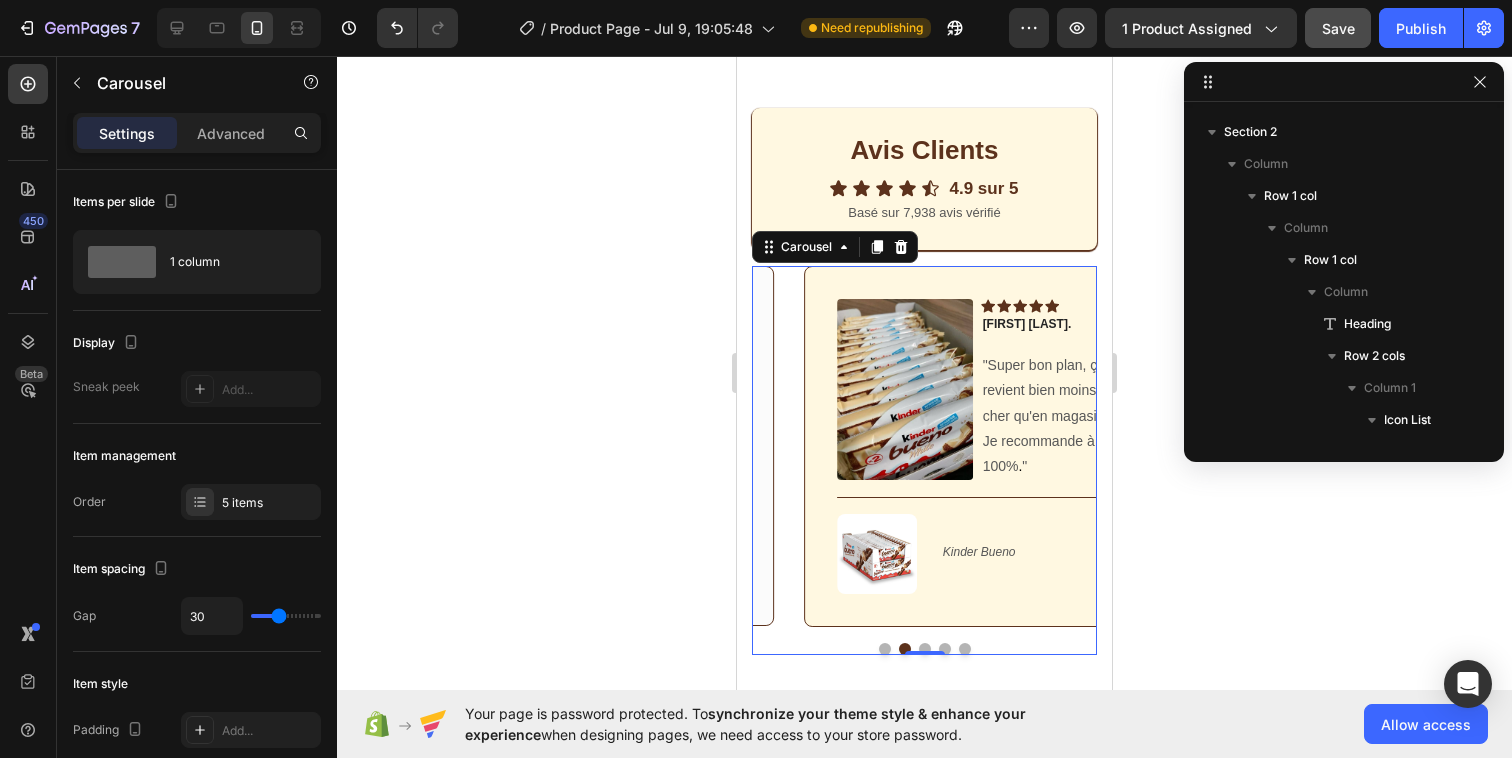scroll, scrollTop: 5882, scrollLeft: 0, axis: vertical 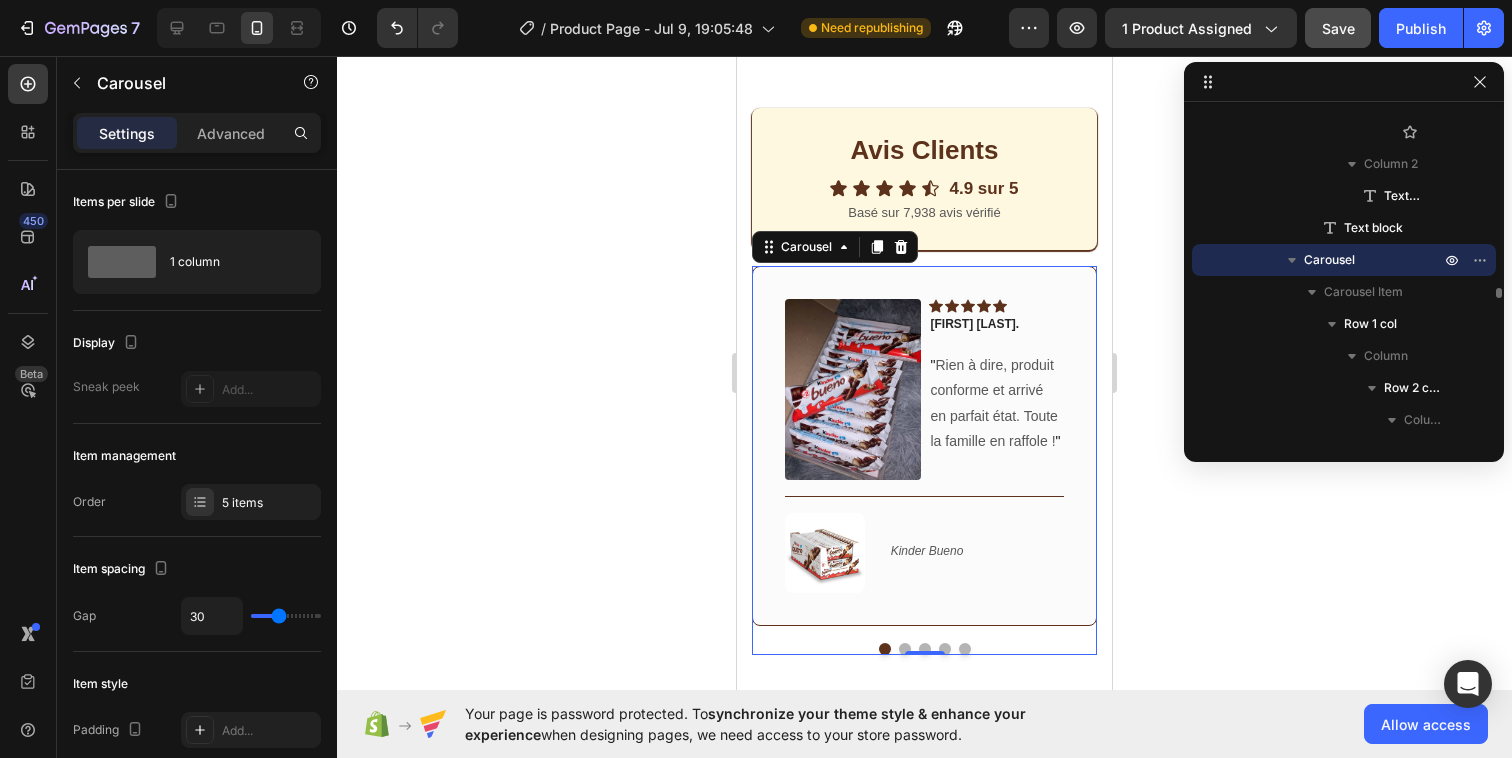 click 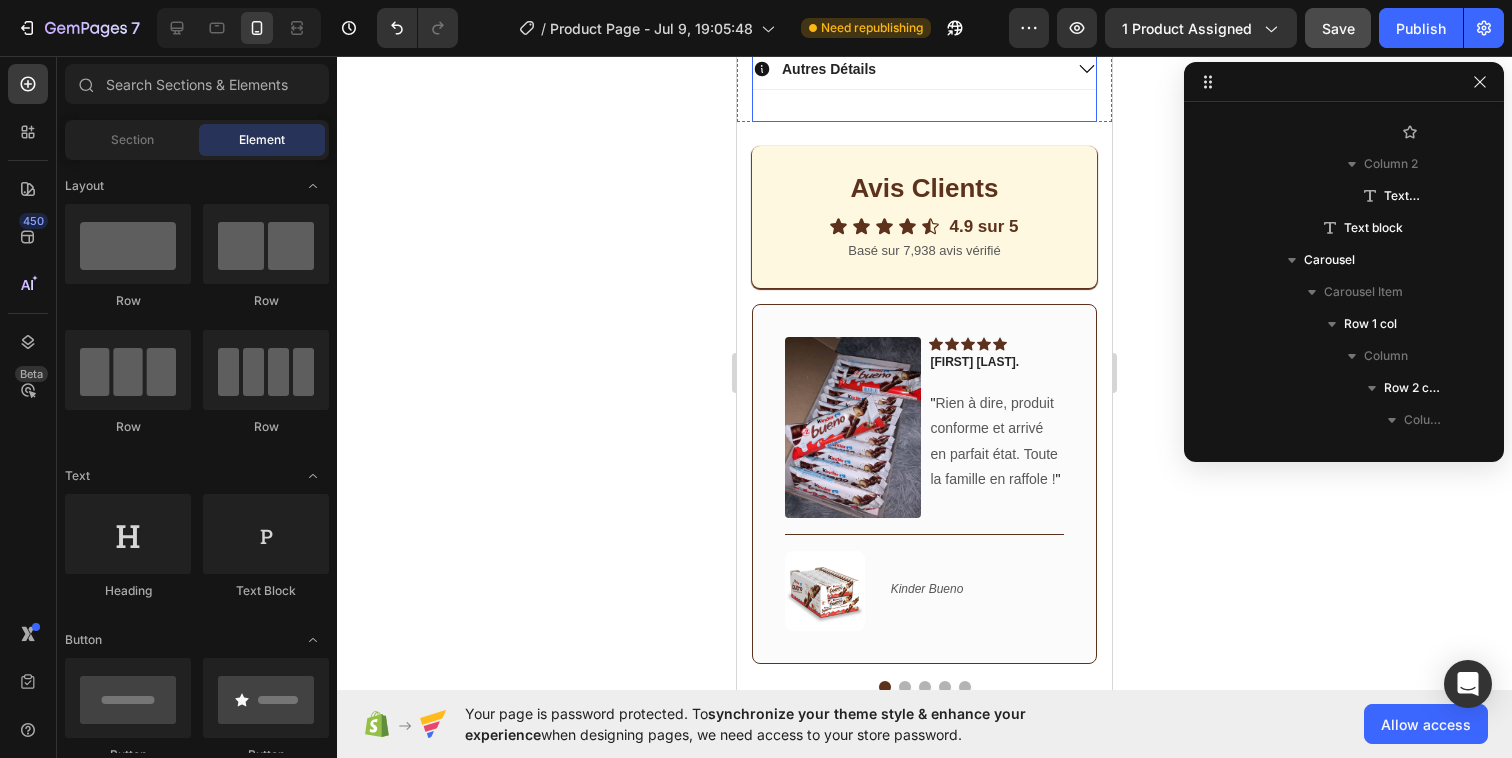 scroll, scrollTop: 1094, scrollLeft: 0, axis: vertical 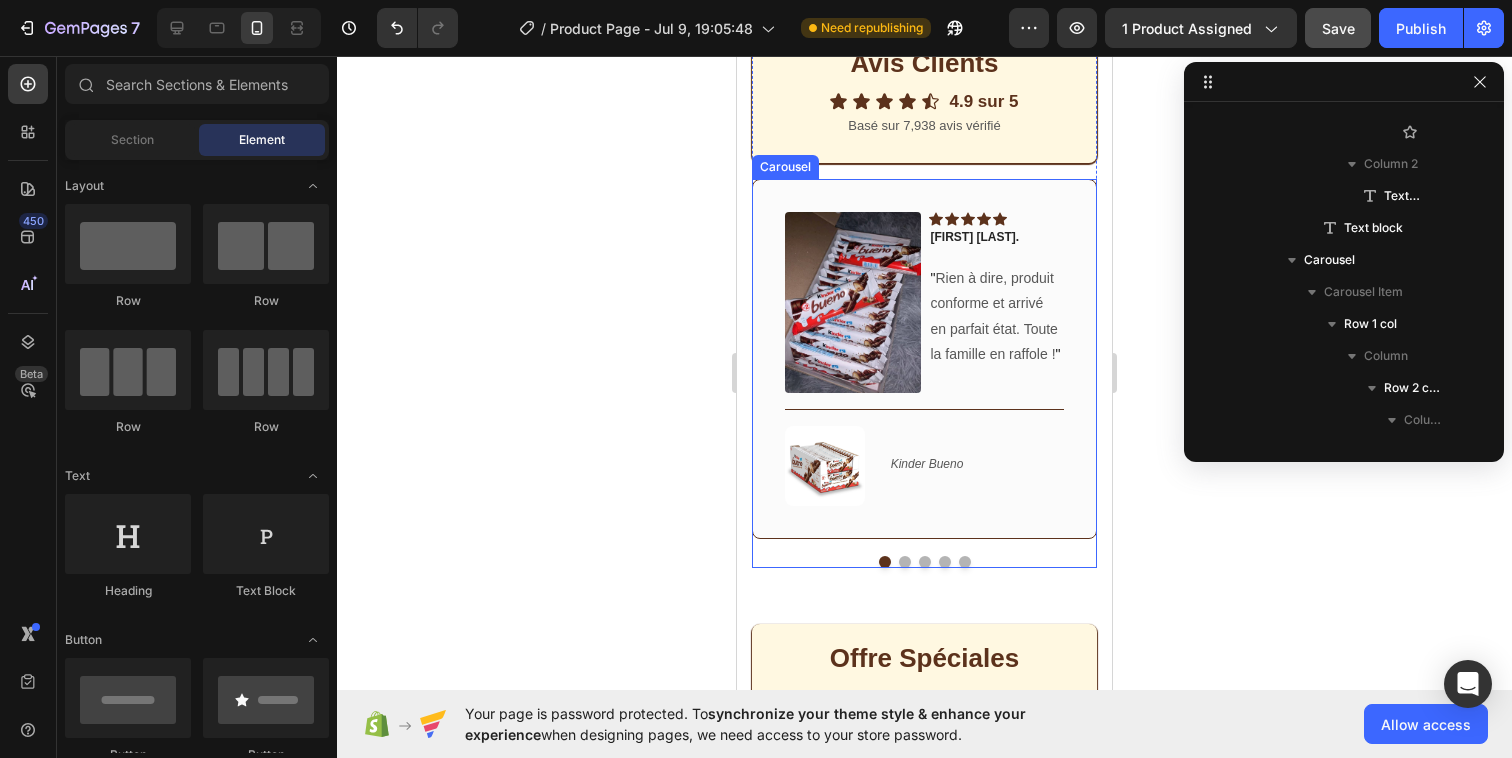 click at bounding box center [905, 562] 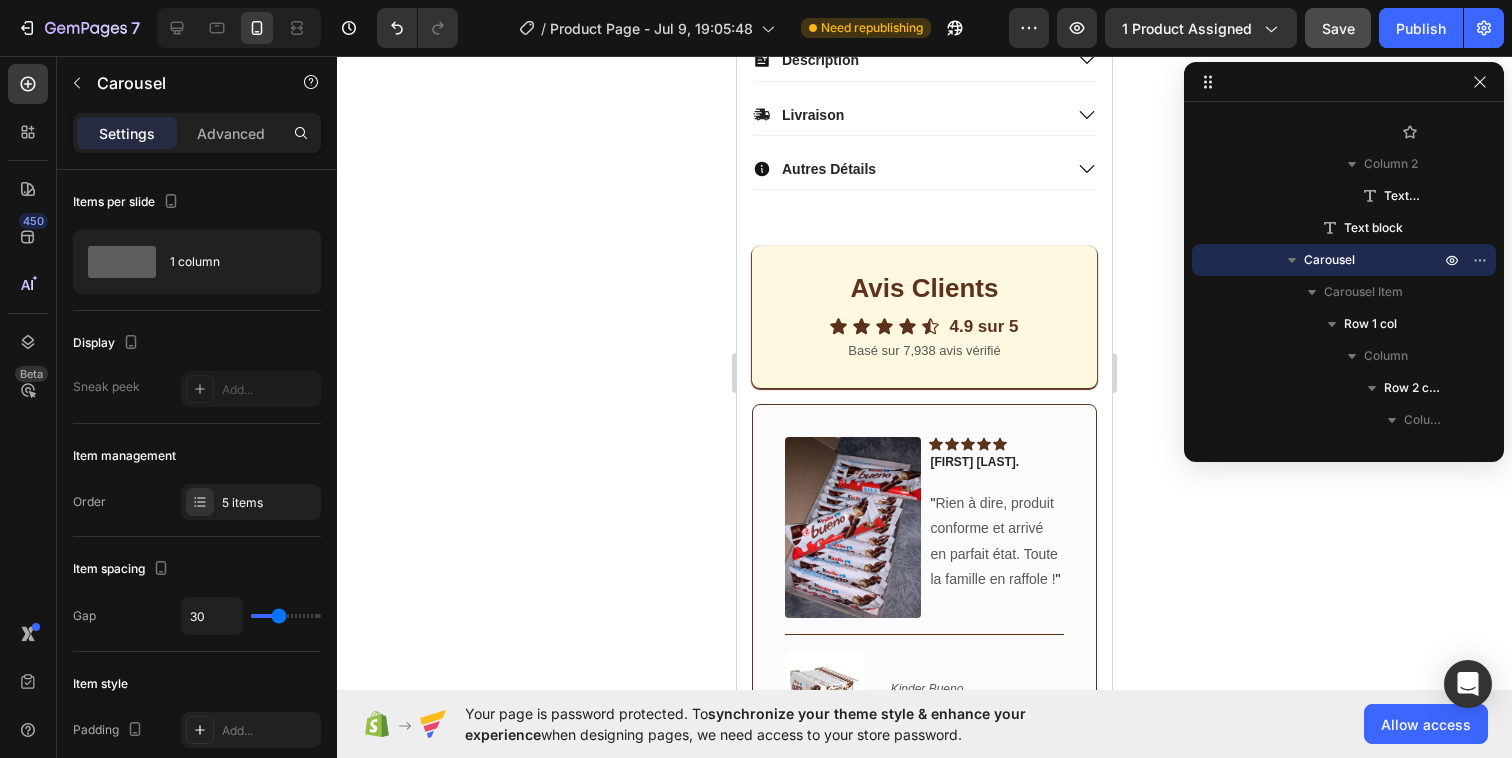 scroll, scrollTop: 904, scrollLeft: 0, axis: vertical 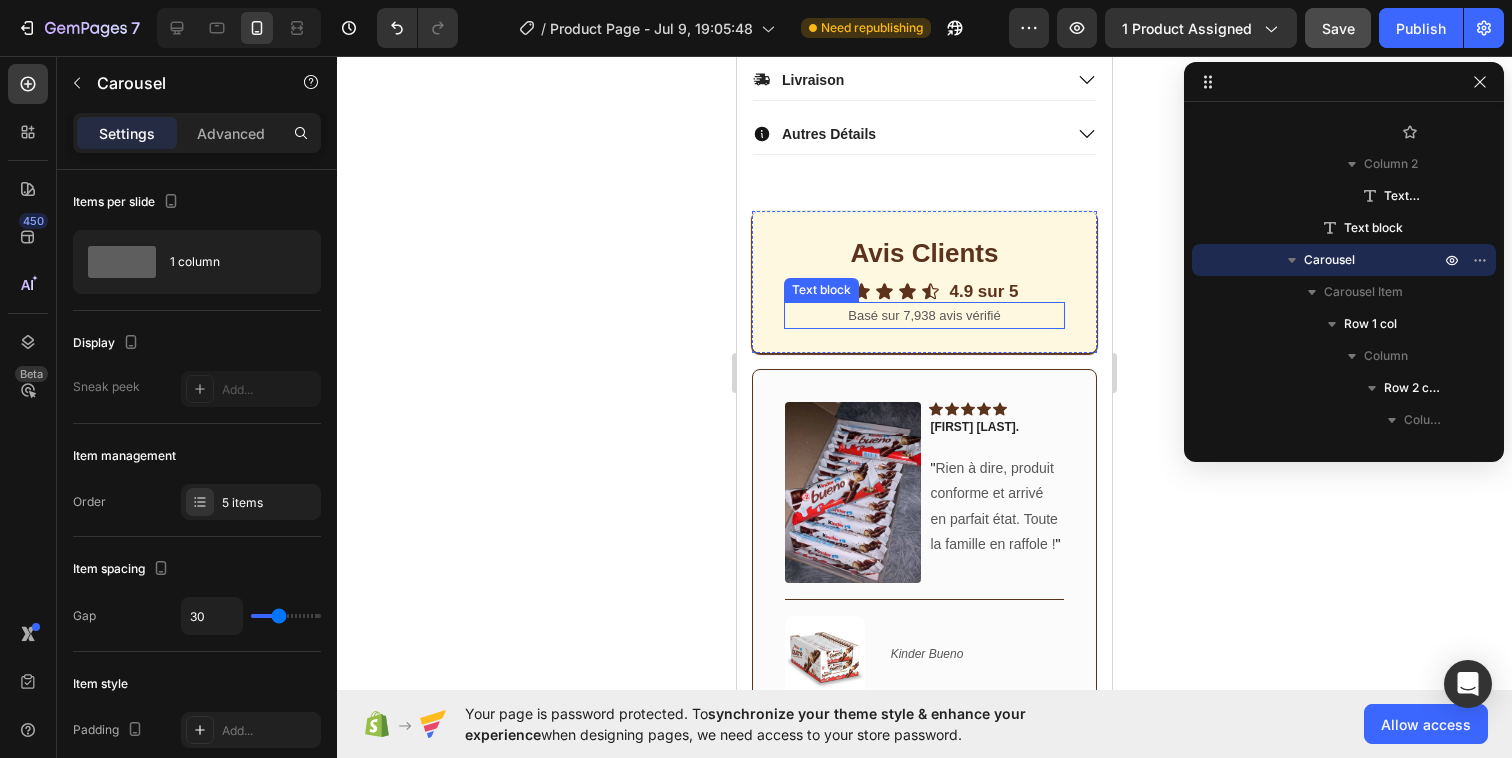click on "Basé sur 7,938 avis vérifié" at bounding box center [924, 315] 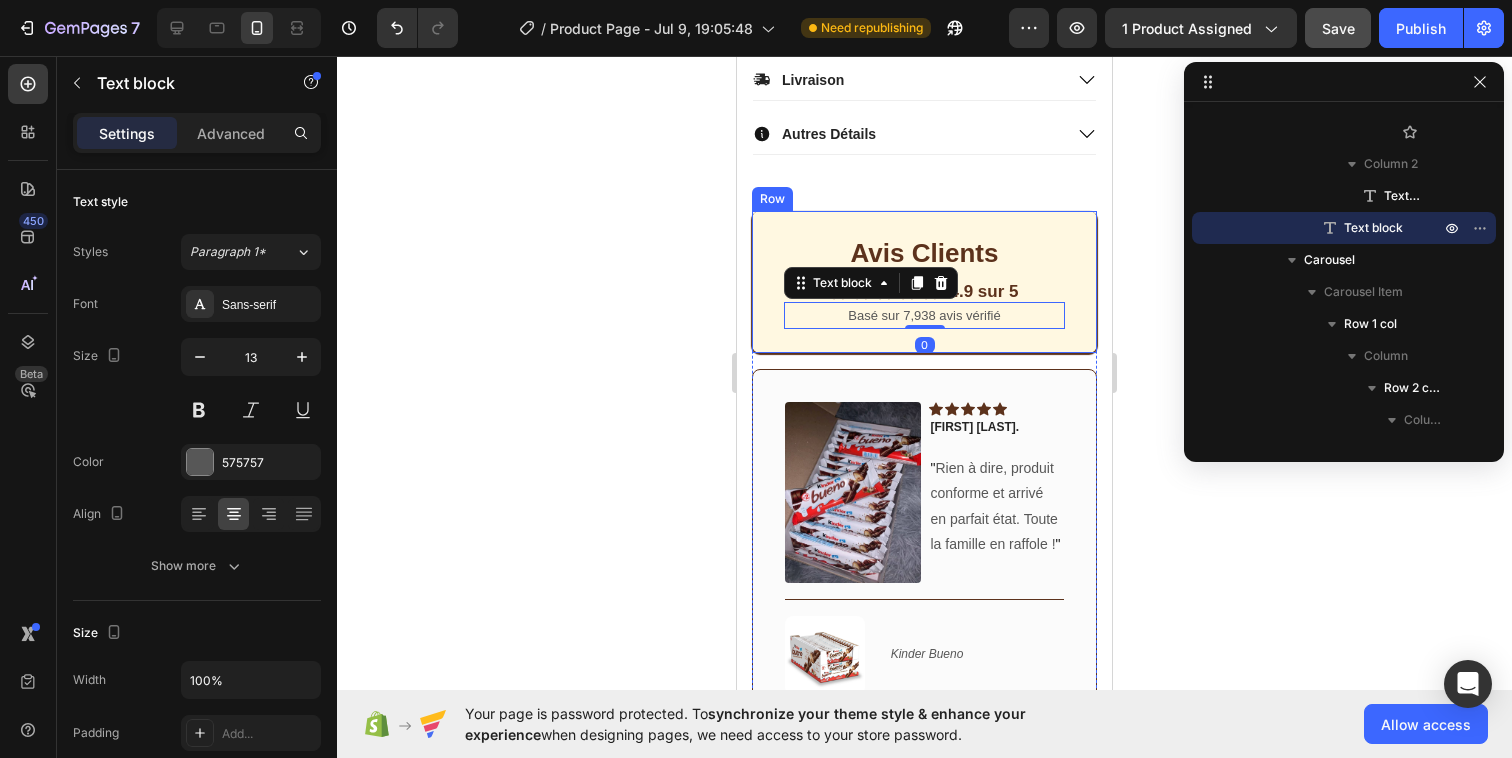 click on "Avis Clients Heading Icon Icon Icon Icon Icon Icon List 4.9 sur 5 Text block Row Basé sur 7,938 avis vérifié  Text block   0 Row" at bounding box center [924, 282] 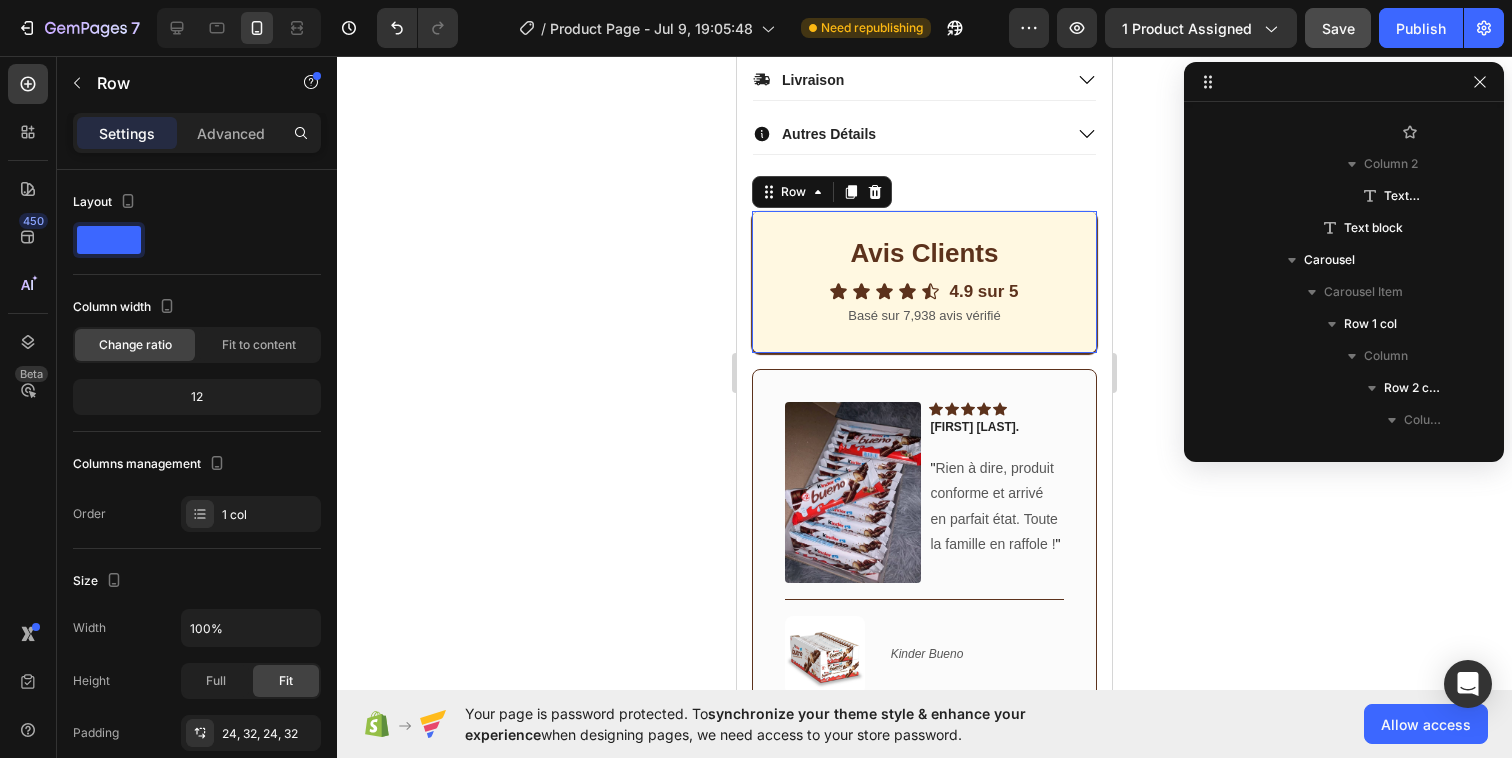 scroll, scrollTop: 5274, scrollLeft: 0, axis: vertical 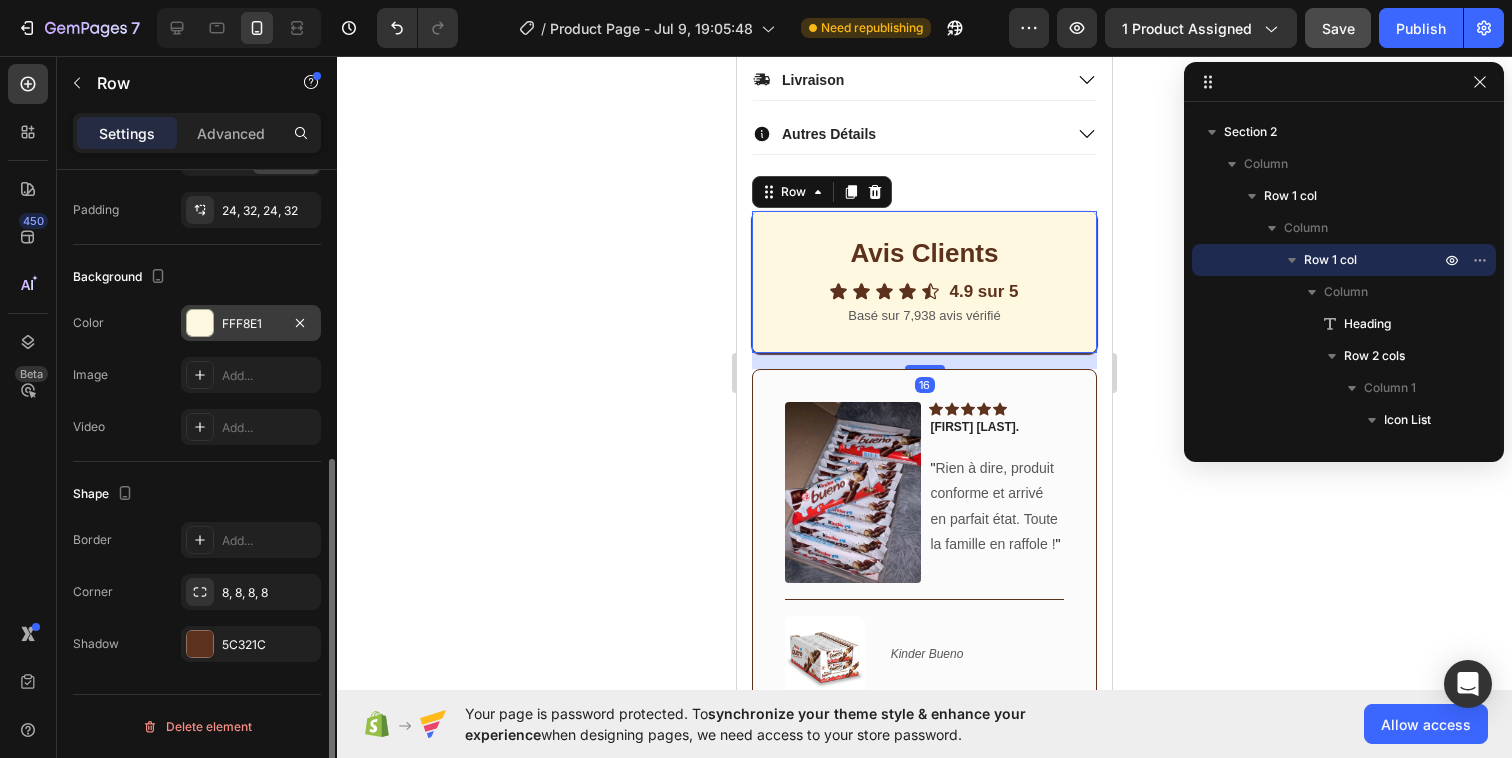 click at bounding box center (200, 323) 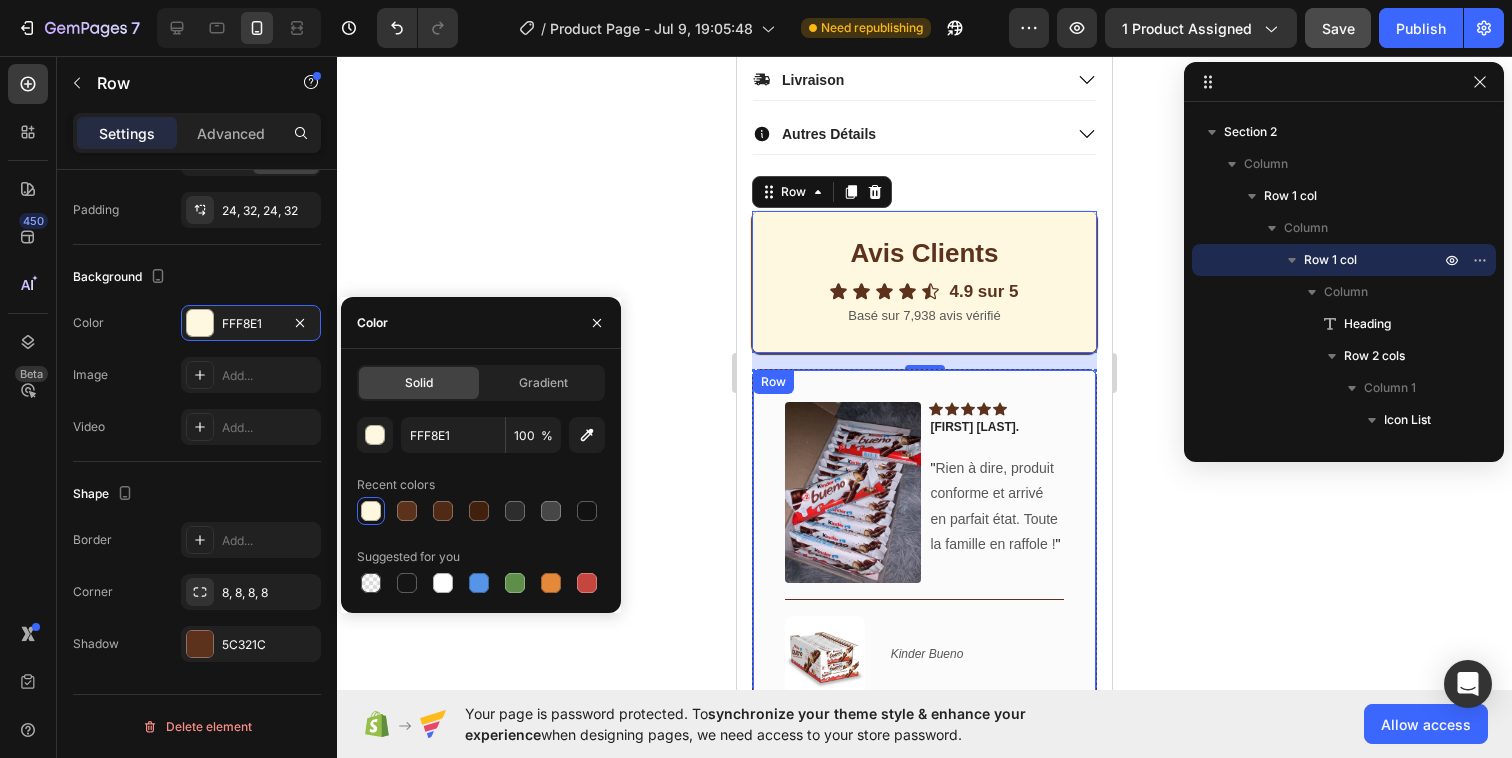 click on "Image
Icon
Icon
Icon
Icon
Icon Row Théo J. Text block " Rien à dire, produit conforme et arrivé en parfait état. Toute la famille en raffole ! " Text block Row                Title Line (P) Images & Gallery Kinder Bueno (P) Title Product Row" at bounding box center (924, 549) 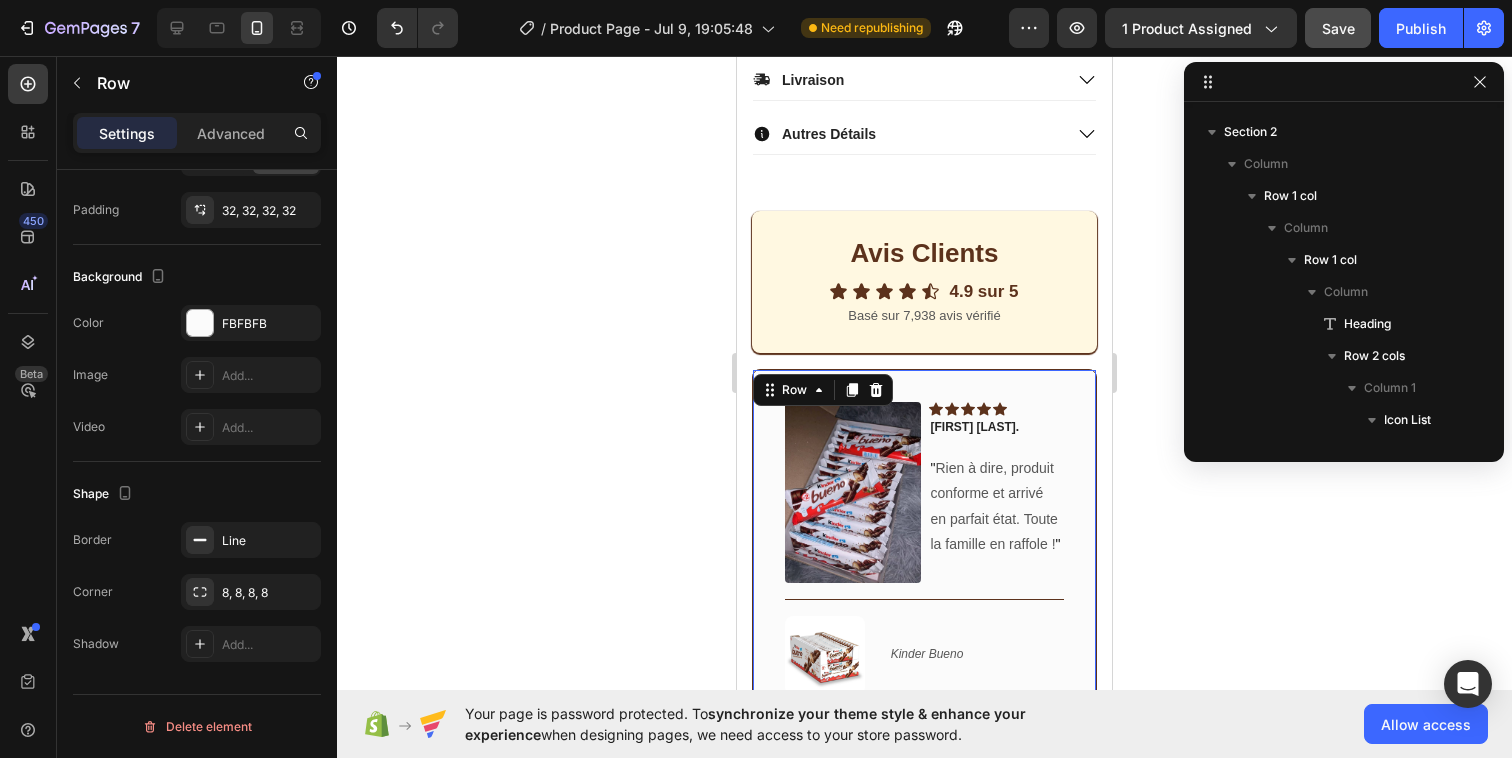 scroll, scrollTop: 5946, scrollLeft: 0, axis: vertical 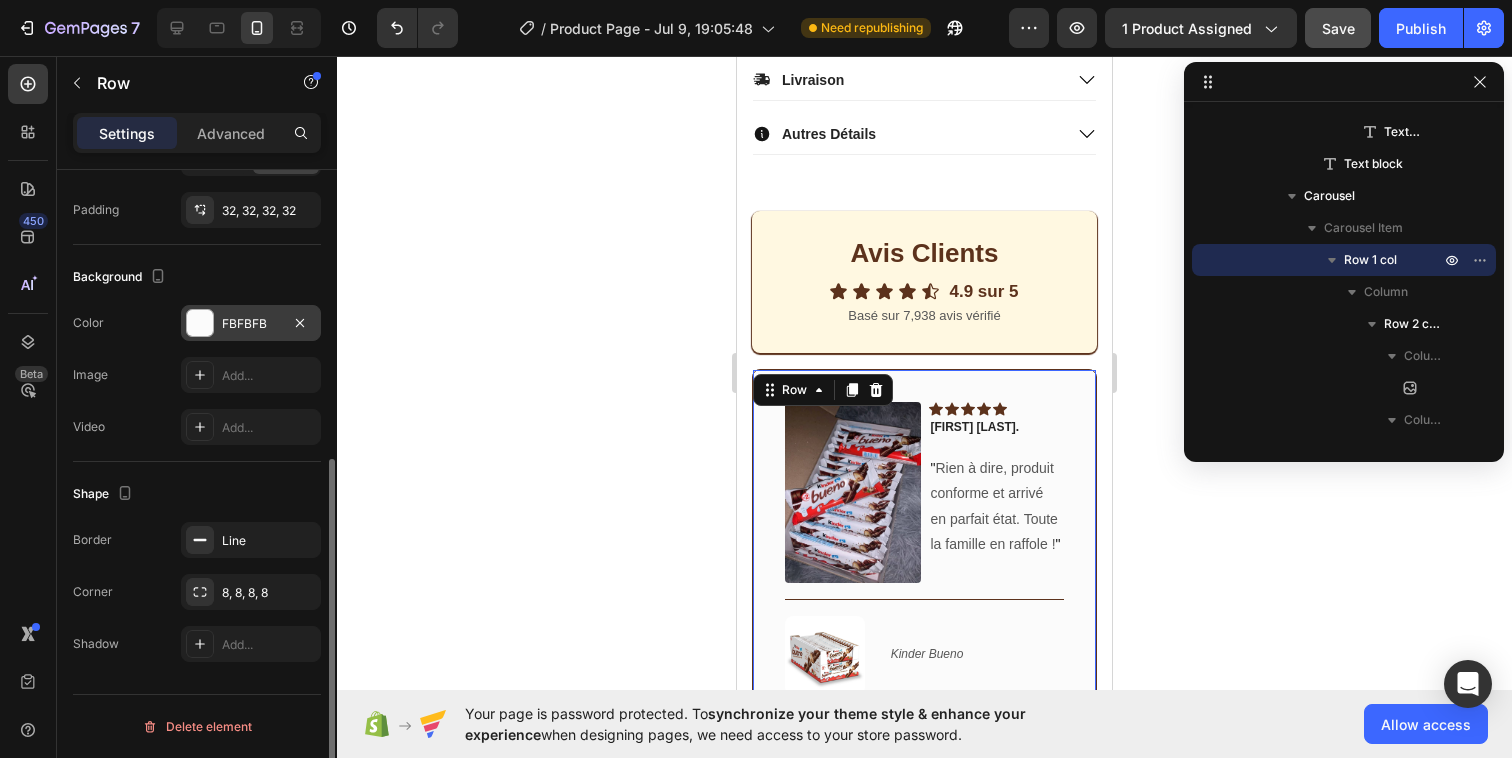 click on "FBFBFB" at bounding box center [251, 324] 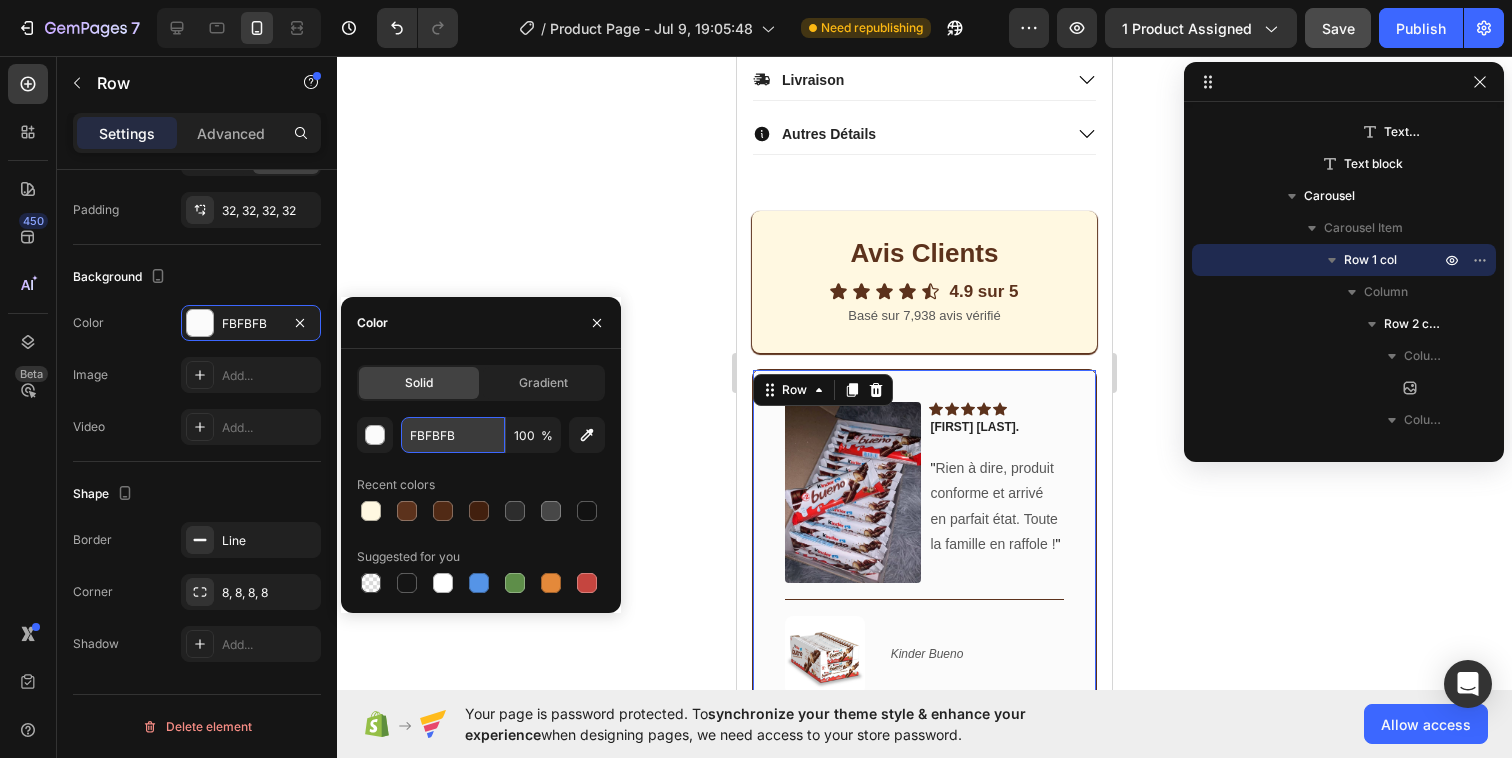 click on "FBFBFB" at bounding box center (453, 435) 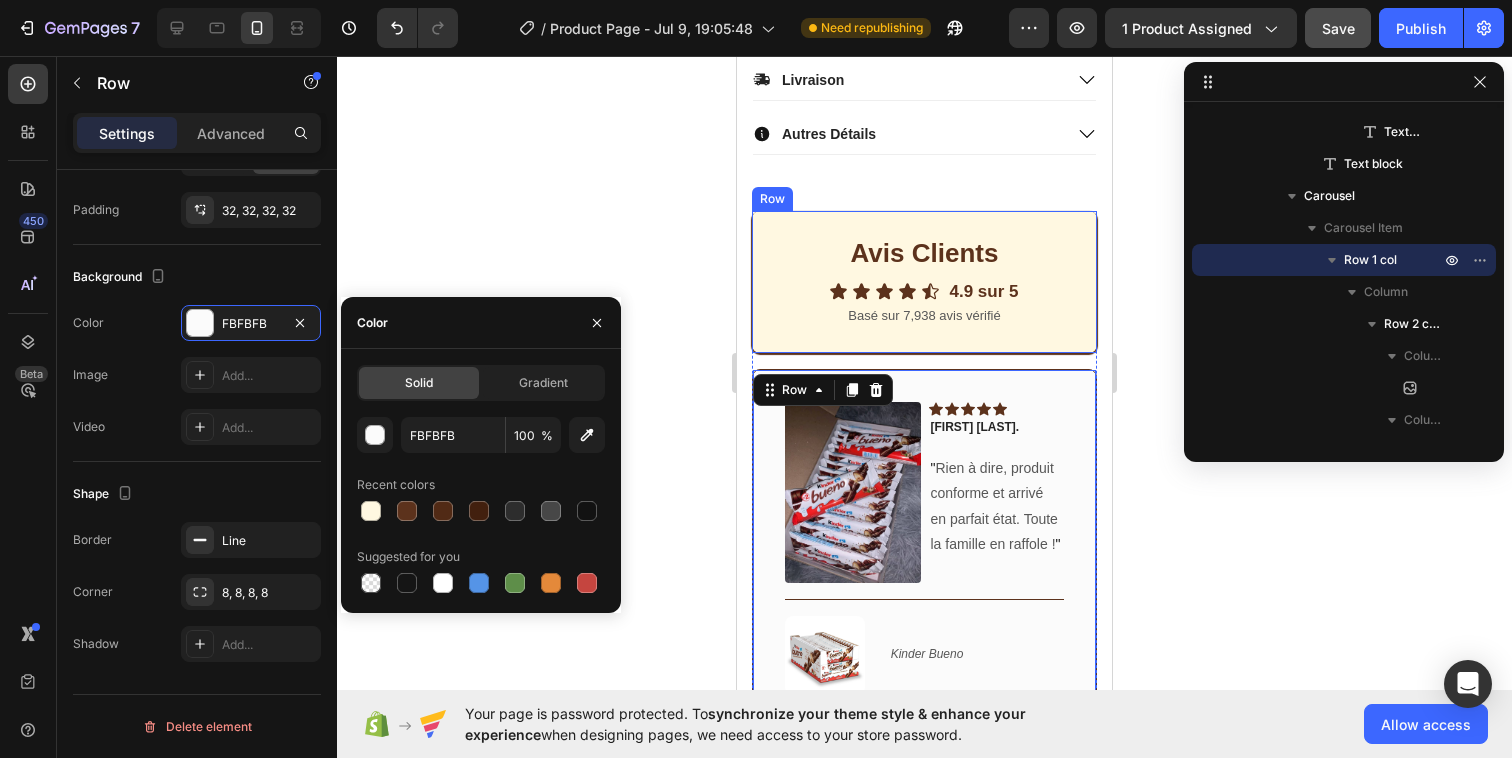 click on "Avis Clients Heading Icon Icon Icon Icon Icon Icon List 4.9 sur 5 Text block Row Basé sur 7,938 avis vérifié  Text block Row" at bounding box center (924, 282) 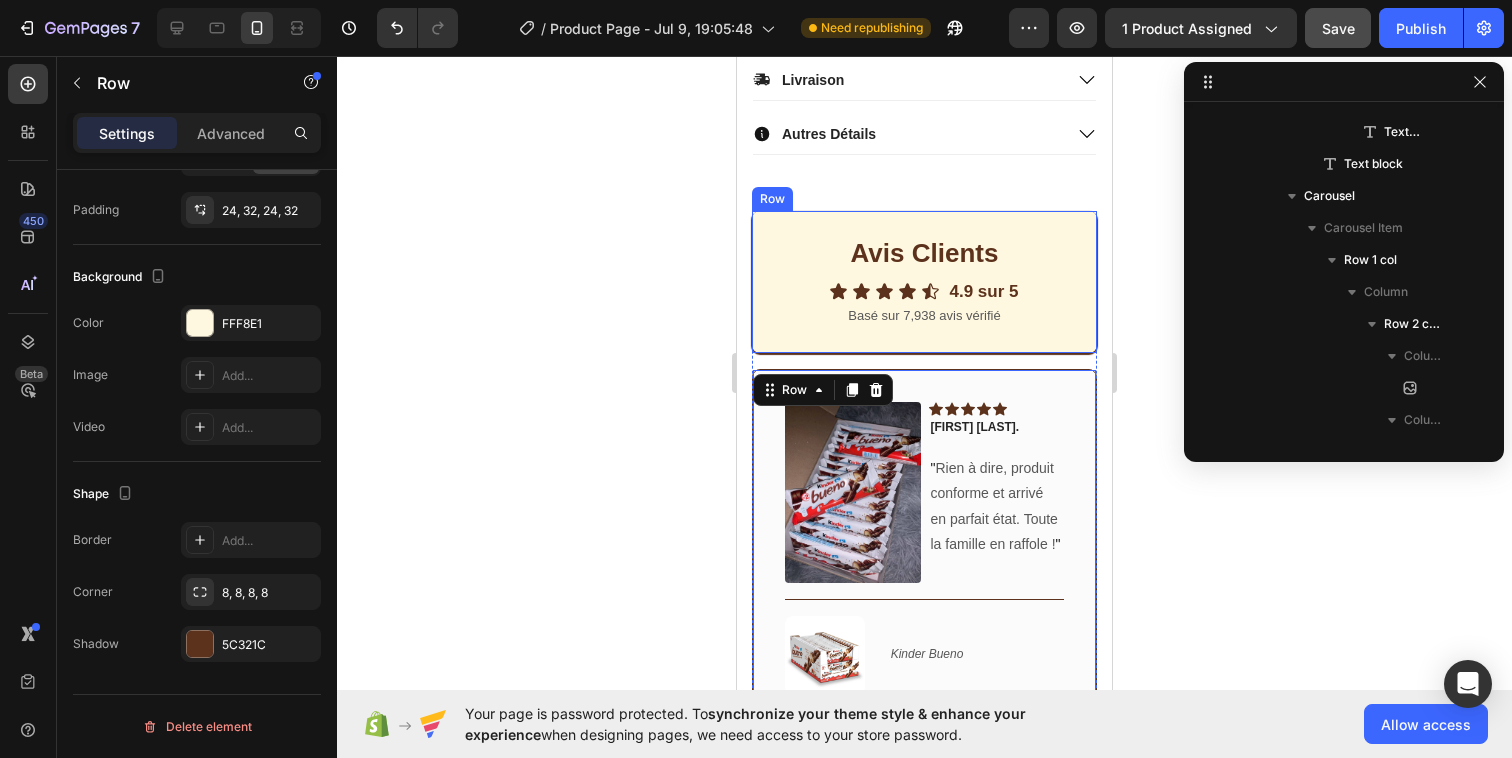 scroll, scrollTop: 5274, scrollLeft: 0, axis: vertical 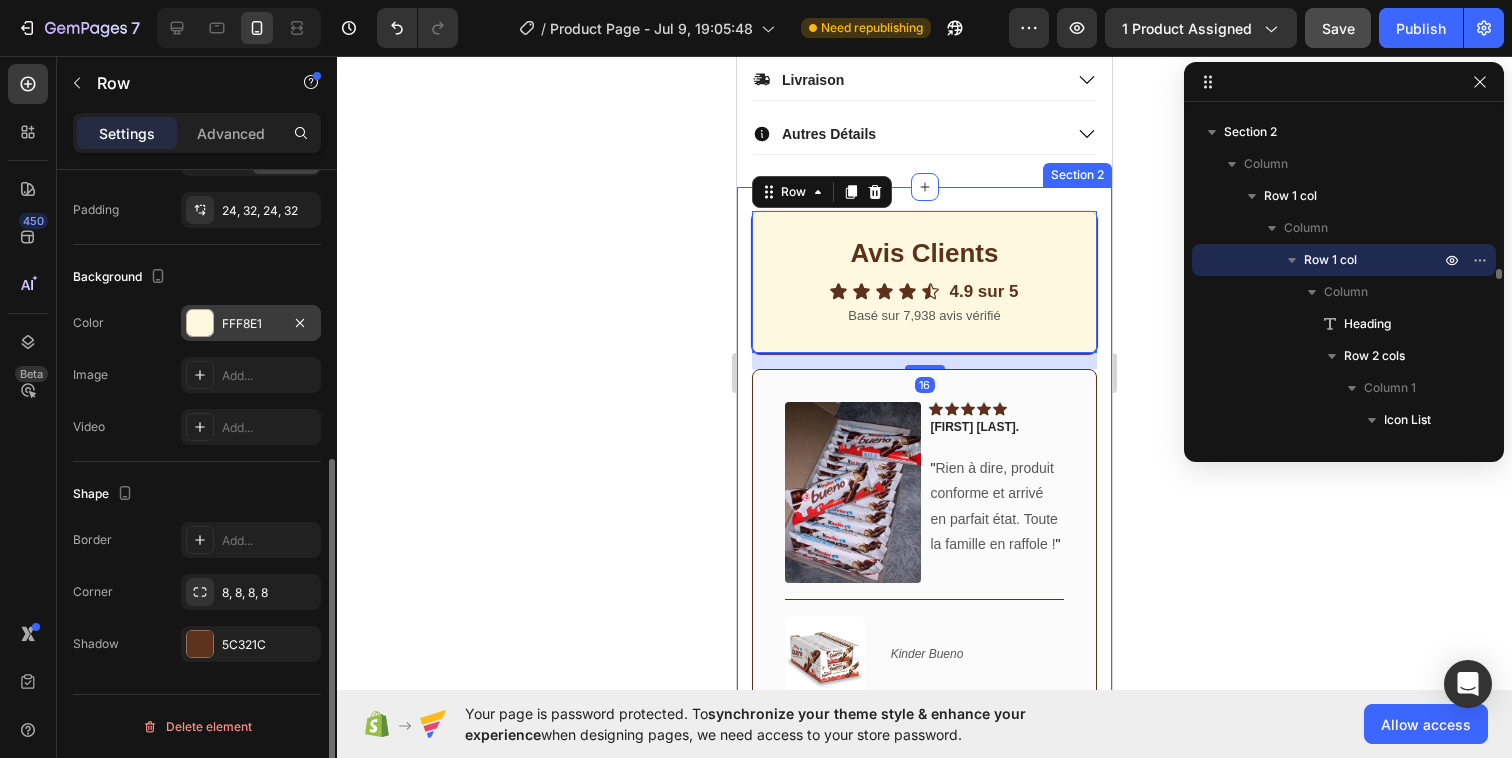 click on "FFF8E1" at bounding box center [251, 324] 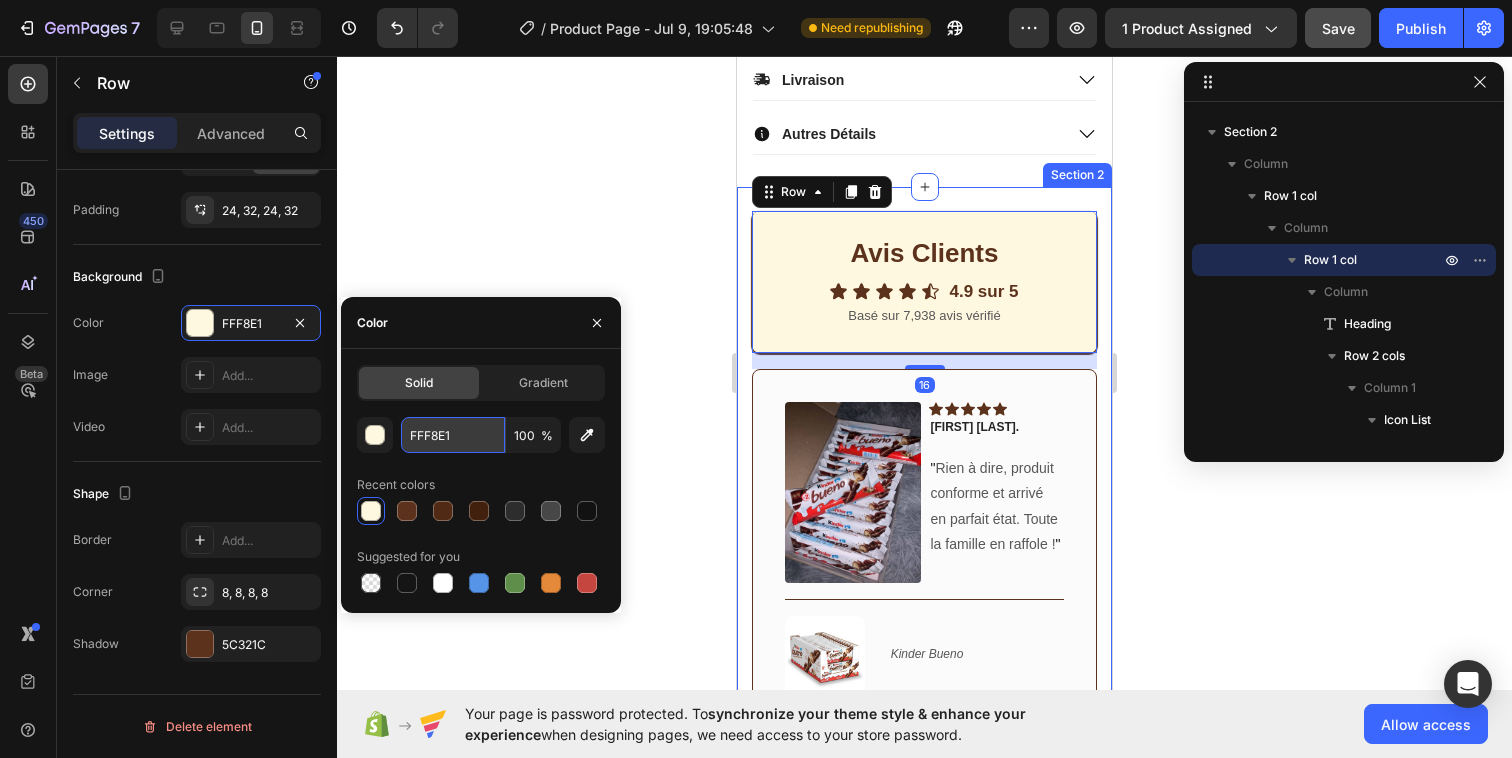 click on "FFF8E1" at bounding box center (453, 435) 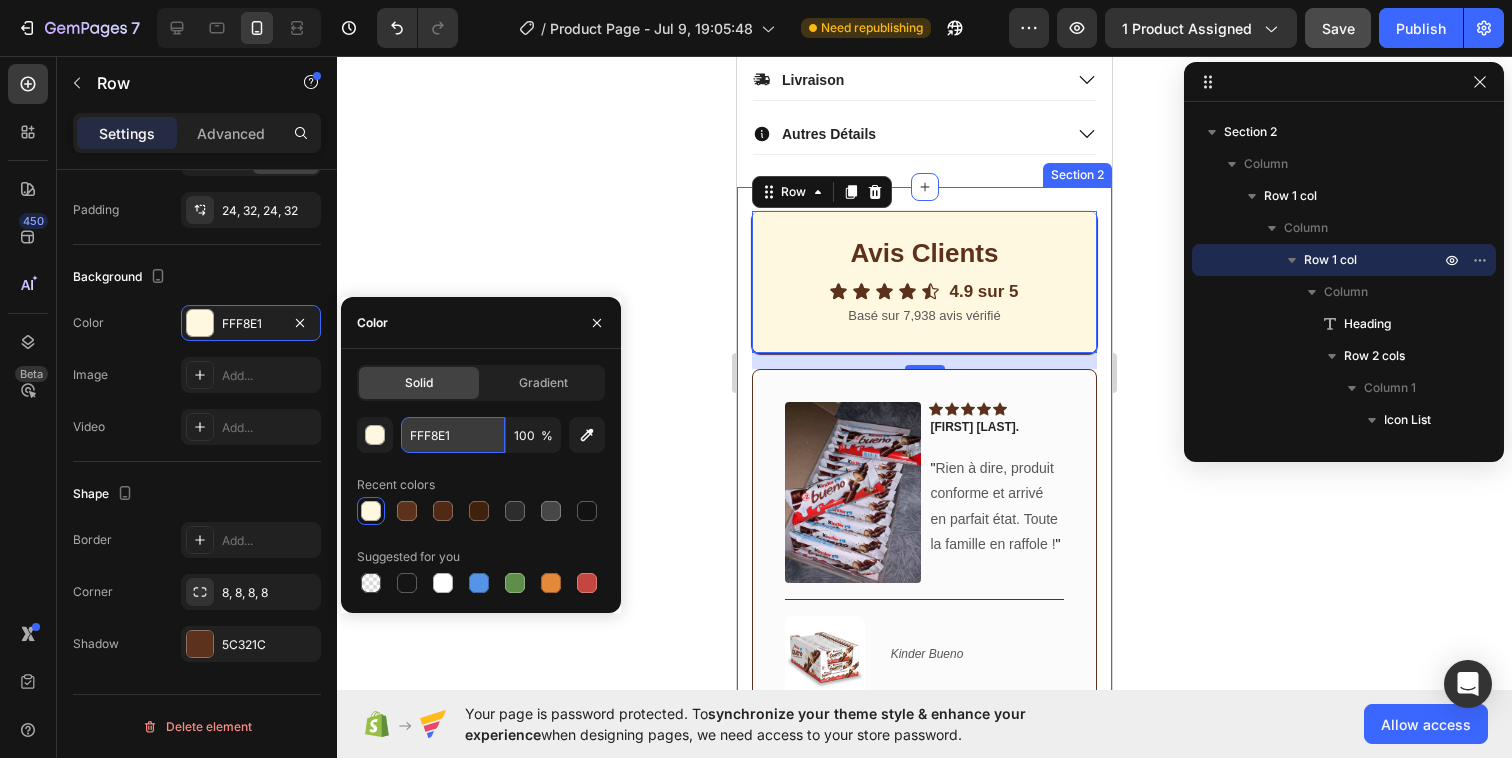 paste on "BFBFB" 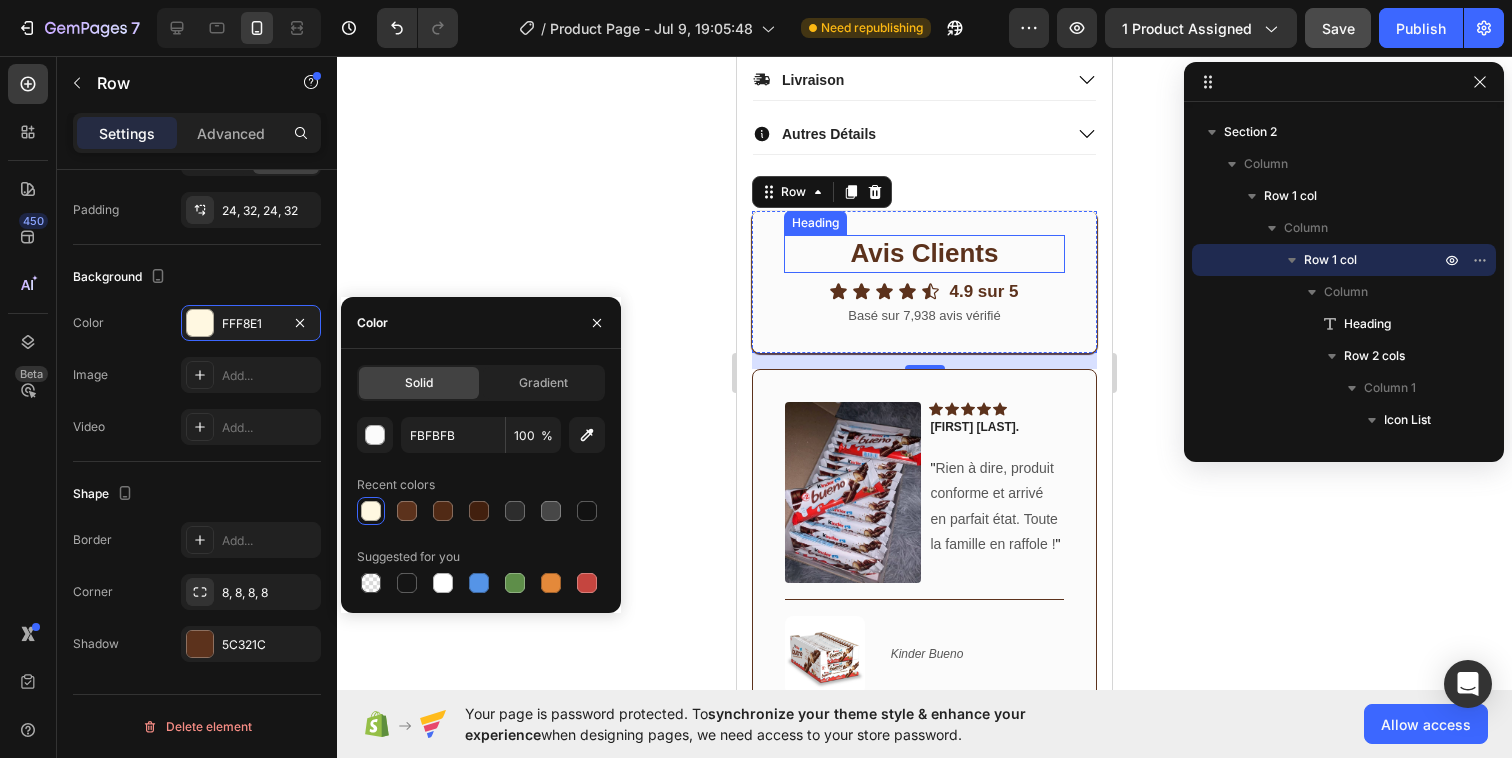 click on "Avis Clients" at bounding box center (924, 254) 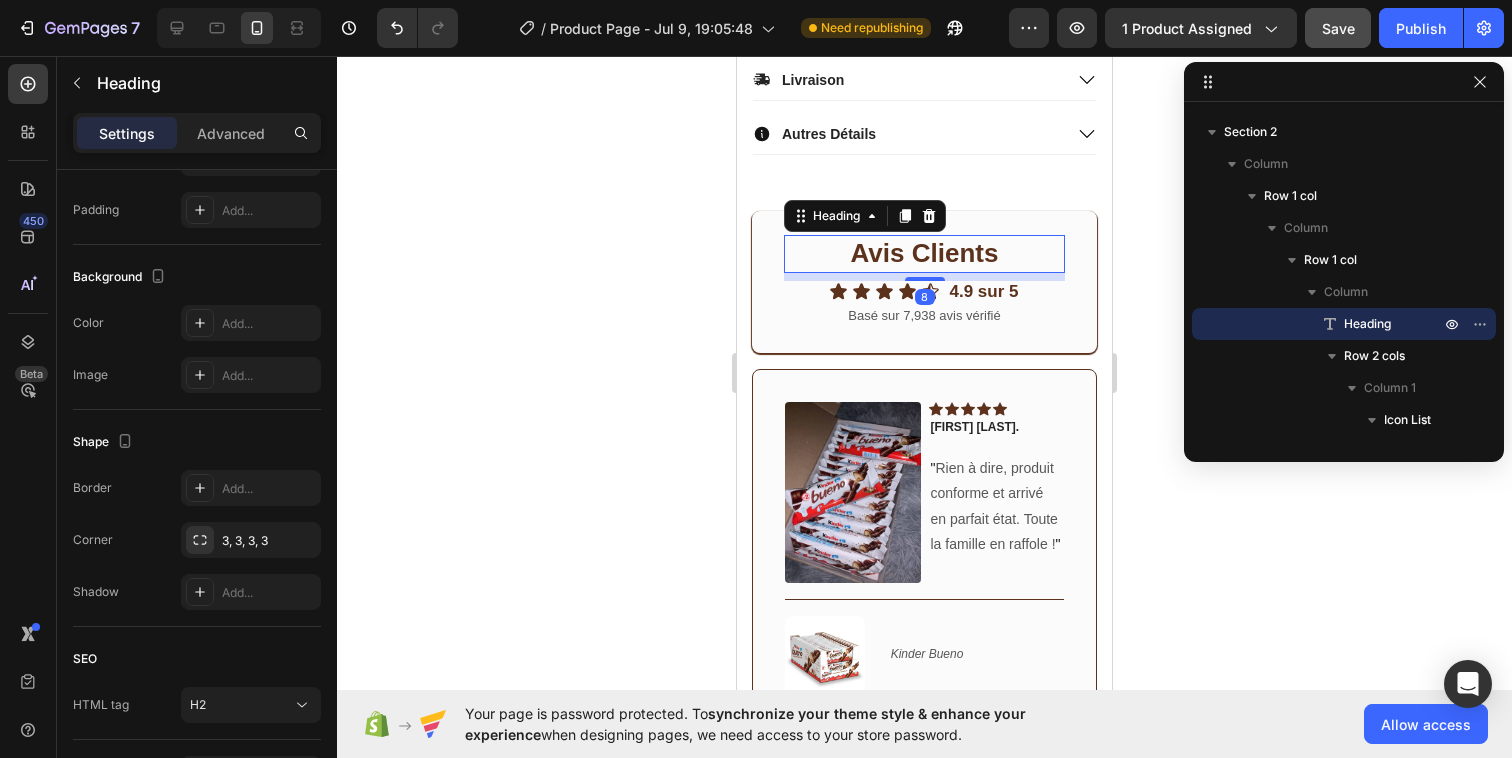 scroll, scrollTop: 0, scrollLeft: 0, axis: both 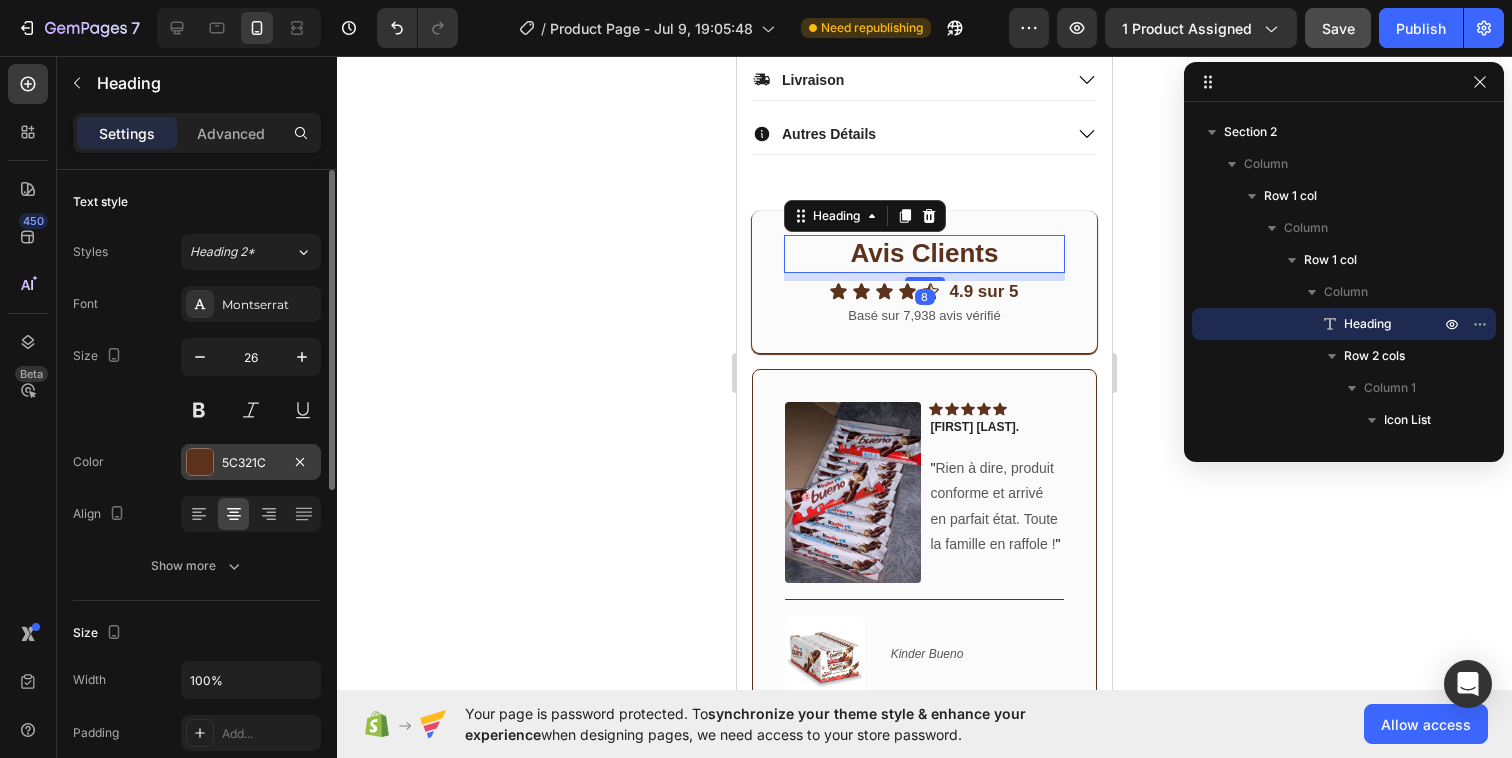 click at bounding box center (200, 462) 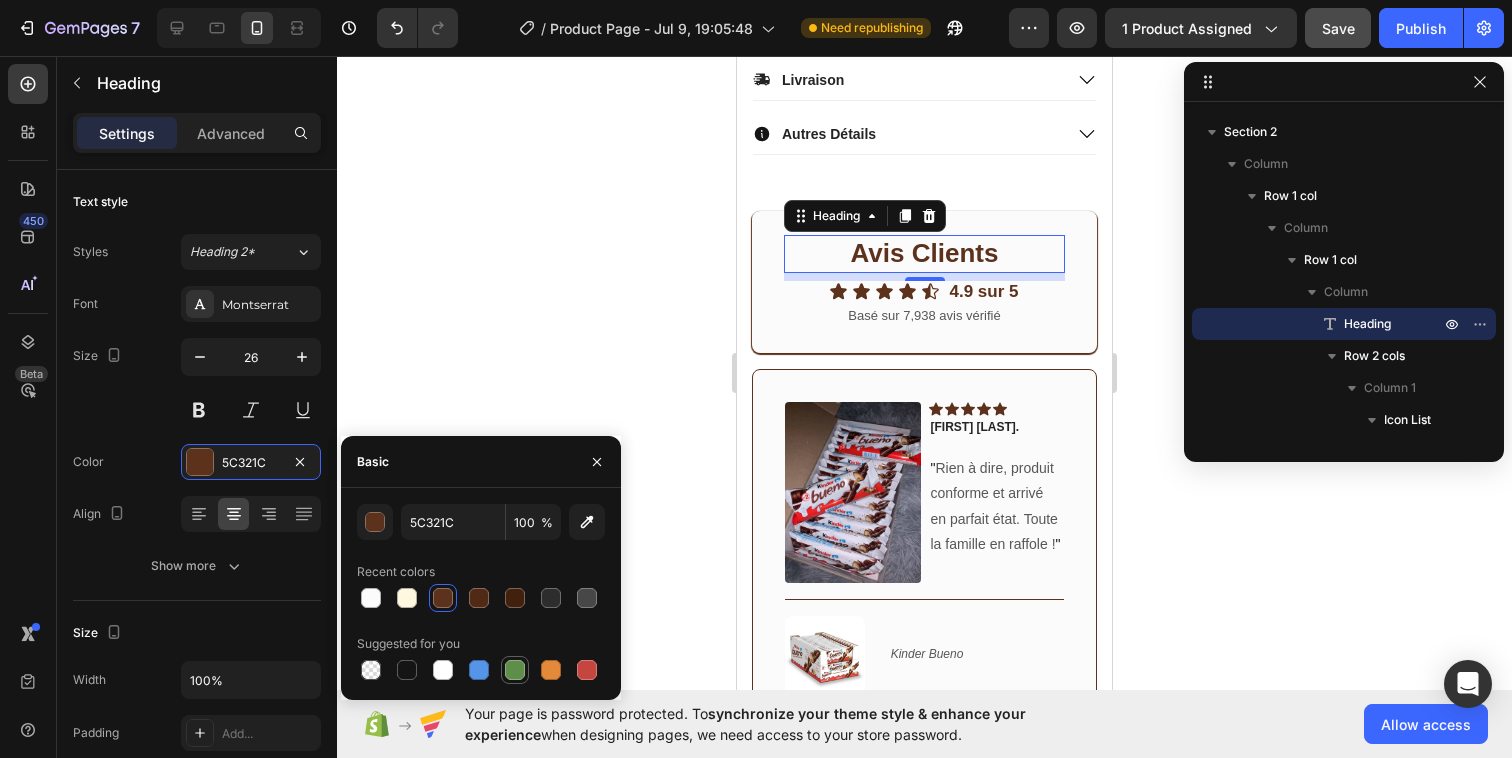 click at bounding box center (515, 670) 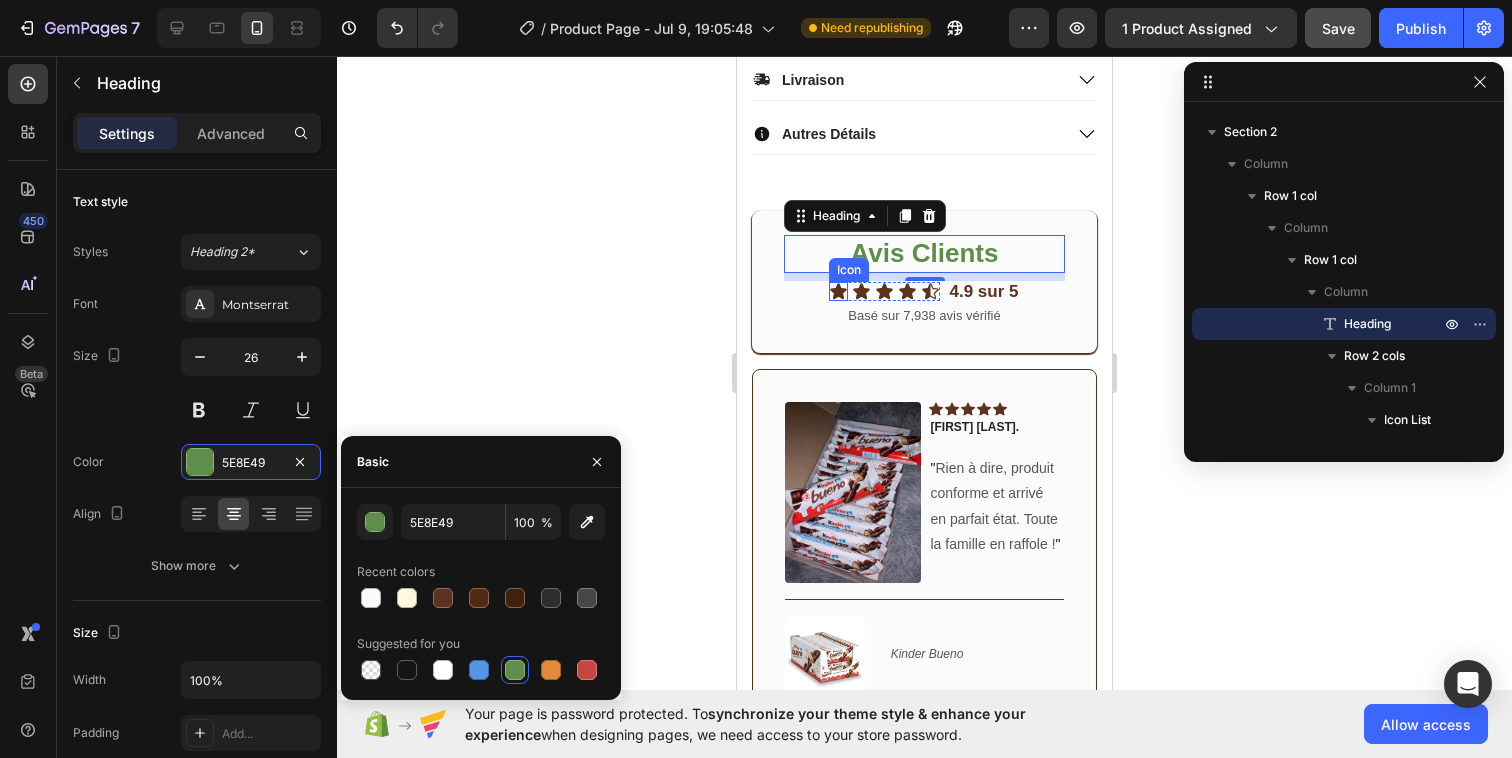 click 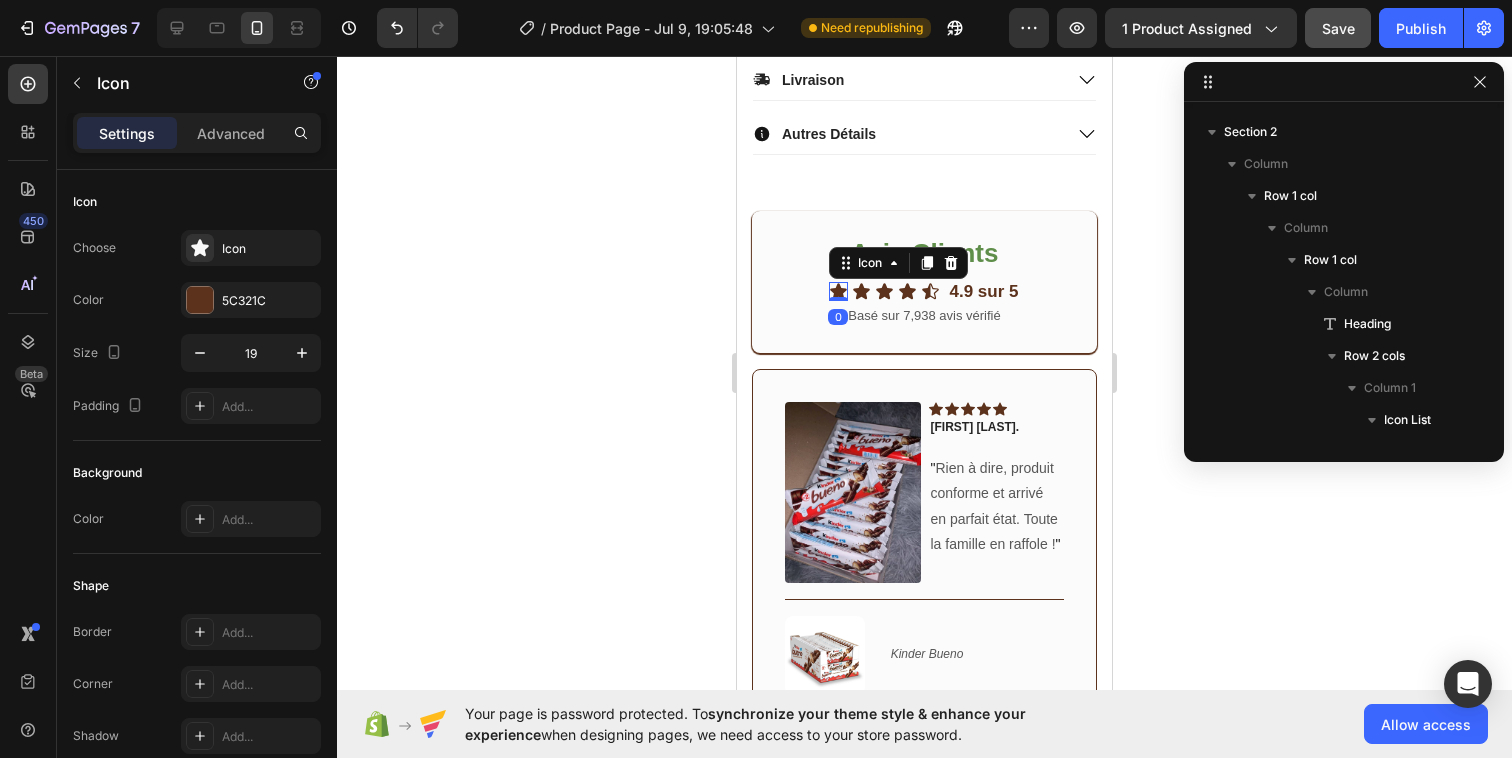 scroll, scrollTop: 5498, scrollLeft: 0, axis: vertical 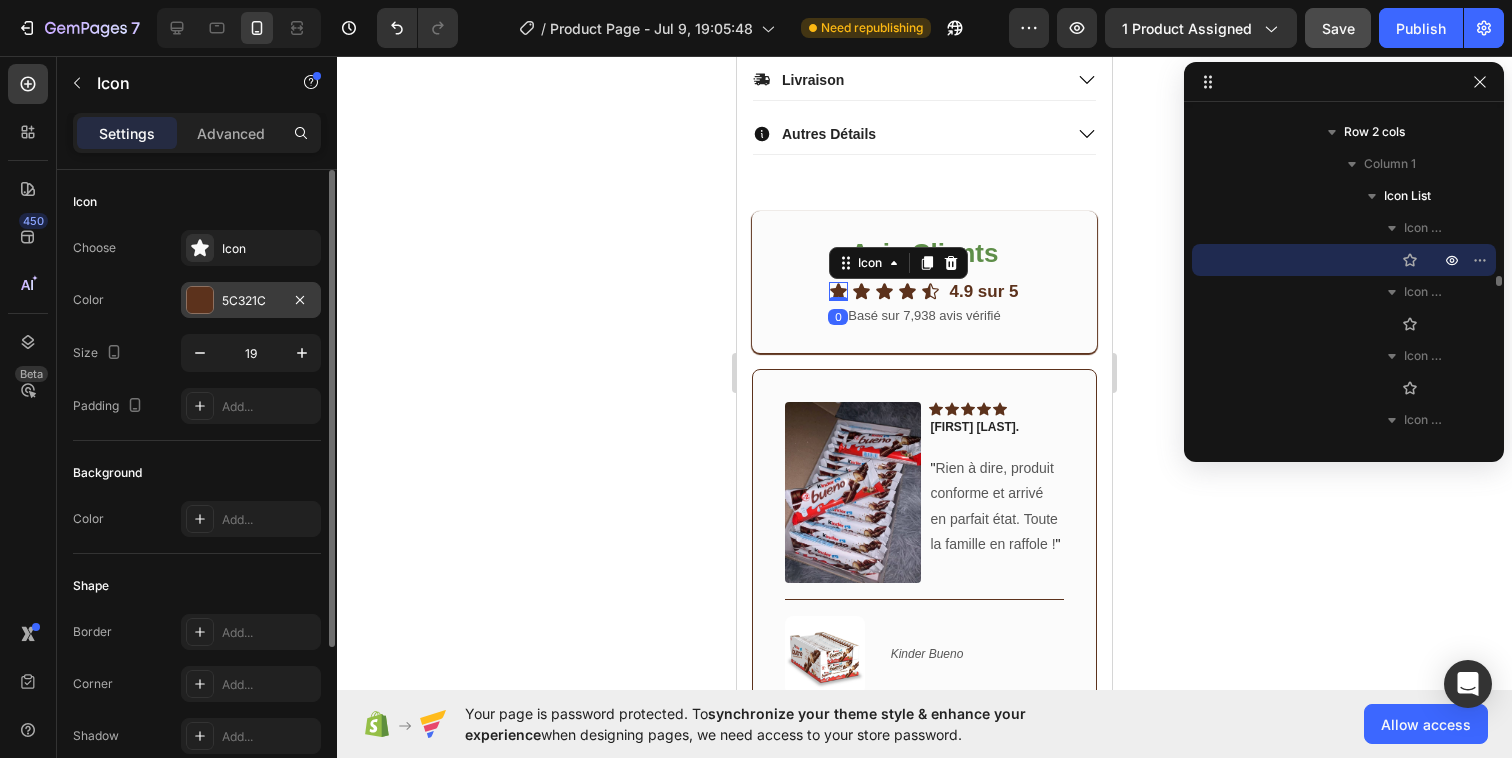 click at bounding box center (200, 300) 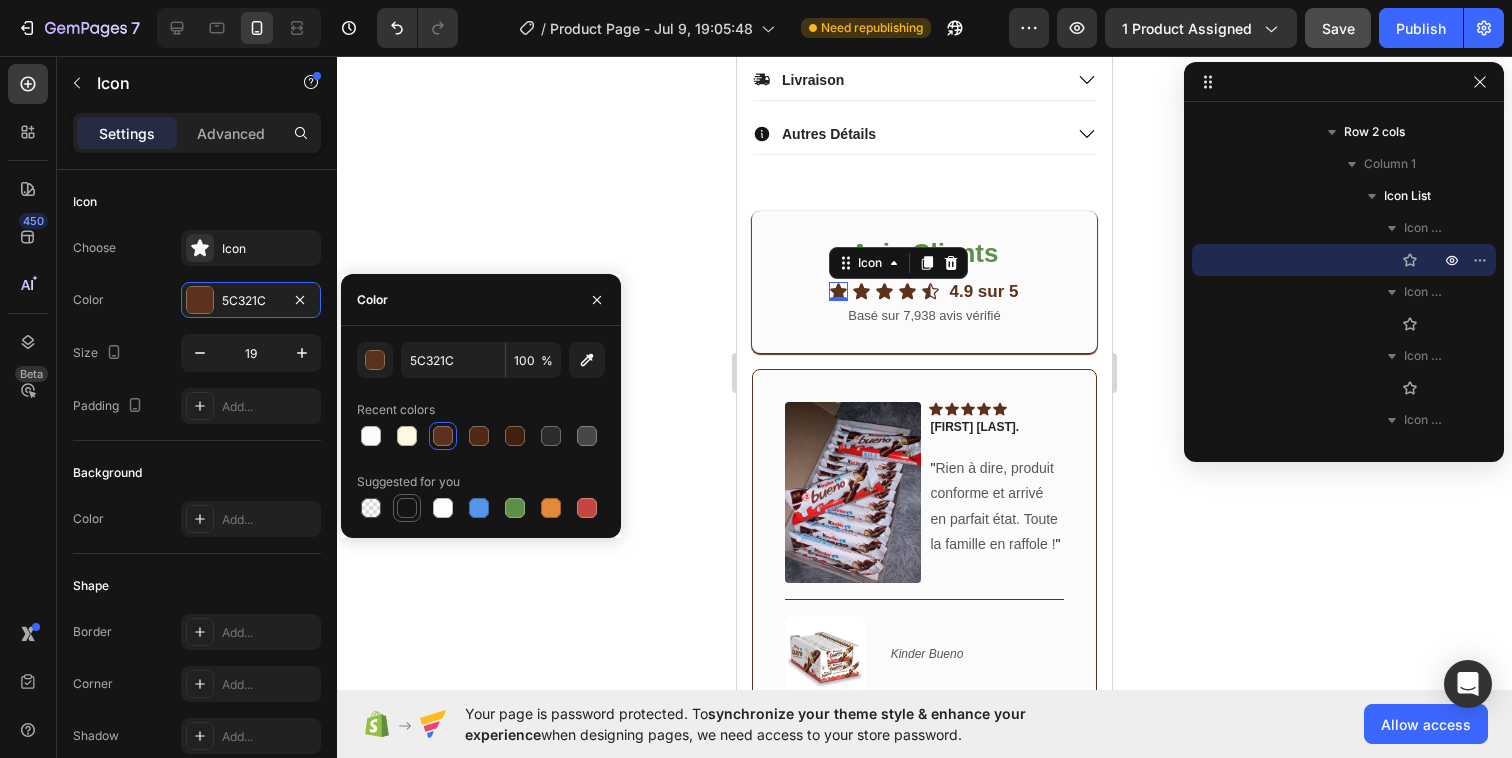 click at bounding box center [407, 508] 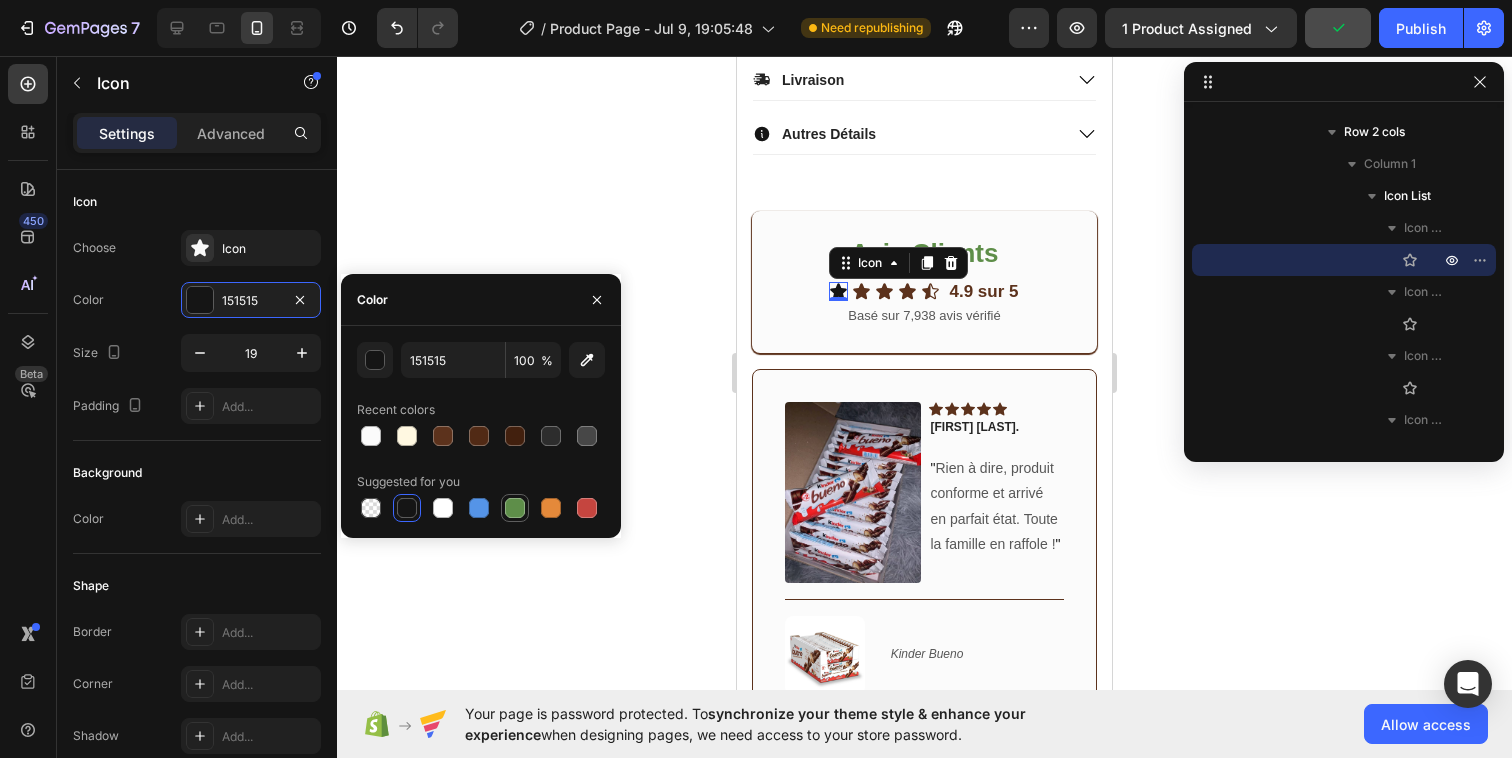 click at bounding box center (515, 508) 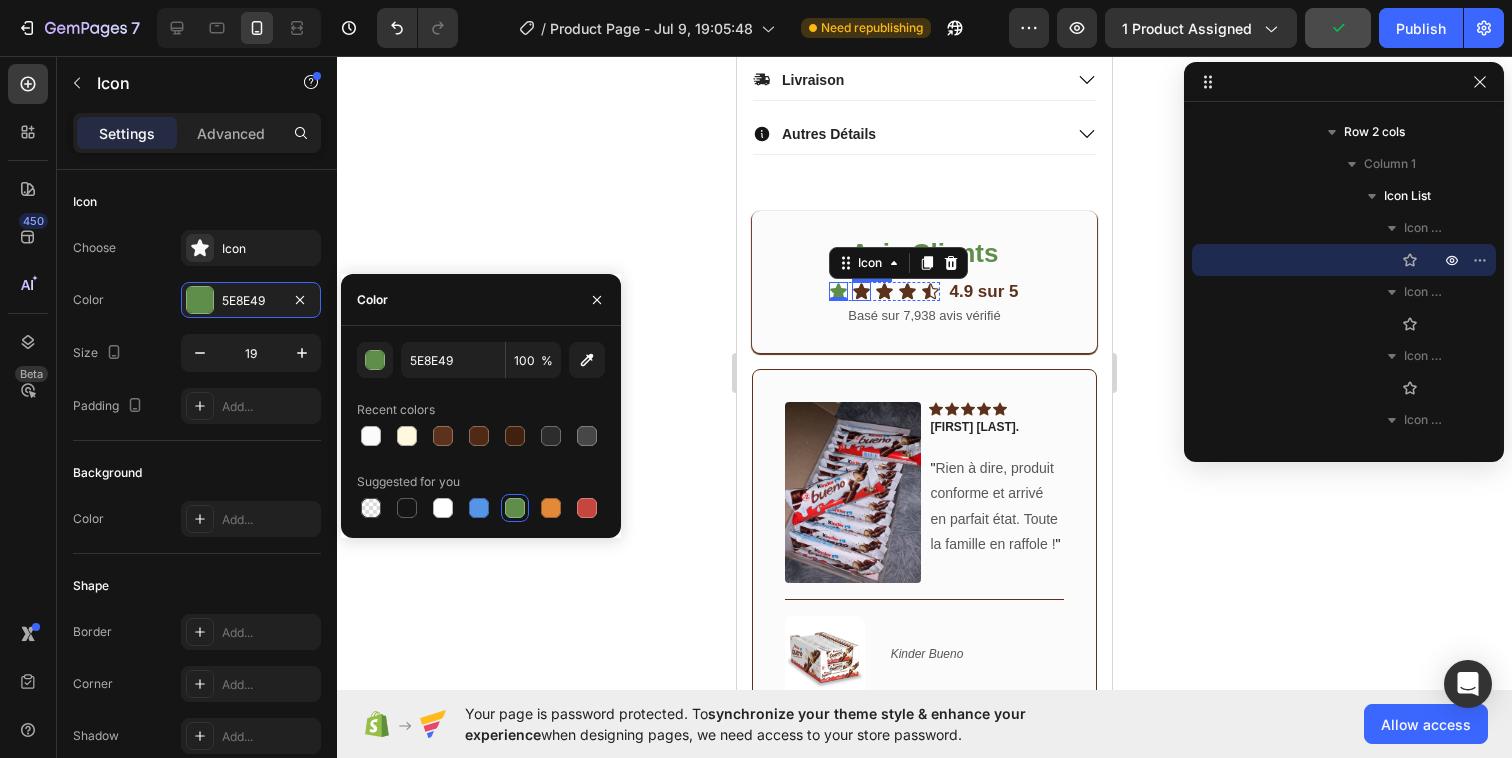 click 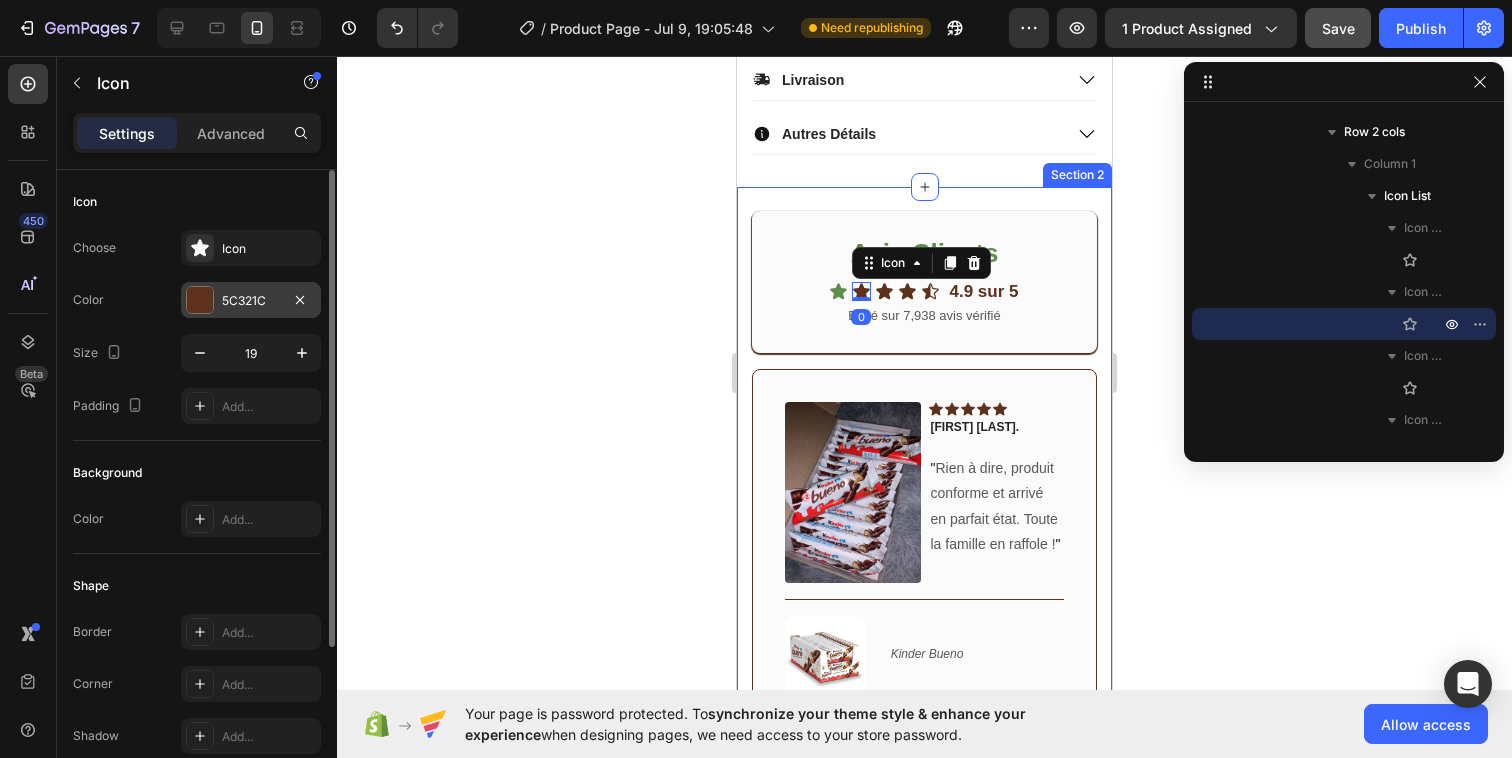 click at bounding box center [200, 300] 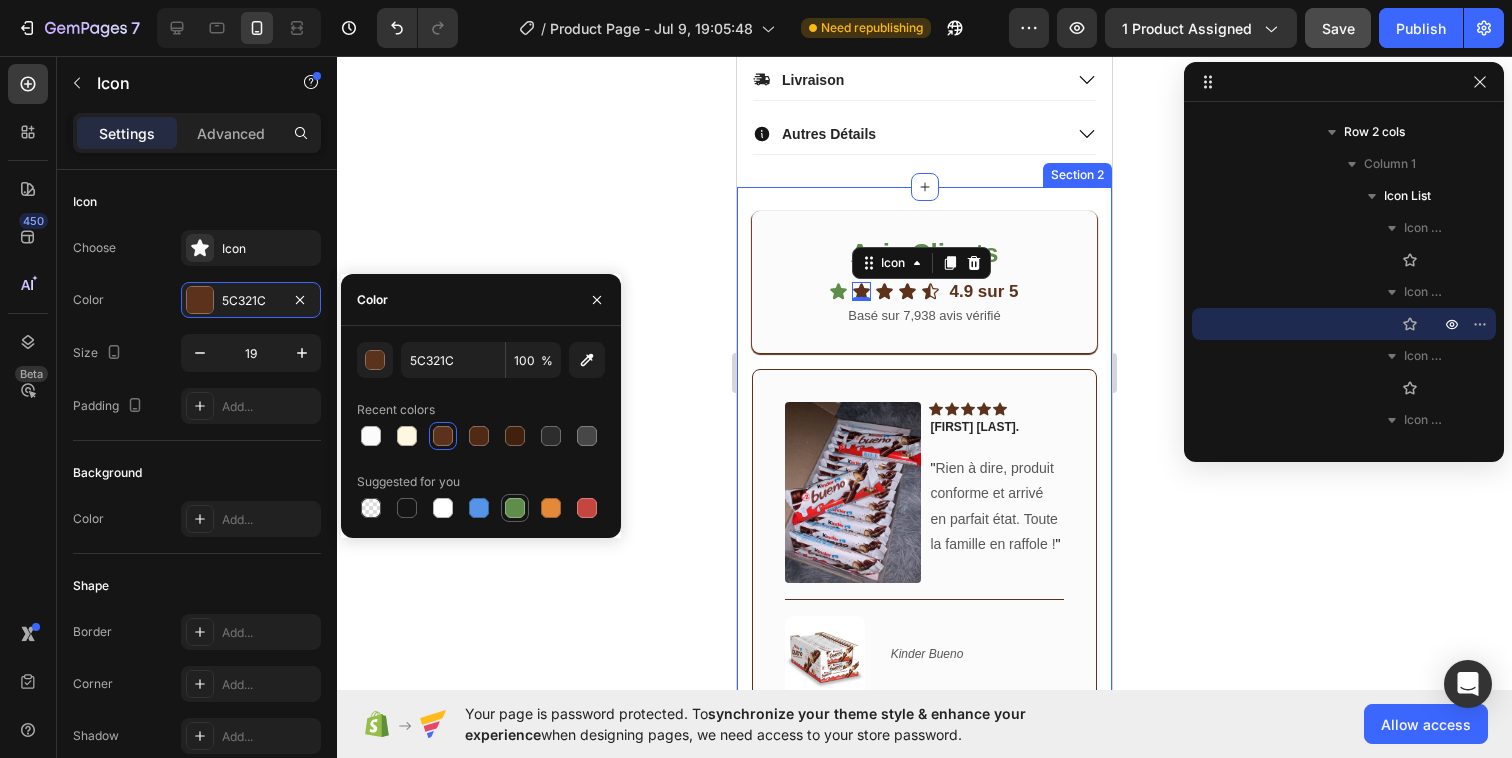 click at bounding box center [515, 508] 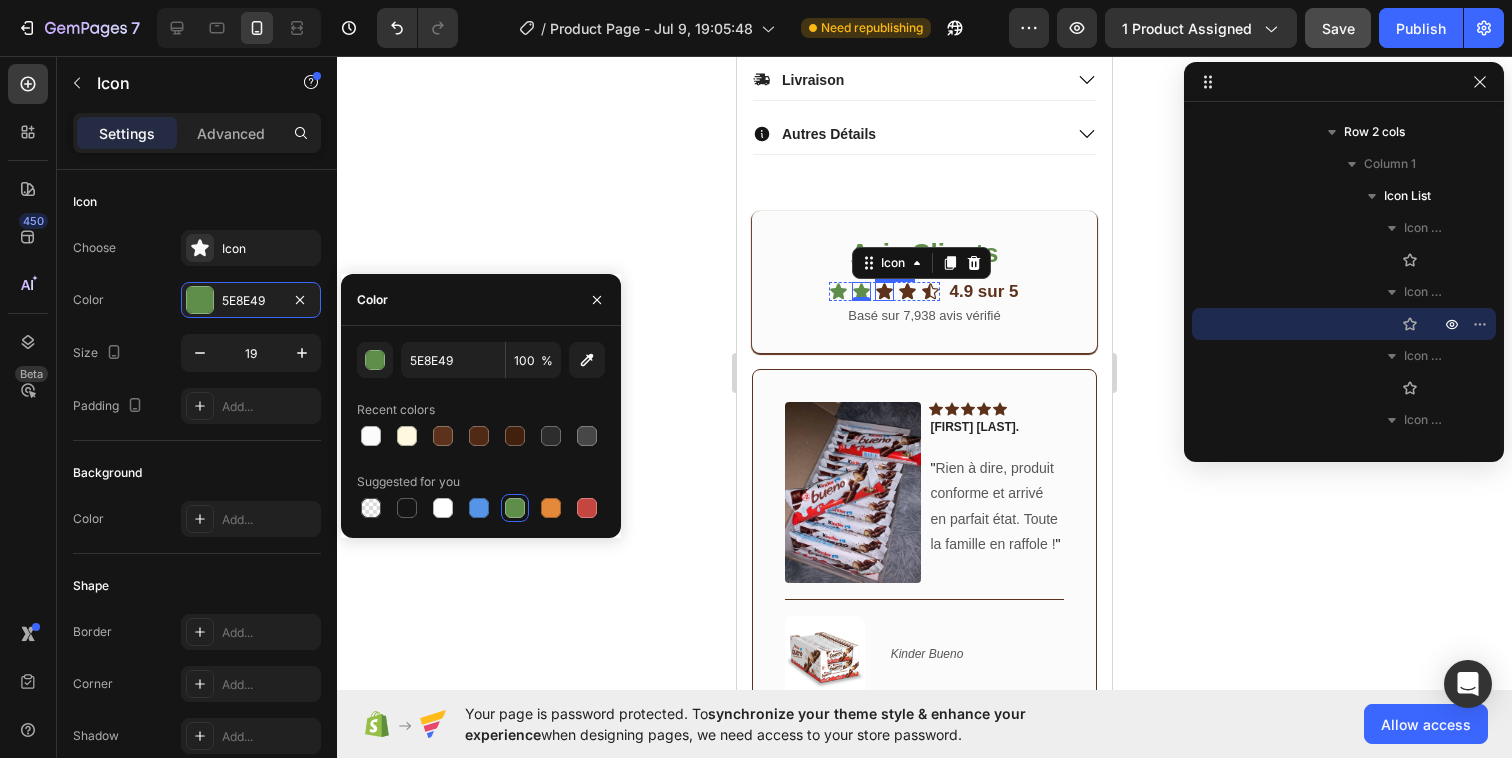 click 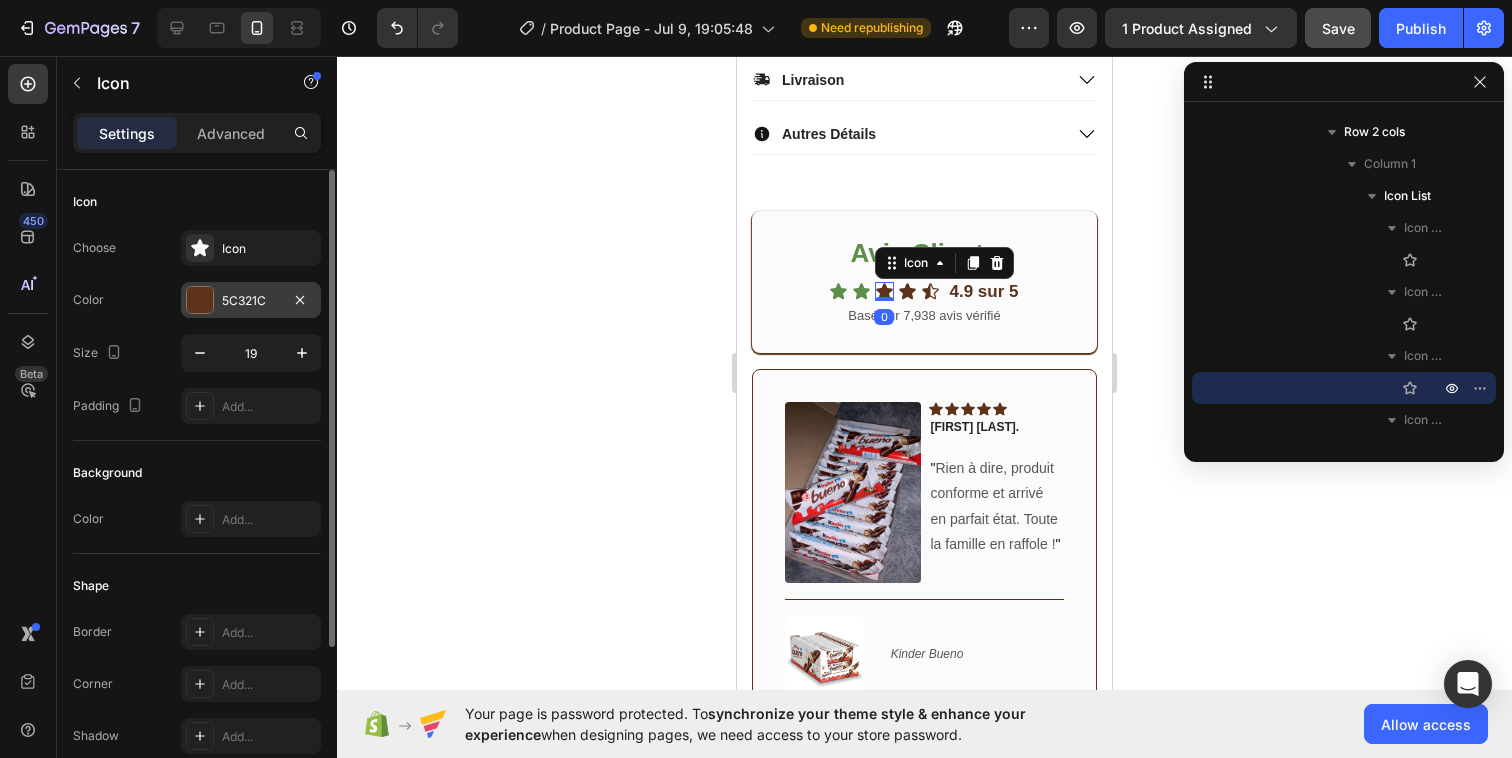 click at bounding box center [200, 300] 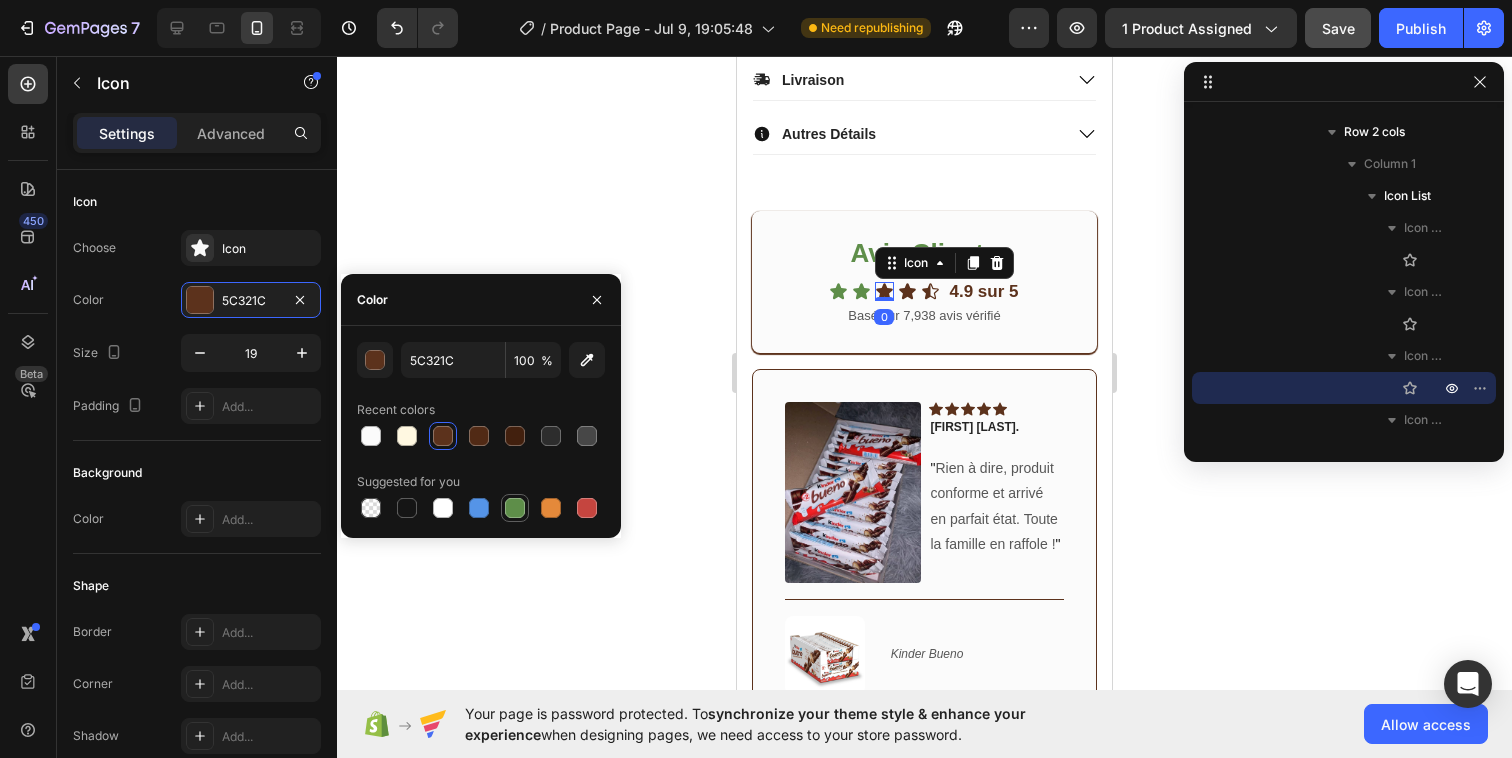 click at bounding box center [515, 508] 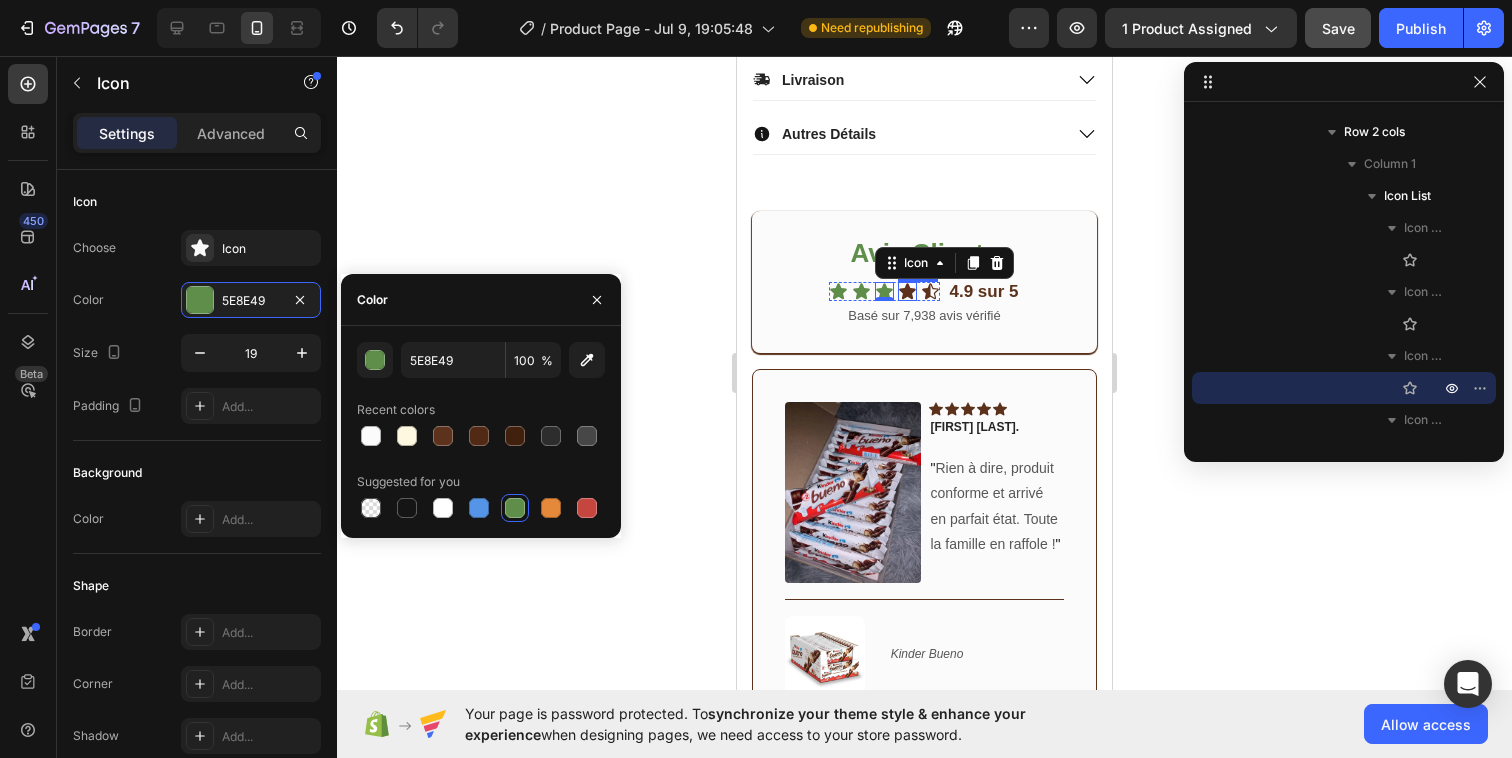 click 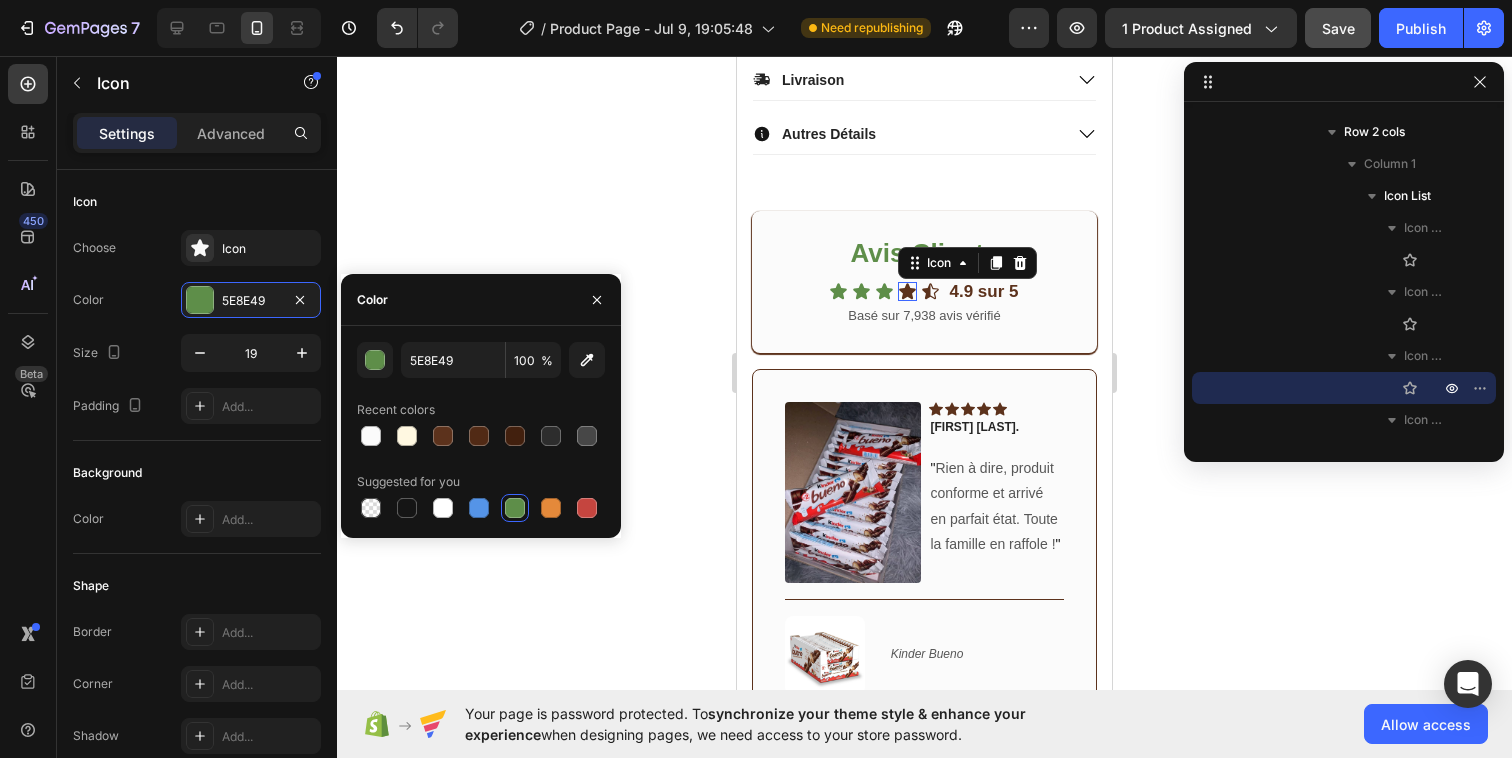 scroll, scrollTop: 5690, scrollLeft: 0, axis: vertical 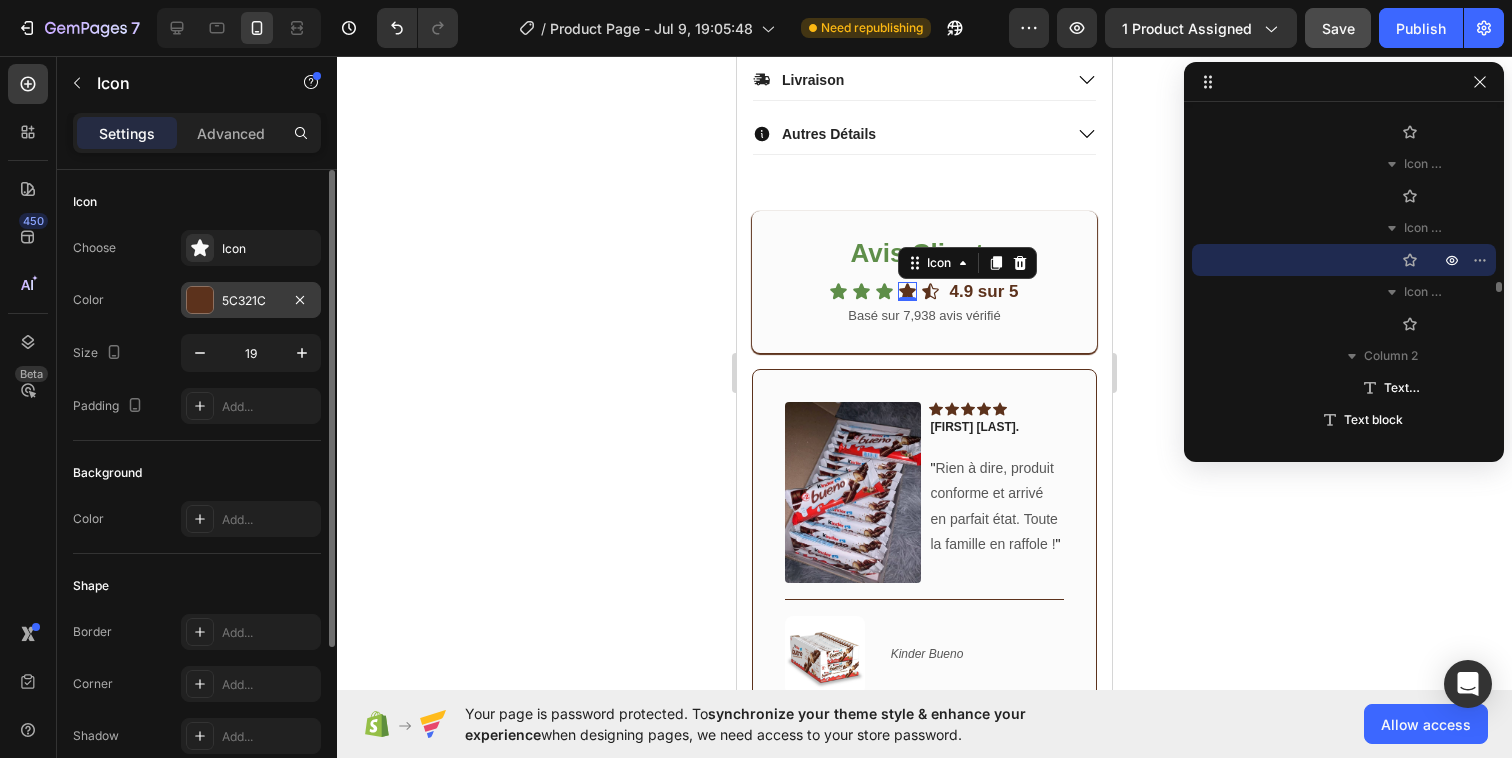 click at bounding box center (200, 300) 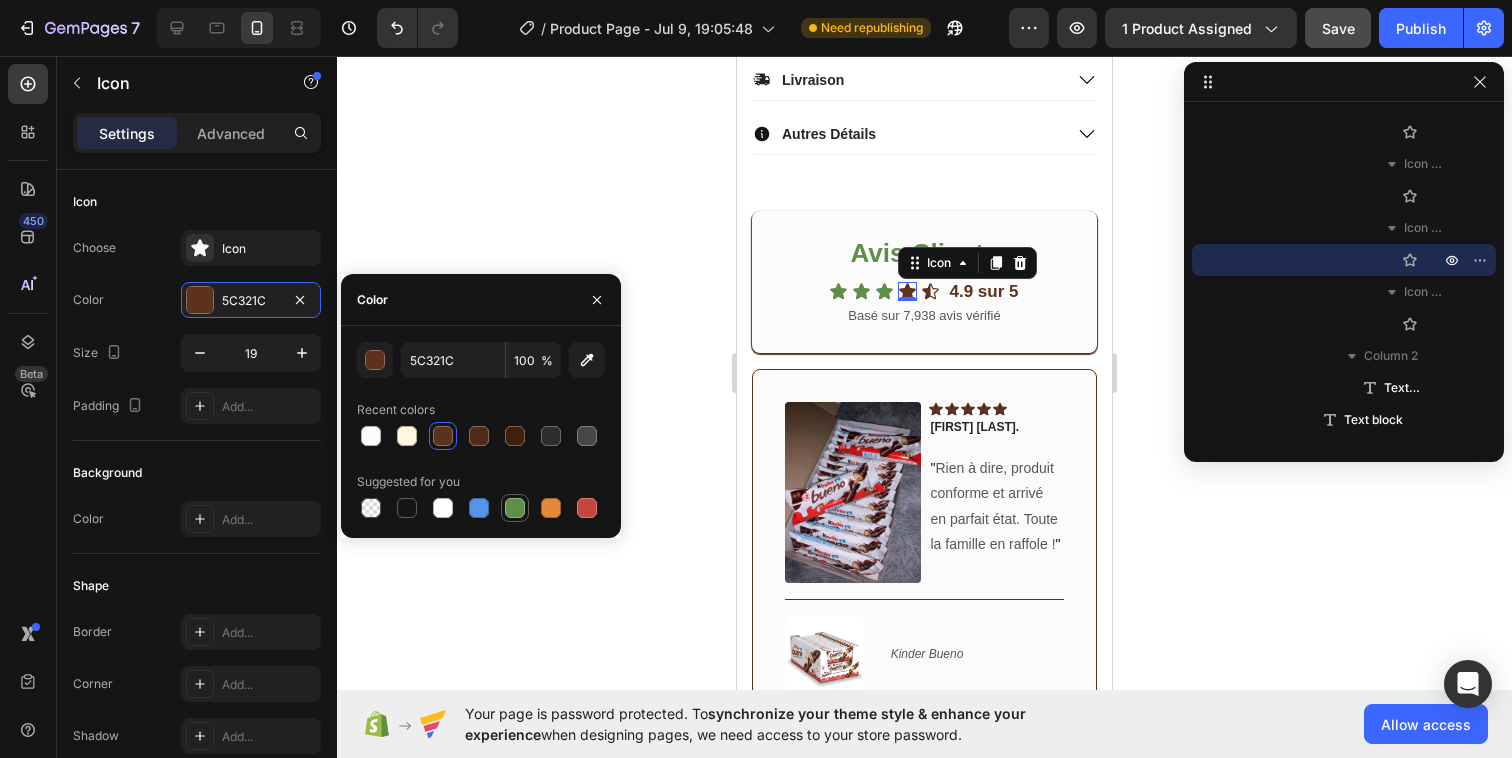 click at bounding box center [515, 508] 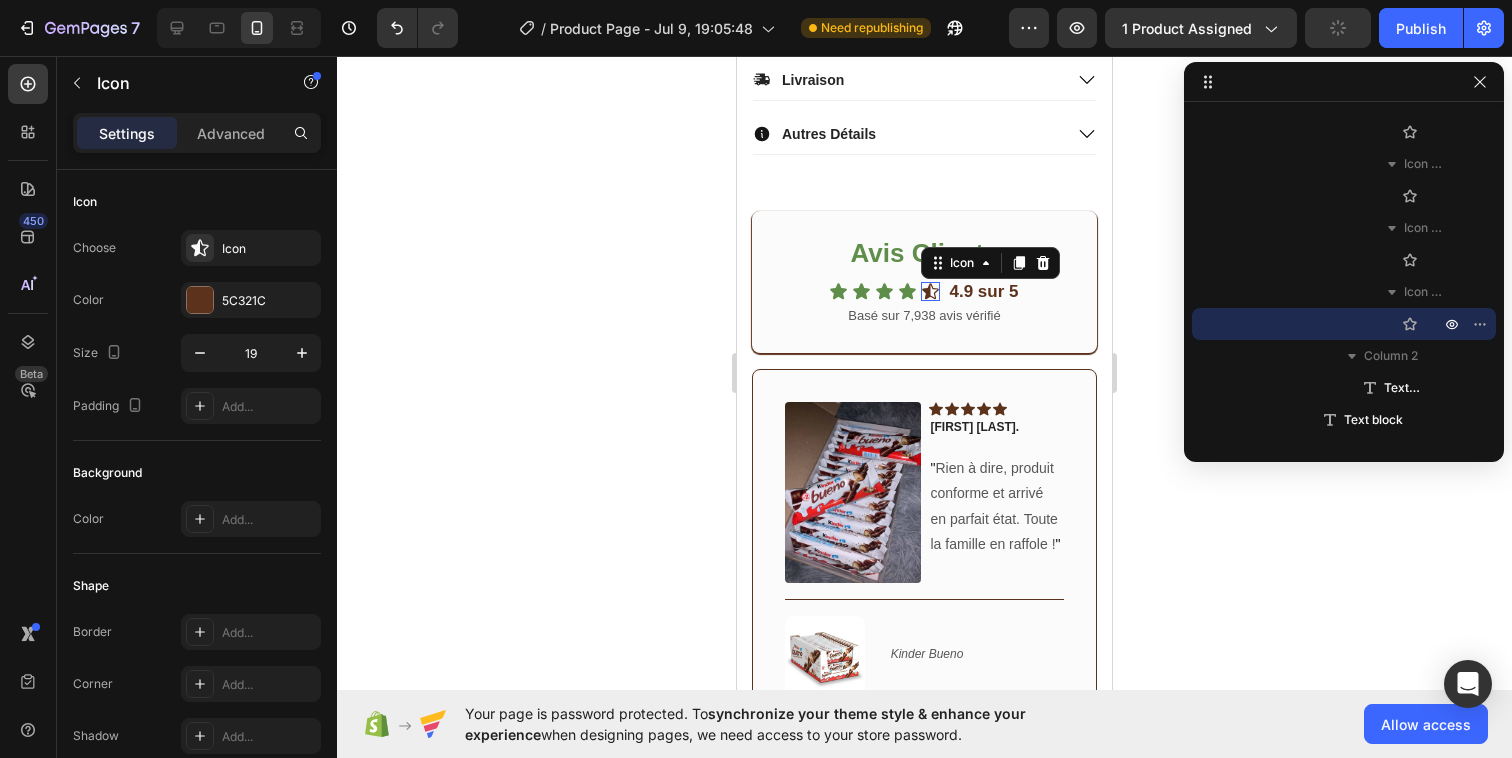 click 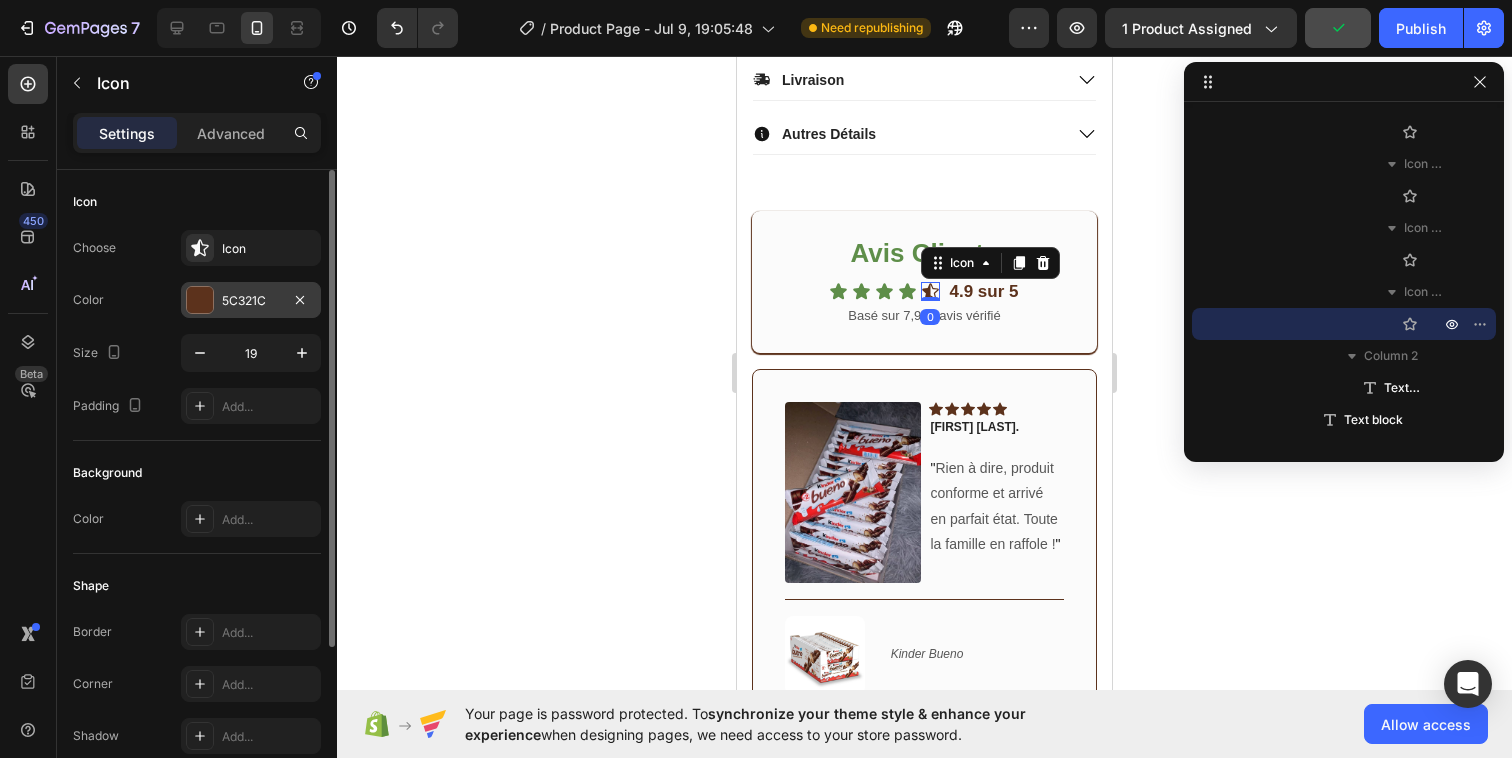 click at bounding box center (200, 300) 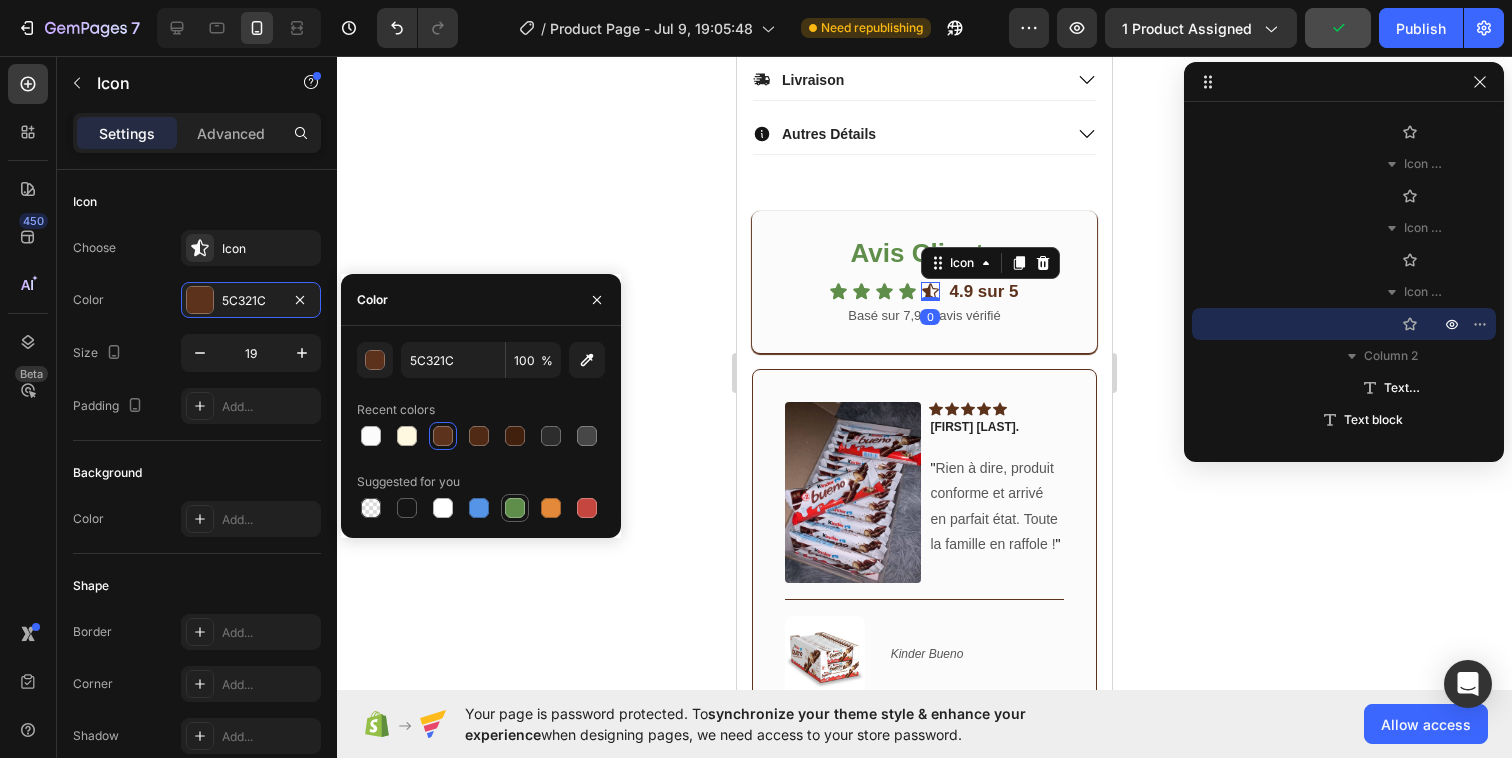 click at bounding box center [515, 508] 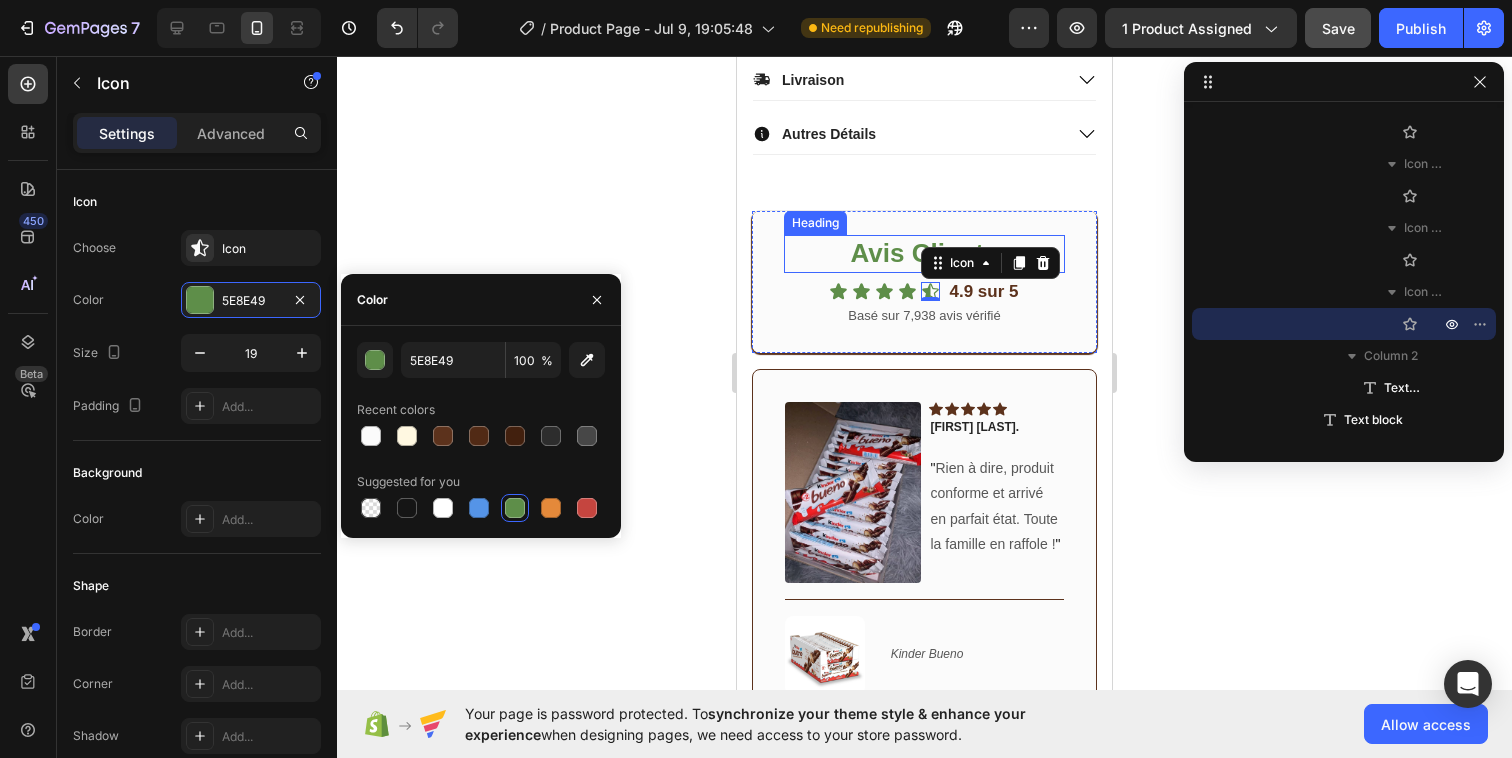 click on "Avis Clients" at bounding box center [924, 254] 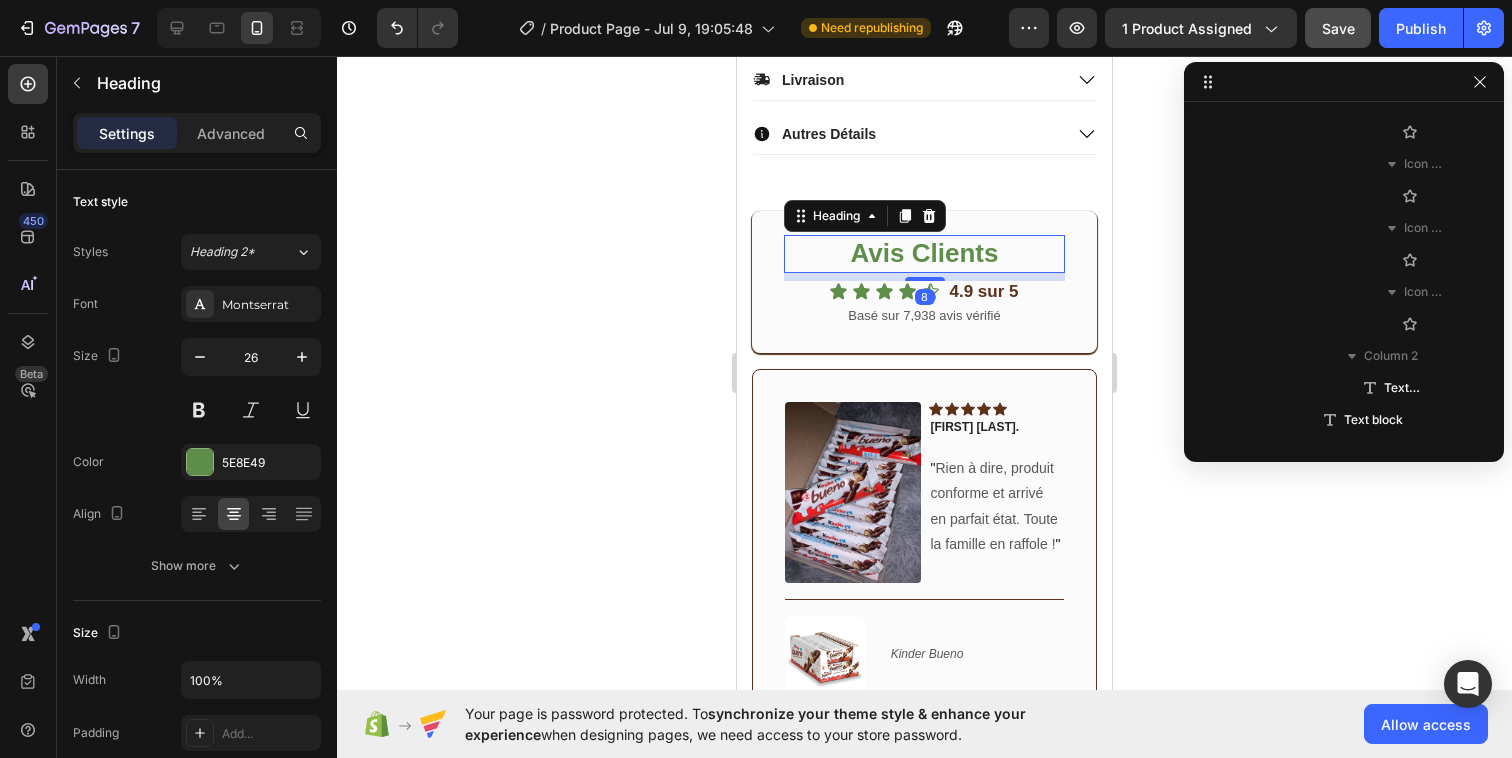 scroll, scrollTop: 5338, scrollLeft: 0, axis: vertical 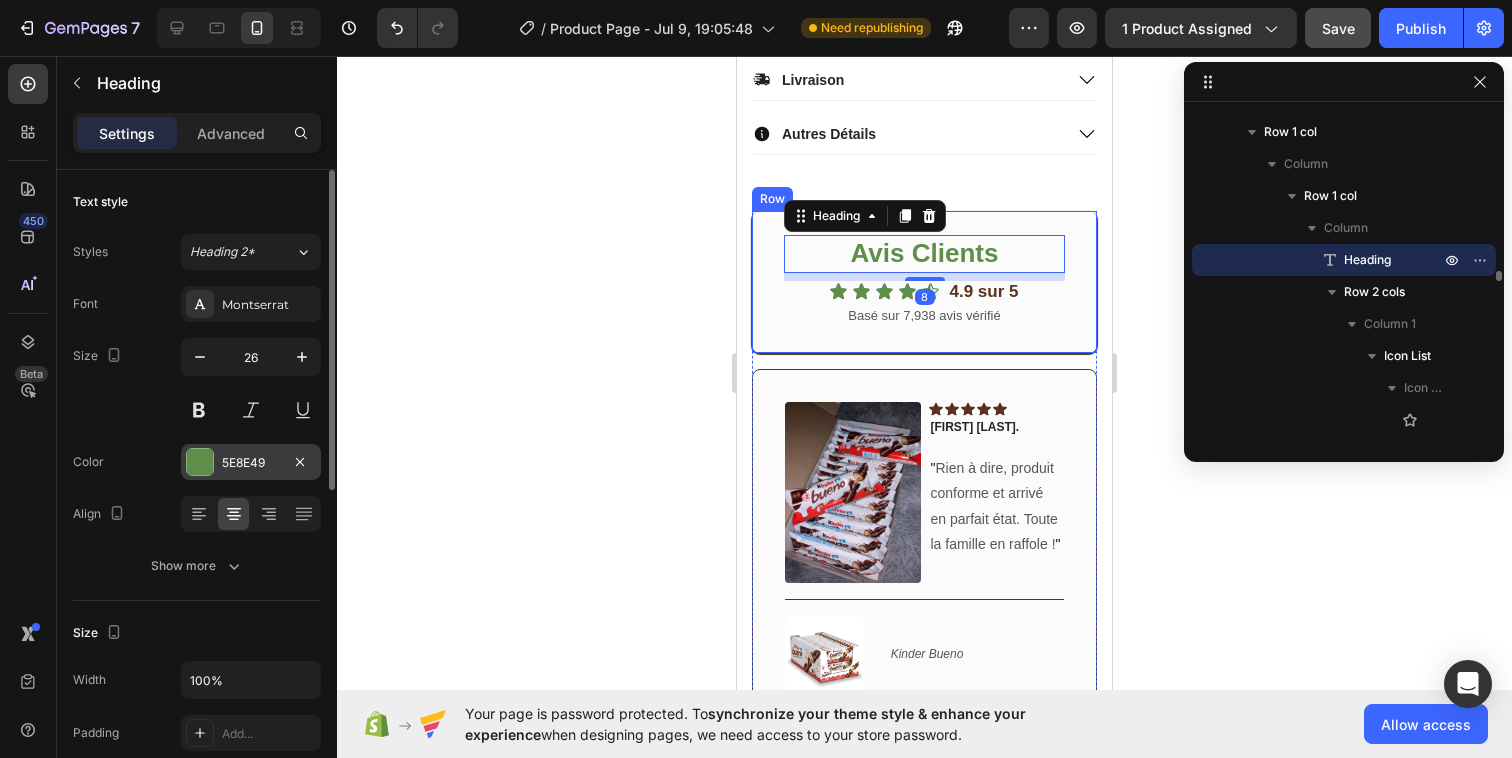 click at bounding box center (200, 462) 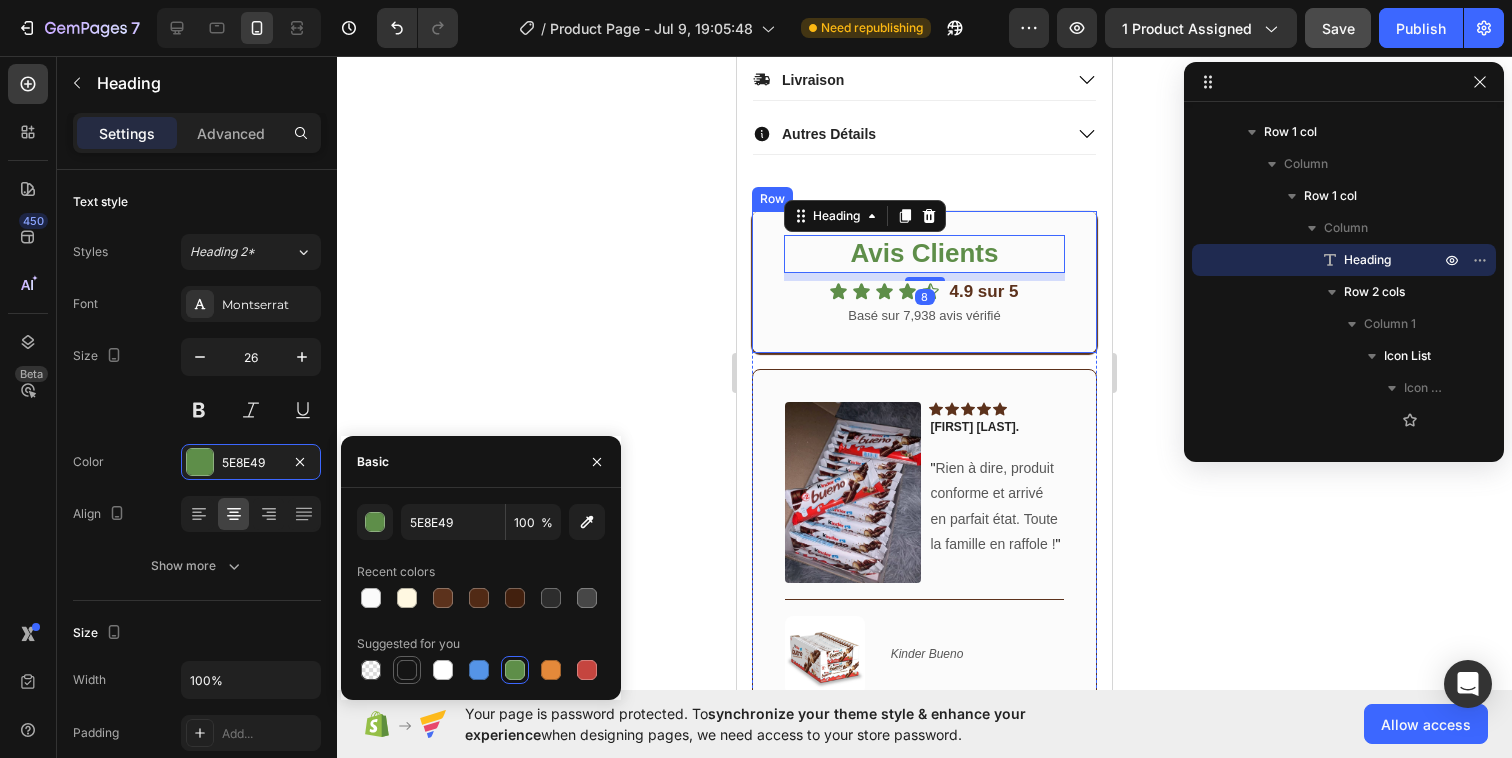 click at bounding box center (407, 670) 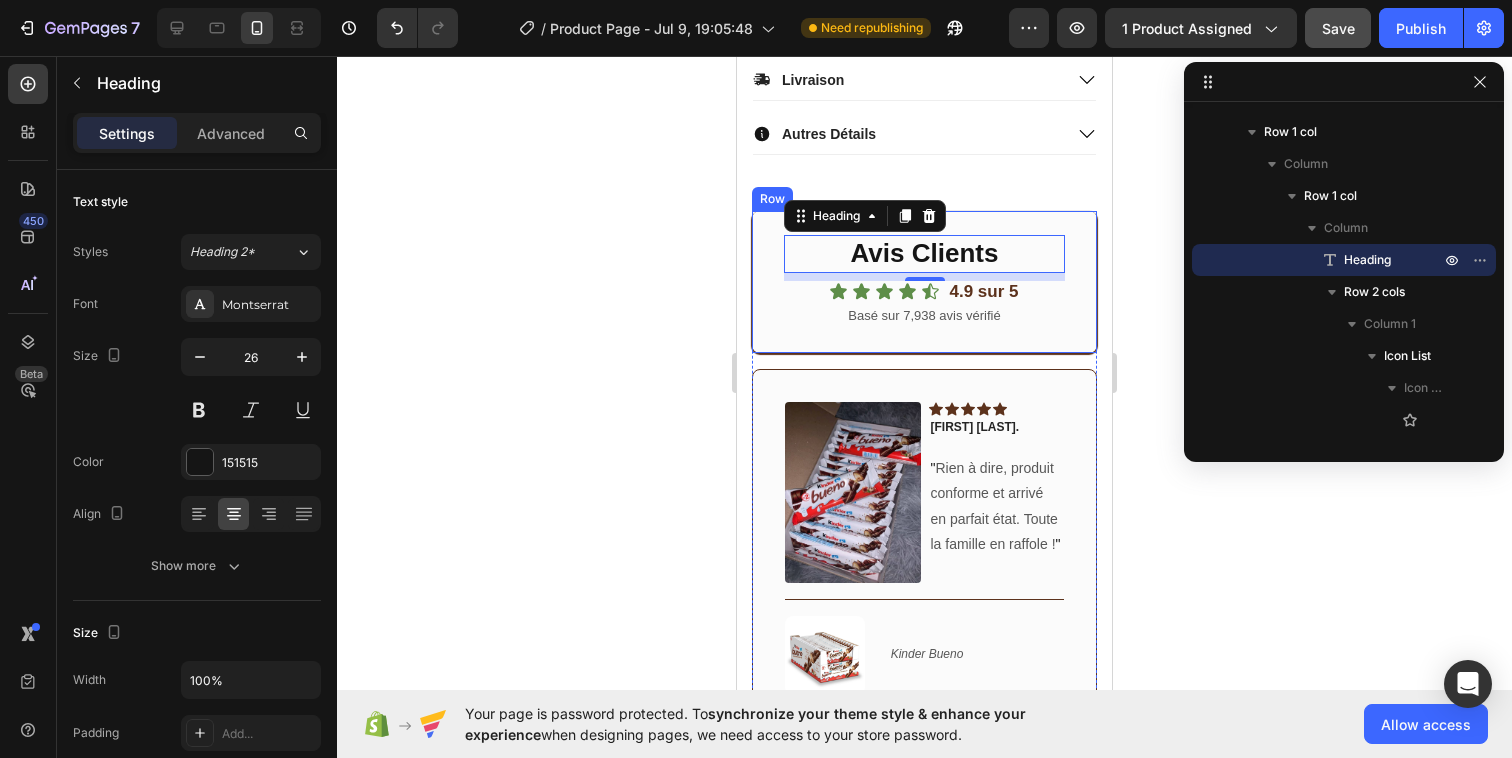 click 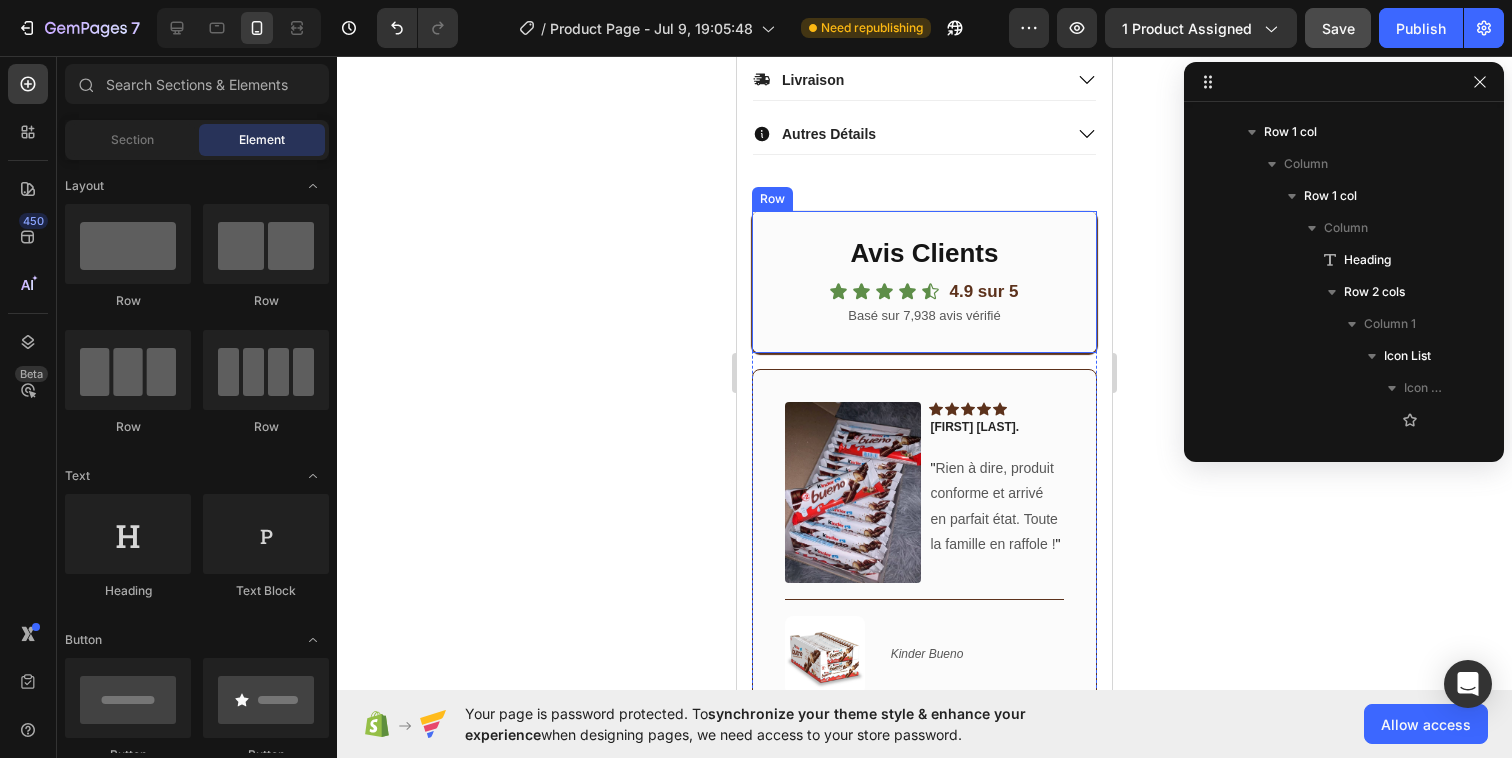 click on "Avis Clients Heading Icon Icon Icon Icon Icon Icon List 4.9 sur 5 Text block Row Basé sur 7,938 avis vérifié  Text block Row" at bounding box center [924, 282] 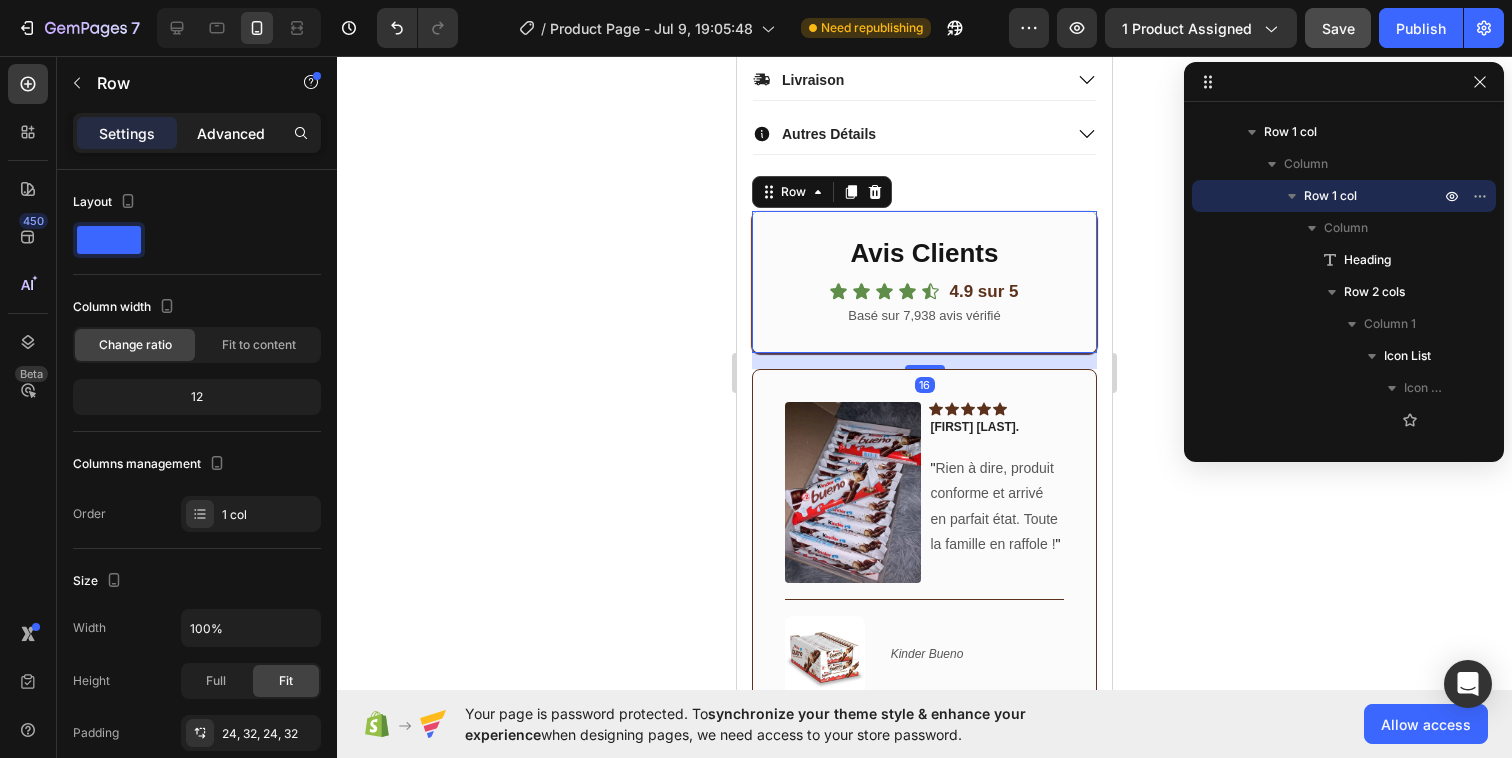 click on "Advanced" at bounding box center (231, 133) 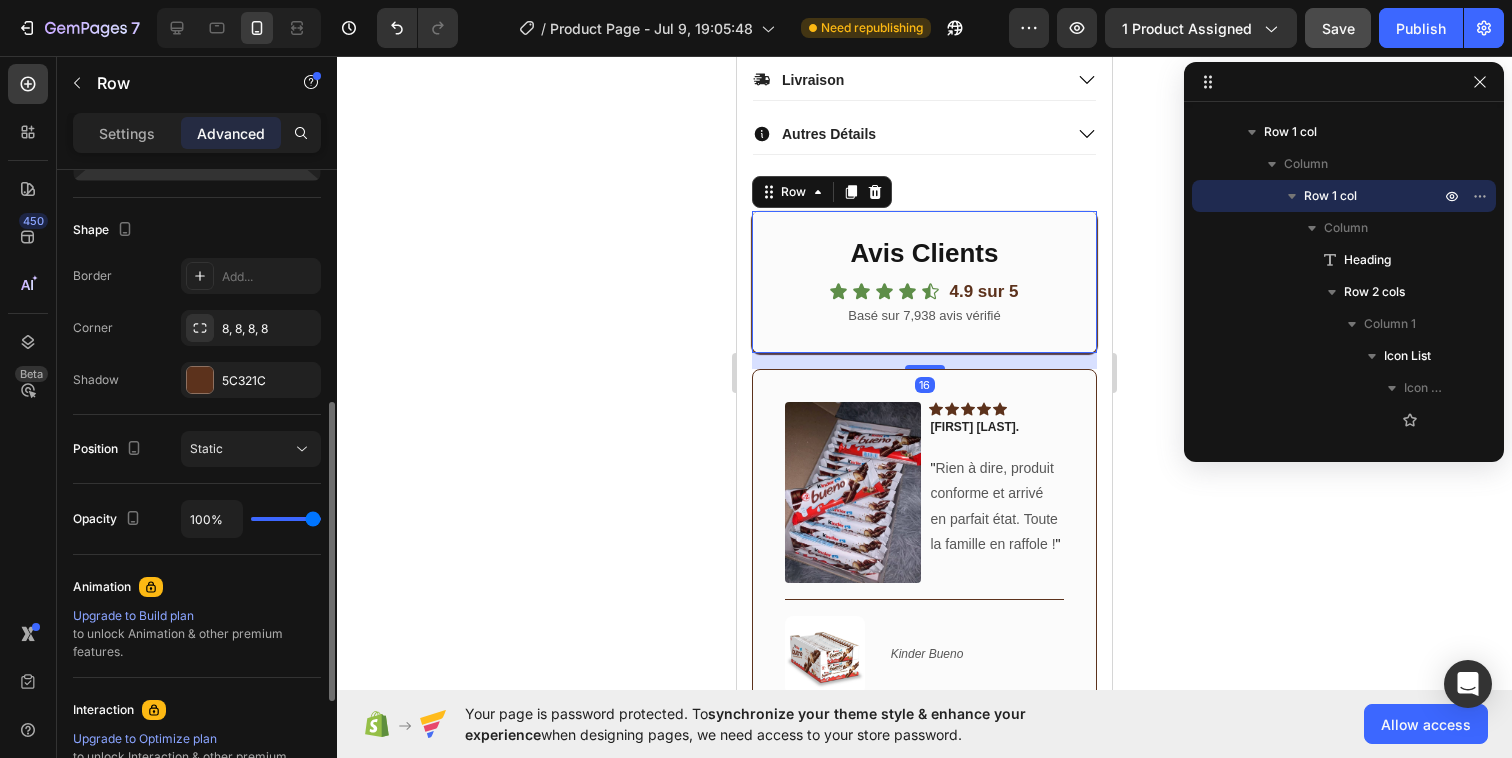 scroll, scrollTop: 490, scrollLeft: 0, axis: vertical 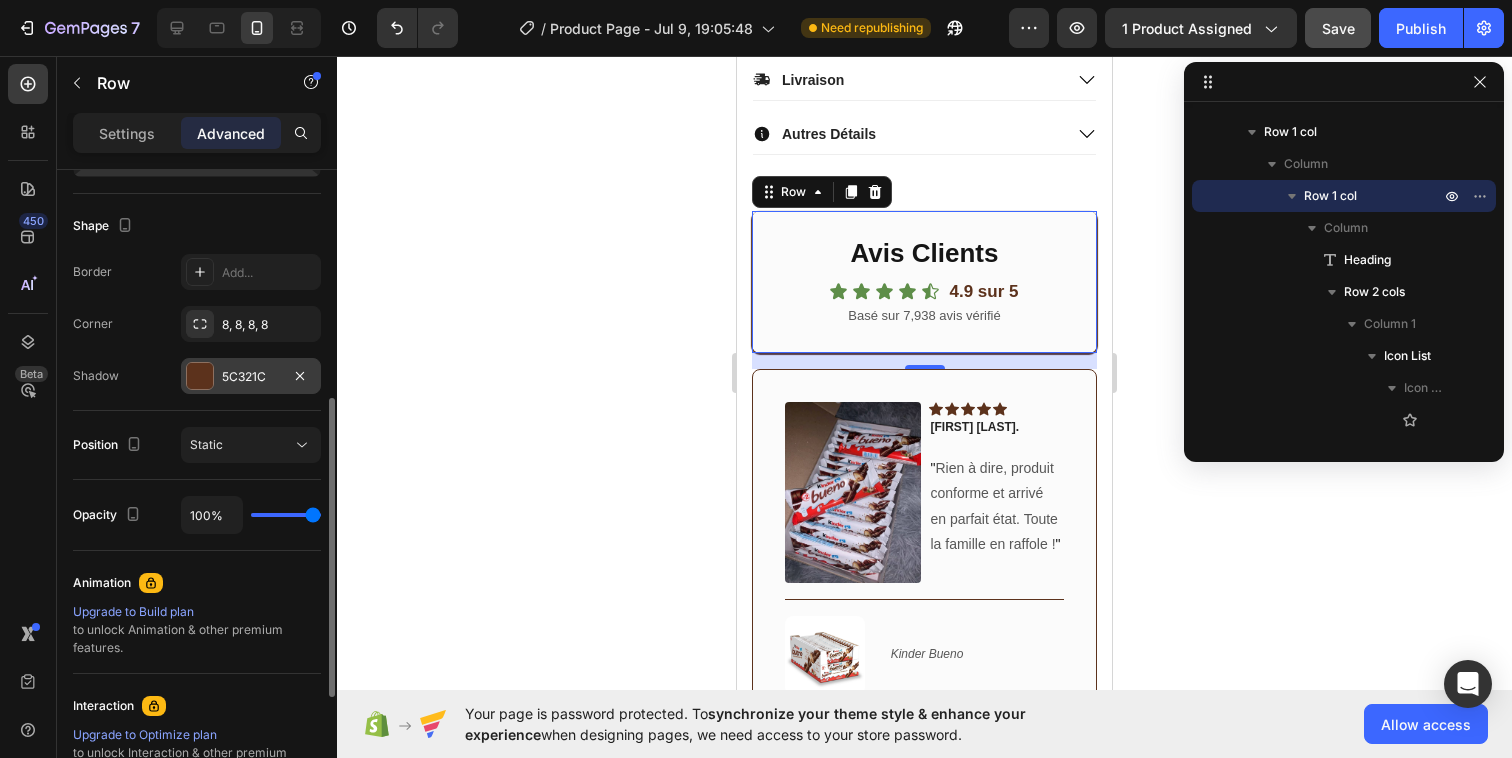 click at bounding box center (200, 376) 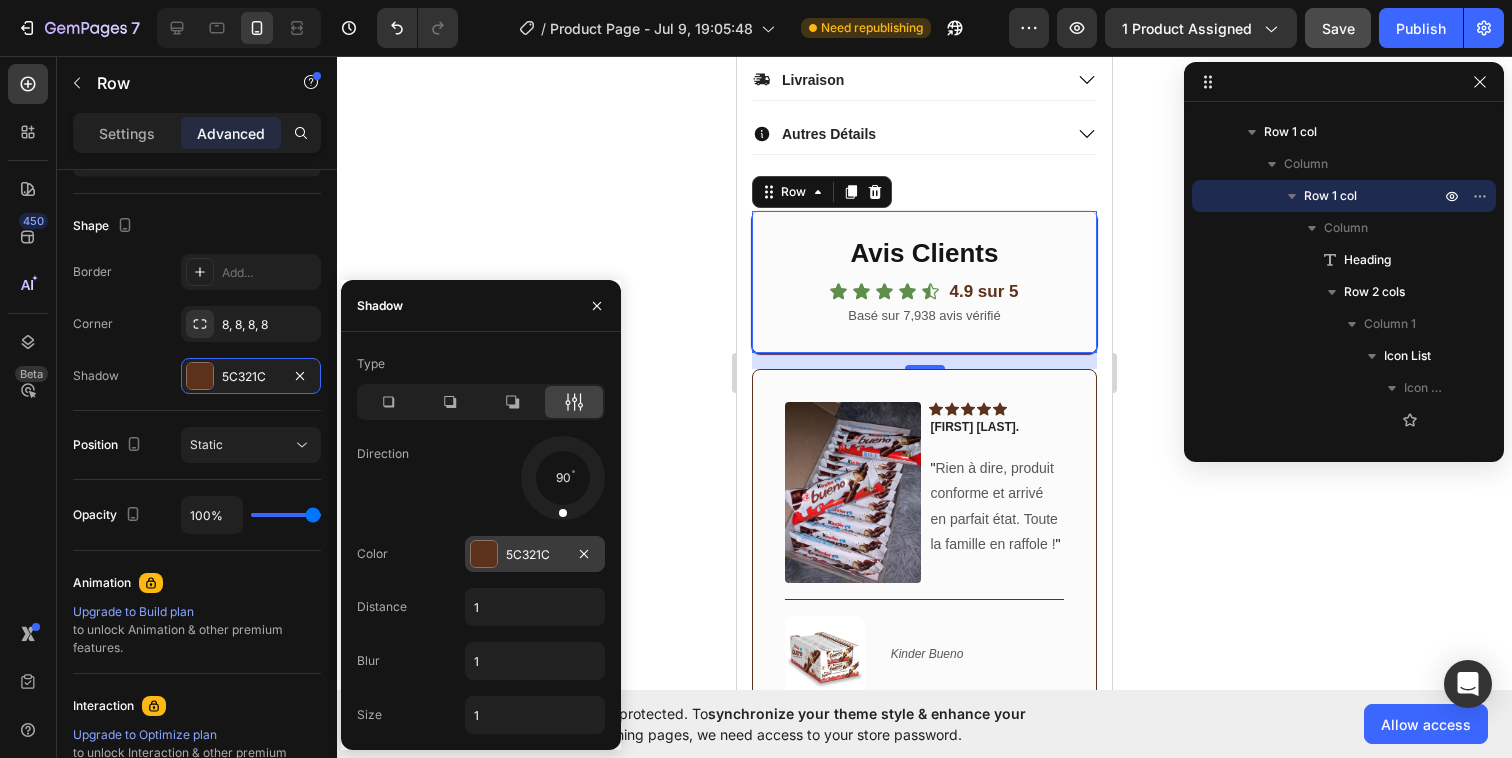 click at bounding box center [484, 554] 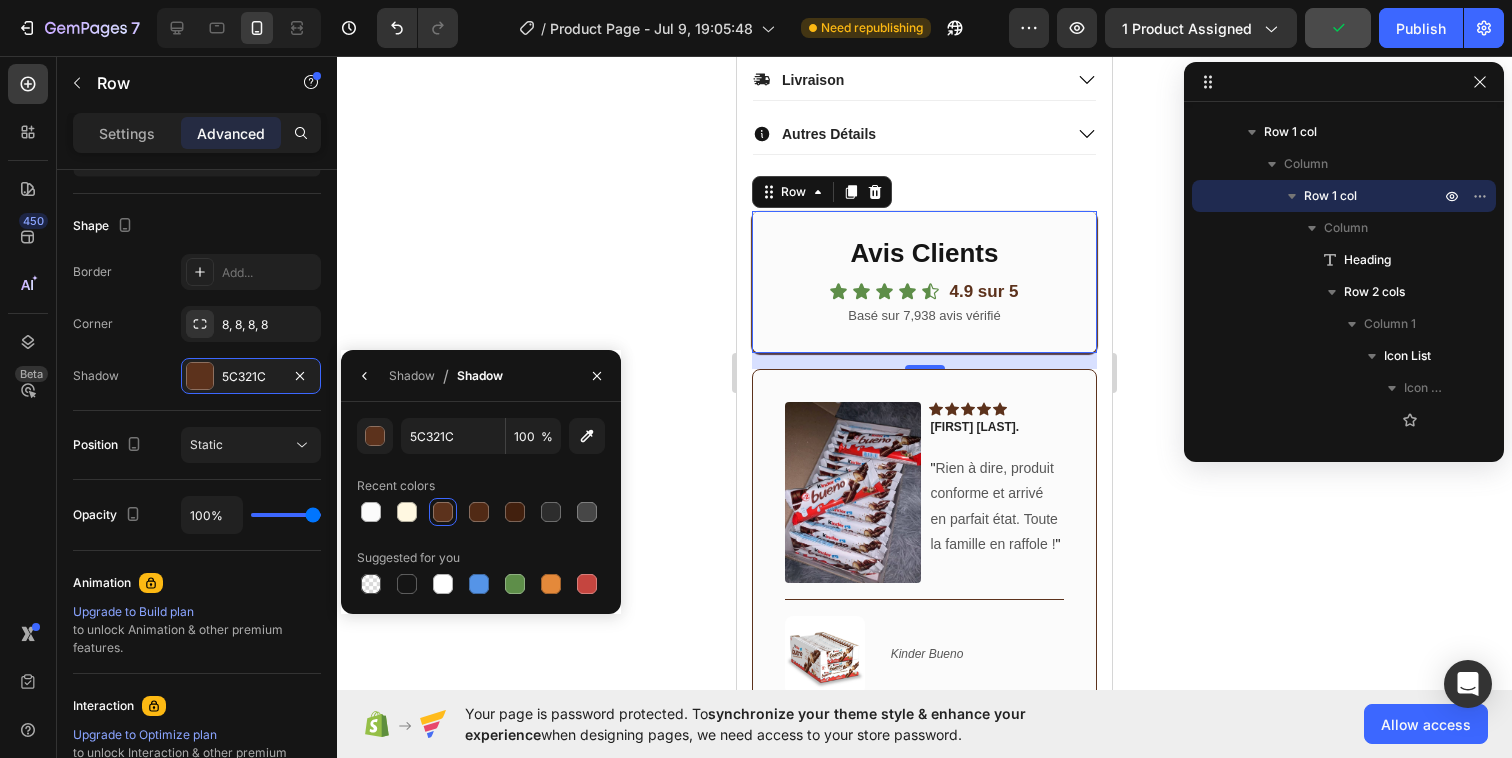 click 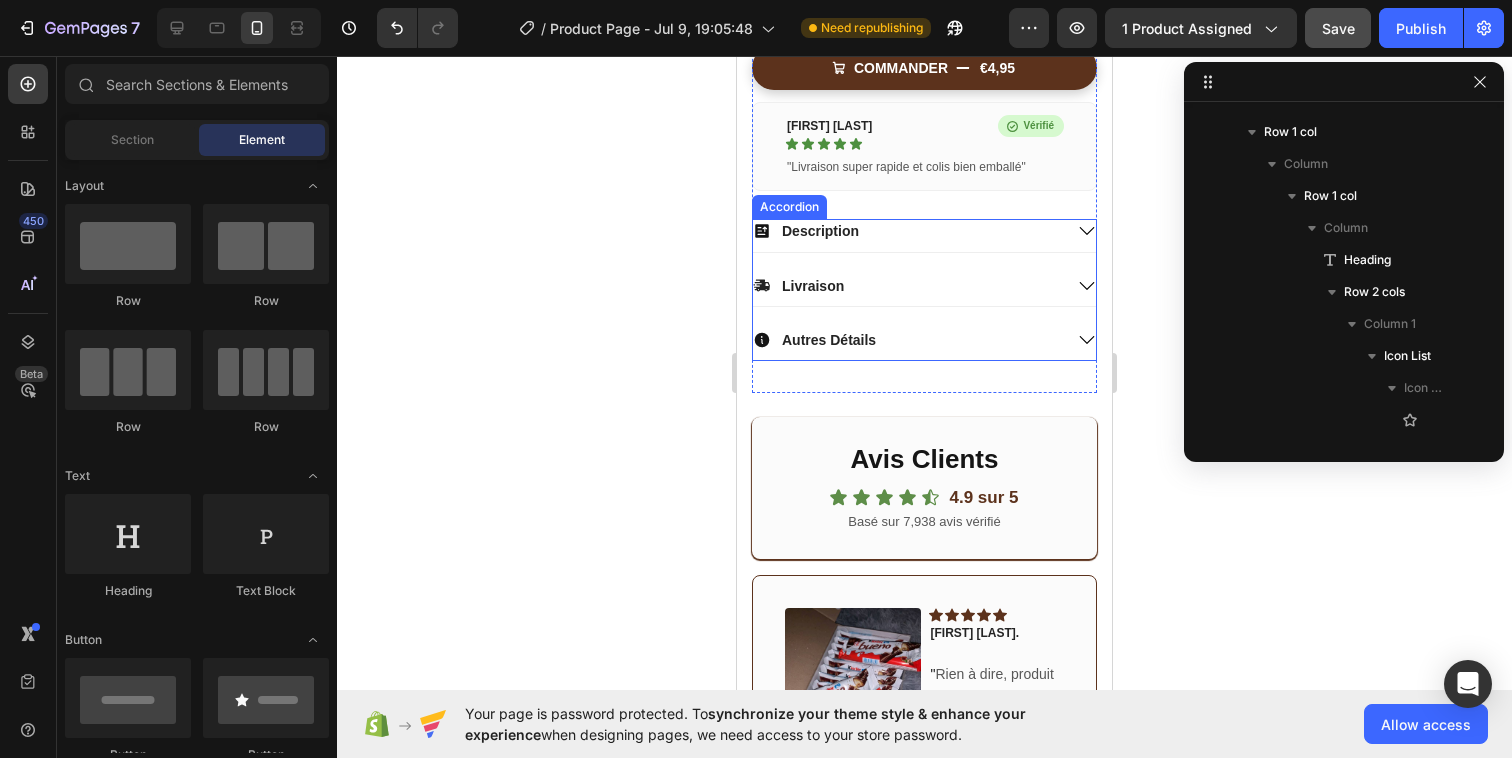 scroll, scrollTop: 727, scrollLeft: 0, axis: vertical 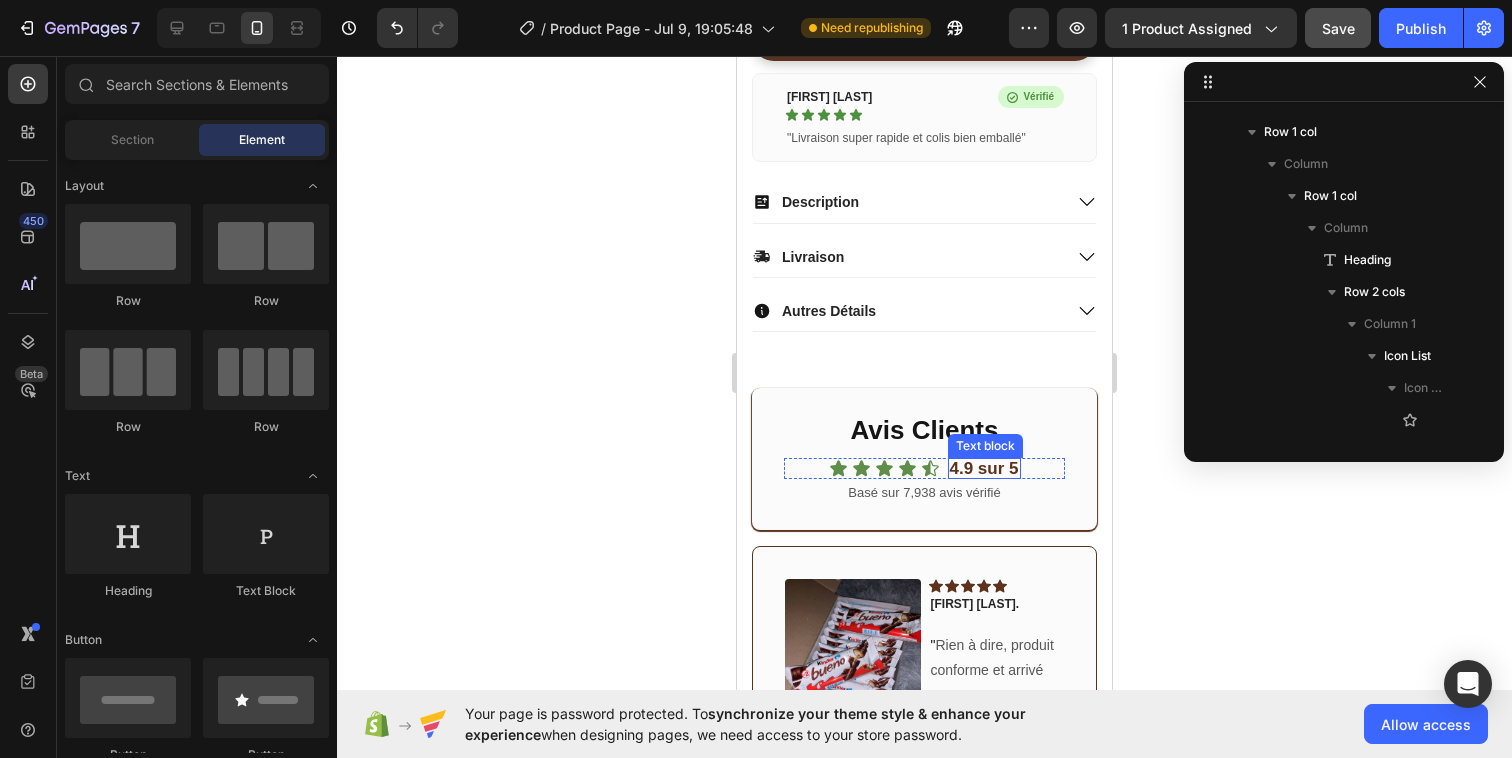 click on "4.9 sur 5" at bounding box center (984, 468) 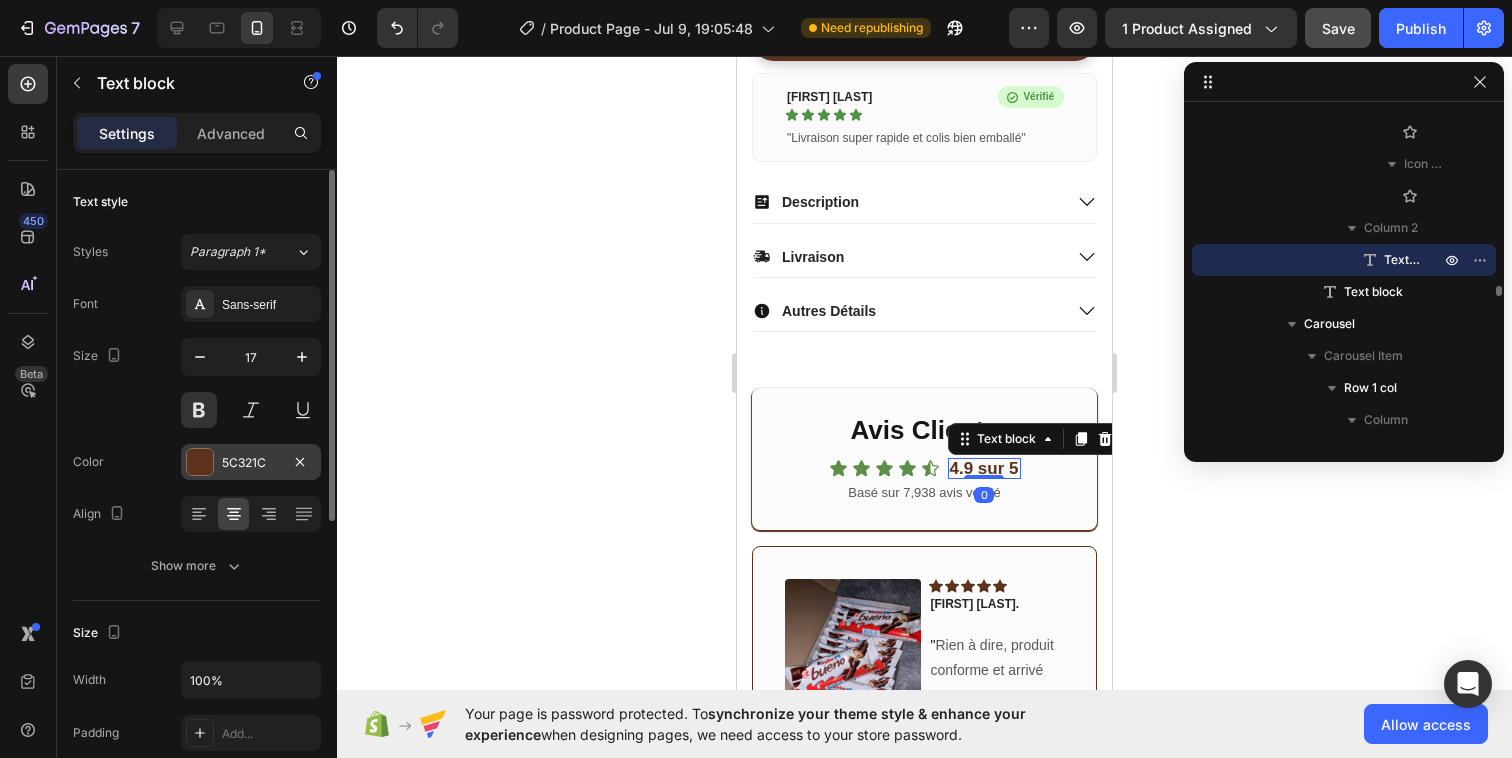 click at bounding box center [200, 462] 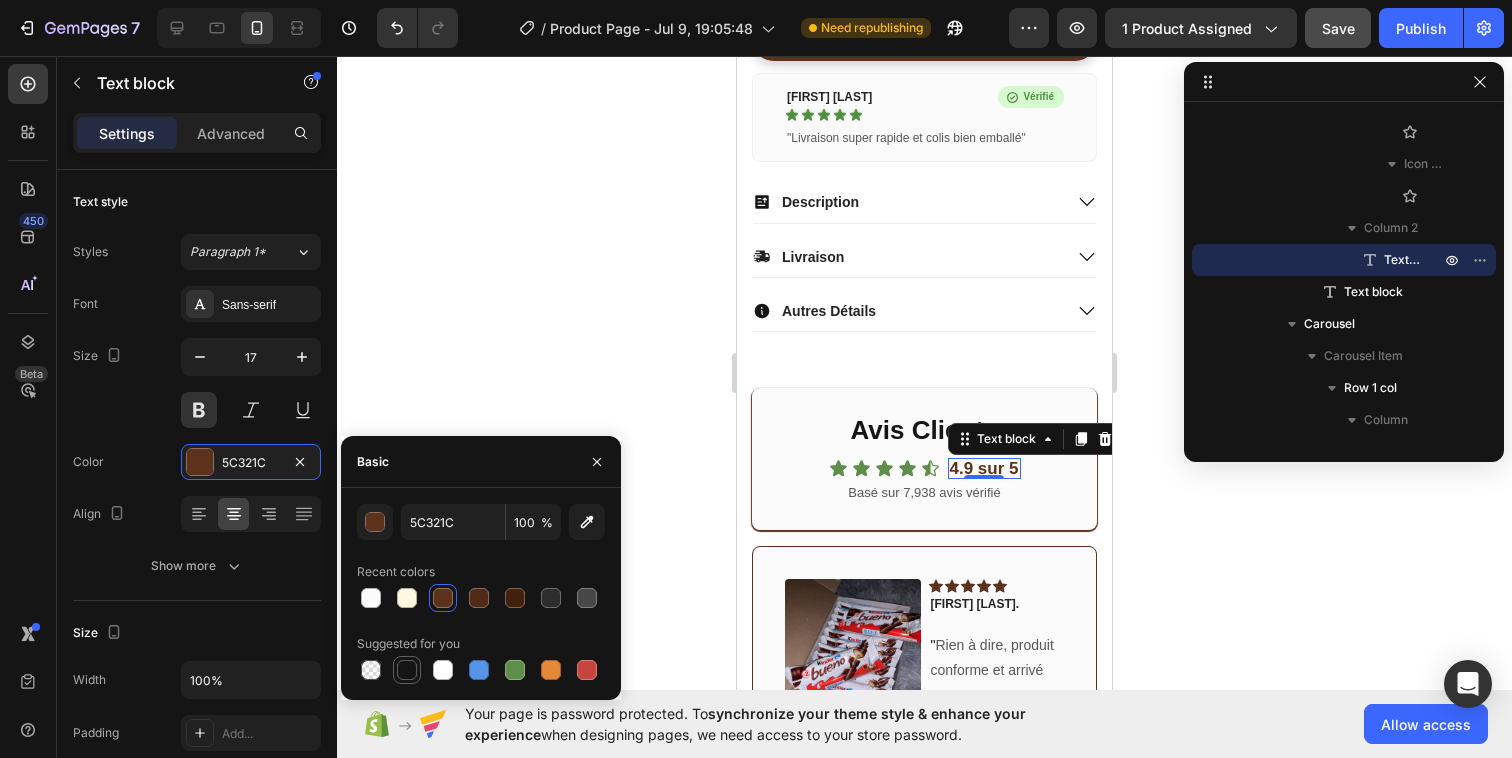 click at bounding box center [407, 670] 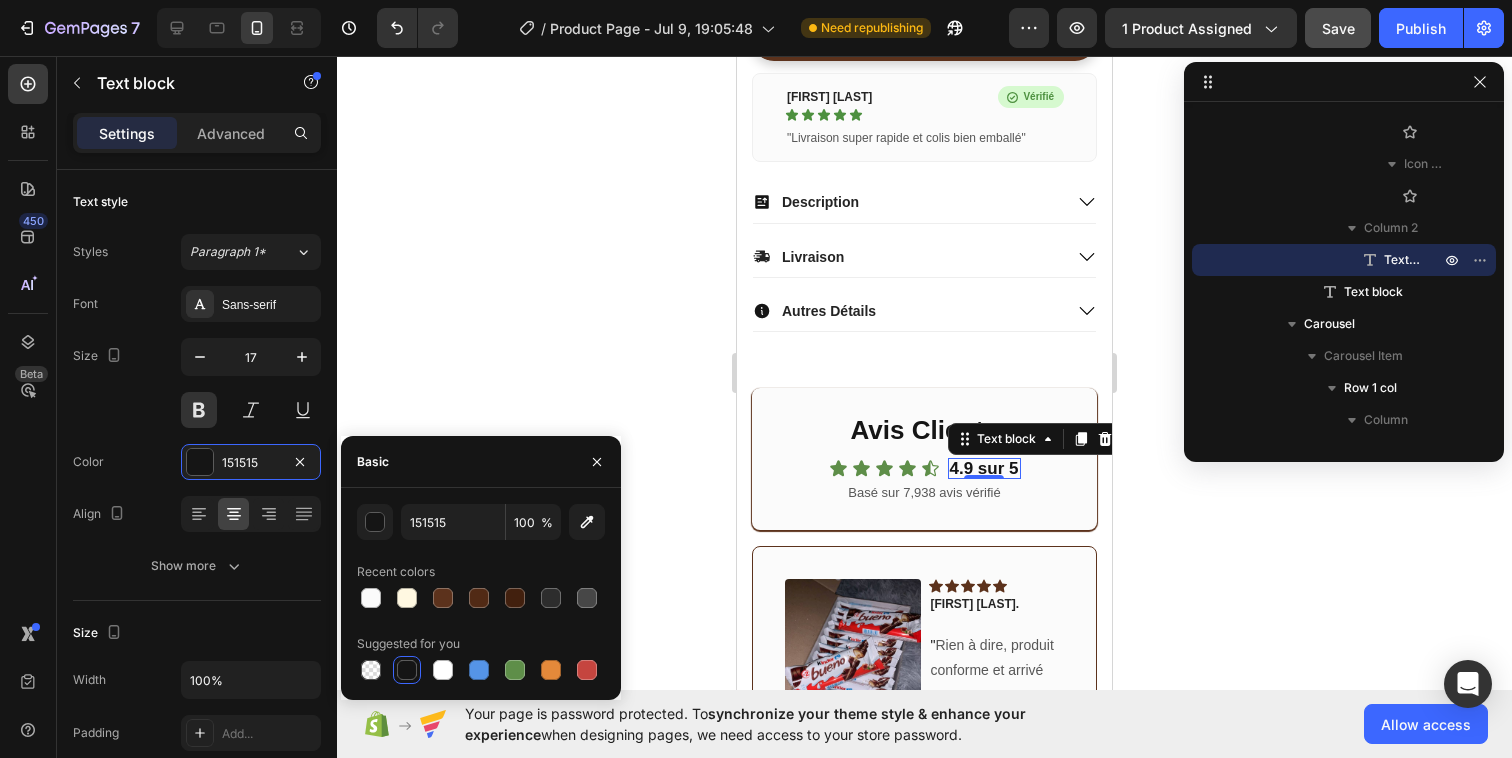 click 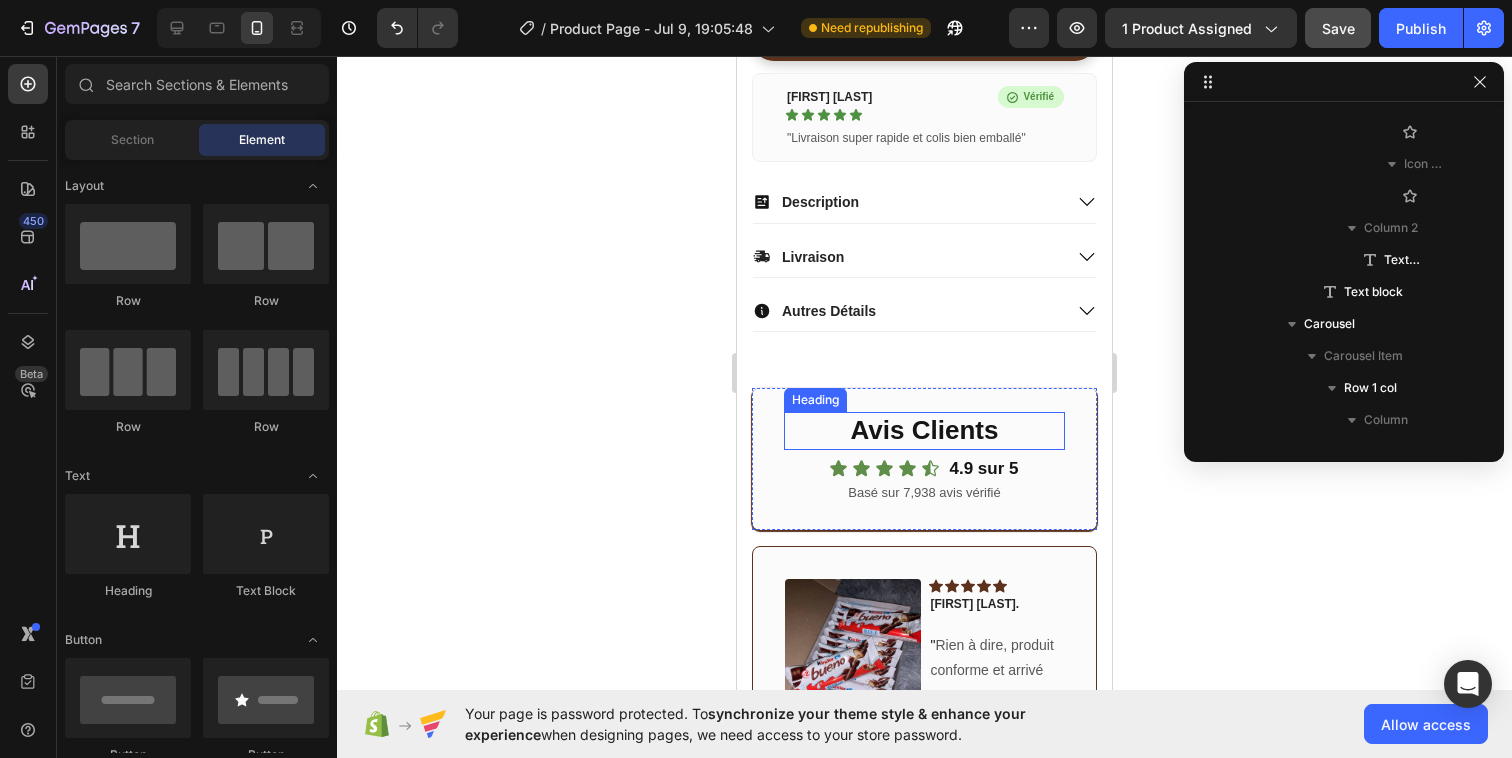 click on "Avis Clients" at bounding box center (924, 431) 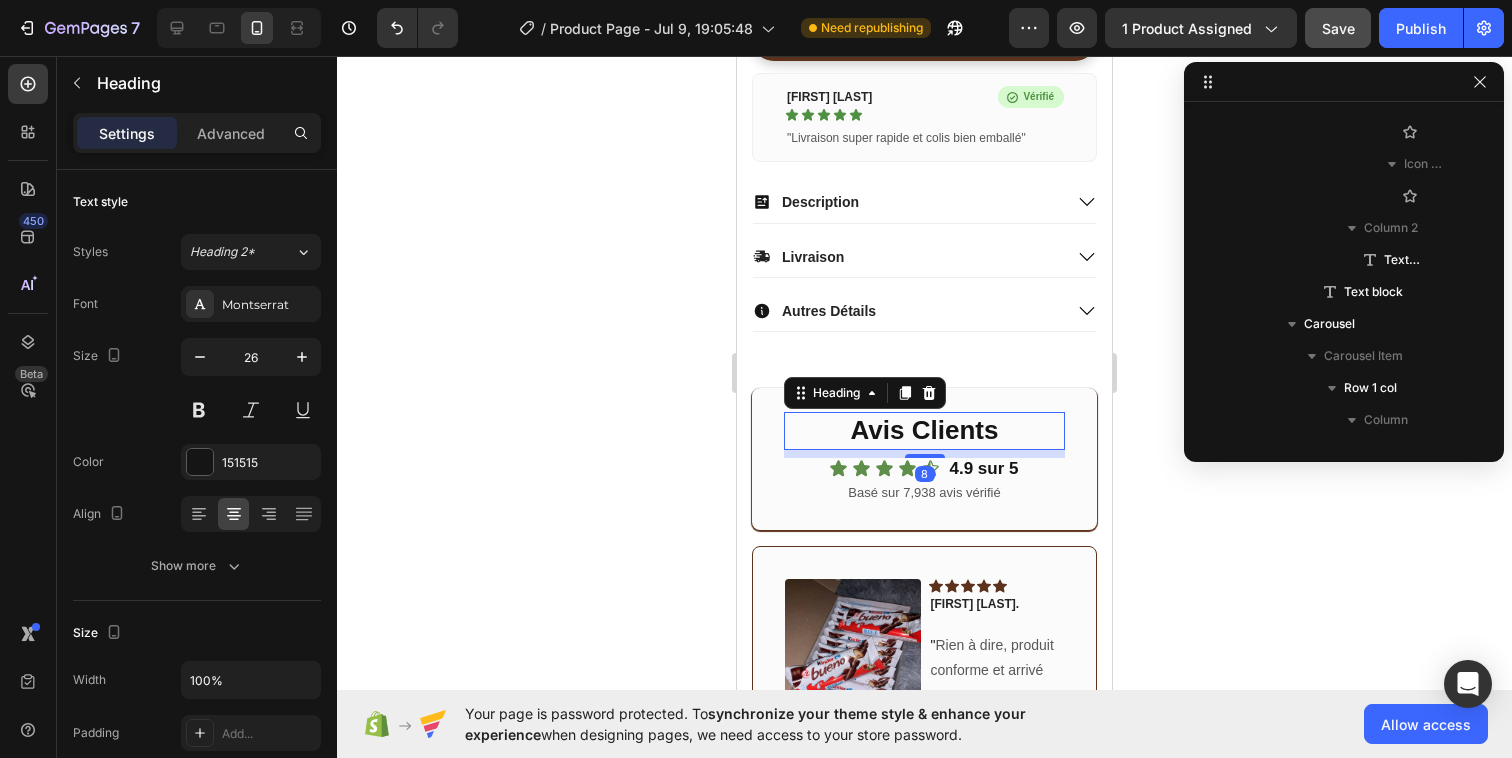 scroll, scrollTop: 5338, scrollLeft: 0, axis: vertical 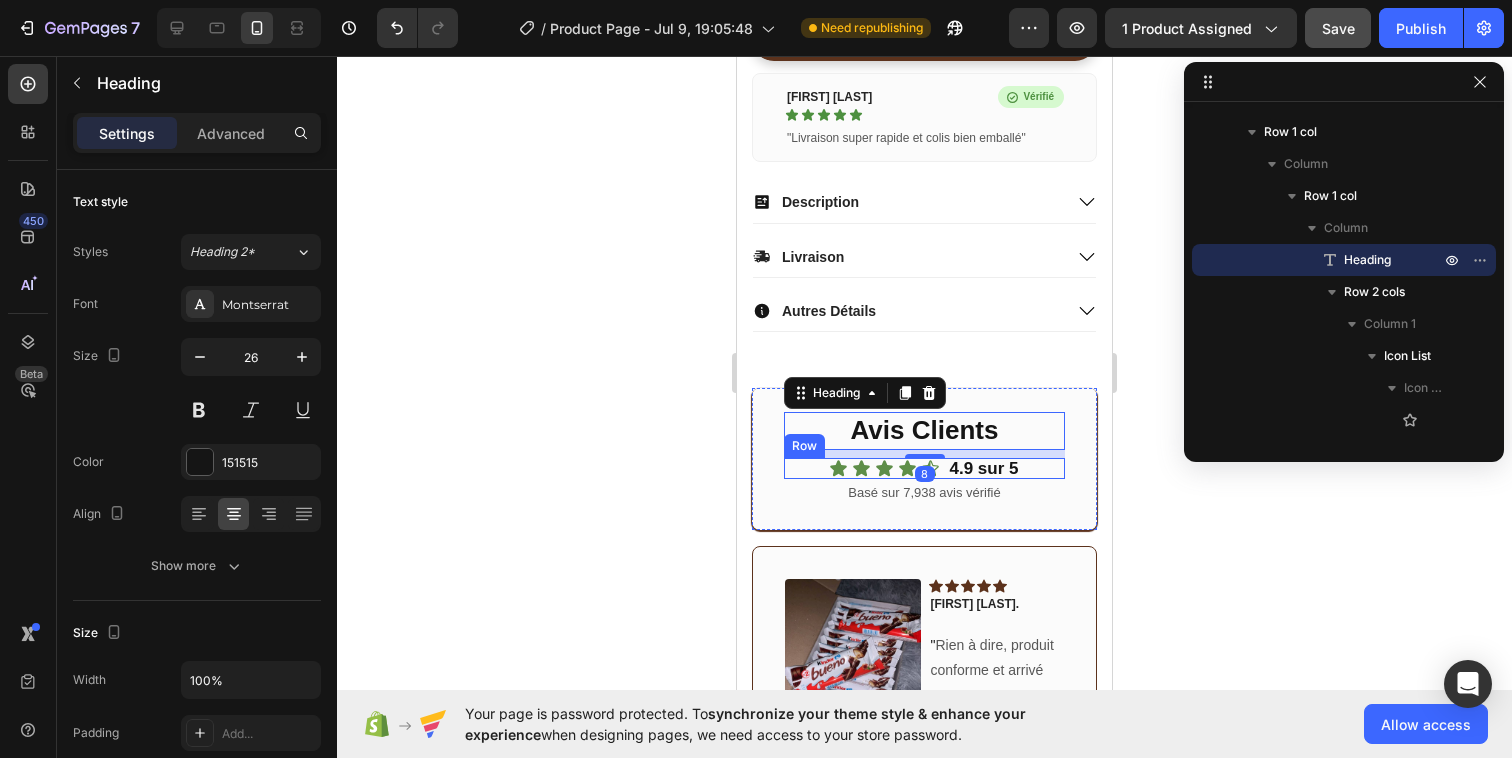 click on "Icon Icon Icon Icon Icon Icon List 4.9 sur 5 Text block Row" at bounding box center [924, 468] 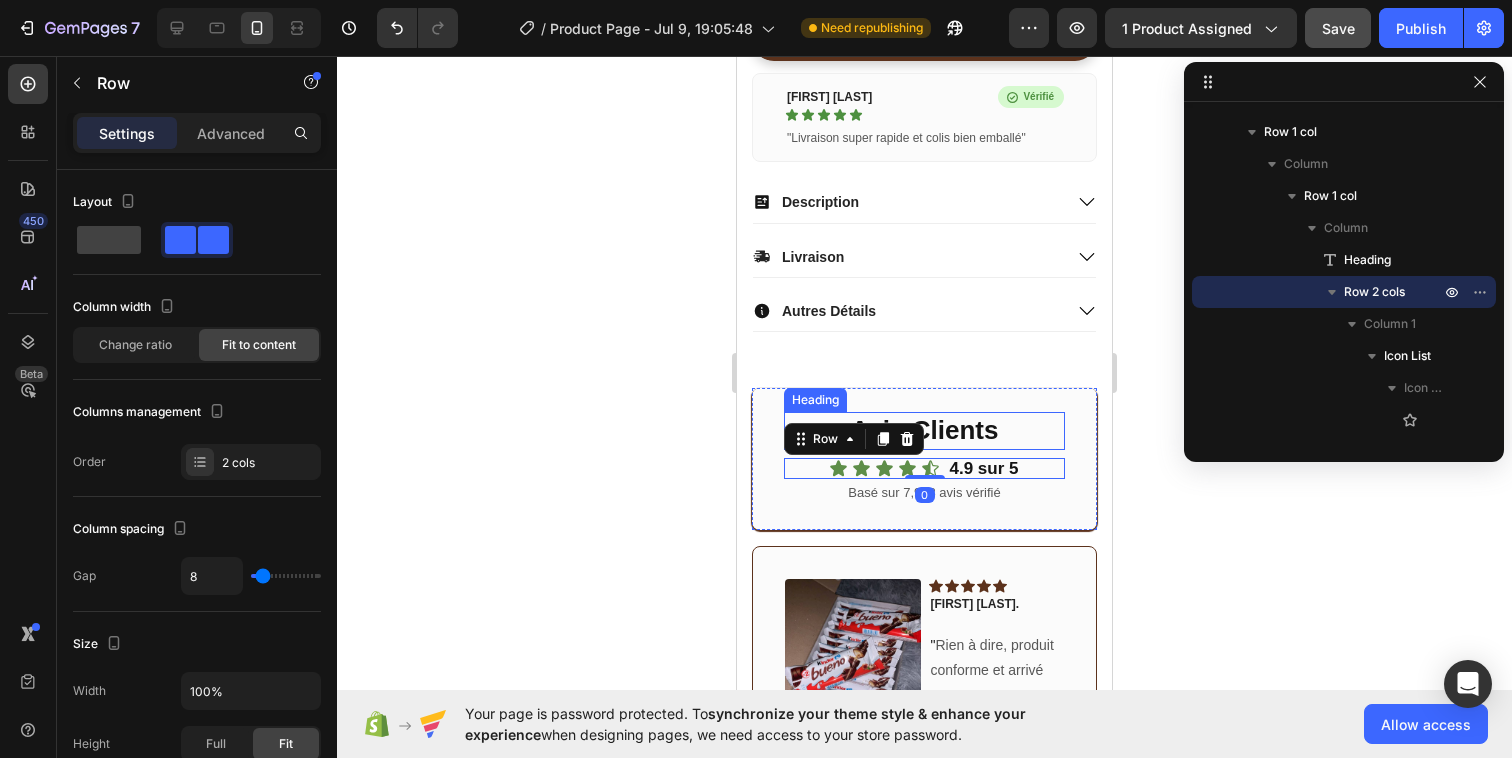 click on "Avis Clients" at bounding box center (924, 431) 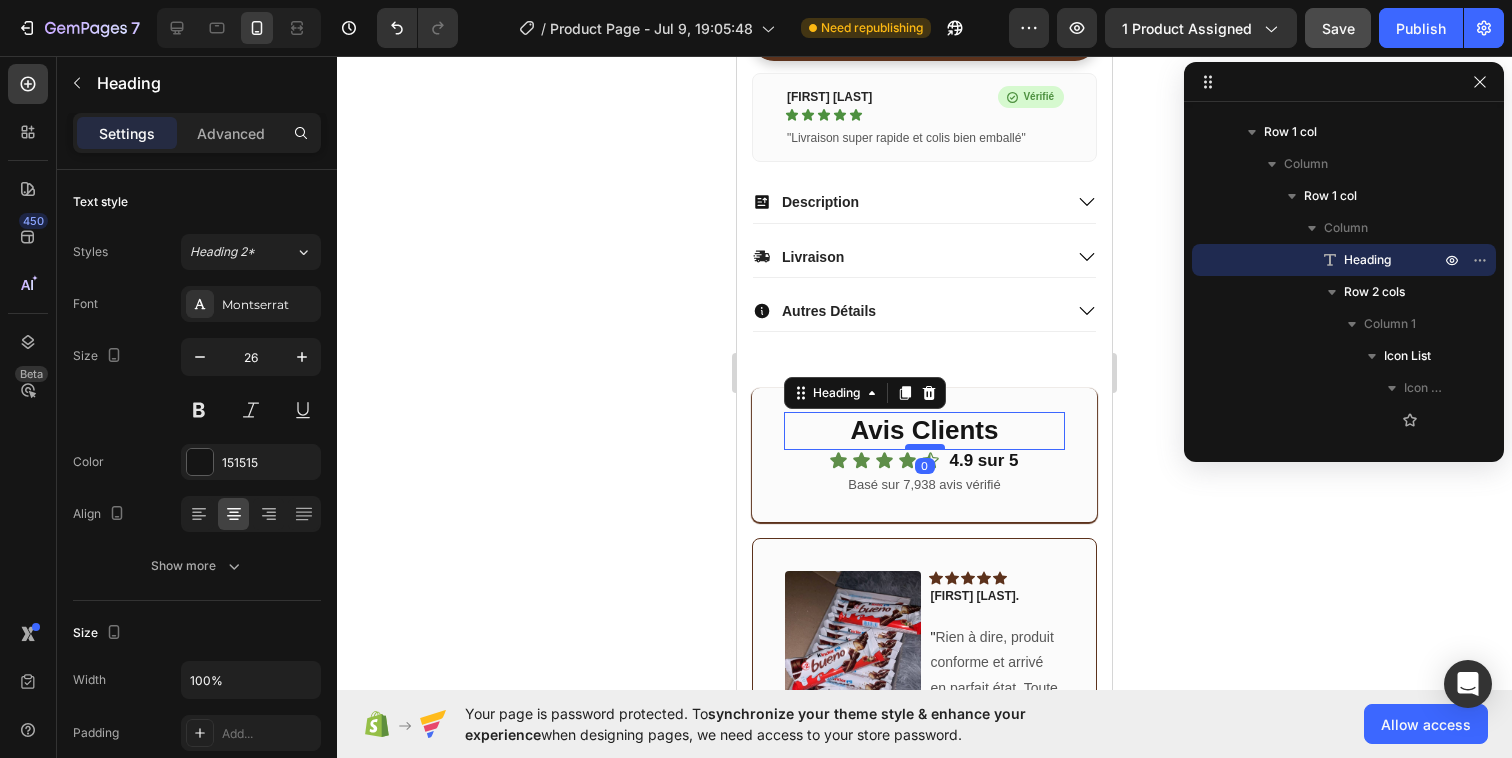 drag, startPoint x: 923, startPoint y: 456, endPoint x: 923, endPoint y: 444, distance: 12 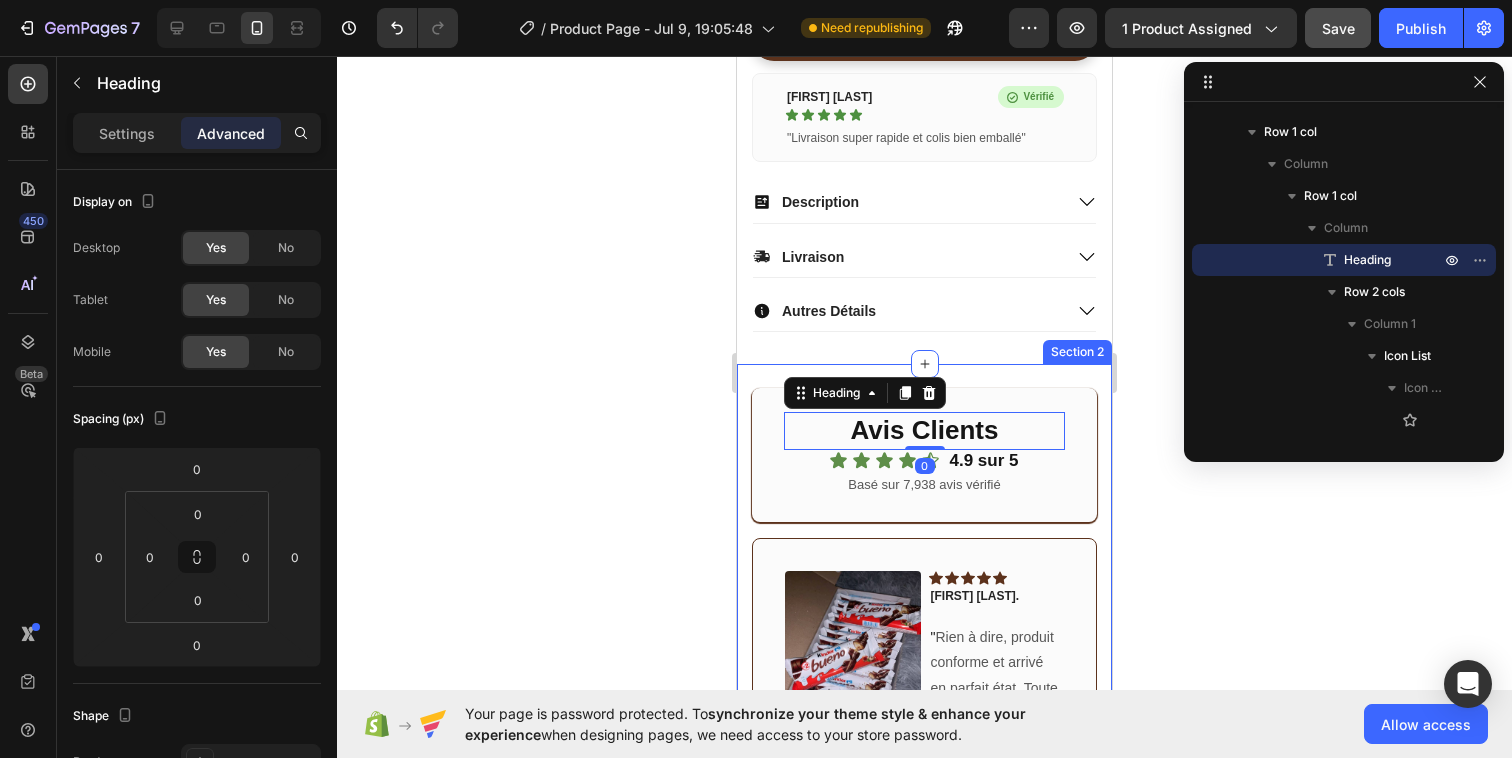 click 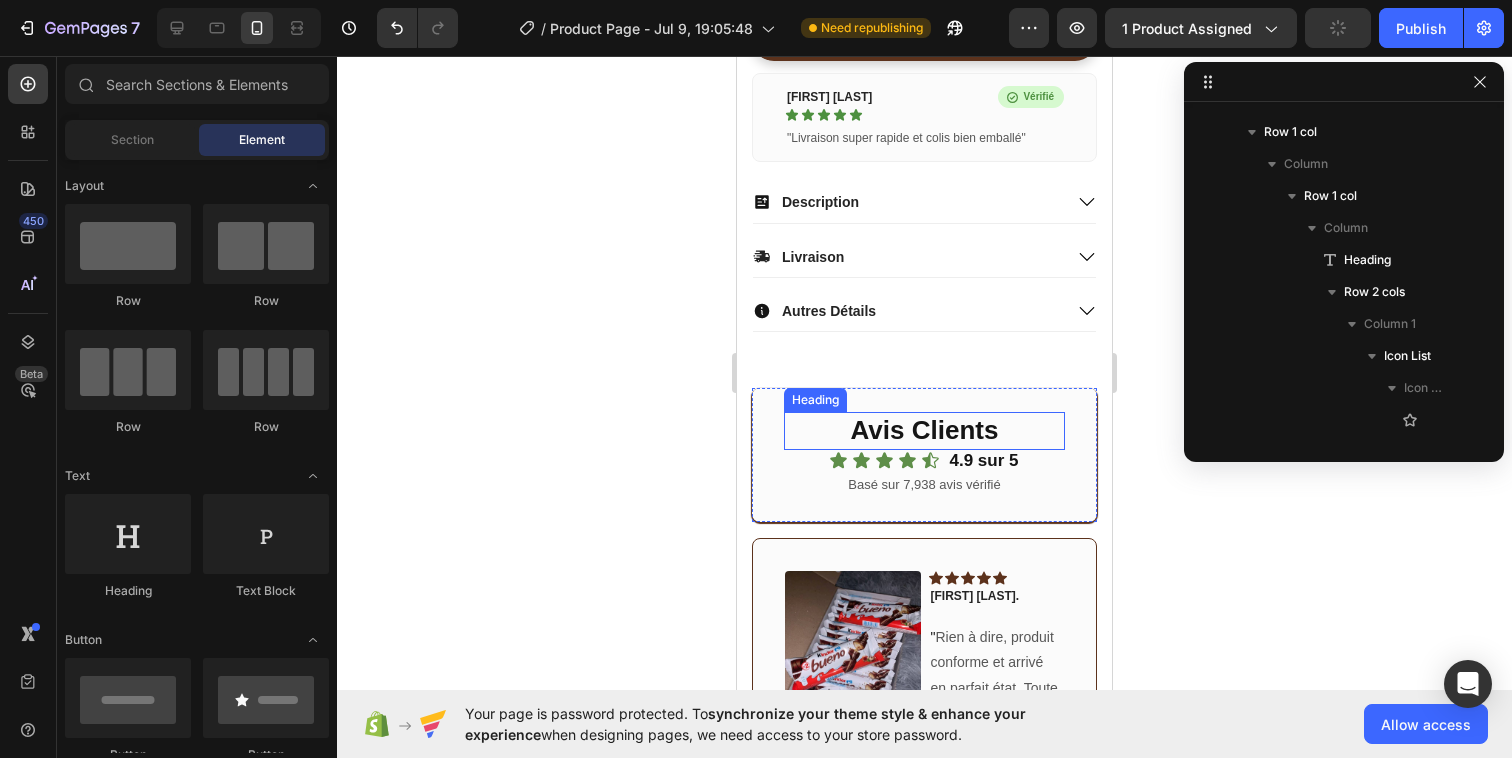 click on "Avis Clients" at bounding box center [924, 431] 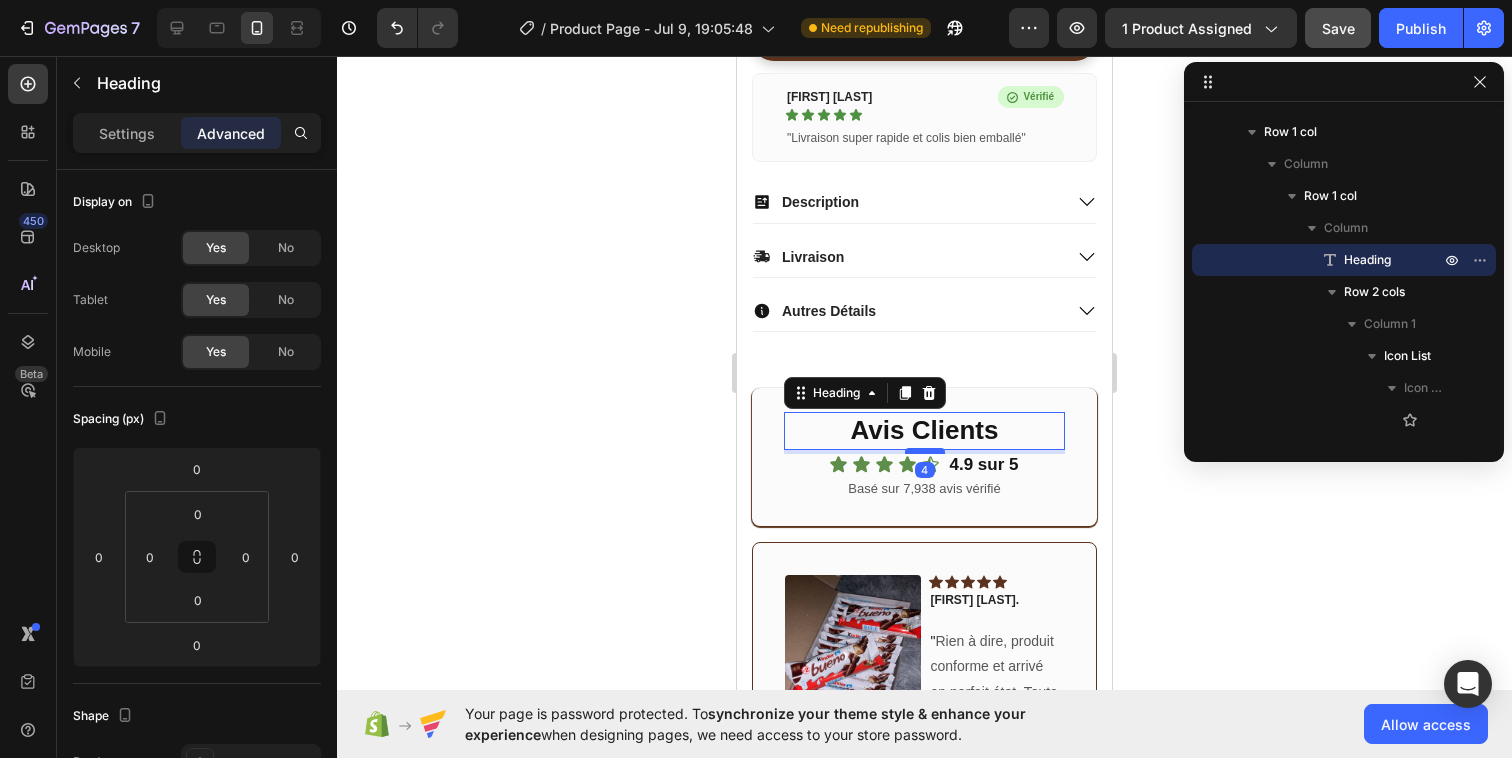 click at bounding box center (925, 451) 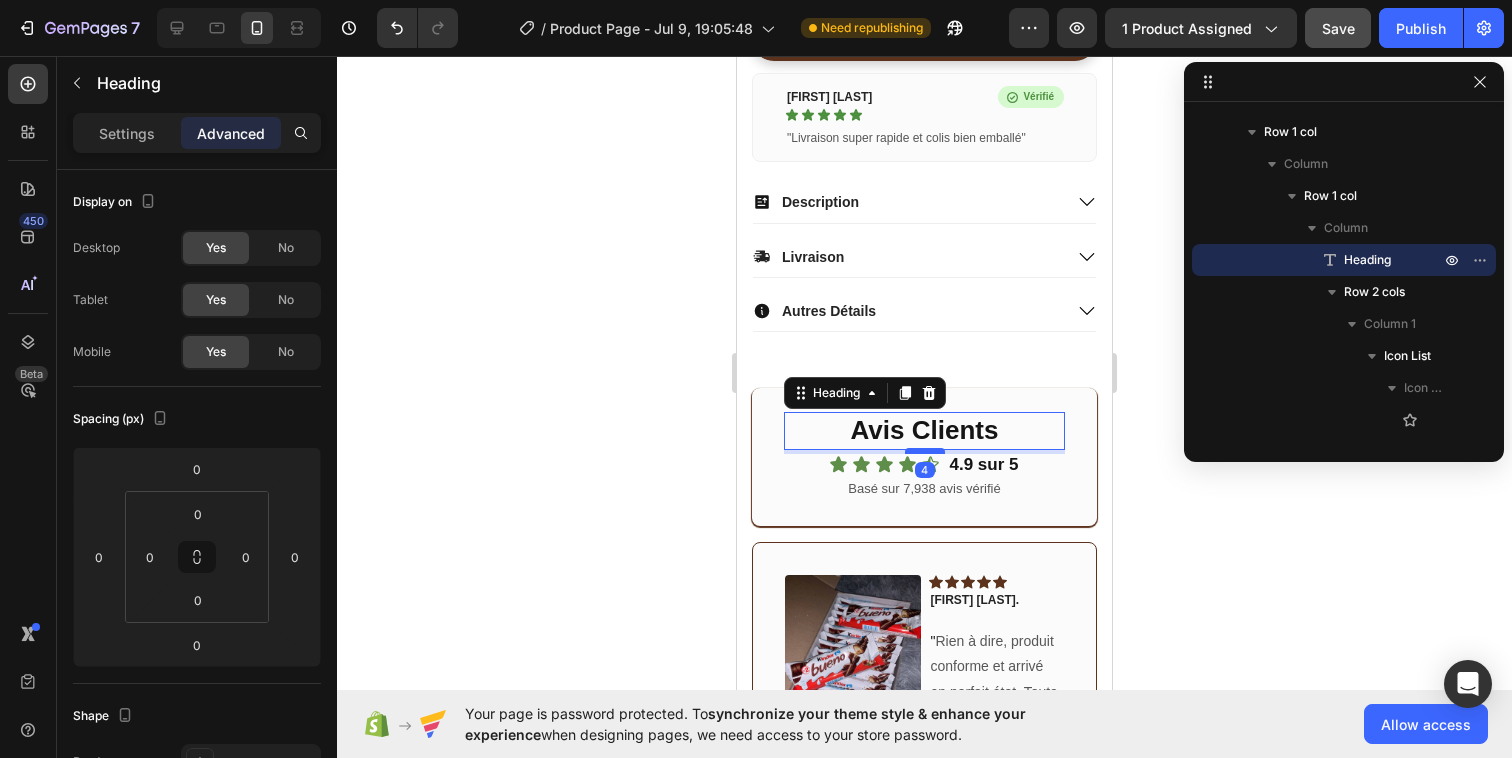 type on "4" 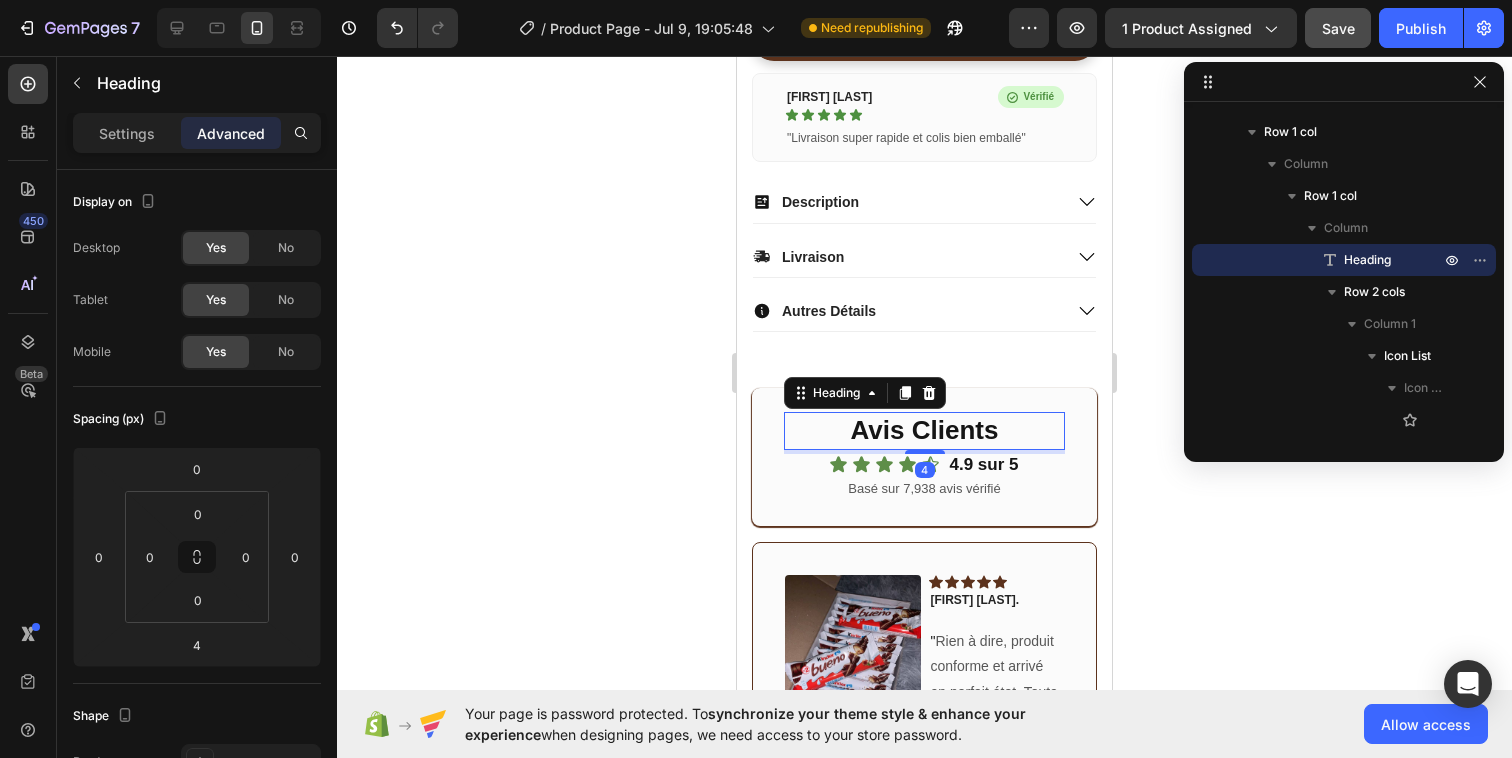 click 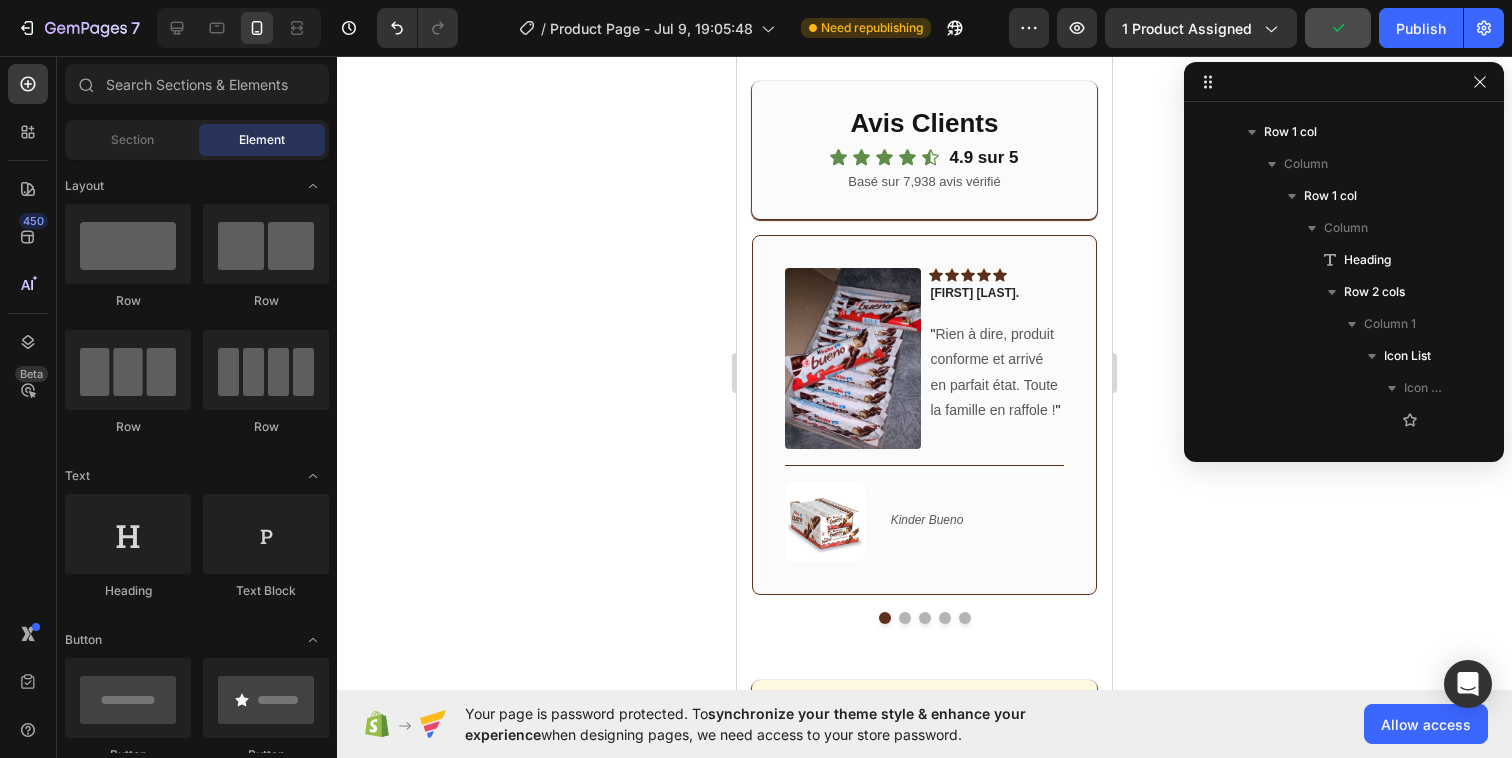 scroll, scrollTop: 995, scrollLeft: 0, axis: vertical 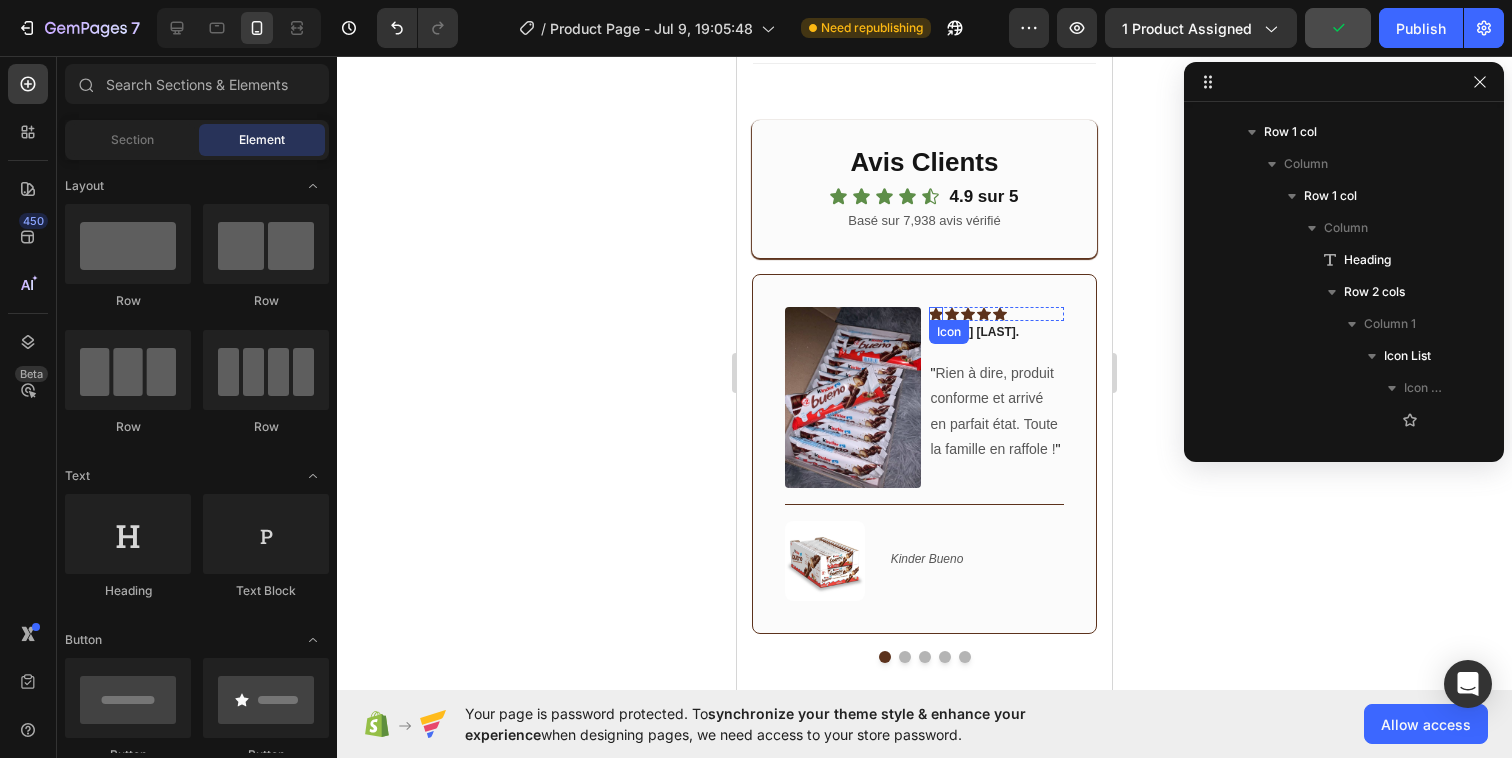 click 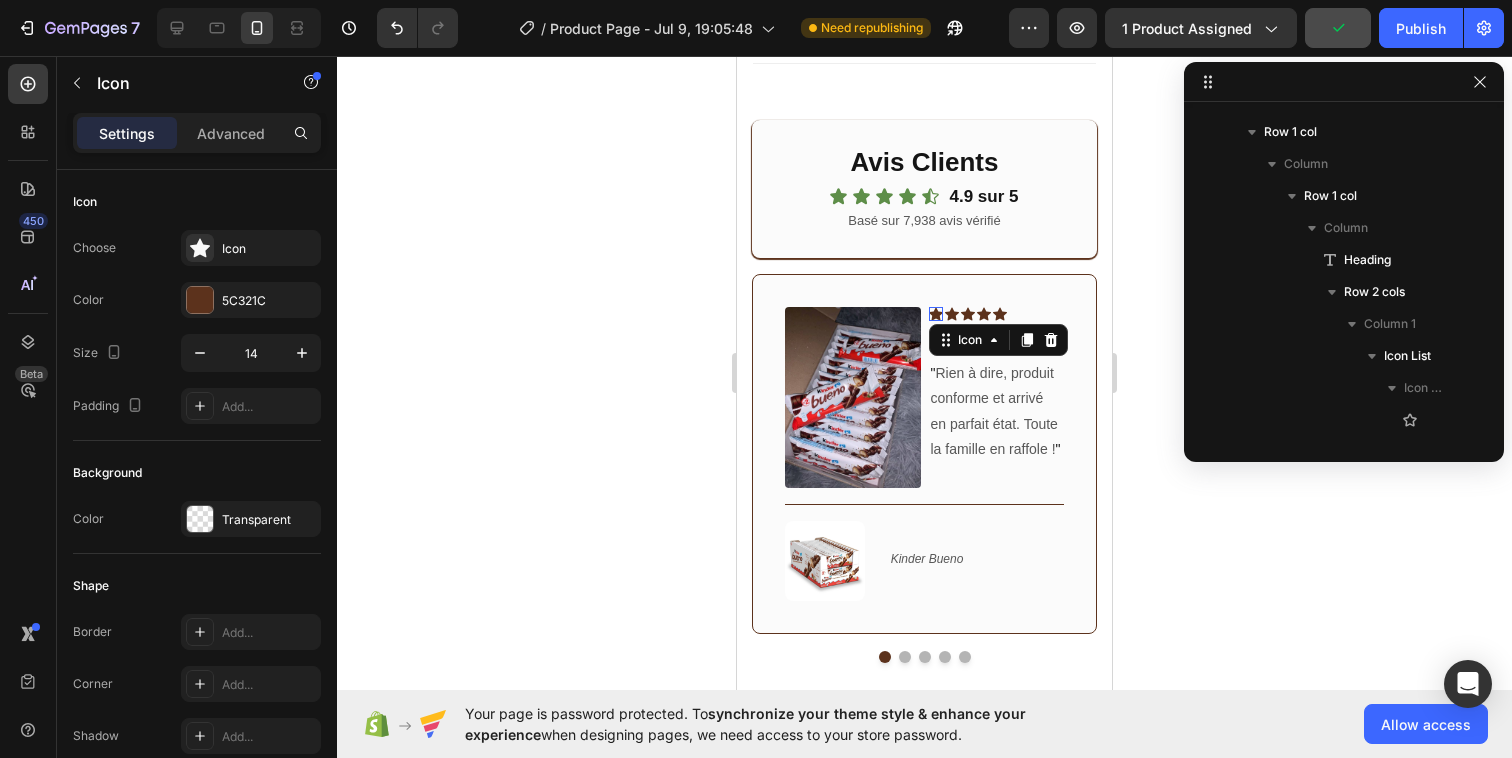 scroll, scrollTop: 6202, scrollLeft: 0, axis: vertical 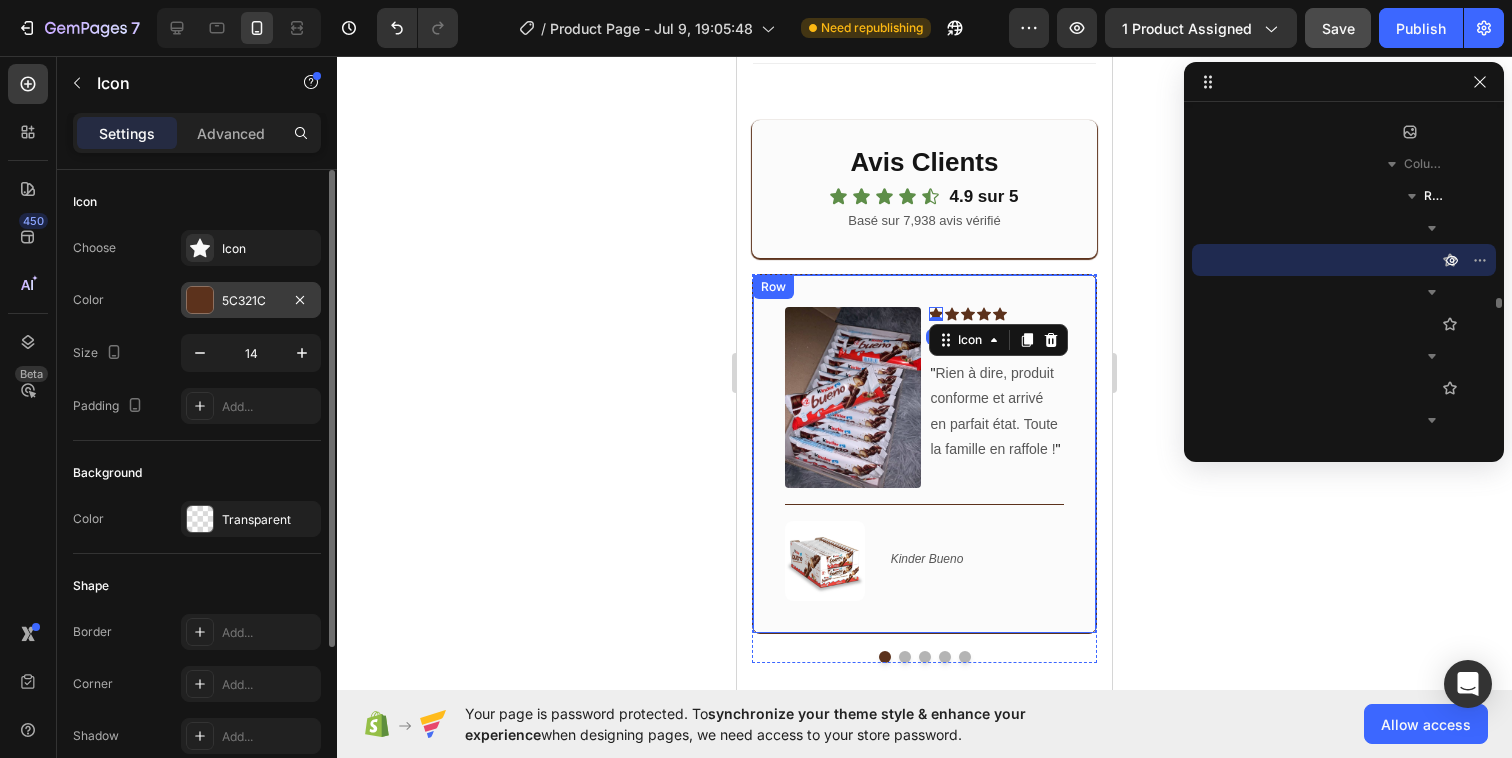 click at bounding box center [200, 300] 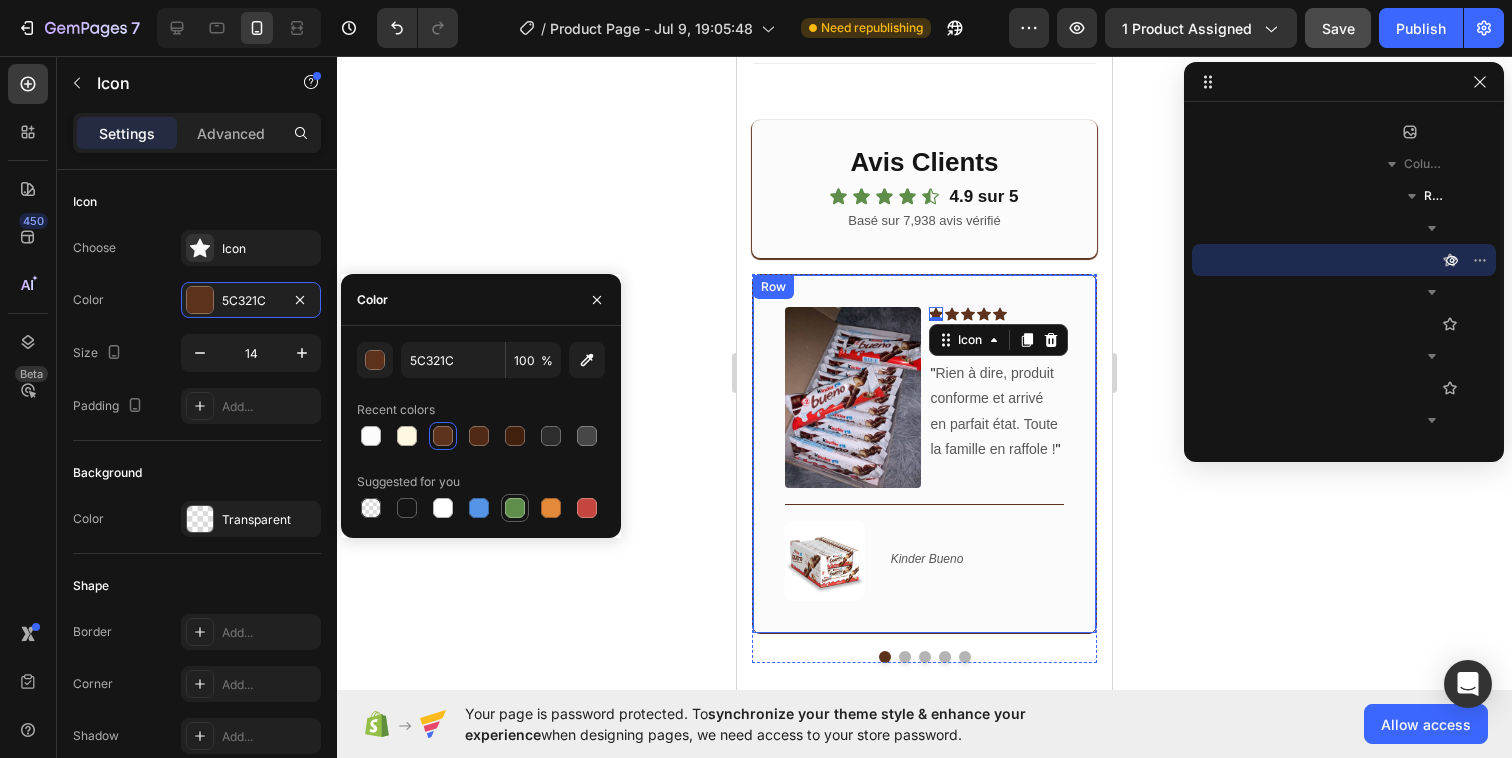 click at bounding box center [515, 508] 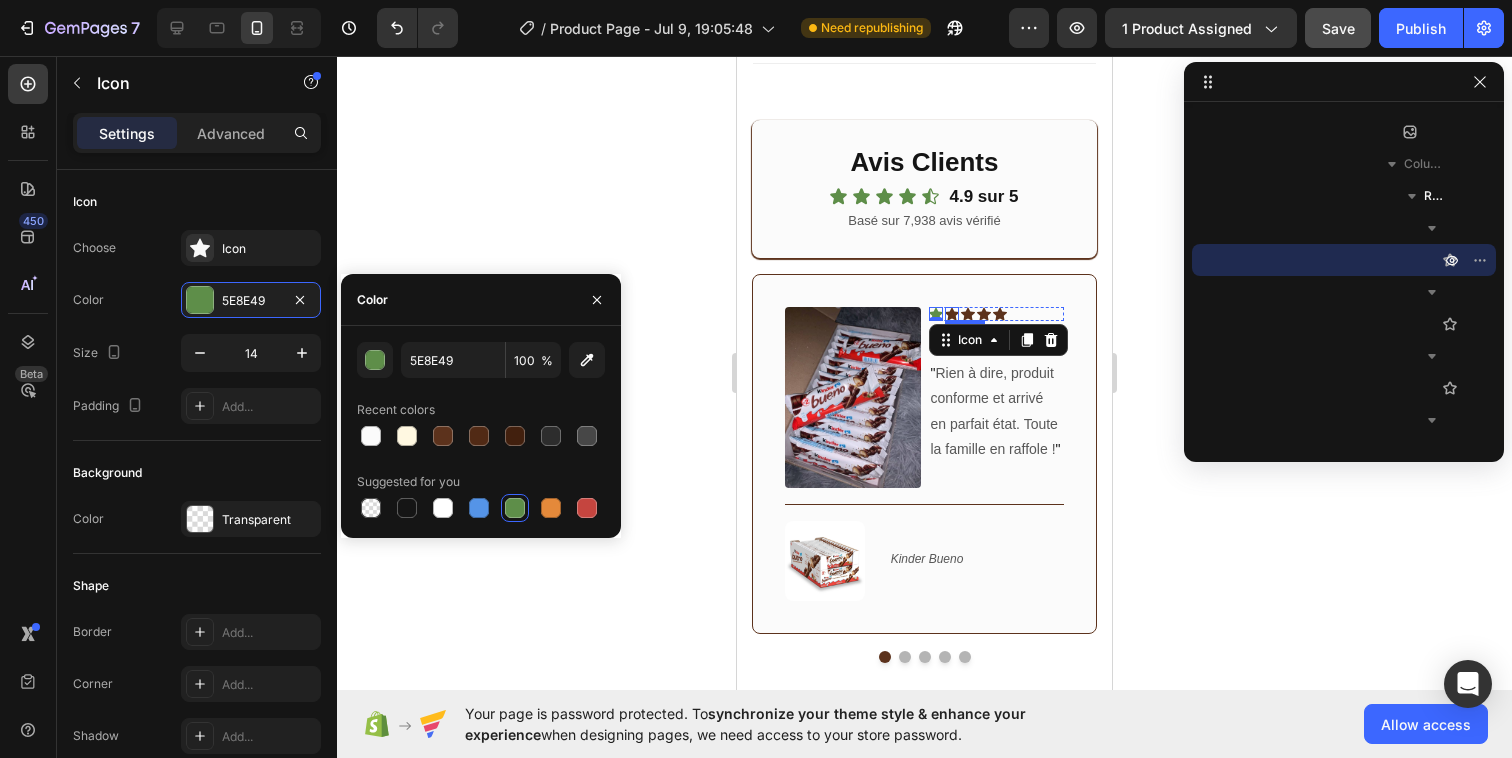 click 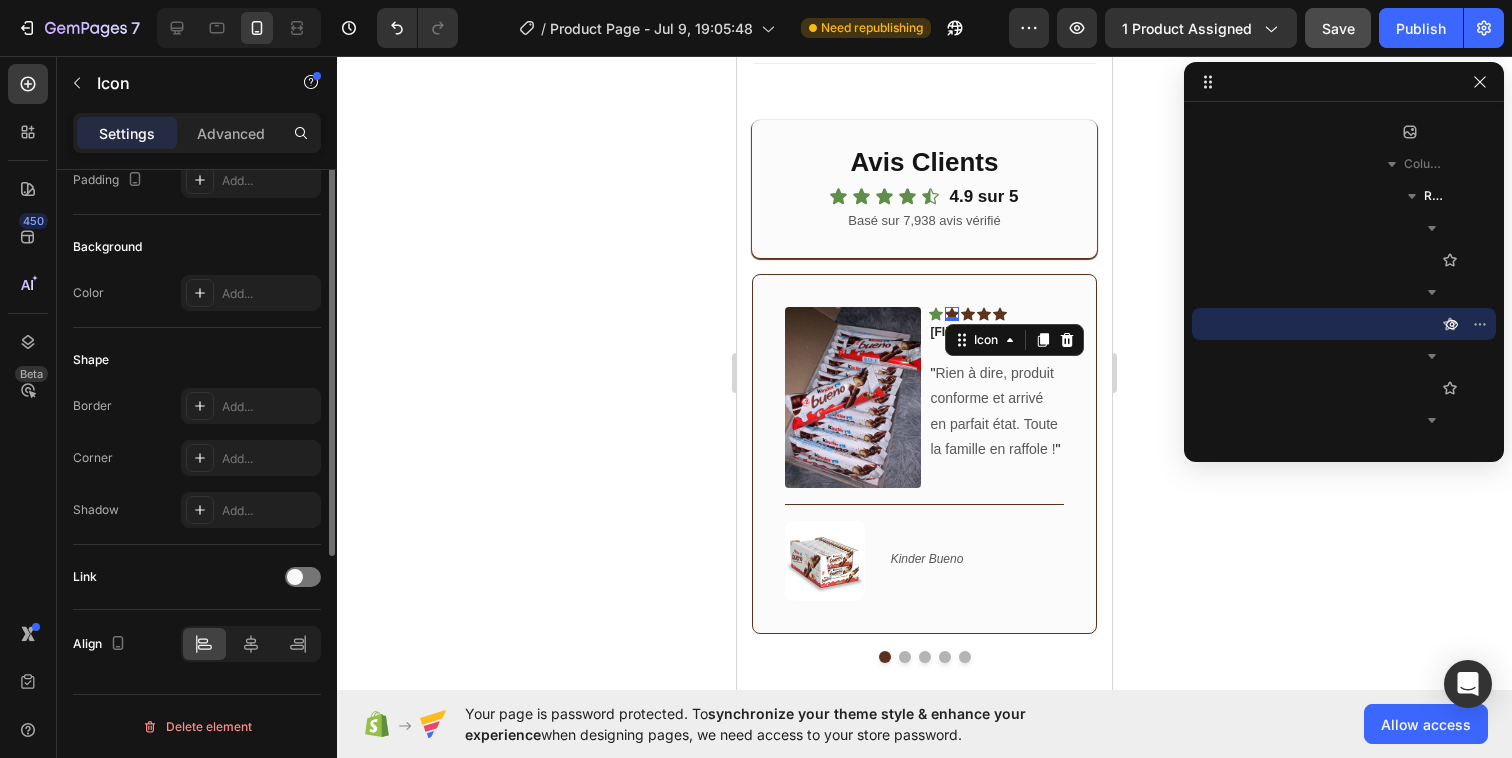 scroll, scrollTop: 0, scrollLeft: 0, axis: both 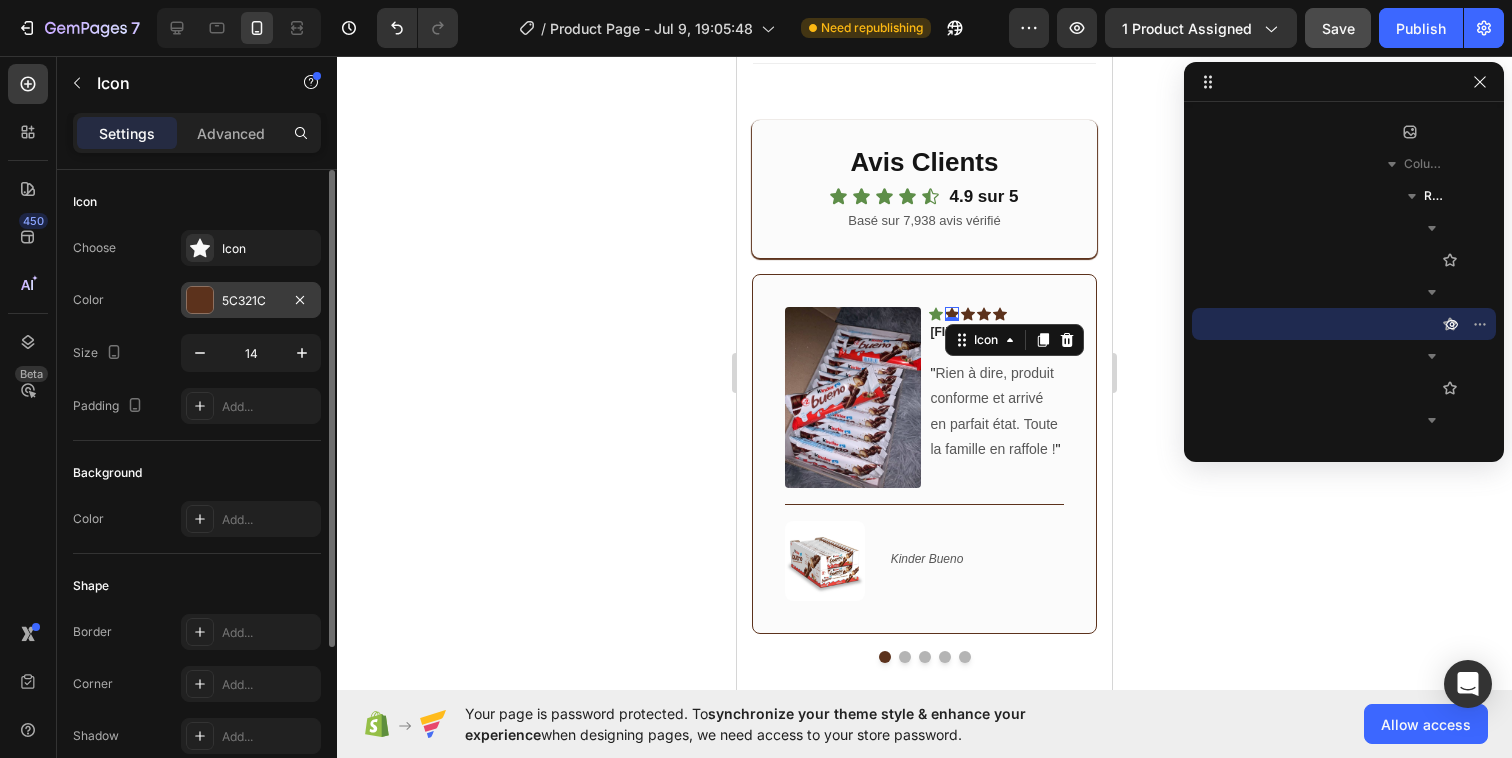 click at bounding box center [200, 300] 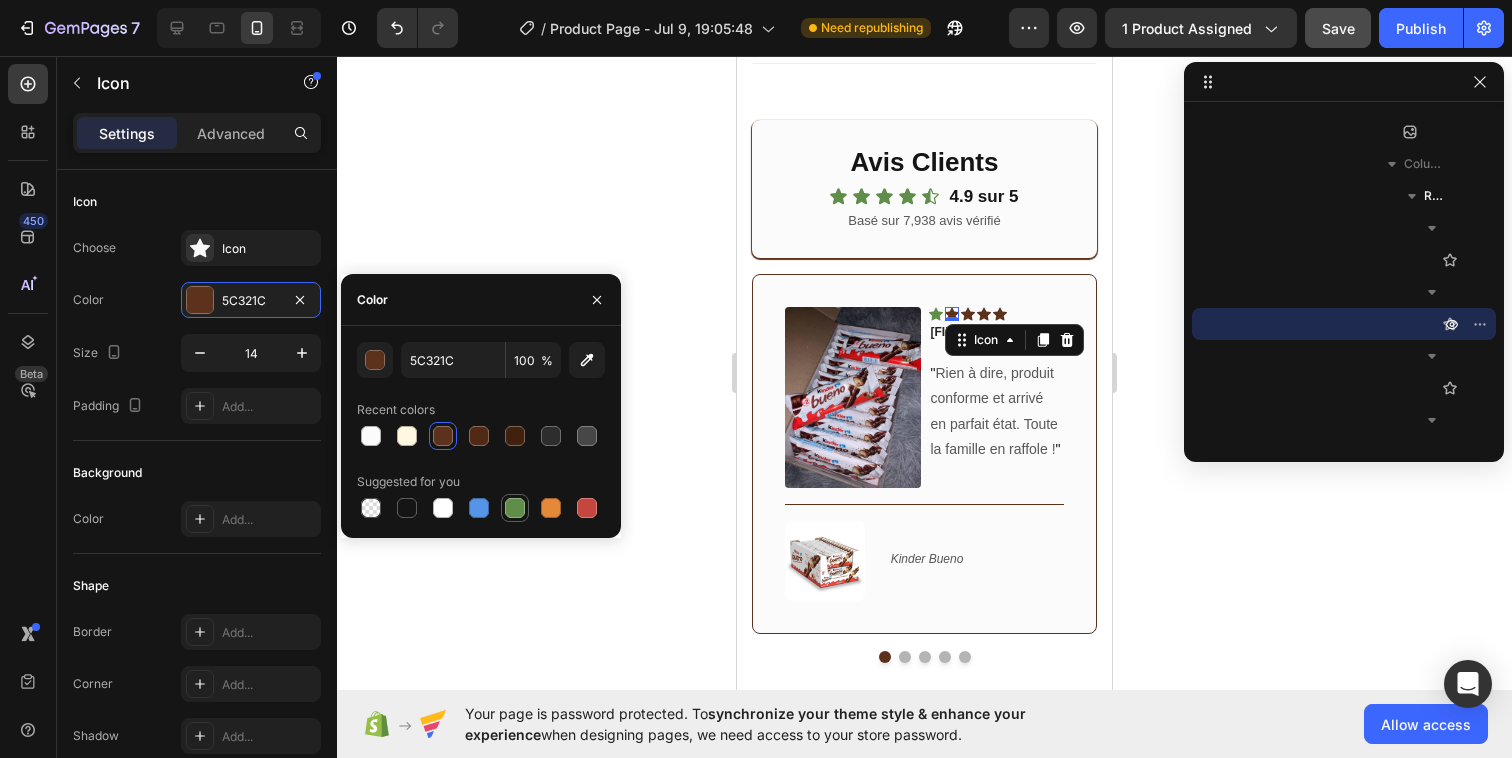 click at bounding box center [515, 508] 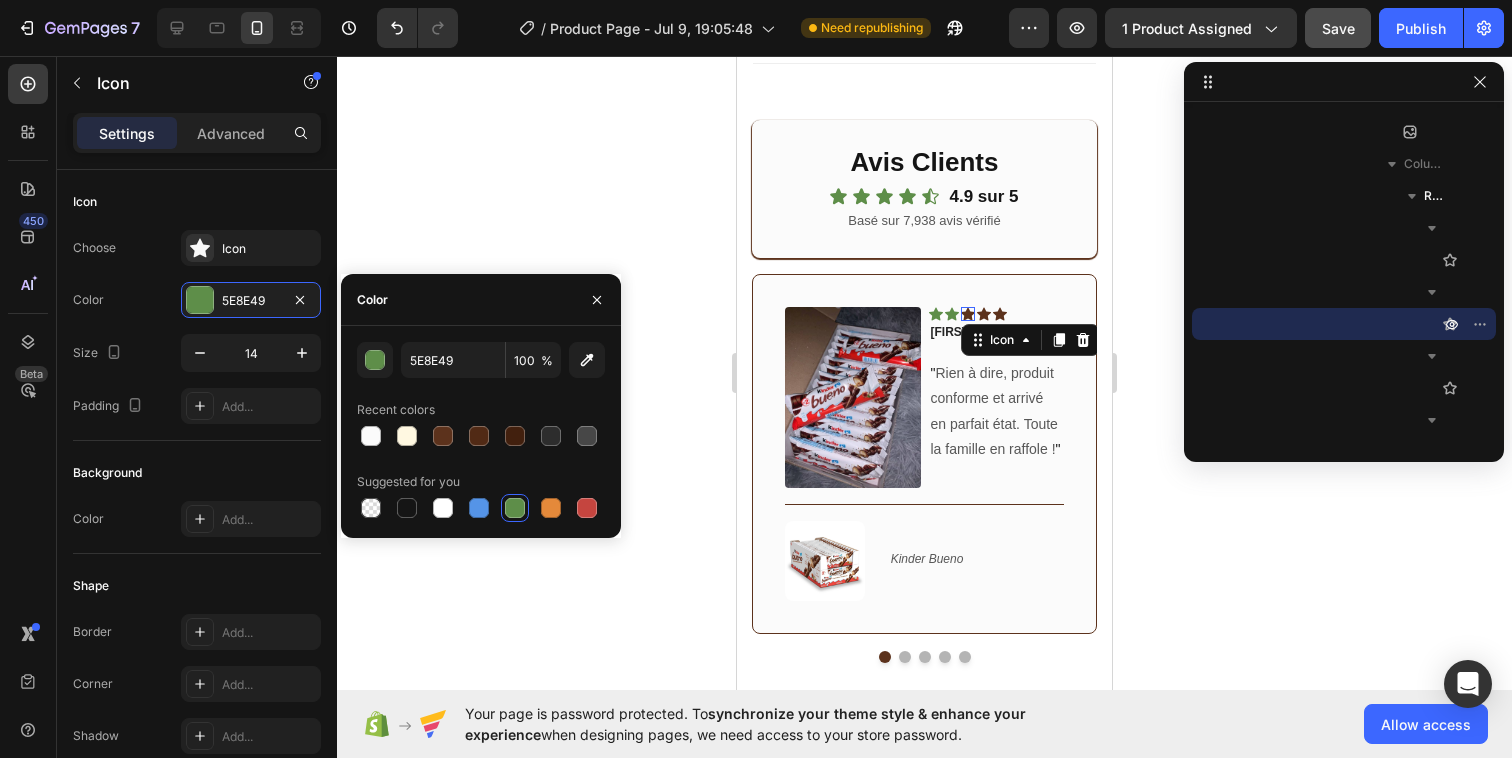click 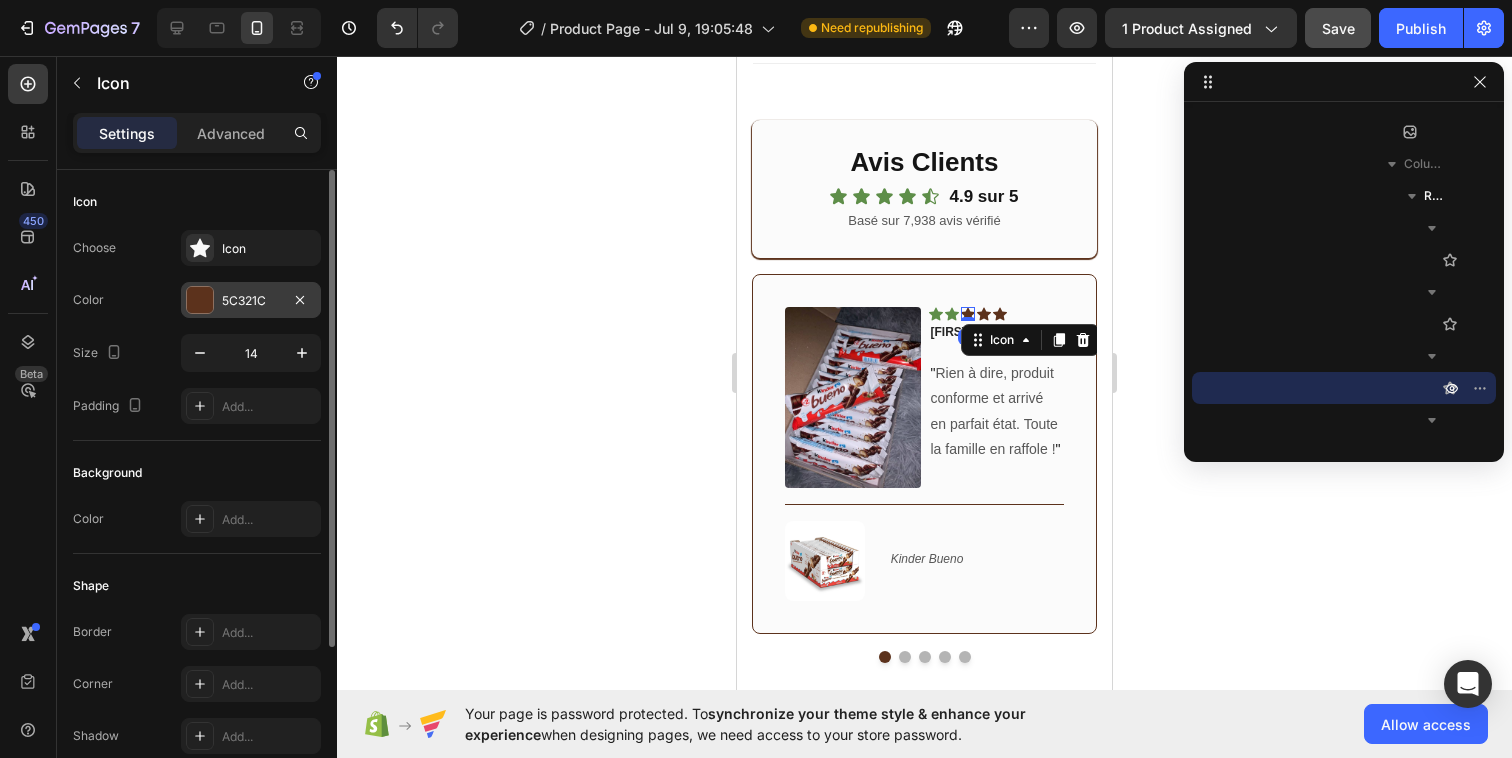 click at bounding box center [200, 300] 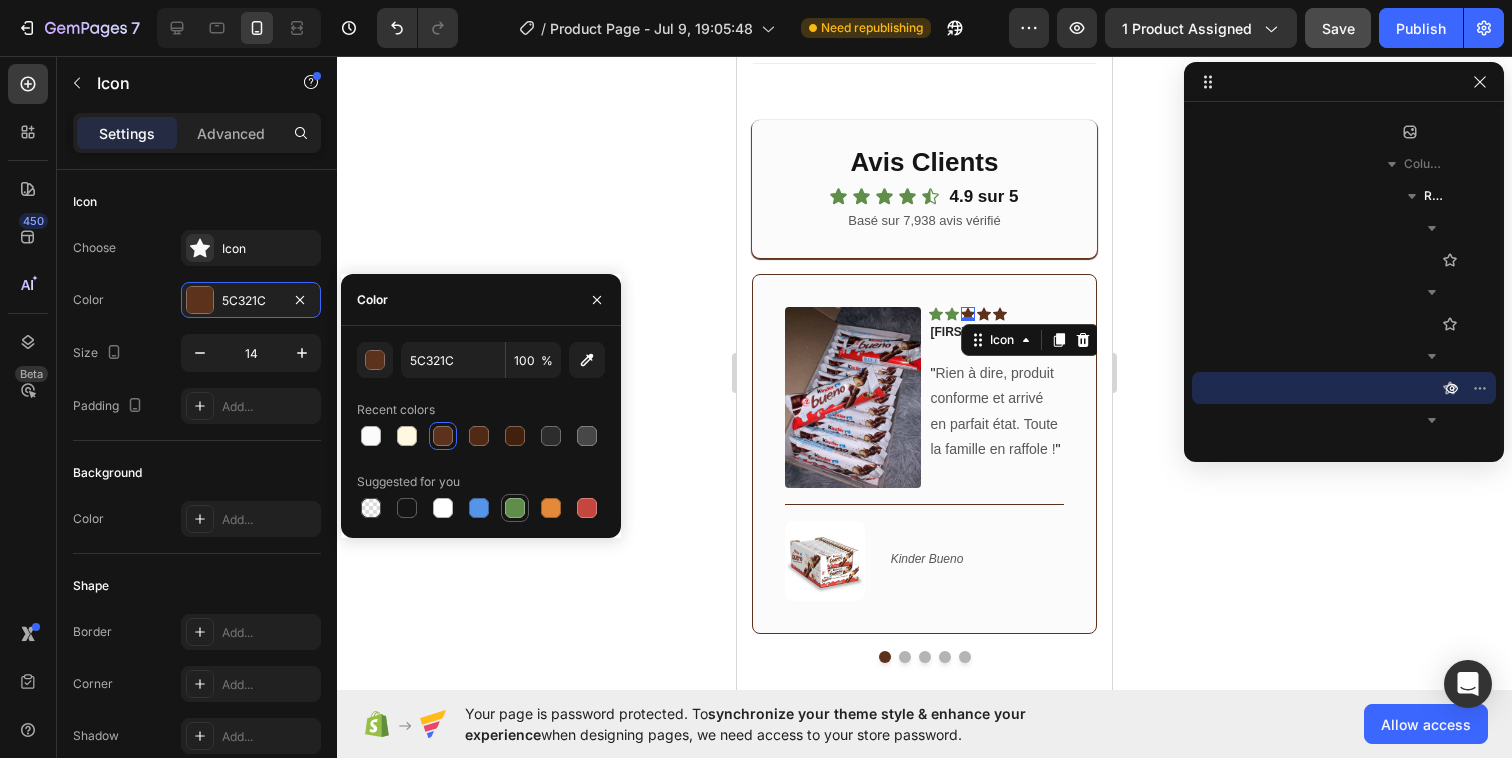 click at bounding box center (515, 508) 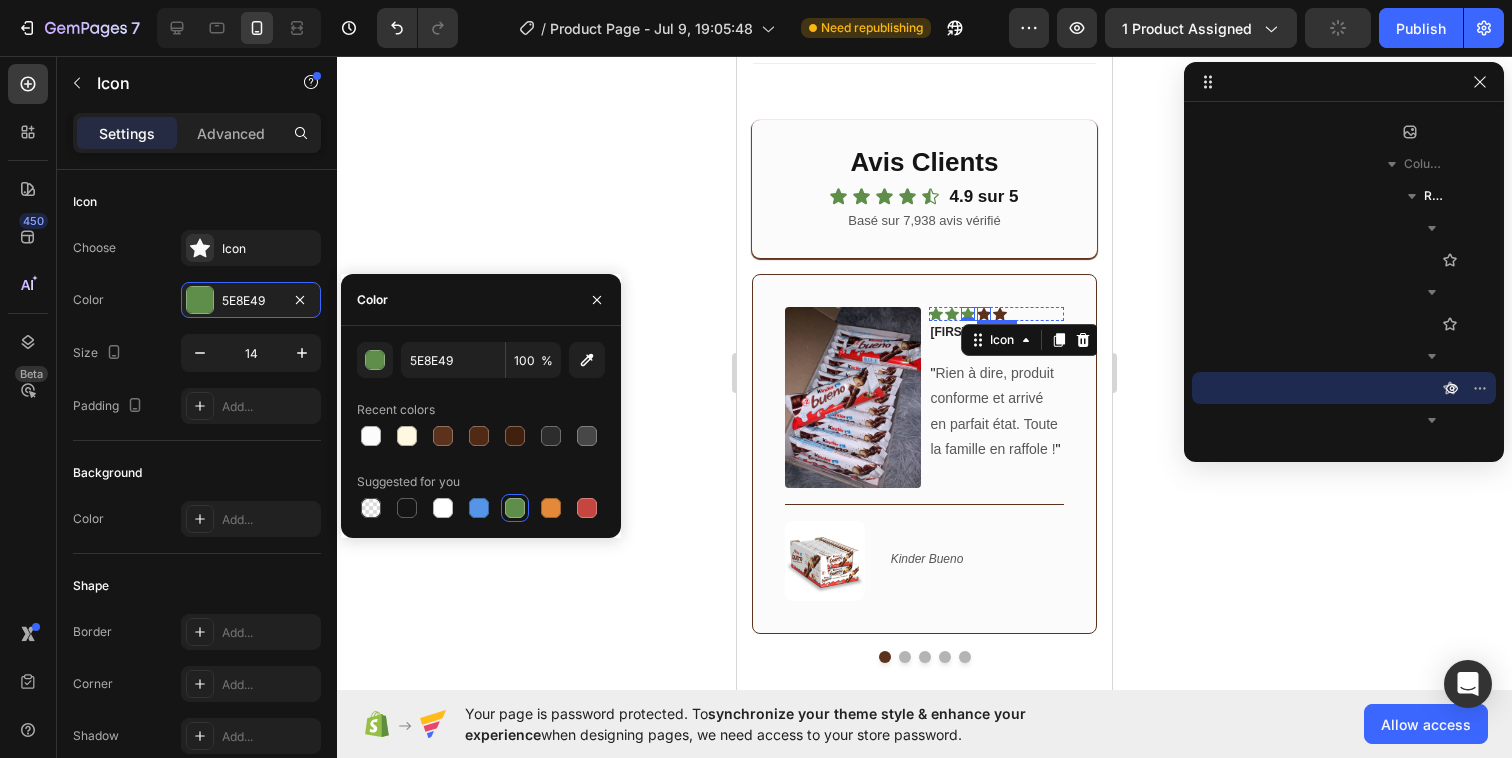 click on "Icon" at bounding box center [984, 314] 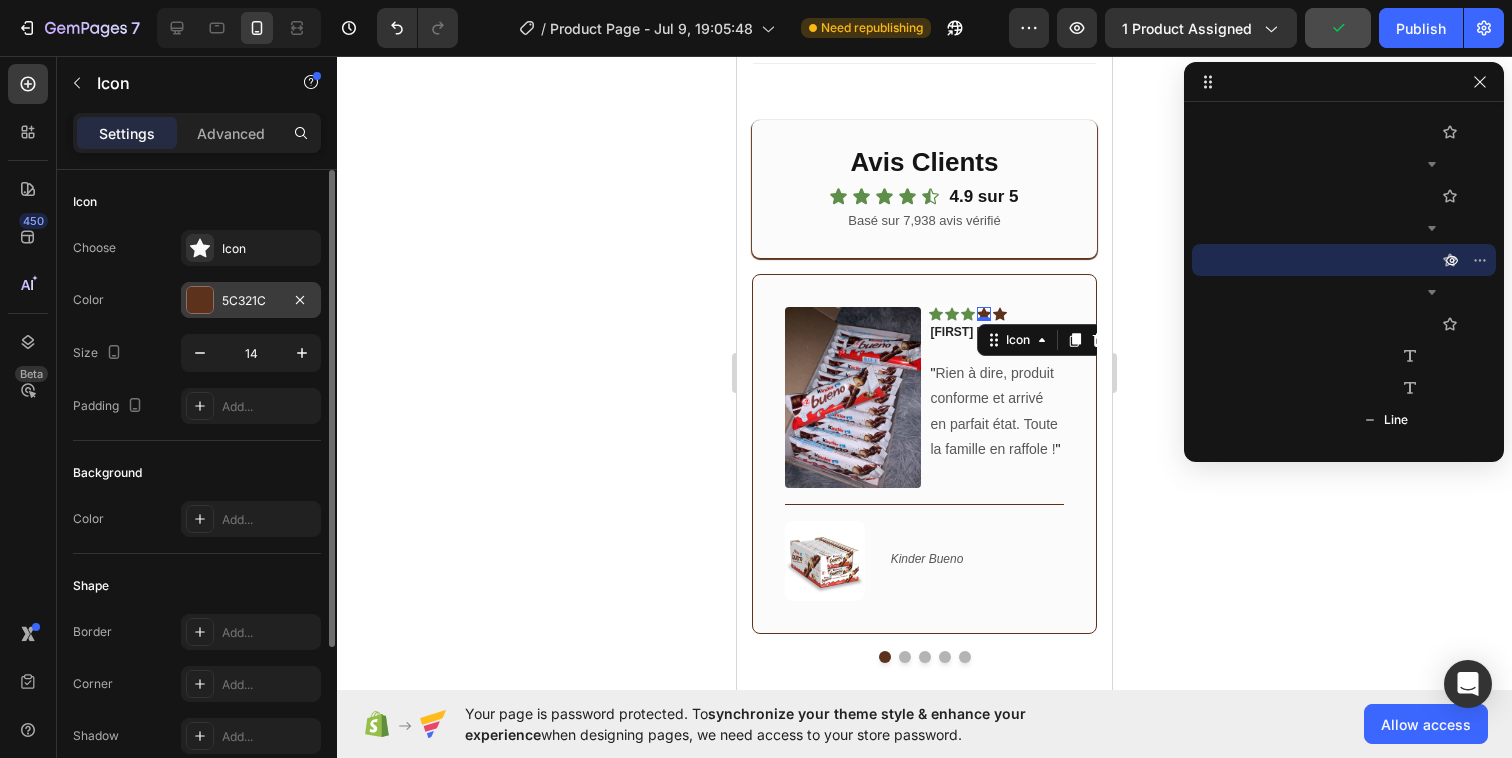 click at bounding box center (200, 300) 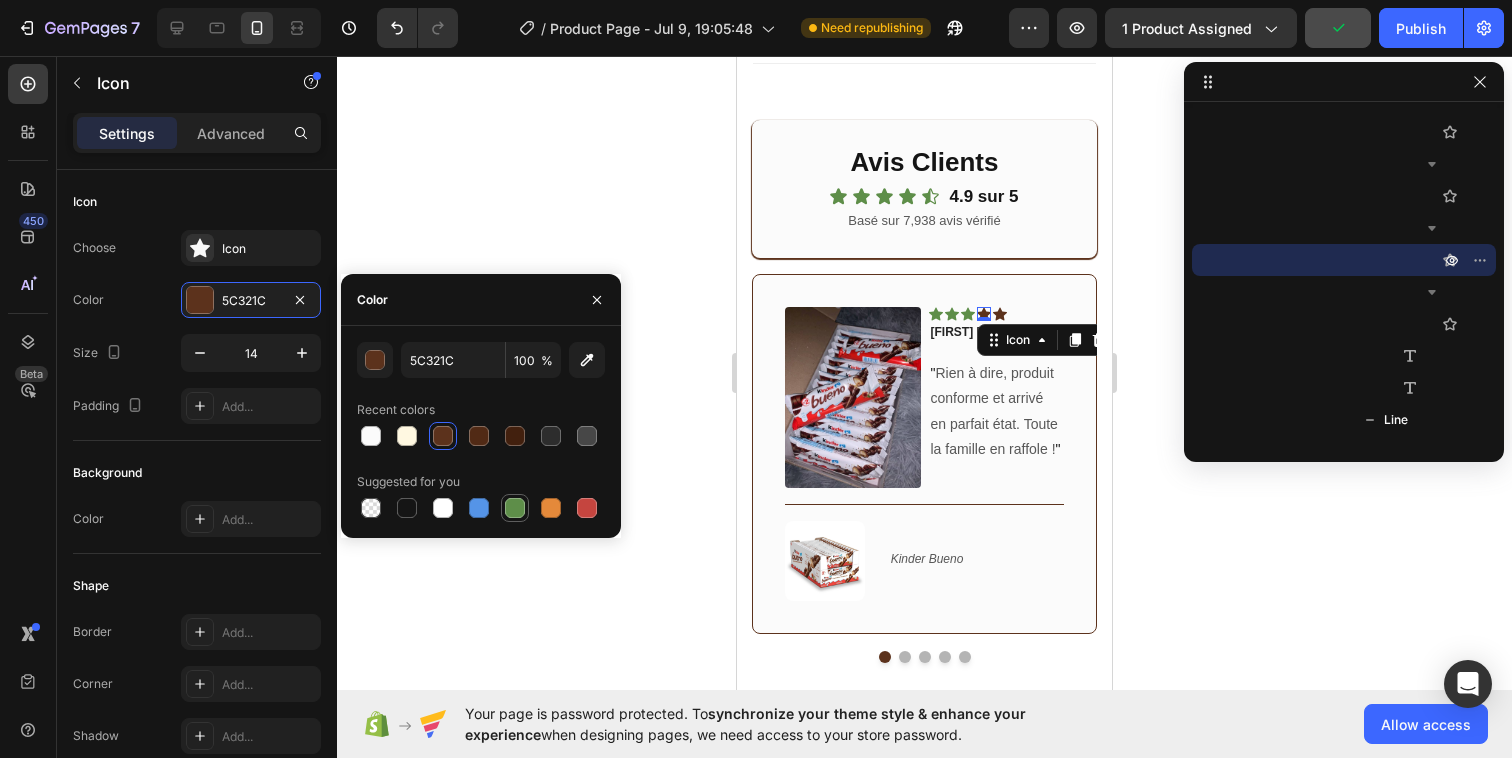 click at bounding box center [515, 508] 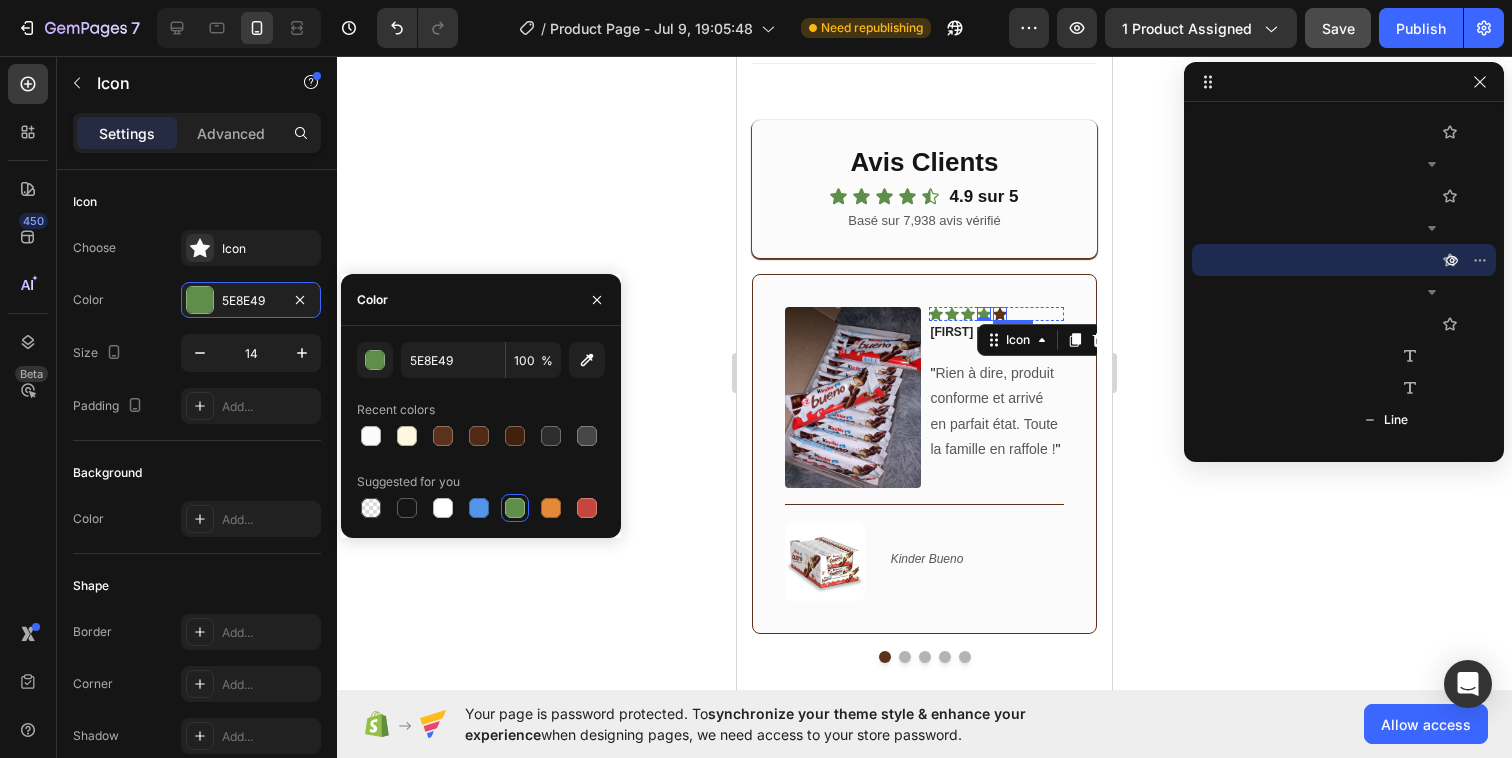 click on "Icon" at bounding box center [1000, 314] 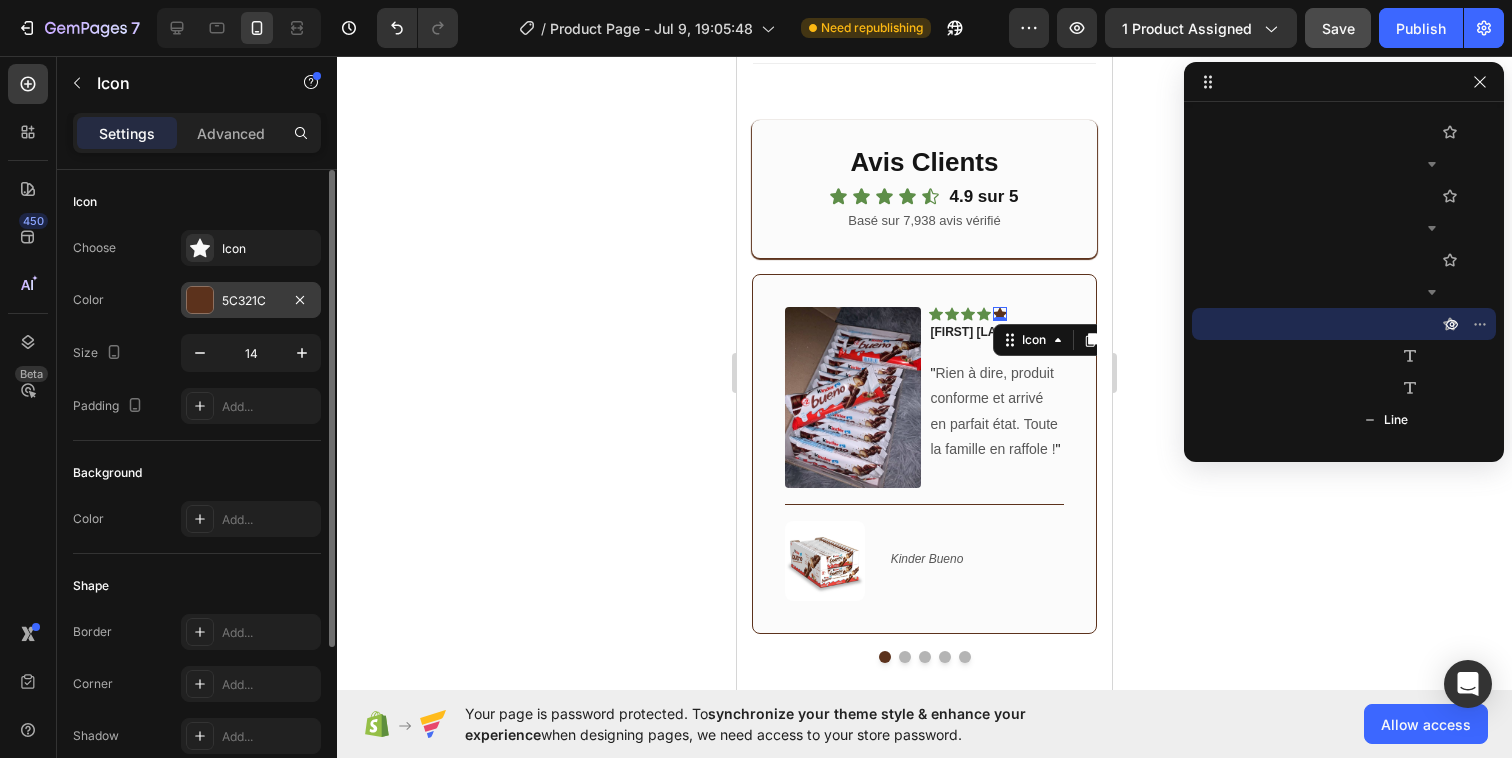 click at bounding box center [200, 300] 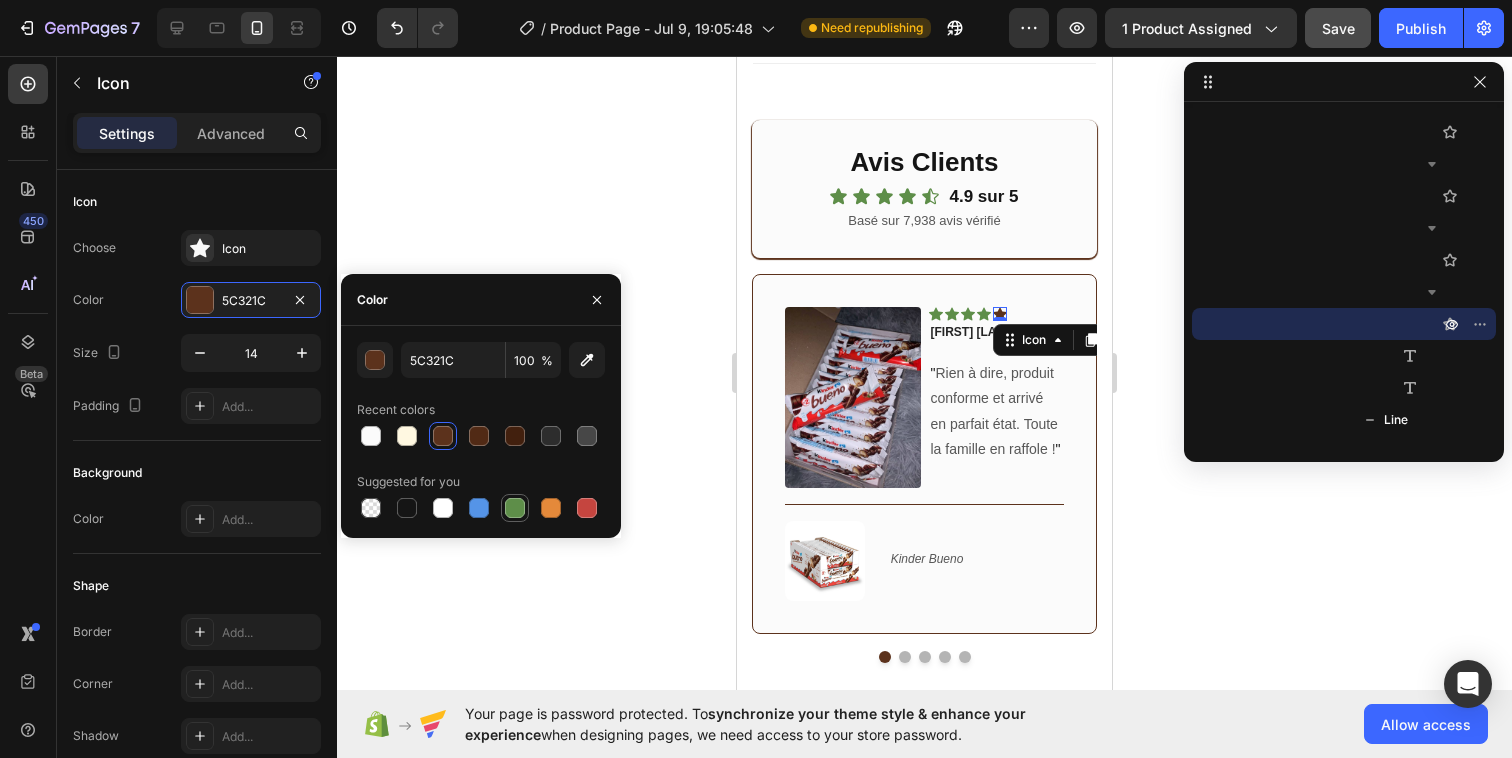 click at bounding box center (515, 508) 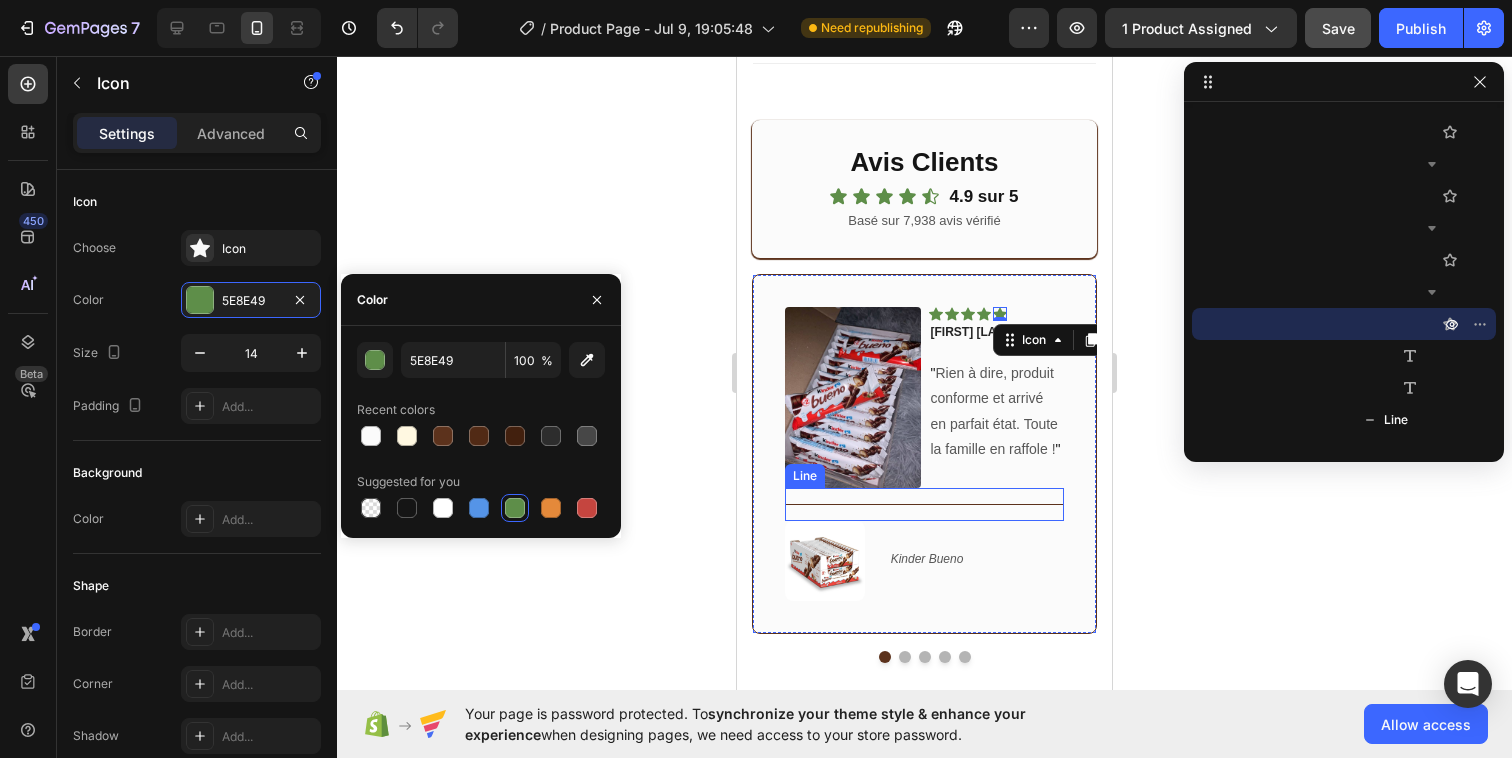 click on "Title Line" at bounding box center (924, 504) 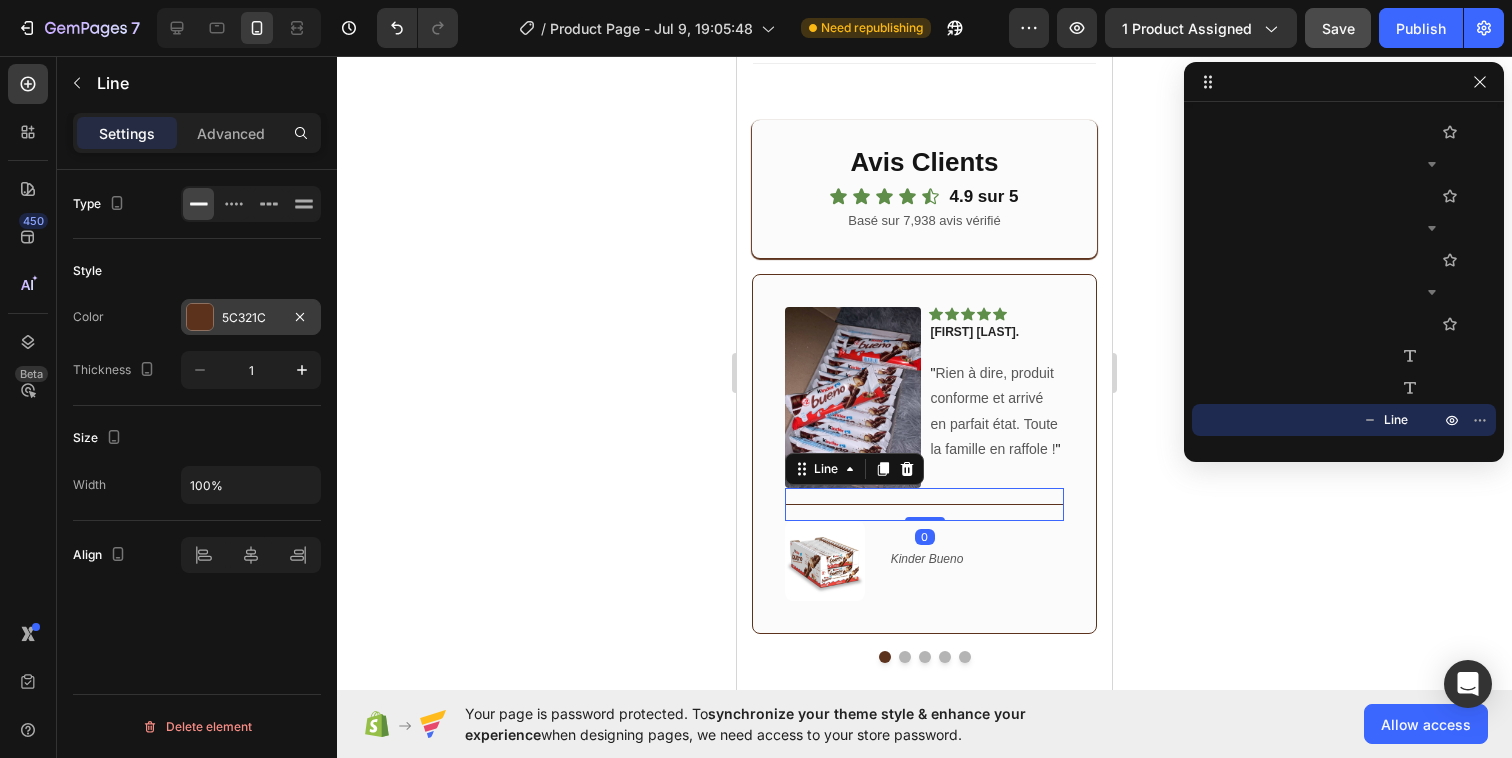 click at bounding box center [200, 317] 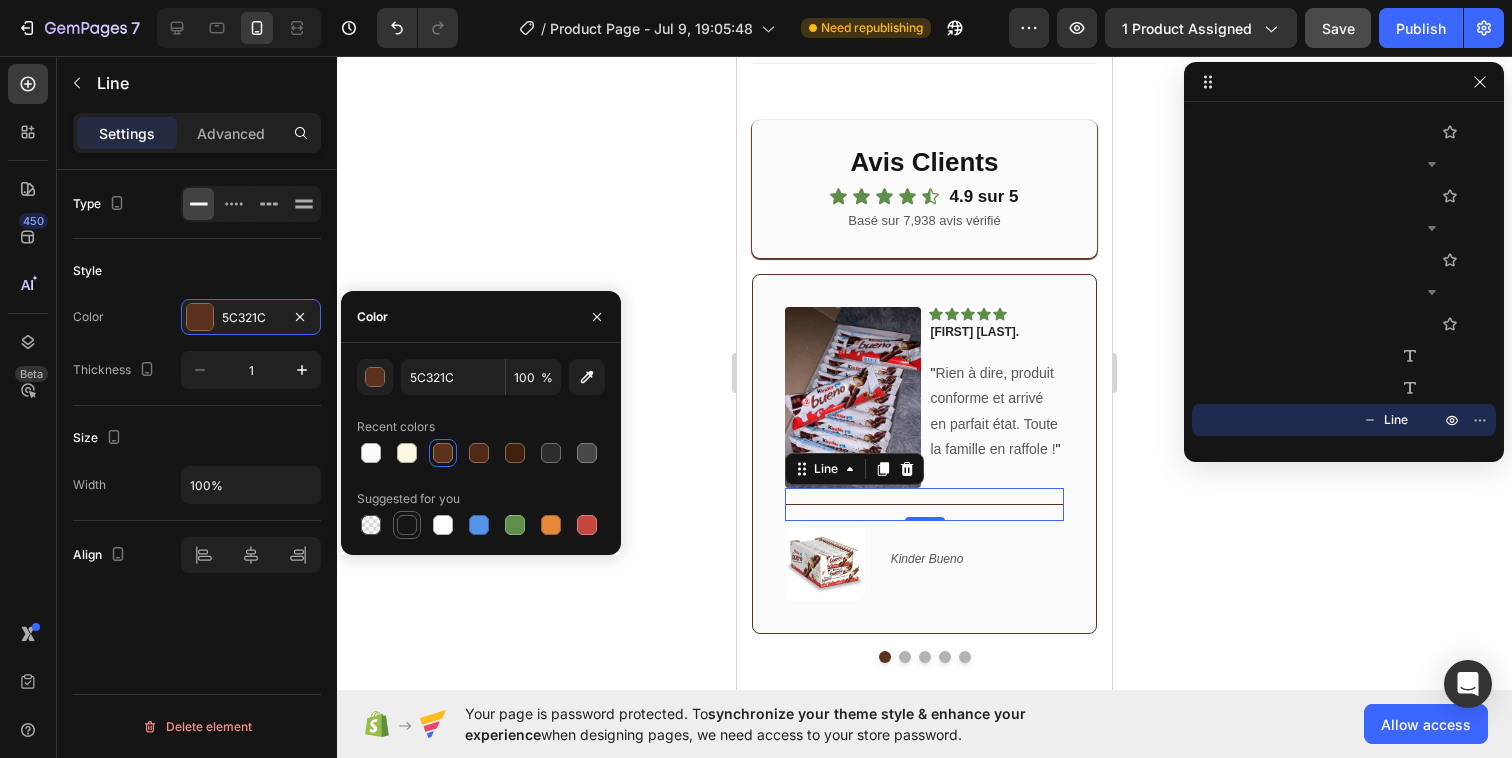 click at bounding box center (407, 525) 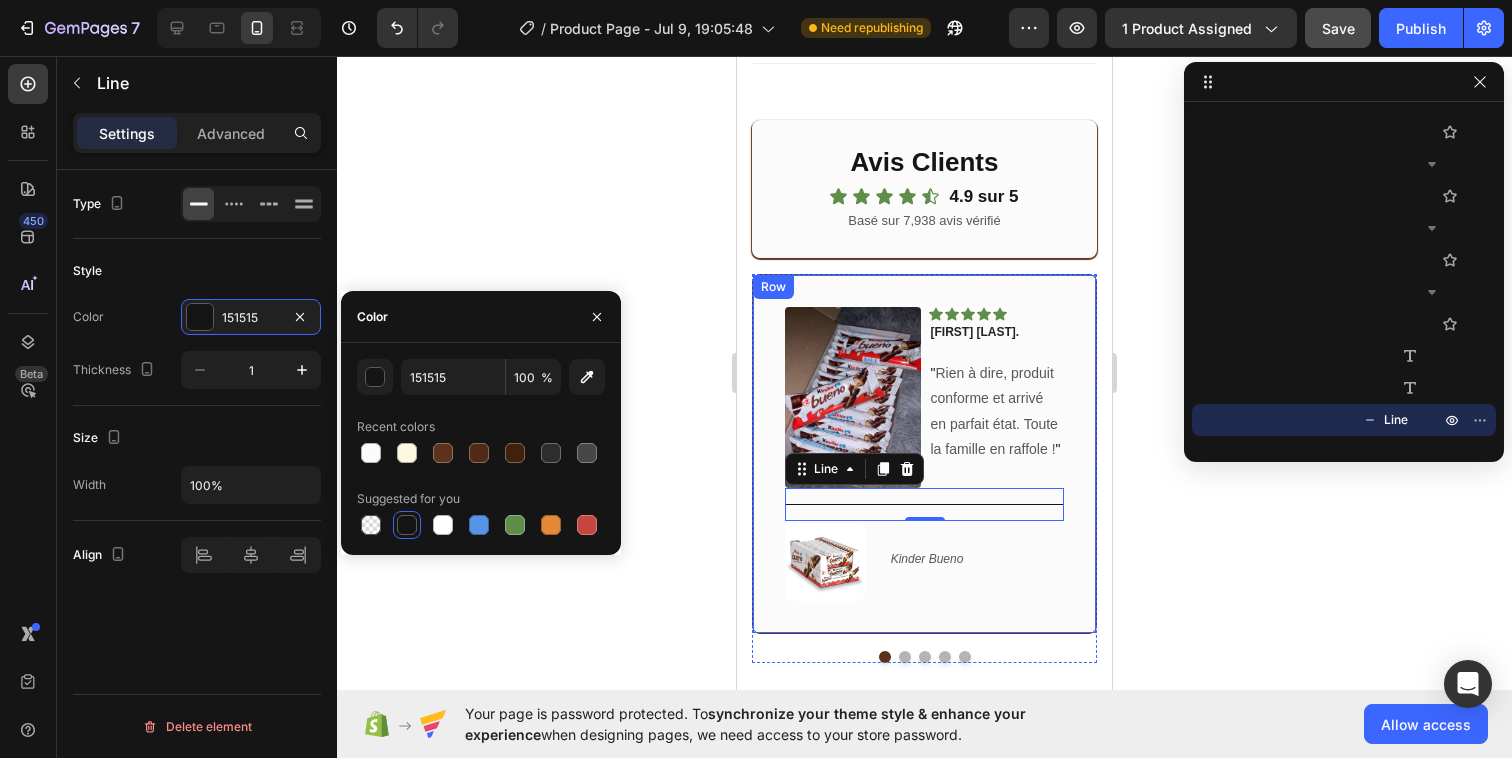 click on "Image
Icon
Icon
Icon
Icon
Icon Row Théo J. Text block " Rien à dire, produit conforme et arrivé en parfait état. Toute la famille en raffole ! " Text block Row                Title Line   0 (P) Images & Gallery Kinder Bueno (P) Title Product Row" at bounding box center [924, 454] 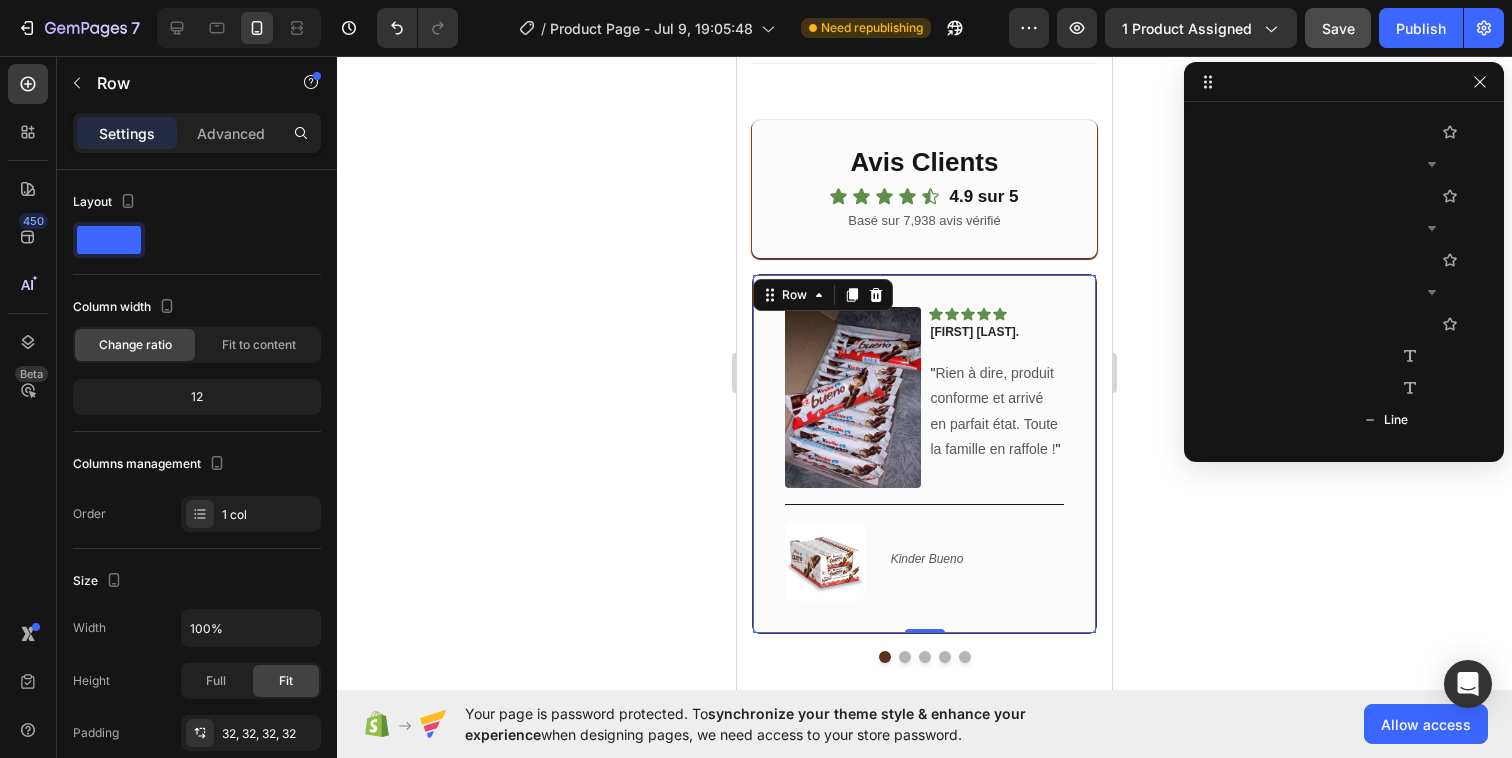 scroll, scrollTop: 5946, scrollLeft: 0, axis: vertical 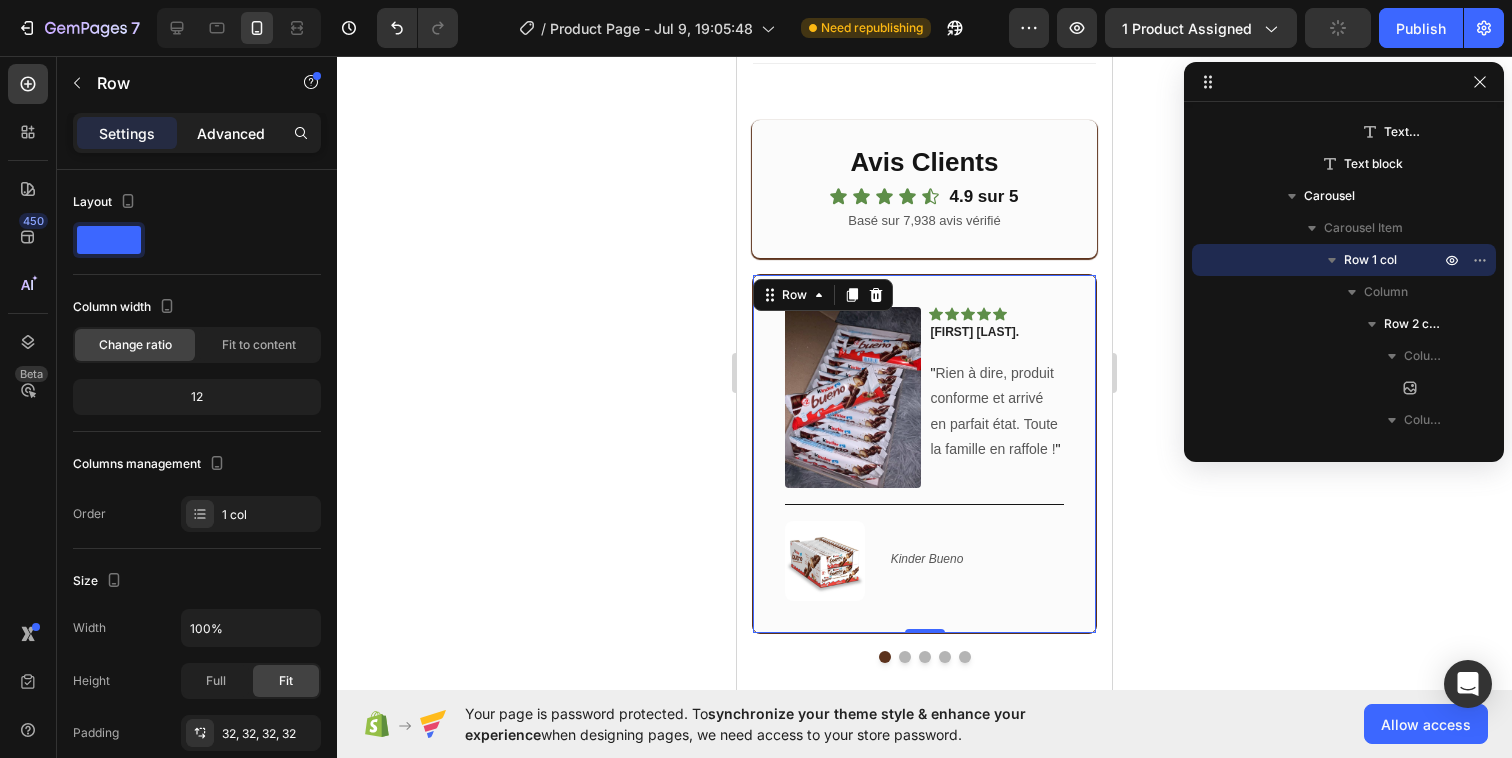 click on "Advanced" at bounding box center (231, 133) 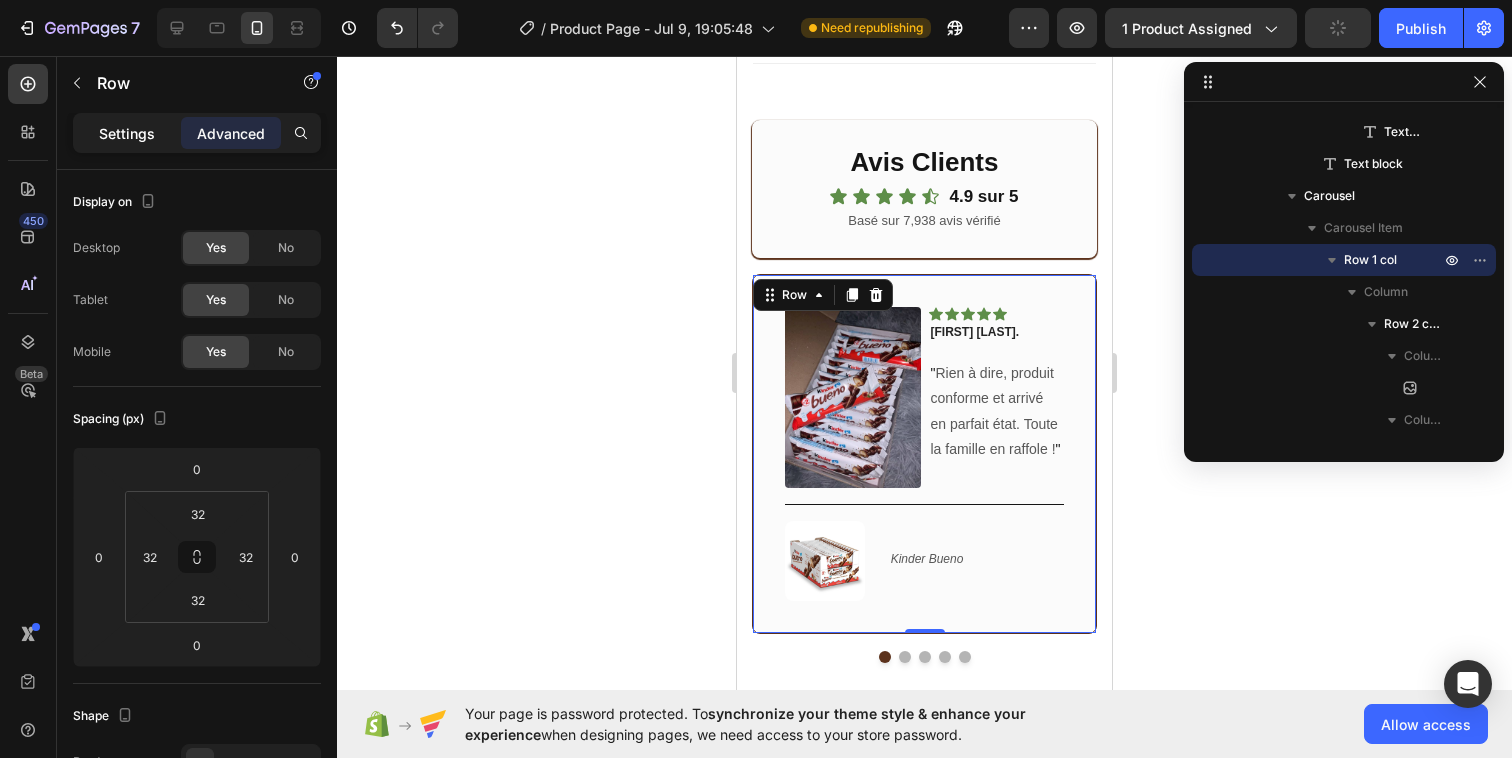 click on "Settings" at bounding box center [127, 133] 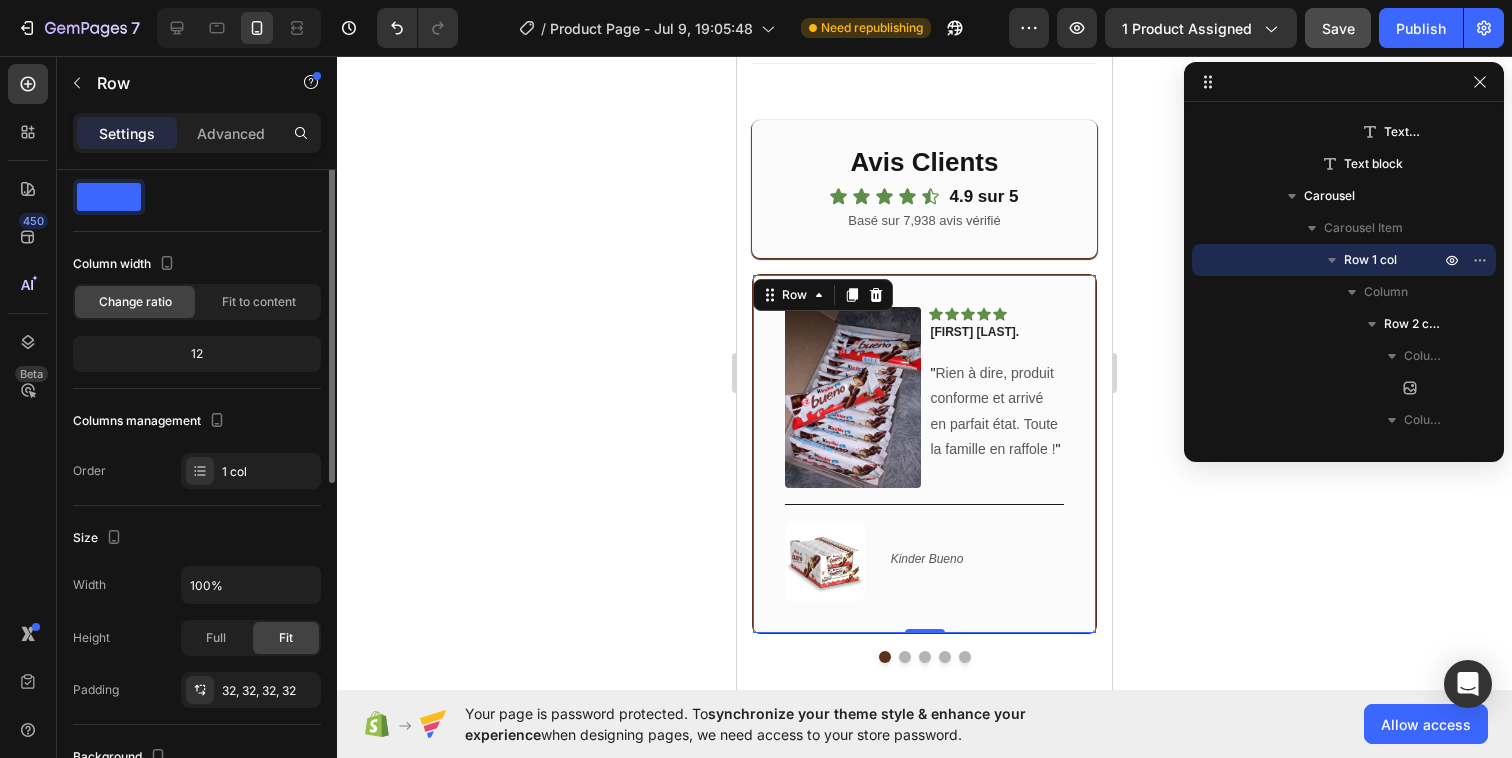 scroll, scrollTop: 0, scrollLeft: 0, axis: both 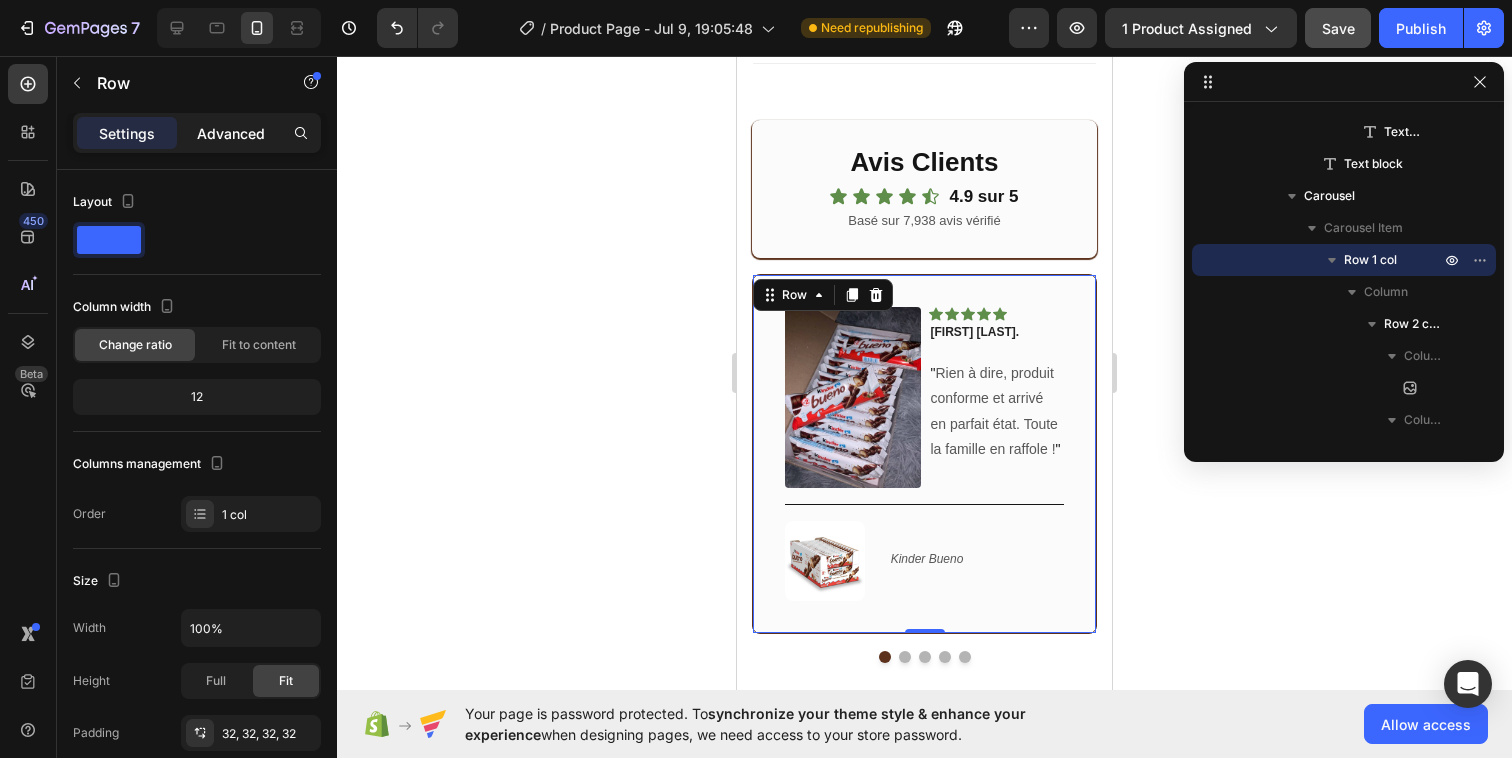 click on "Advanced" at bounding box center [231, 133] 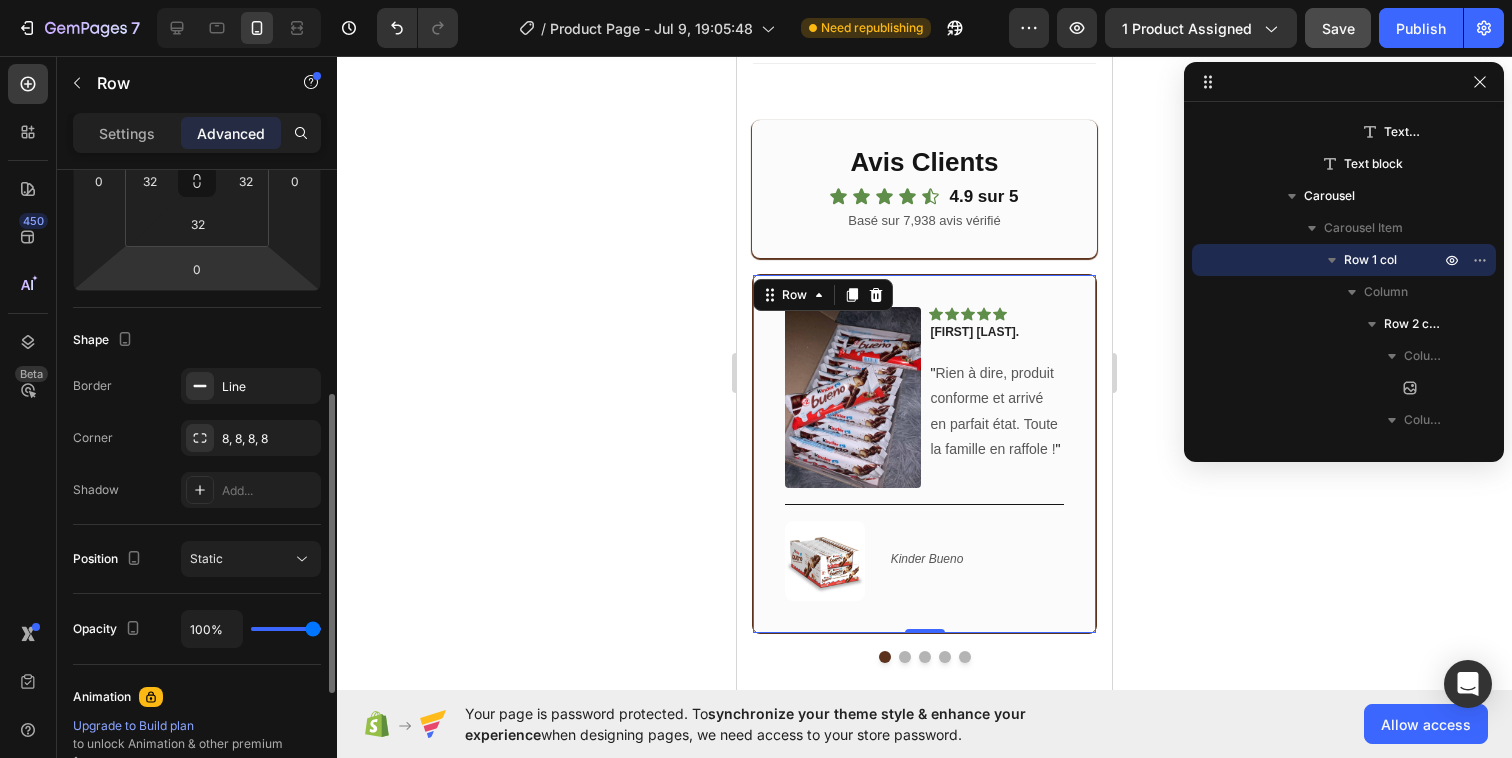 scroll, scrollTop: 494, scrollLeft: 0, axis: vertical 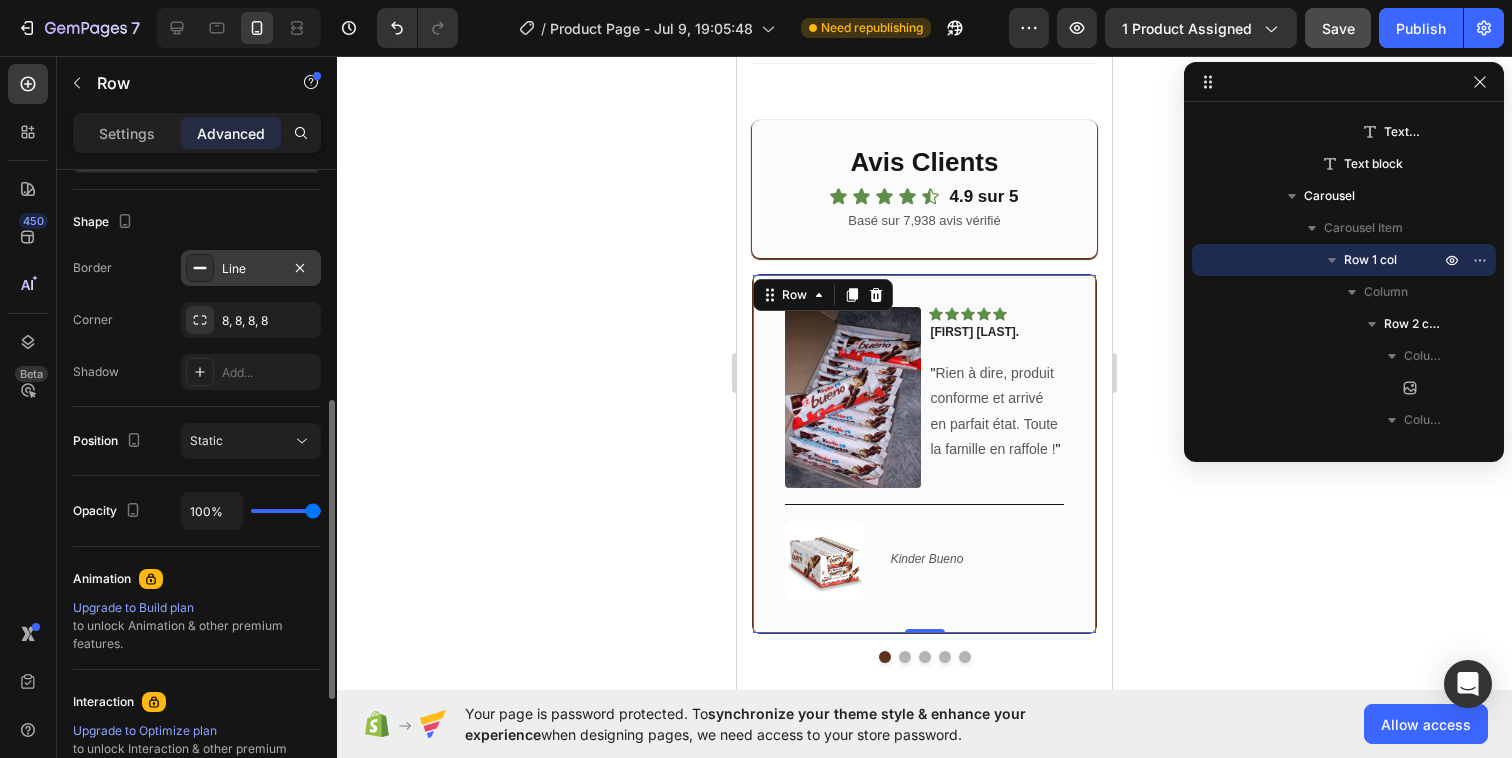 click 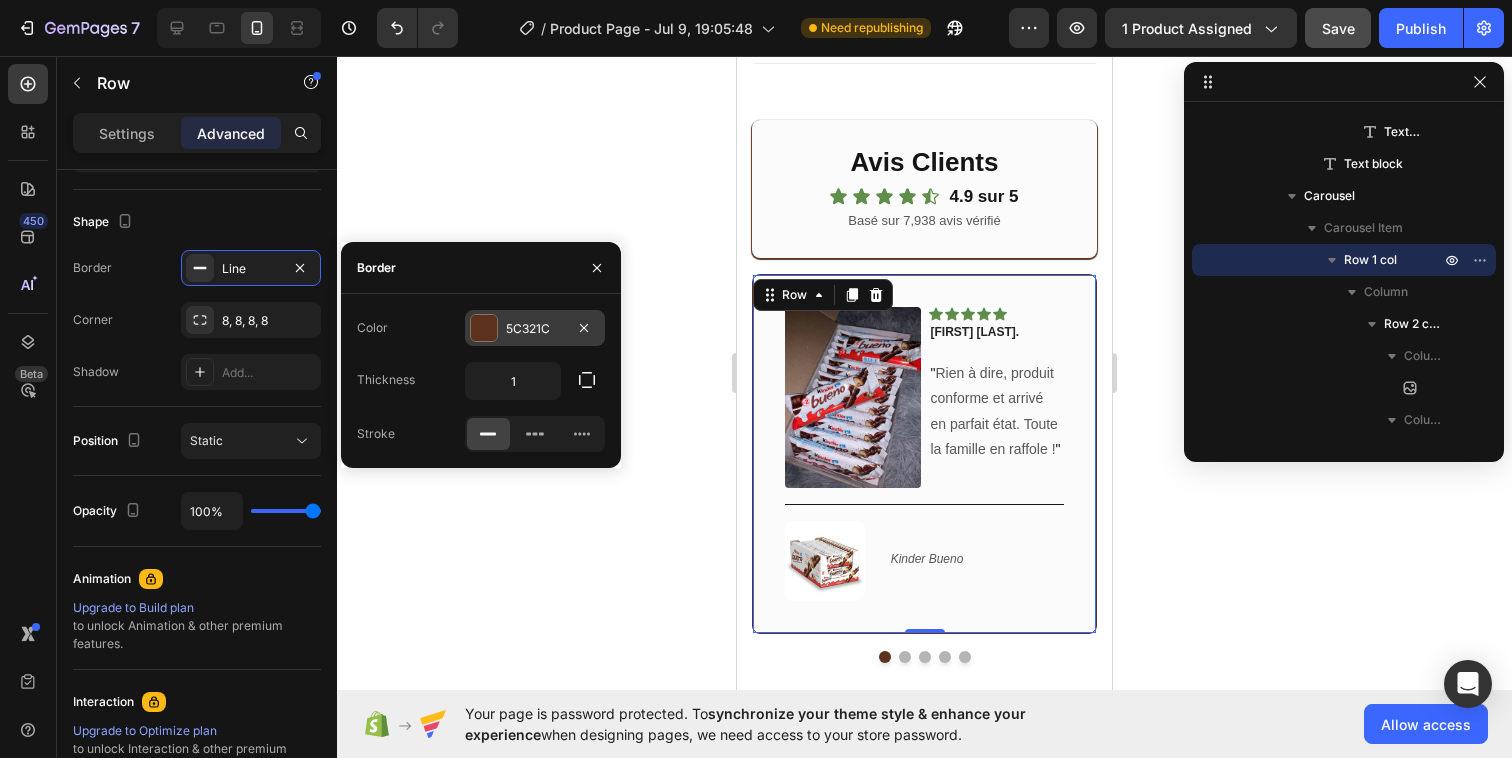 click at bounding box center [484, 328] 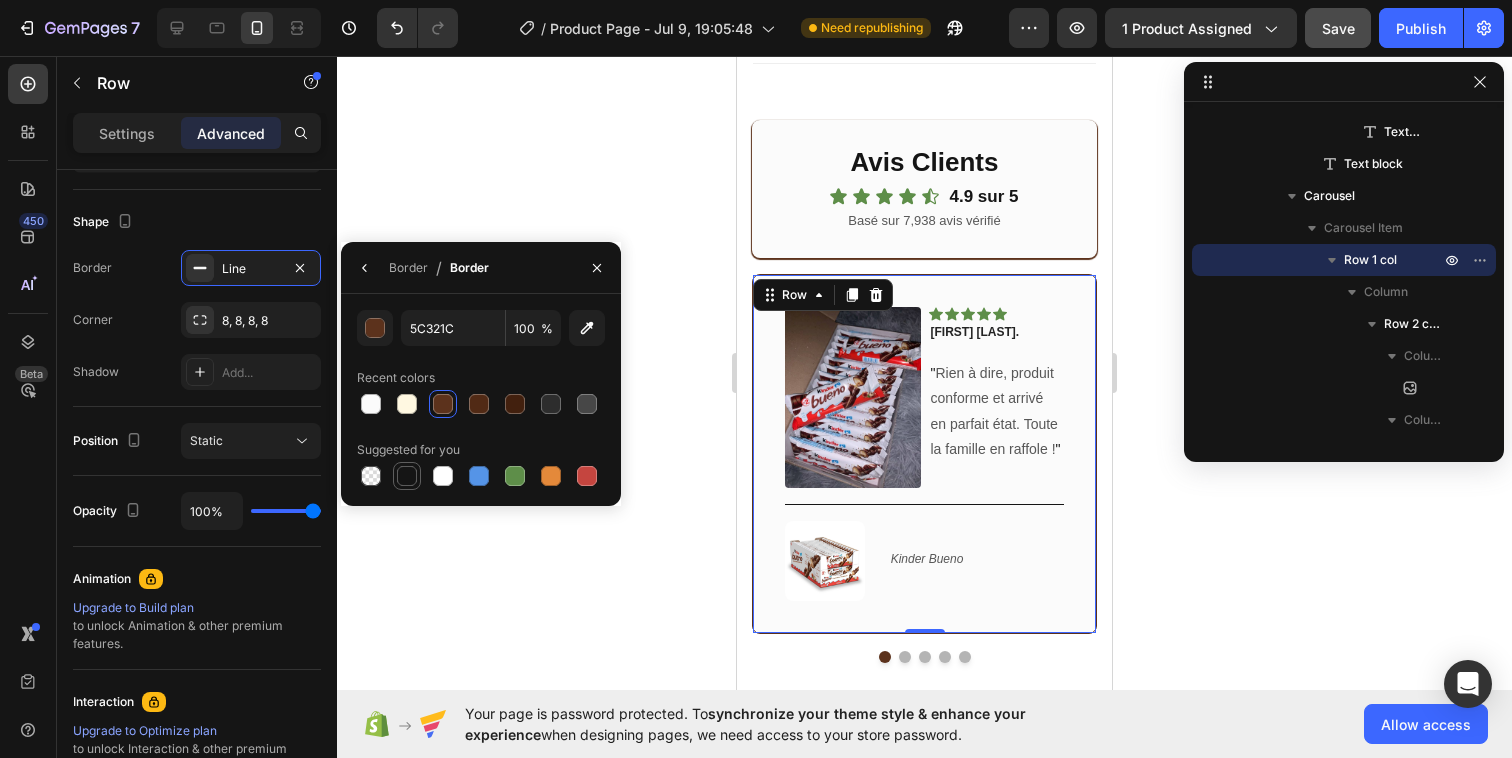 click at bounding box center [407, 476] 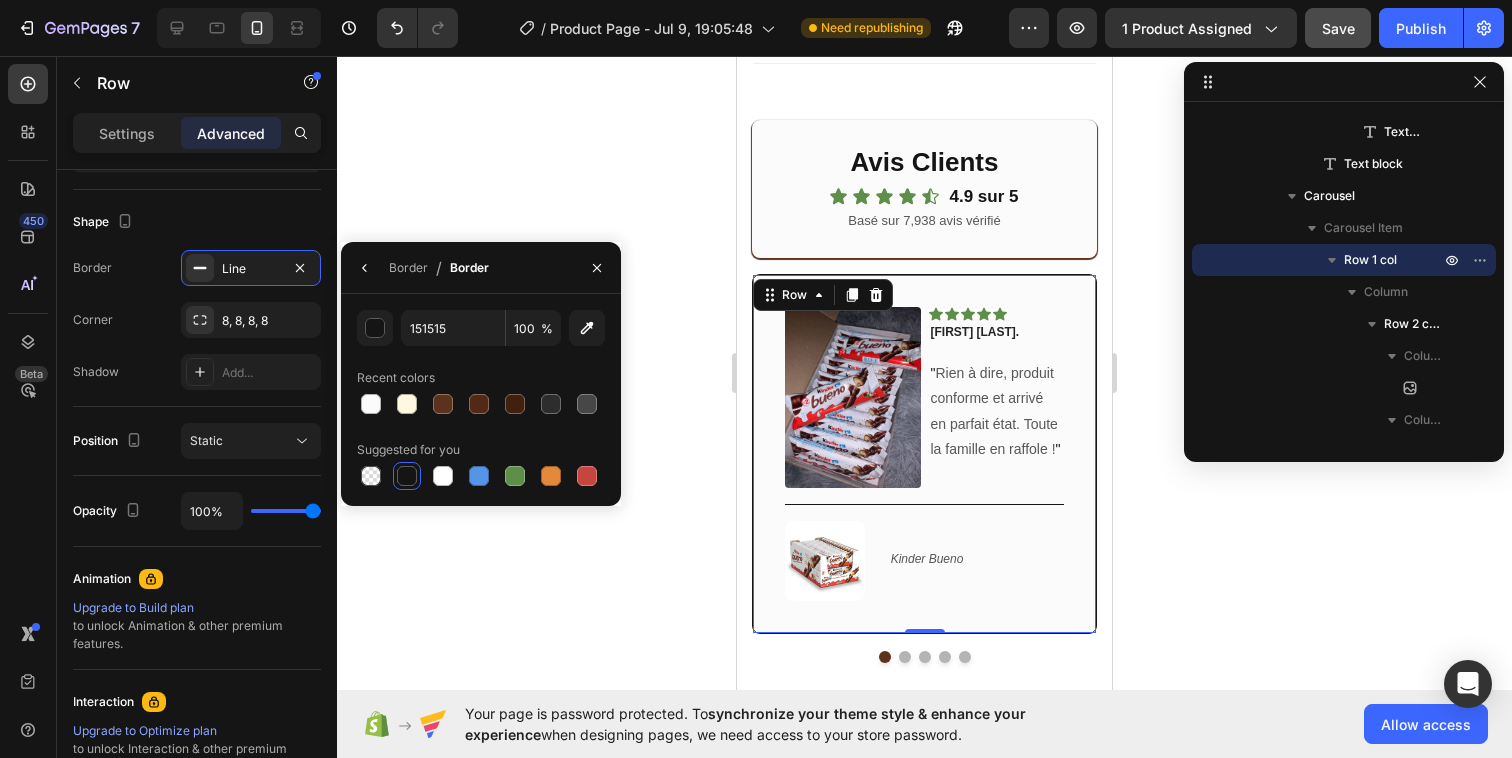 click 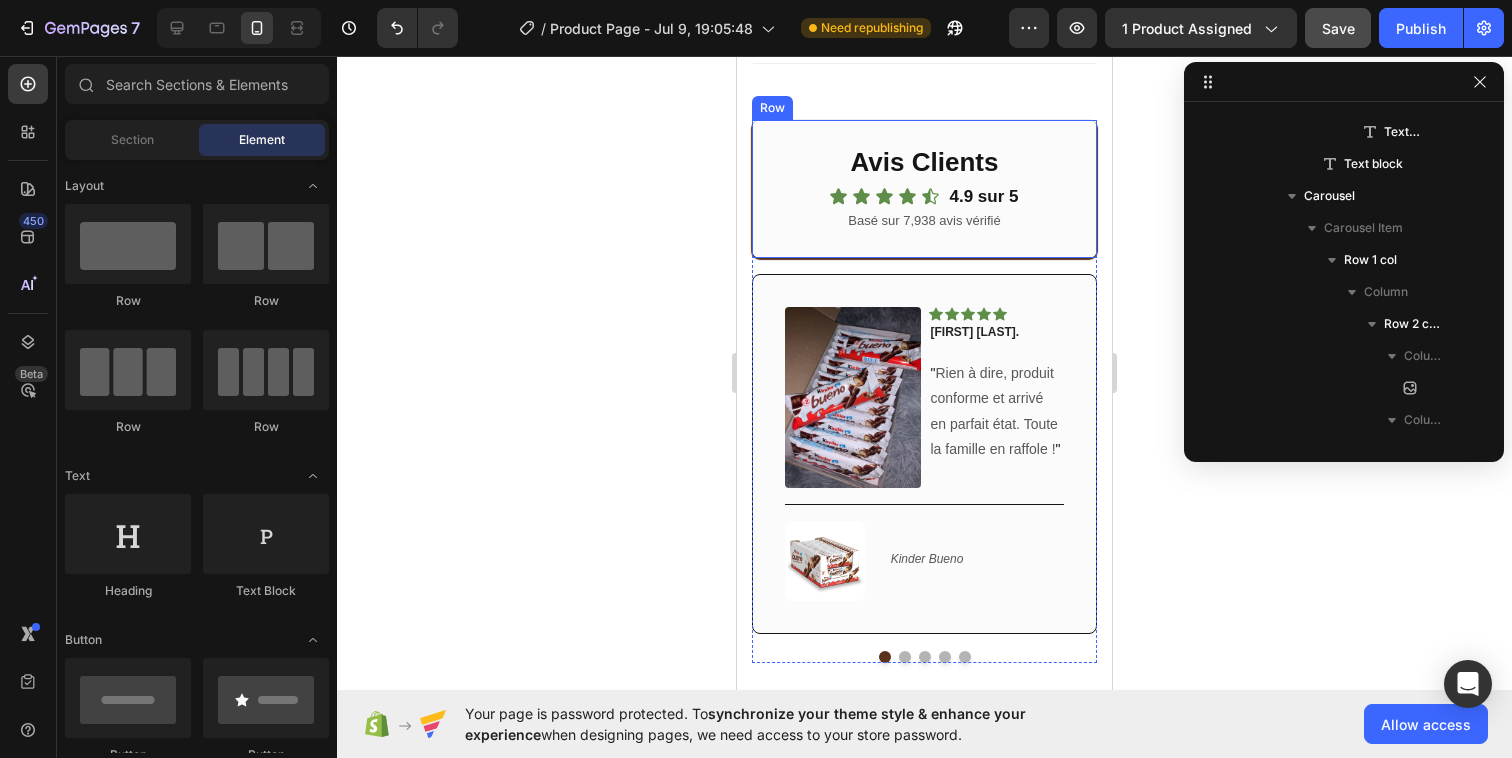 click on "Avis Clients Heading Icon Icon Icon Icon Icon Icon List 4.9 sur 5 Text block Row Basé sur 7,938 avis vérifié  Text block Row" at bounding box center (924, 189) 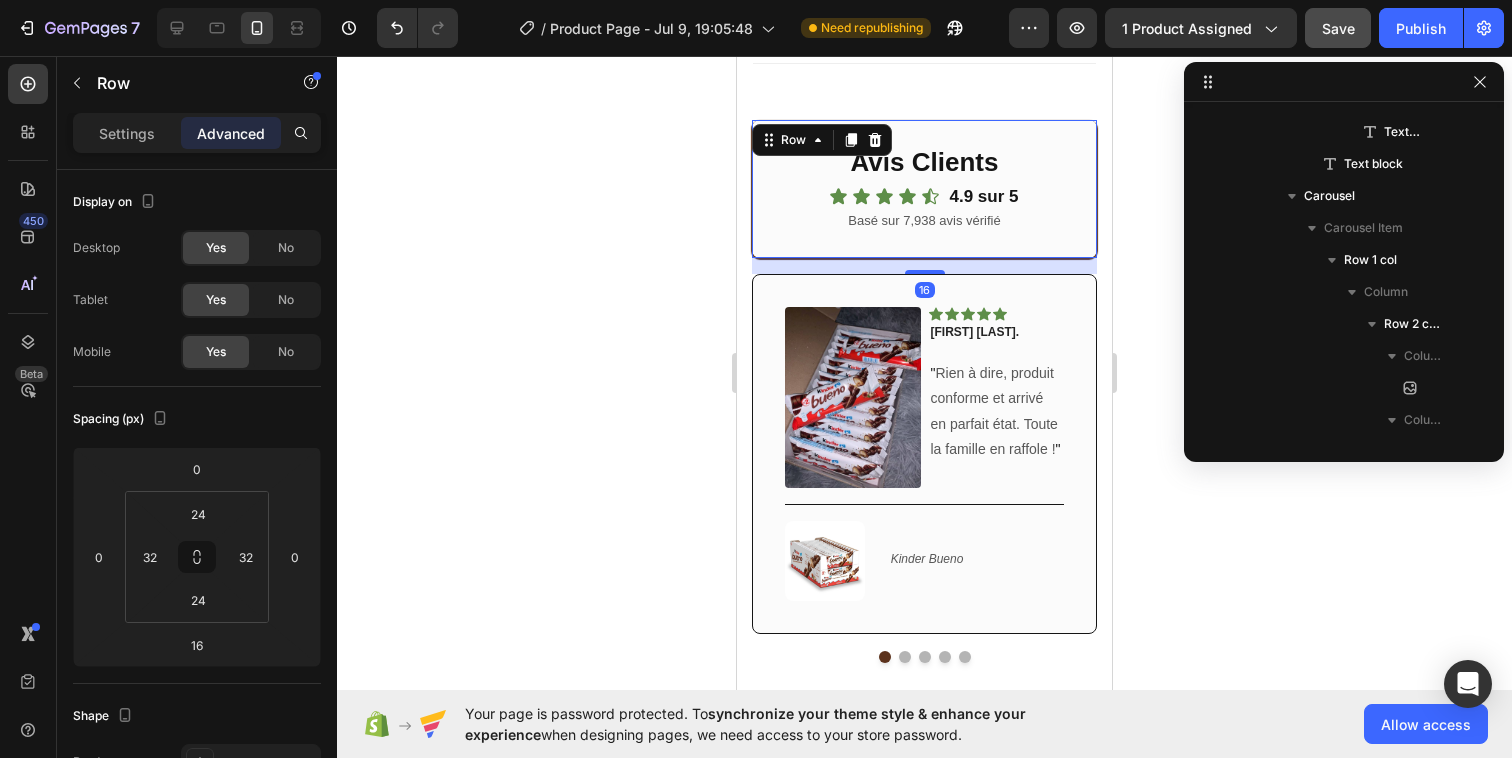scroll, scrollTop: 5274, scrollLeft: 0, axis: vertical 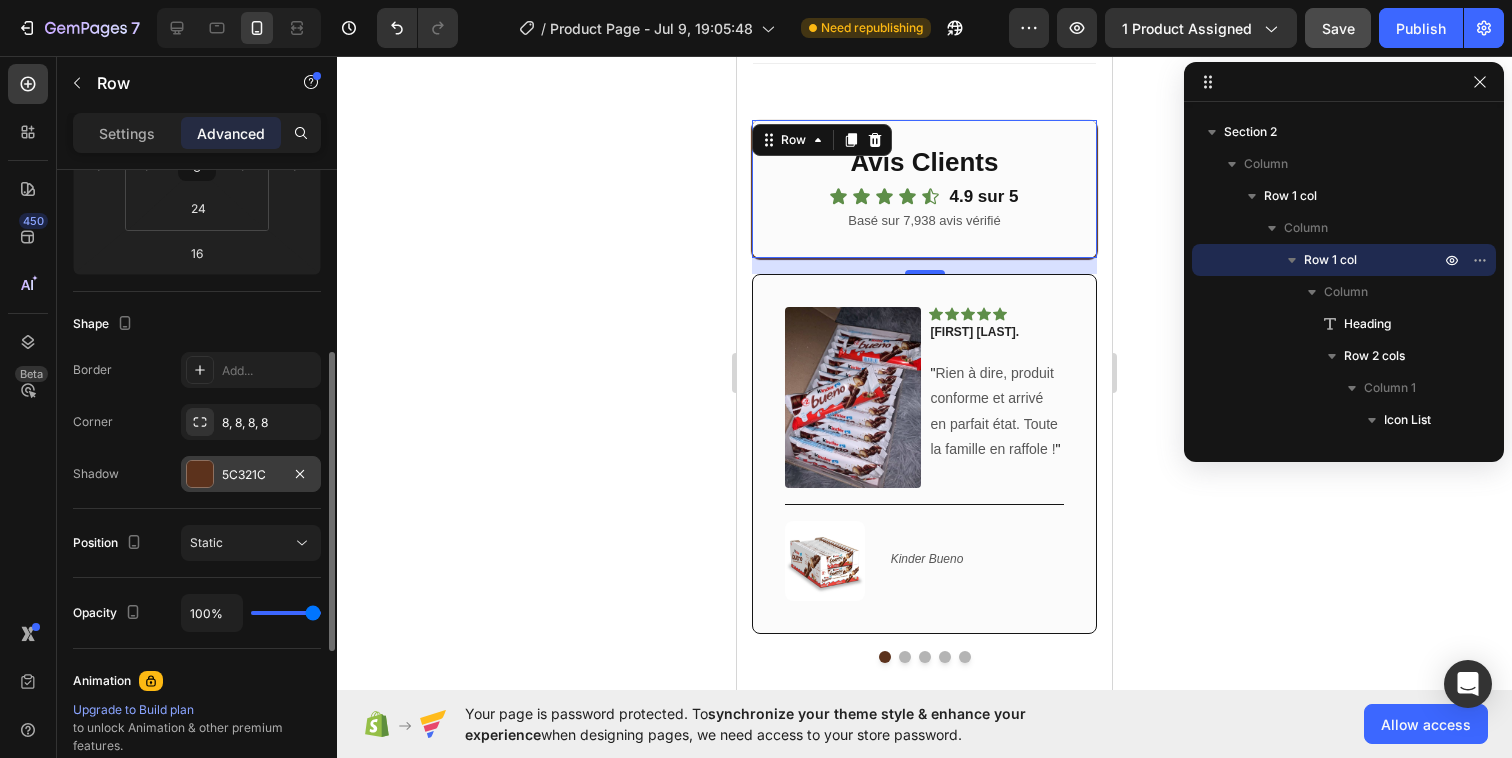 click at bounding box center [200, 474] 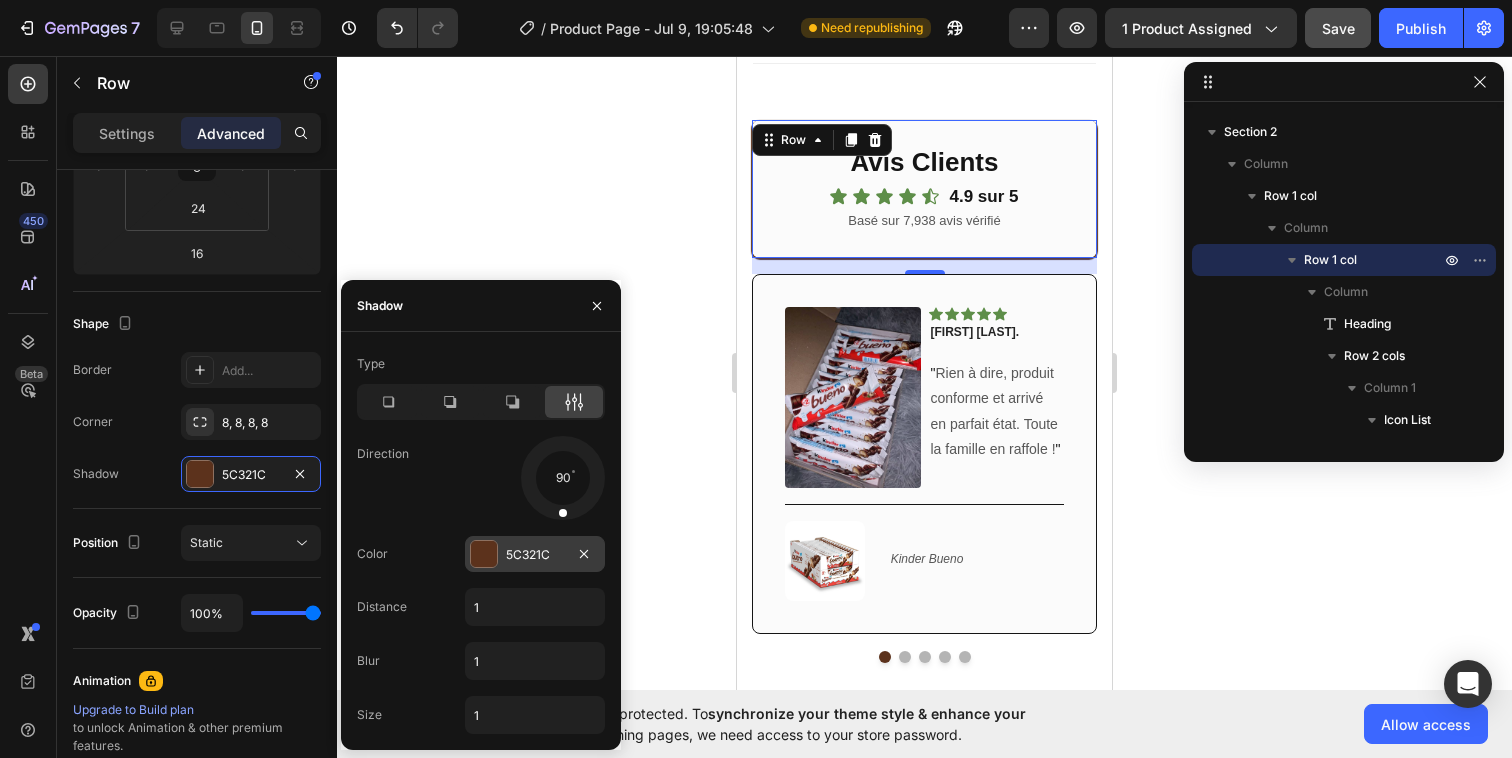click at bounding box center (484, 554) 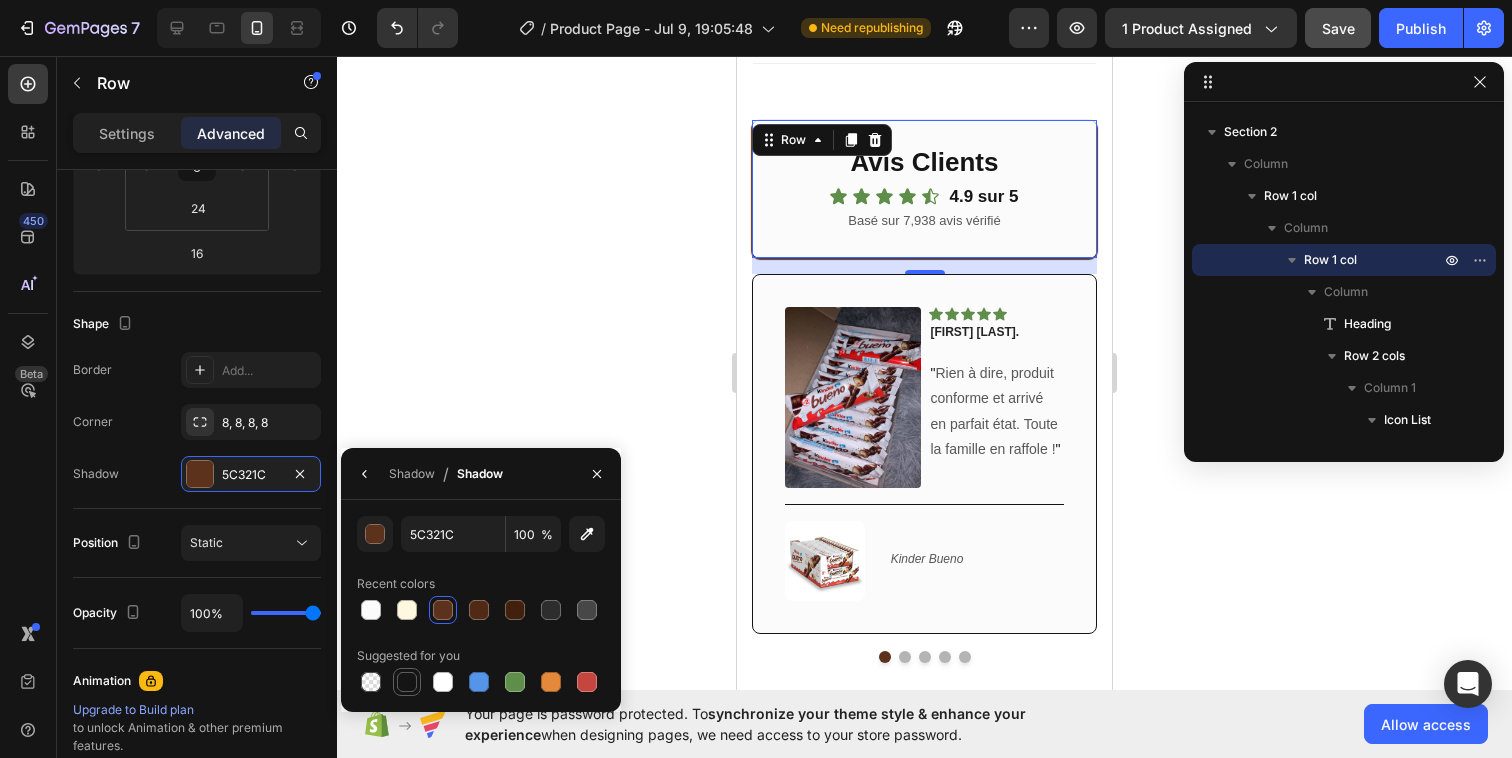 click at bounding box center (407, 682) 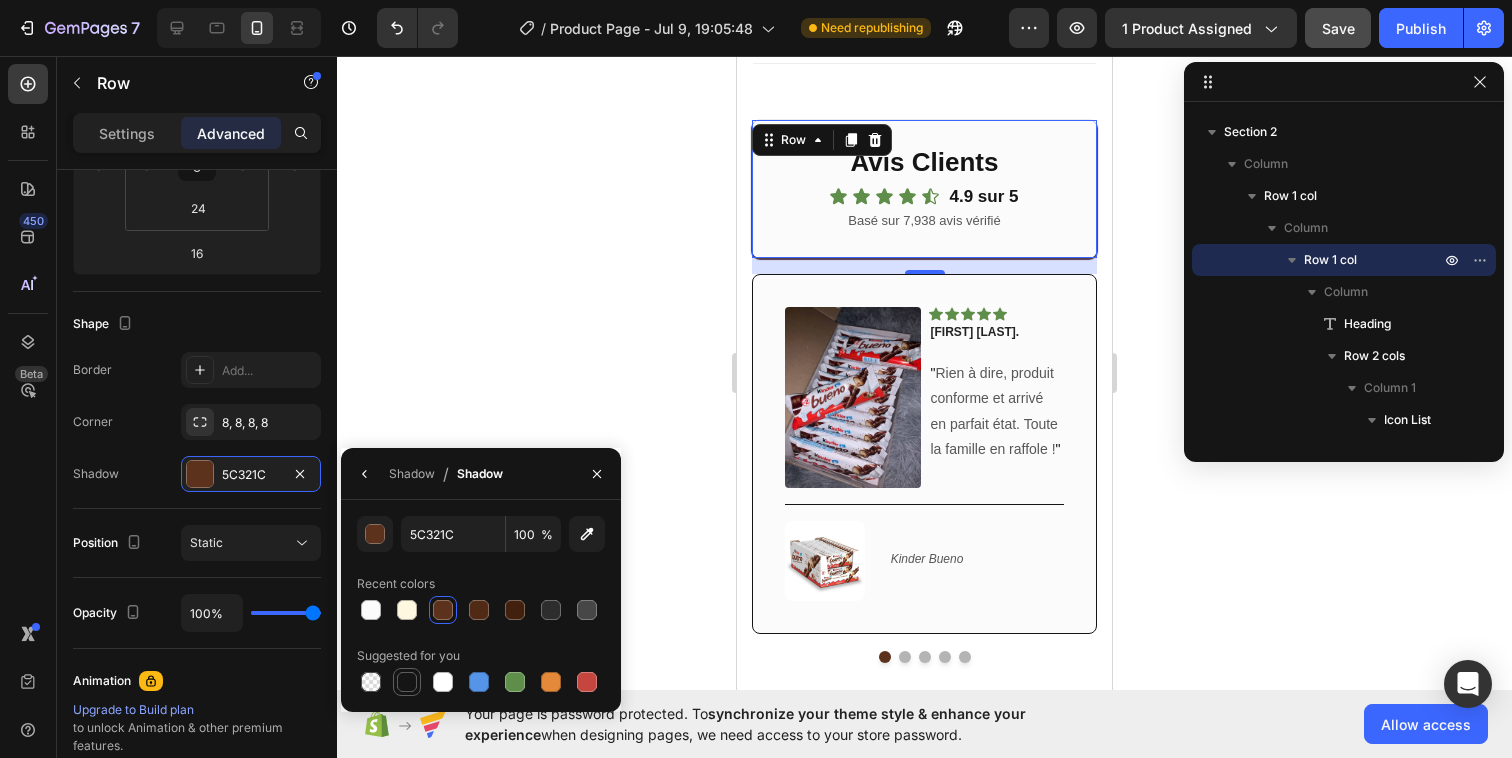 type on "151515" 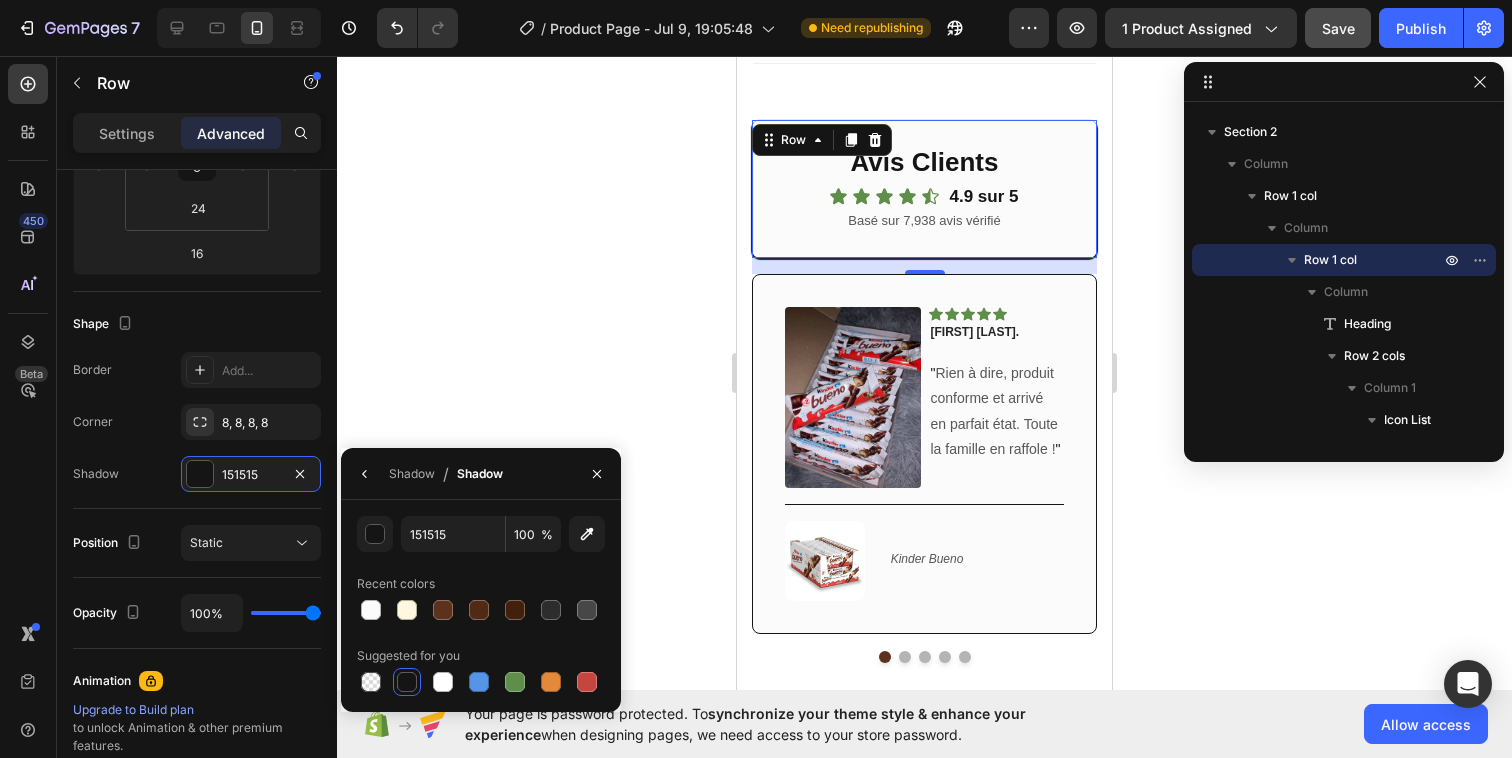 click on "Recent colors" at bounding box center [481, 584] 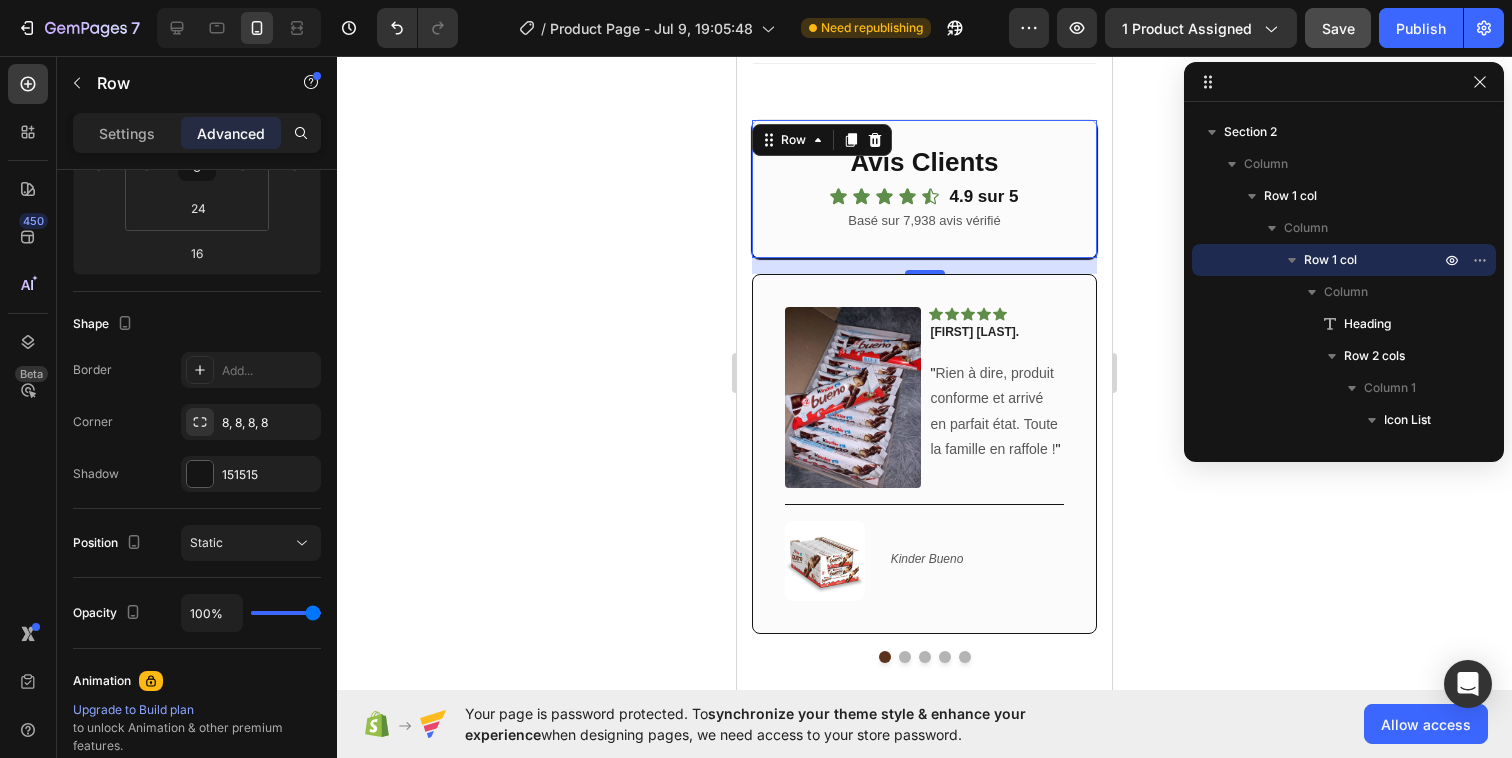 click 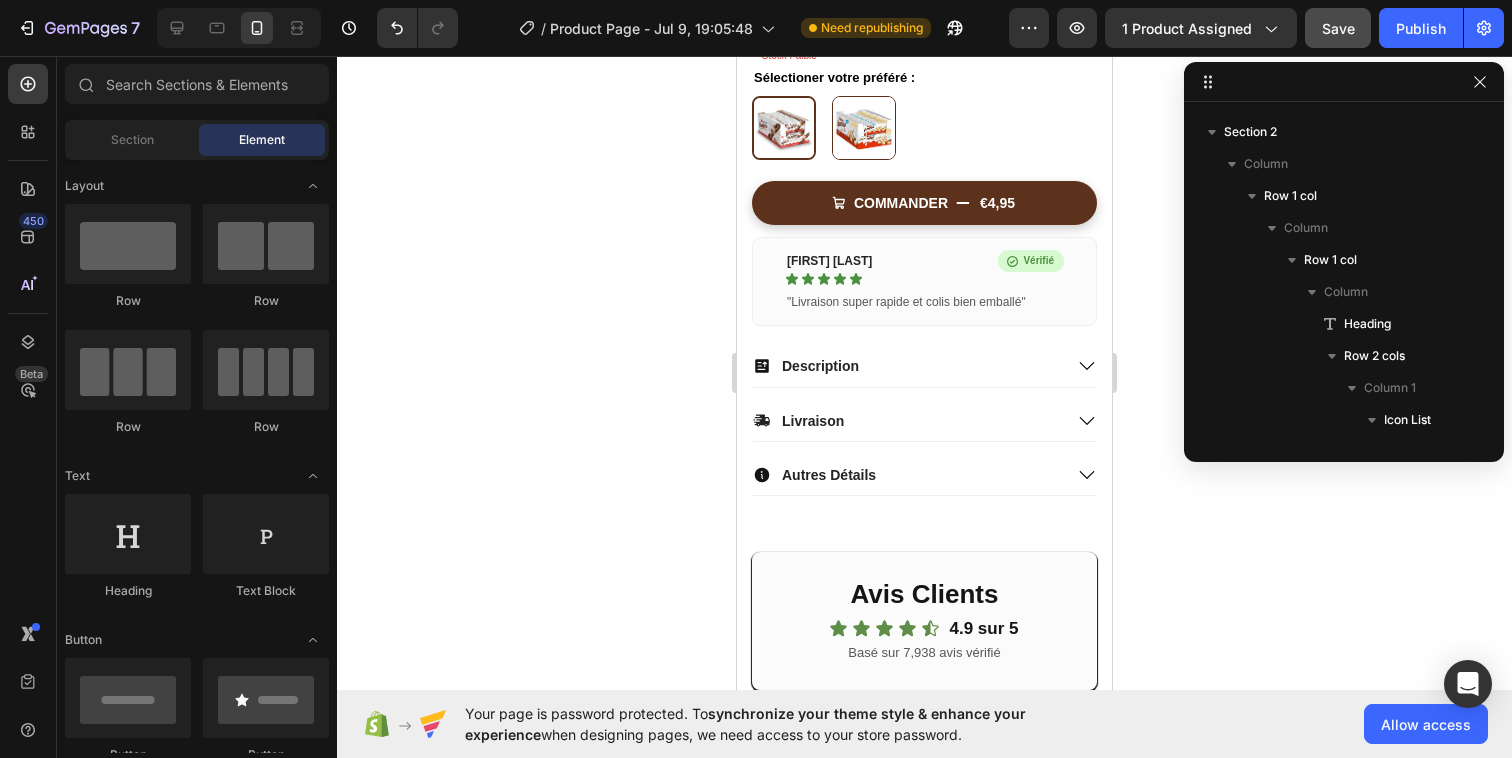 scroll, scrollTop: 559, scrollLeft: 0, axis: vertical 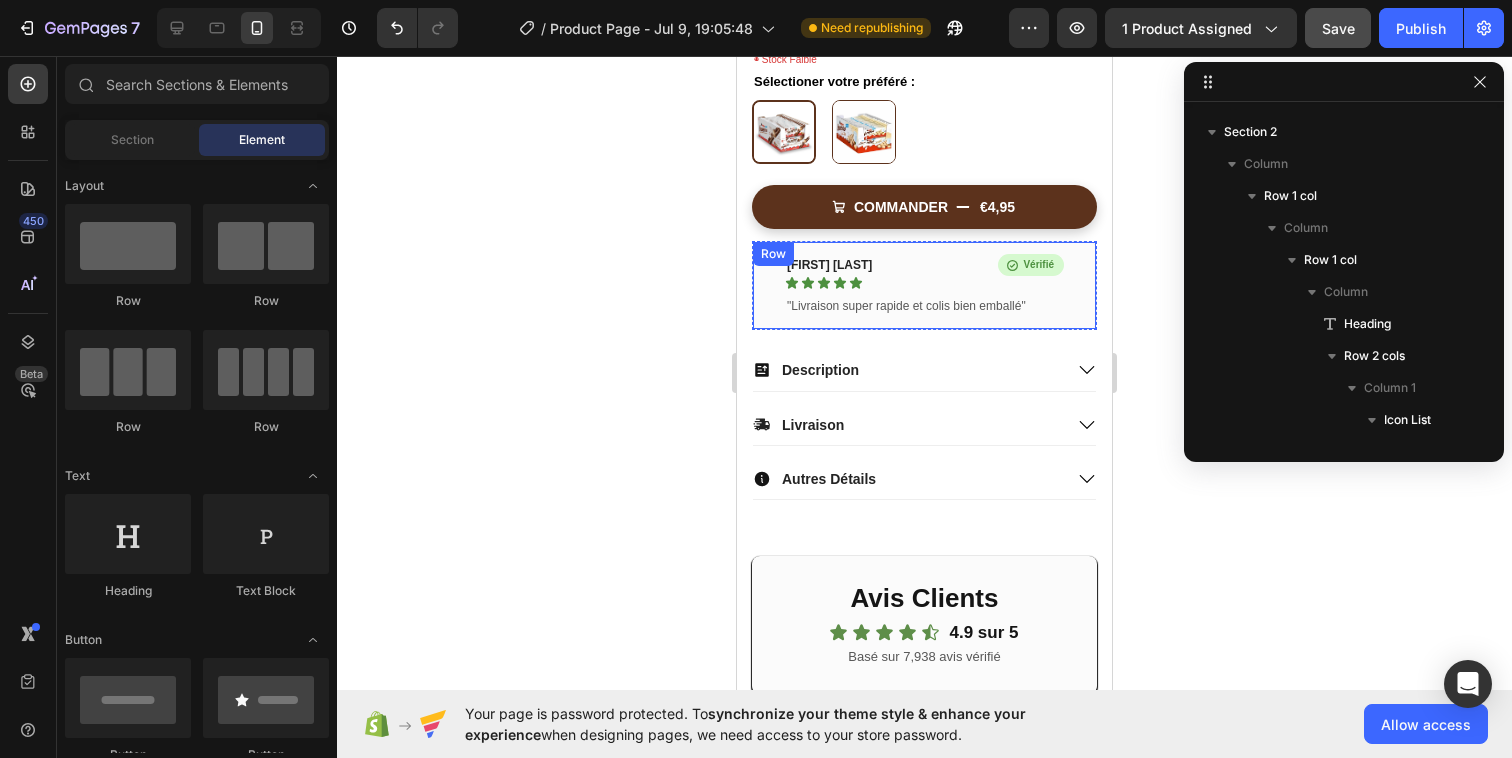 click on "[FIRST] [LAST]. Text block
Icon
Icon
Icon
Icon
Icon Row
Icon Vérifié Text Block Row Row "Livraison super rapide et colis bien emballé" Text block Row" at bounding box center [924, 285] 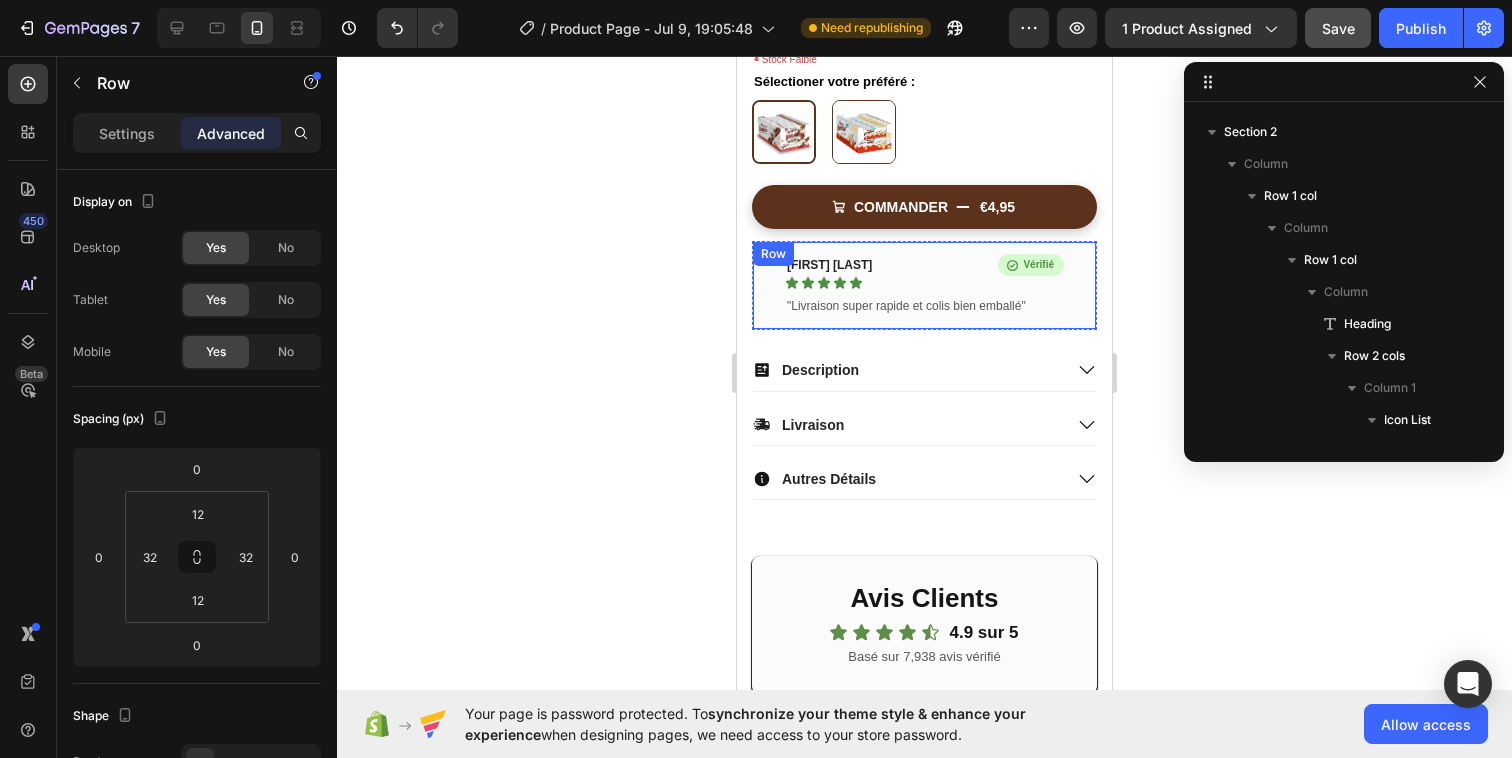 scroll, scrollTop: 1754, scrollLeft: 0, axis: vertical 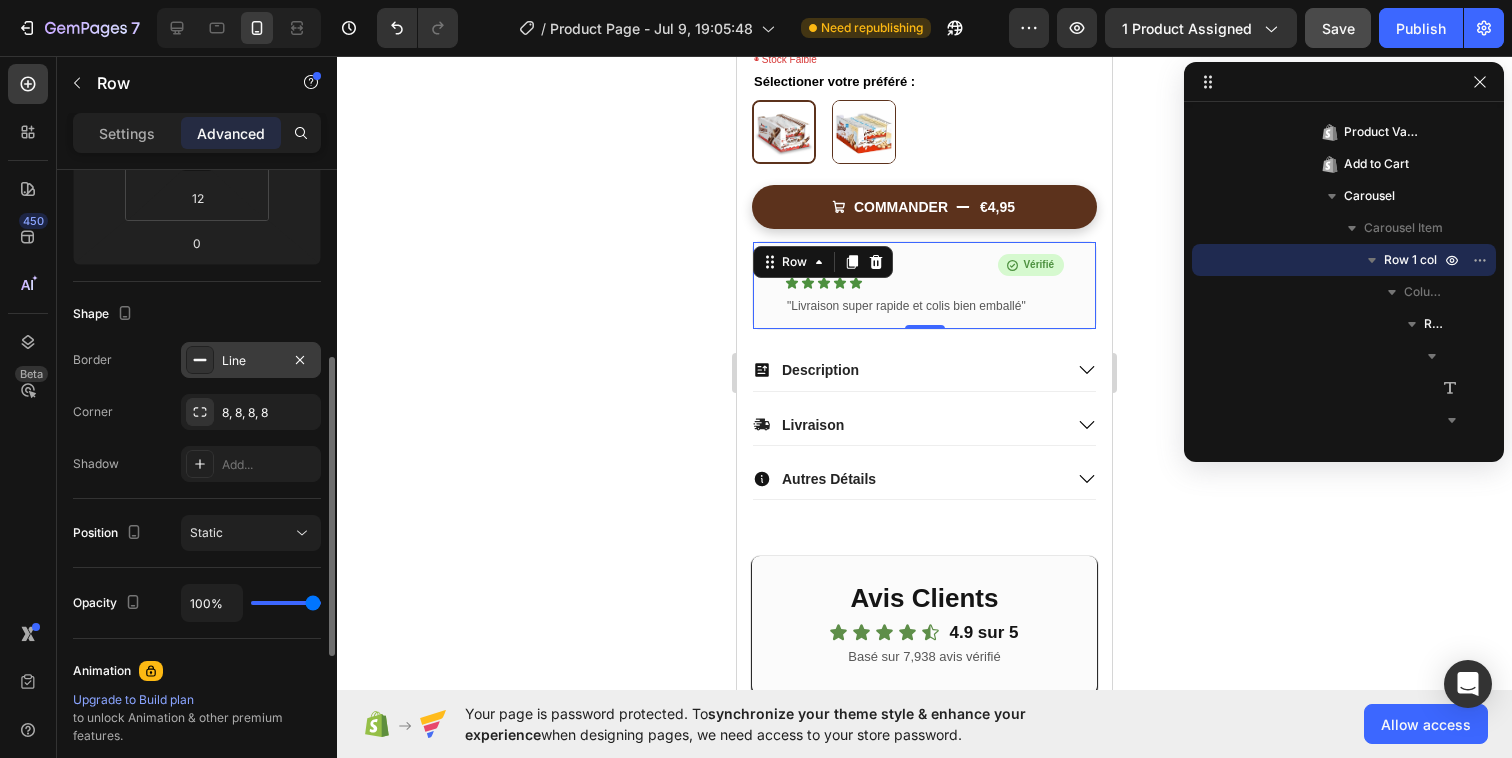 click 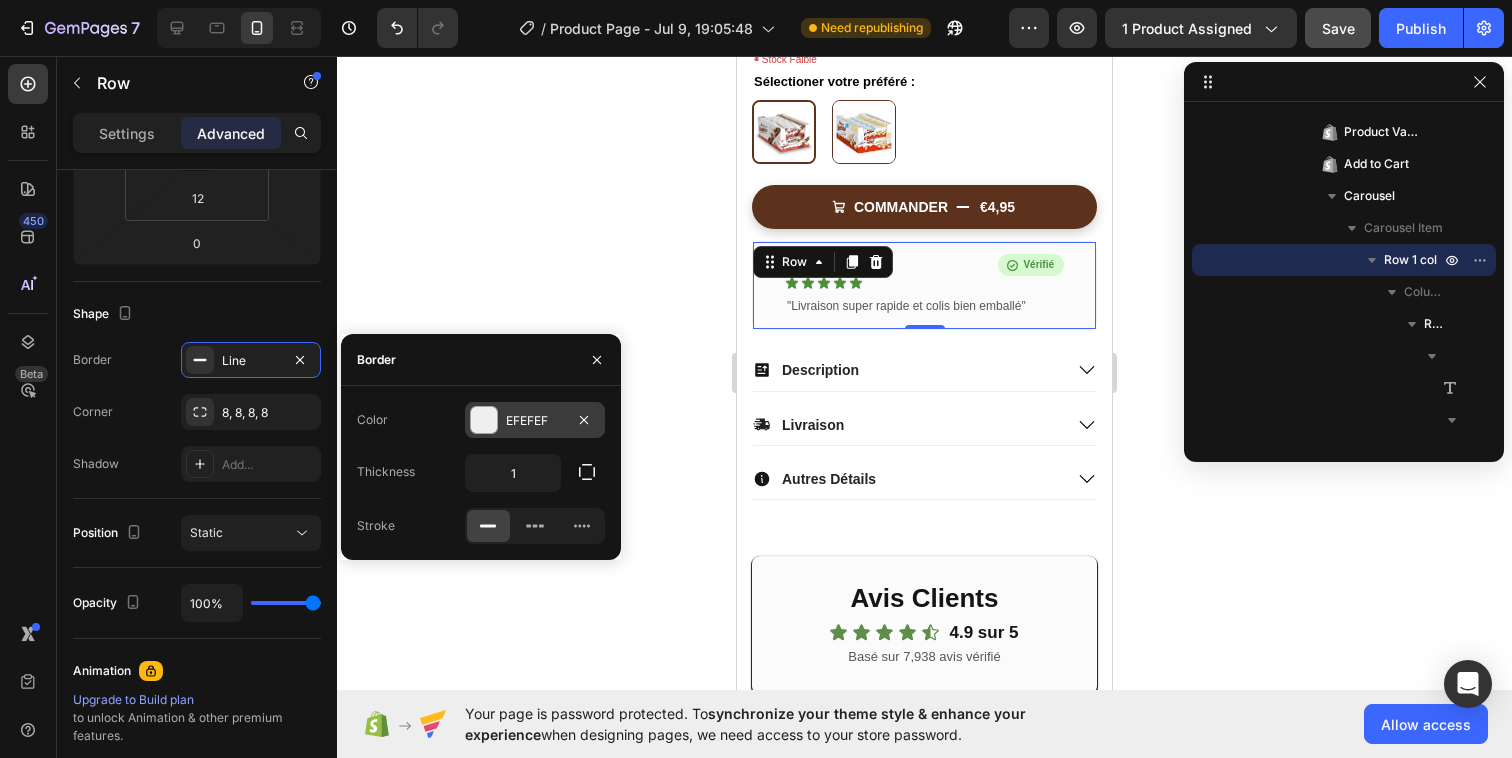 click on "EFEFEF" at bounding box center (535, 421) 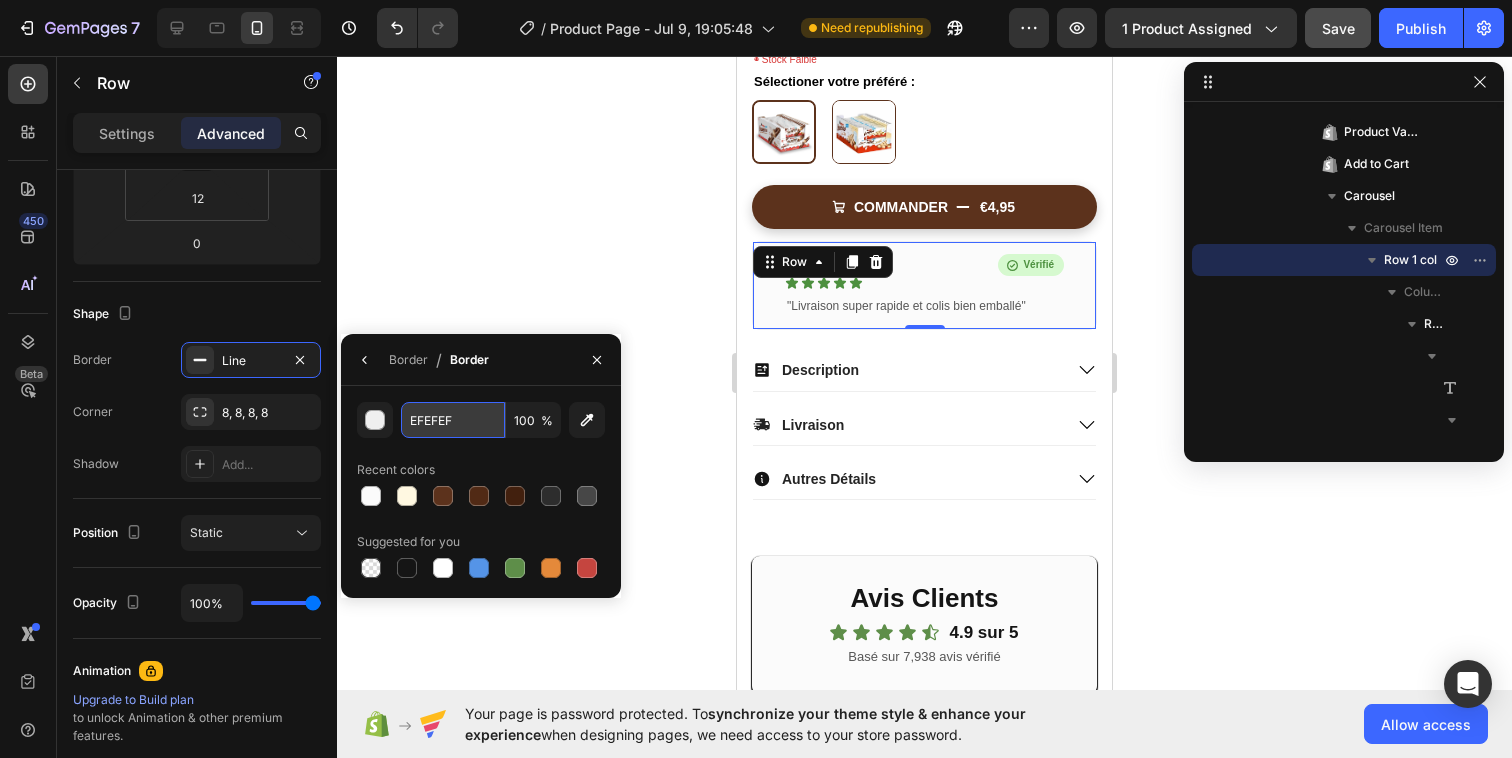 click on "EFEFEF" at bounding box center (453, 420) 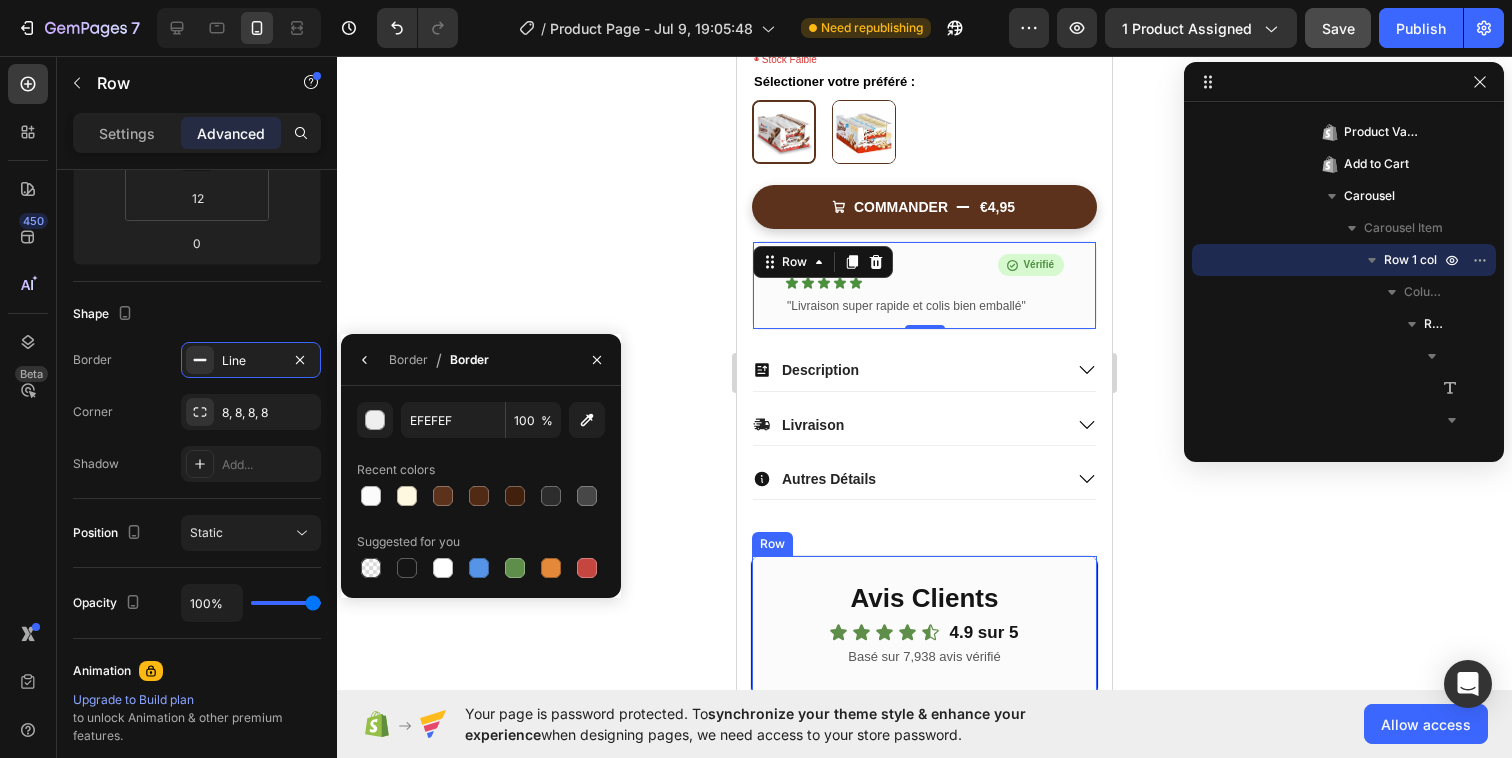 click on "Avis Clients Heading Icon Icon Icon Icon Icon Icon List 4.9 sur 5 Text block Row Basé sur 7,938 avis vérifié  Text block Row" at bounding box center (924, 625) 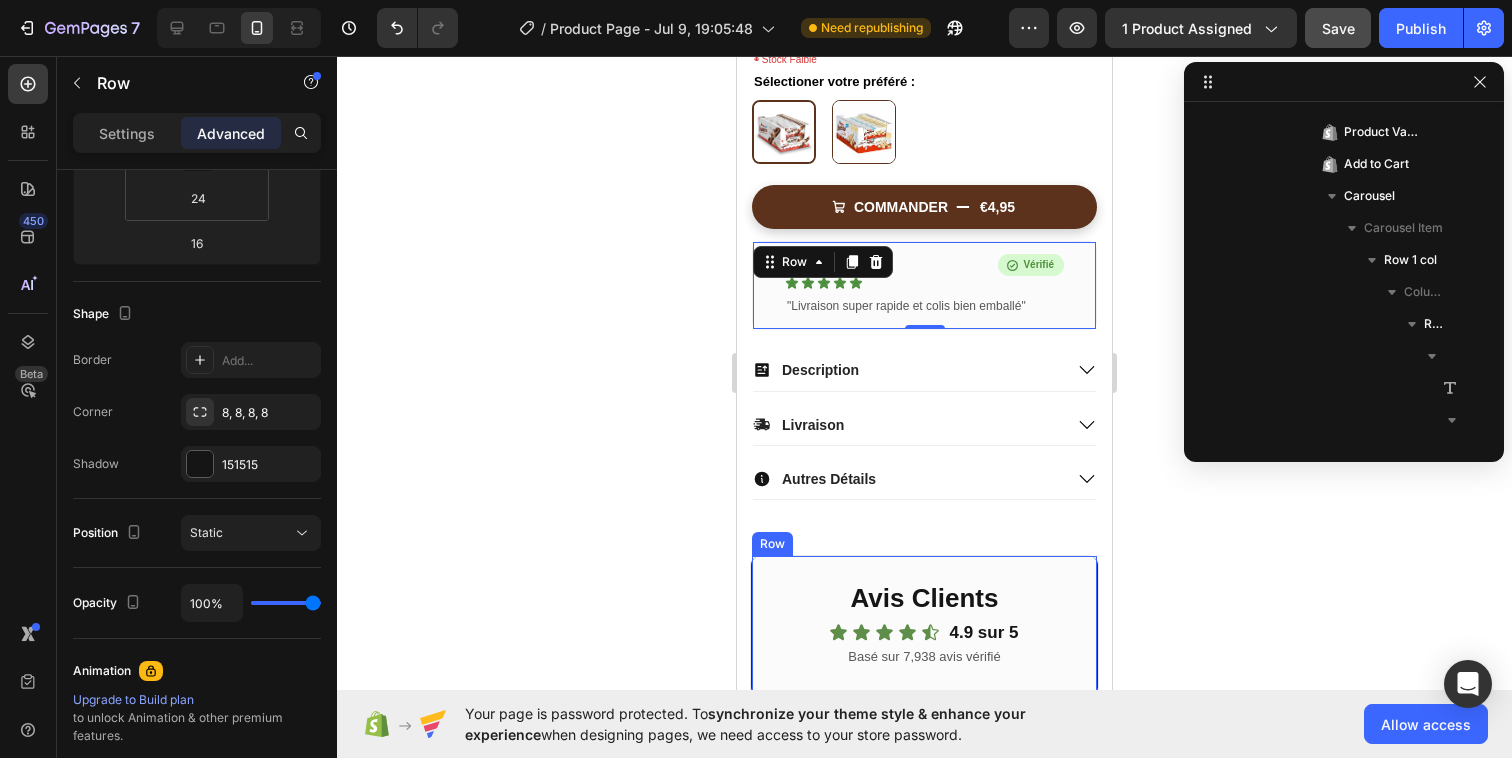 scroll, scrollTop: 5274, scrollLeft: 0, axis: vertical 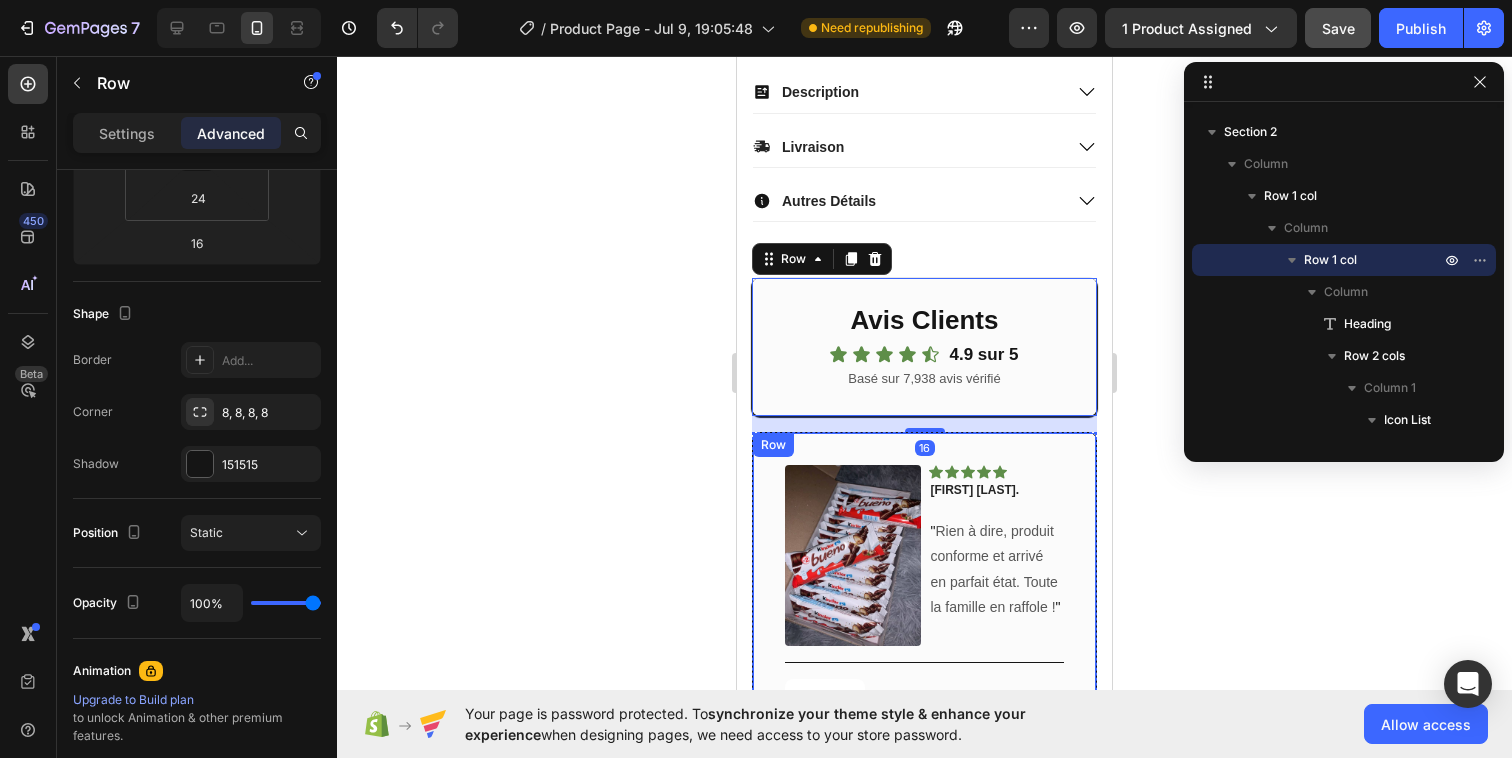 click on "Image
Icon
Icon
Icon
Icon
Icon Row Théo J. Text block " Rien à dire, produit conforme et arrivé en parfait état. Toute la famille en raffole ! " Text block Row                Title Line (P) Images & Gallery Kinder Bueno (P) Title Product Row" at bounding box center (924, 612) 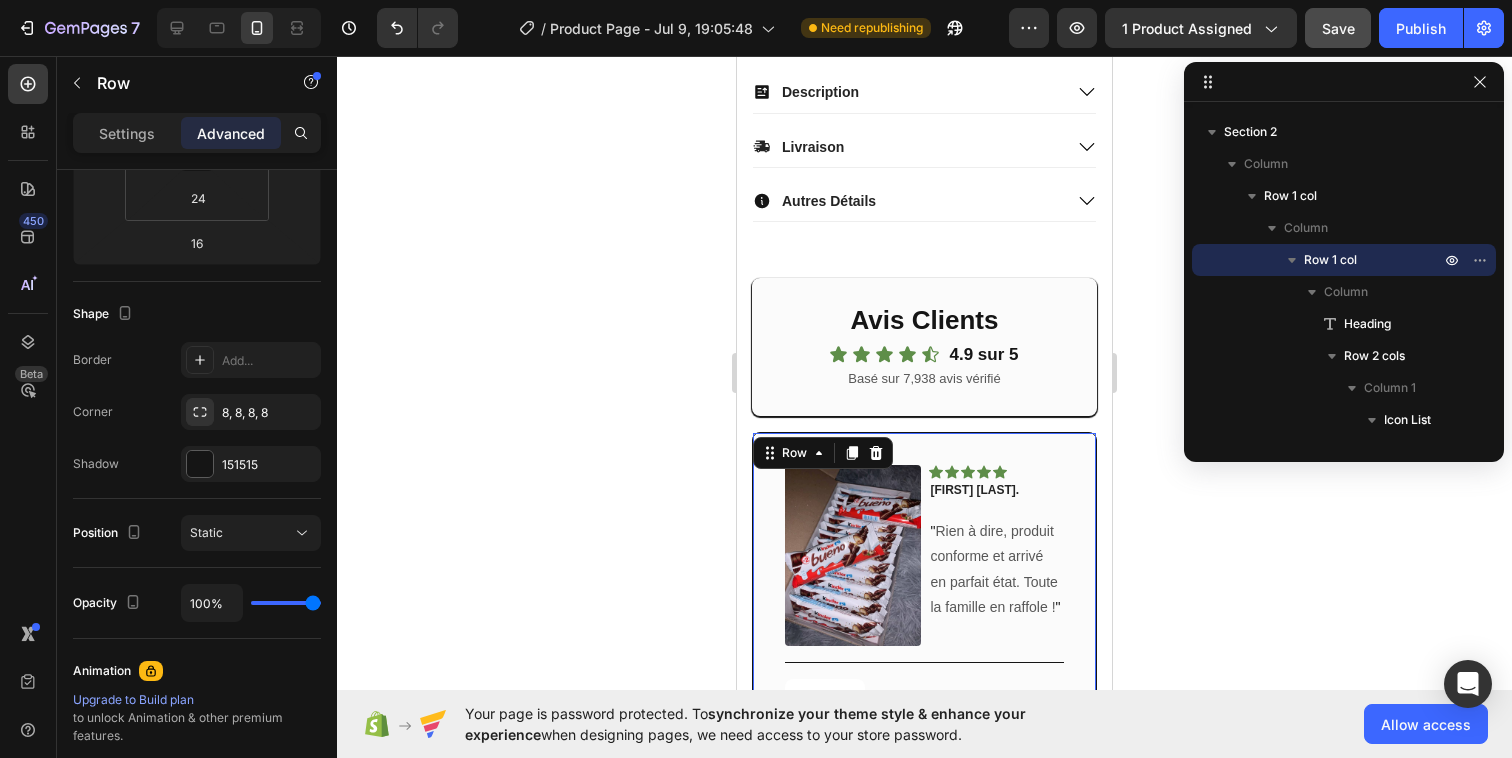 scroll, scrollTop: 5946, scrollLeft: 0, axis: vertical 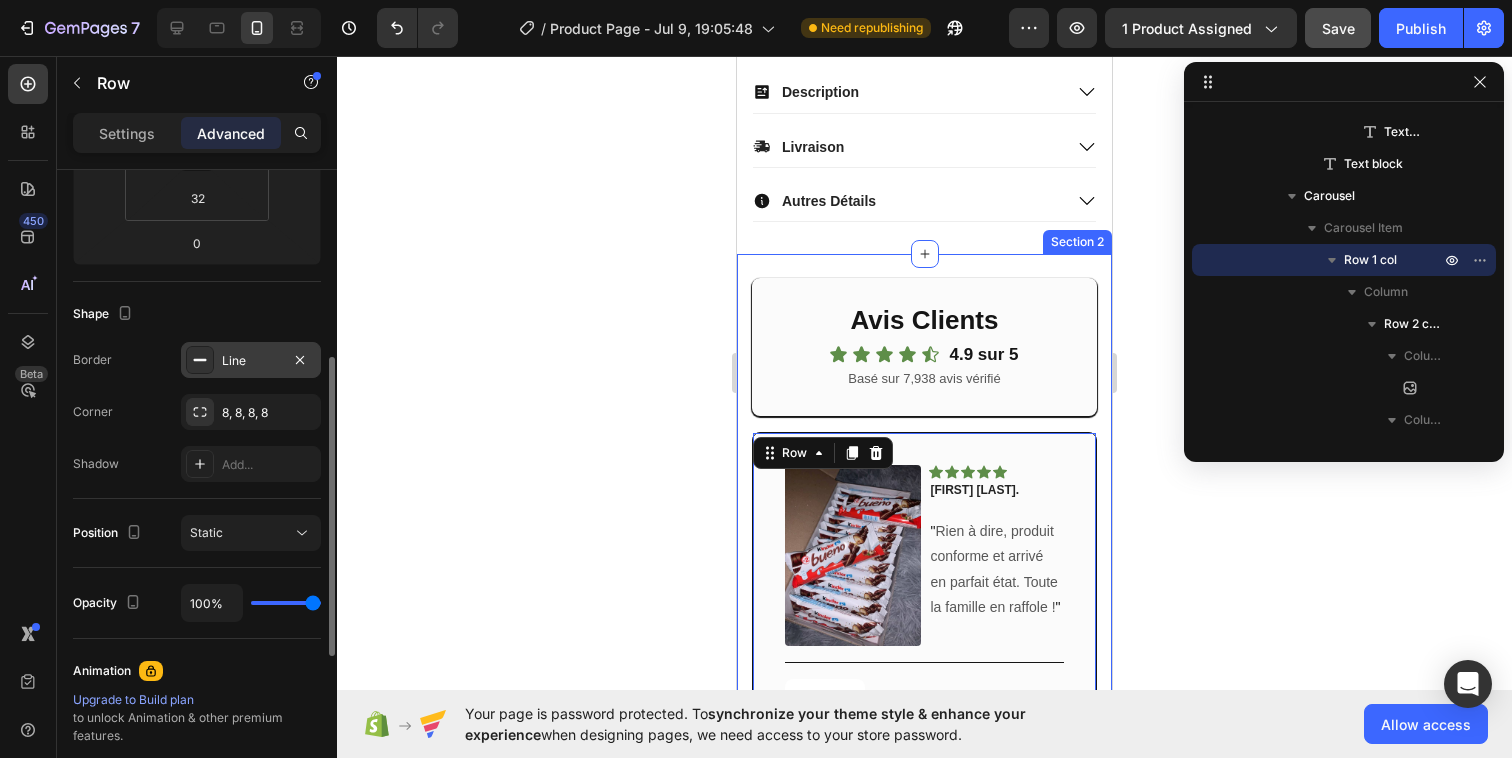 click 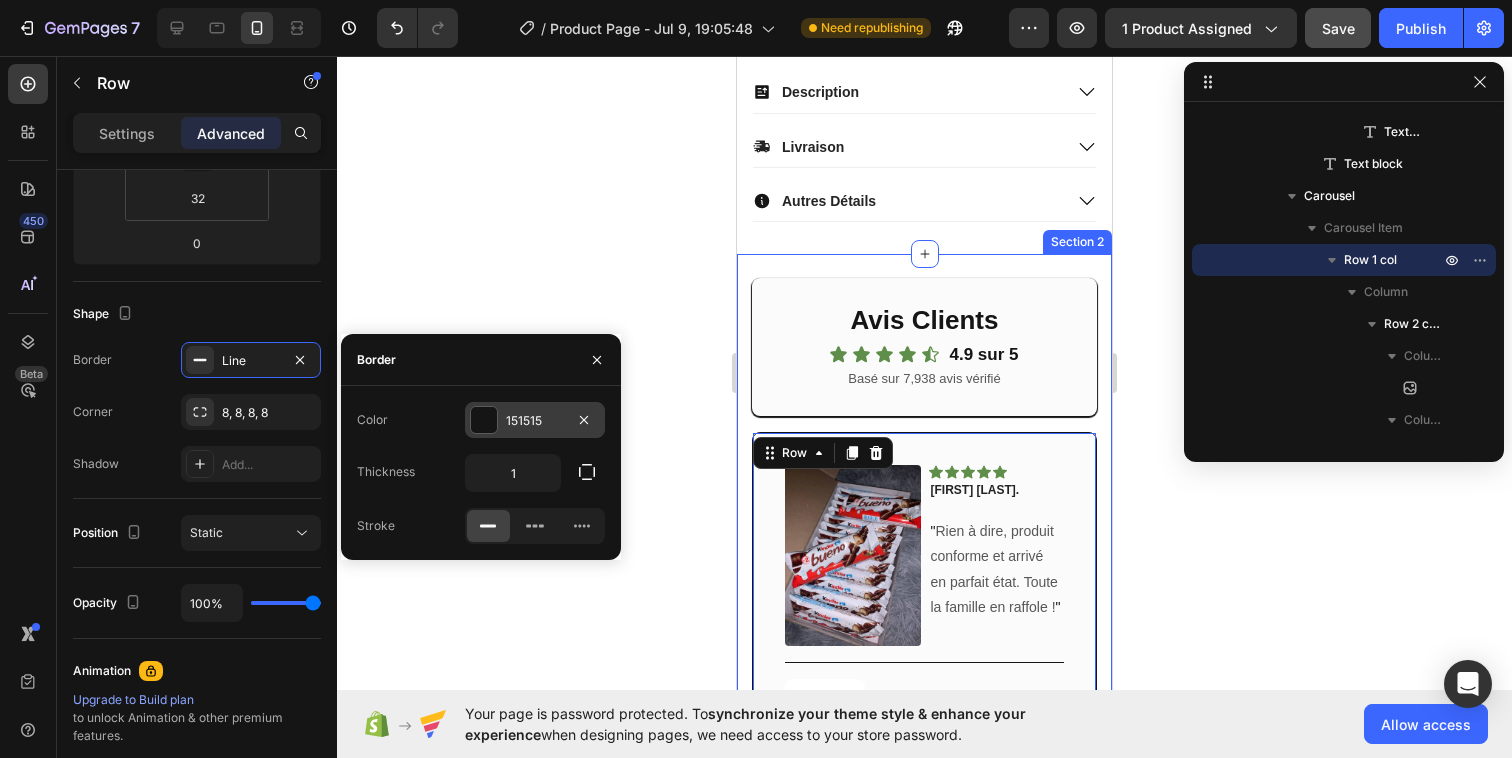 click on "151515" at bounding box center [535, 421] 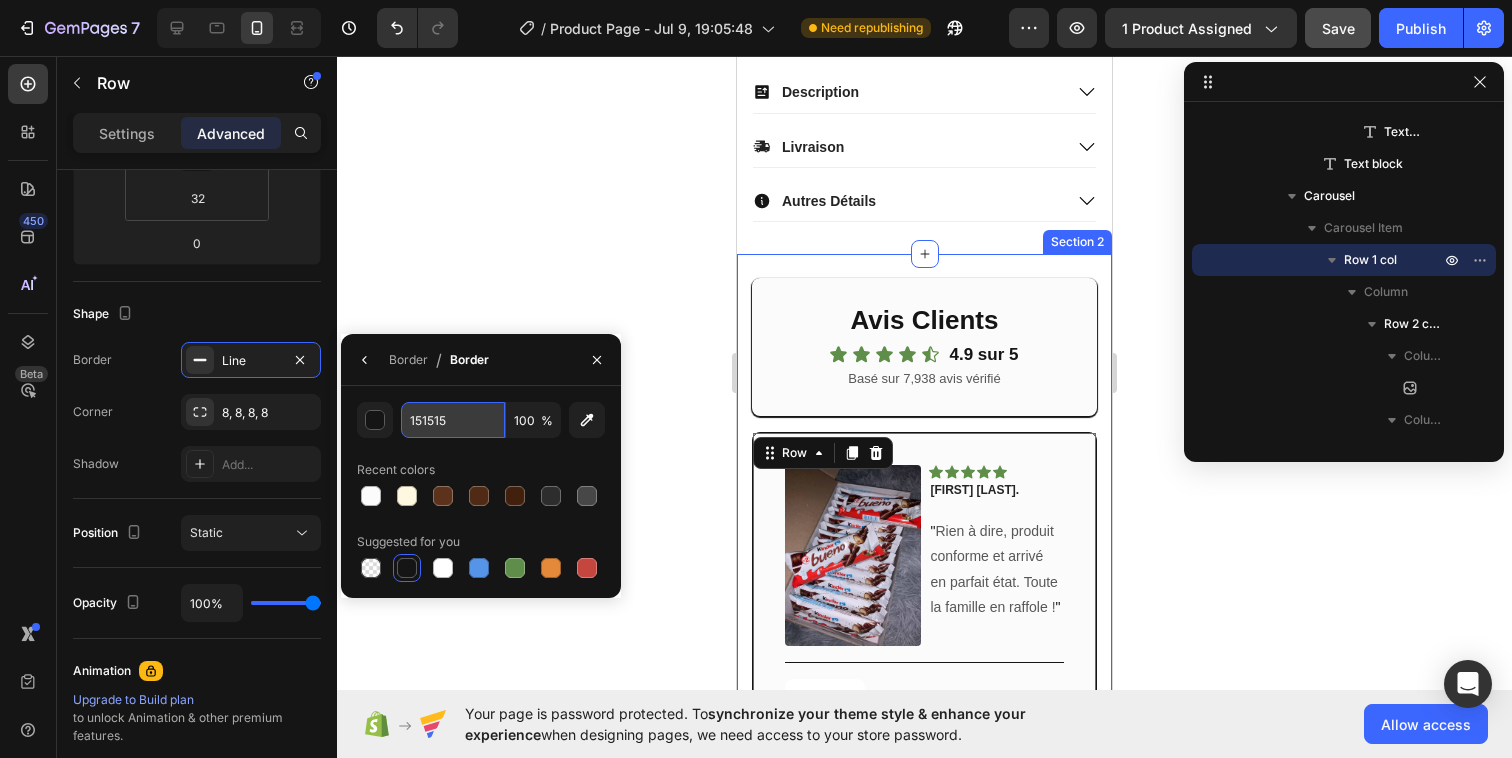 click on "151515" at bounding box center [453, 420] 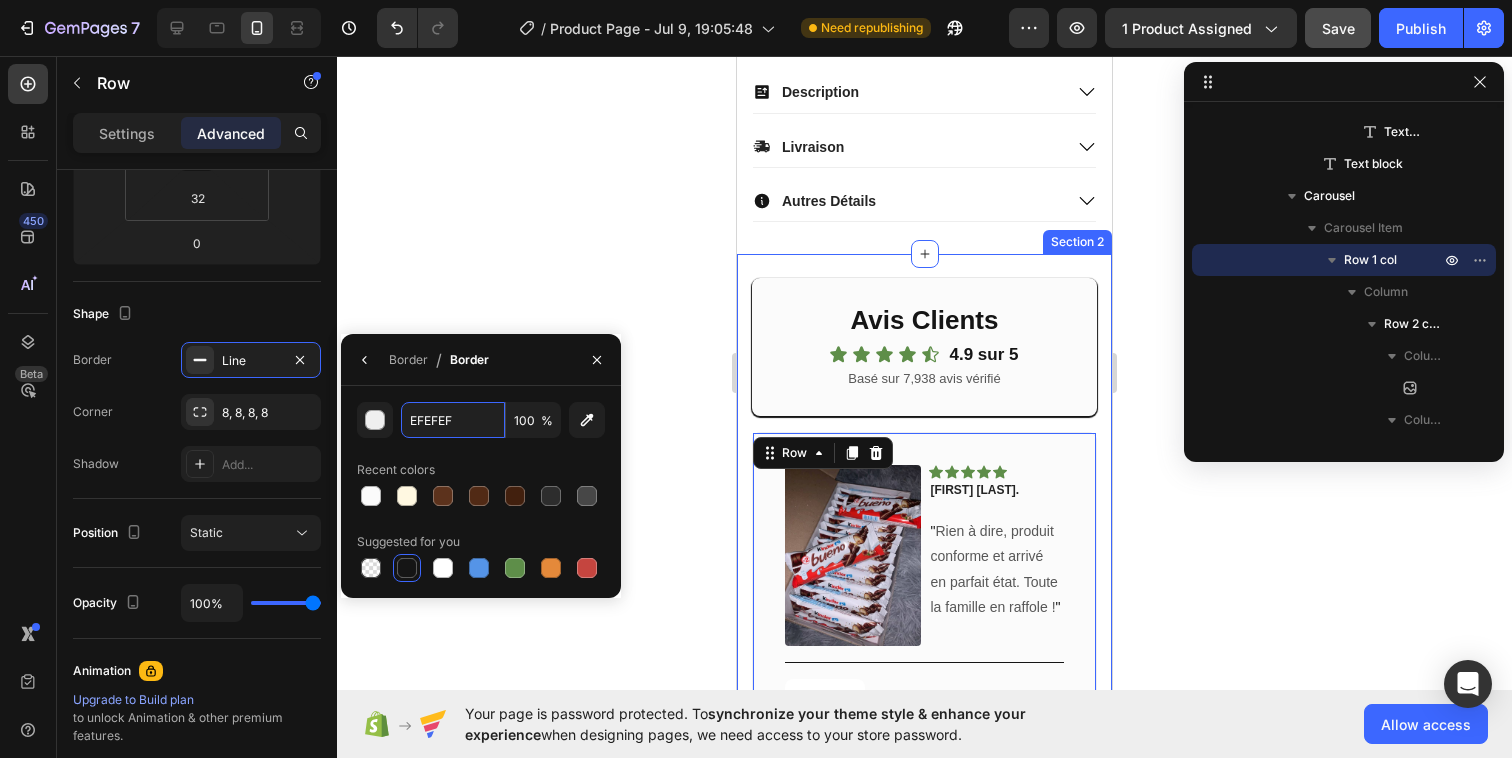 type on "EFEFEF" 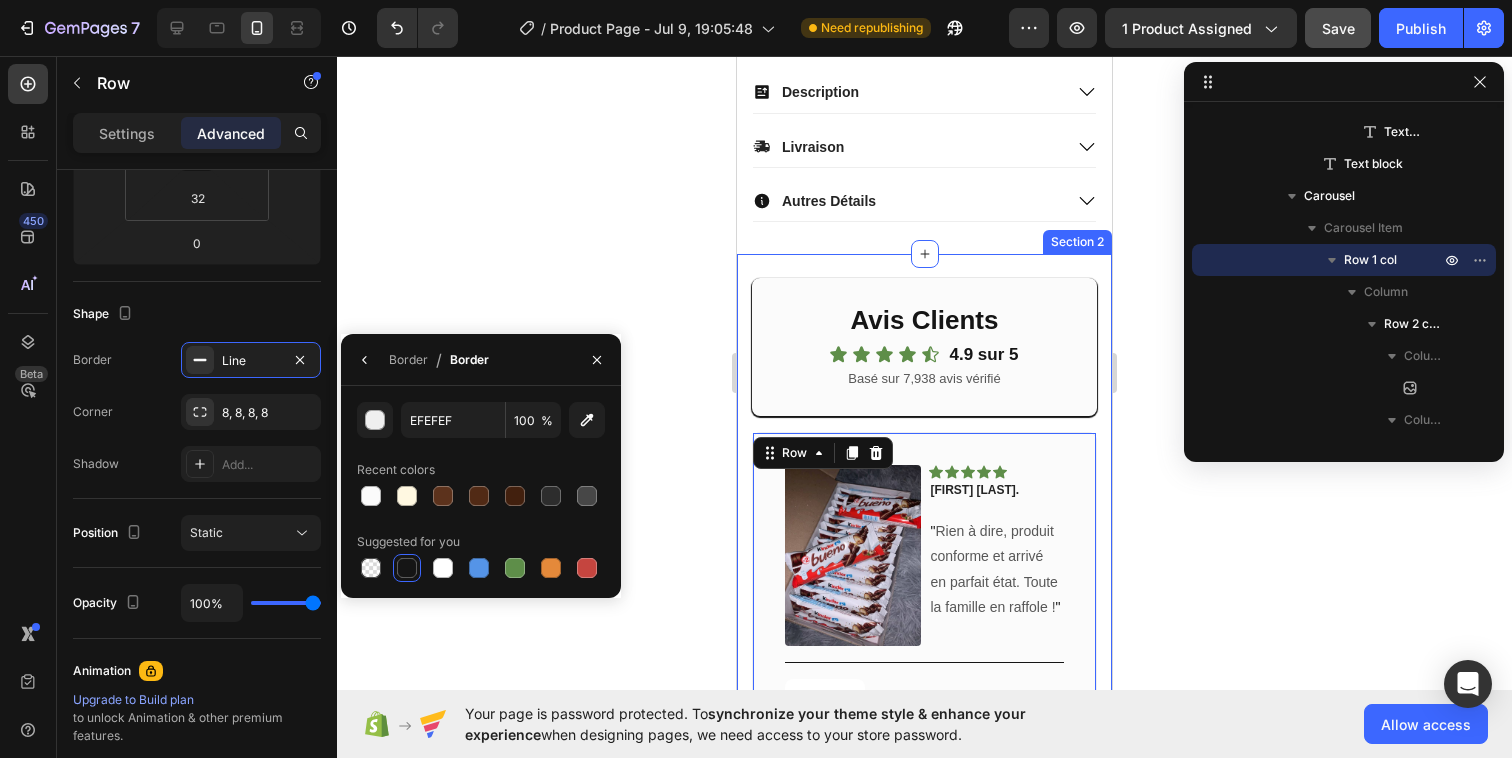 click on "EFEFEF 100 % Recent colors Suggested for you" at bounding box center [481, 492] 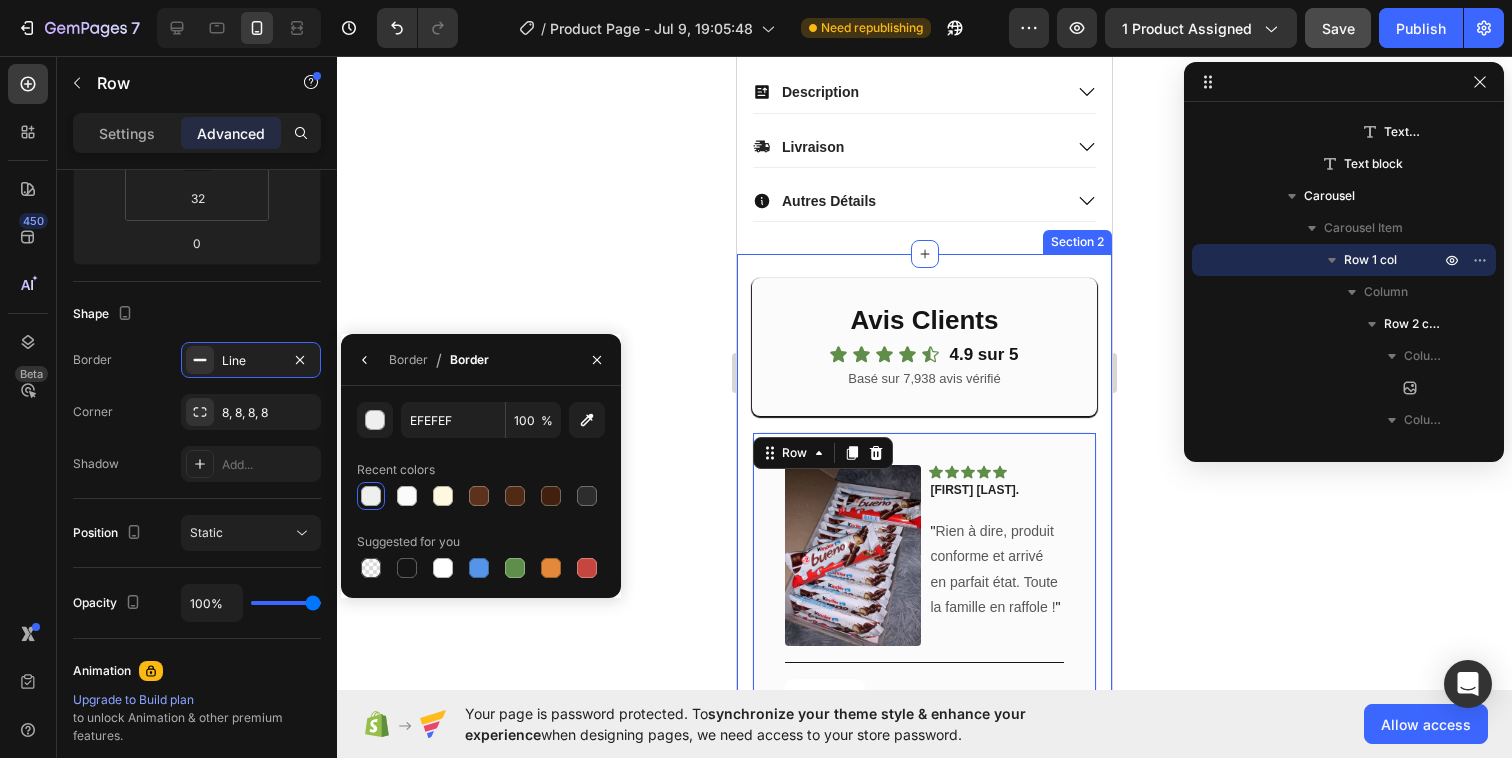 click 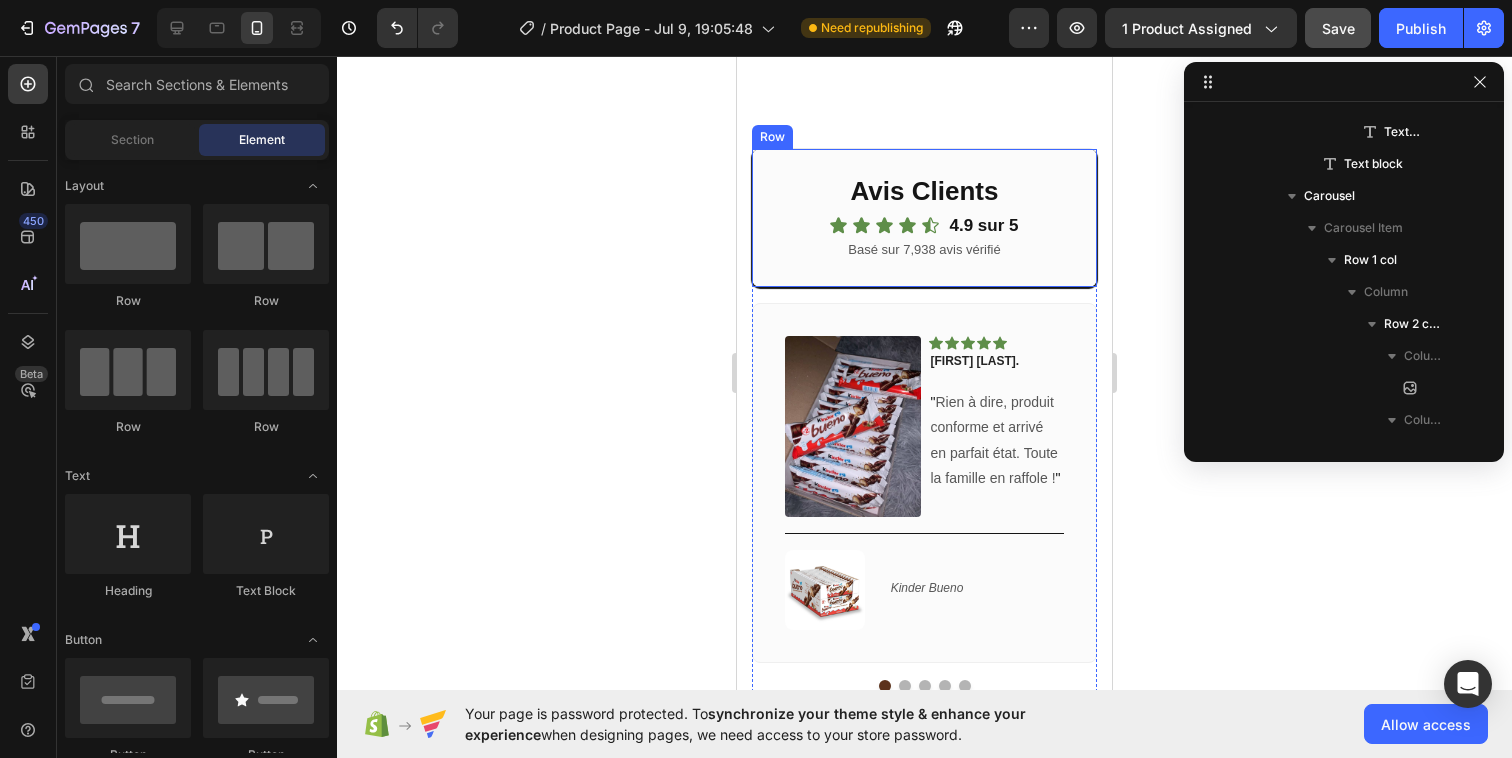 scroll, scrollTop: 1103, scrollLeft: 0, axis: vertical 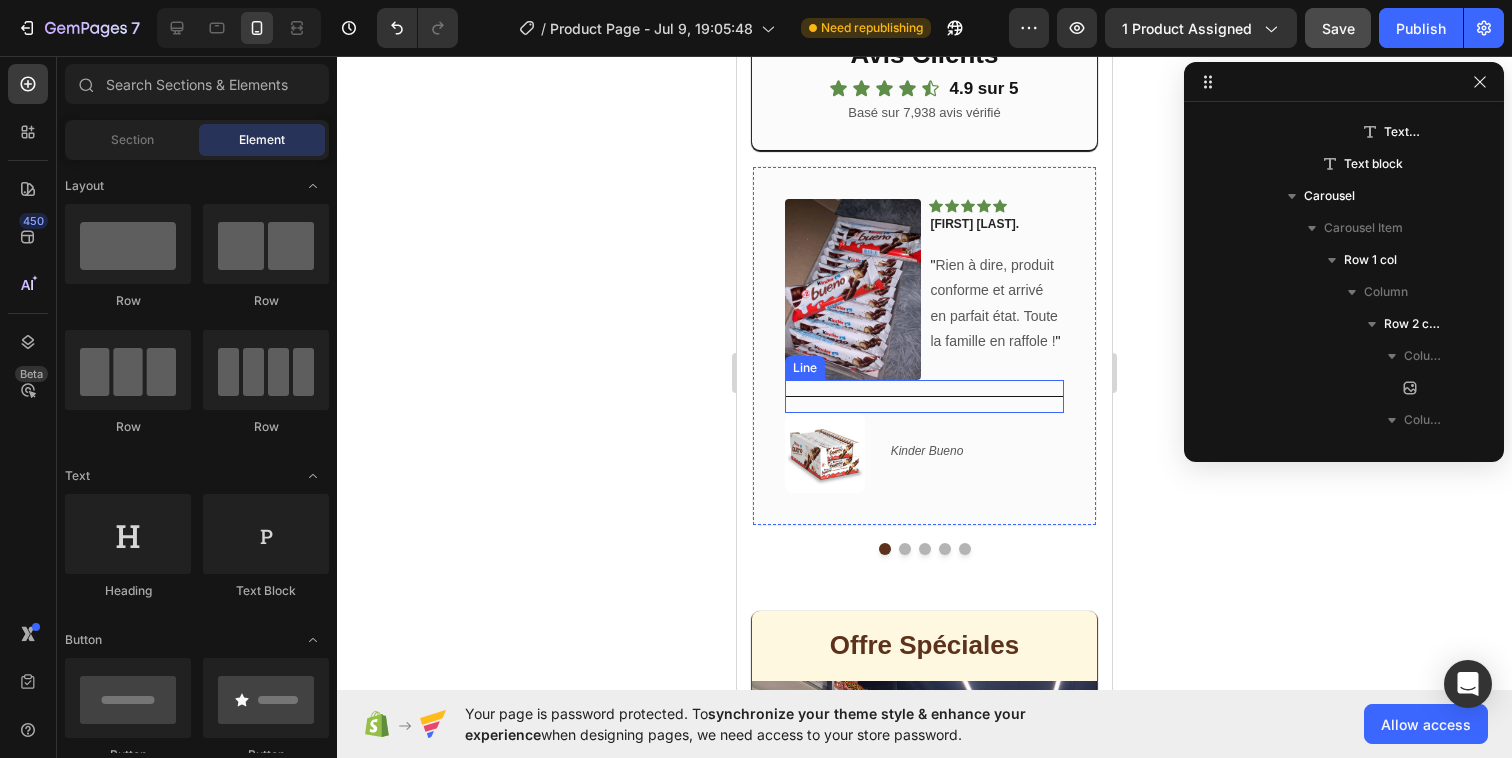 click on "Title Line" at bounding box center [924, 396] 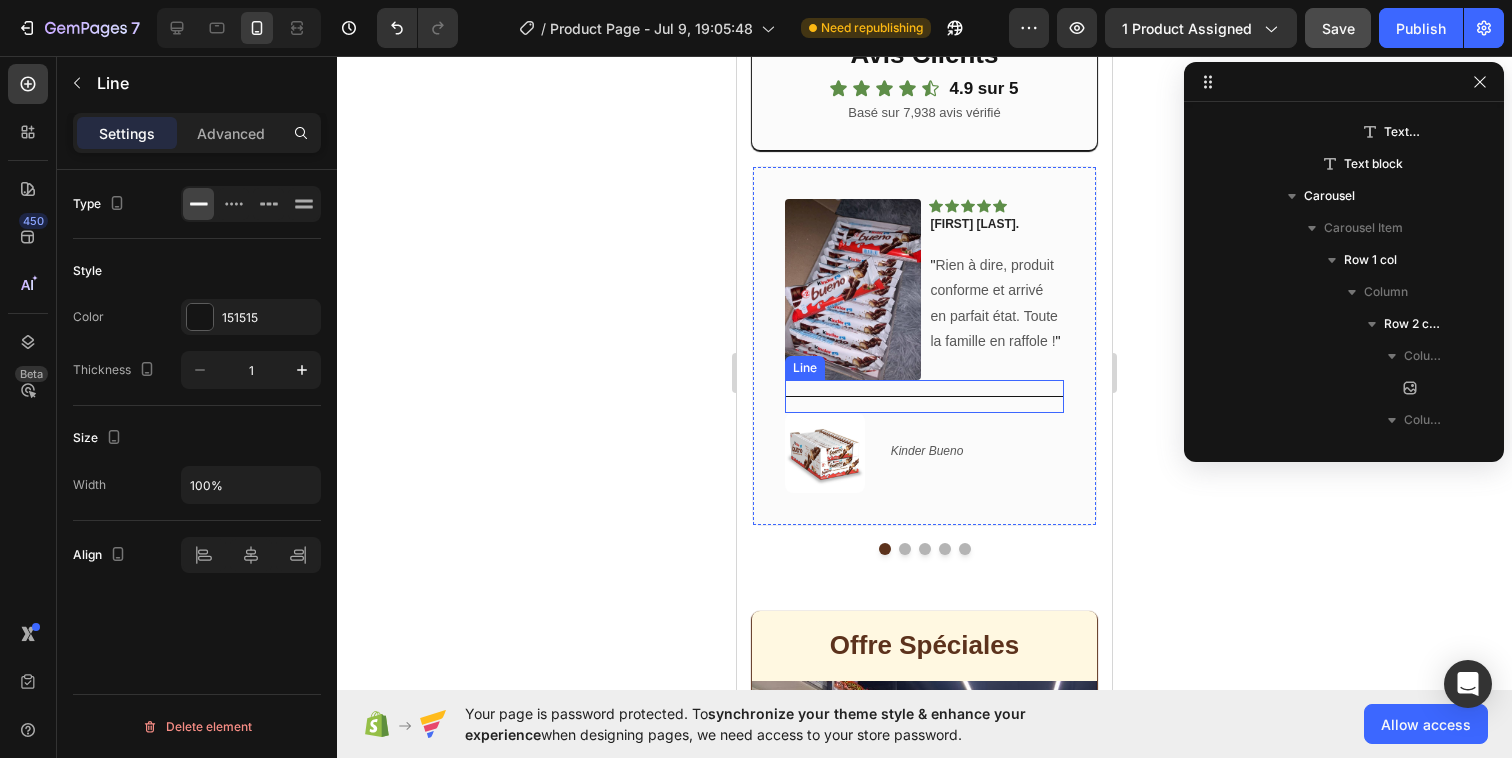 scroll, scrollTop: 6554, scrollLeft: 0, axis: vertical 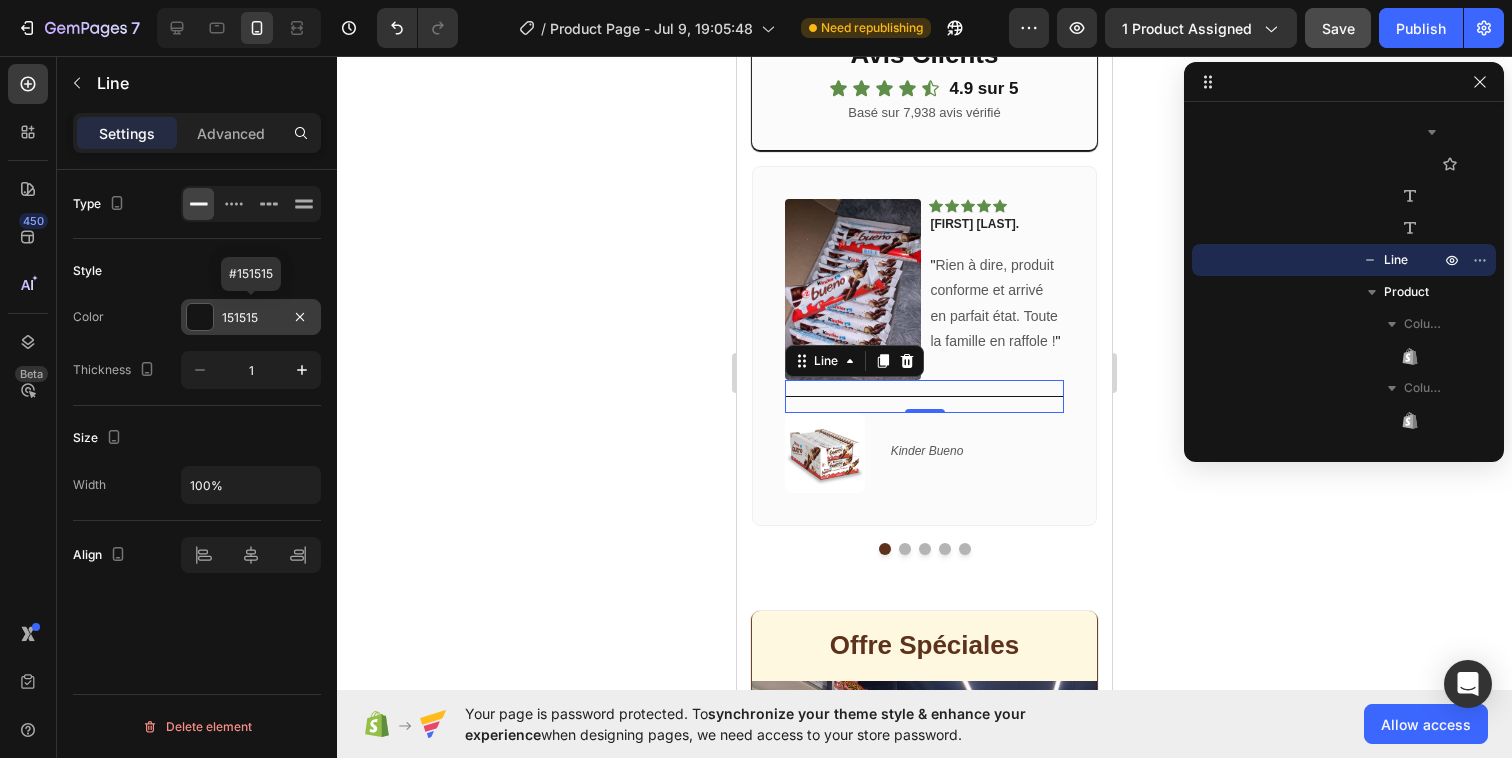 click at bounding box center [200, 317] 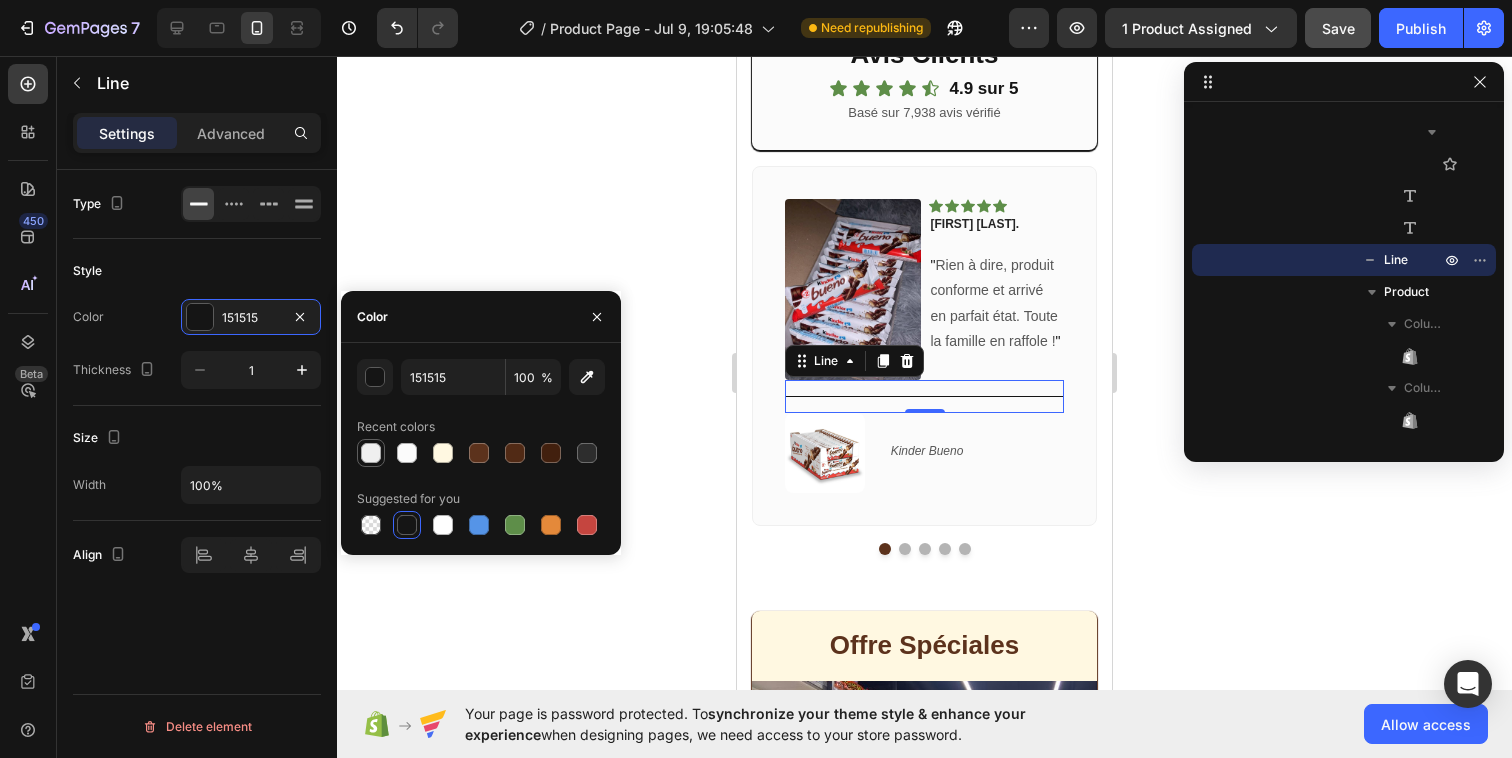 click at bounding box center (371, 453) 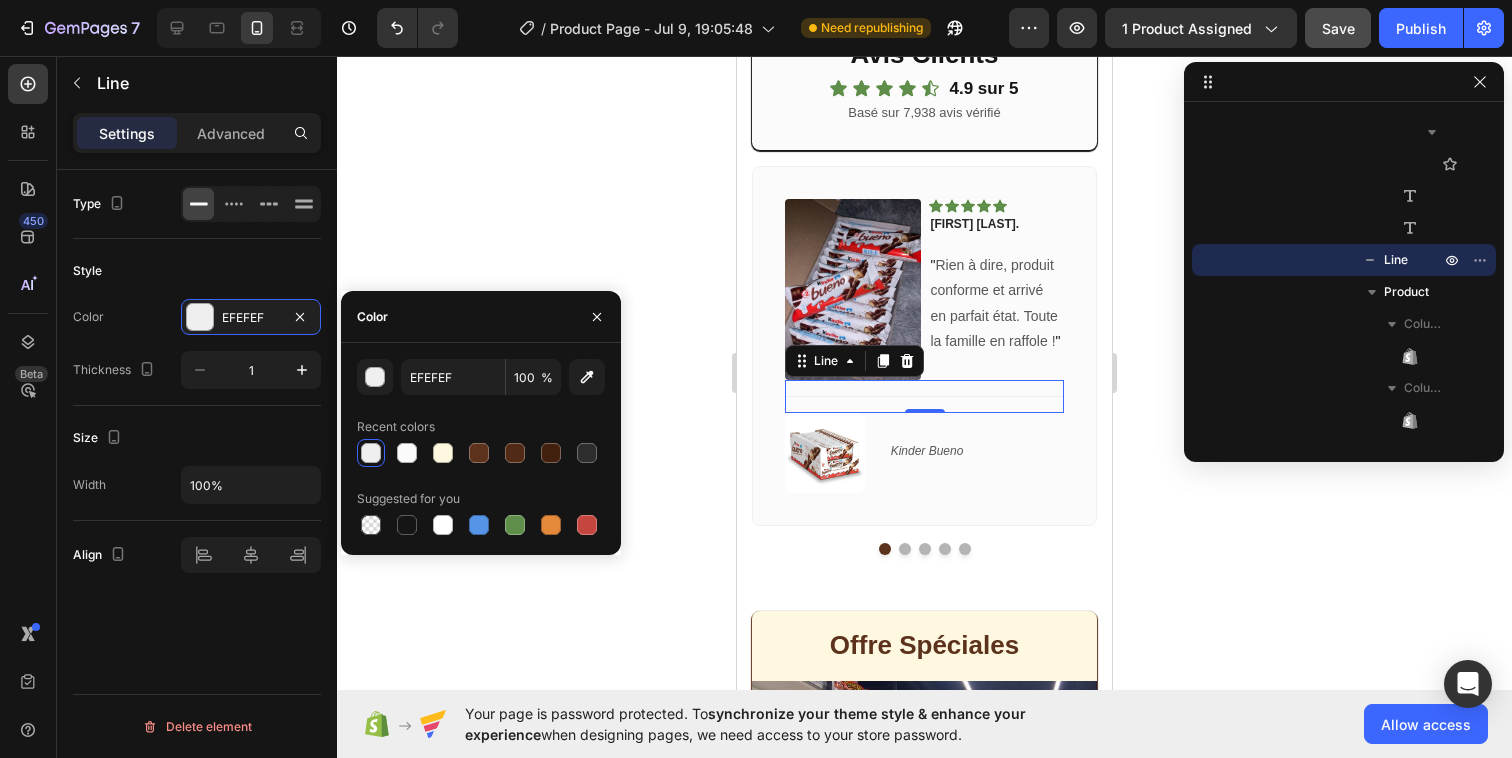 click 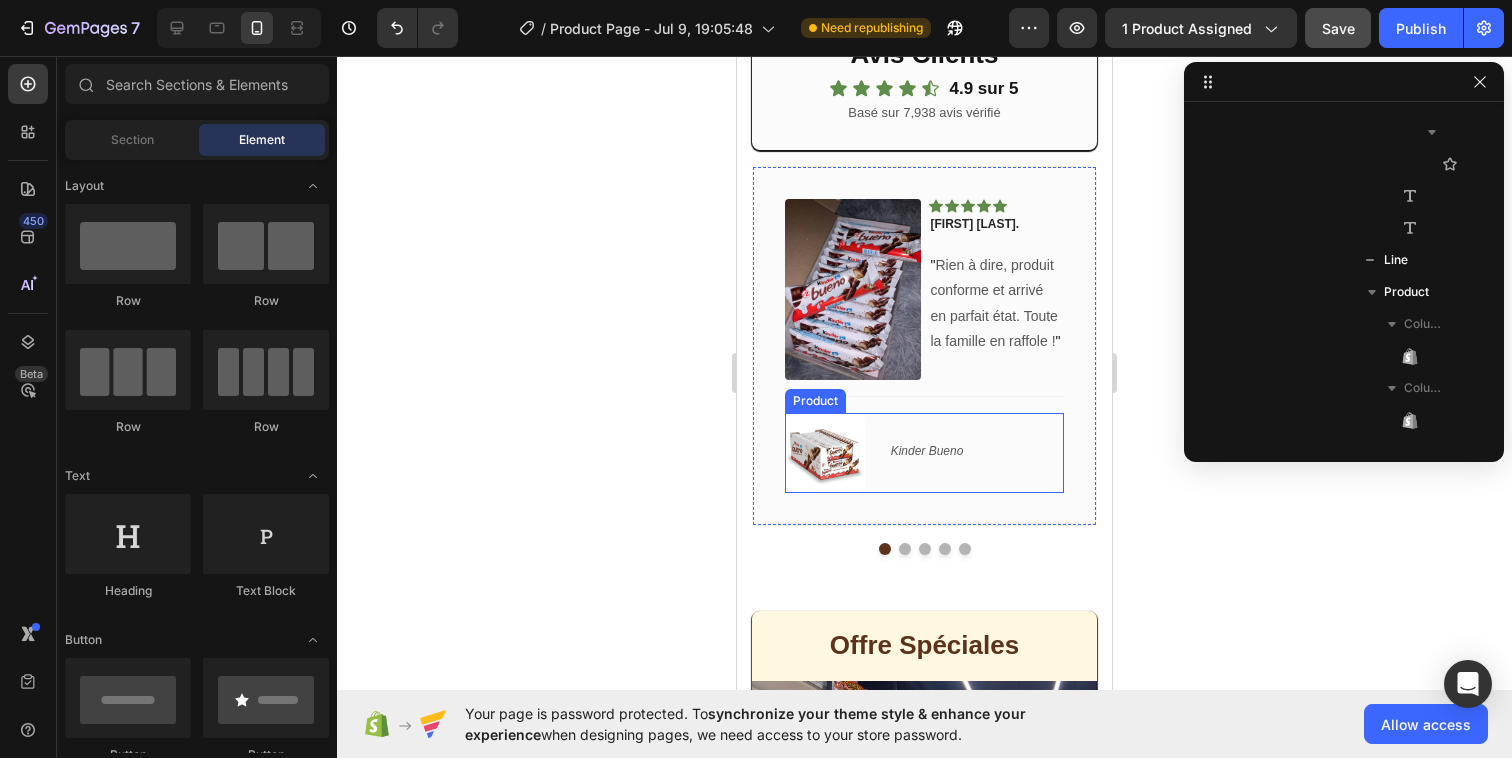 click on "Kinder Bueno (P) Title" at bounding box center [976, 453] 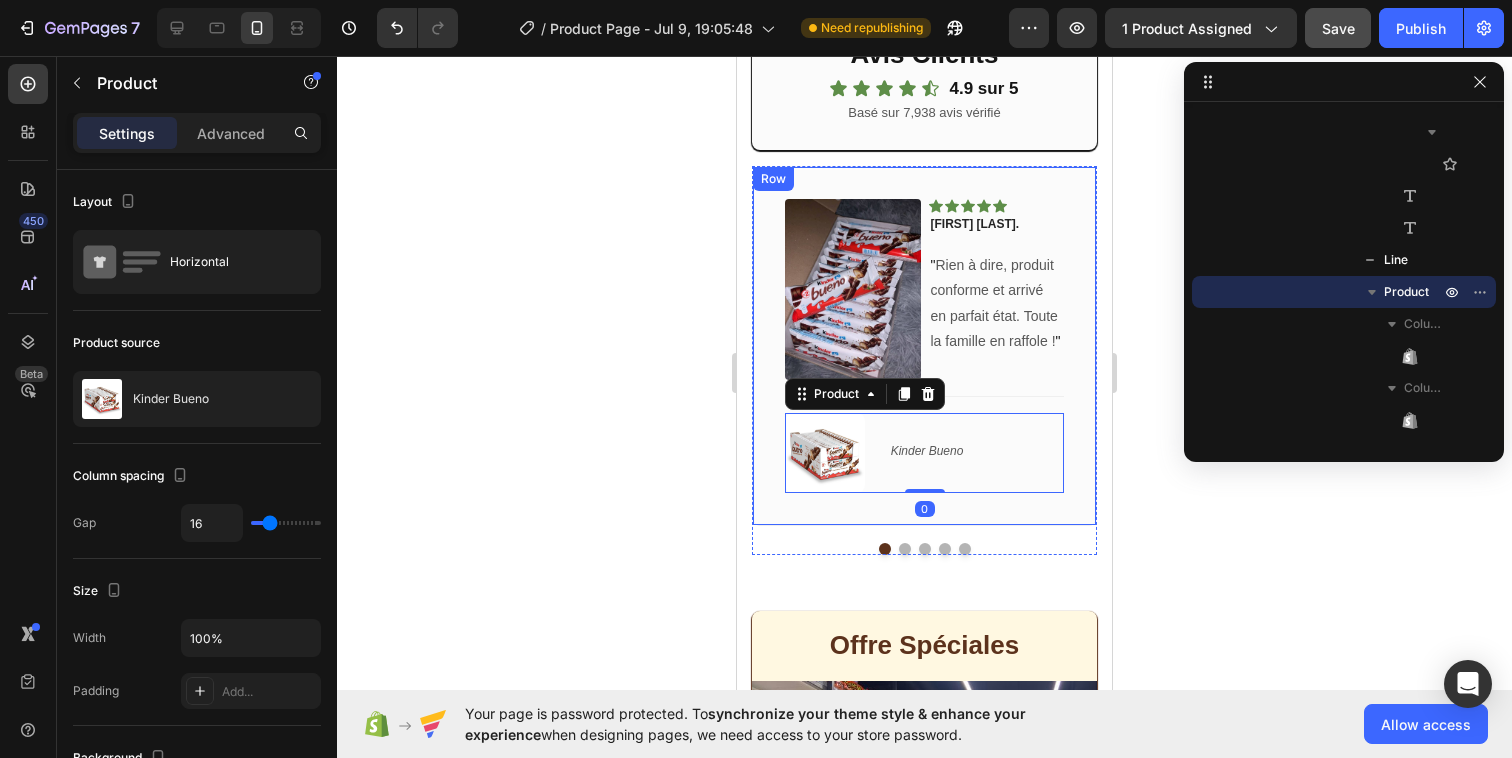 click 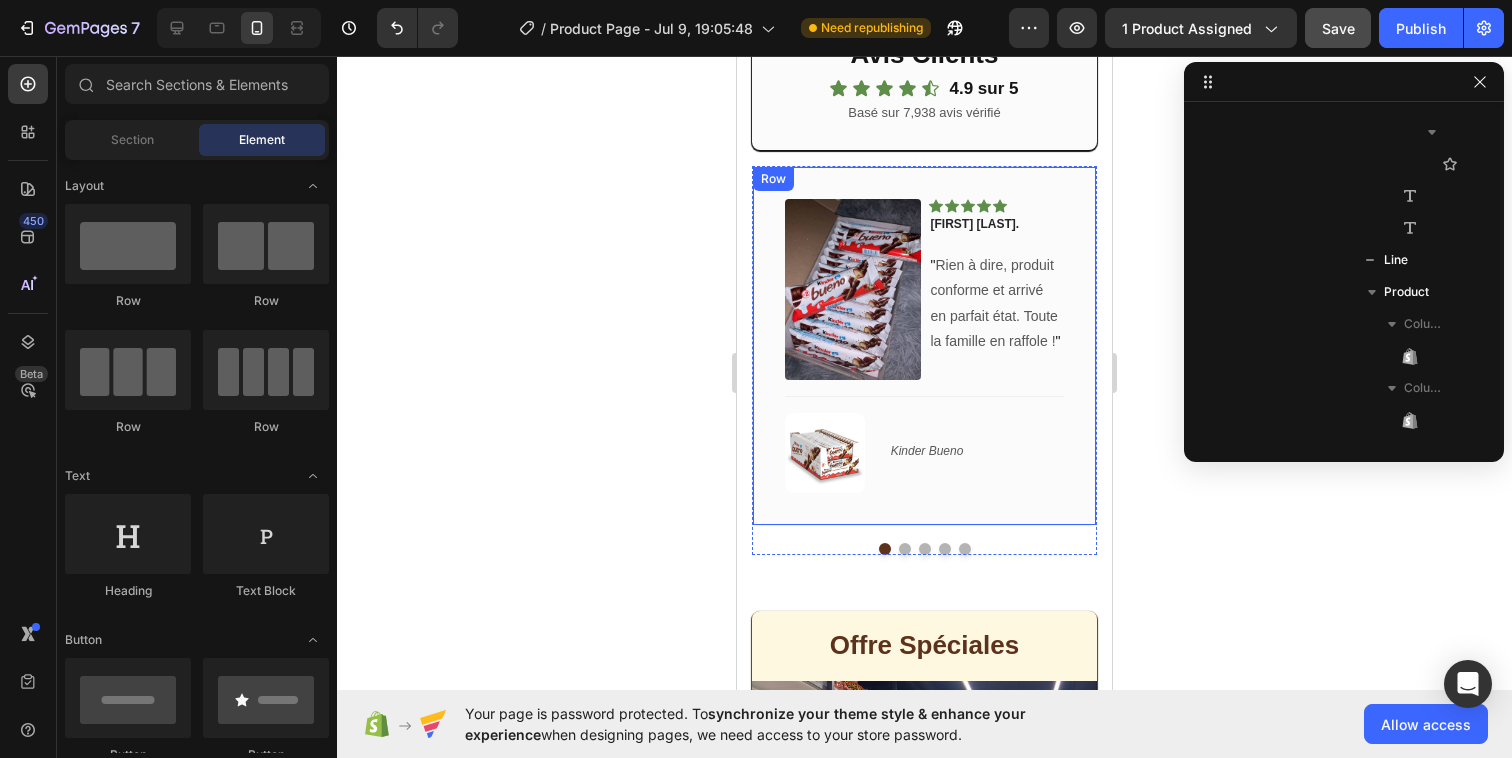 click 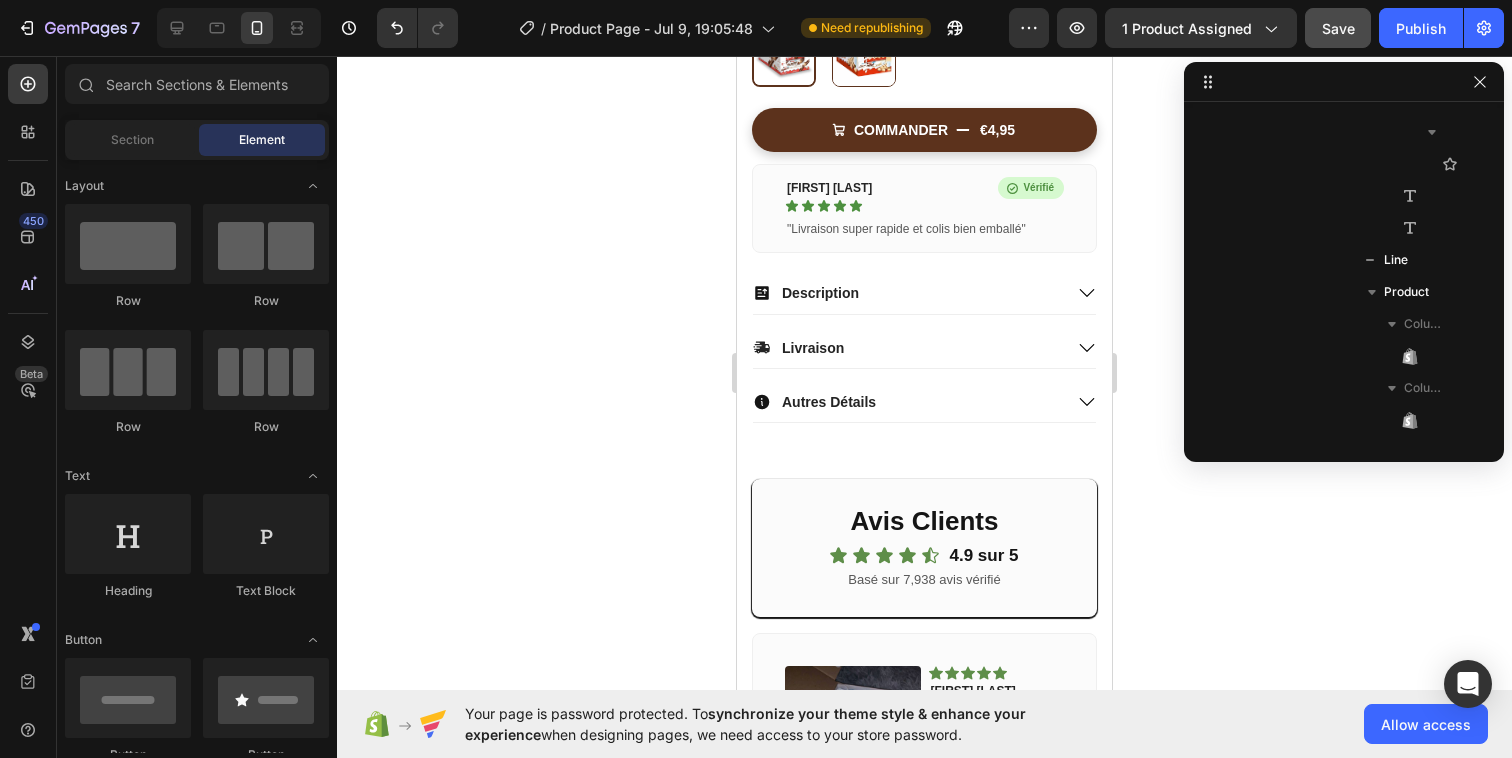 scroll, scrollTop: 635, scrollLeft: 0, axis: vertical 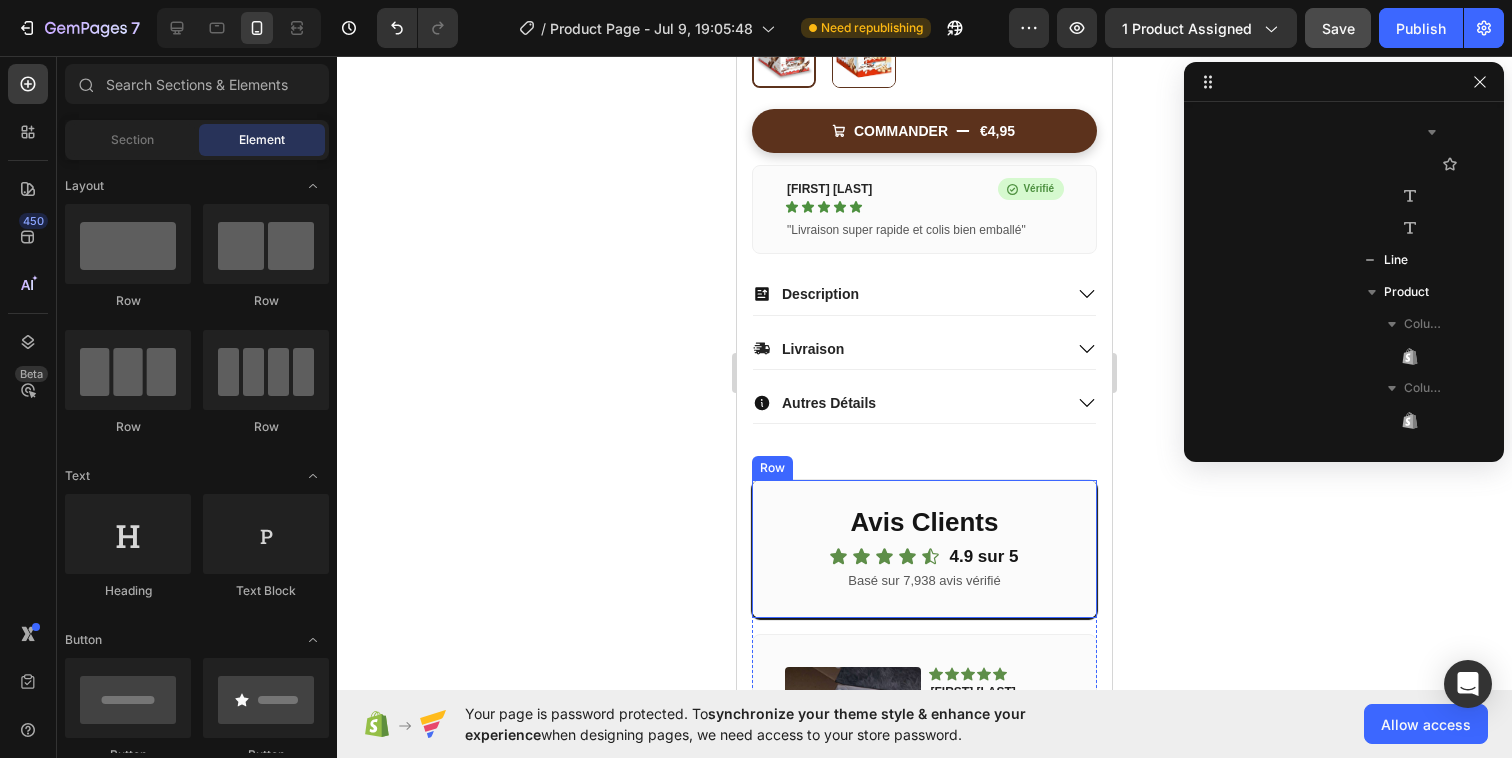 click on "Avis Clients Heading Icon Icon Icon Icon Icon Icon List 4.9 sur 5 Text block Row Basé sur 7,938 avis vérifié  Text block Row" at bounding box center [924, 549] 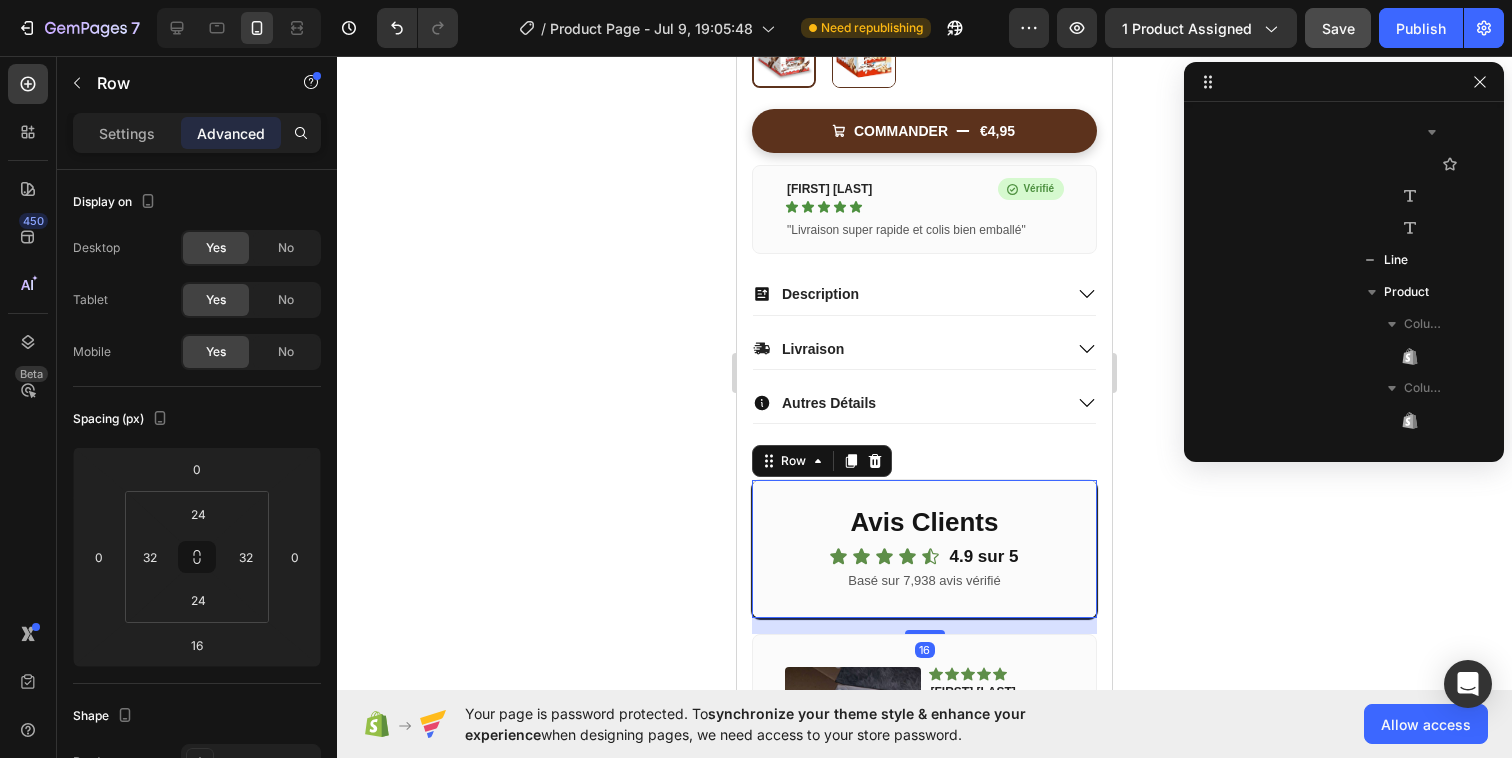scroll, scrollTop: 5274, scrollLeft: 0, axis: vertical 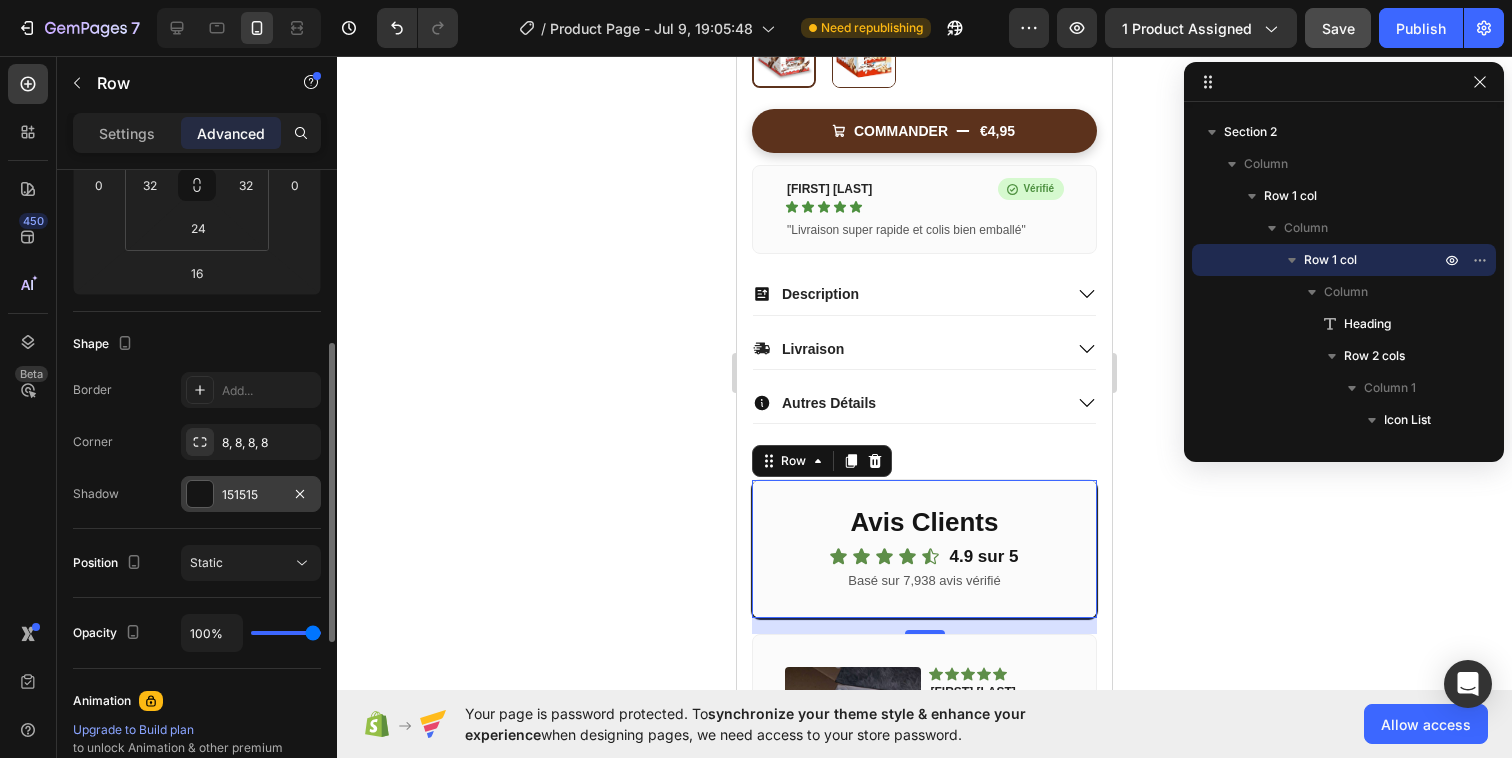 click at bounding box center [200, 494] 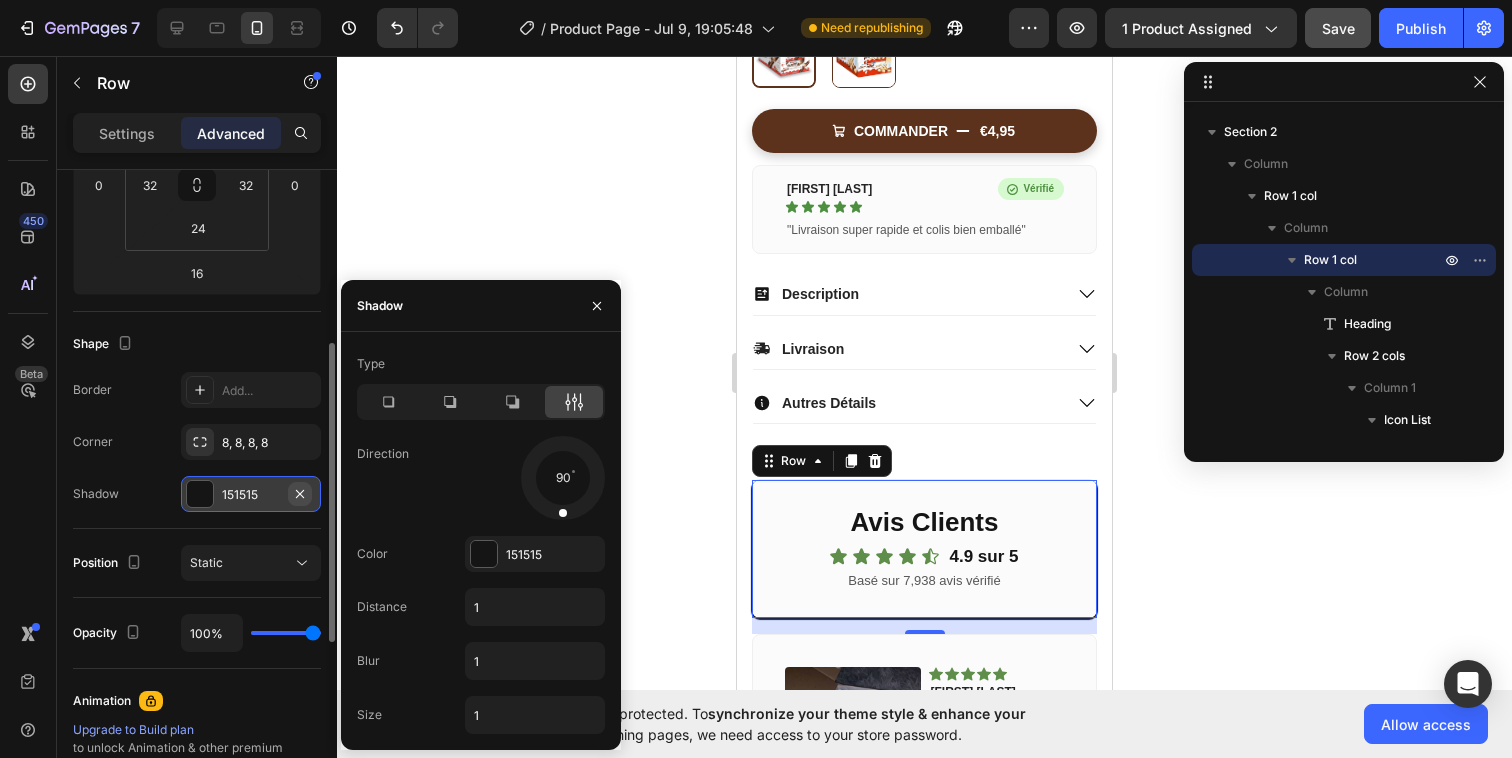 click 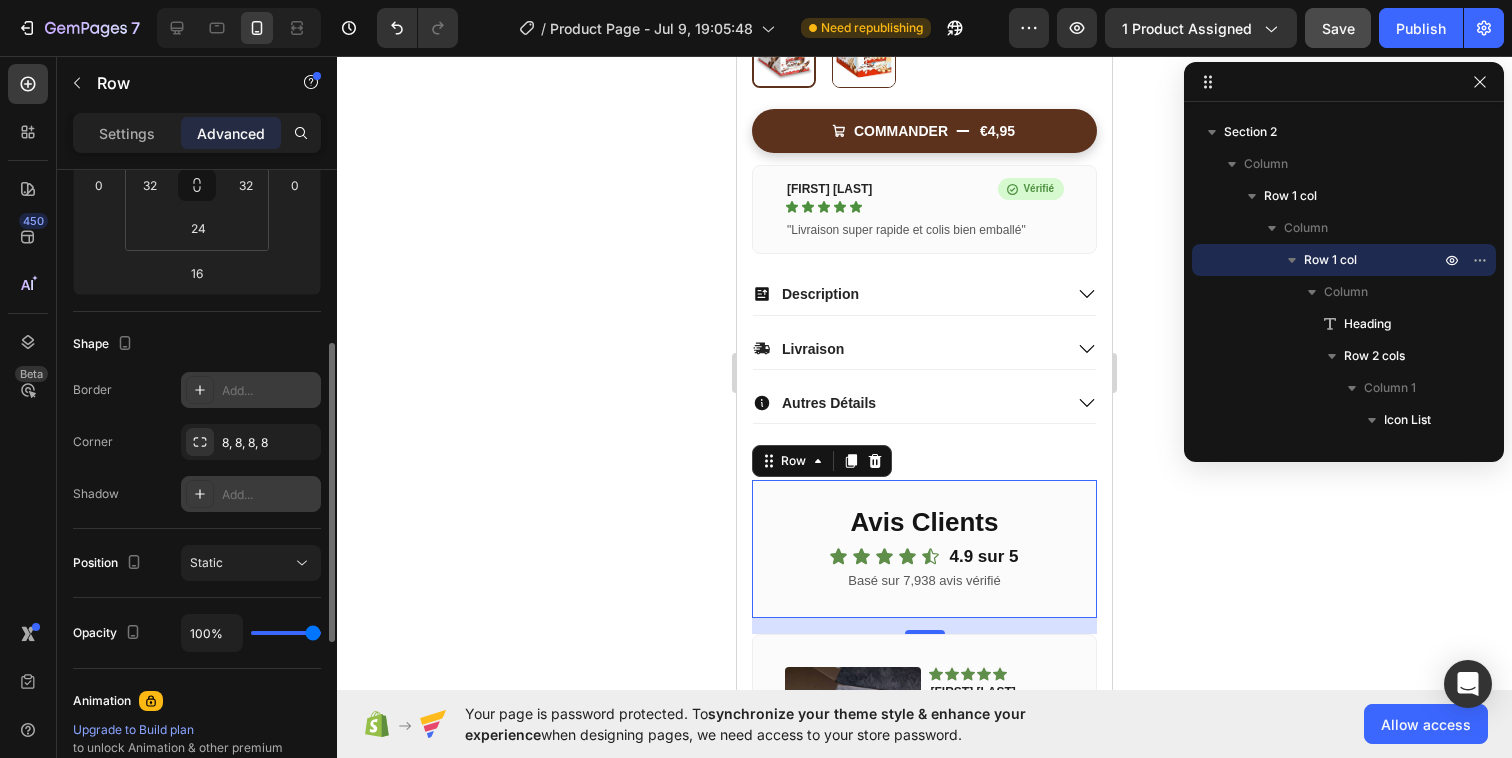 click at bounding box center [200, 390] 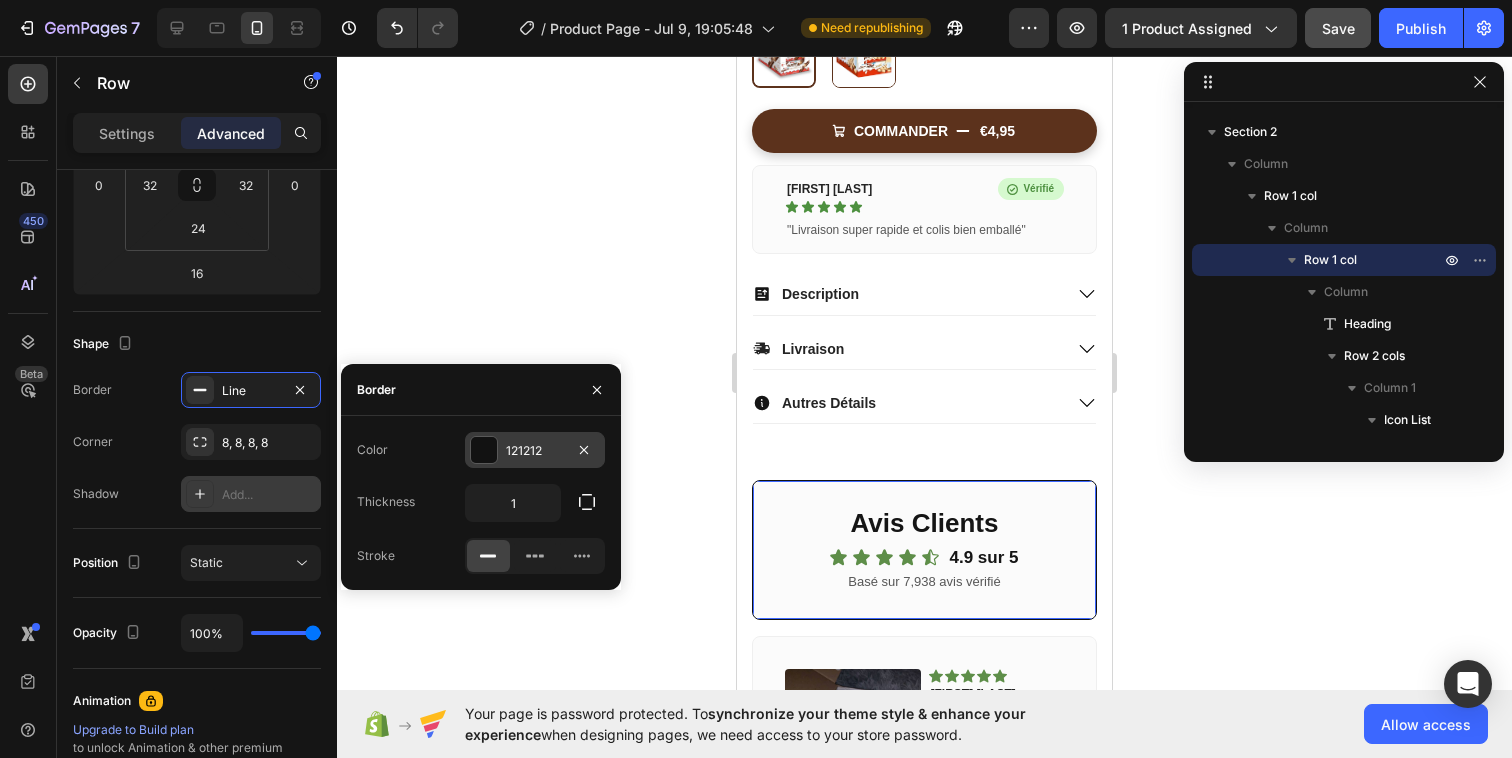 click at bounding box center [484, 450] 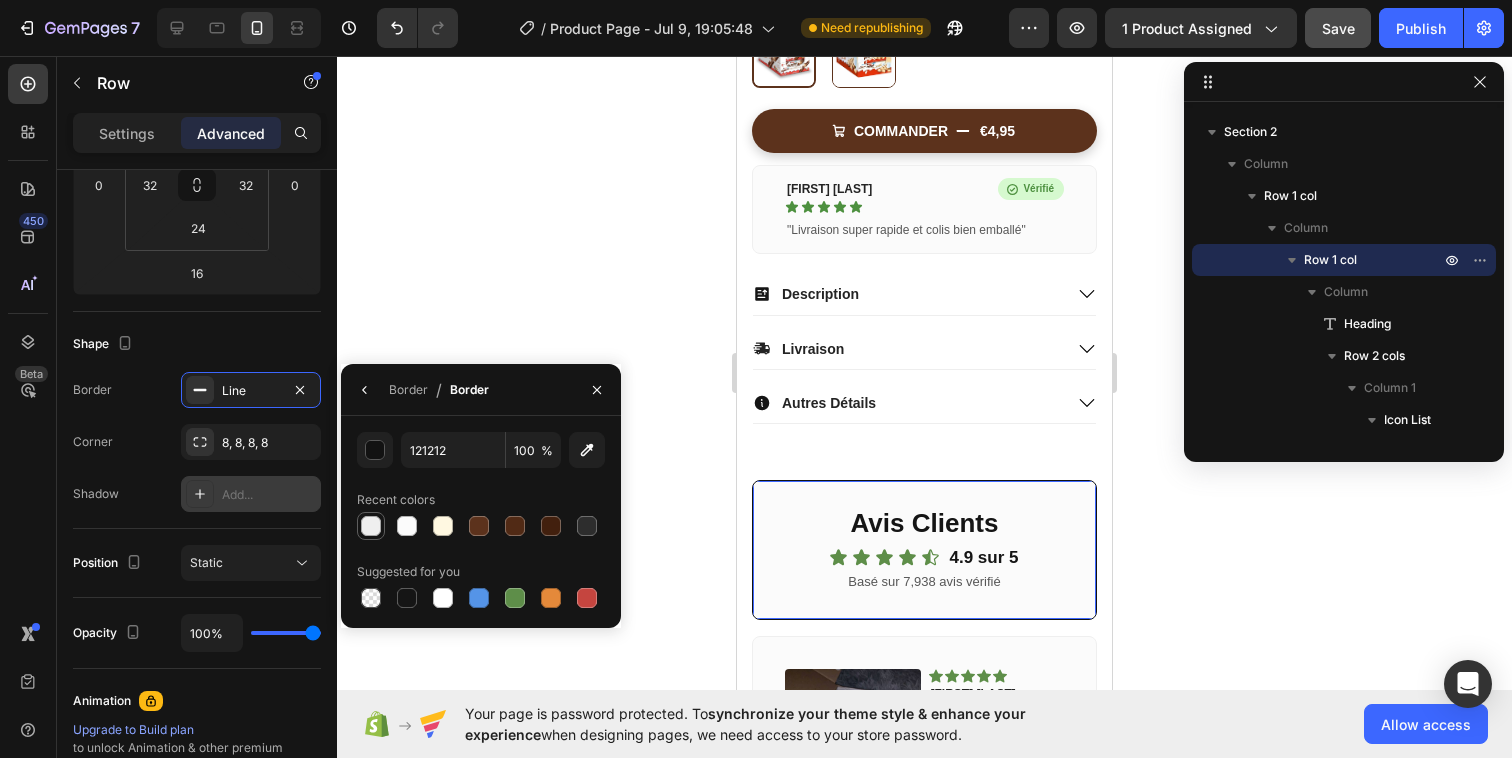 click at bounding box center (371, 526) 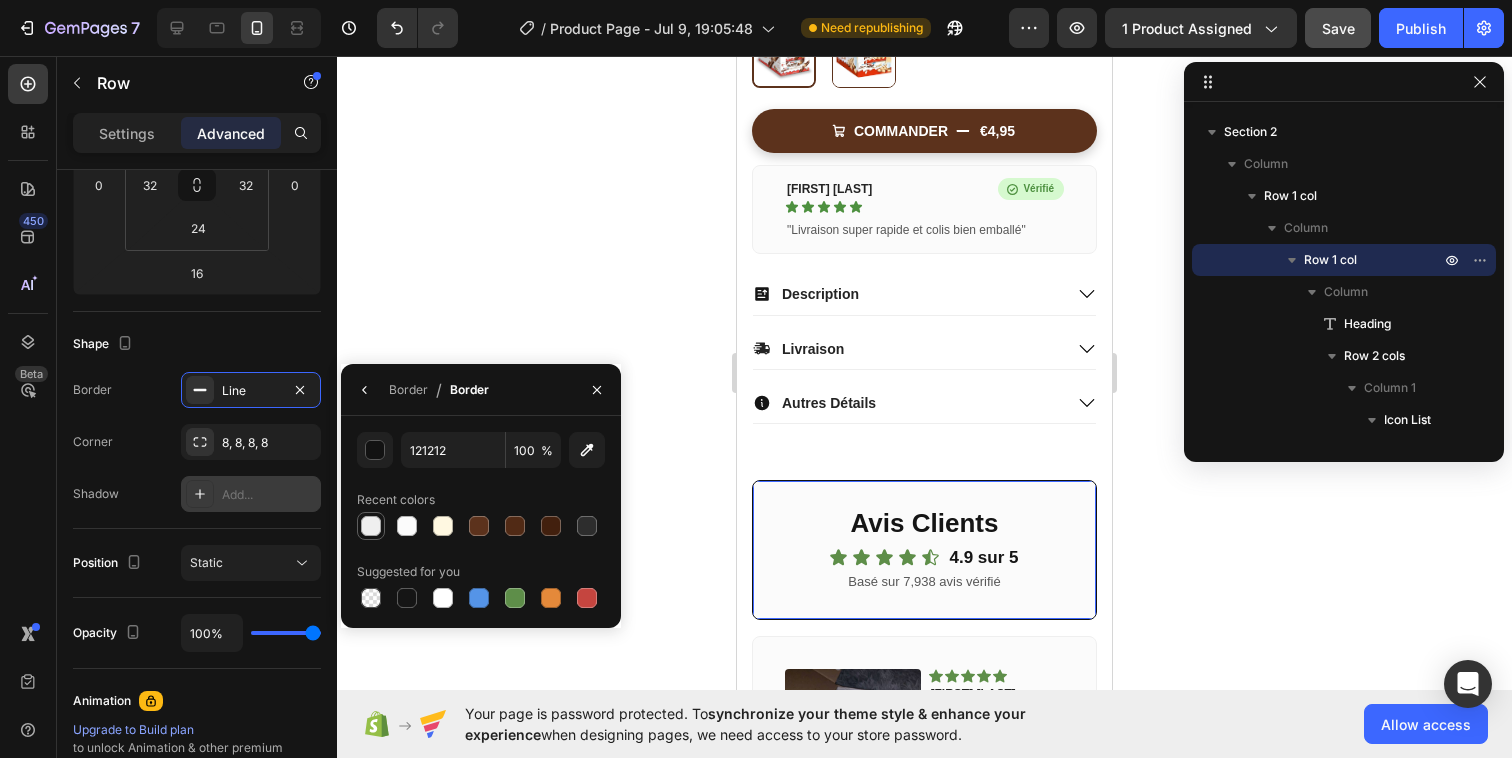 type on "EFEFEF" 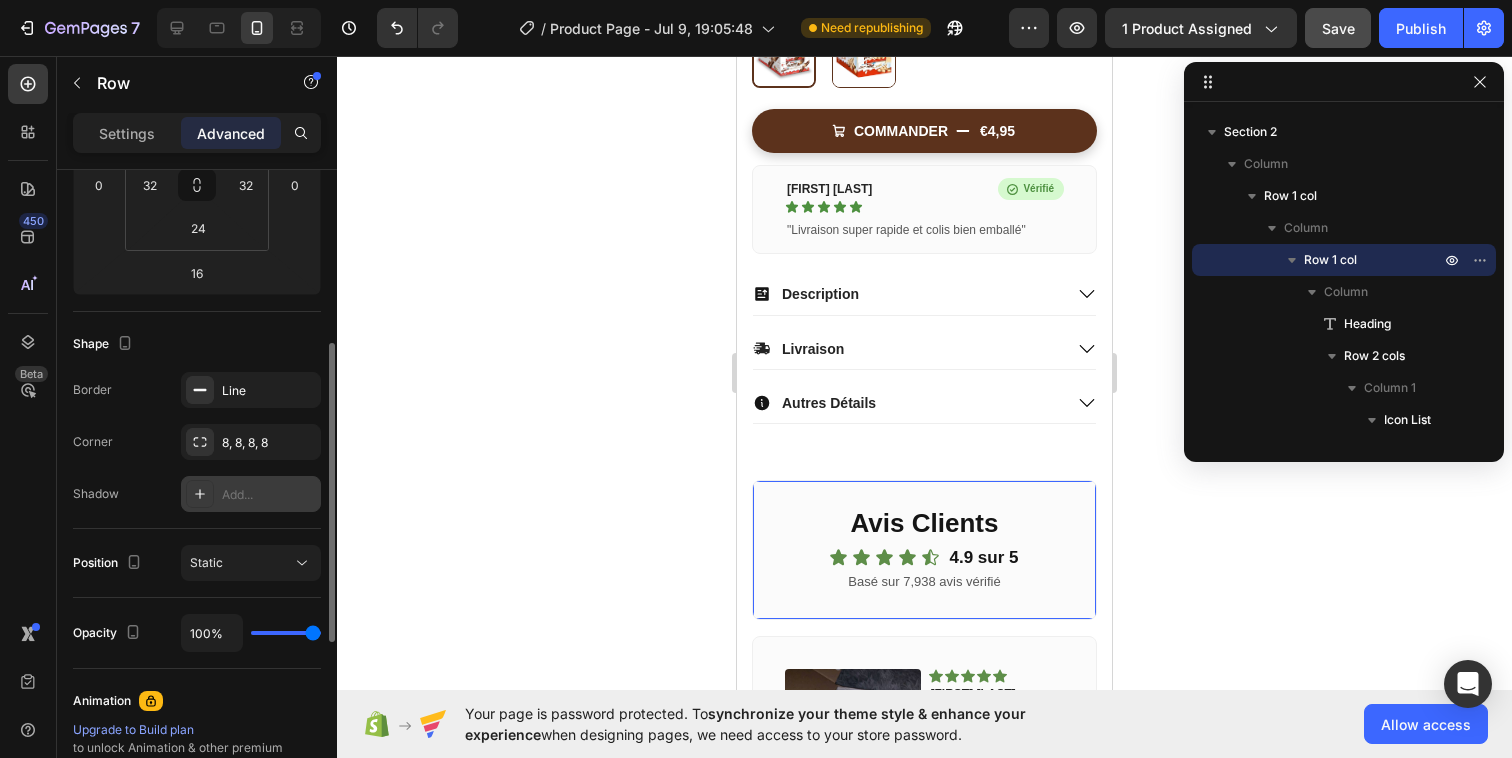click on "Border Line Corner 8, 8, 8, 8 Shadow Add..." at bounding box center [197, 442] 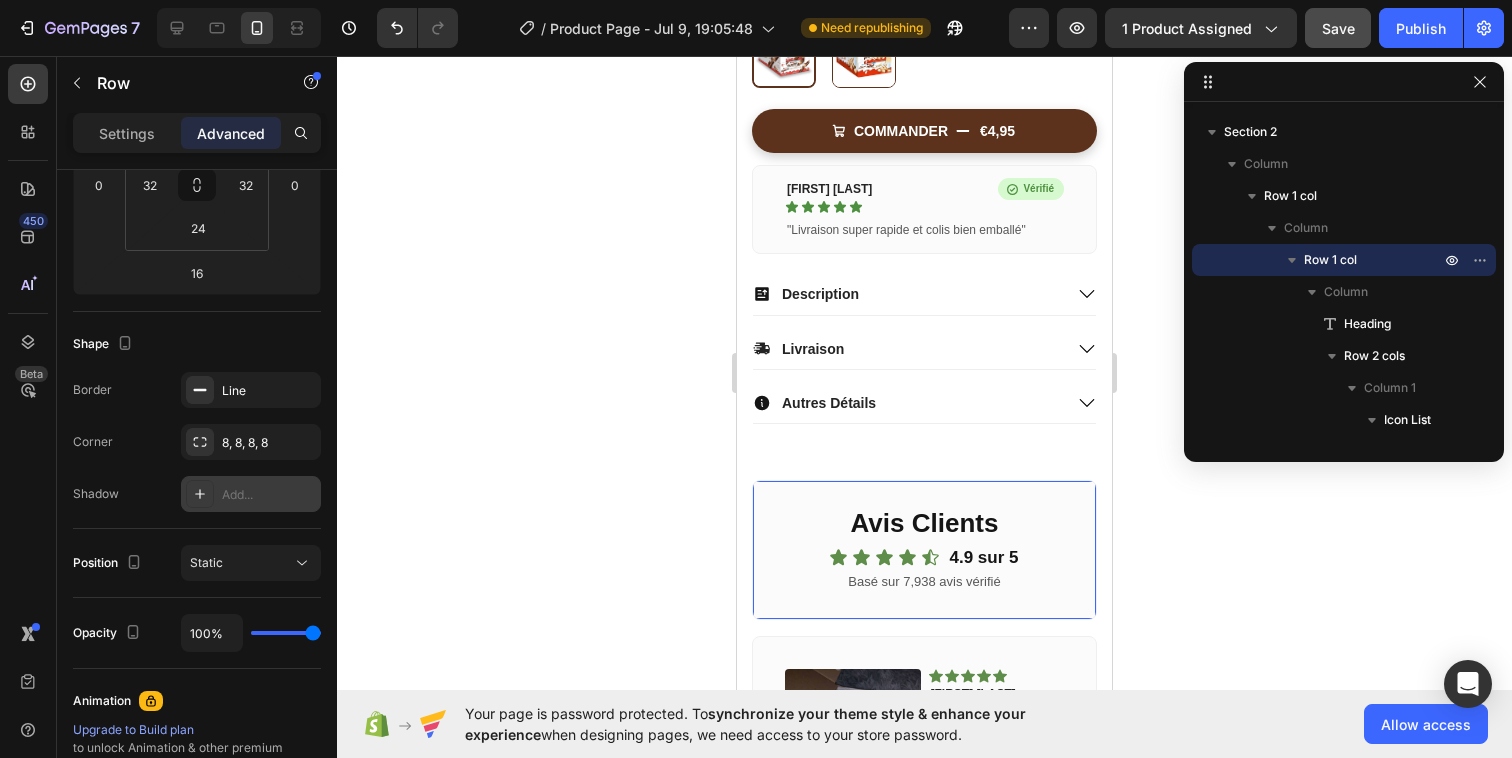 click 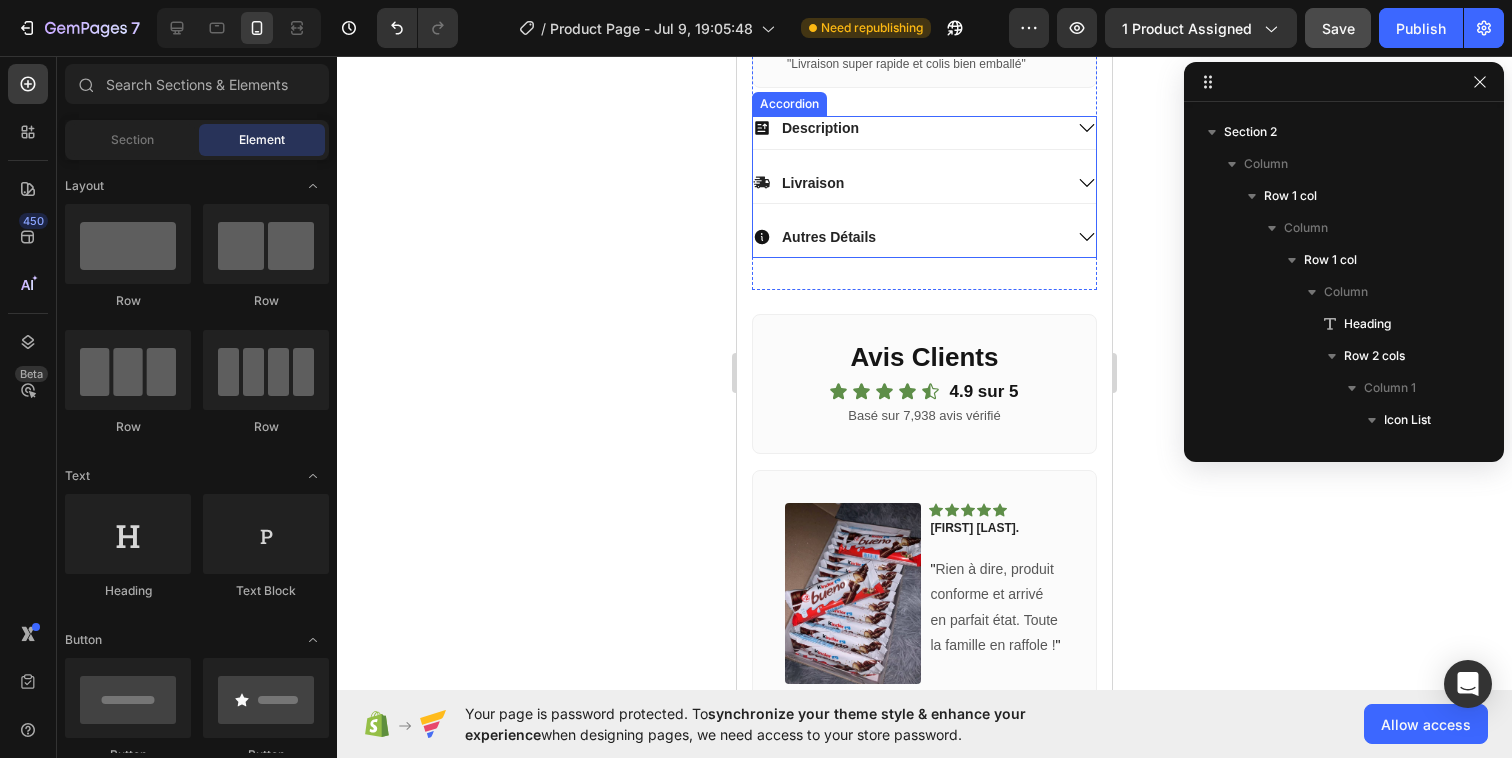 scroll, scrollTop: 804, scrollLeft: 0, axis: vertical 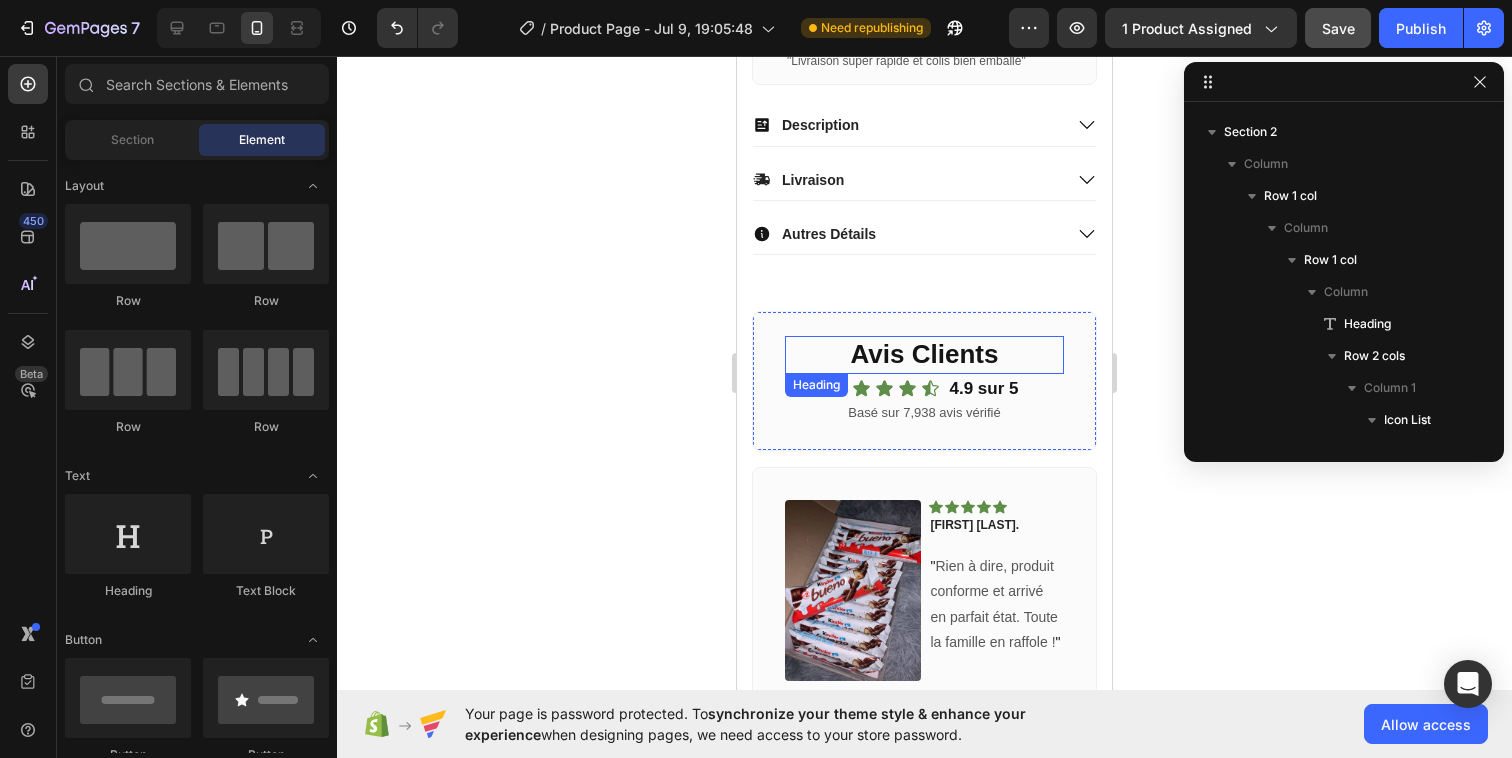 click on "Avis Clients" at bounding box center (924, 355) 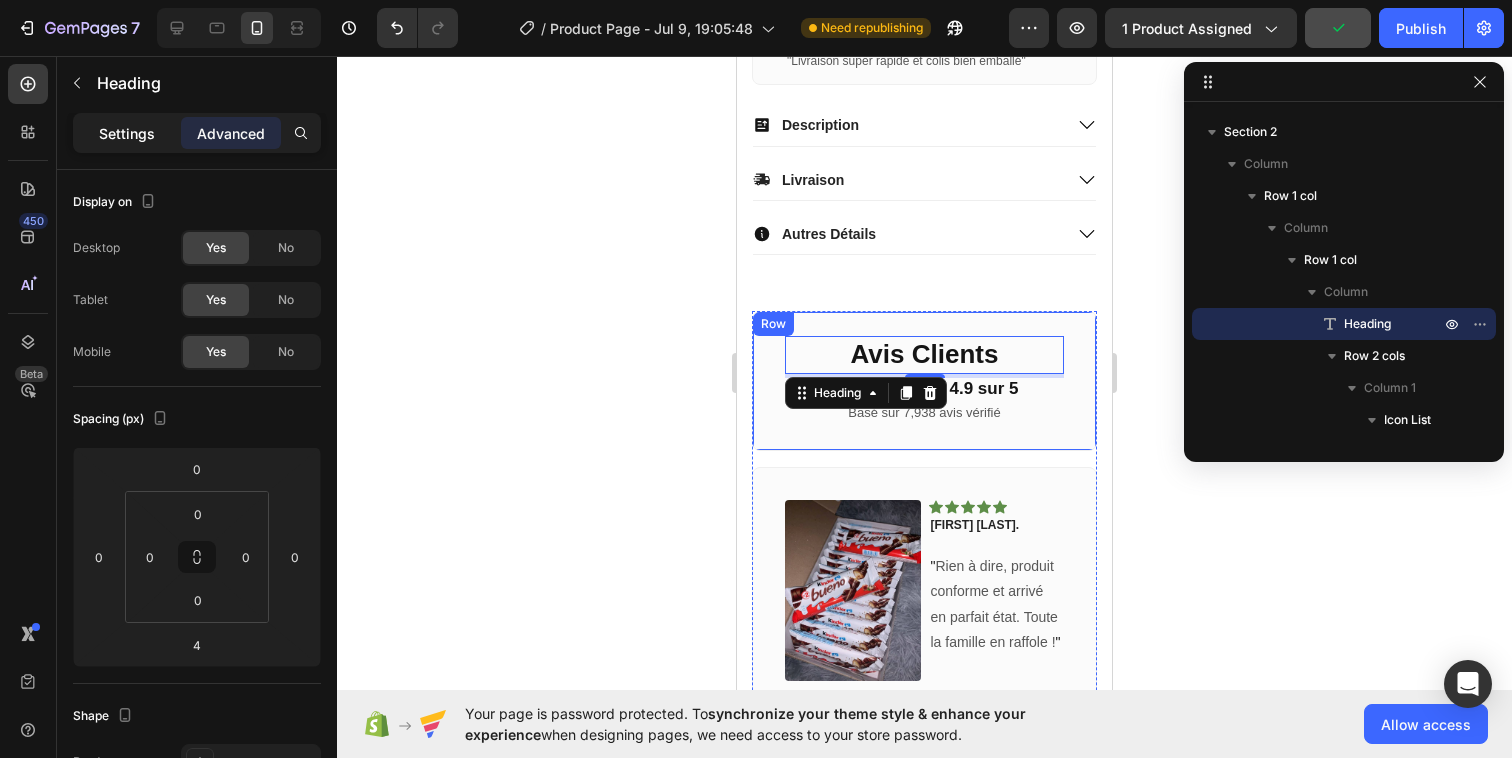 click on "Settings" at bounding box center [127, 133] 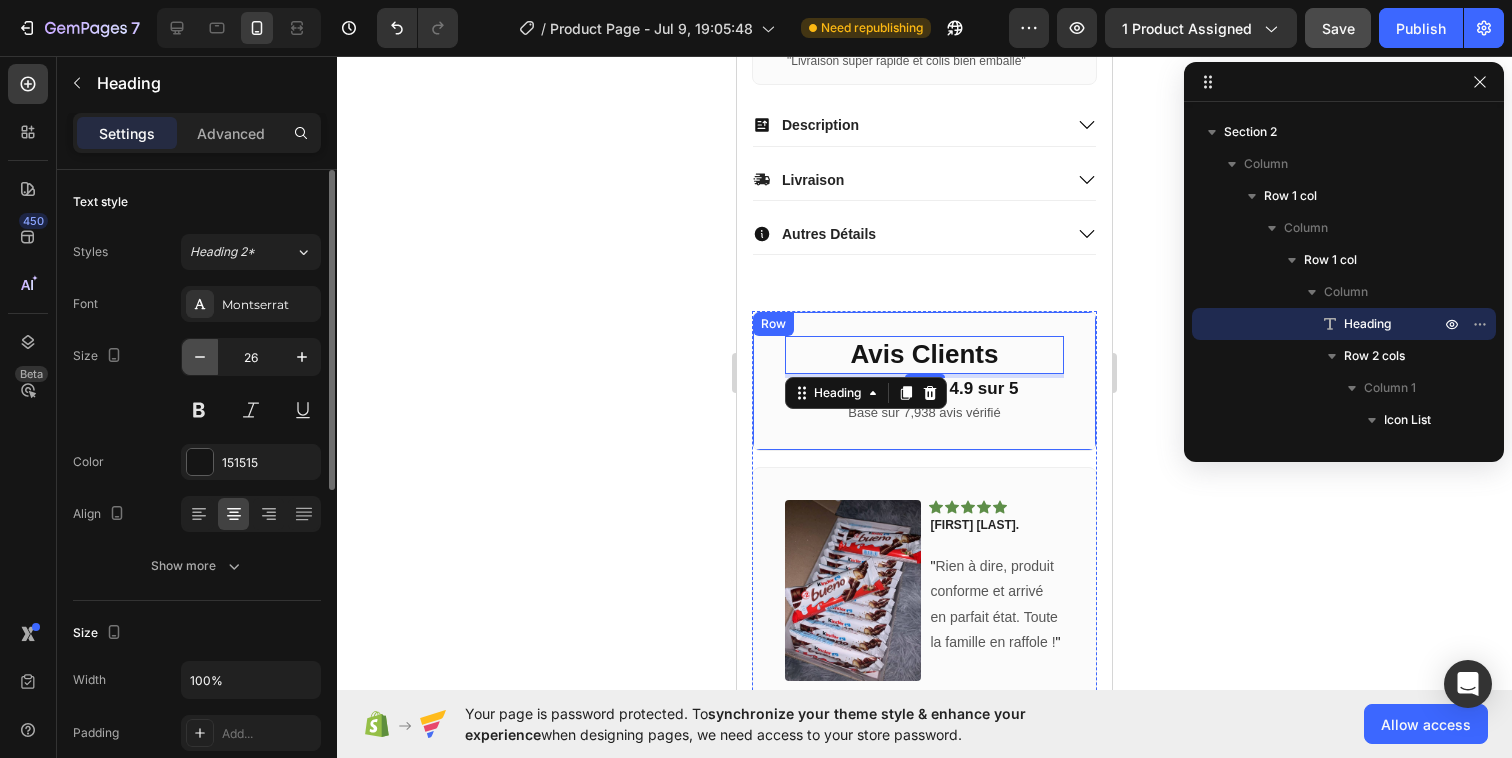 click 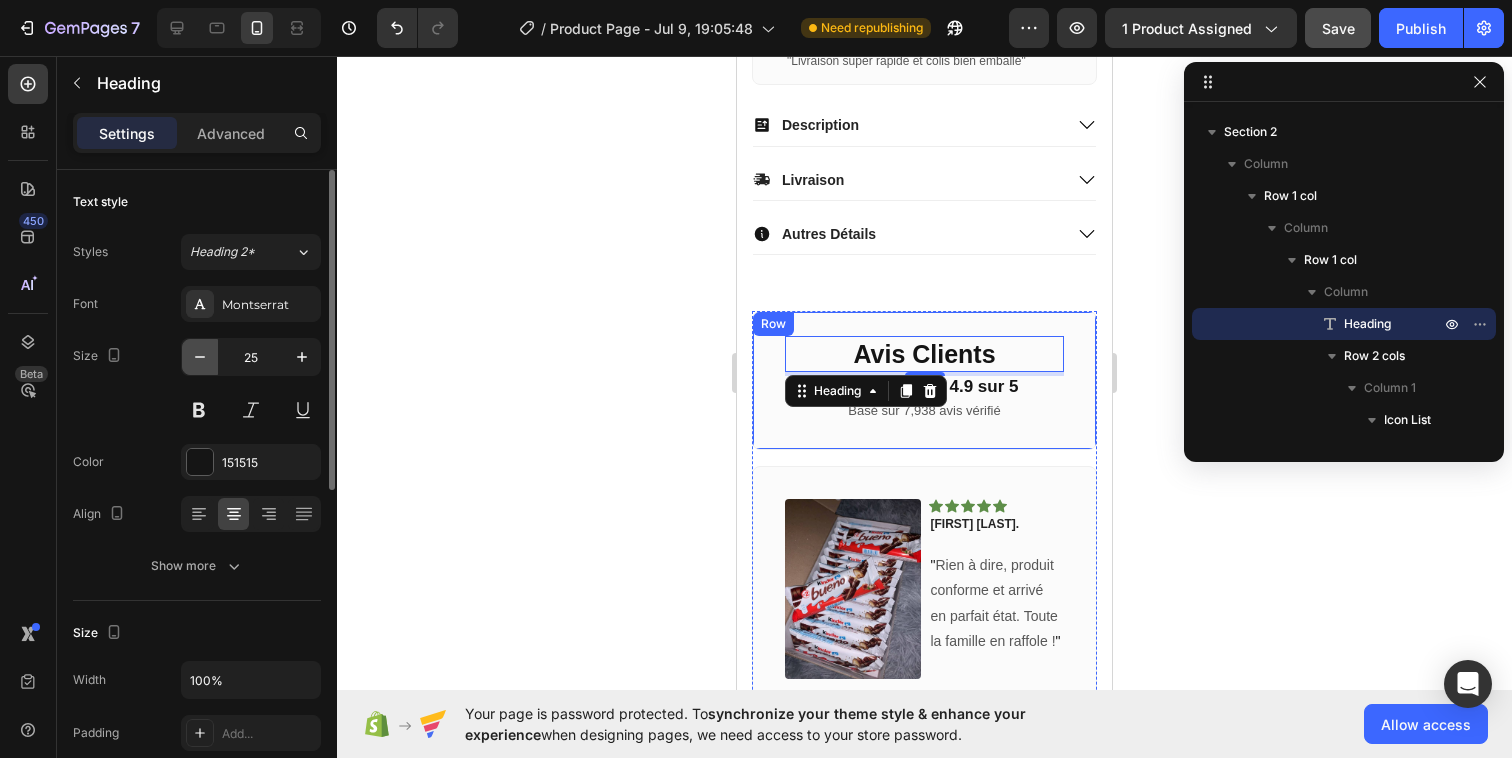 click 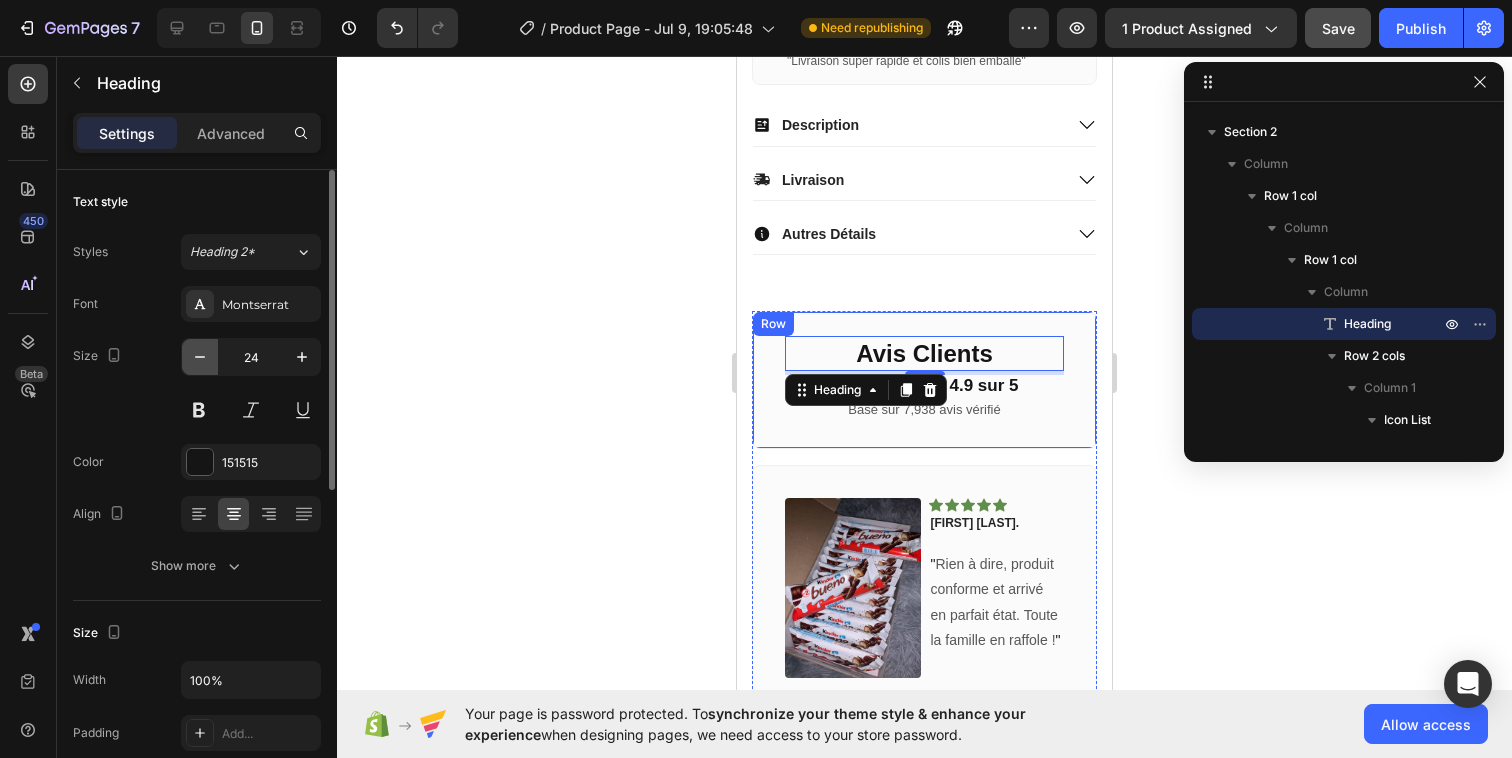 click 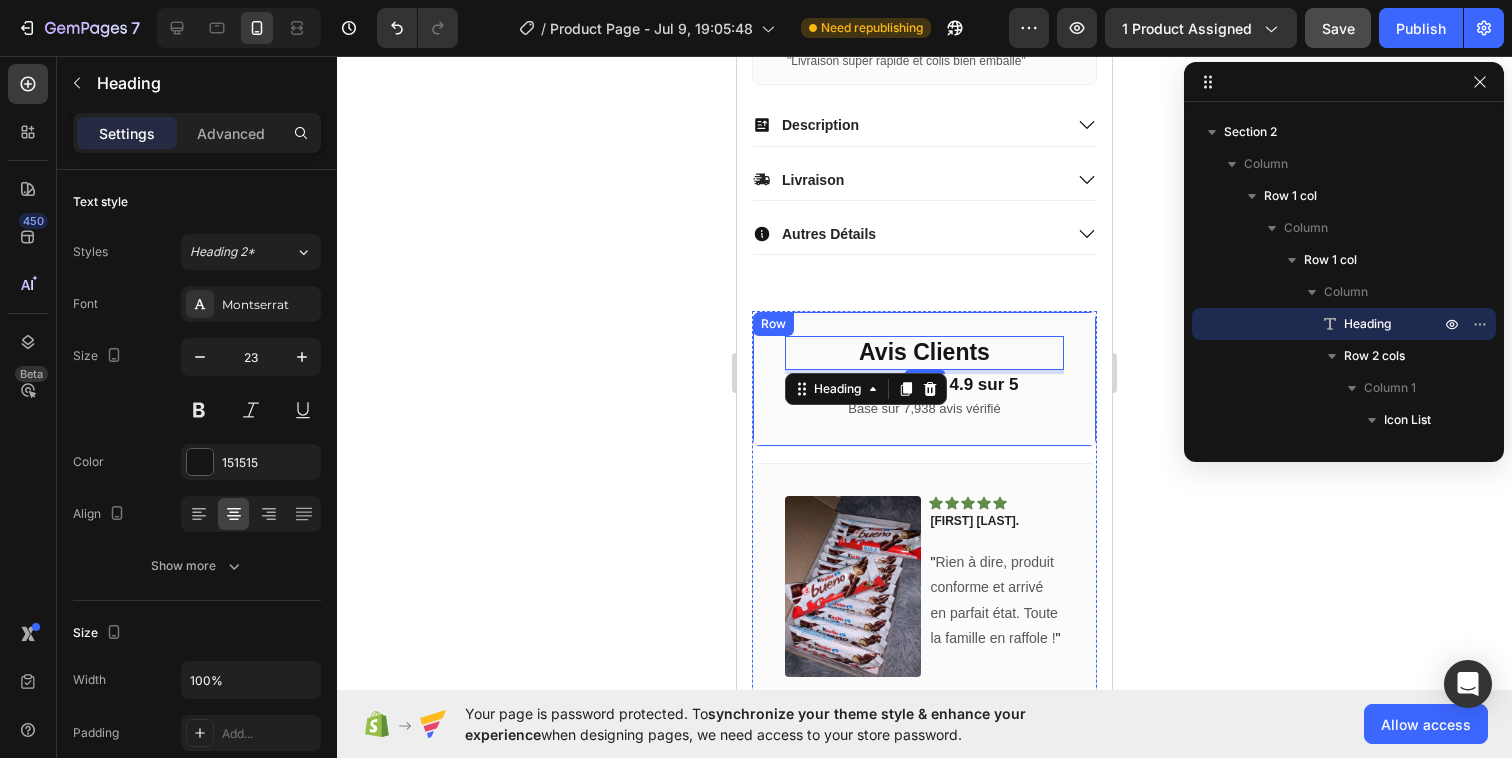 click 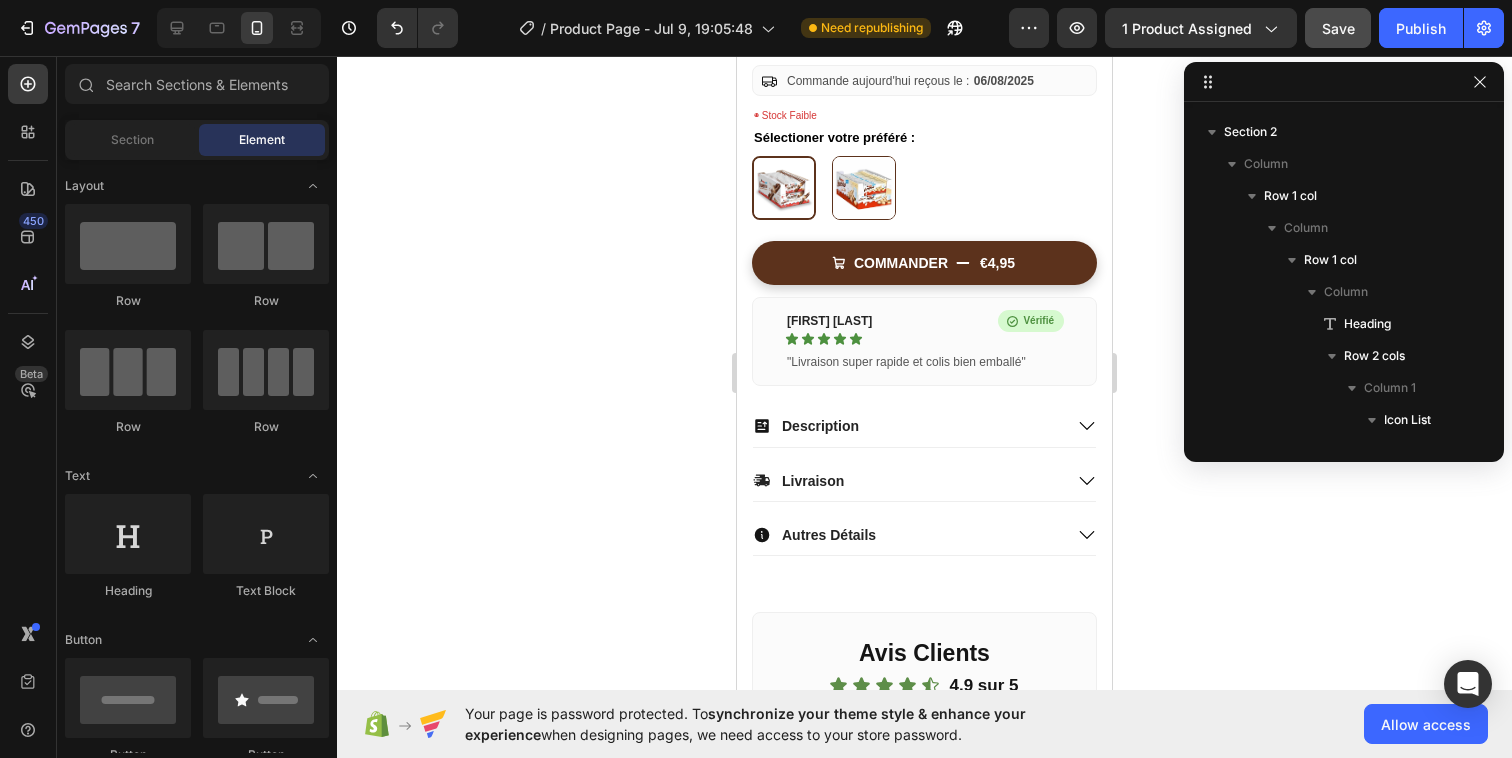 scroll, scrollTop: 482, scrollLeft: 0, axis: vertical 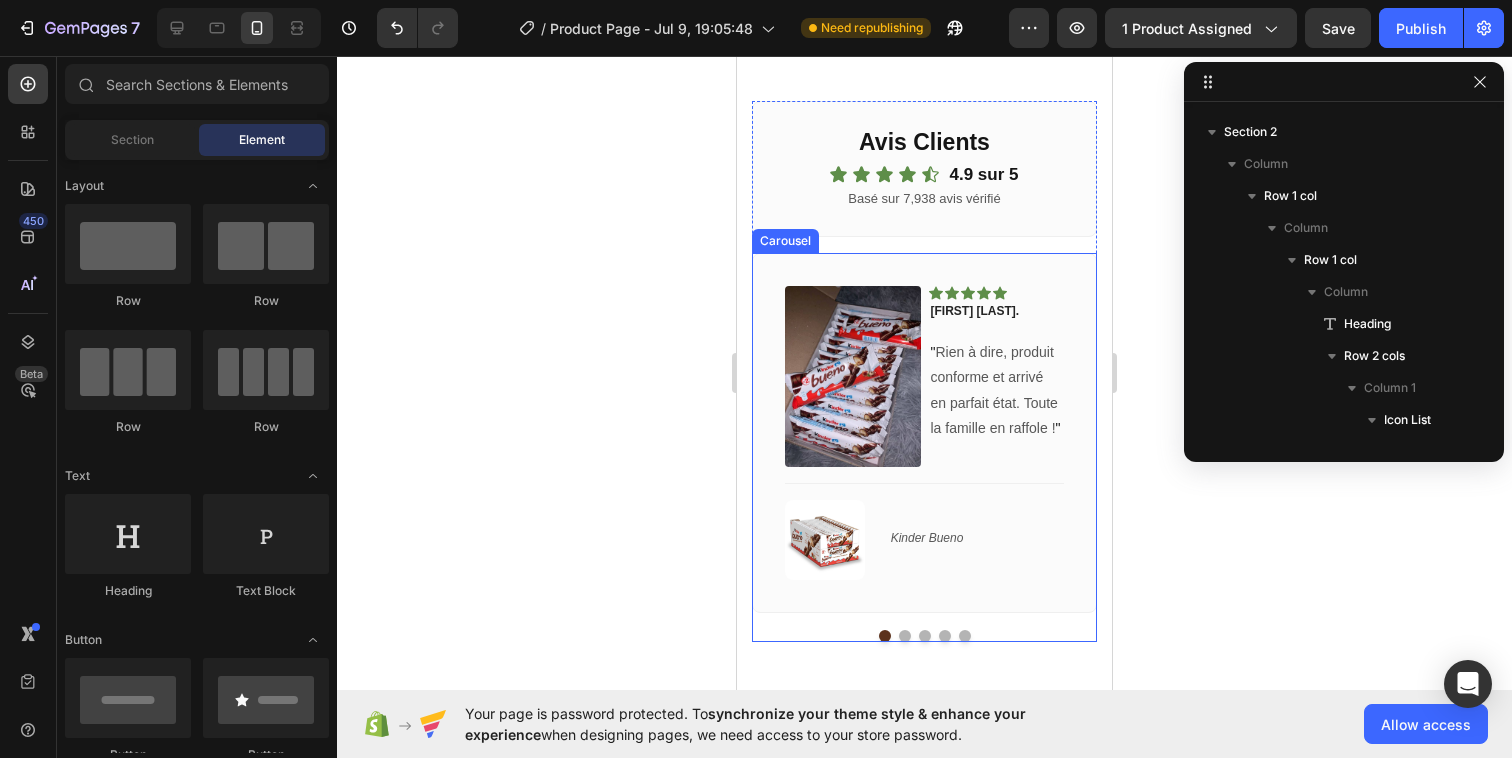 click at bounding box center (905, 636) 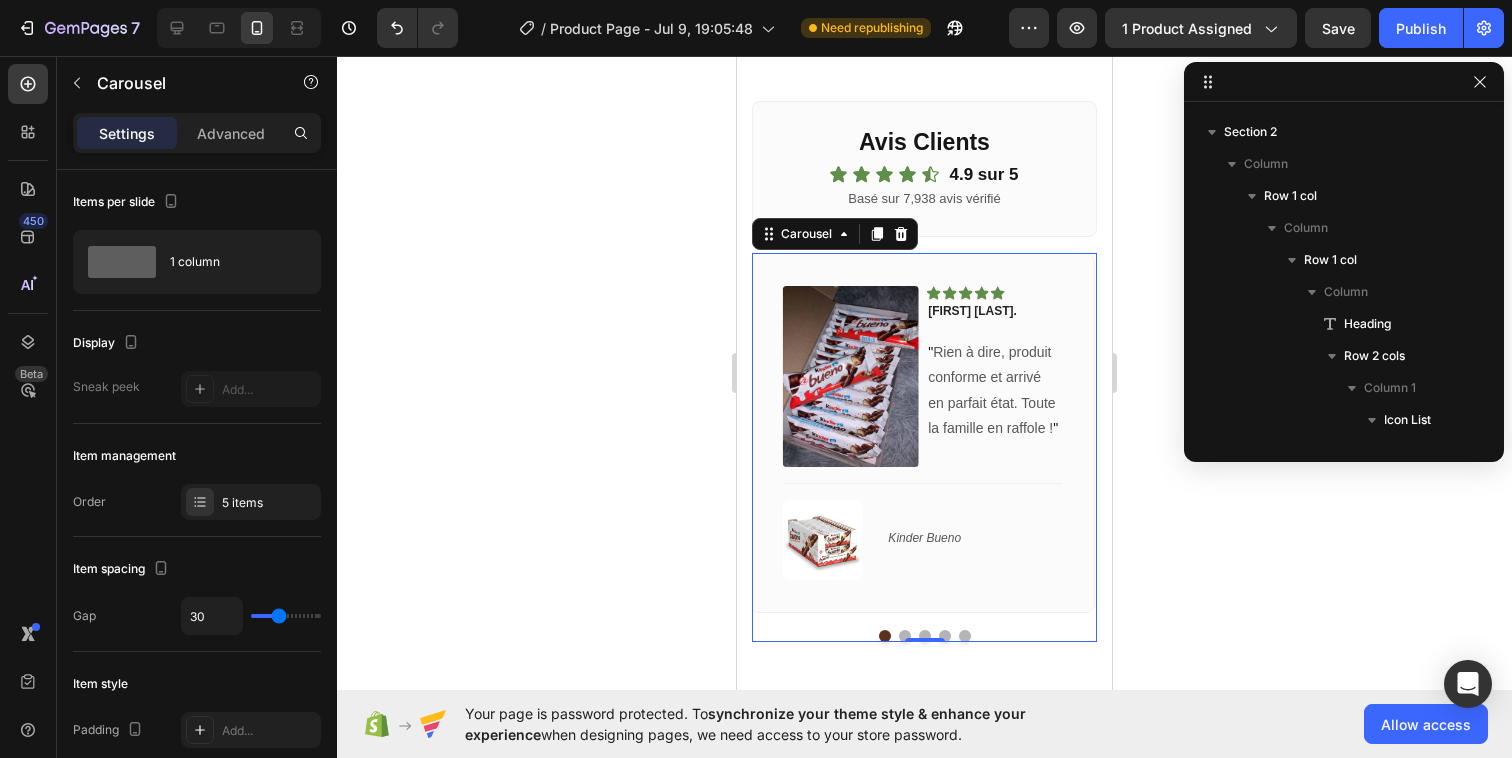 scroll, scrollTop: 5882, scrollLeft: 0, axis: vertical 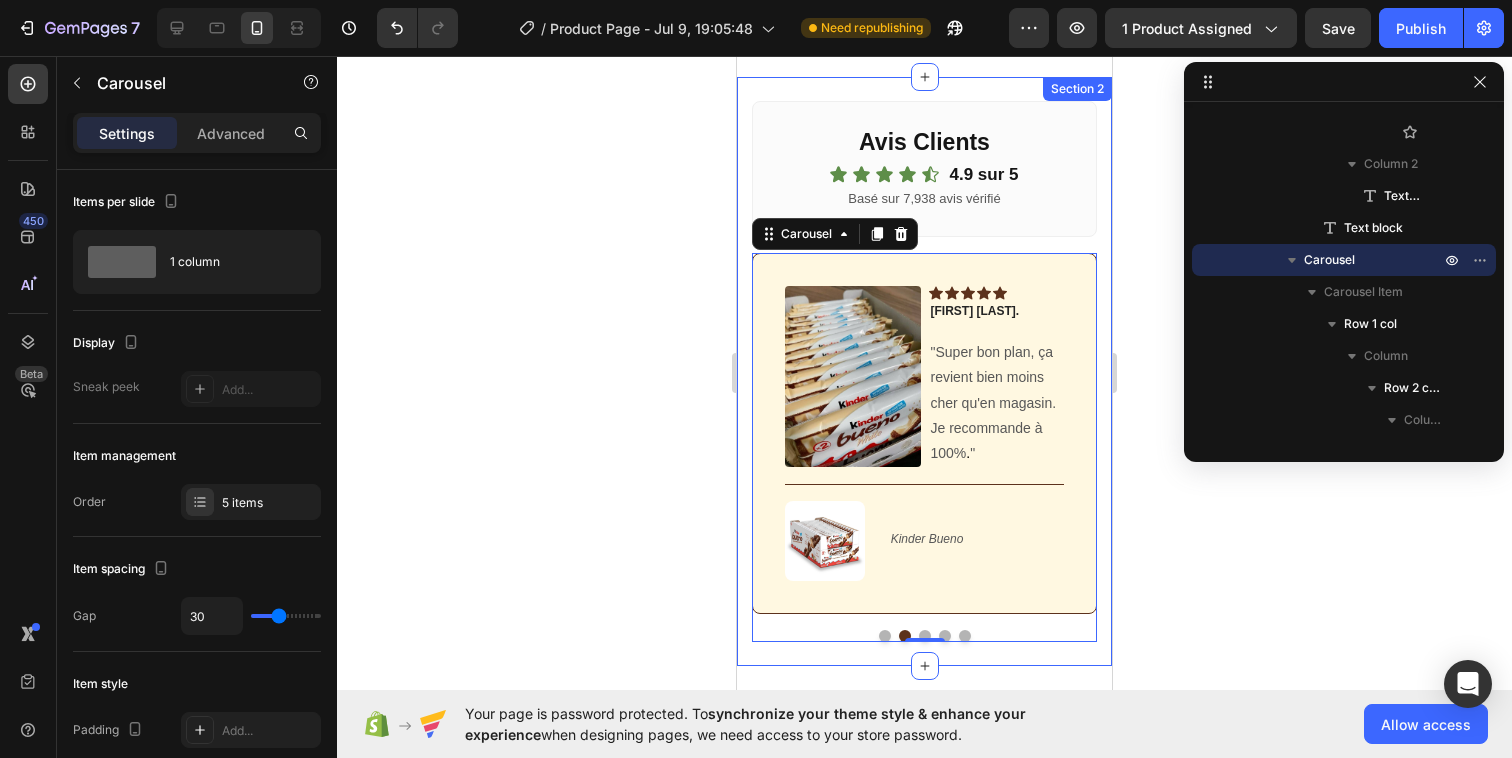 click 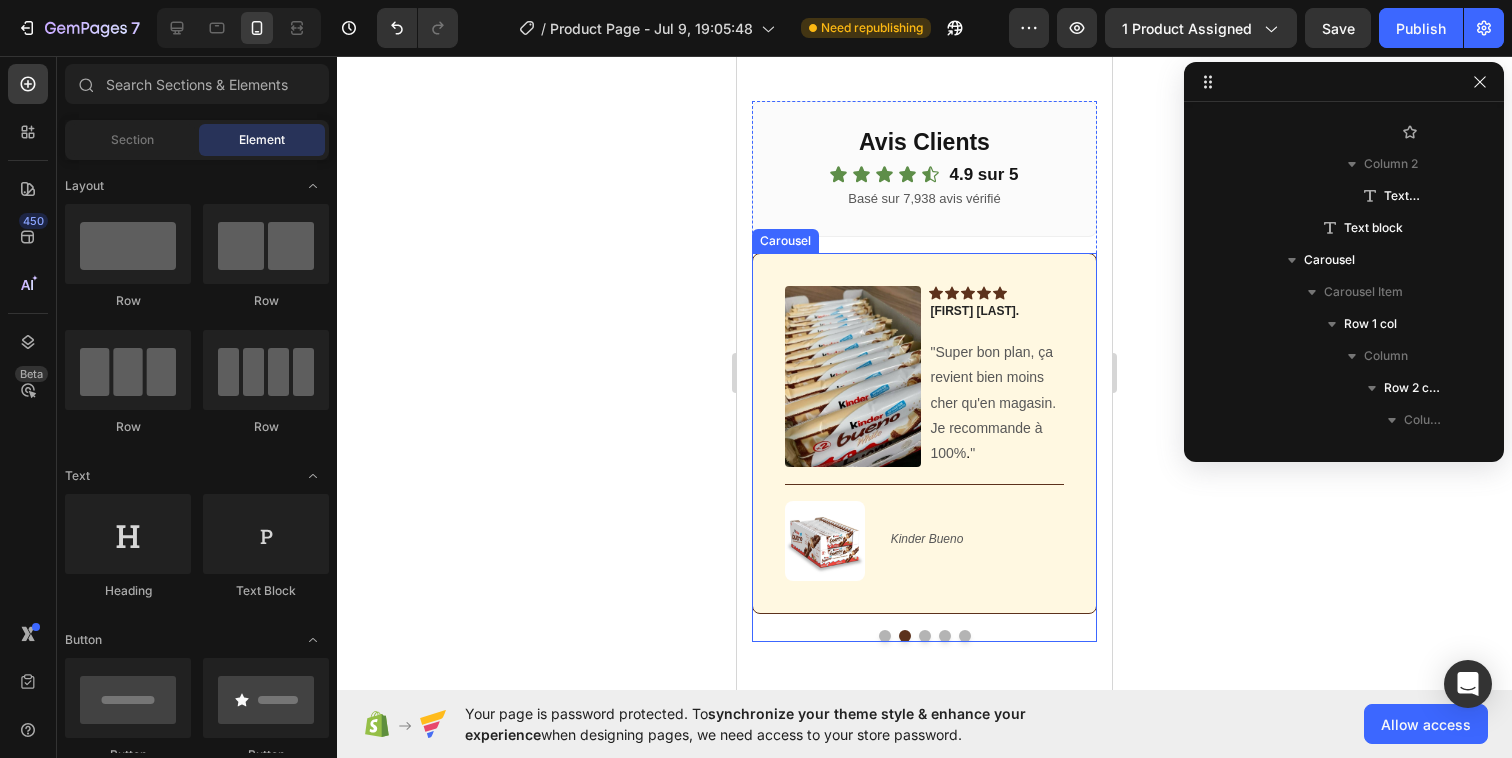 click at bounding box center [925, 636] 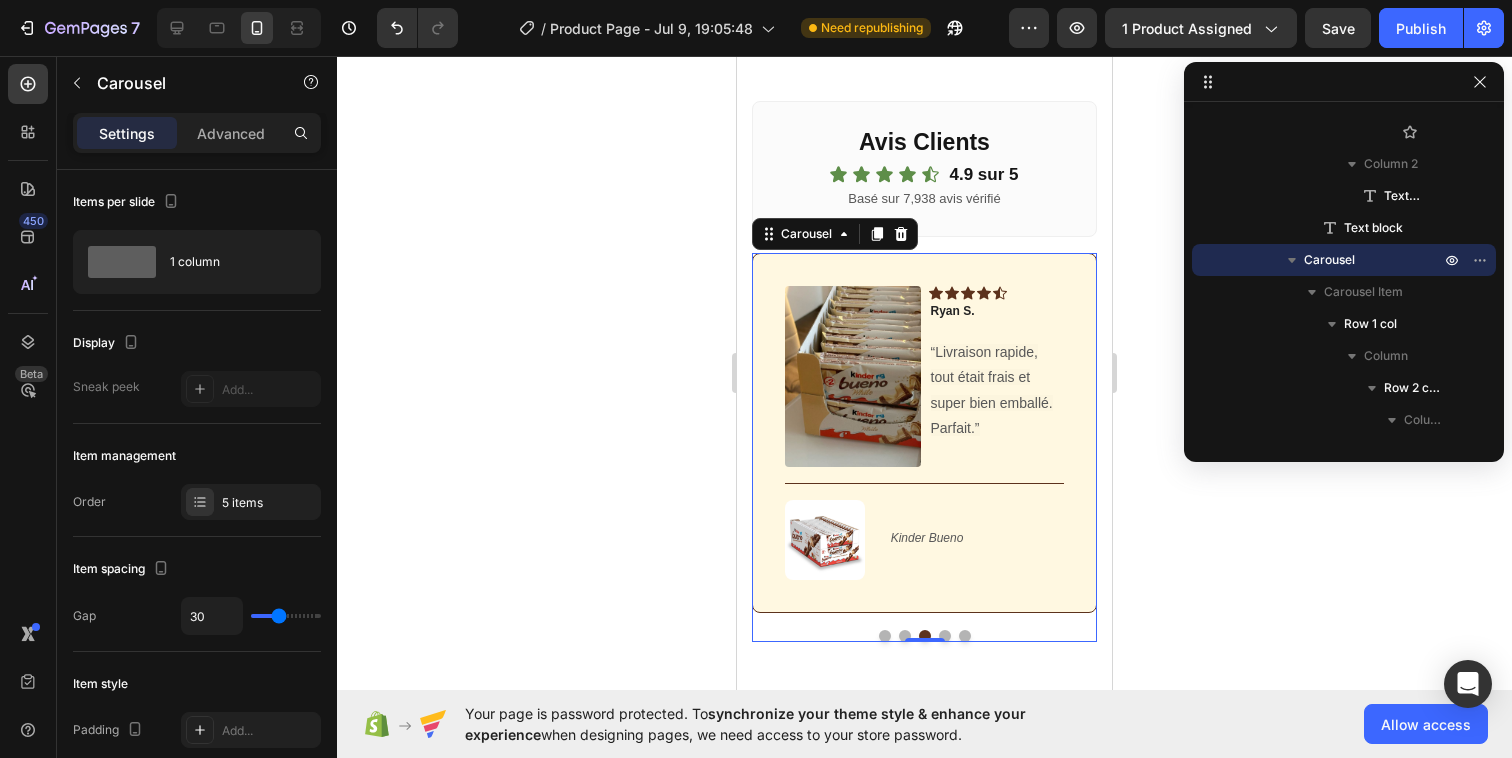 click 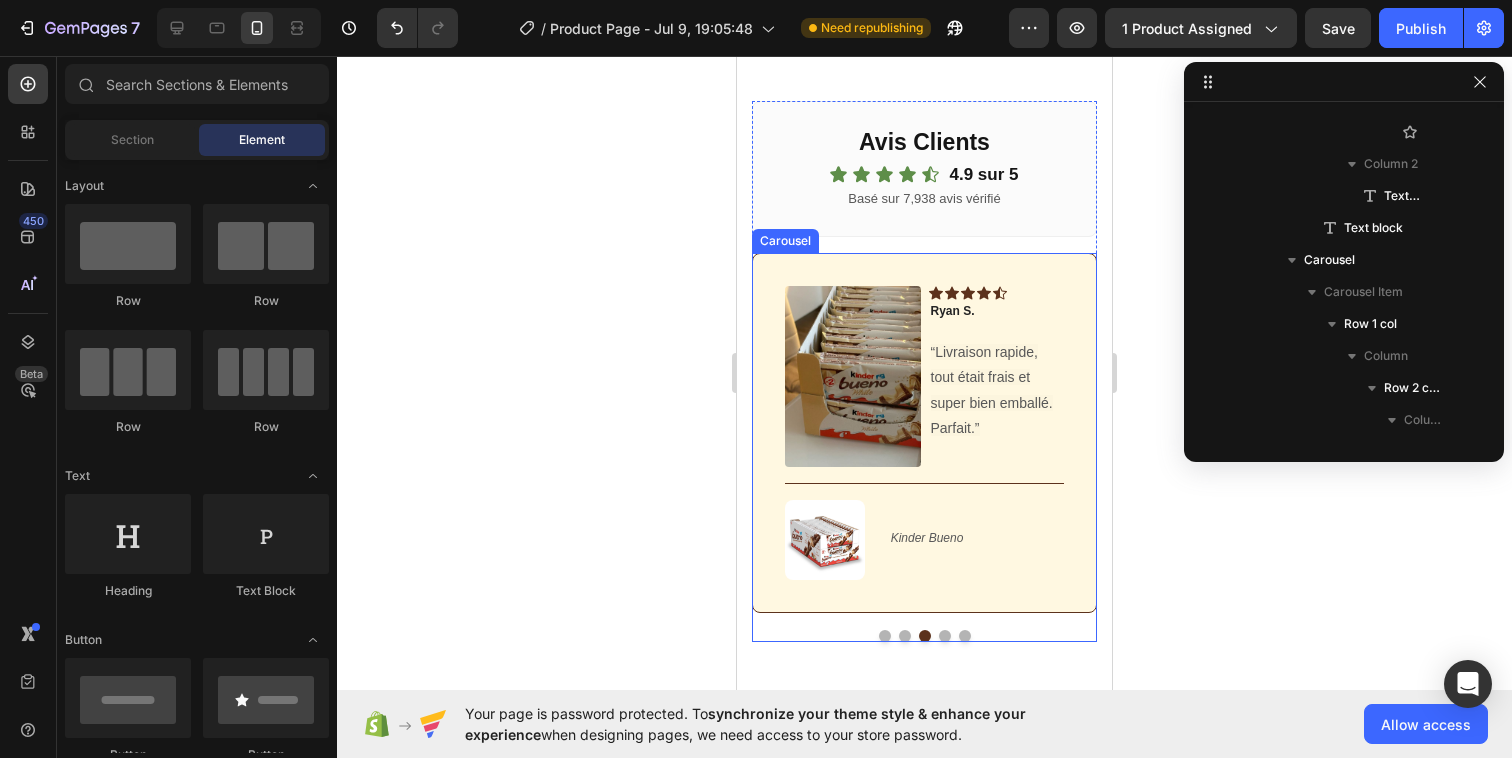 click at bounding box center (885, 636) 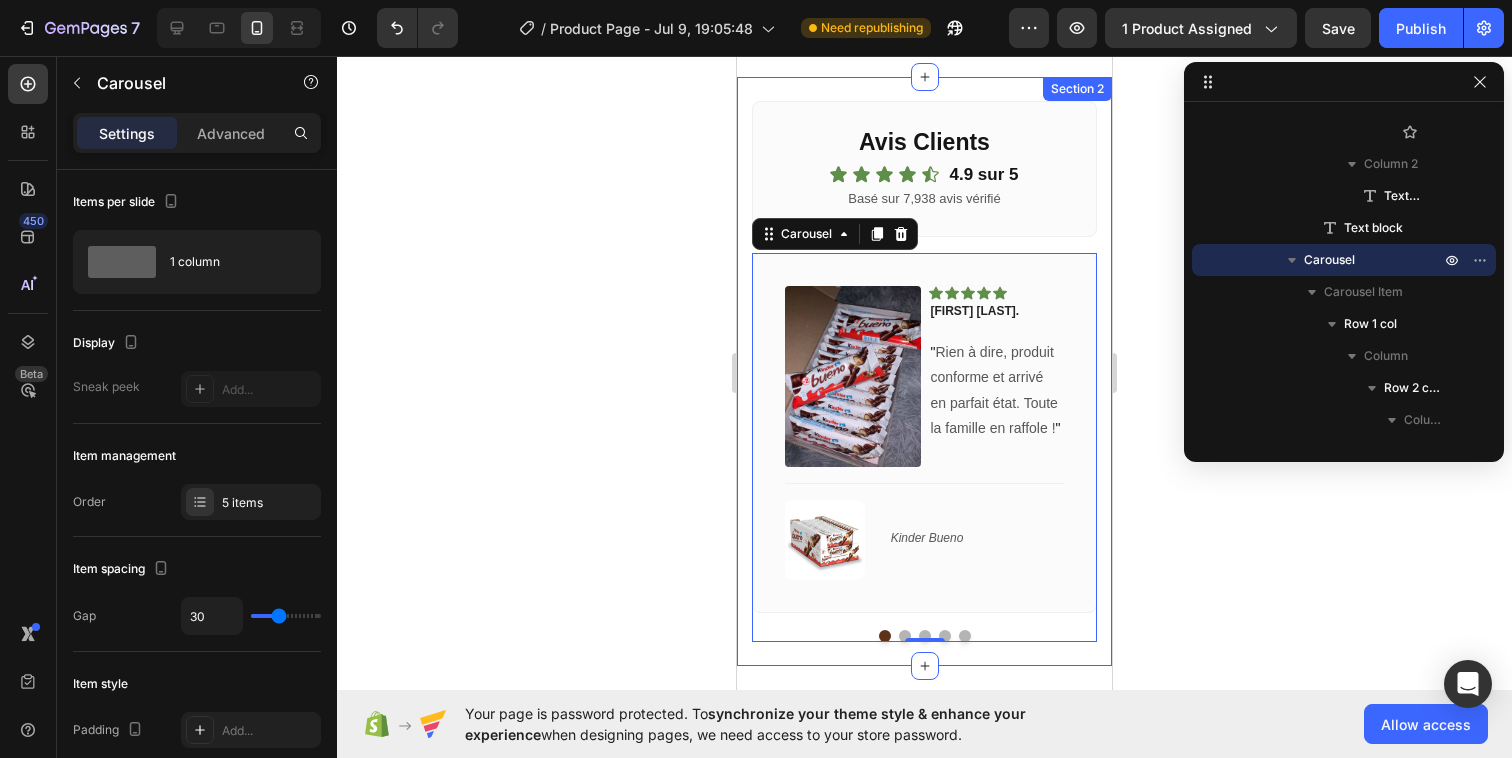 click on "Kinder Bueno Product Title - Boîte de 30 Text Block Row
Icon
Icon
Icon
Icon
Icon Icon List +3786 Avis Positifs Text Block Row €4,95 Product Price Product Price €29,82 Product Price Product Price Row Déstockage Text Block Row Row
Icon
Commande aujourd'hui reçous le :
06/08/2025
Delivery Date Row Row ◉ Stock Faible Text block Sélectioner votre préféré : Text Block Chocolat au lait Chocolat au lait Chocolat blanc Chocolat blanc Product Variants & Swatches
COMMANDER
€4,95 Add to Cart Mathilde P. Text block
Icon
Icon
Icon
Icon
Icon Row
Icon Vérifié Text Block Row Row "Livraison super rapide et colis bien emballé" Text block Row Louise J. Text block
Icon
Icon
Icon" at bounding box center (924, -238) 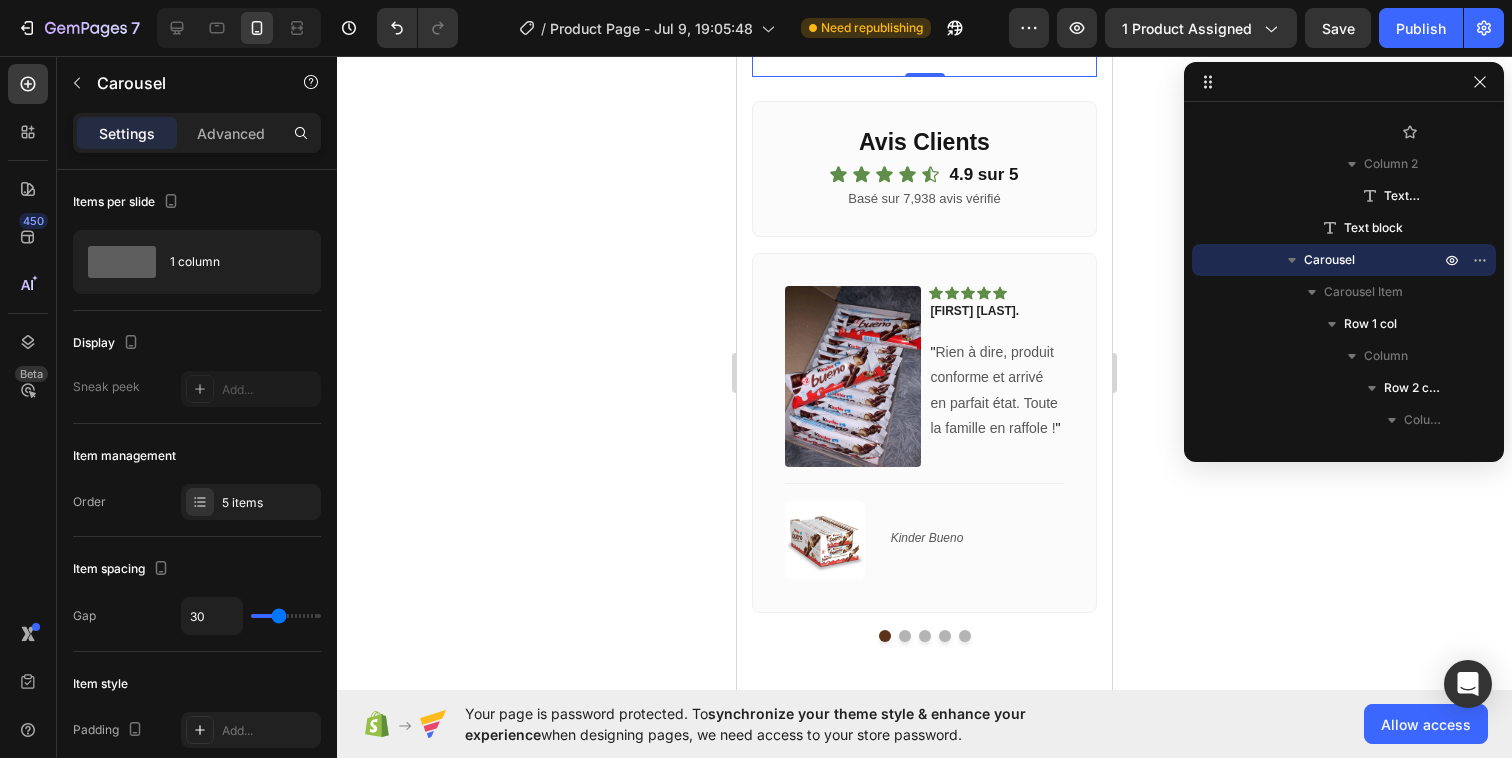 scroll, scrollTop: 282, scrollLeft: 0, axis: vertical 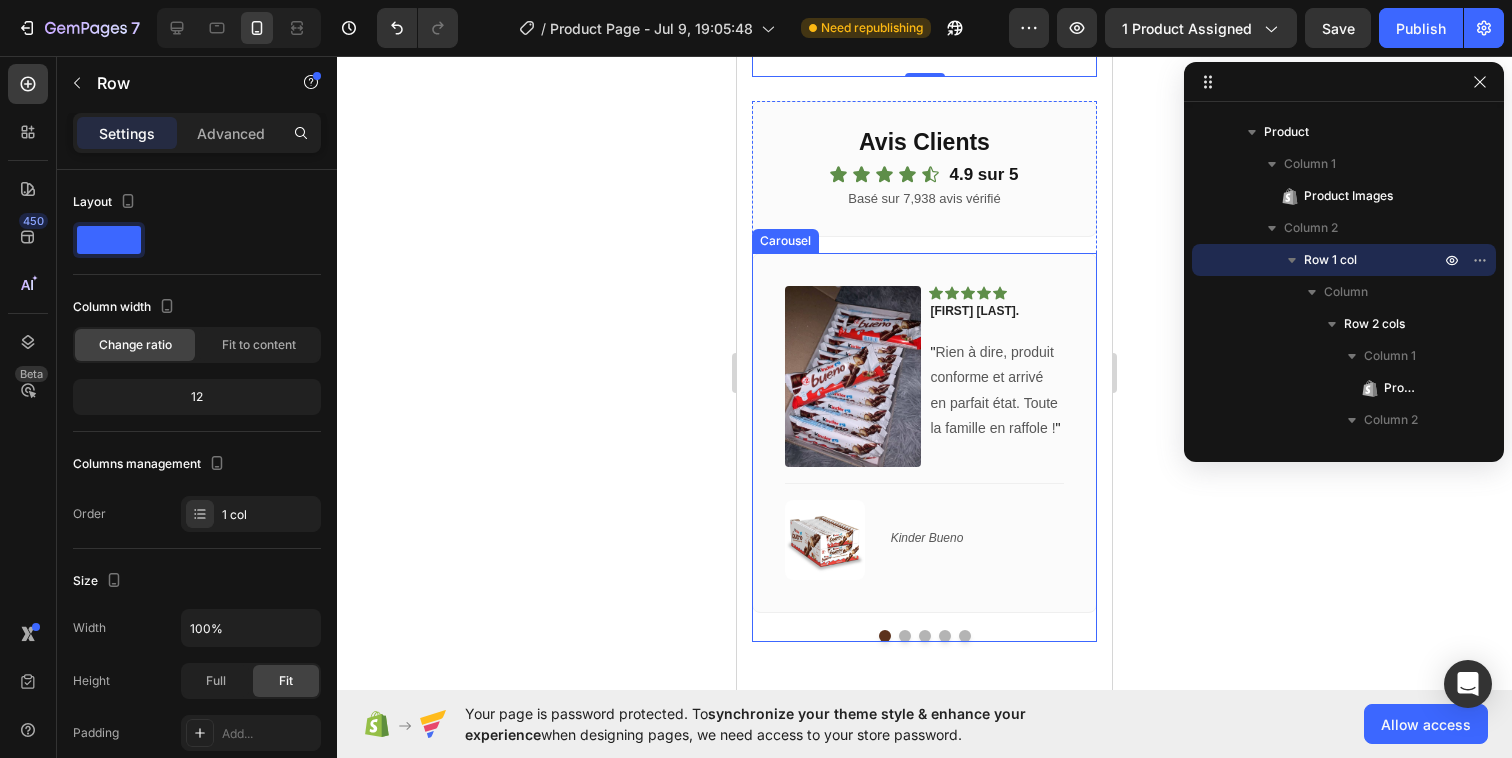 click at bounding box center [905, 636] 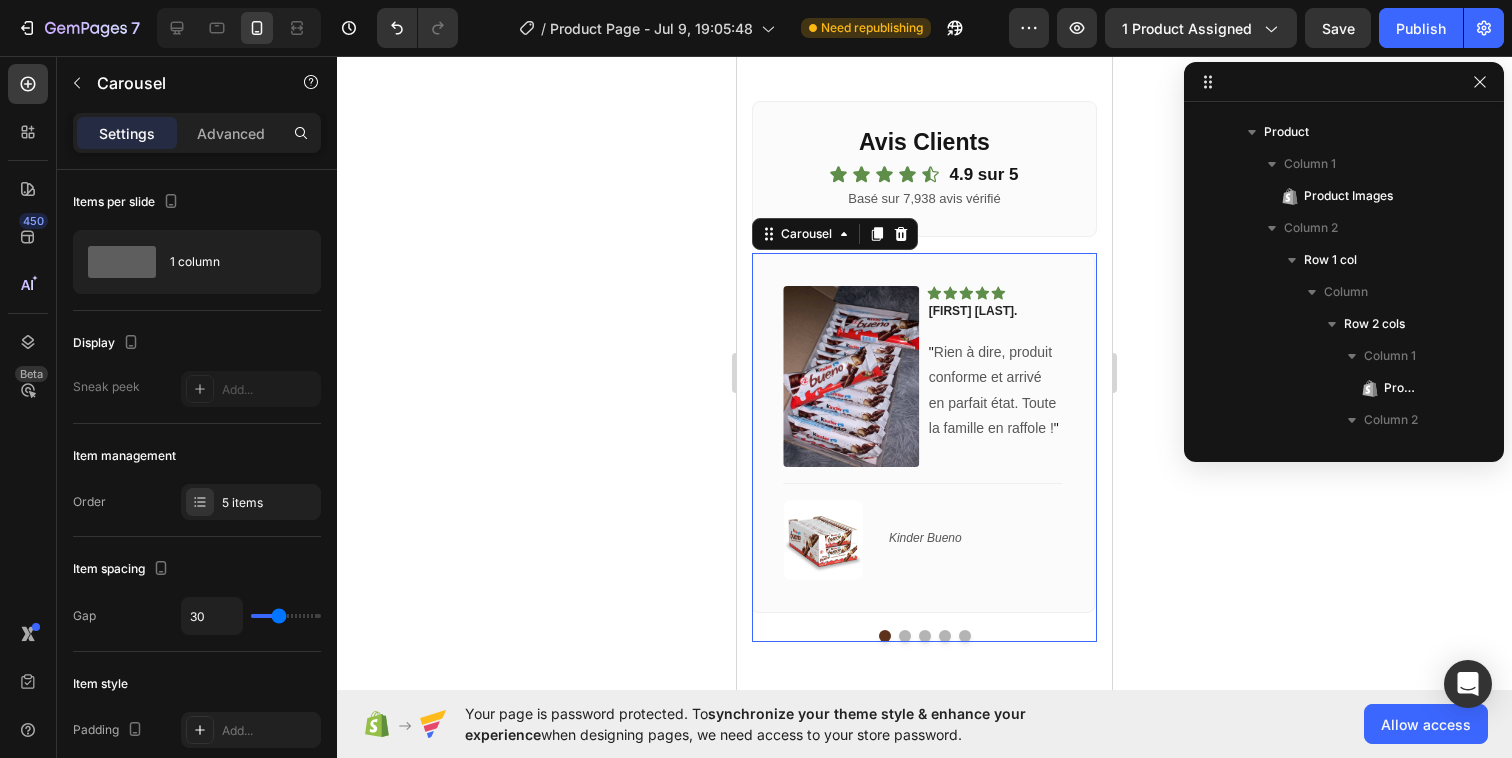scroll, scrollTop: 5882, scrollLeft: 0, axis: vertical 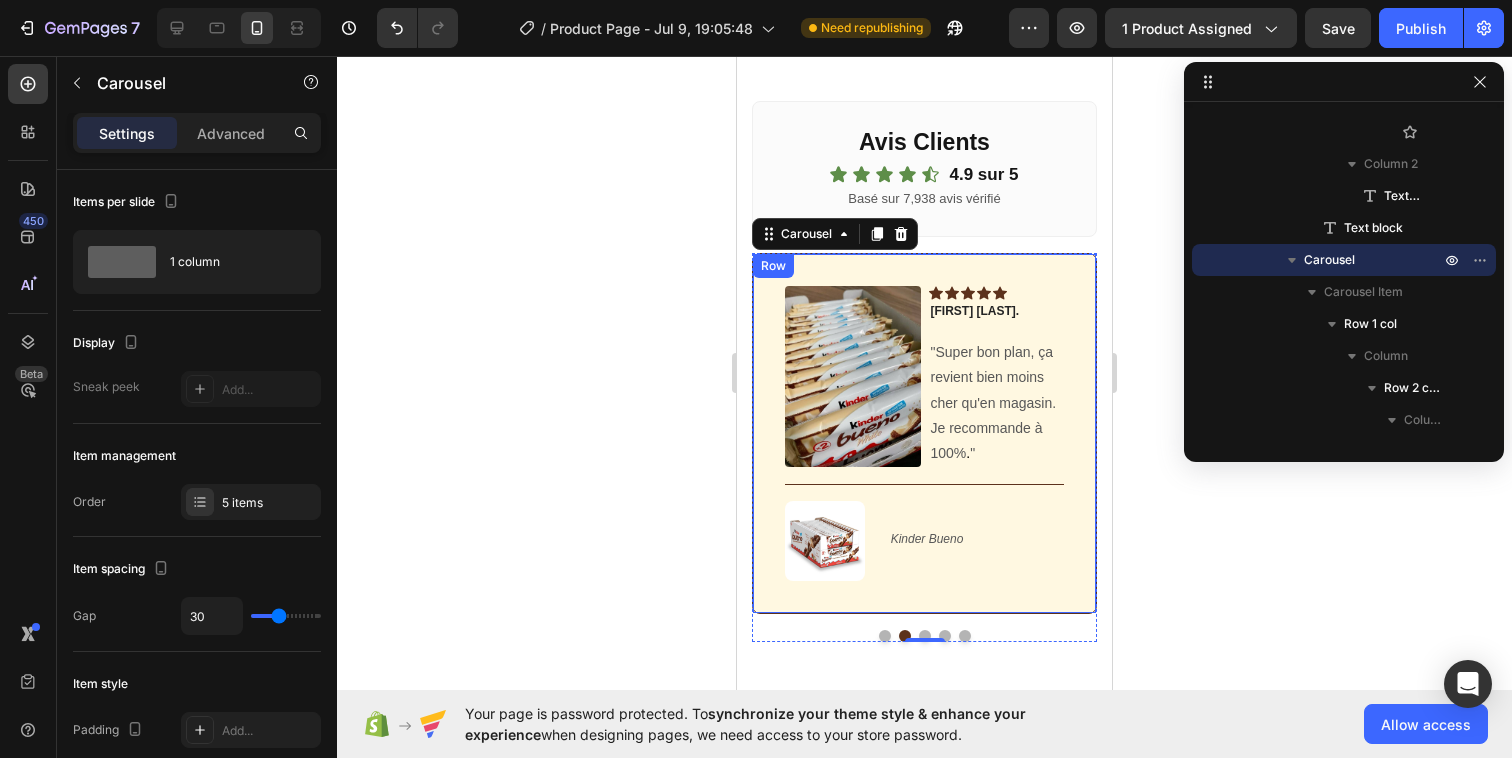 click on "Image
Icon
Icon
Icon
Icon
Icon Row [FIRST] [LAST]. Text block " Super bon plan, ça revient bien moins cher qu'en magasin. Je recommande à 100% . " Text block Row                Title Line (P) Images & Gallery Kinder Bueno (P) Title Product Row" at bounding box center [924, 433] 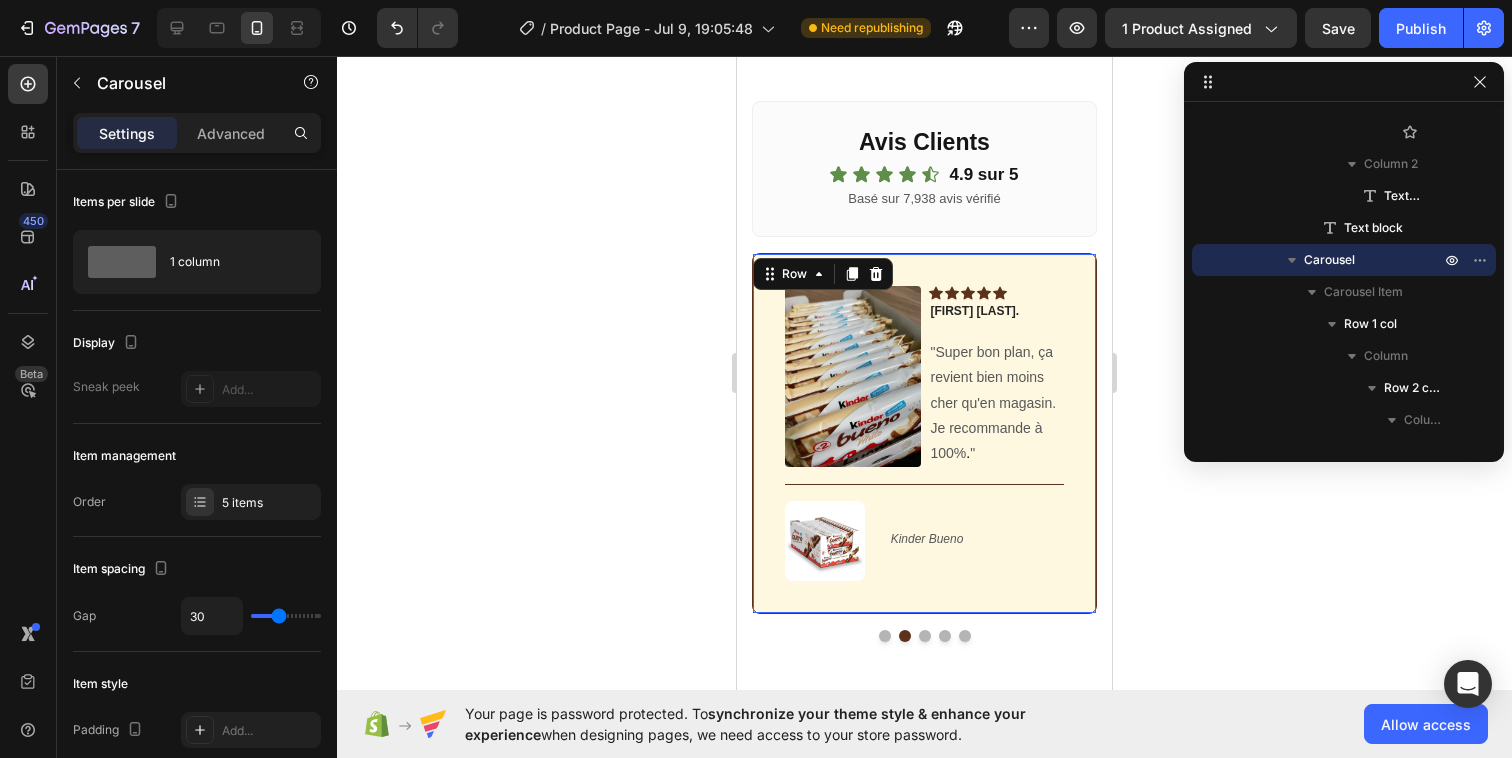 scroll, scrollTop: 6778, scrollLeft: 0, axis: vertical 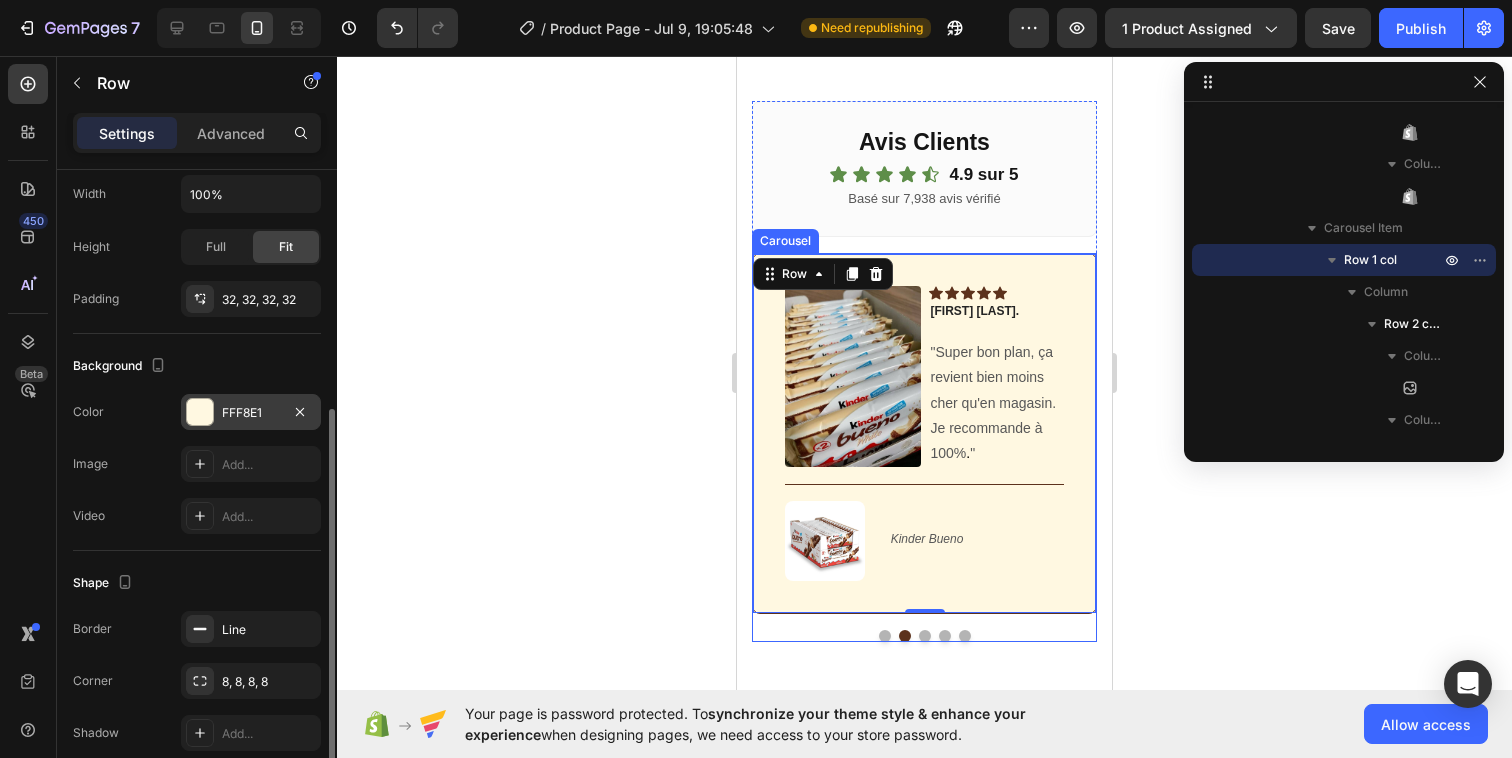 click at bounding box center [200, 412] 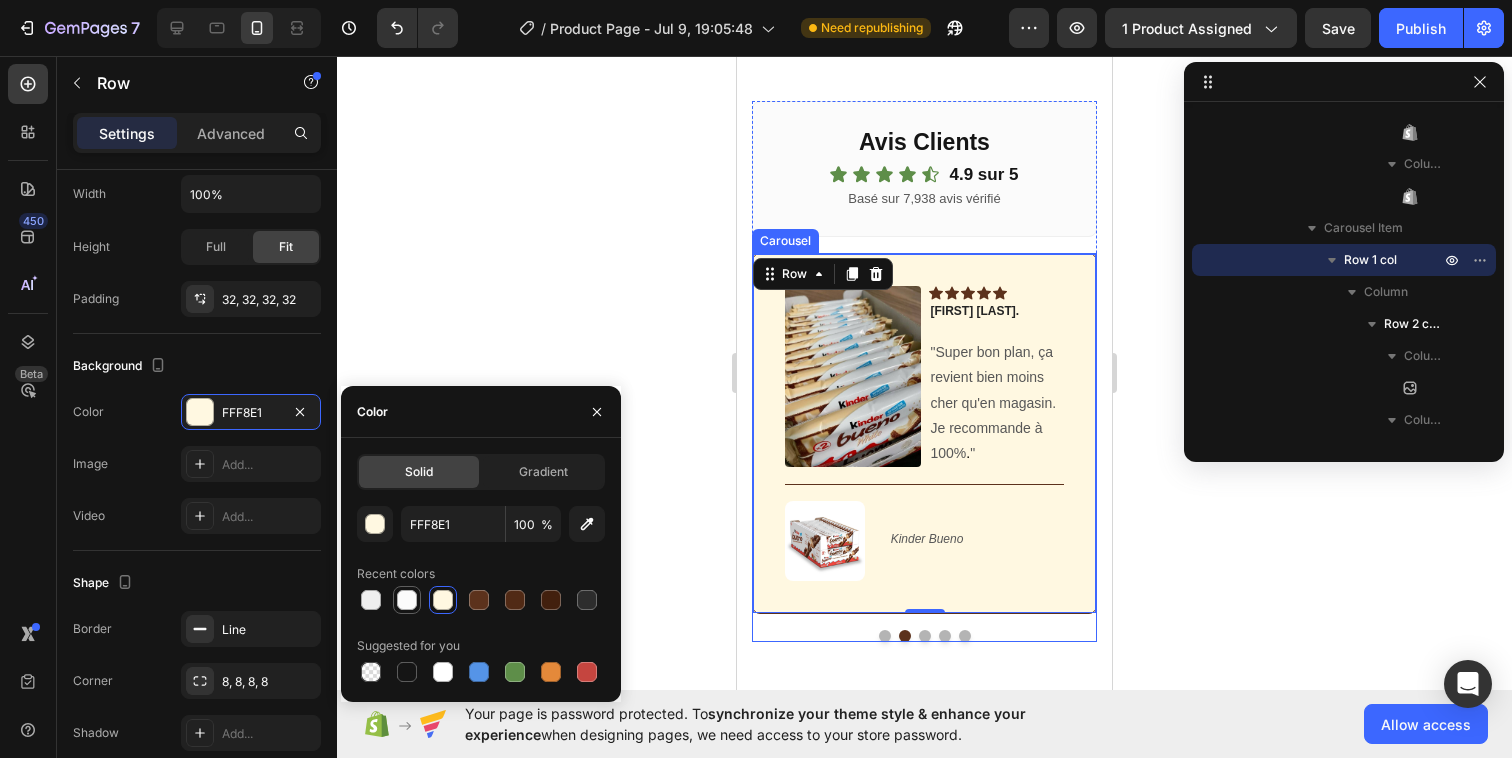 click at bounding box center (407, 600) 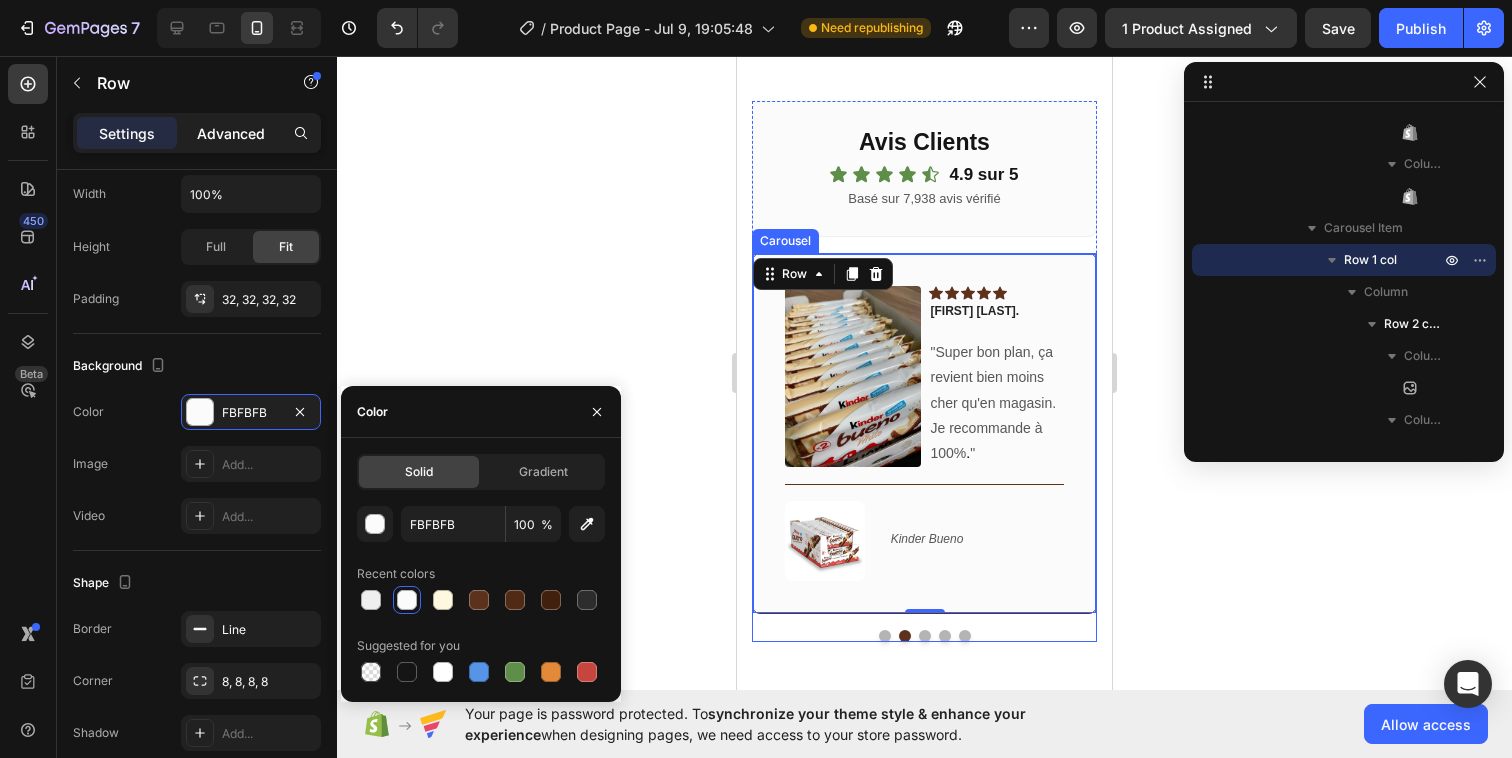 click on "Advanced" at bounding box center [231, 133] 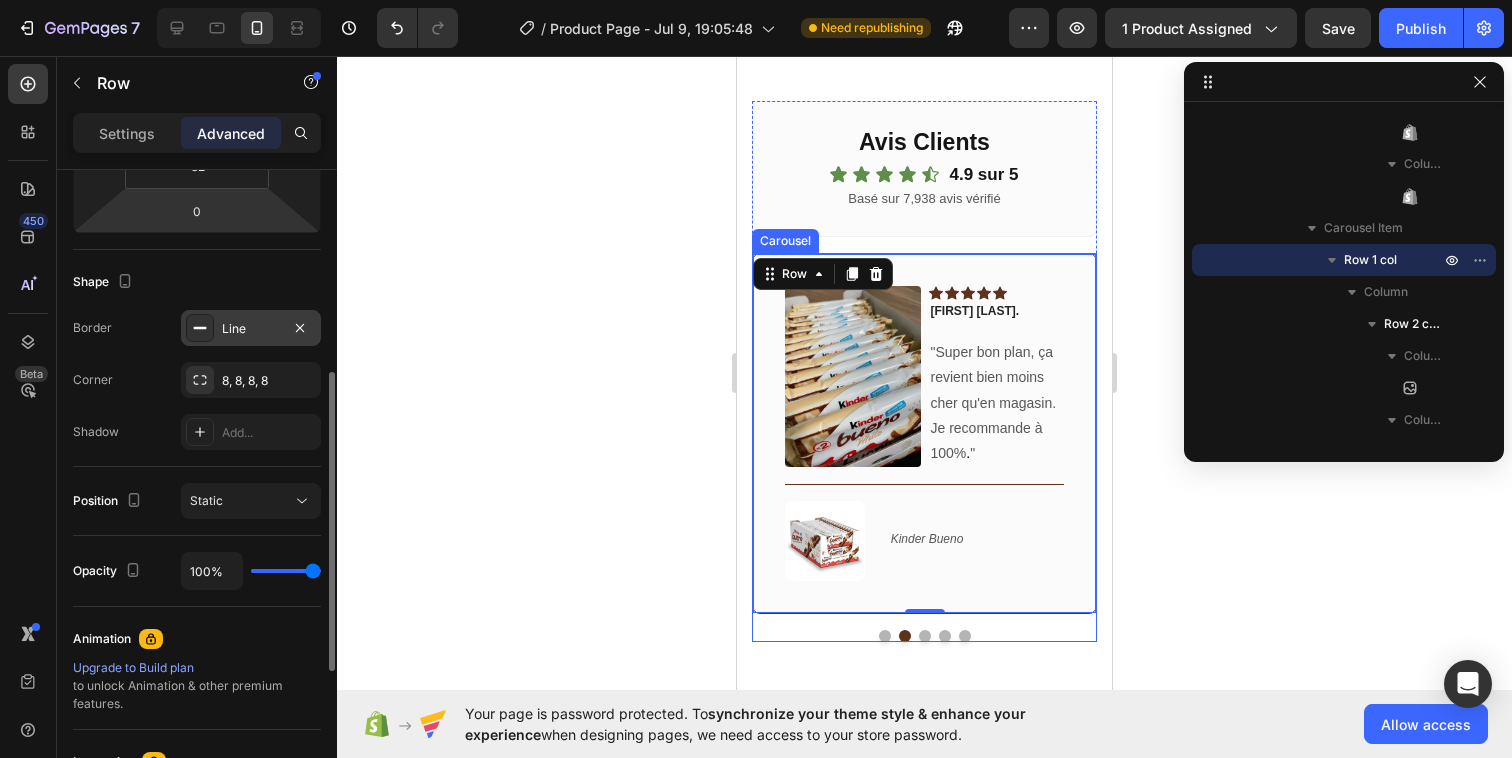 click 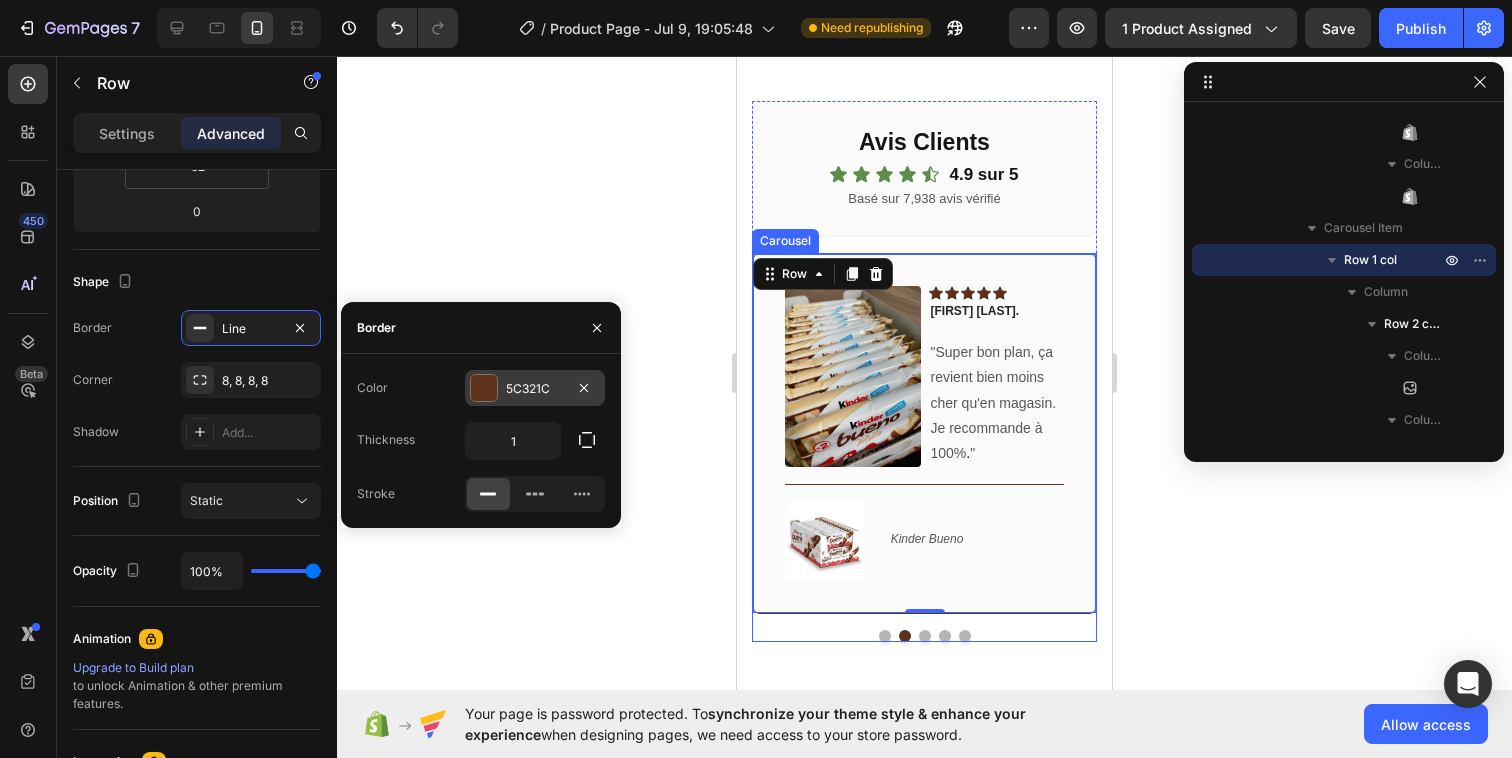 click at bounding box center (484, 388) 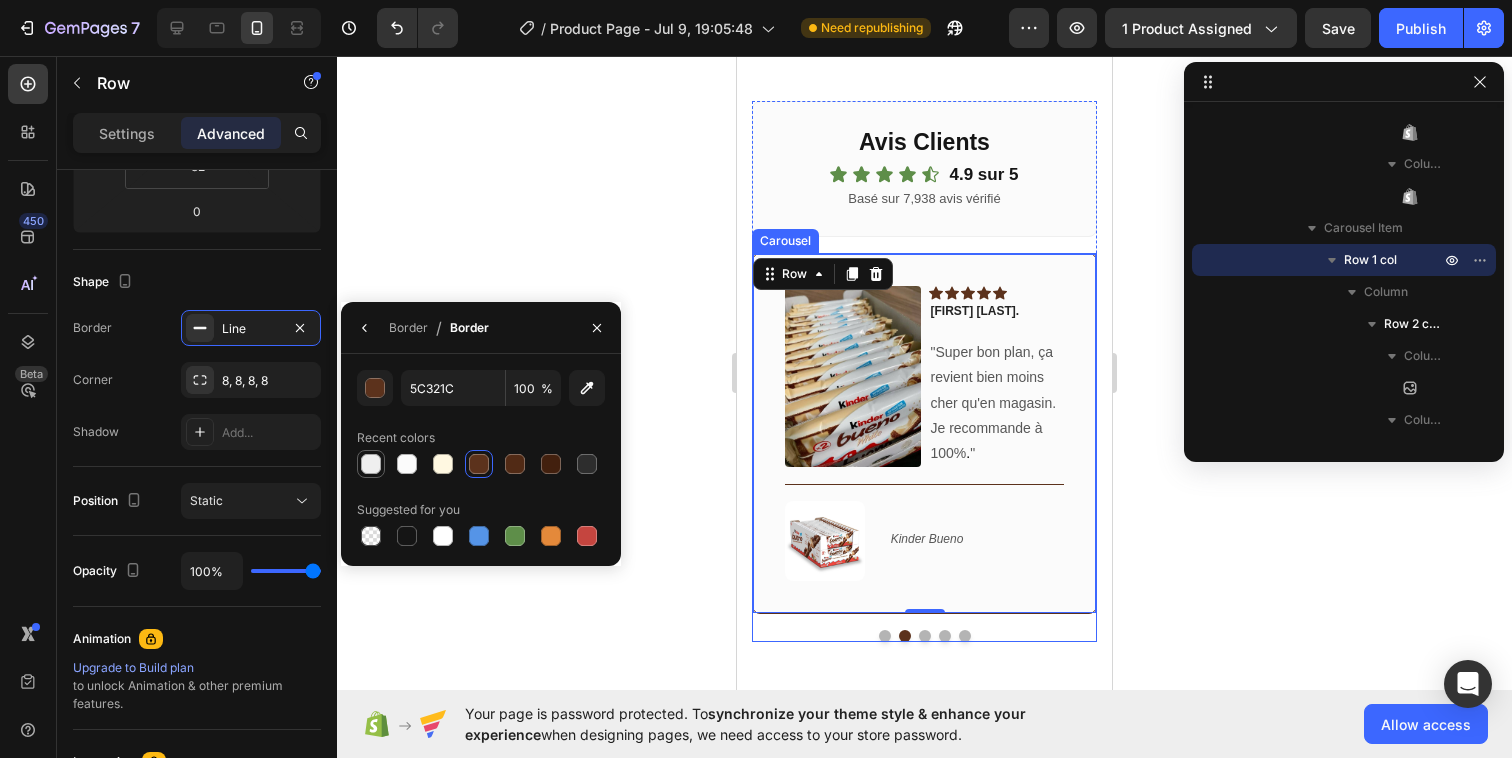 click at bounding box center (371, 464) 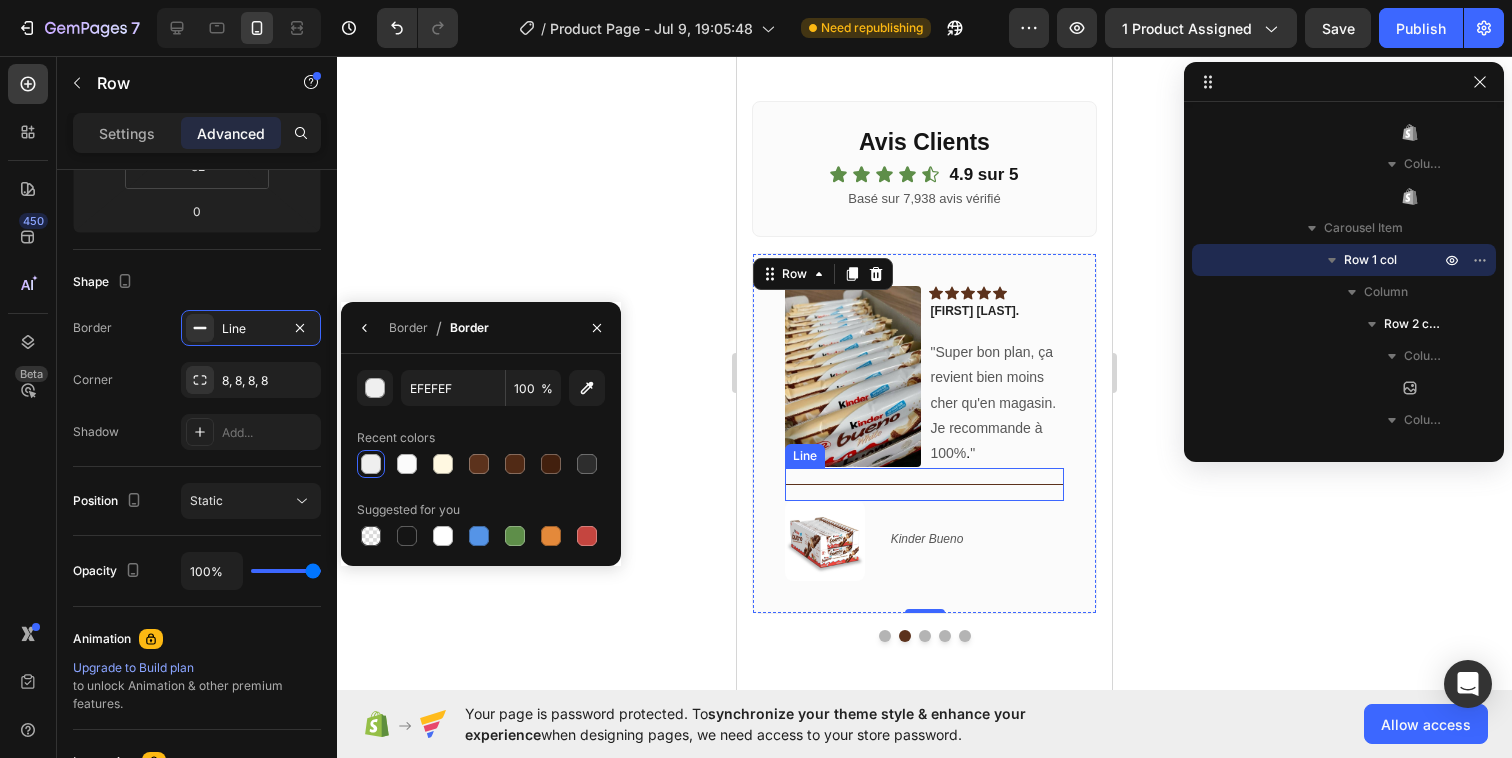 click on "Title Line" at bounding box center [924, 484] 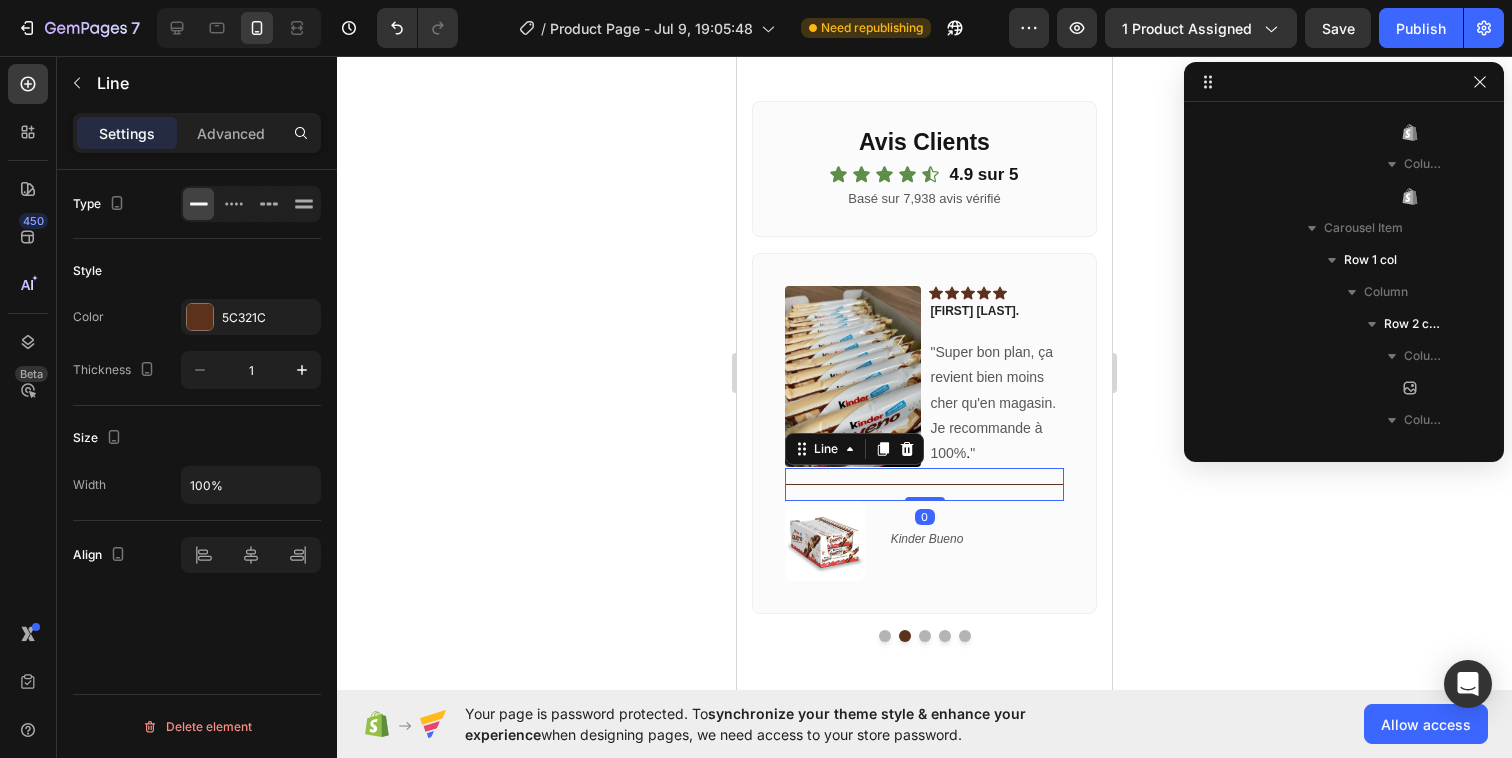 scroll, scrollTop: 7386, scrollLeft: 0, axis: vertical 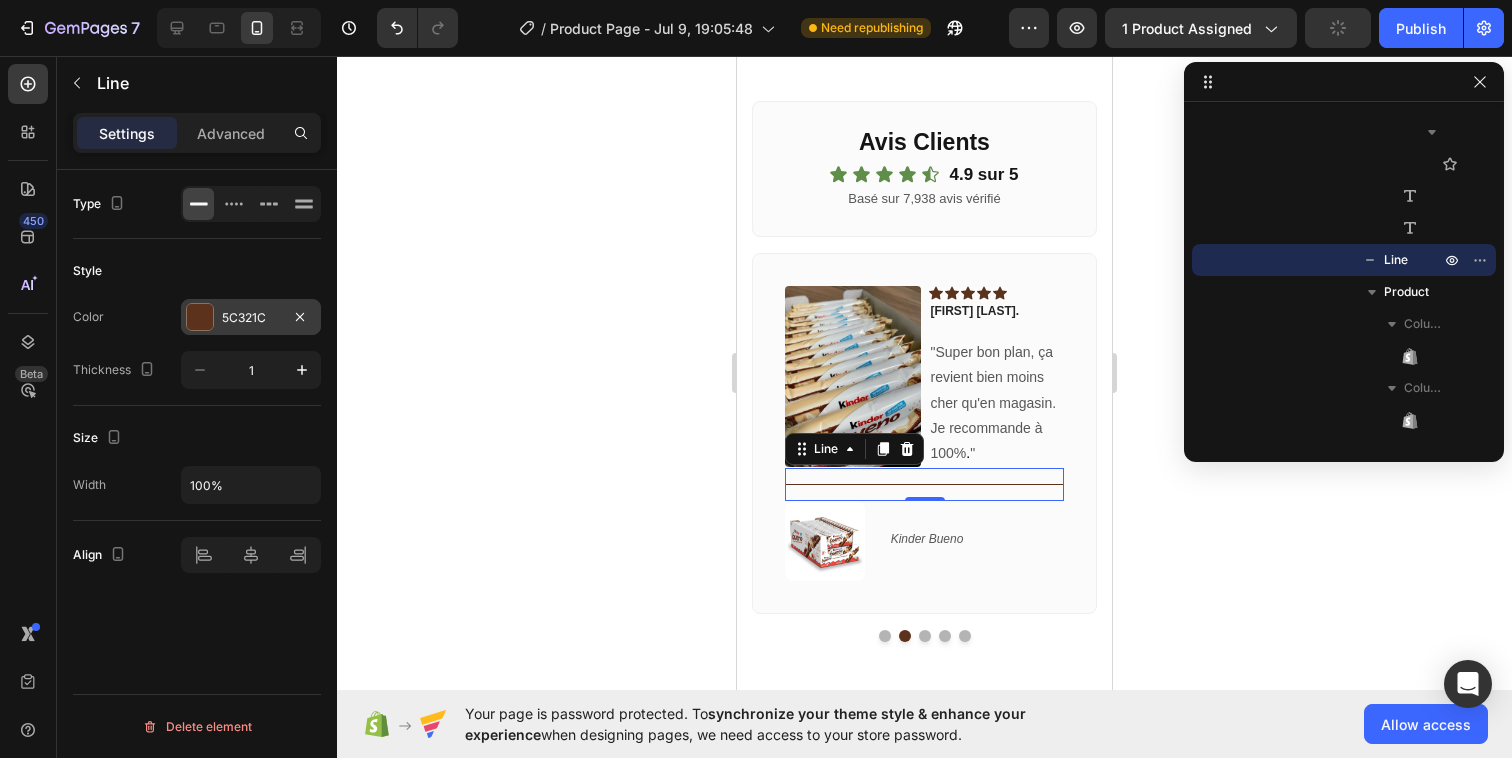 click at bounding box center (200, 317) 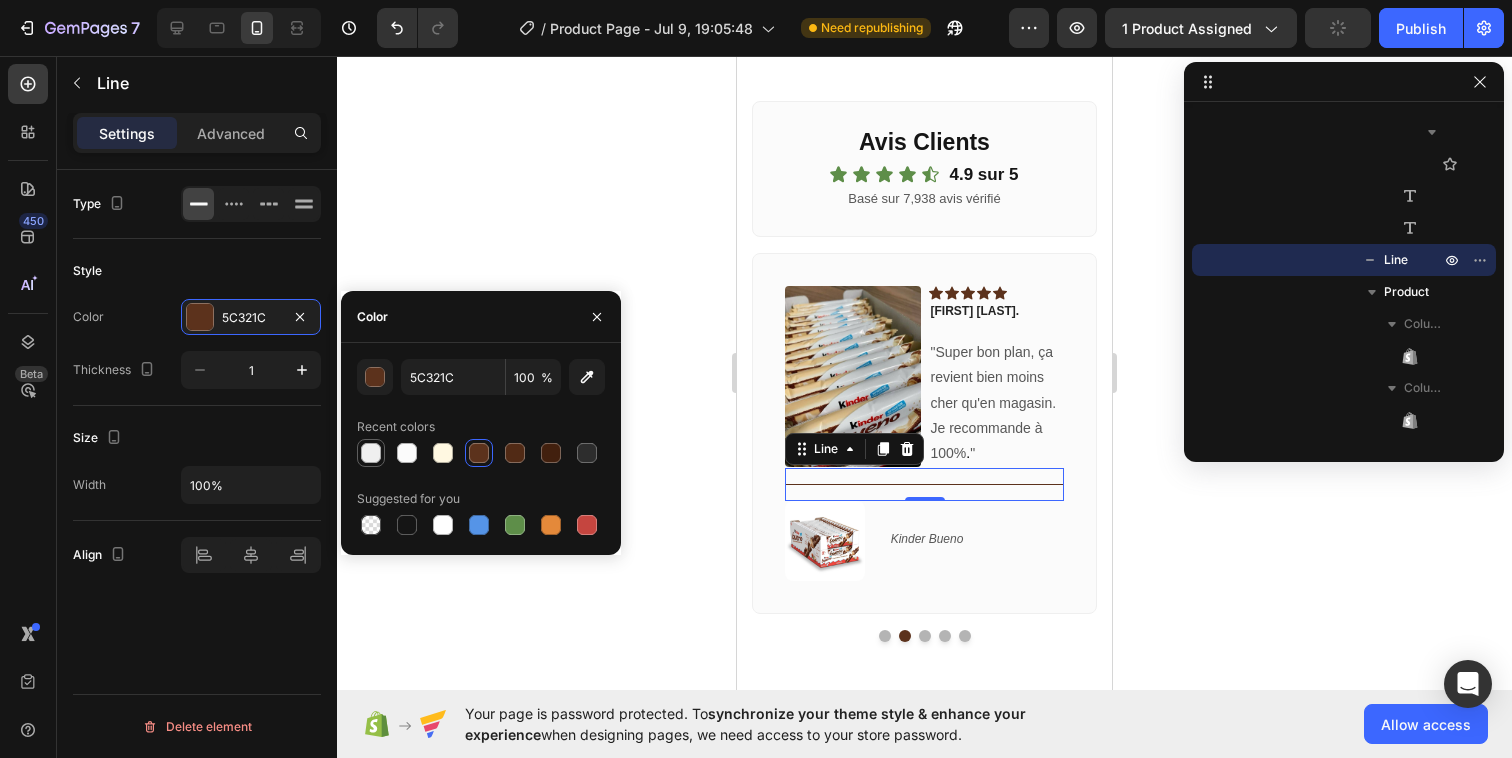 click at bounding box center (371, 453) 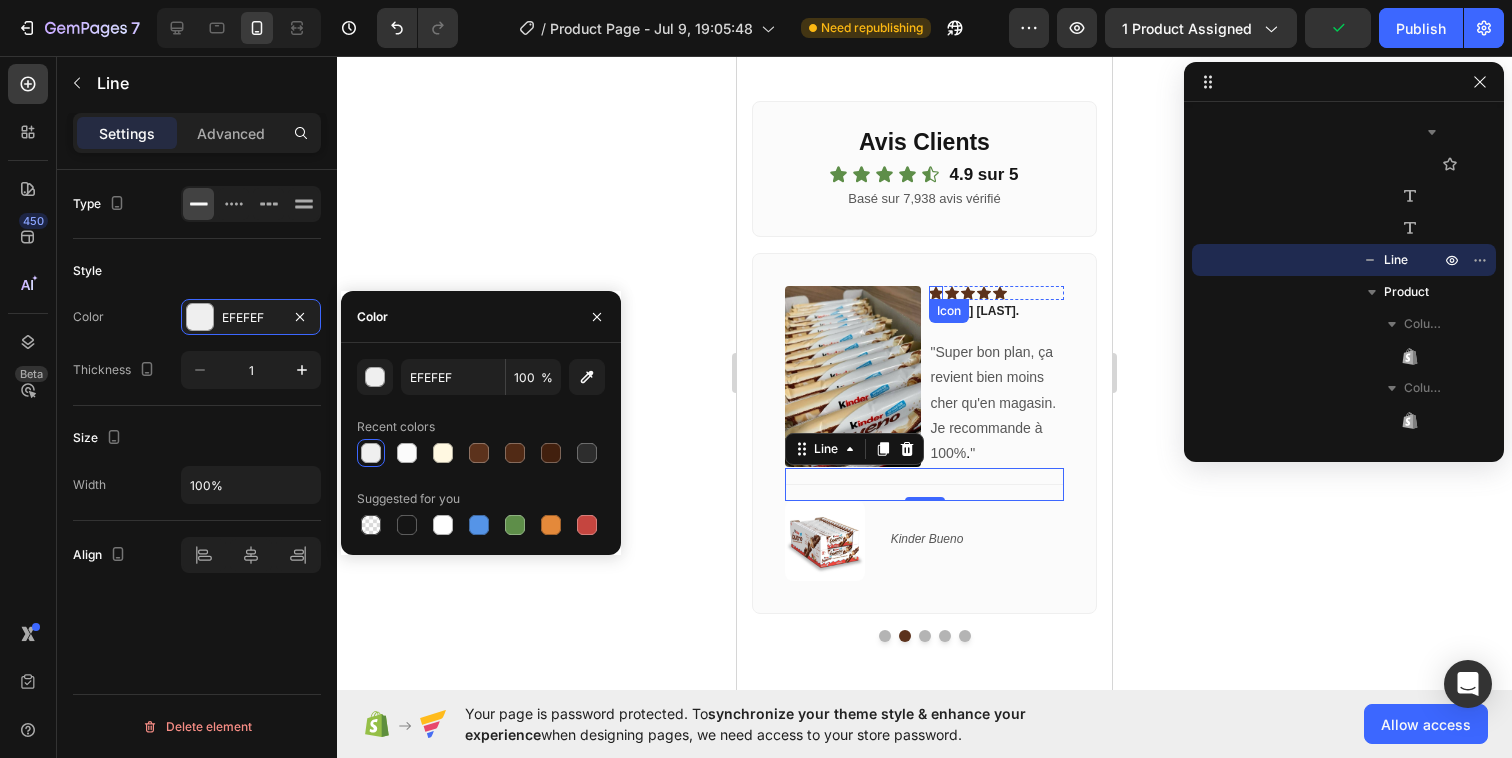 click 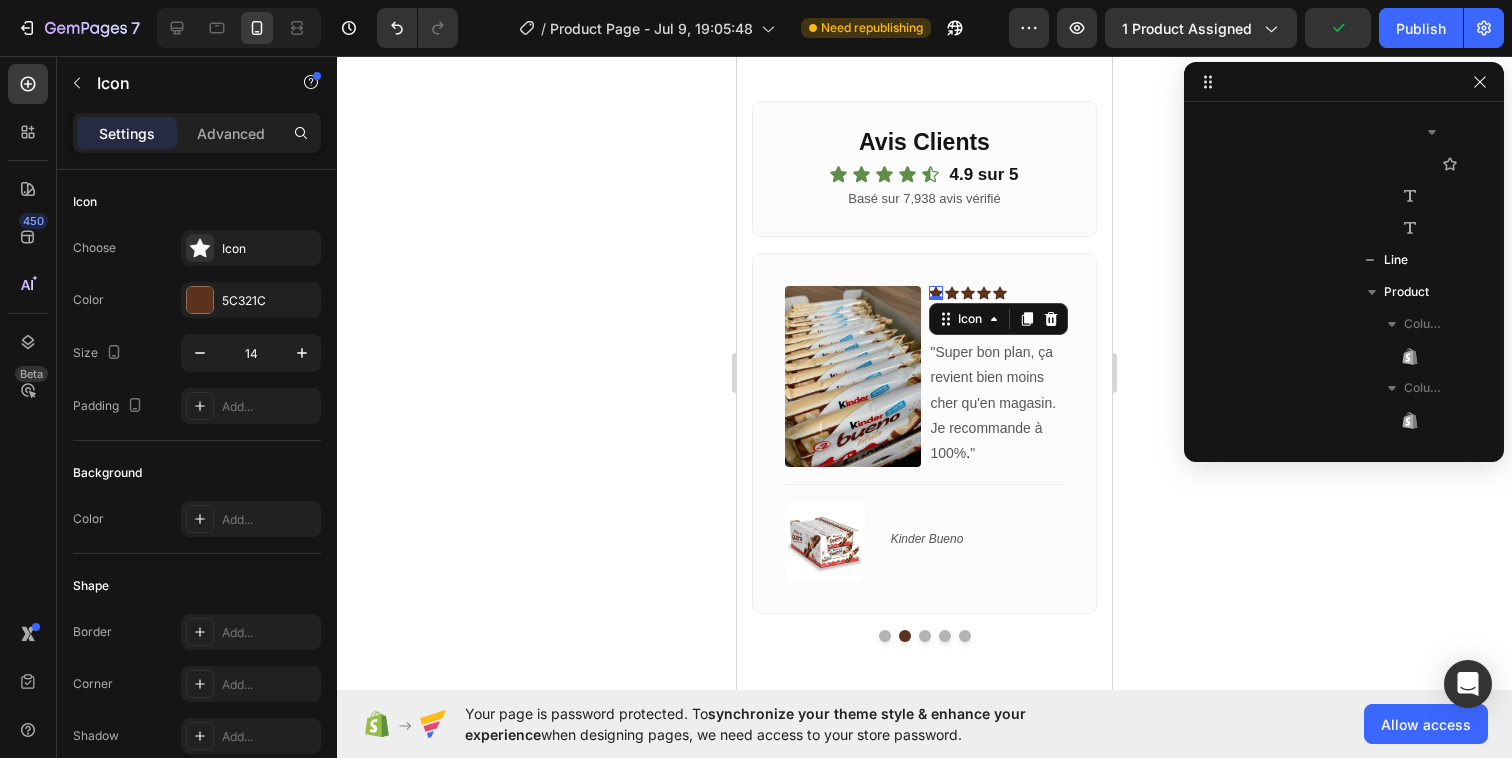 scroll, scrollTop: 7034, scrollLeft: 0, axis: vertical 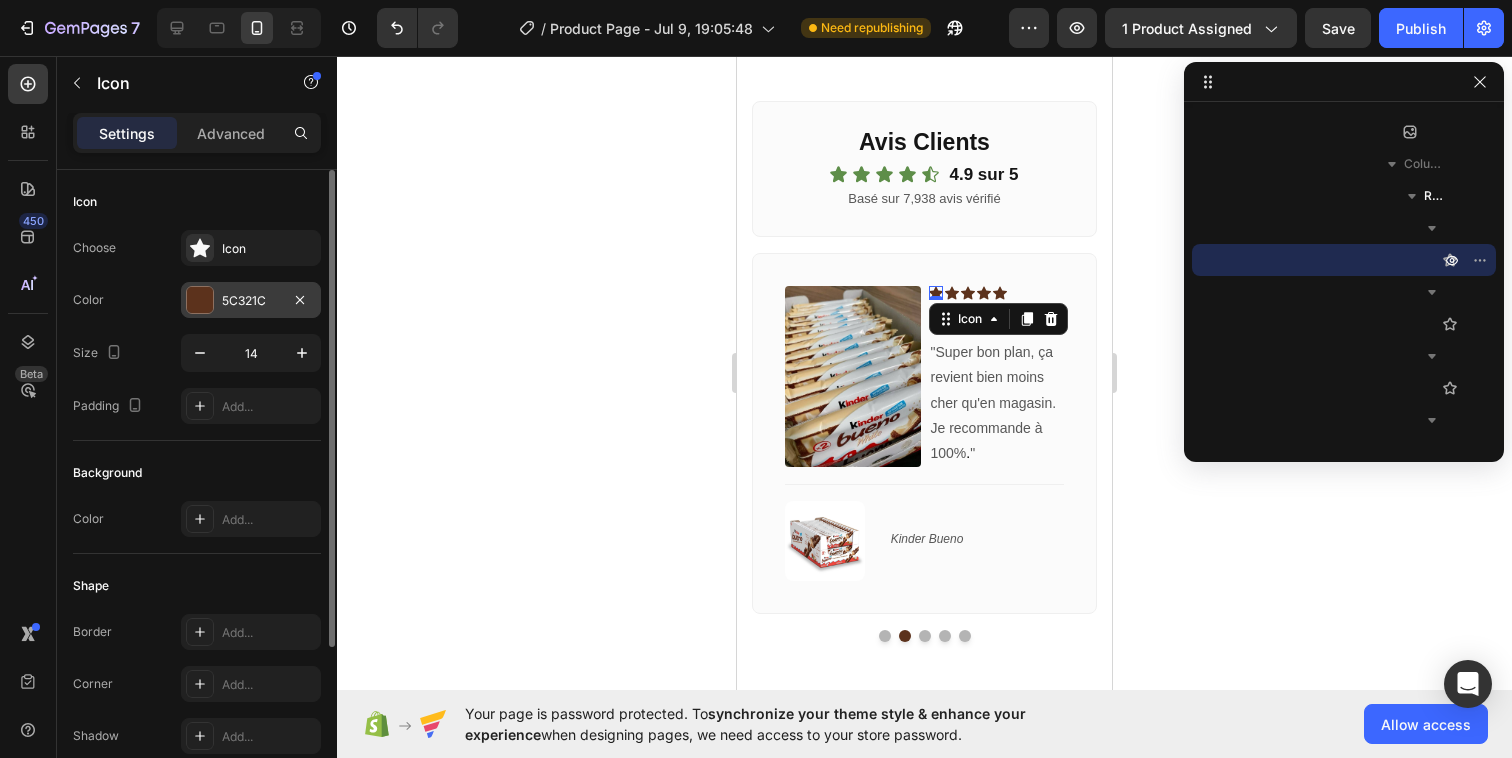 click at bounding box center [200, 300] 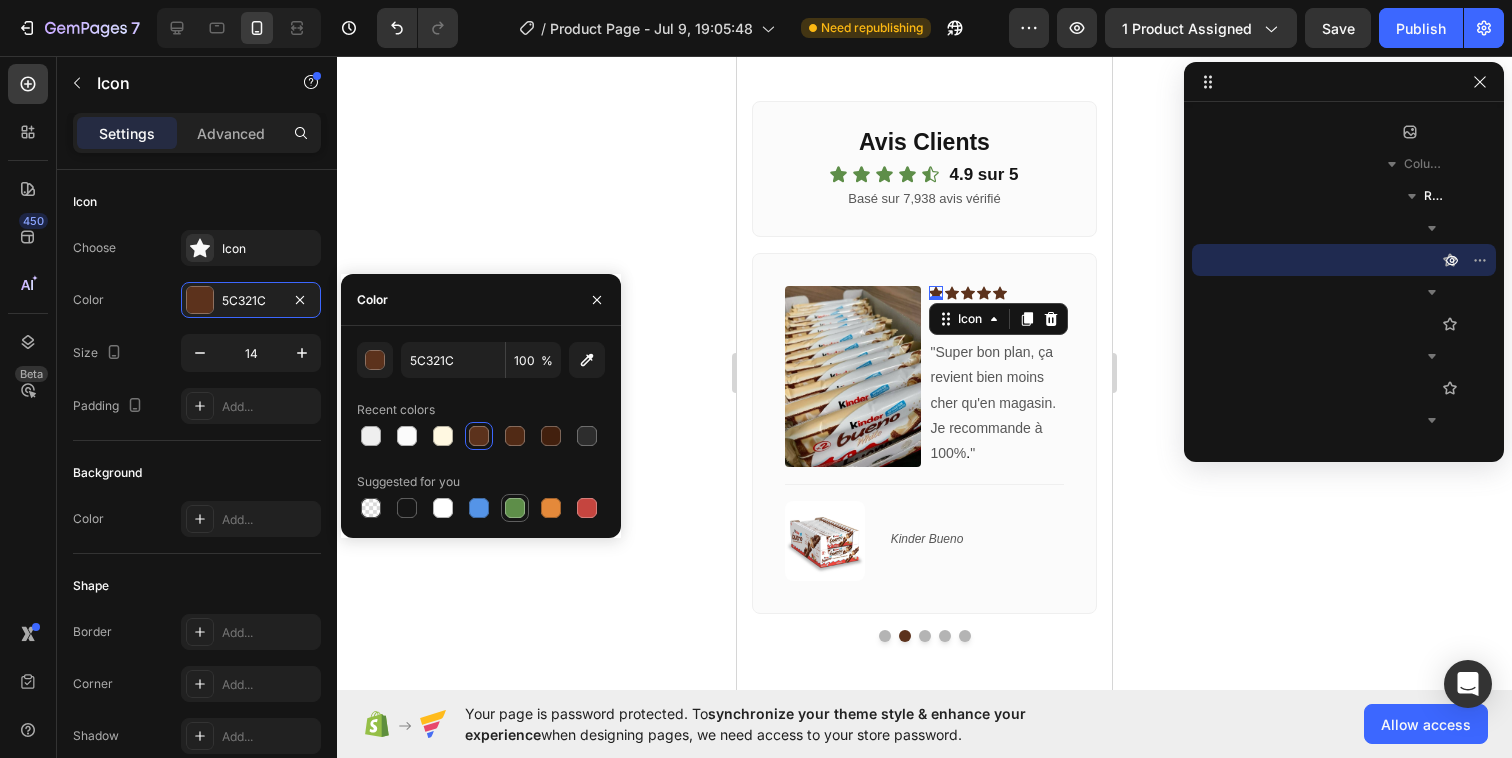 click at bounding box center [515, 508] 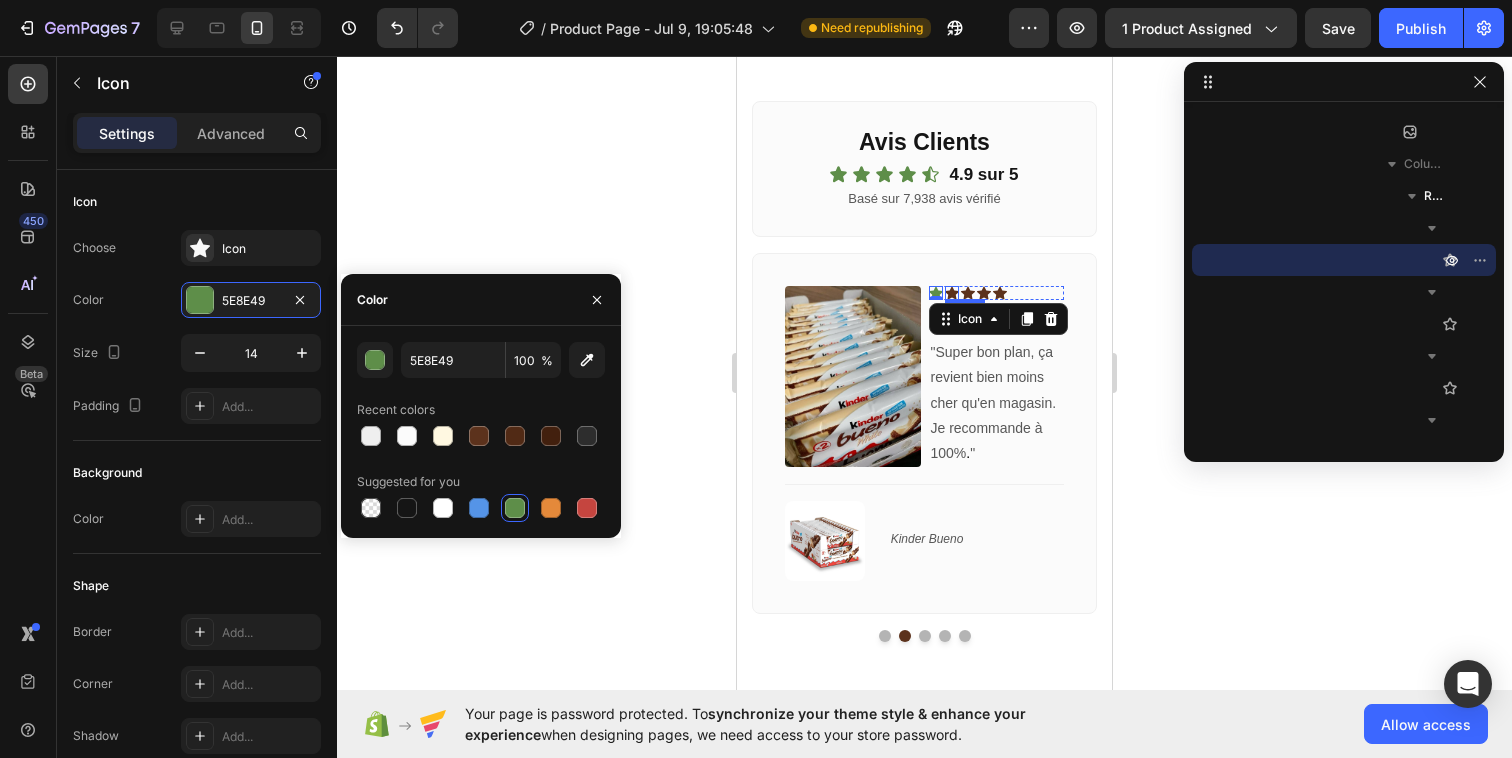 click 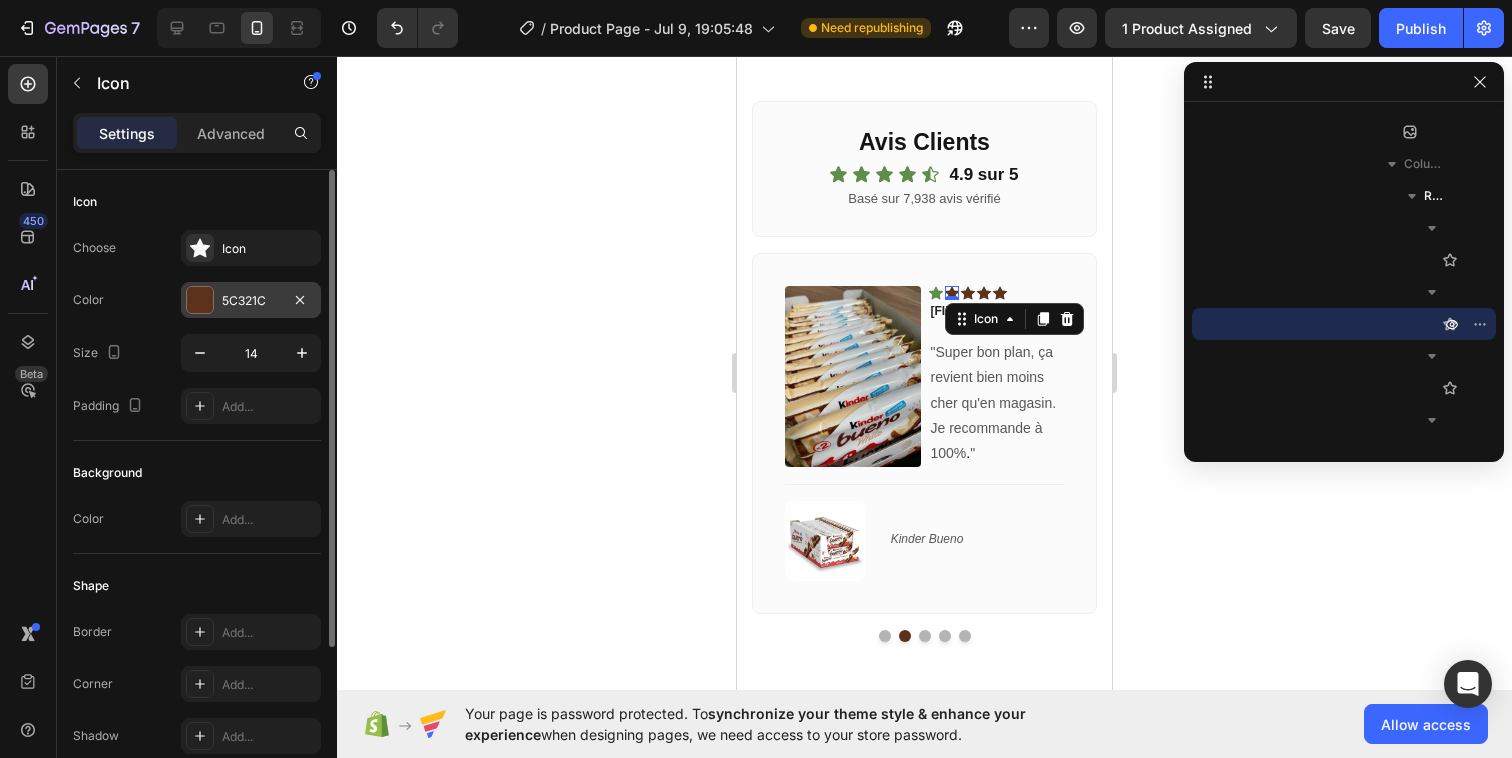 click at bounding box center [200, 300] 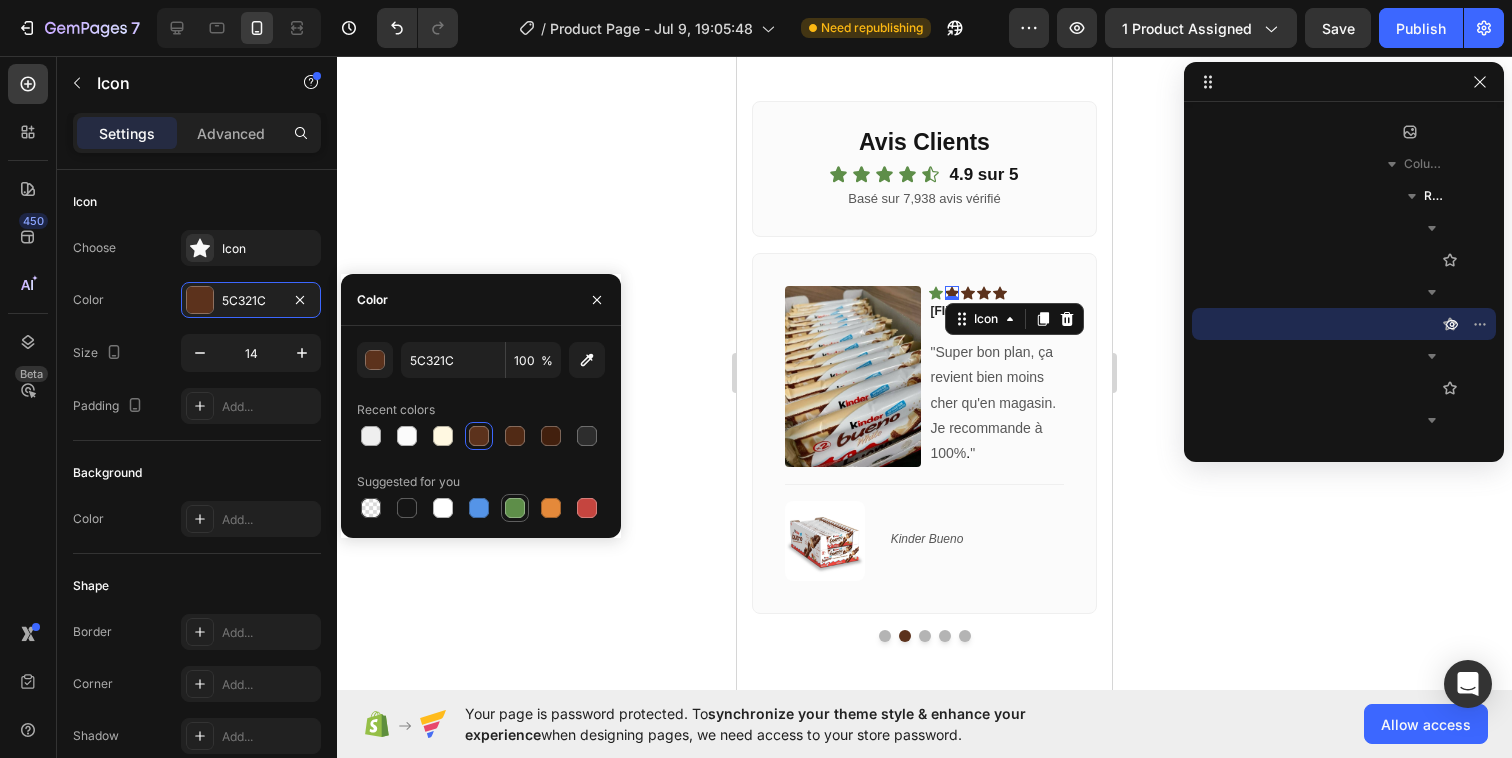 click at bounding box center [515, 508] 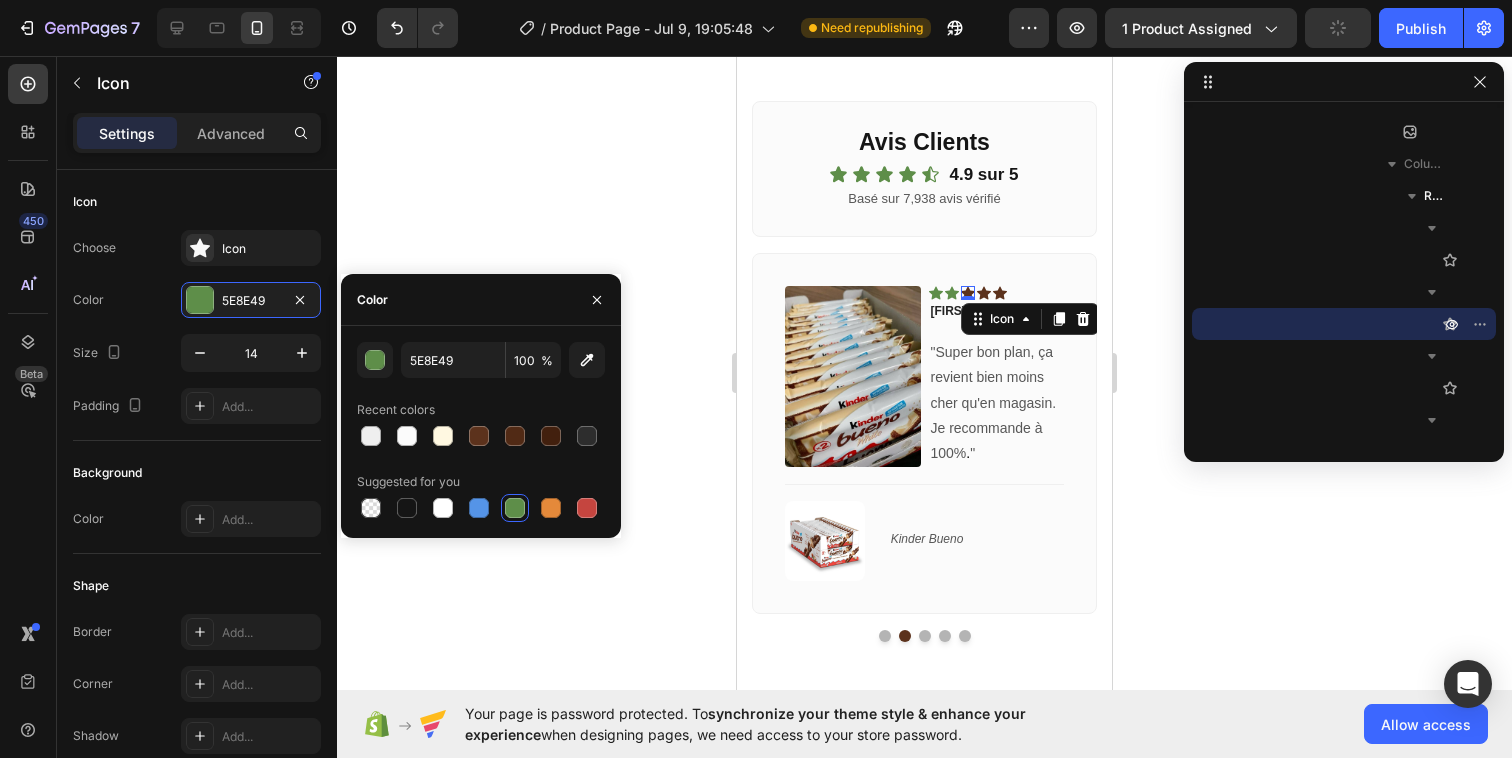click on "Icon   0" at bounding box center [968, 293] 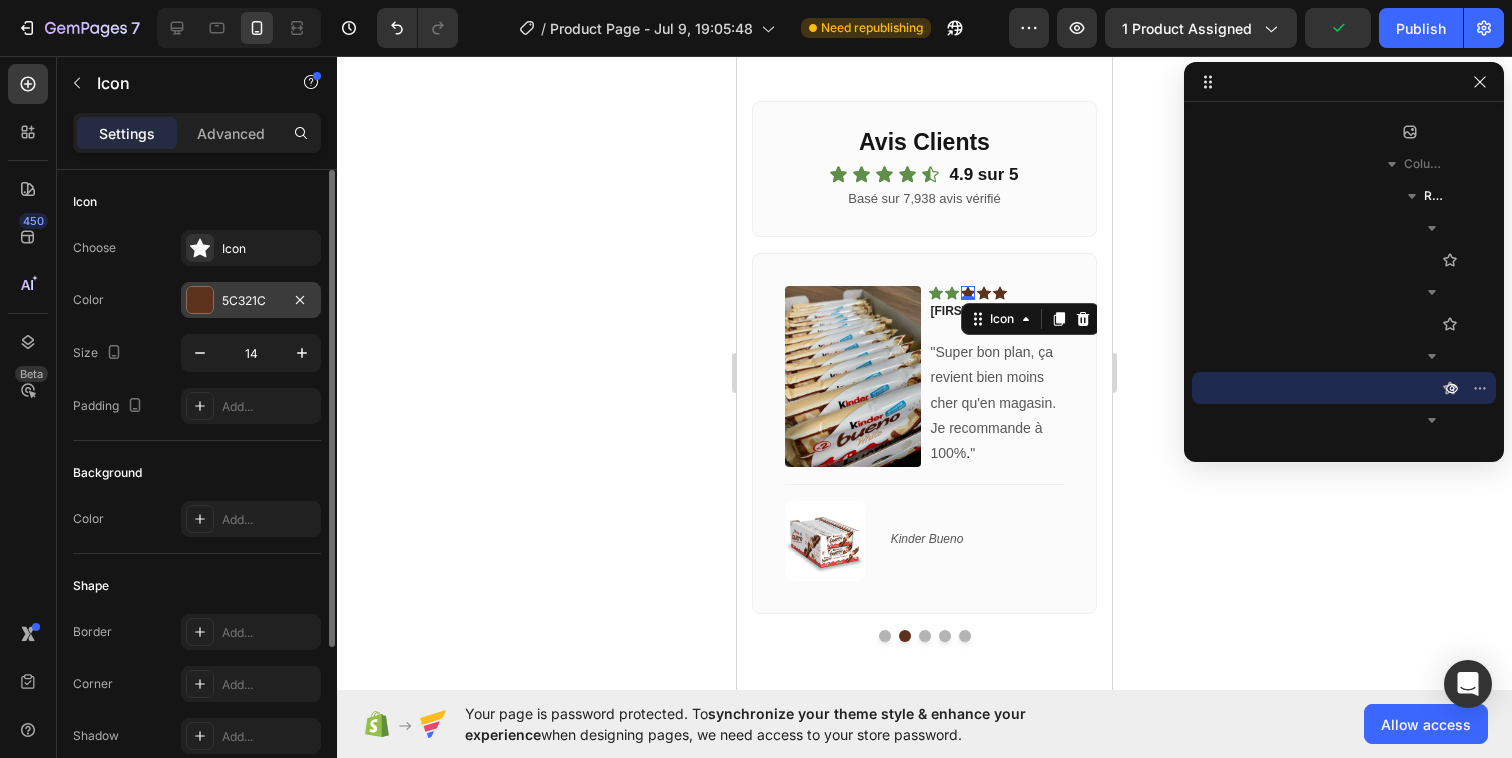 click at bounding box center [200, 300] 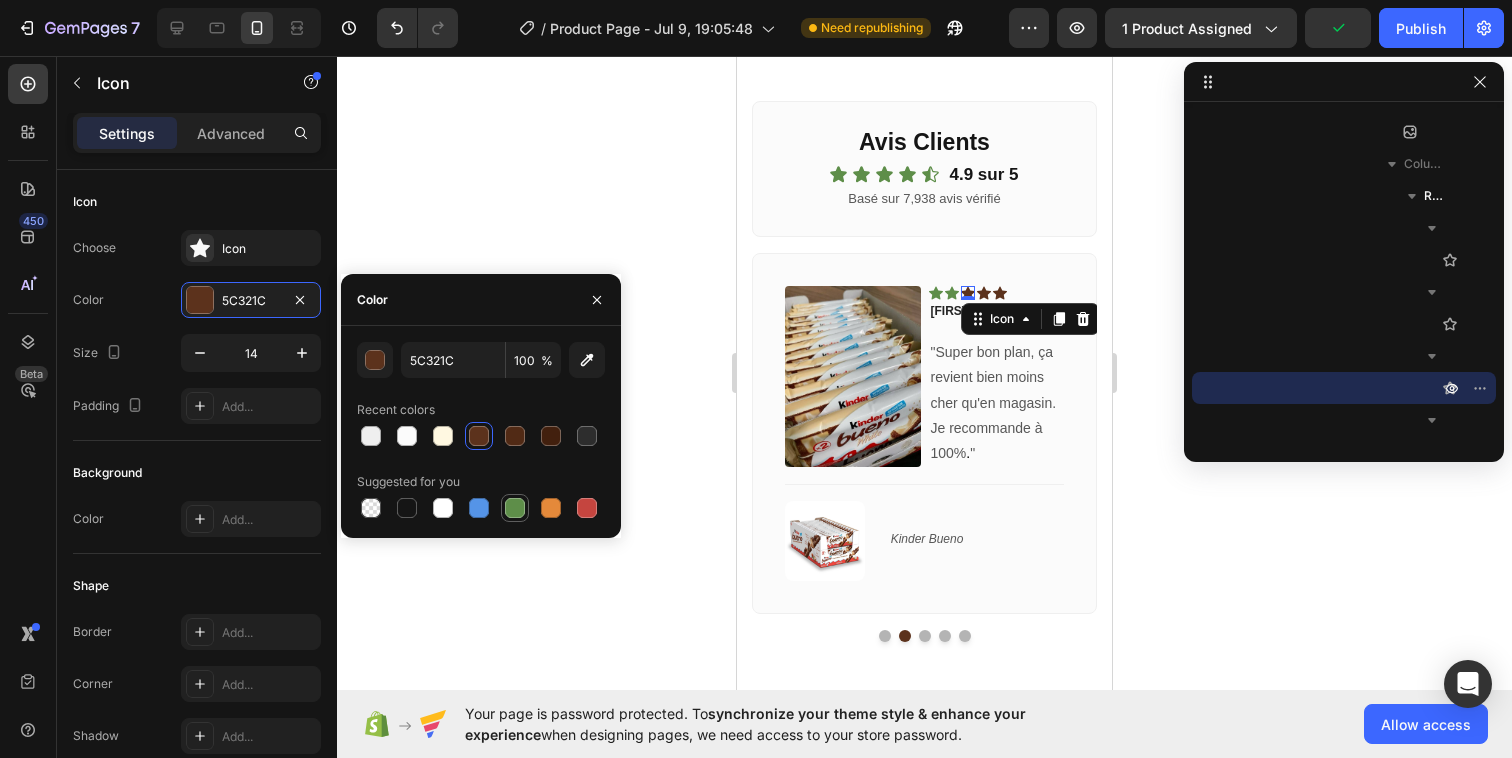 click at bounding box center [515, 508] 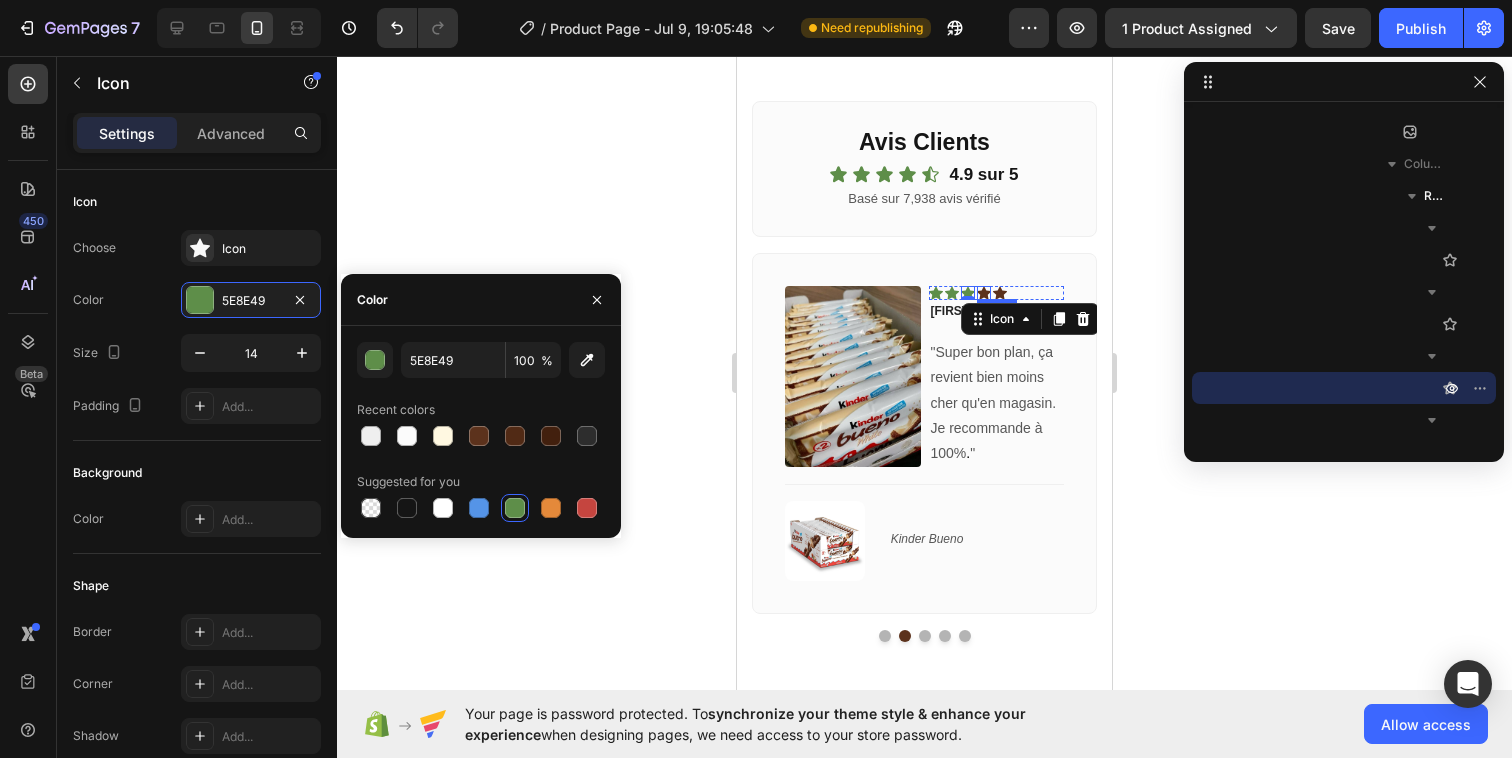 click 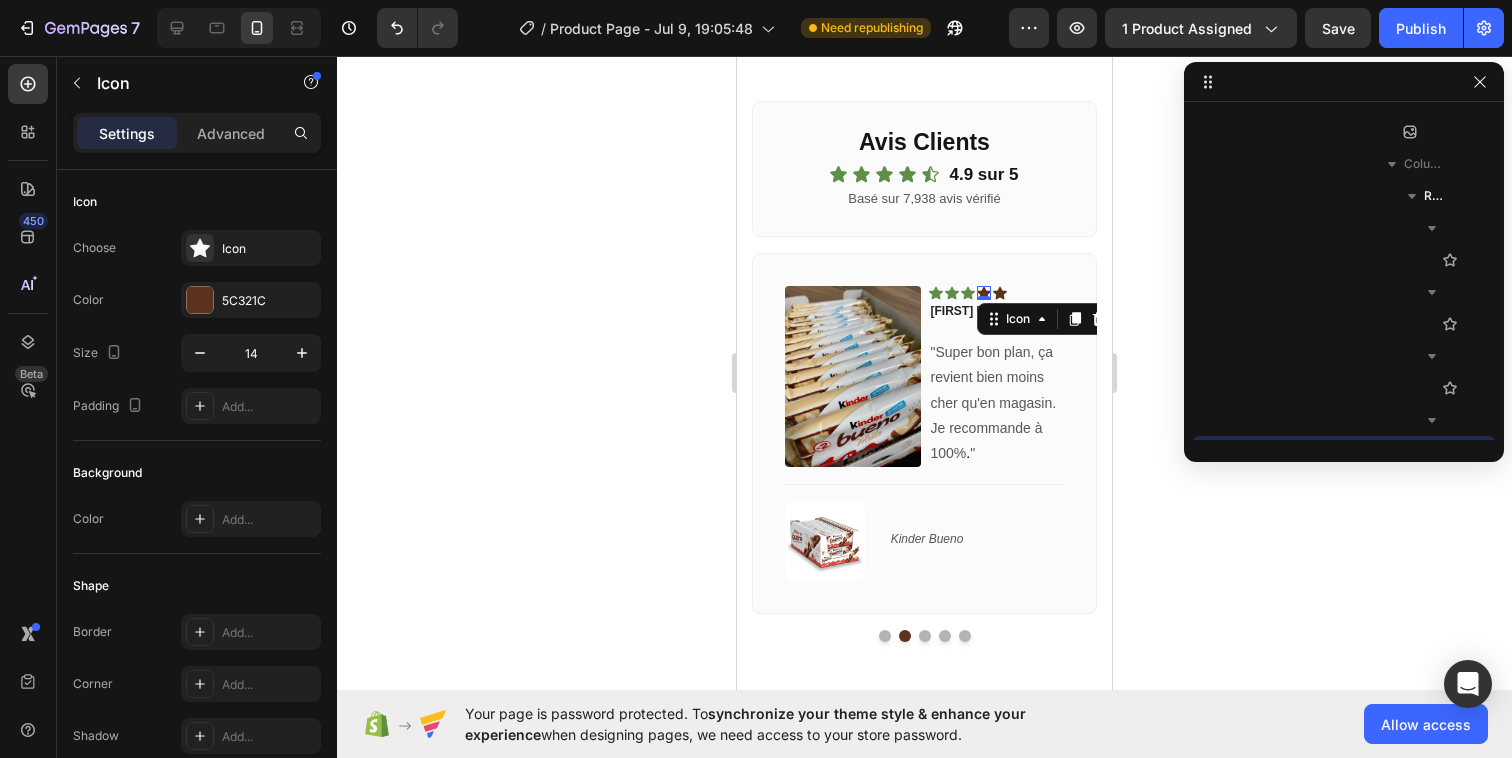 scroll, scrollTop: 7226, scrollLeft: 0, axis: vertical 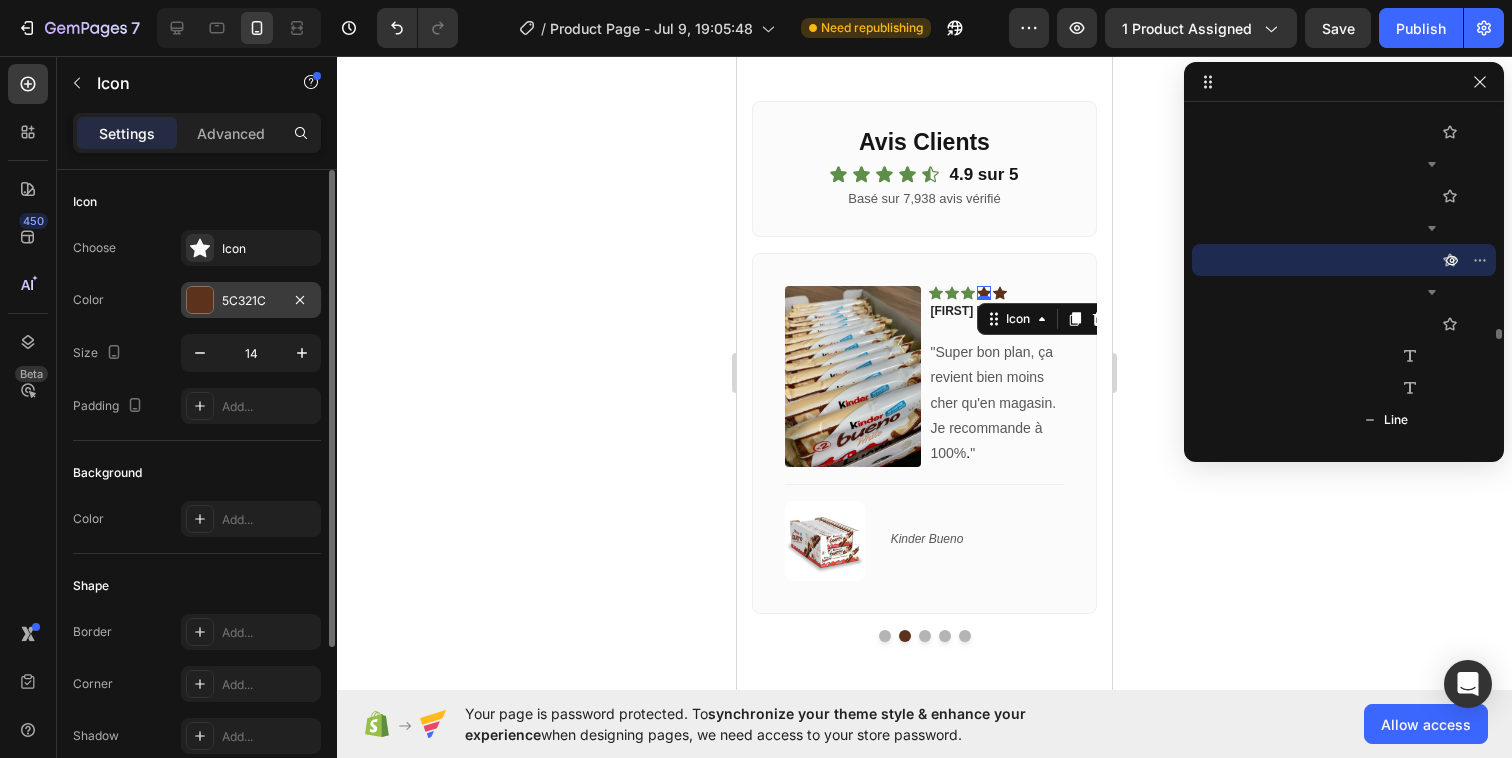 click at bounding box center [200, 300] 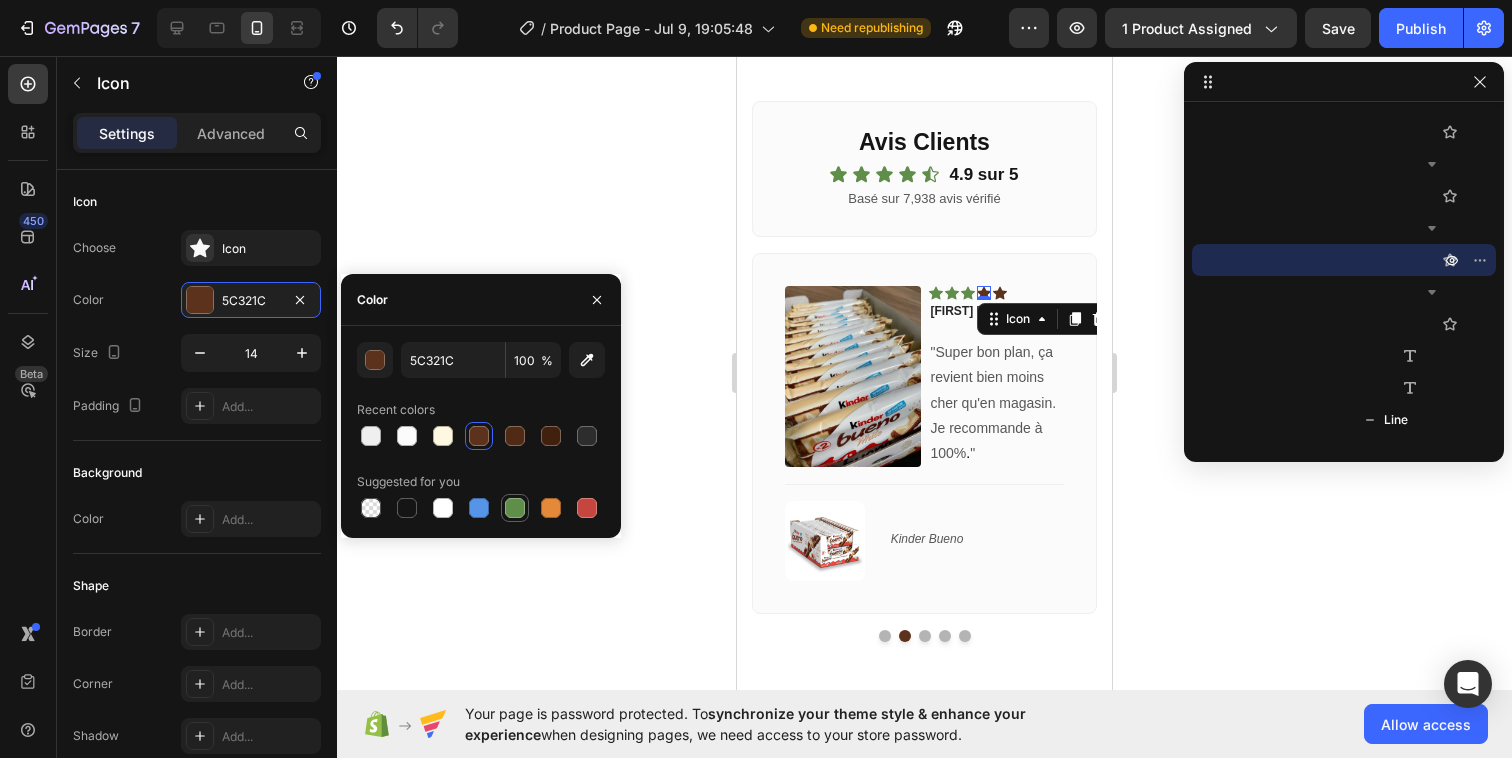 click at bounding box center (515, 508) 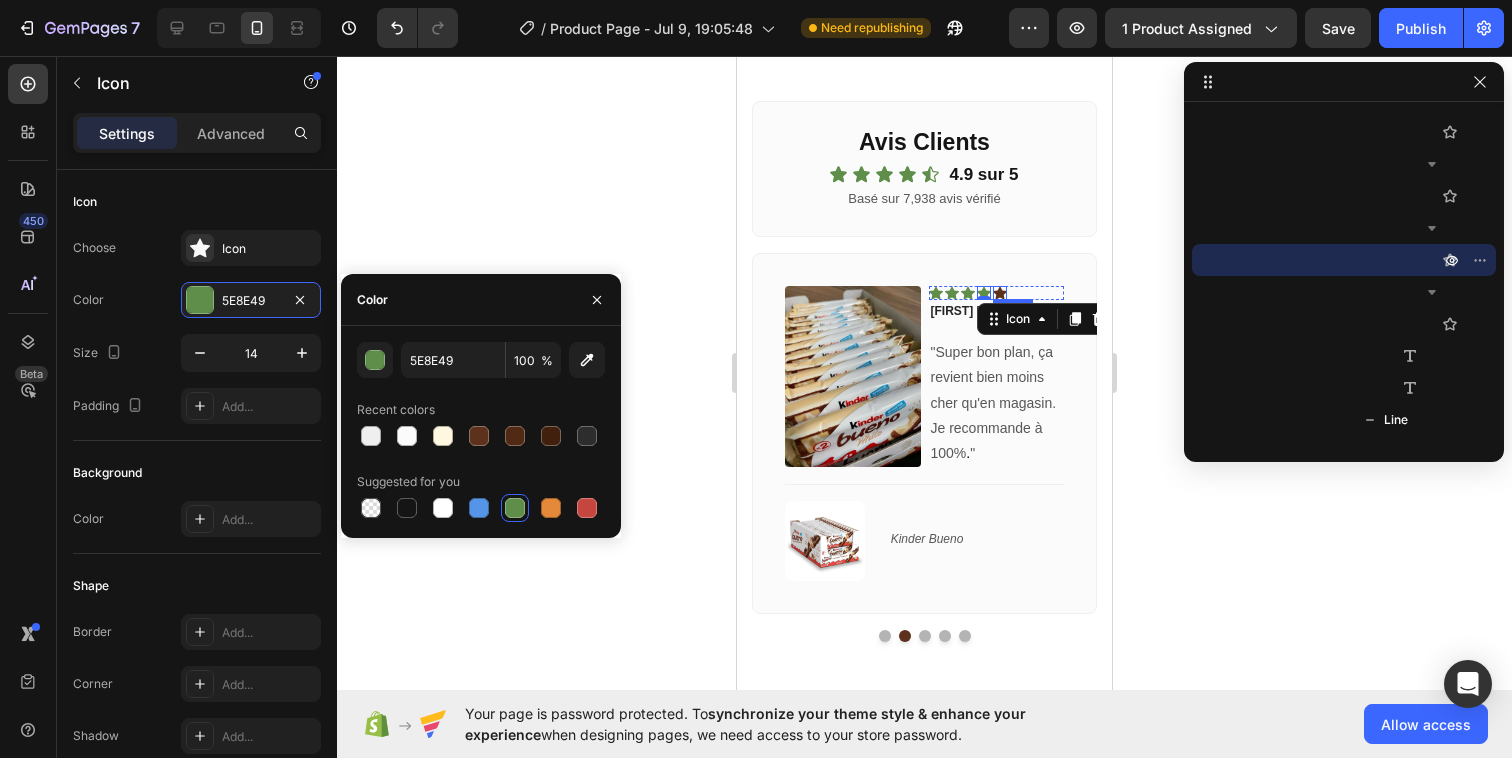 click on "Icon" at bounding box center [1000, 293] 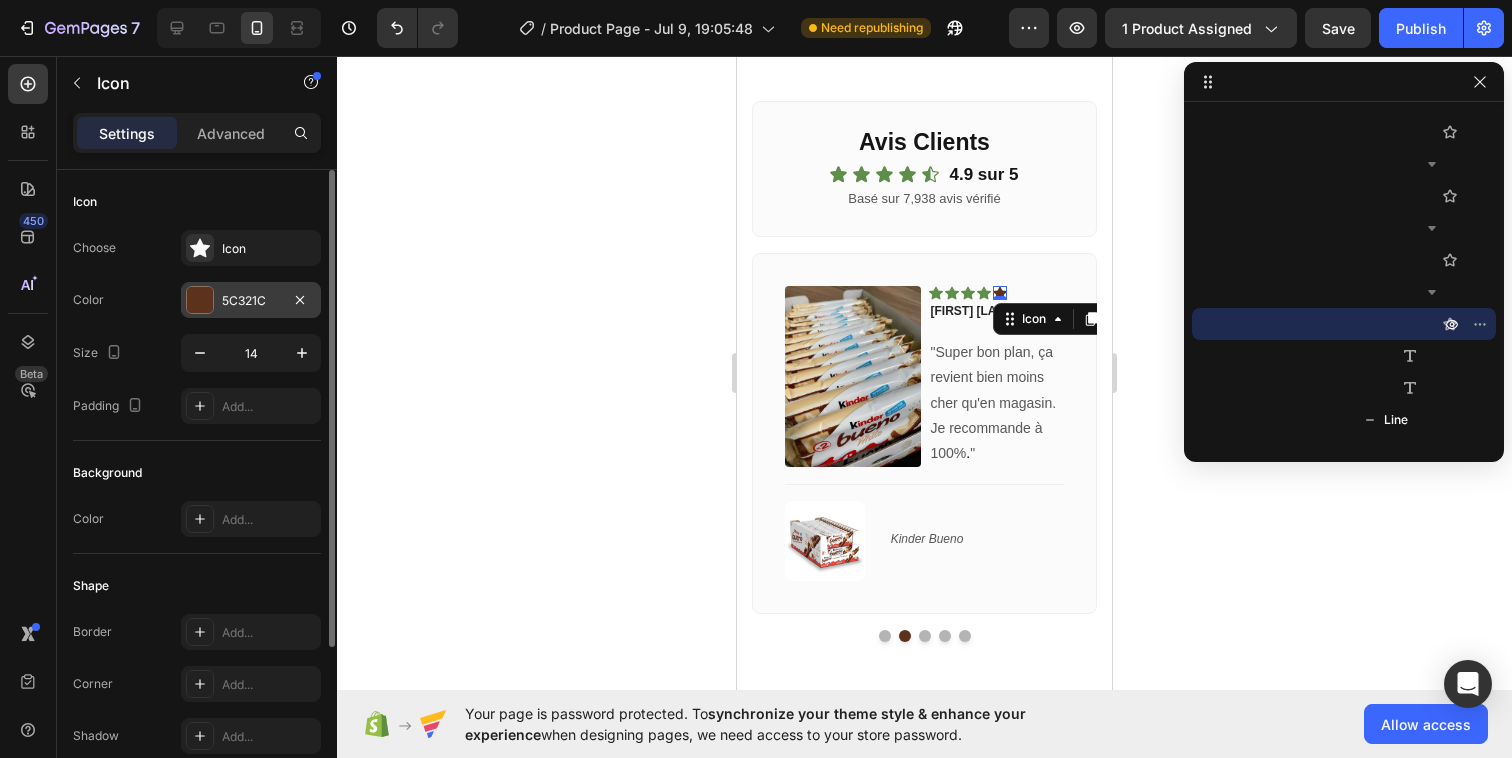 click at bounding box center [200, 300] 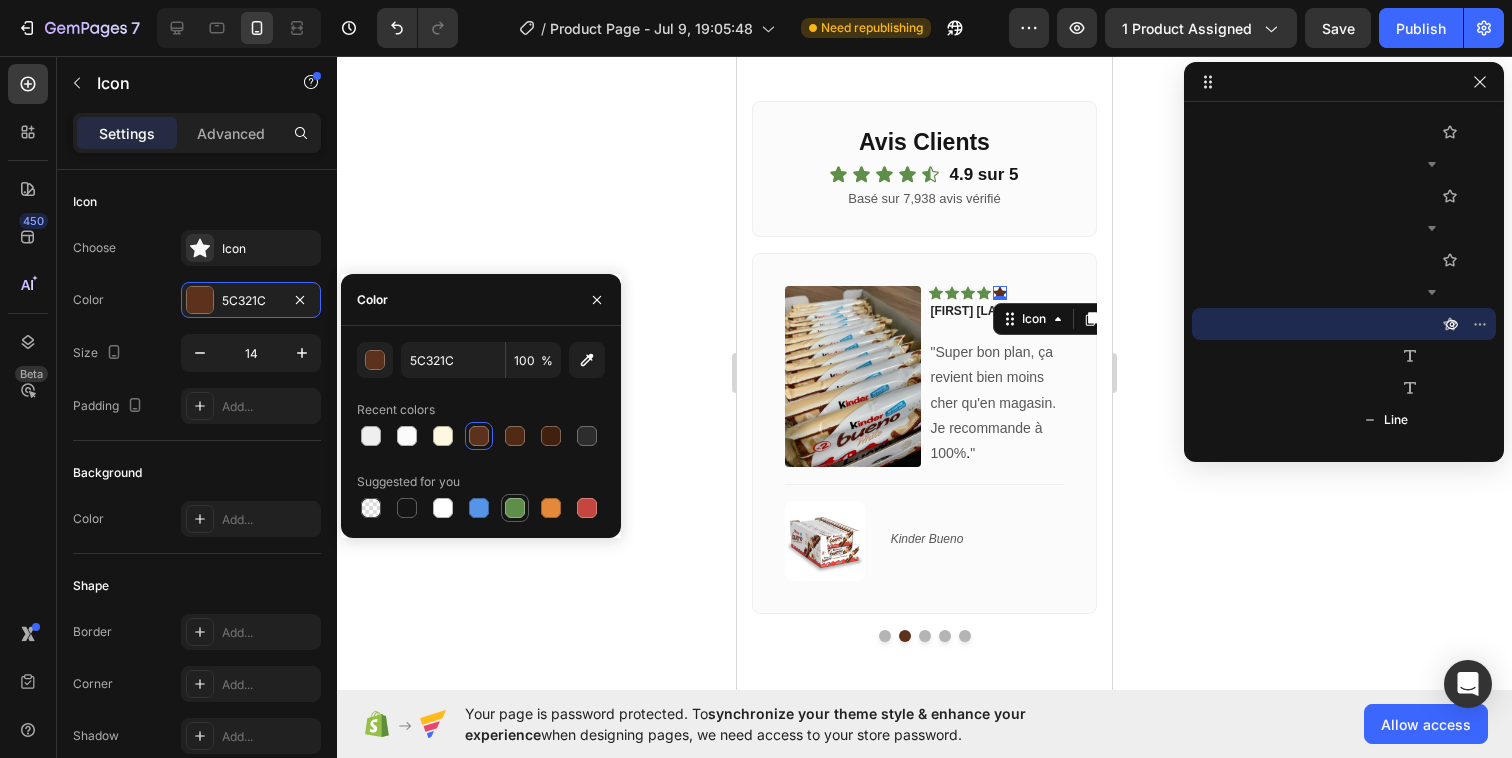 click at bounding box center (515, 508) 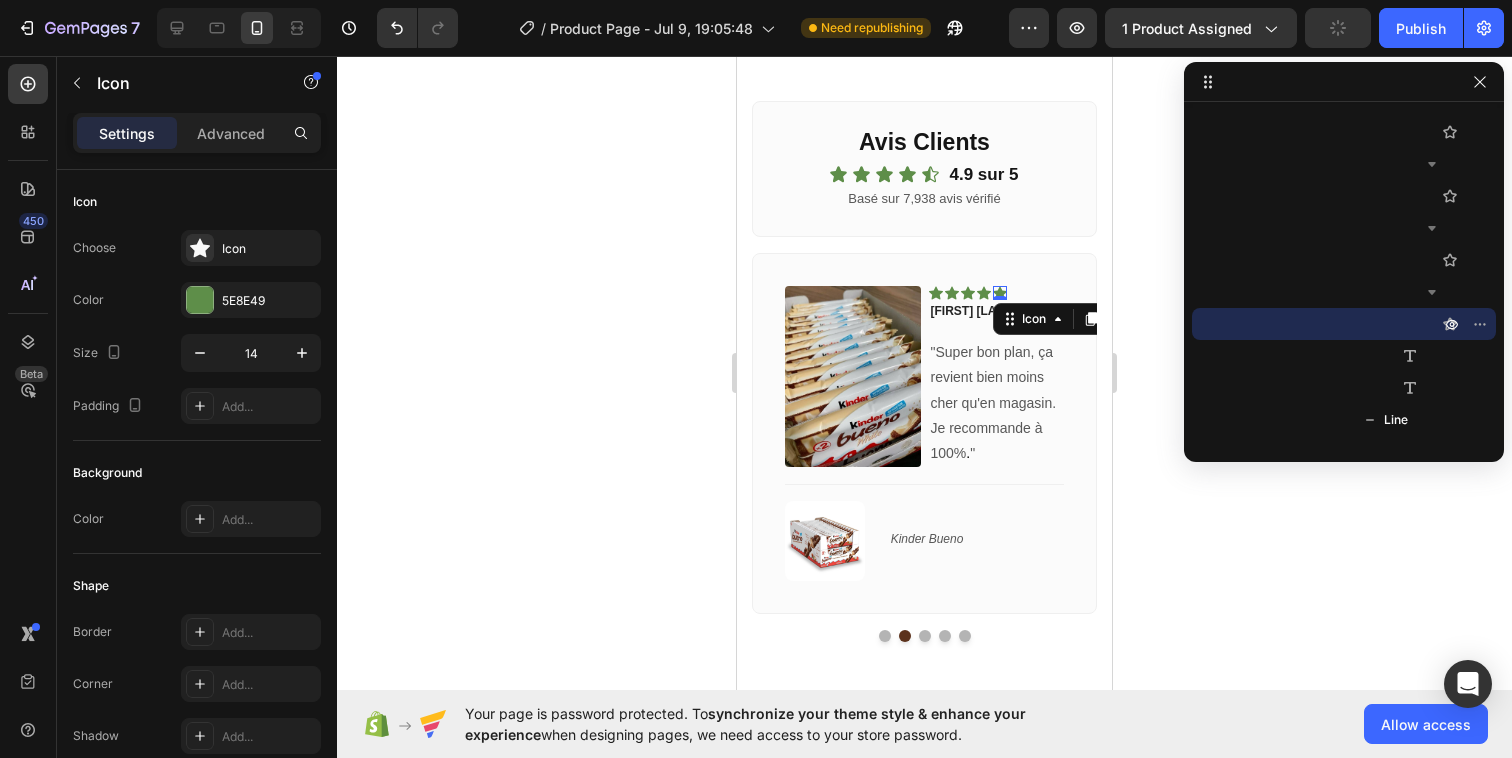 click 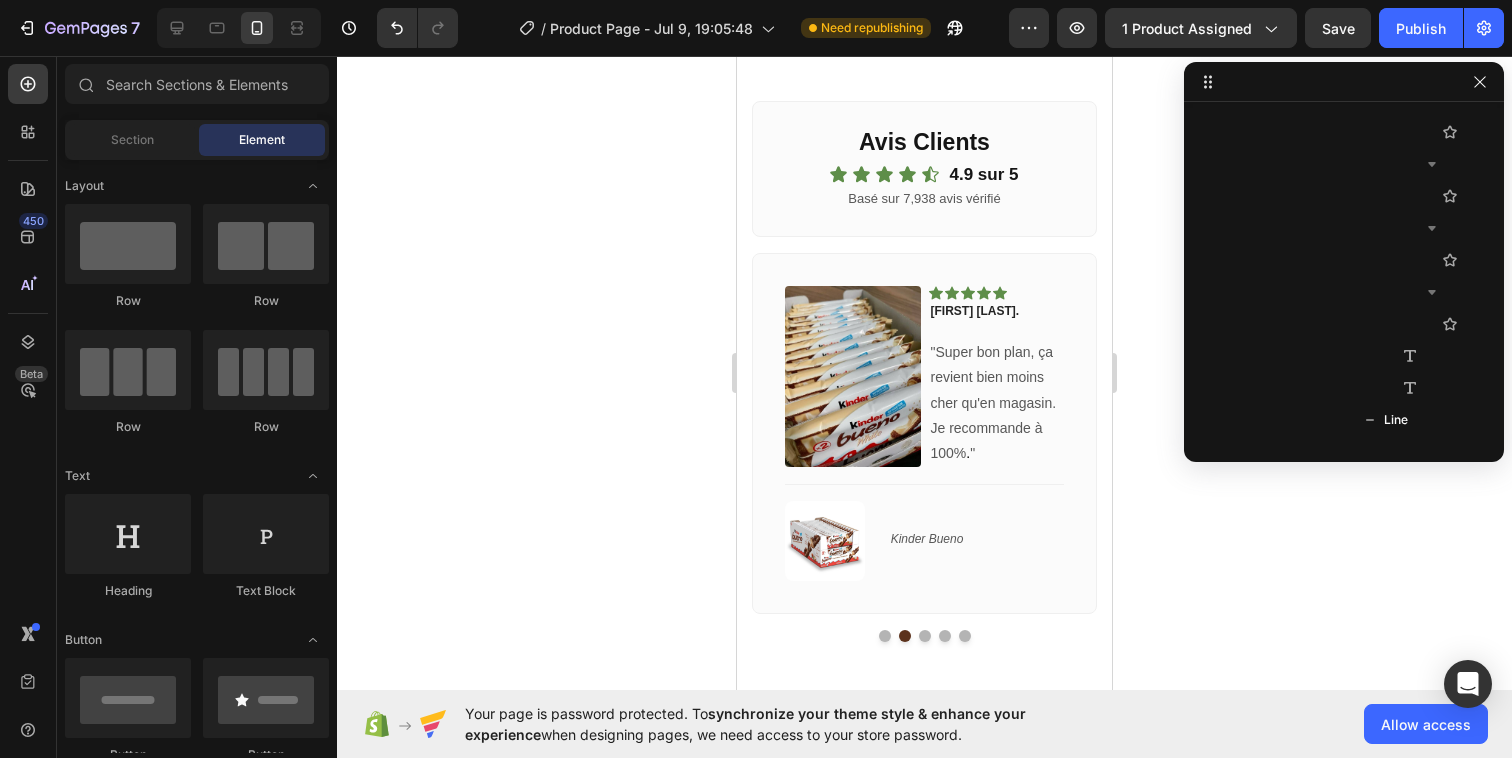click 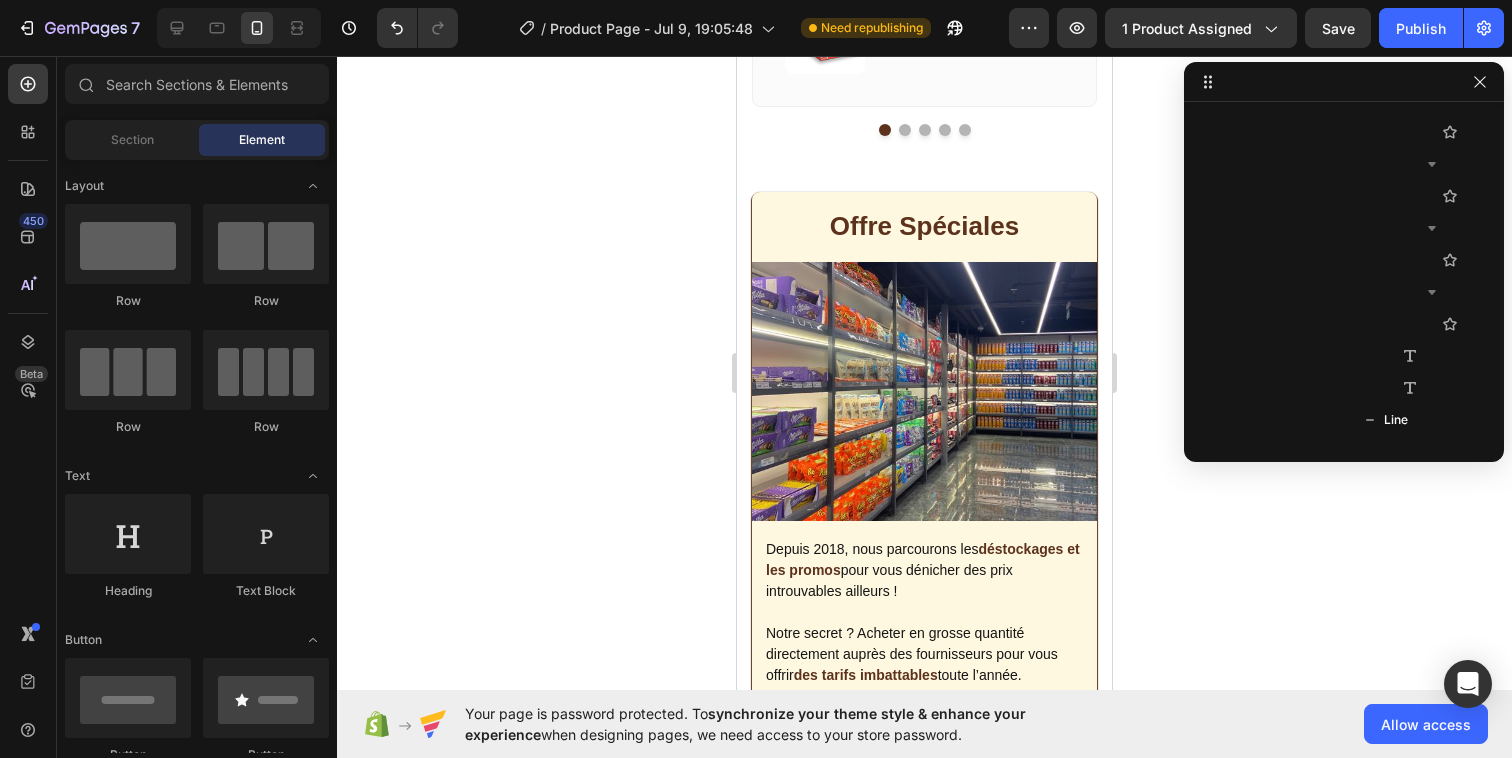scroll, scrollTop: 1532, scrollLeft: 0, axis: vertical 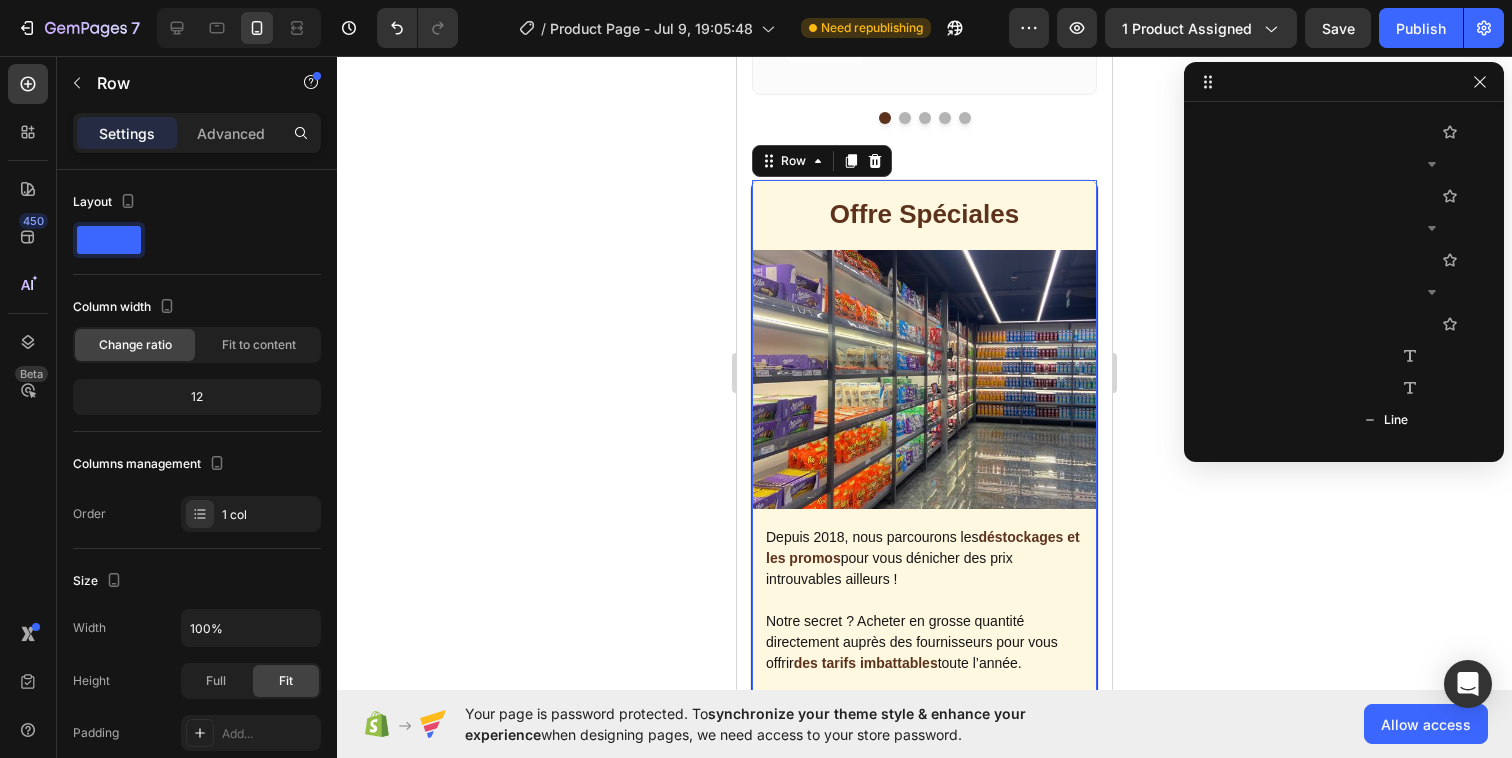 click on "Offre Spéciales Heading Image Depuis 2018, nous parcourons les  déstockages et les promos  pour vous dénicher des prix introuvables ailleurs !   Notre secret ? Acheter en grosse quantité directement auprès des fournisseurs pour vous offrir  des tarifs imbattables  toute l’année.   Les  bons plans  ne durent jamais longtemps !  De nouvelles gourmandises débarquent… et repartent aussi vite qu’elles sont arrivées.  Text Block" at bounding box center [924, 478] 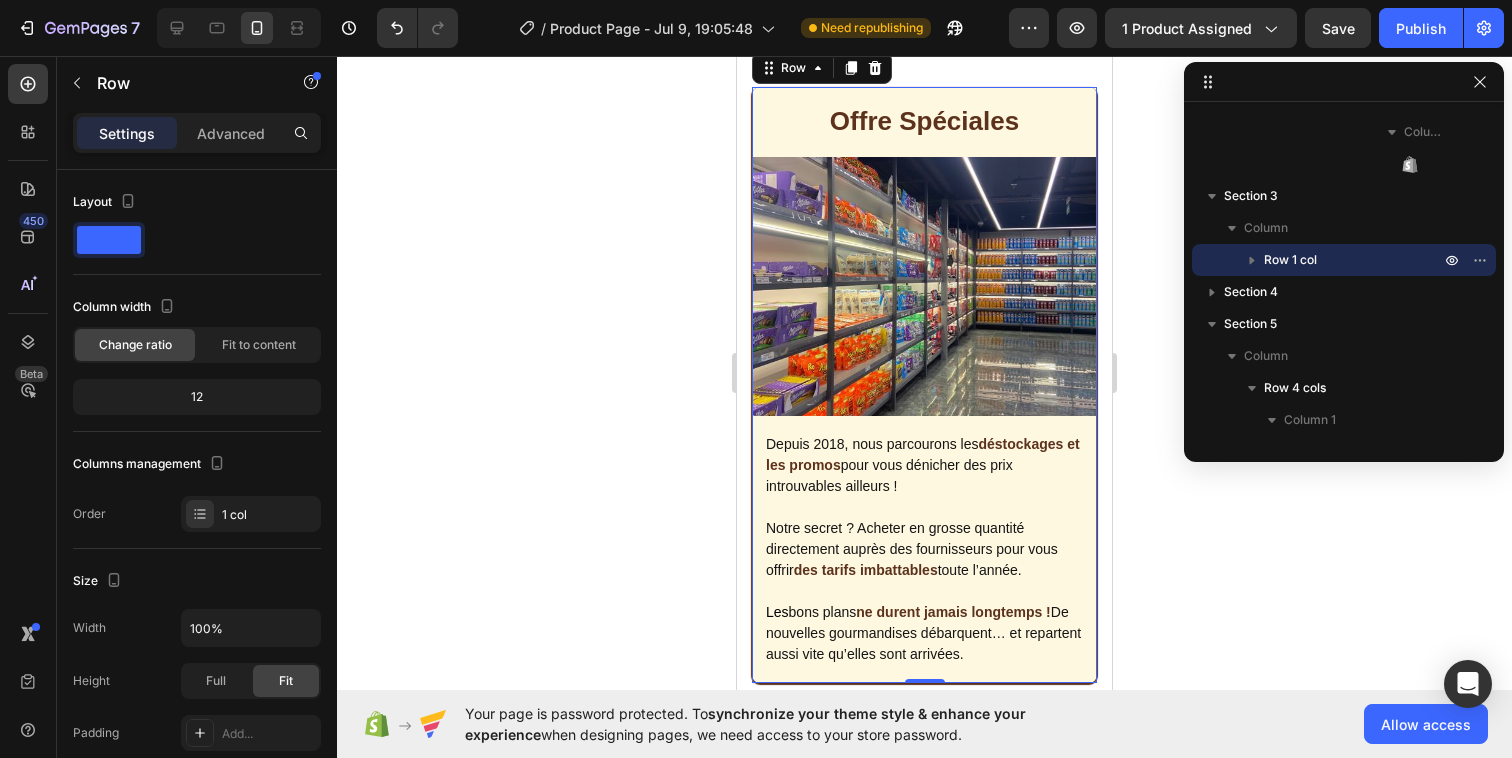 scroll, scrollTop: 1687, scrollLeft: 0, axis: vertical 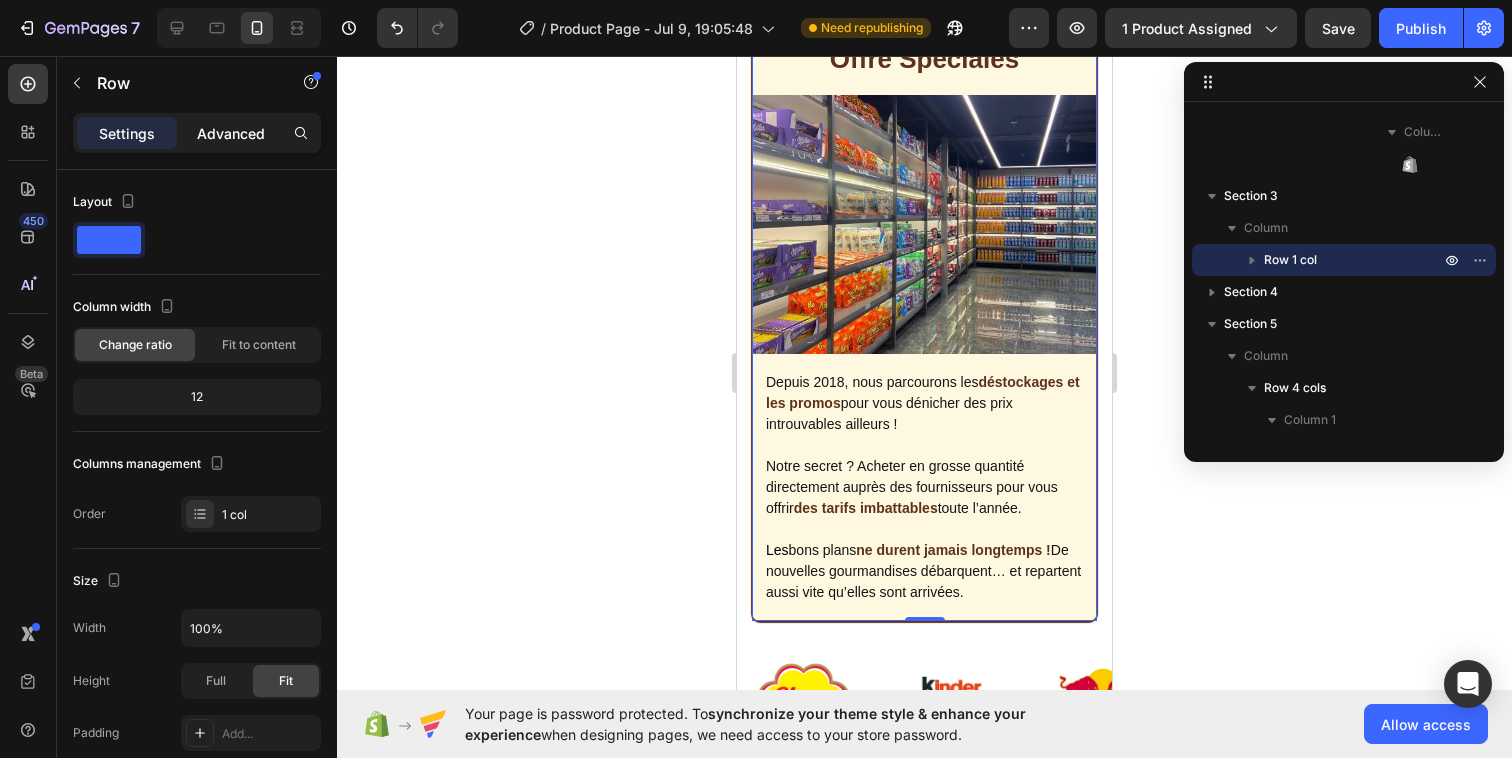 click on "Advanced" at bounding box center (231, 133) 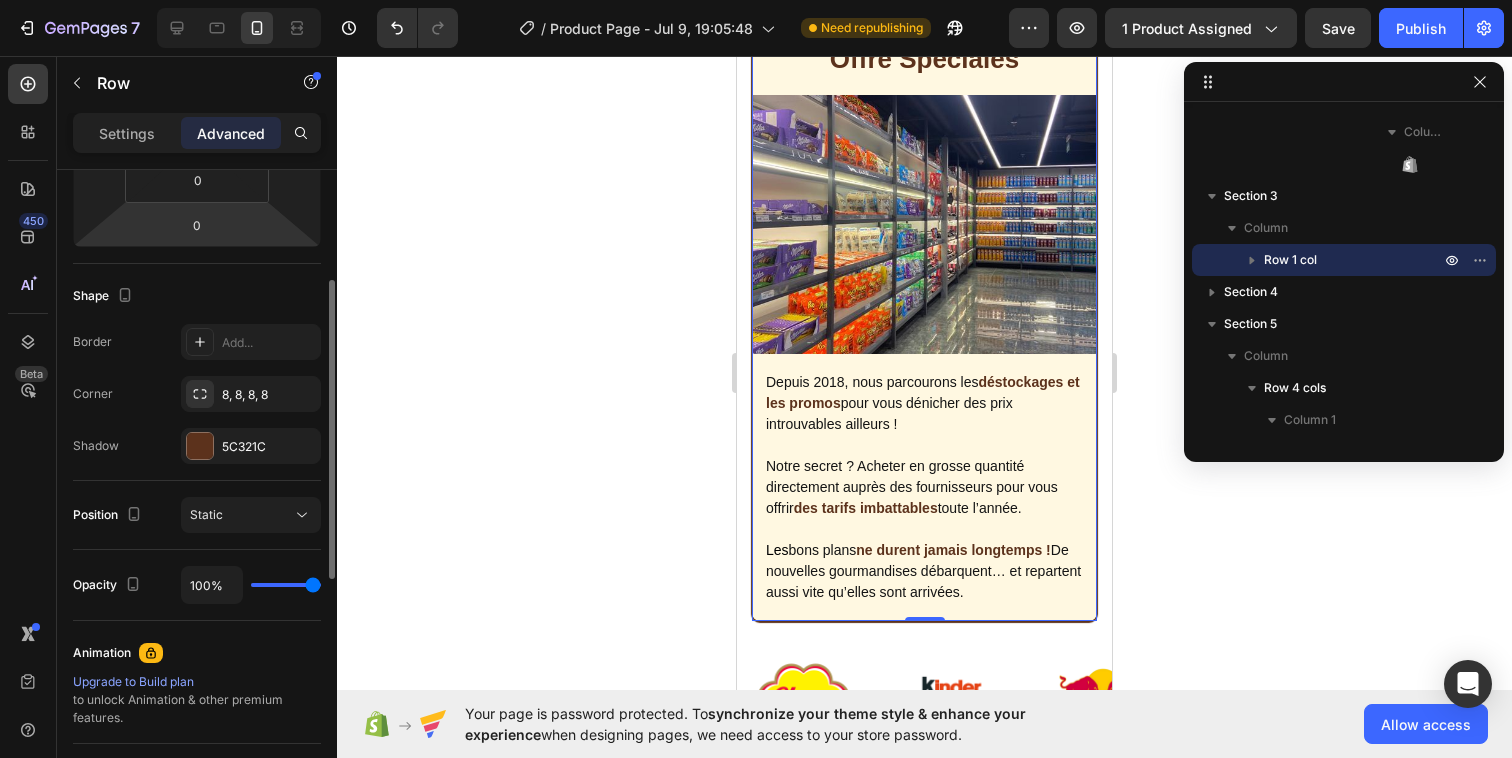 scroll, scrollTop: 428, scrollLeft: 0, axis: vertical 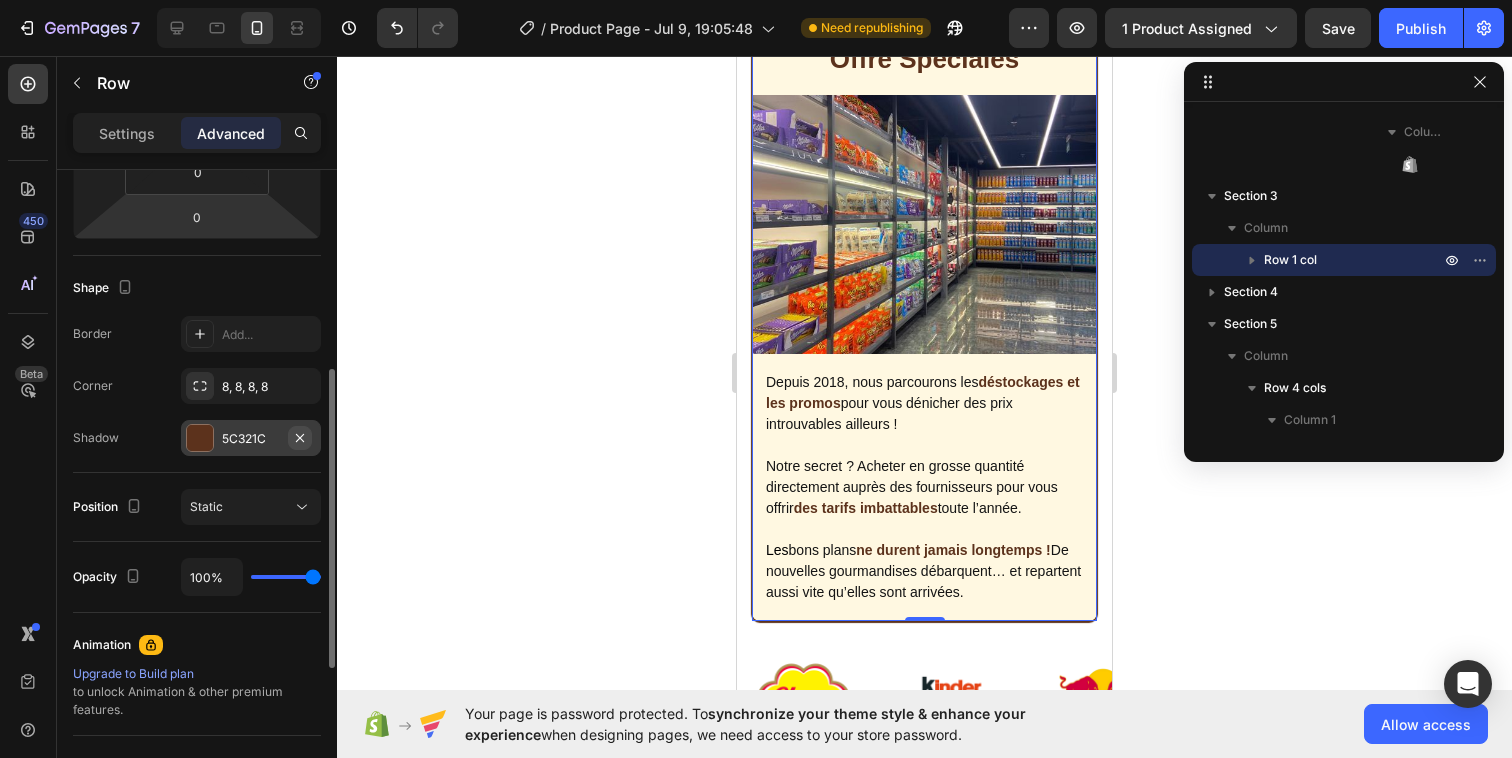 click 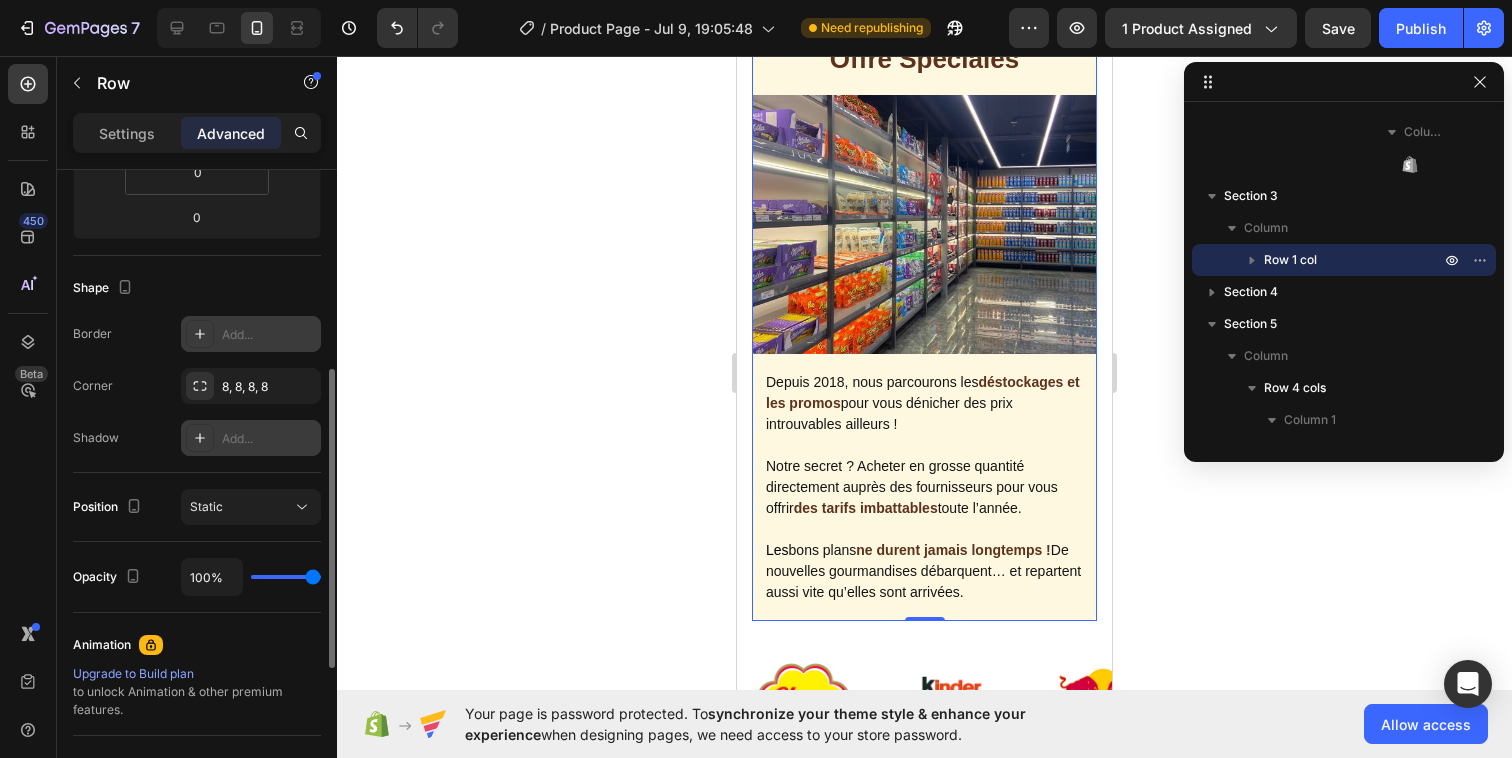click 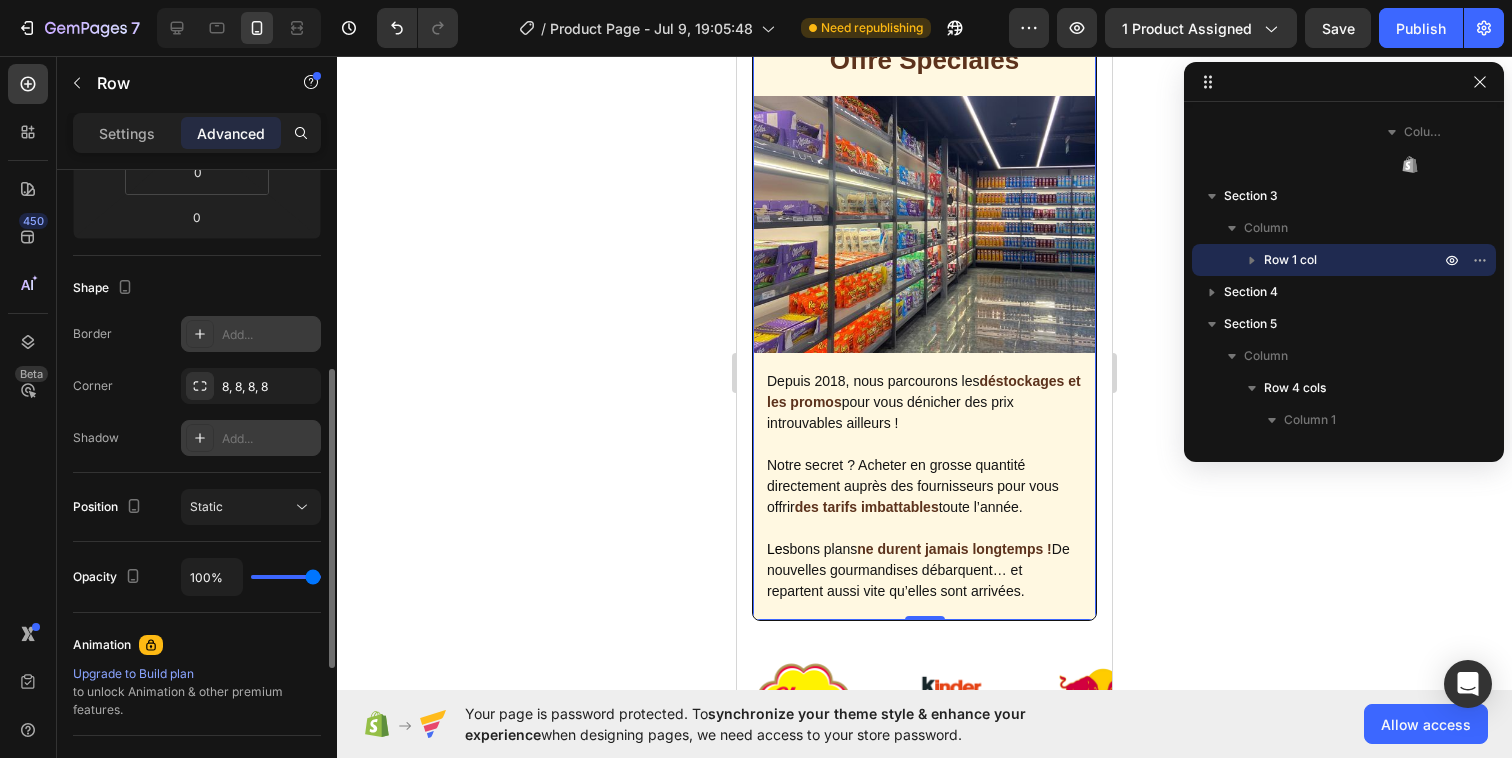 scroll, scrollTop: 1688, scrollLeft: 0, axis: vertical 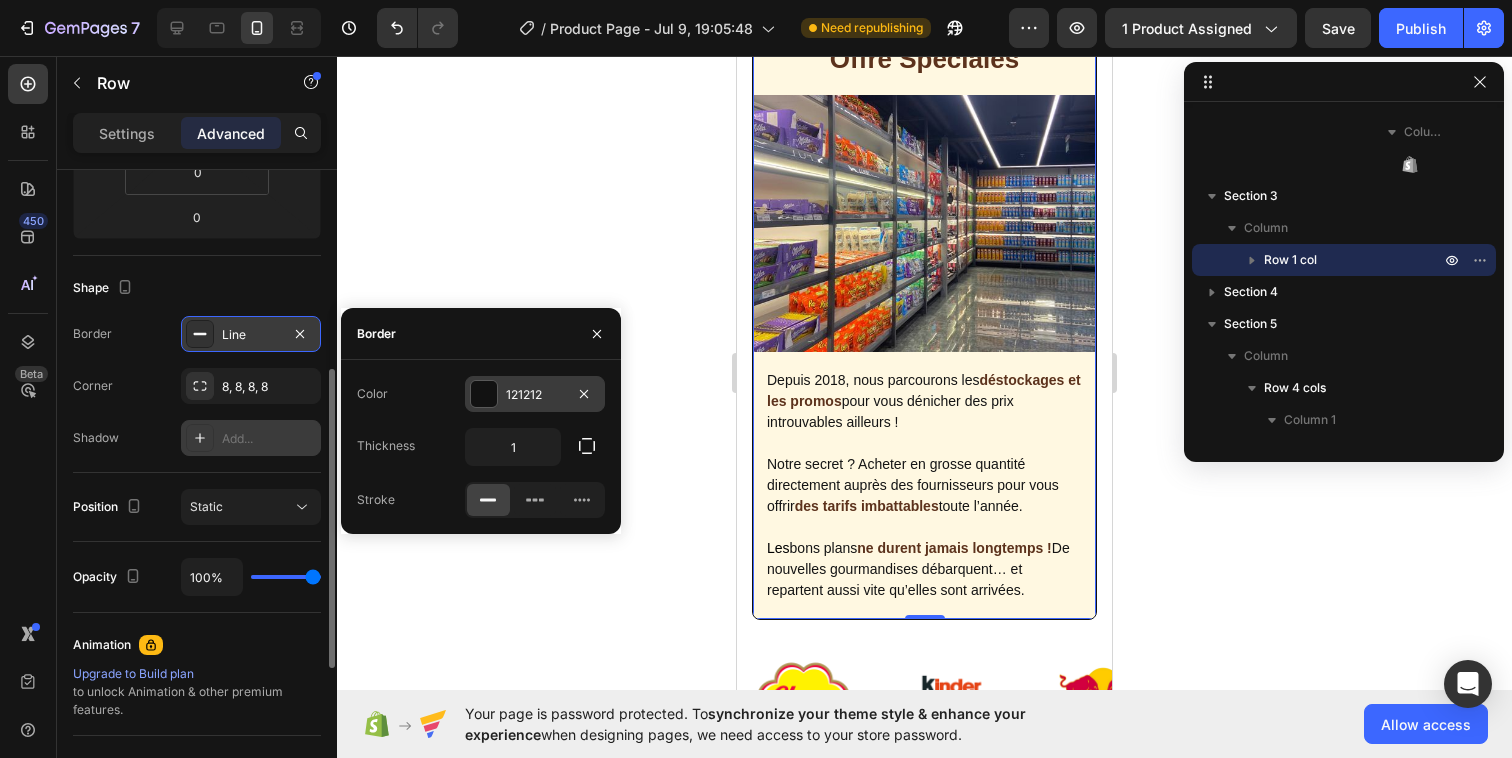click at bounding box center (484, 394) 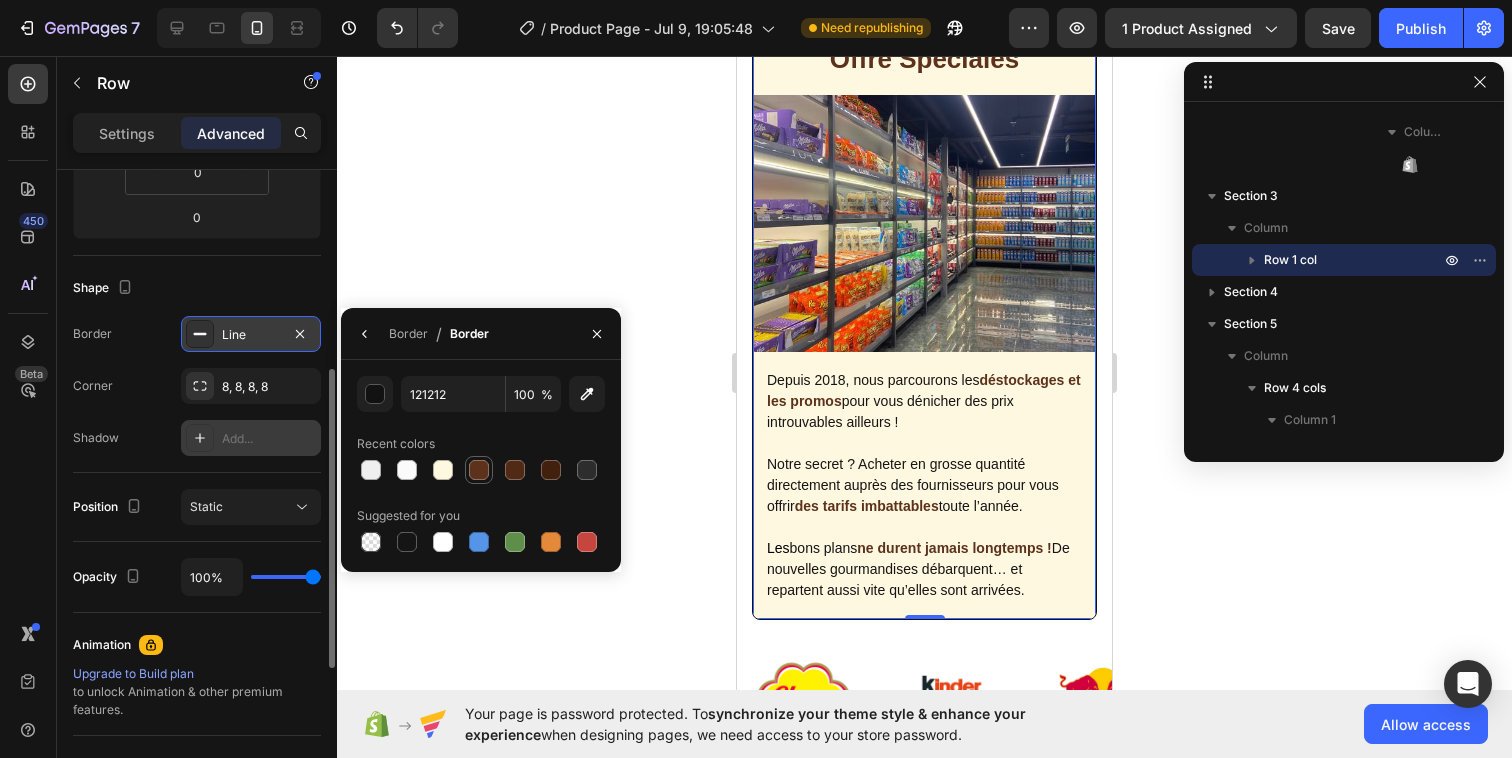 click at bounding box center (479, 470) 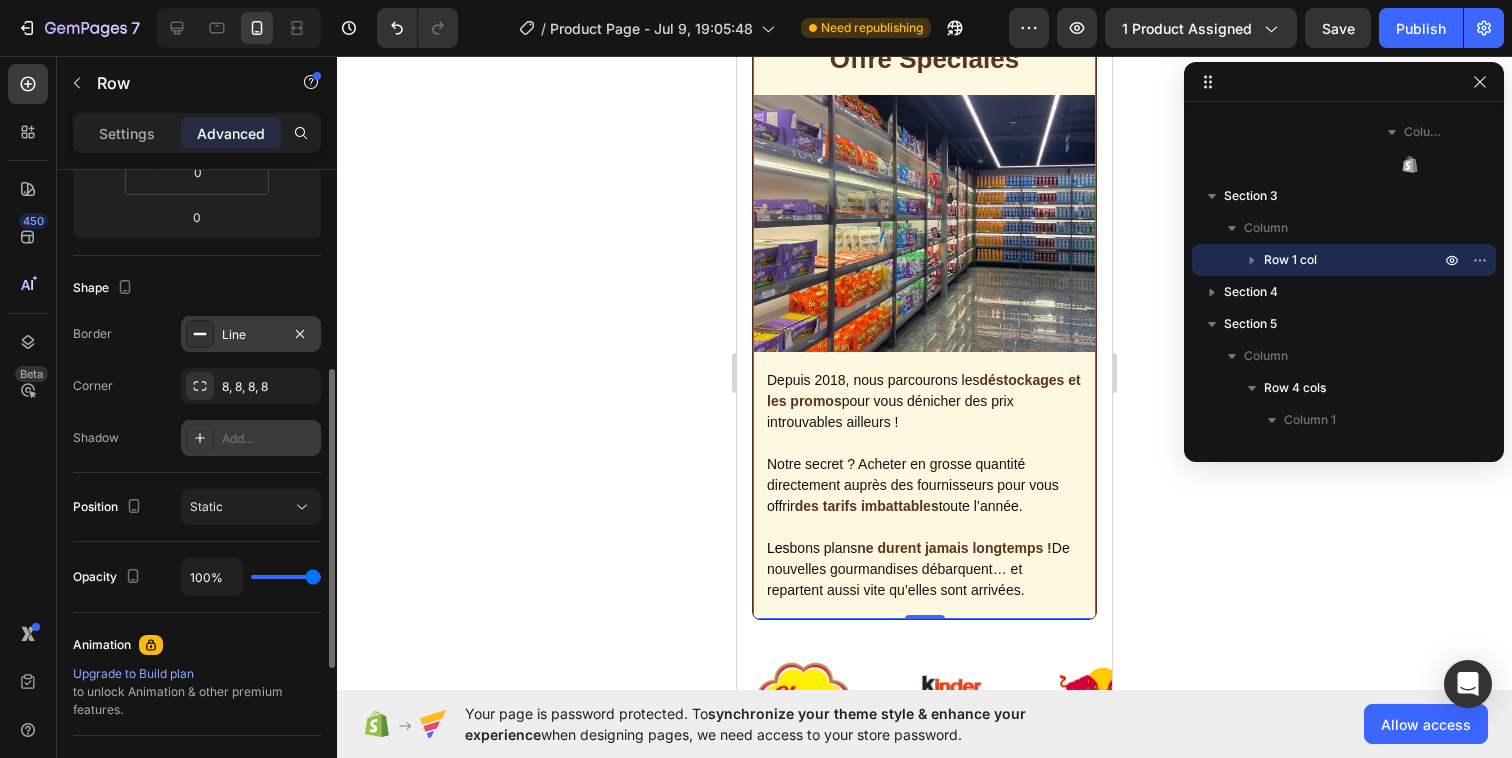 click 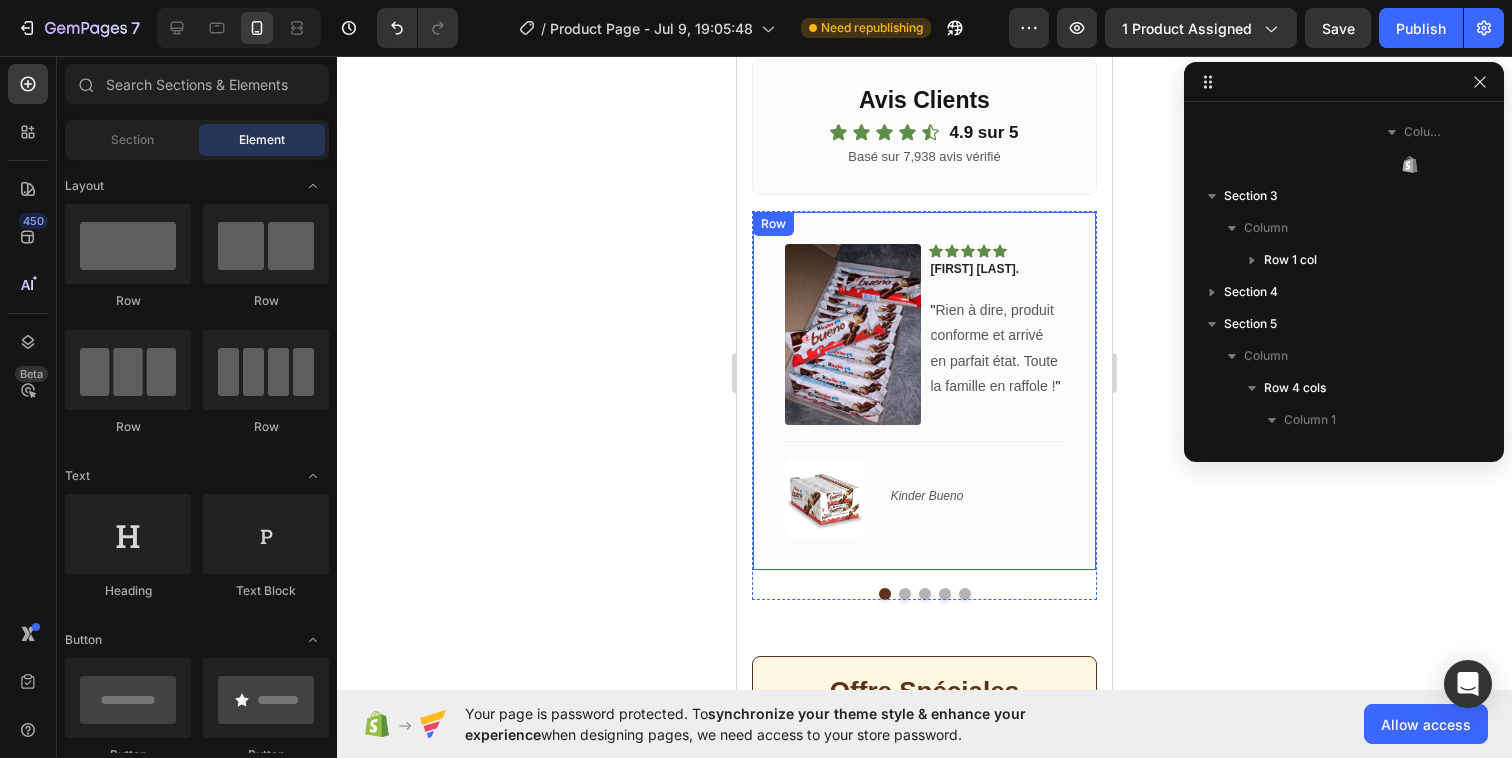 scroll, scrollTop: 1052, scrollLeft: 0, axis: vertical 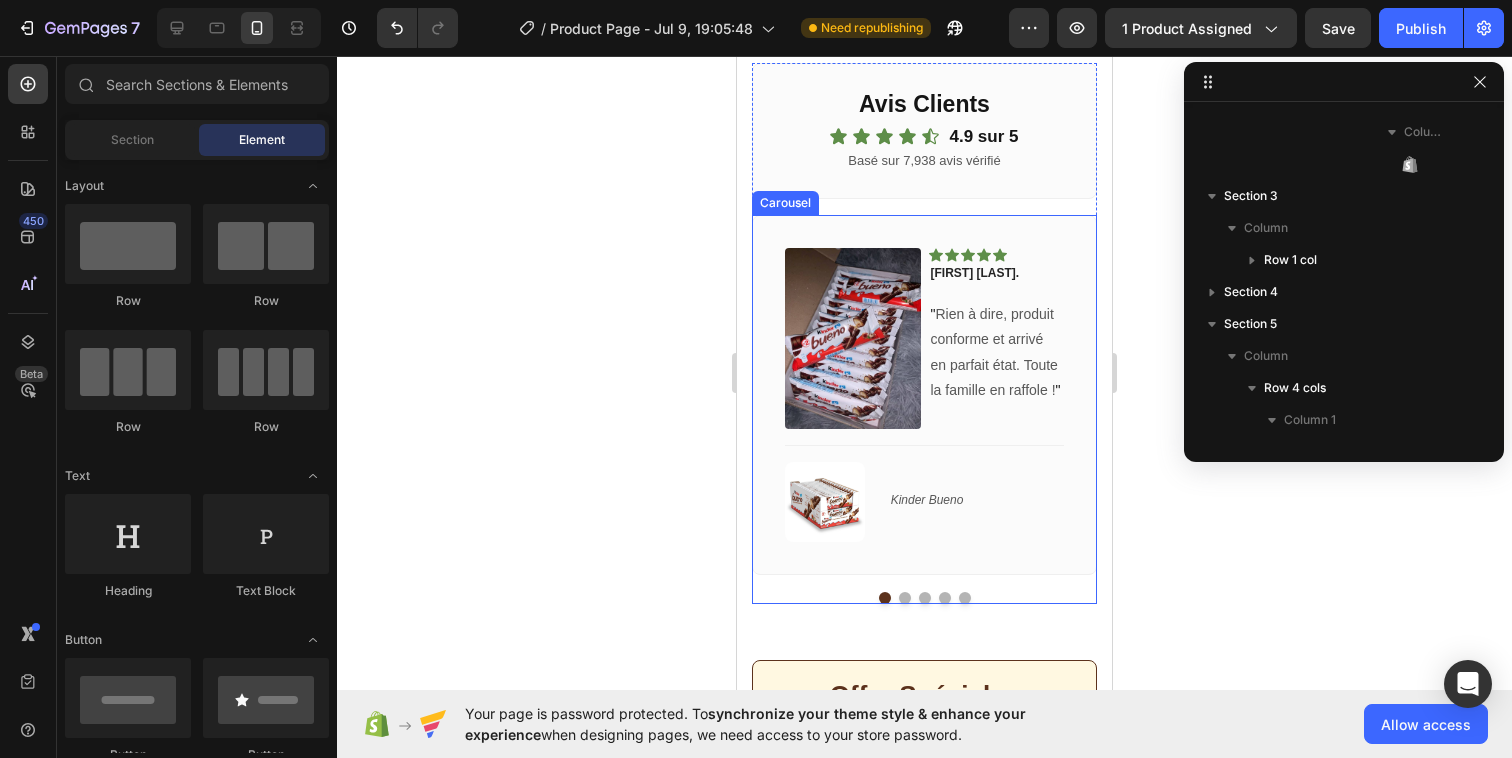 click at bounding box center (925, 598) 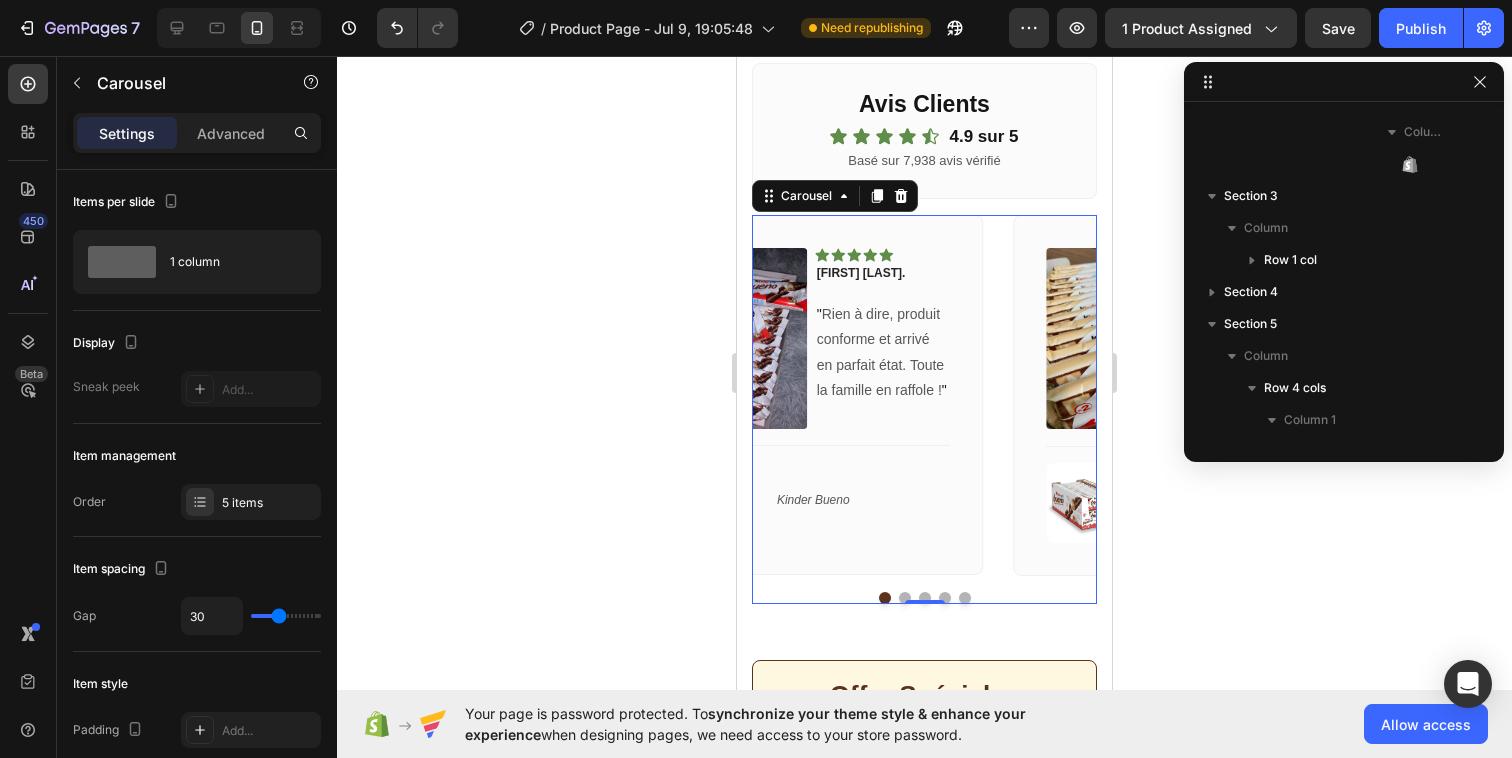 scroll, scrollTop: 5882, scrollLeft: 0, axis: vertical 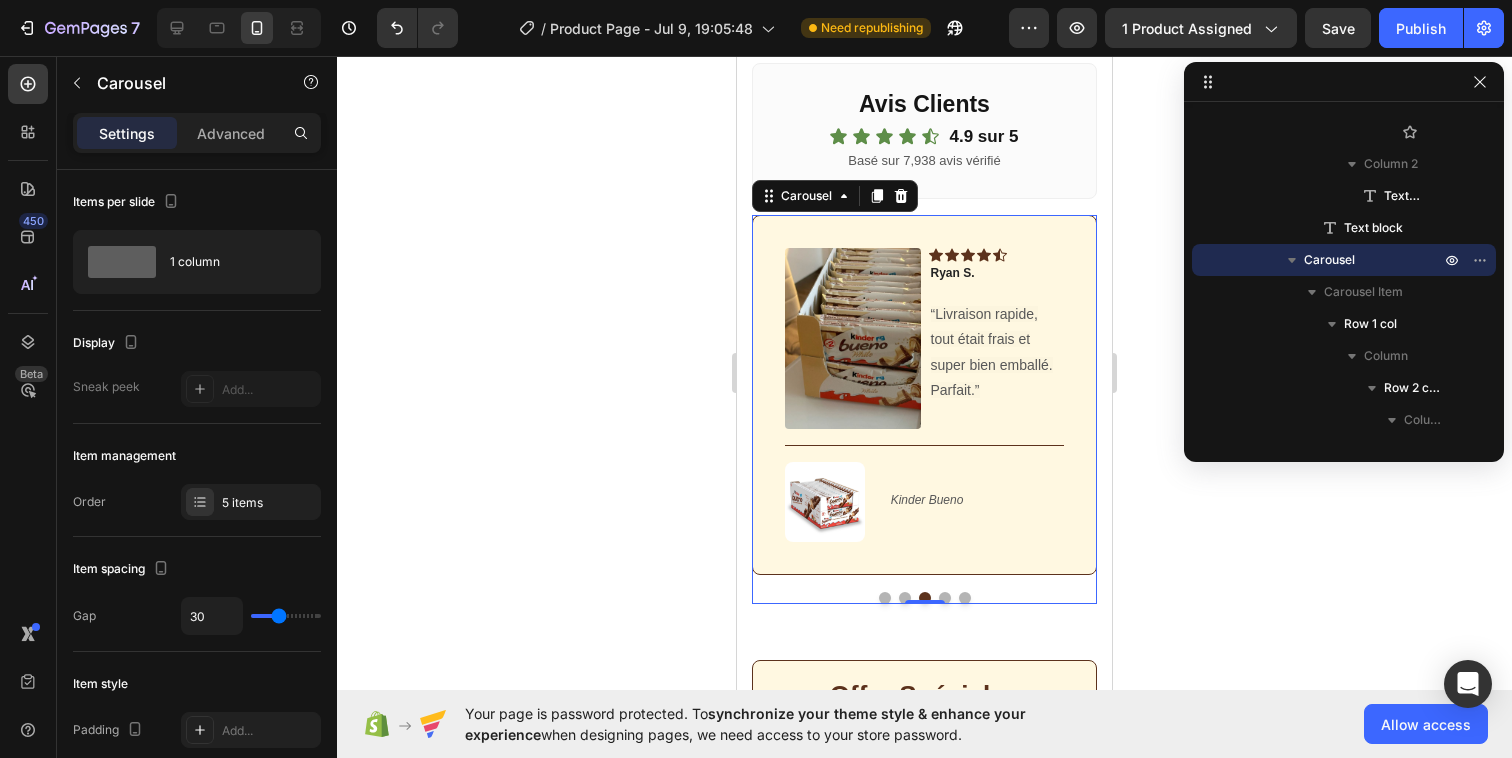 click at bounding box center (905, 598) 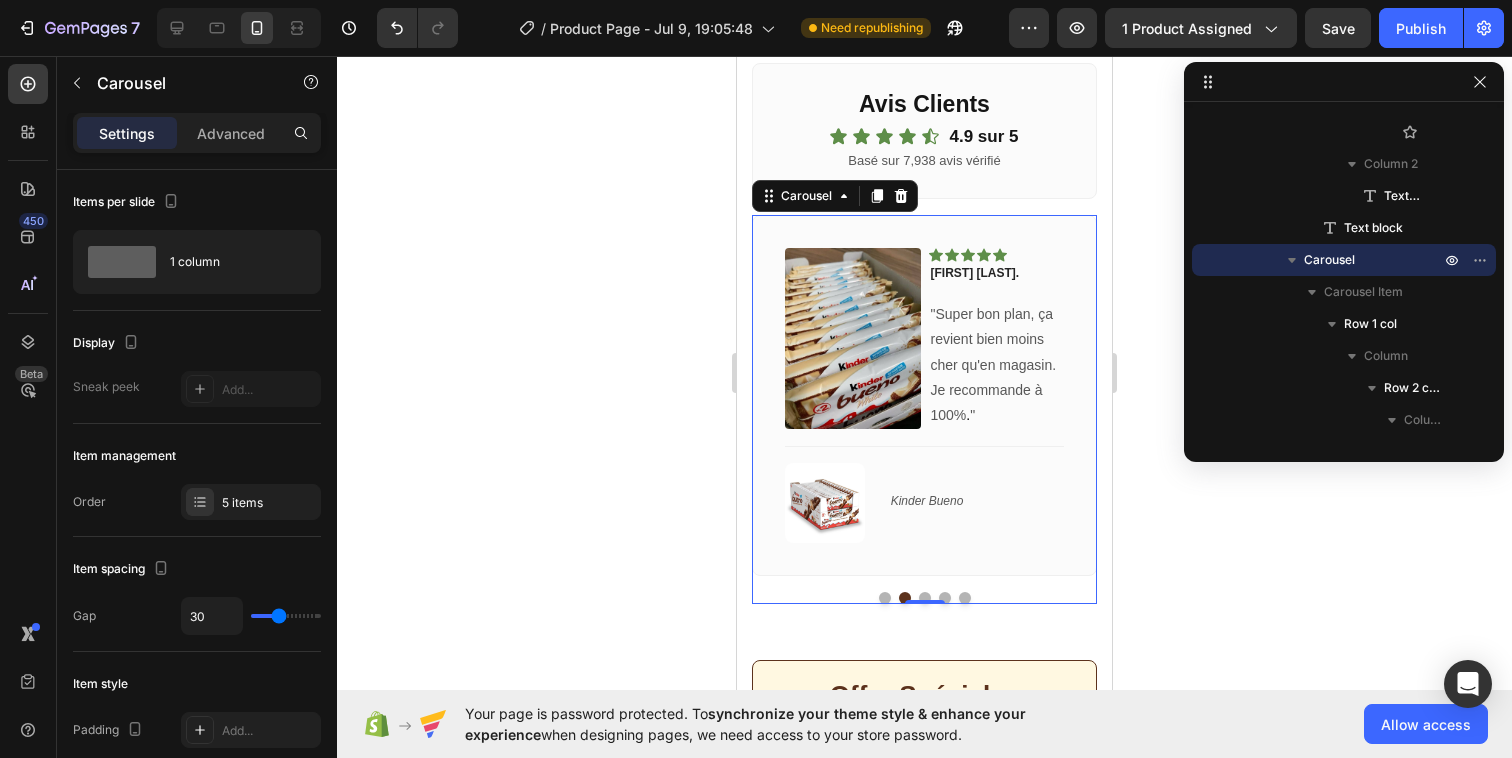 click at bounding box center [925, 598] 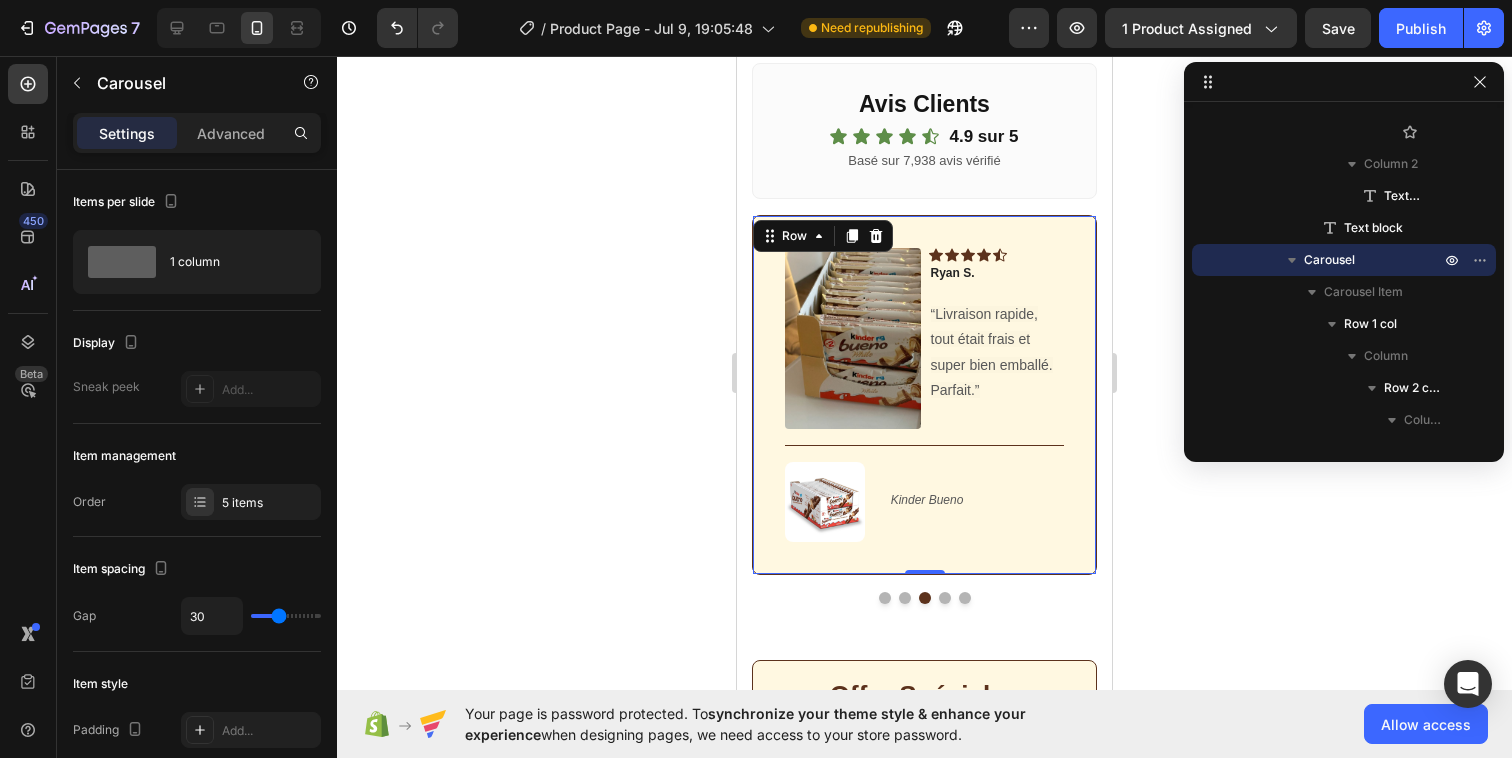 click on "Image
Icon
Icon
Icon
Icon
Icon Row Ryan S. Text block “ Livraison rapide, tout était frais et super bien emballé. Parfait. ” Text block Row                Title Line (P) Images & Gallery Kinder Bueno (P) Title Product Row   0" at bounding box center [924, 395] 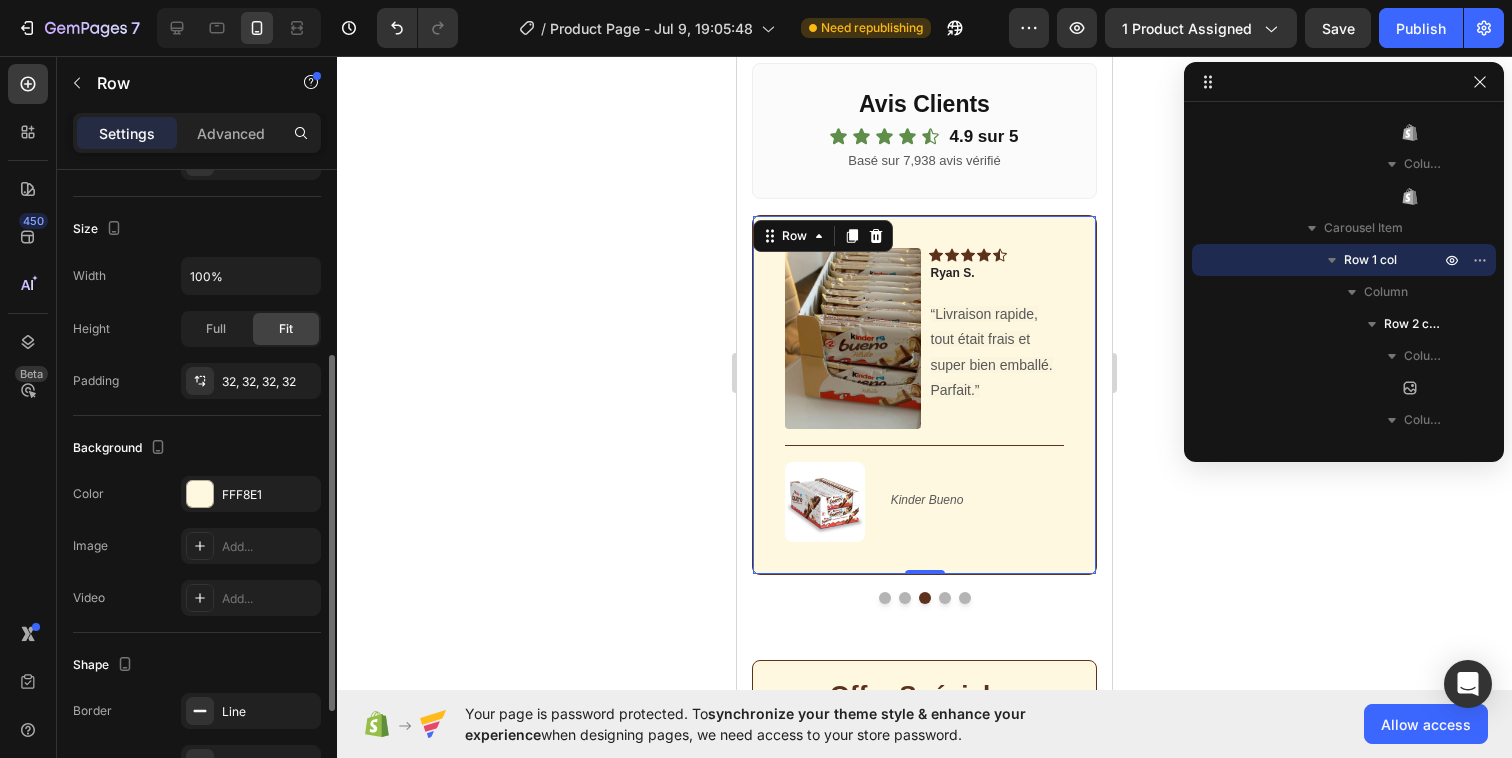 scroll, scrollTop: 436, scrollLeft: 0, axis: vertical 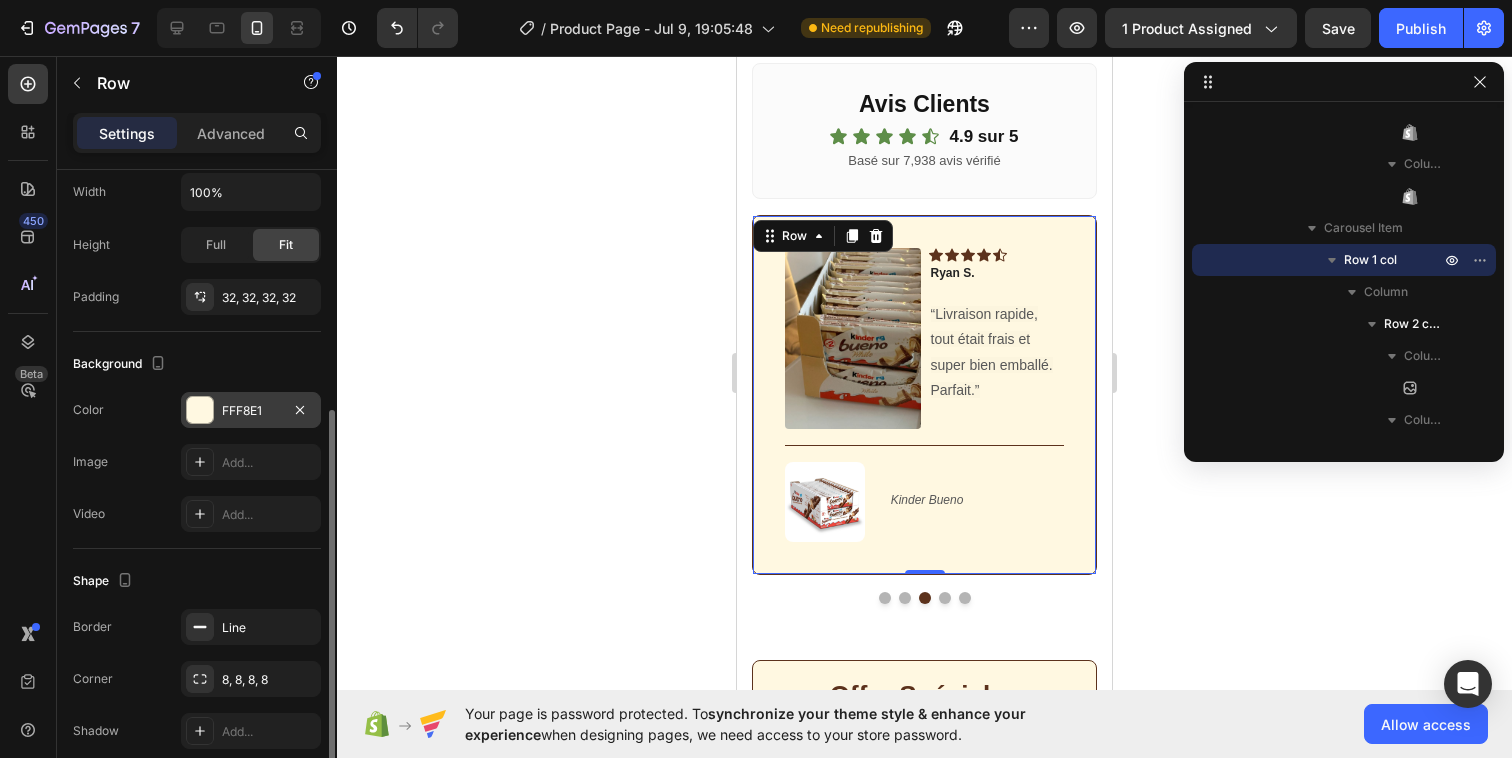 click at bounding box center (200, 410) 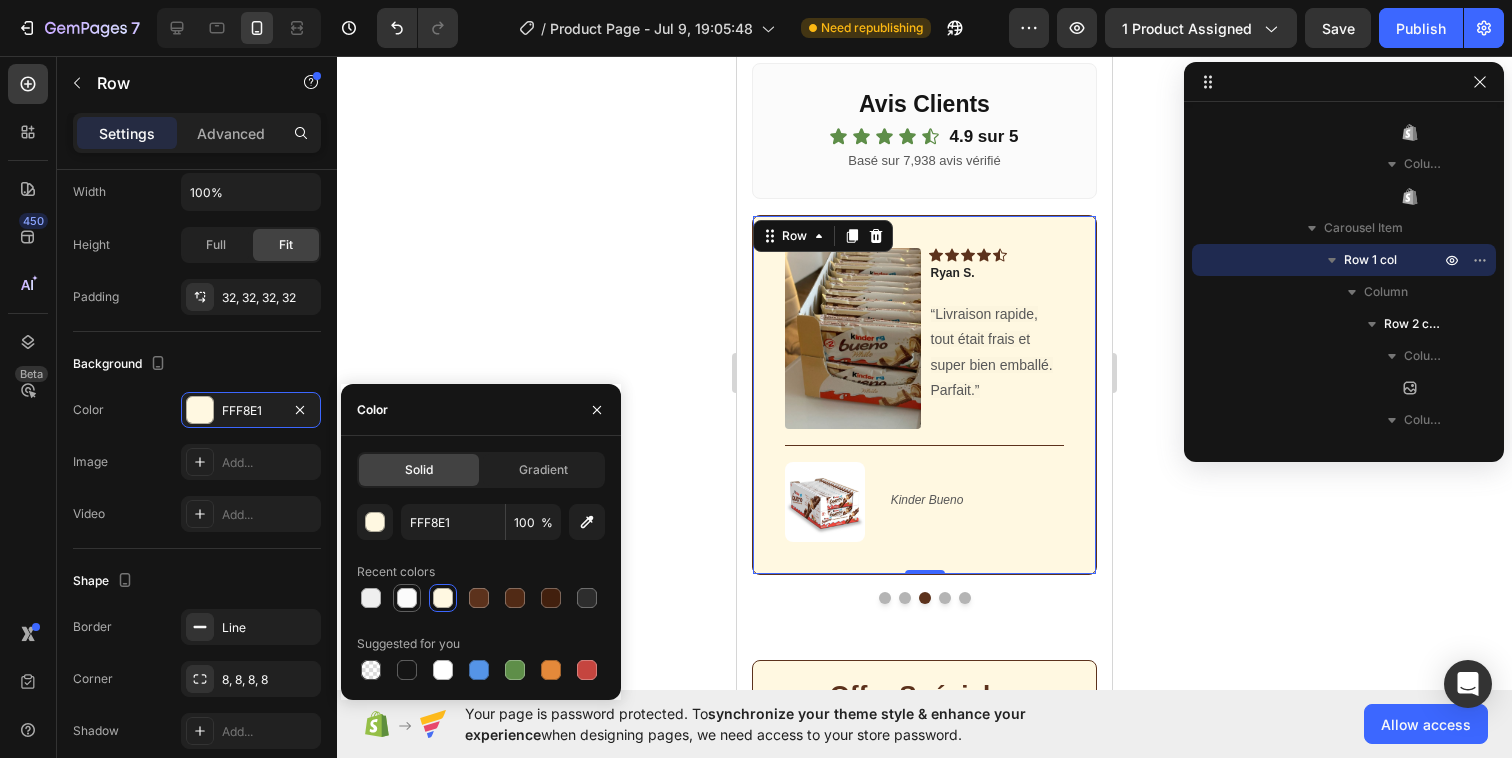 click at bounding box center (407, 598) 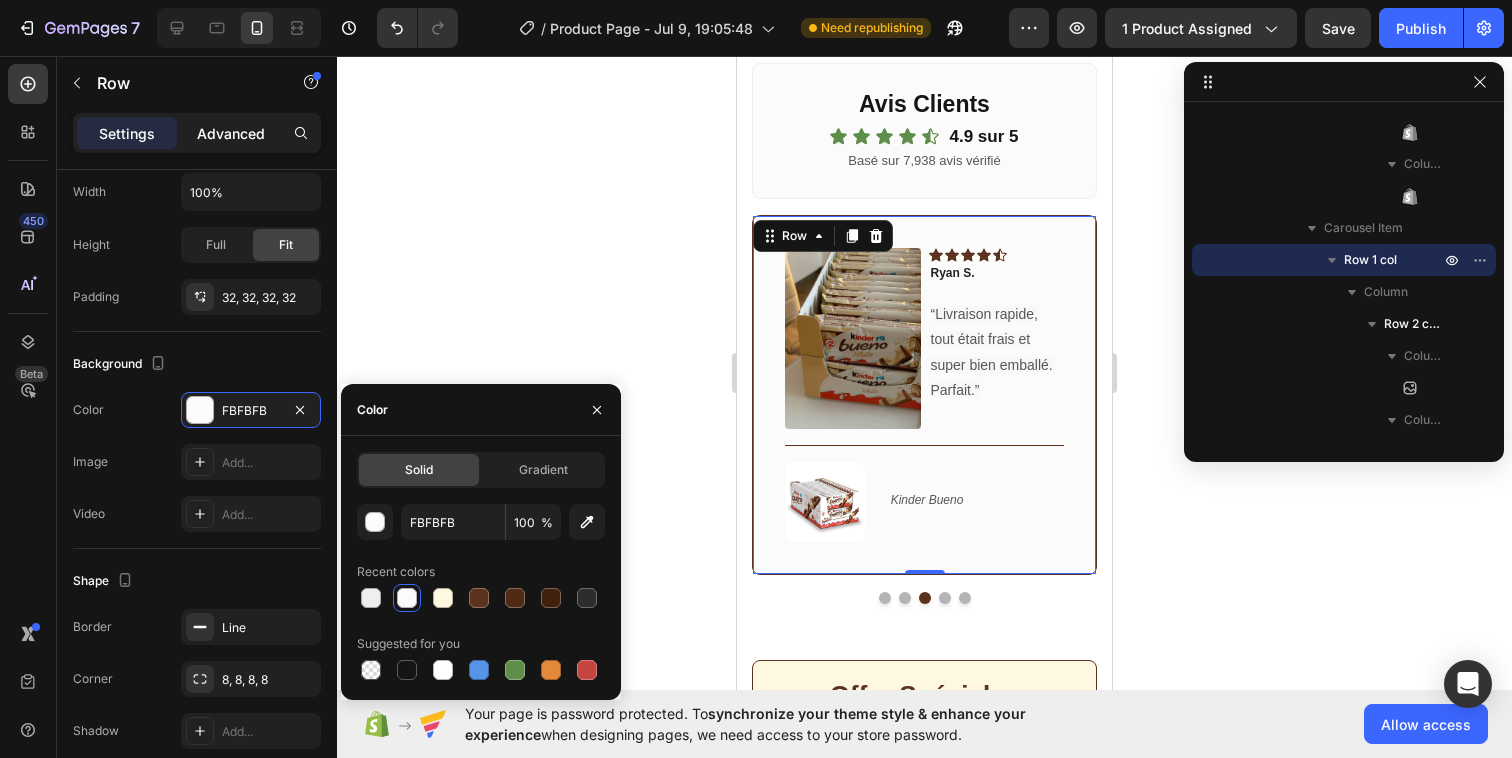 click on "Advanced" at bounding box center [231, 133] 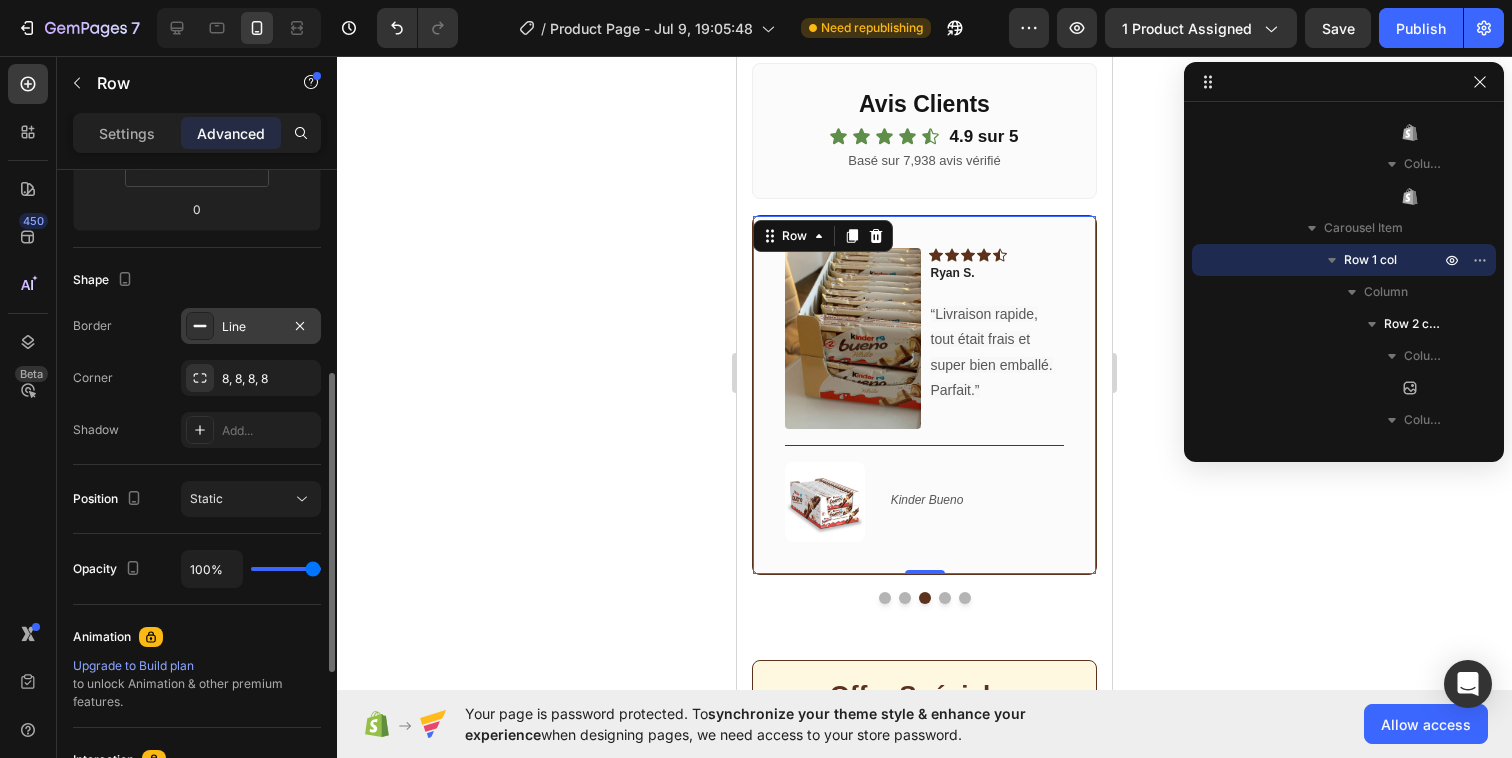 click 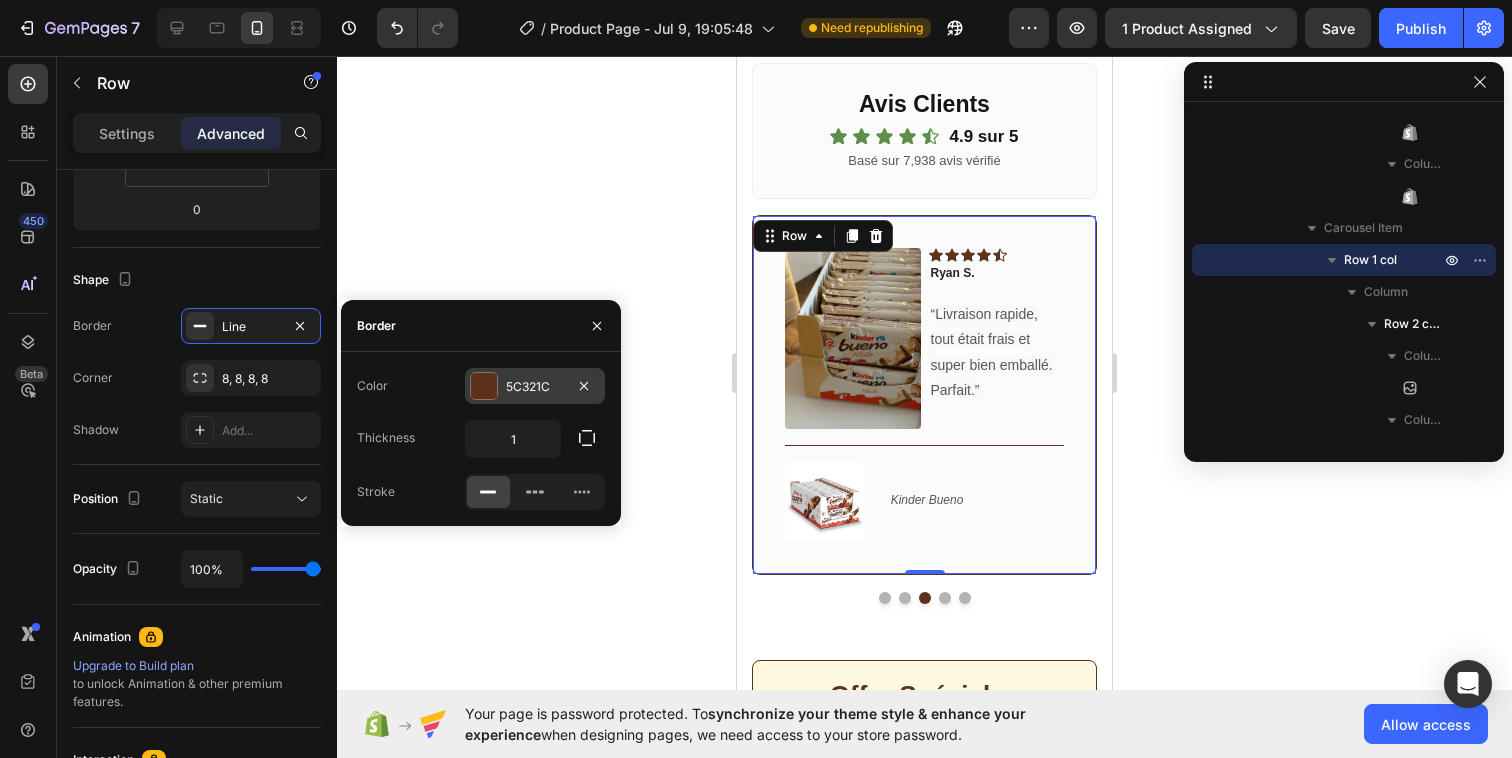 click on "5C321C" at bounding box center [535, 386] 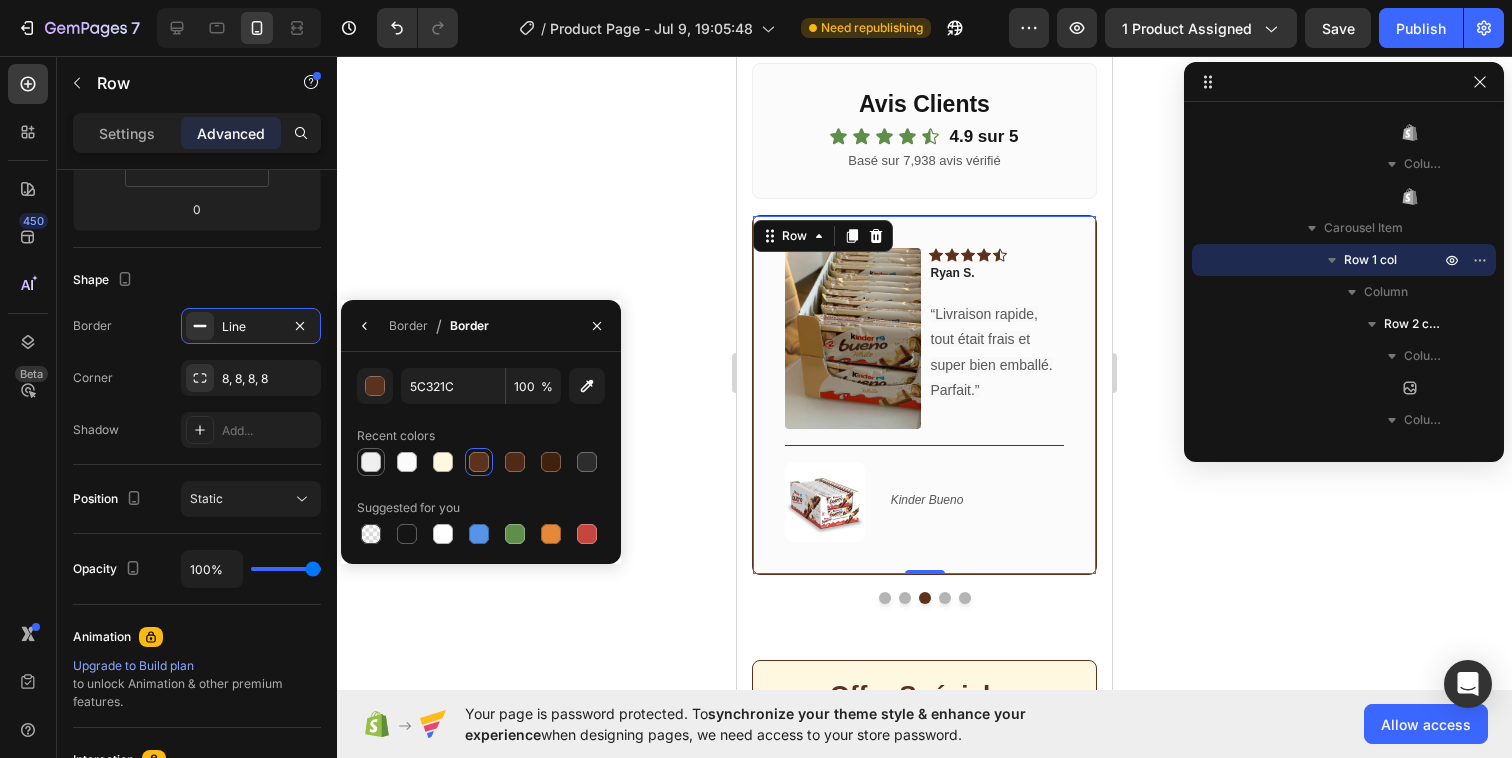 click at bounding box center [371, 462] 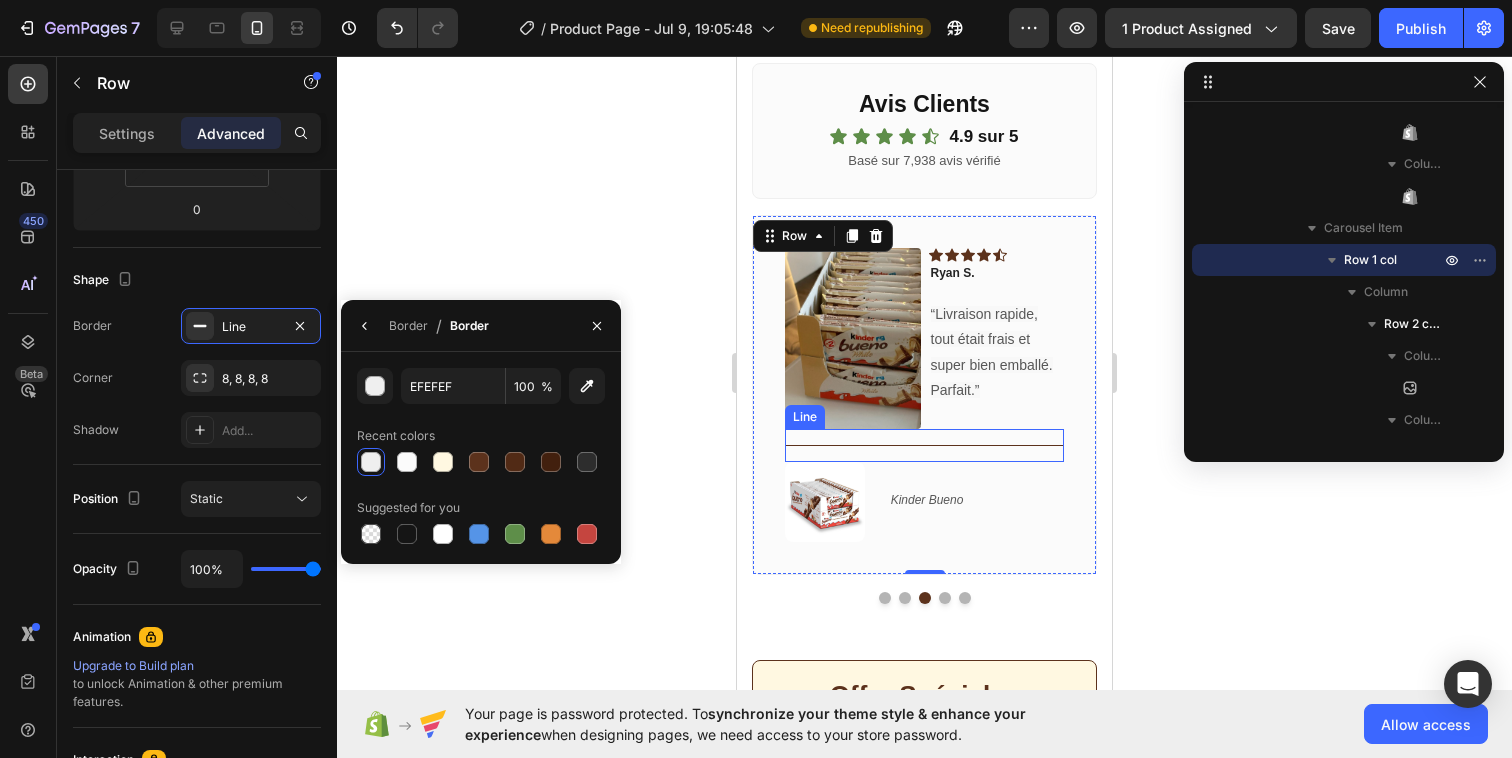 click on "Title Line" at bounding box center (924, 445) 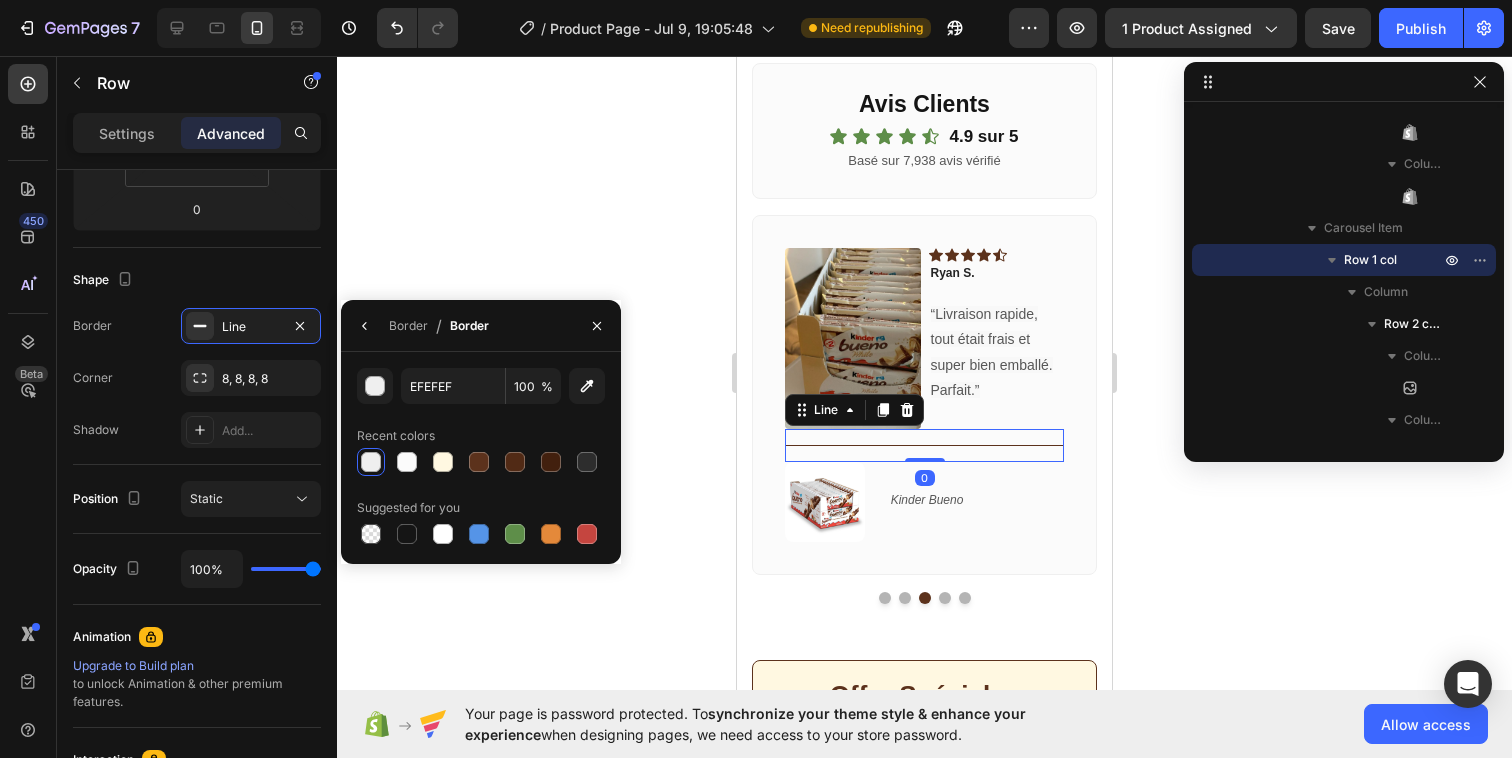 scroll, scrollTop: 8218, scrollLeft: 0, axis: vertical 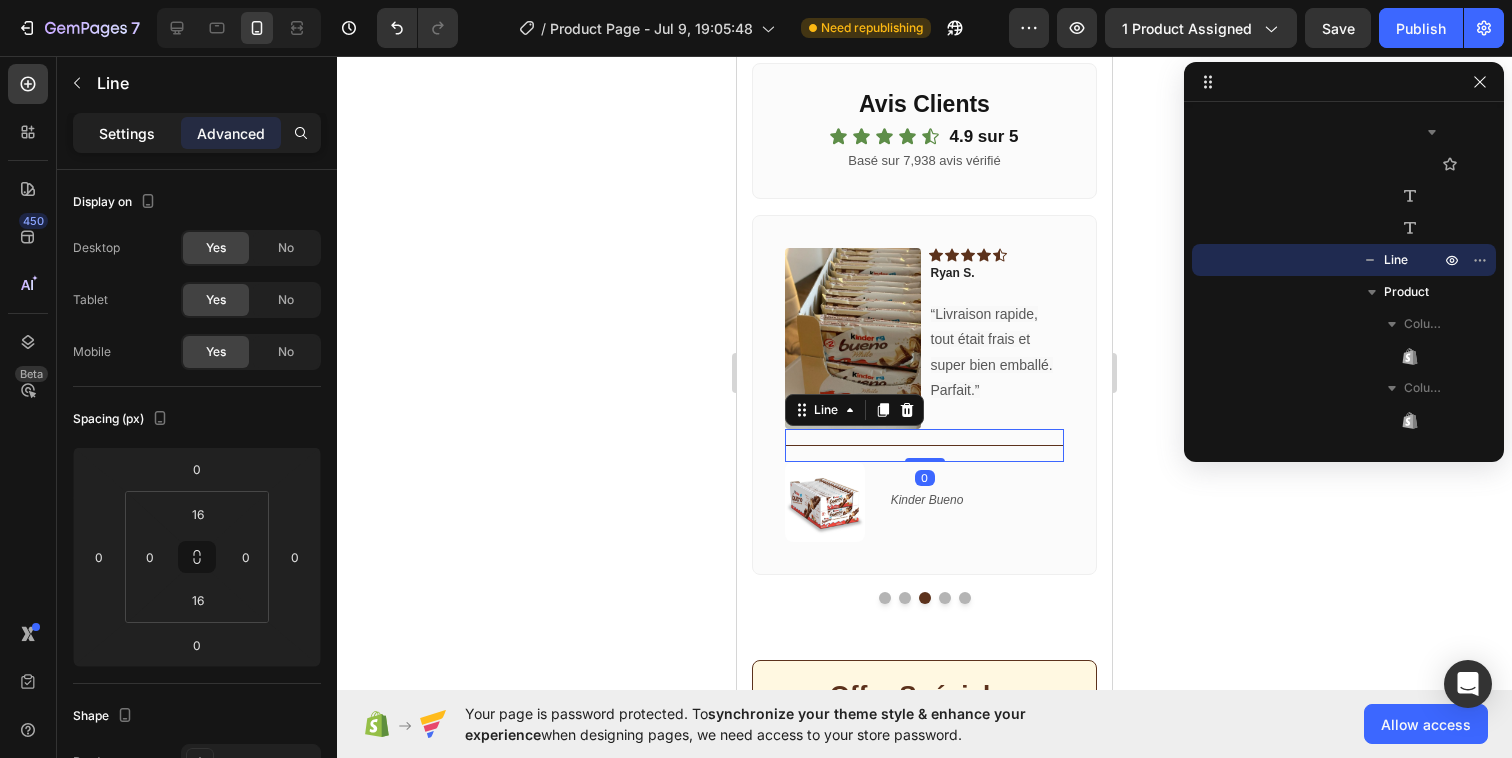 click on "Settings" at bounding box center (127, 133) 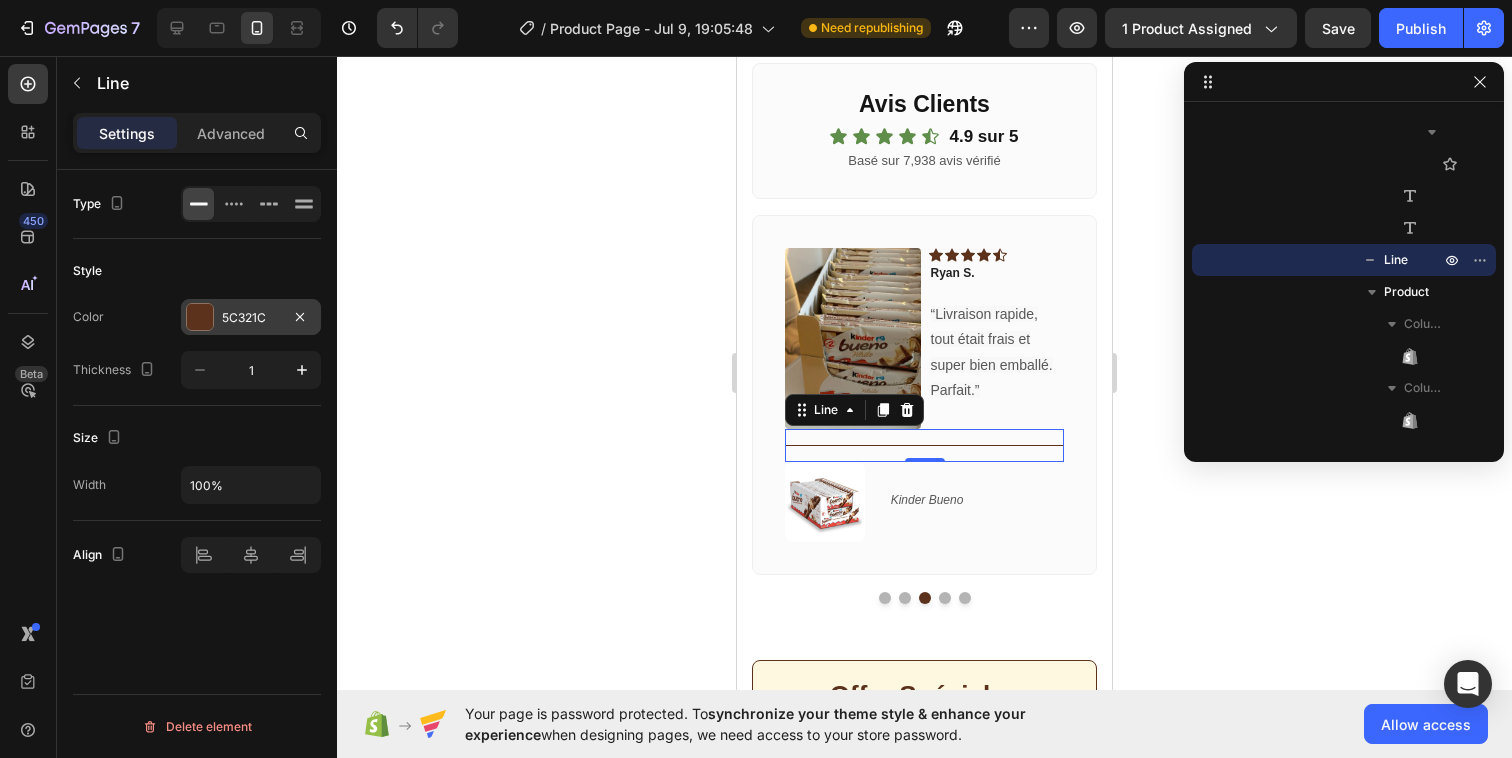 click at bounding box center (200, 317) 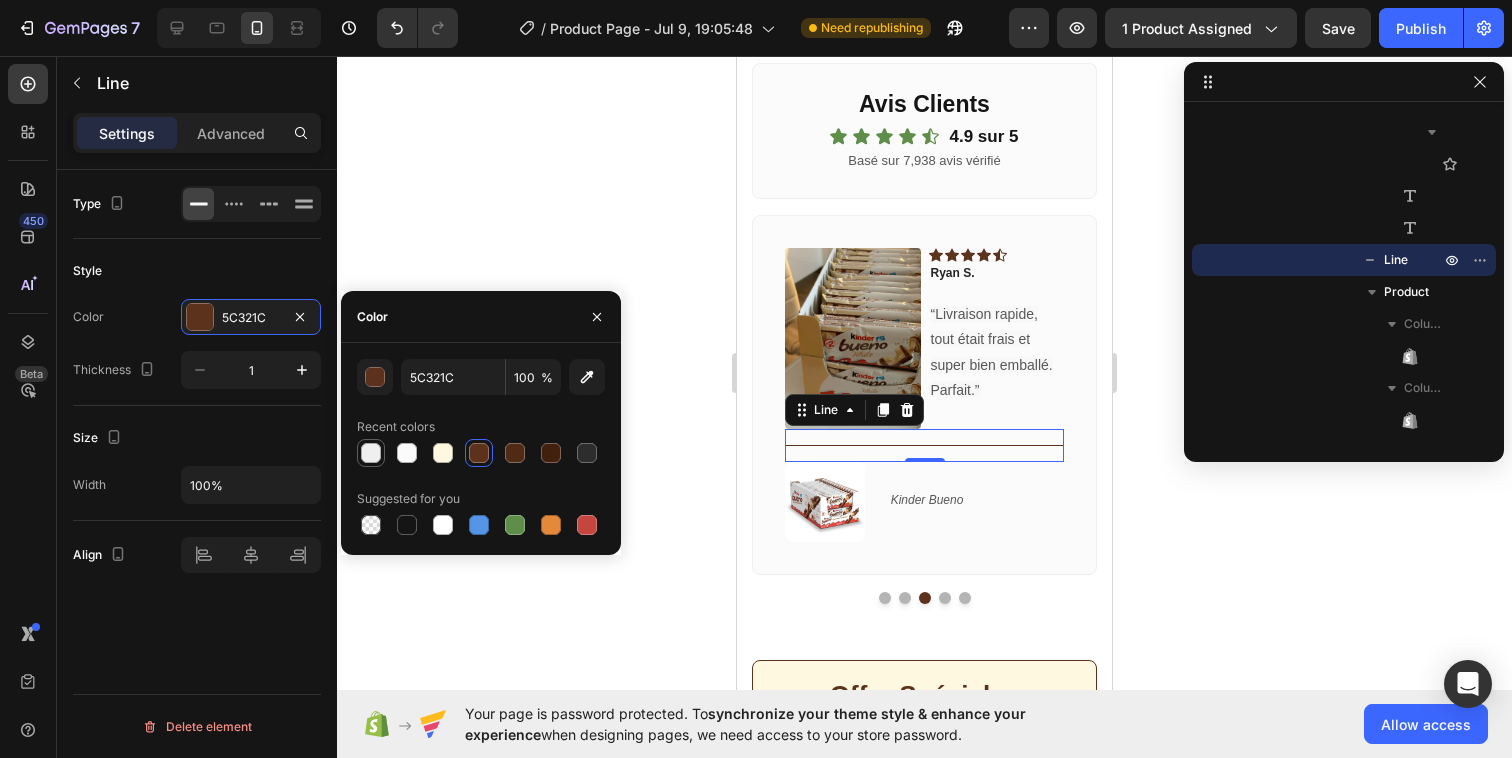 click at bounding box center [371, 453] 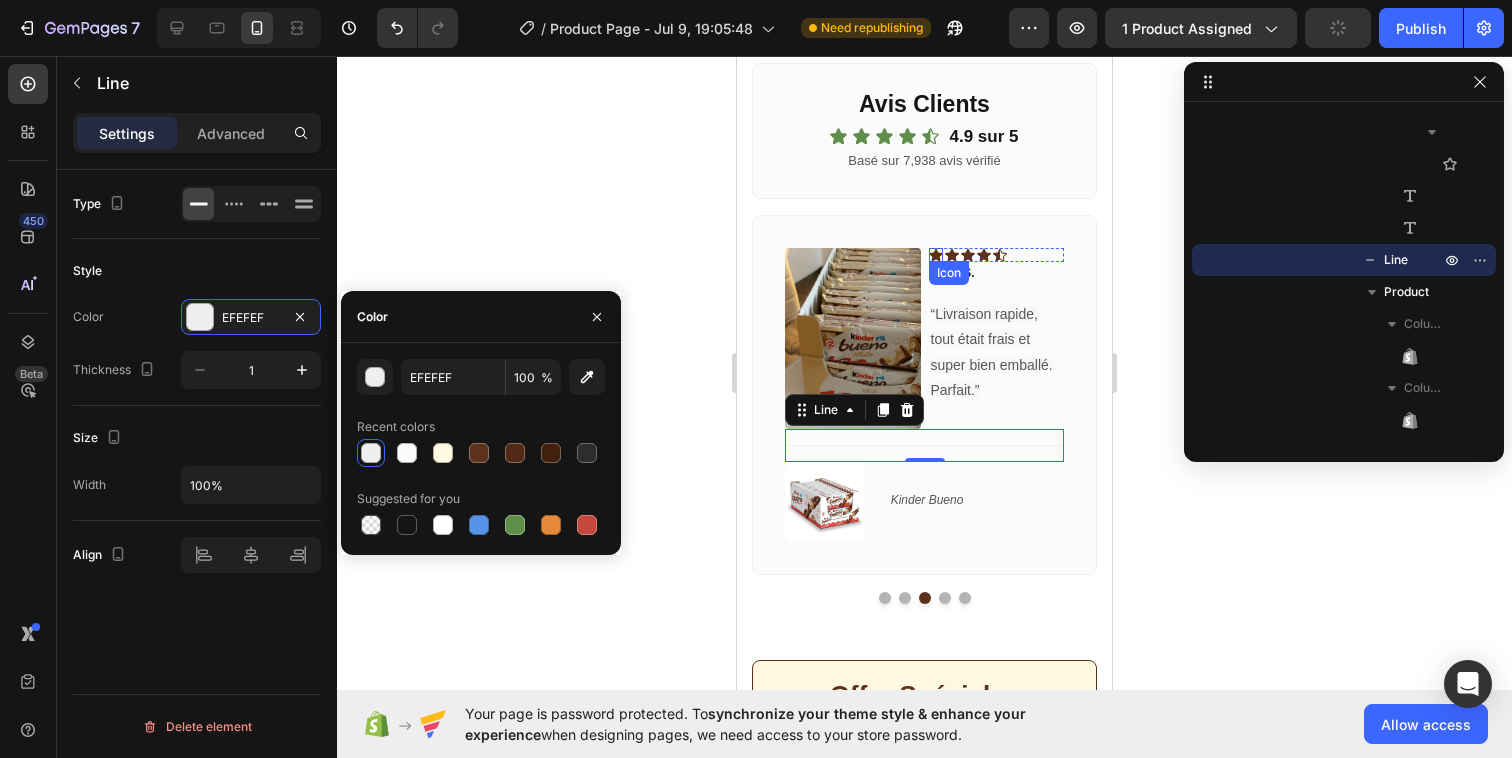 click on "Icon" at bounding box center (936, 255) 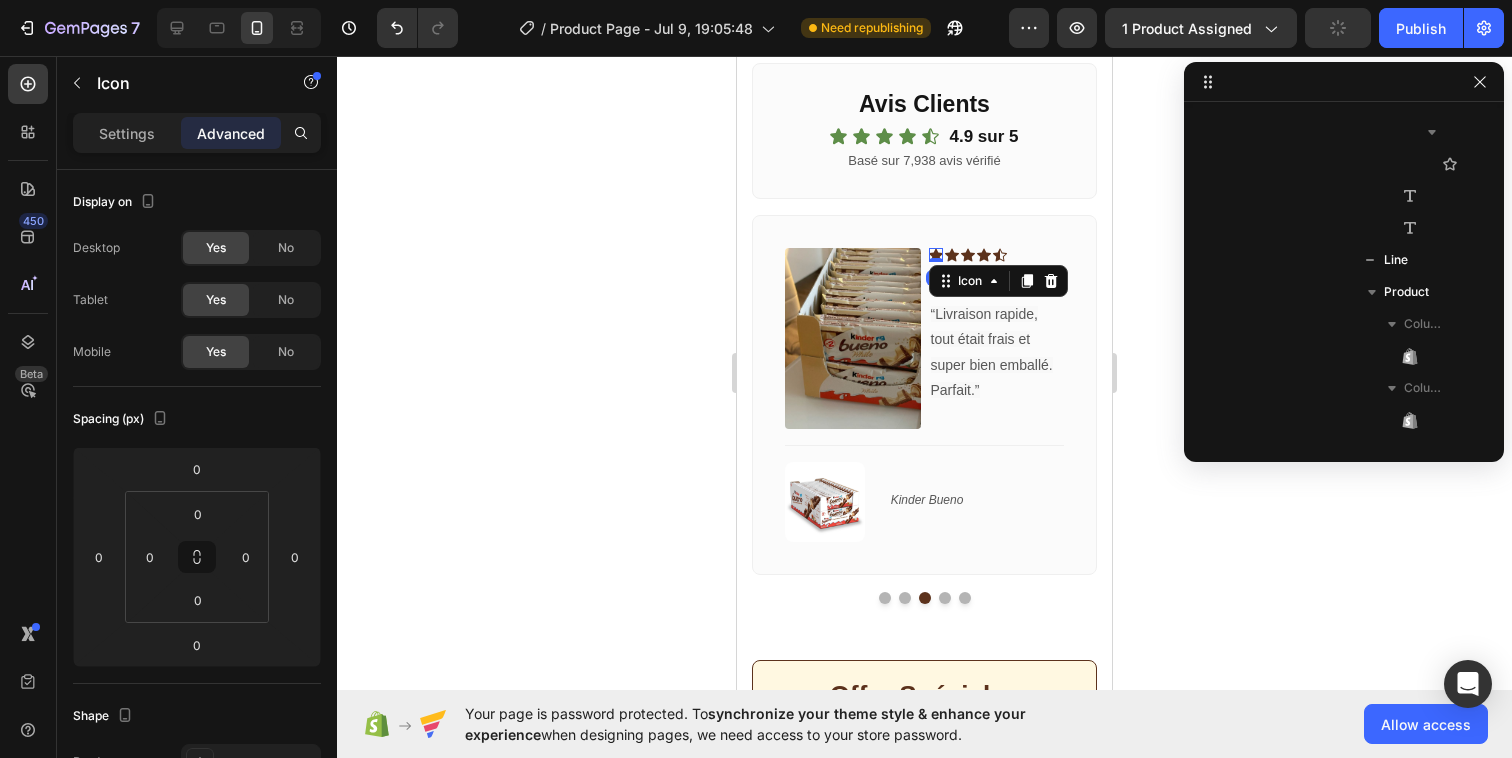 scroll, scrollTop: 7866, scrollLeft: 0, axis: vertical 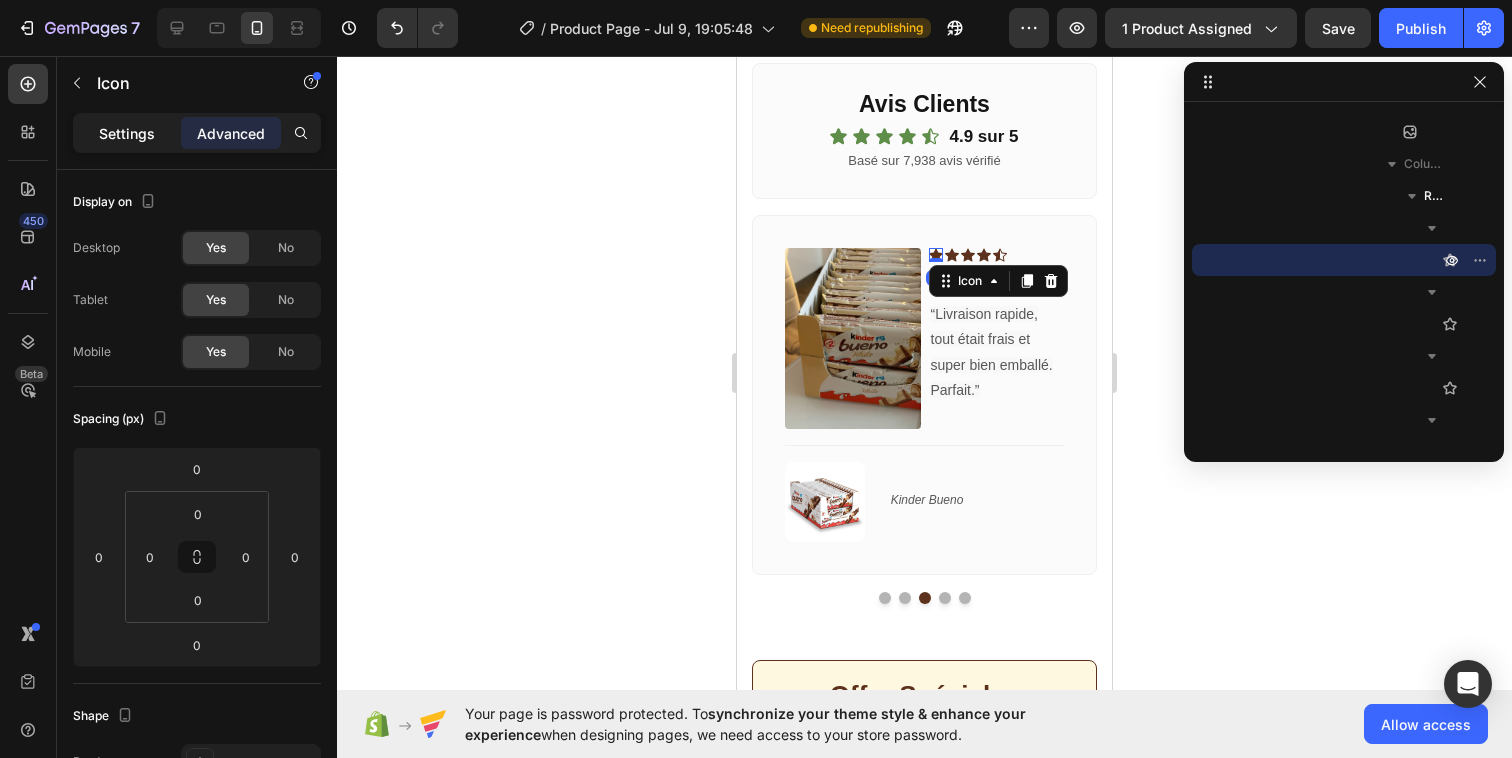 click on "Settings" 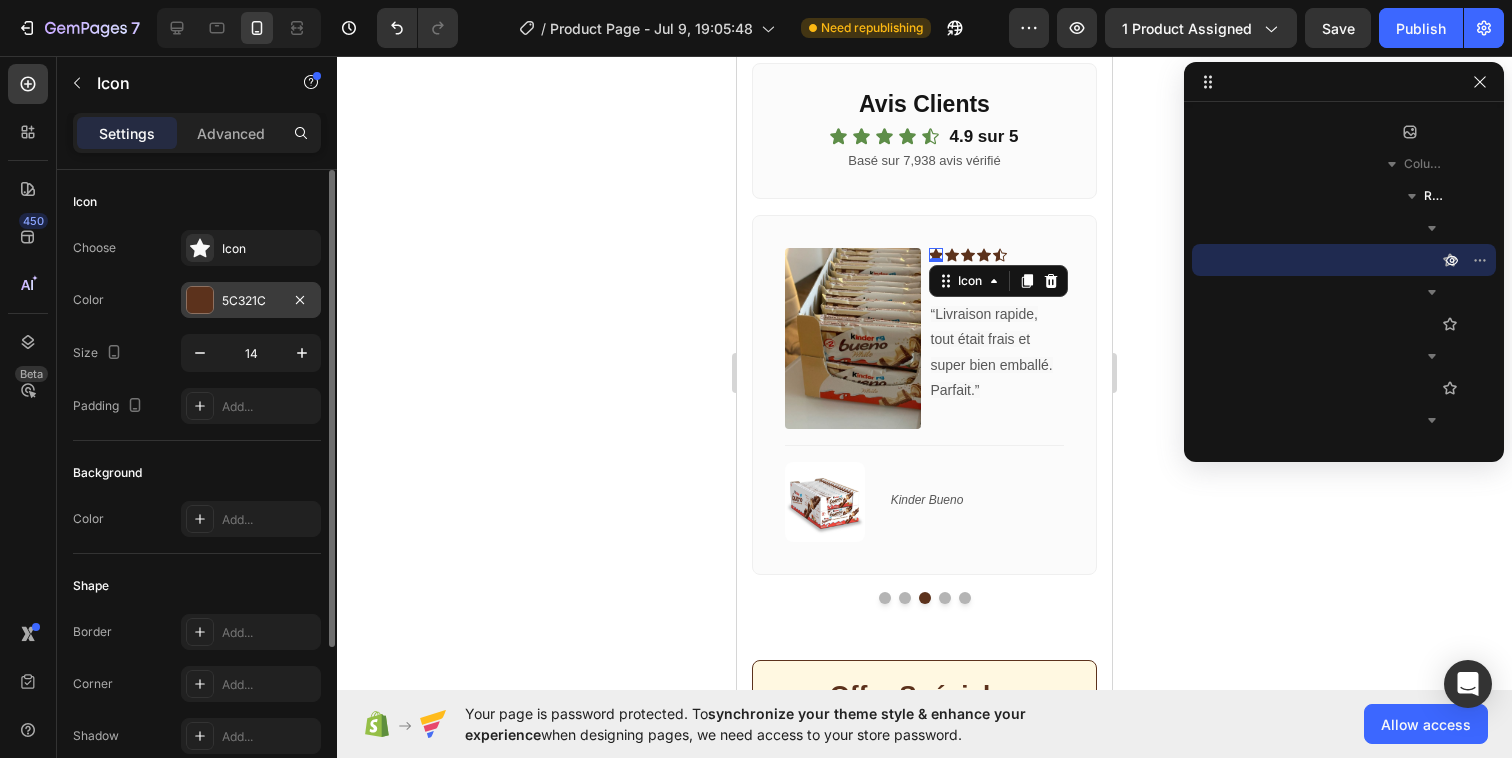 click at bounding box center (200, 300) 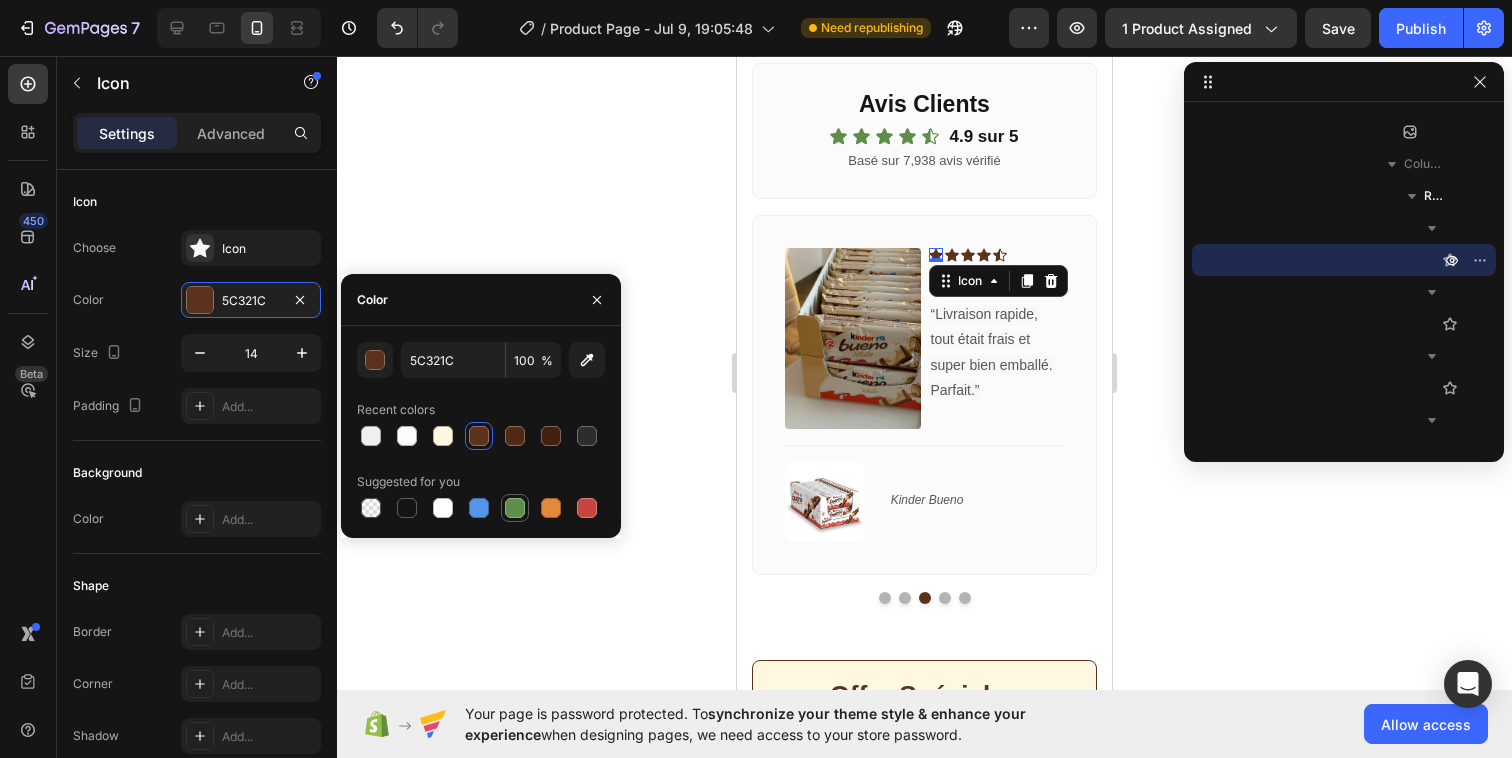 click at bounding box center [515, 508] 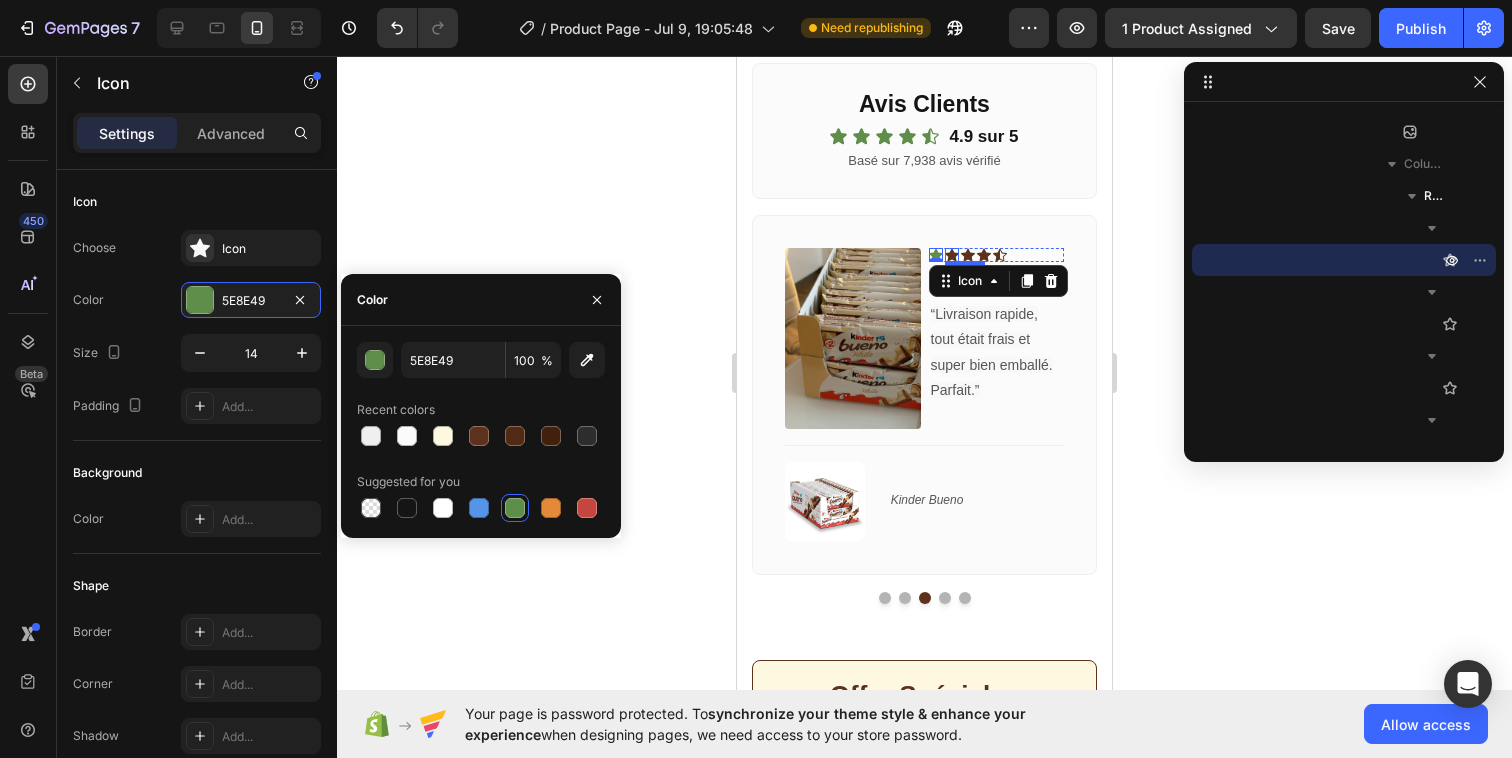 click 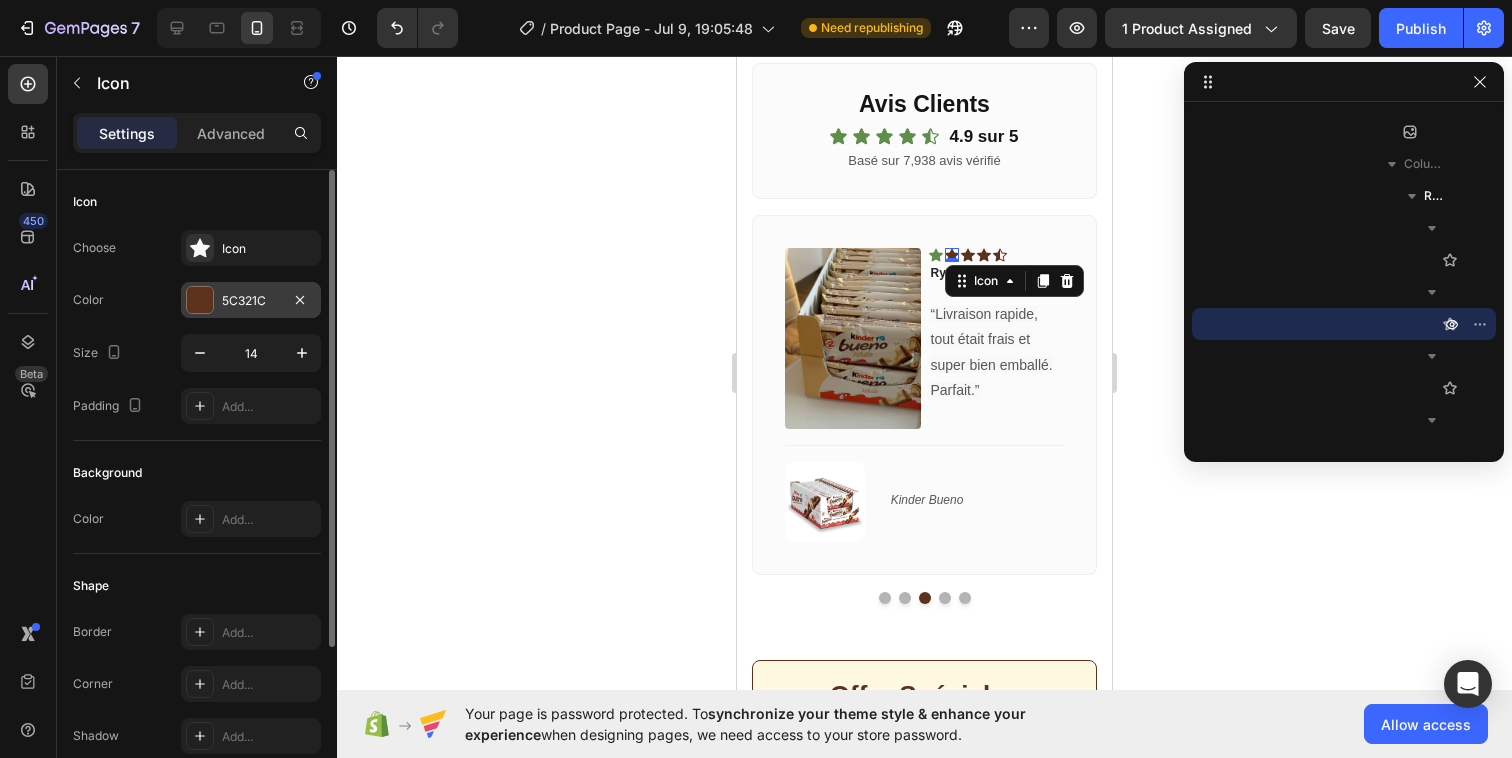 click at bounding box center [200, 300] 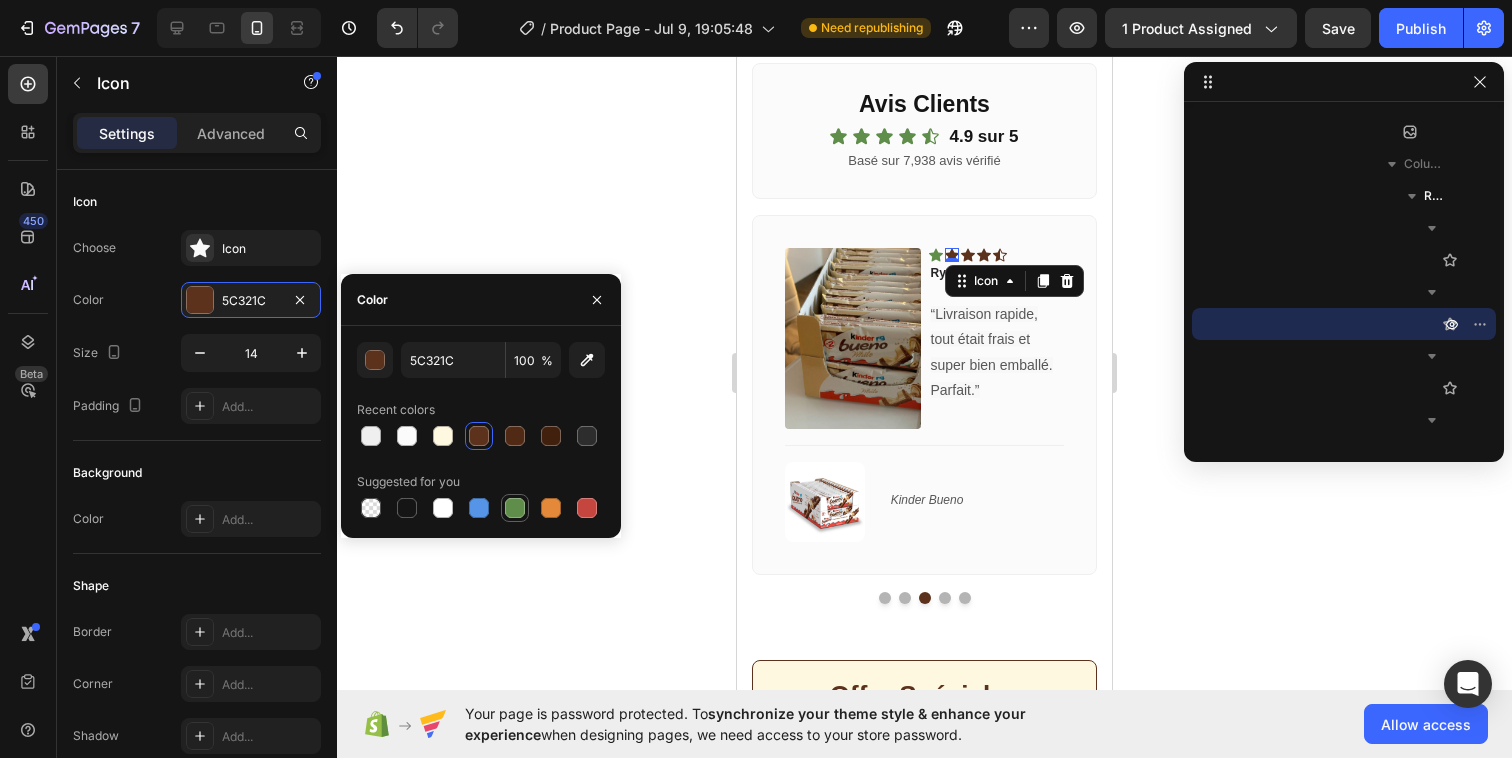 click at bounding box center [515, 508] 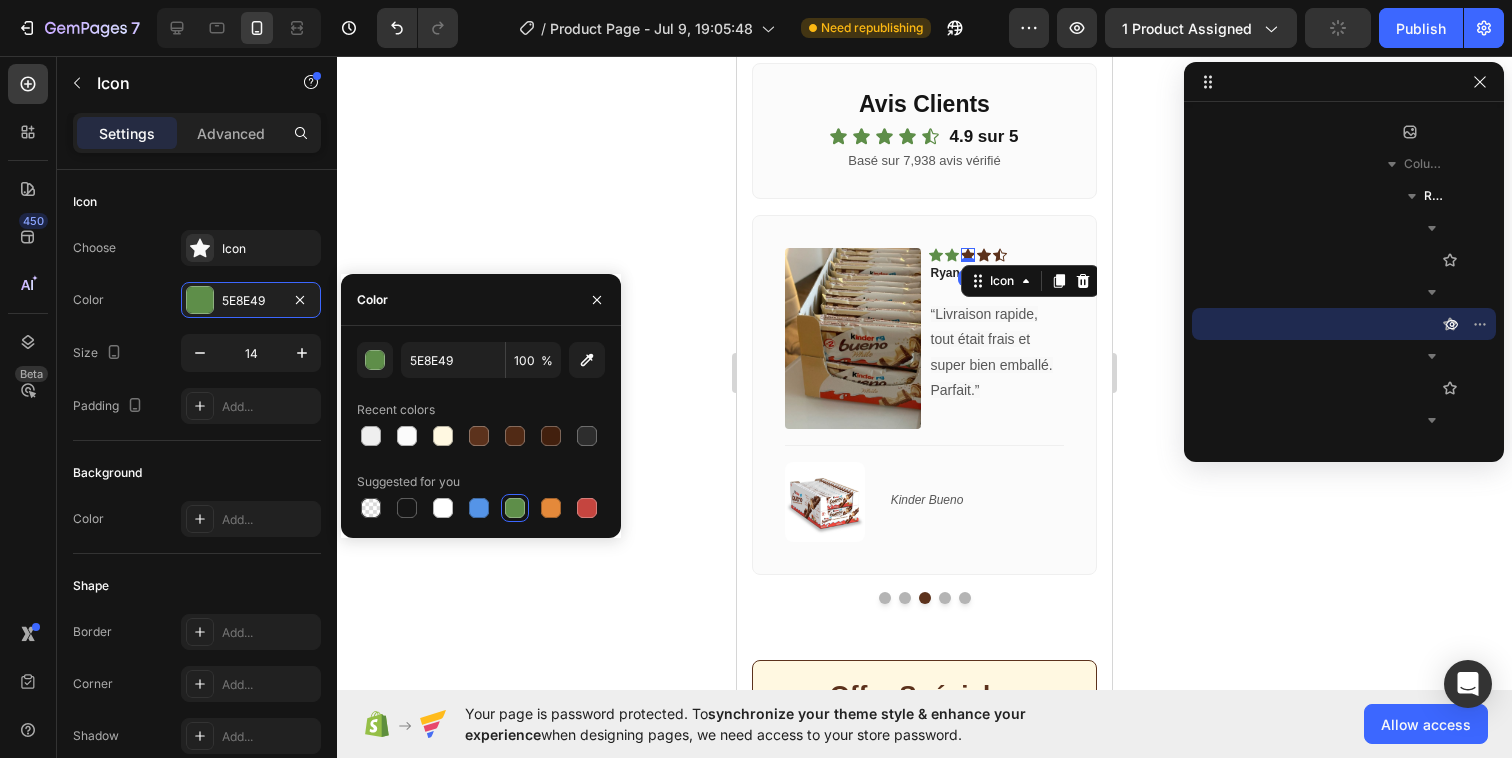 click 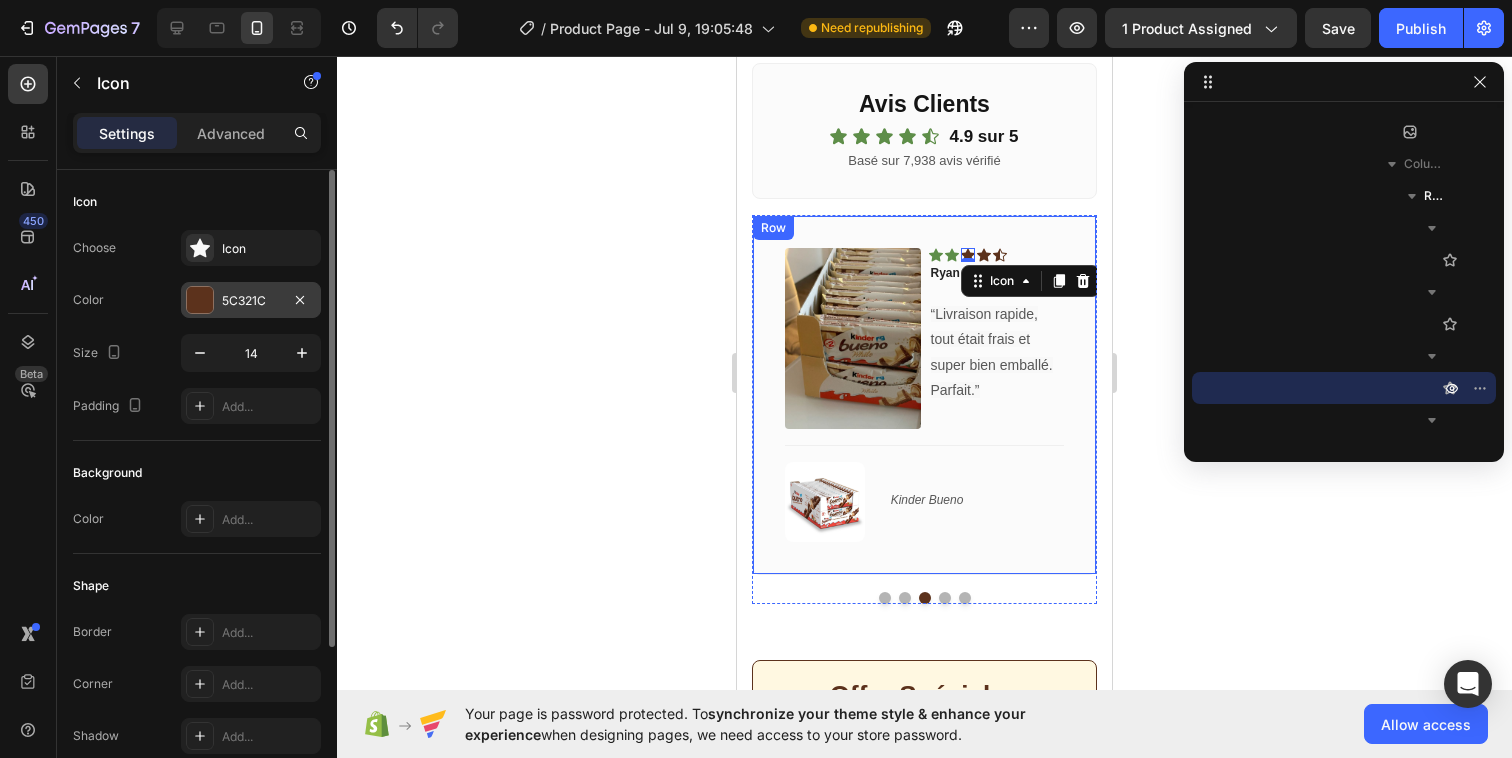 click at bounding box center [200, 300] 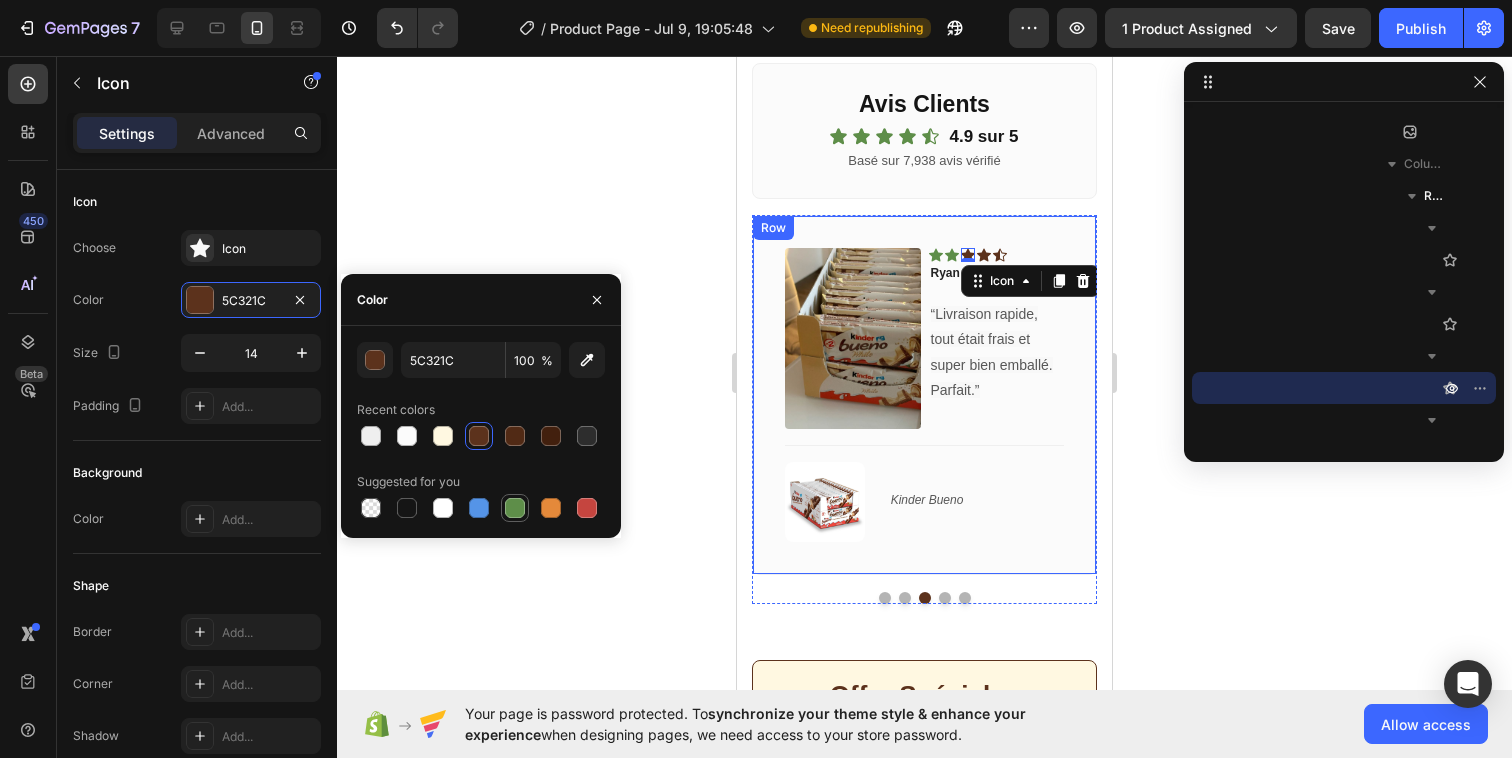 click at bounding box center [515, 508] 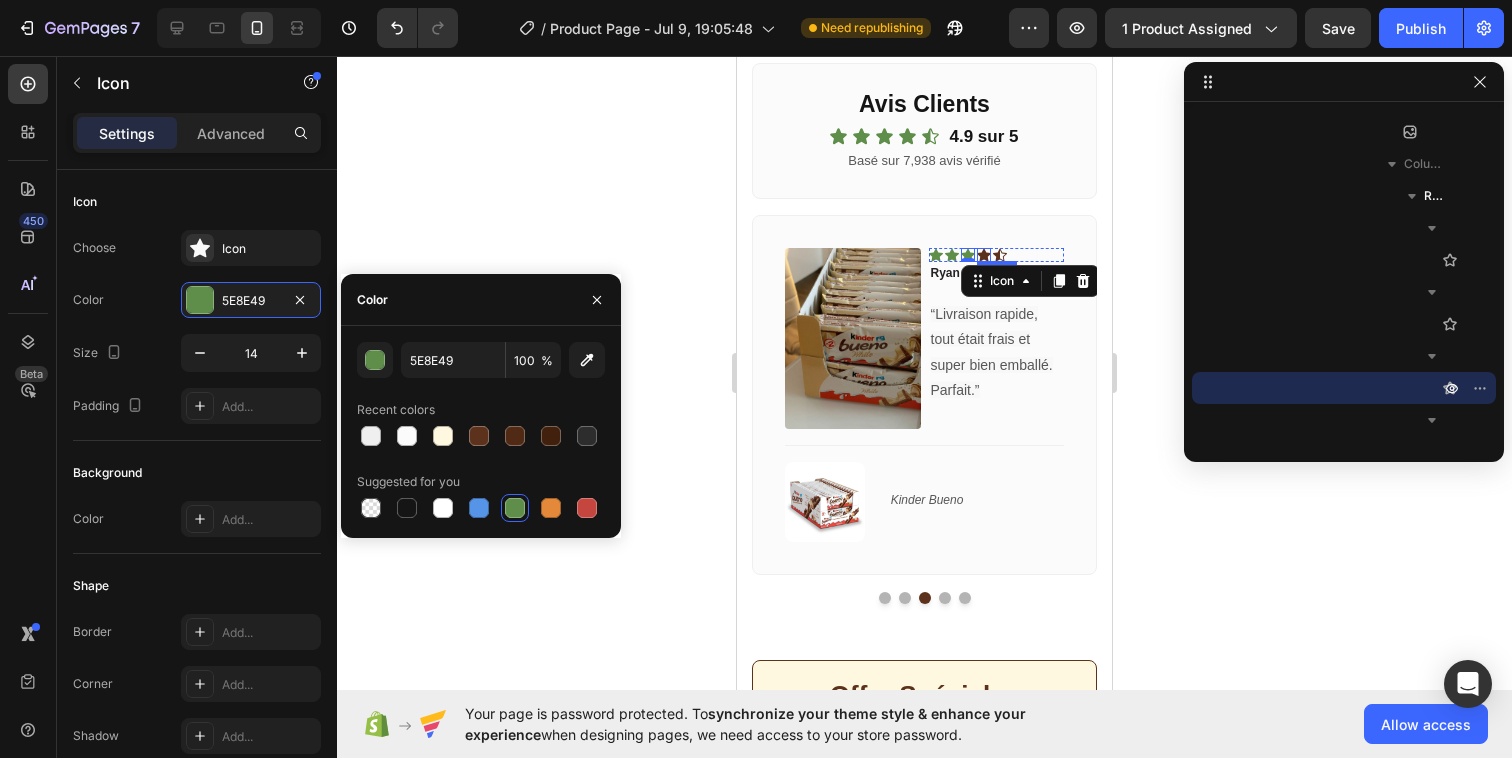 click 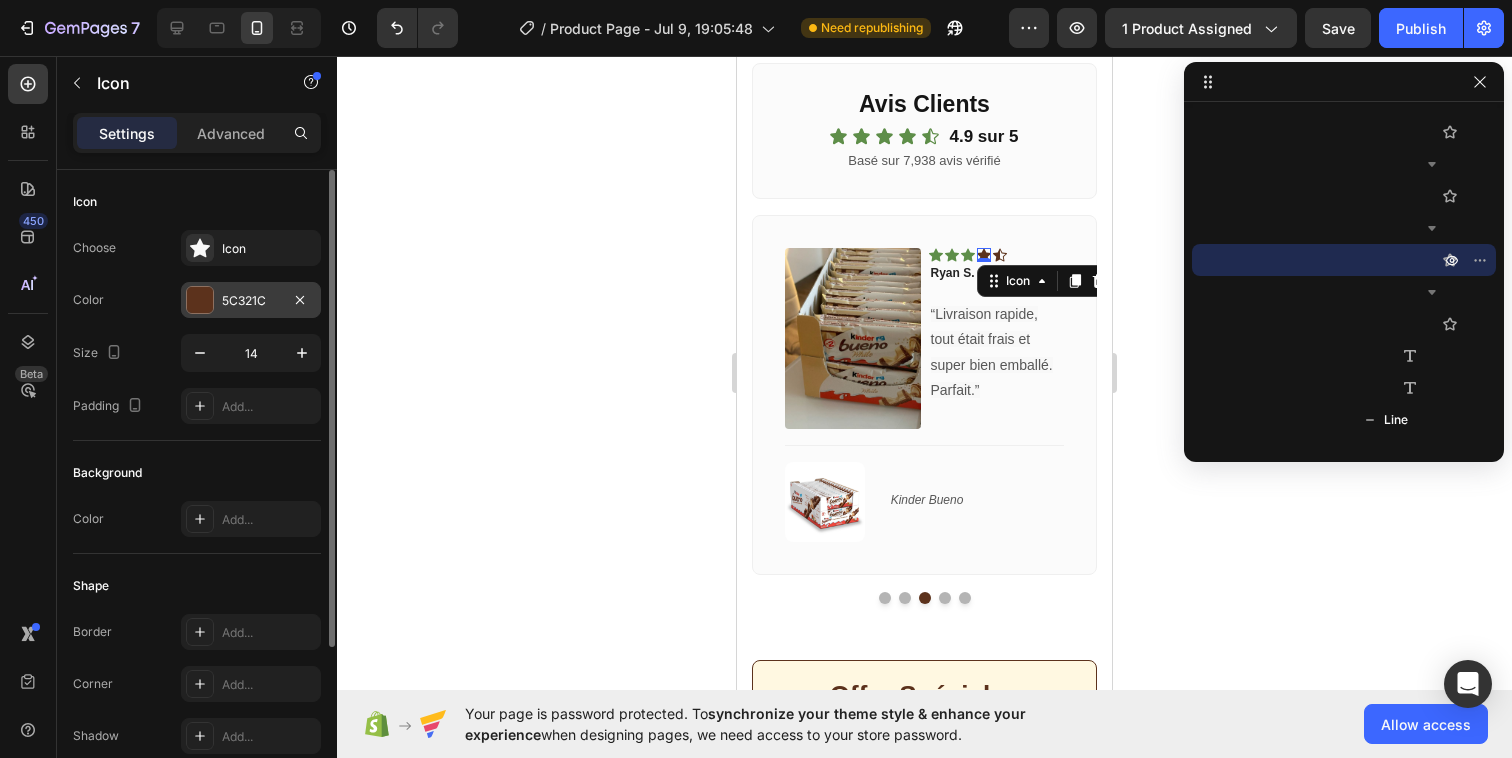 click at bounding box center [200, 300] 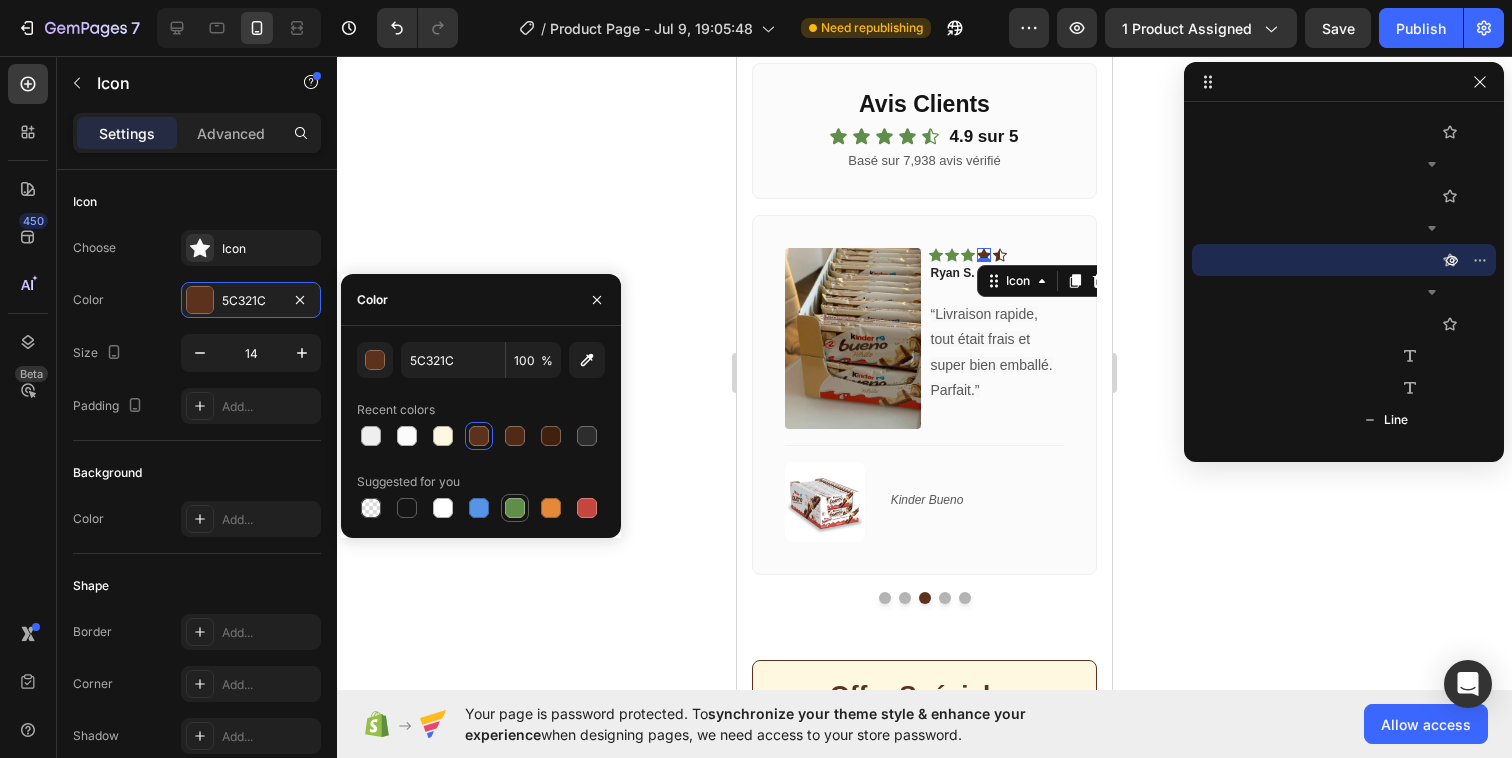 click at bounding box center (515, 508) 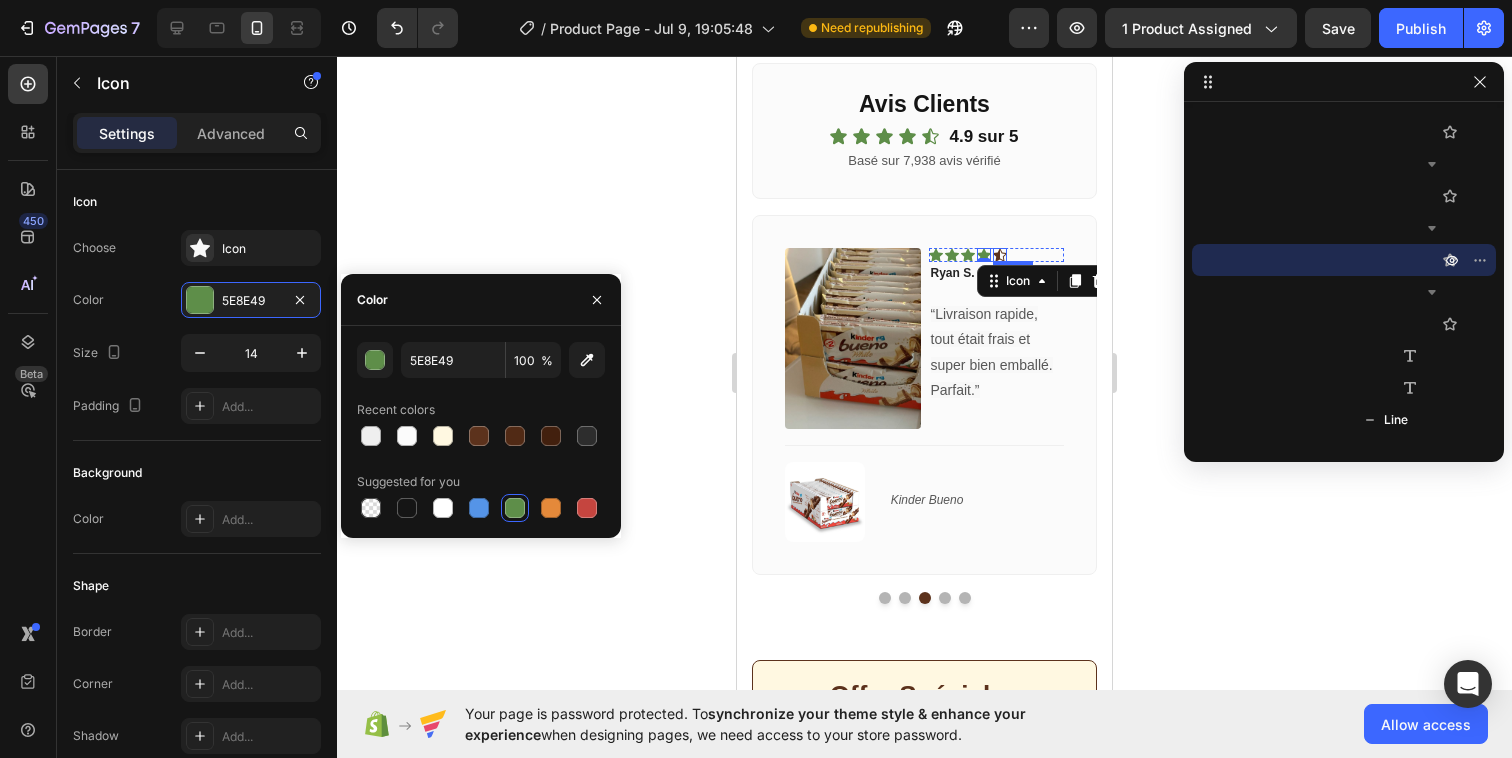 click 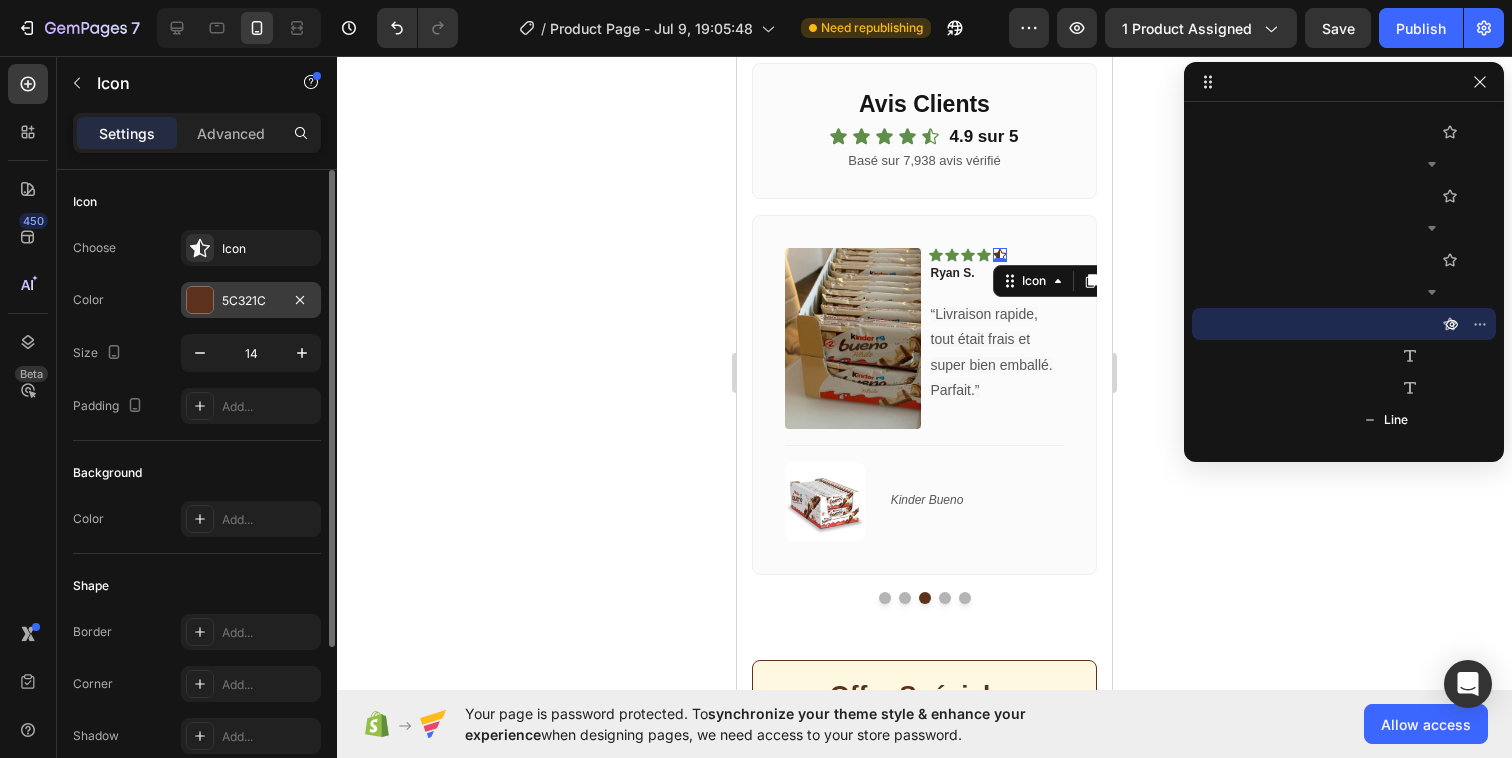 click at bounding box center (200, 300) 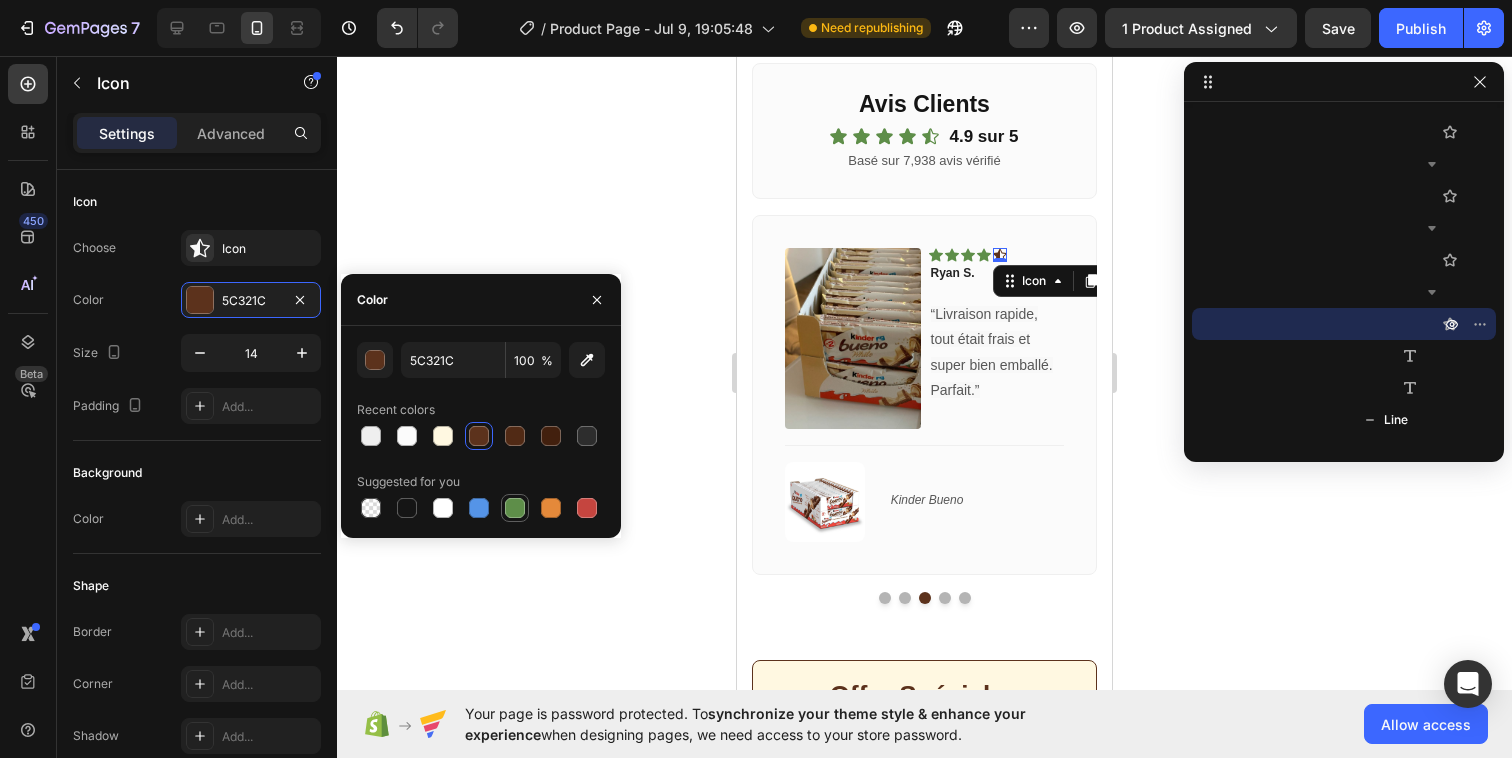 click at bounding box center (515, 508) 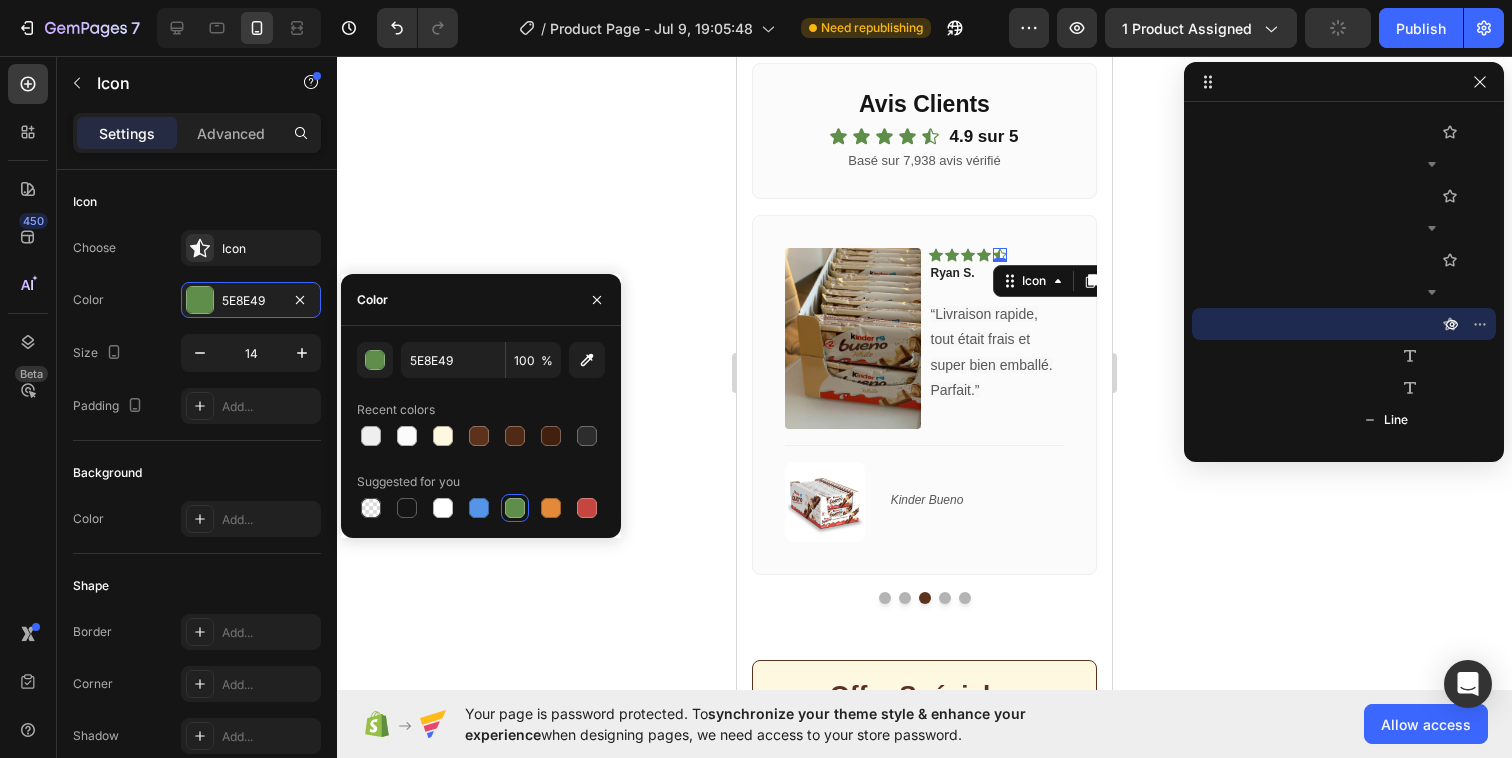 click 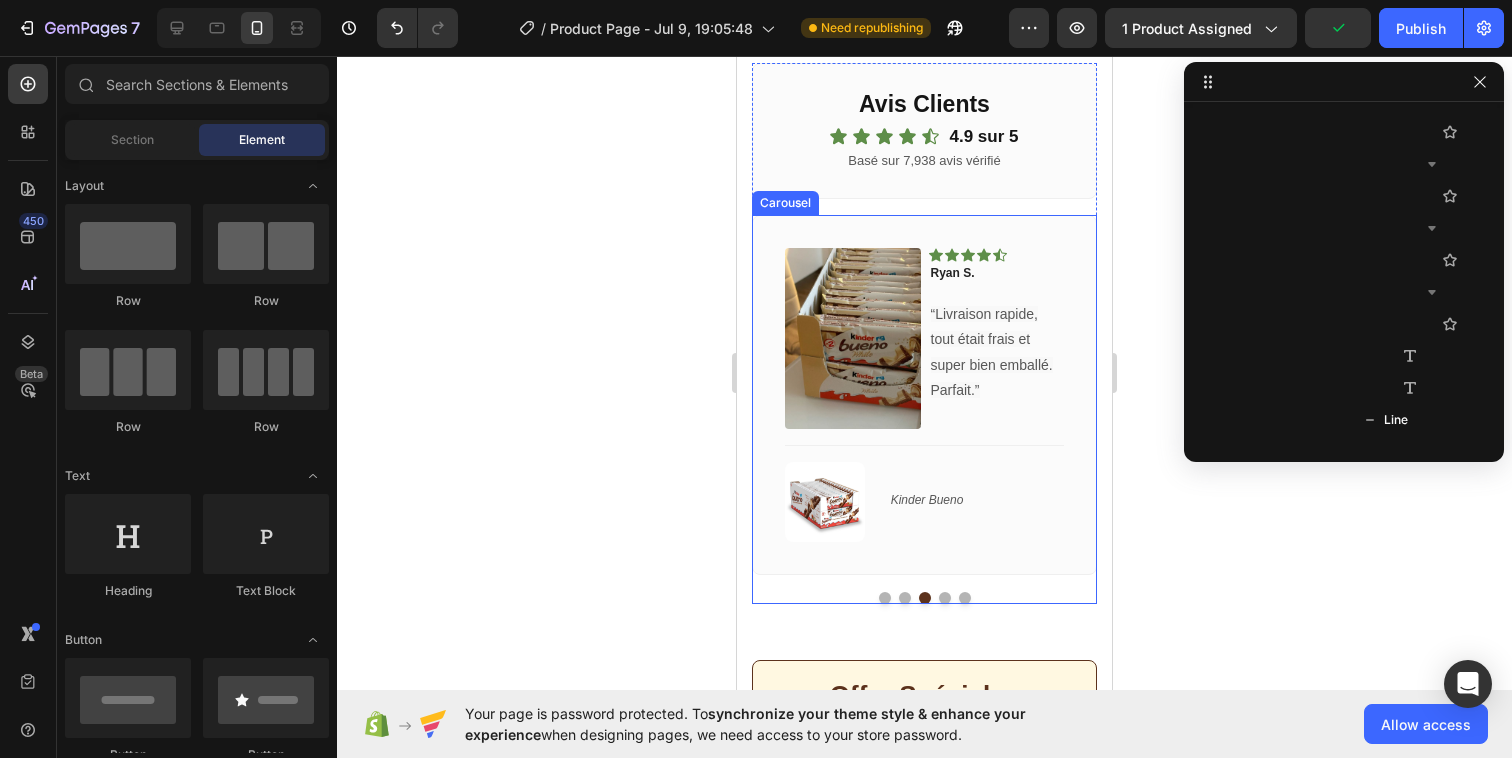 click at bounding box center [945, 598] 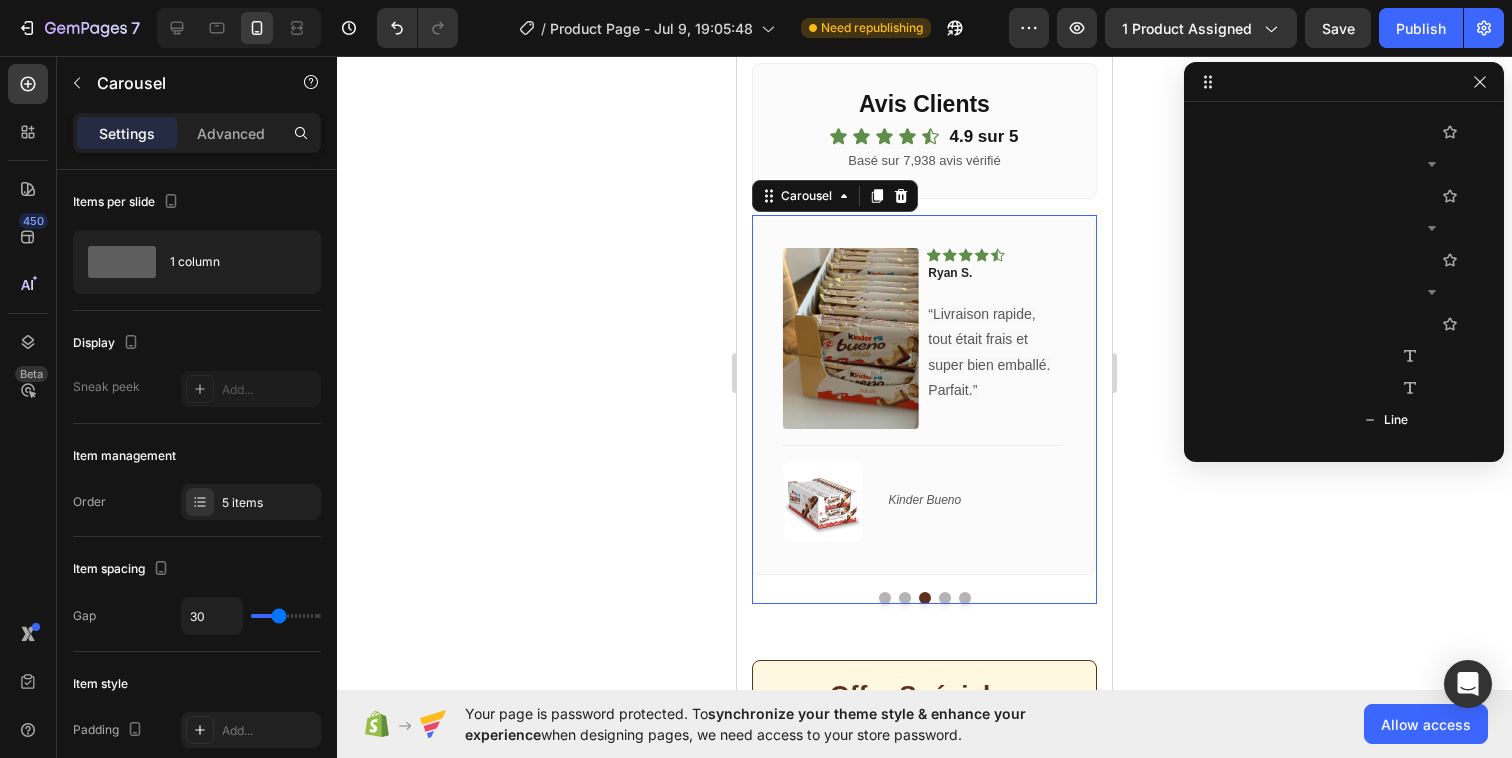 scroll, scrollTop: 5882, scrollLeft: 0, axis: vertical 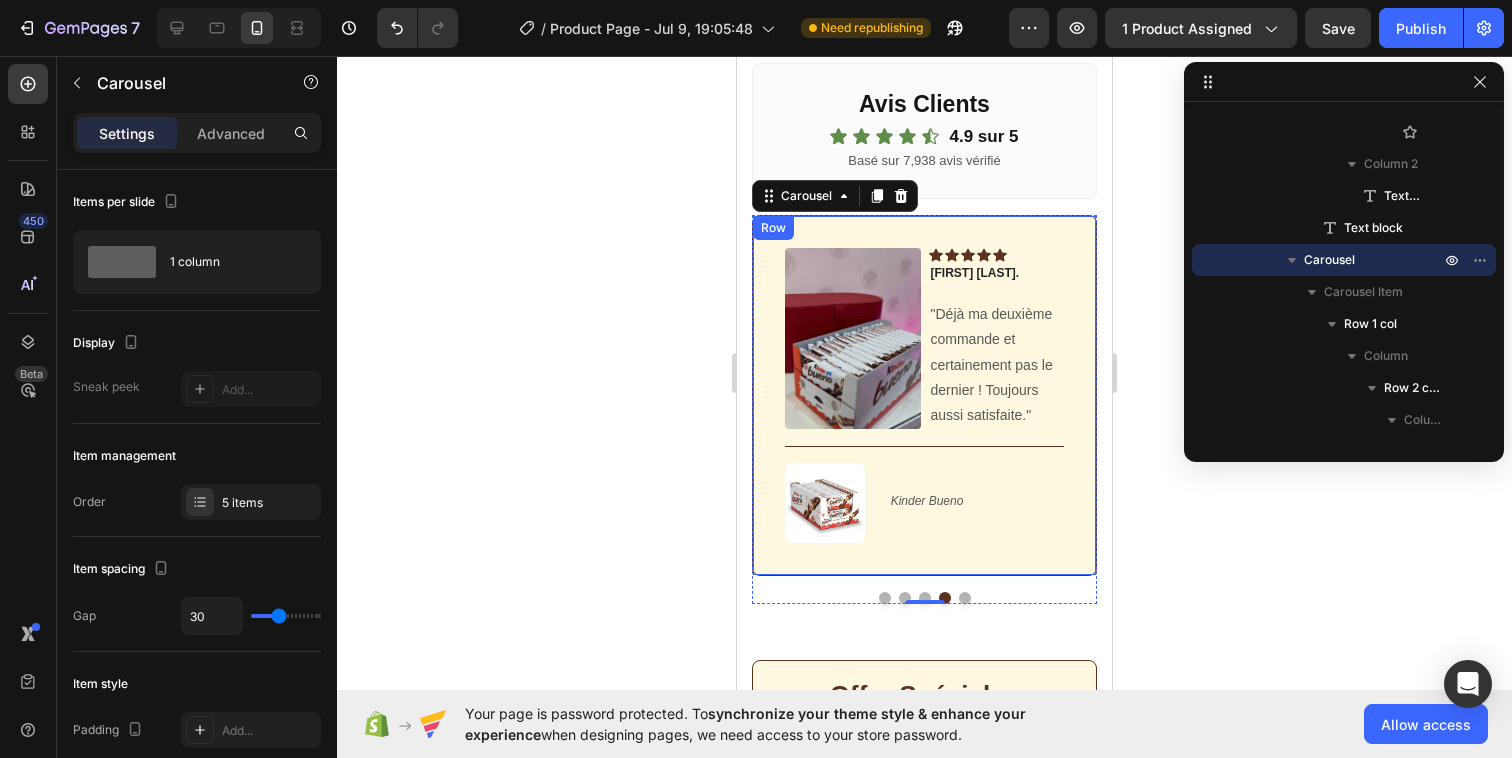 click on "Image
Icon
Icon
Icon
Icon
Icon Row Amira M. Text block " Déjà ma deuxième commande et certainement pas le dernier ! Toujours aussi satisfaite. " Text block Row                Title Line (P) Images & Gallery Kinder Bueno (P) Title Product Row" at bounding box center (924, 395) 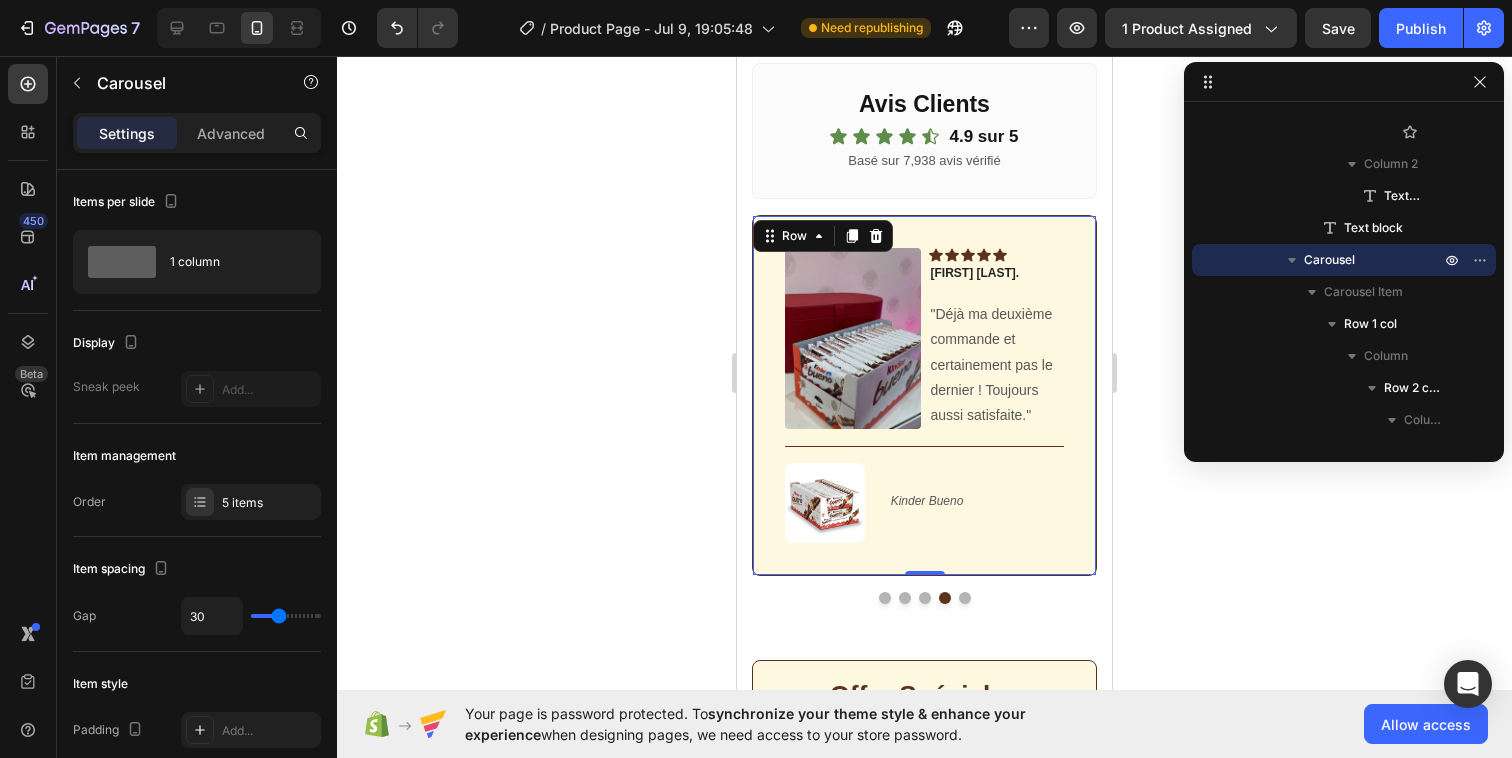 scroll, scrollTop: 8442, scrollLeft: 0, axis: vertical 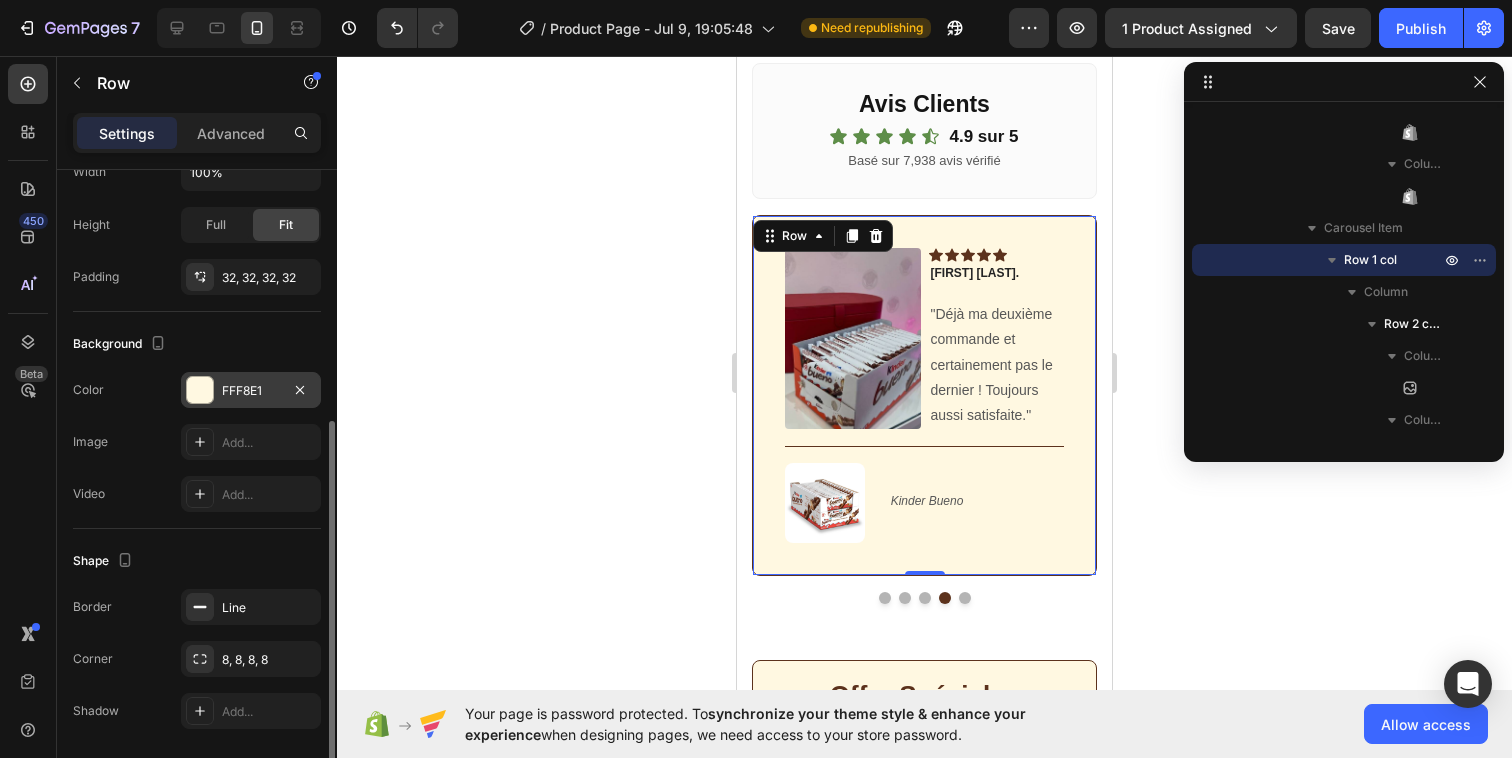 click at bounding box center (200, 390) 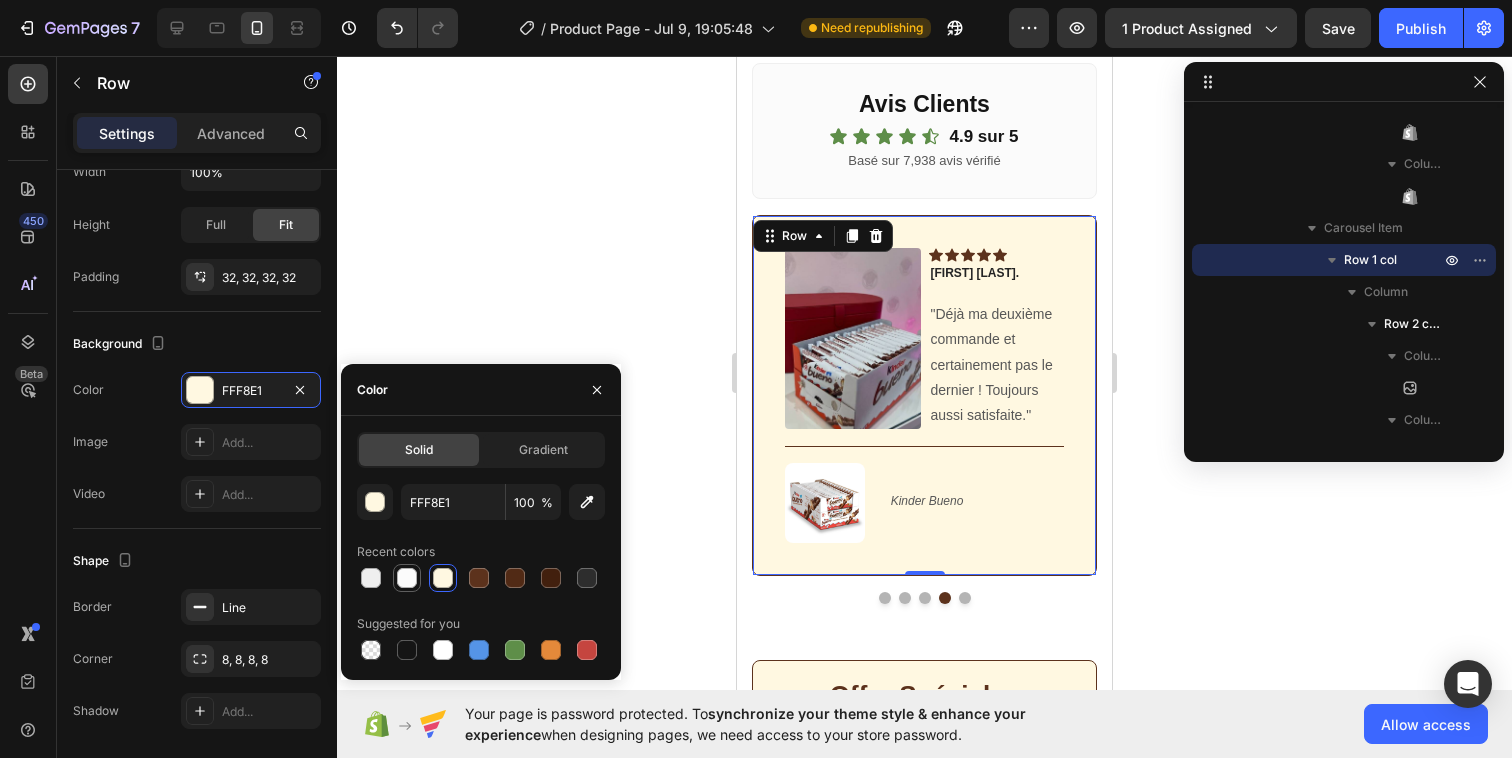 click at bounding box center (407, 578) 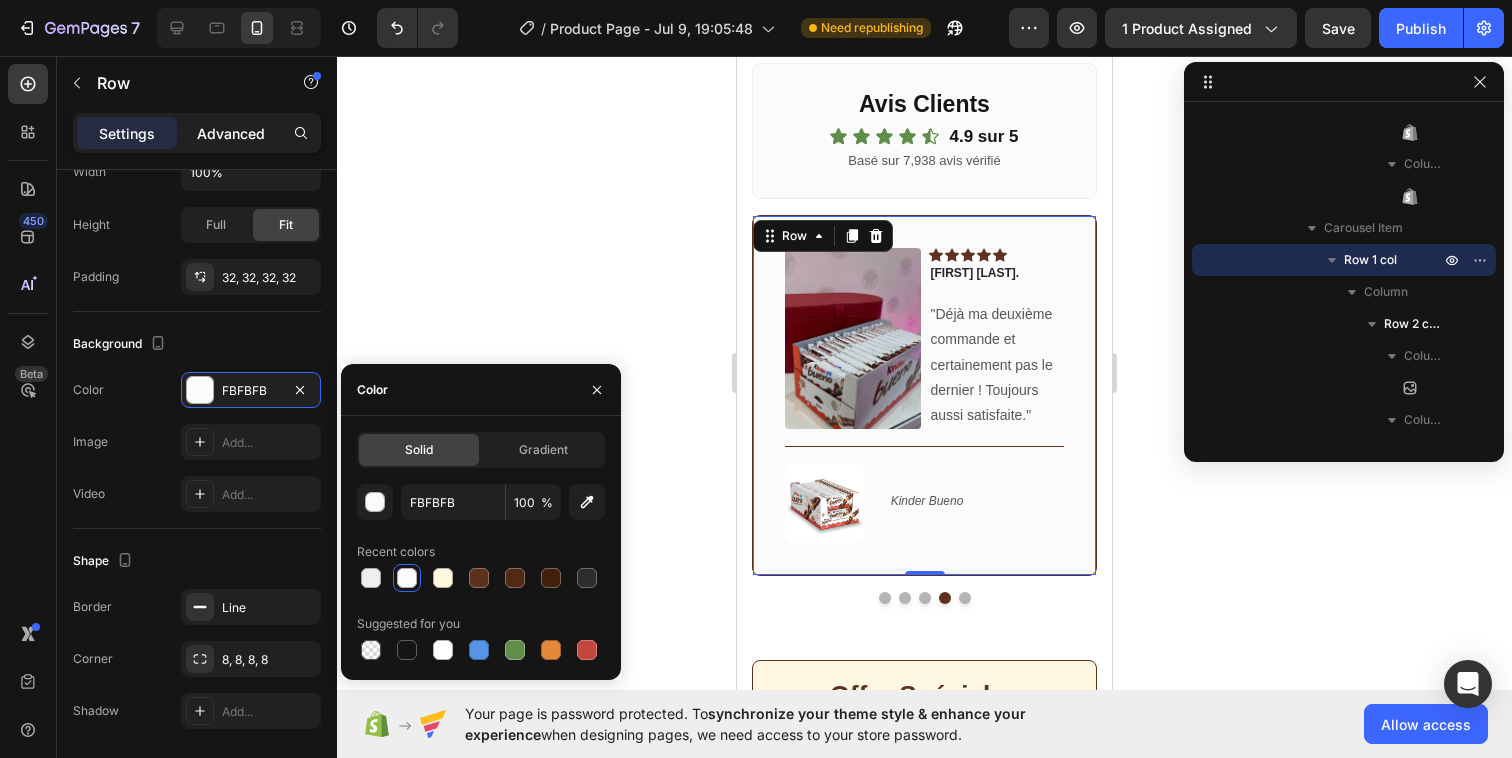 click on "Advanced" at bounding box center (231, 133) 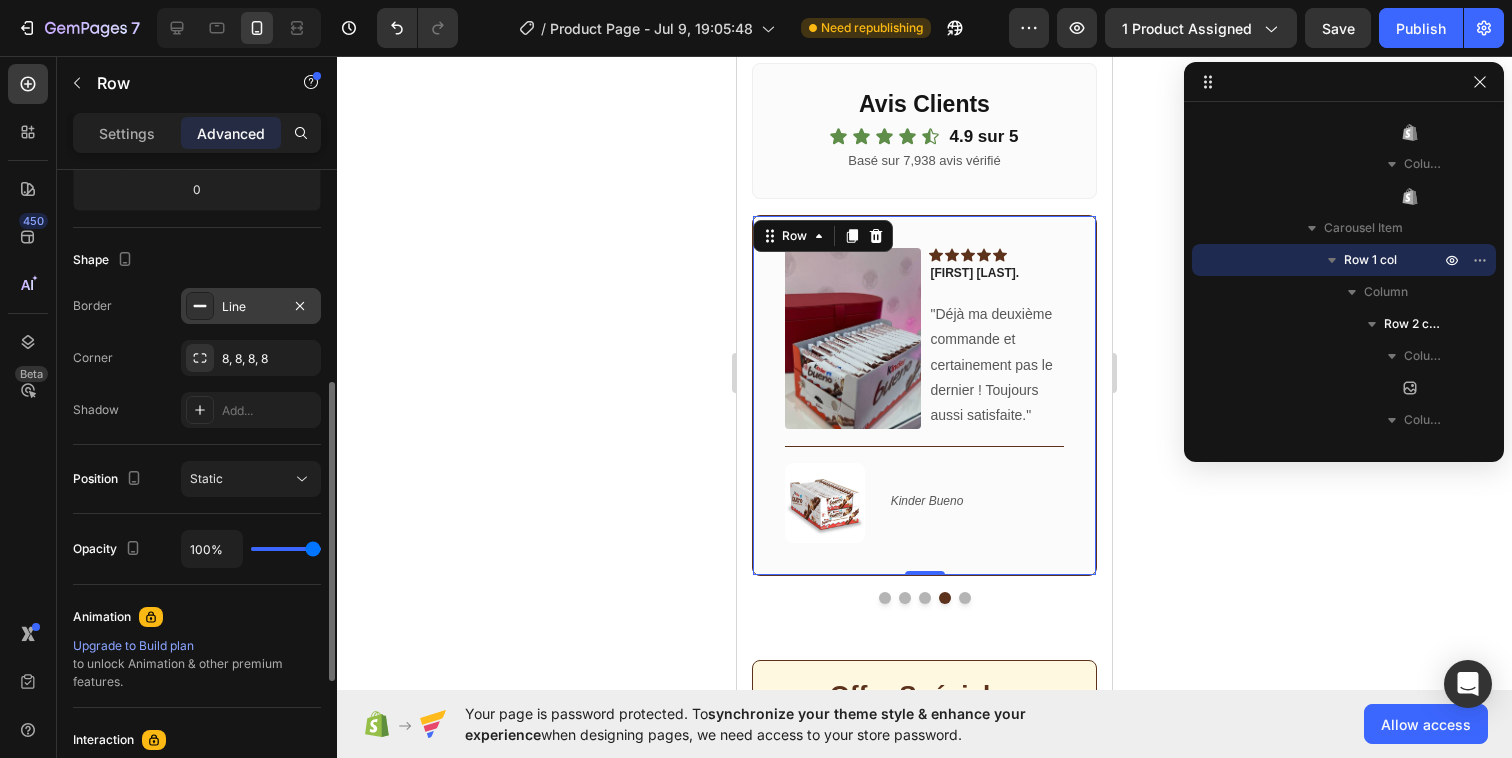 click 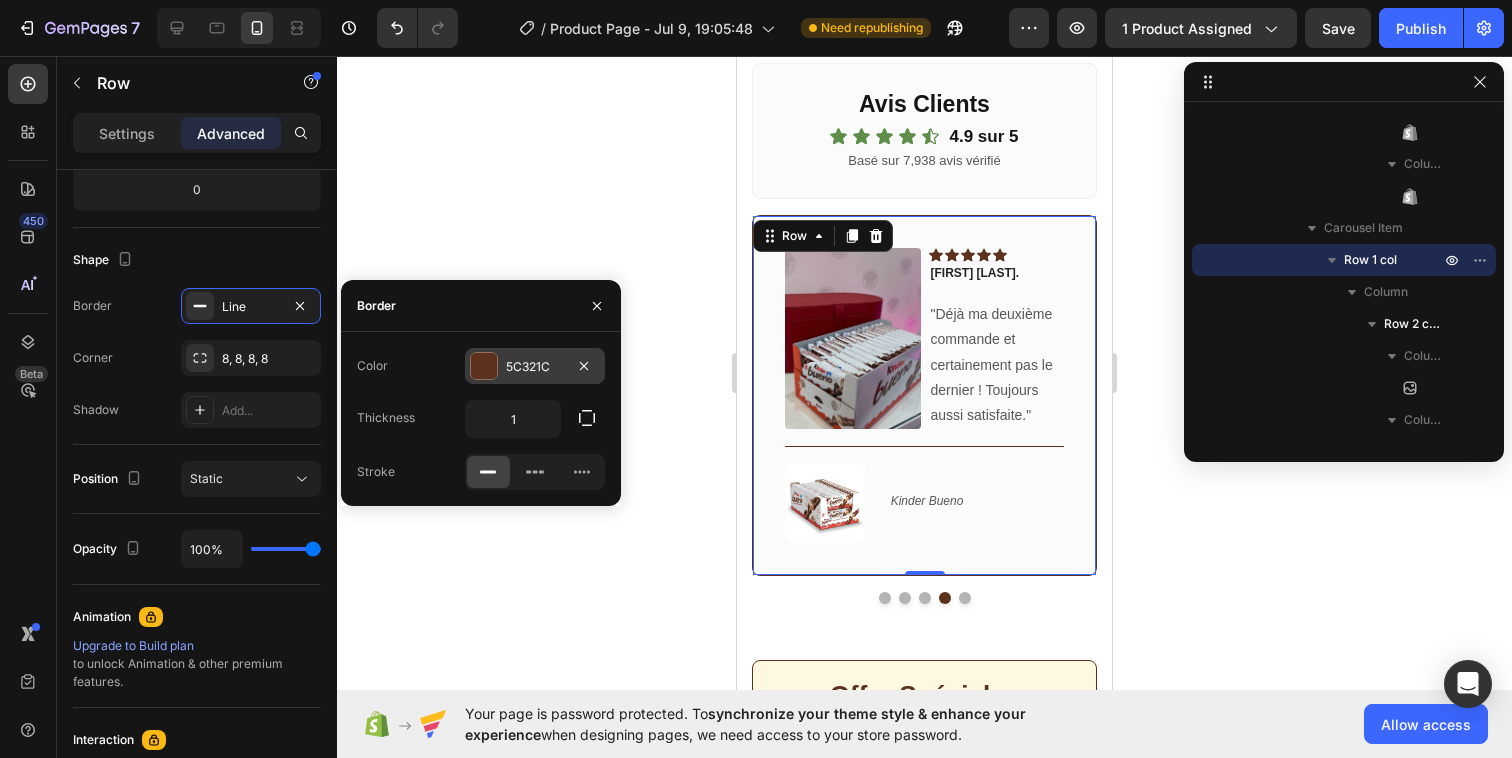 click at bounding box center (484, 366) 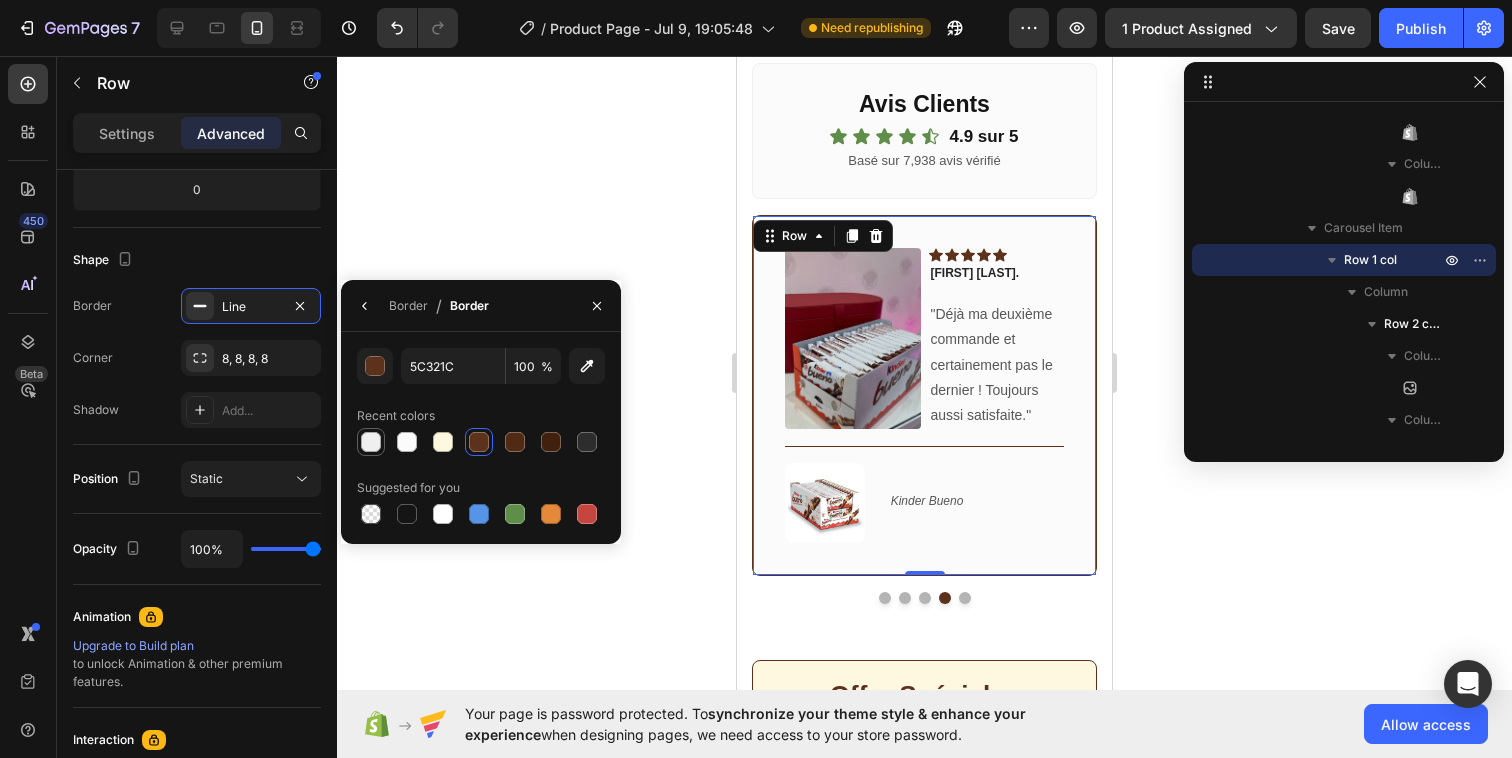 click at bounding box center [371, 442] 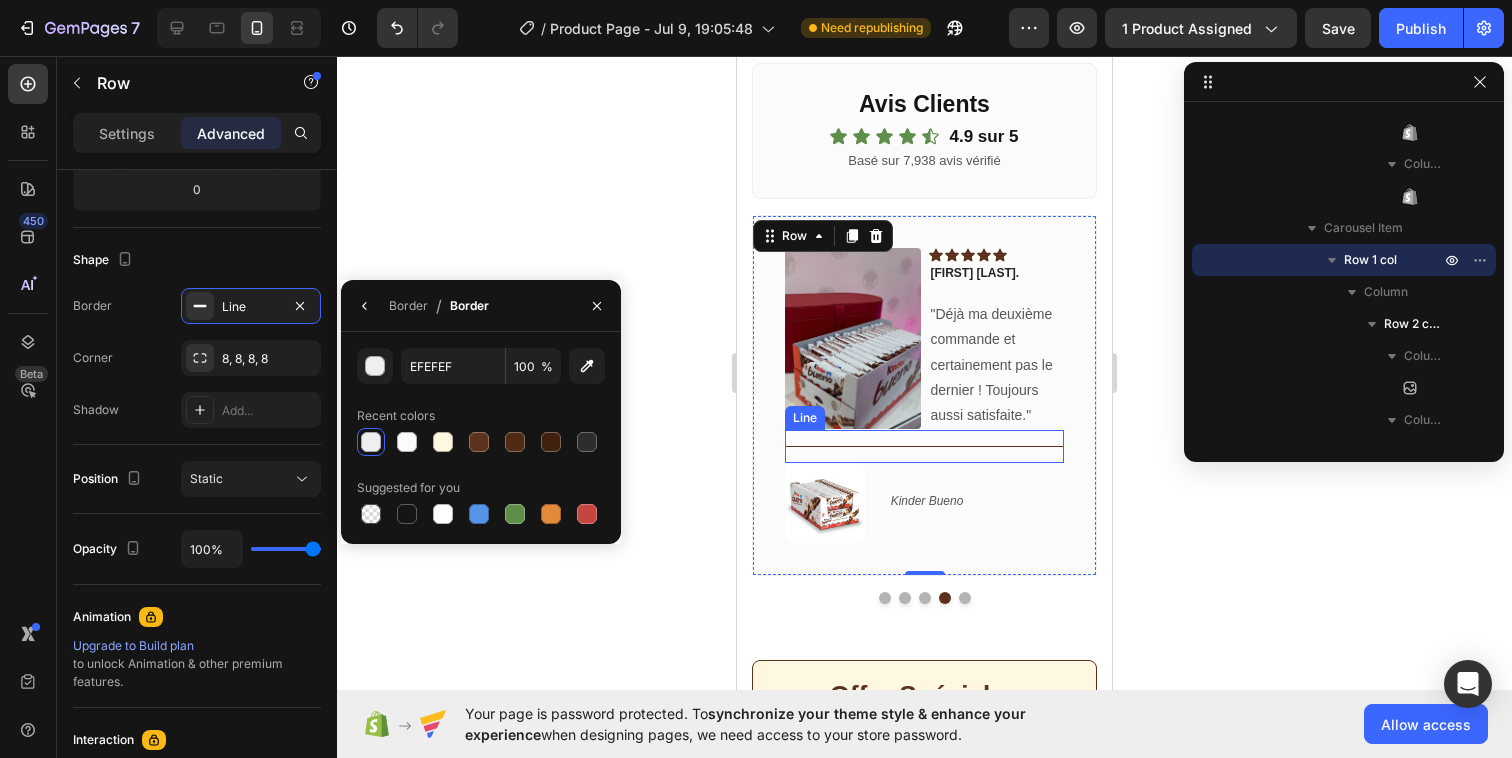 click on "Title Line" at bounding box center [924, 446] 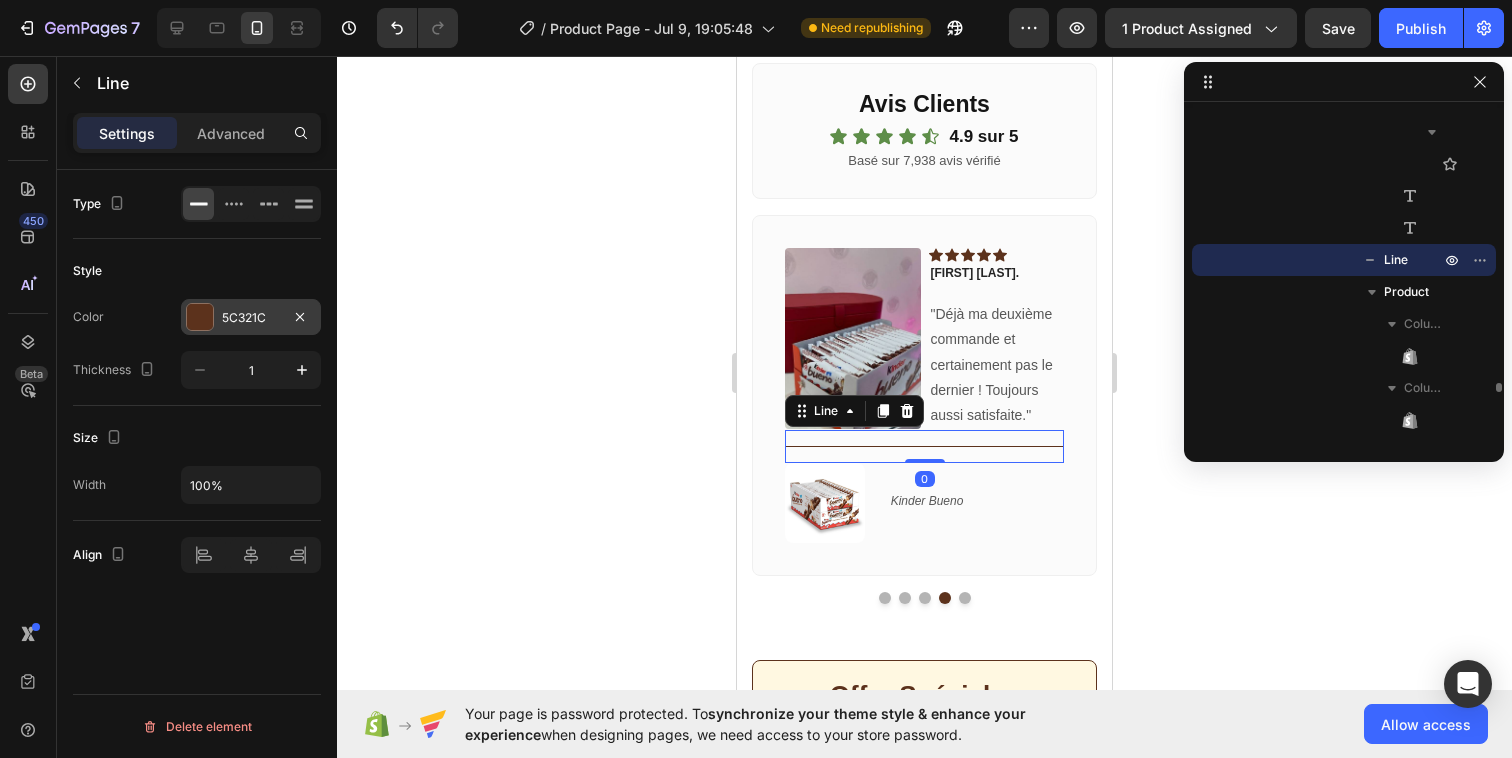 click at bounding box center (200, 317) 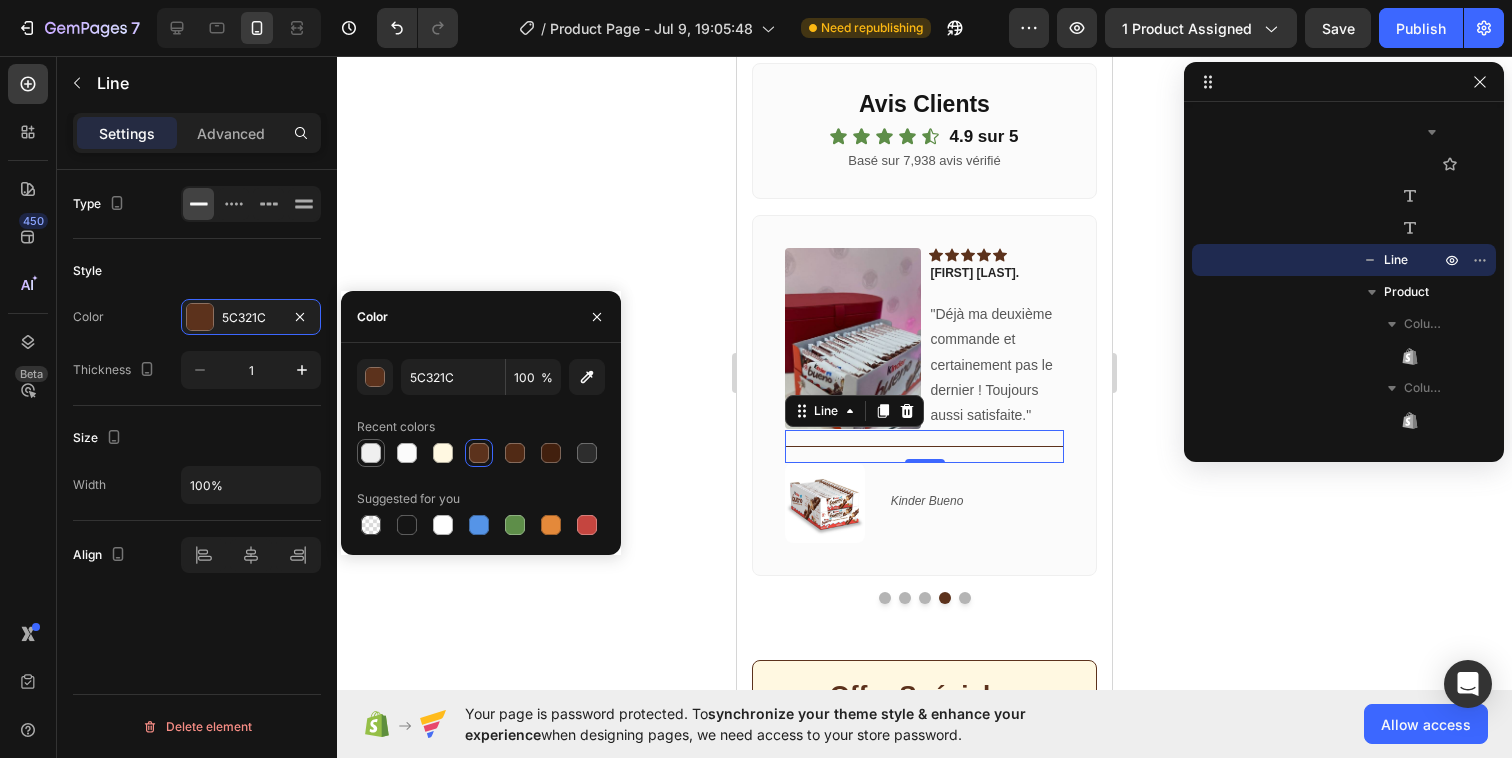 click at bounding box center [371, 453] 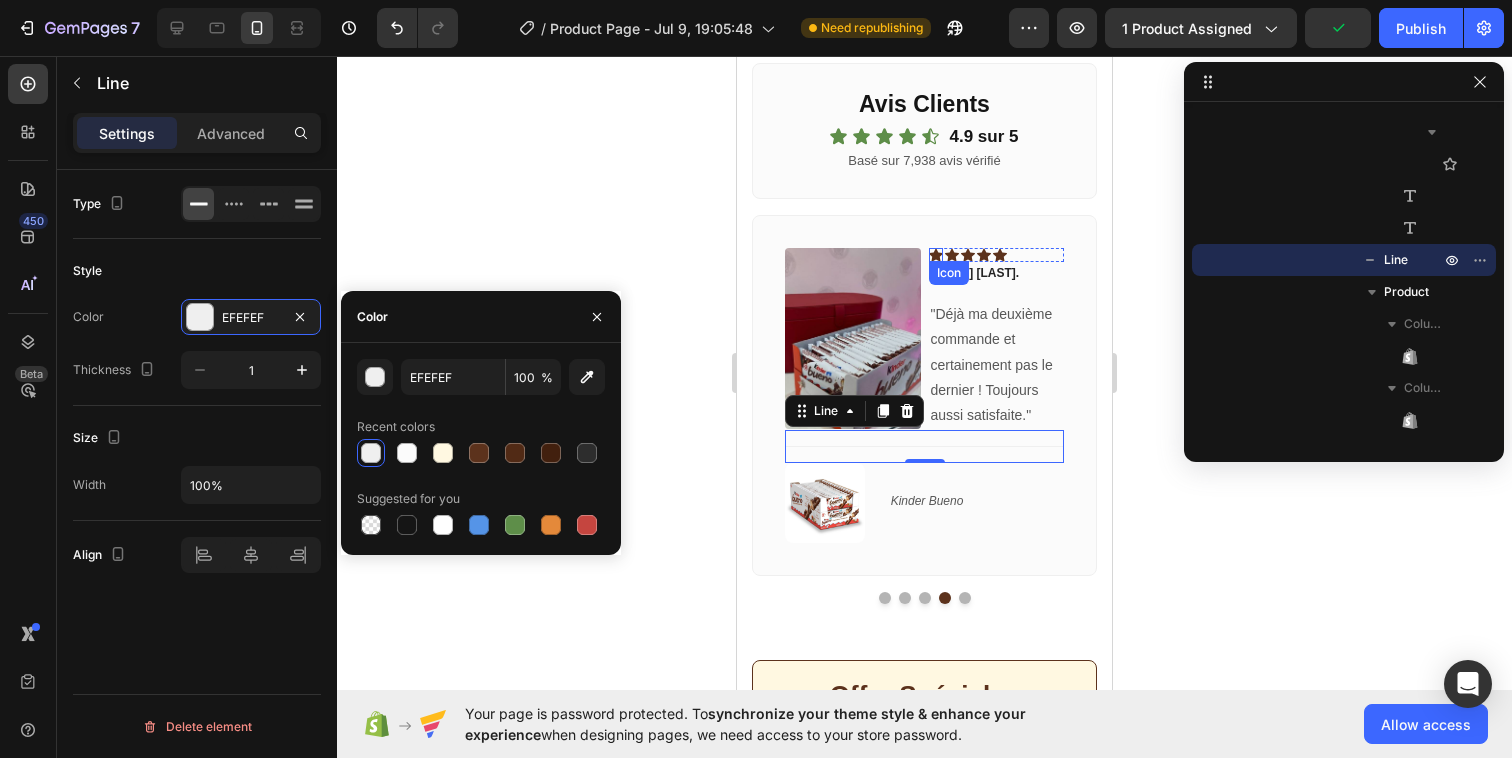 click 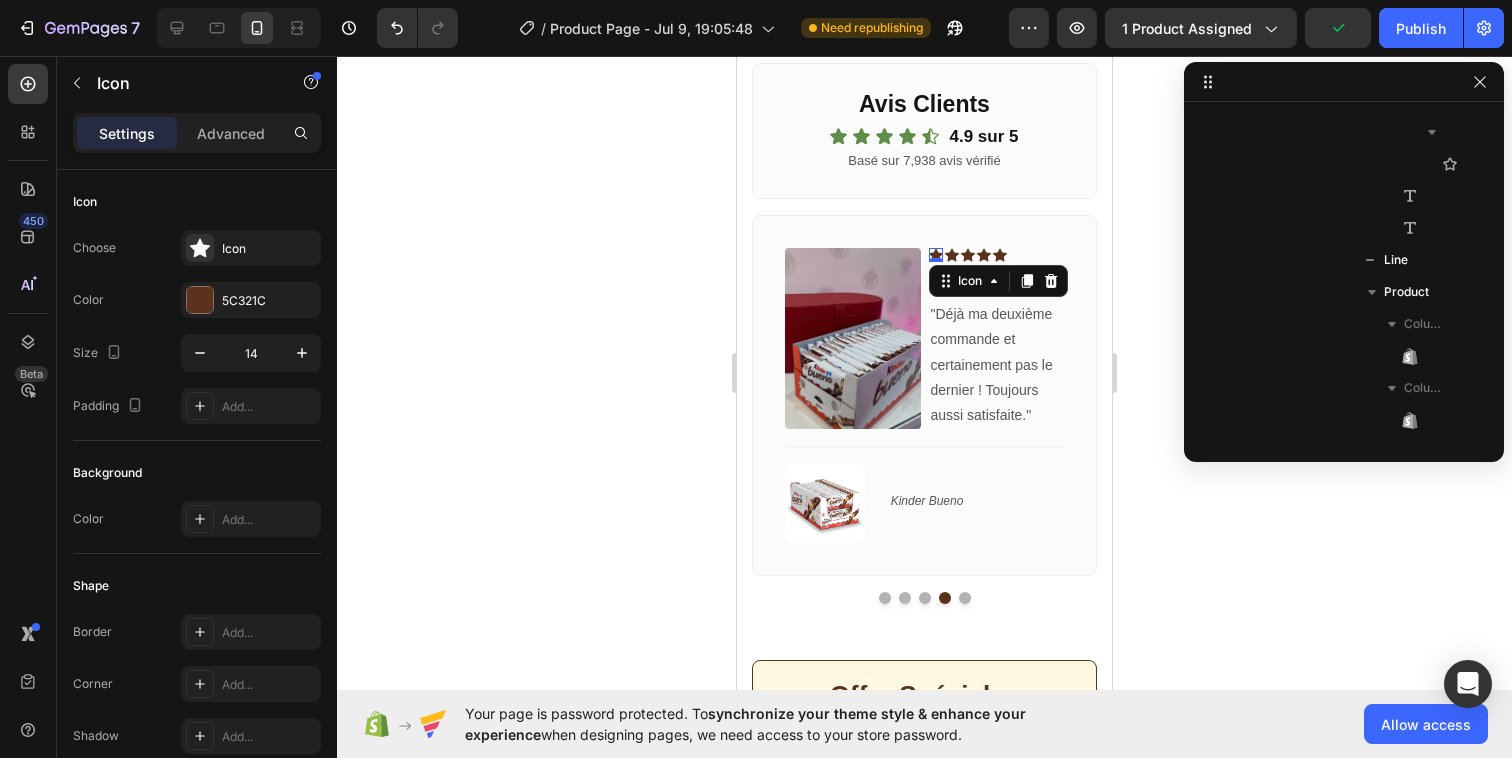 scroll, scrollTop: 8698, scrollLeft: 0, axis: vertical 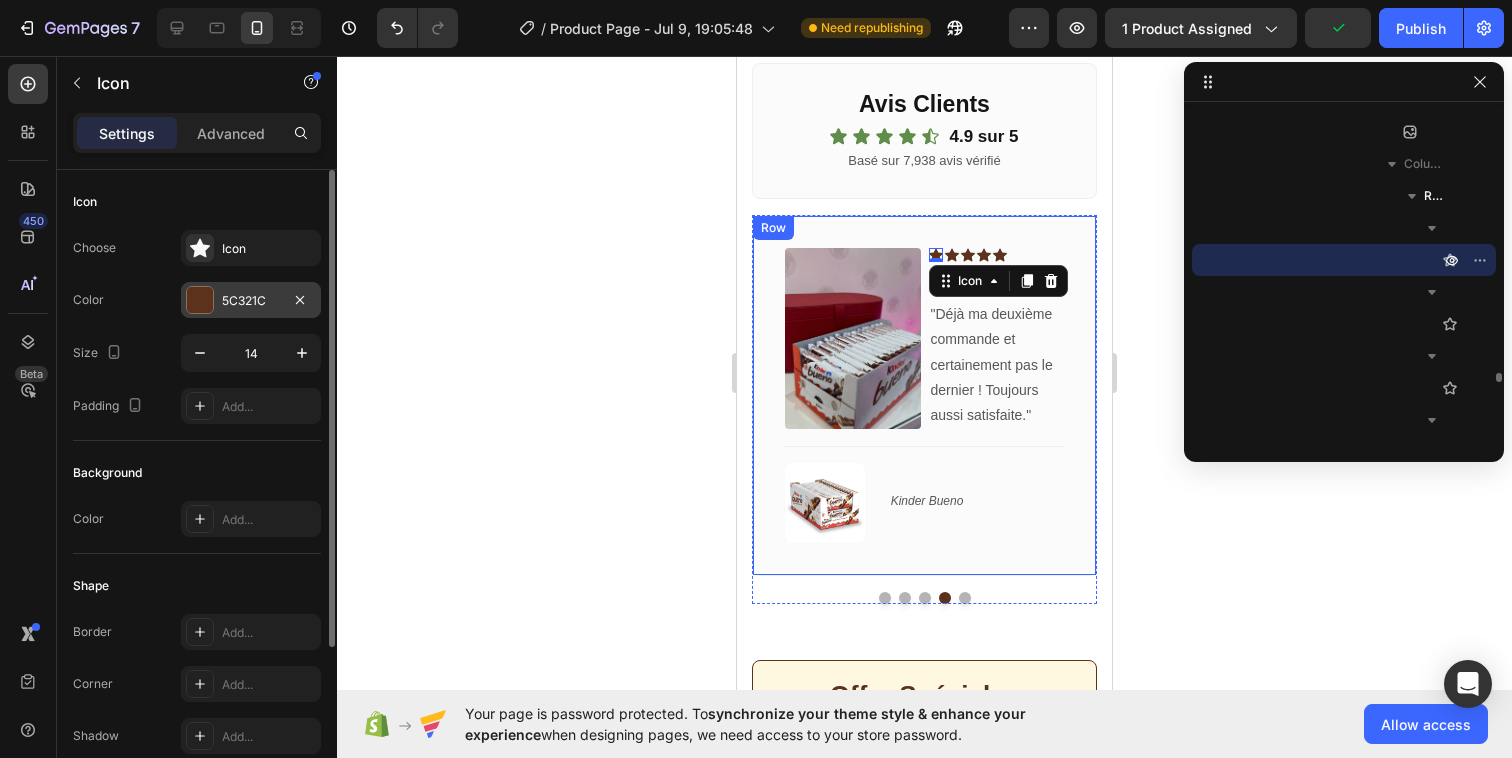 click at bounding box center [200, 300] 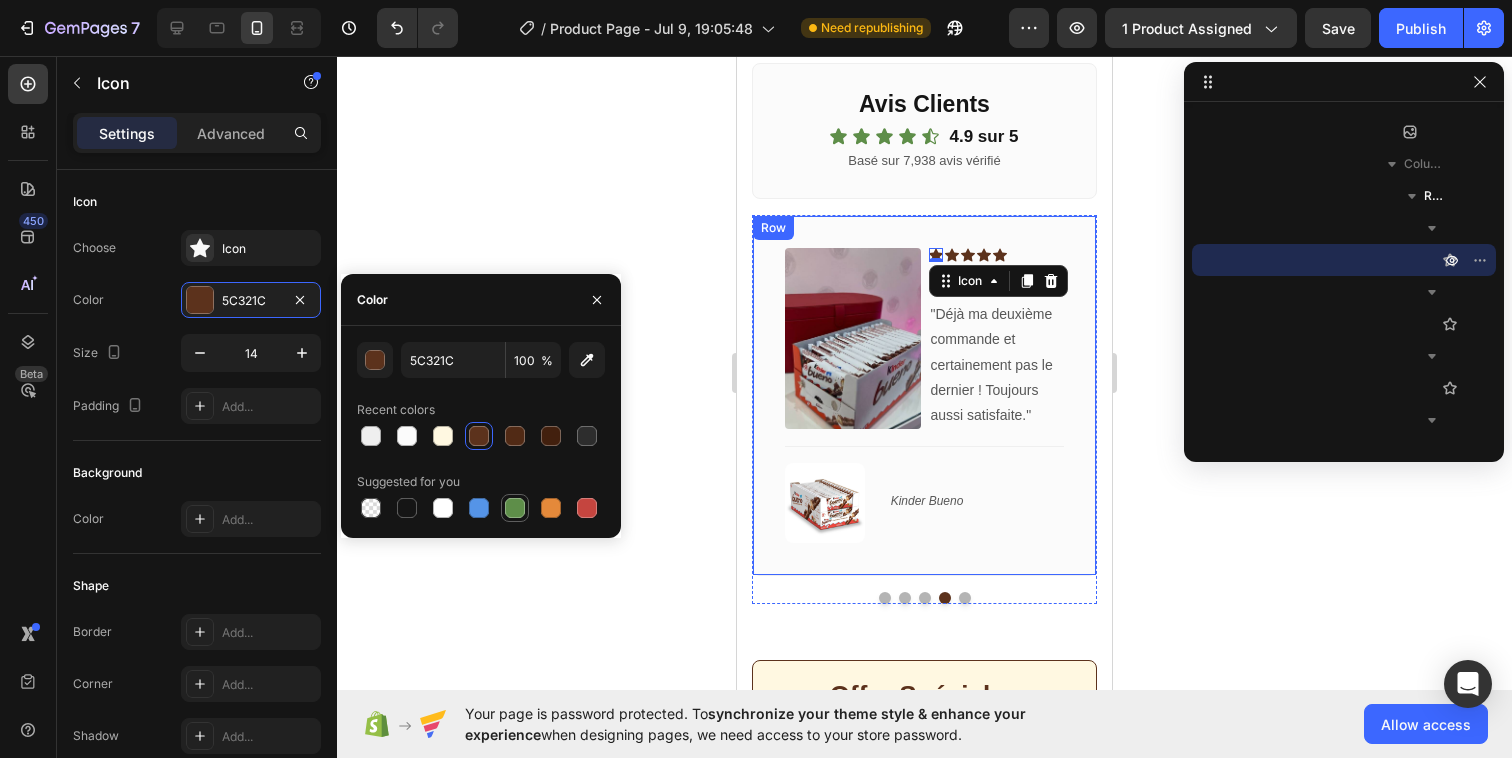 click at bounding box center [515, 508] 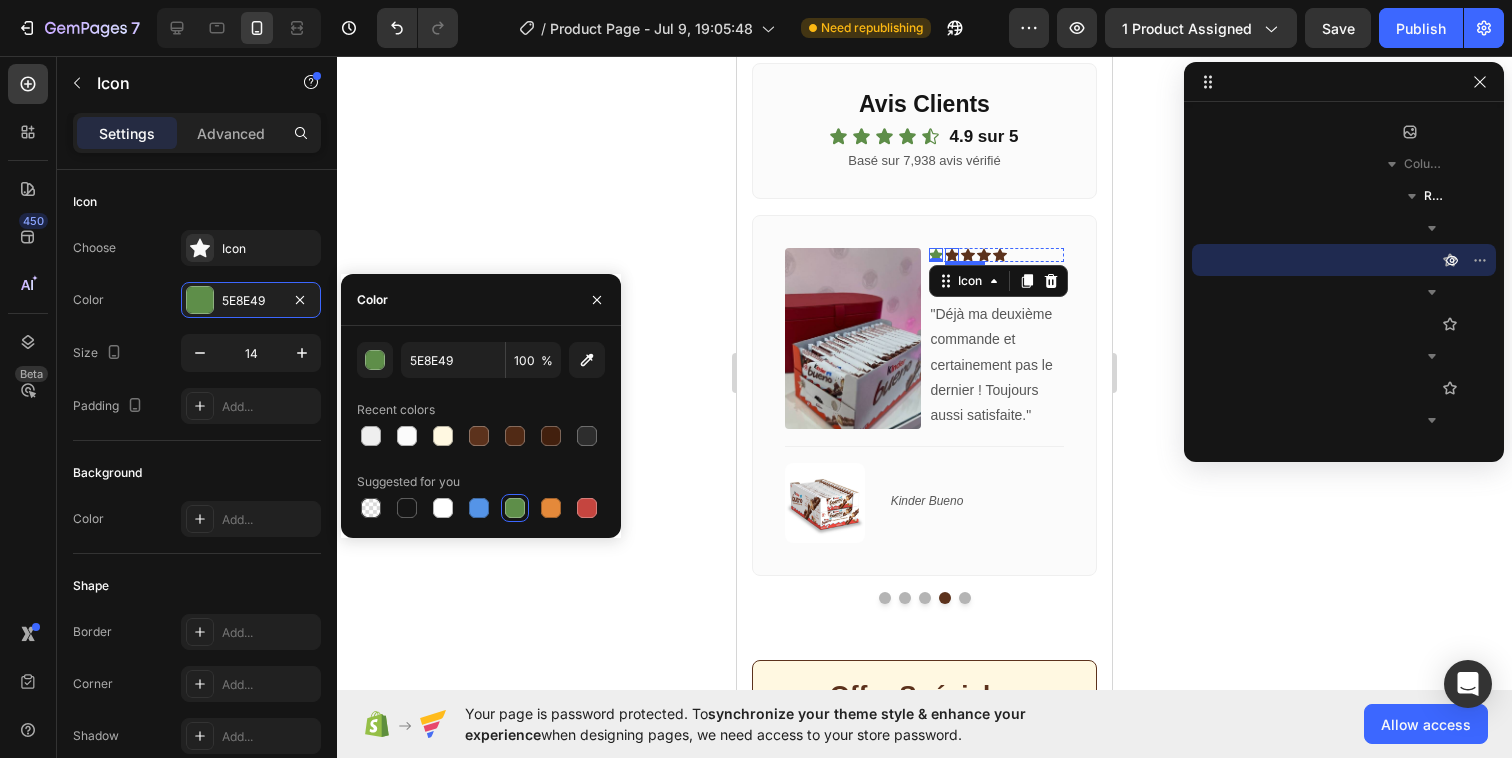 click 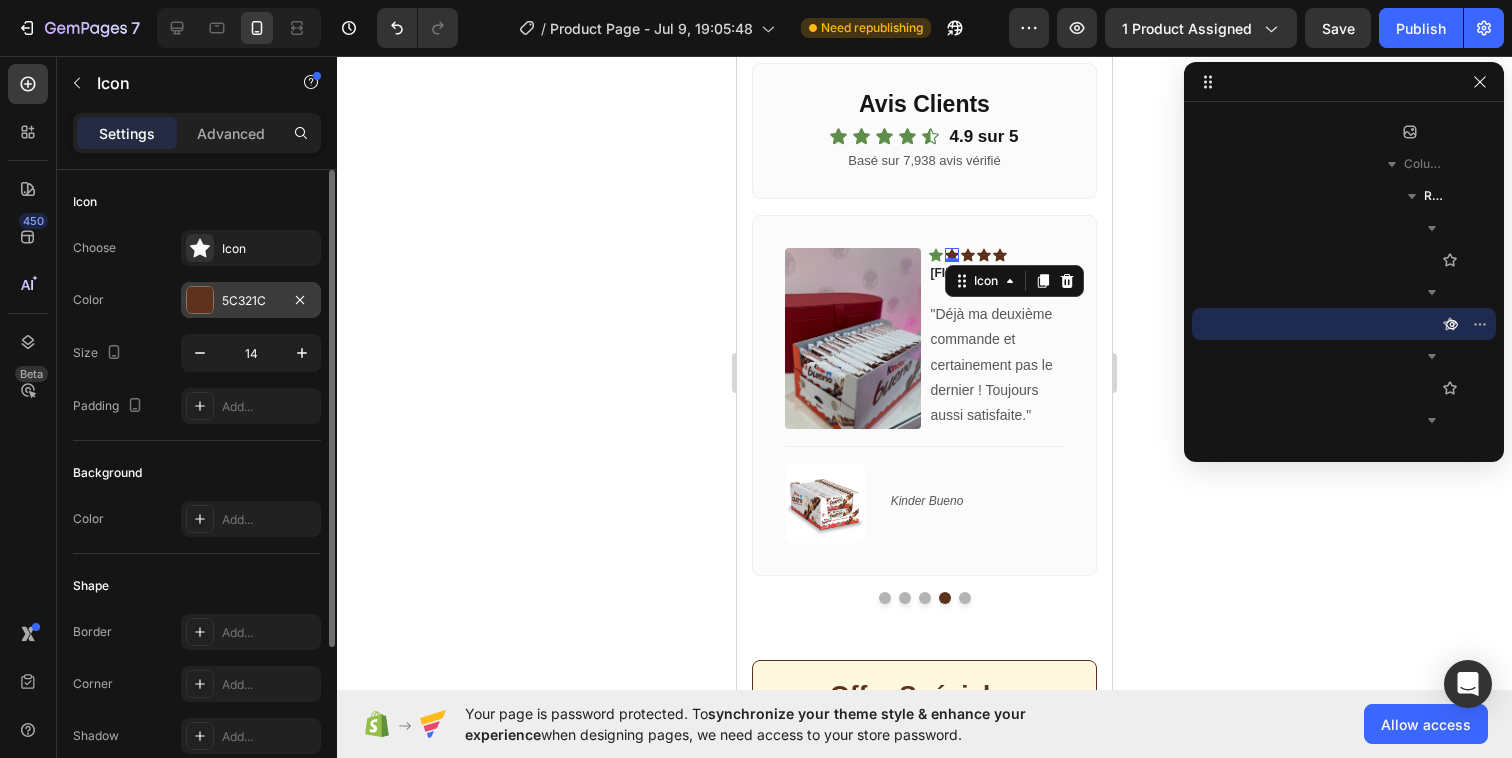 click at bounding box center (200, 300) 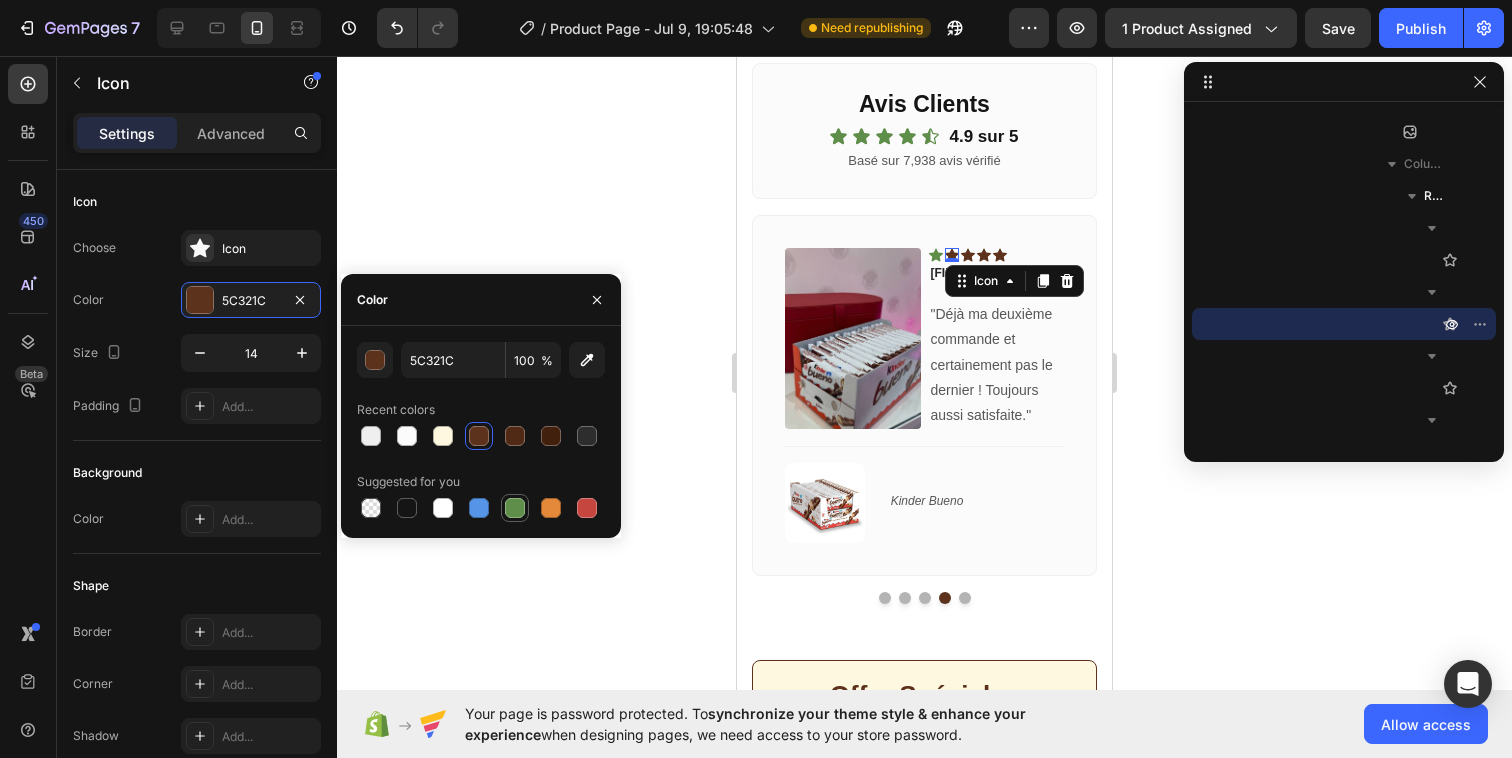 click at bounding box center [515, 508] 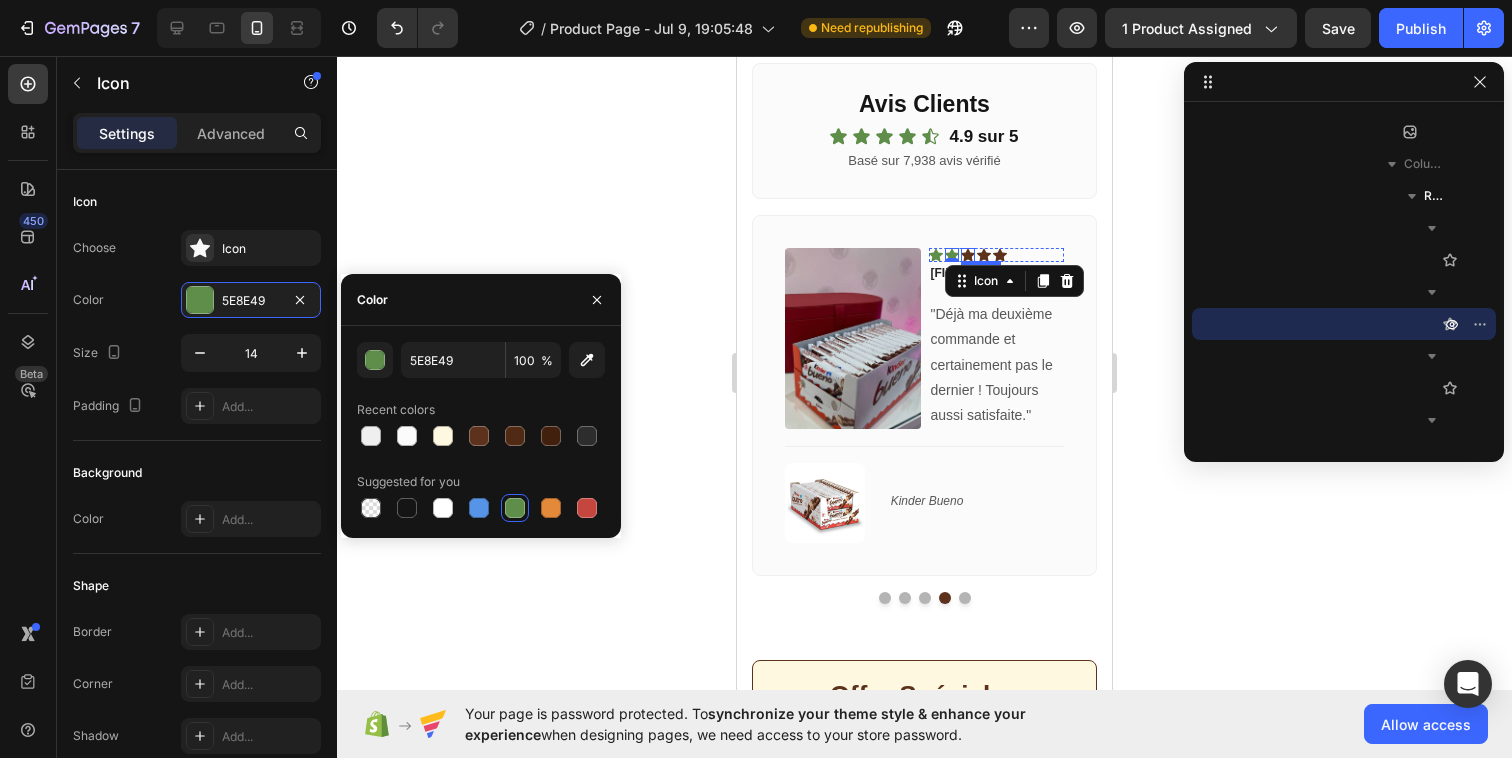 click 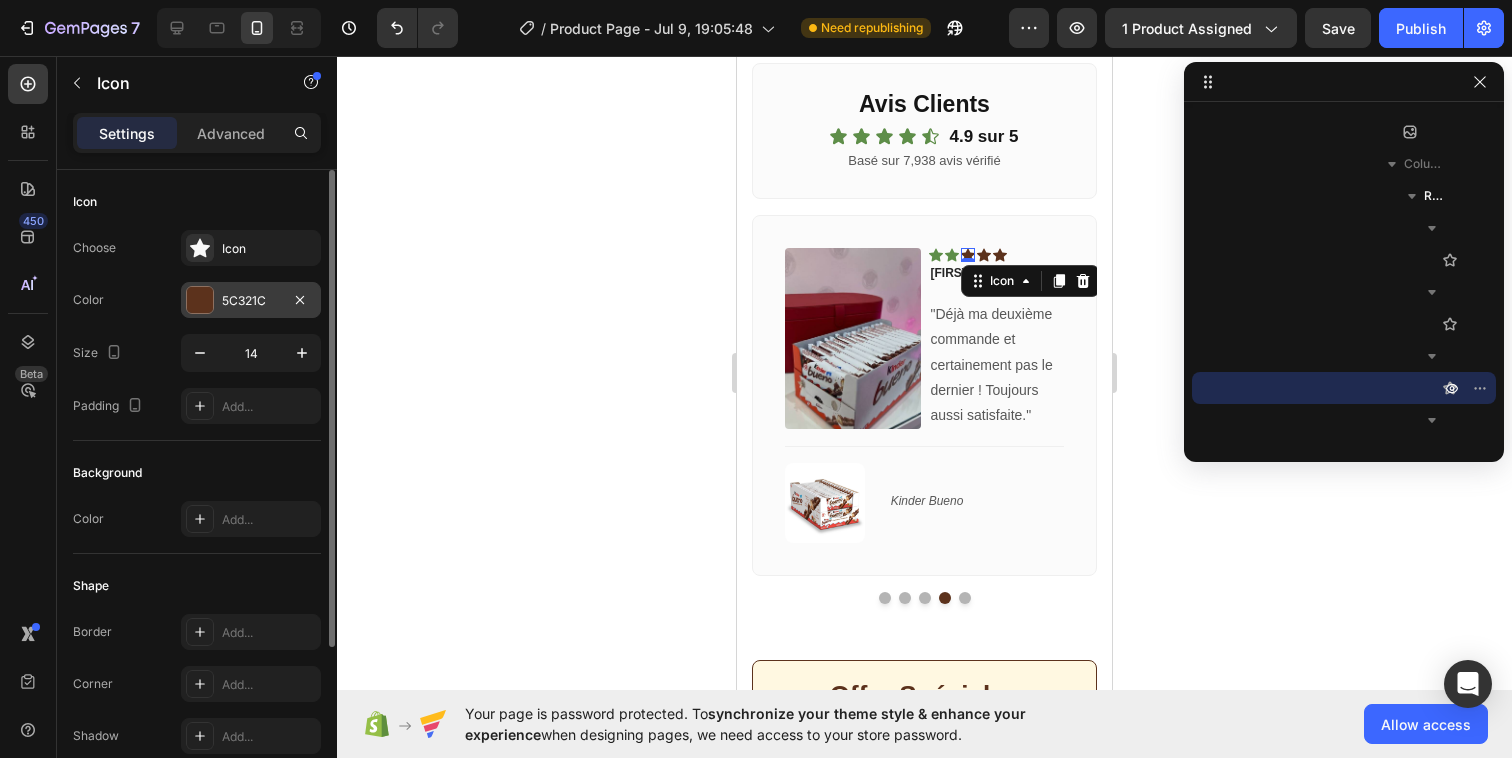 click at bounding box center (200, 300) 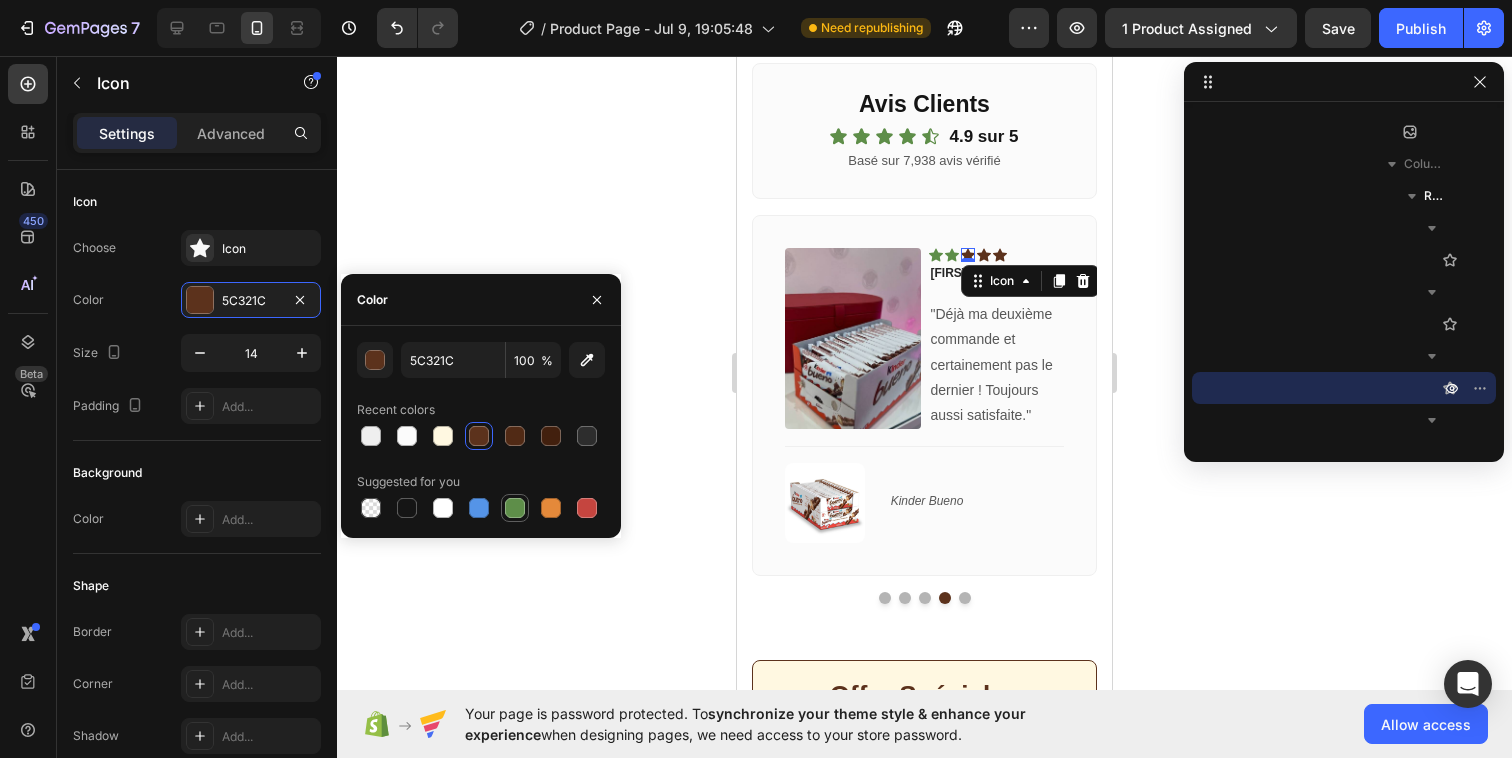 click at bounding box center (515, 508) 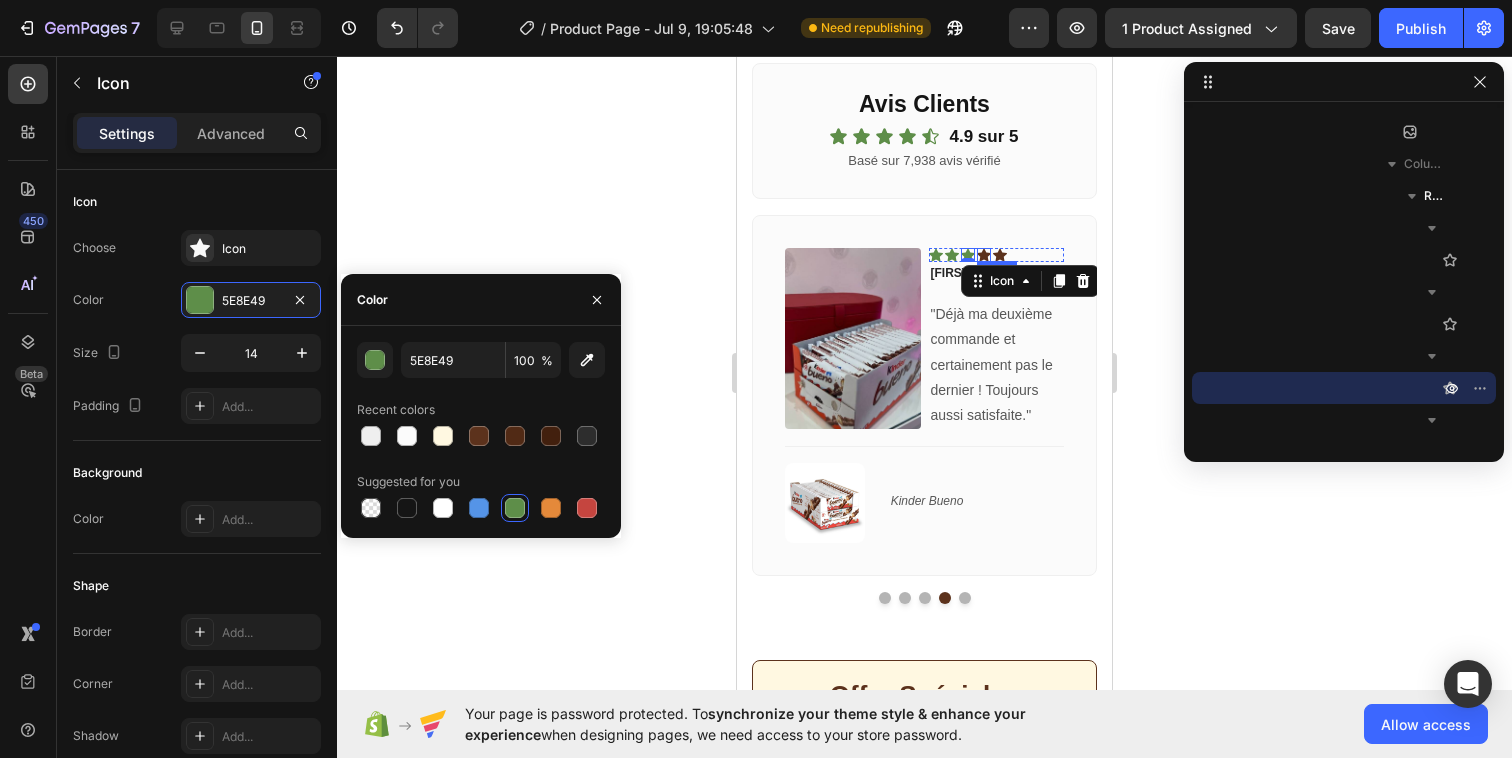 click 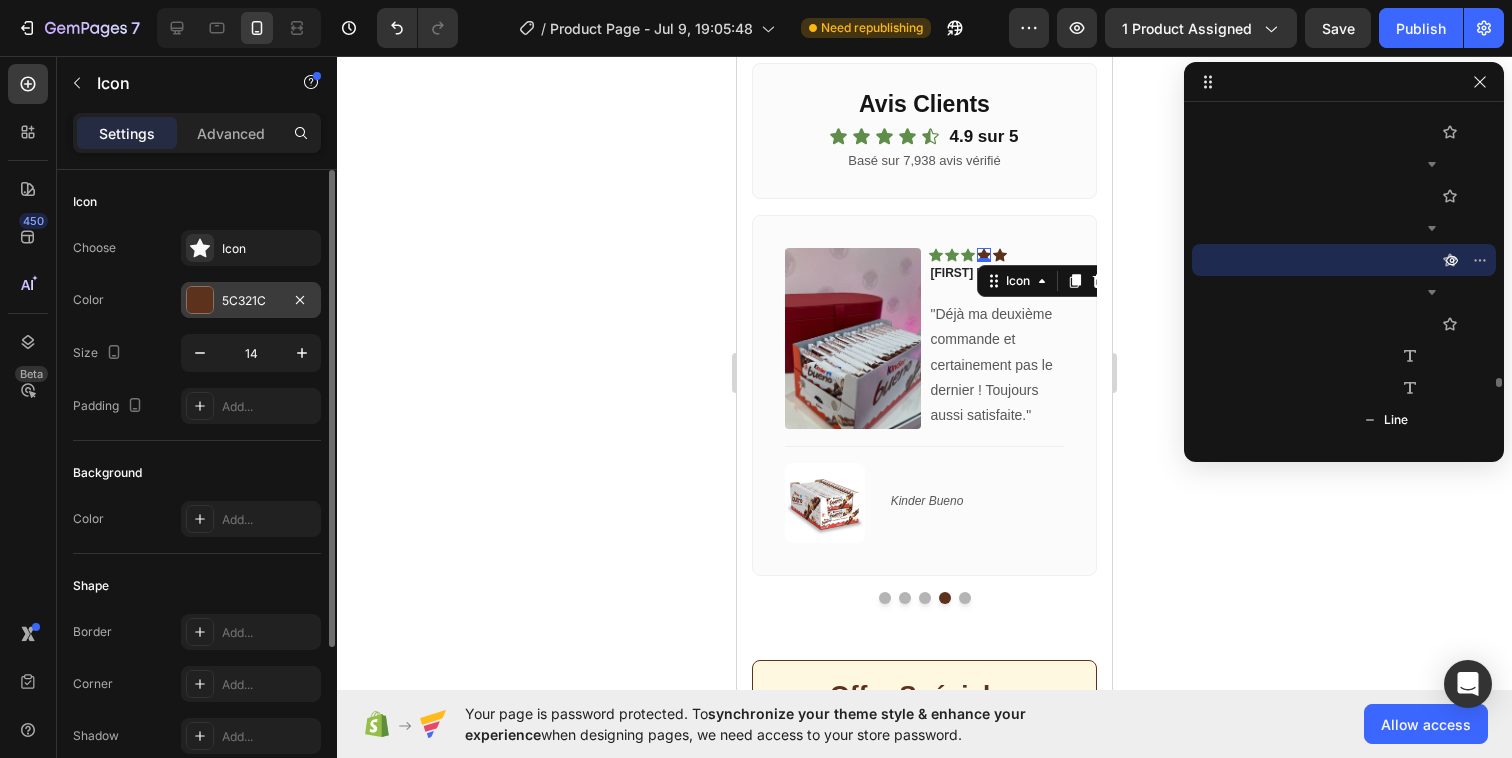 click at bounding box center (200, 300) 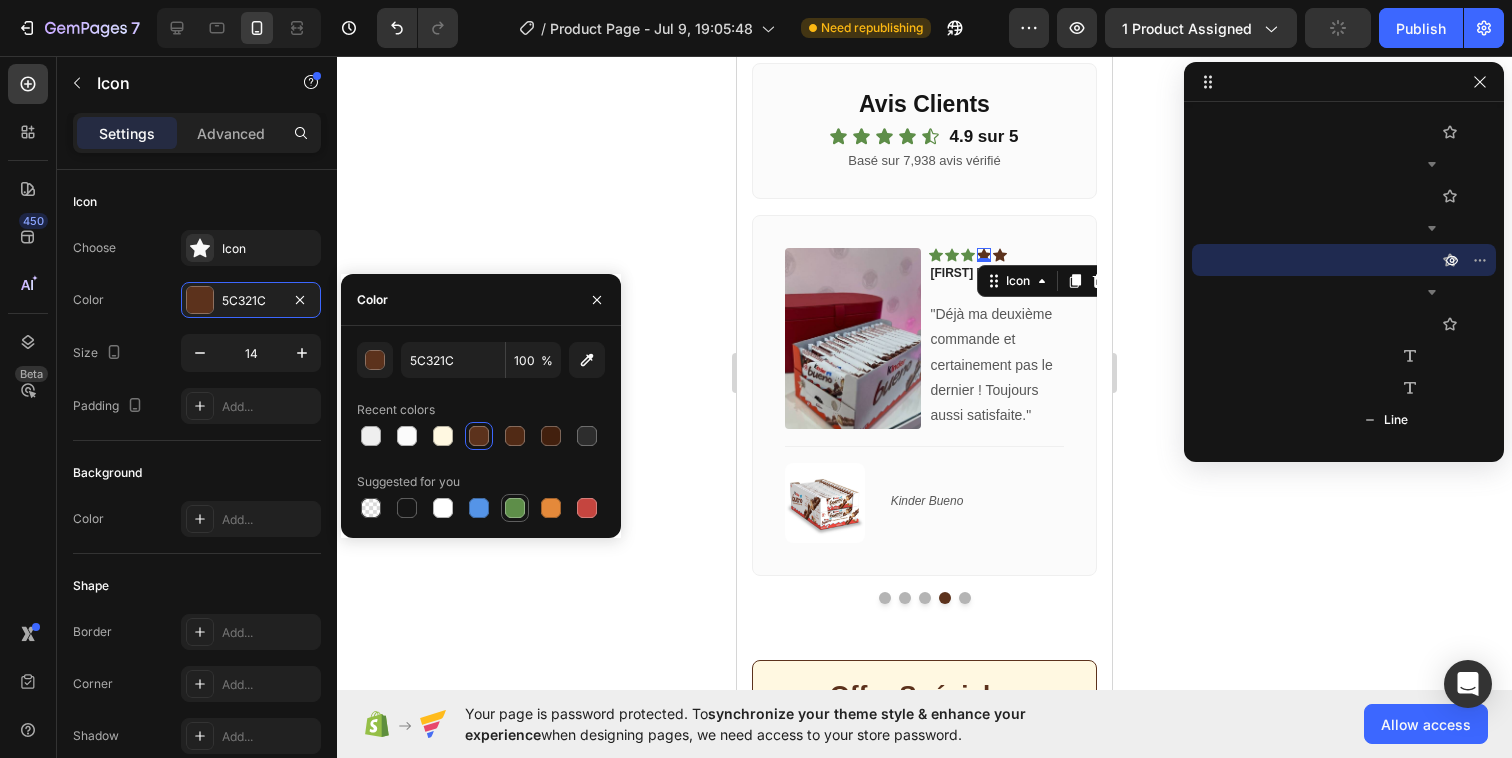 click at bounding box center [515, 508] 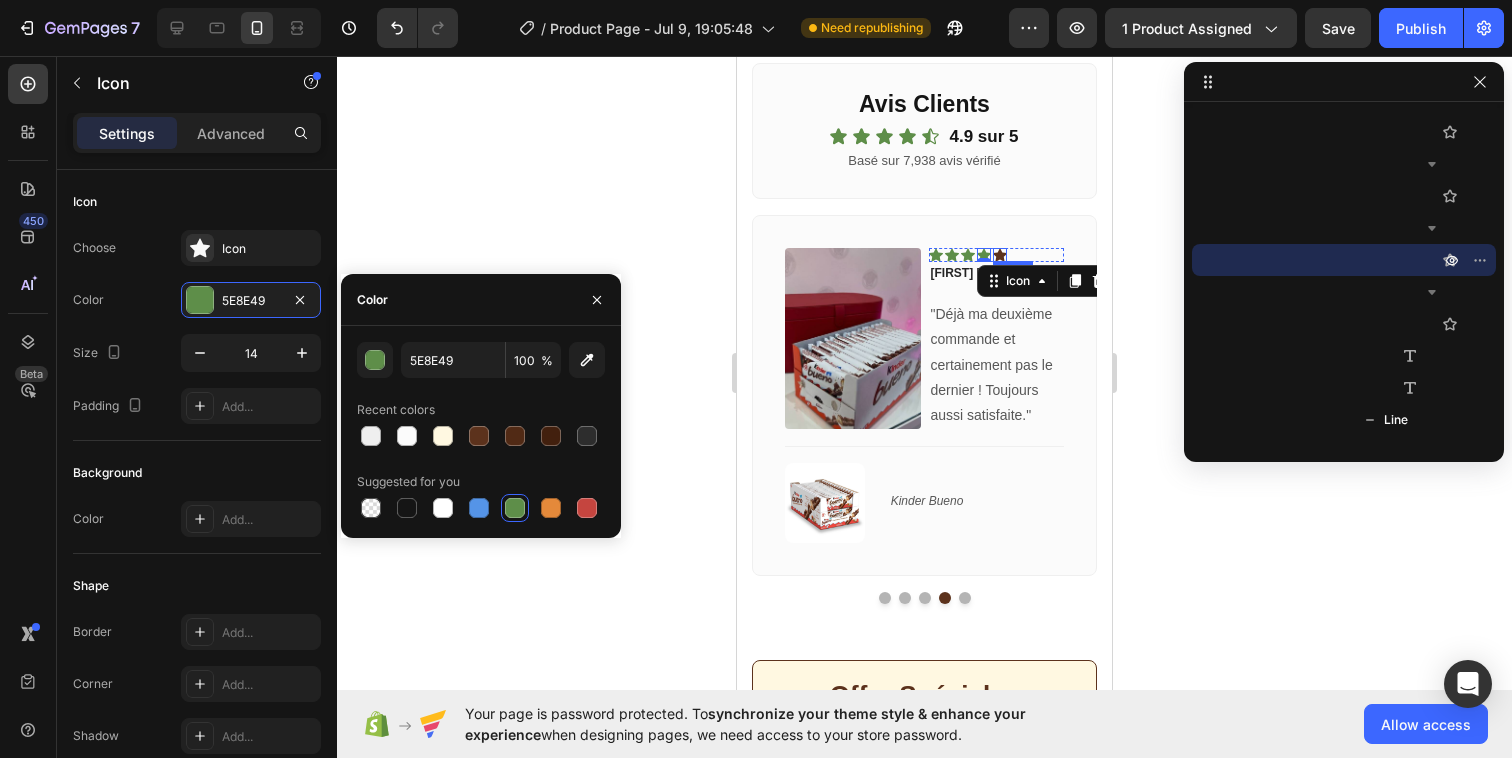 click 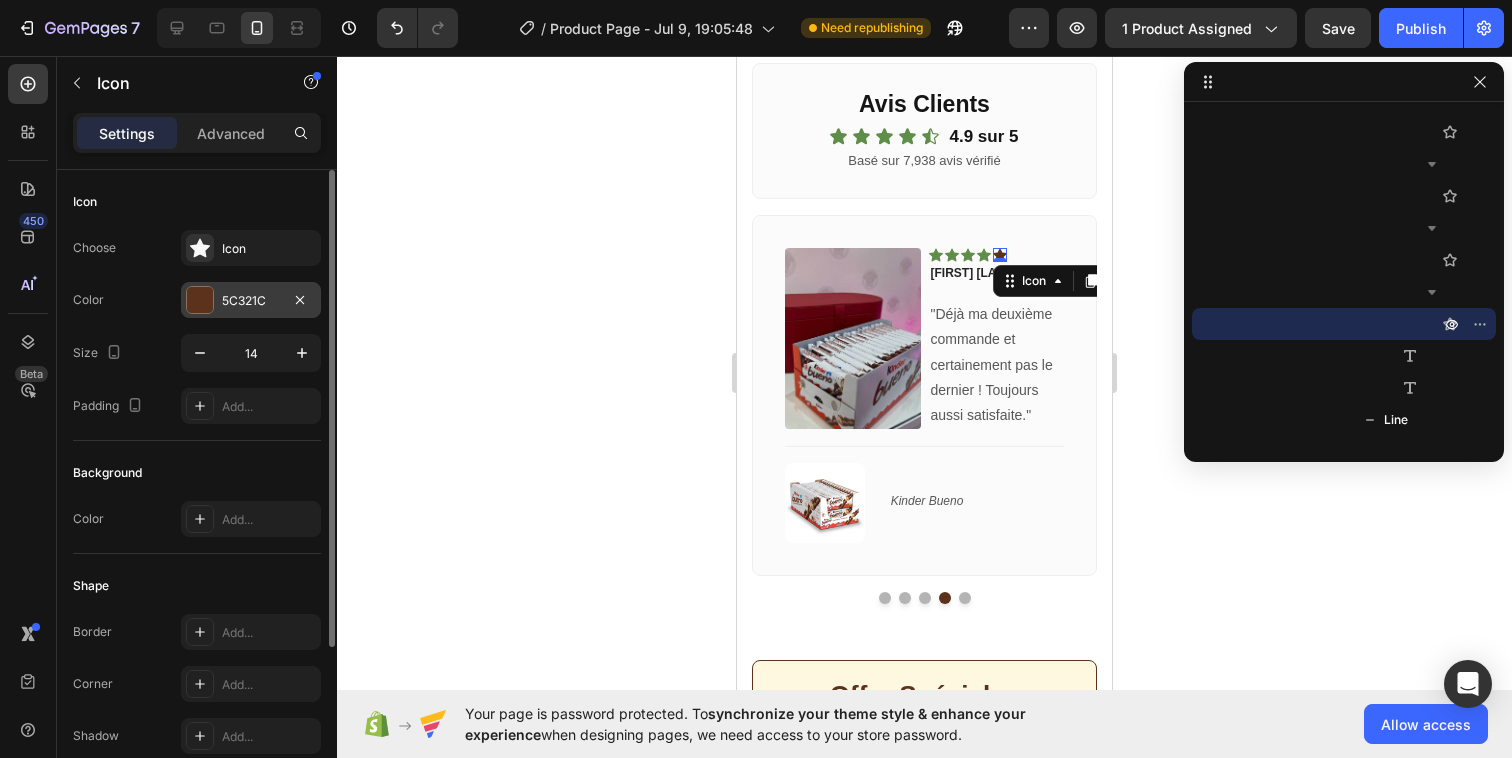 click at bounding box center [200, 300] 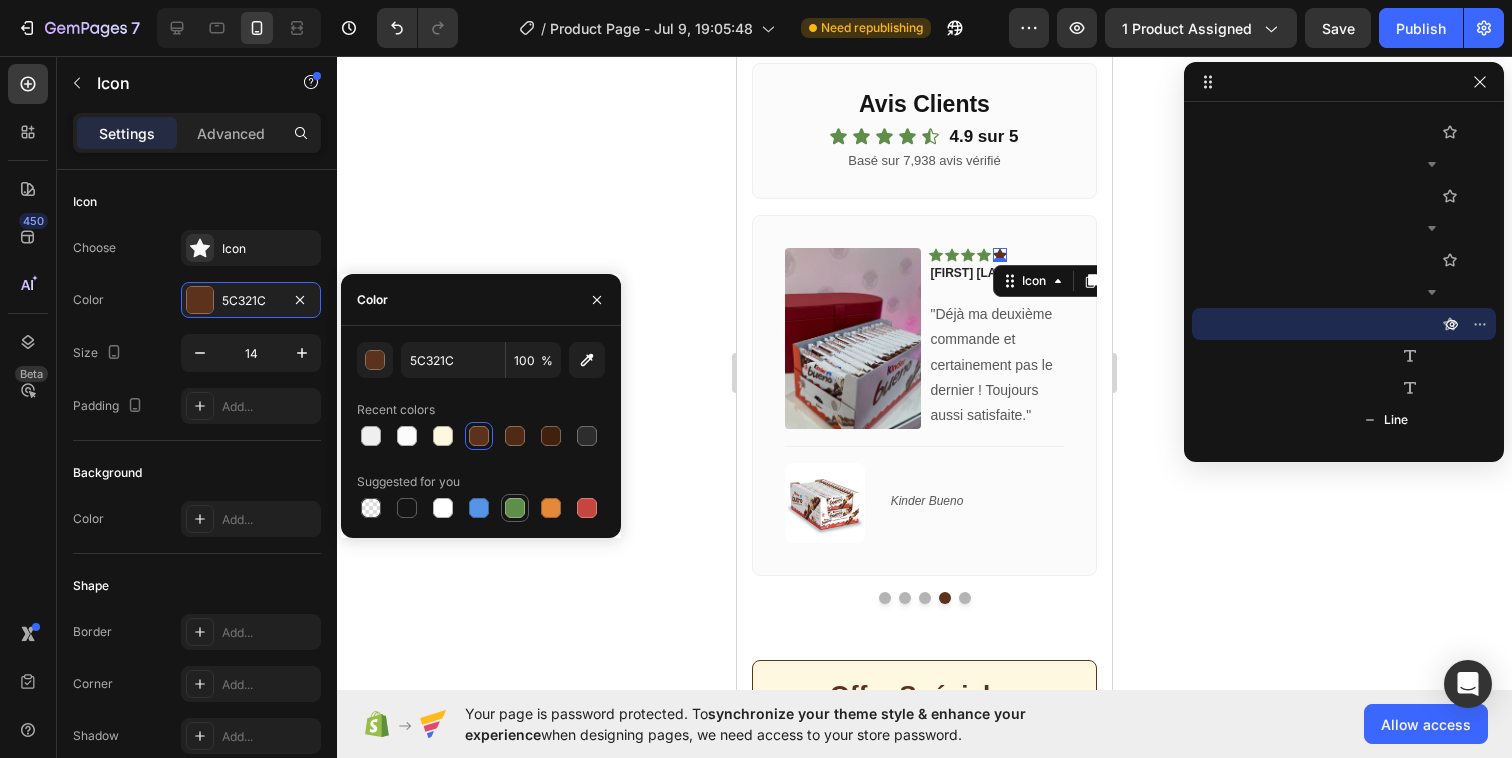 click at bounding box center (515, 508) 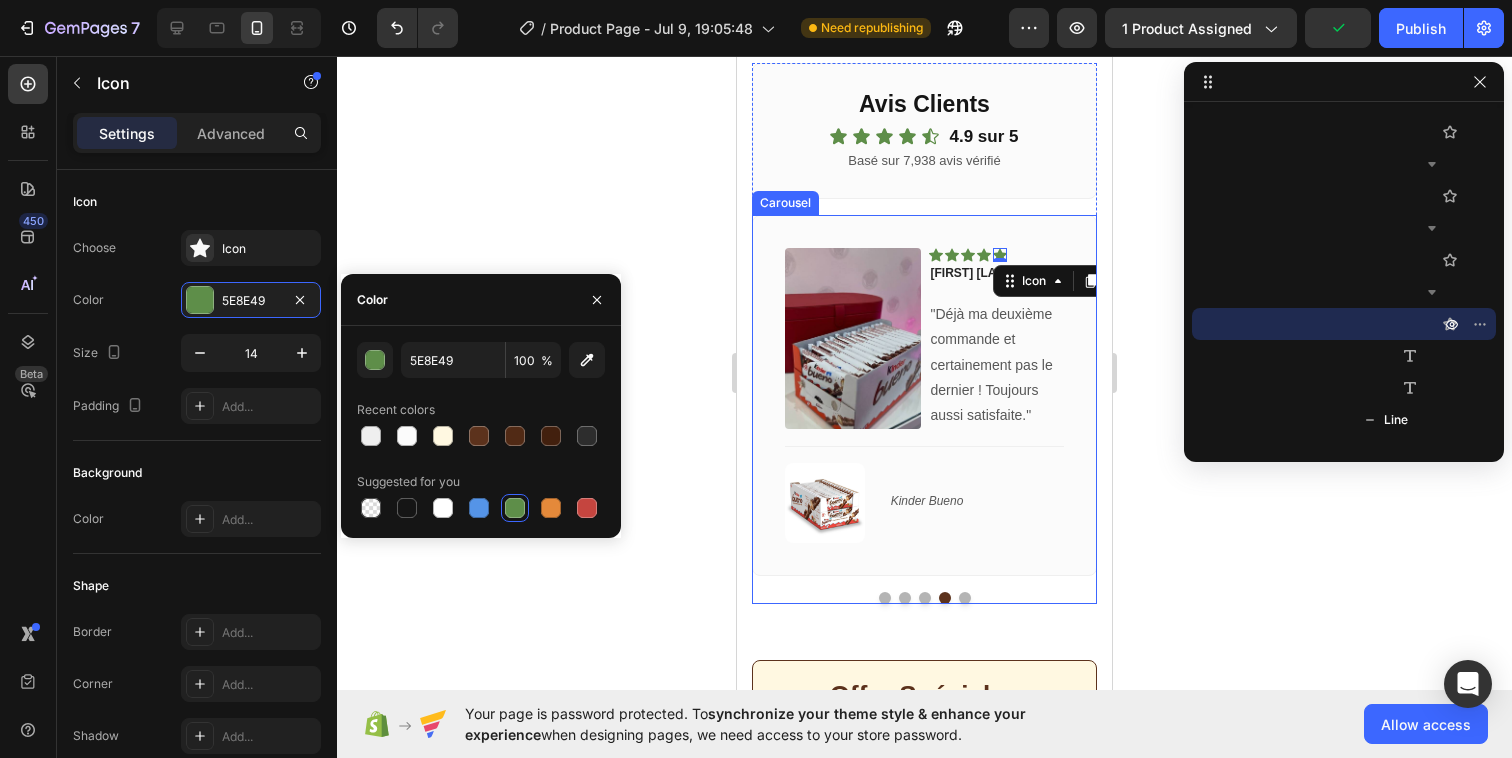 click at bounding box center (965, 598) 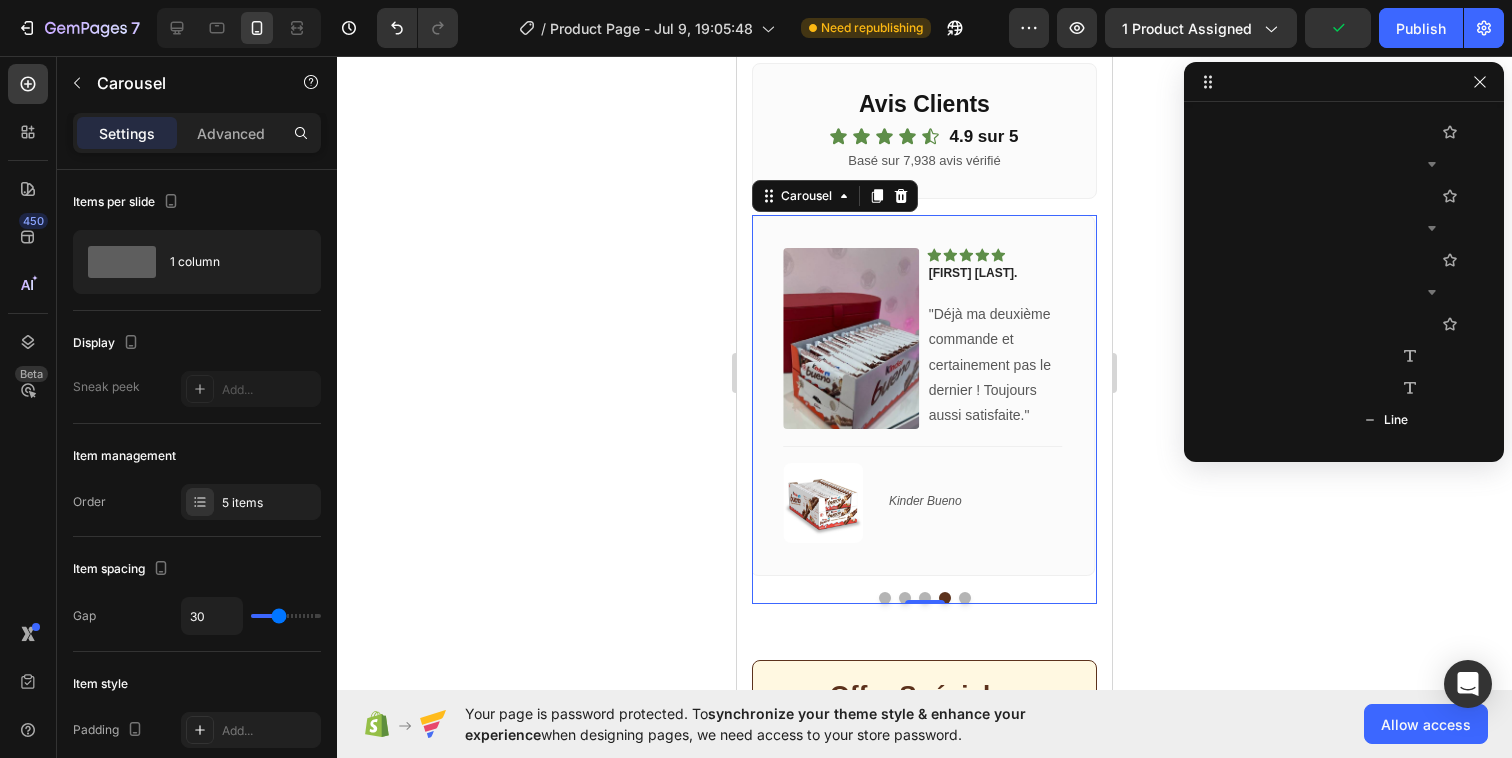 scroll, scrollTop: 5882, scrollLeft: 0, axis: vertical 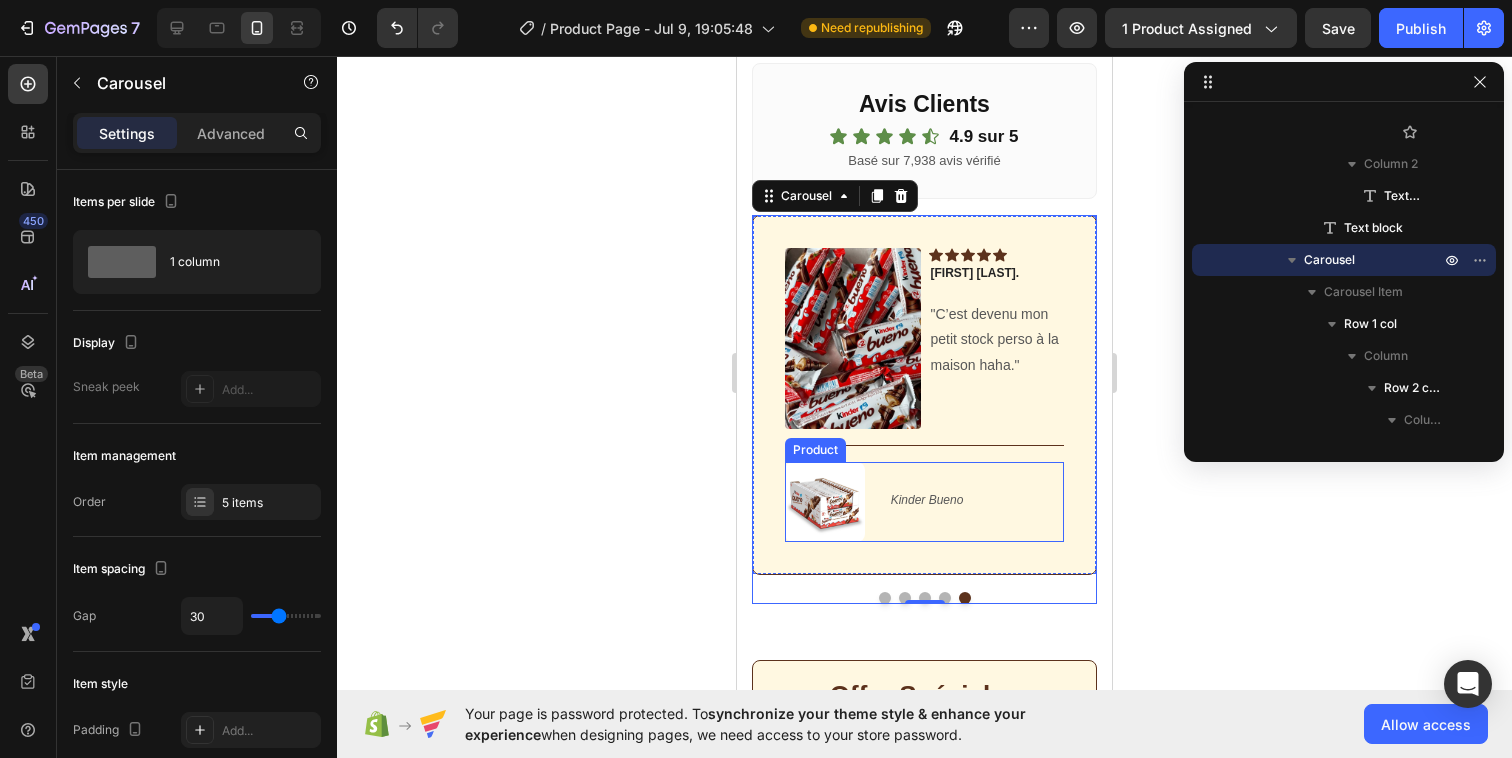 click on "Kinder Bueno (P) Title" at bounding box center (976, 502) 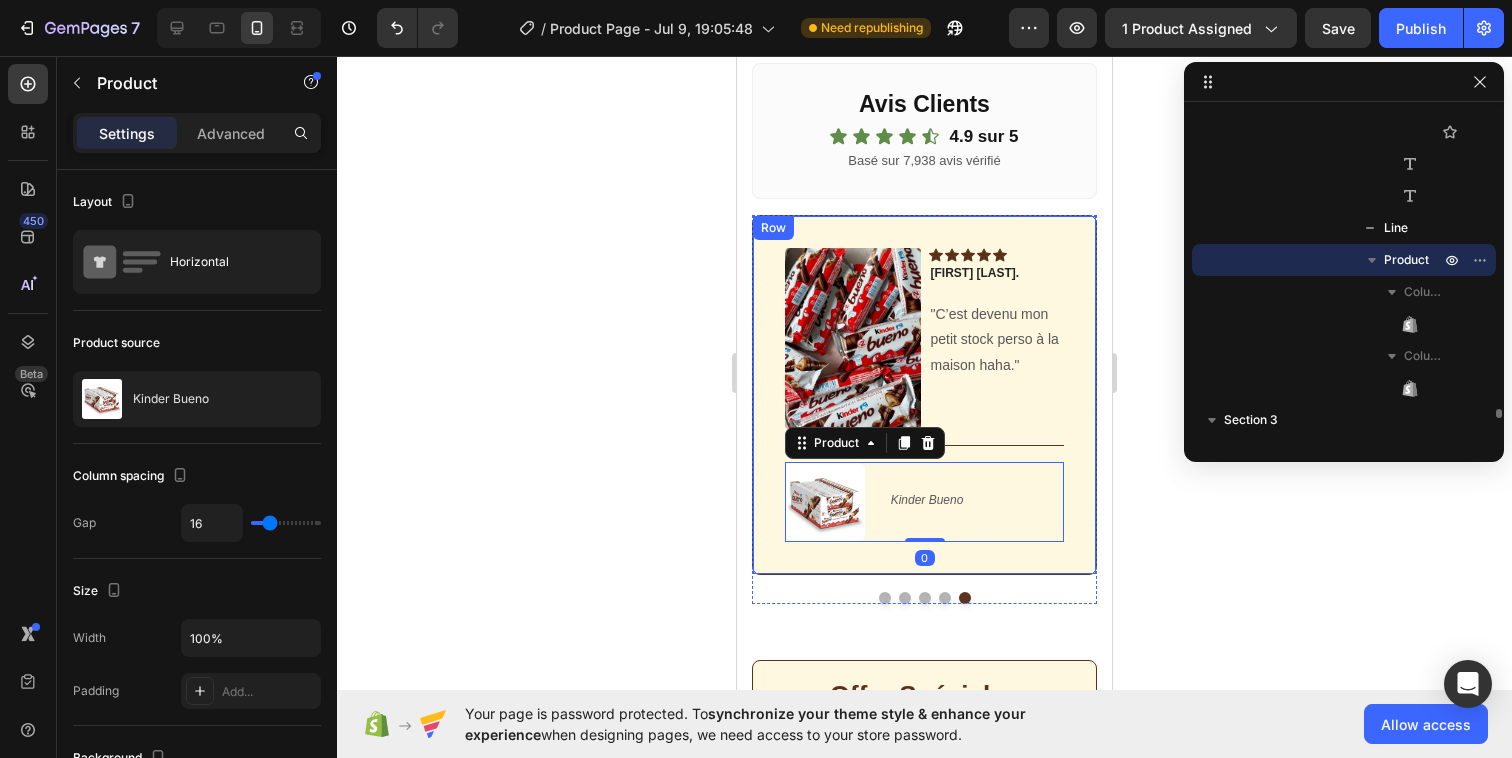click on "Image
Icon
Icon
Icon
Icon
Icon Row Marie F. Text block "C ’est devenu mon petit stock perso à la maison haha. " Text block Row                Title Line (P) Images & Gallery Kinder Bueno (P) Title Product   0 Row" at bounding box center (924, 395) 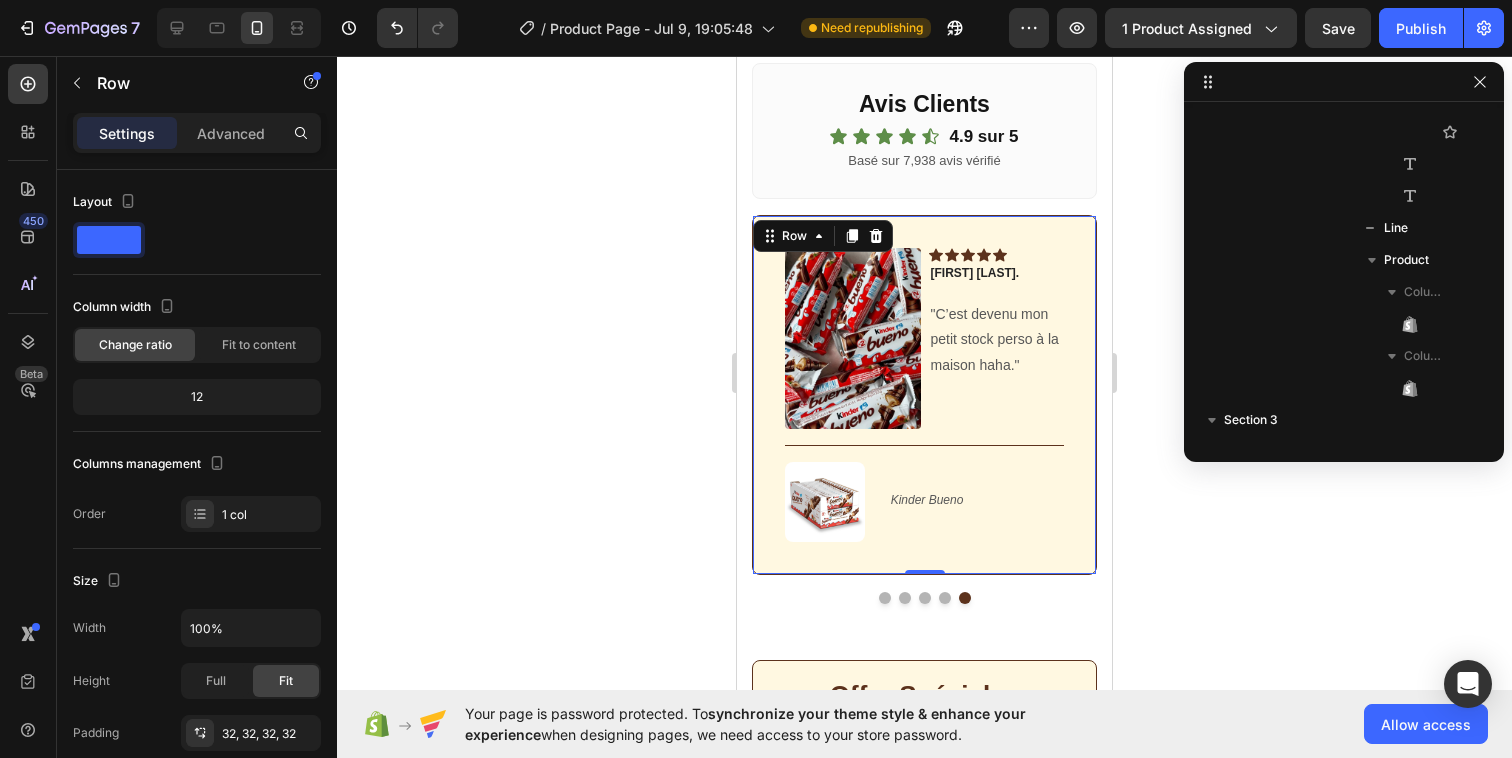 scroll, scrollTop: 9274, scrollLeft: 0, axis: vertical 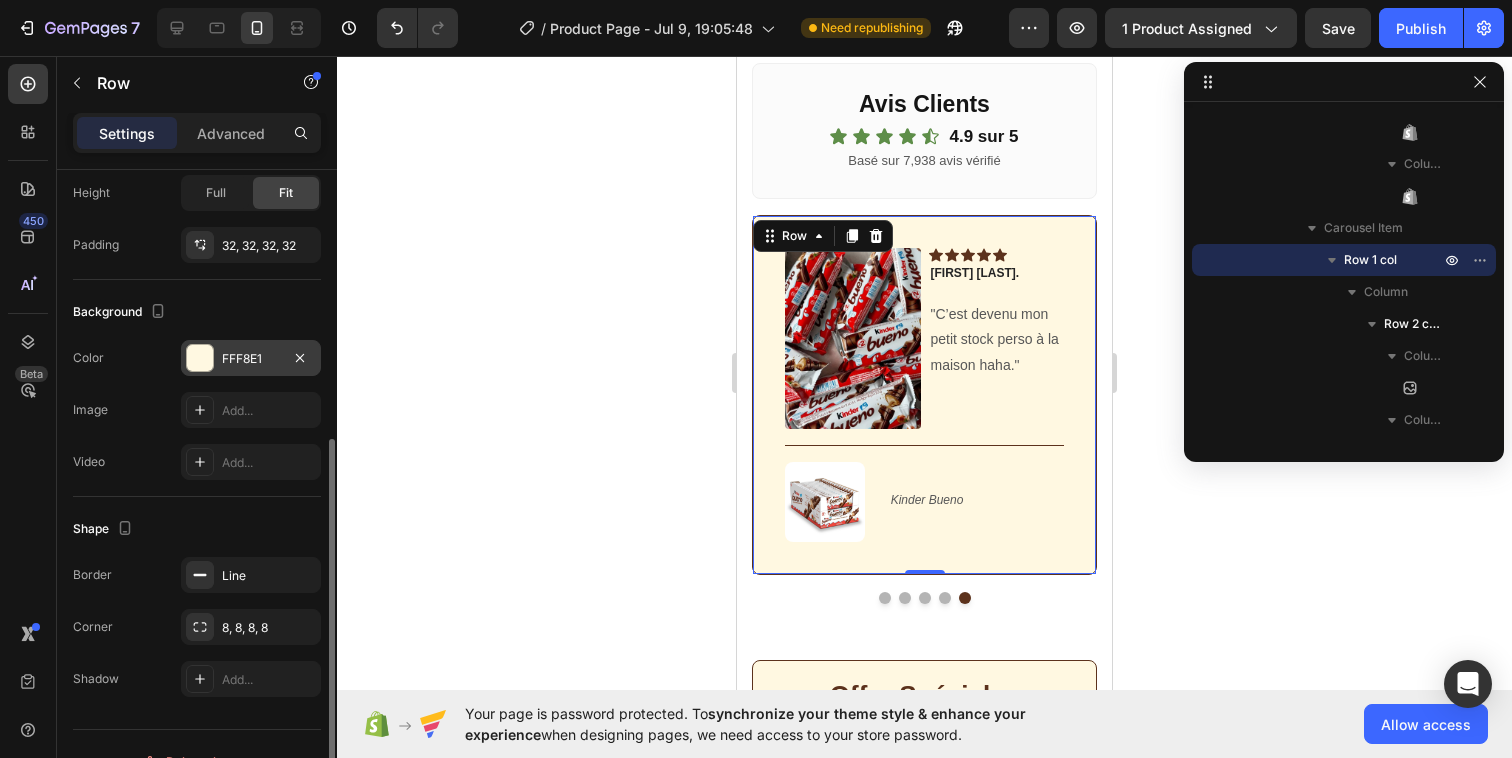 click at bounding box center [200, 358] 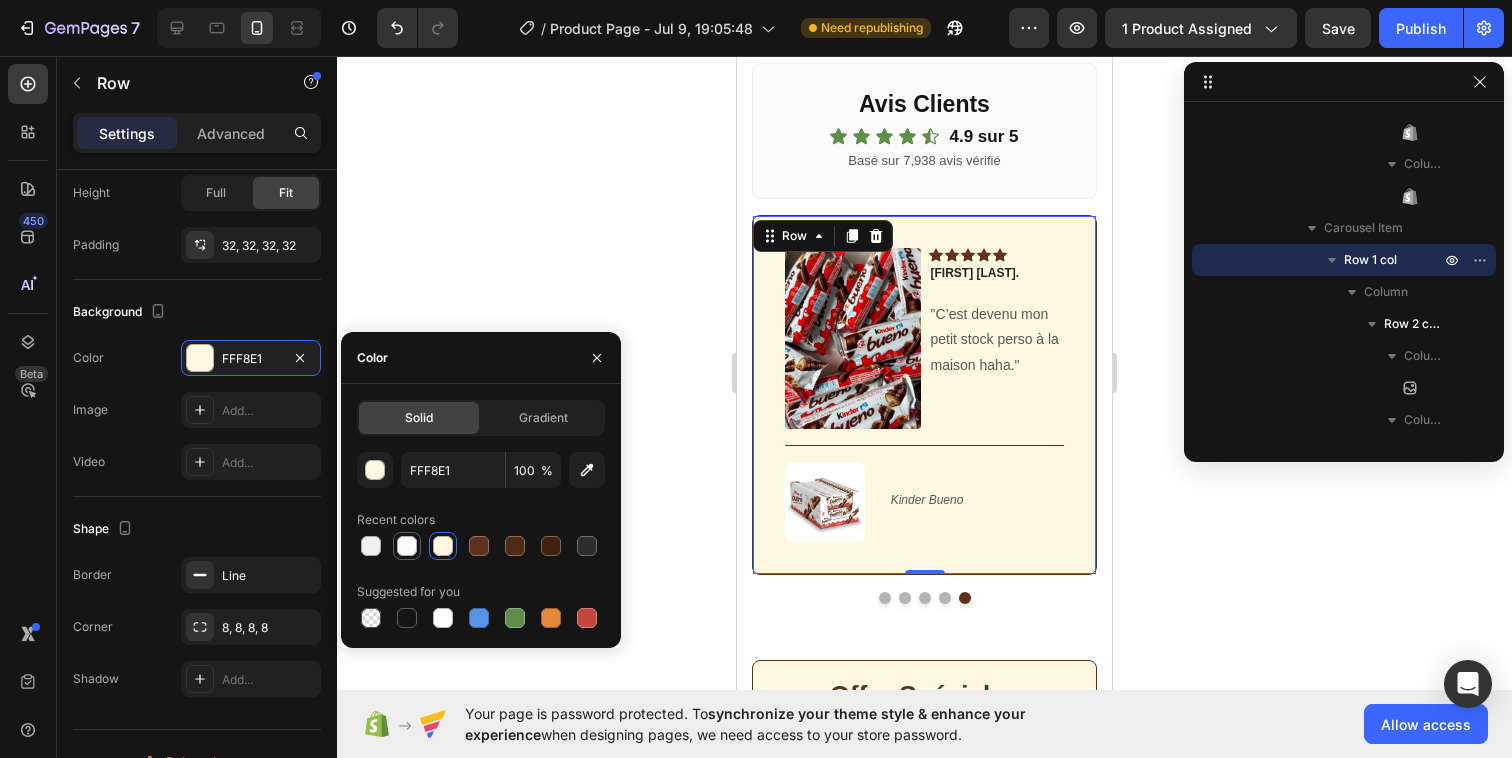 click at bounding box center (407, 546) 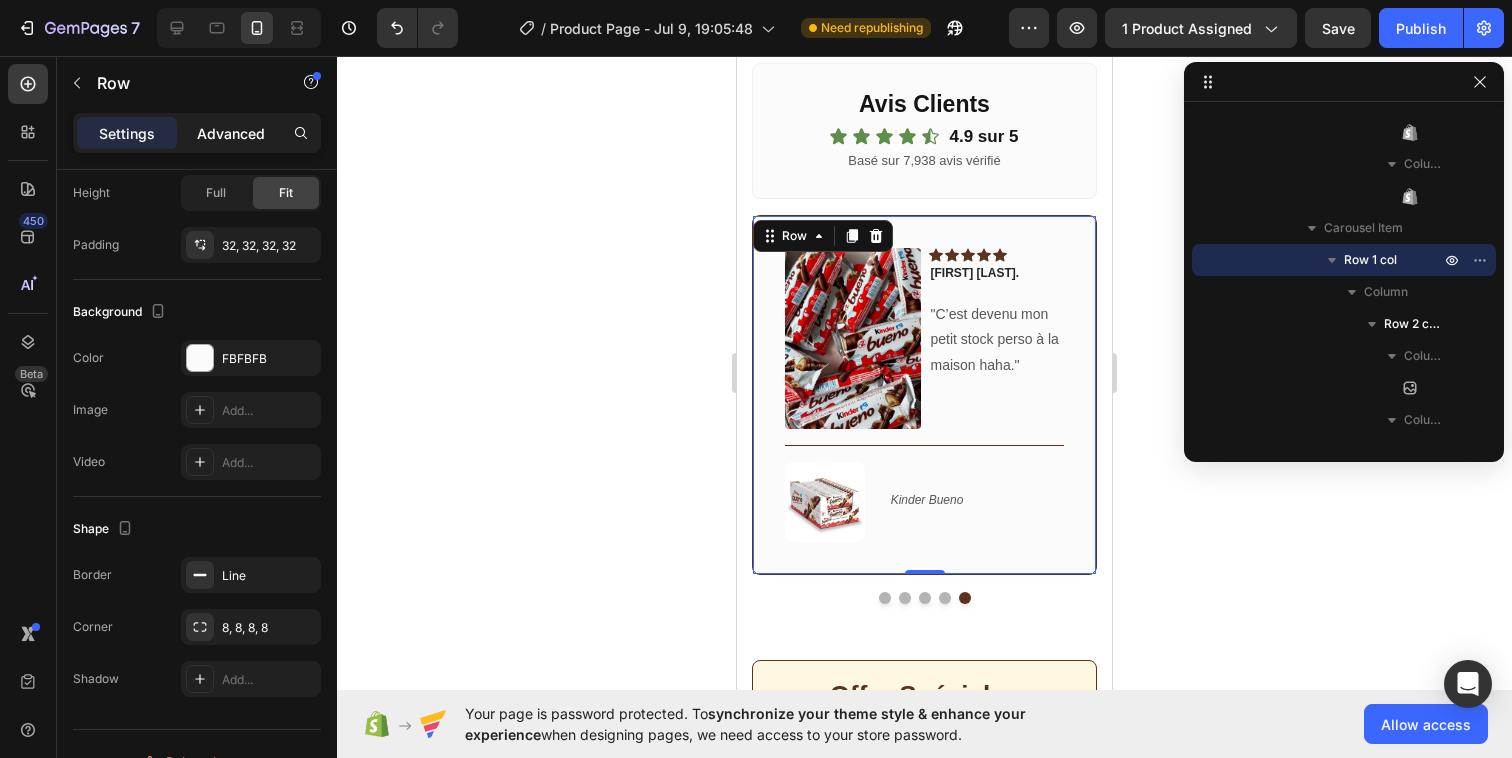 click on "Advanced" at bounding box center [231, 133] 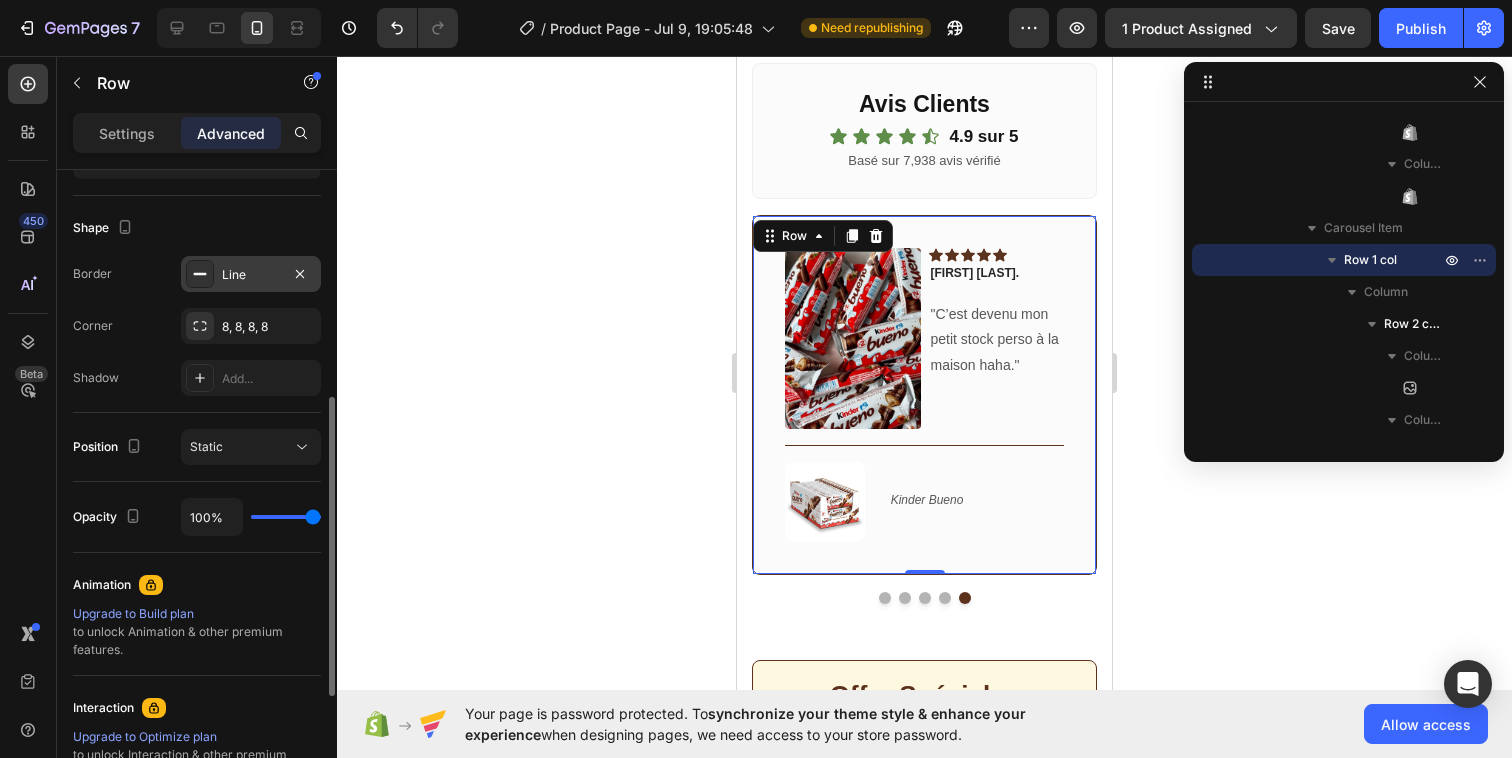 click at bounding box center (200, 274) 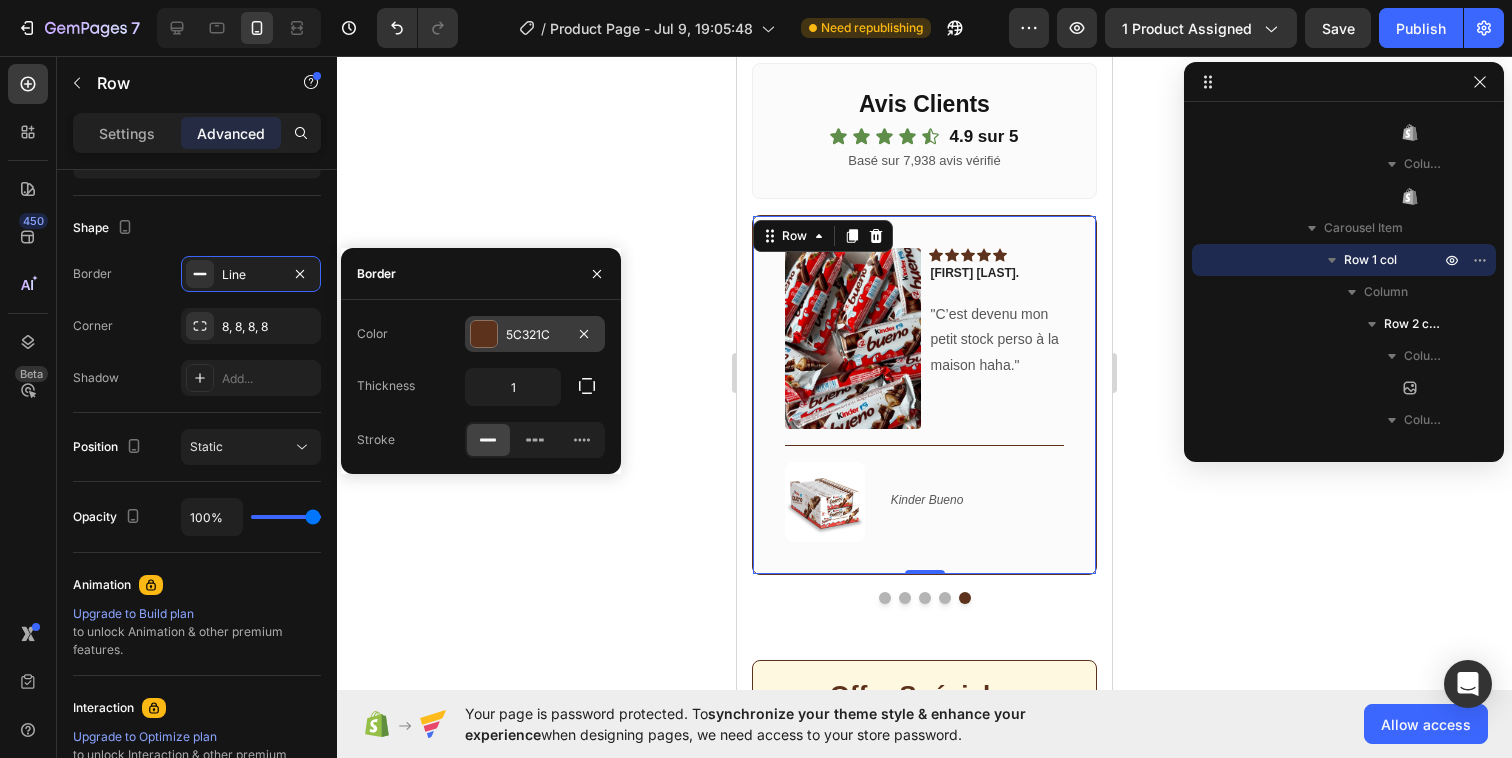 click at bounding box center [484, 334] 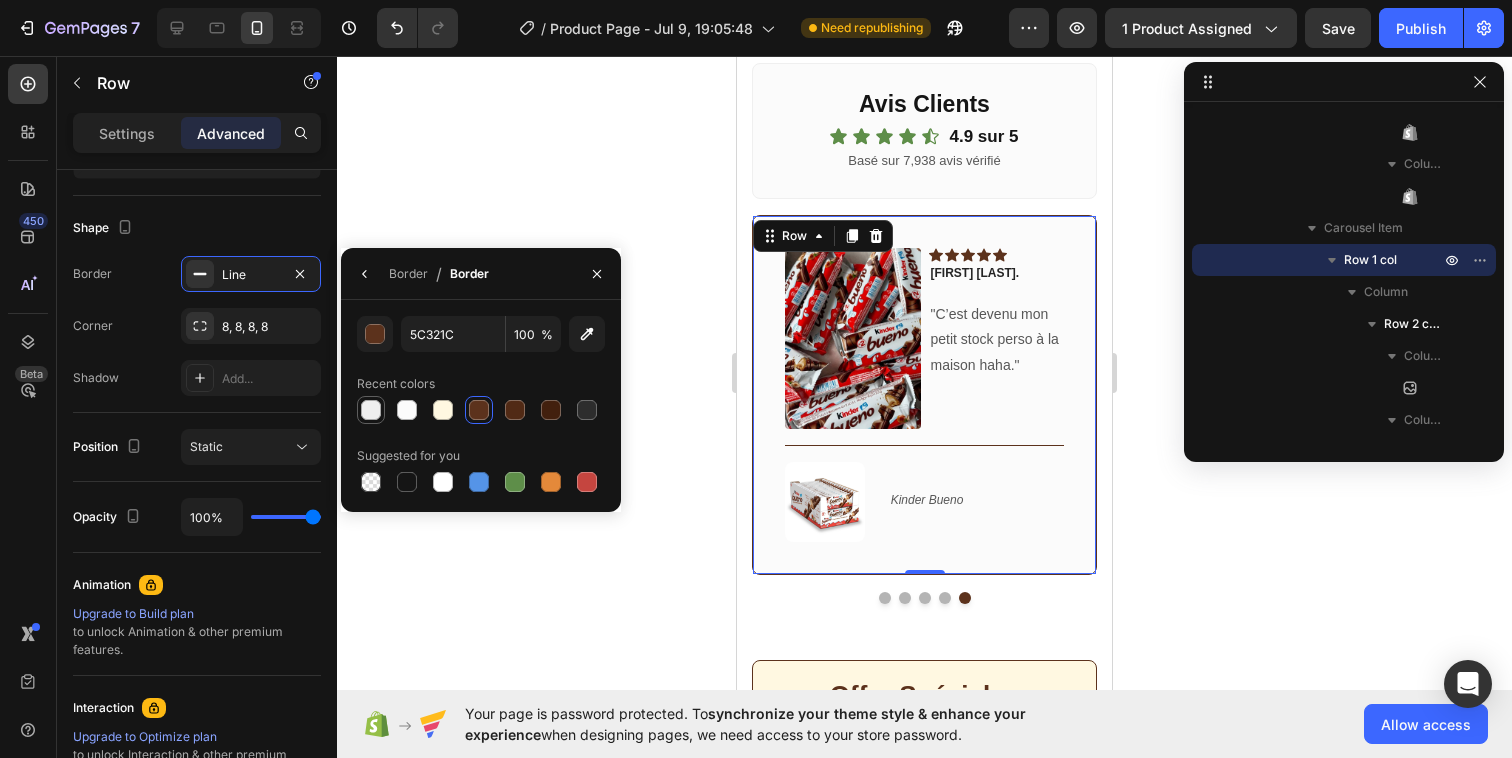 click at bounding box center [371, 410] 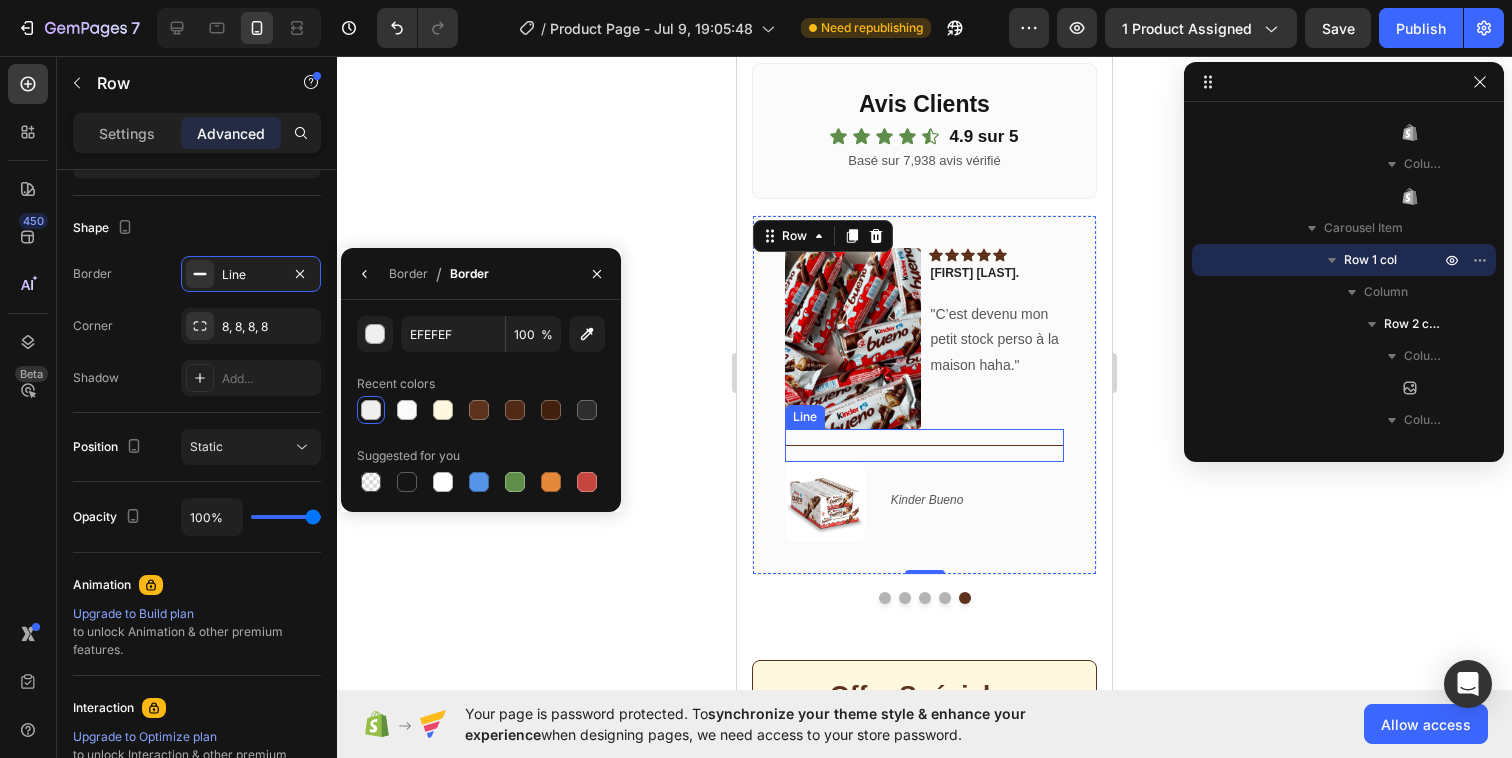 click on "Title Line" at bounding box center [924, 445] 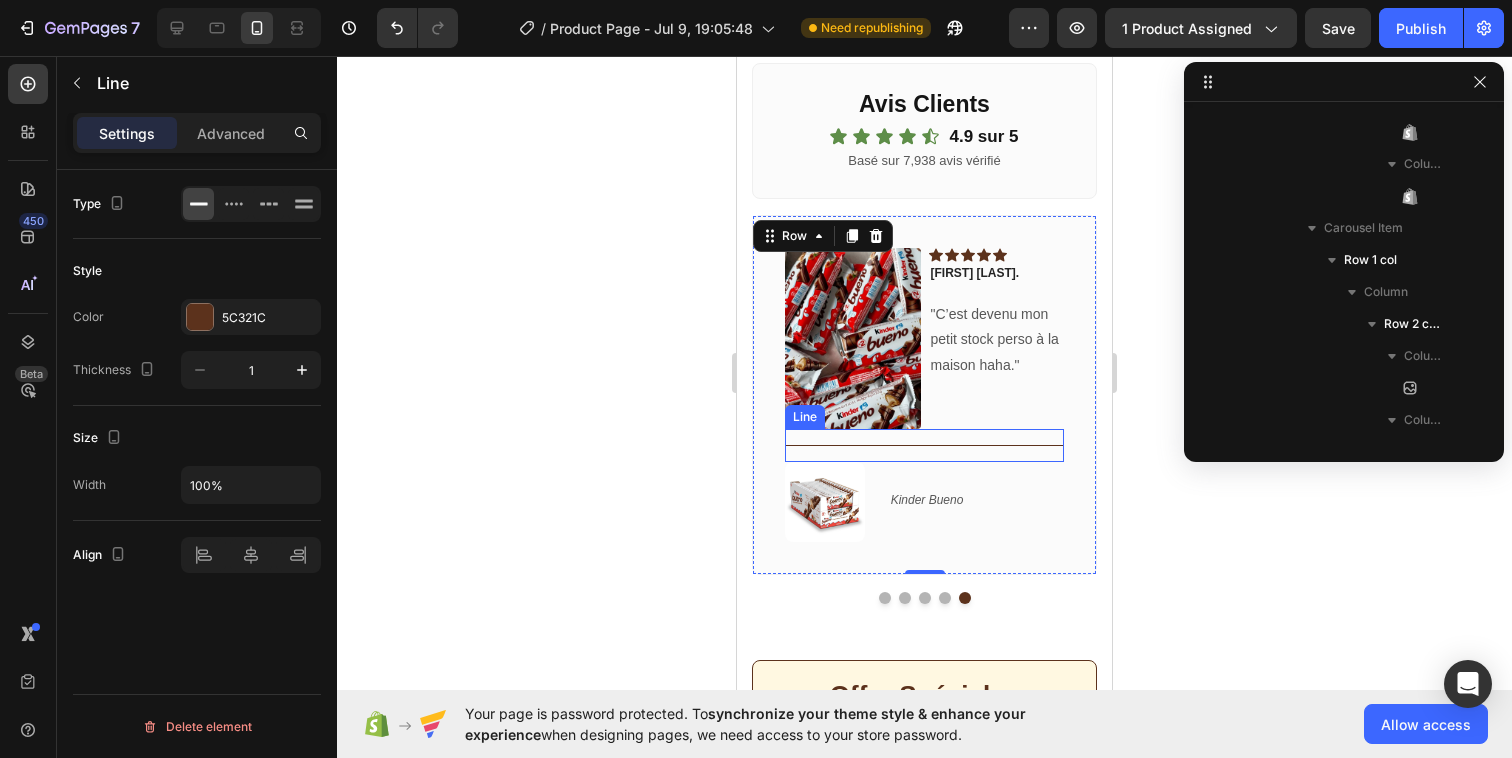 scroll, scrollTop: 9882, scrollLeft: 0, axis: vertical 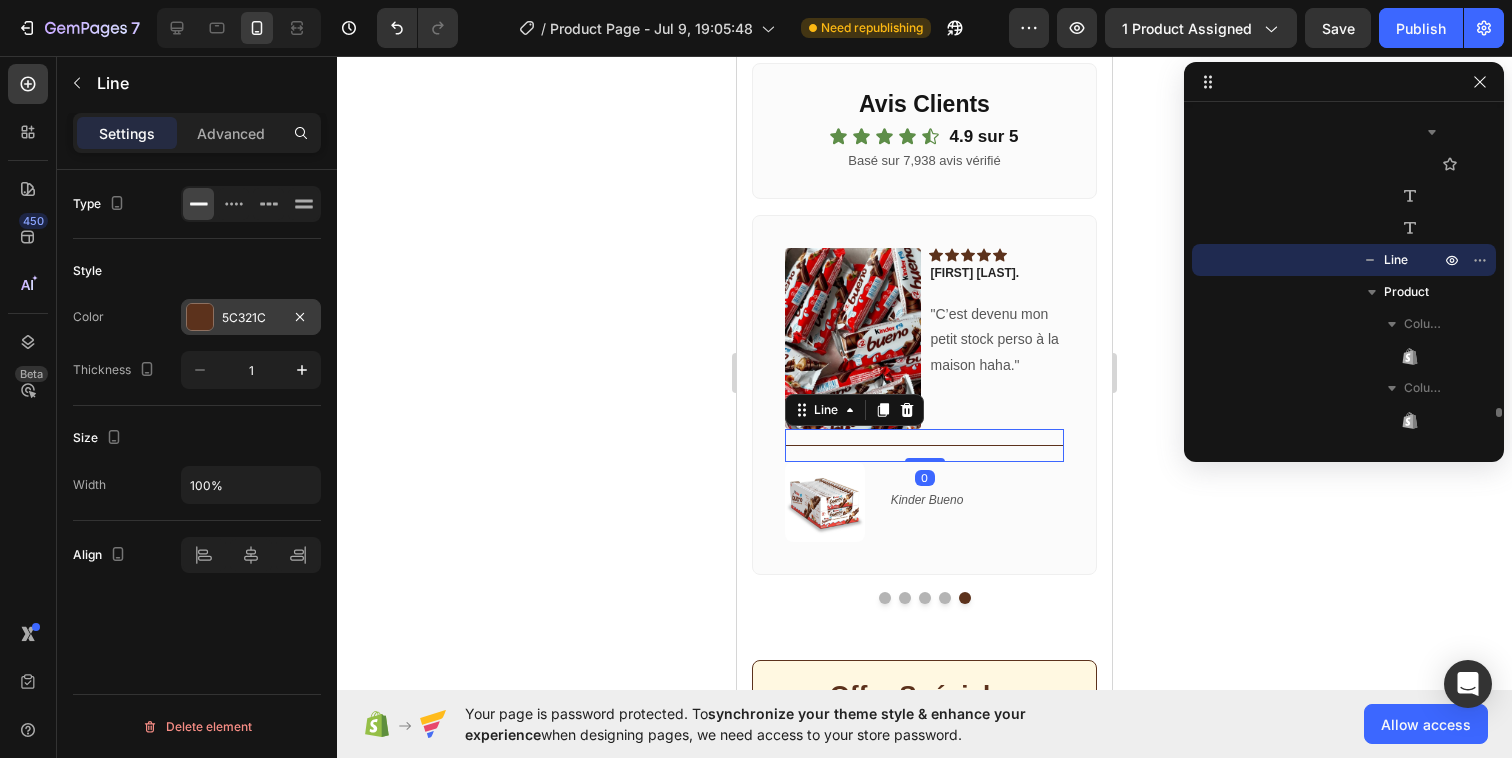 click on "5C321C" at bounding box center [251, 317] 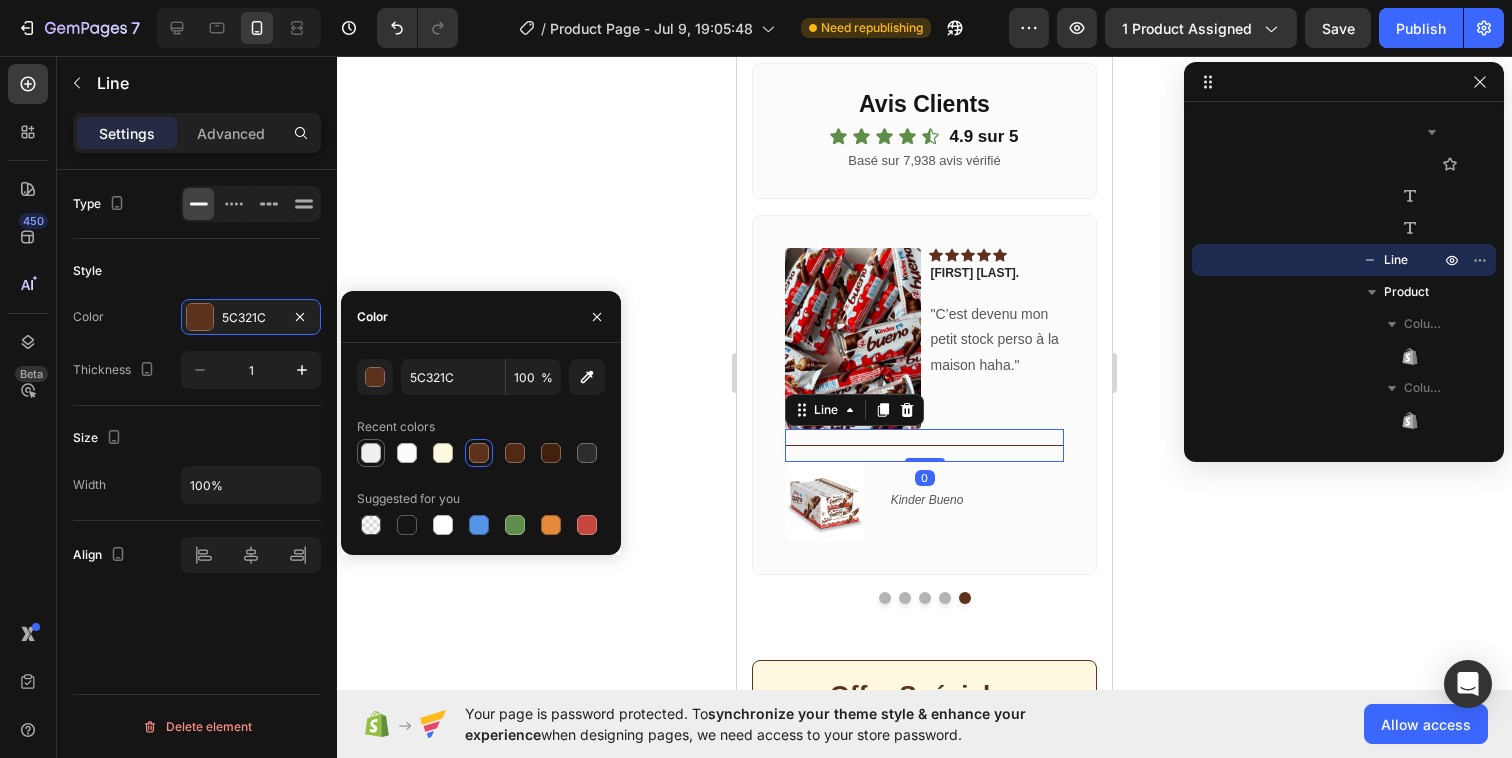 click at bounding box center (371, 453) 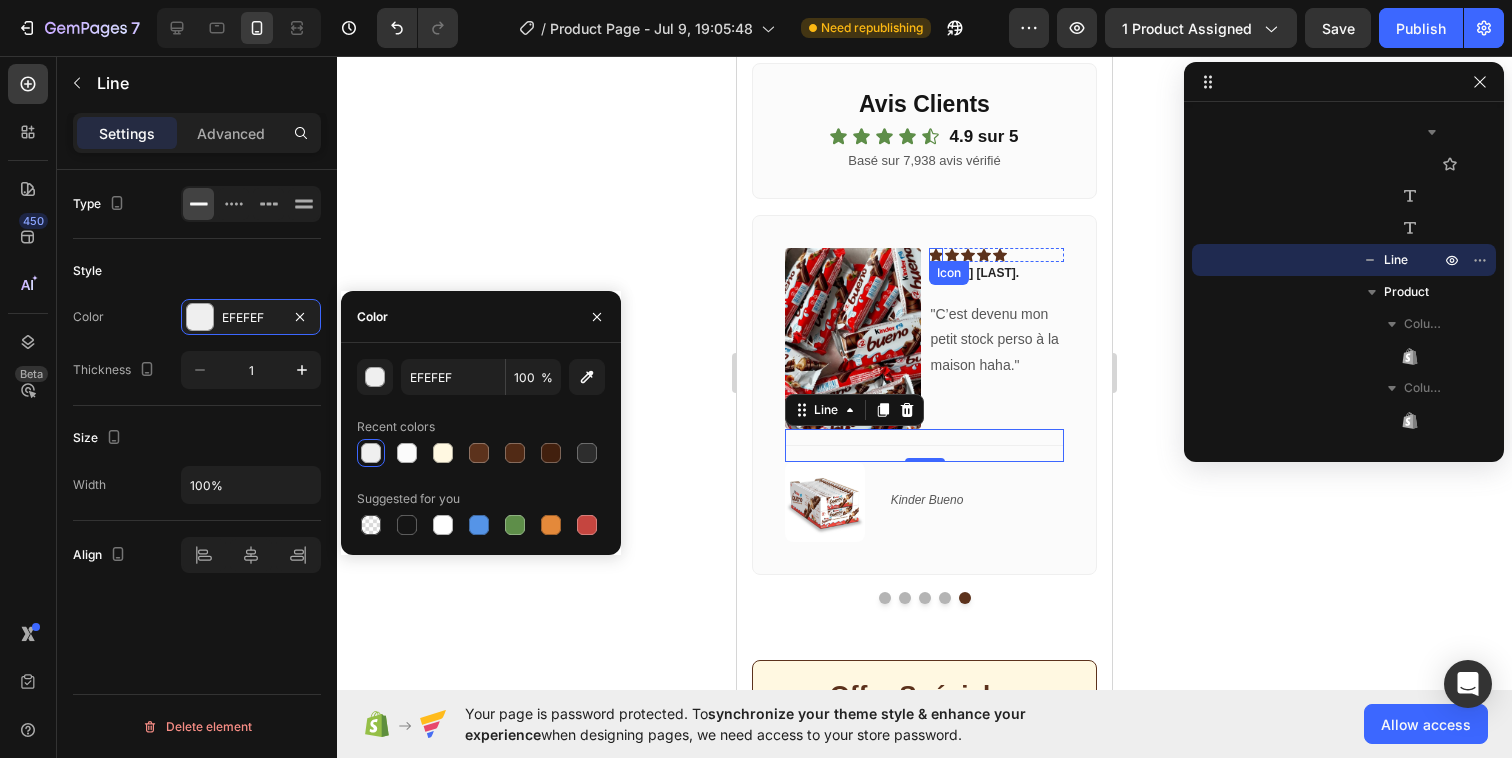click 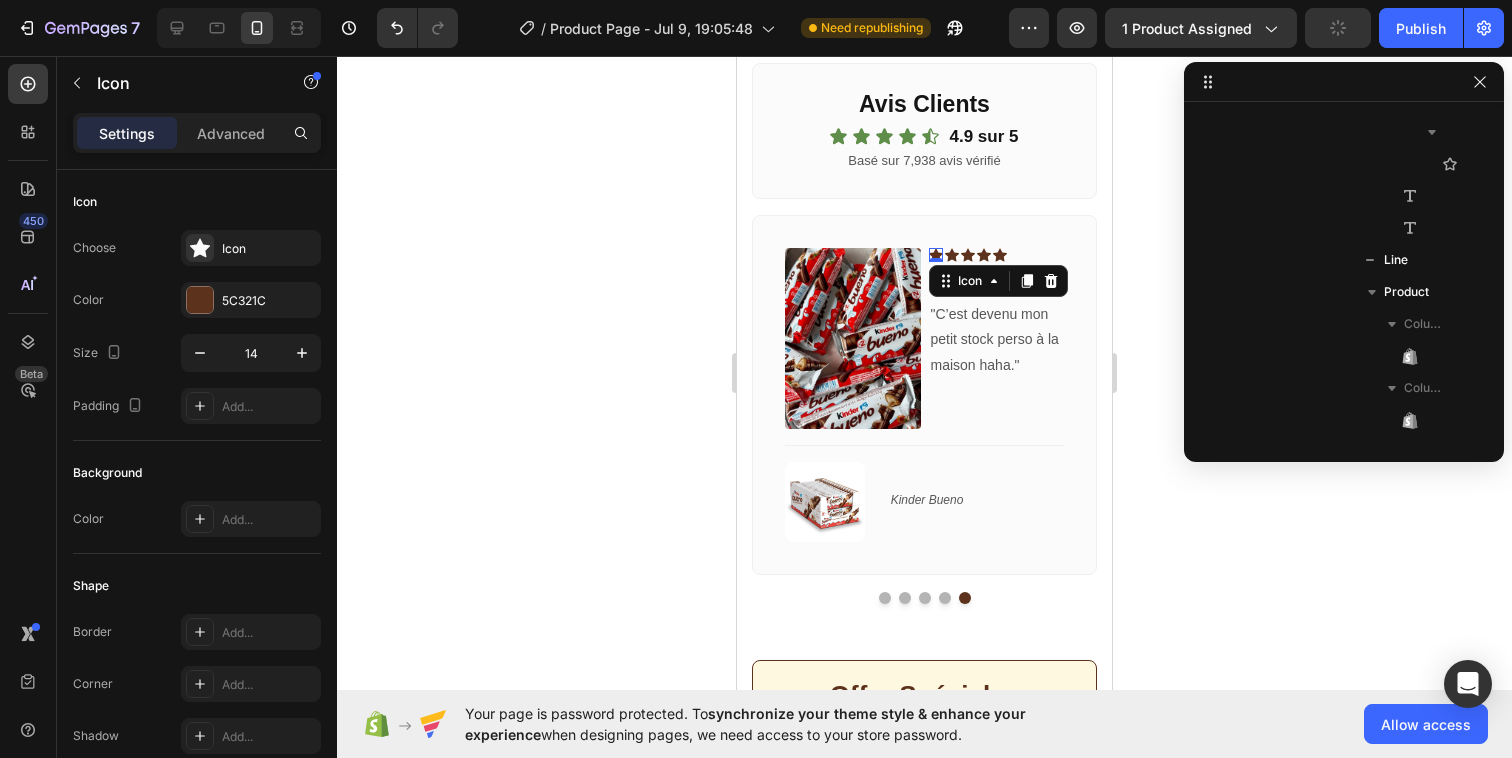 scroll, scrollTop: 9530, scrollLeft: 0, axis: vertical 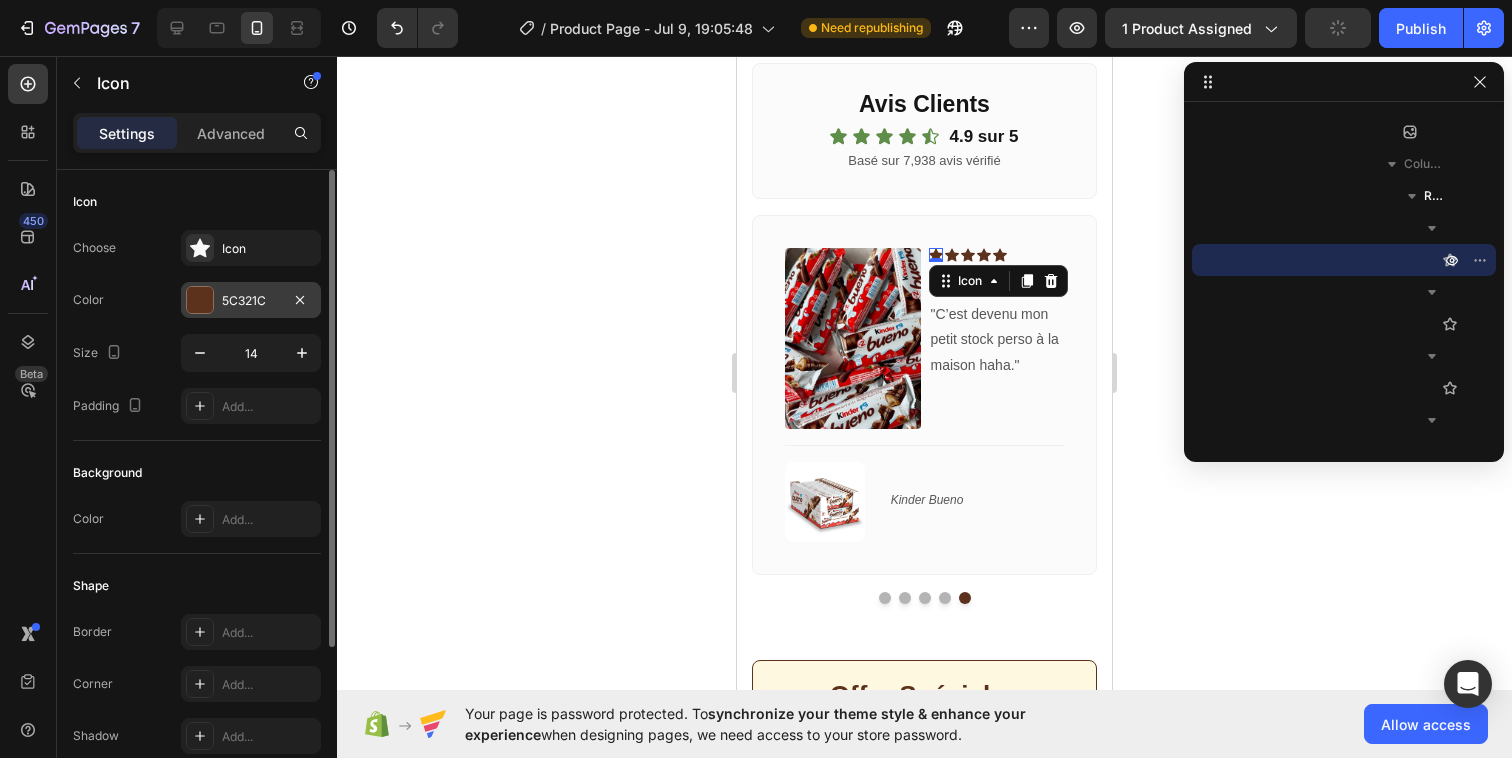 click on "5C321C" at bounding box center (251, 301) 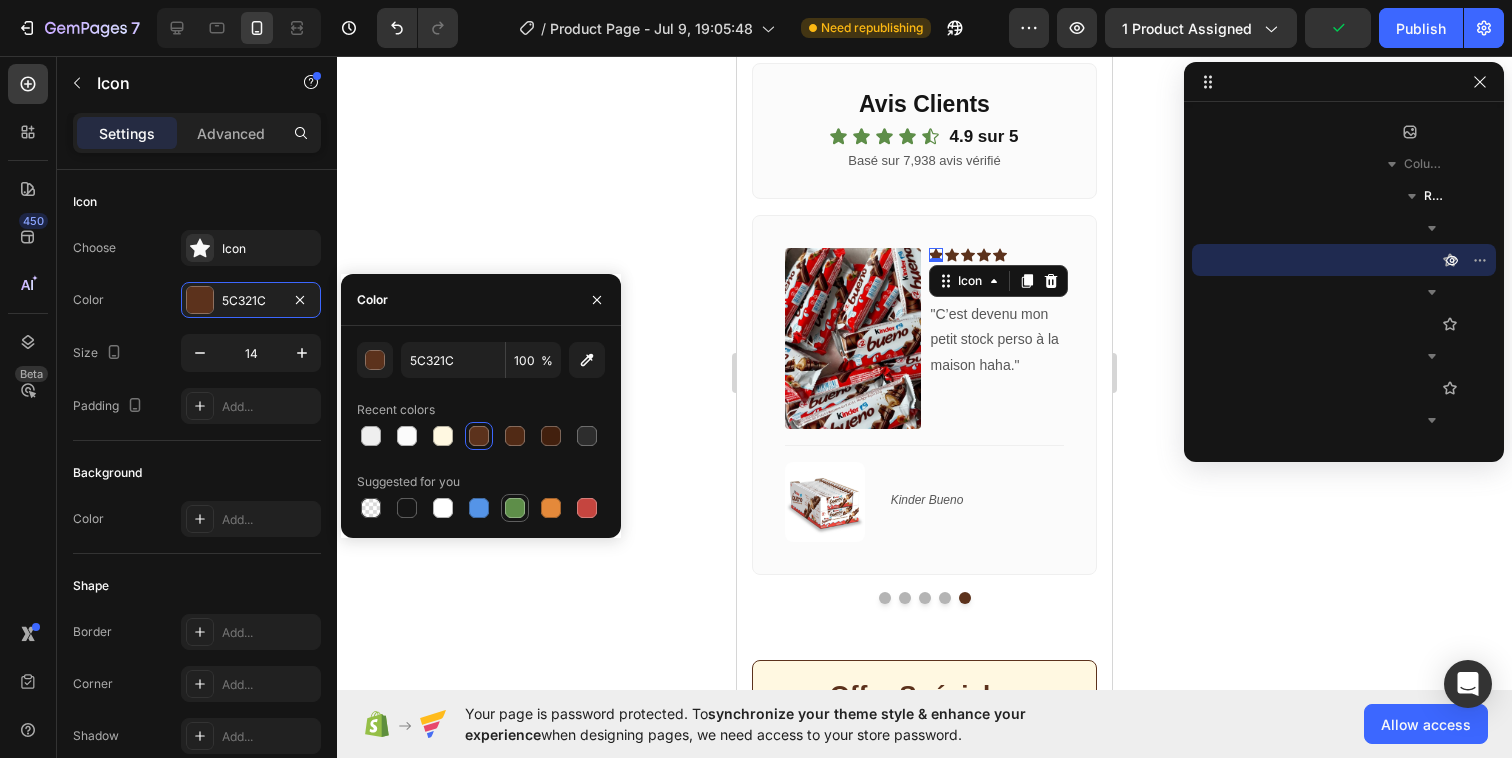 click at bounding box center [515, 508] 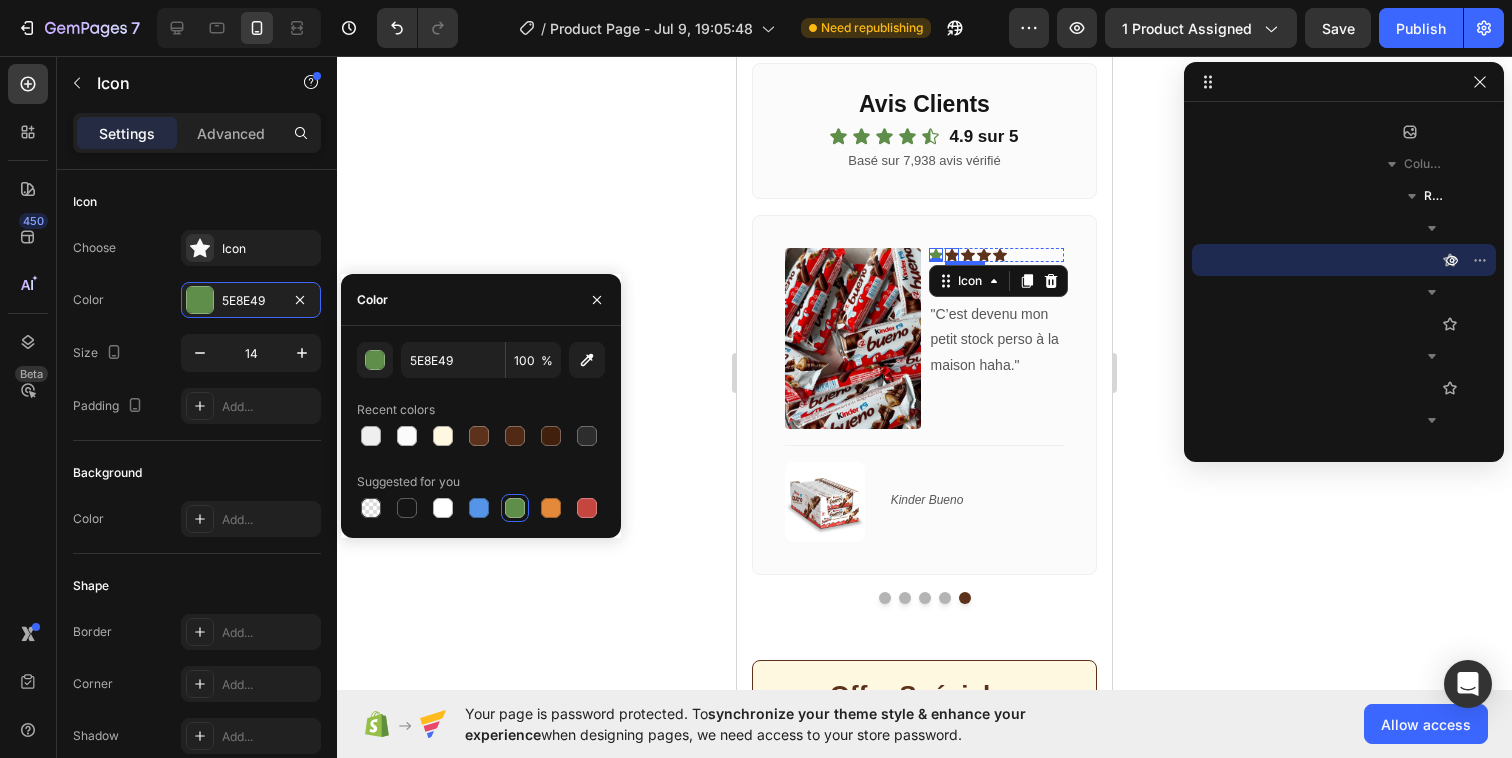 click 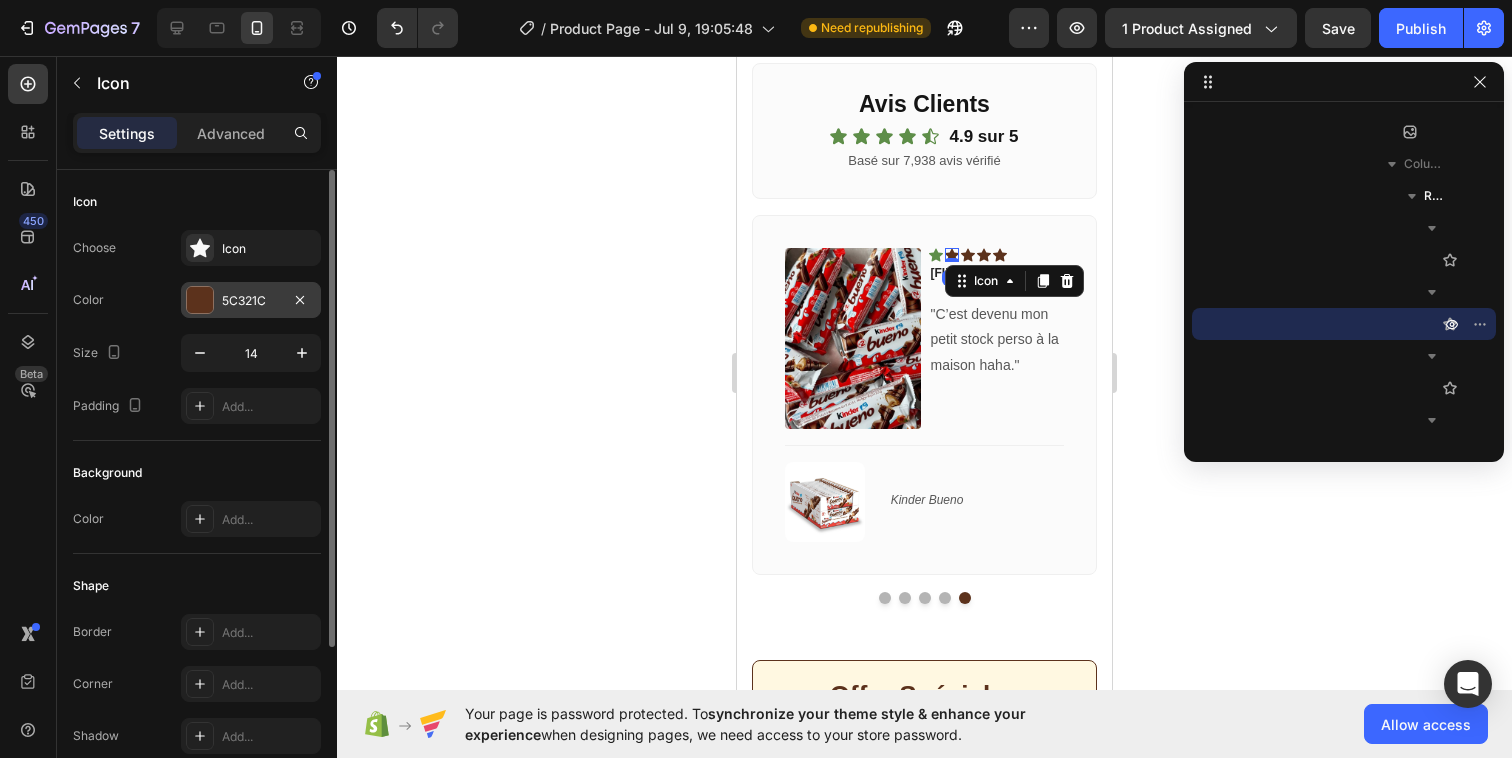 click on "5C321C" at bounding box center [251, 301] 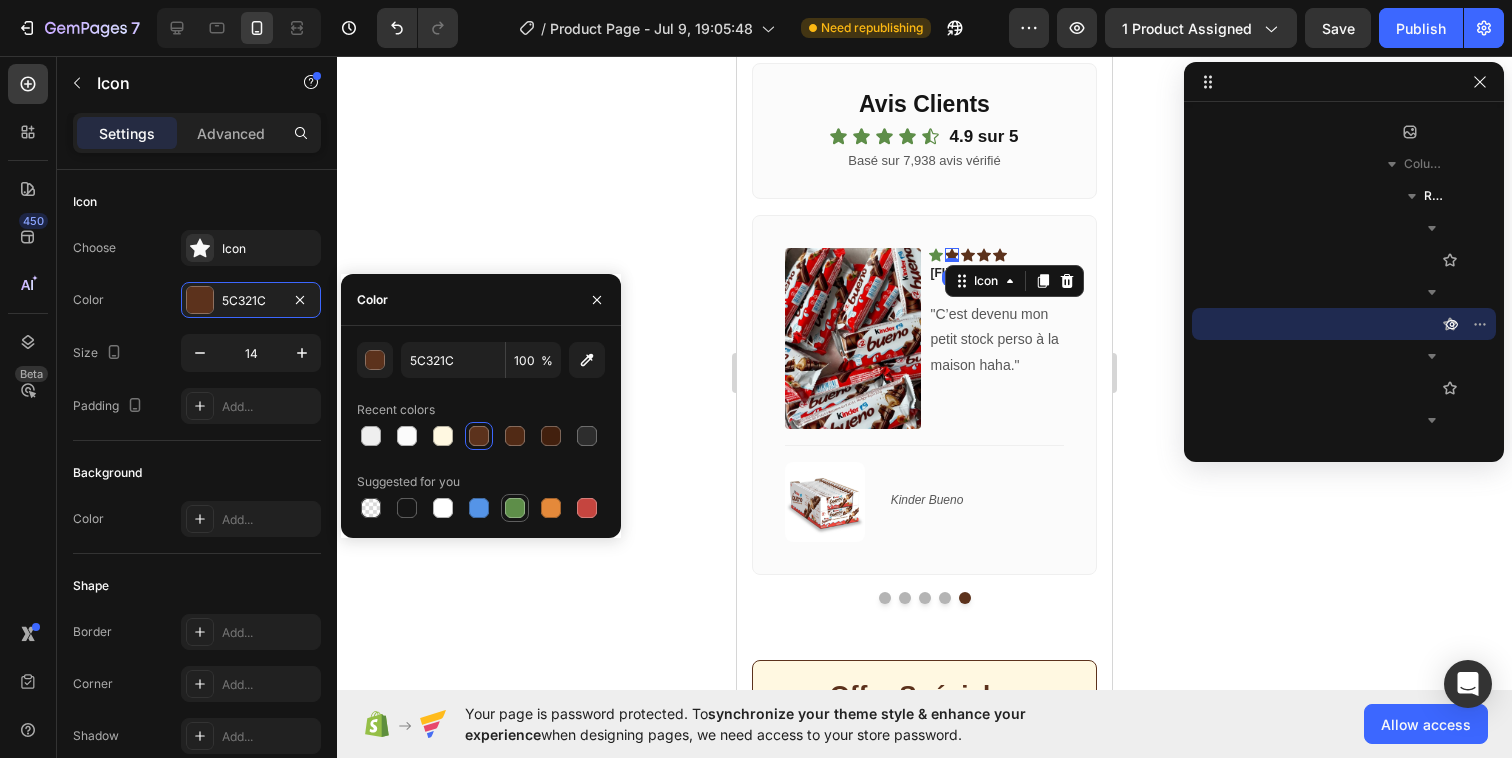 click at bounding box center [515, 508] 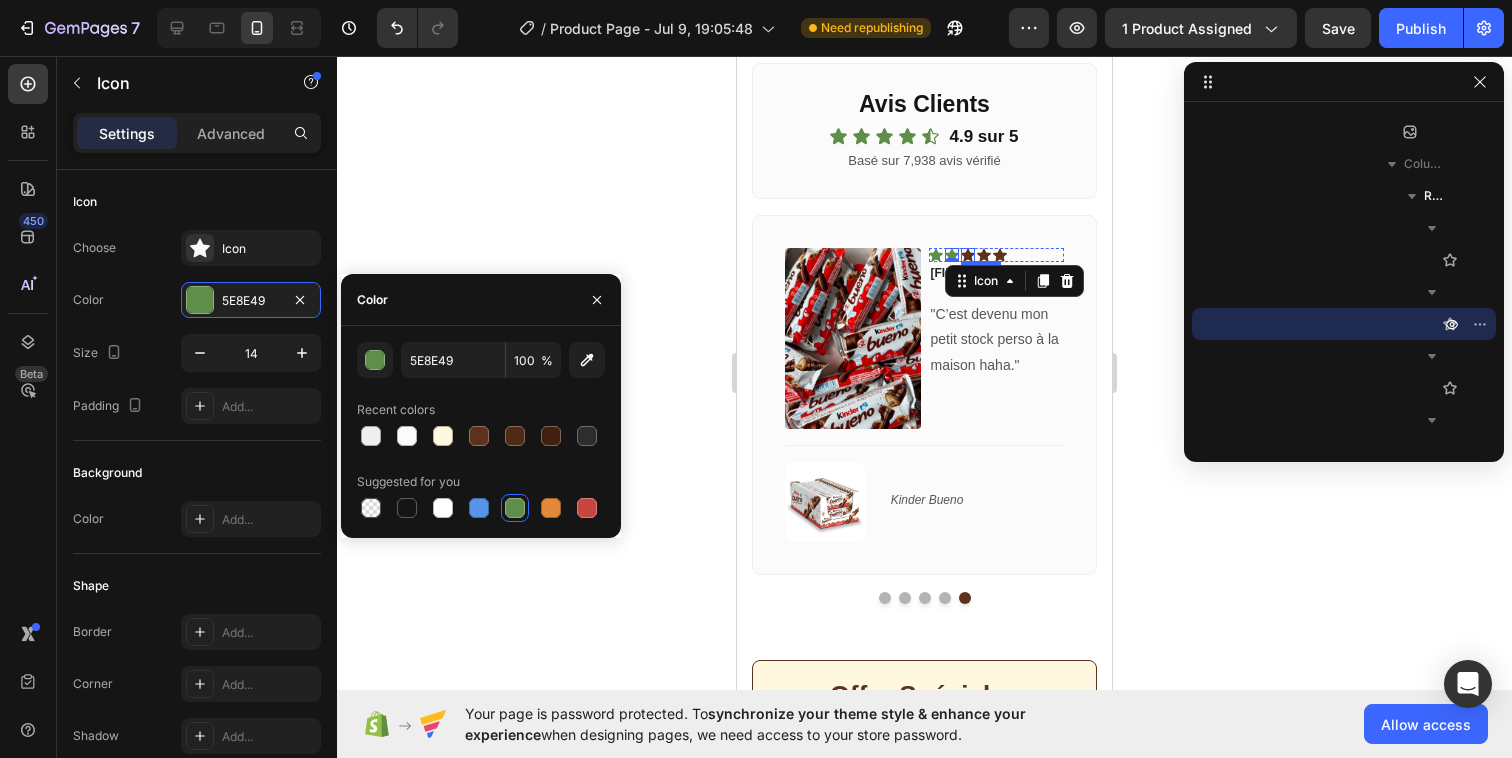 click on "Icon" at bounding box center (968, 255) 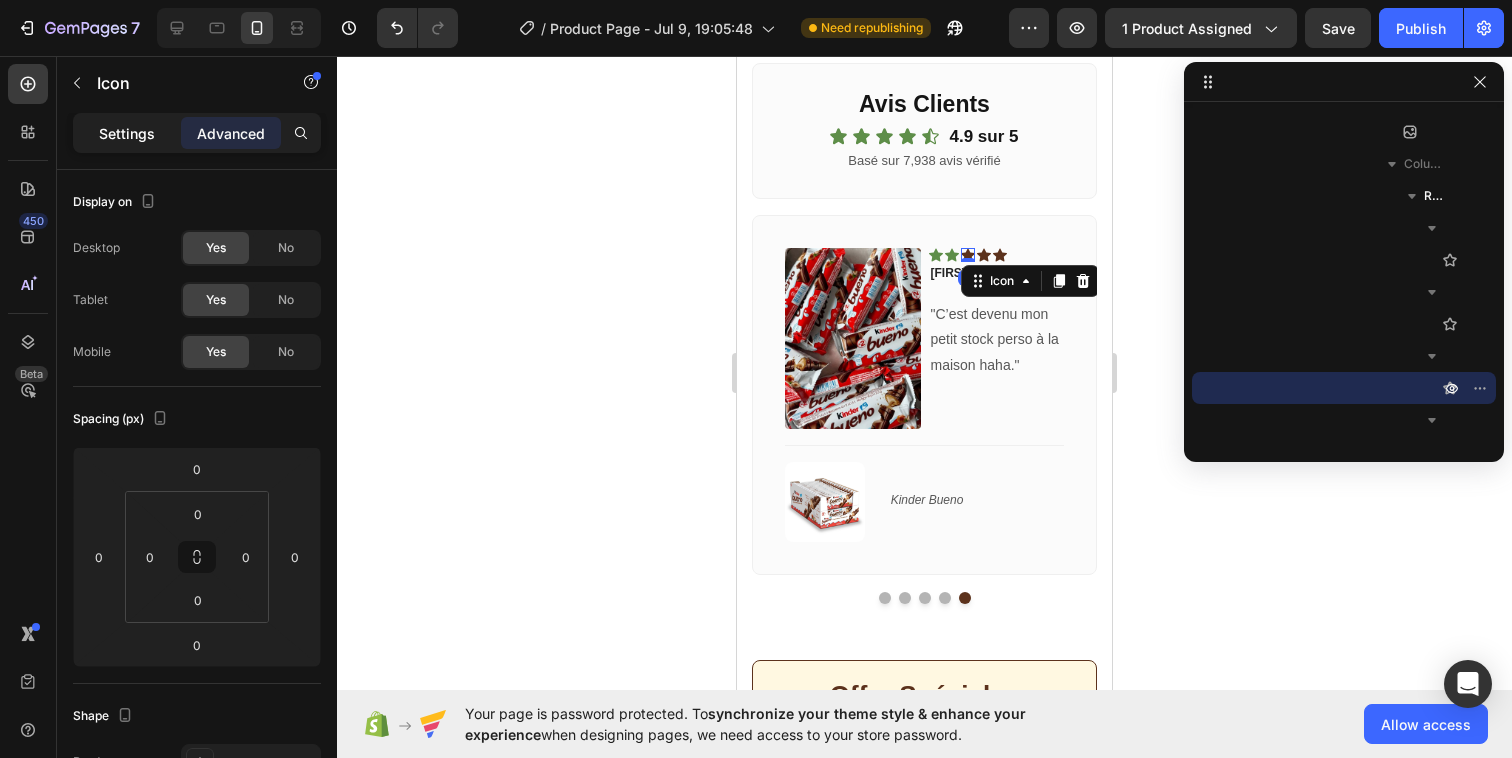 drag, startPoint x: 124, startPoint y: 131, endPoint x: 127, endPoint y: 142, distance: 11.401754 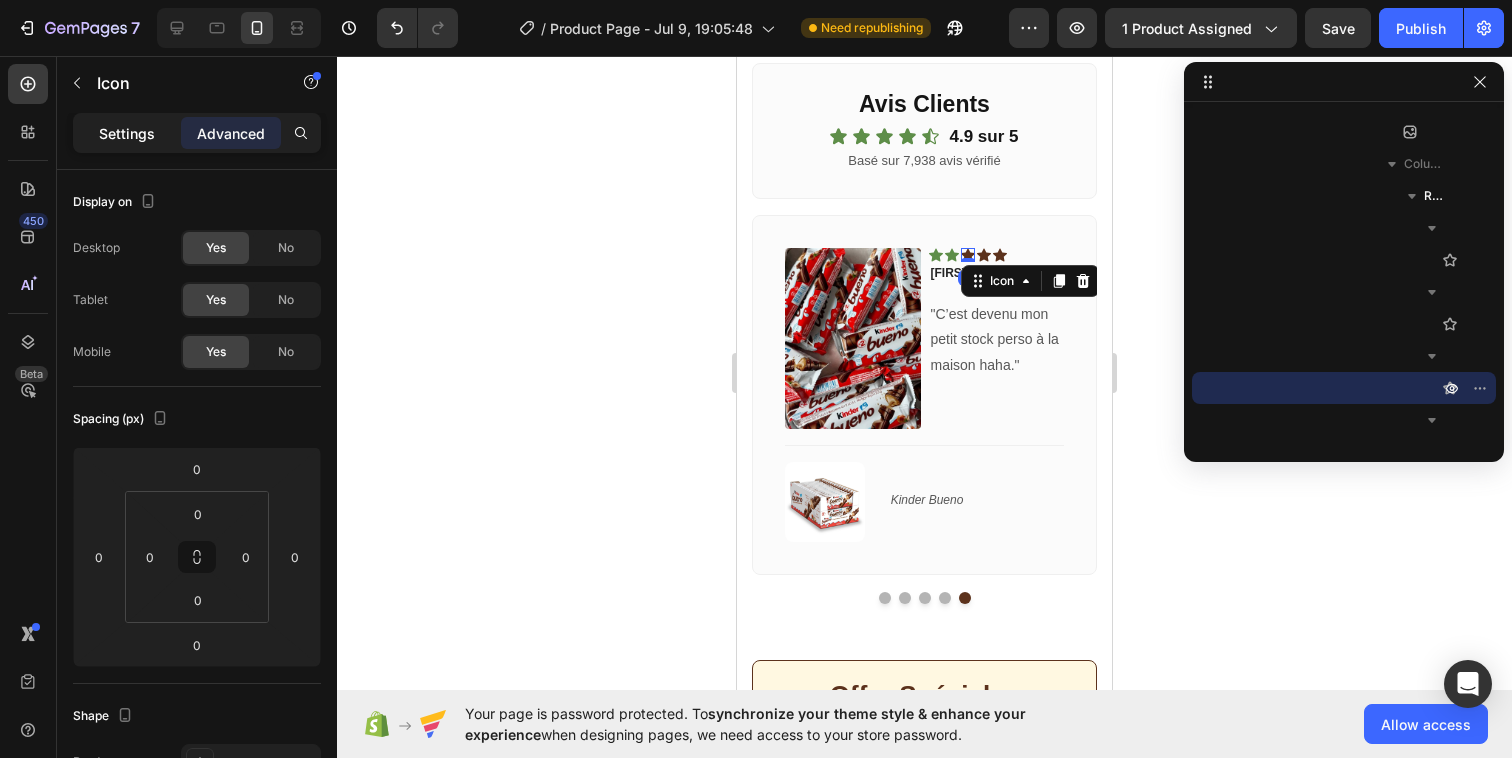 click on "Settings" at bounding box center (127, 133) 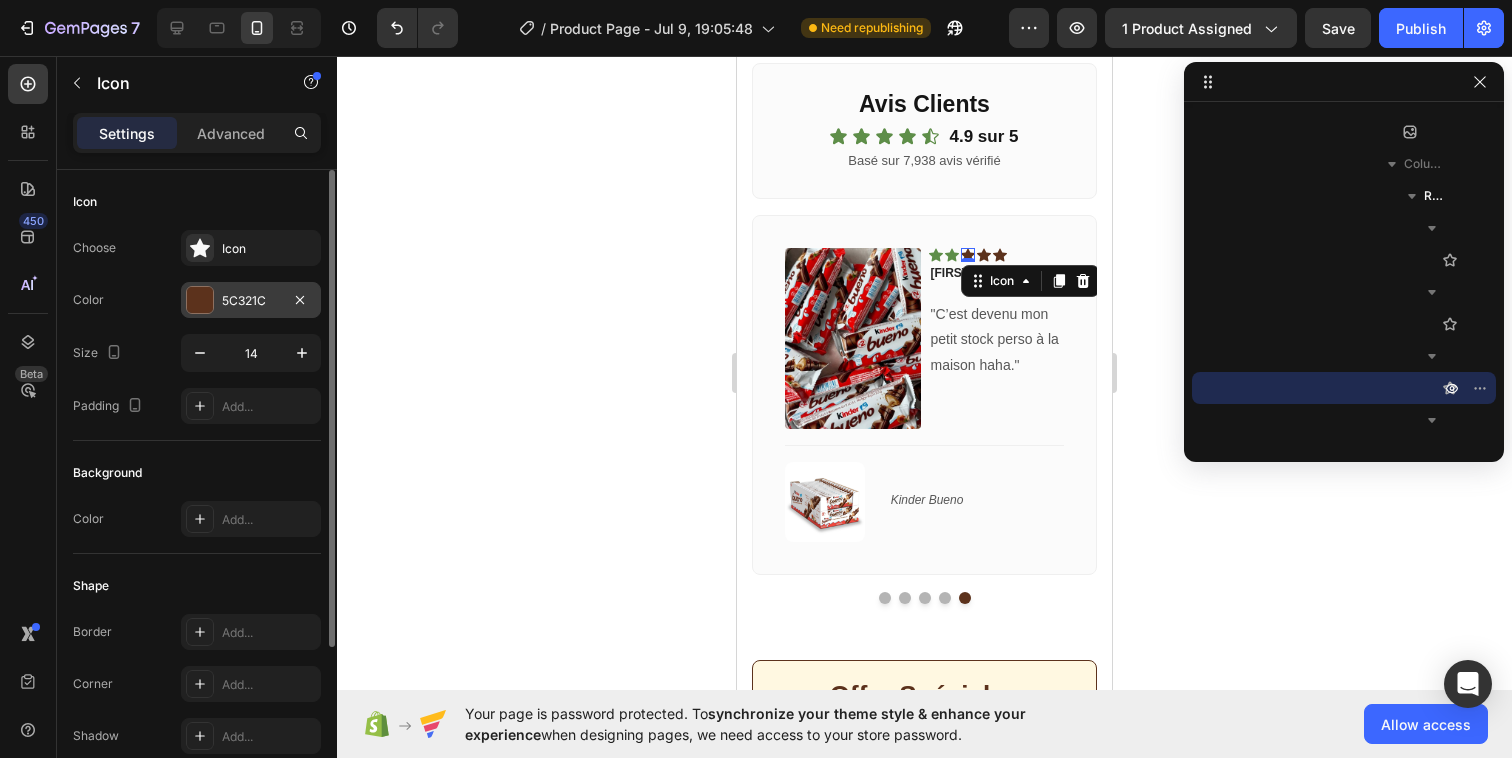 click on "5C321C" at bounding box center [251, 301] 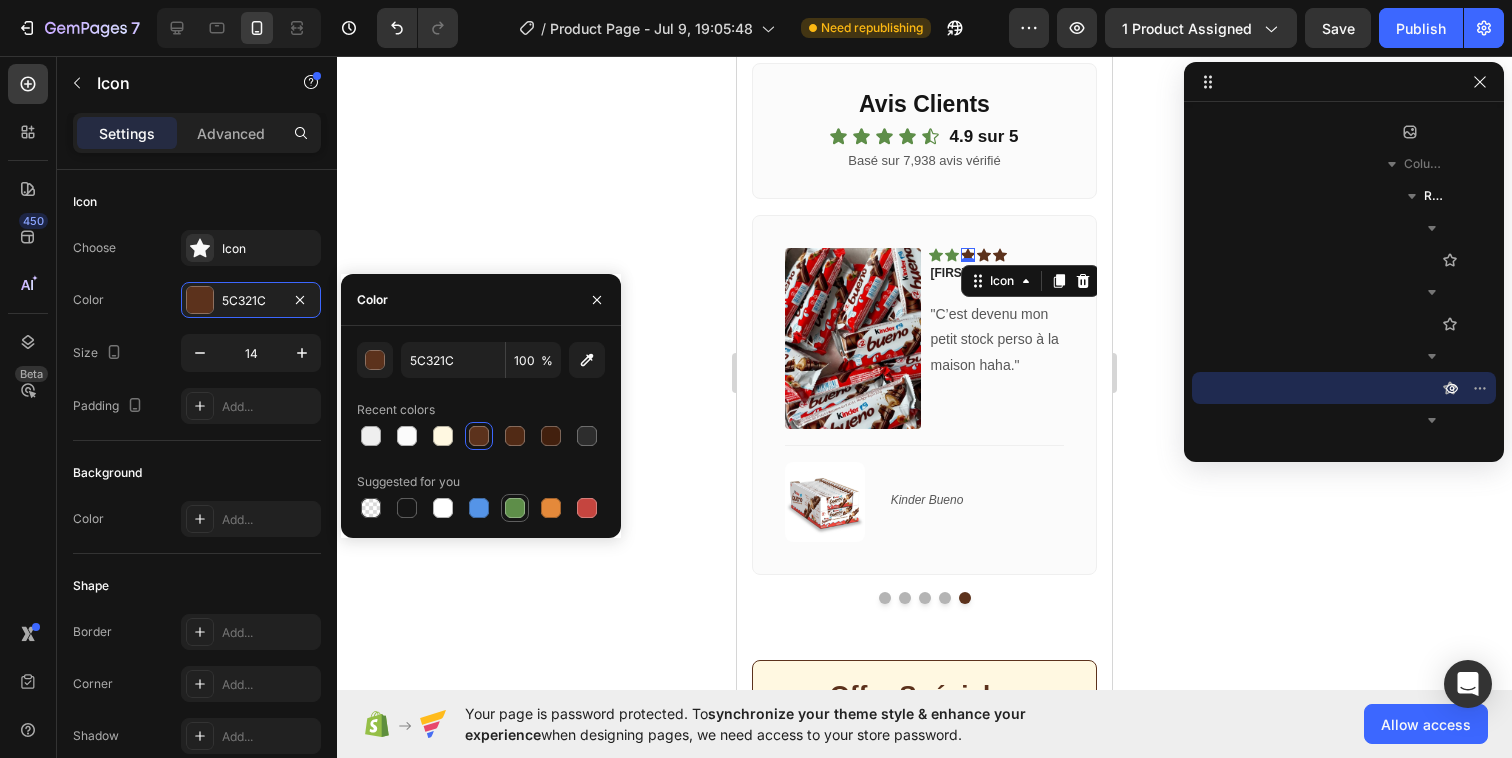 click at bounding box center (515, 508) 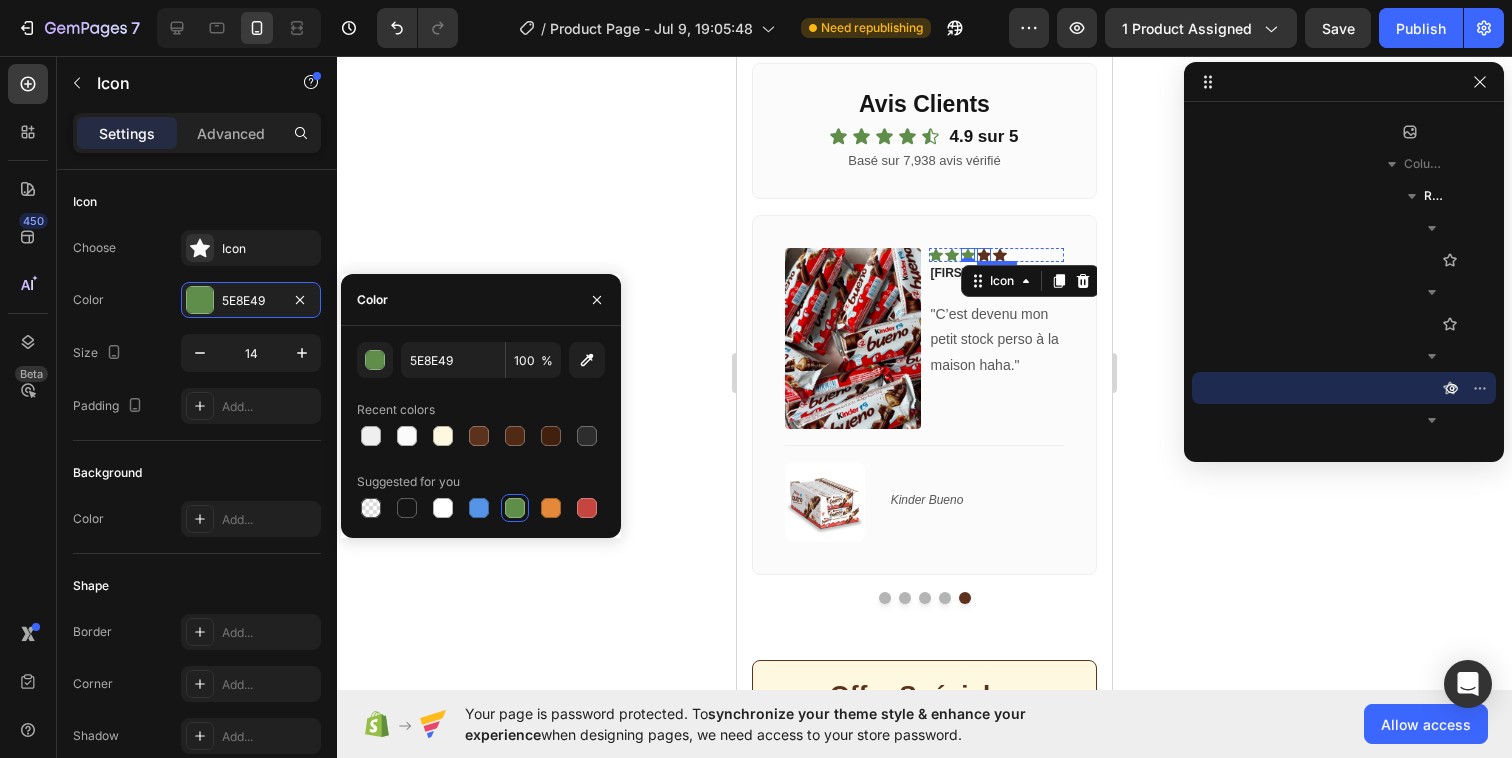click 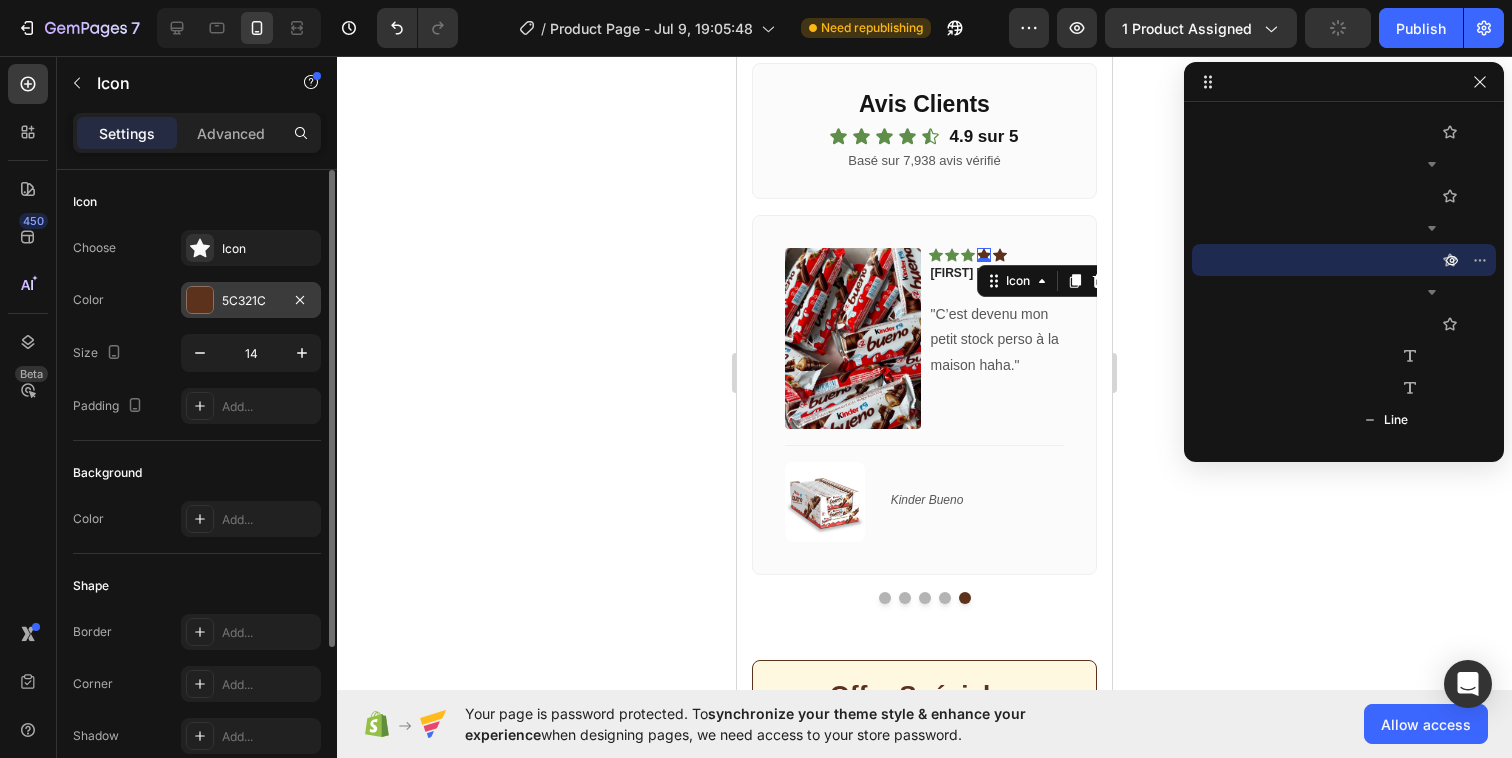 click on "5C321C" at bounding box center (251, 300) 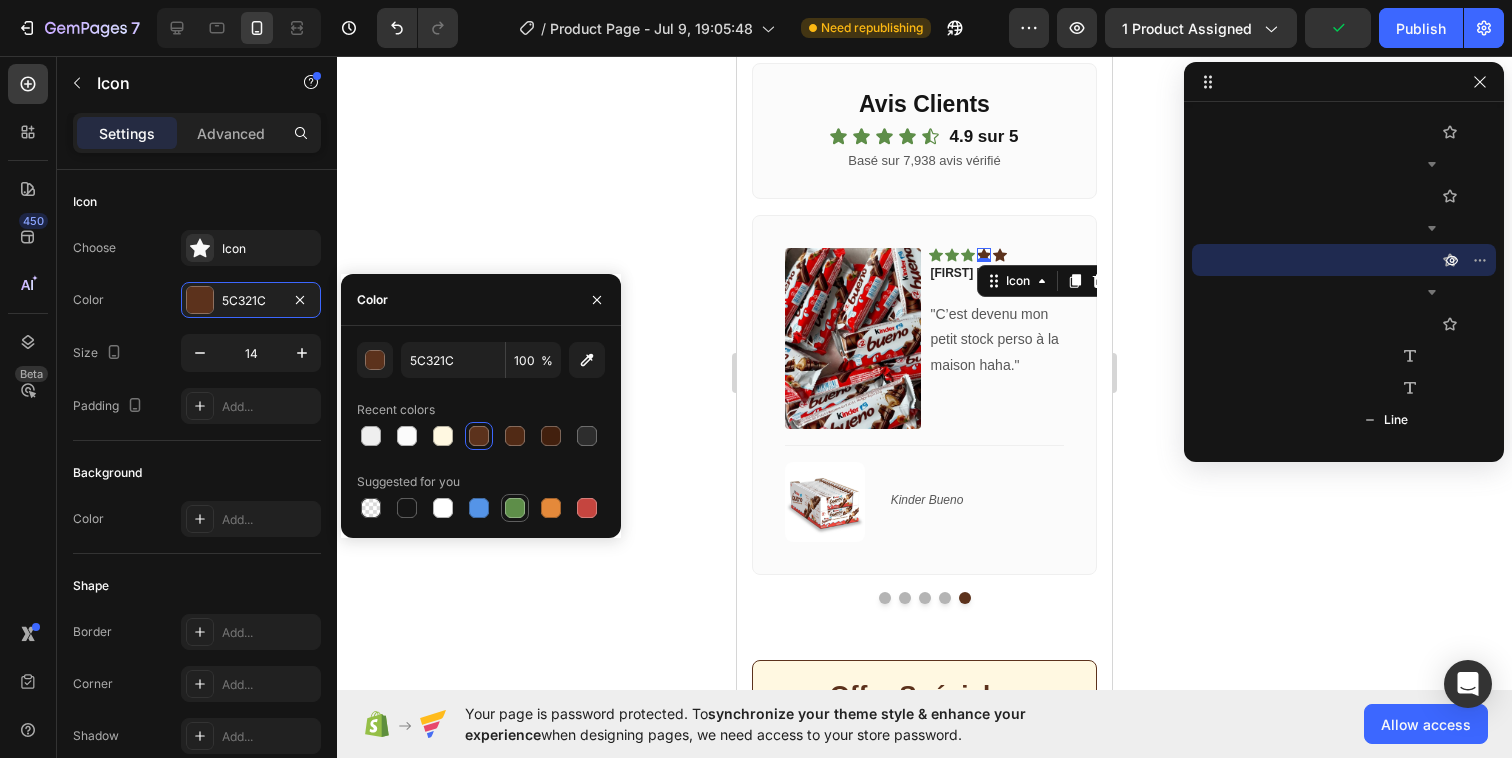 click at bounding box center [515, 508] 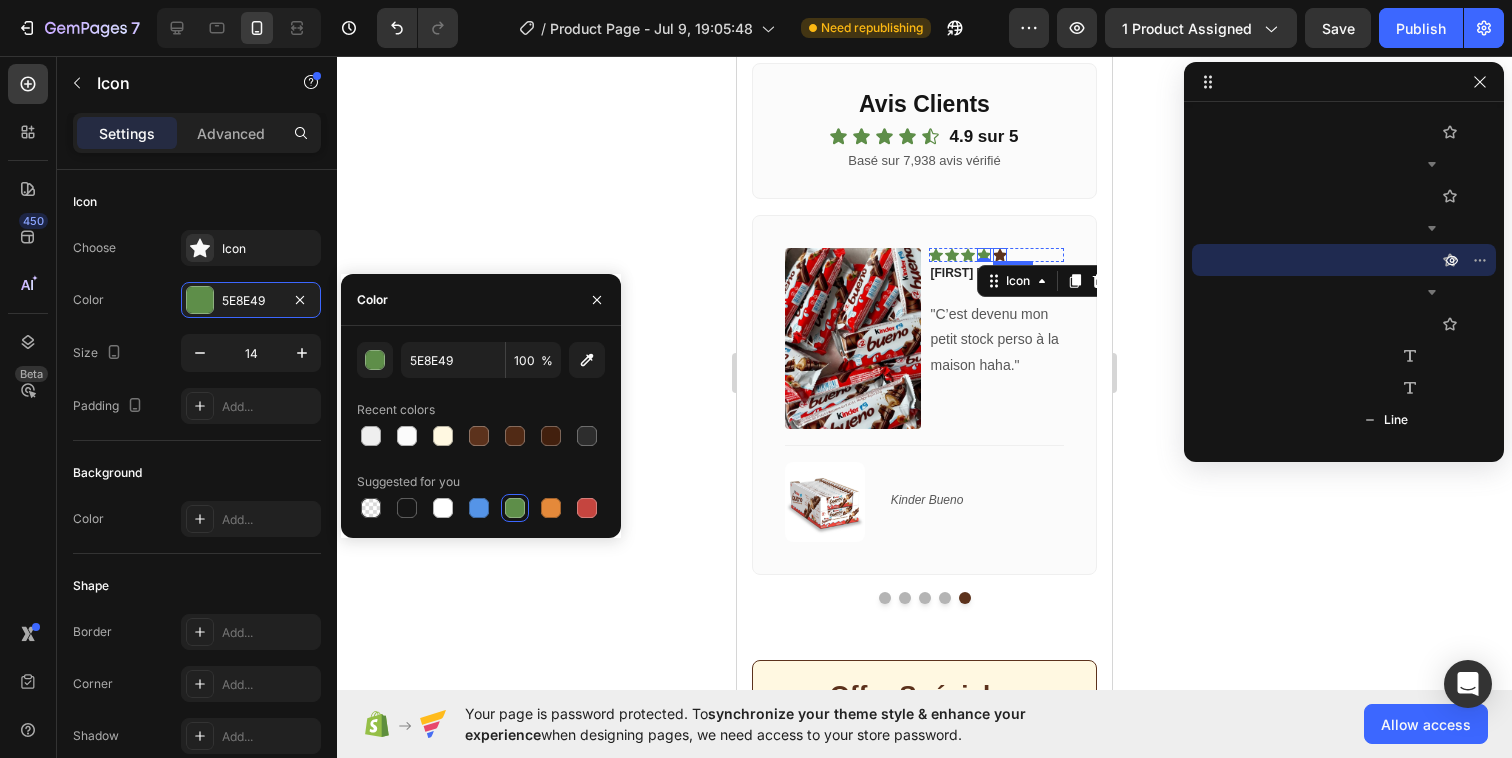 click on "Icon" at bounding box center [1000, 255] 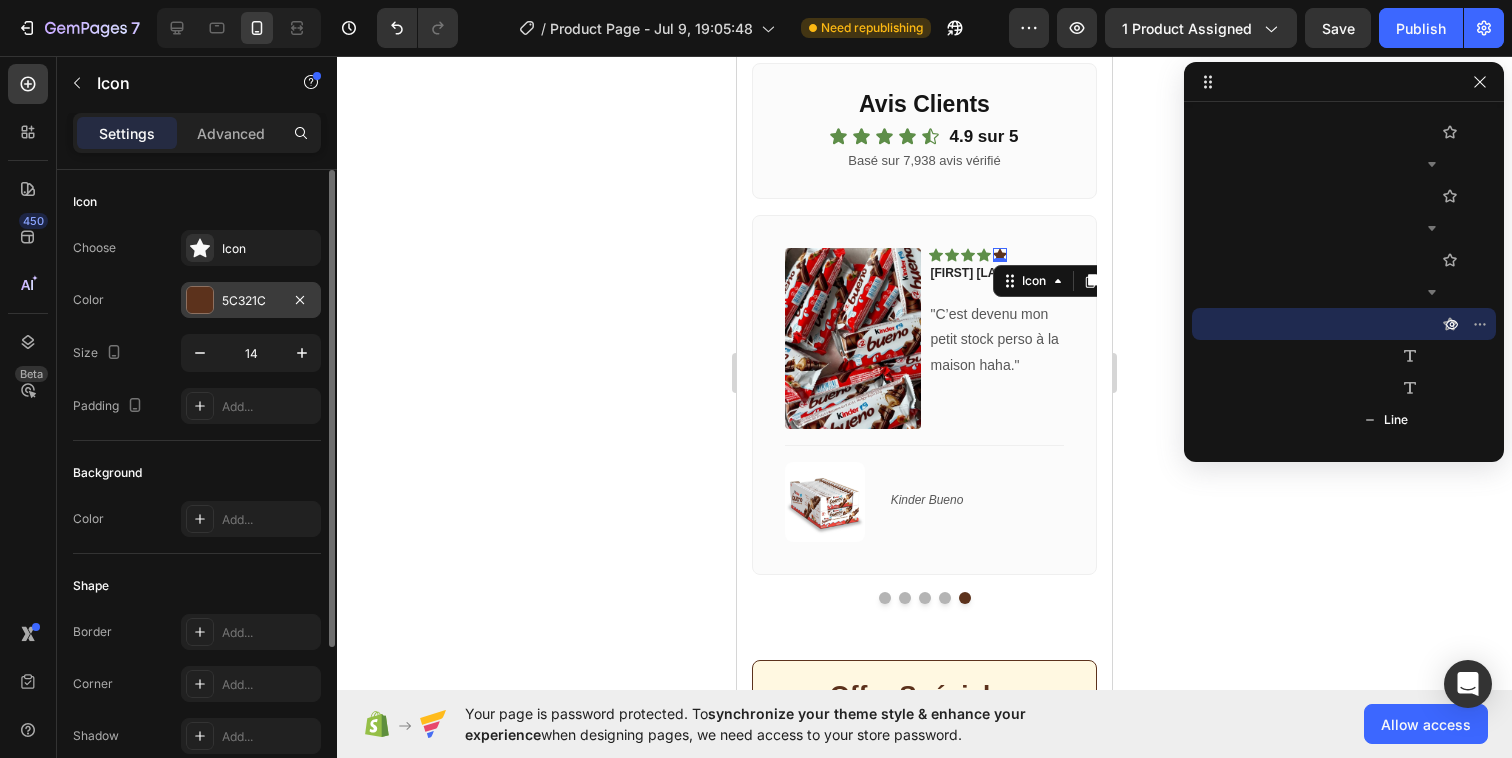 click at bounding box center (200, 300) 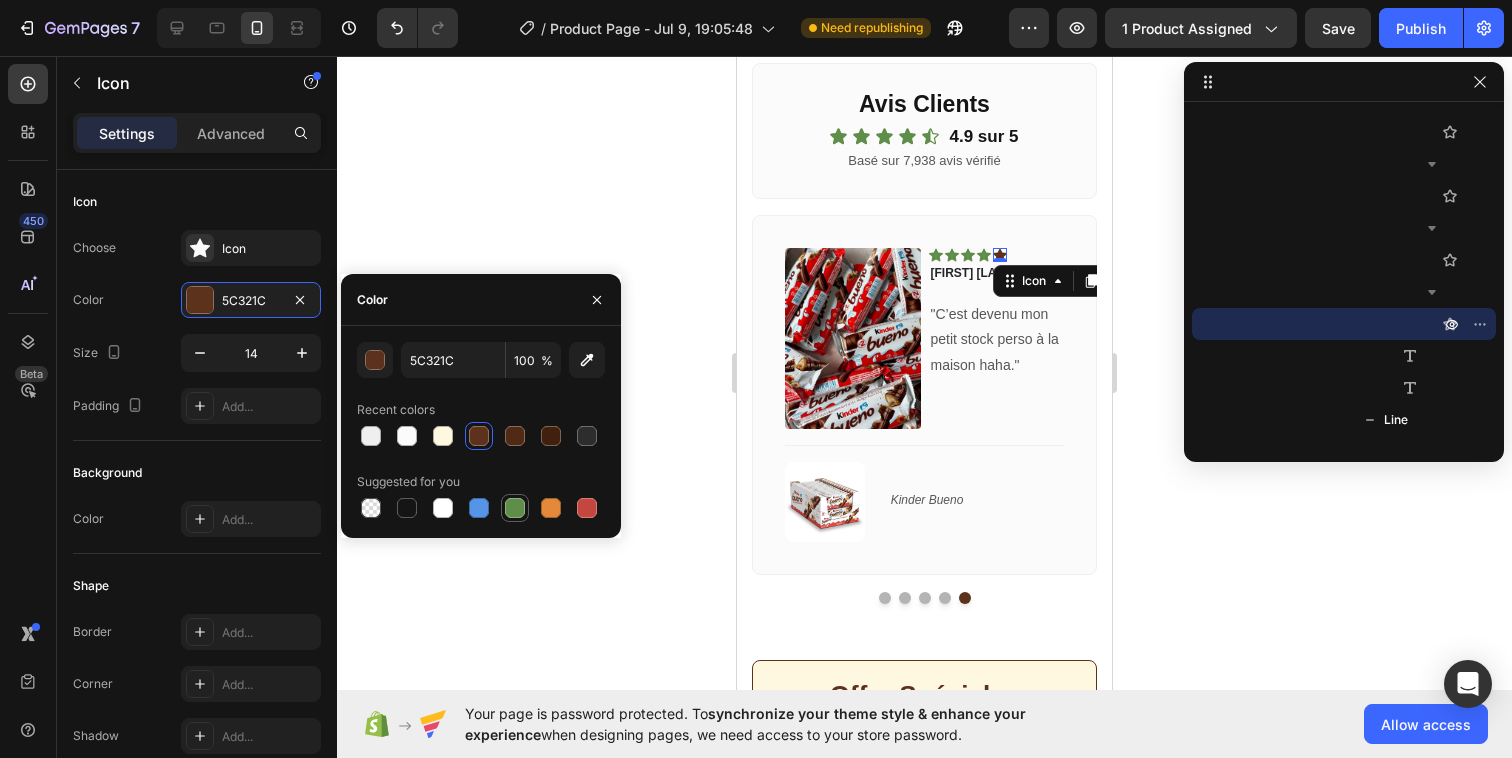 click at bounding box center [515, 508] 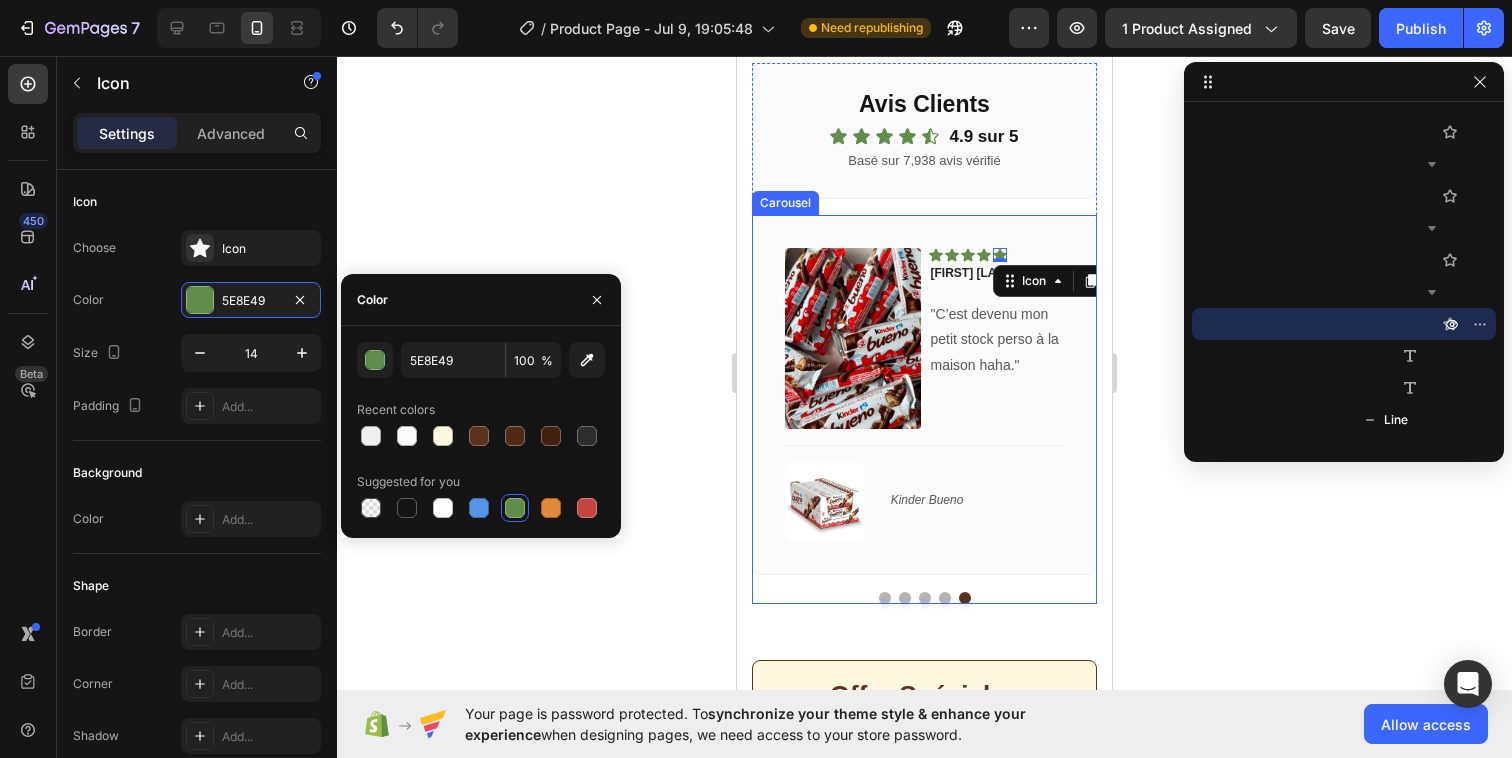 click at bounding box center [924, 598] 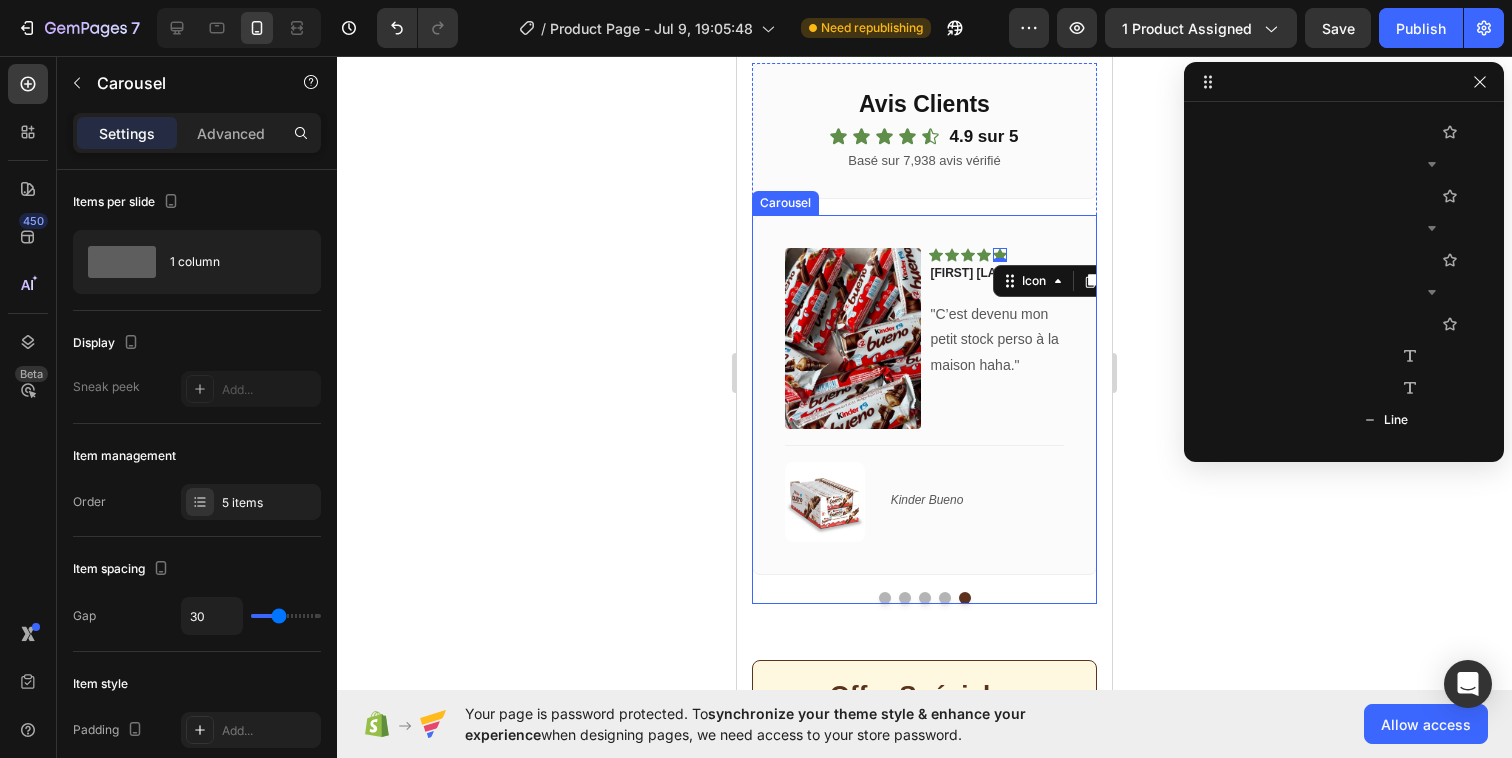scroll, scrollTop: 5882, scrollLeft: 0, axis: vertical 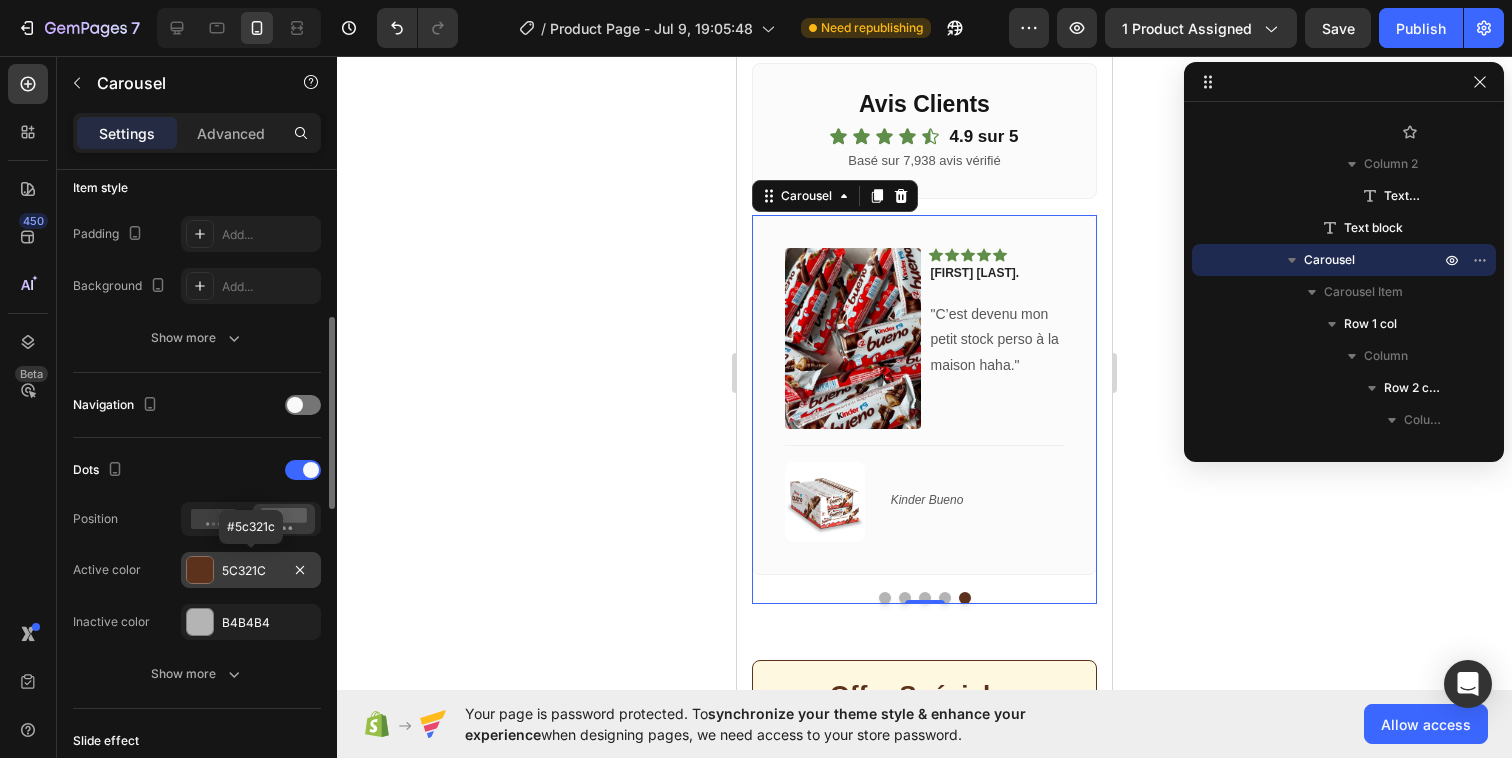 click at bounding box center [200, 570] 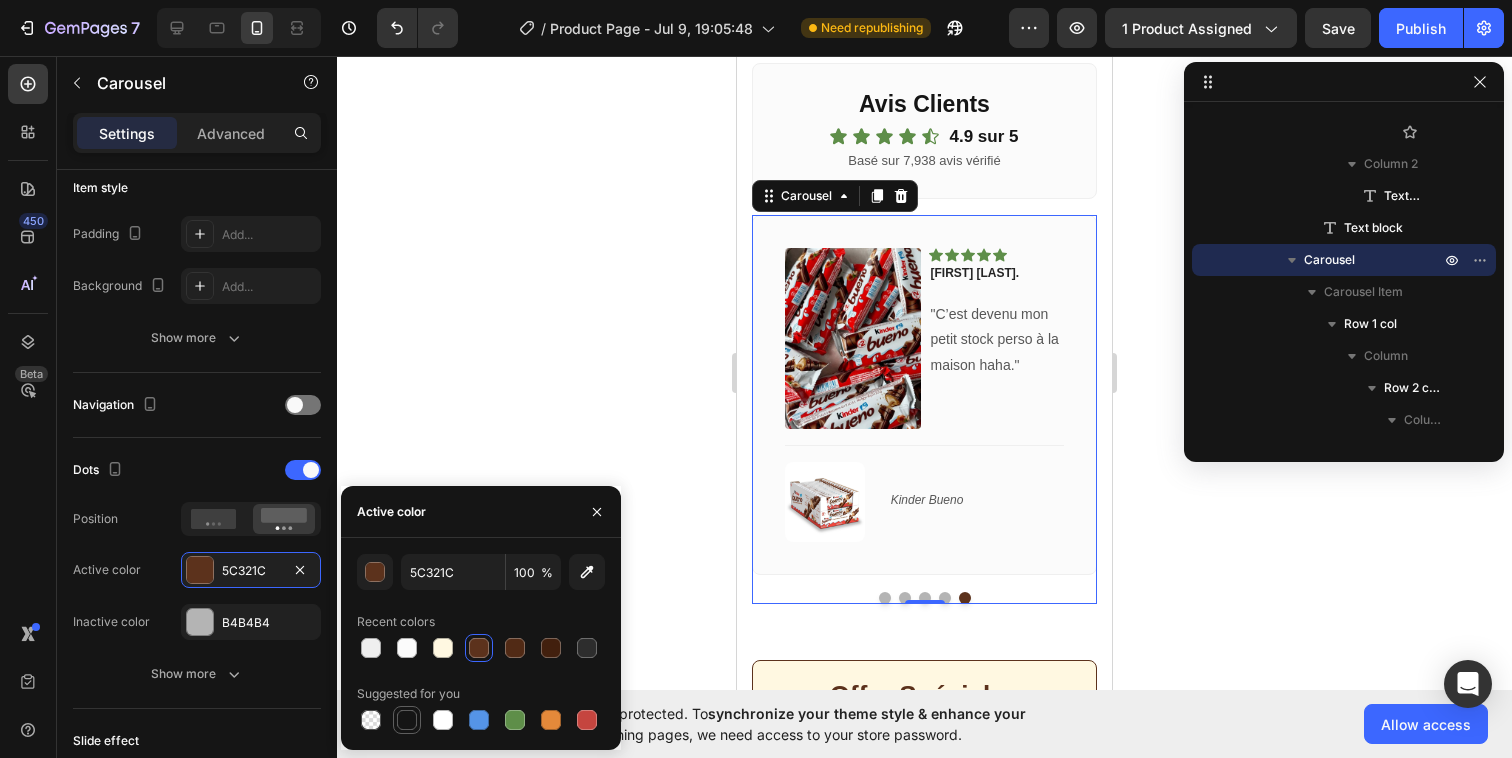 click at bounding box center [407, 720] 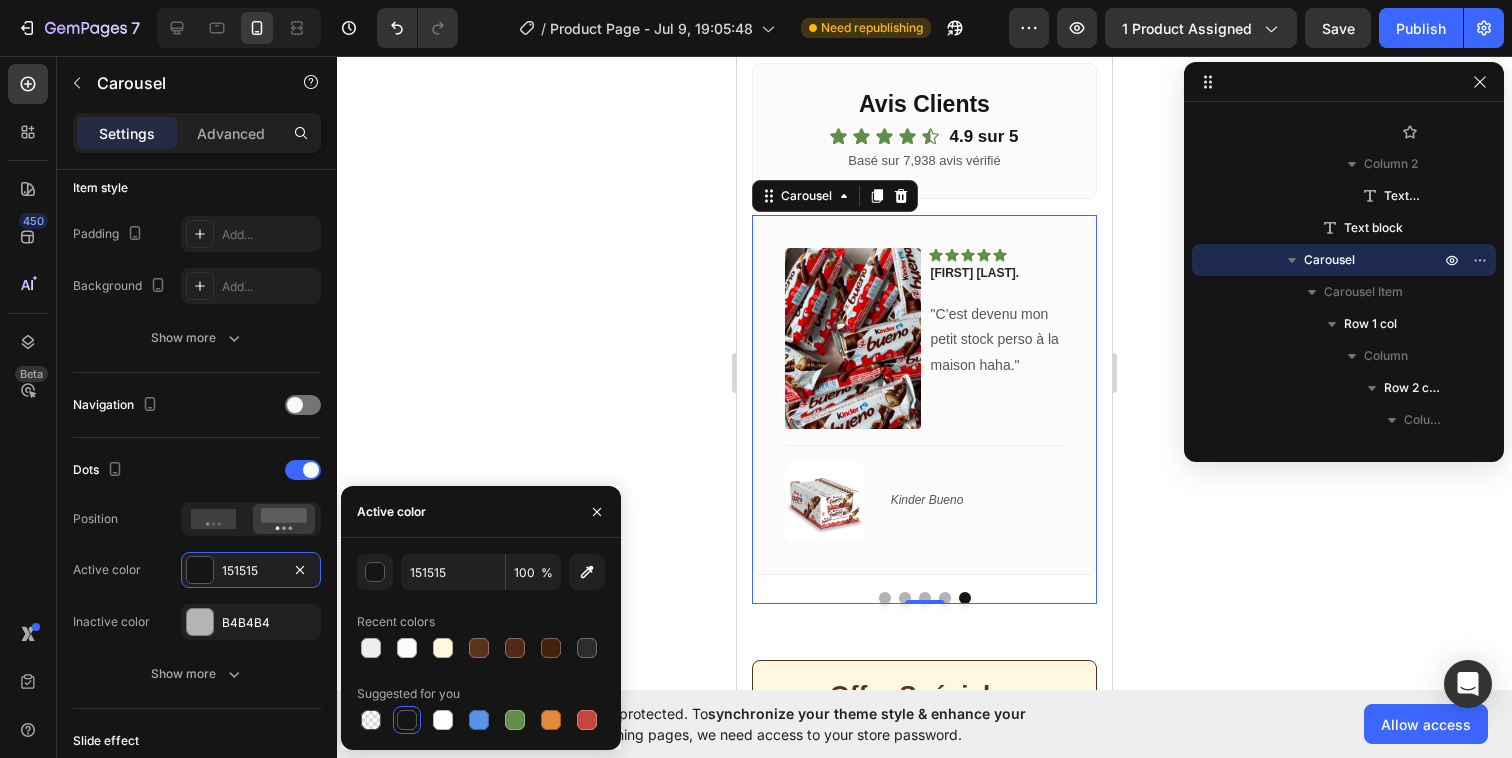 click 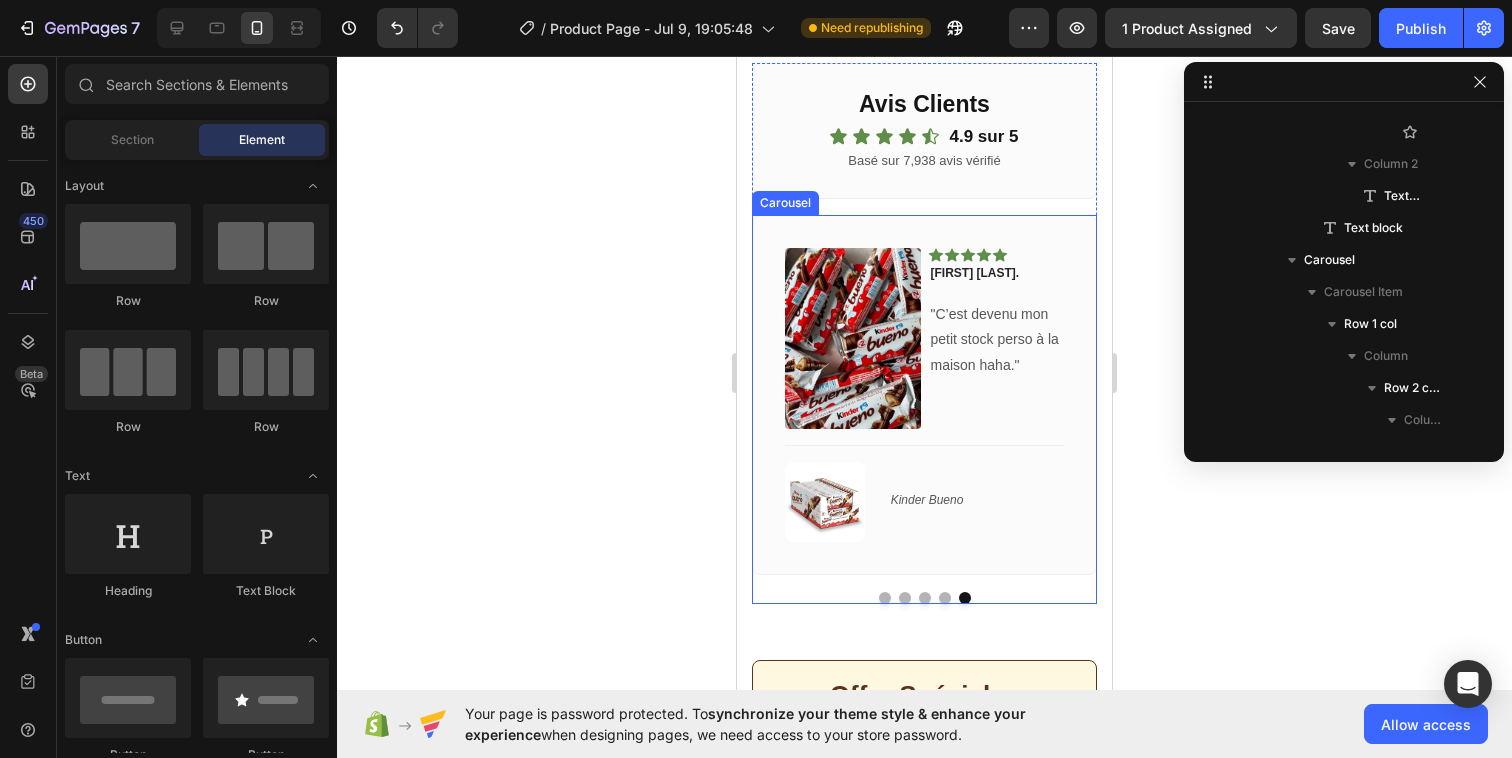 click at bounding box center (885, 598) 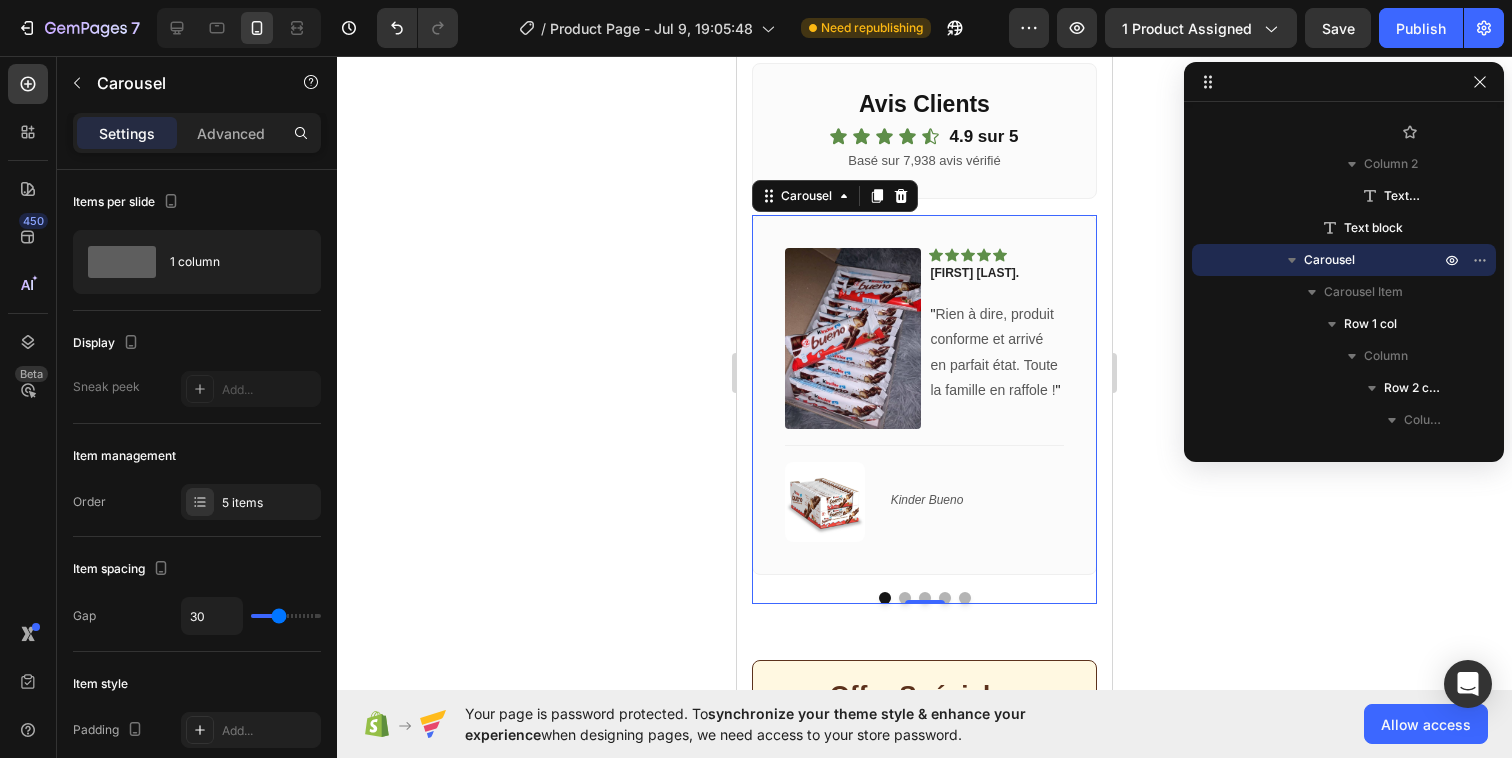 click 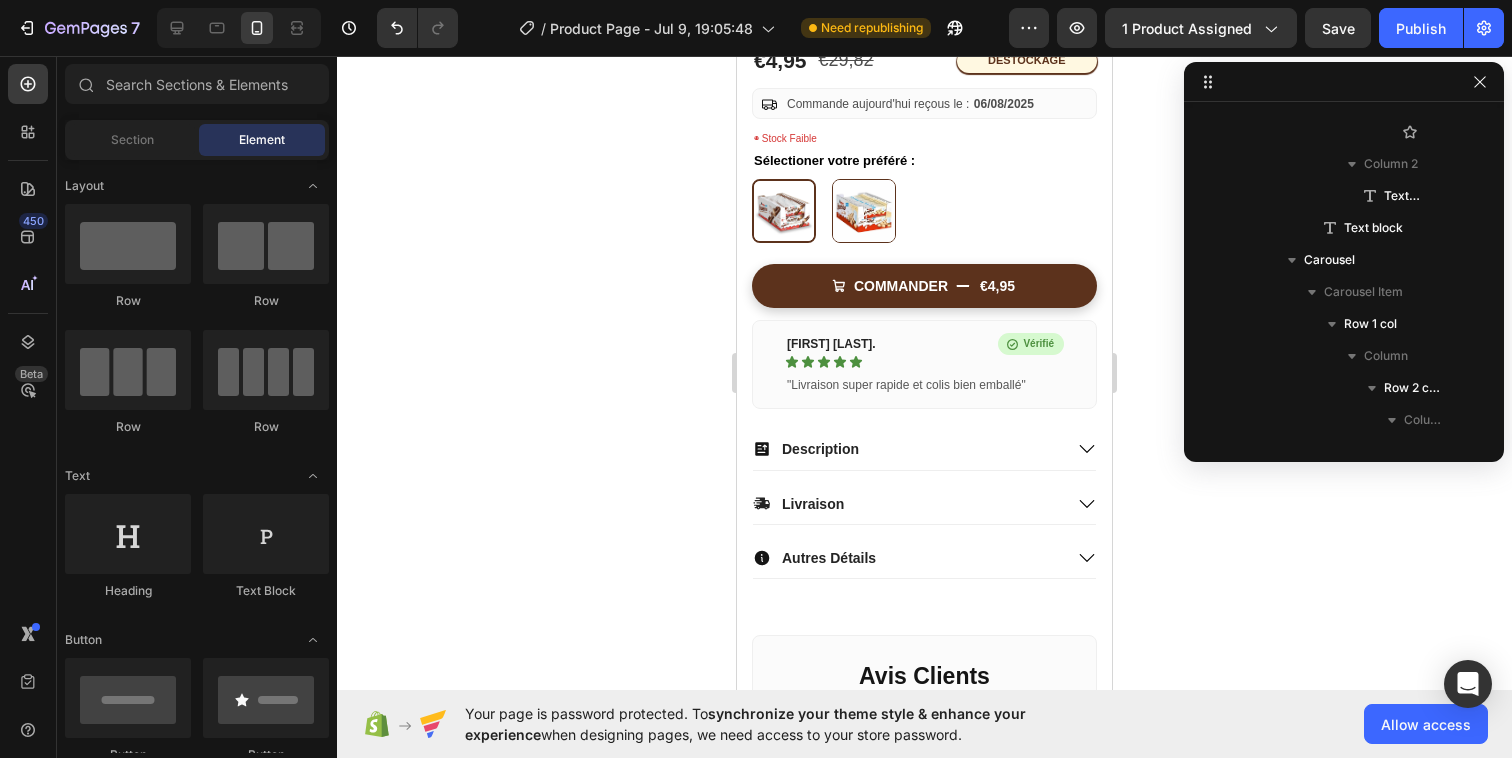 scroll, scrollTop: 465, scrollLeft: 0, axis: vertical 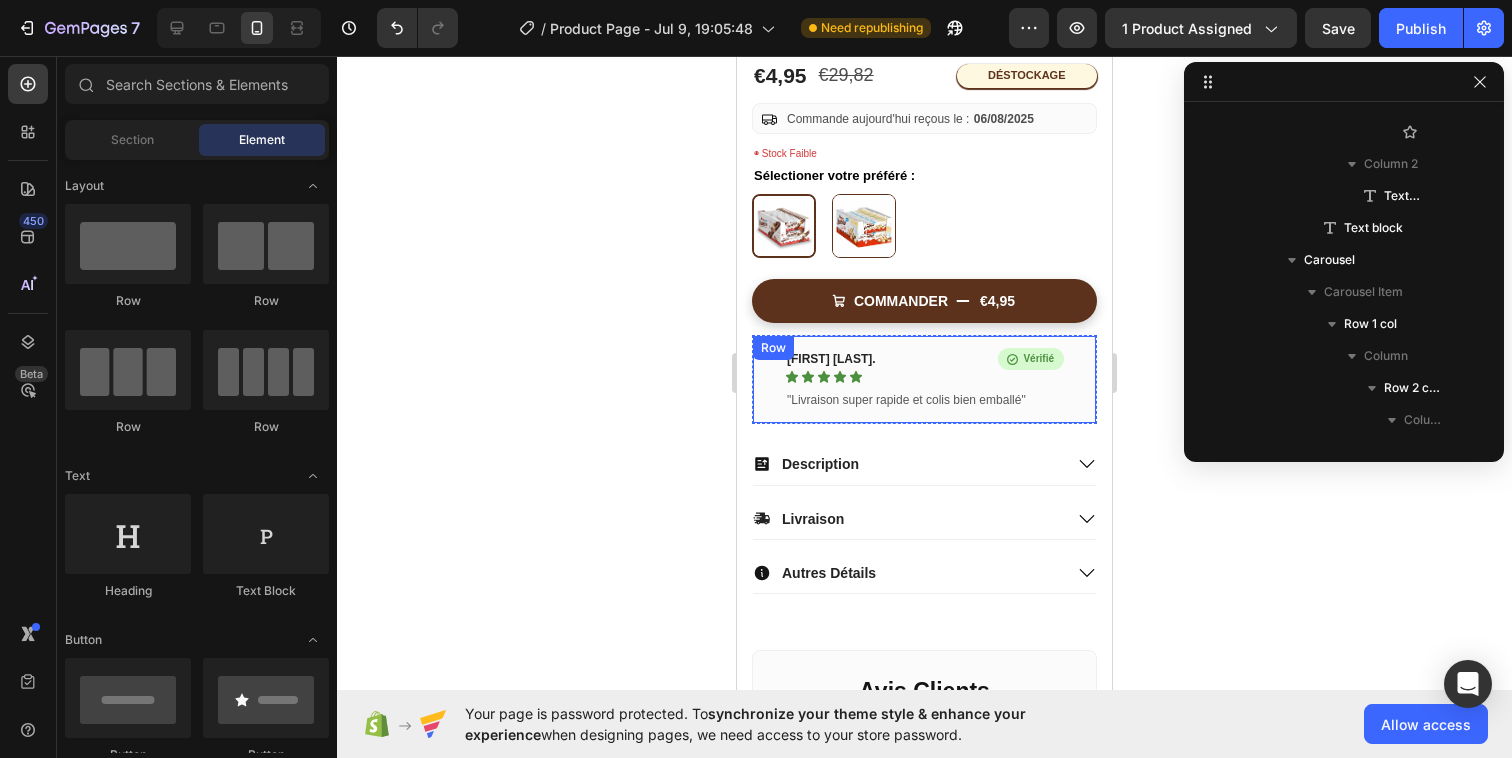 click on "[FIRST] [LAST]. Text block
Icon
Icon
Icon
Icon
Icon Row
Icon Vérifié Text Block Row Row "Livraison super rapide et colis bien emballé" Text block Row" at bounding box center [924, 379] 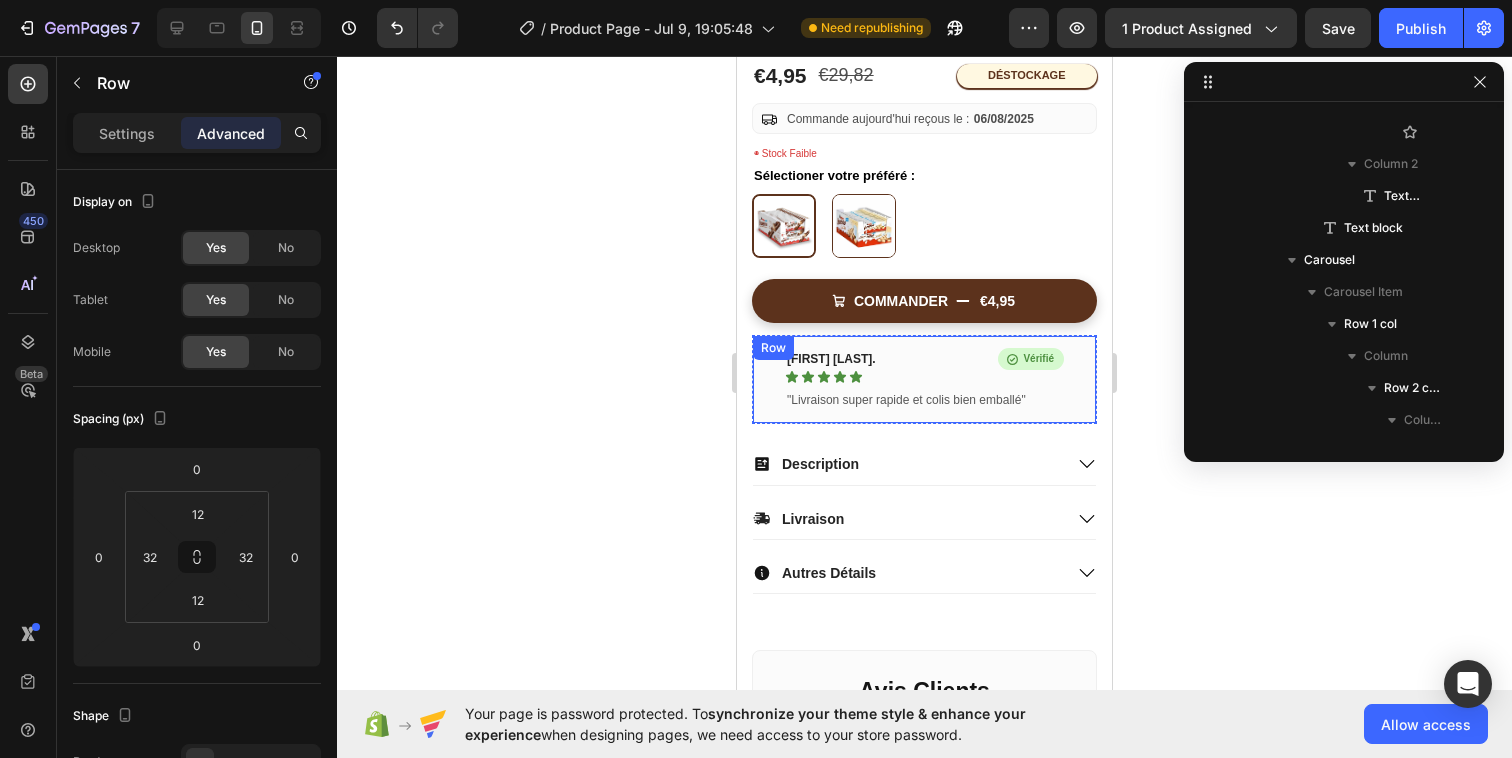 scroll, scrollTop: 1754, scrollLeft: 0, axis: vertical 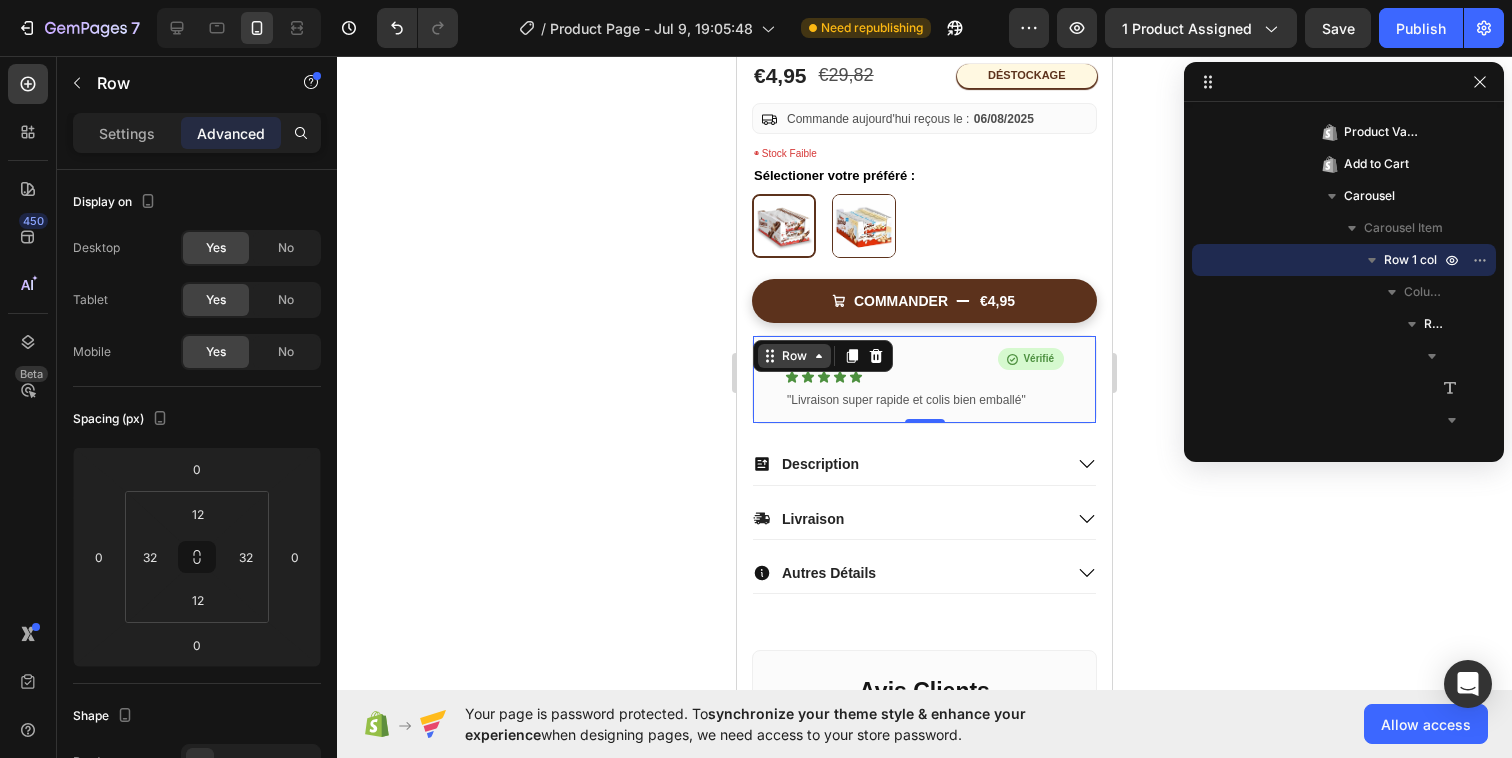 click on "Row" at bounding box center [794, 356] 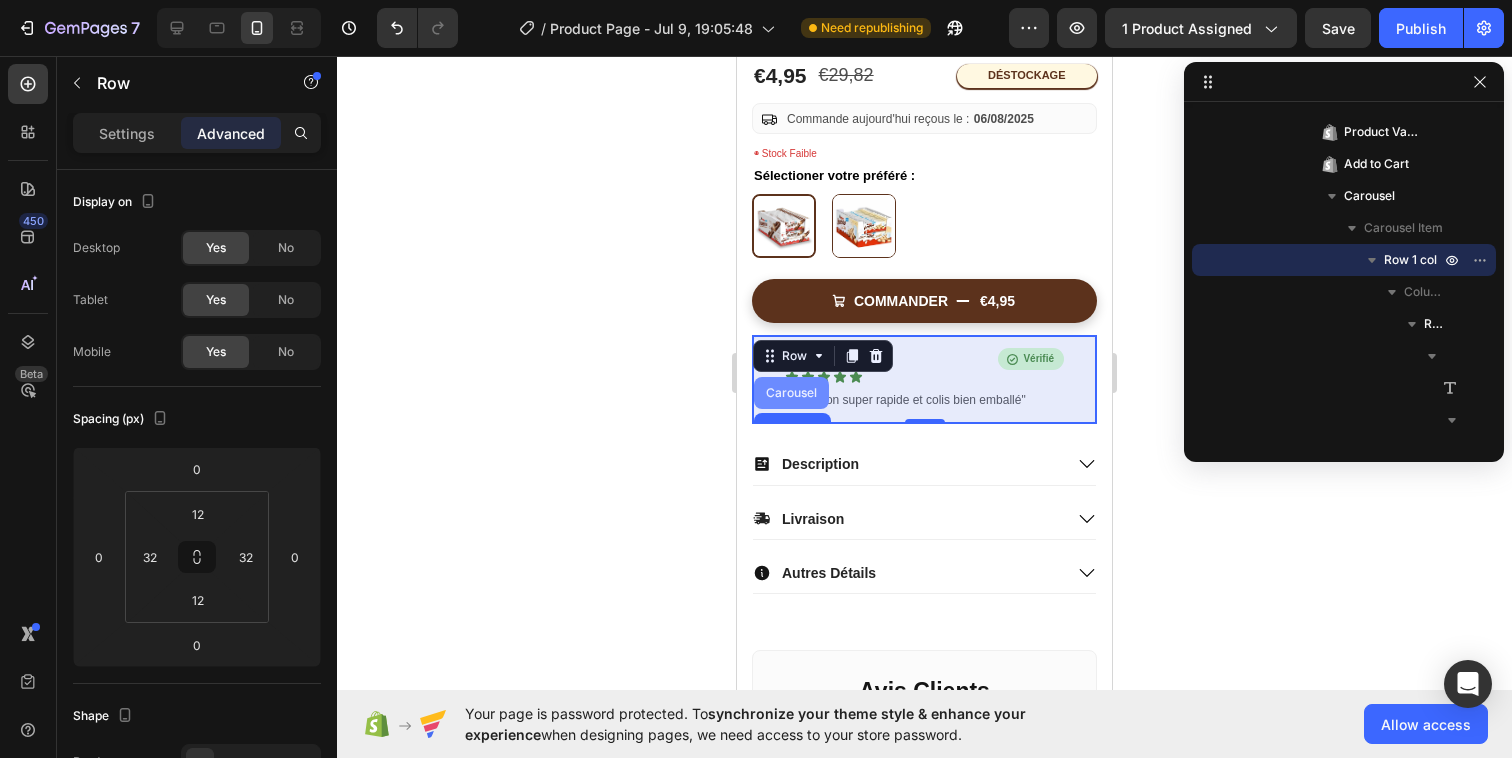 click on "Carousel" at bounding box center [791, 393] 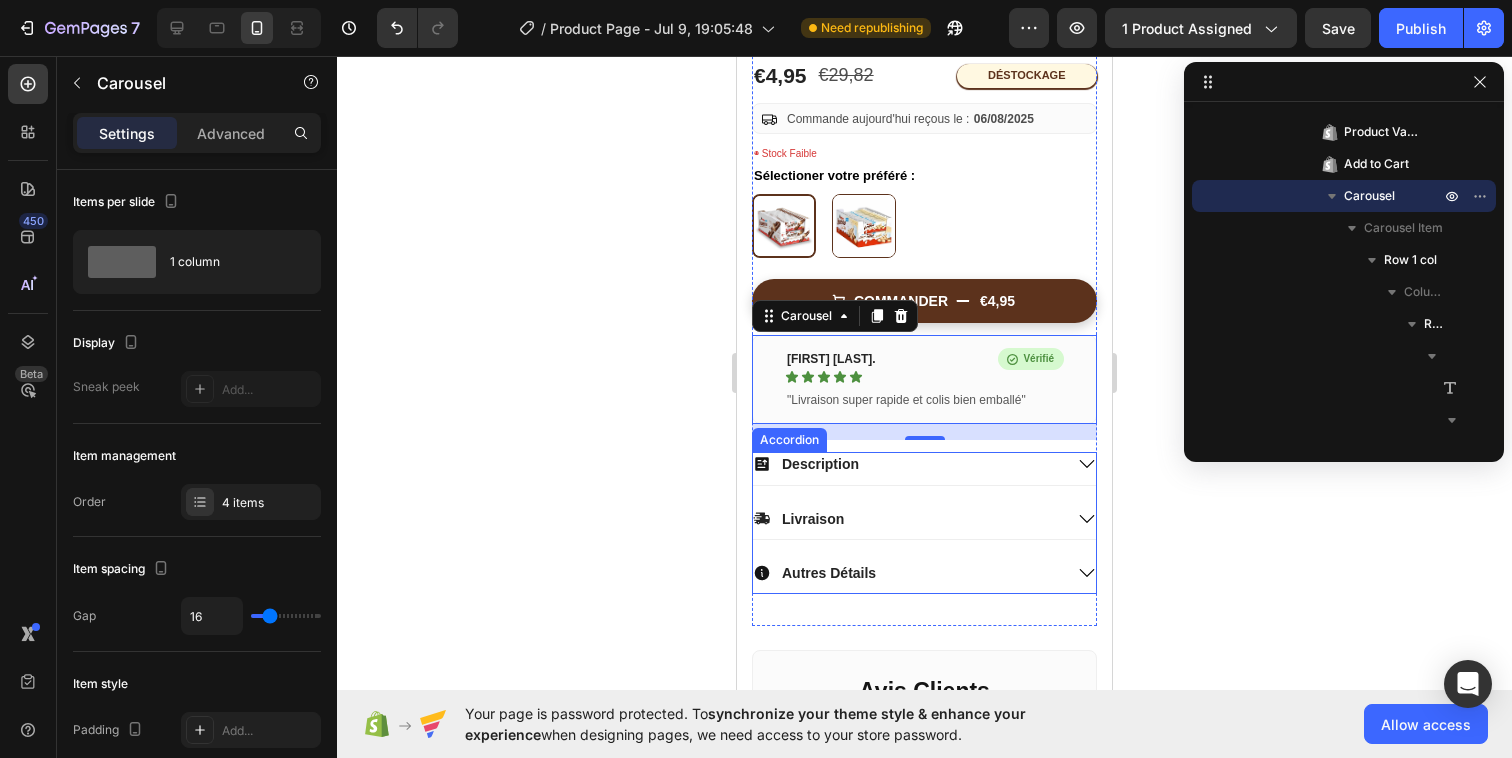 click on "Autres Détails" at bounding box center [924, 577] 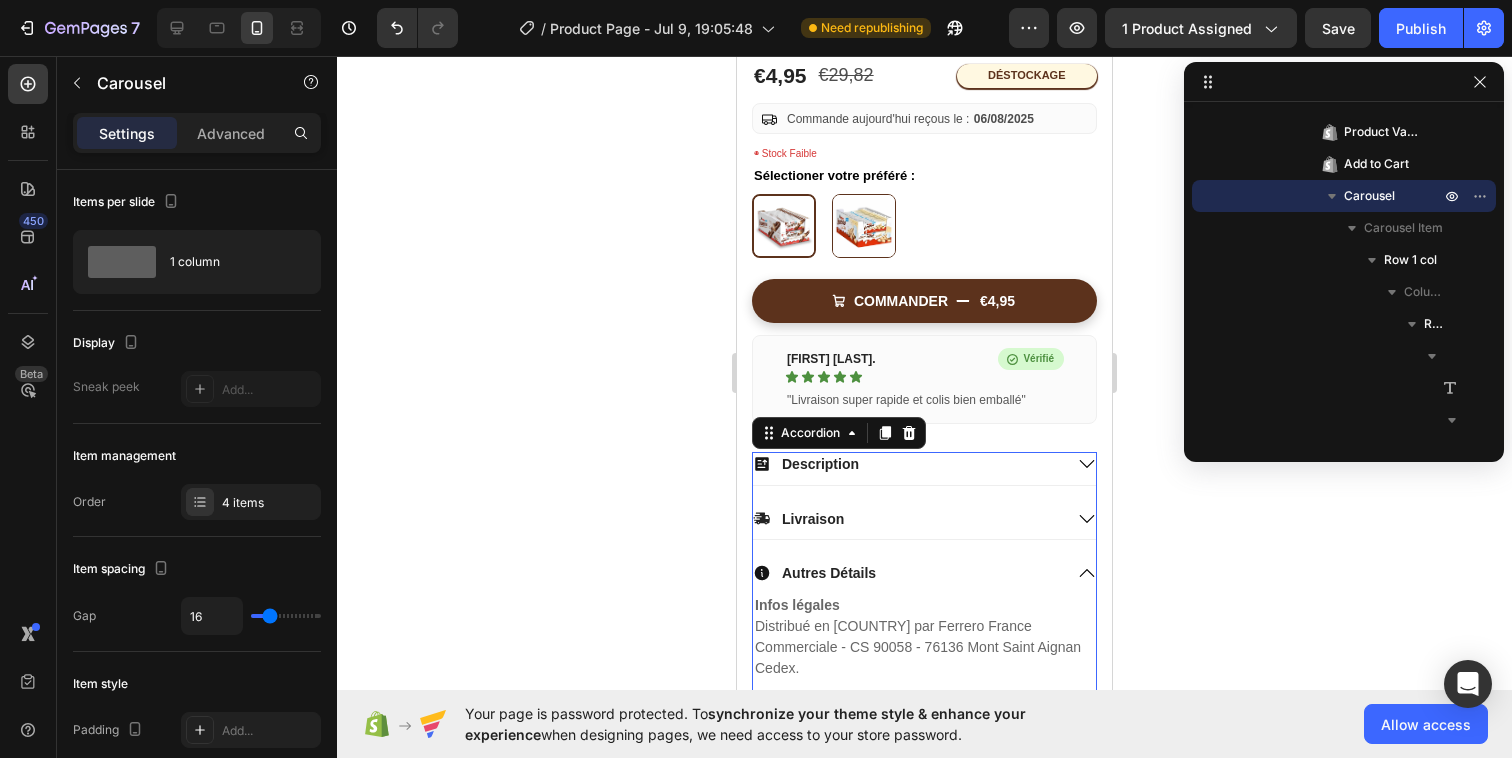 scroll, scrollTop: 4794, scrollLeft: 0, axis: vertical 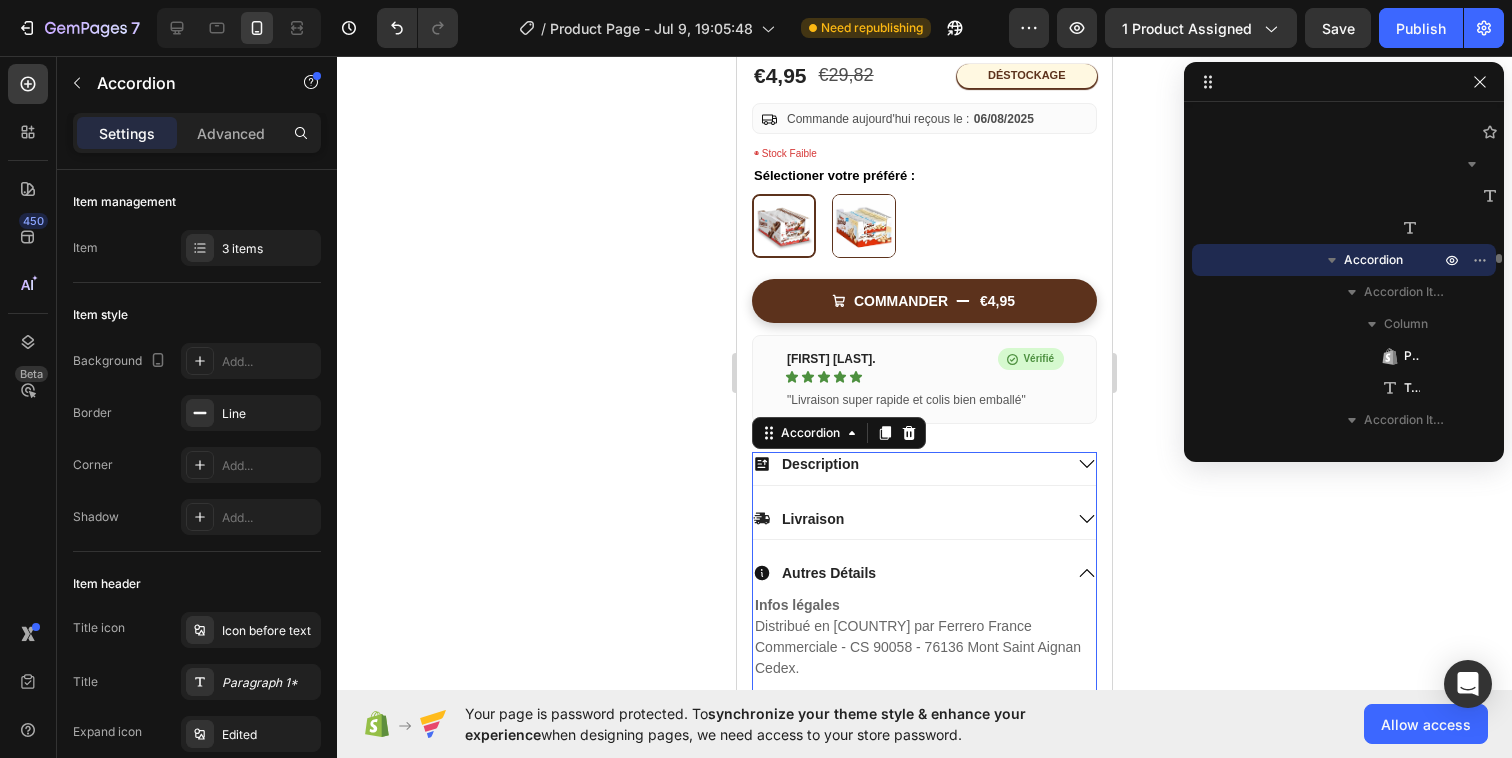 click on "Autres Détails" at bounding box center (924, 577) 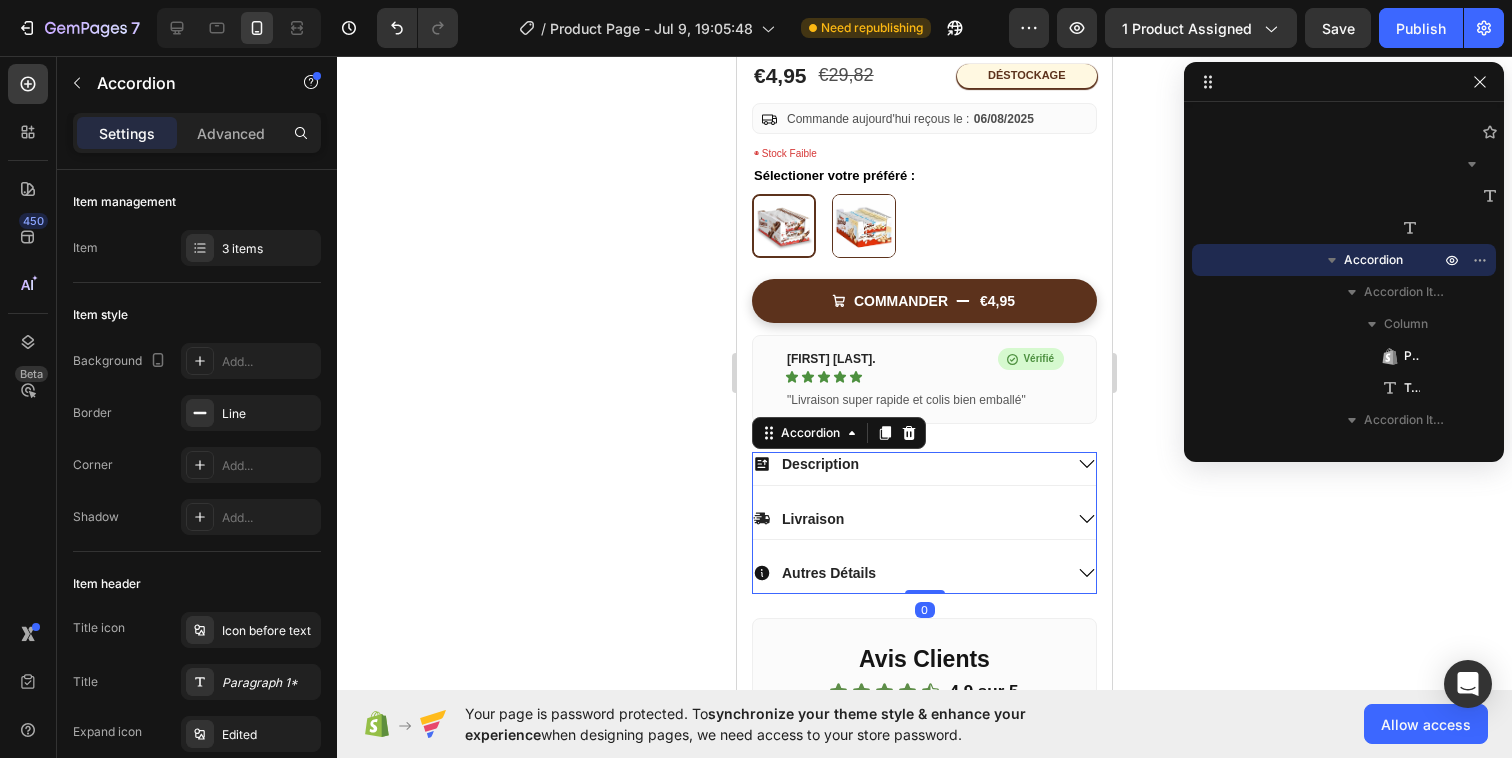 drag, startPoint x: 934, startPoint y: 622, endPoint x: 936, endPoint y: 584, distance: 38.052597 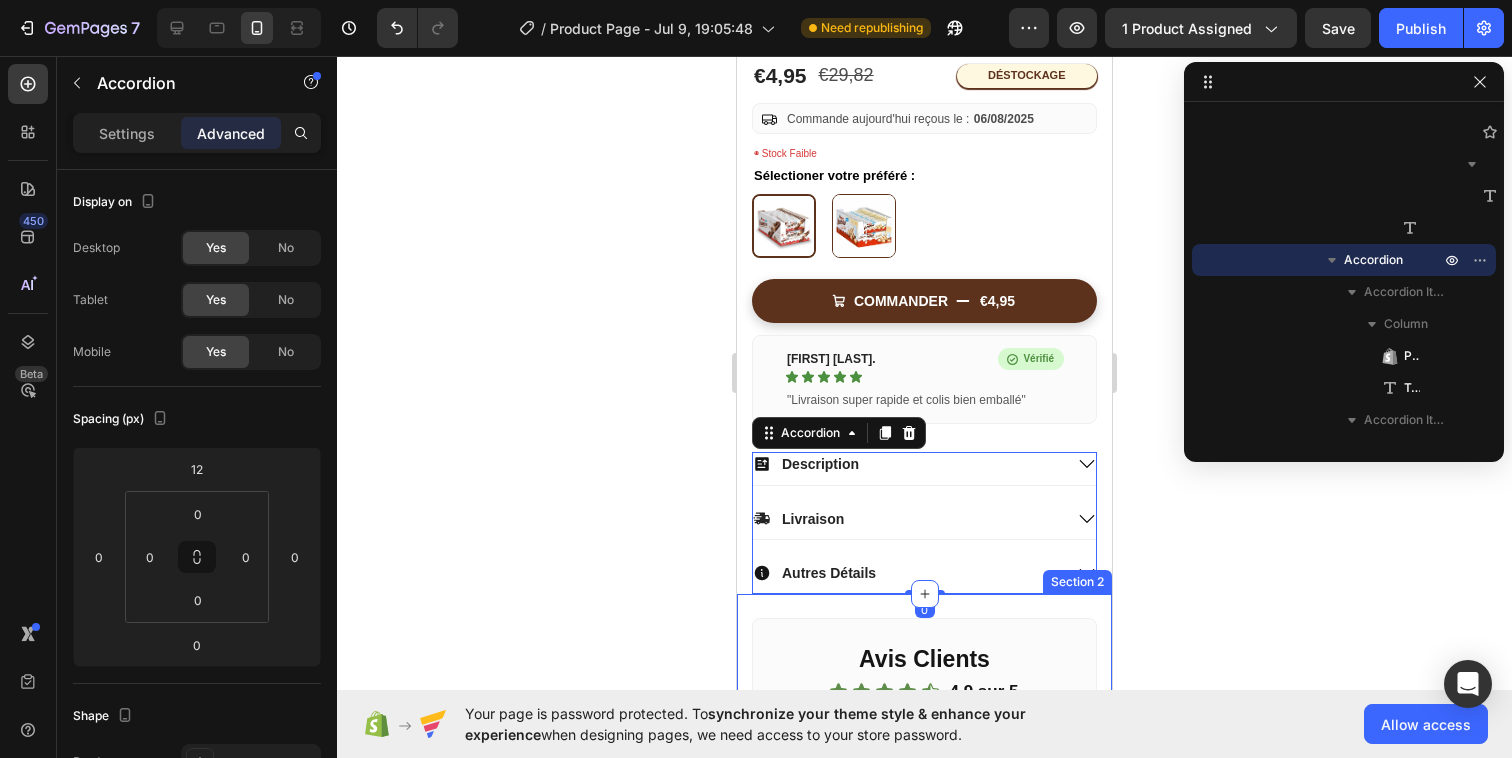 click on "Avis Clients Heading Icon Icon Icon Icon Icon Icon List 4.9 sur 5 Text block Row Basé sur 7,938 avis vérifié  Text block Row Image
Icon
Icon
Icon
Icon
Icon Row Théo J. Text block " Rien à dire, produit conforme et arrivé en parfait état. Toute la famille en raffole ! " Text block Row                Title Line (P) Images & Gallery Kinder Bueno (P) Title Product Row Image
Icon
Icon
Icon
Icon
Icon Row Elise O. Text block " Super bon plan, ça revient bien moins cher qu'en magasin. Je recommande à 100% . " Text block Row                Title Line (P) Images & Gallery Kinder Bueno (P) Title Product Row Image
Icon
Icon
Icon
Icon
Icon Row Ryan S. Text block “ Livraison rapide, tout était frais et super bien emballé. Parfait. ” Text block Row                Title Row" at bounding box center (924, 888) 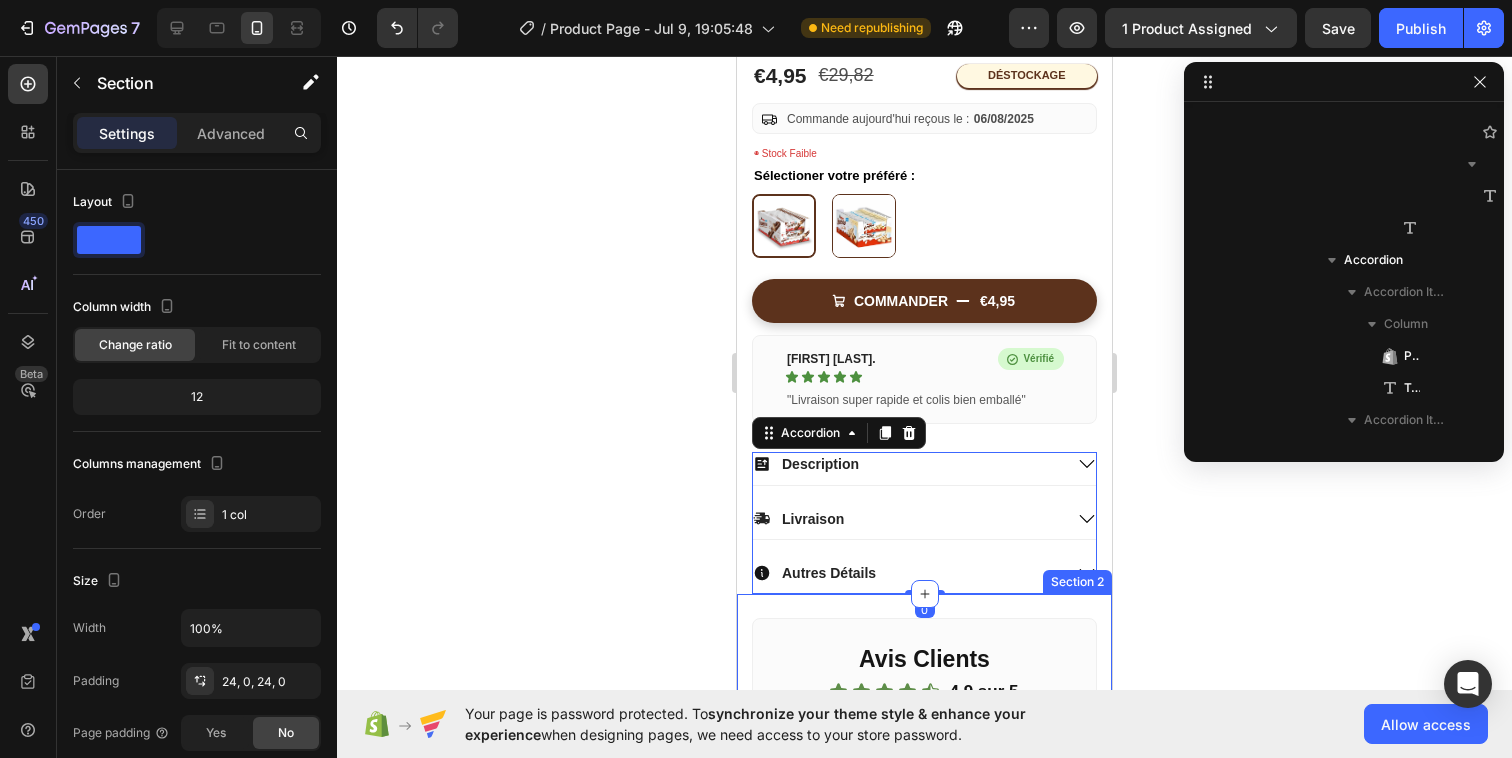 scroll, scrollTop: 5146, scrollLeft: 0, axis: vertical 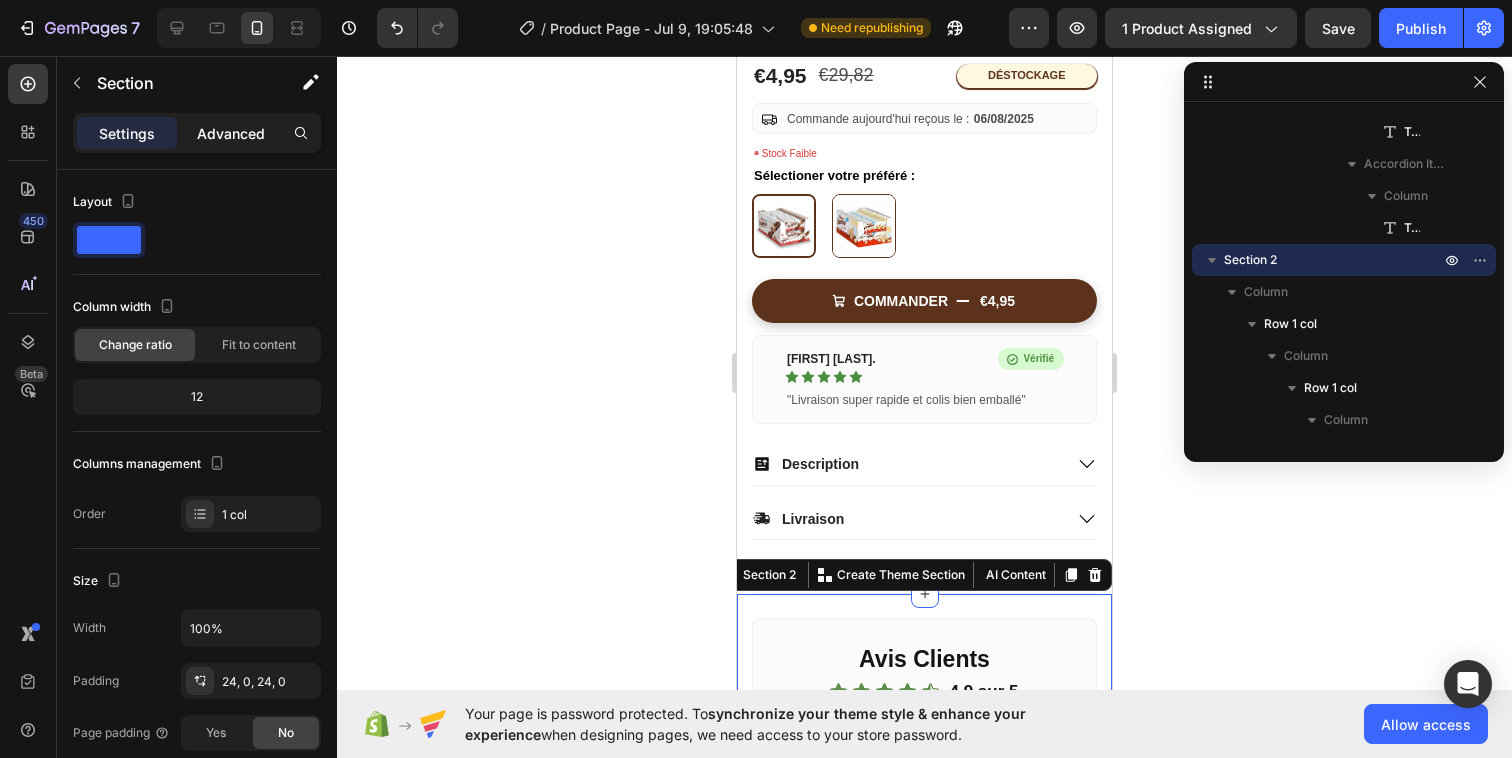 click on "Advanced" at bounding box center [231, 133] 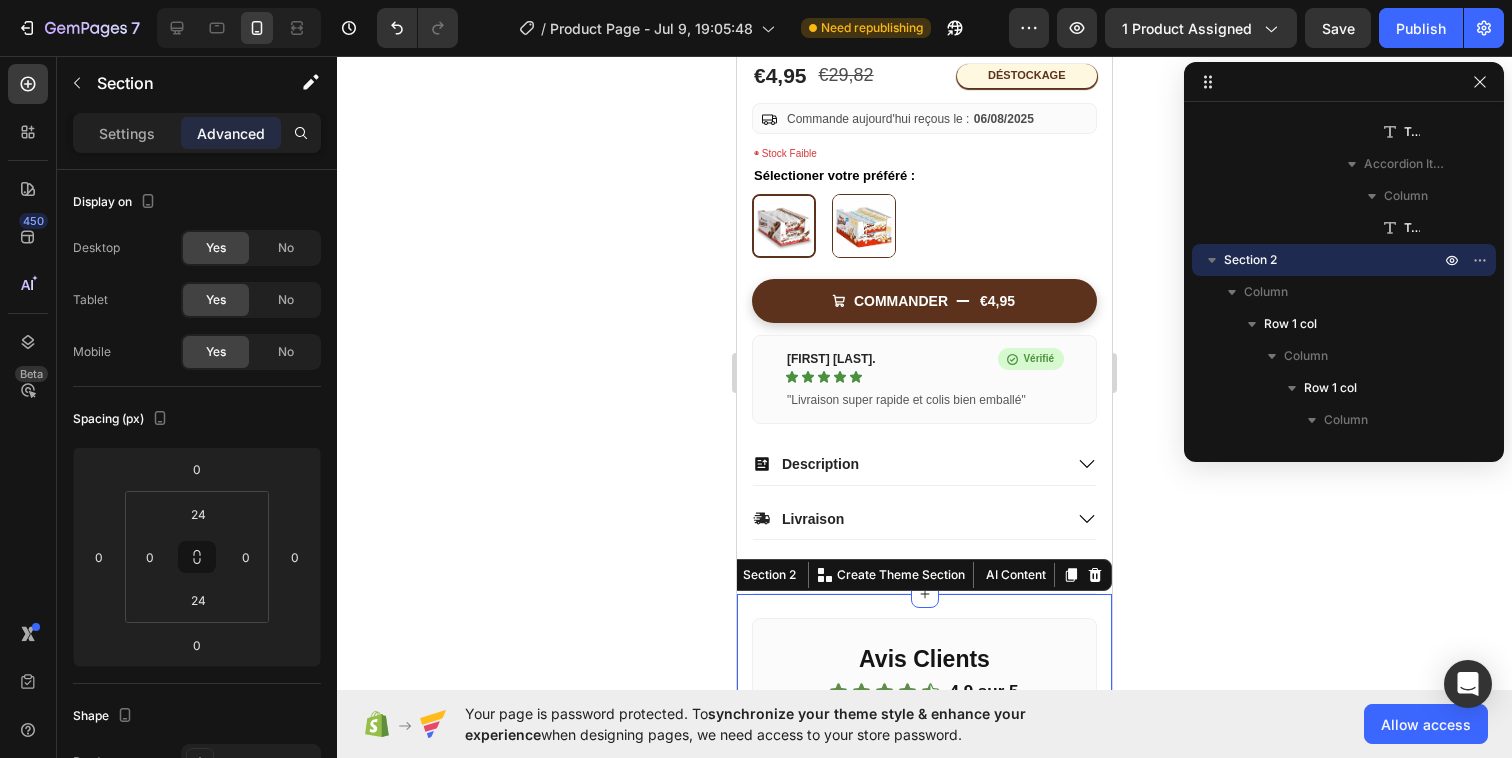click 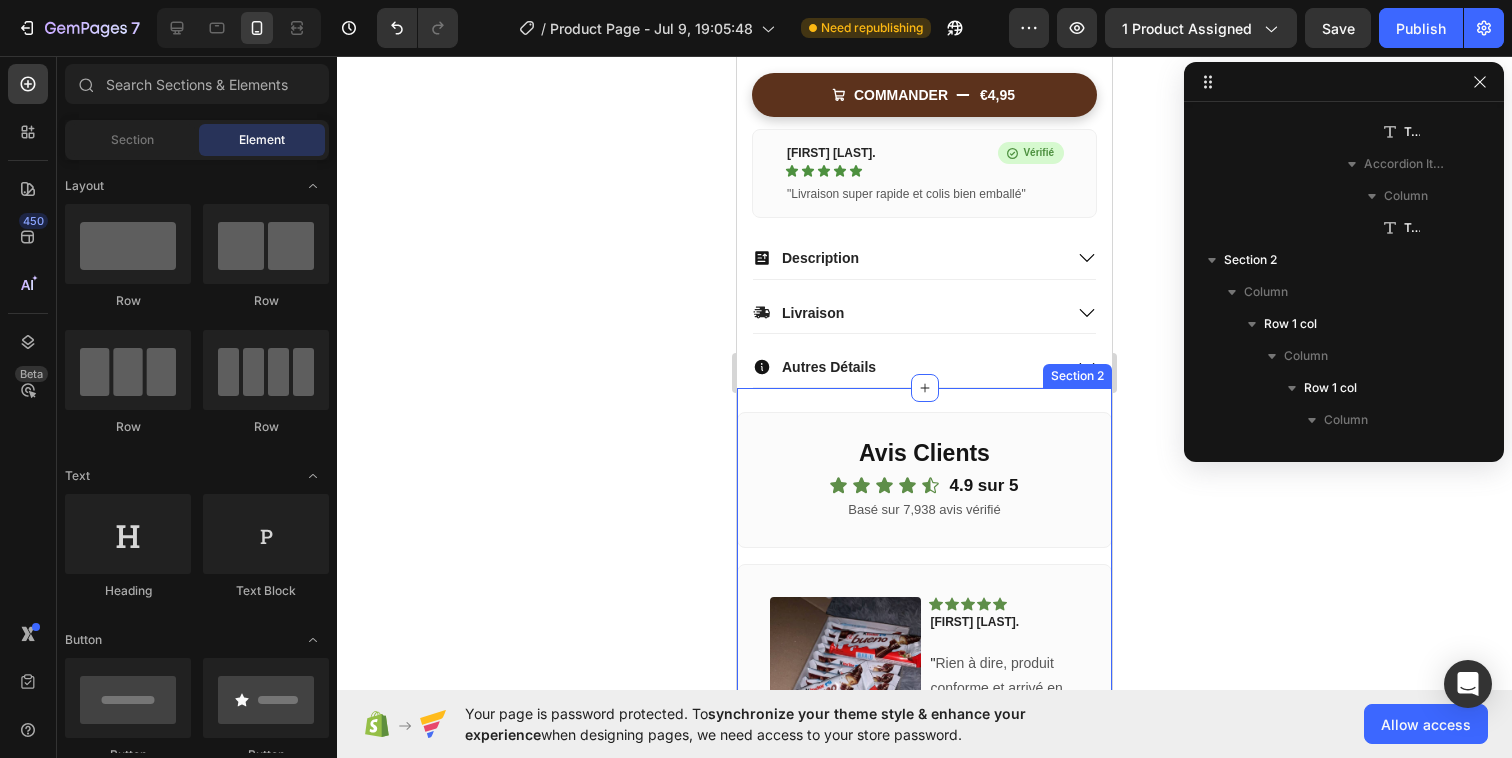 scroll, scrollTop: 676, scrollLeft: 0, axis: vertical 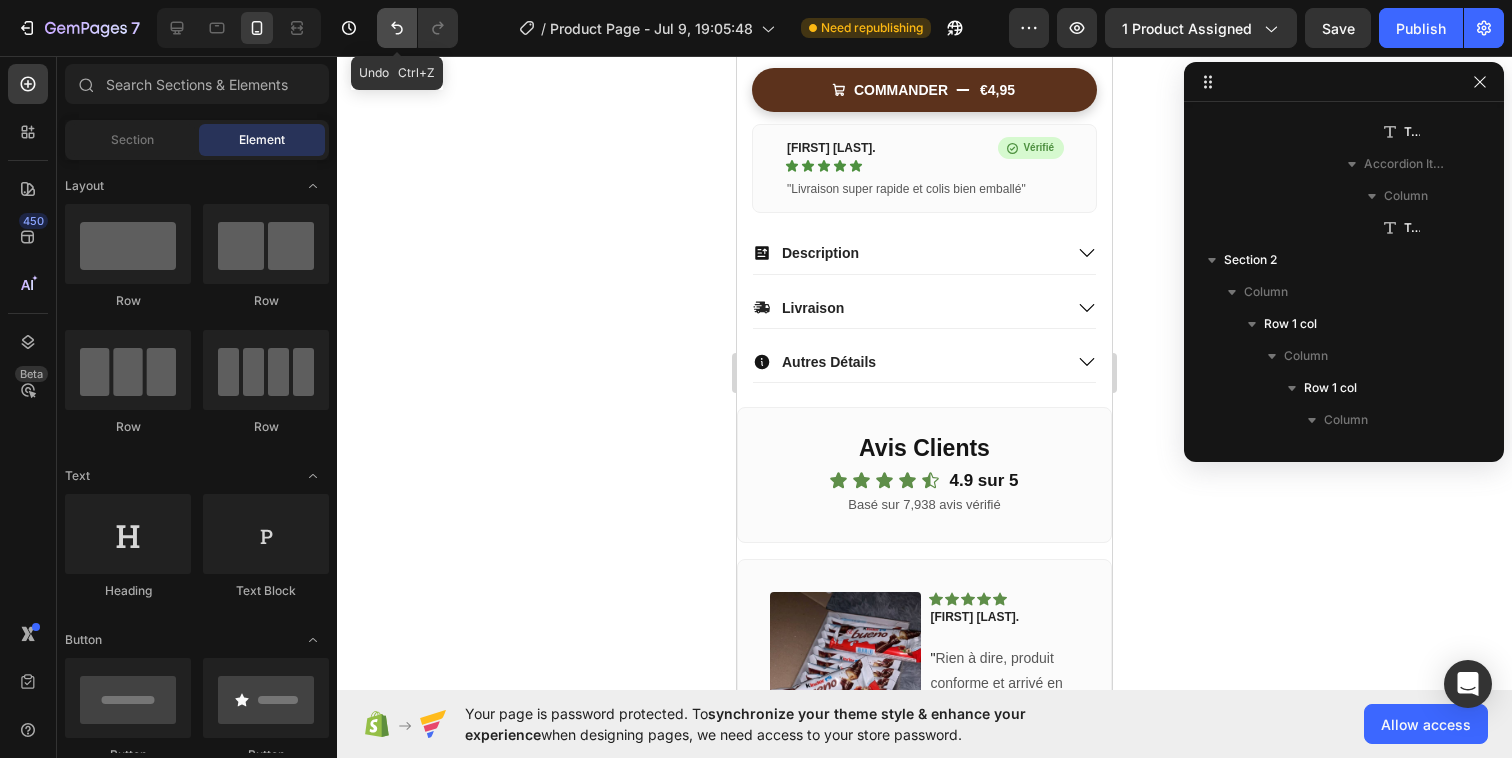 click 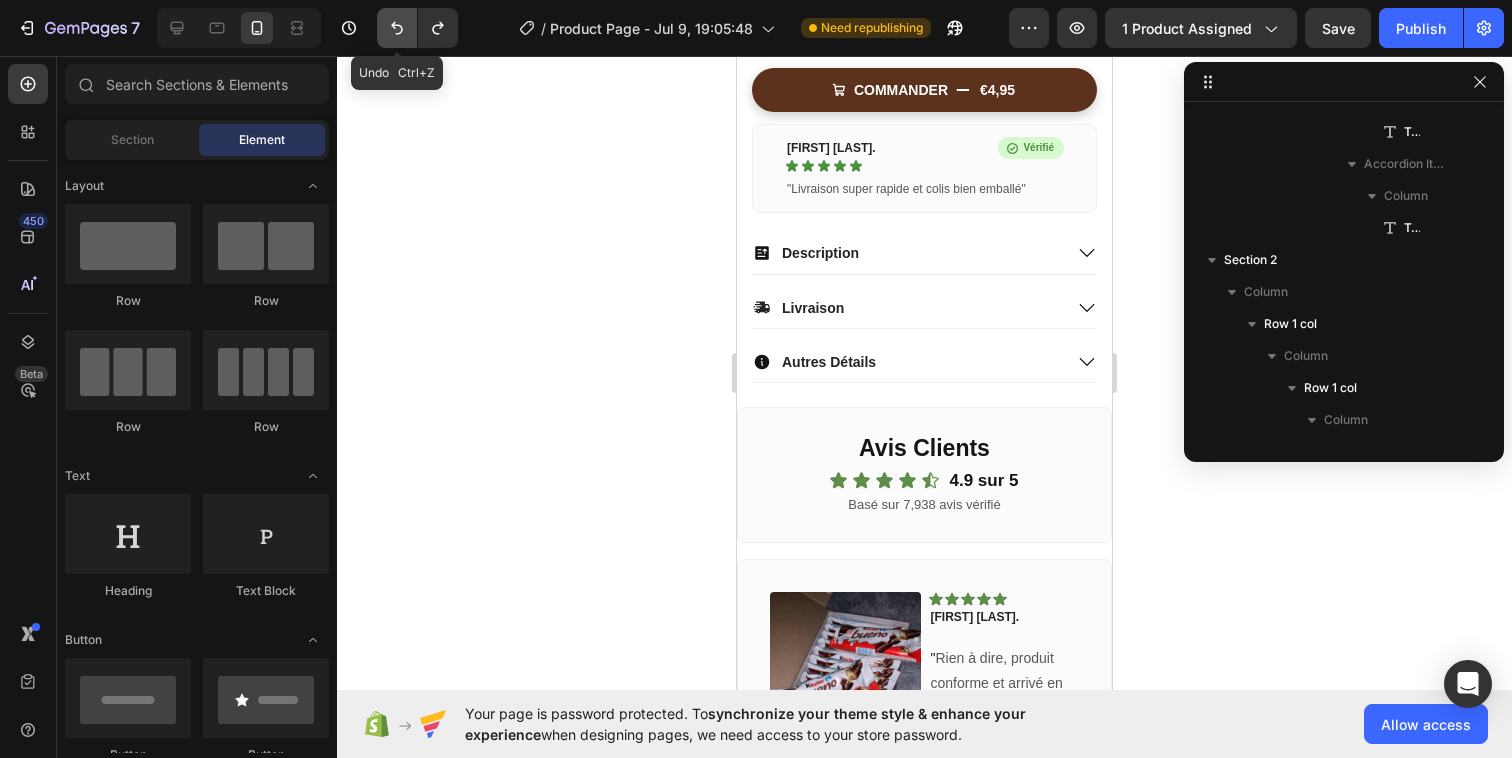 click 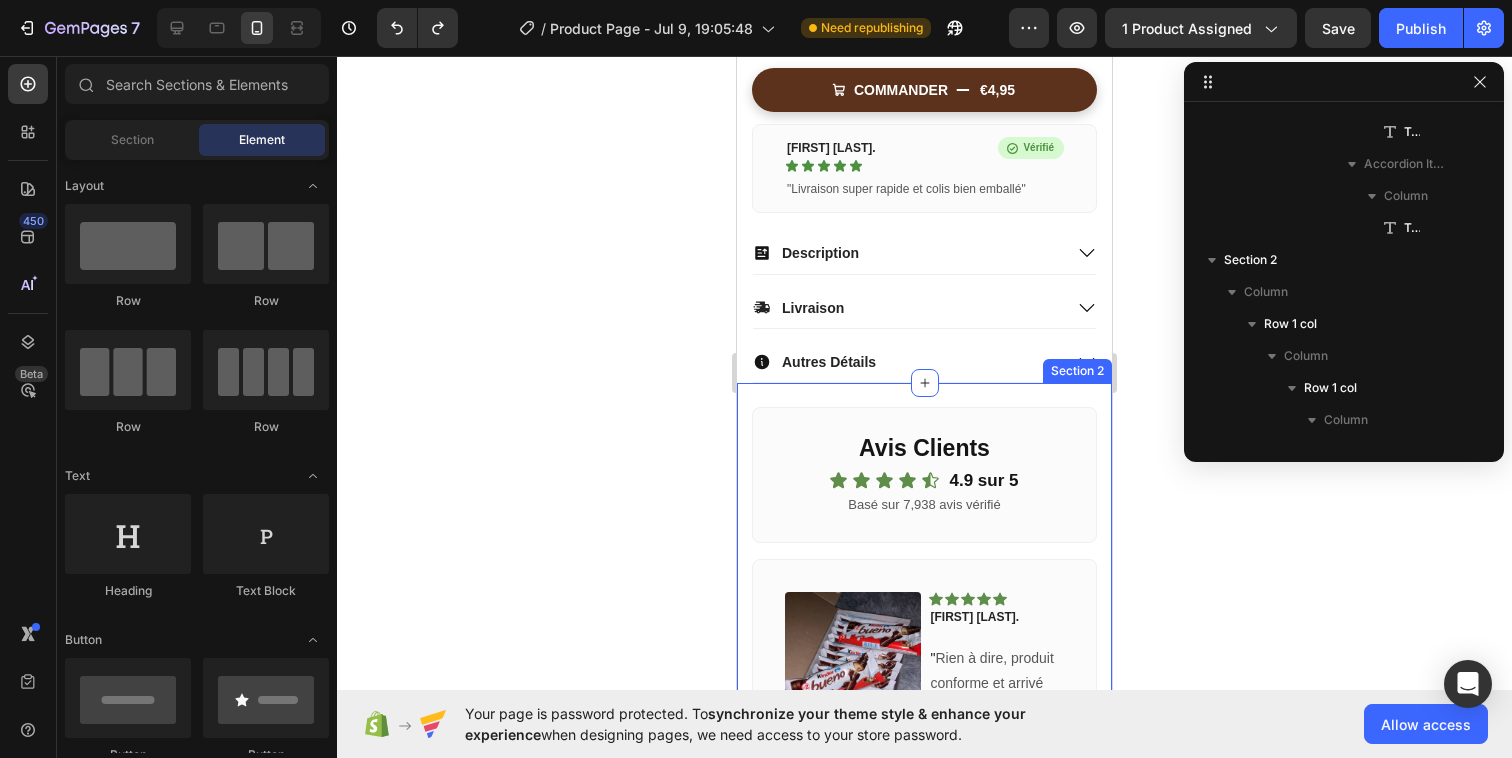 click on "Avis Clients Heading Icon Icon Icon Icon Icon Icon List 4.9 sur 5 Text block Row Basé sur 7,938 avis vérifié  Text block Row Image
Icon
Icon
Icon
Icon
Icon Row Théo J. Text block " Rien à dire, produit conforme et arrivé en parfait état. Toute la famille en raffole ! " Text block Row                Title Line (P) Images & Gallery Kinder Bueno (P) Title Product Row Image
Icon
Icon
Icon
Icon
Icon Row Elise O. Text block " Super bon plan, ça revient bien moins cher qu'en magasin. Je recommande à 100% . " Text block Row                Title Line (P) Images & Gallery Kinder Bueno (P) Title Product Row Image
Icon
Icon
Icon
Icon
Icon Row Ryan S. Text block “ Livraison rapide, tout était frais et super bien emballé. Parfait. ” Text block Row                Title Row" at bounding box center (924, 677) 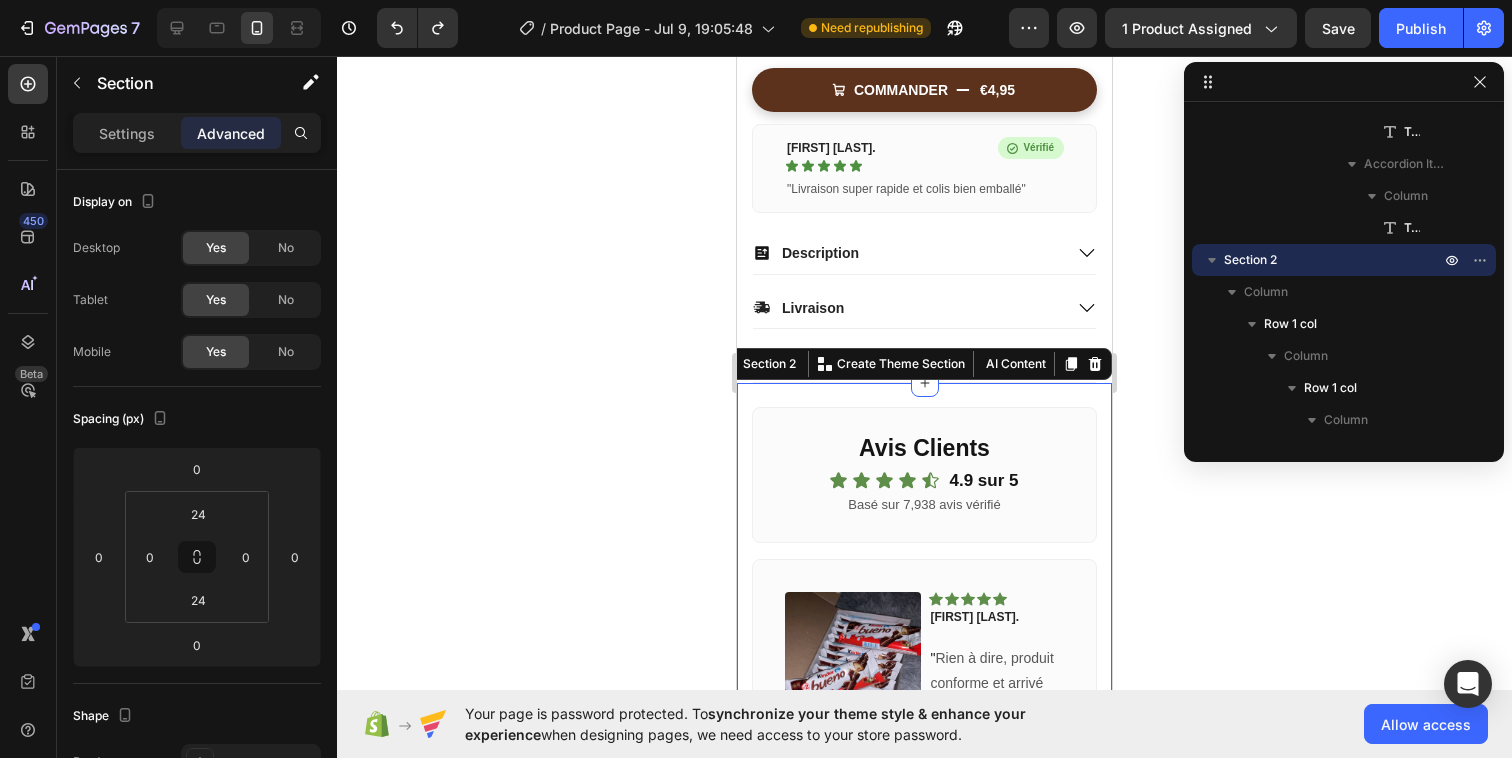 click 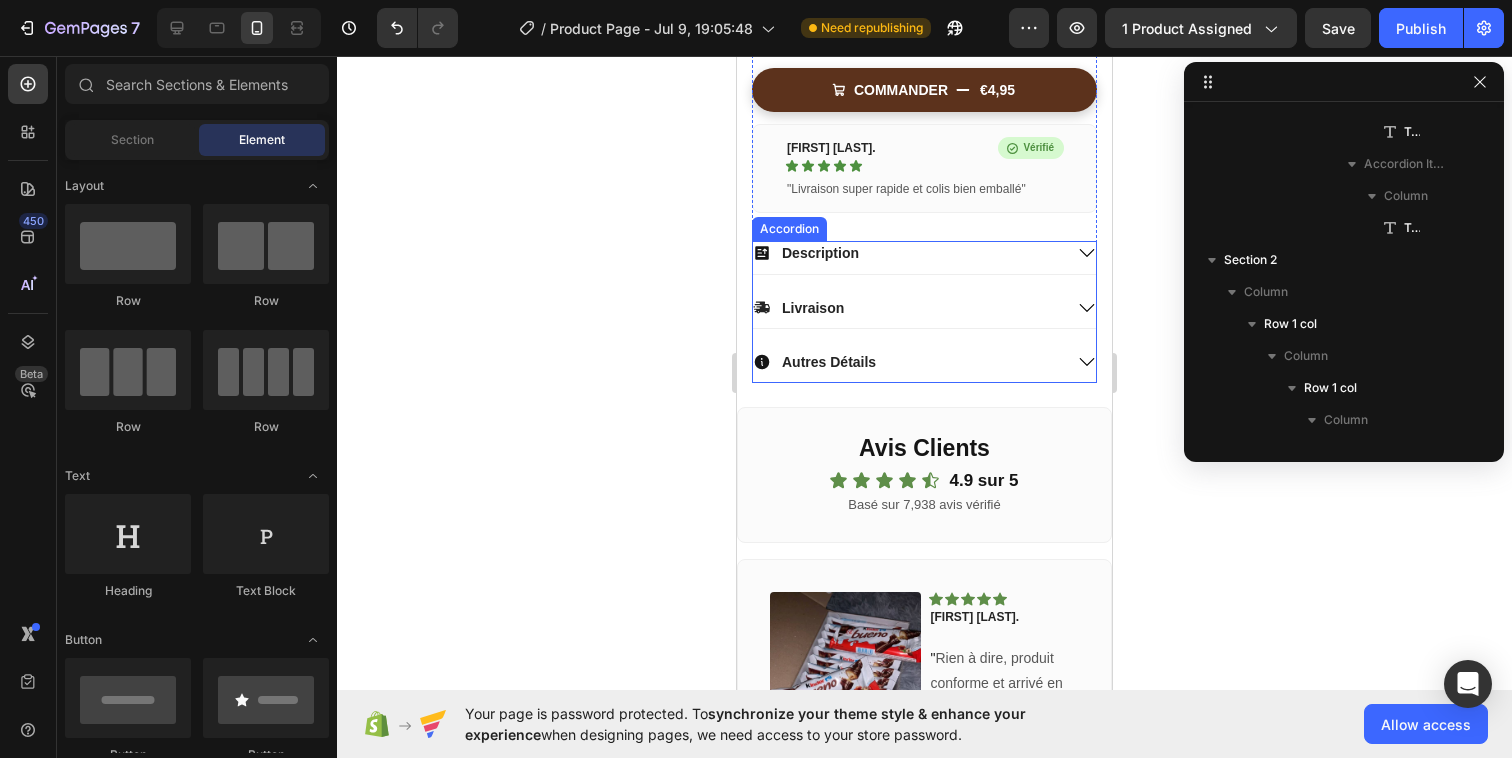 click on "Autres Détails" at bounding box center [907, 362] 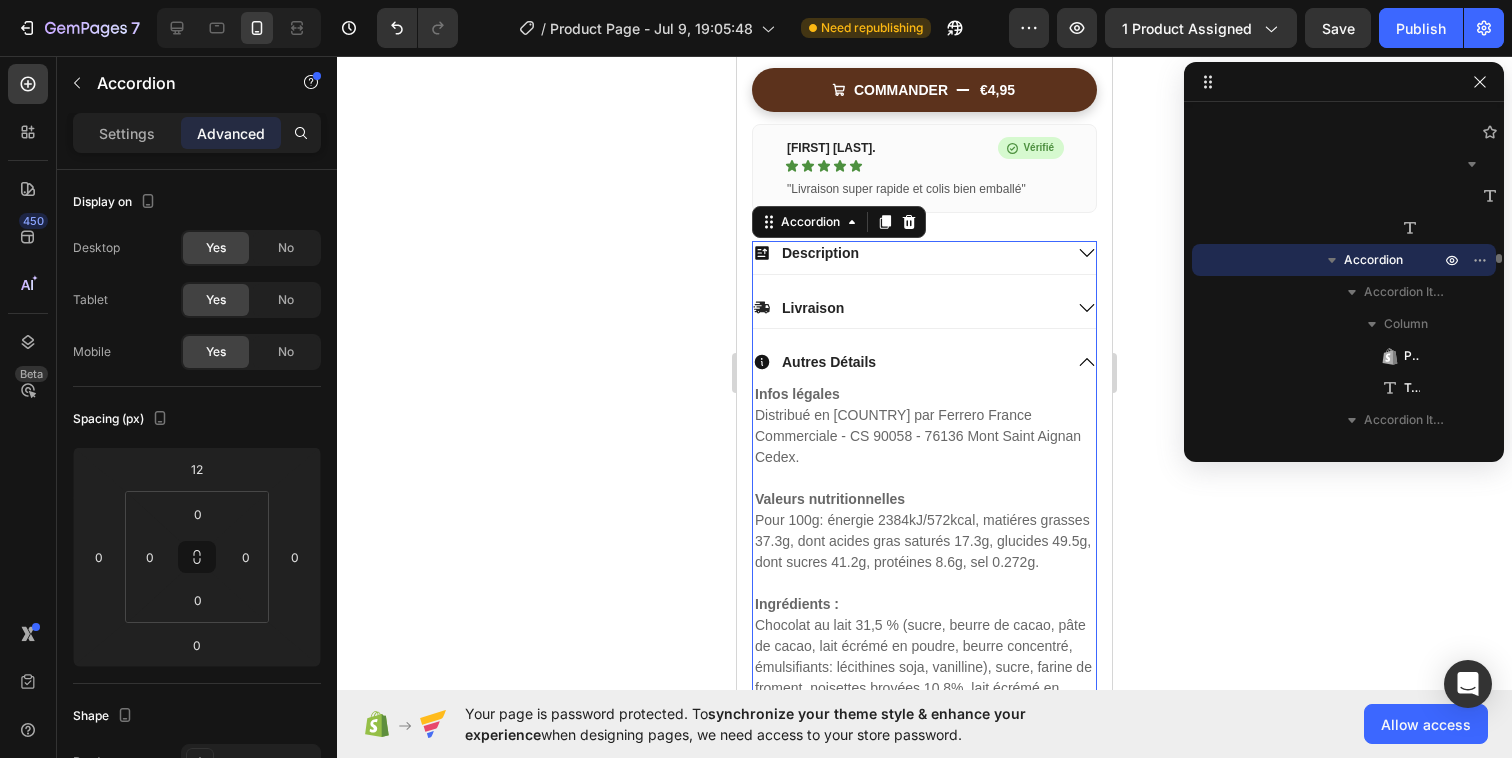 click on "Autres Détails" at bounding box center [907, 362] 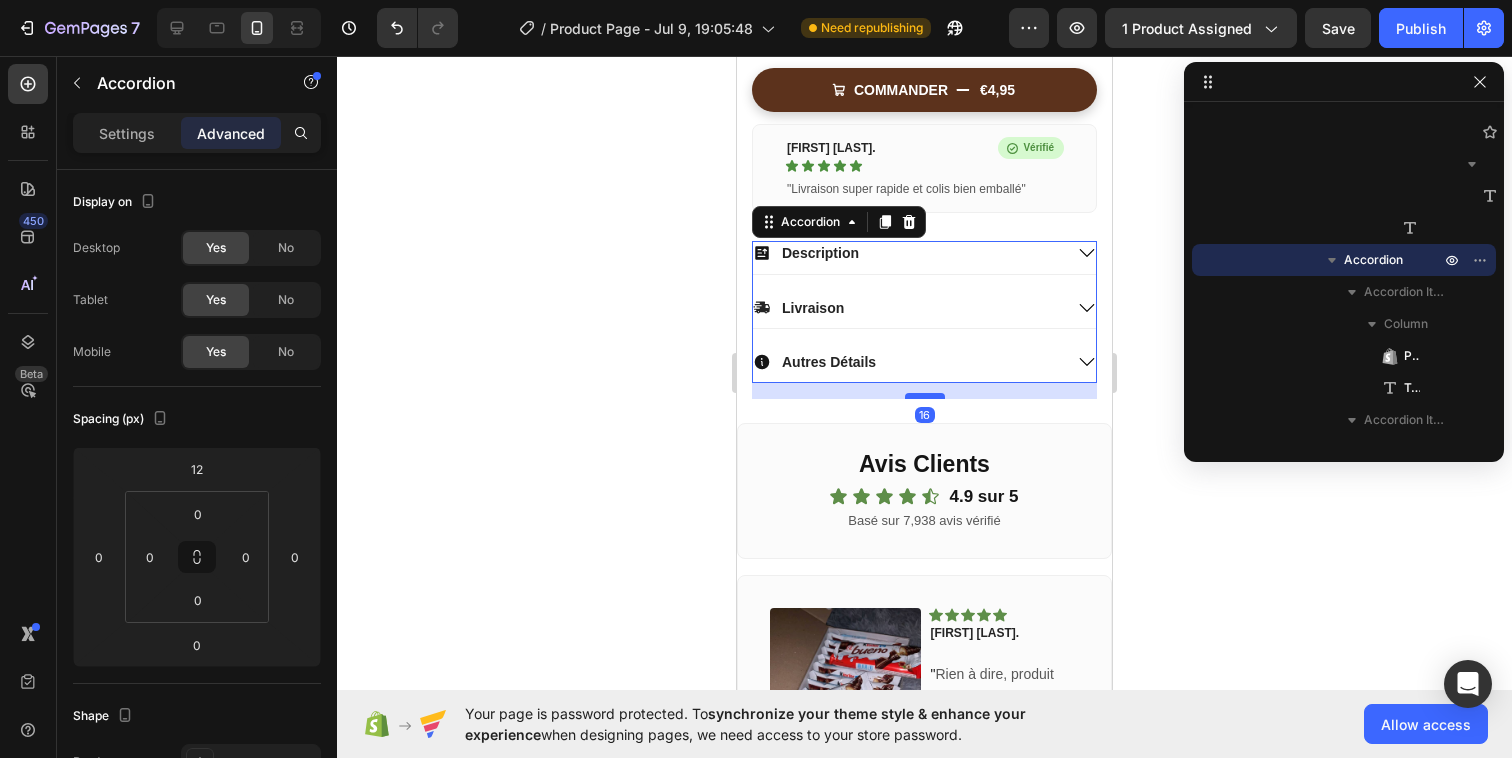 drag, startPoint x: 922, startPoint y: 381, endPoint x: 923, endPoint y: 397, distance: 16.03122 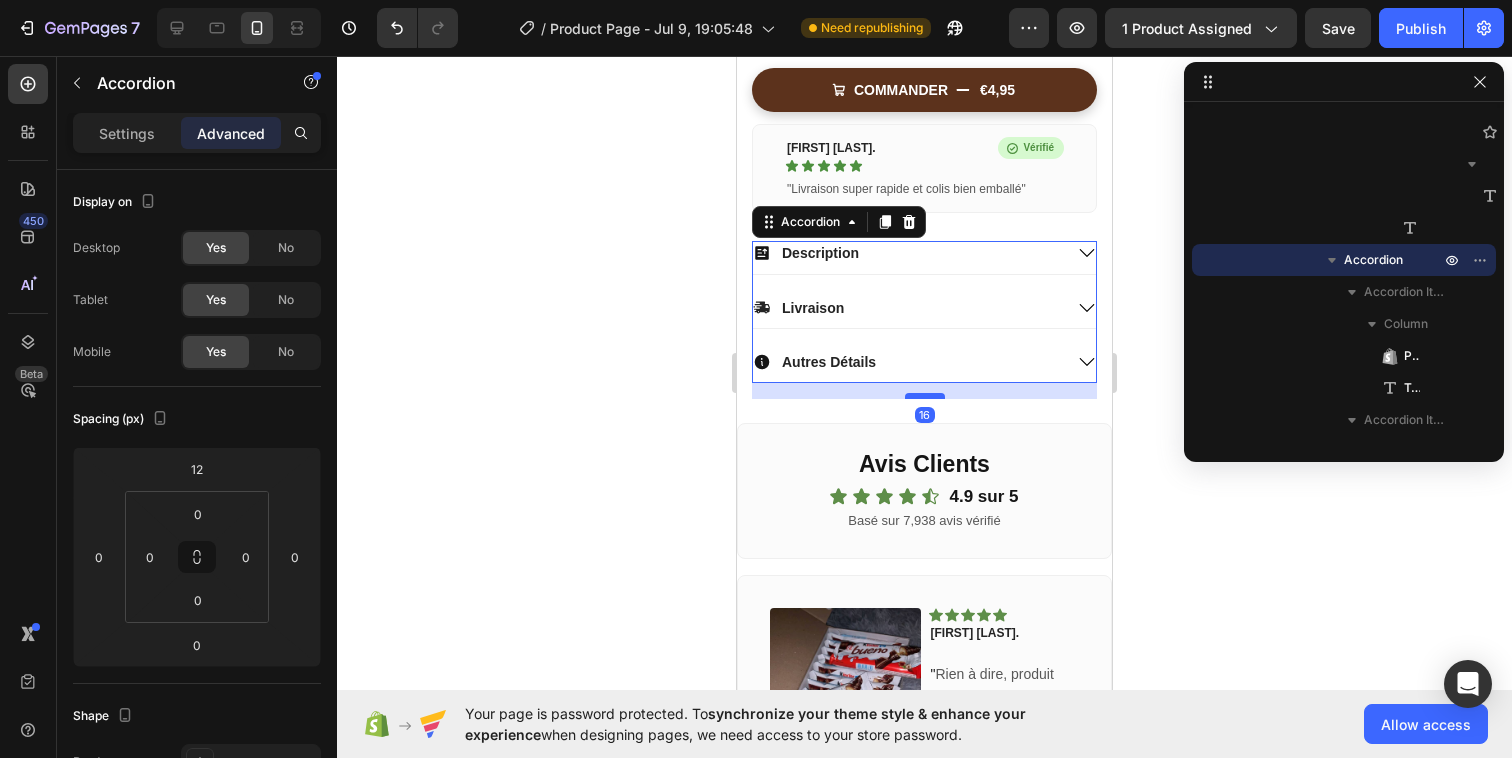 click at bounding box center [925, 396] 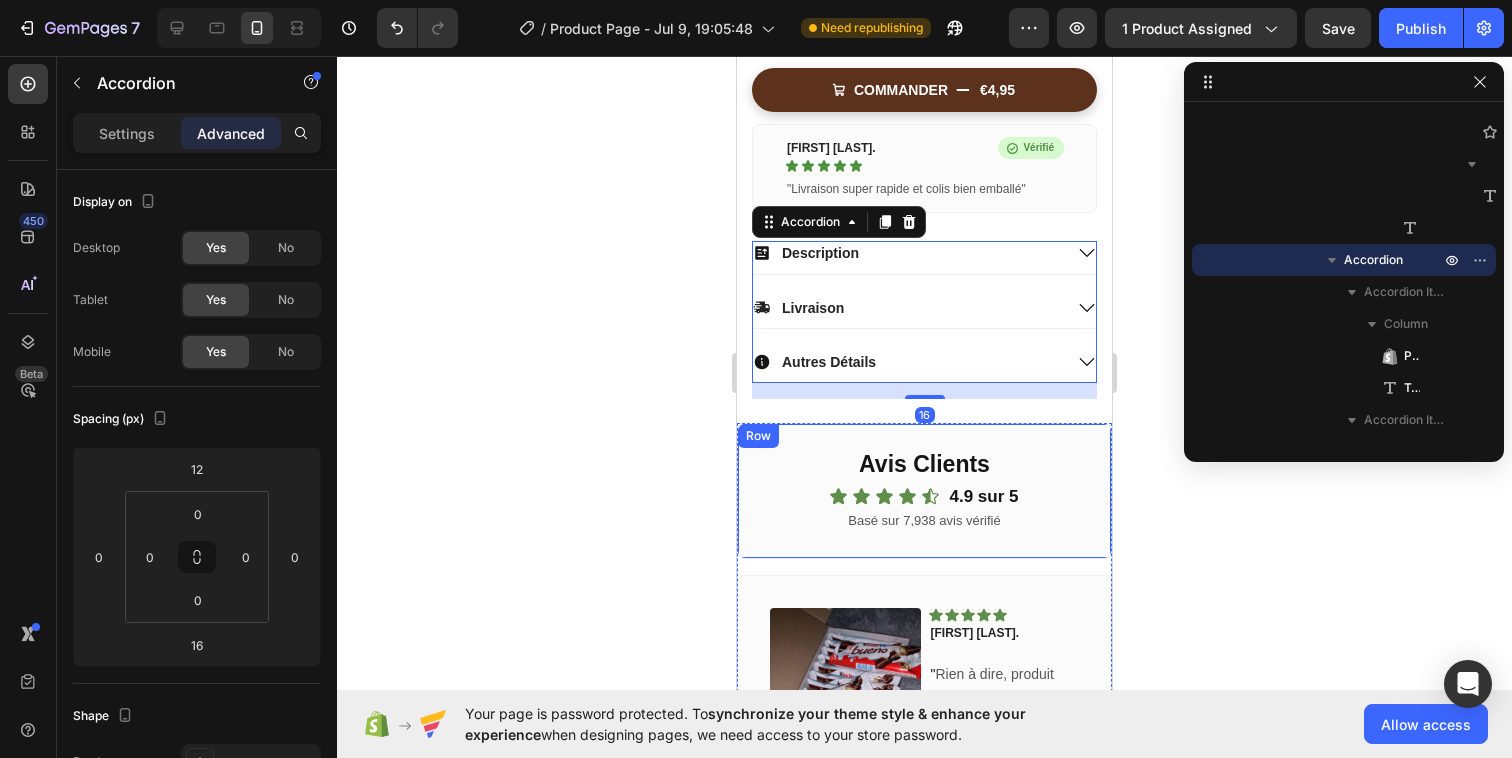 click 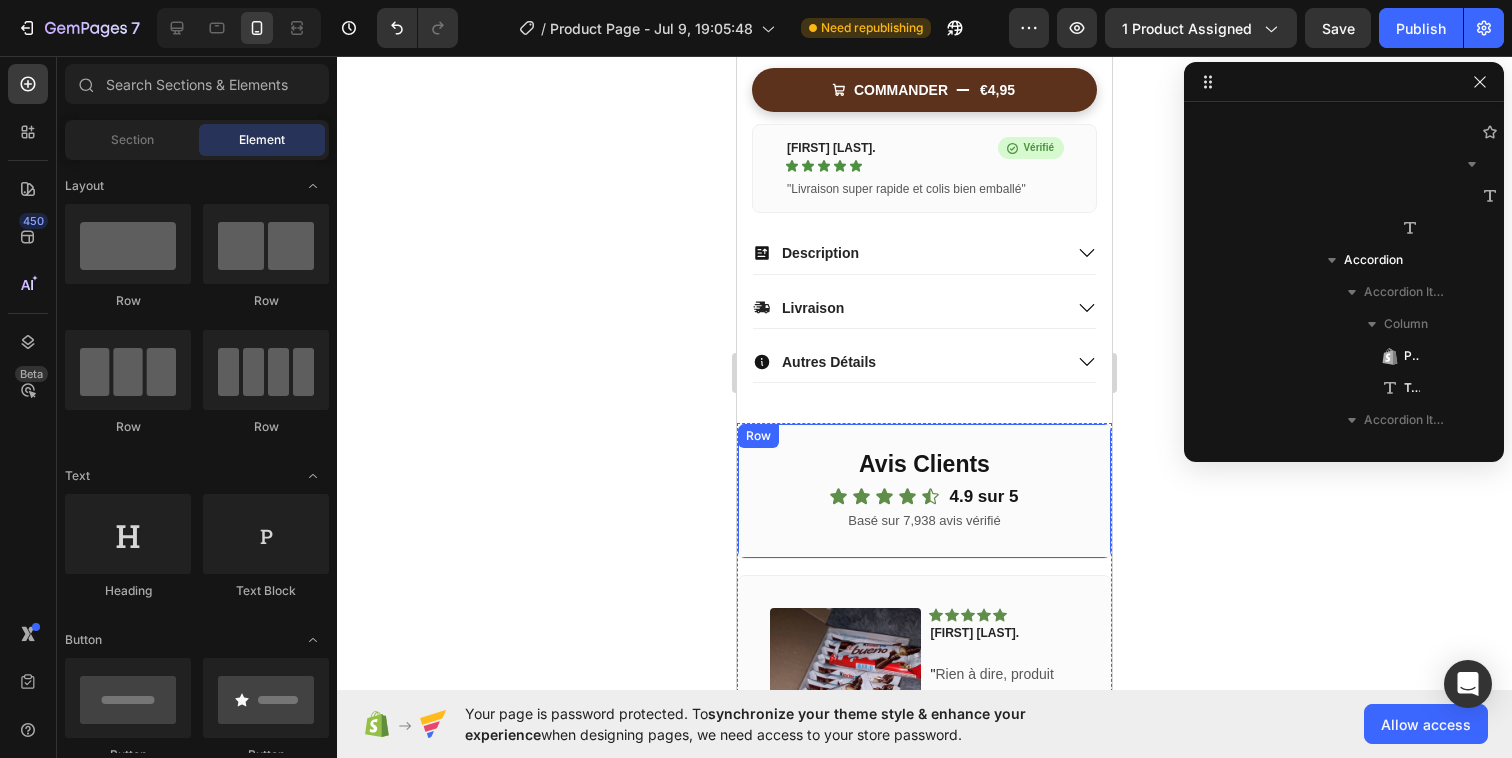 click 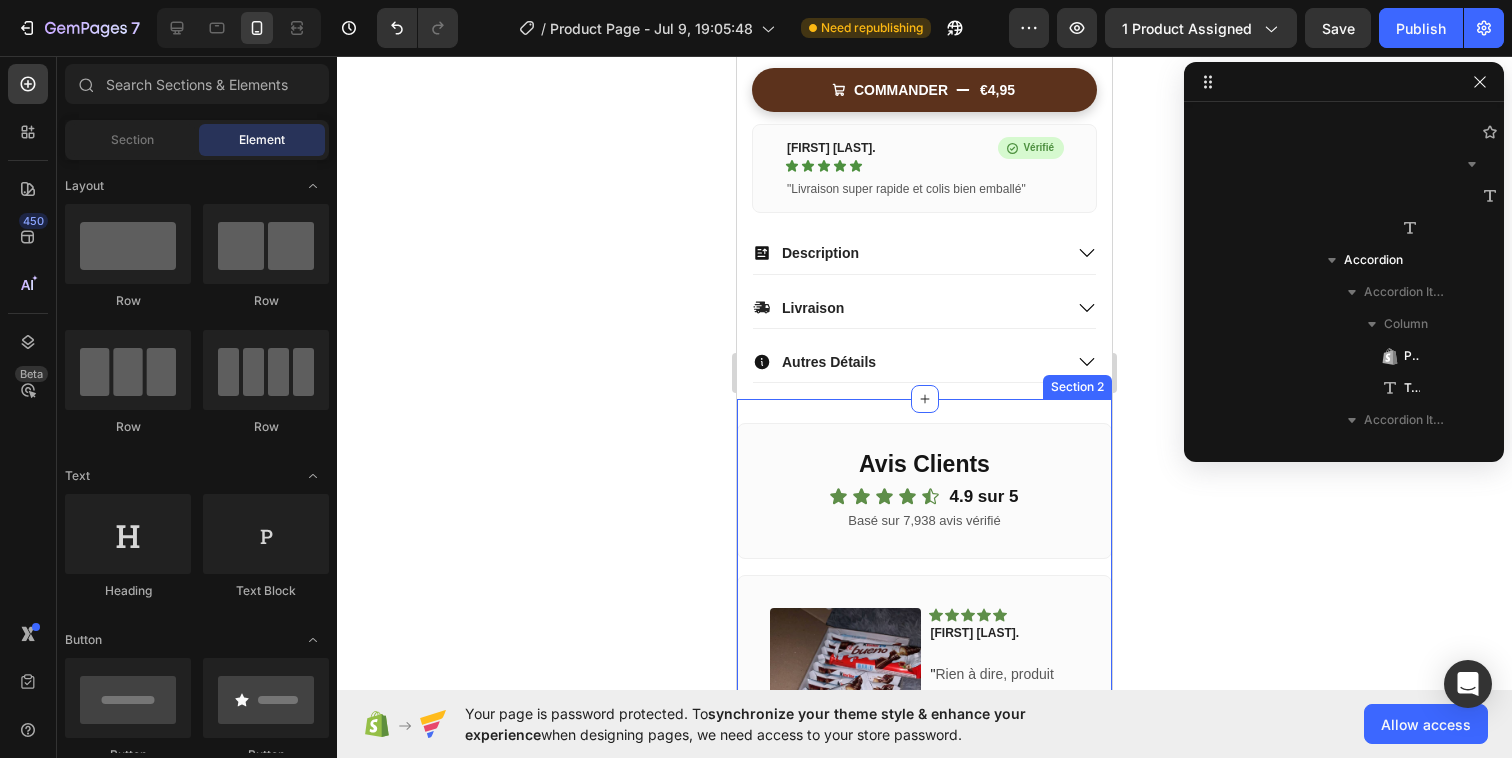 click on "Avis Clients Heading Icon Icon Icon Icon Icon Icon List 4.9 sur 5 Text block Row Basé sur 7,938 avis vérifié  Text block Row Image
Icon
Icon
Icon
Icon
Icon Row Théo J. Text block " Rien à dire, produit conforme et arrivé en parfait état. Toute la famille en raffole ! " Text block Row                Title Line (P) Images & Gallery Kinder Bueno (P) Title Product Row Image
Icon
Icon
Icon
Icon
Icon Row Elise O. Text block " Super bon plan, ça revient bien moins cher qu'en magasin. Je recommande à 100% . " Text block Row                Title Line (P) Images & Gallery Kinder Bueno (P) Title Product Row Image
Icon
Icon
Icon
Icon
Icon Row Ryan S. Text block “ Livraison rapide, tout était frais et super bien emballé. Parfait. ” Text block Row                Title Row" at bounding box center [924, 703] 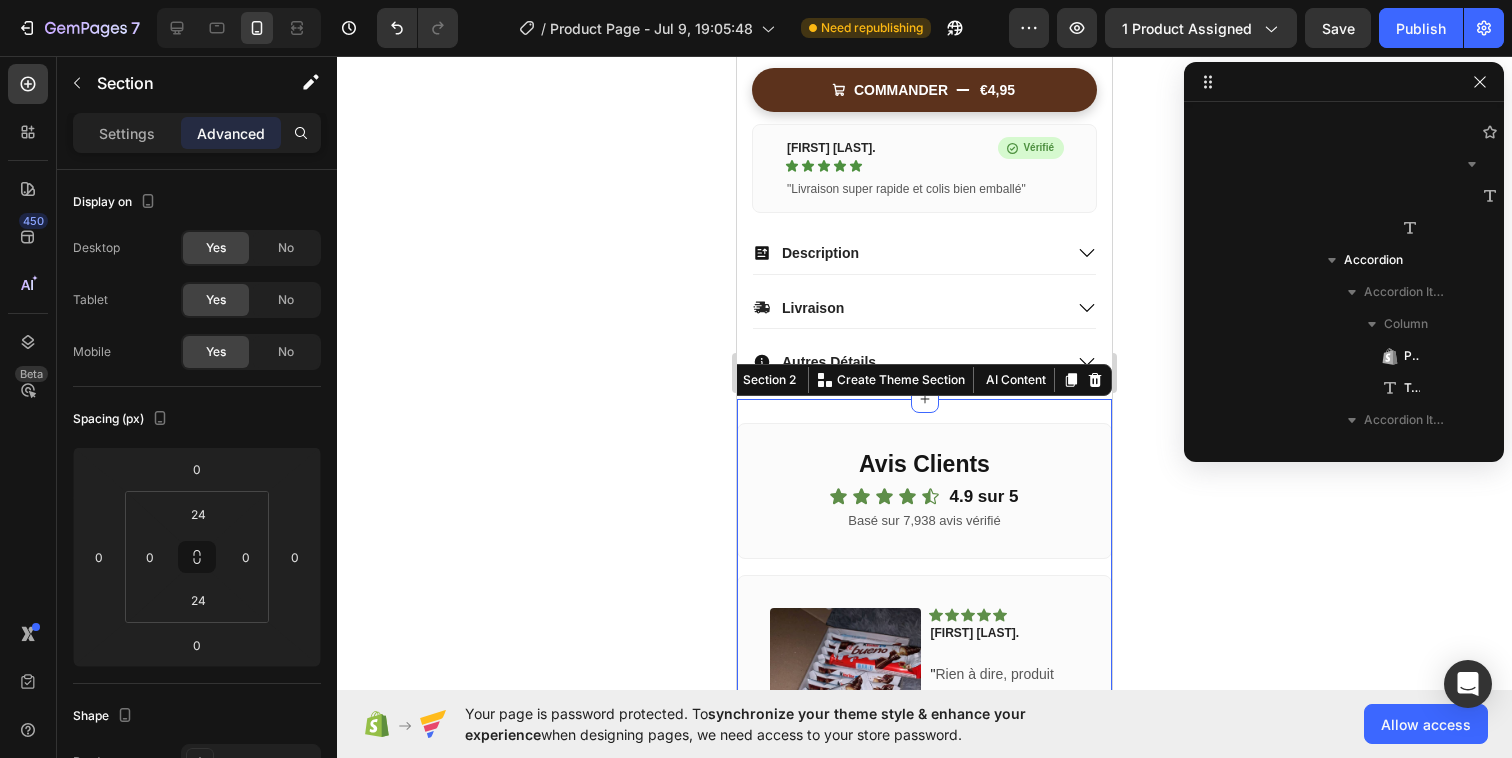 scroll, scrollTop: 5146, scrollLeft: 0, axis: vertical 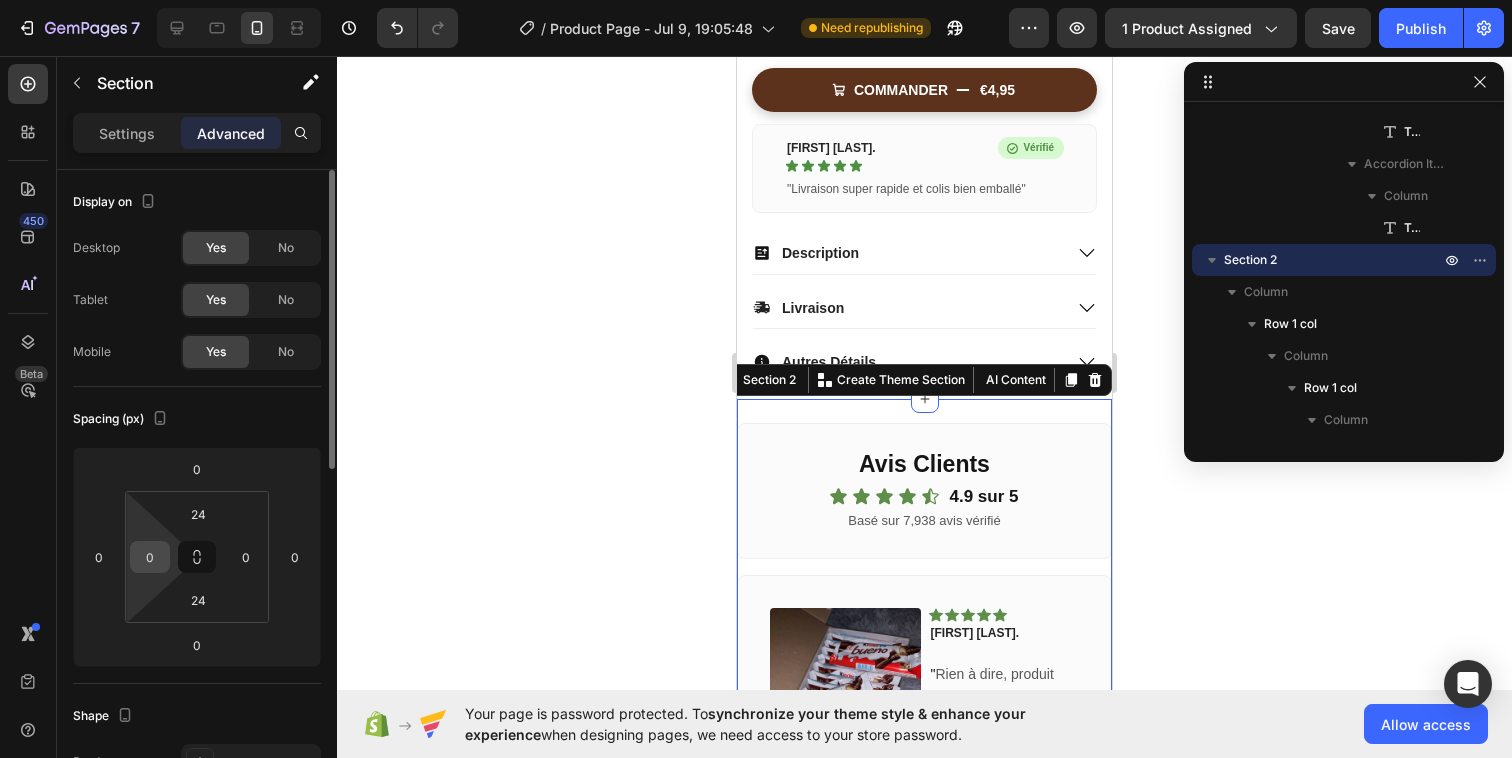 click on "0" at bounding box center [150, 557] 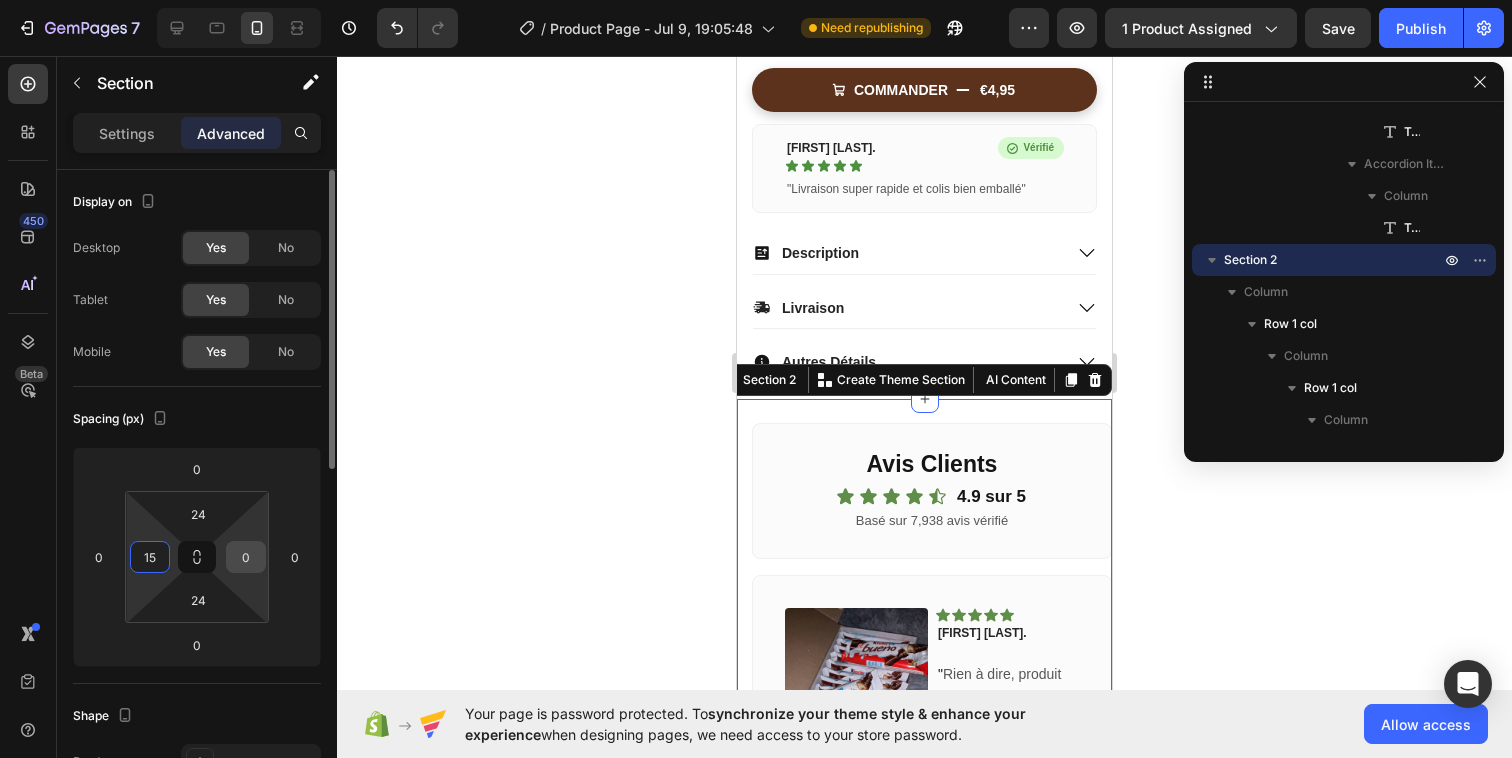 type on "15" 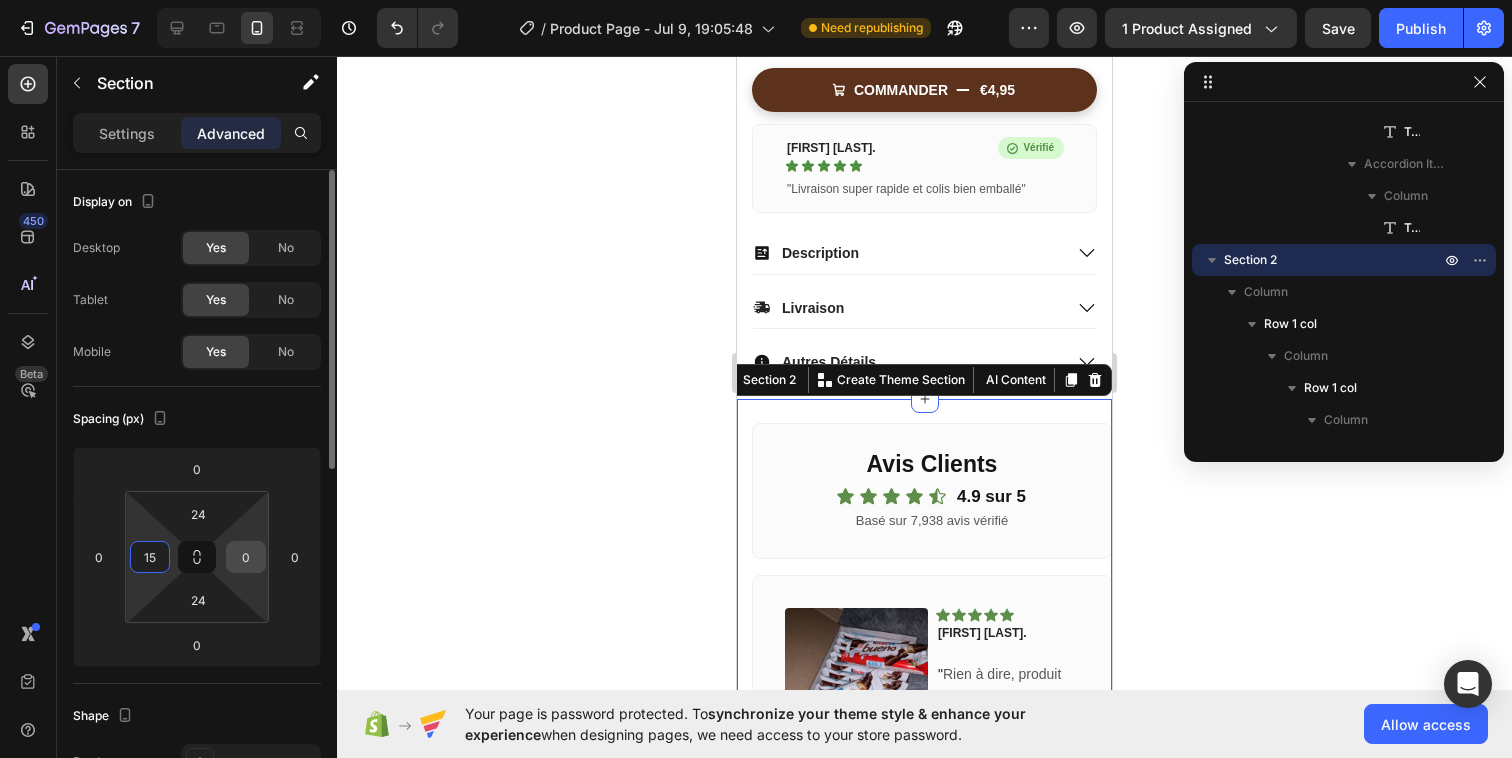 click on "0" at bounding box center [246, 557] 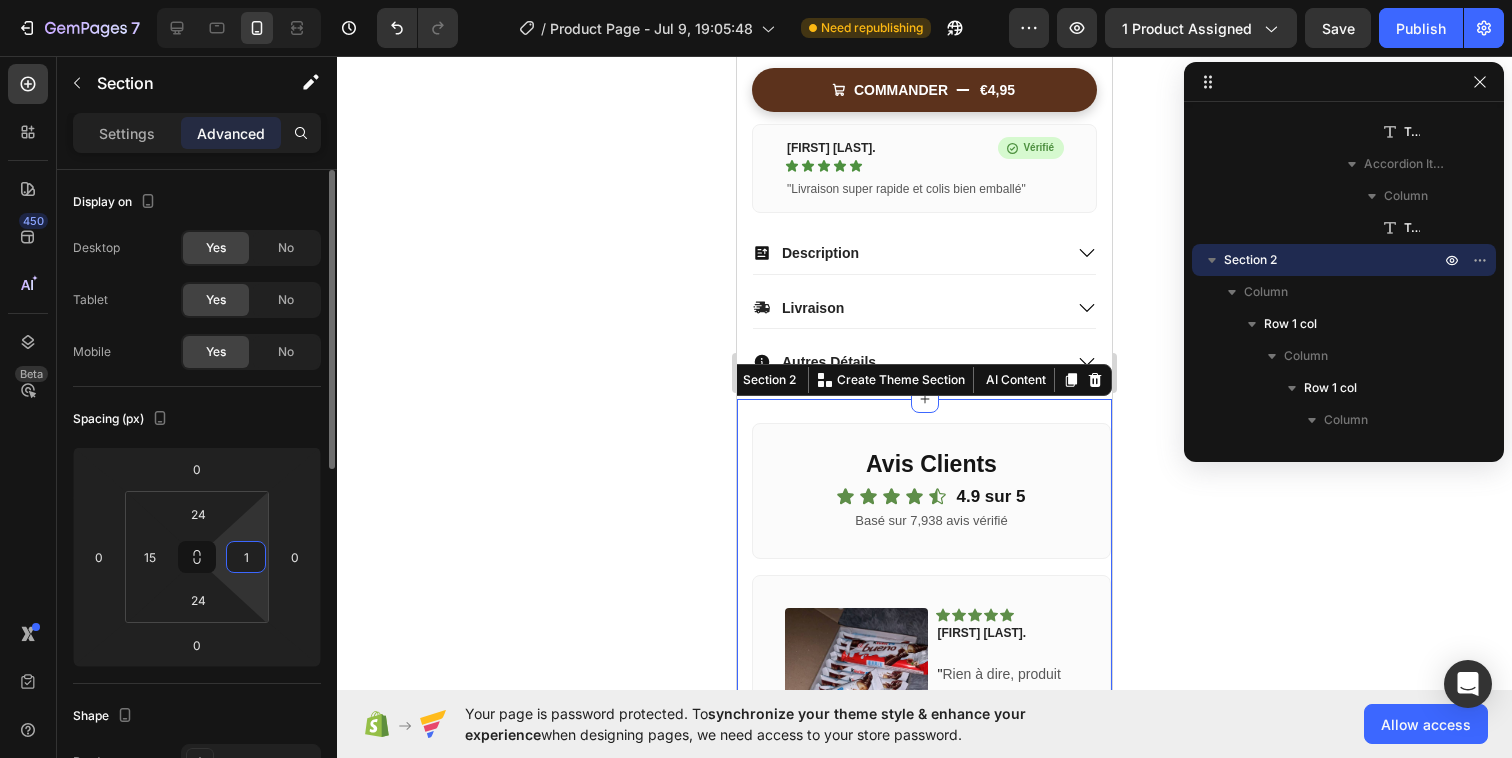type on "15" 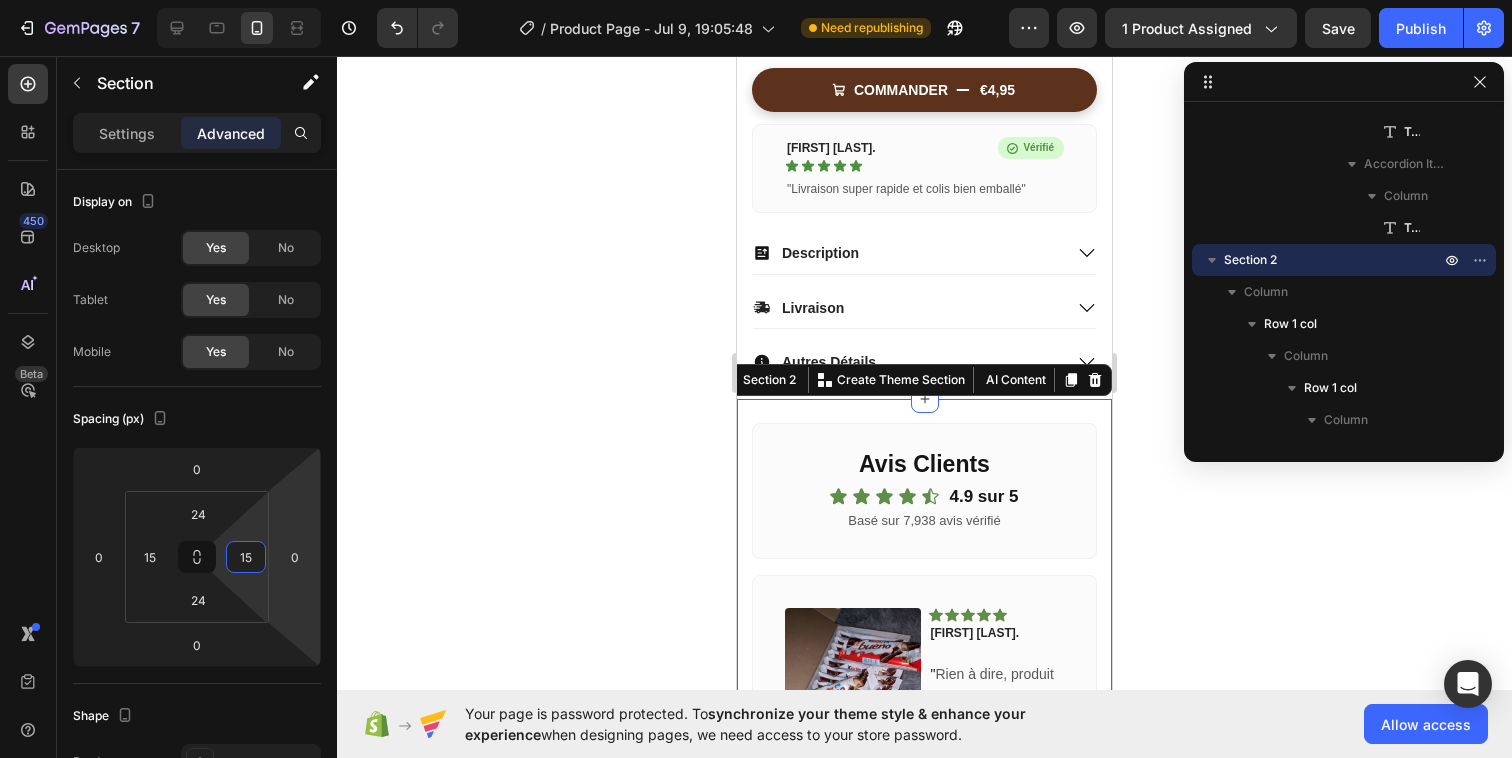click 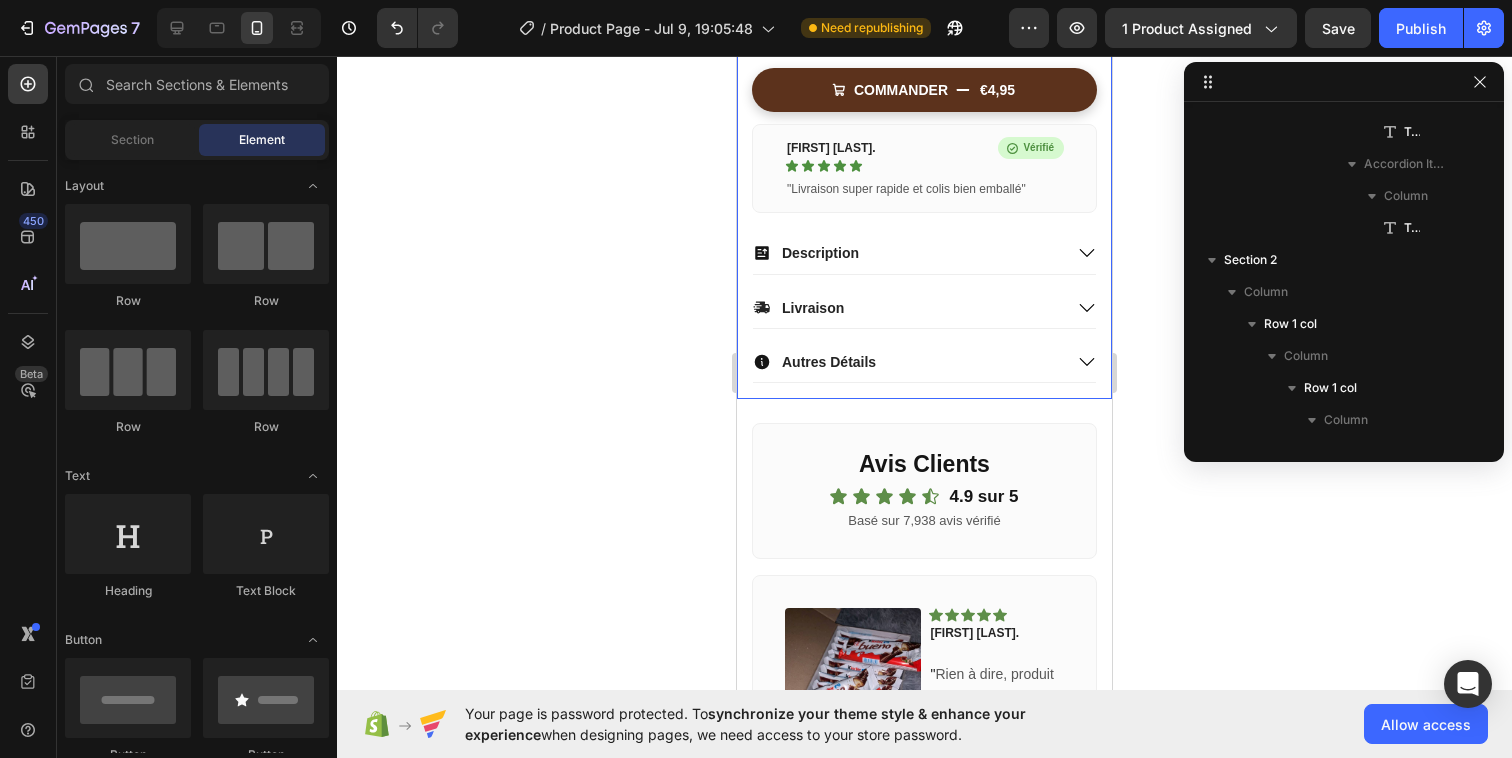 click on "Product Images Kinder Bueno Product Title - Boîte de 30 Text Block Row
Icon
Icon
Icon
Icon
Icon Icon List +3786 Avis Positifs Text Block Row €4,95 Product Price Product Price €29,82 Product Price Product Price Row Déstockage Text Block Row Row
Icon
Commande aujourd'hui reçous le :
06/08/2025
Delivery Date Row Row ◉ Stock Faible Text block Sélectioner votre préféré : Text Block Chocolat au lait Chocolat au lait Chocolat blanc Chocolat blanc Product Variants & Swatches
COMMANDER
€4,95 Add to Cart Mathilde P. Text block
Icon
Icon
Icon
Icon
Icon Row
Icon Vérifié Text Block Row Row "Livraison super rapide et colis bien emballé" Text block Row Louise J. Text block
Icon" at bounding box center [924, -74] 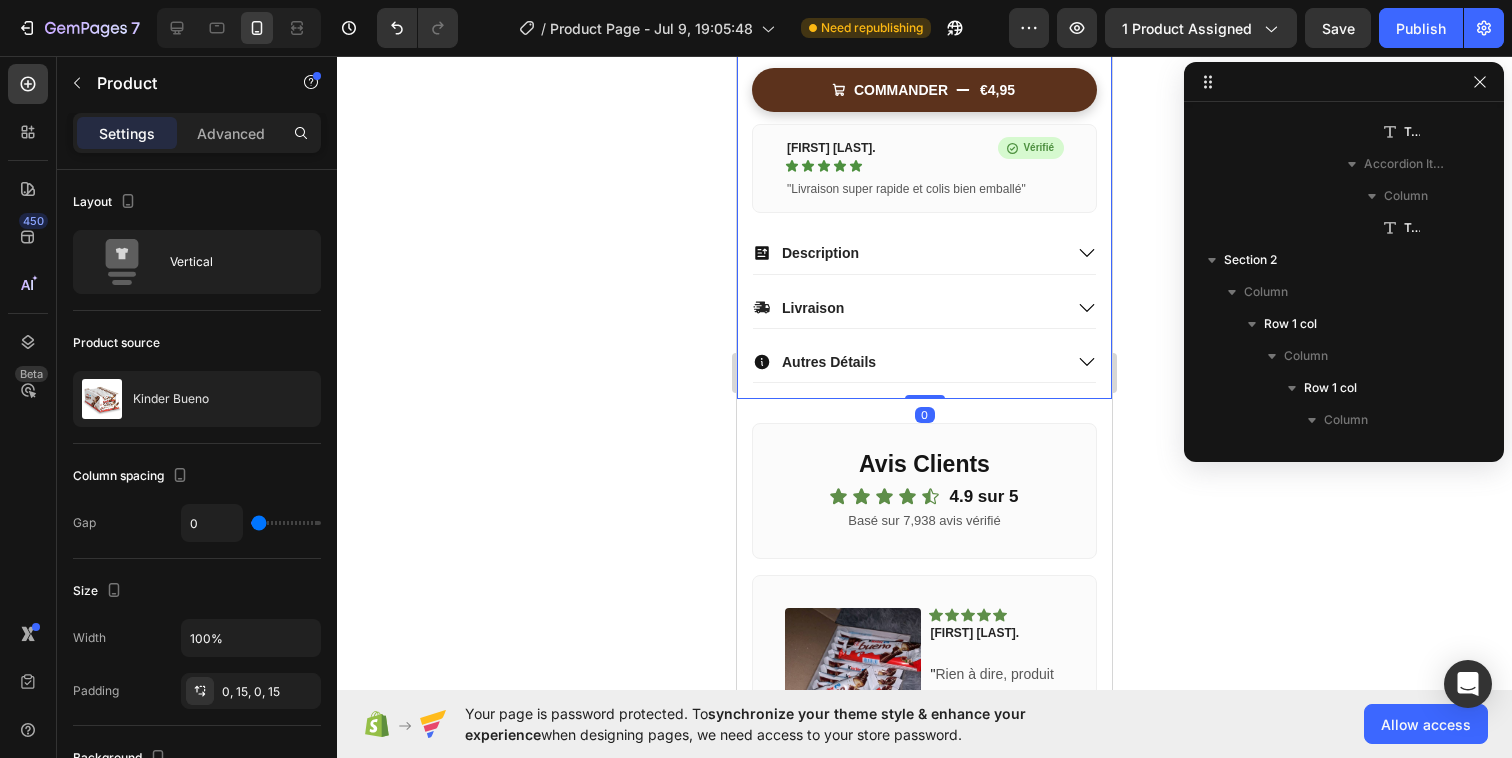 scroll, scrollTop: 154, scrollLeft: 0, axis: vertical 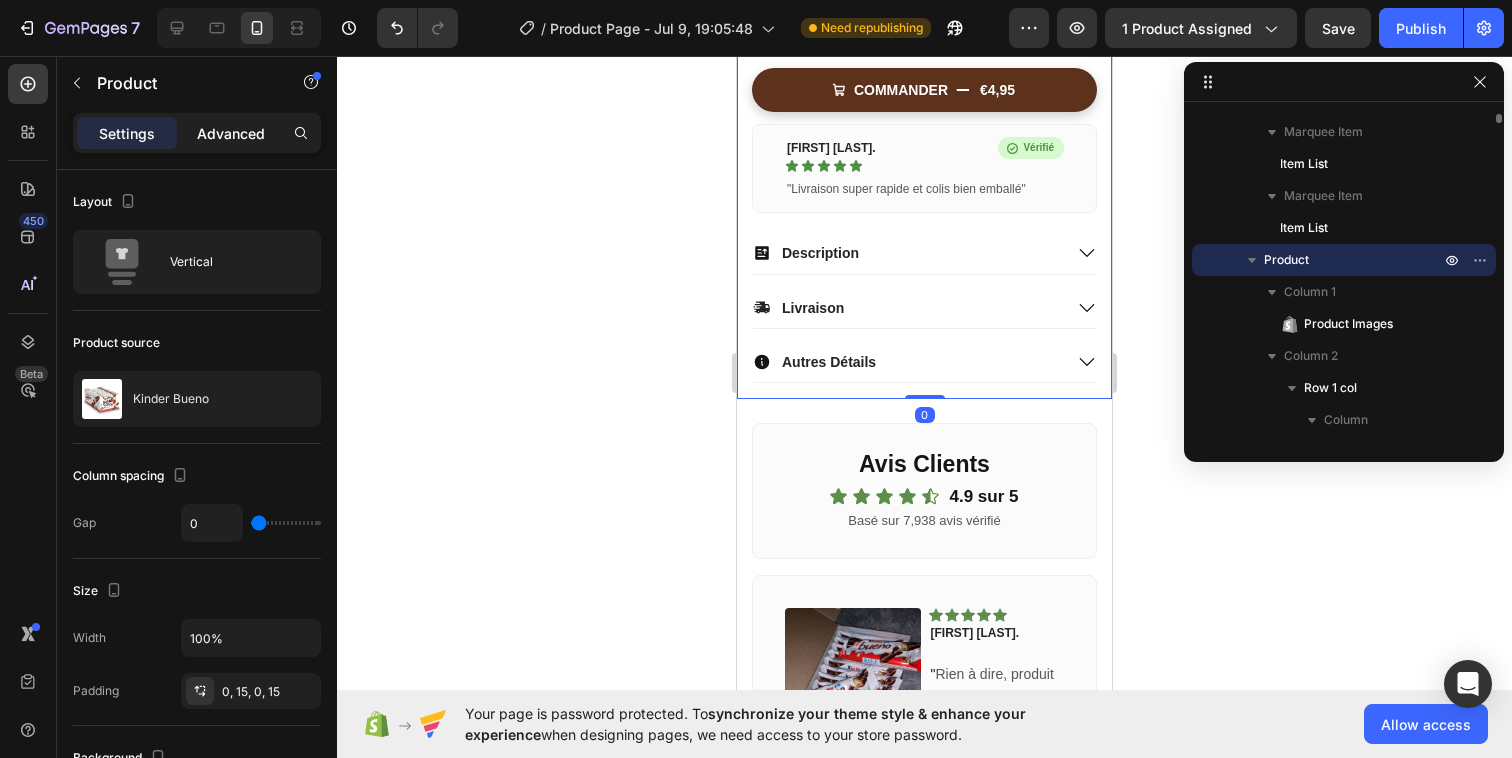 click on "Advanced" at bounding box center [231, 133] 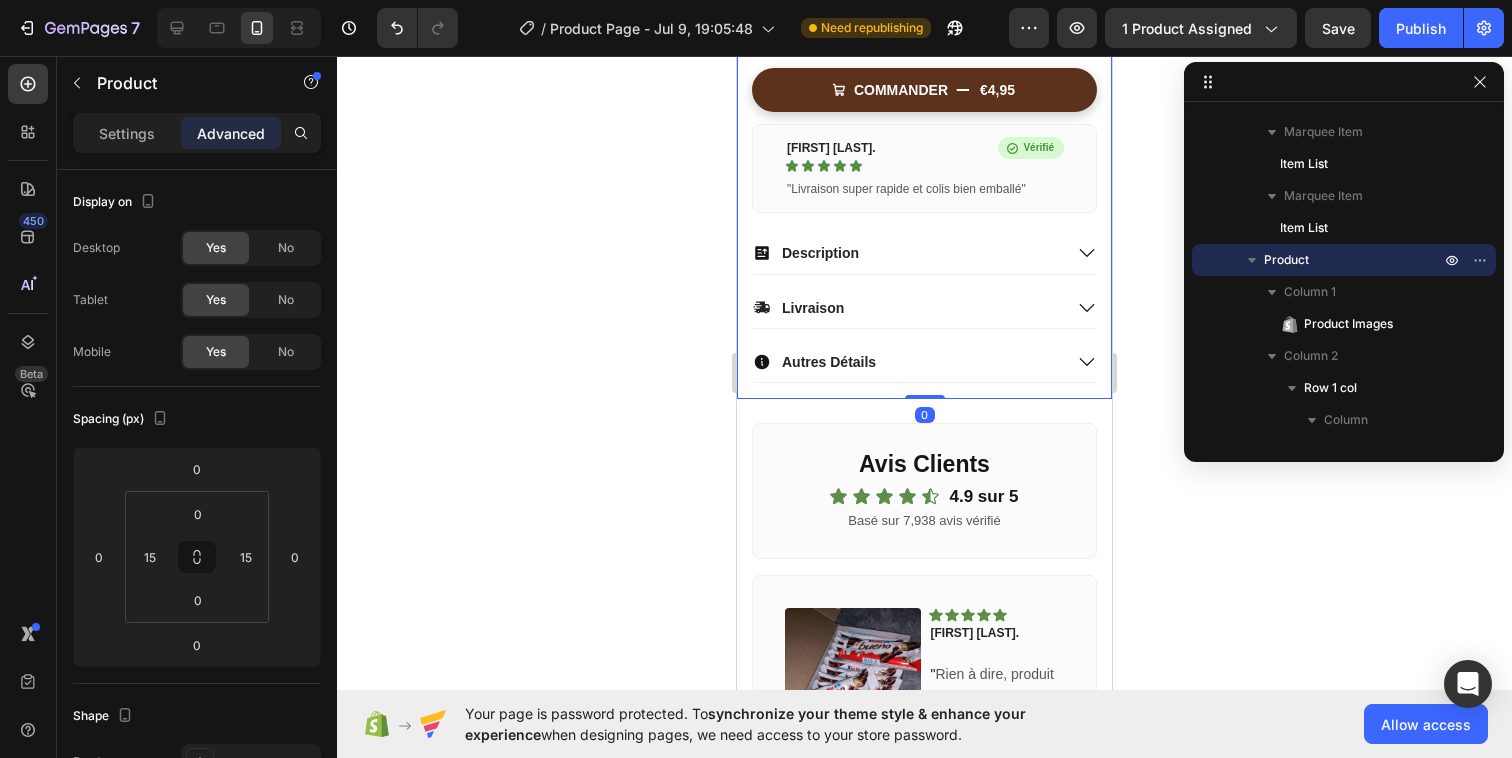 click 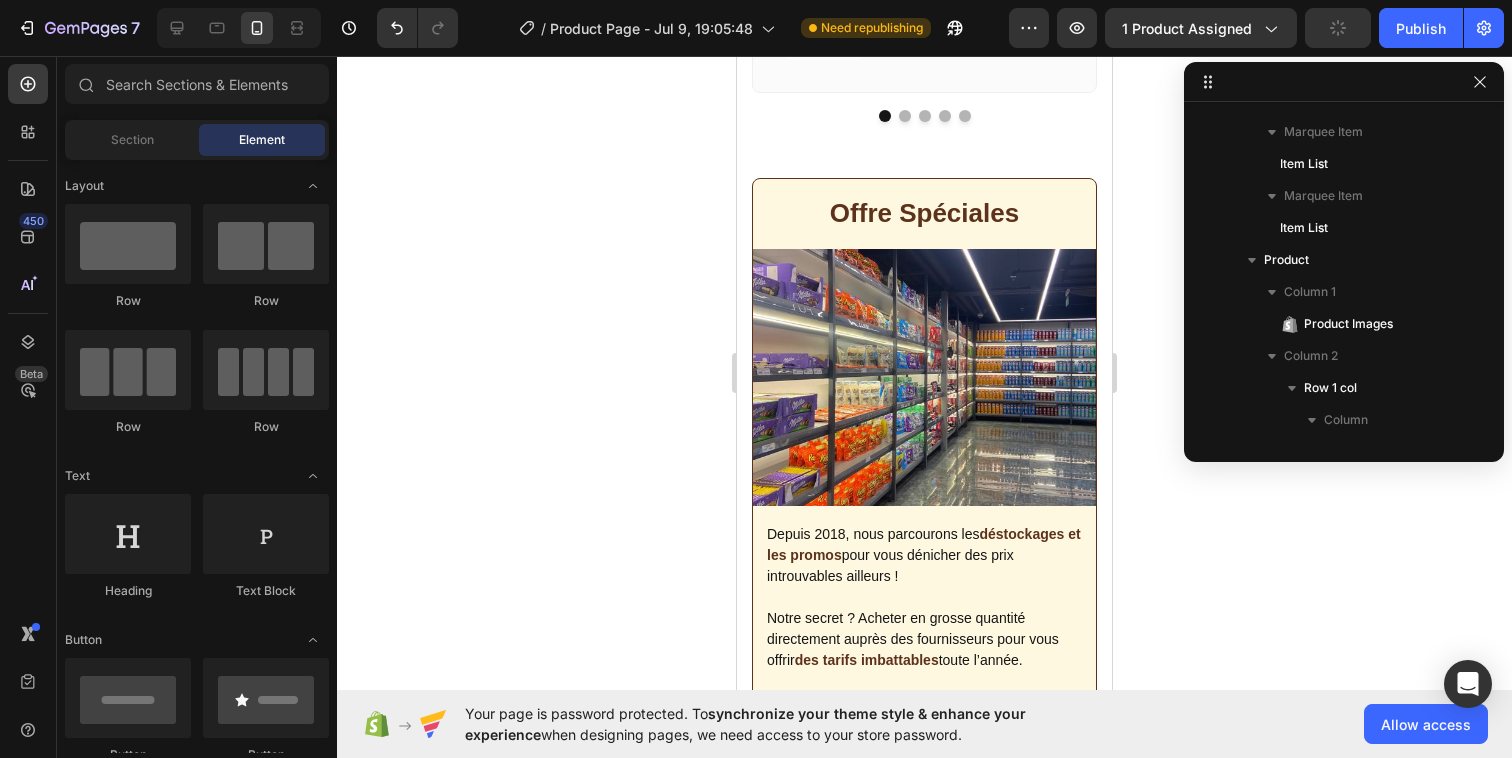 scroll, scrollTop: 1527, scrollLeft: 0, axis: vertical 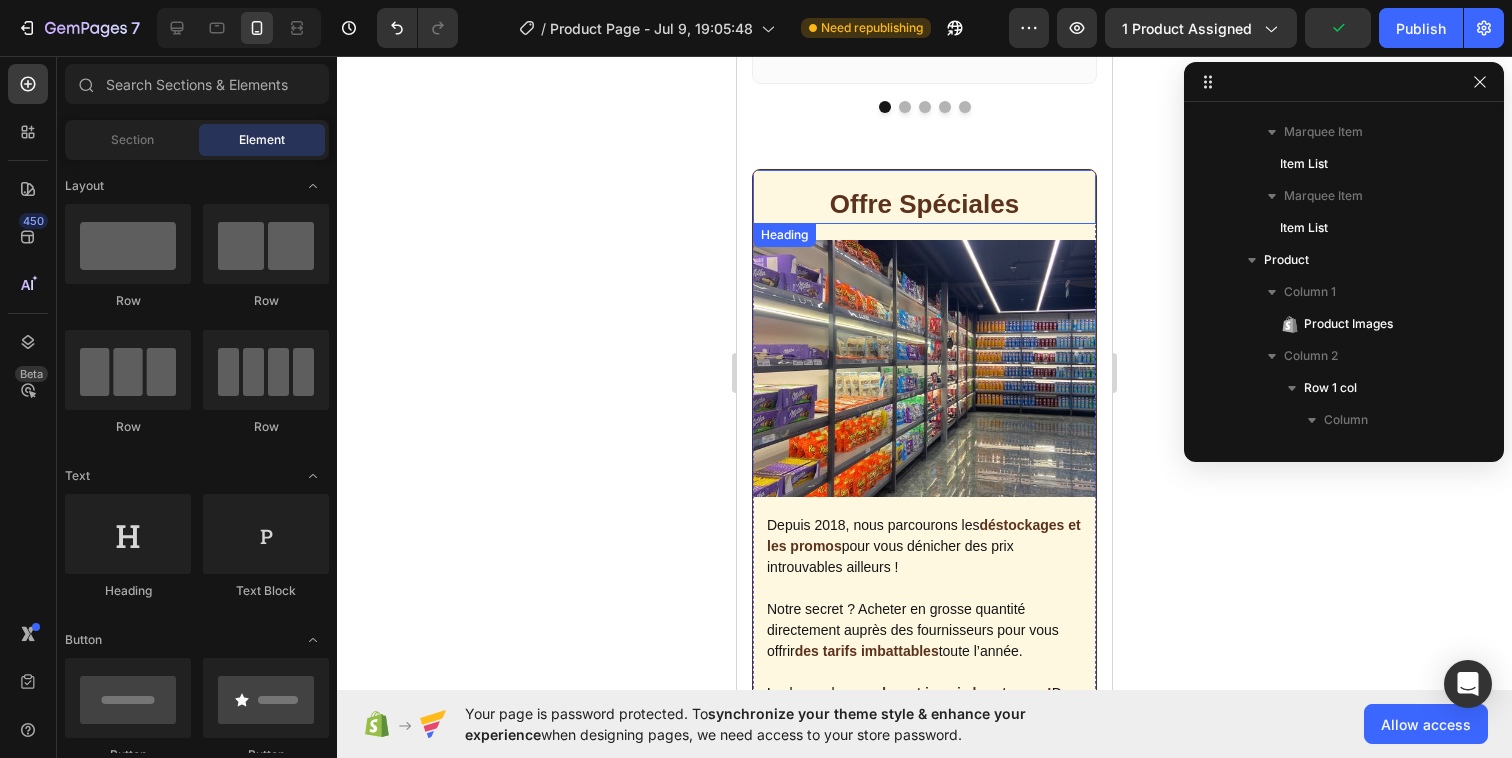click on "Offre Spéciales" at bounding box center [924, 205] 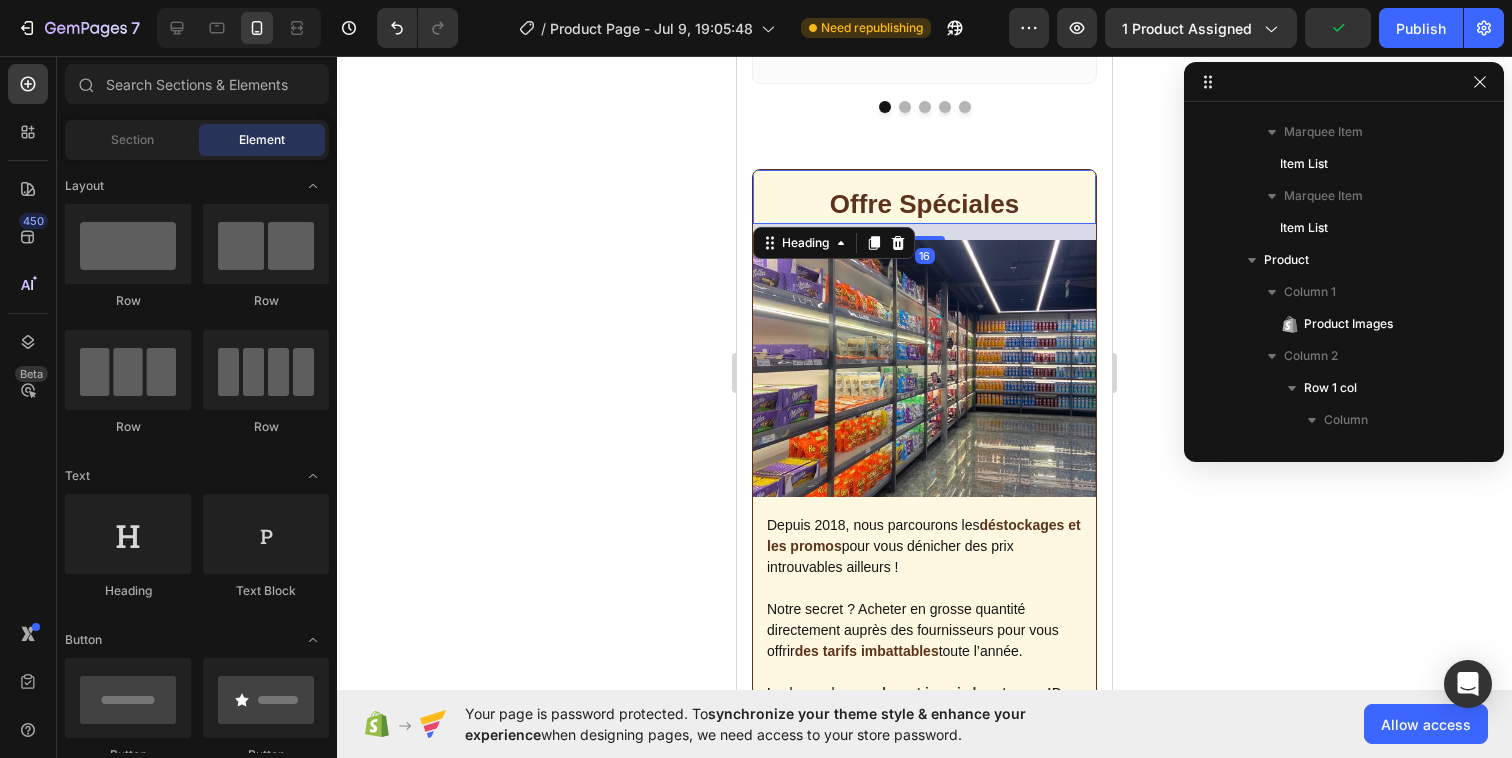 scroll, scrollTop: 10202, scrollLeft: 0, axis: vertical 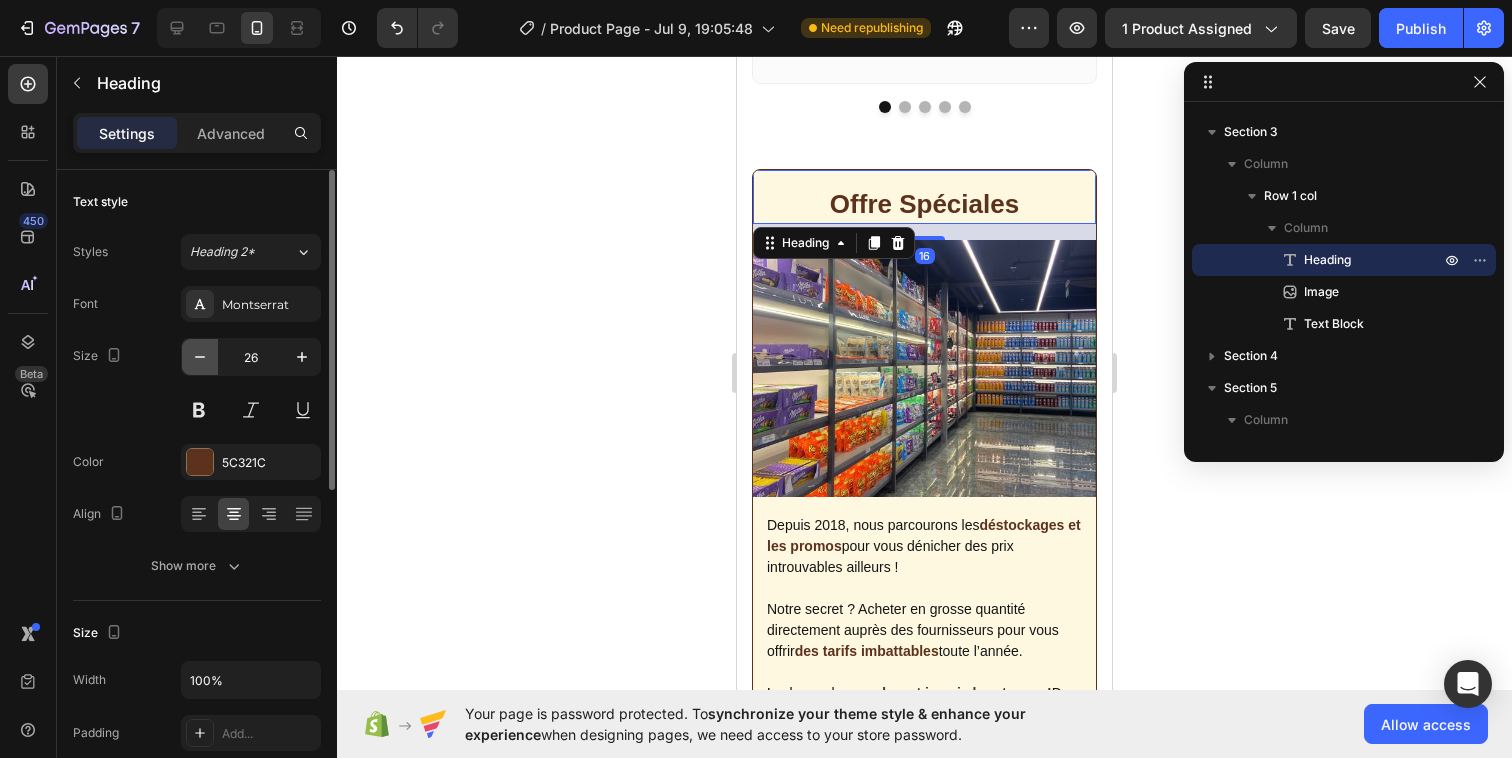 click 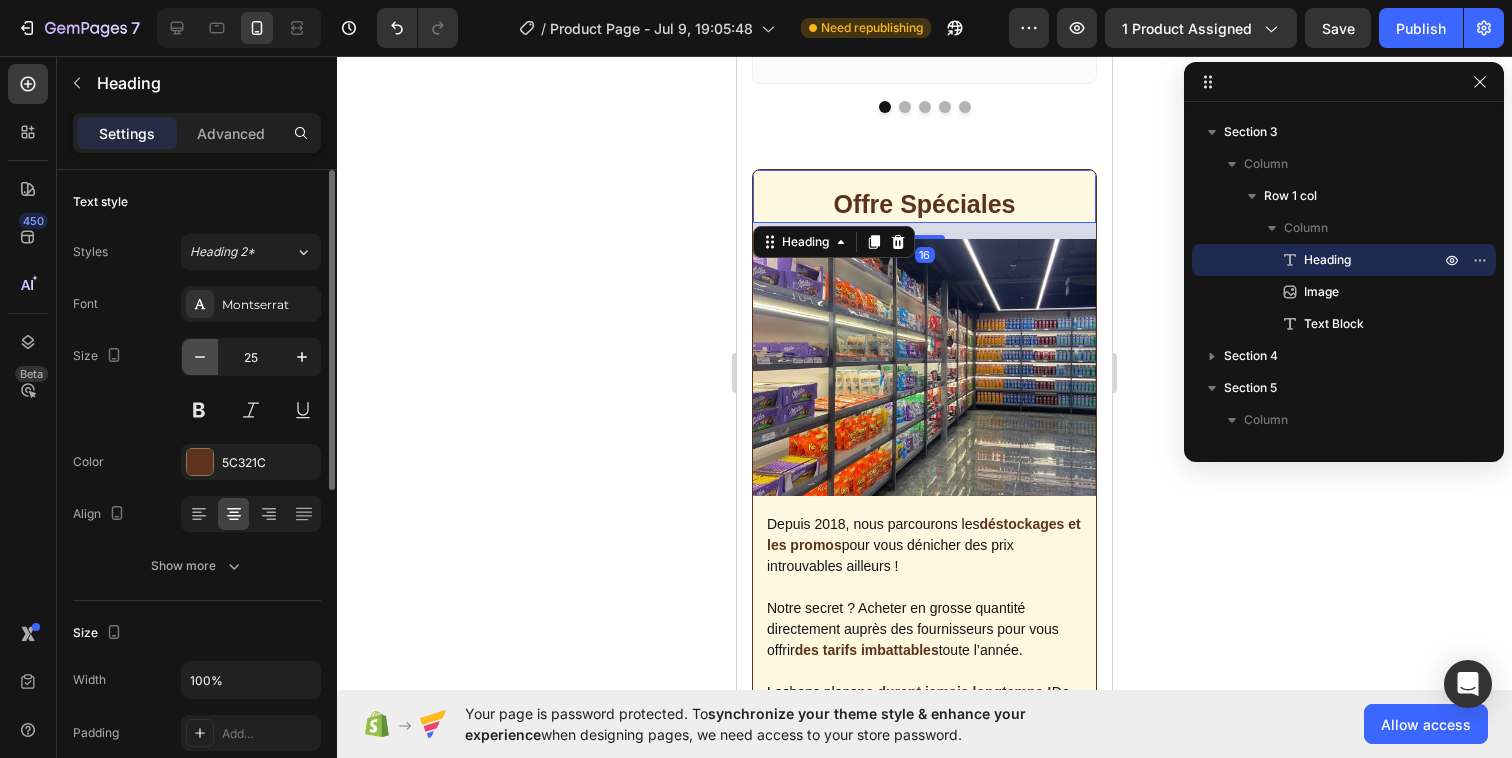 click 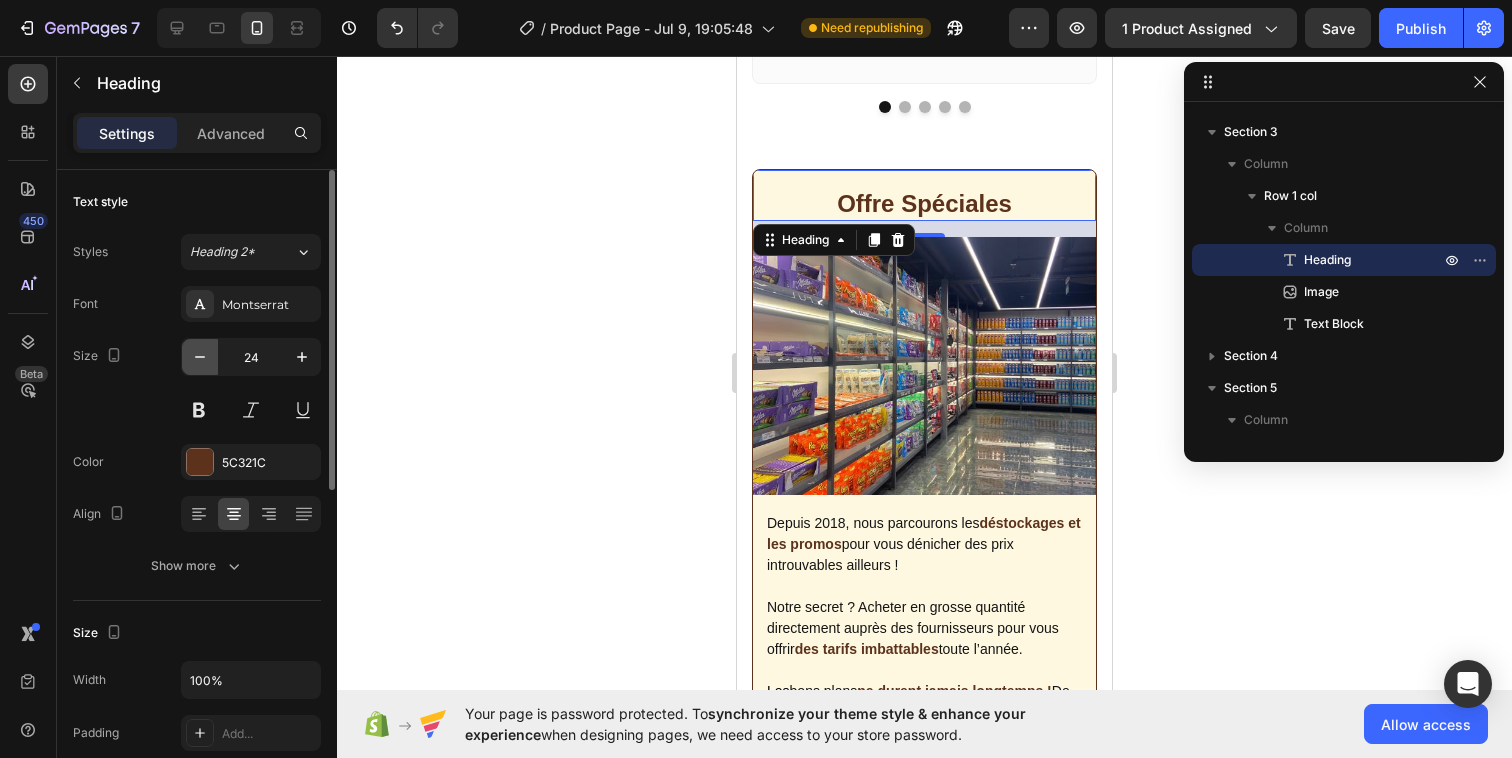 click 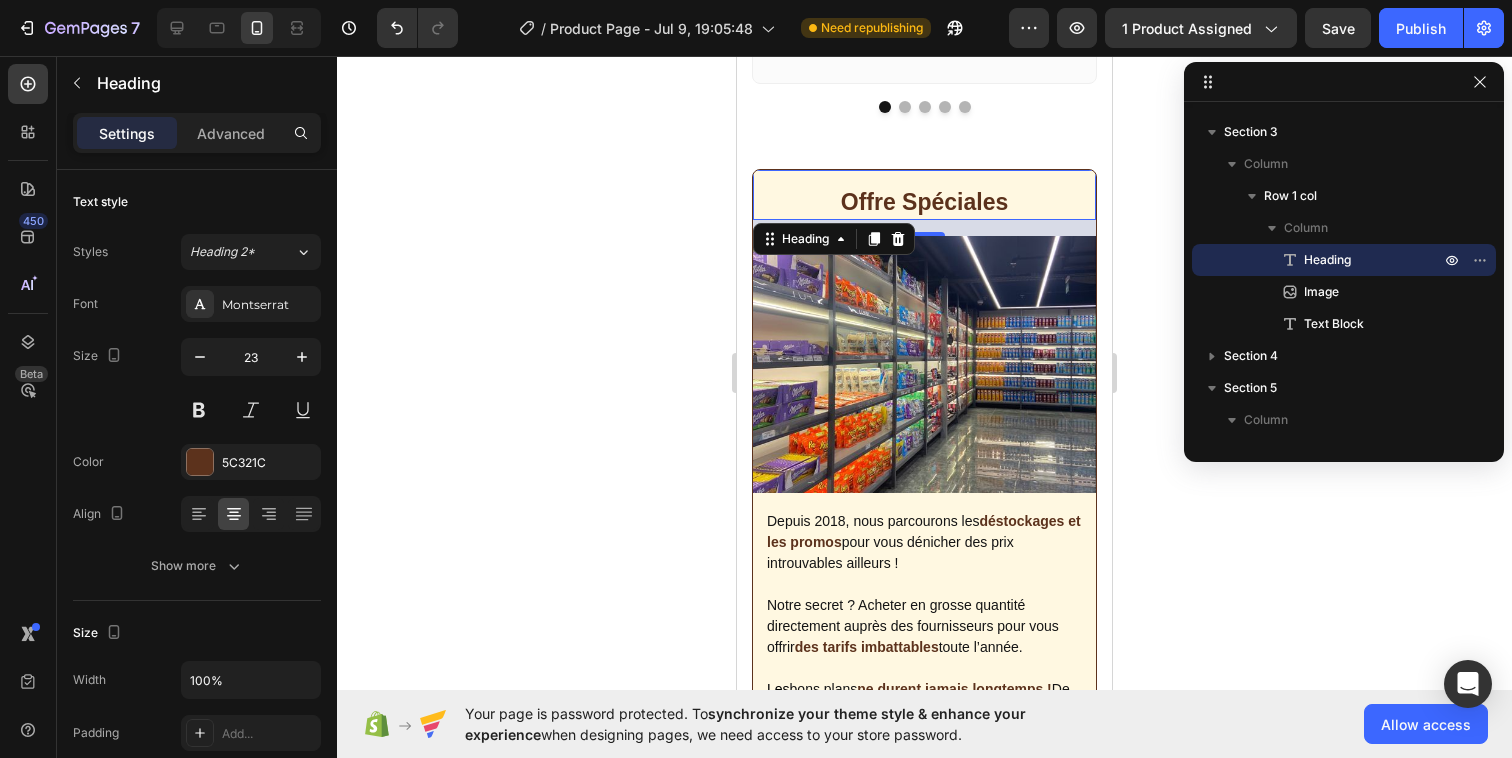 click 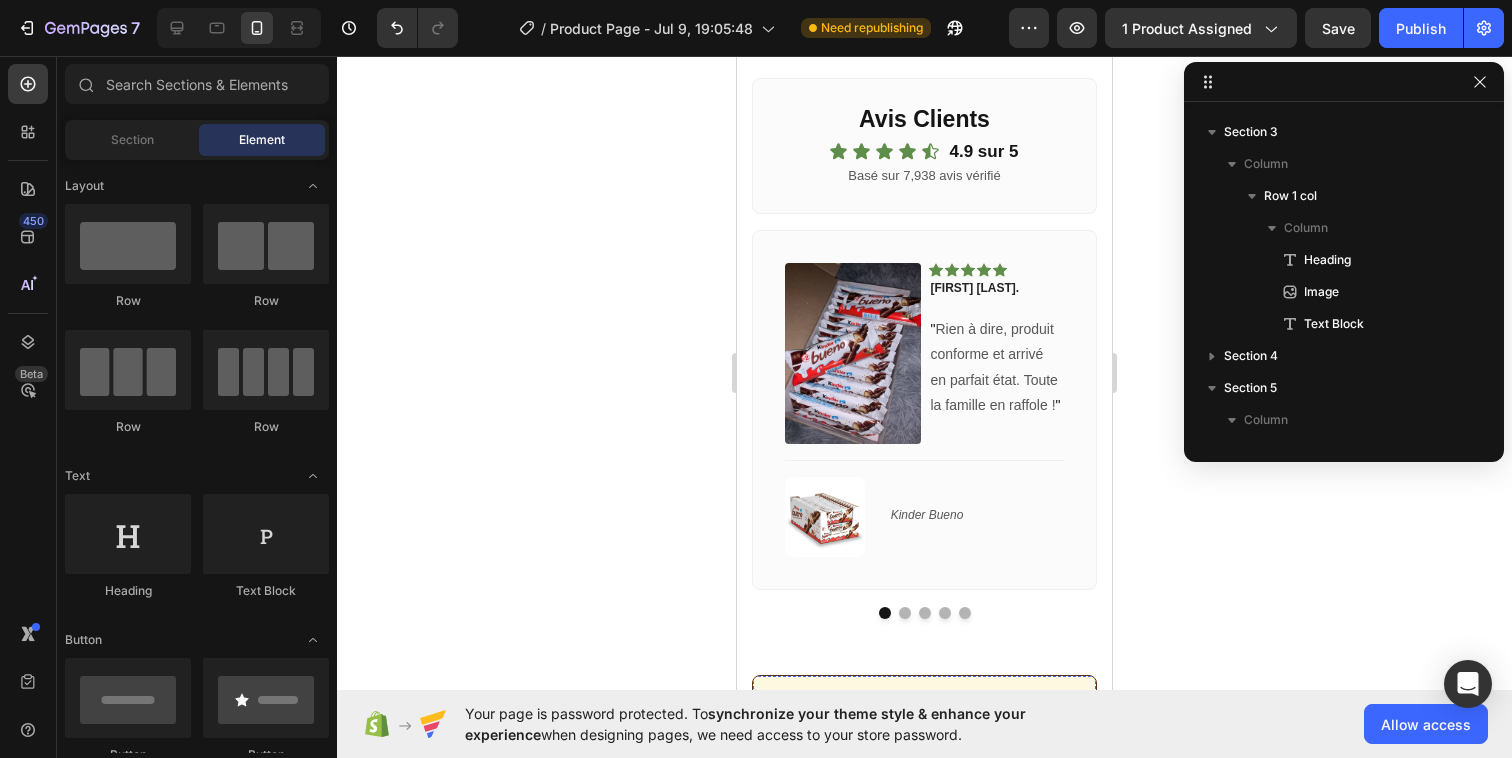 scroll, scrollTop: 914, scrollLeft: 0, axis: vertical 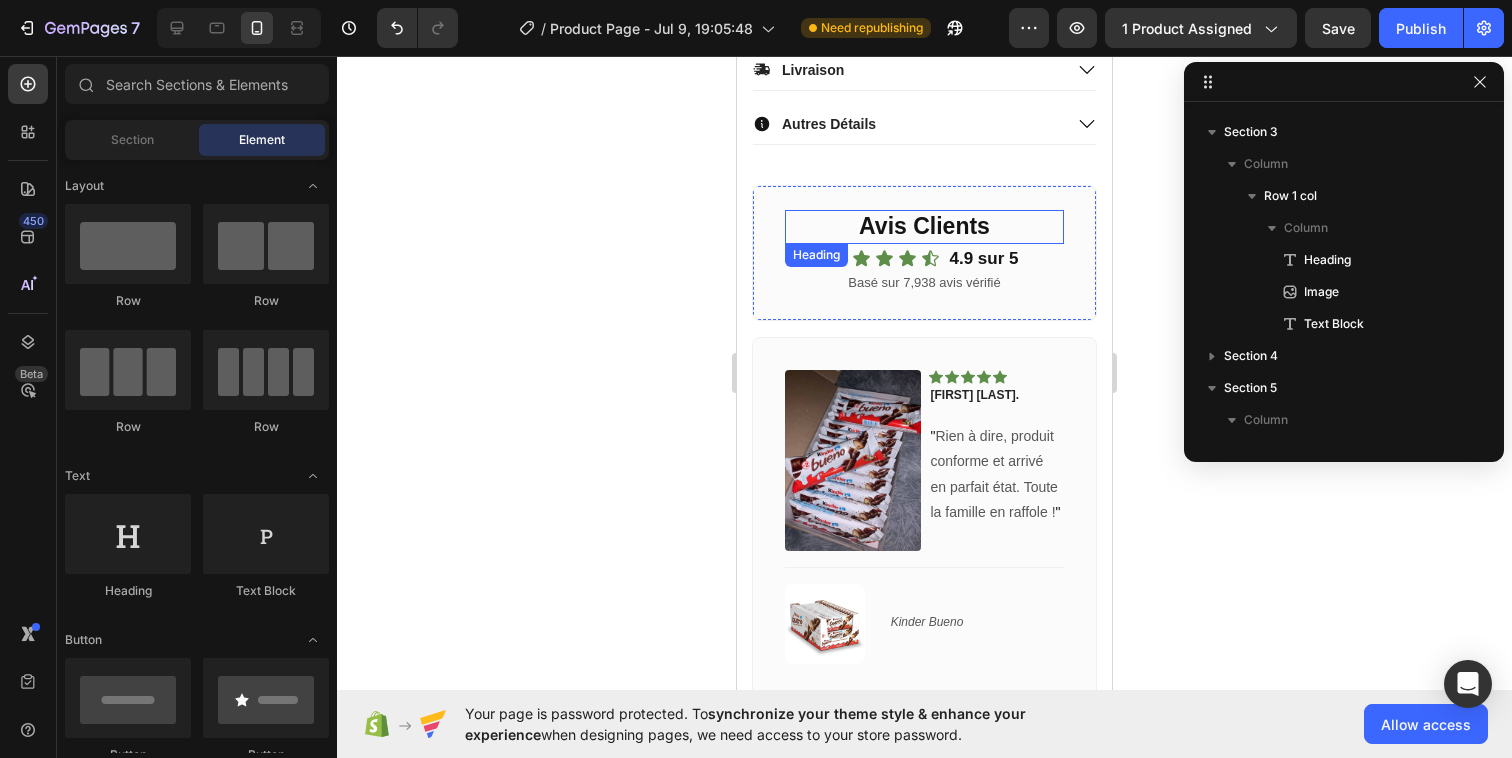 click on "Avis Clients" at bounding box center (924, 227) 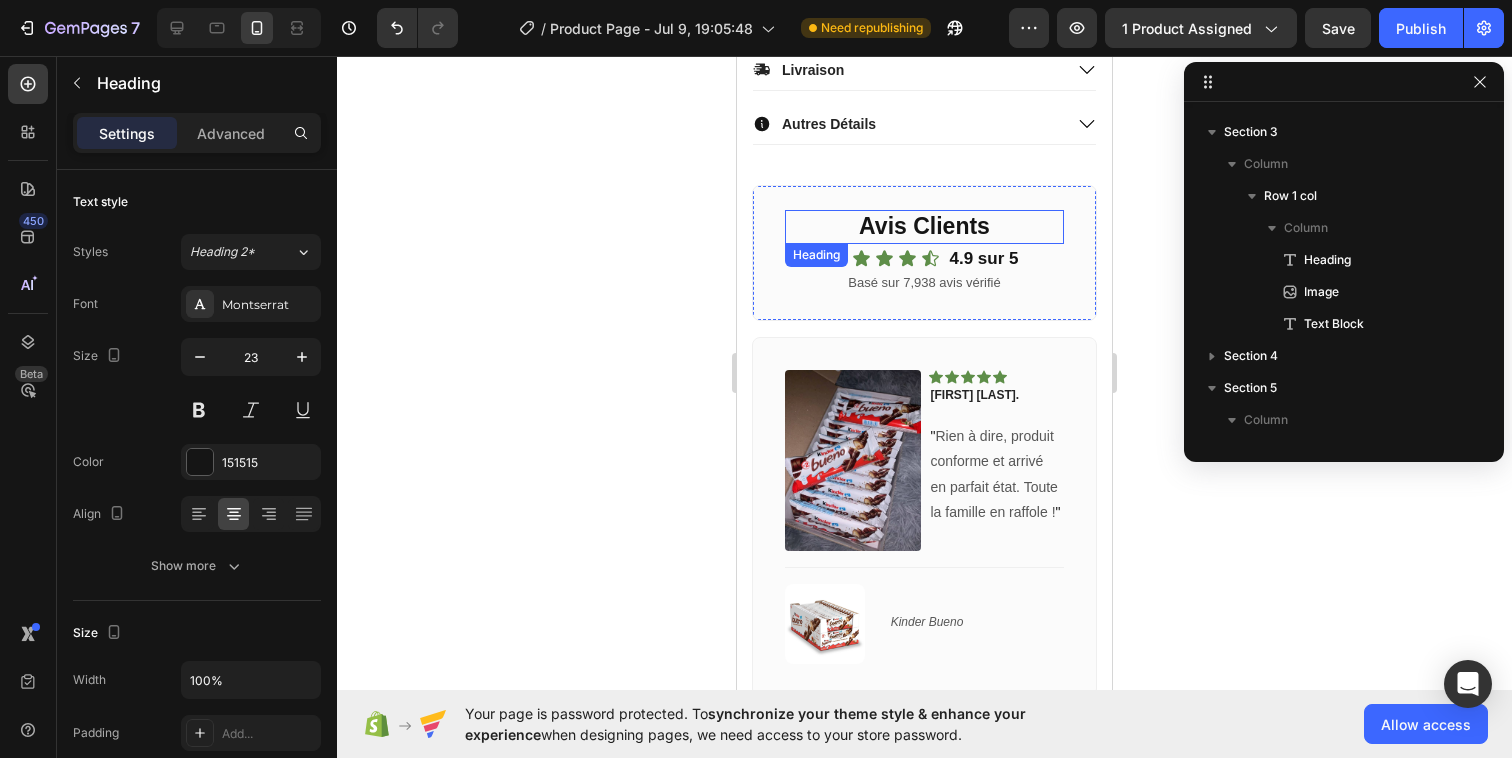 scroll, scrollTop: 5338, scrollLeft: 0, axis: vertical 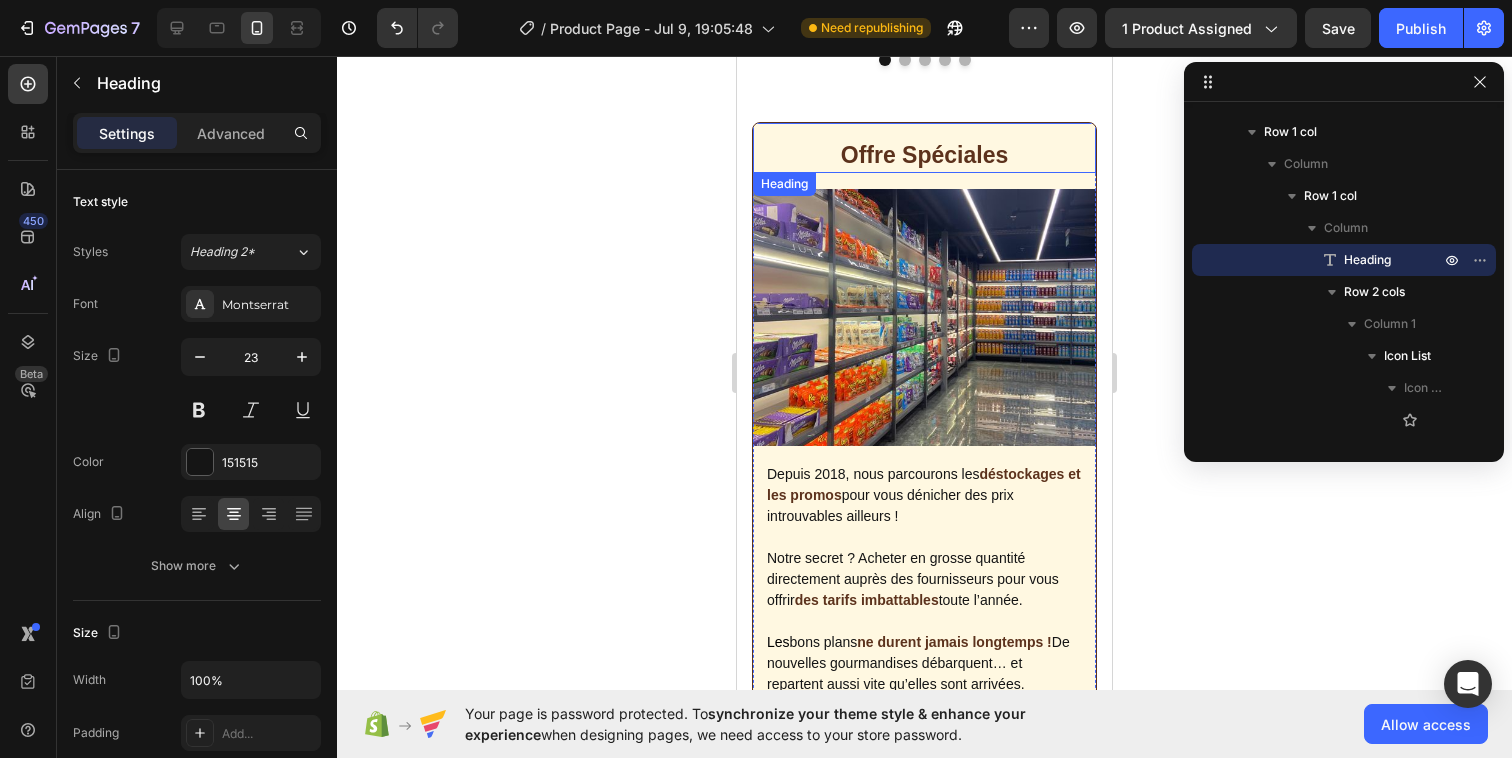 click on "Offre Spéciales" at bounding box center [924, 156] 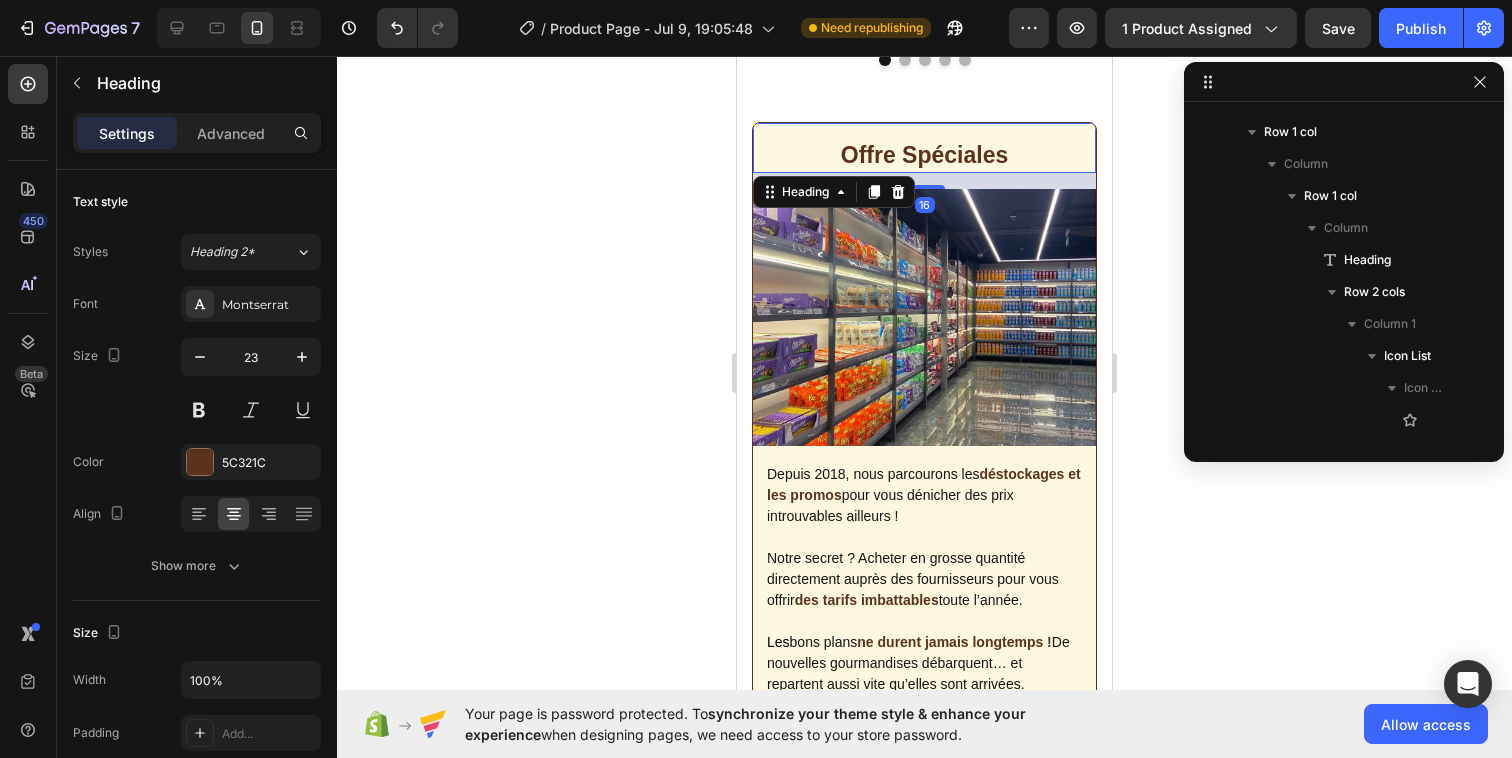 scroll, scrollTop: 496, scrollLeft: 0, axis: vertical 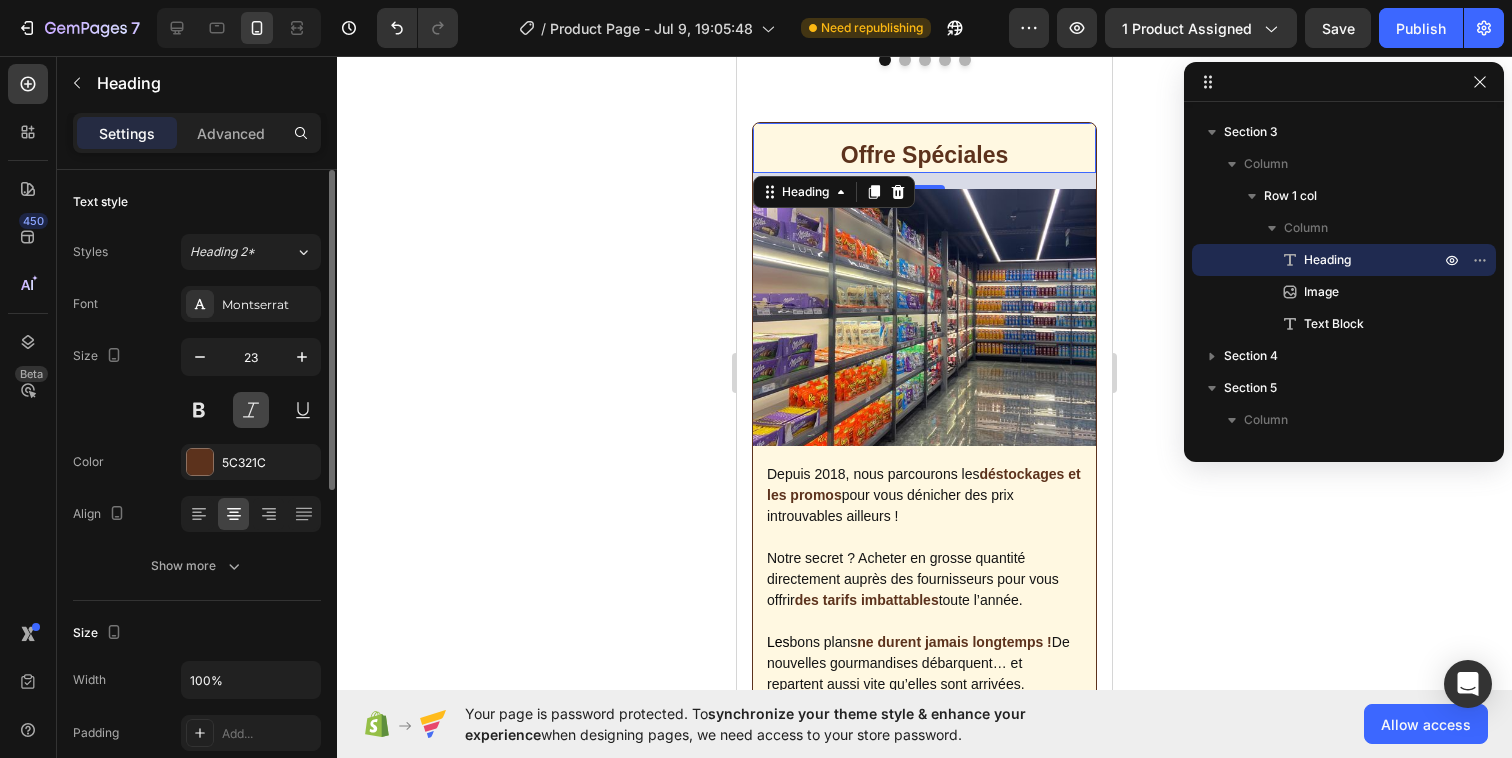 click at bounding box center [251, 410] 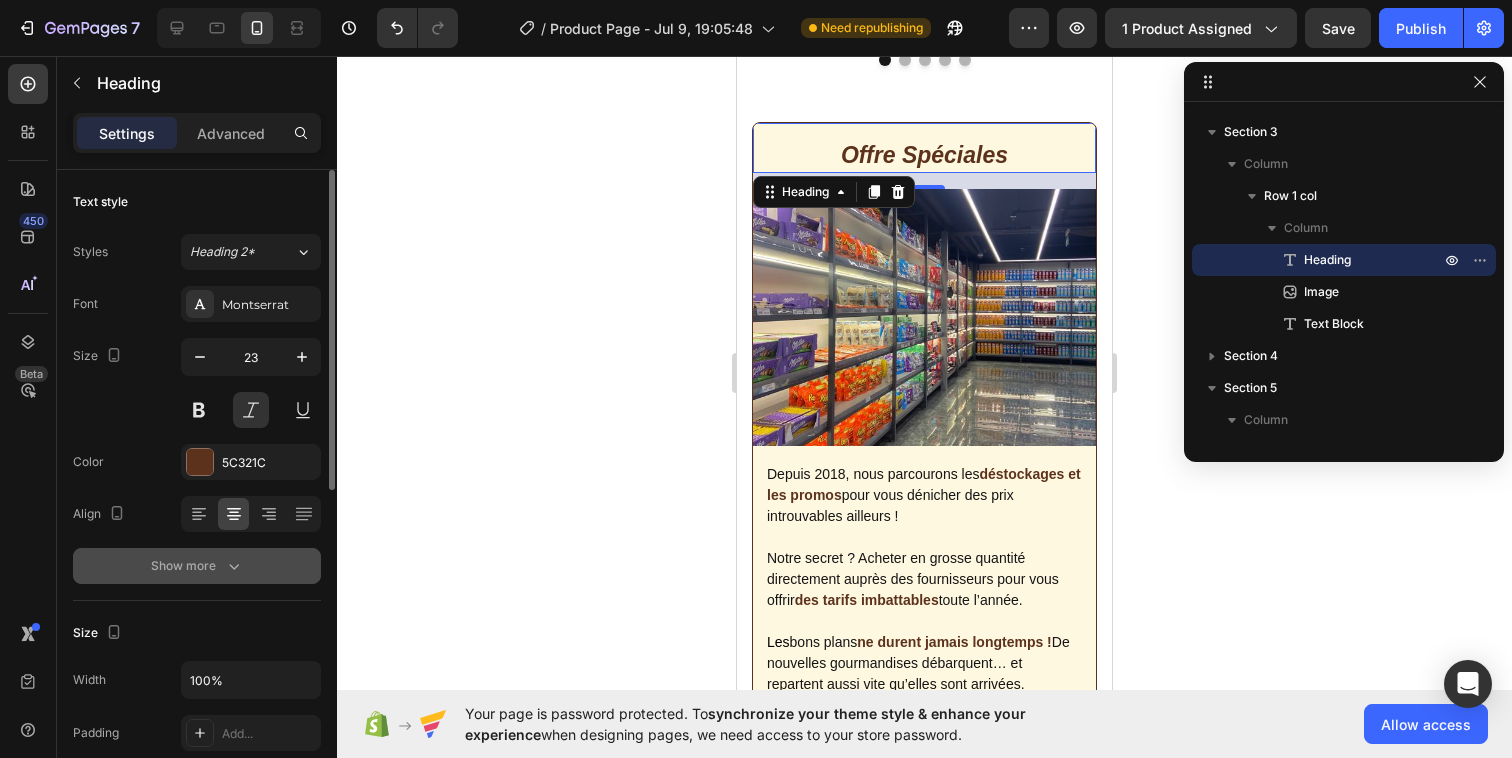 click 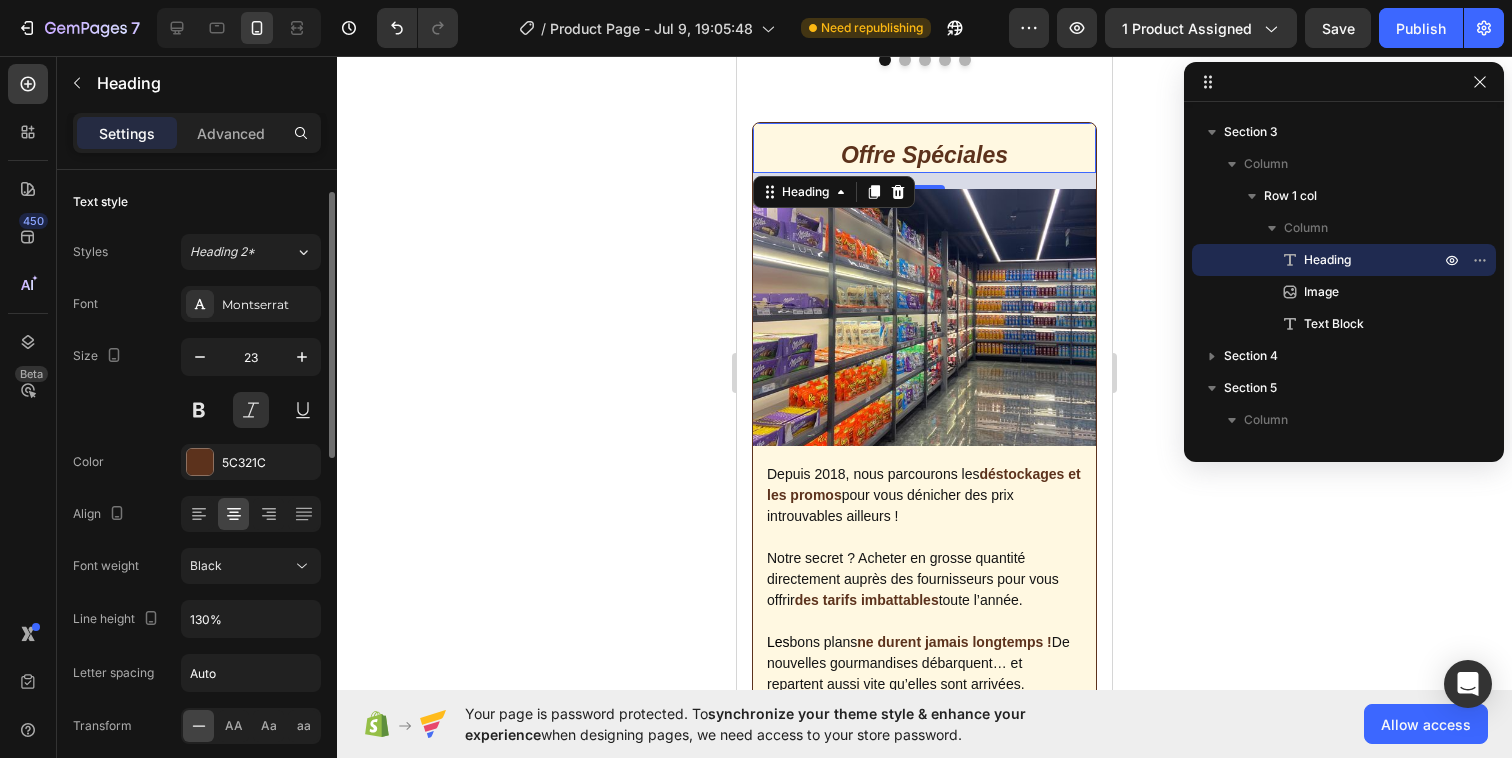 scroll, scrollTop: 104, scrollLeft: 0, axis: vertical 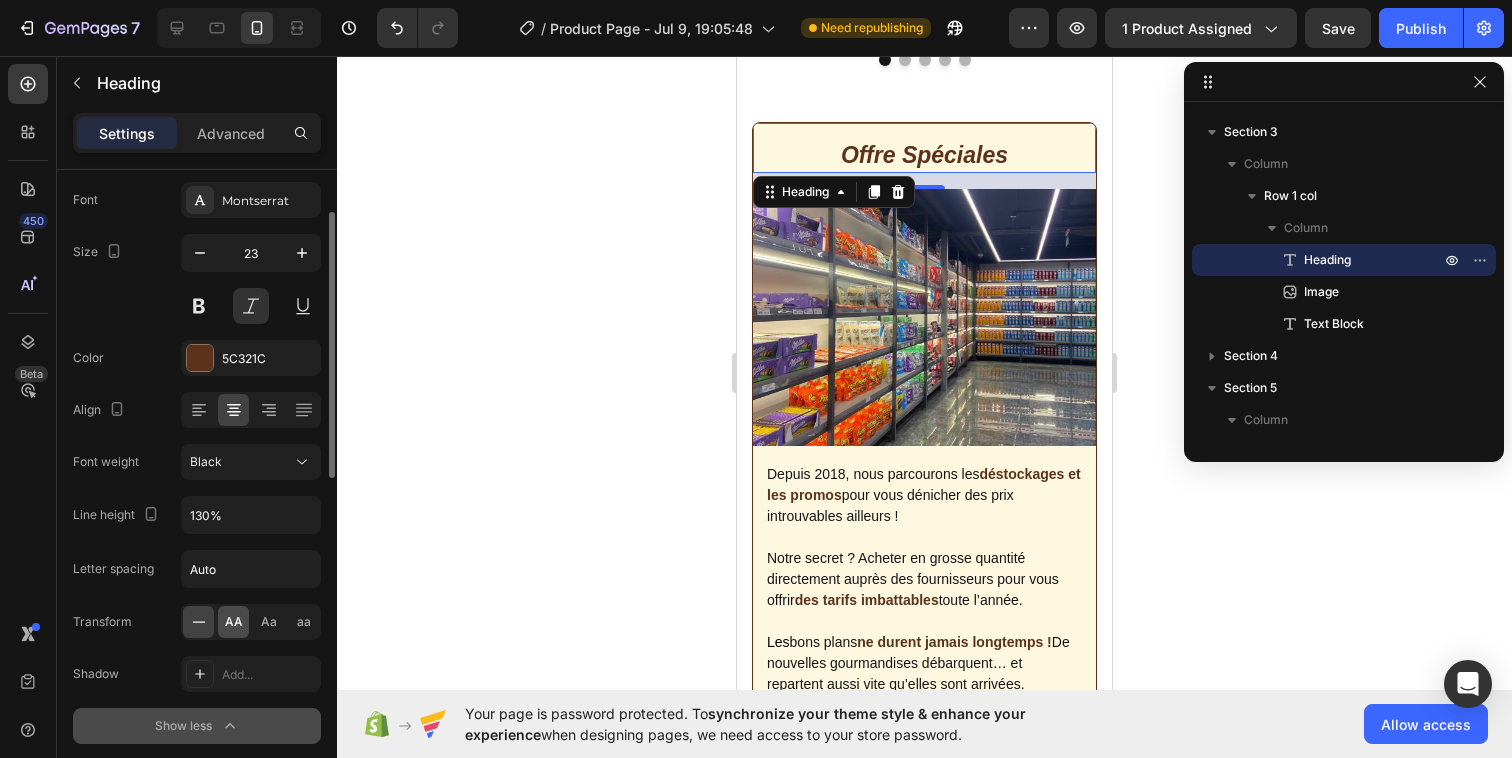 click on "AA" 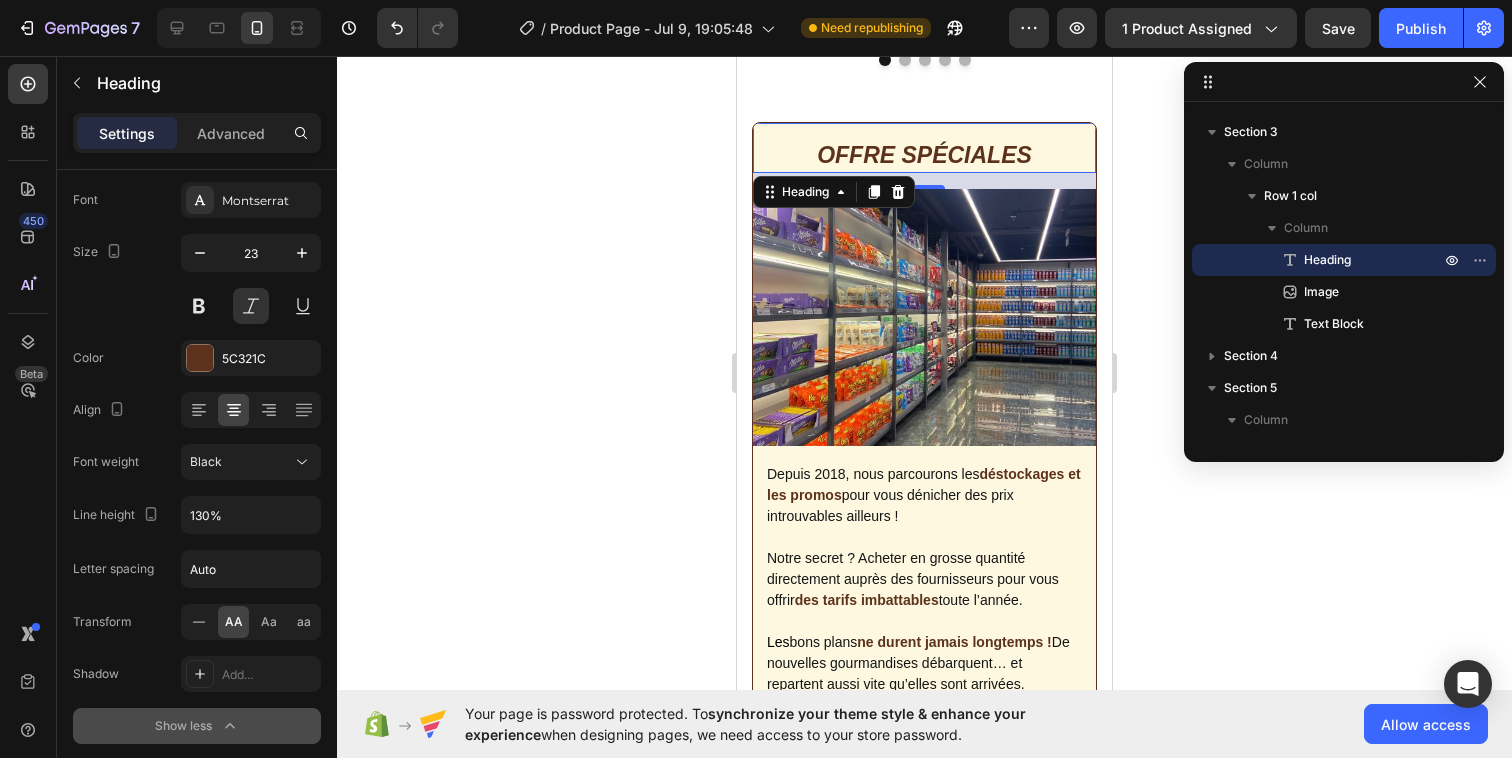 click 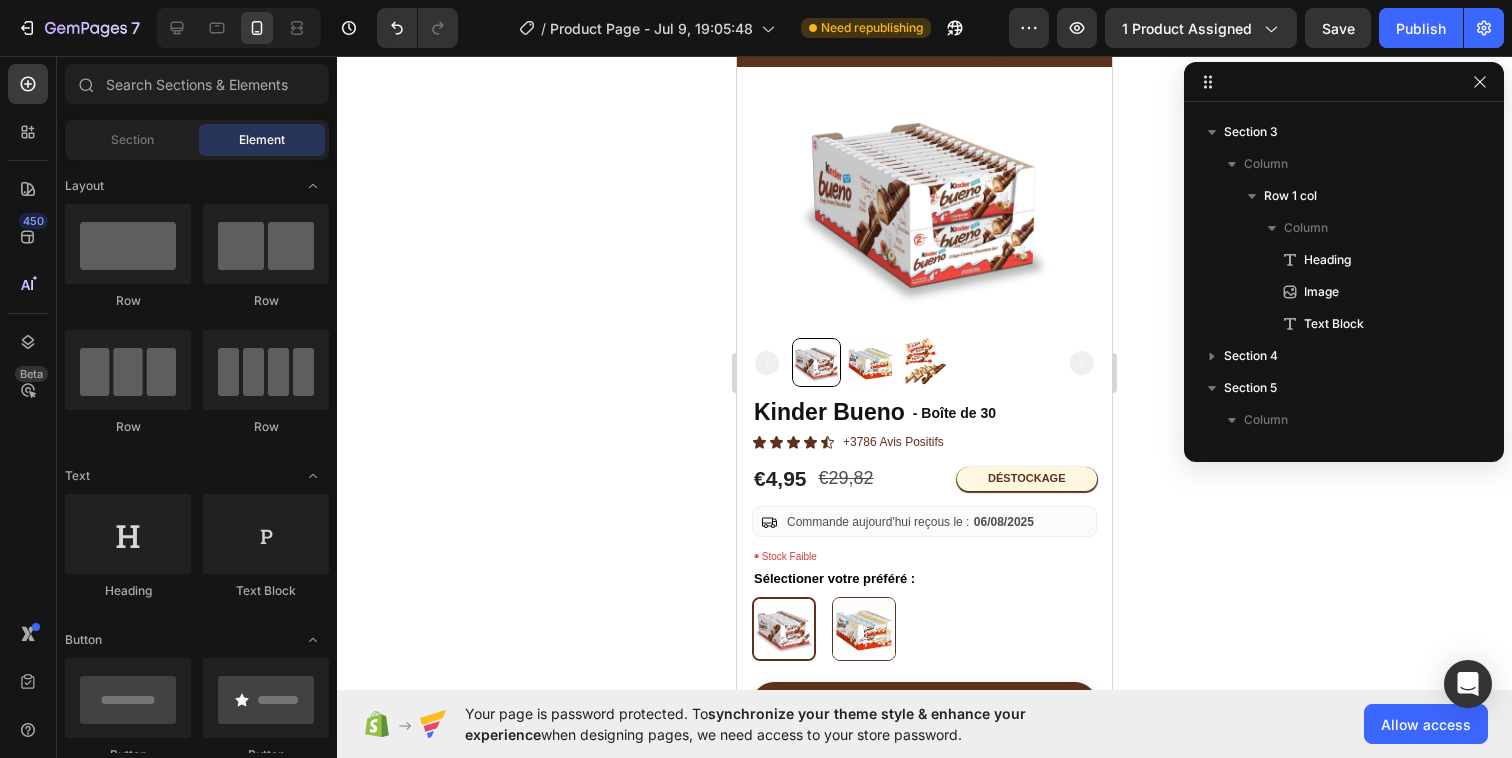 scroll, scrollTop: 0, scrollLeft: 0, axis: both 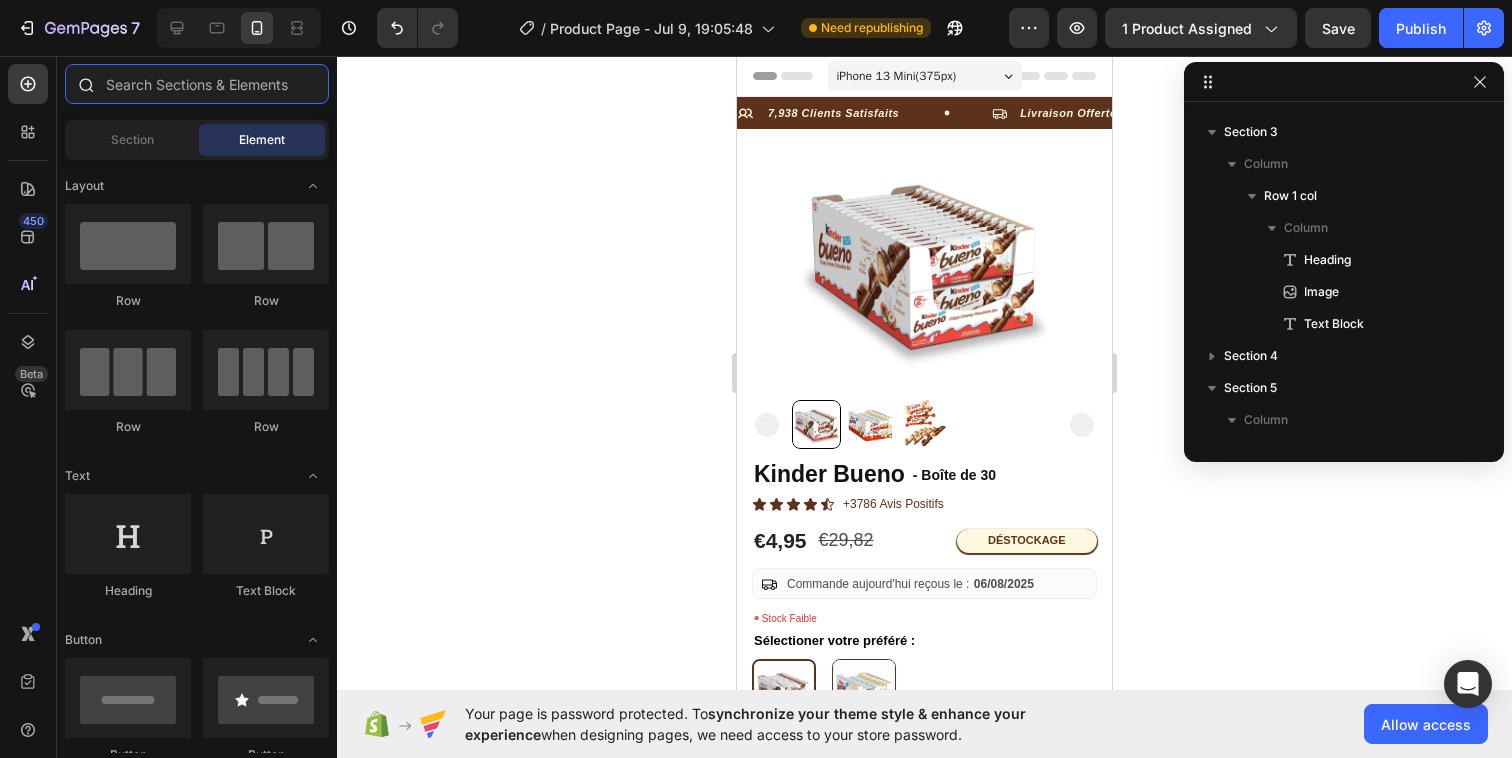 click at bounding box center [197, 84] 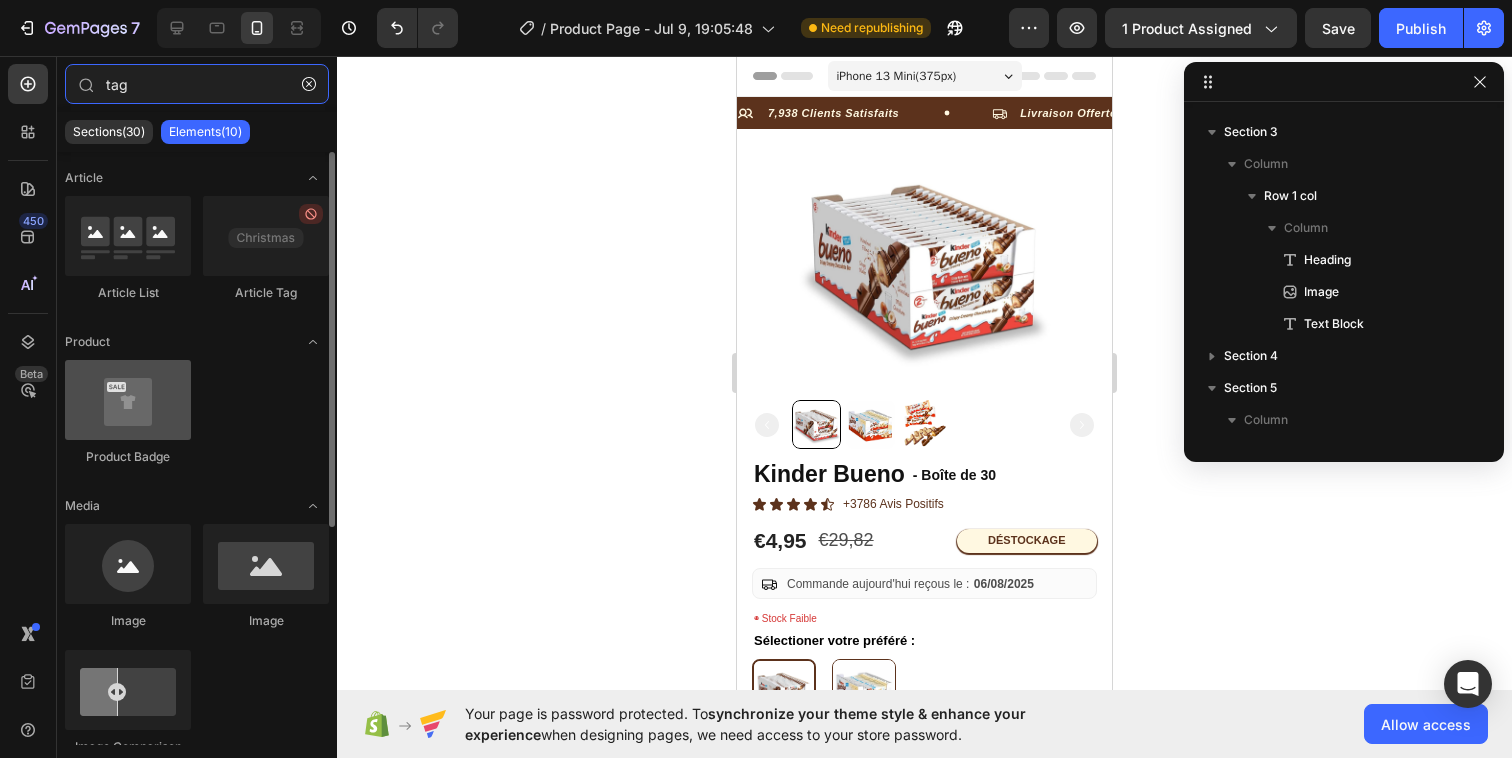type on "tag" 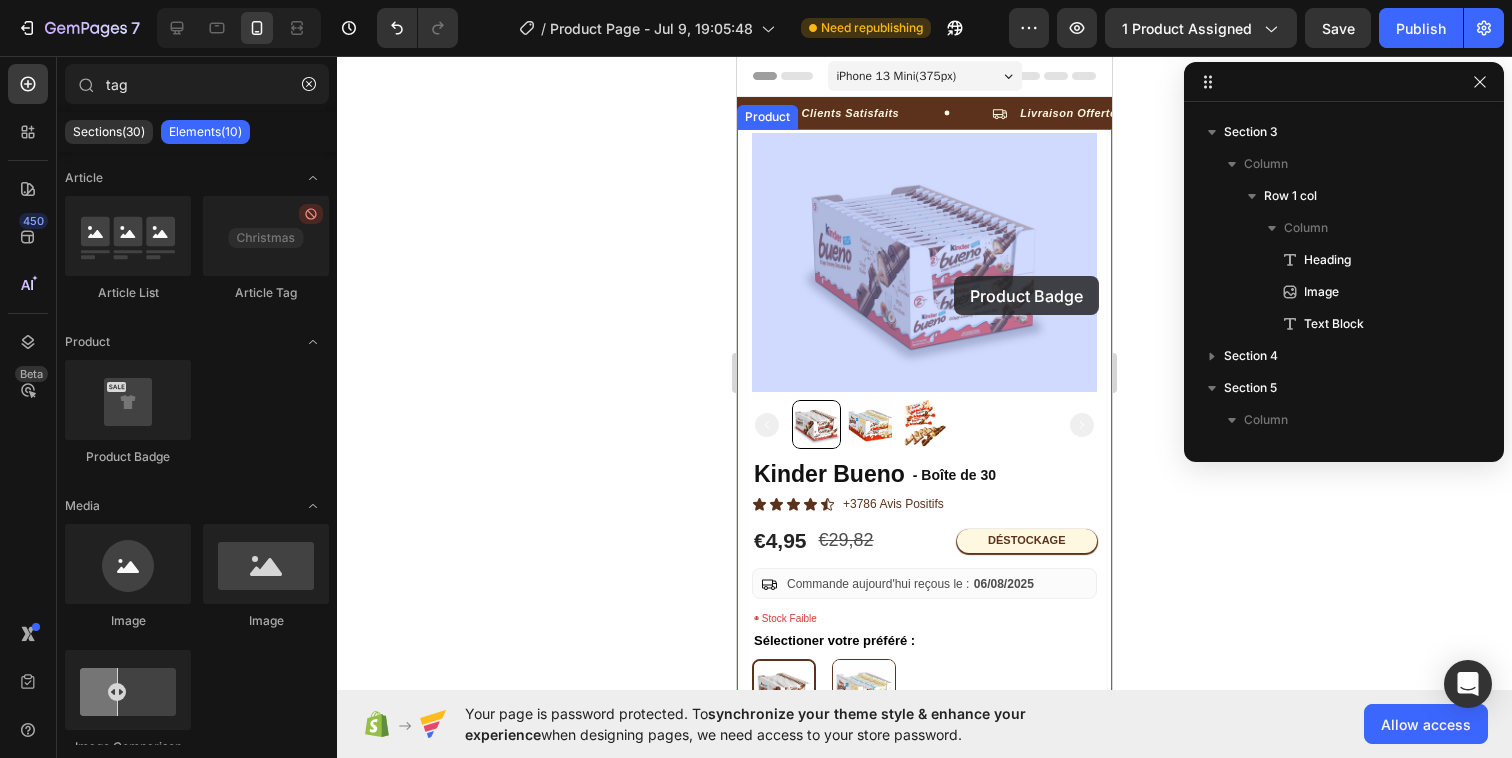 drag, startPoint x: 867, startPoint y: 461, endPoint x: 957, endPoint y: 283, distance: 199.45927 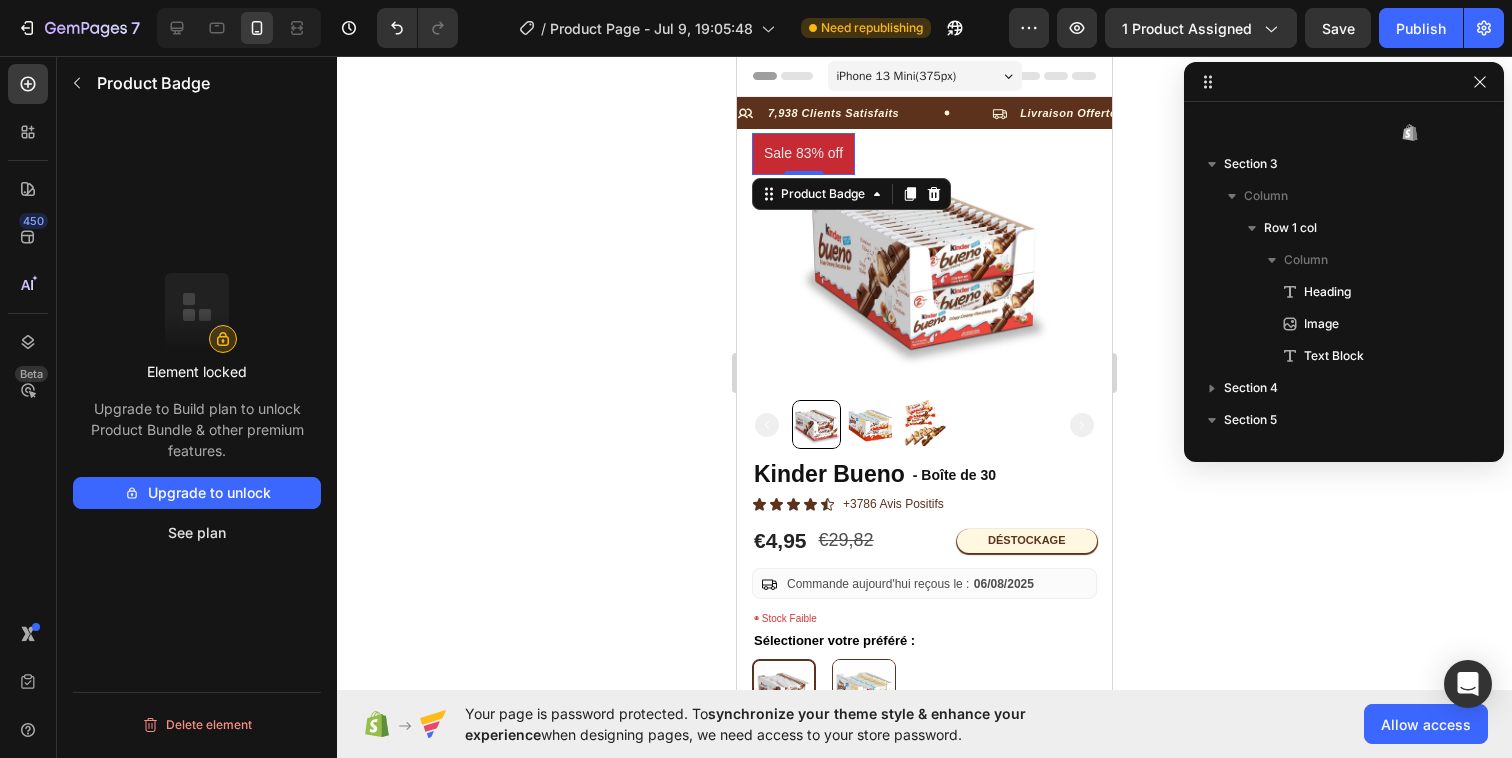 scroll, scrollTop: 250, scrollLeft: 0, axis: vertical 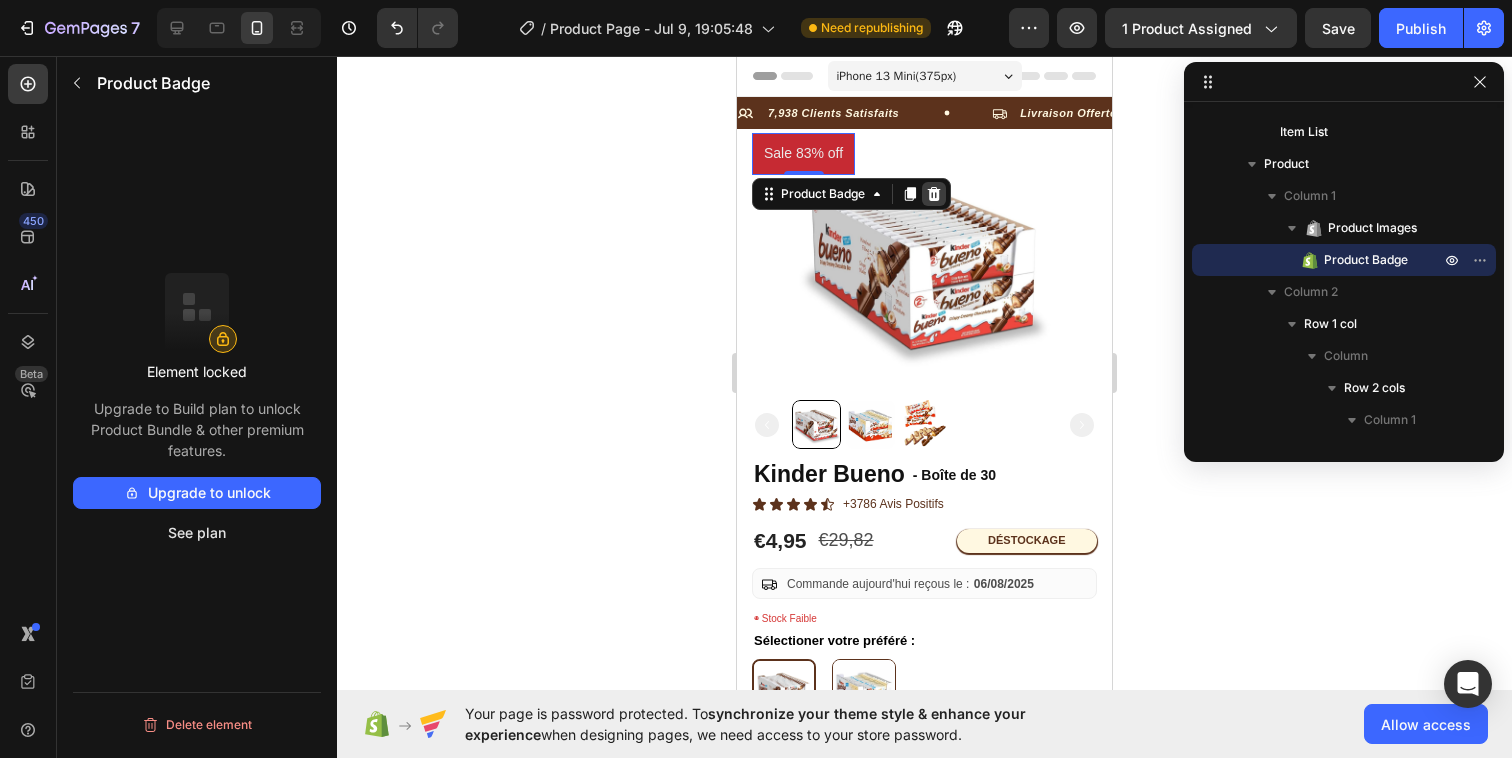 click at bounding box center (934, 194) 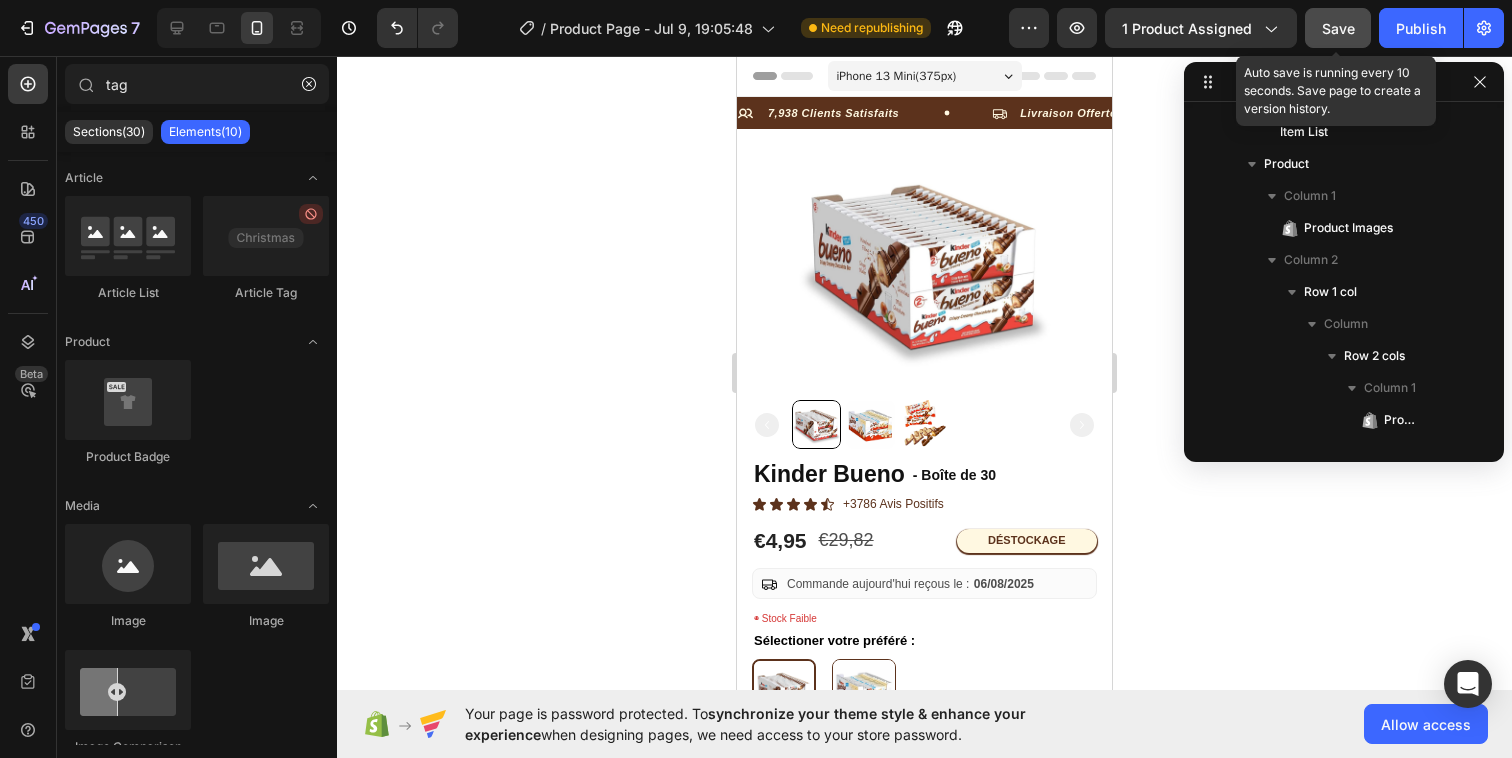 click on "Save" at bounding box center (1338, 28) 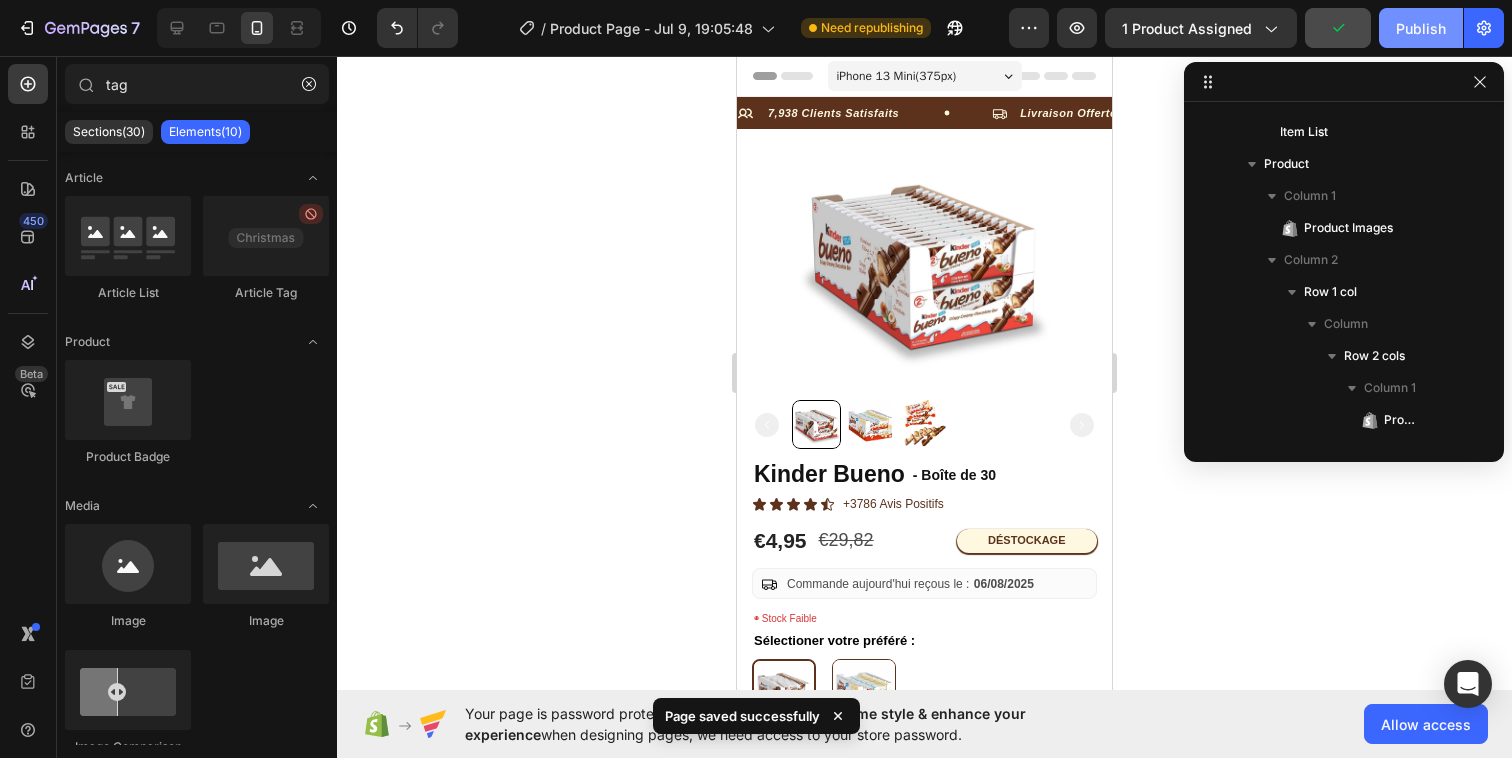 click on "Publish" at bounding box center (1421, 28) 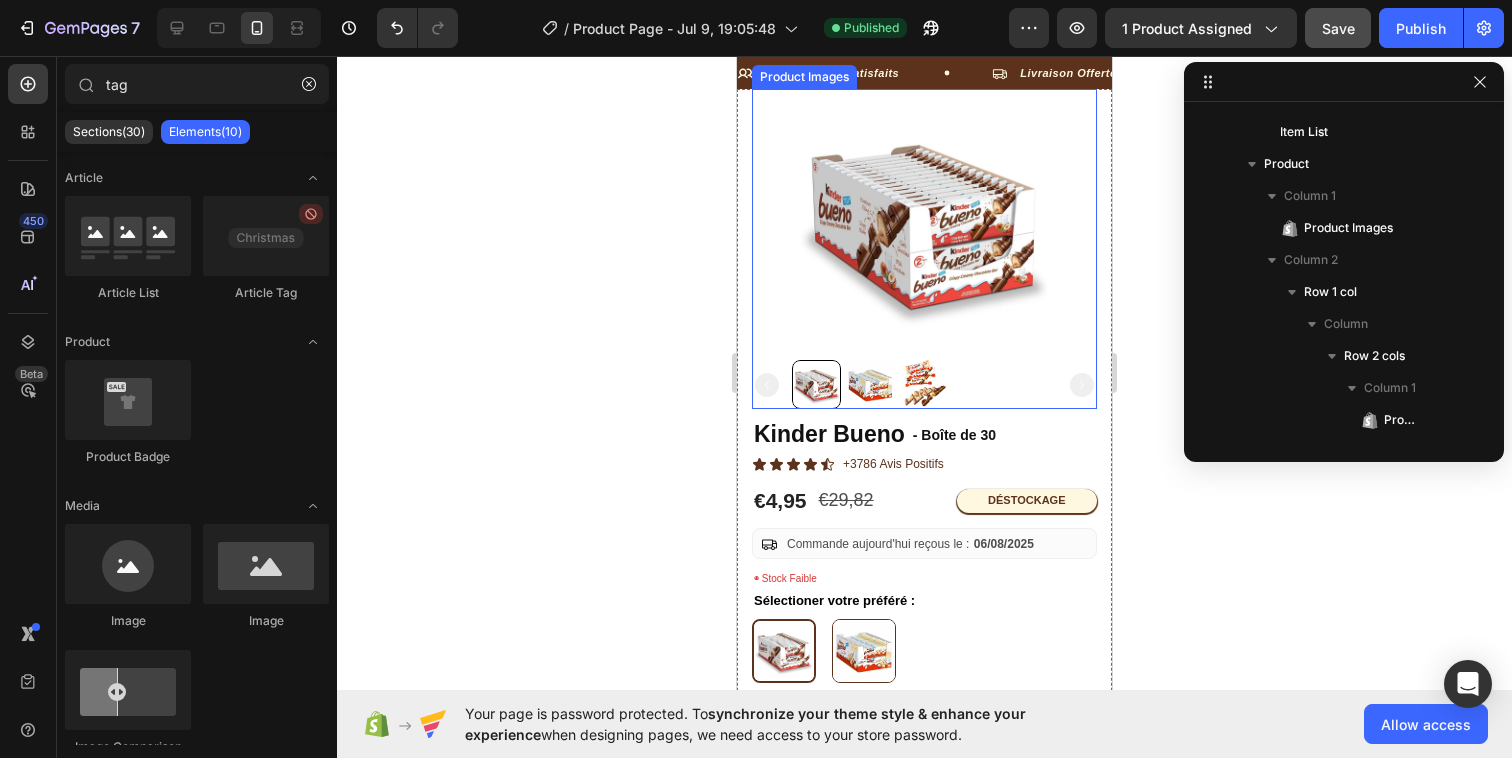 scroll, scrollTop: 0, scrollLeft: 0, axis: both 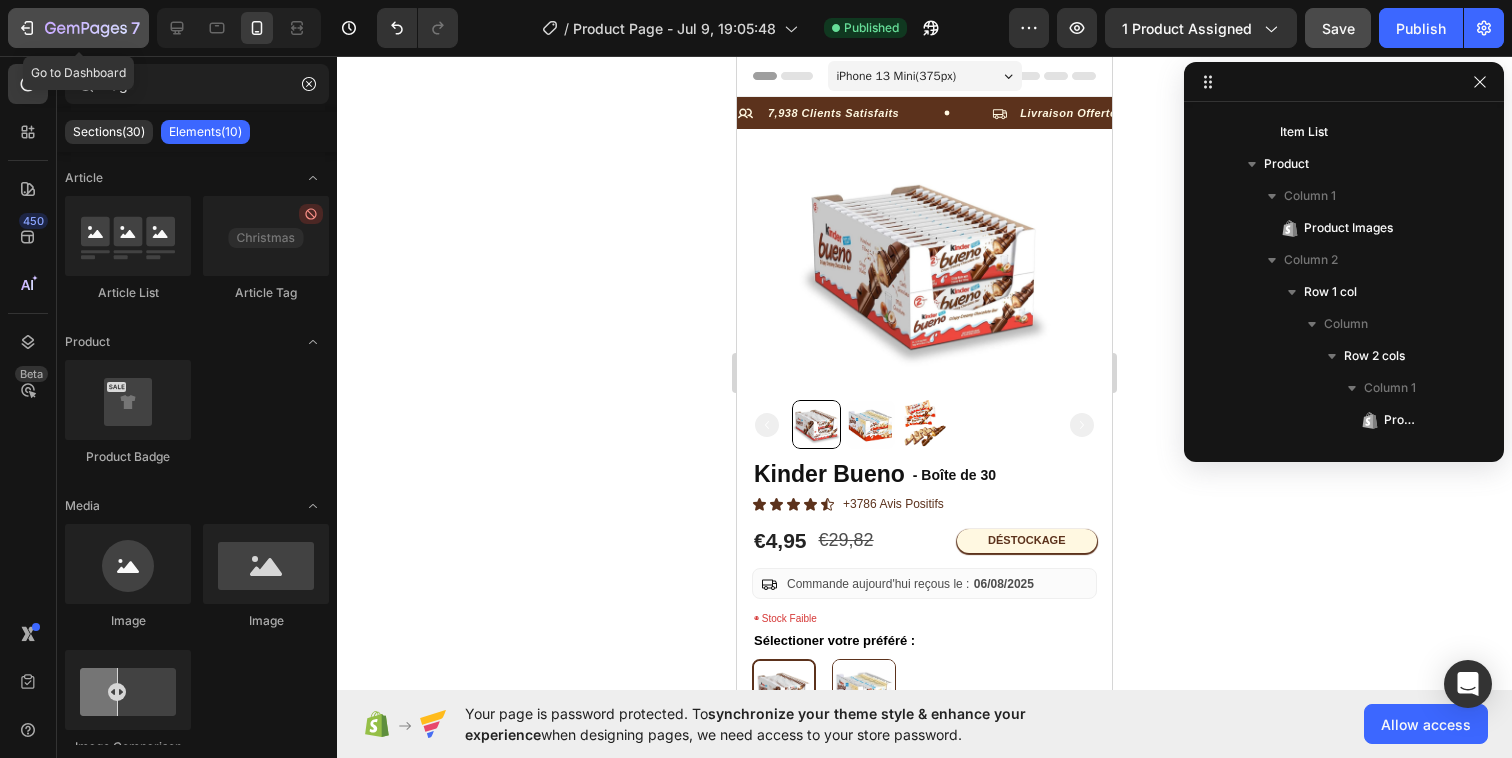 click 